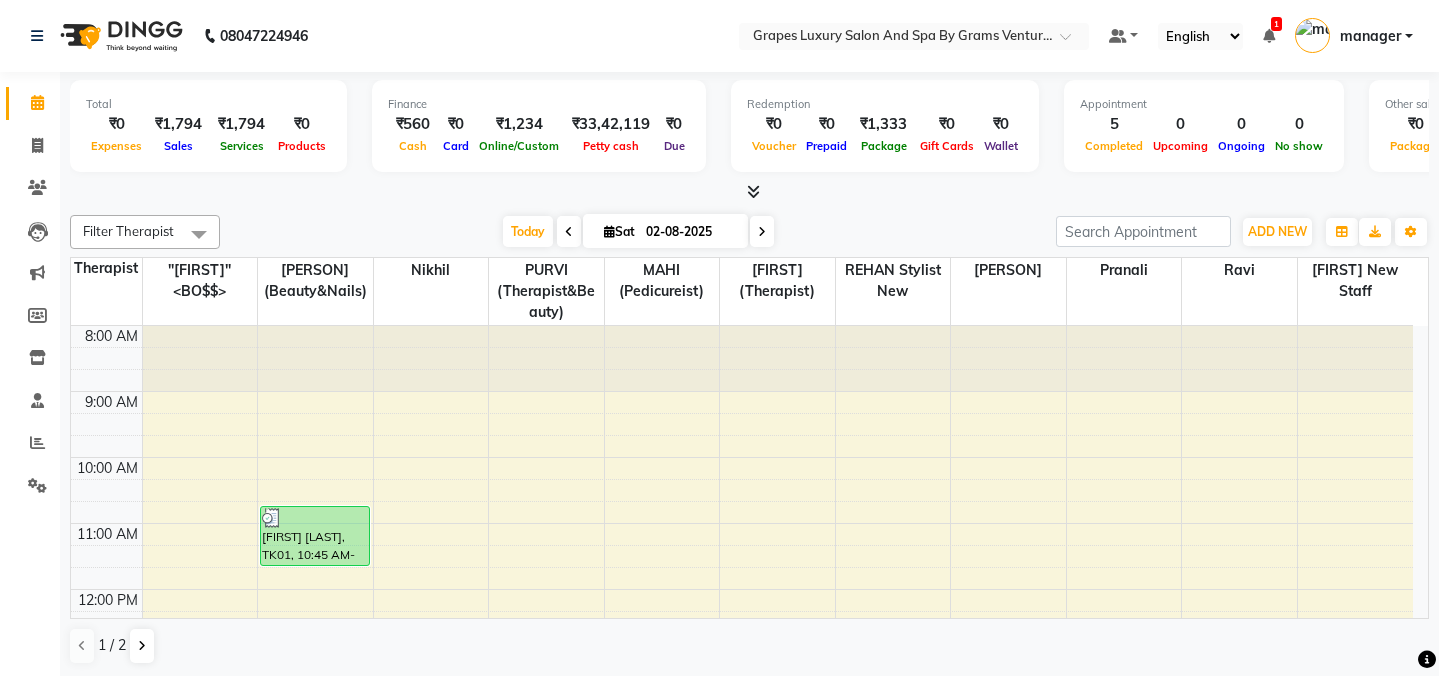 scroll, scrollTop: 0, scrollLeft: 0, axis: both 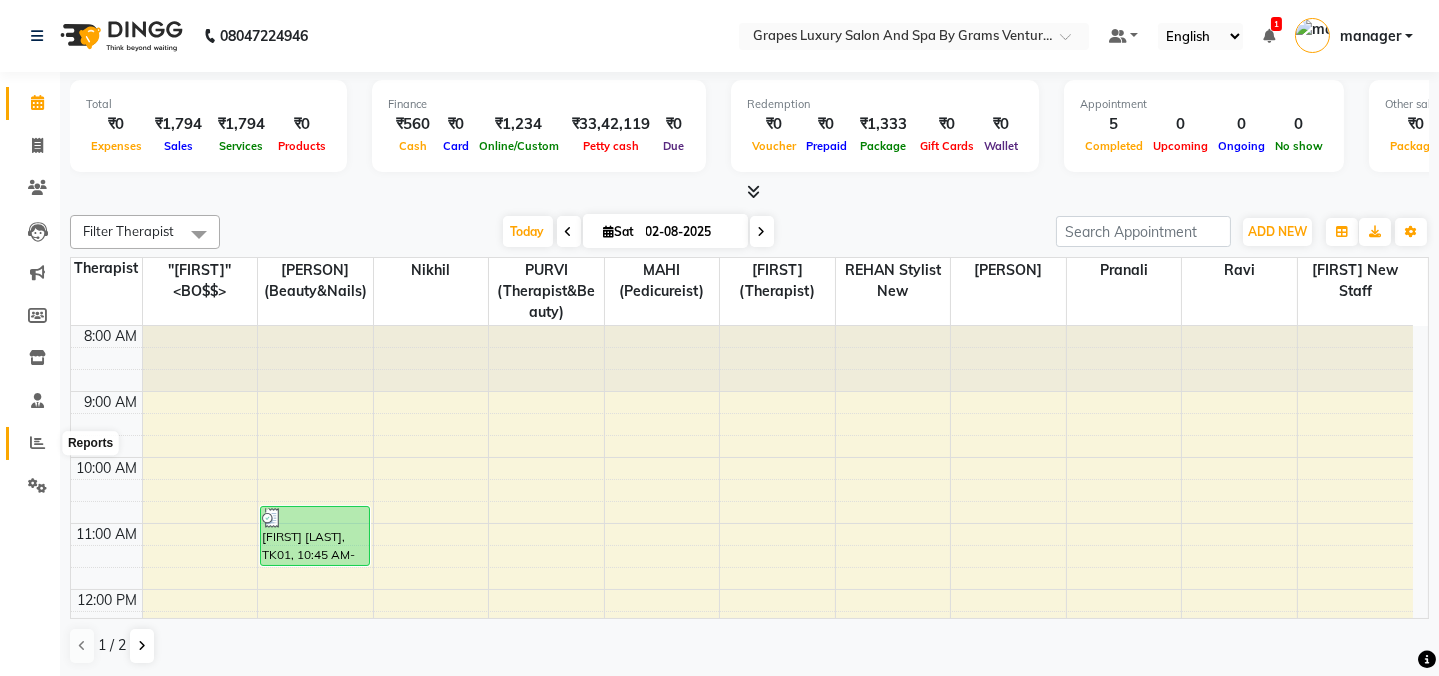 click 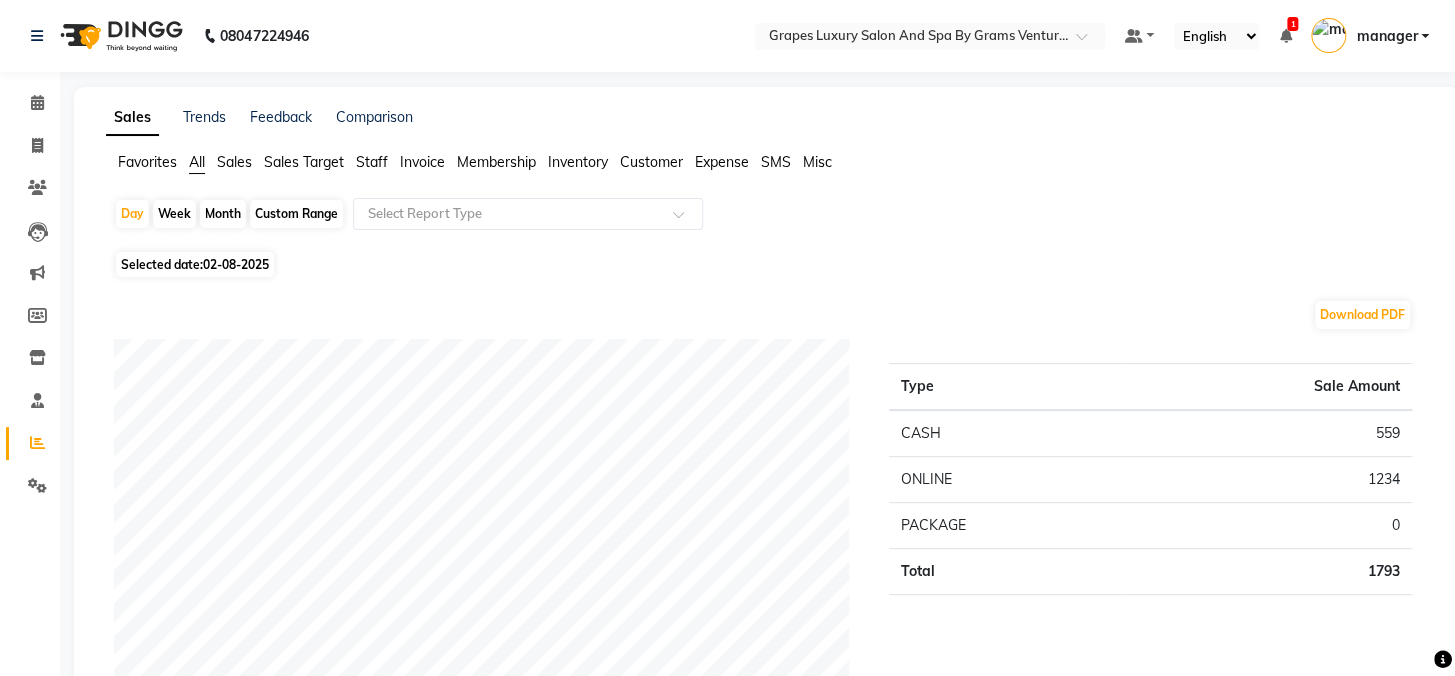 click on "Month" 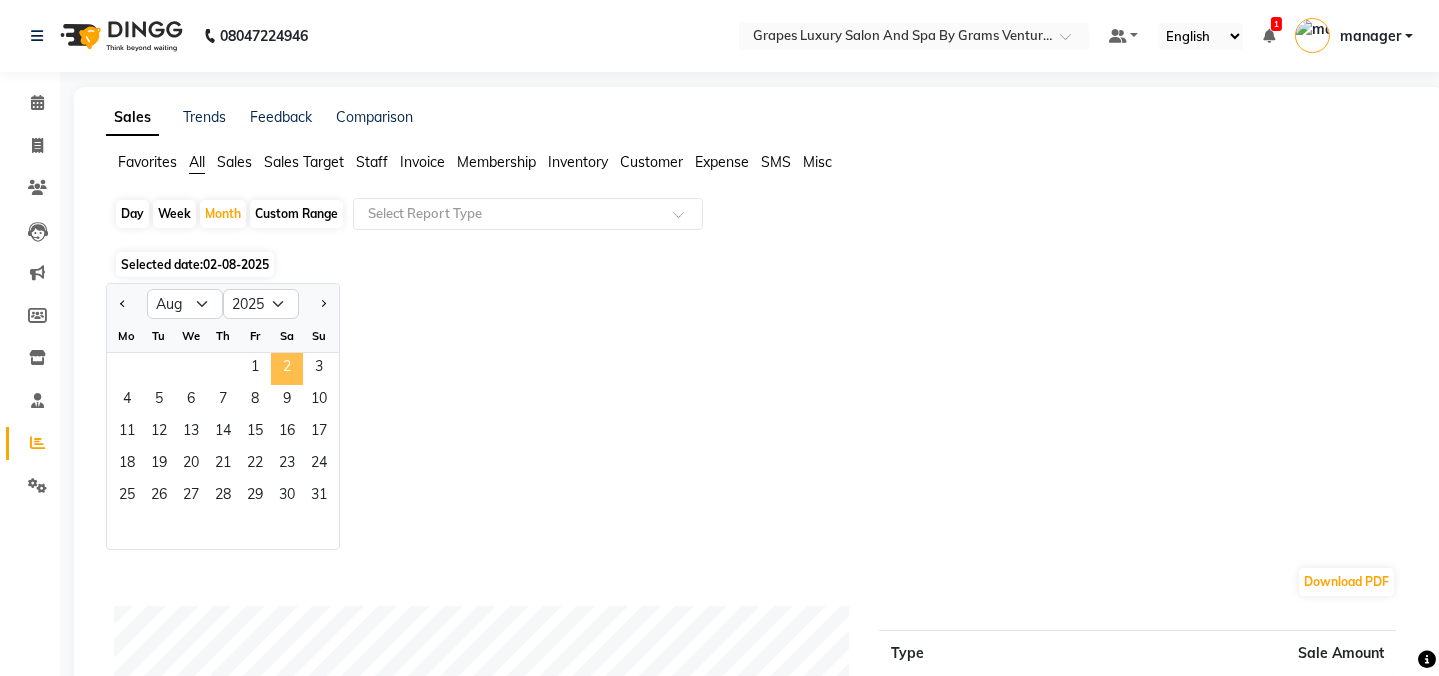 click on "2" 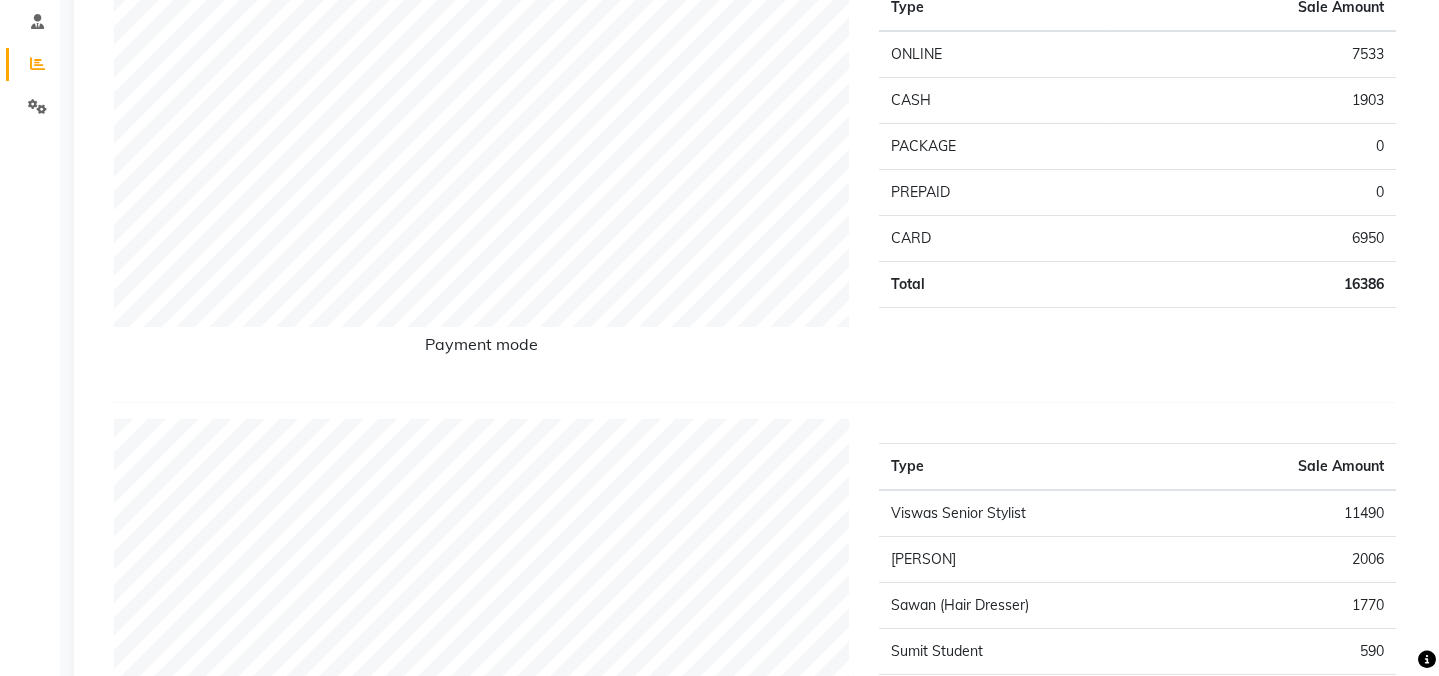 scroll, scrollTop: 0, scrollLeft: 0, axis: both 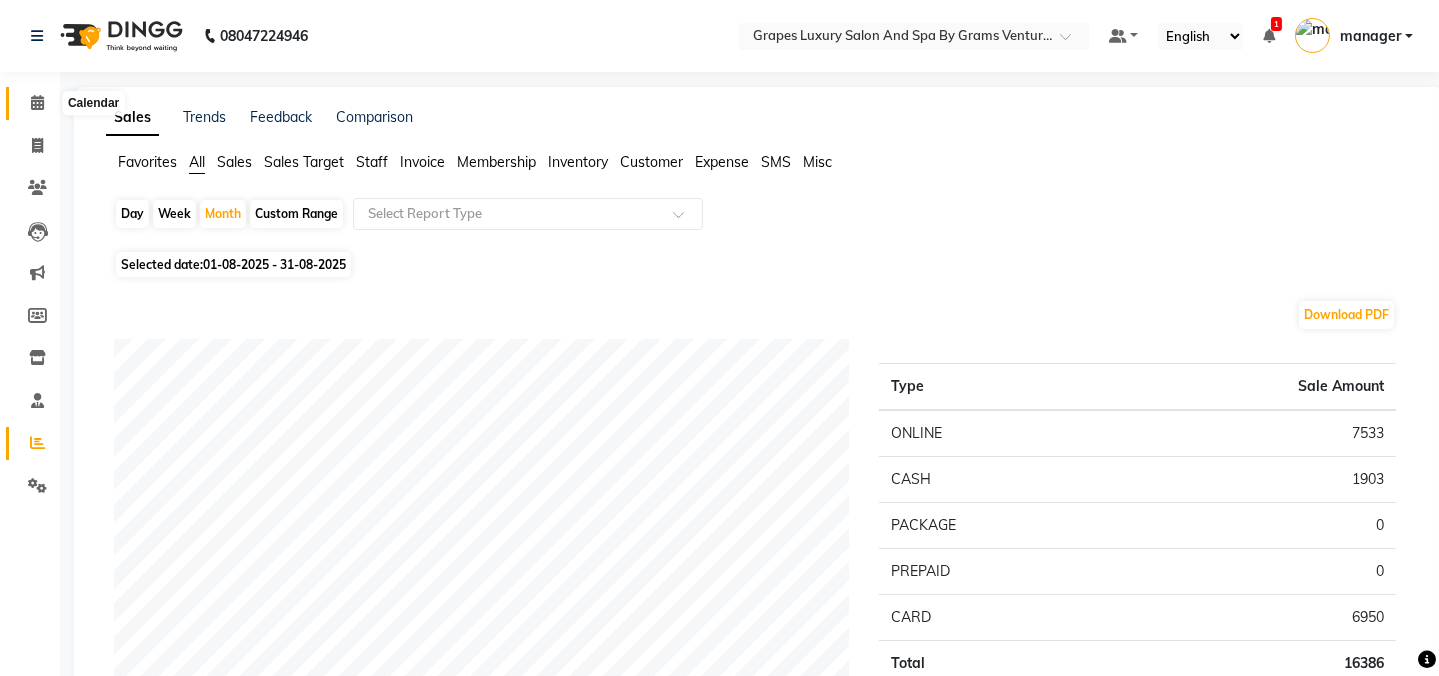click 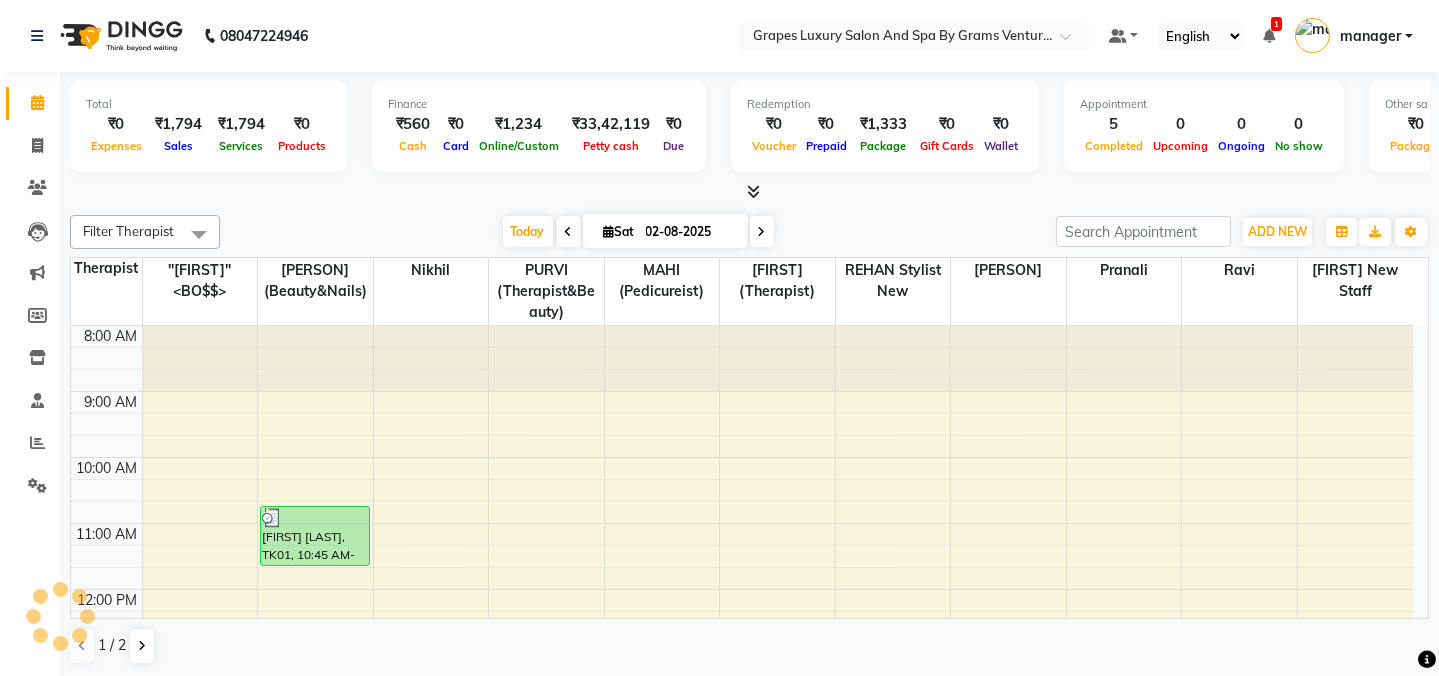 scroll, scrollTop: 0, scrollLeft: 0, axis: both 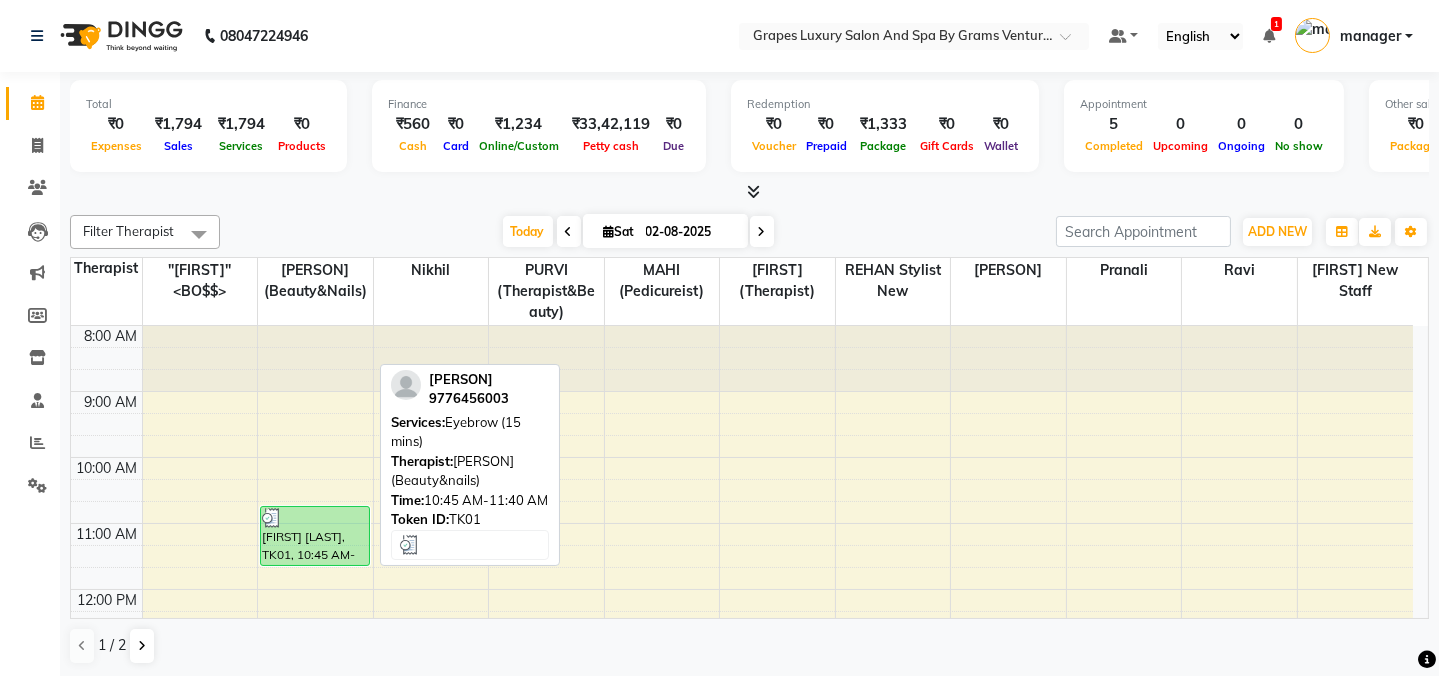 click at bounding box center (315, 518) 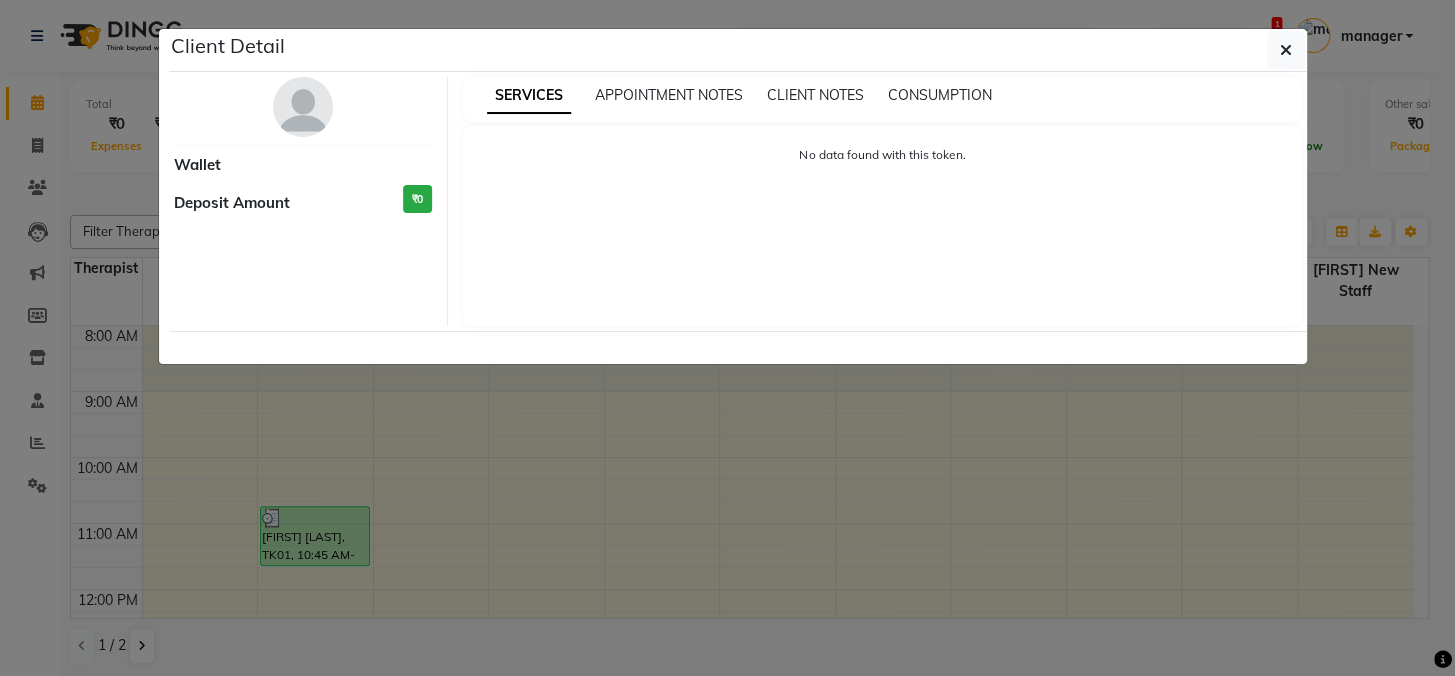 select on "3" 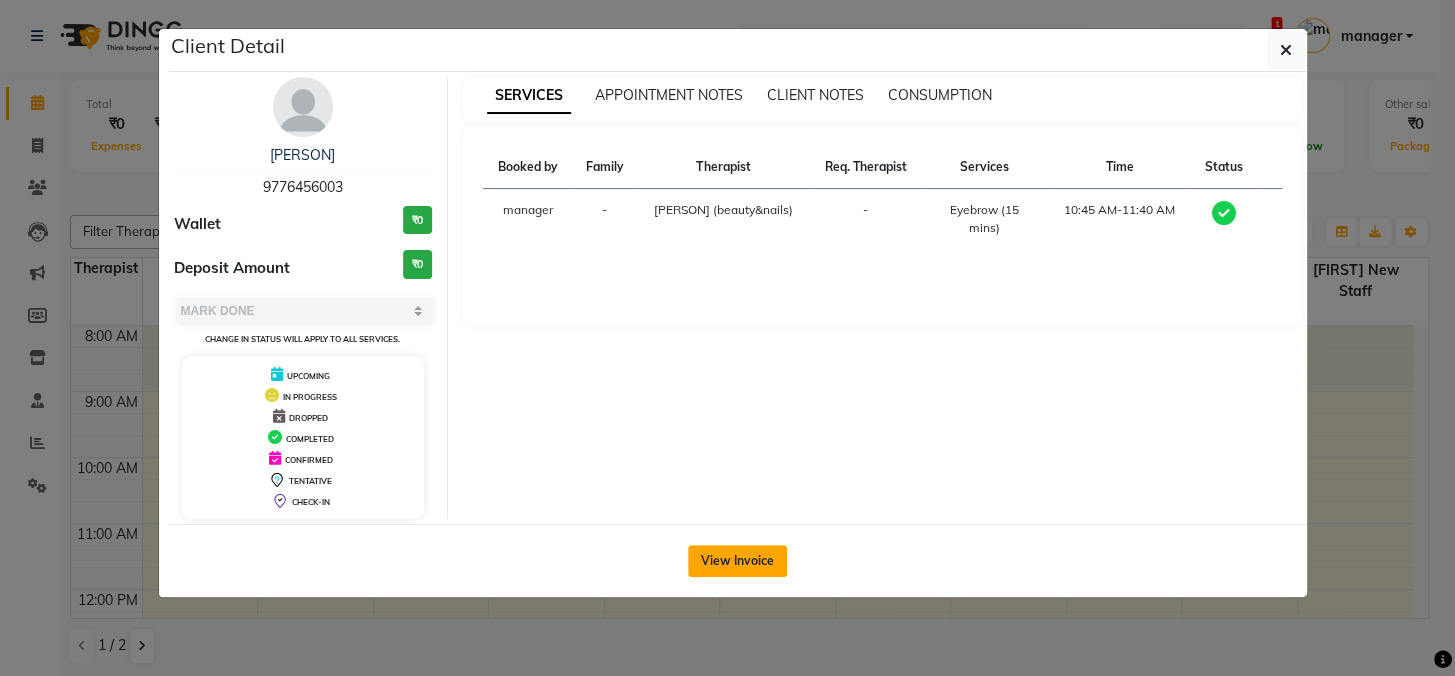 click on "View Invoice" 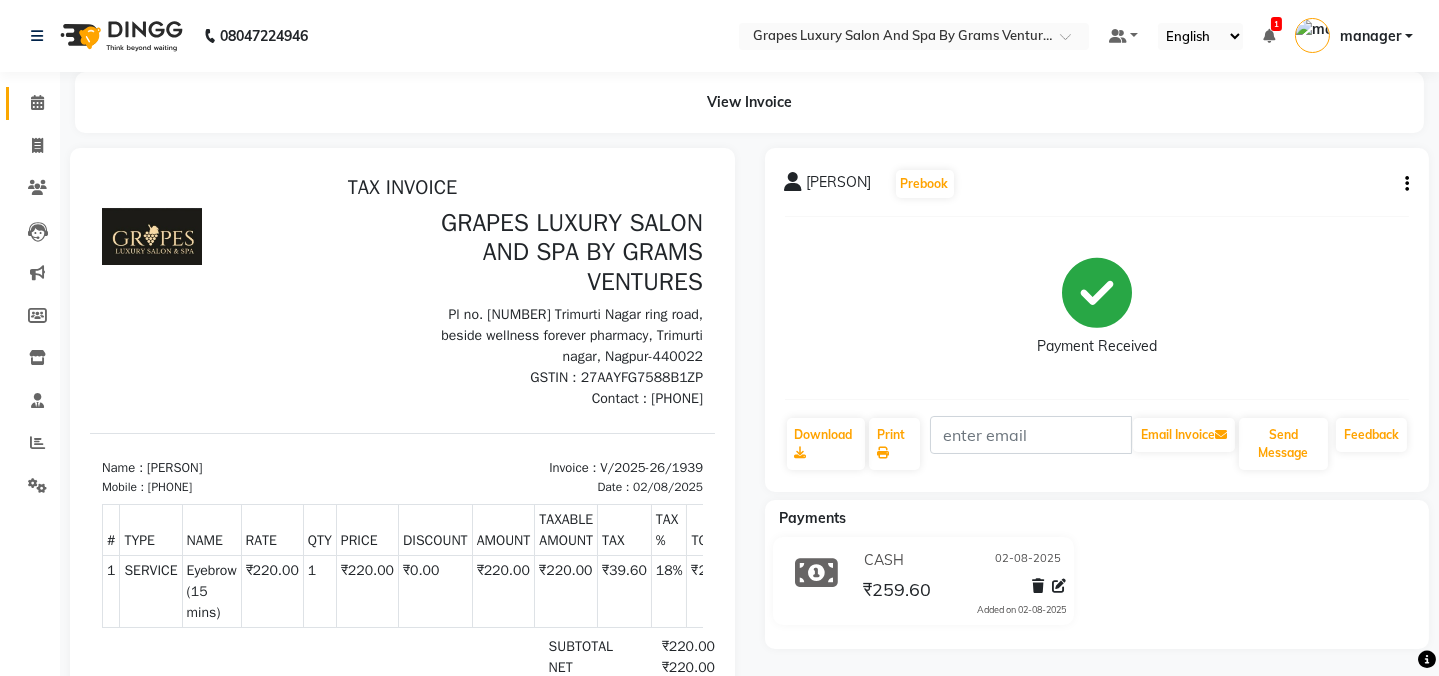 scroll, scrollTop: 0, scrollLeft: 0, axis: both 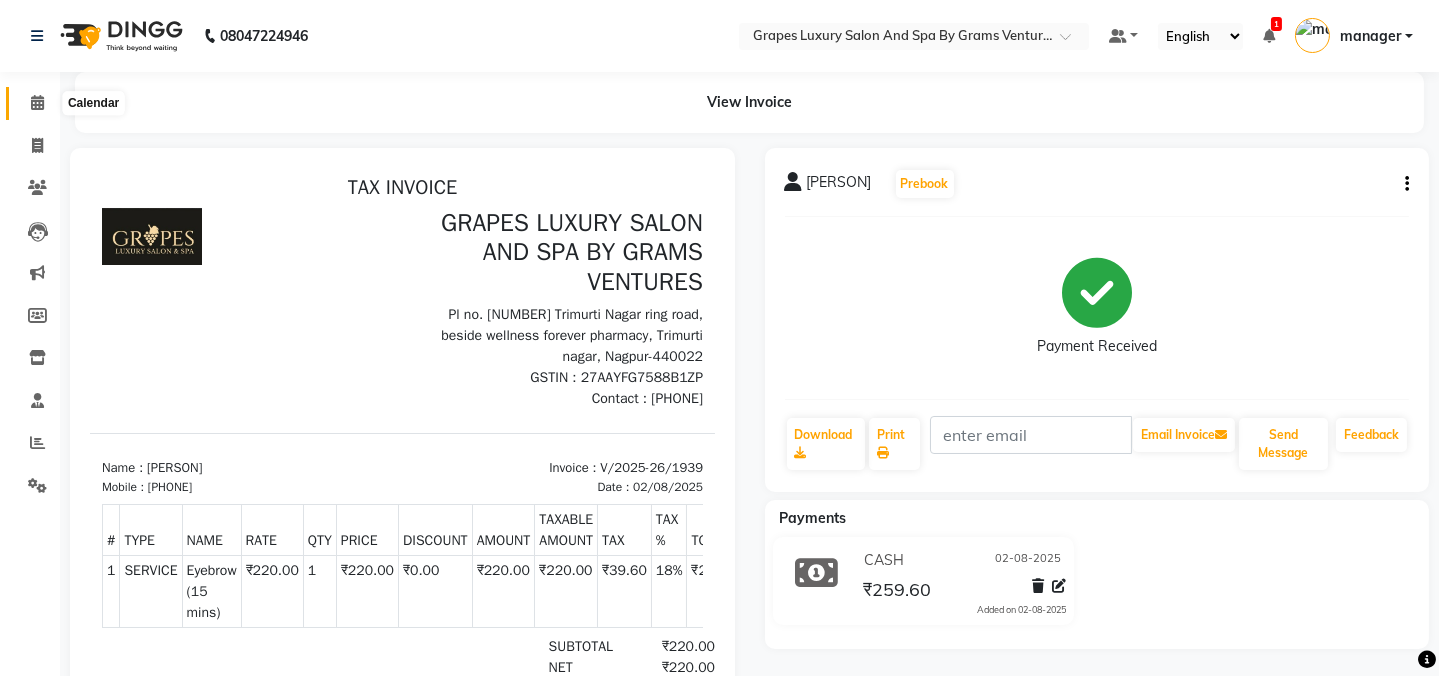 click 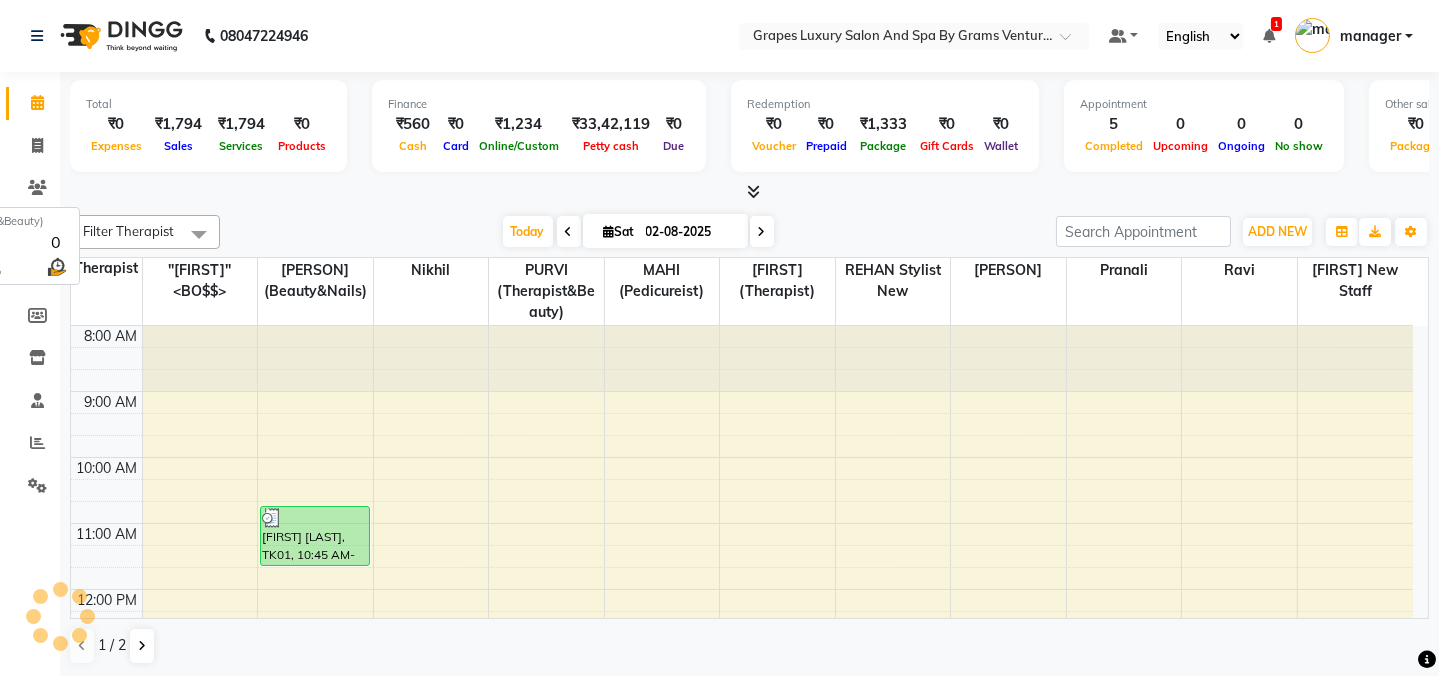 scroll, scrollTop: 460, scrollLeft: 0, axis: vertical 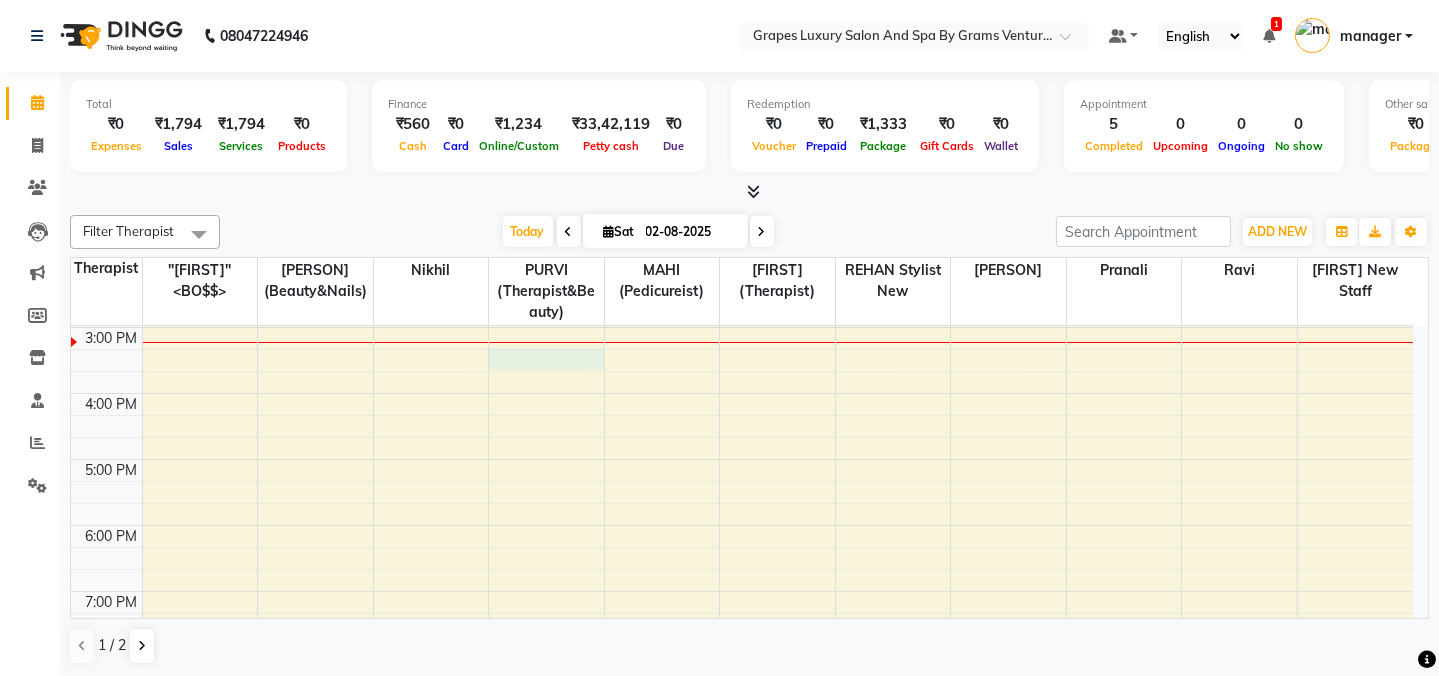 click on "8:00 AM 9:00 AM 10:00 AM 11:00 AM 12:00 PM 1:00 PM 2:00 PM 3:00 PM 4:00 PM 5:00 PM 6:00 PM 7:00 PM 8:00 PM     [FIRST] [LAST], TK01, 10:45 AM-11:40 AM, Eyebrow (15 mins)     [FIRST] mam, TK03, 01:00 PM-01:45 PM, Hair Cut Female (45 mins)" at bounding box center [742, 294] 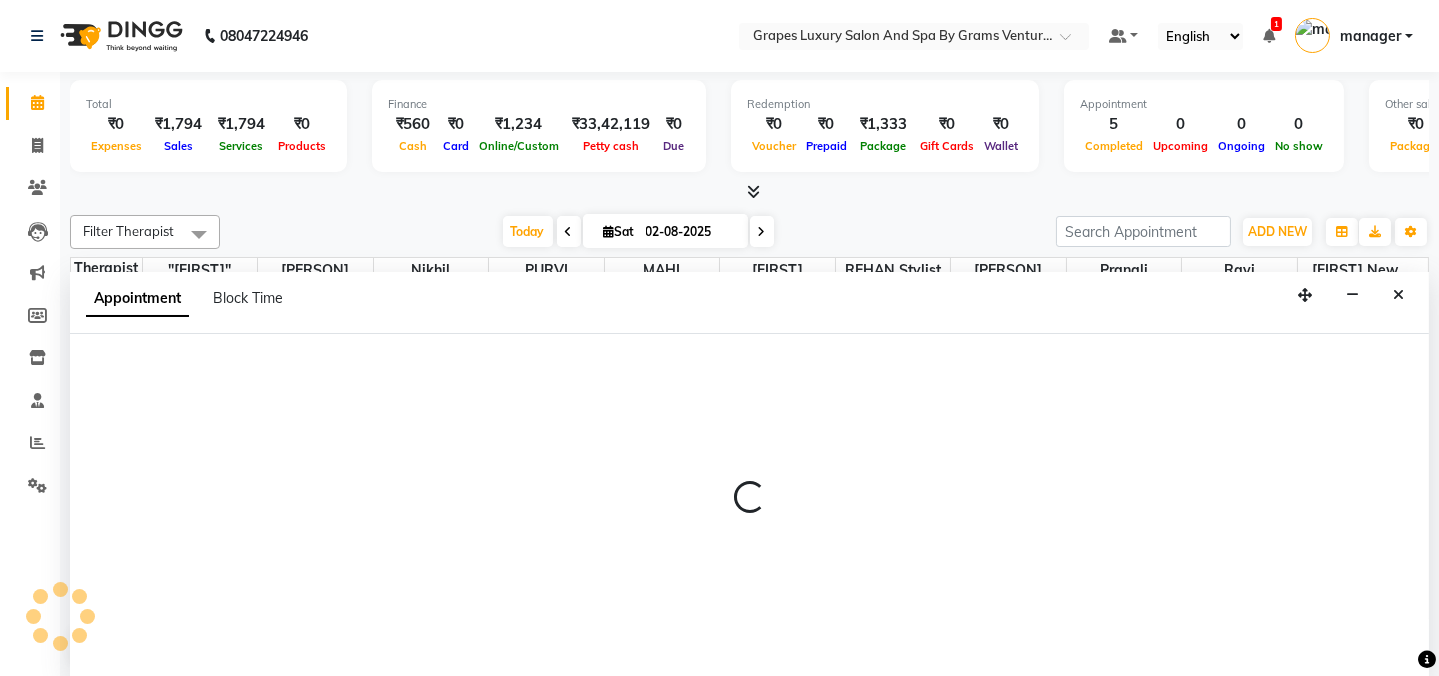 scroll, scrollTop: 0, scrollLeft: 0, axis: both 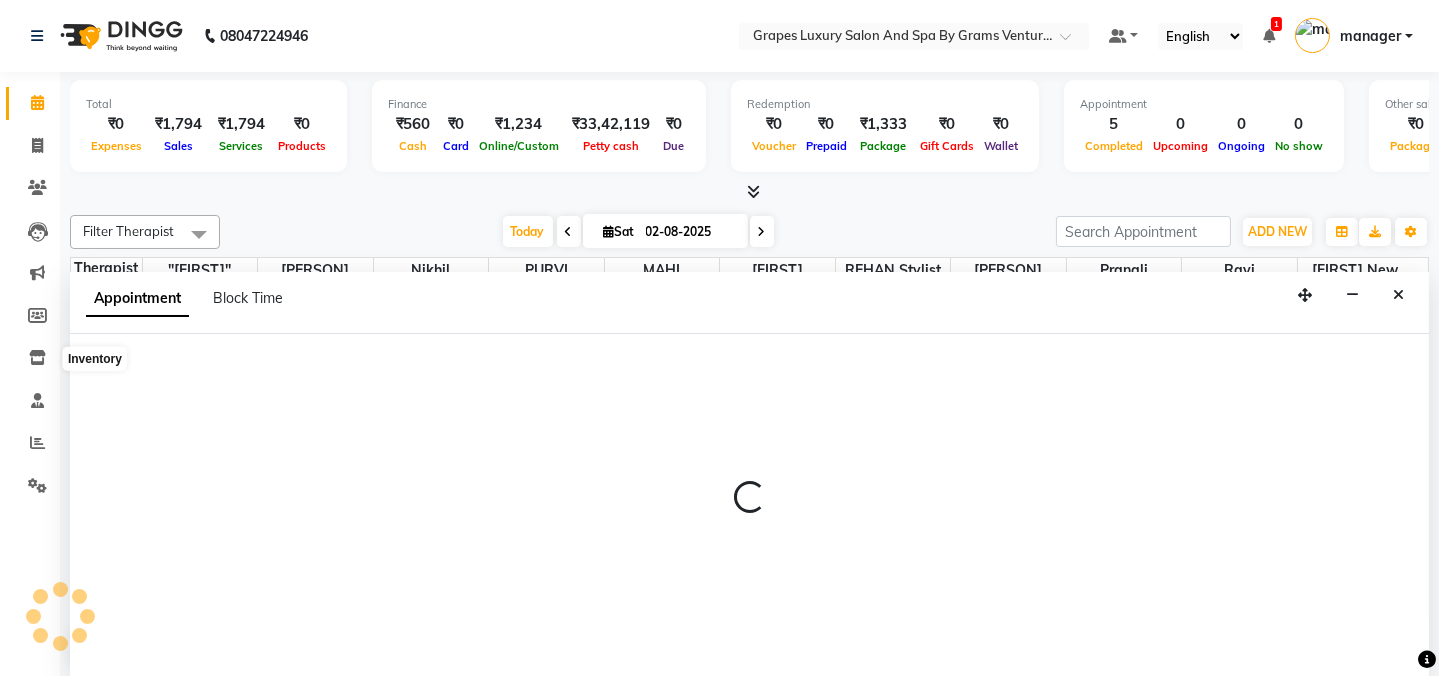 select on "47786" 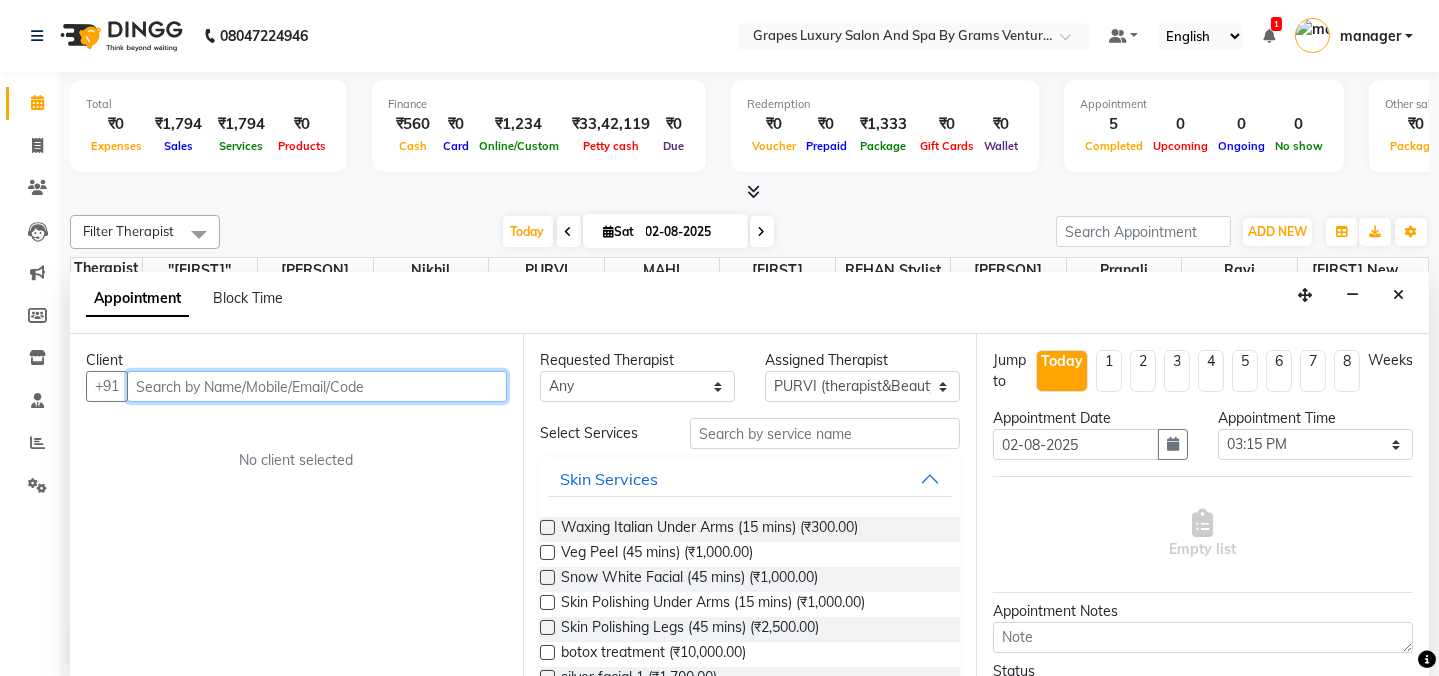 click at bounding box center [317, 386] 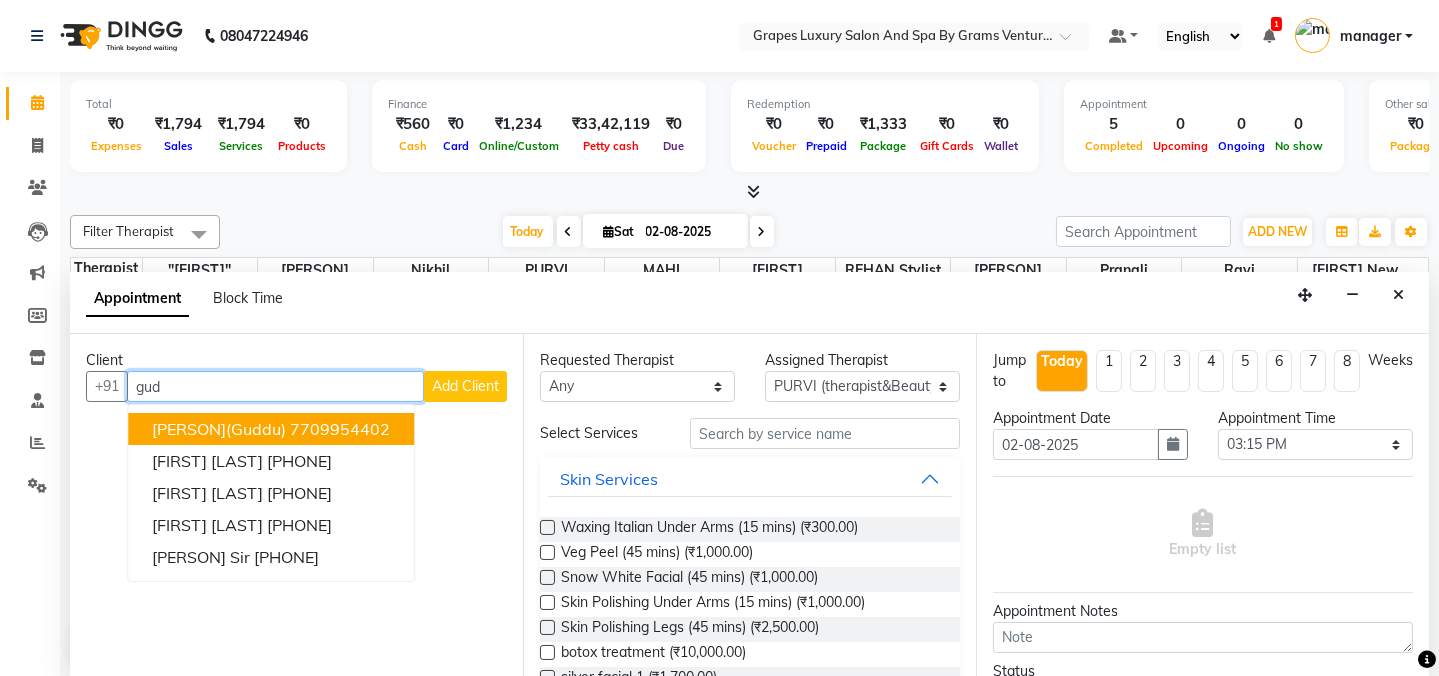 click on "[PERSON](Guddu)" at bounding box center (219, 429) 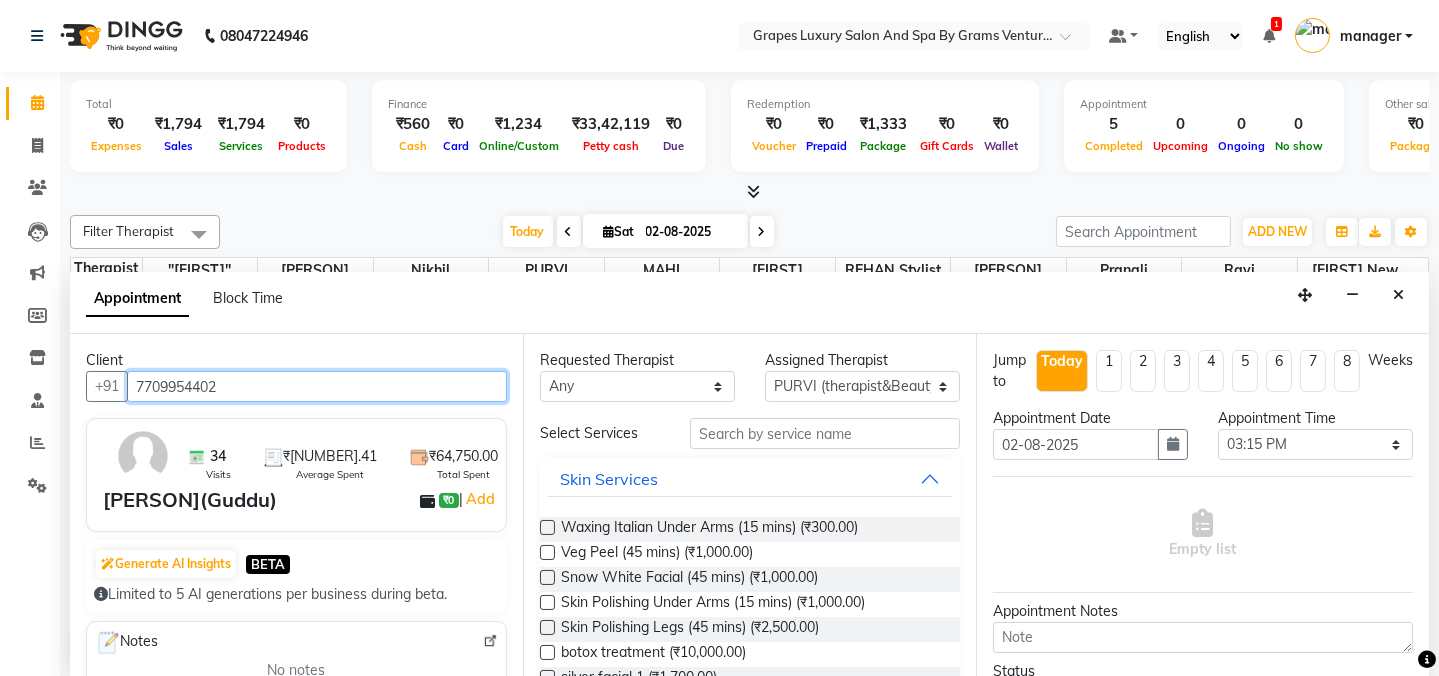 type on "7709954402" 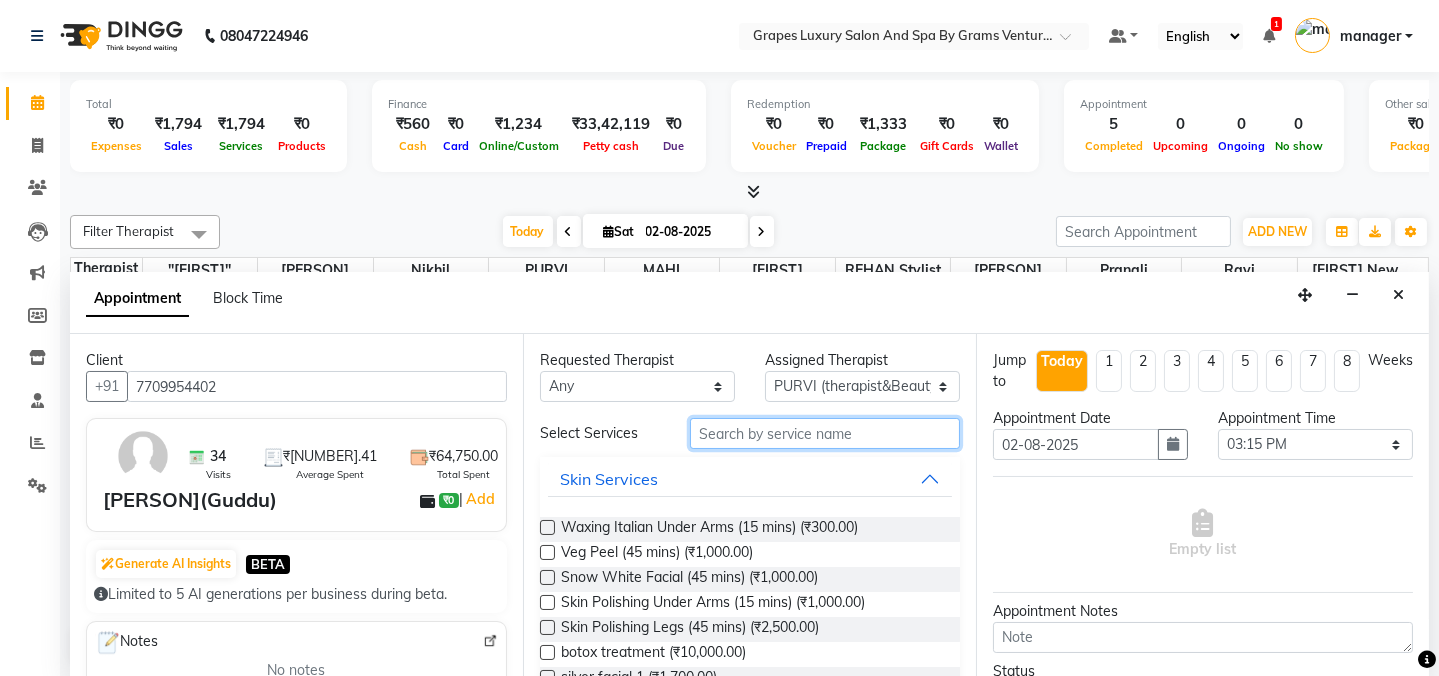 click at bounding box center [825, 433] 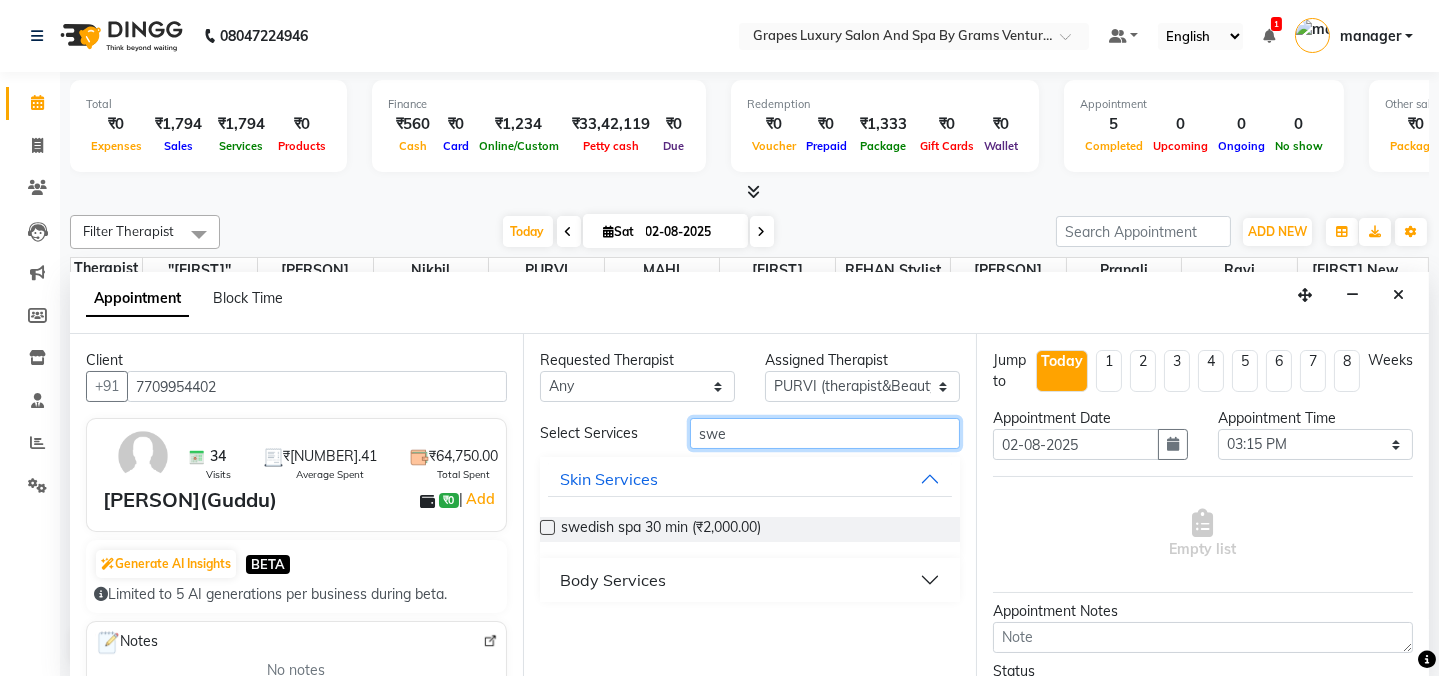 type on "swe" 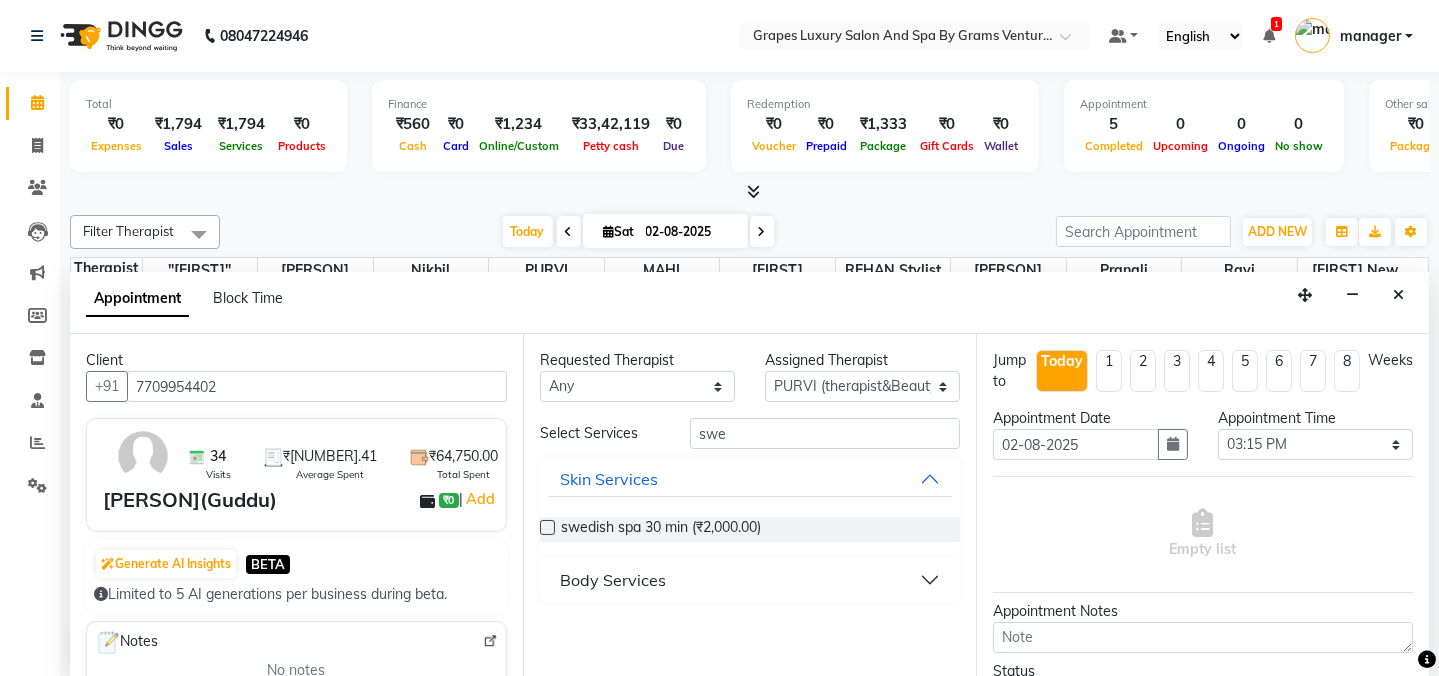 click on "Body Services" at bounding box center (613, 580) 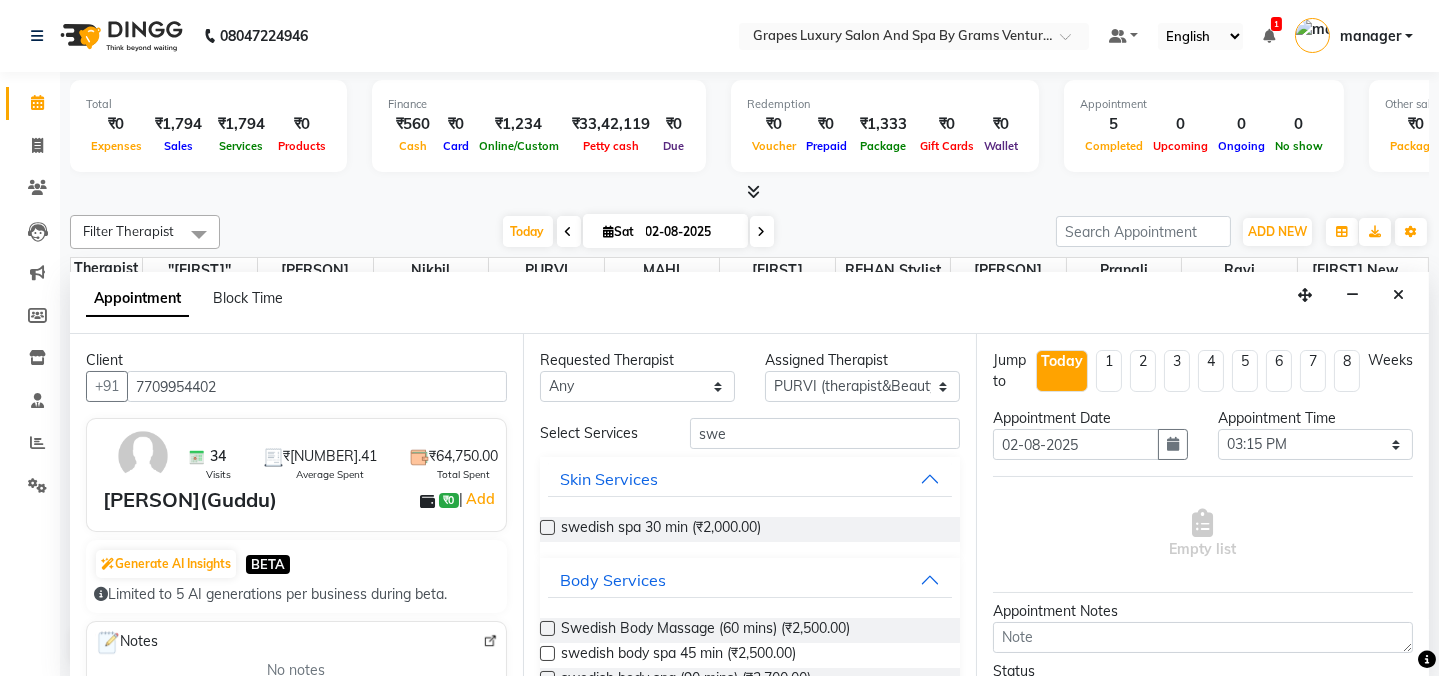 click at bounding box center (547, 628) 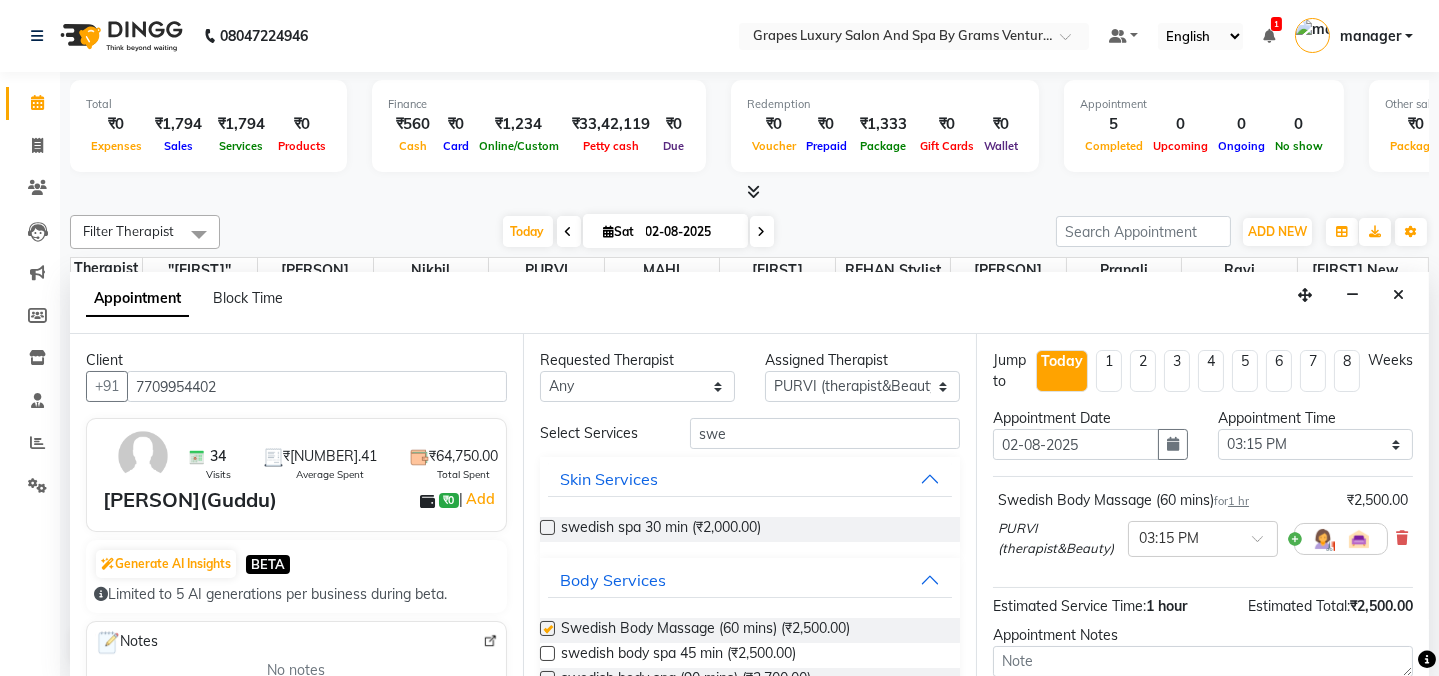 checkbox on "false" 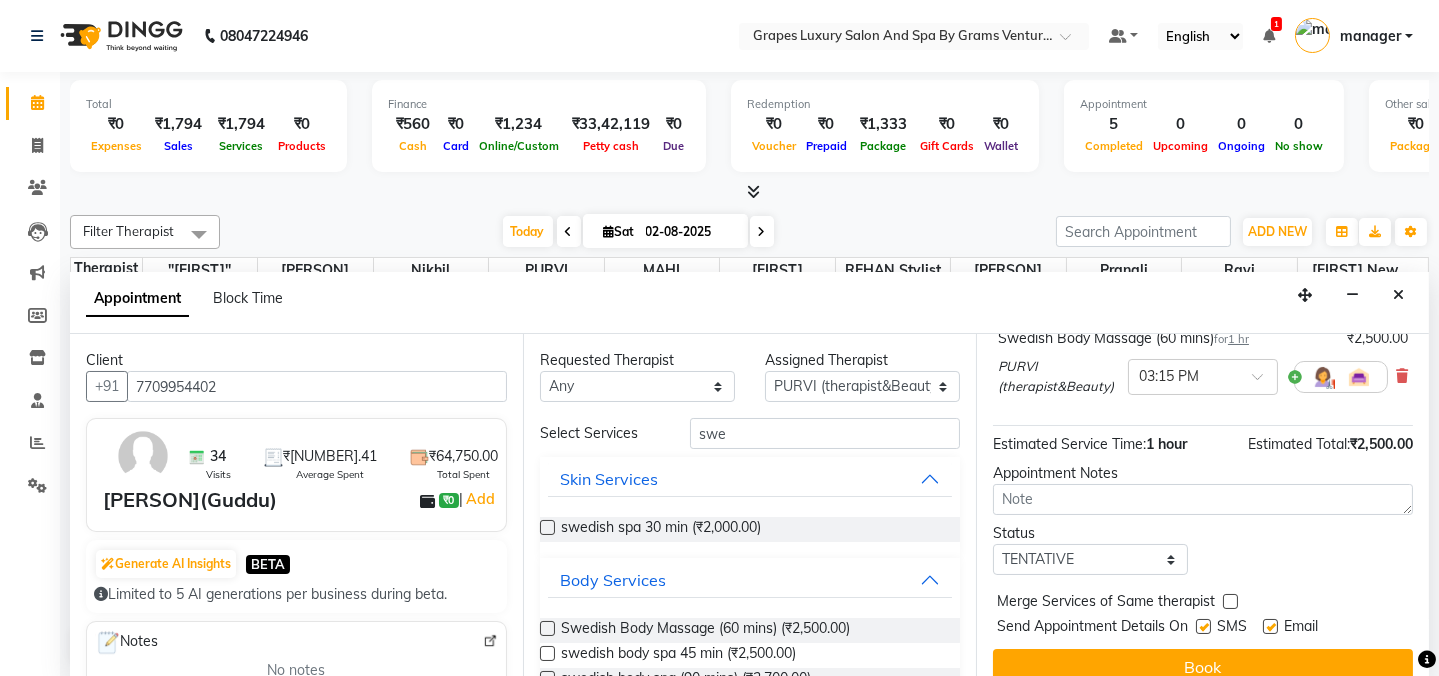 scroll, scrollTop: 184, scrollLeft: 0, axis: vertical 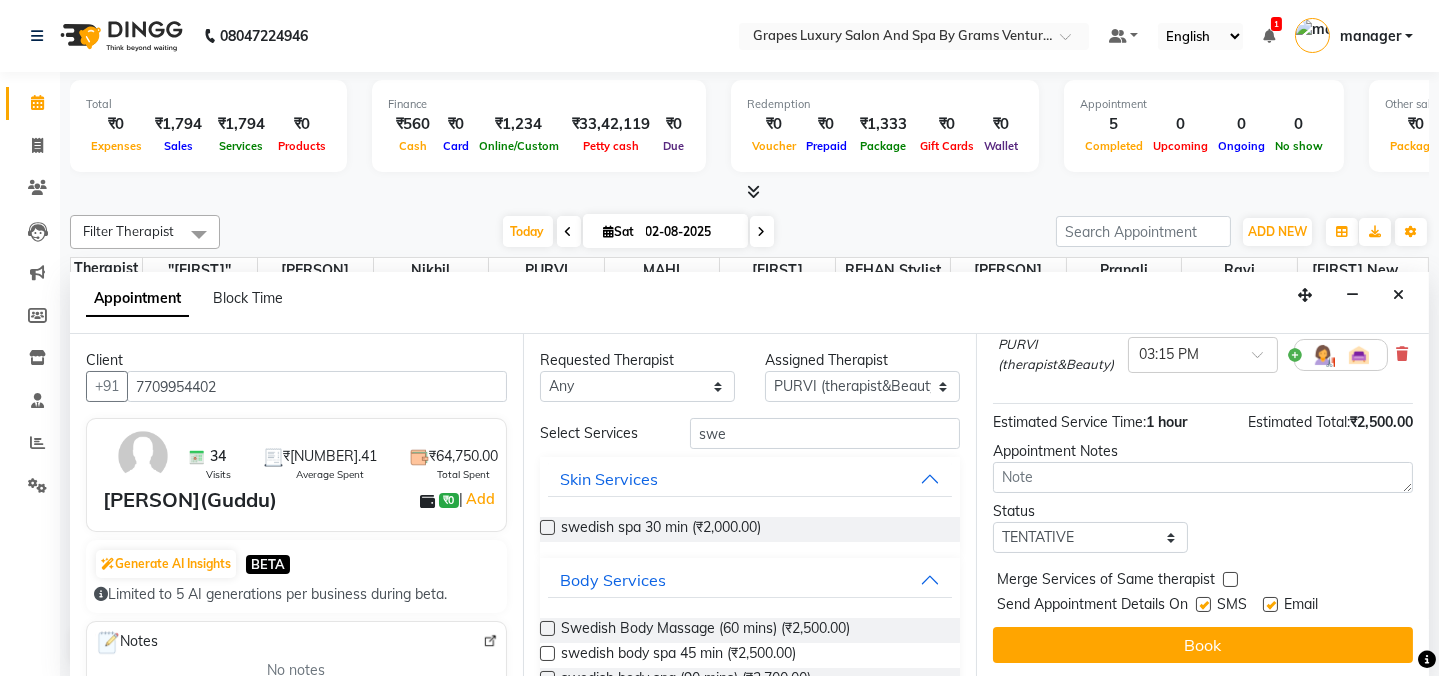 click at bounding box center (1203, 604) 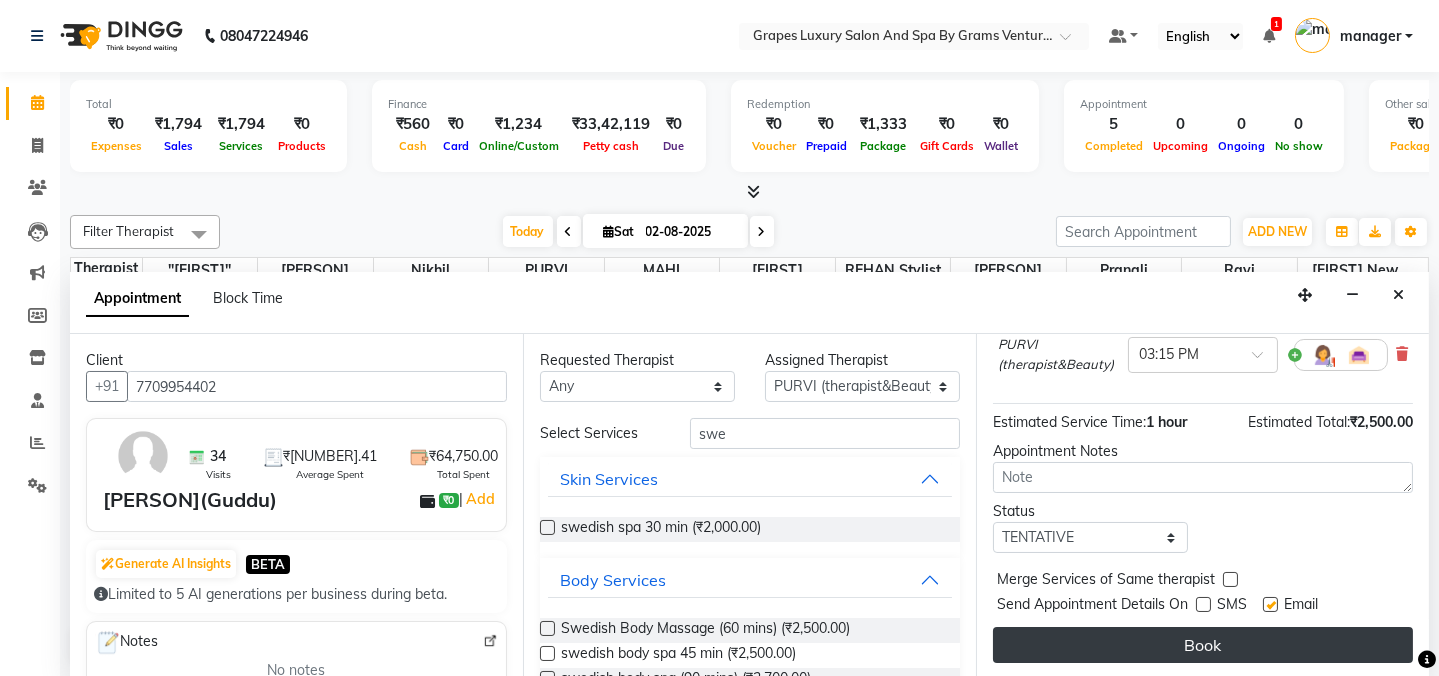 click on "Book" at bounding box center [1203, 645] 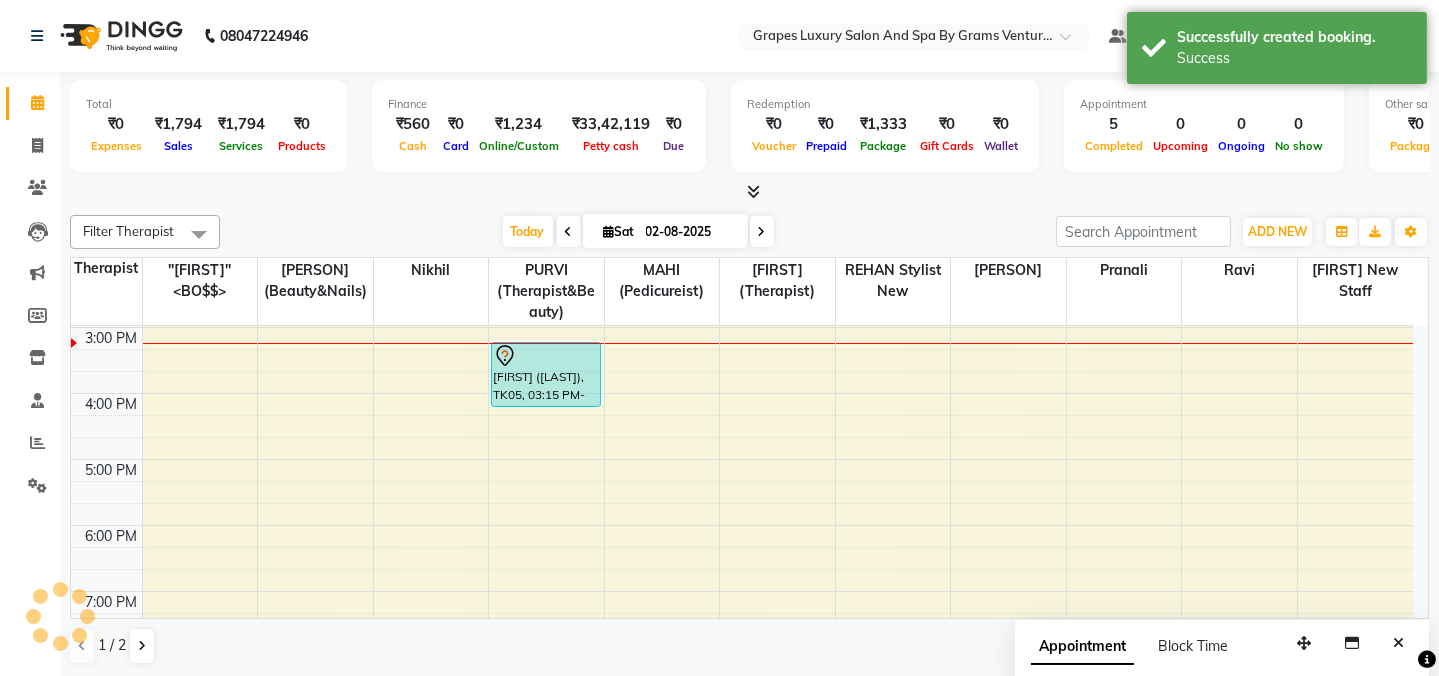 scroll, scrollTop: 0, scrollLeft: 0, axis: both 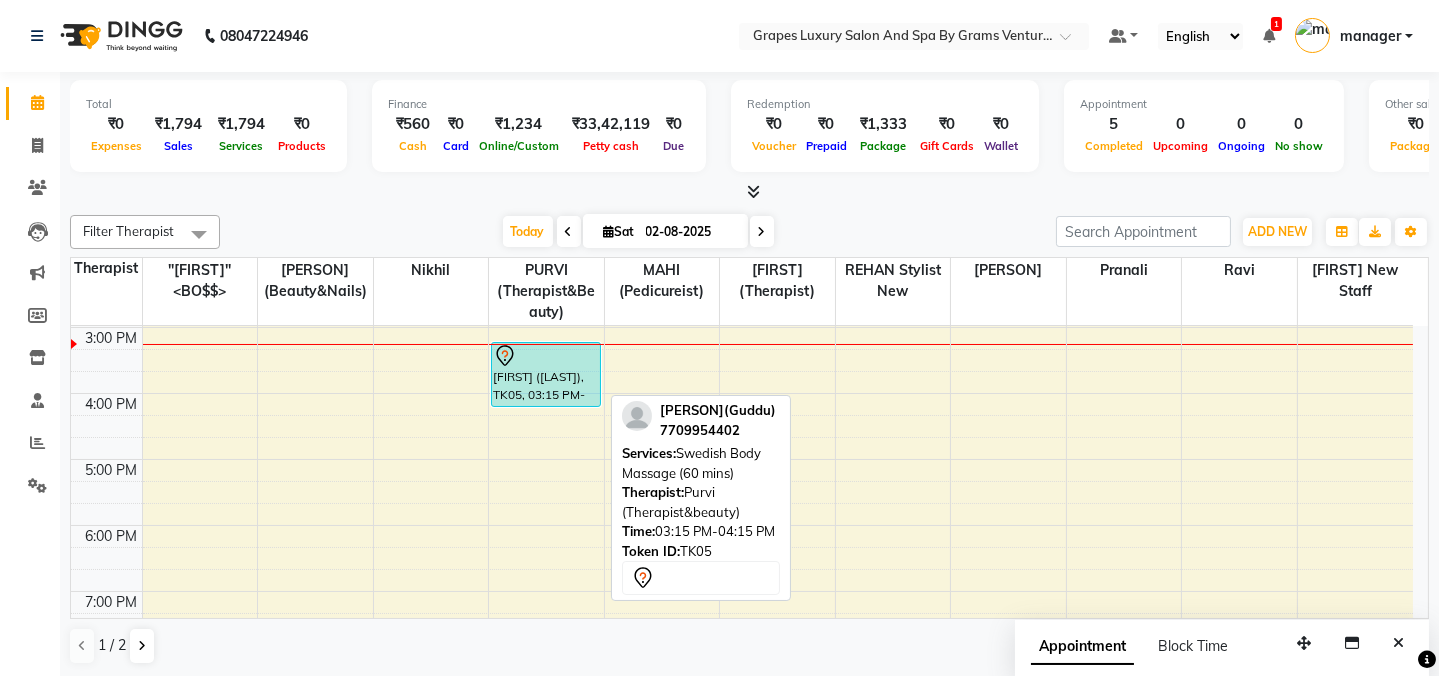 click on "[FIRST] ([LAST]), TK05, 03:15 PM-04:15 PM, Swedish Body Massage (60 mins)" at bounding box center [546, 374] 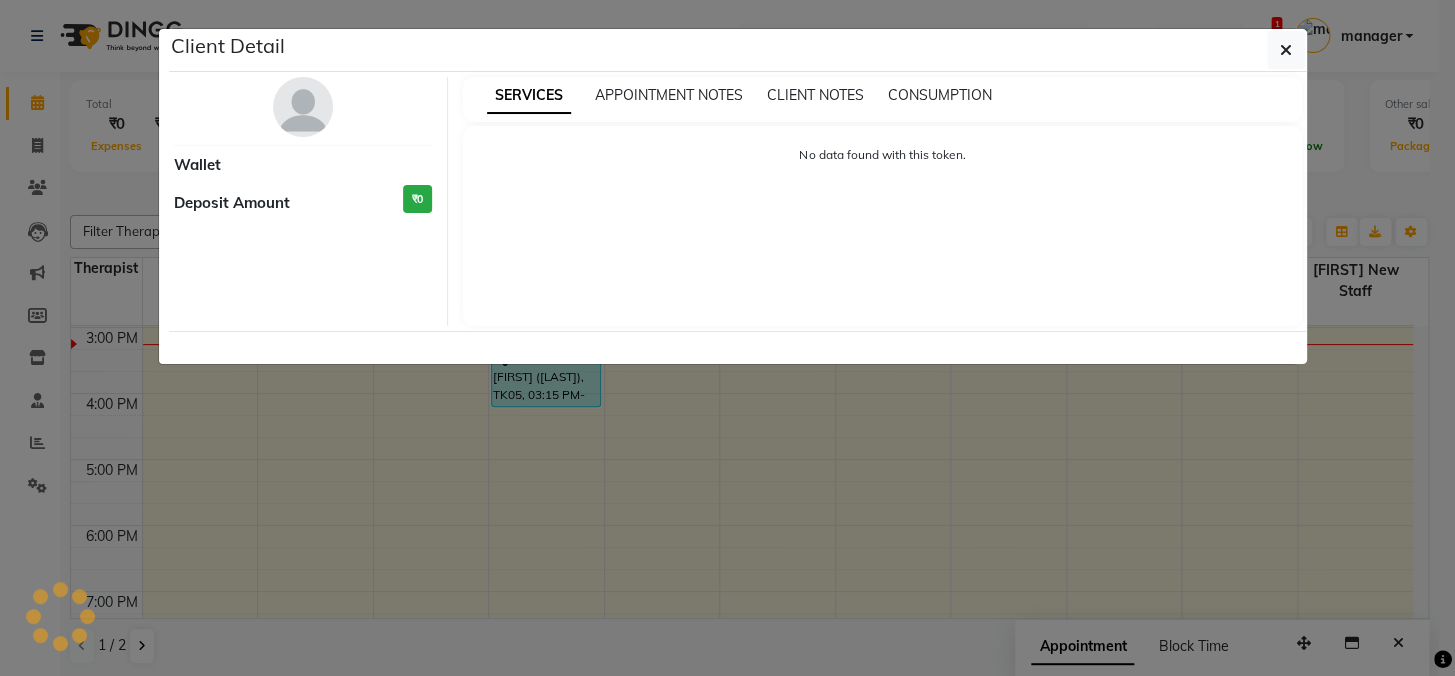 select on "7" 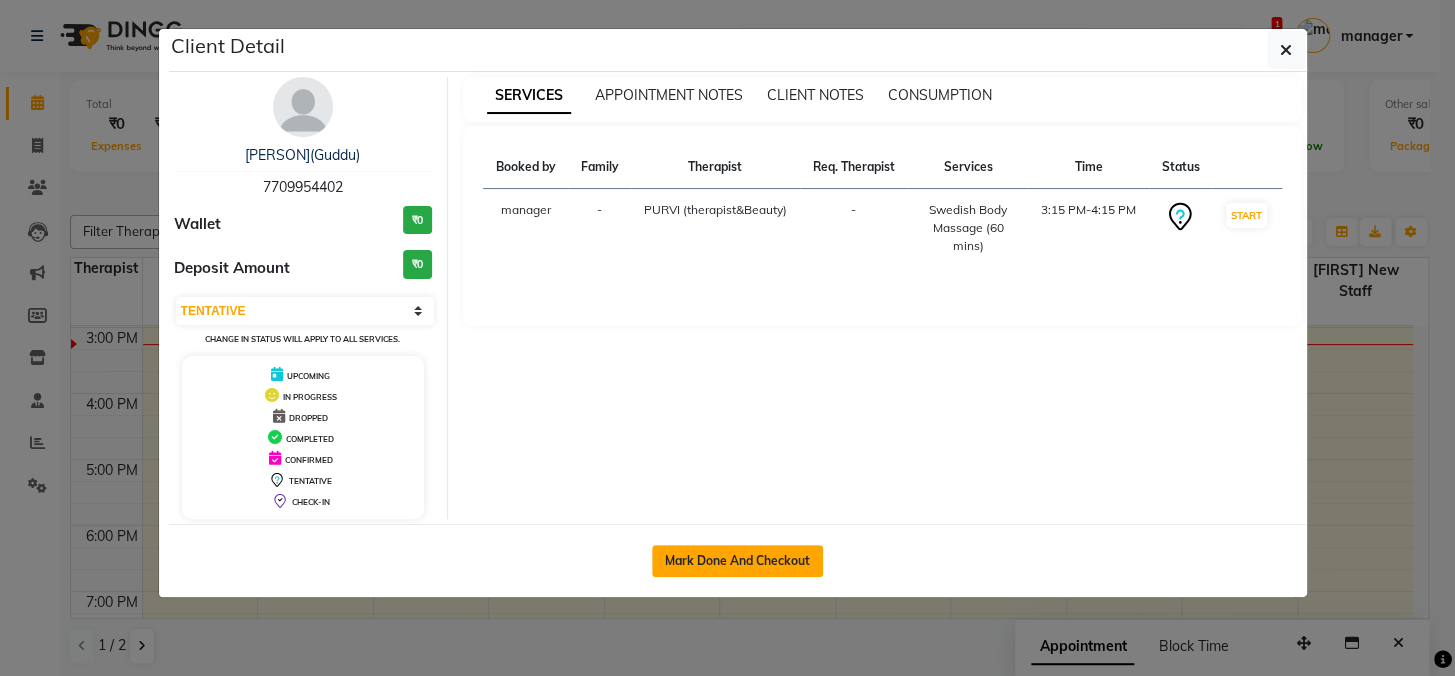 click on "Mark Done And Checkout" 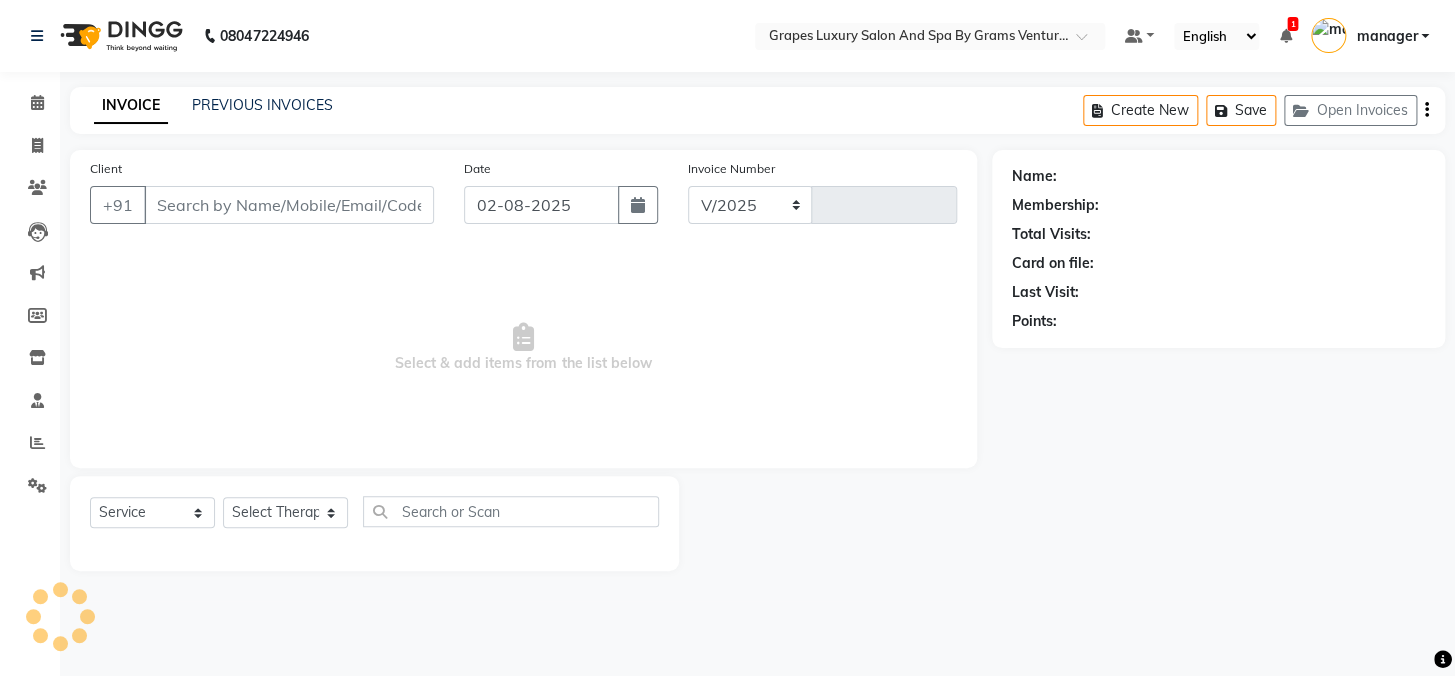select on "3585" 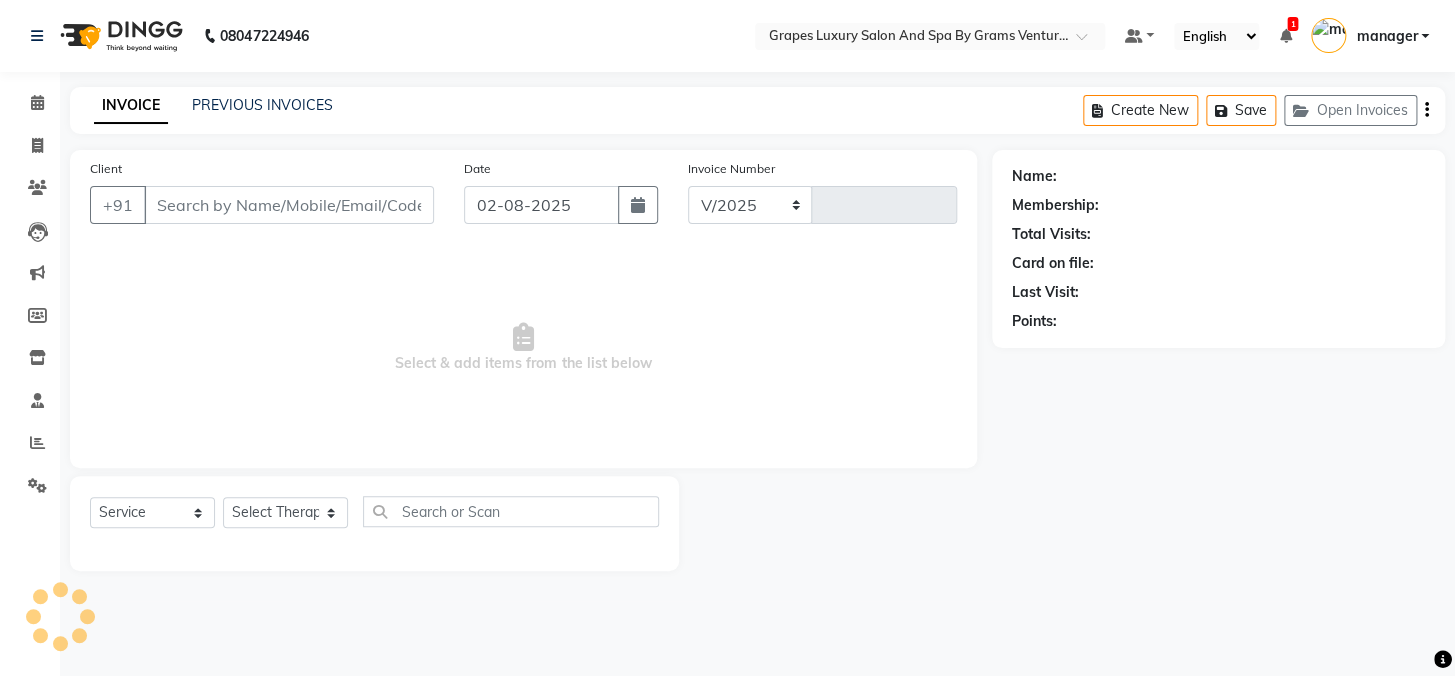 type on "1943" 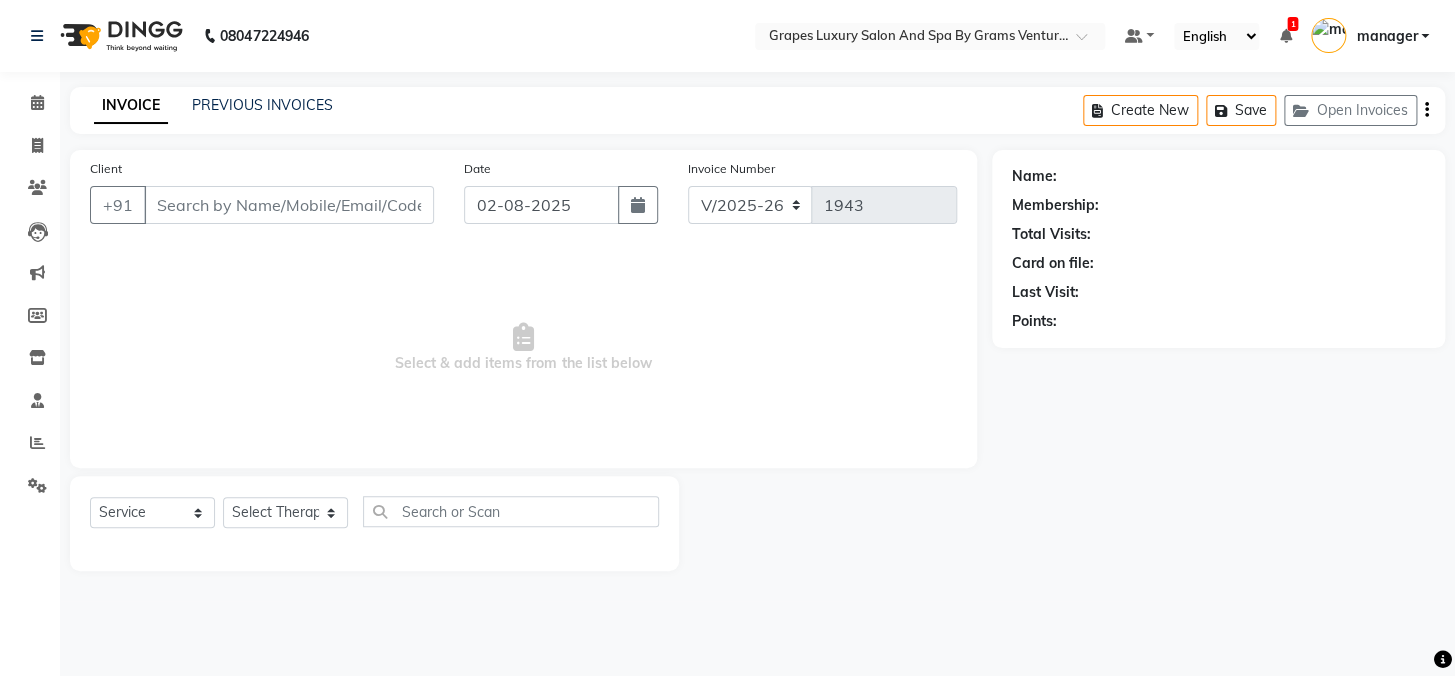 type on "7709954402" 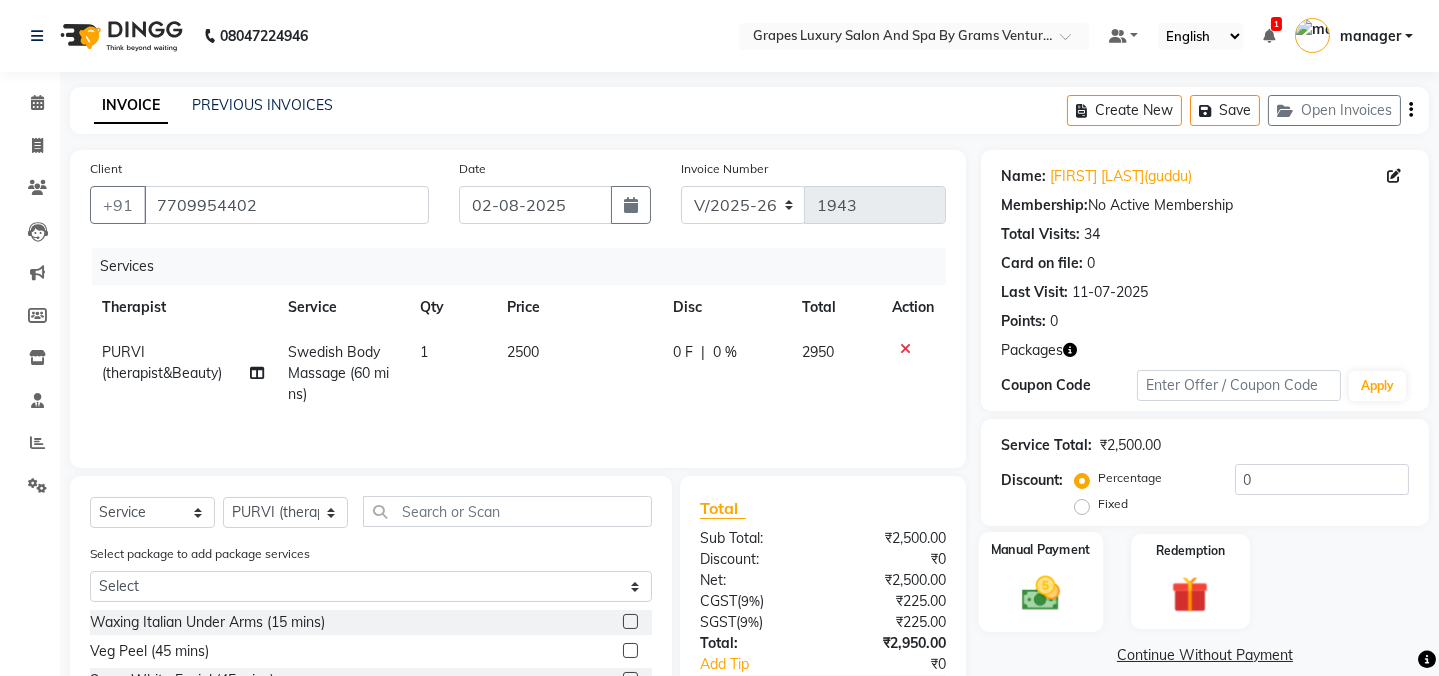 click 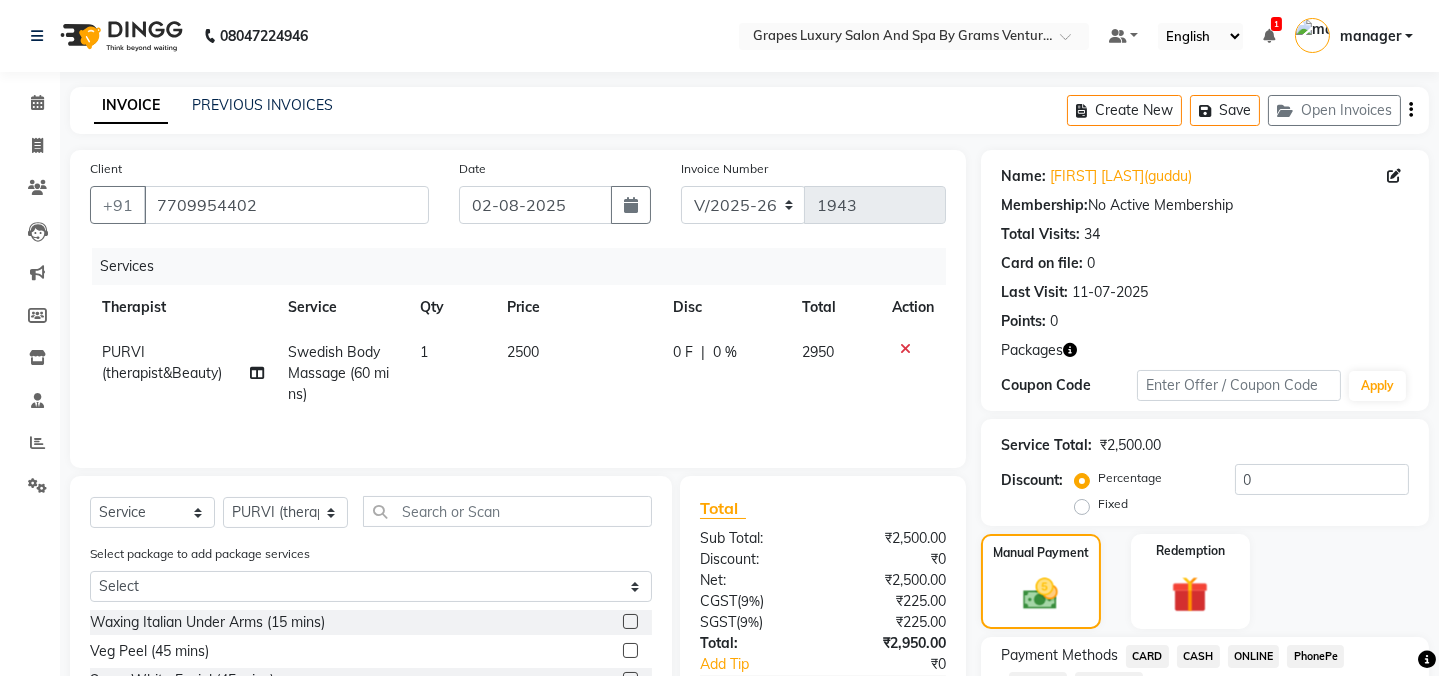 click on "CASH" 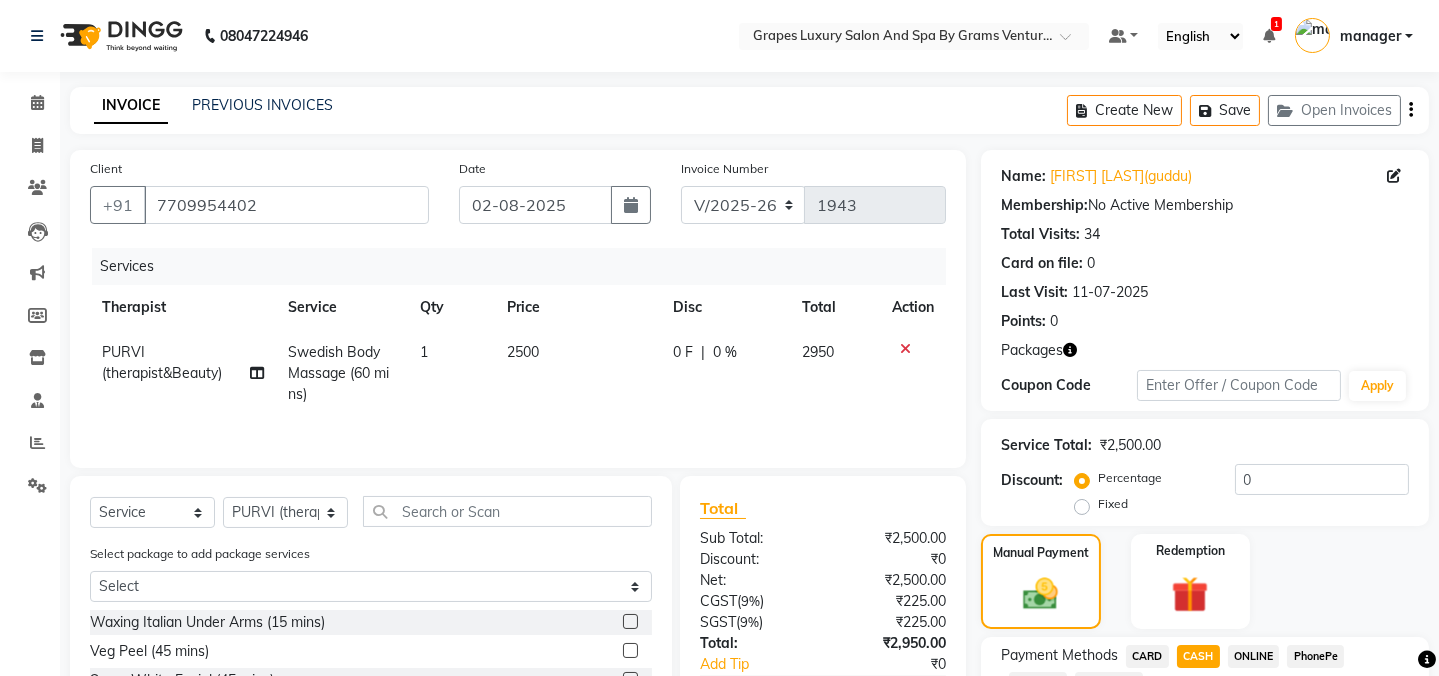 click on "Add Payment" 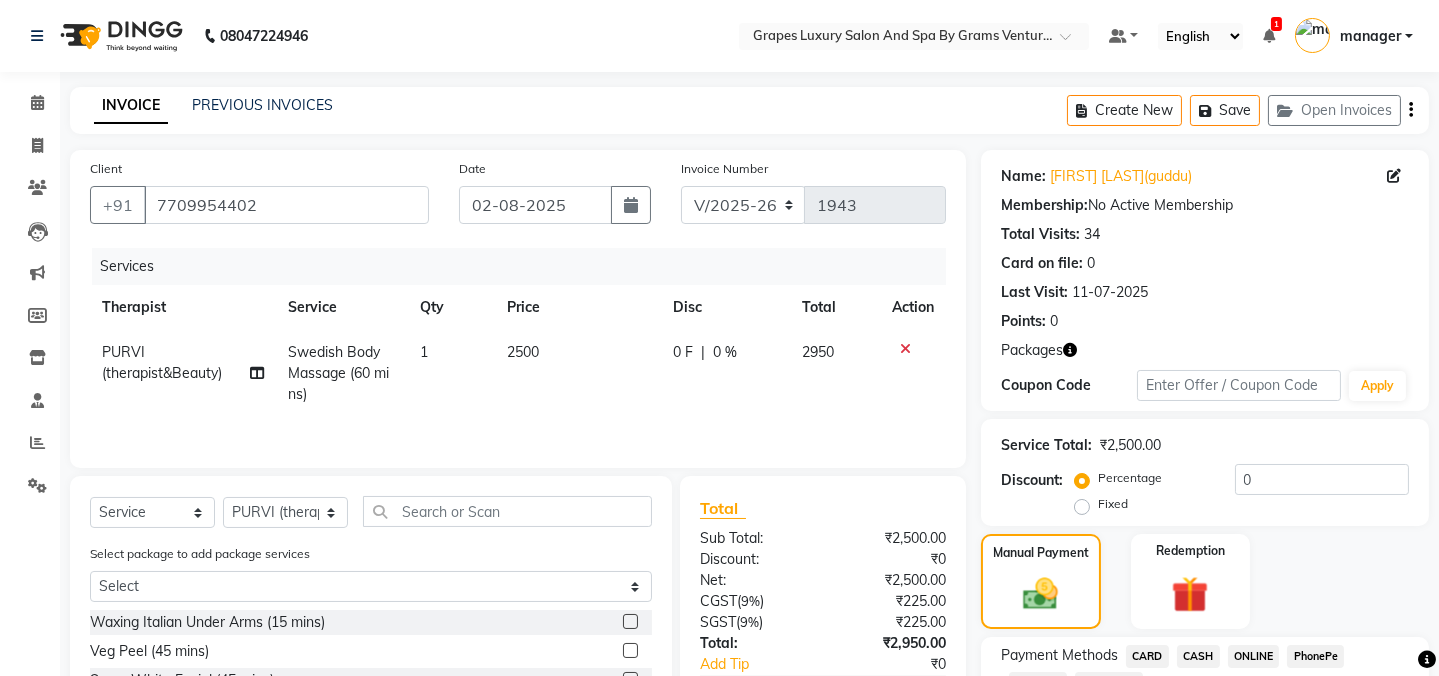 scroll, scrollTop: 208, scrollLeft: 0, axis: vertical 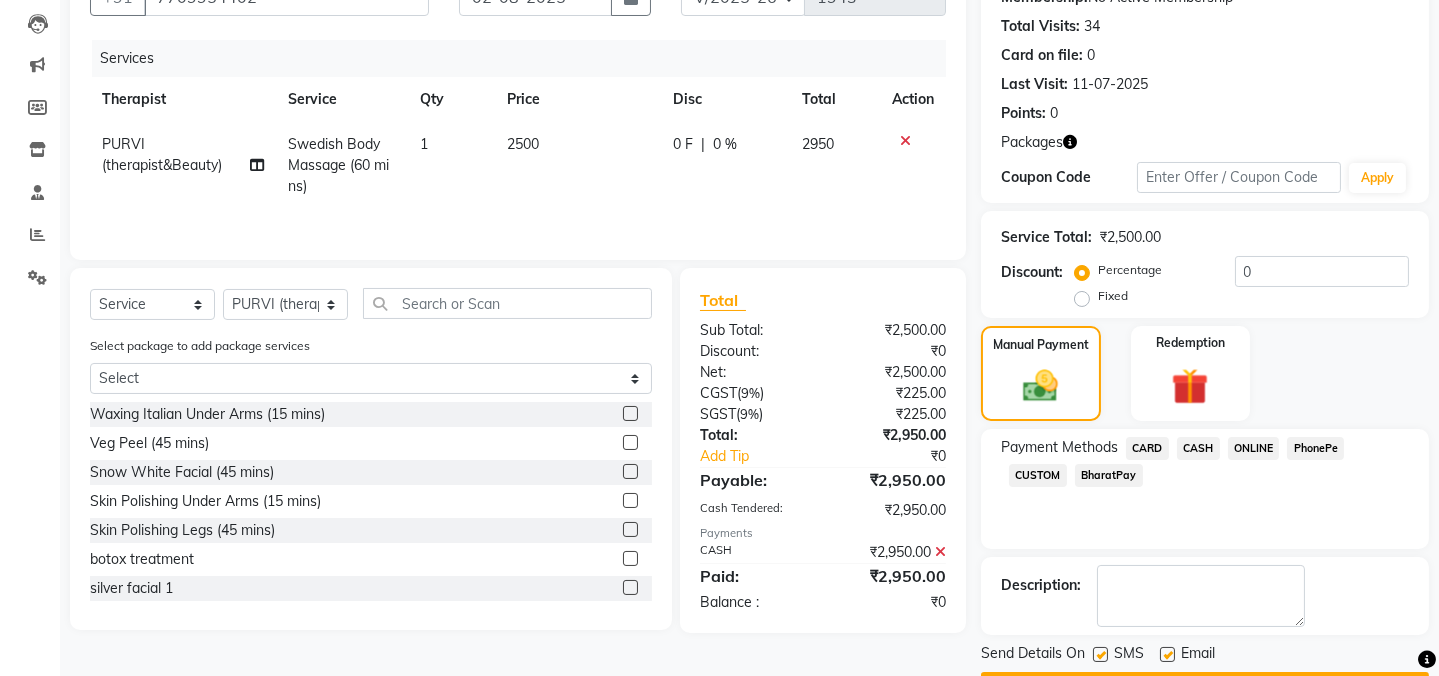 click 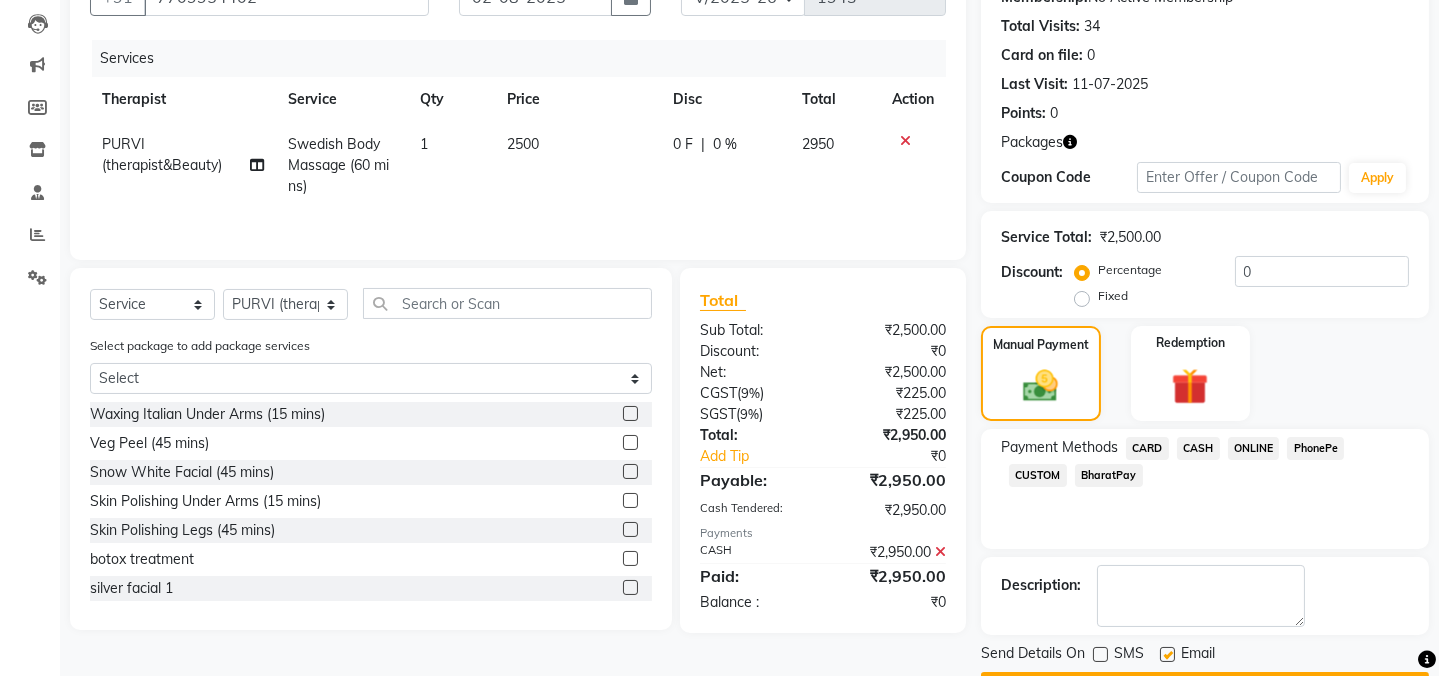 scroll, scrollTop: 263, scrollLeft: 0, axis: vertical 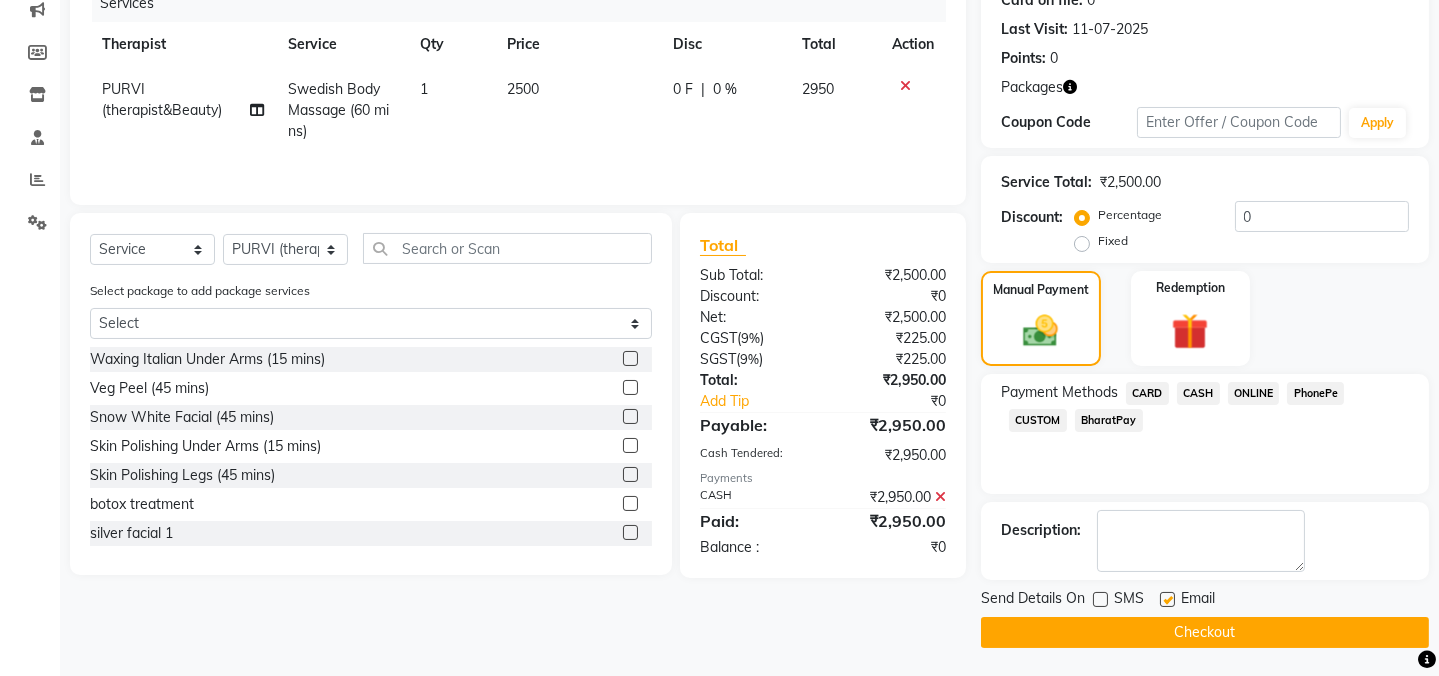 click on "Checkout" 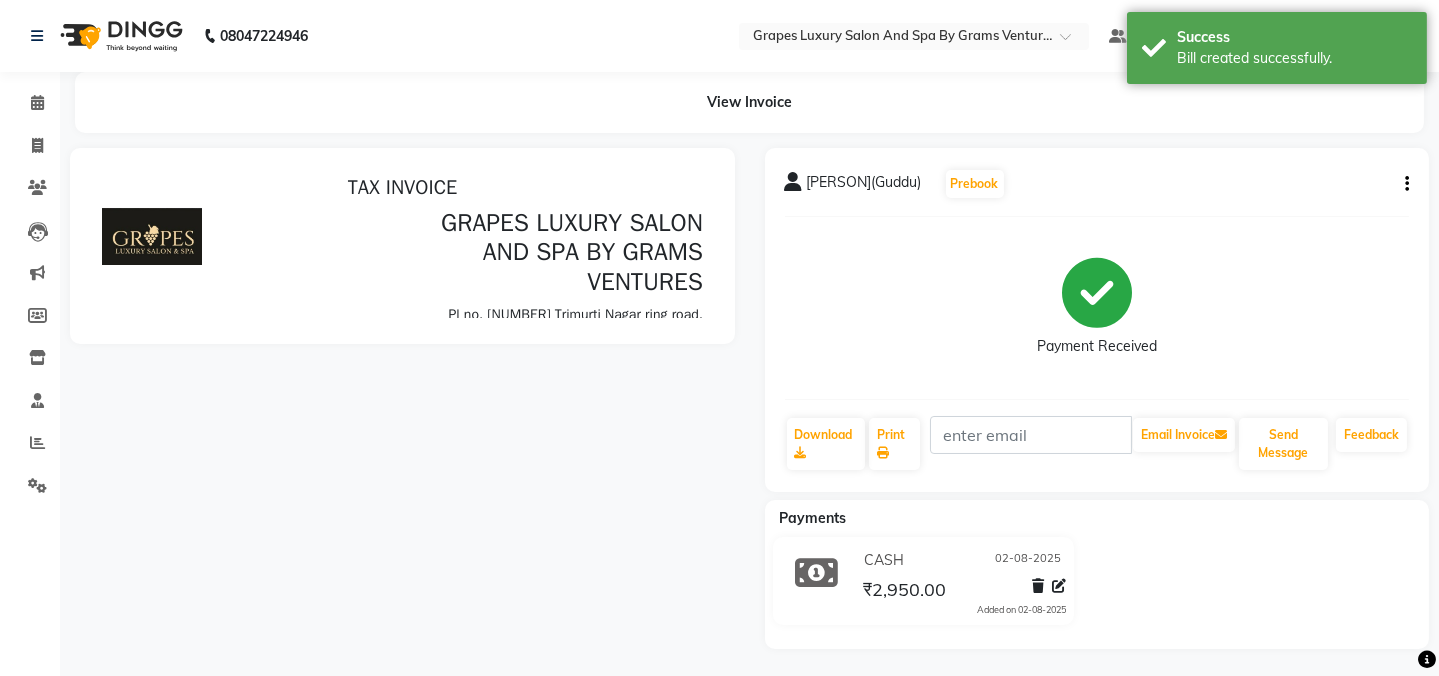 scroll, scrollTop: 0, scrollLeft: 0, axis: both 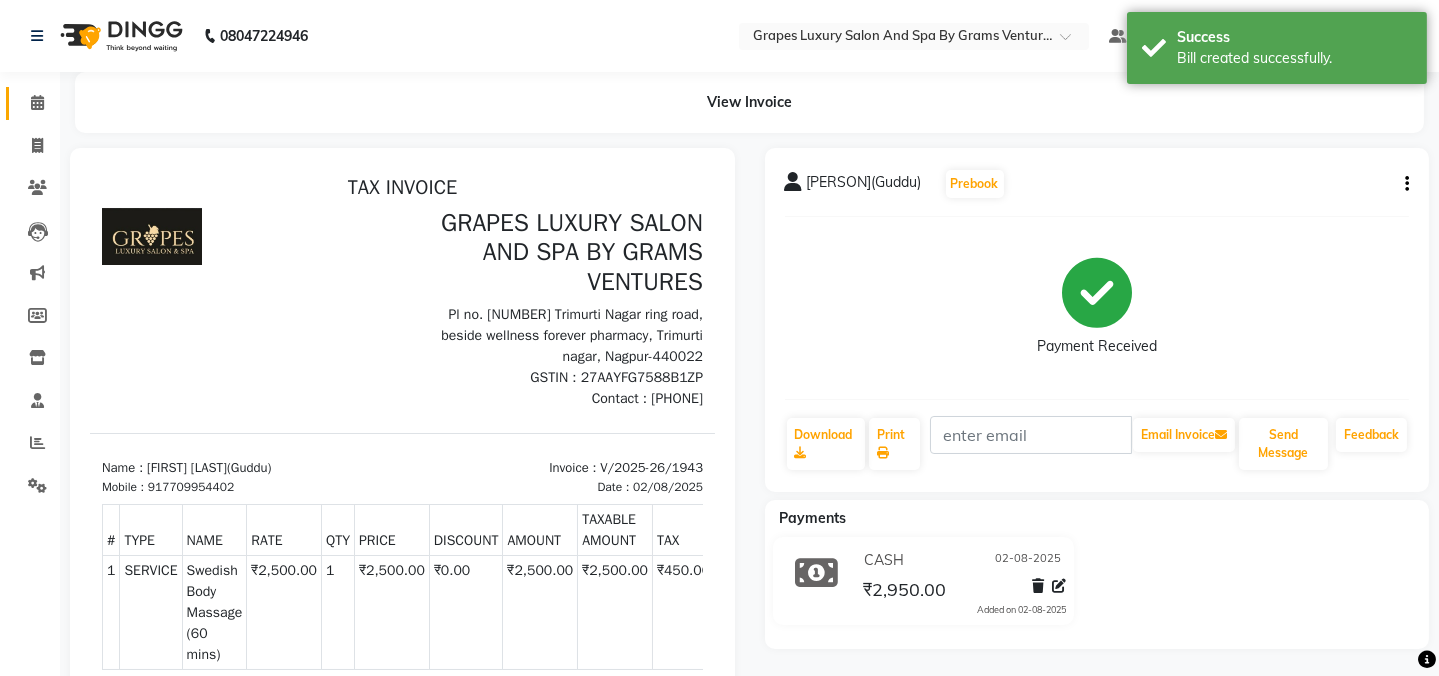 click on "Calendar" 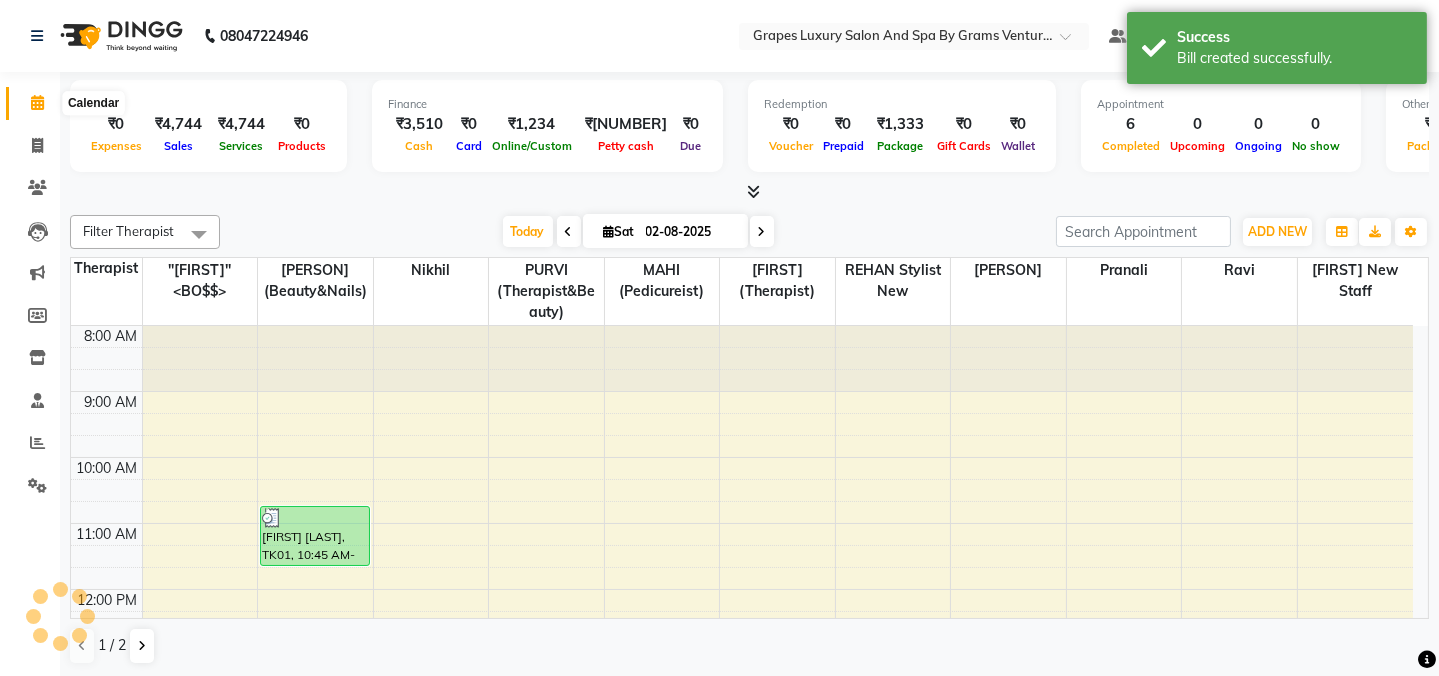 scroll, scrollTop: 0, scrollLeft: 0, axis: both 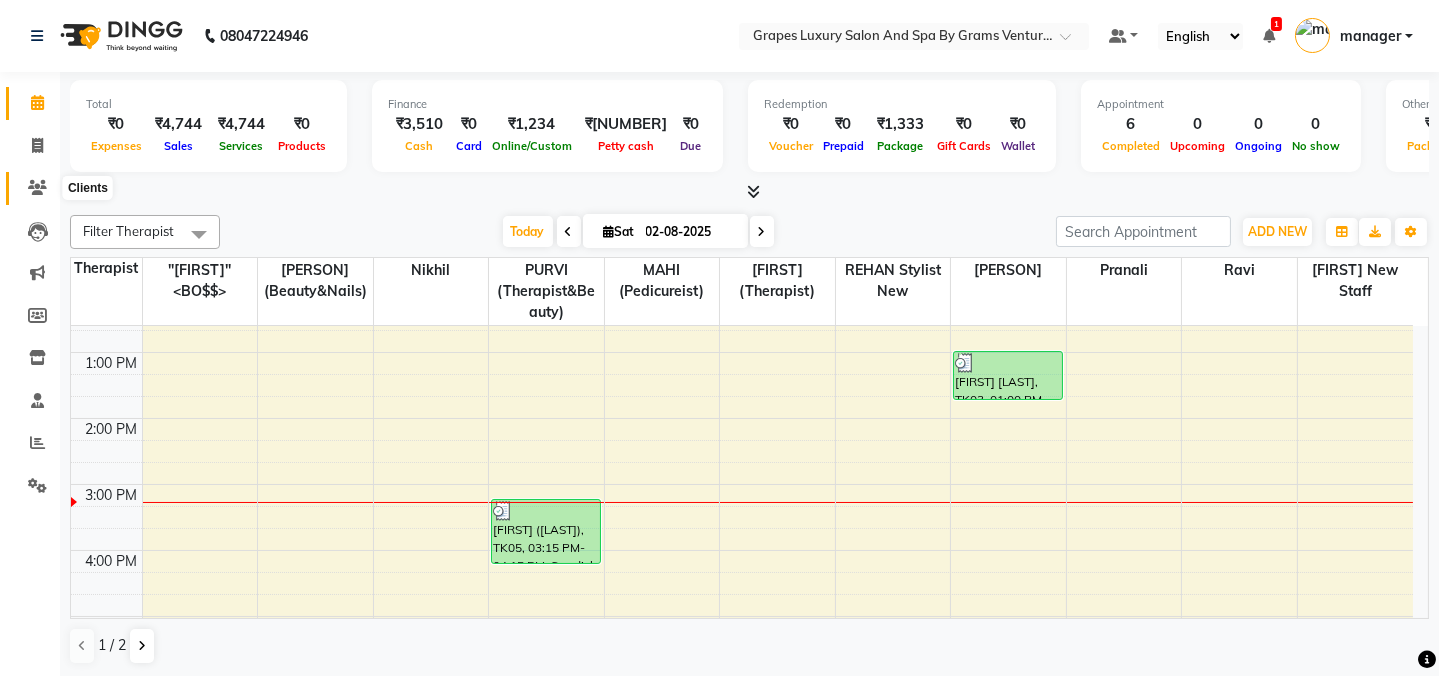 click 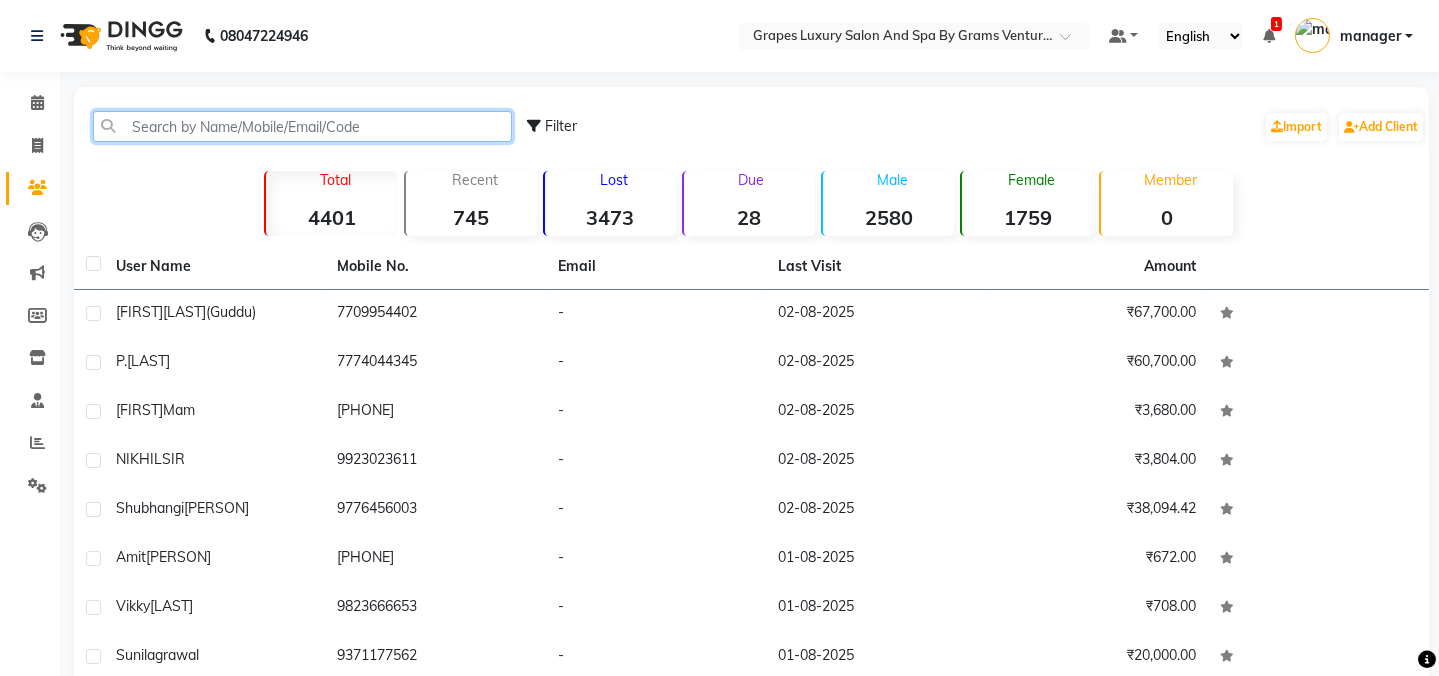 click 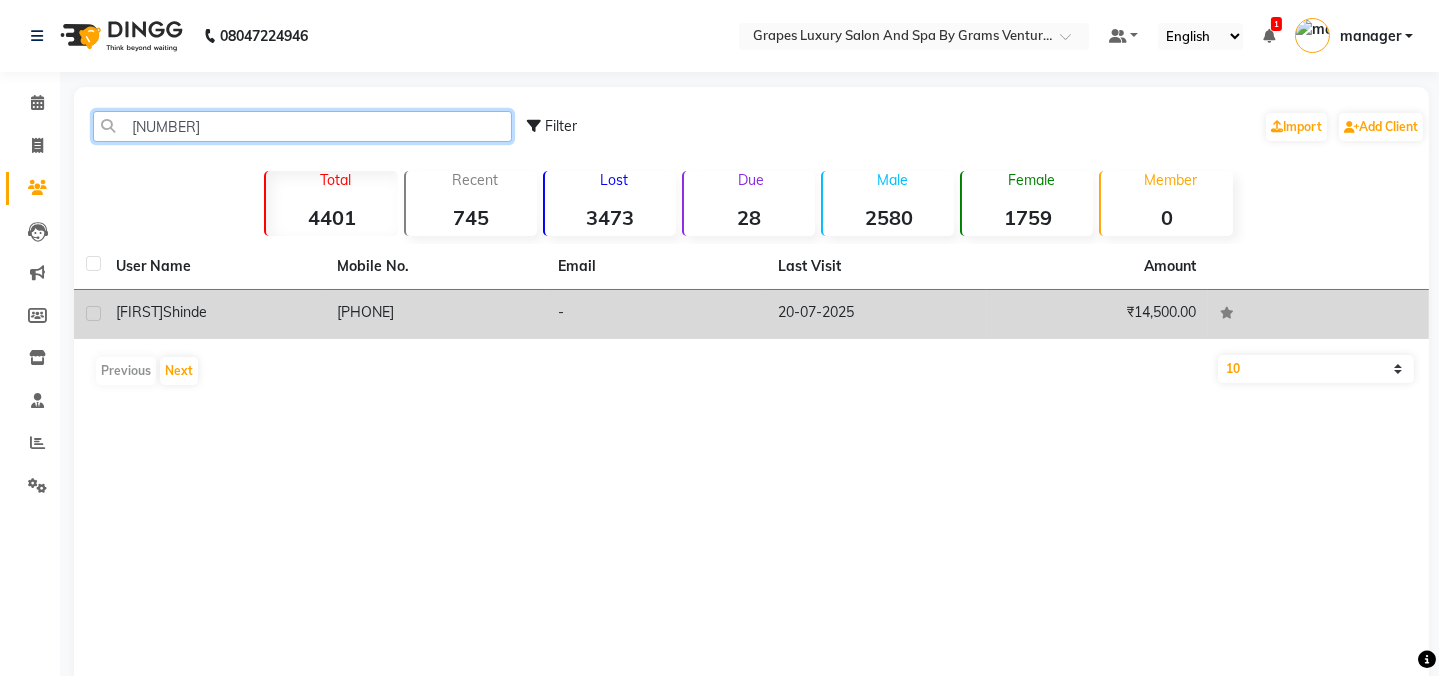 type on "[NUMBER]" 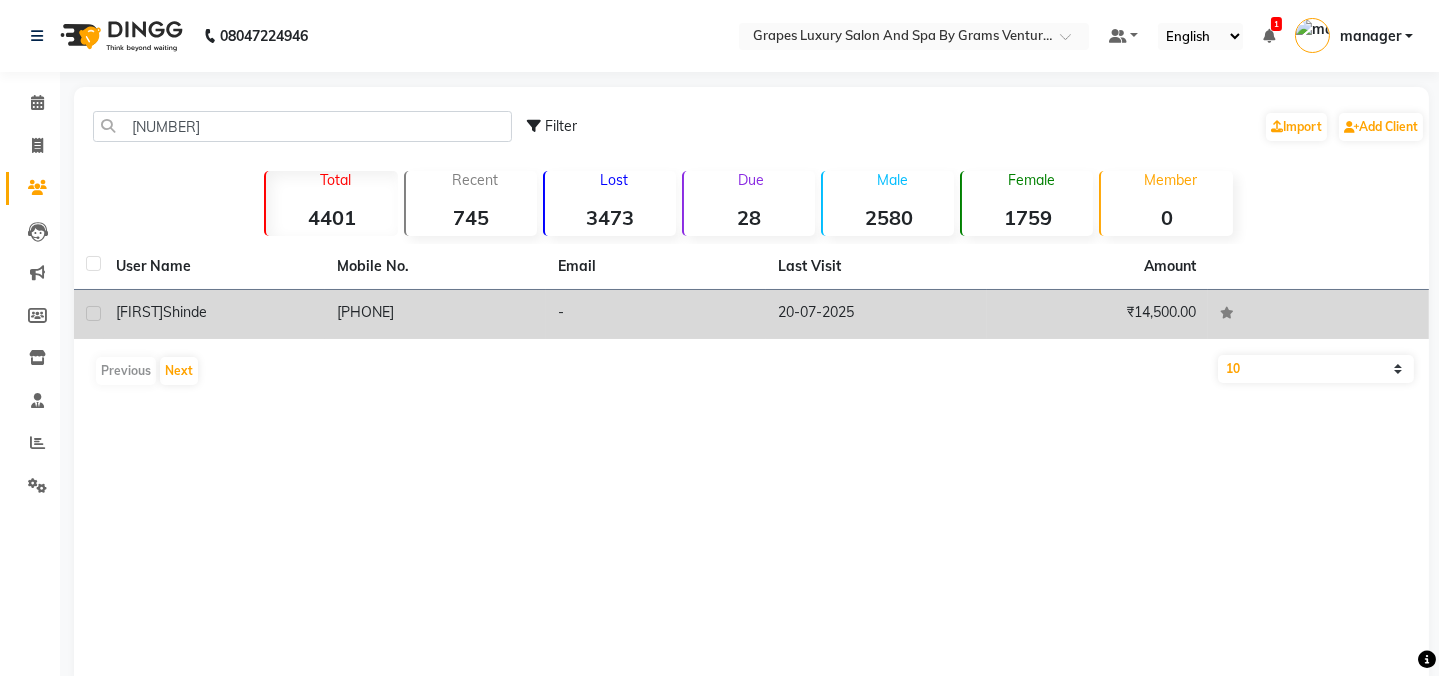 click on "[FIRST] [LAST]" 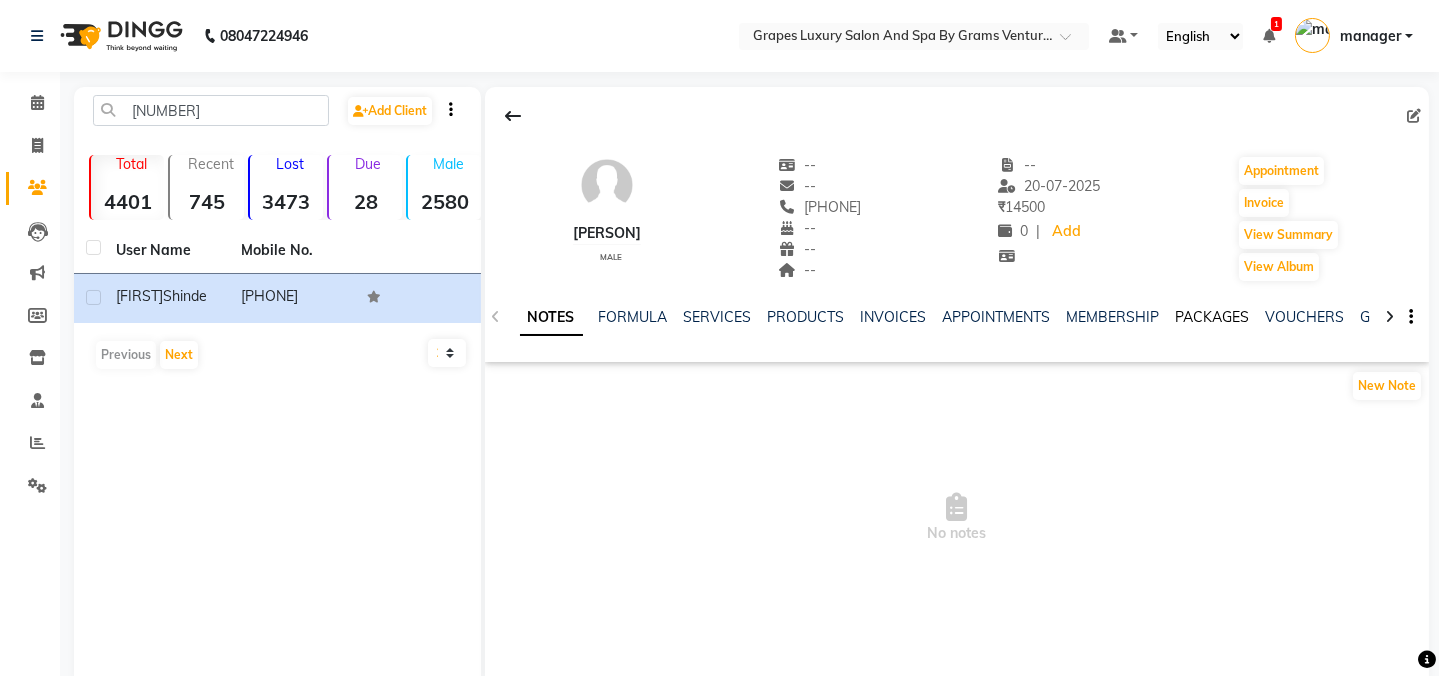 click on "PACKAGES" 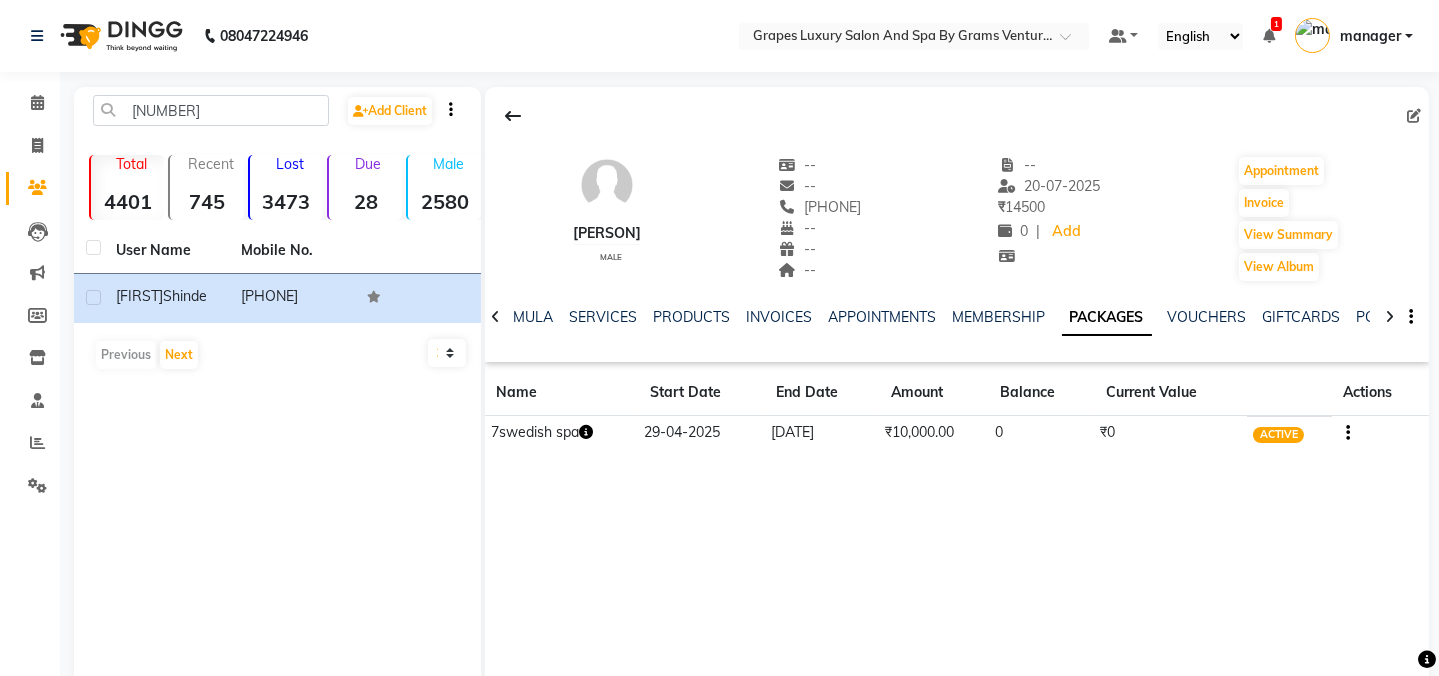 click on "SERVICES" 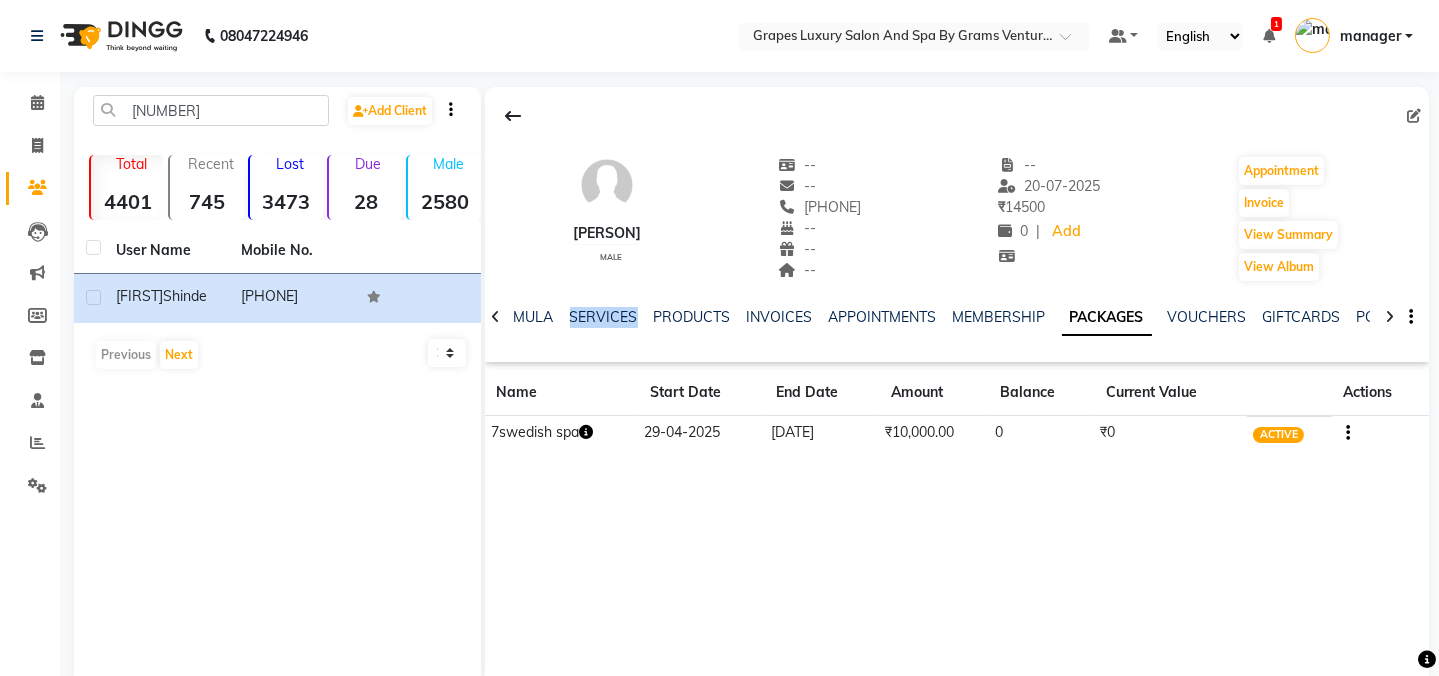 click on "SERVICES" 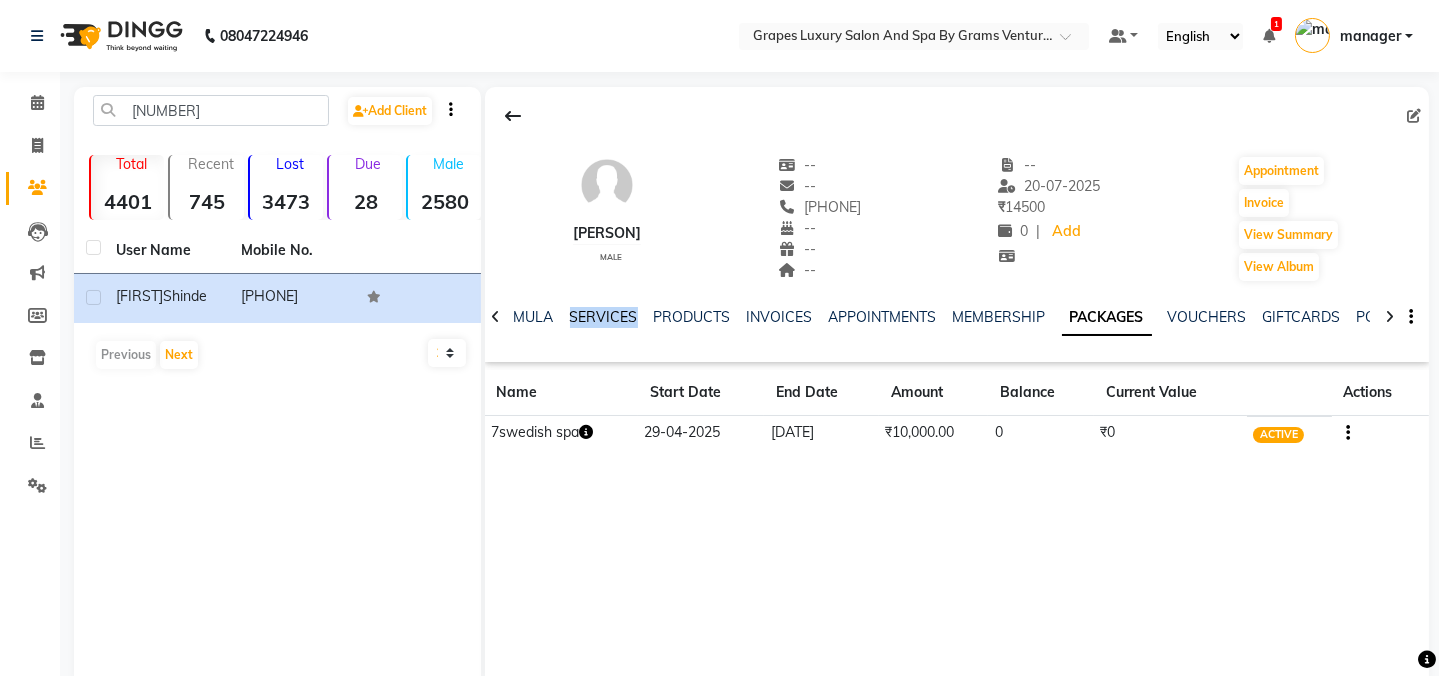 click on "SERVICES" 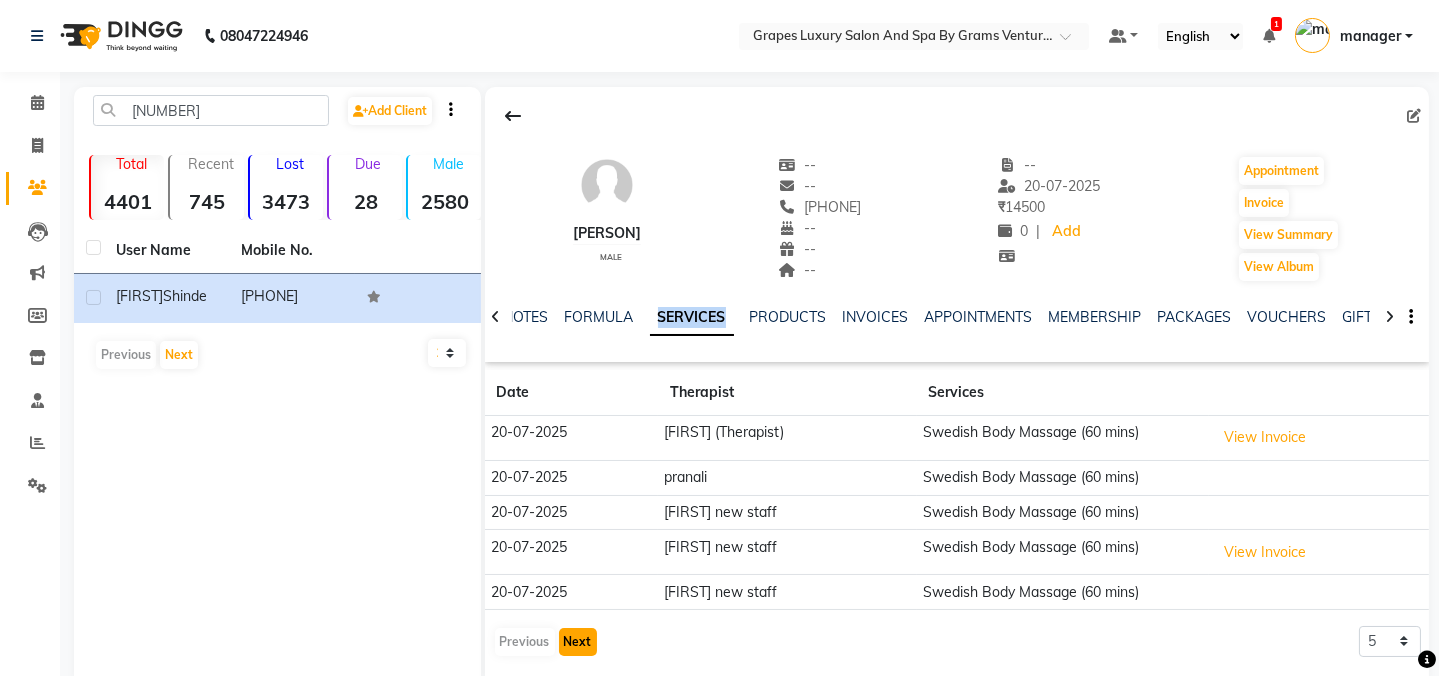 click on "Next" 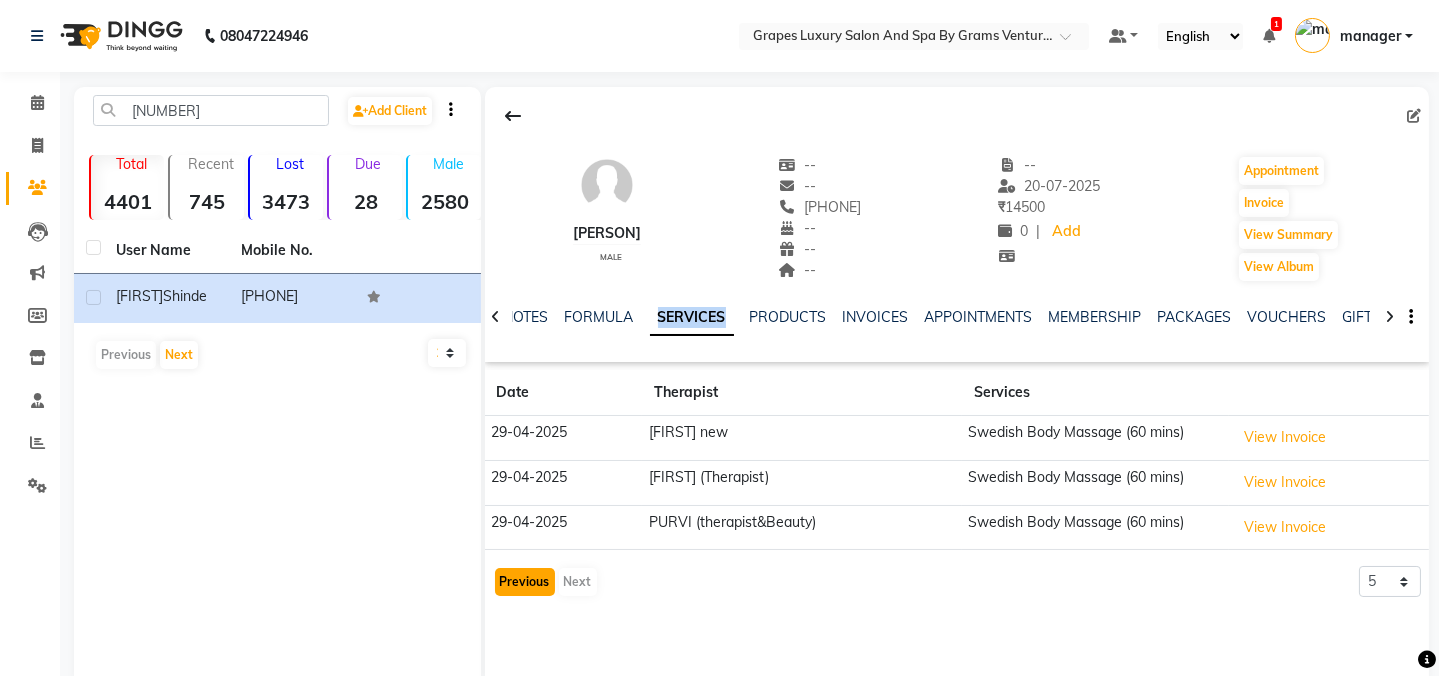 click on "Previous" 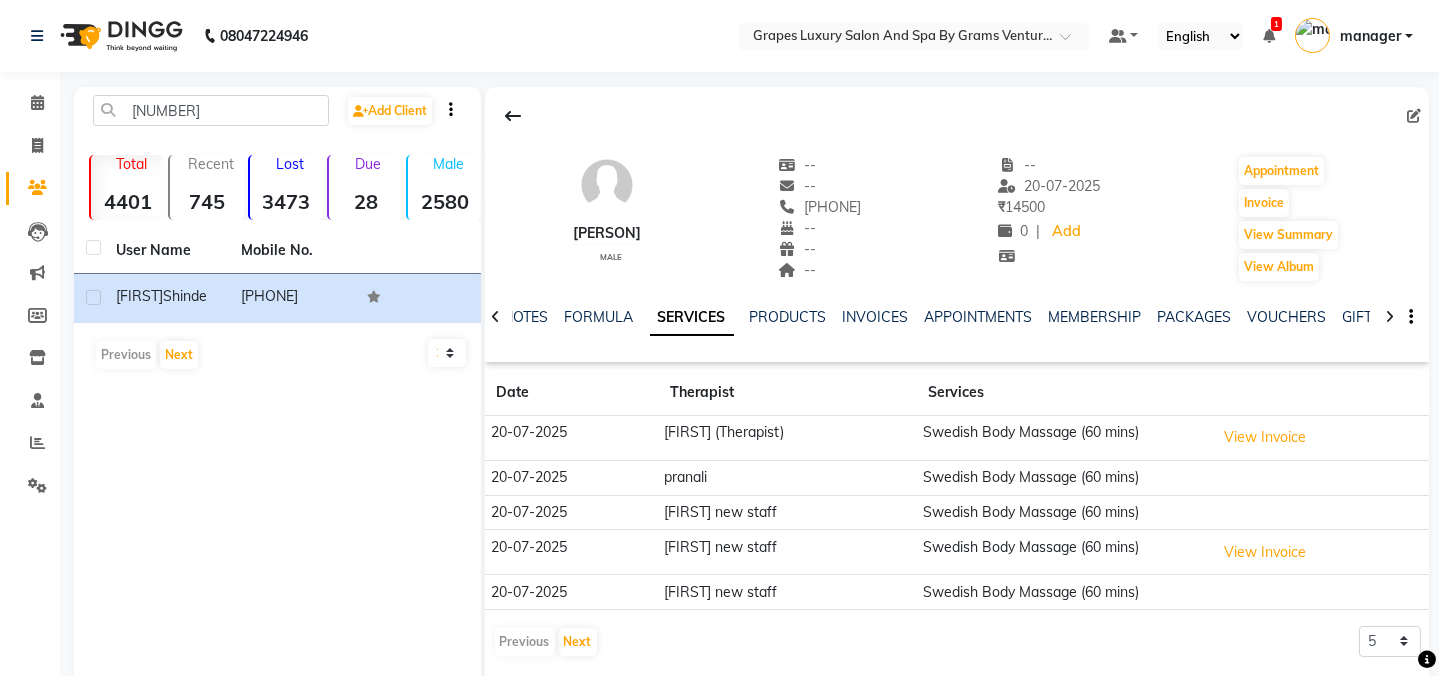 click on "[FIRST] [LAST]  male  --   --   [PHONE]  --  --  --  -- [DATE] ₹    14500 0 |  Add   Appointment   Invoice  View Summary  View Album" 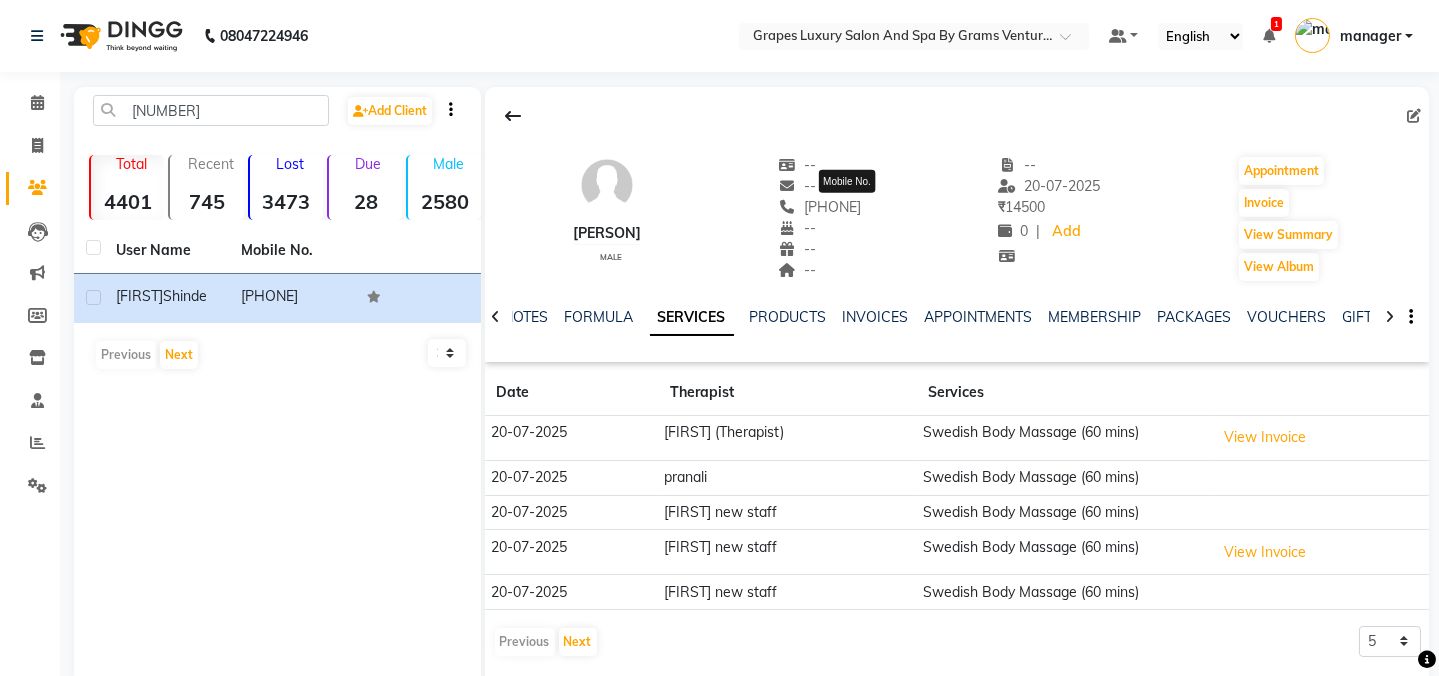 drag, startPoint x: 909, startPoint y: 205, endPoint x: 814, endPoint y: 210, distance: 95.131485 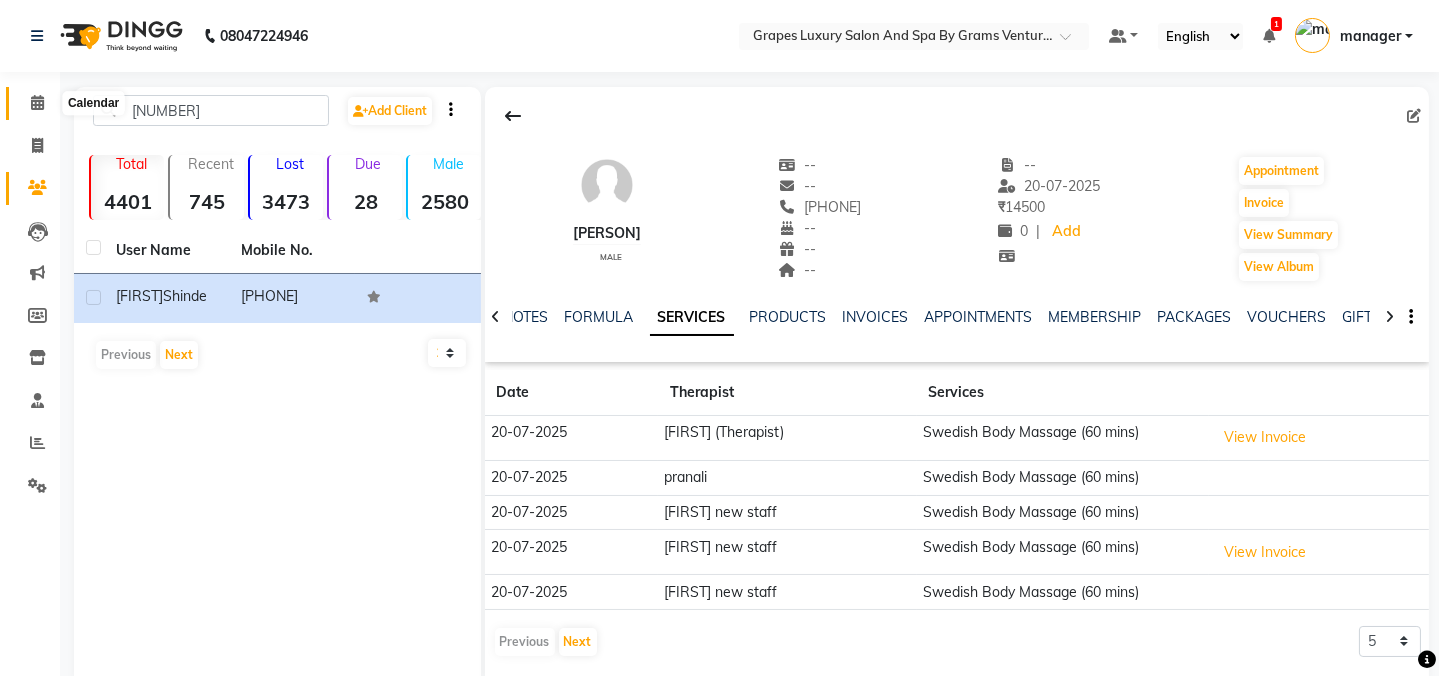 click 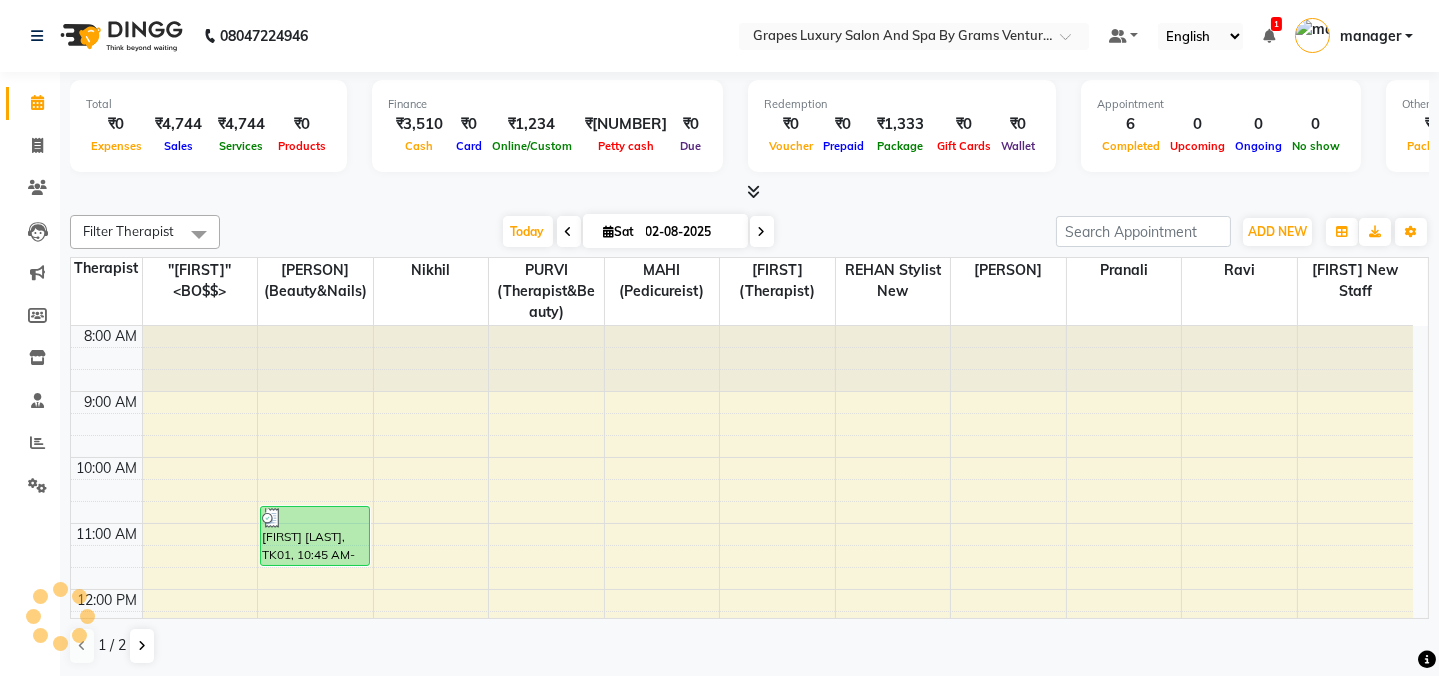 scroll, scrollTop: 0, scrollLeft: 0, axis: both 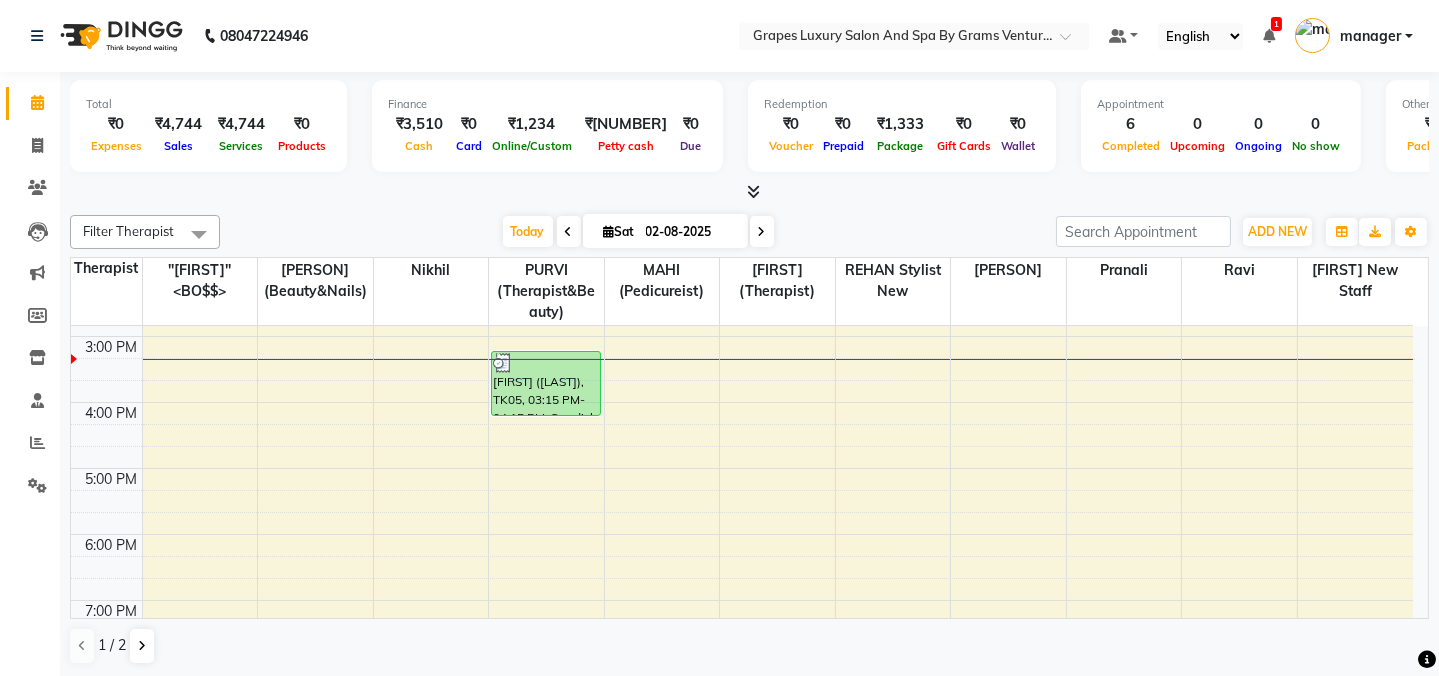 click on "[PERSON], TK01, [TIME]-[TIME], [SERVICE]     [PERSON](Guddu), TK05, [TIME]-[TIME], [SERVICE]     [PERSON], TK03, [TIME]-[TIME], [SERVICE]" at bounding box center [742, 303] 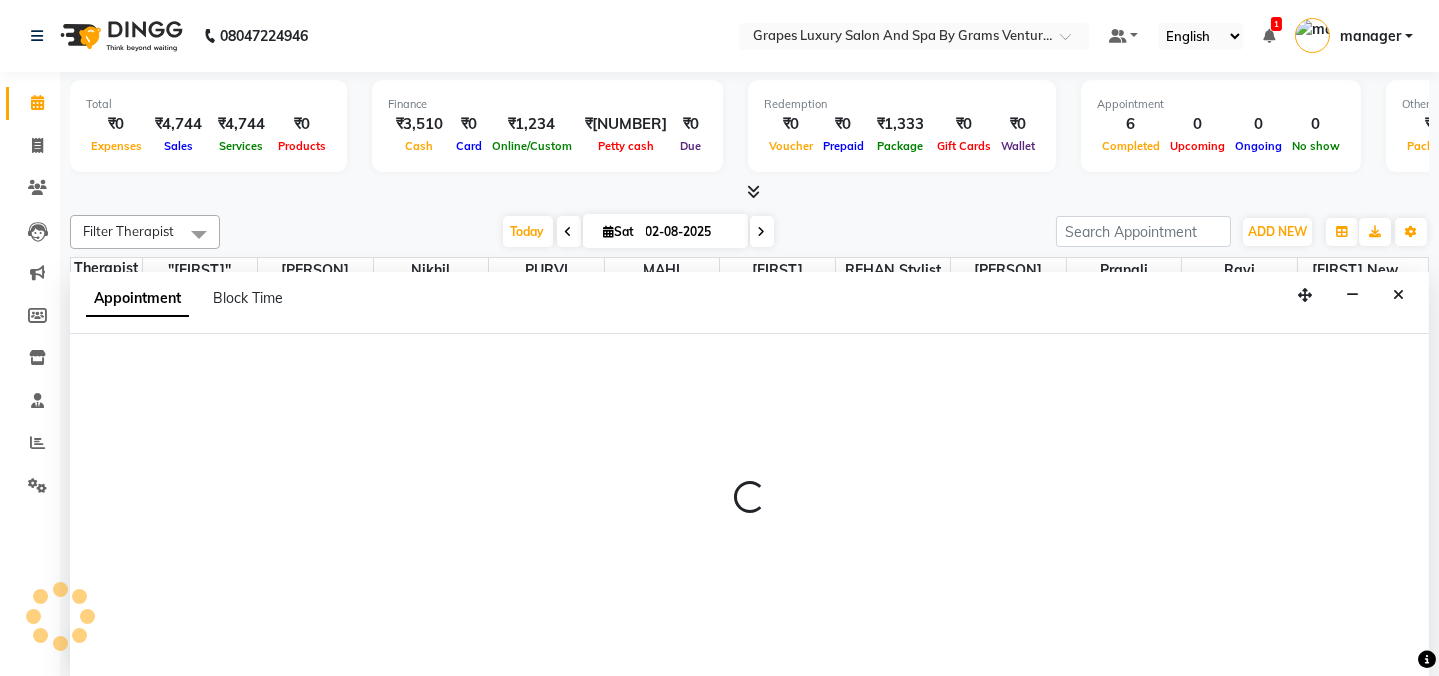 scroll, scrollTop: 0, scrollLeft: 0, axis: both 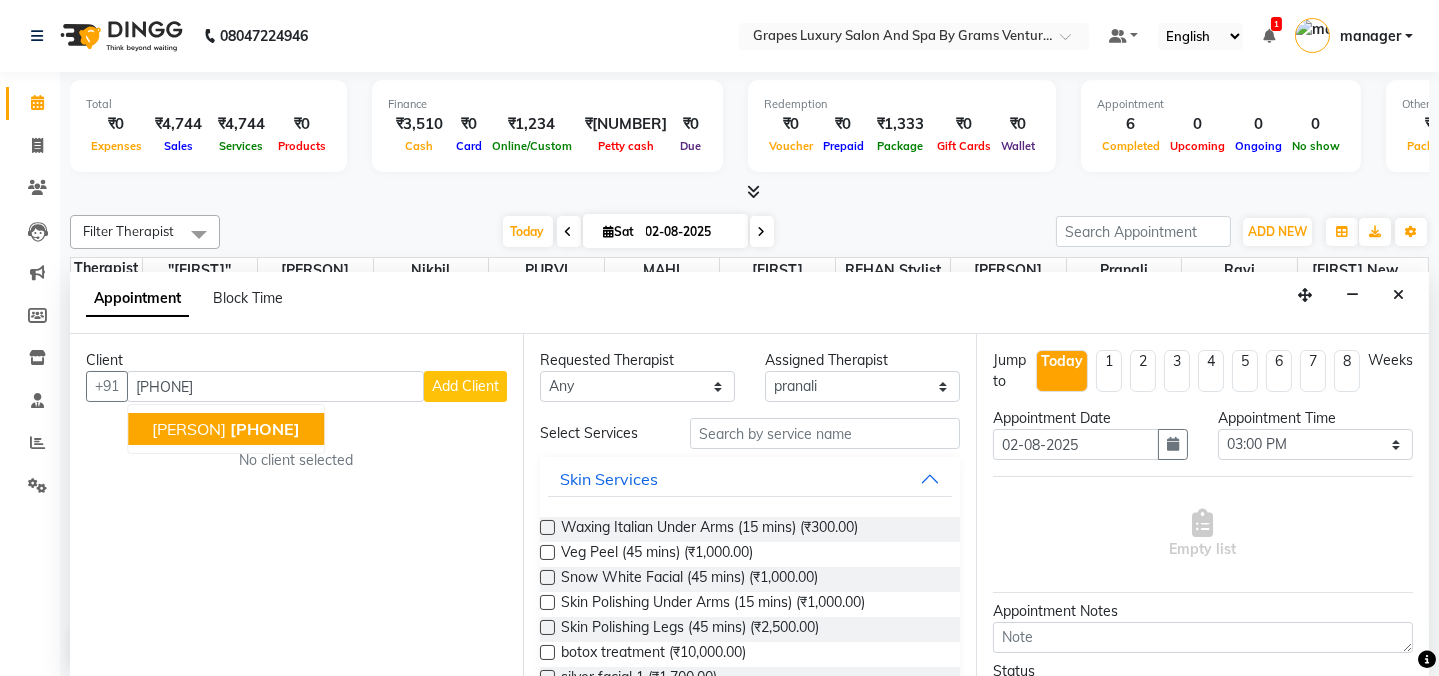 click on "[PHONE]" 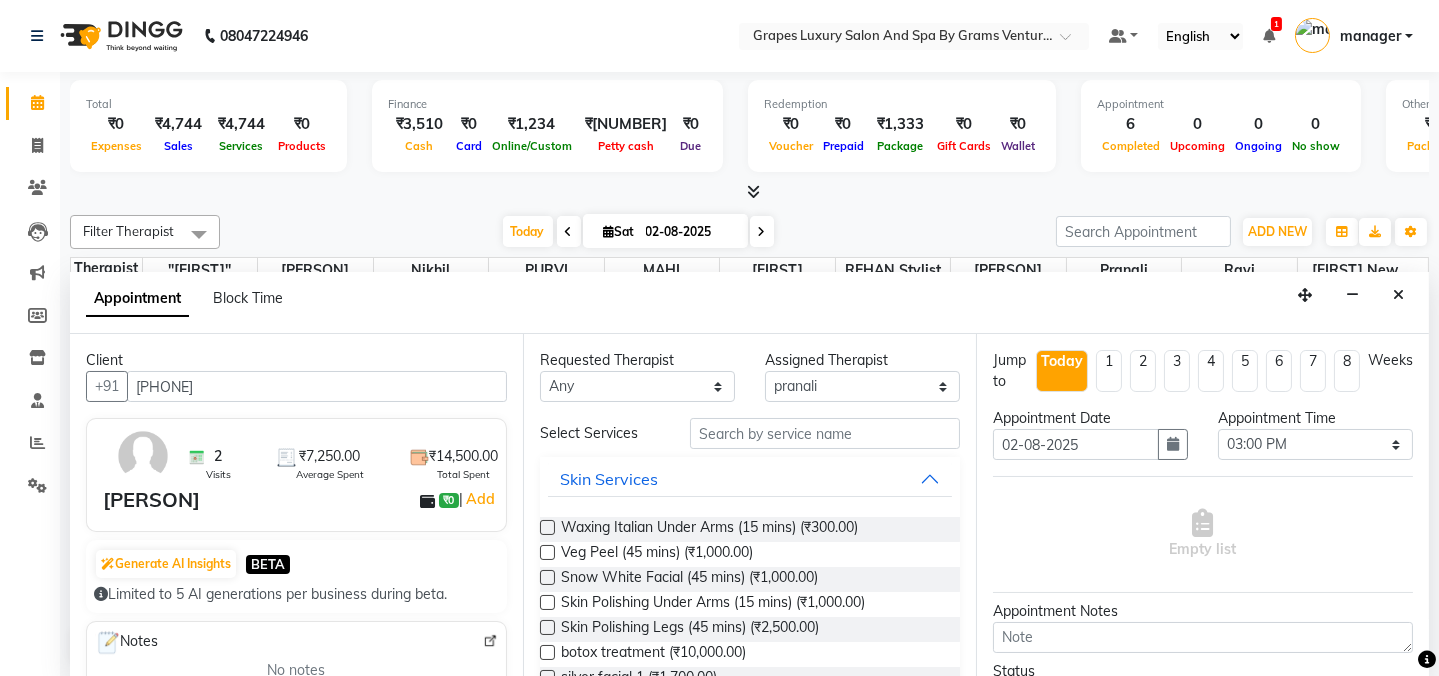 type on "[PHONE]" 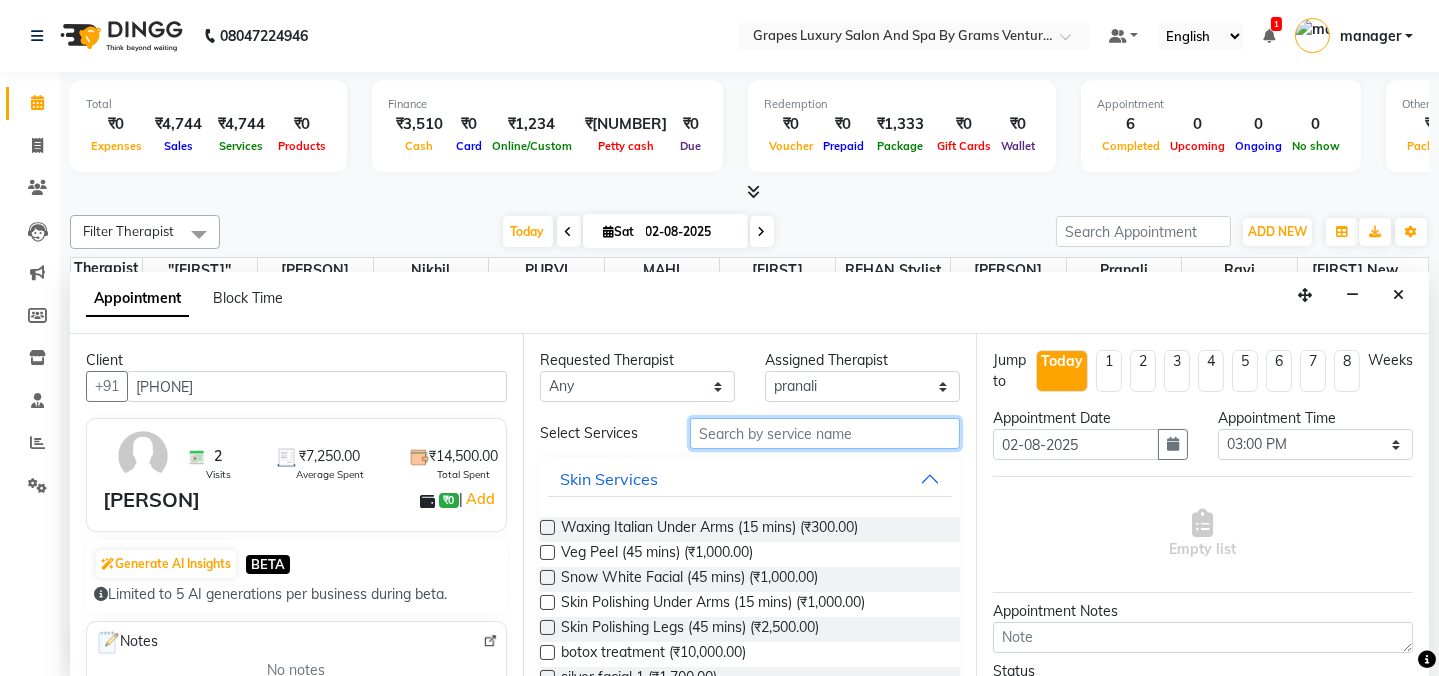 click at bounding box center (825, 433) 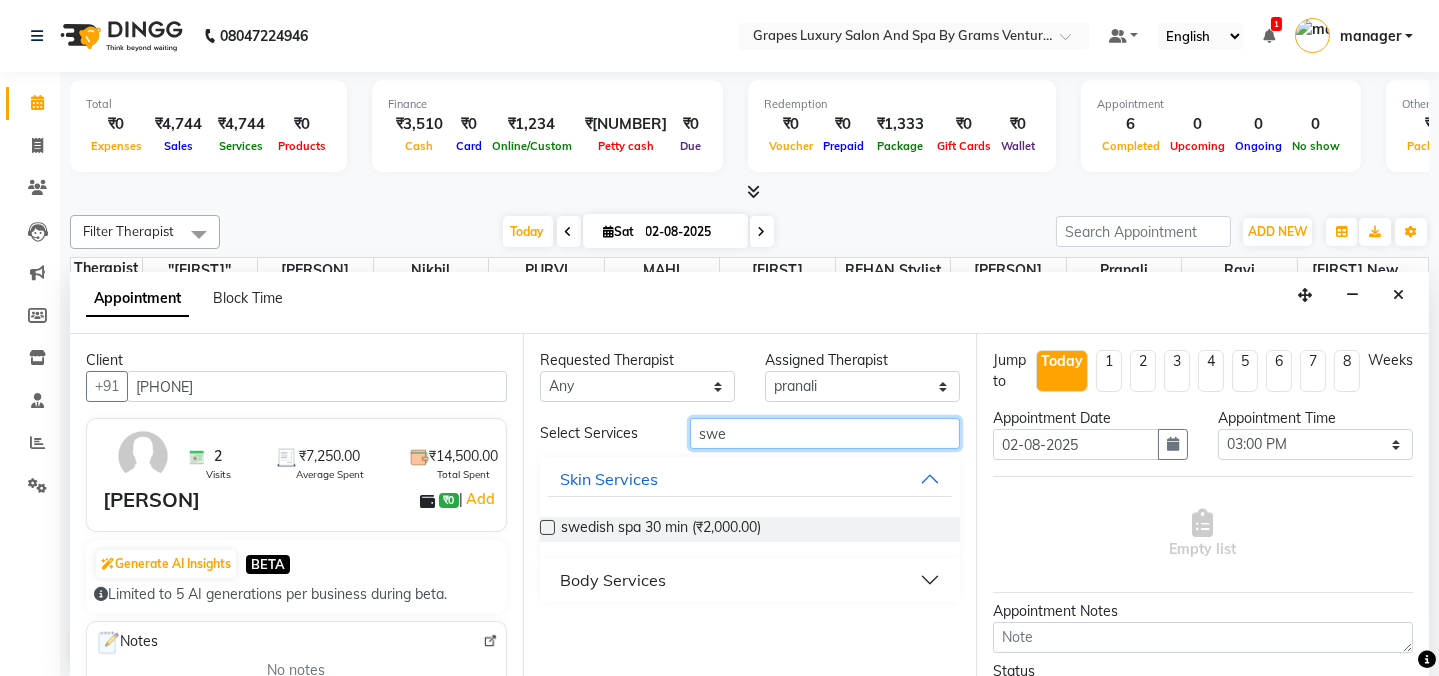 type on "swe" 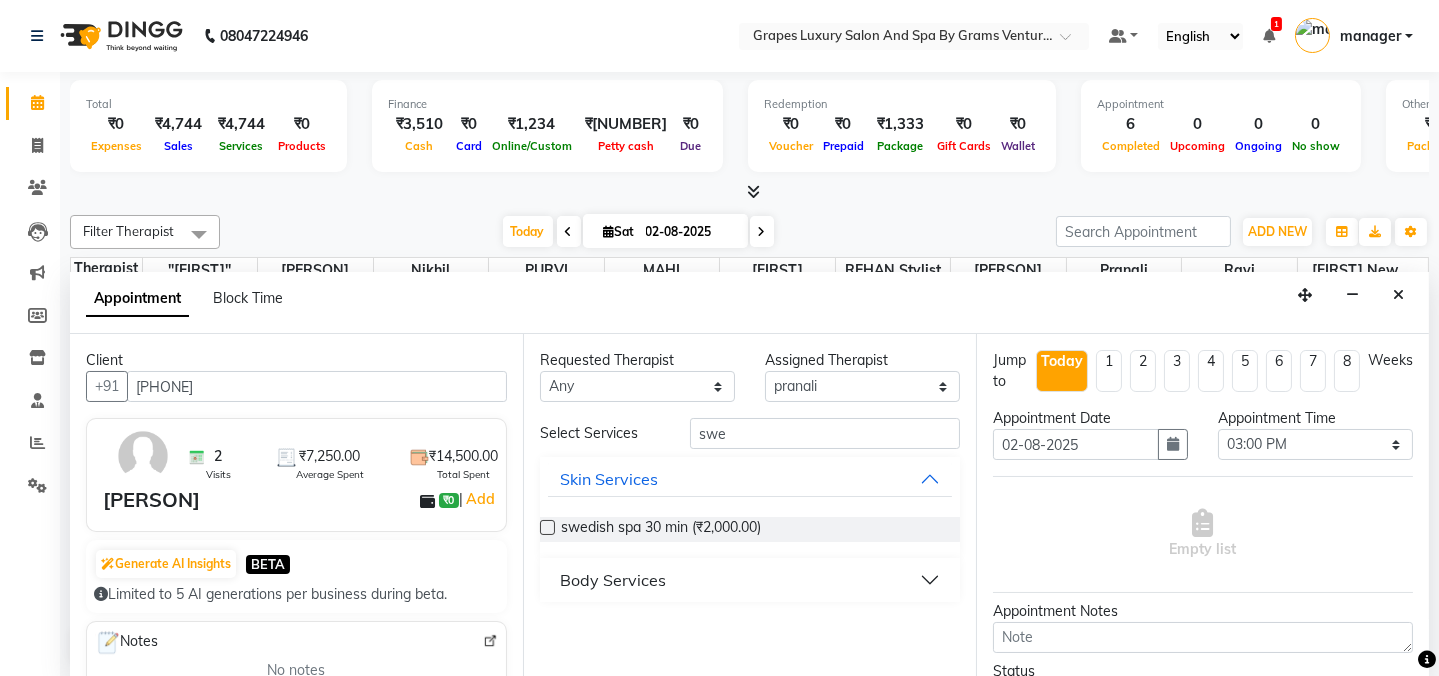 drag, startPoint x: 640, startPoint y: 577, endPoint x: 647, endPoint y: 594, distance: 18.384777 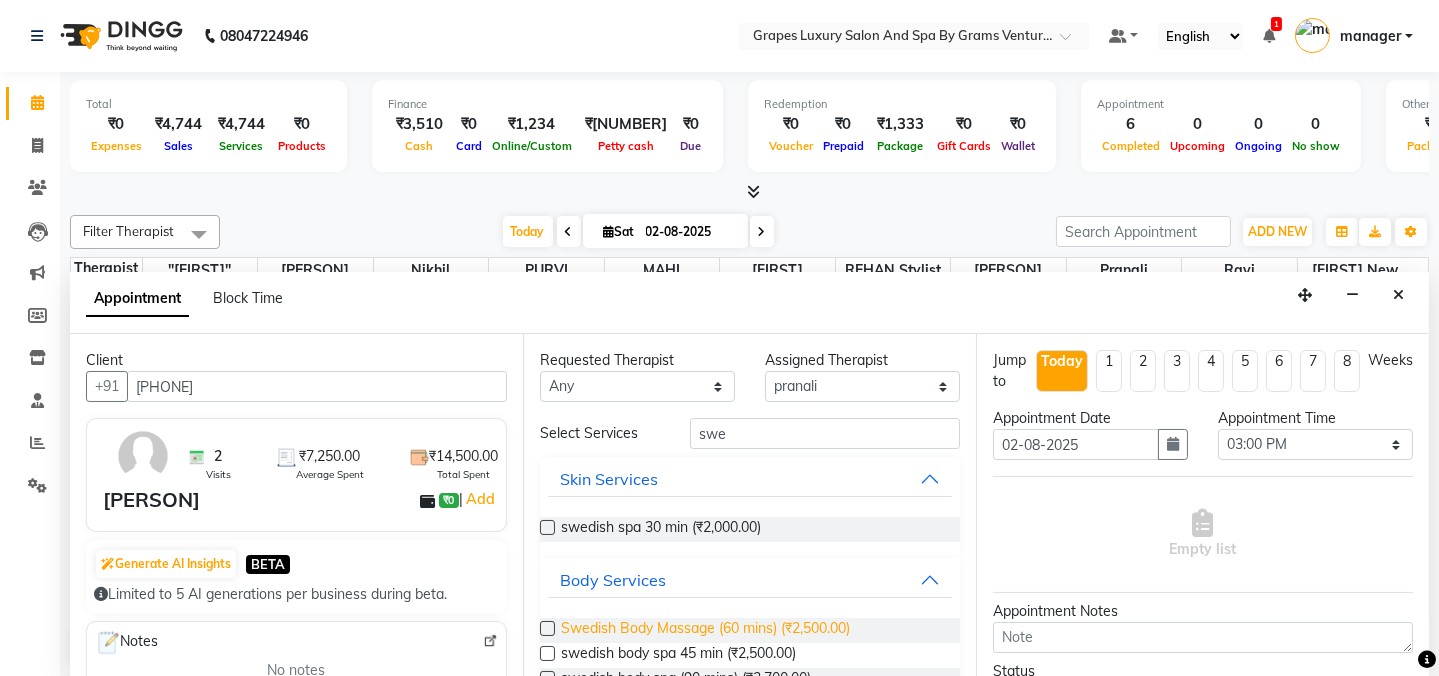 click on "Swedish Body Massage (60 mins) (₹2,500.00)" at bounding box center (705, 630) 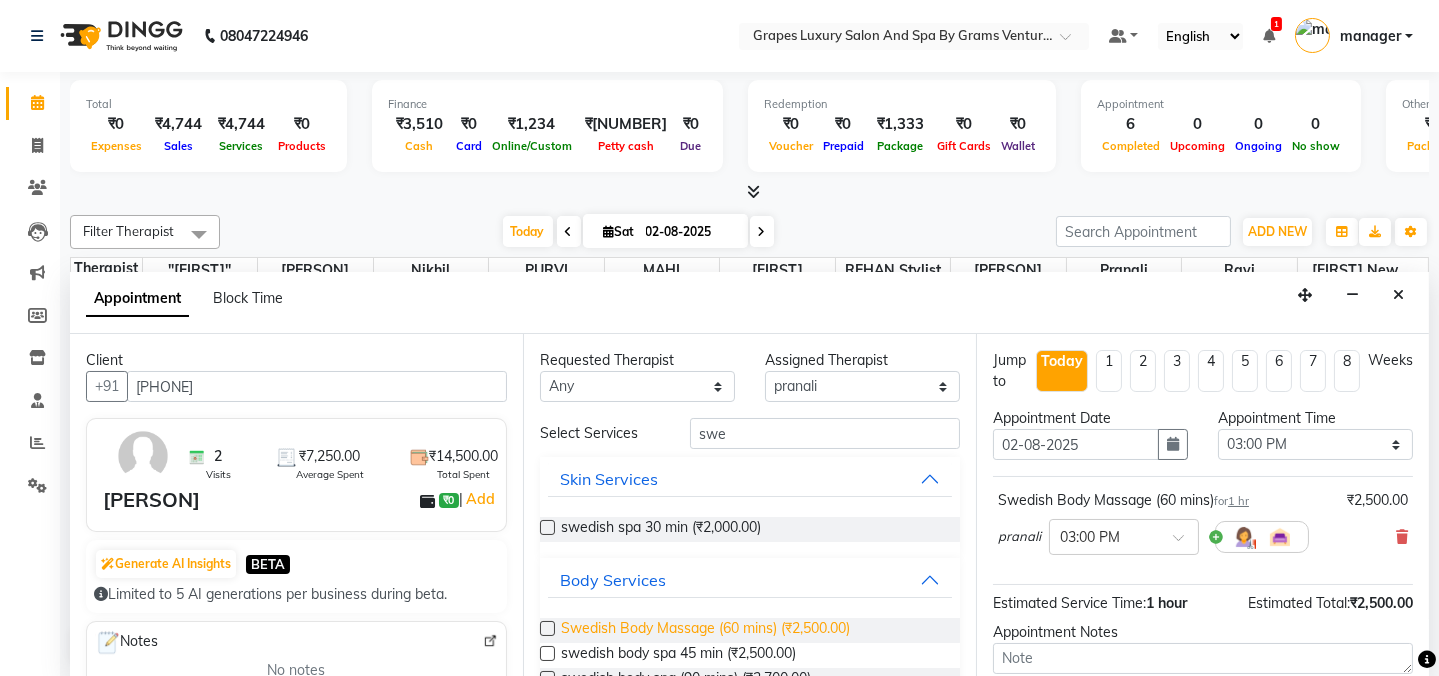 click on "Swedish Body Massage (60 mins) (₹2,500.00)" at bounding box center (705, 630) 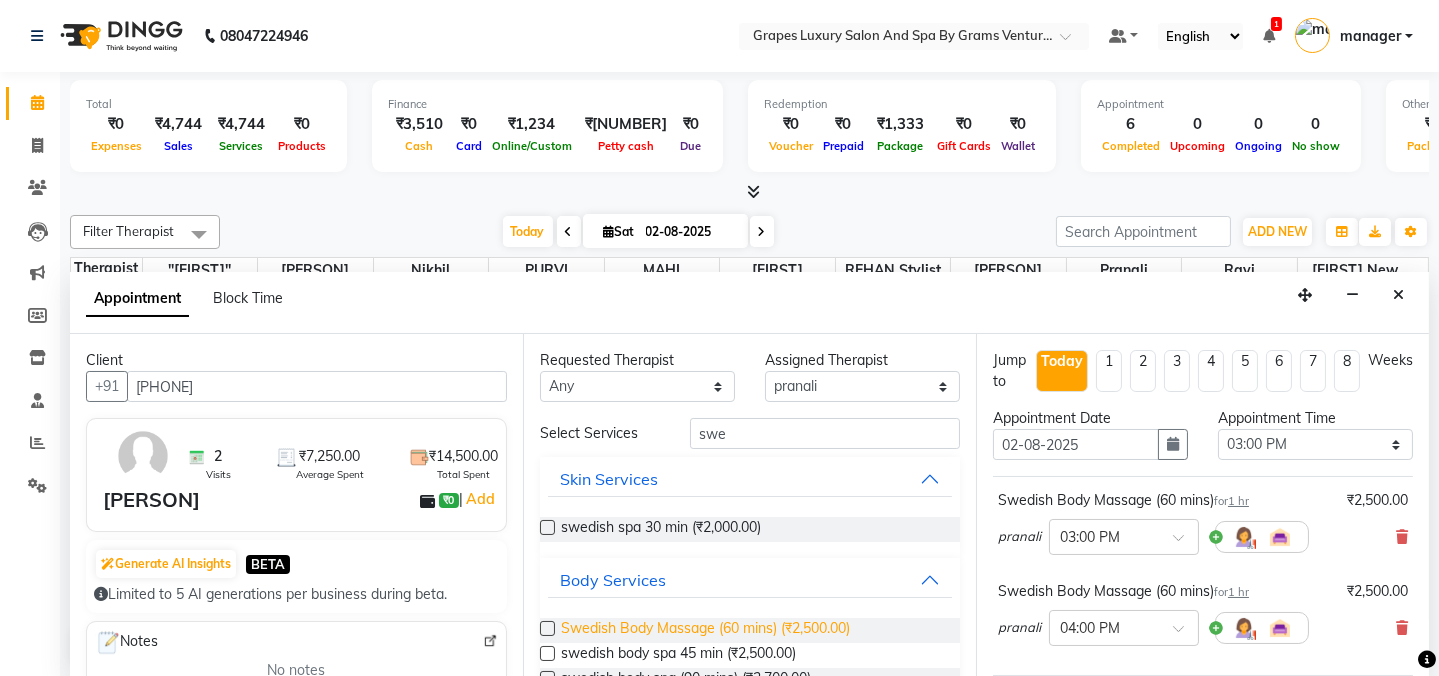 click on "Swedish Body Massage (60 mins) (₹2,500.00)" at bounding box center (705, 630) 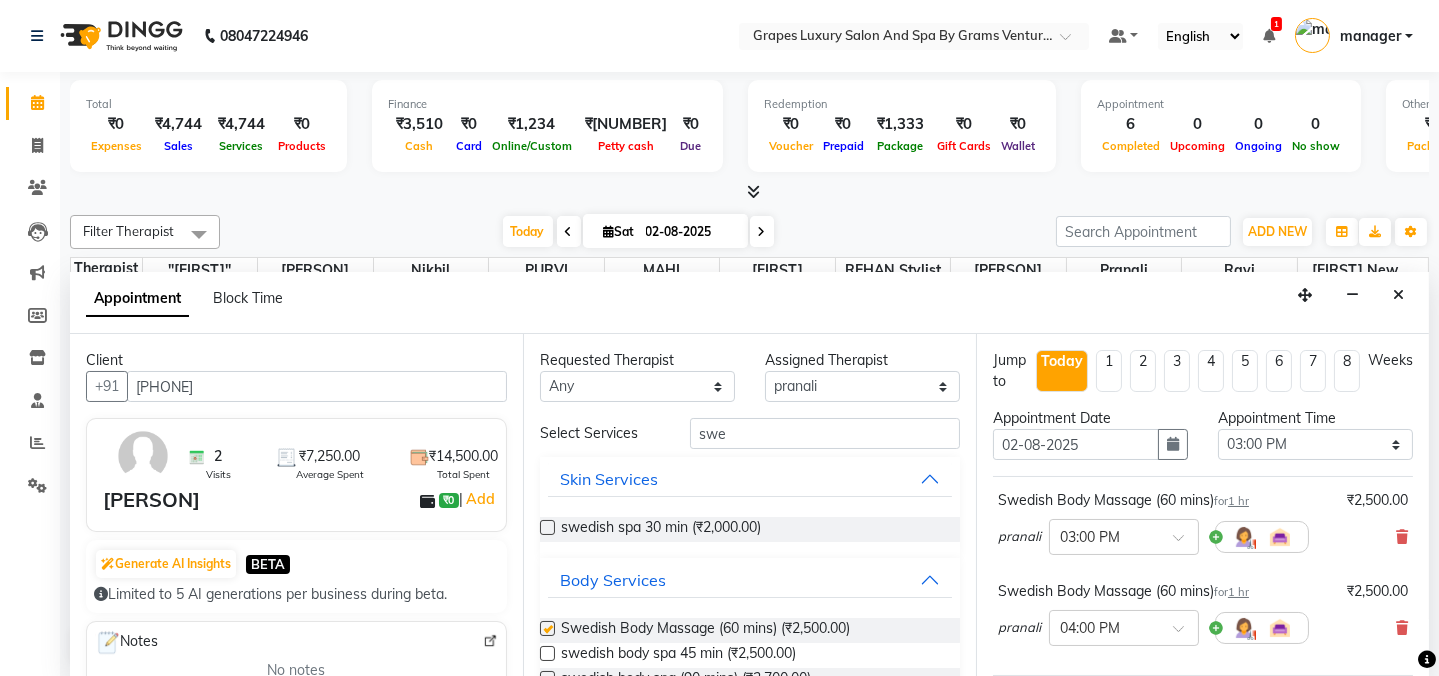 checkbox on "false" 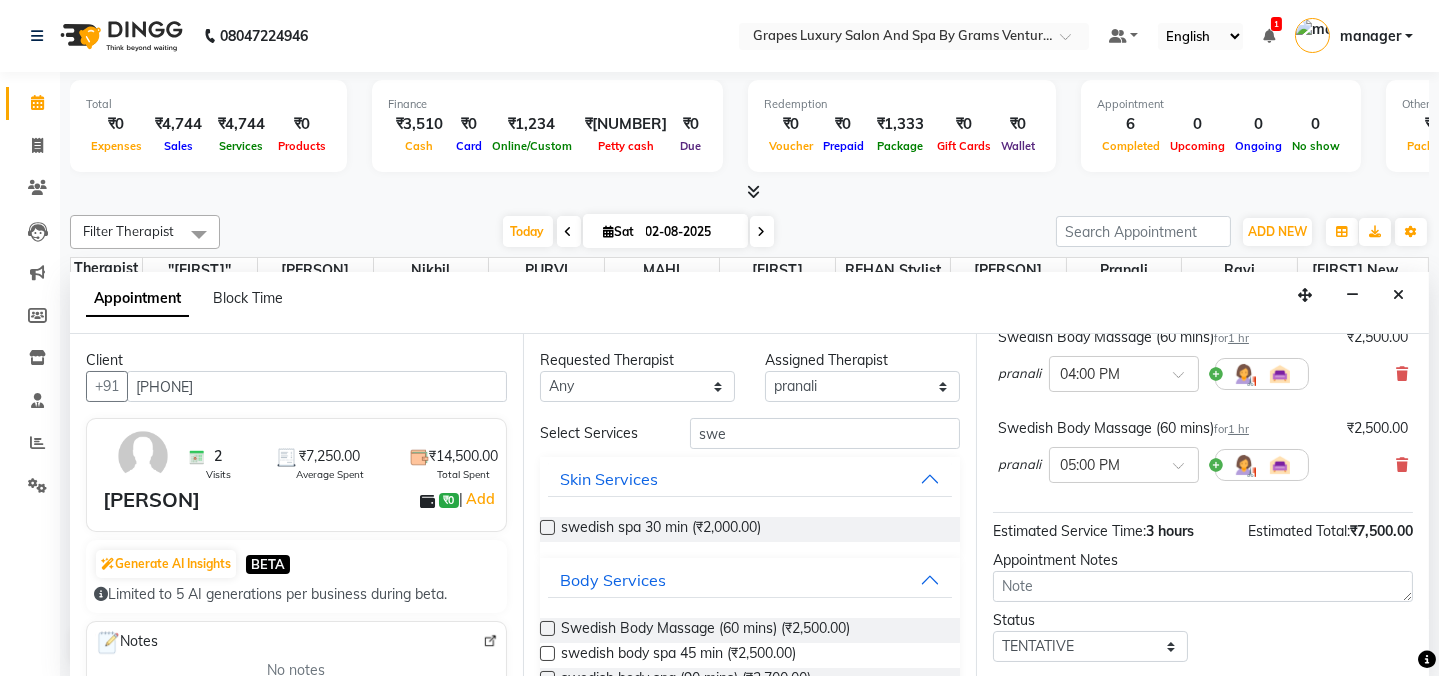 scroll, scrollTop: 301, scrollLeft: 0, axis: vertical 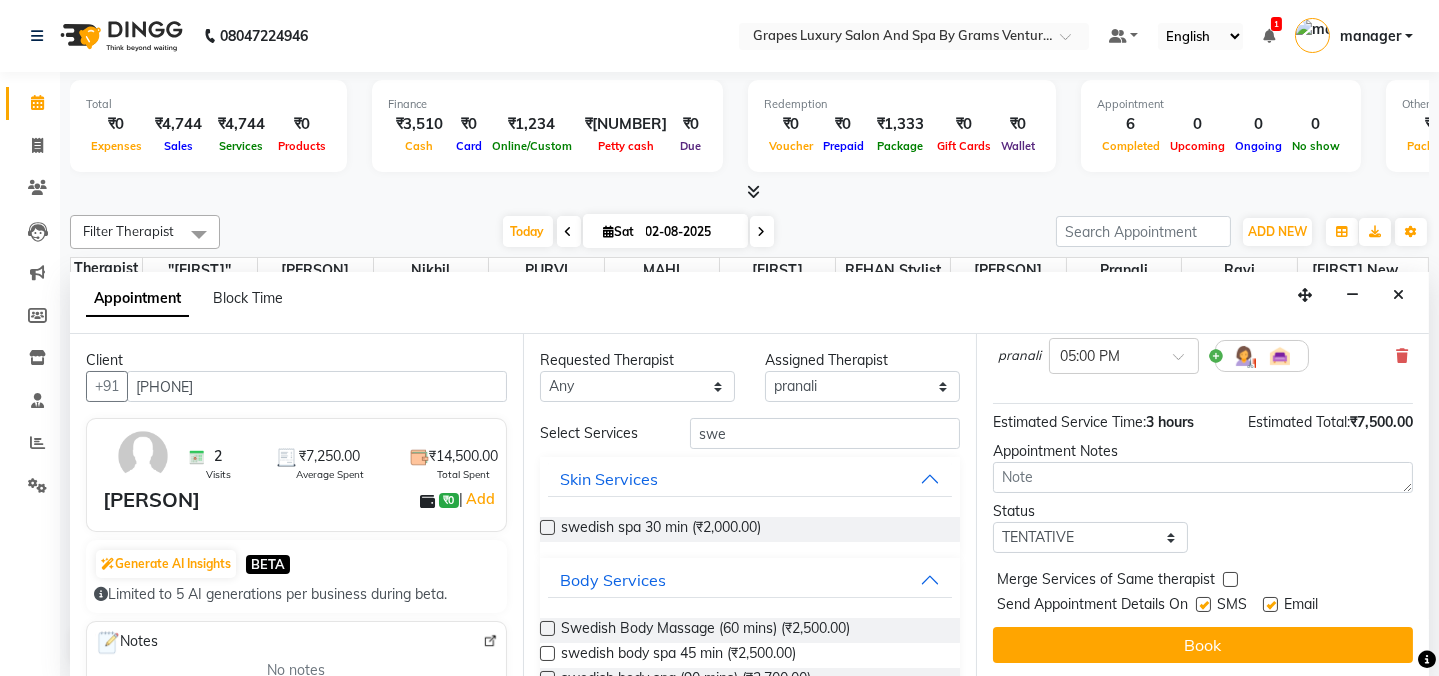 click at bounding box center (1203, 604) 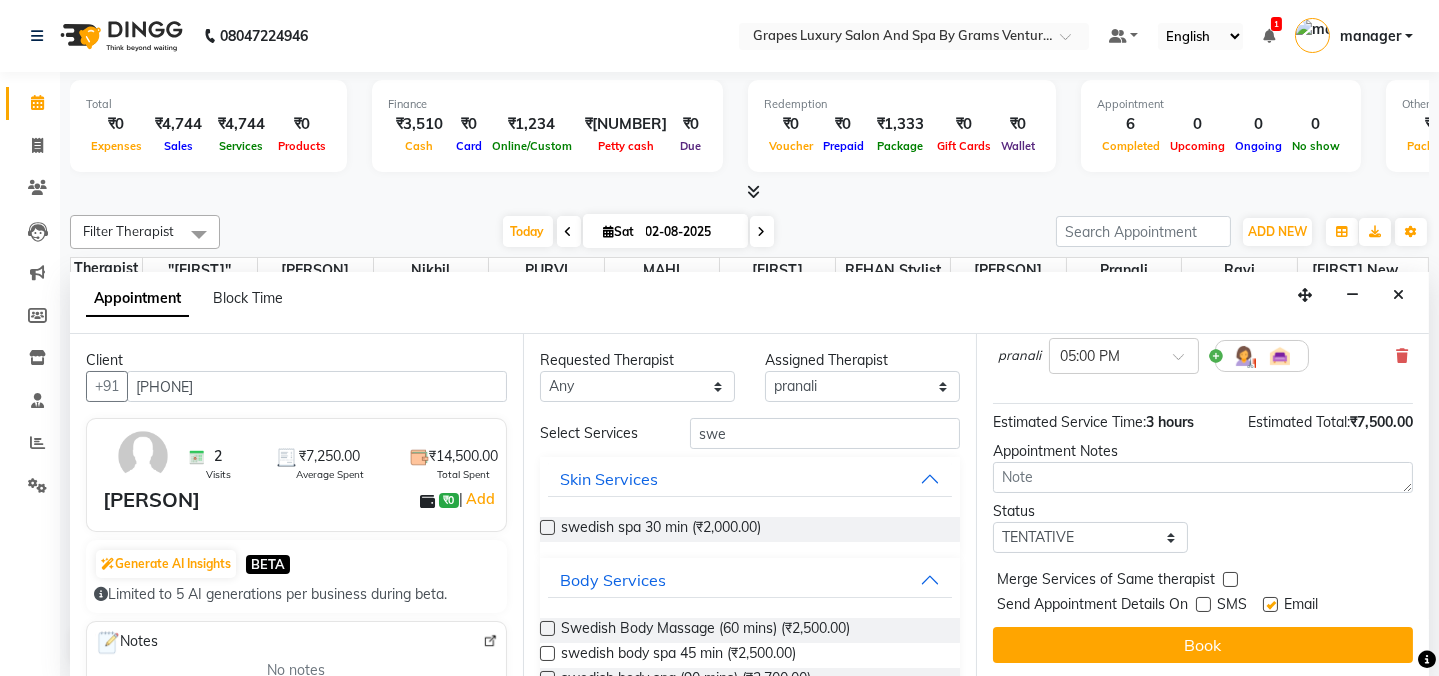 click at bounding box center [1270, 604] 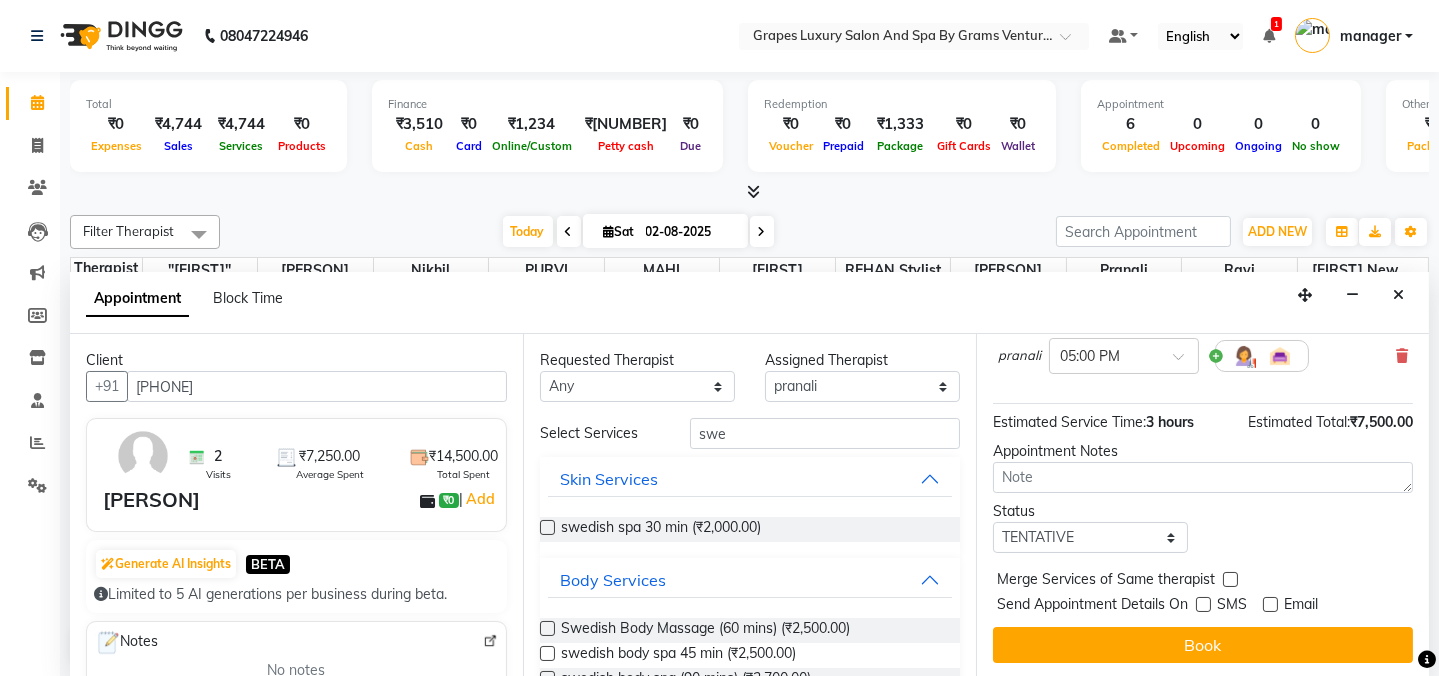 click on "Book" at bounding box center (1203, 645) 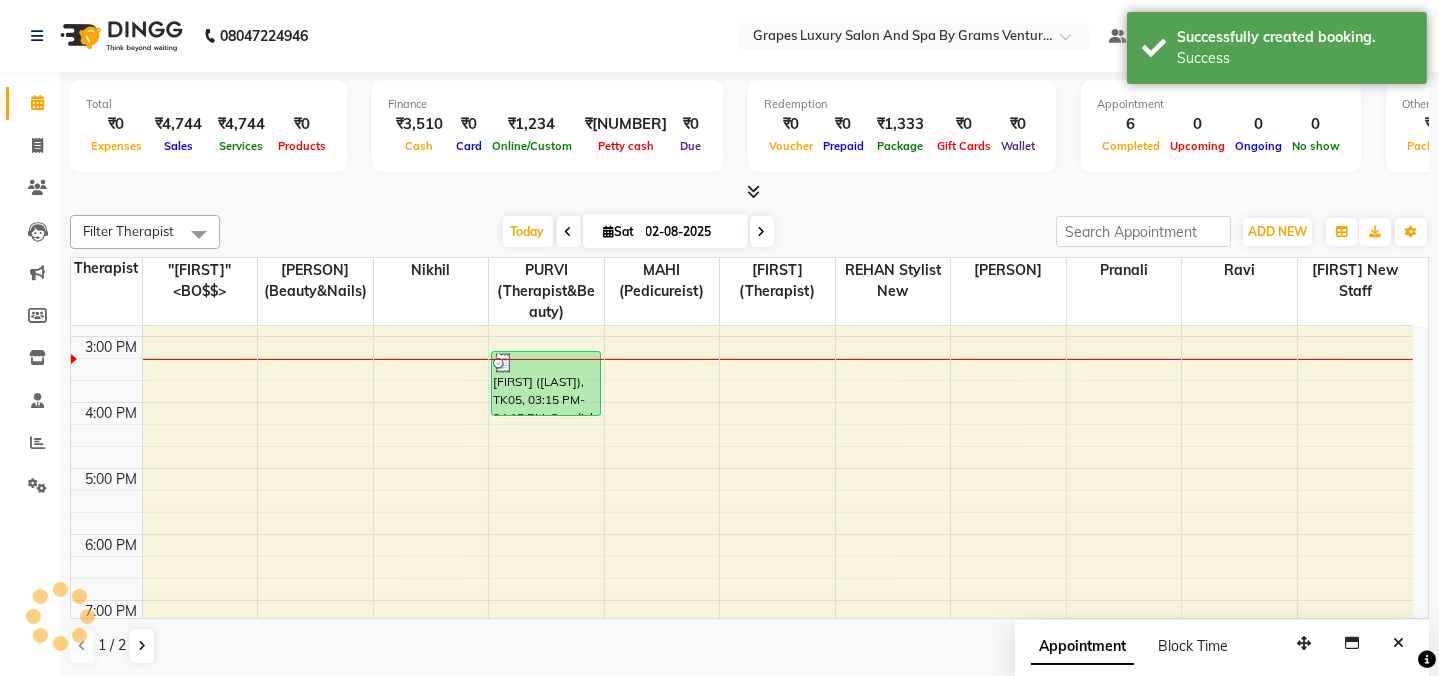 scroll, scrollTop: 0, scrollLeft: 0, axis: both 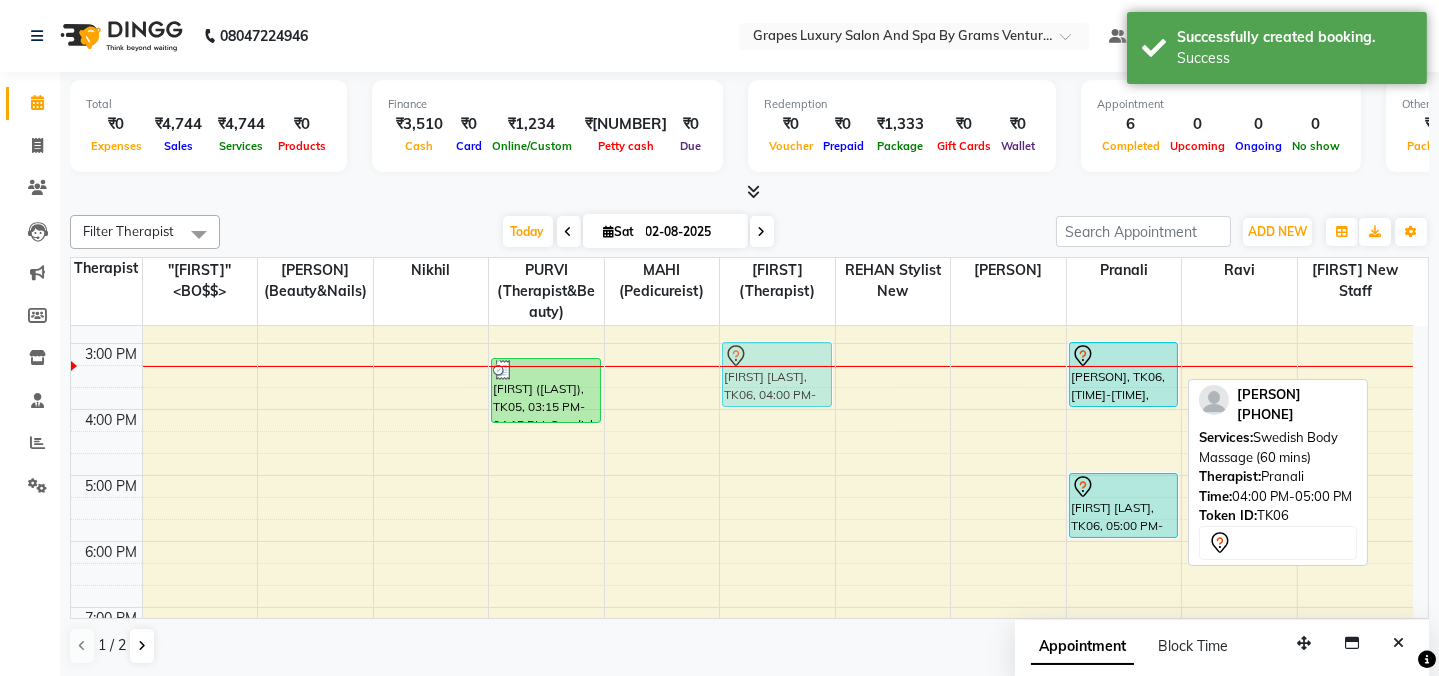 drag, startPoint x: 1151, startPoint y: 412, endPoint x: 800, endPoint y: 359, distance: 354.97888 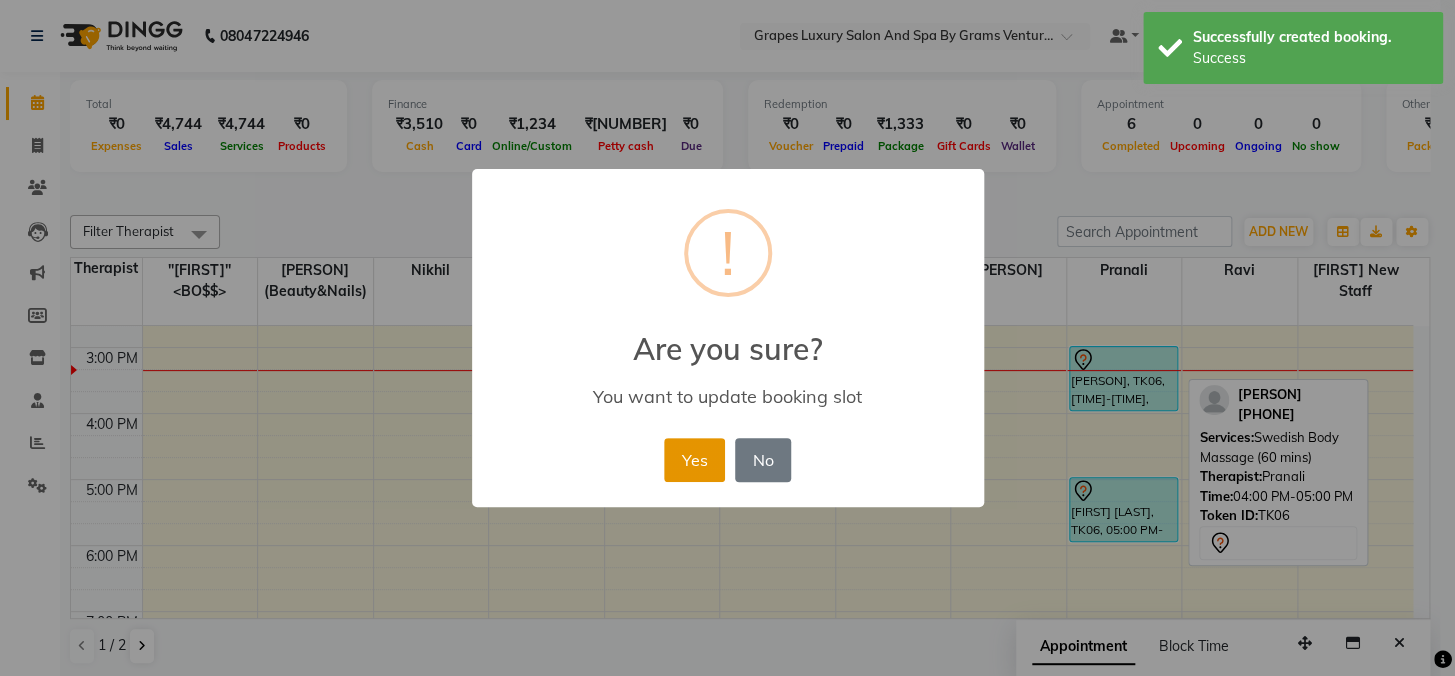 click on "Yes" at bounding box center (694, 460) 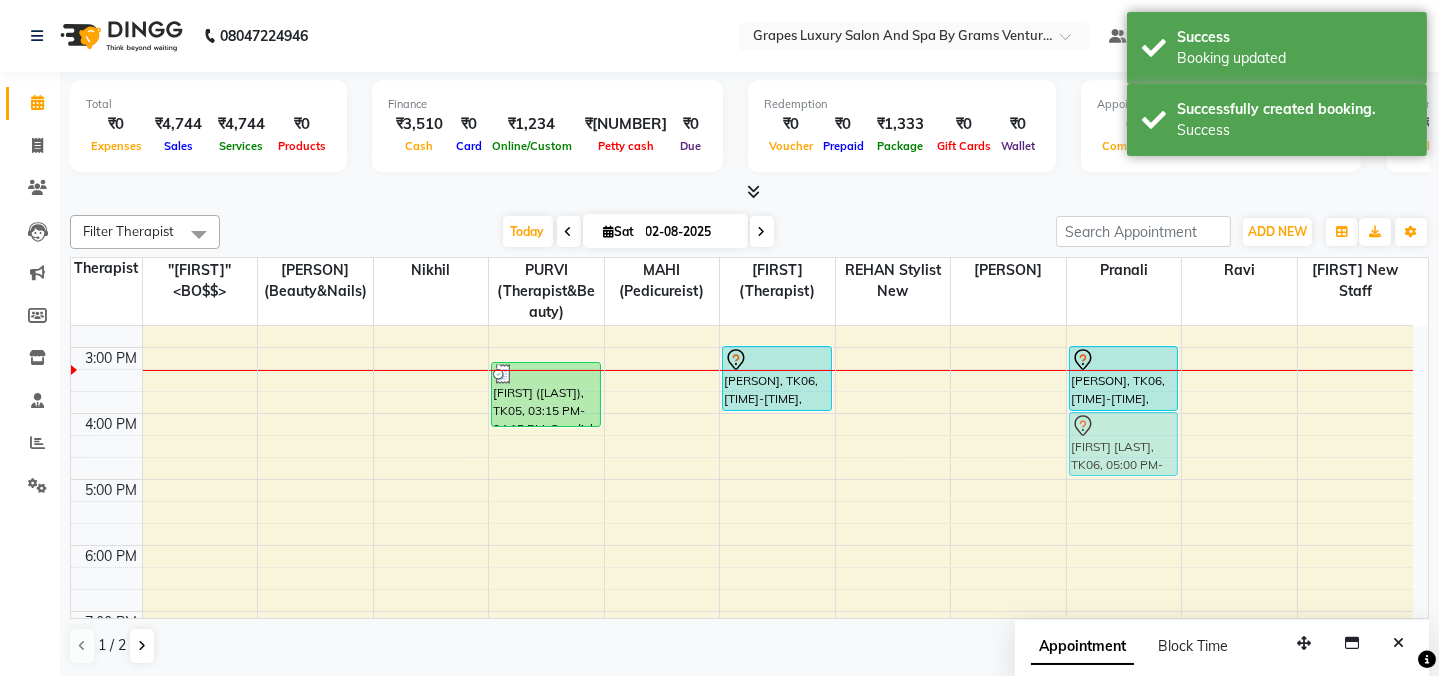 drag, startPoint x: 1127, startPoint y: 497, endPoint x: 1123, endPoint y: 474, distance: 23.345236 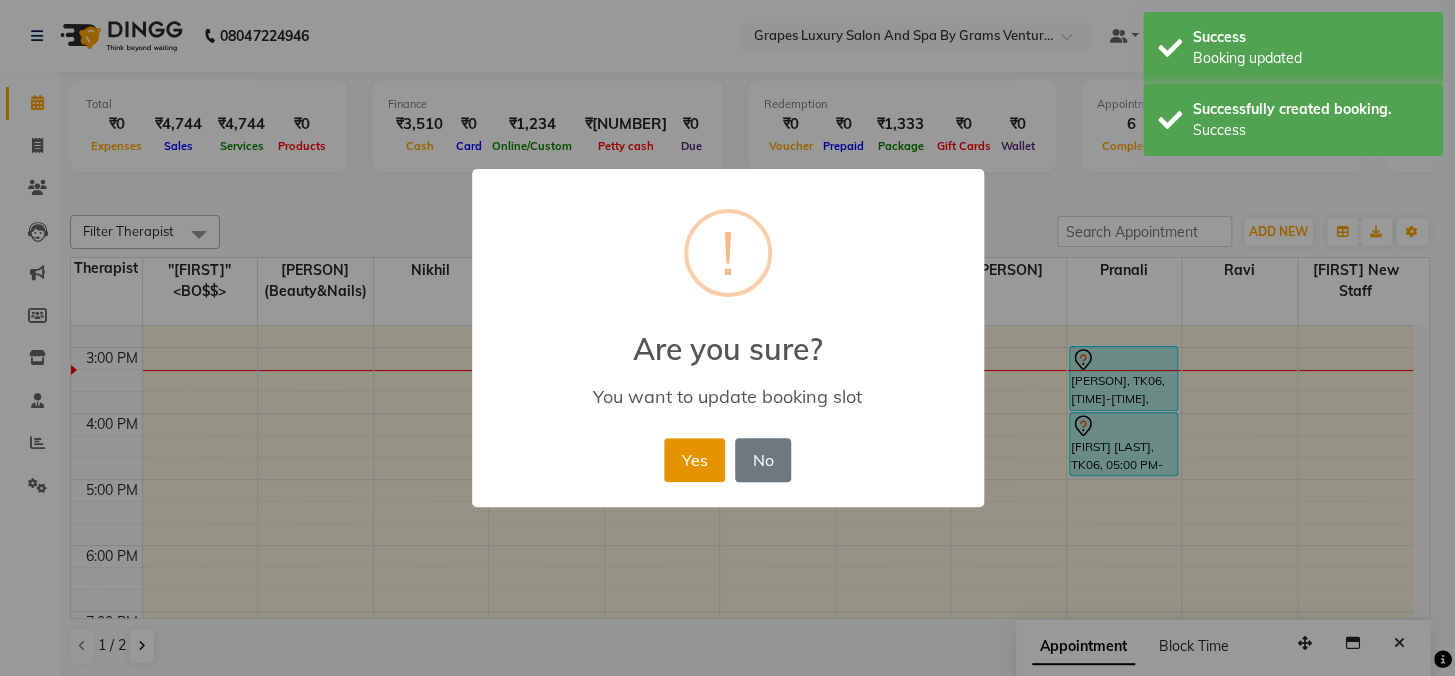 click on "Yes" at bounding box center (694, 460) 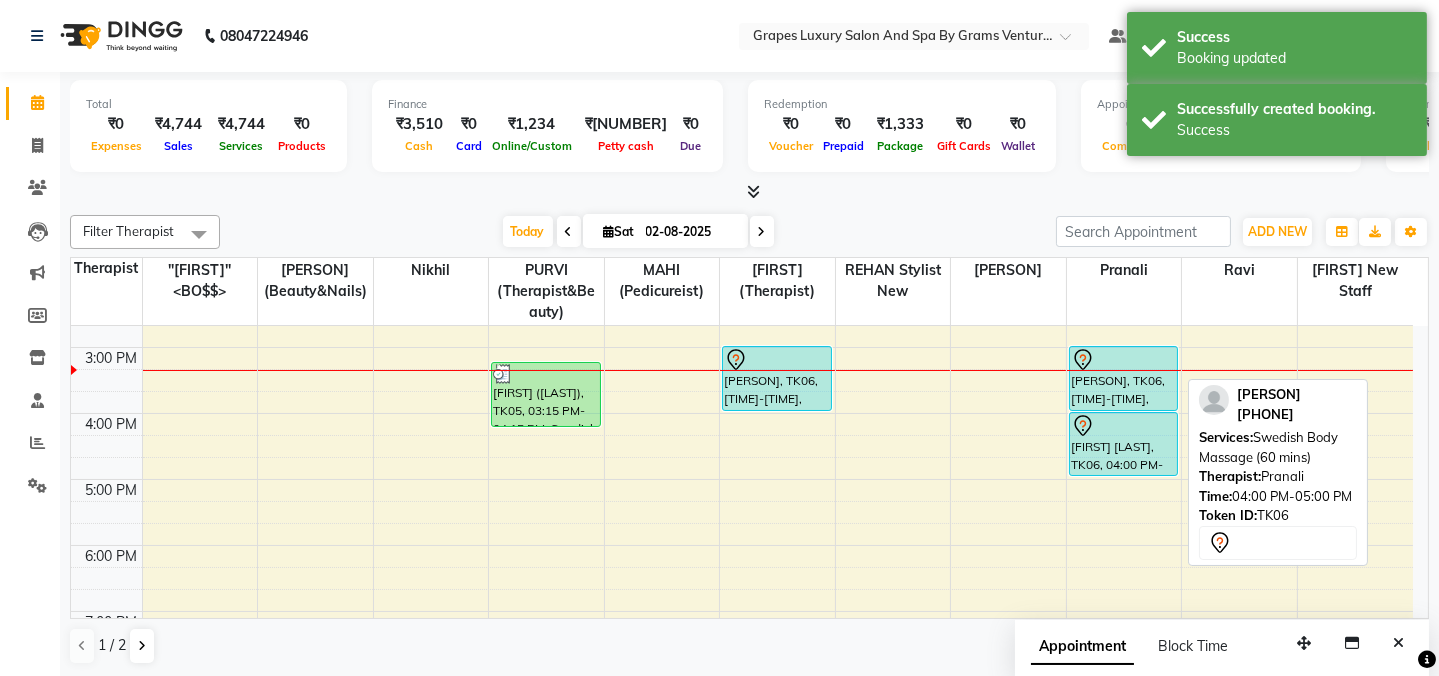 click on "[FIRST] [LAST], TK06, 04:00 PM-05:00 PM, Swedish Body Massage (60 mins)" at bounding box center [1124, 444] 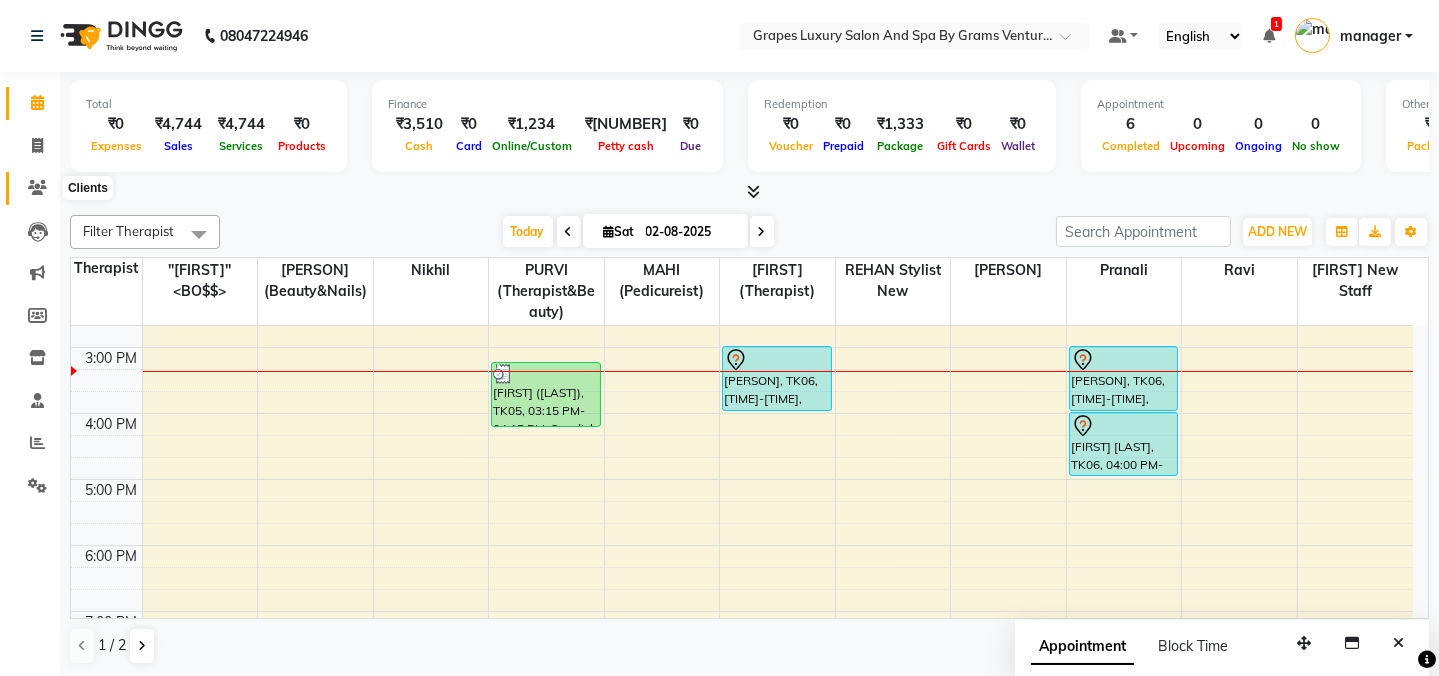 click 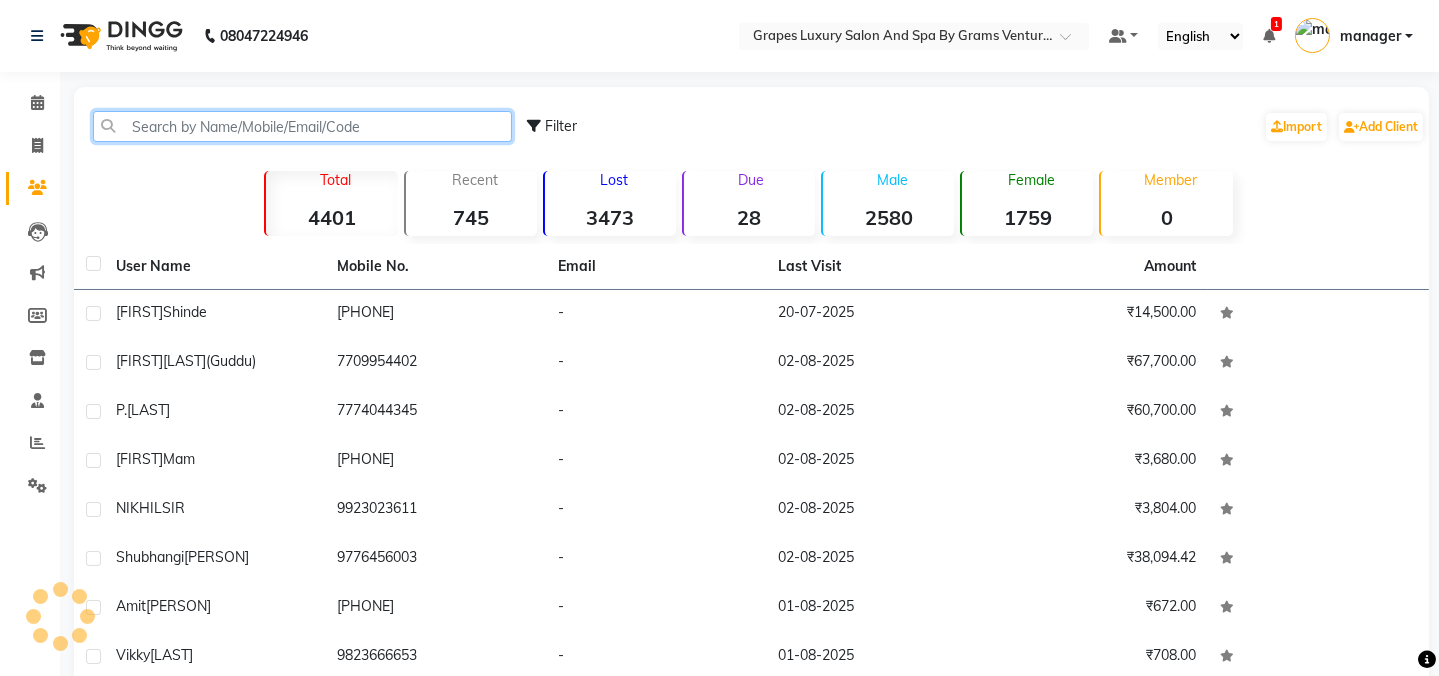 click 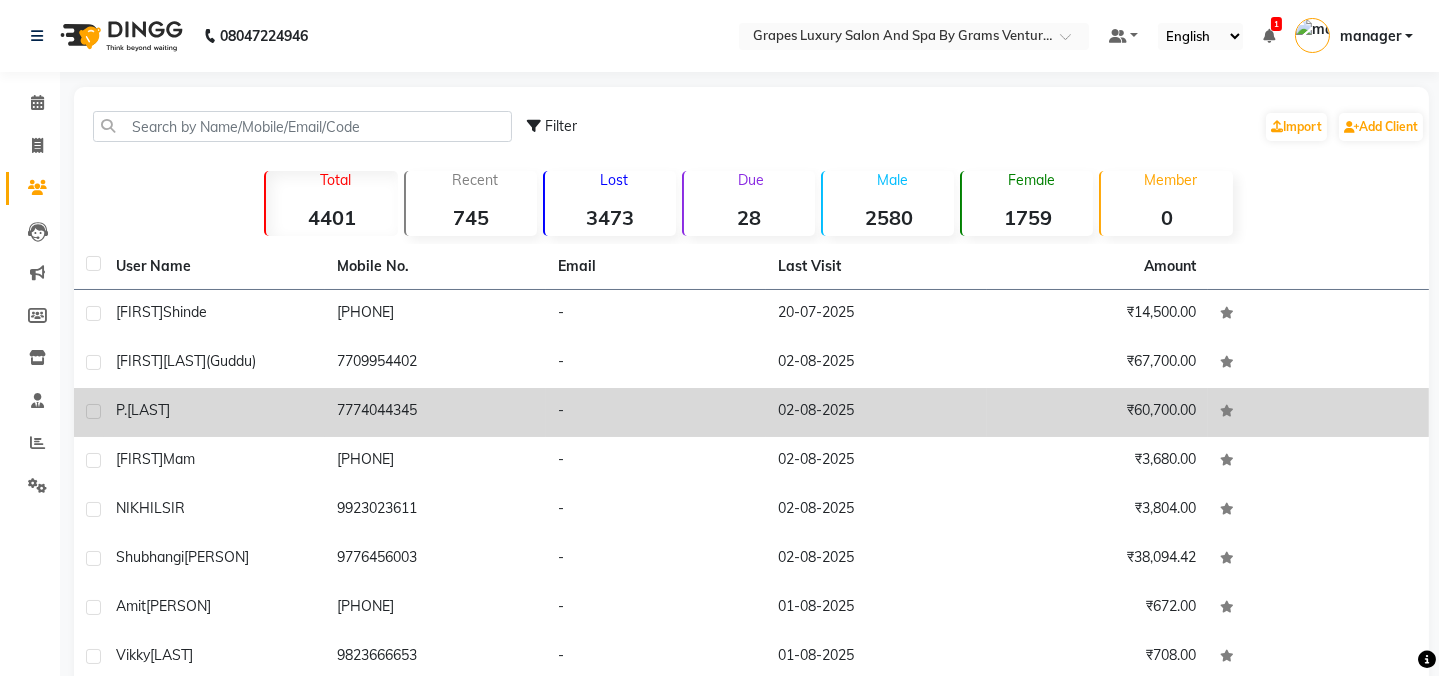 click on "7774044345" 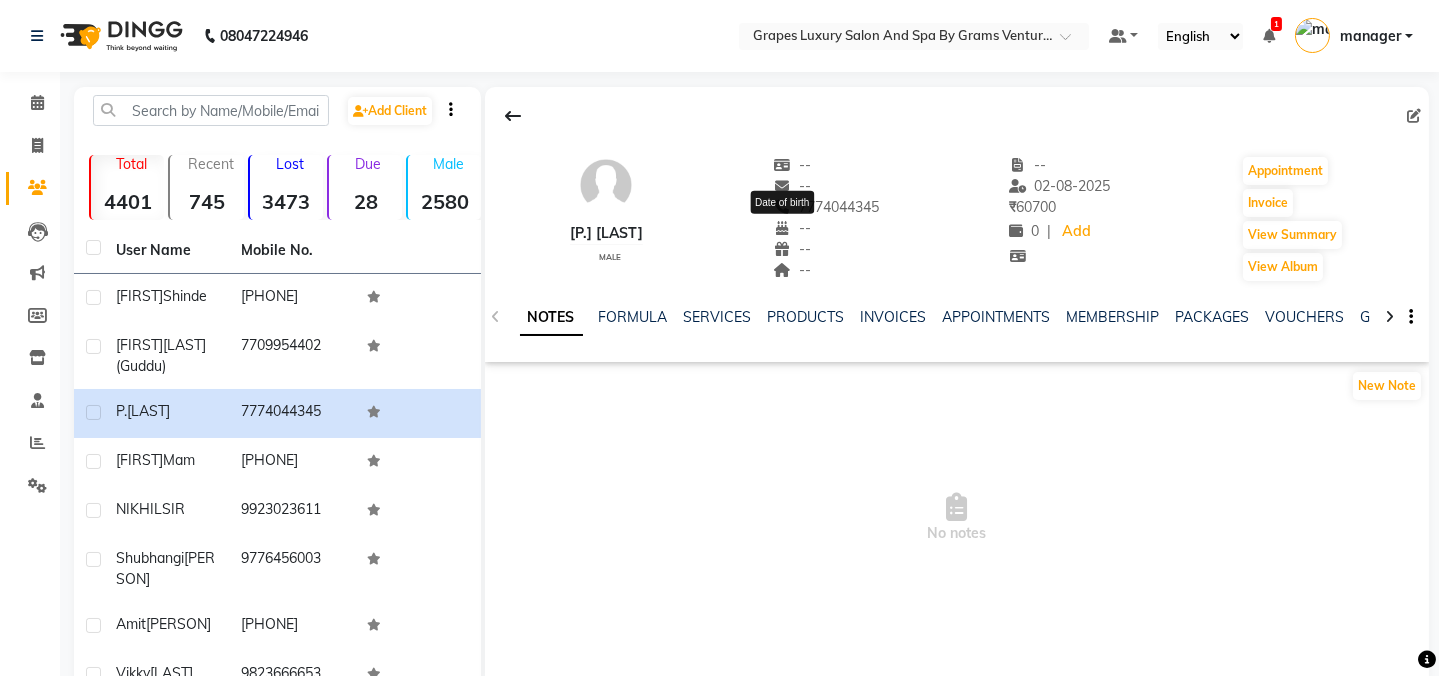 drag, startPoint x: 871, startPoint y: 206, endPoint x: 780, endPoint y: 219, distance: 91.92388 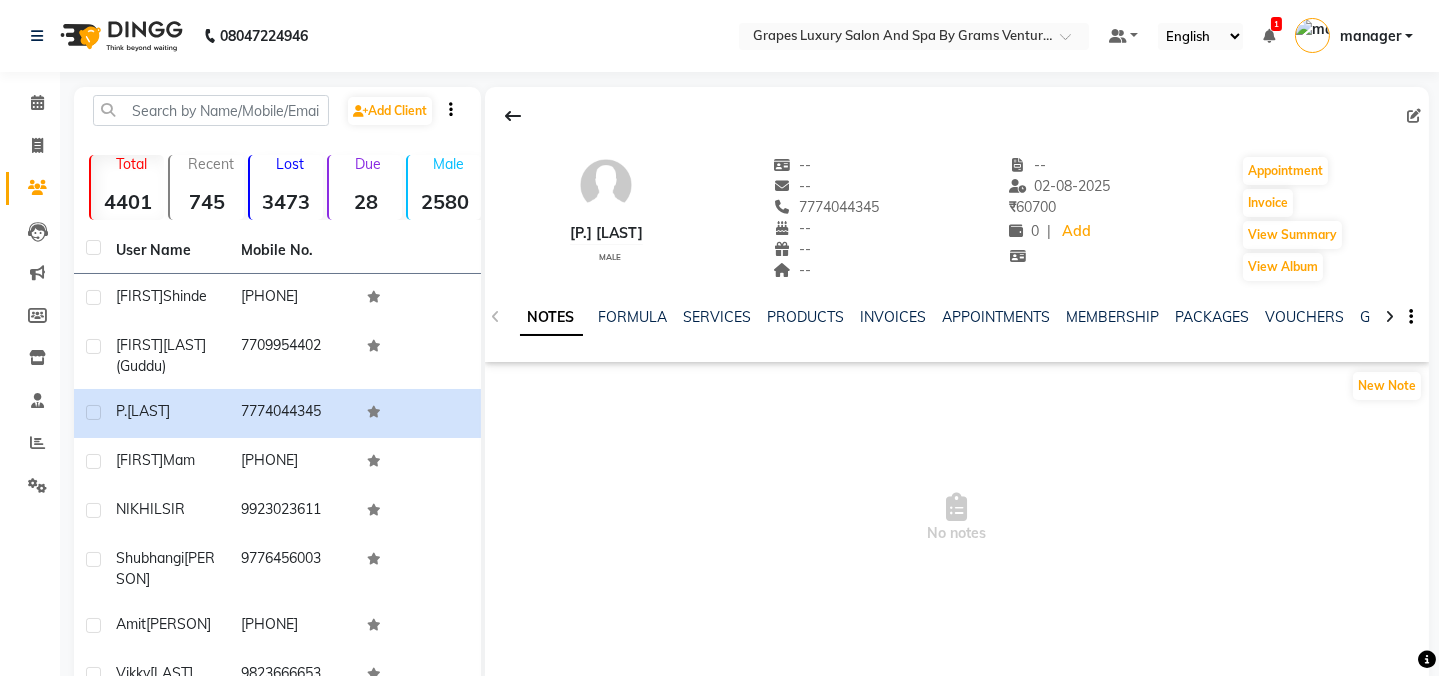 click on "p. desai   male  --   --   [PHONE]  --  --  --  -- [DATE] ₹    60700 0 |  Add   Appointment   Invoice  View Summary  View Album" 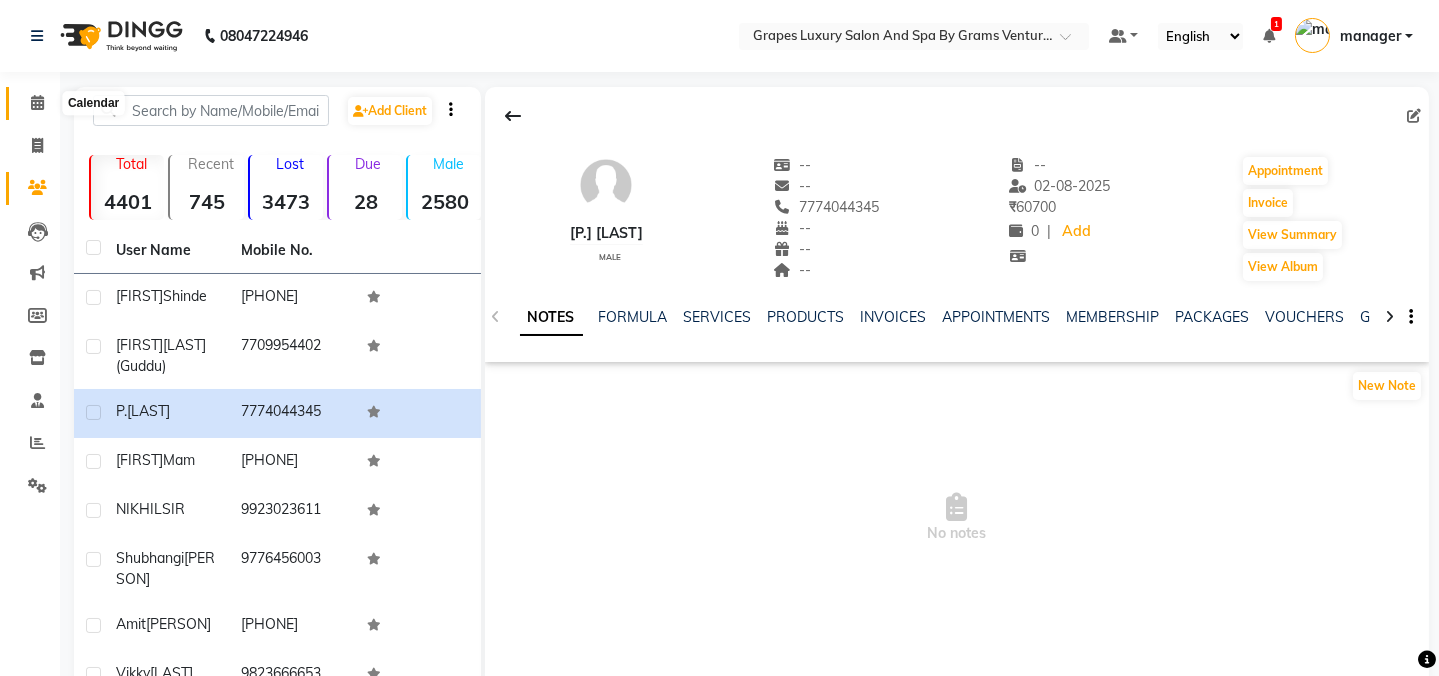drag, startPoint x: 37, startPoint y: 106, endPoint x: 54, endPoint y: 157, distance: 53.75872 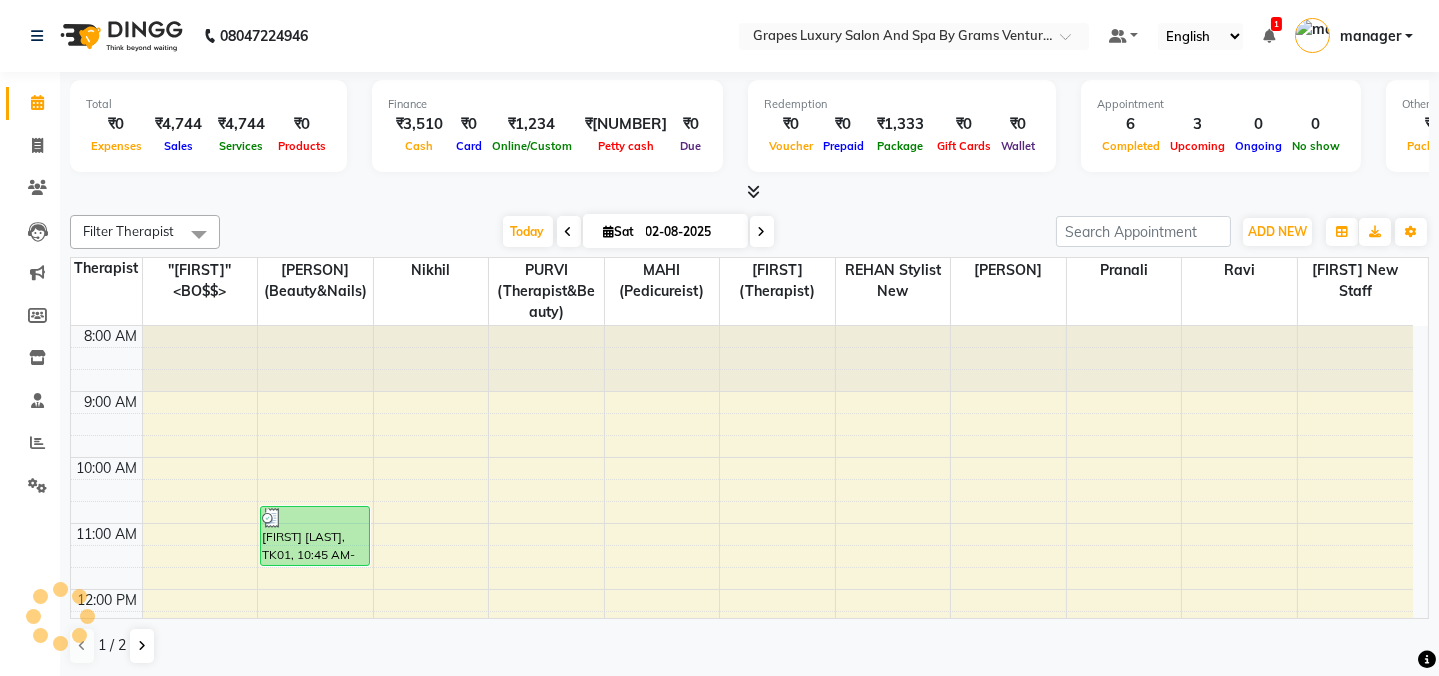 scroll, scrollTop: 0, scrollLeft: 0, axis: both 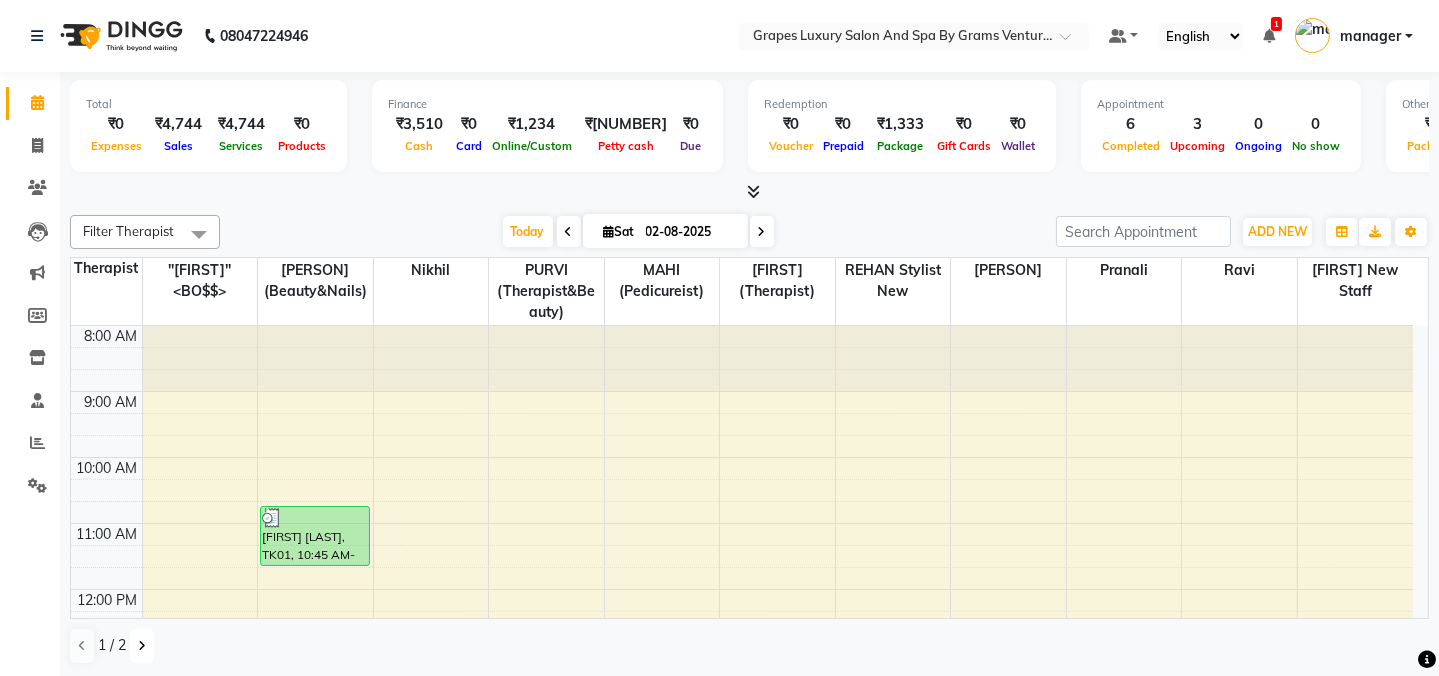 click at bounding box center [142, 646] 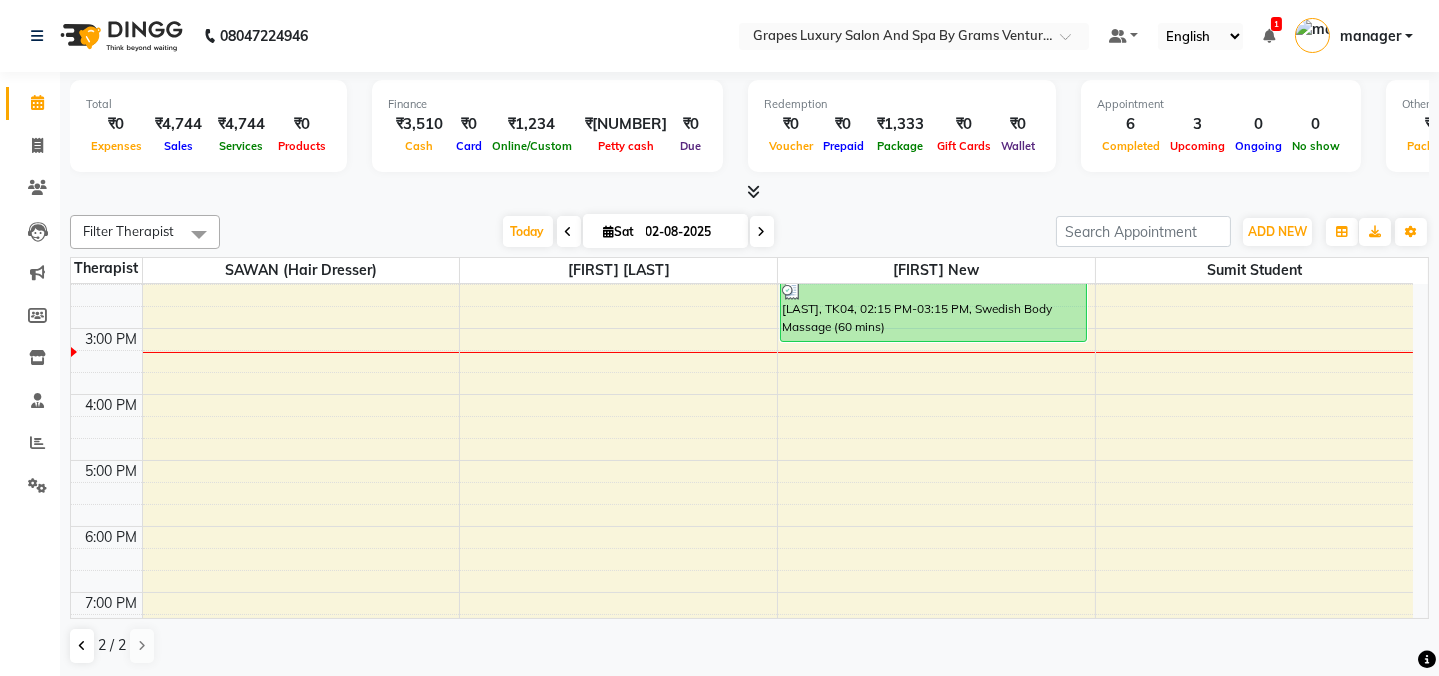 scroll, scrollTop: 450, scrollLeft: 0, axis: vertical 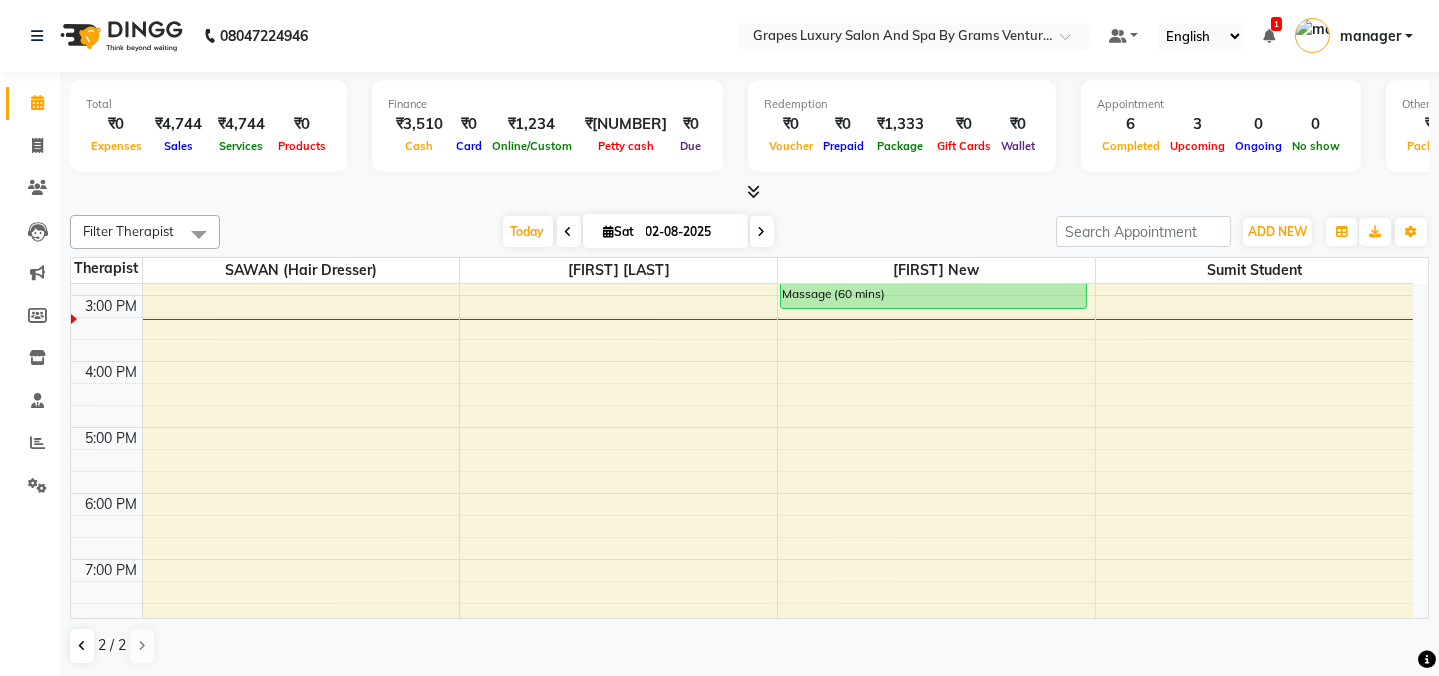 click on "8:00 AM 9:00 AM 10:00 AM 11:00 AM 12:00 PM 1:00 PM 2:00 PM 3:00 PM 4:00 PM 5:00 PM 6:00 PM 7:00 PM 8:00 PM     [NIKHIL] [LAST], TK02, 10:45 AM-11:15 AM, Hair Cut Male (30 mins)     [P.] [LAST], TK04, 02:15 PM-03:15 PM, Swedish Body Massage (60 mins)     [FIRST] mam, TK03, 01:05 PM-01:50 PM, Hair Cut Female (45 mins) (₹500)" at bounding box center (742, 262) 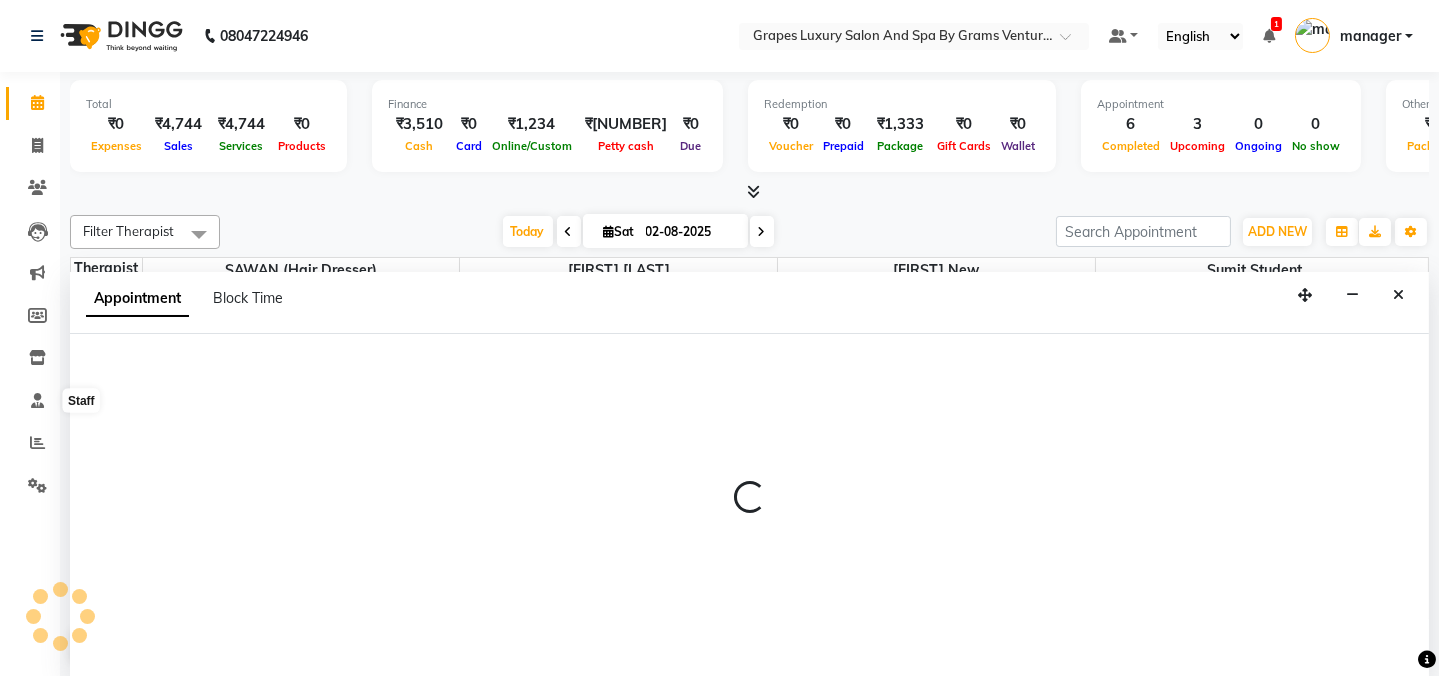 scroll, scrollTop: 0, scrollLeft: 0, axis: both 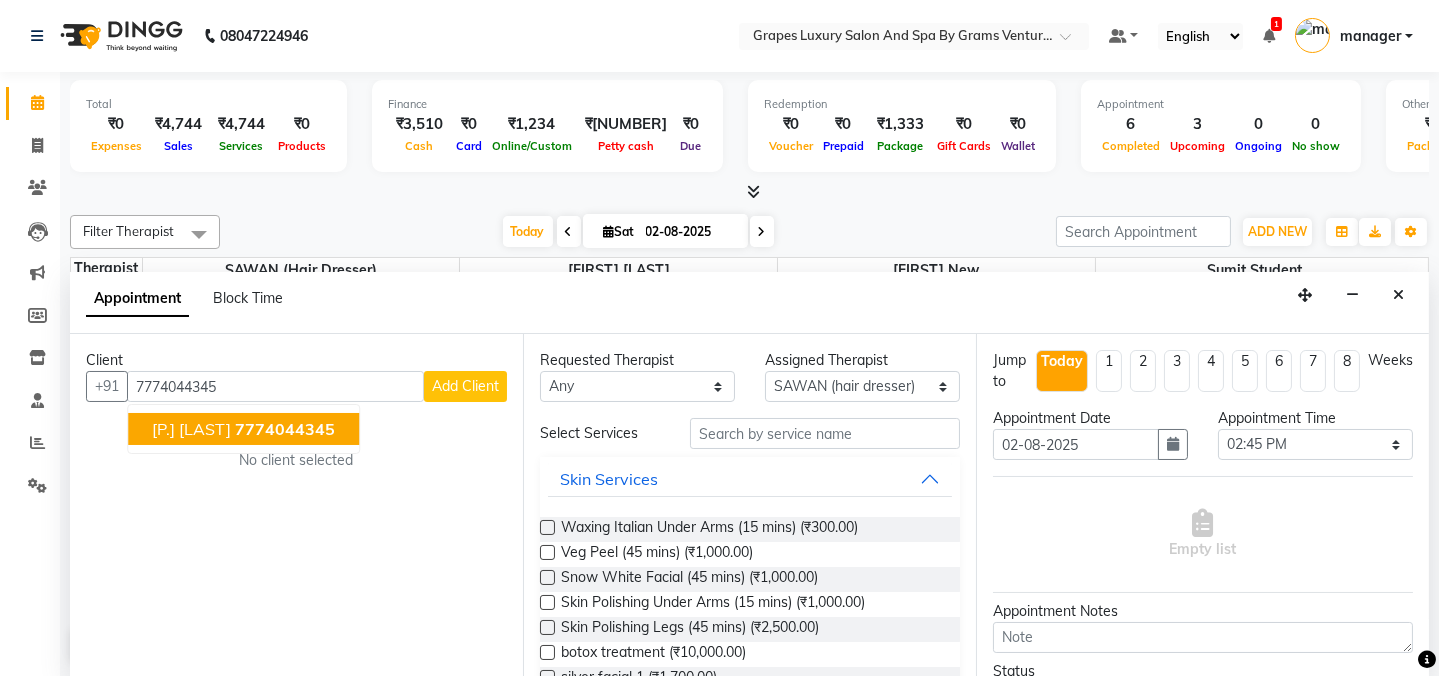 click on "7774044345" 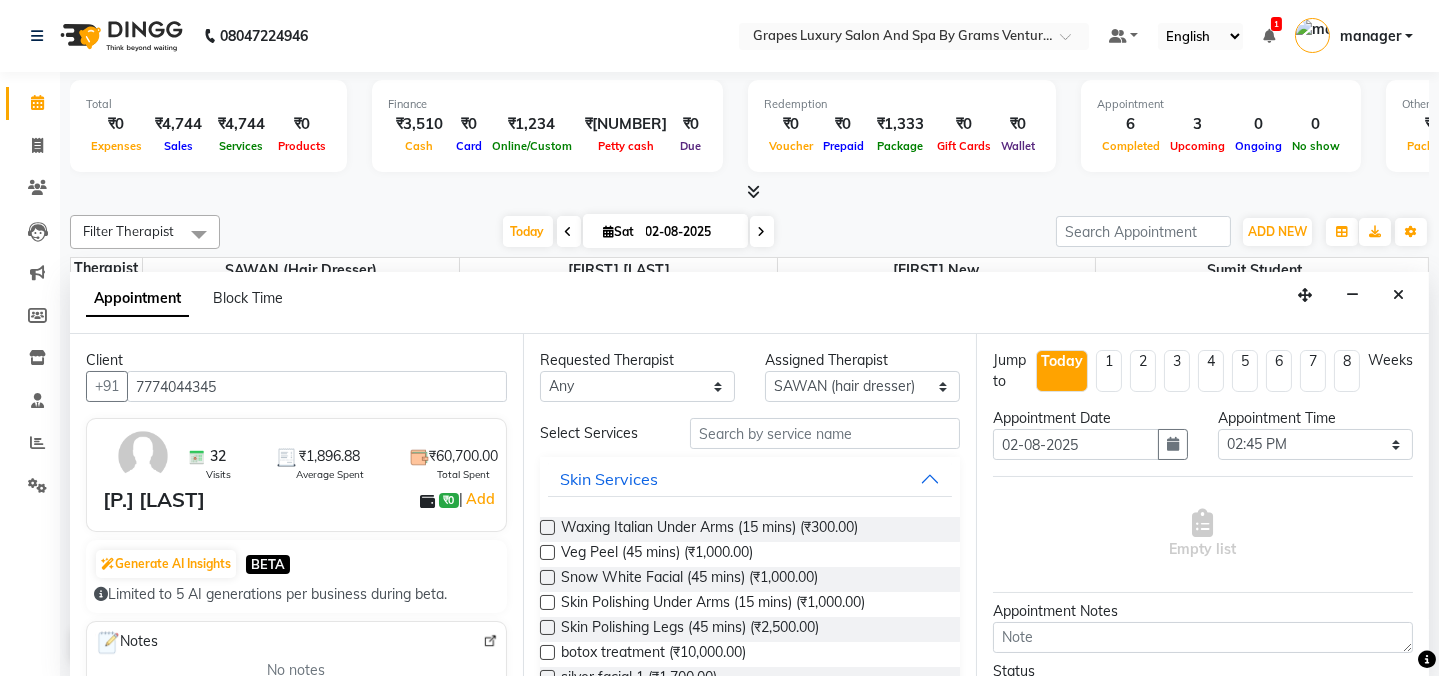 type on "7774044345" 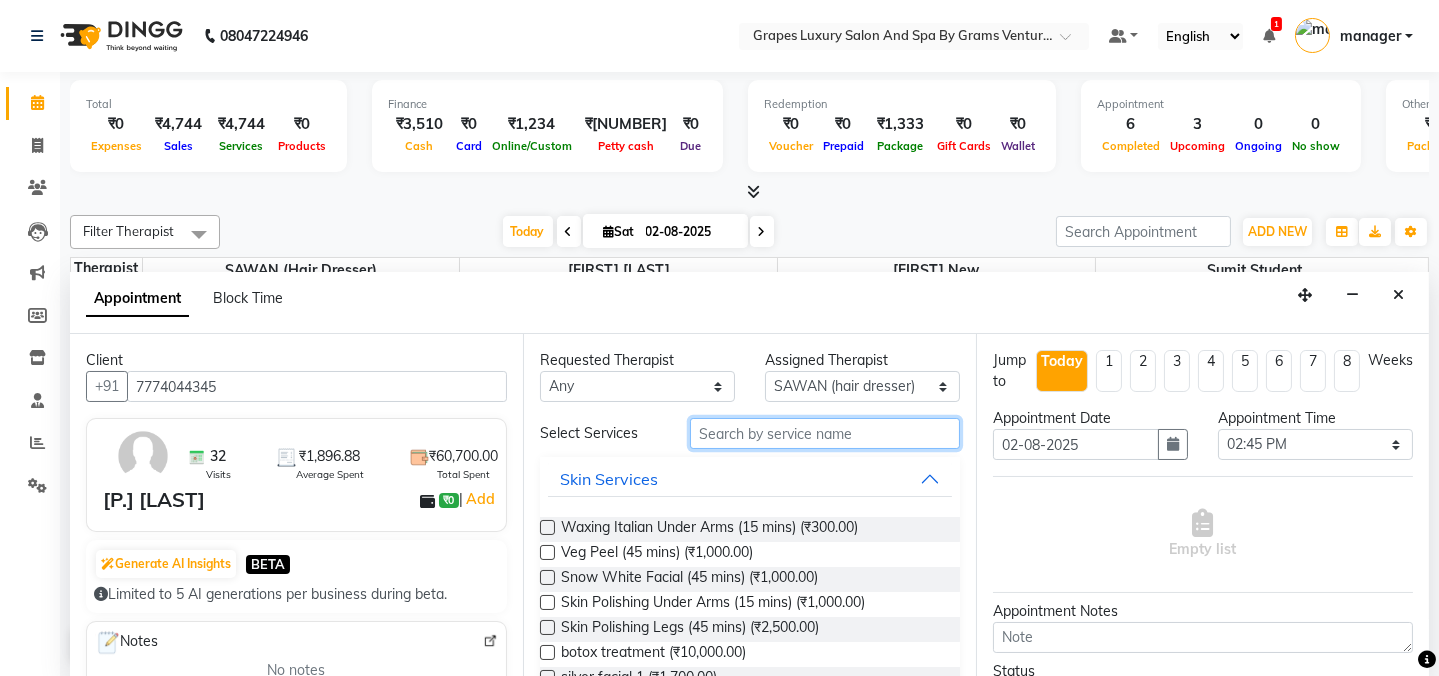 click at bounding box center [825, 433] 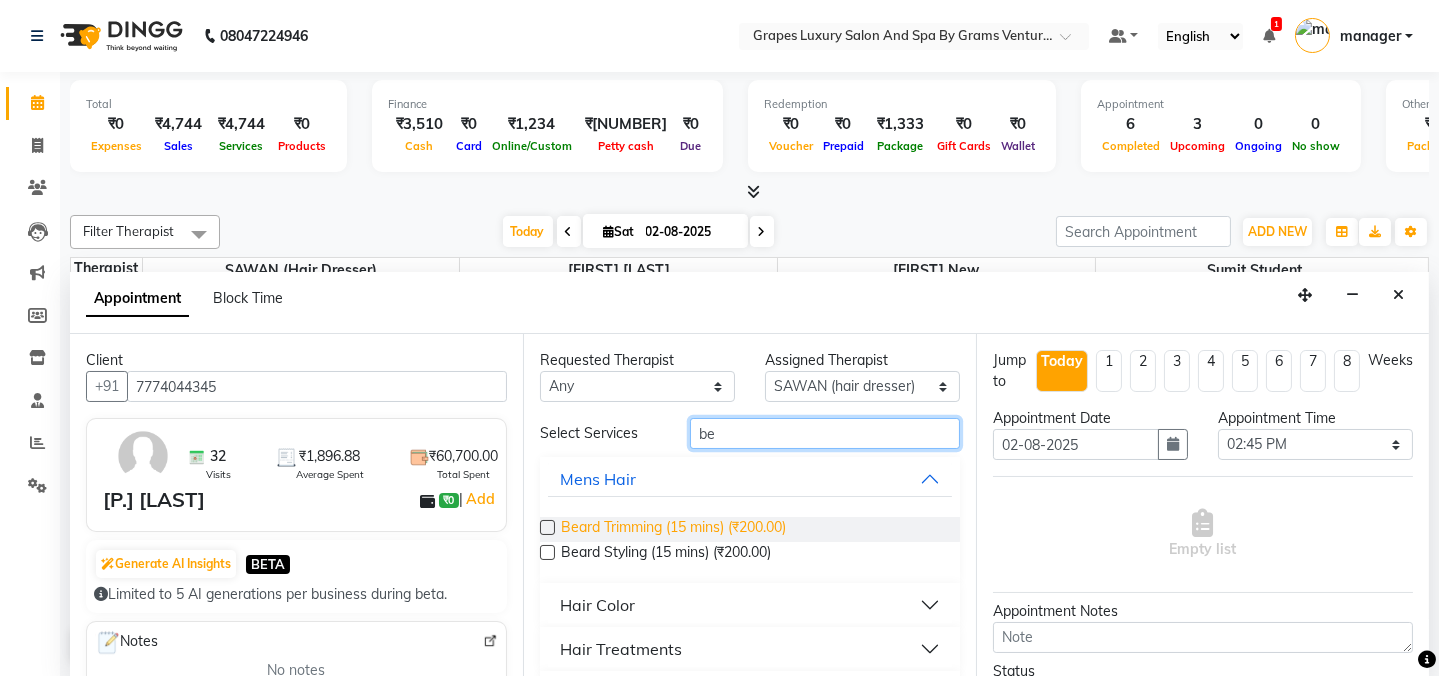 type on "be" 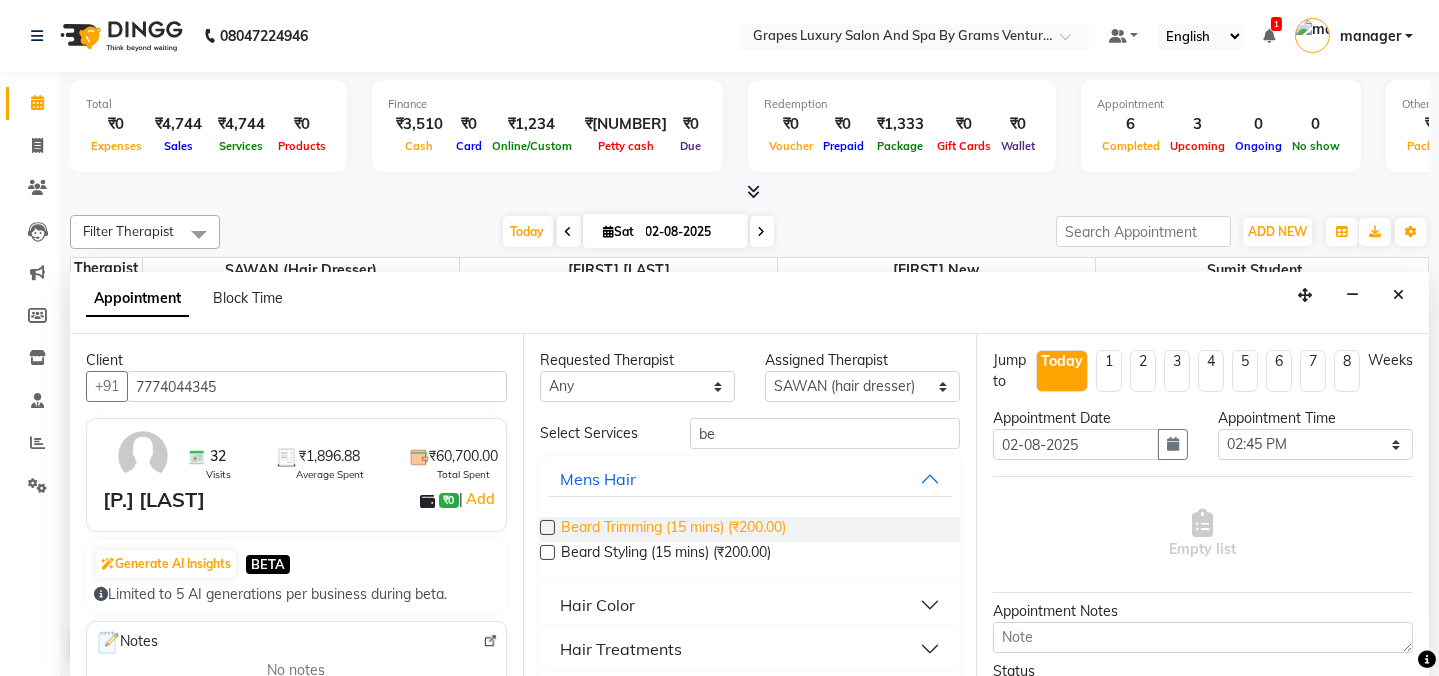 click on "Beard Trimming (15 mins) (₹200.00)" at bounding box center [673, 529] 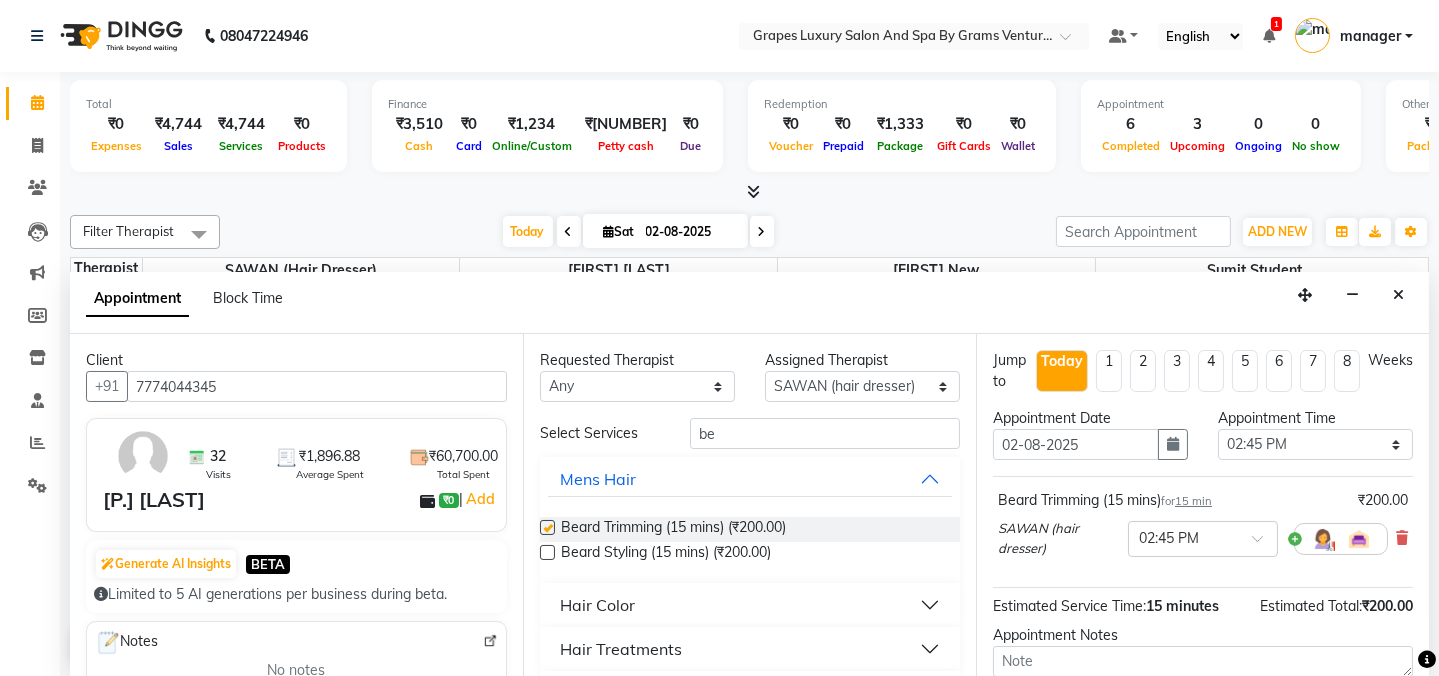 checkbox on "false" 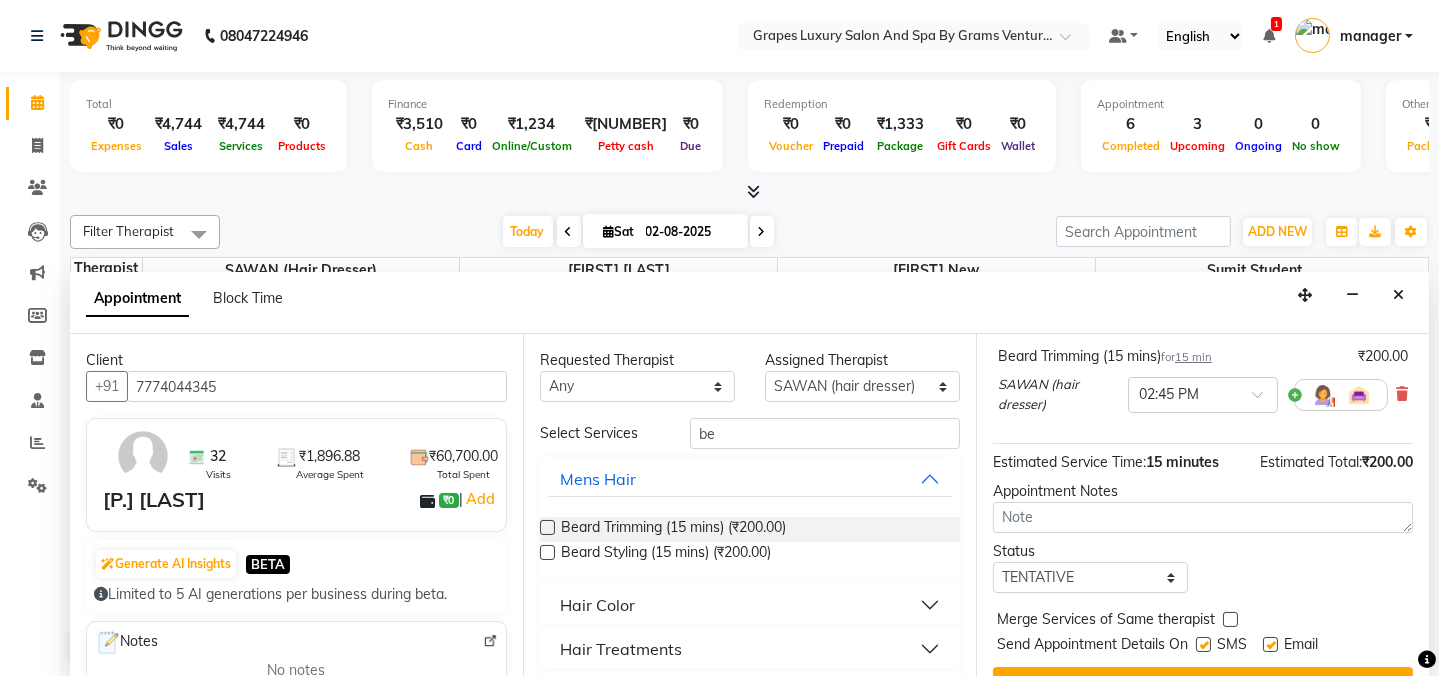 scroll, scrollTop: 184, scrollLeft: 0, axis: vertical 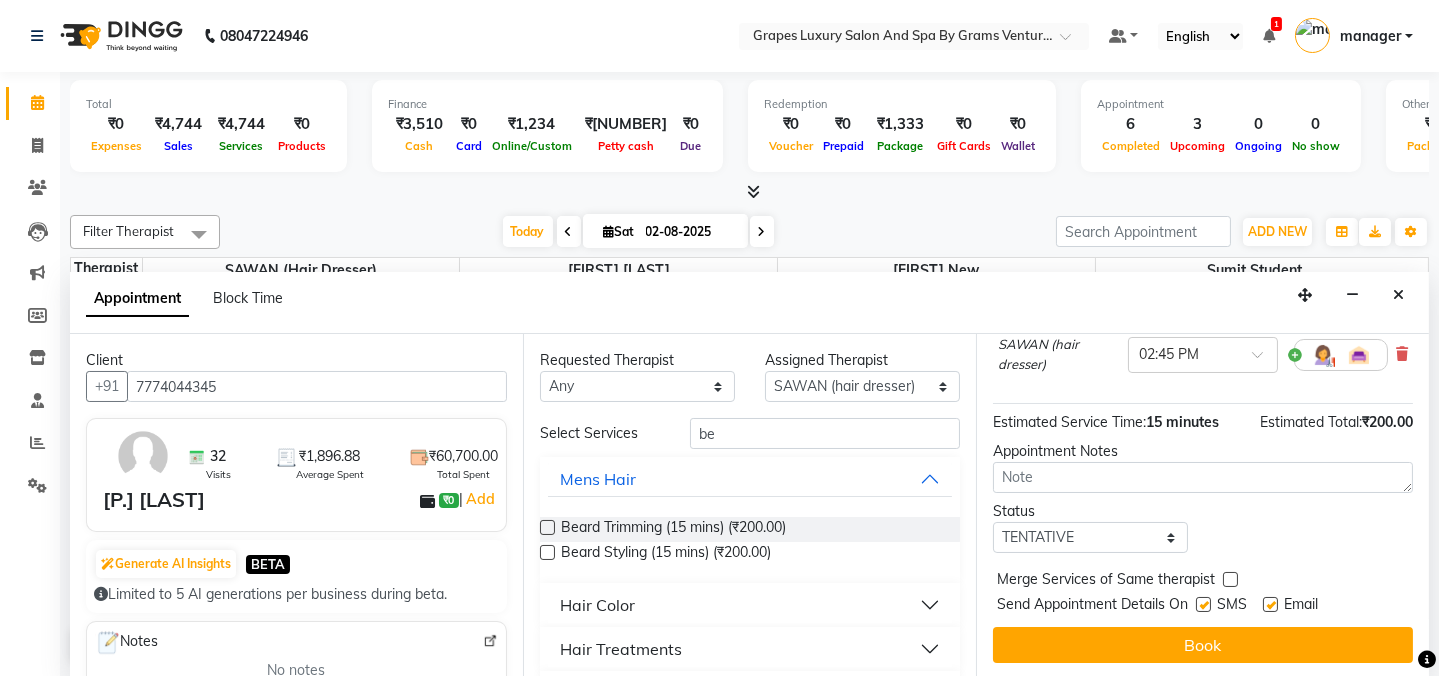 click at bounding box center [1203, 604] 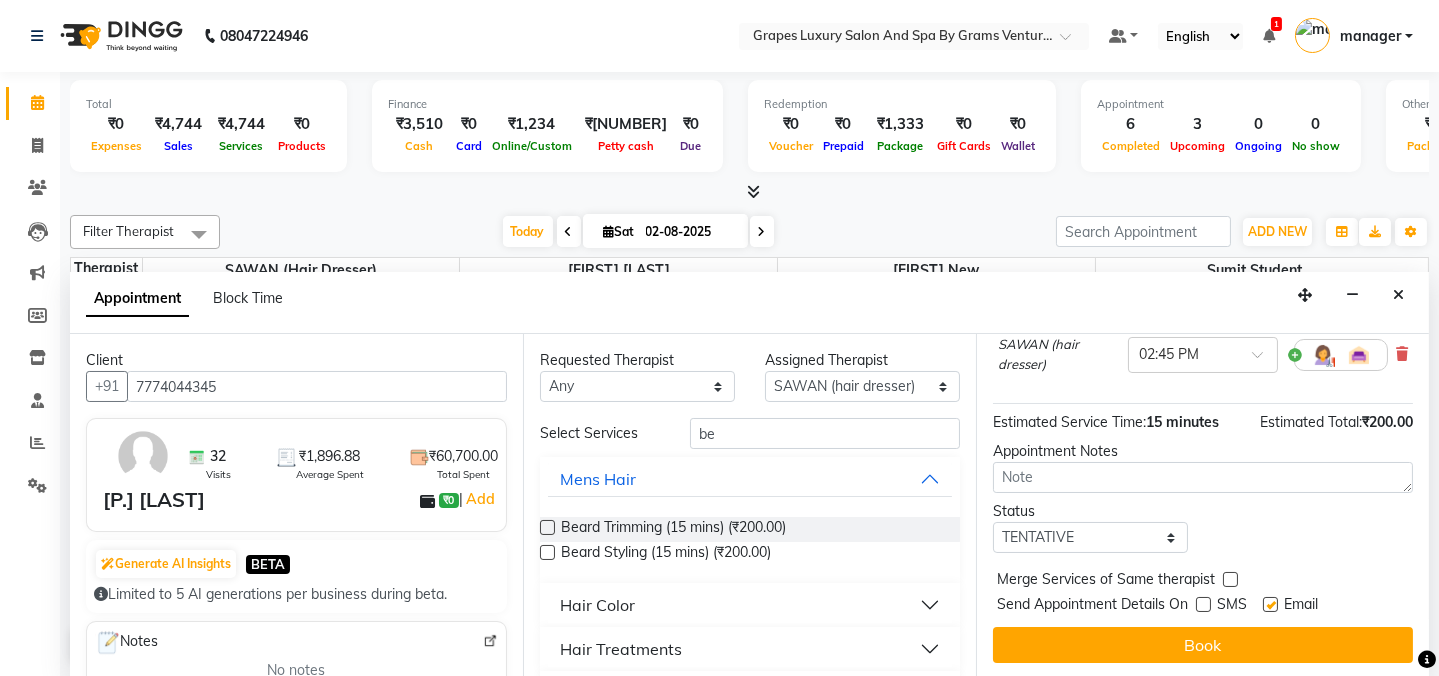 click at bounding box center [1270, 604] 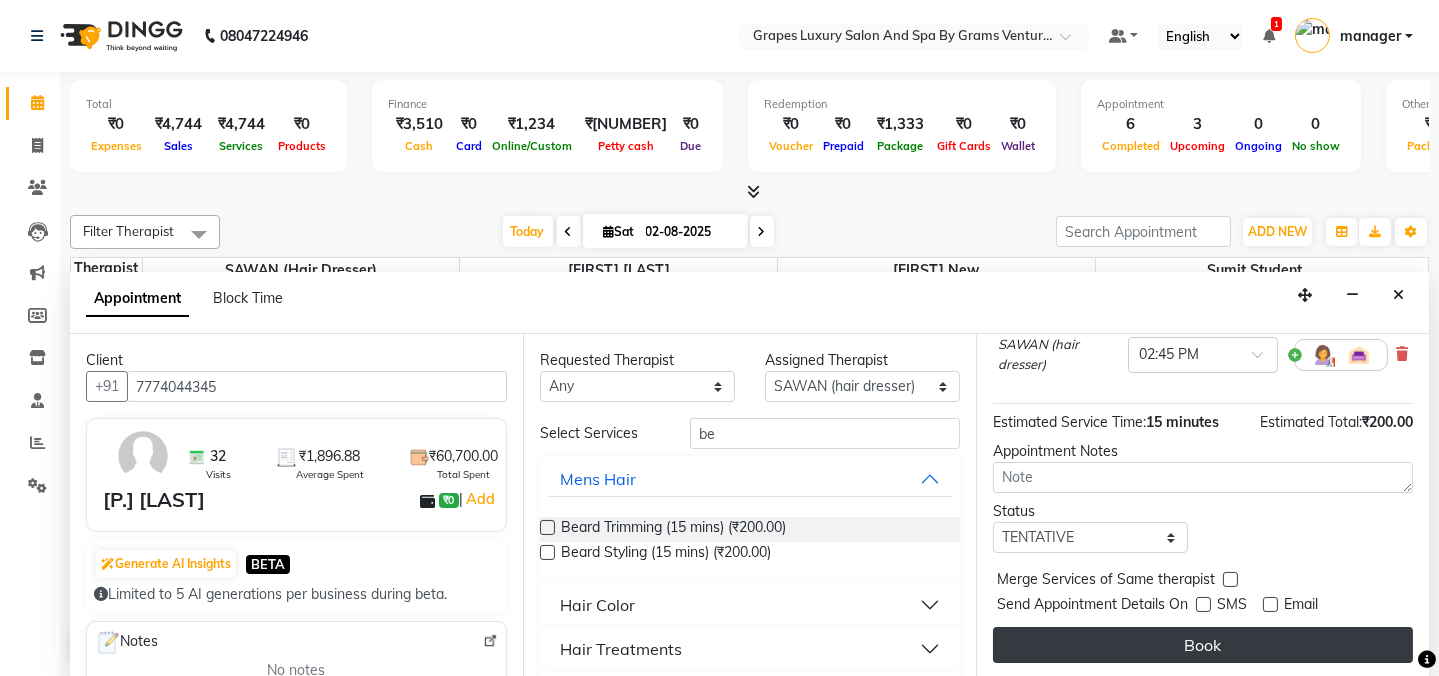 click on "Book" at bounding box center [1203, 645] 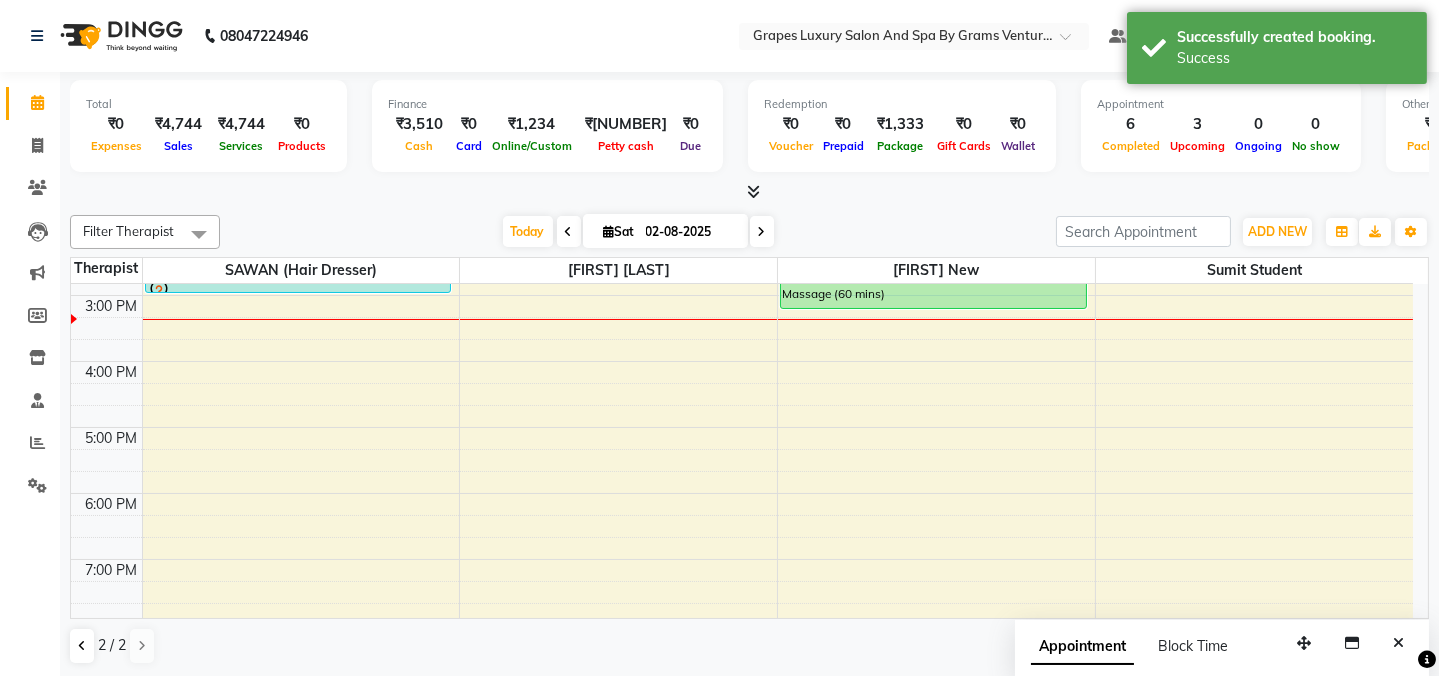 scroll, scrollTop: 0, scrollLeft: 0, axis: both 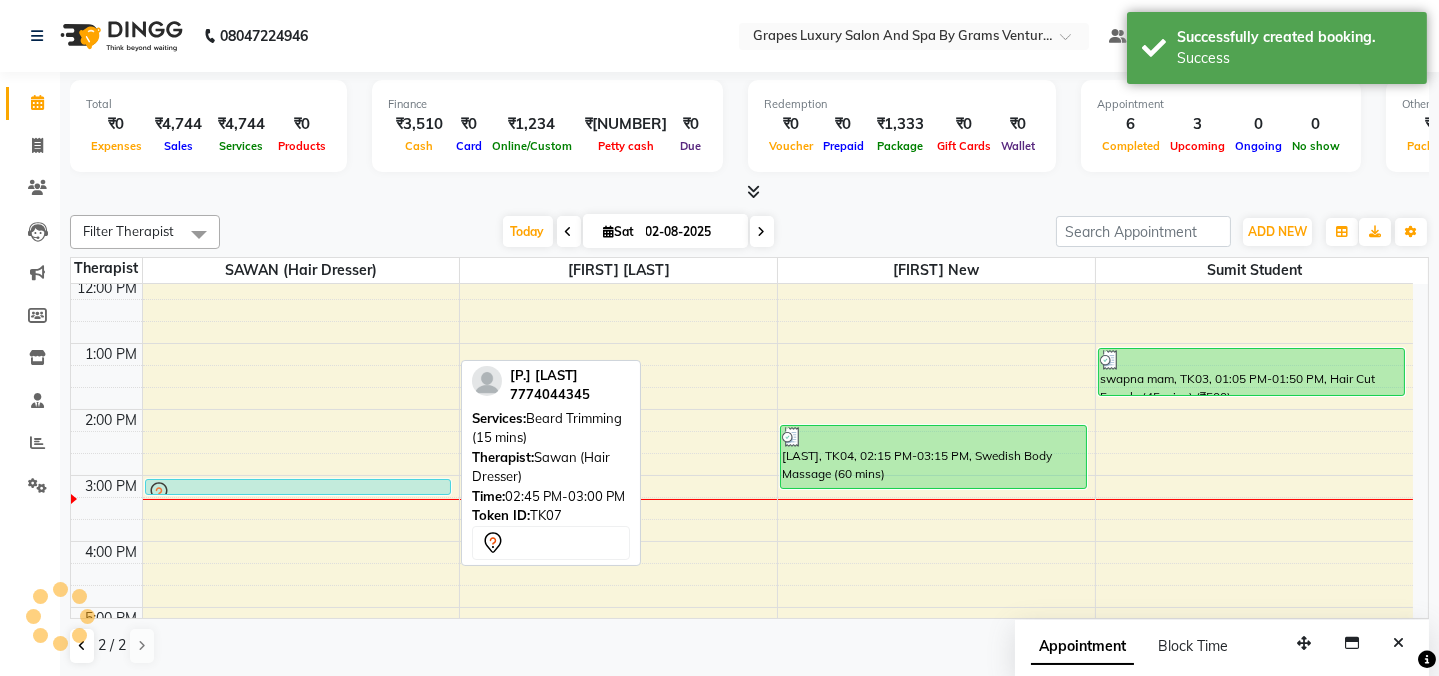 drag, startPoint x: 328, startPoint y: 464, endPoint x: 320, endPoint y: 482, distance: 19.697716 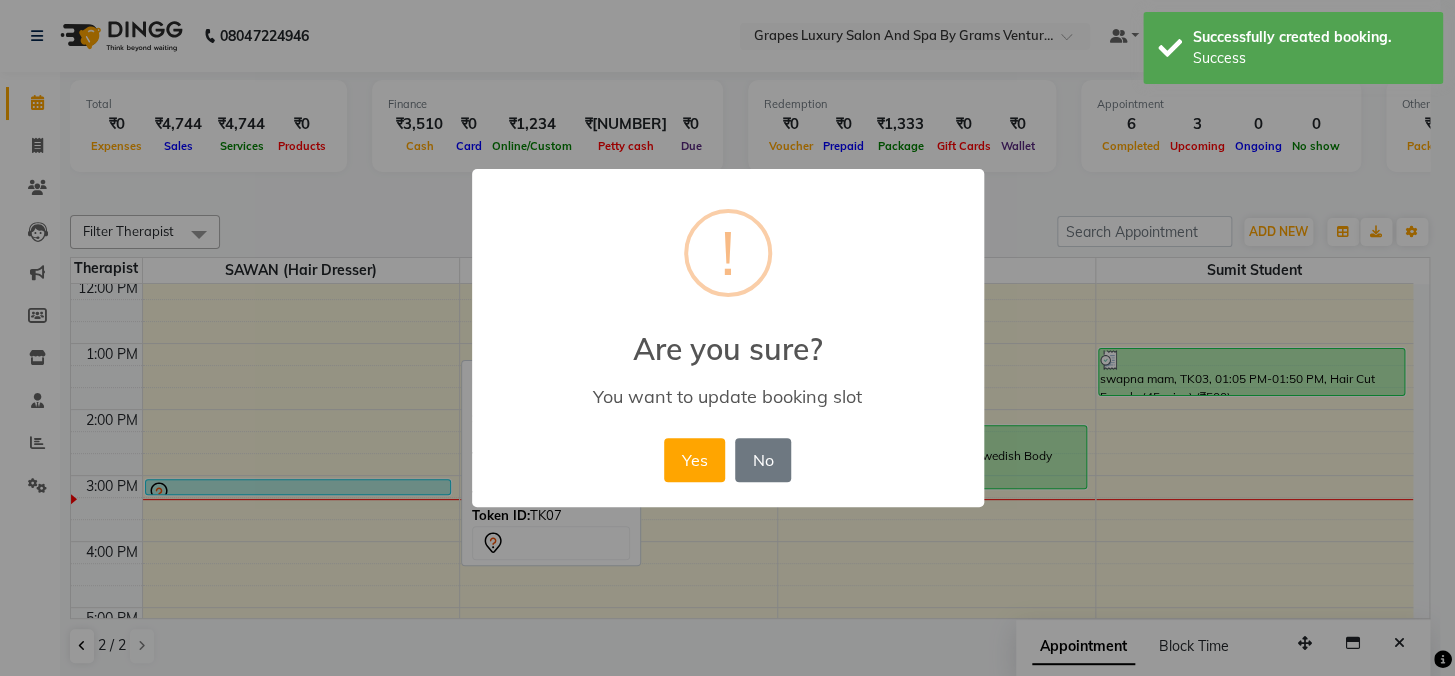 drag, startPoint x: 697, startPoint y: 459, endPoint x: 479, endPoint y: 474, distance: 218.51544 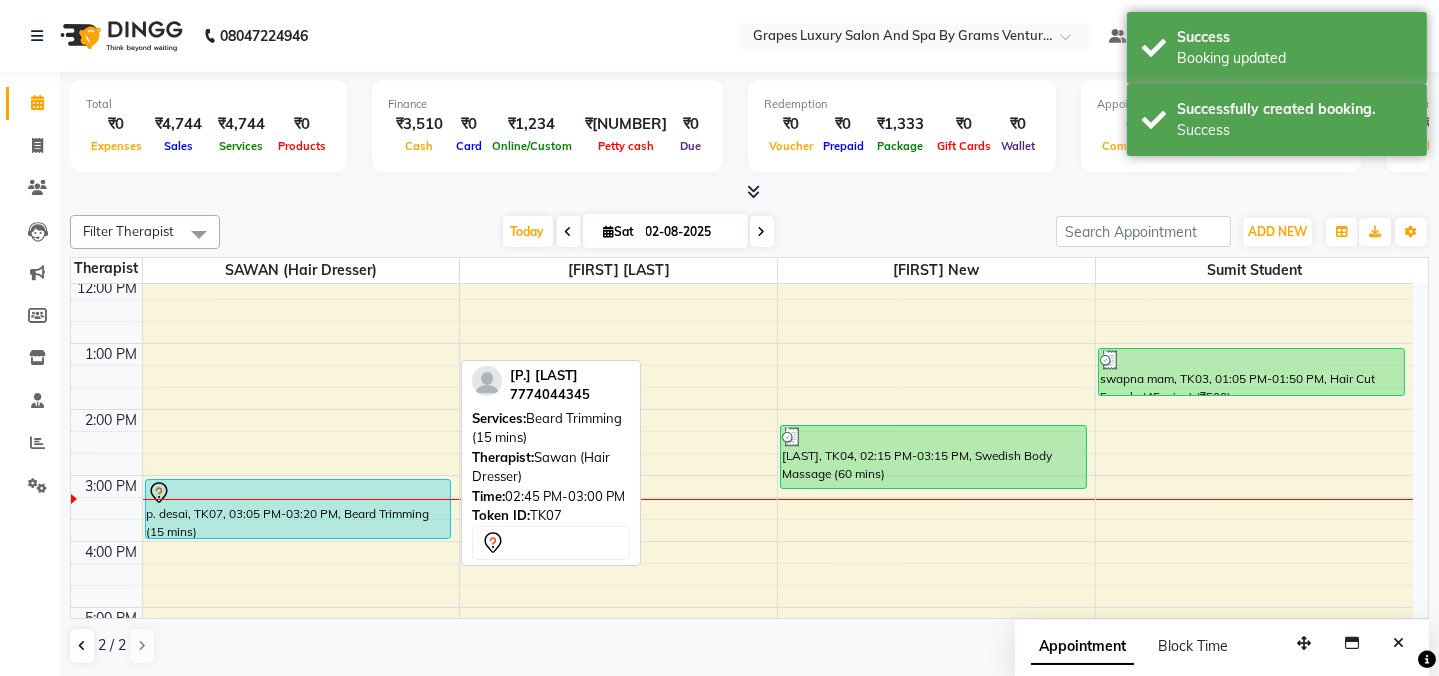 drag, startPoint x: 390, startPoint y: 488, endPoint x: 378, endPoint y: 517, distance: 31.38471 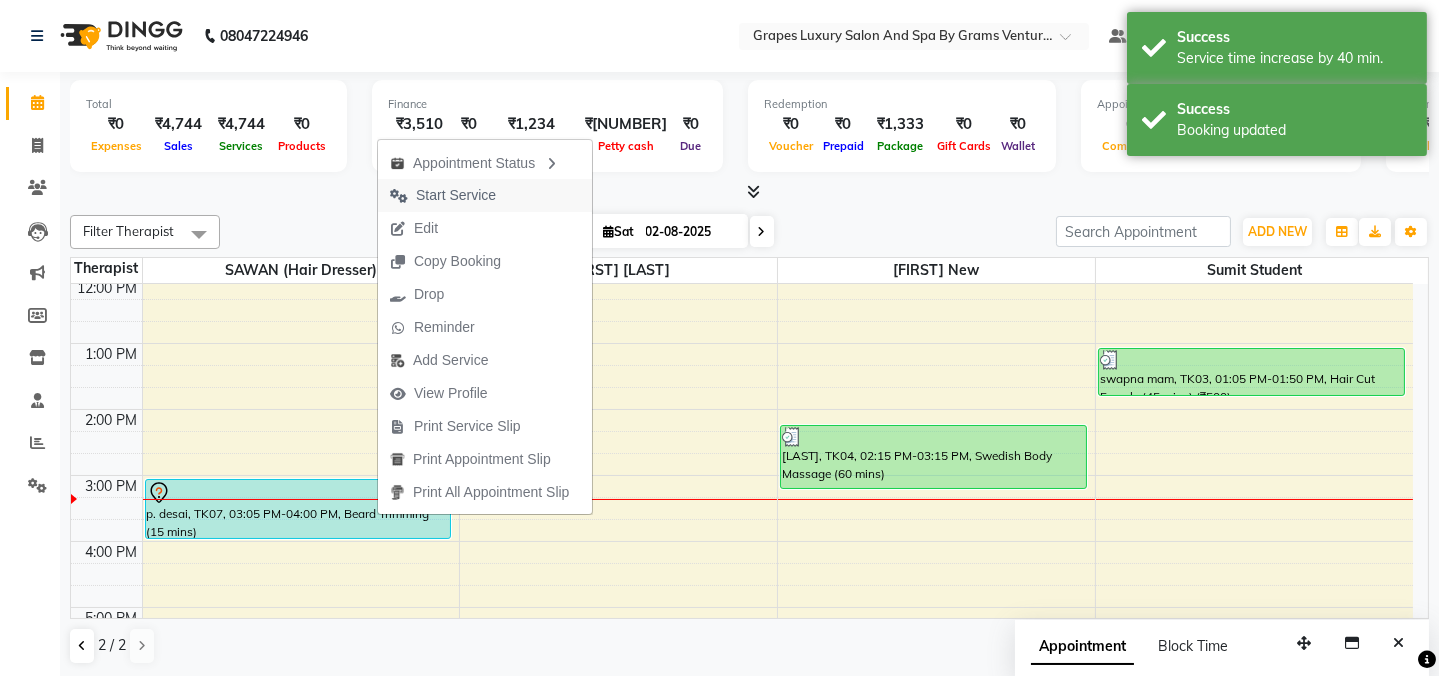 click on "Start Service" at bounding box center [443, 195] 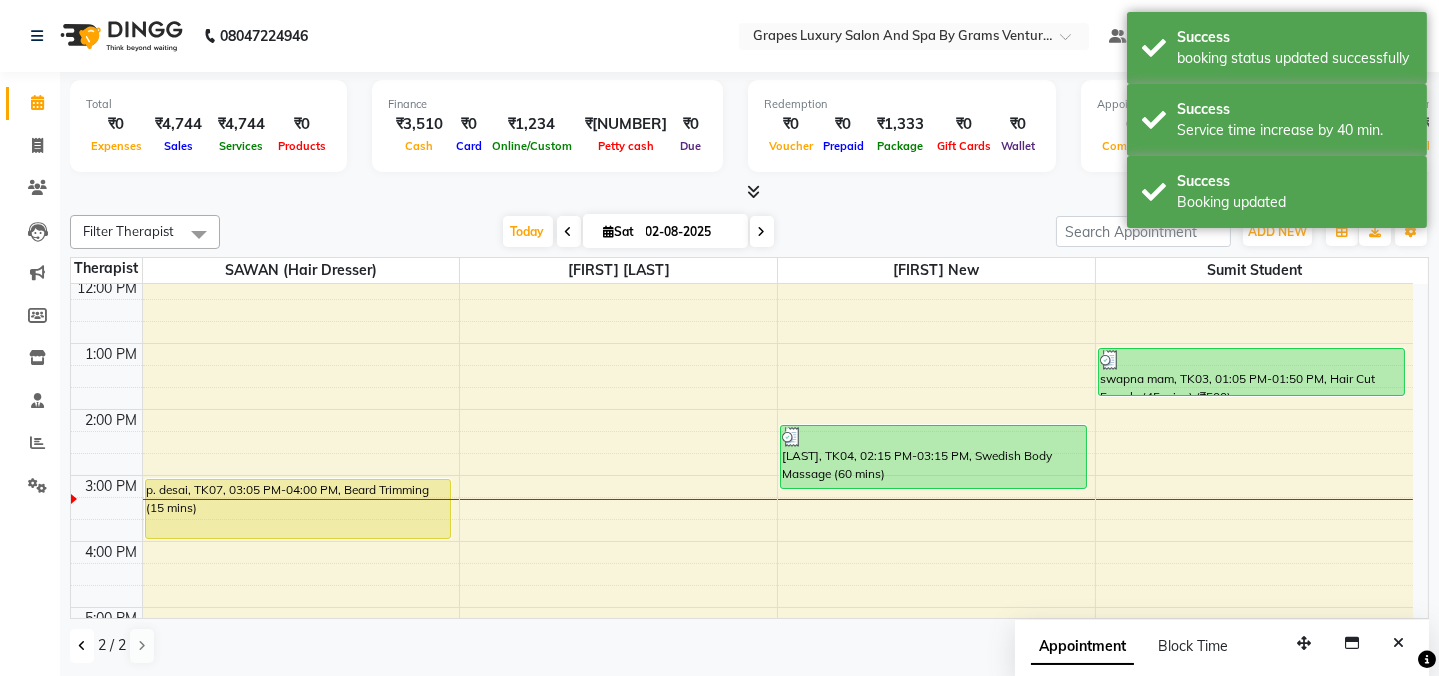 click at bounding box center (82, 646) 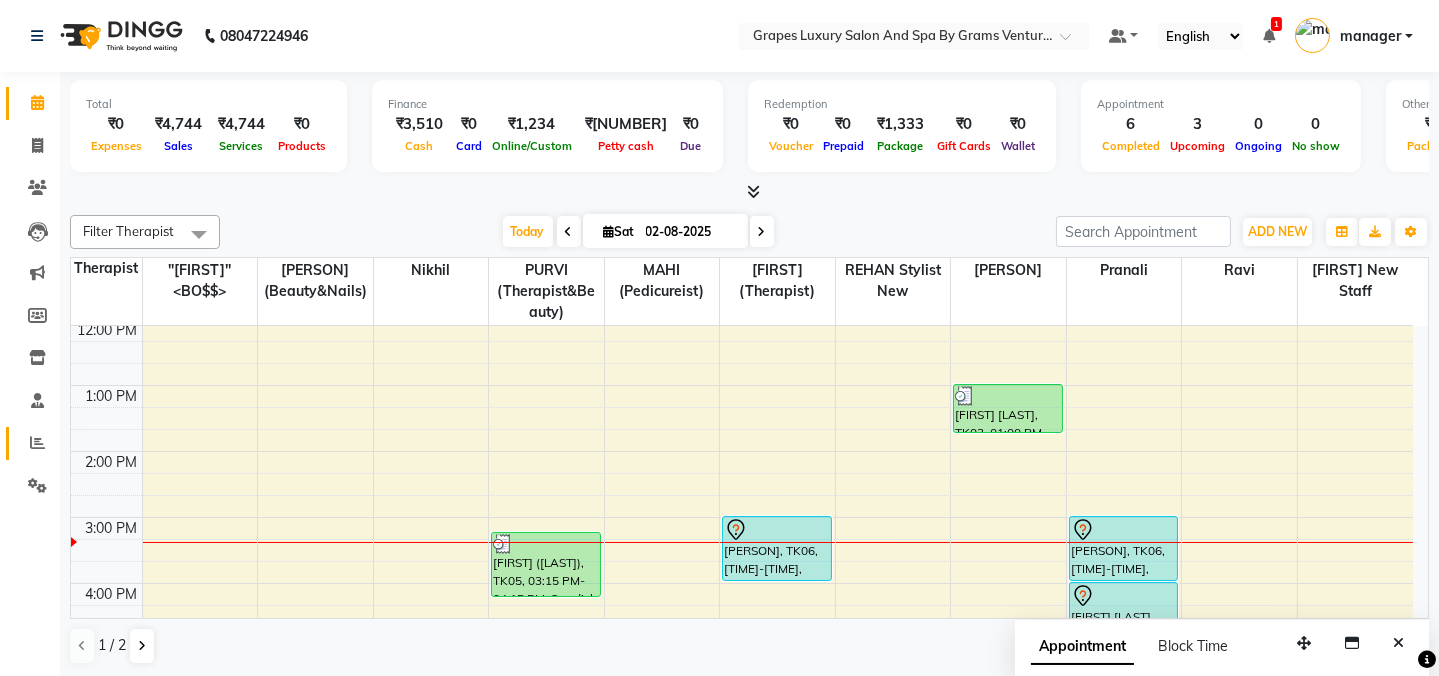 click 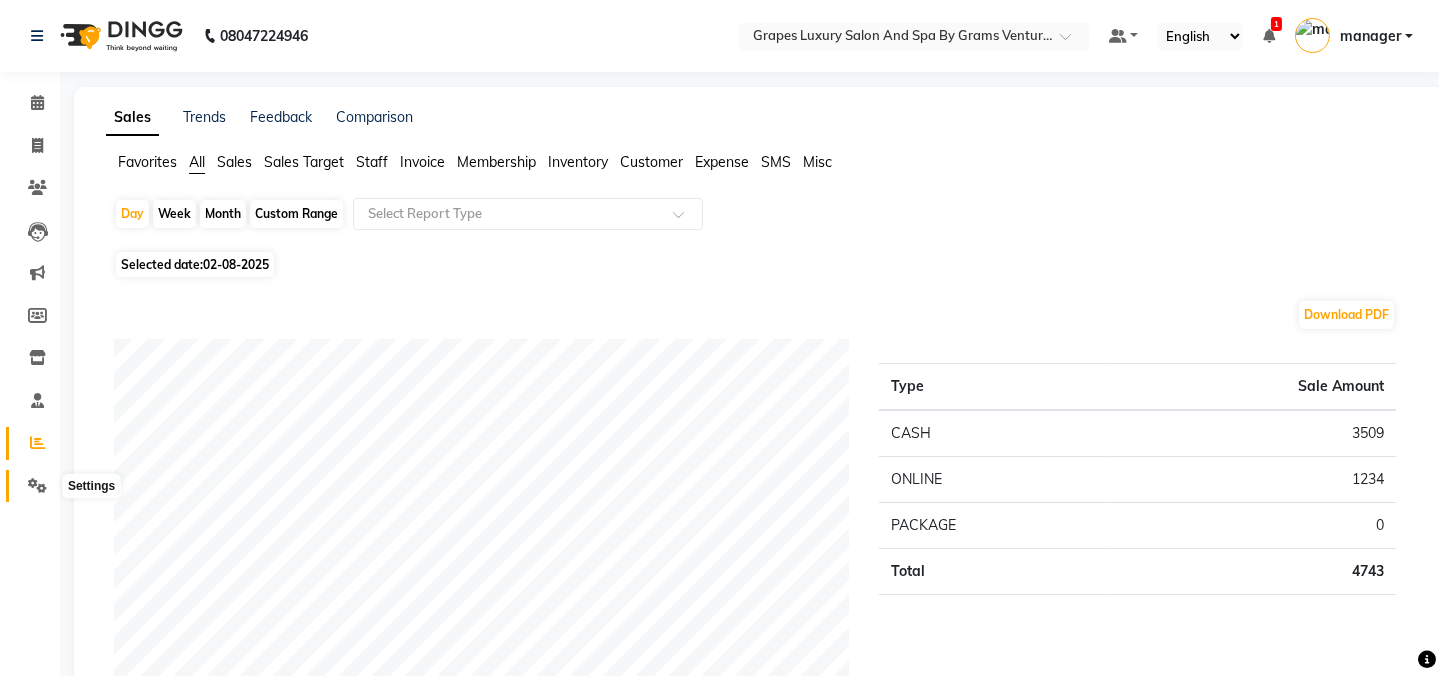 click 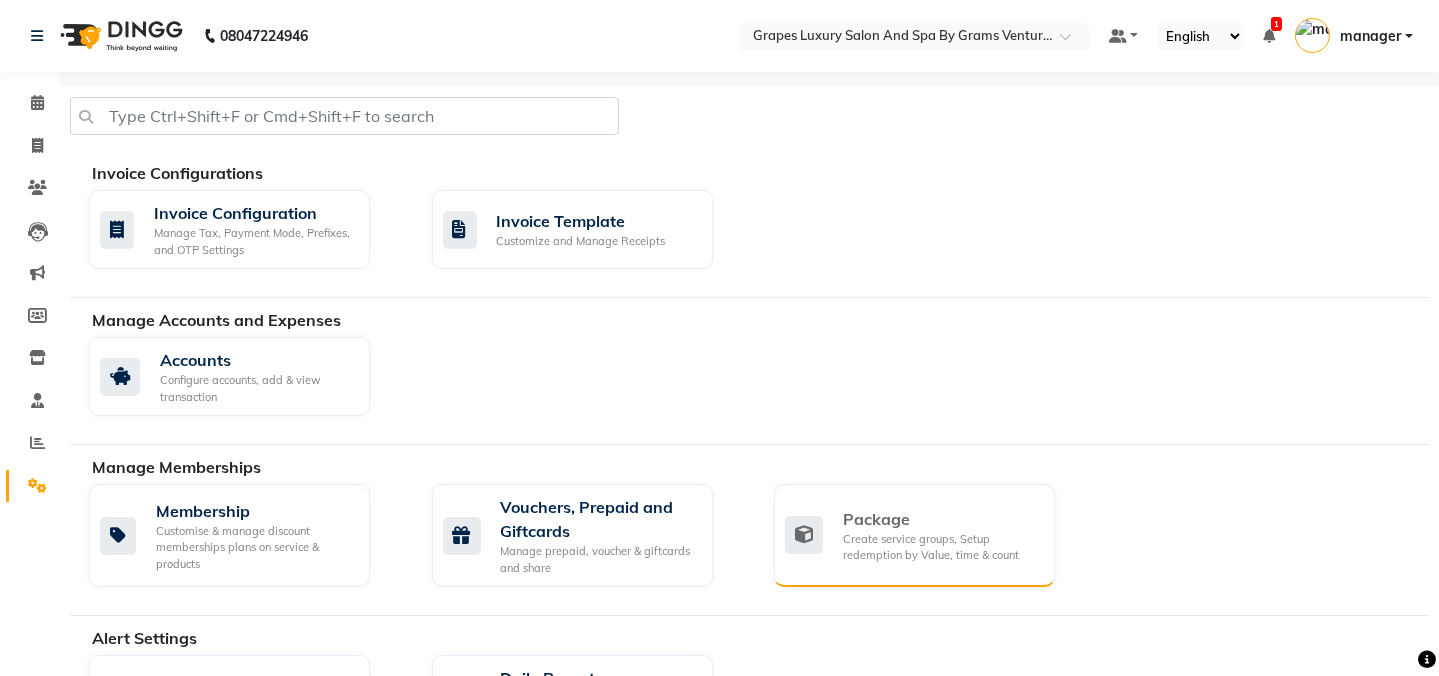 click on "Create service groups, Setup redemption by Value, time & count" 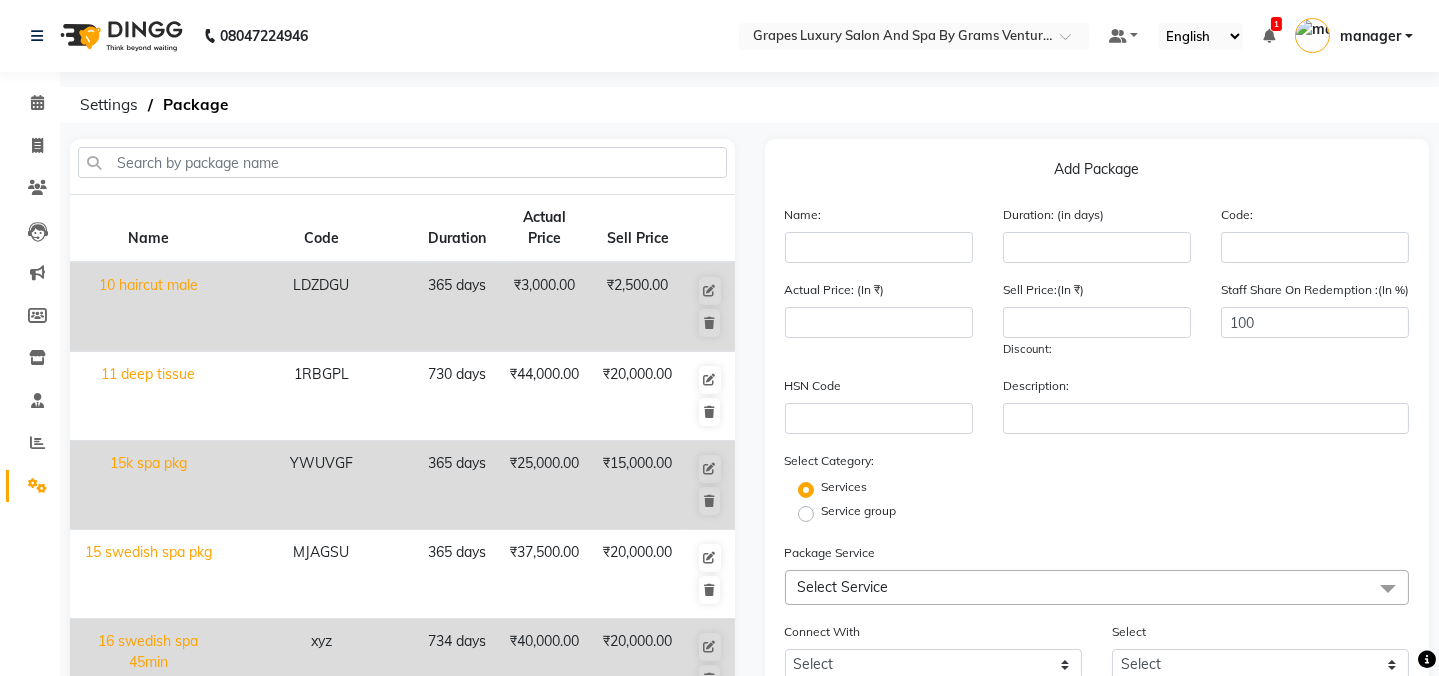 scroll, scrollTop: 228, scrollLeft: 0, axis: vertical 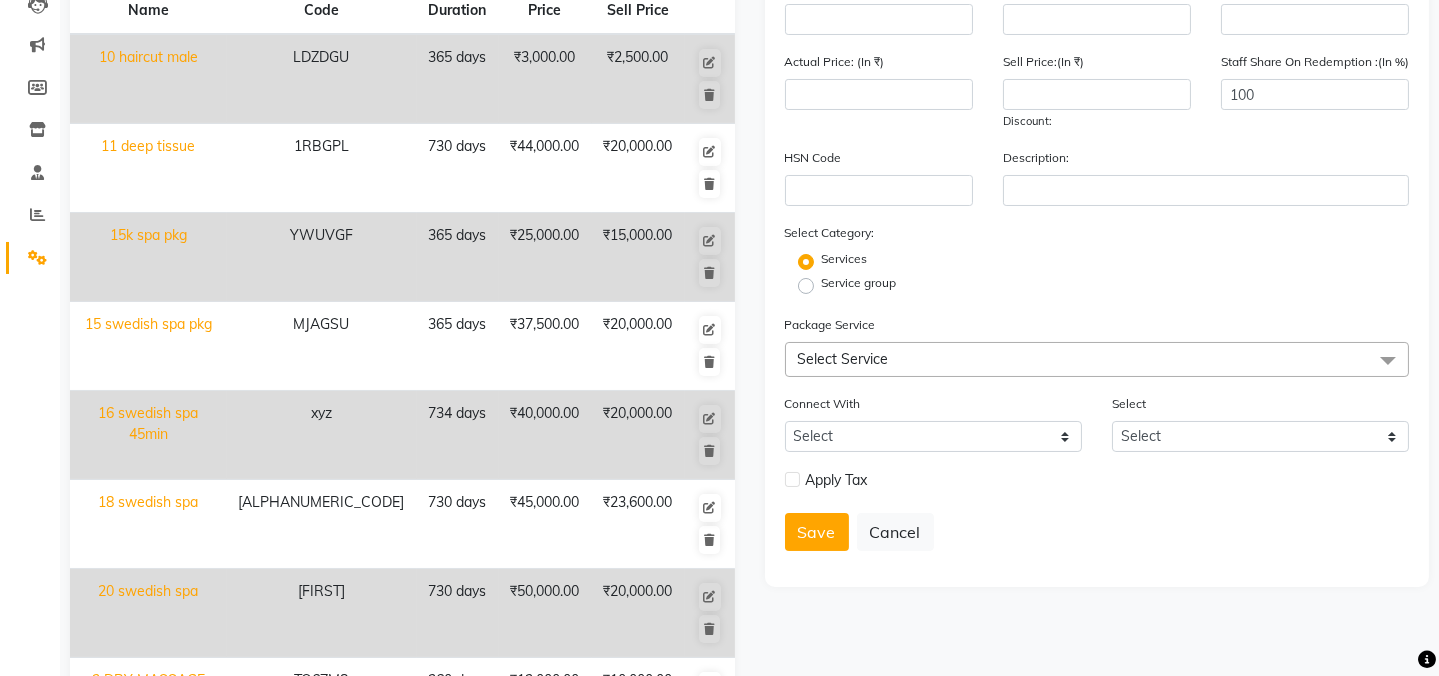 click on "Next" 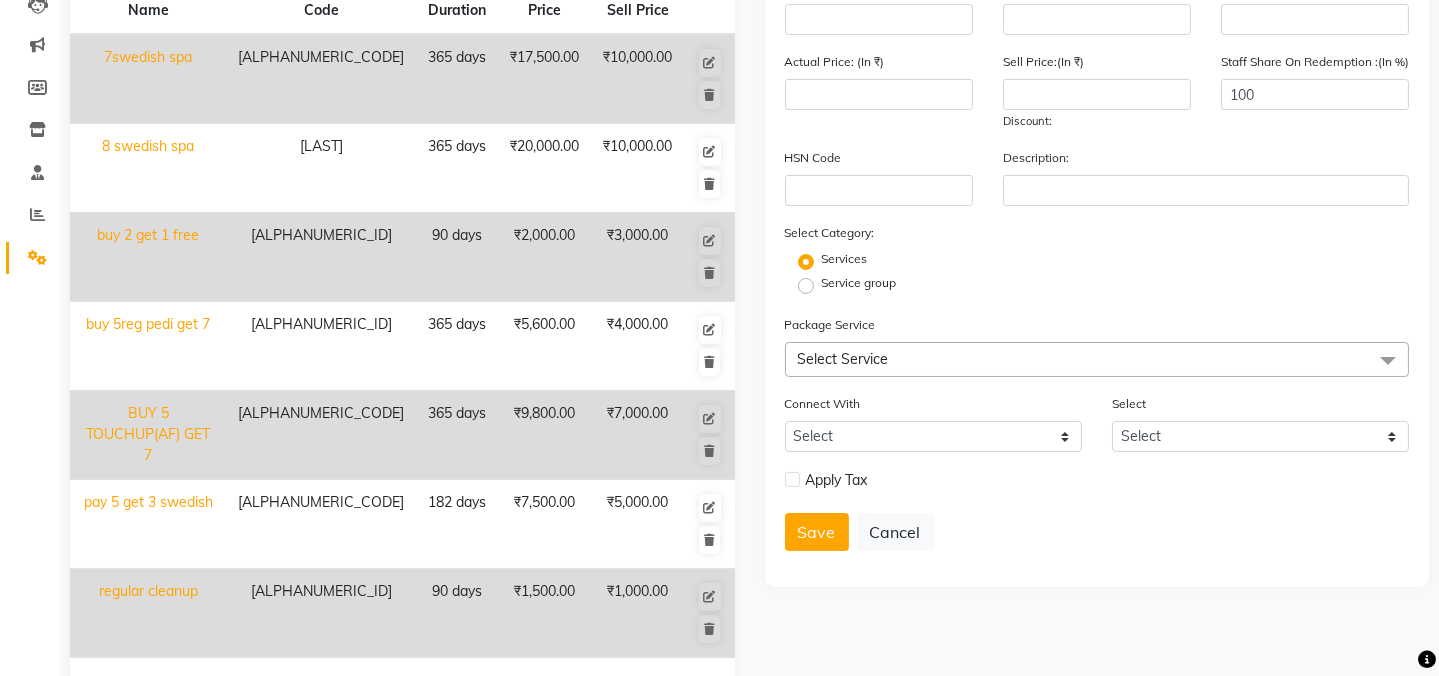 scroll, scrollTop: 172, scrollLeft: 0, axis: vertical 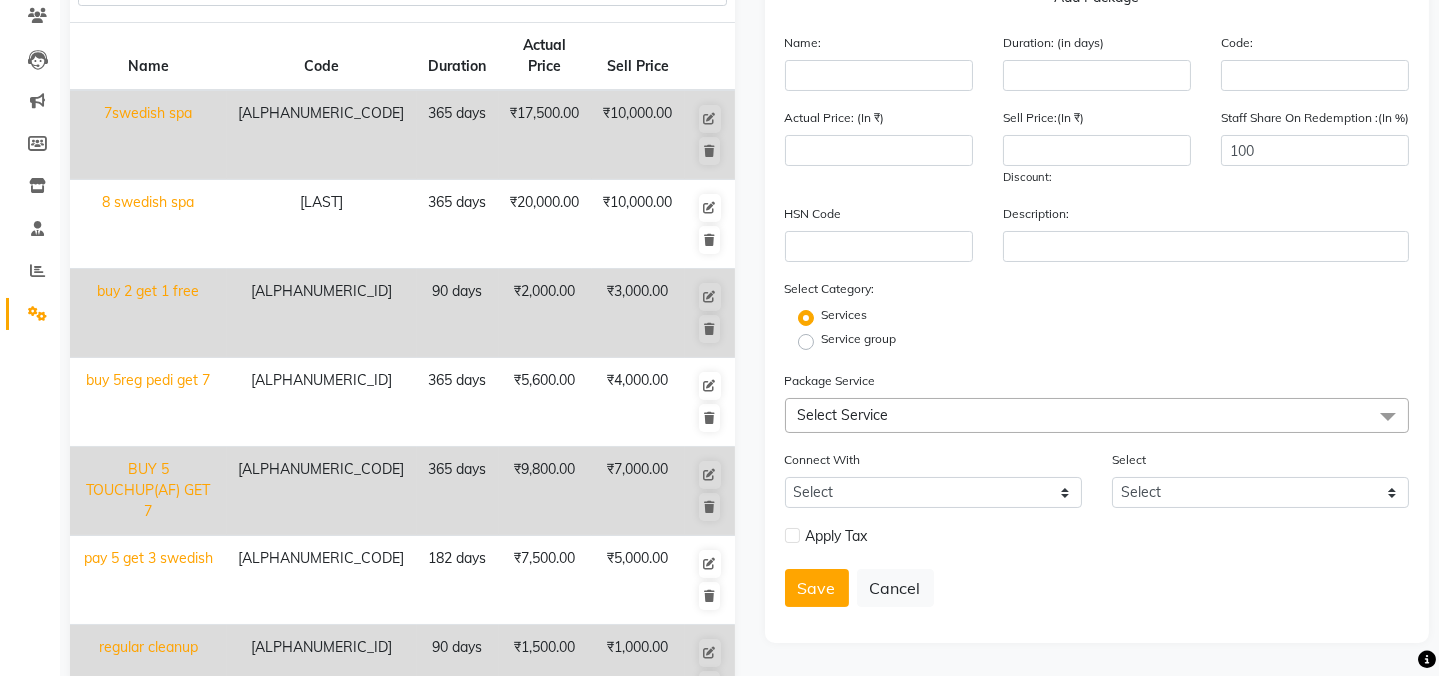 click on "7swedish spa" 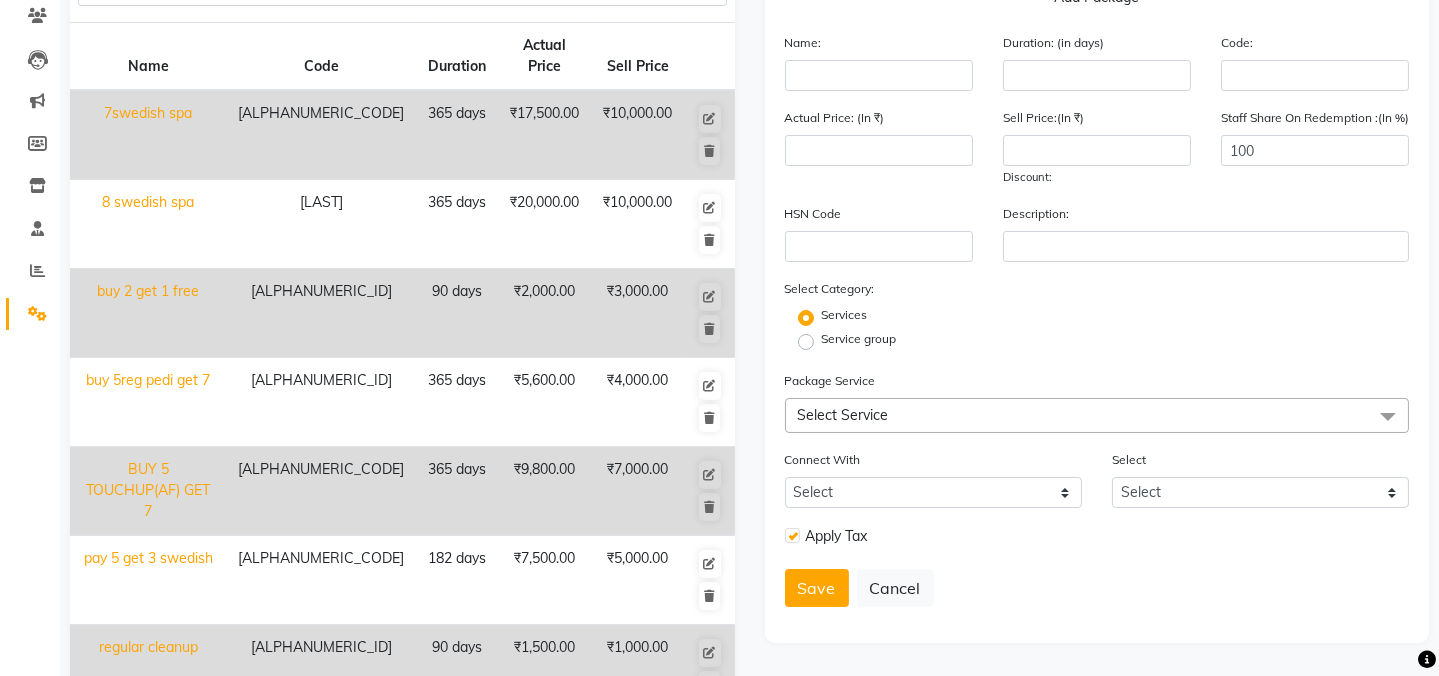 type on "7swedish spa" 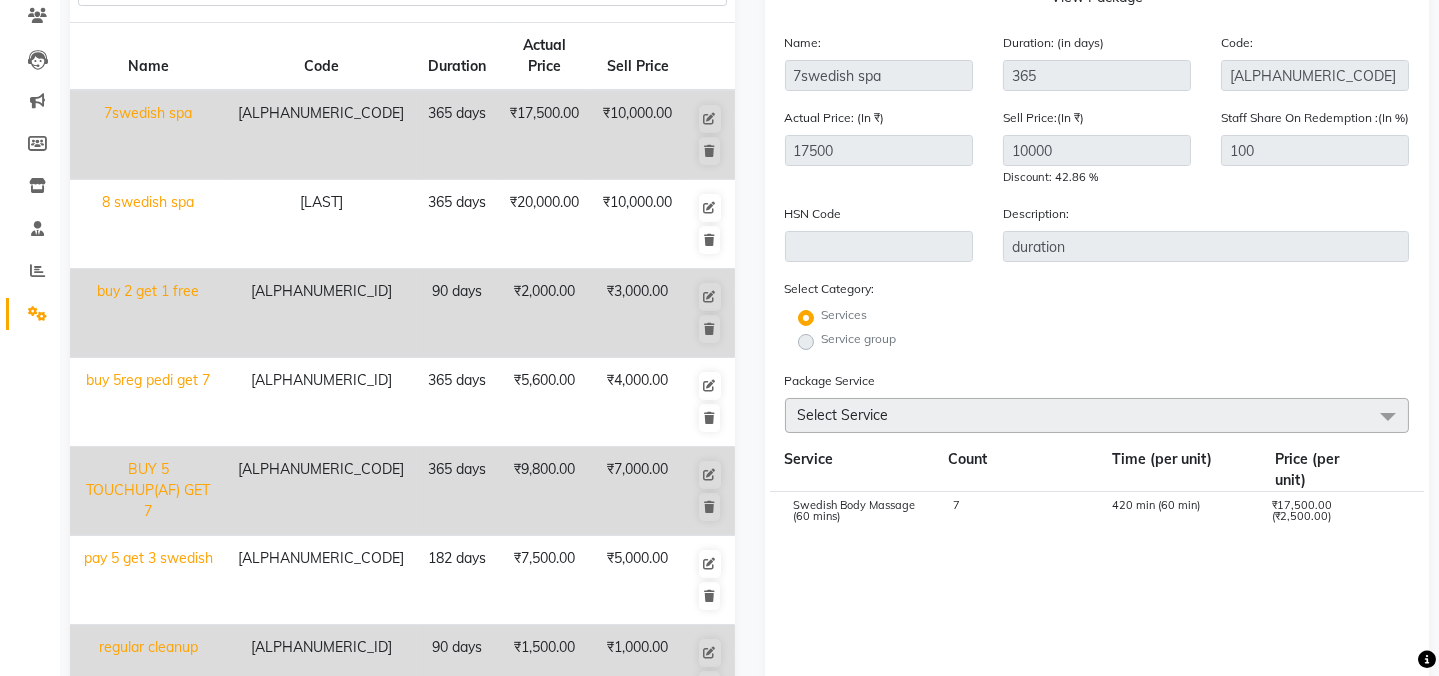 scroll, scrollTop: 228, scrollLeft: 0, axis: vertical 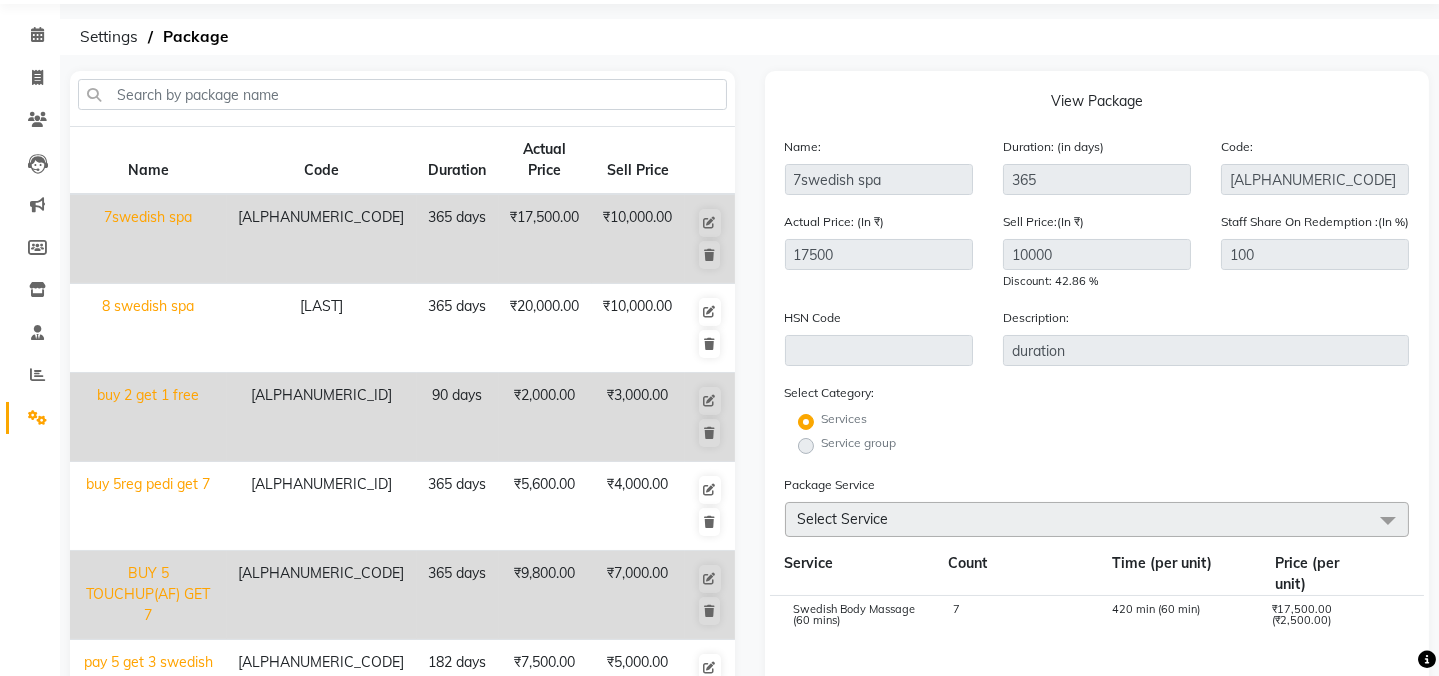 click on "10000" 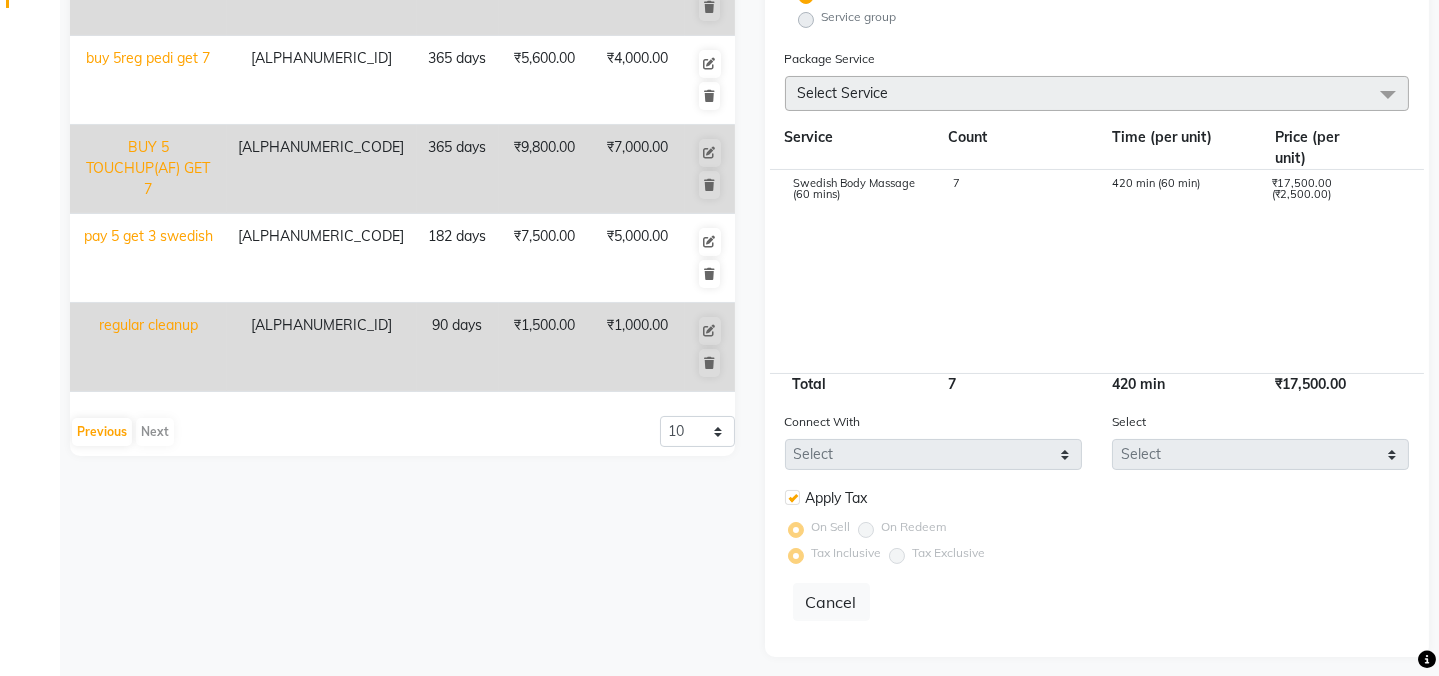 scroll, scrollTop: 411, scrollLeft: 0, axis: vertical 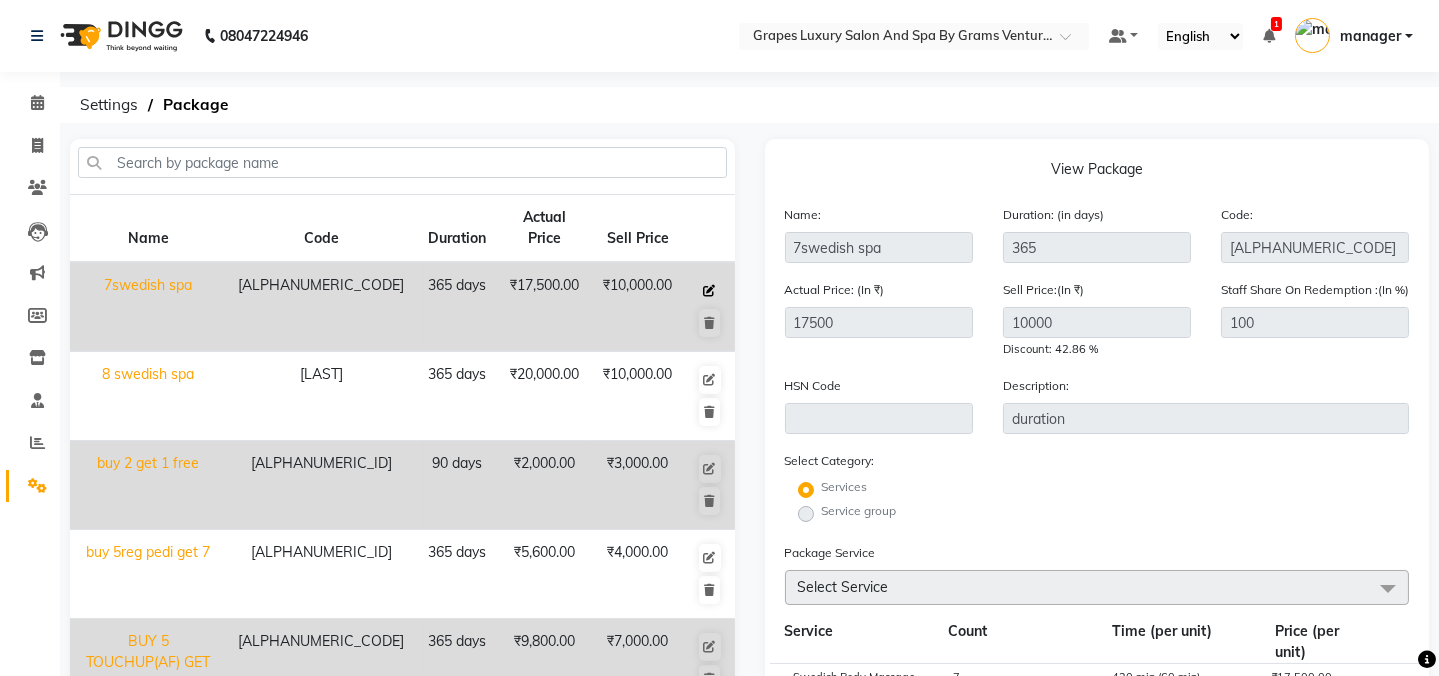 click 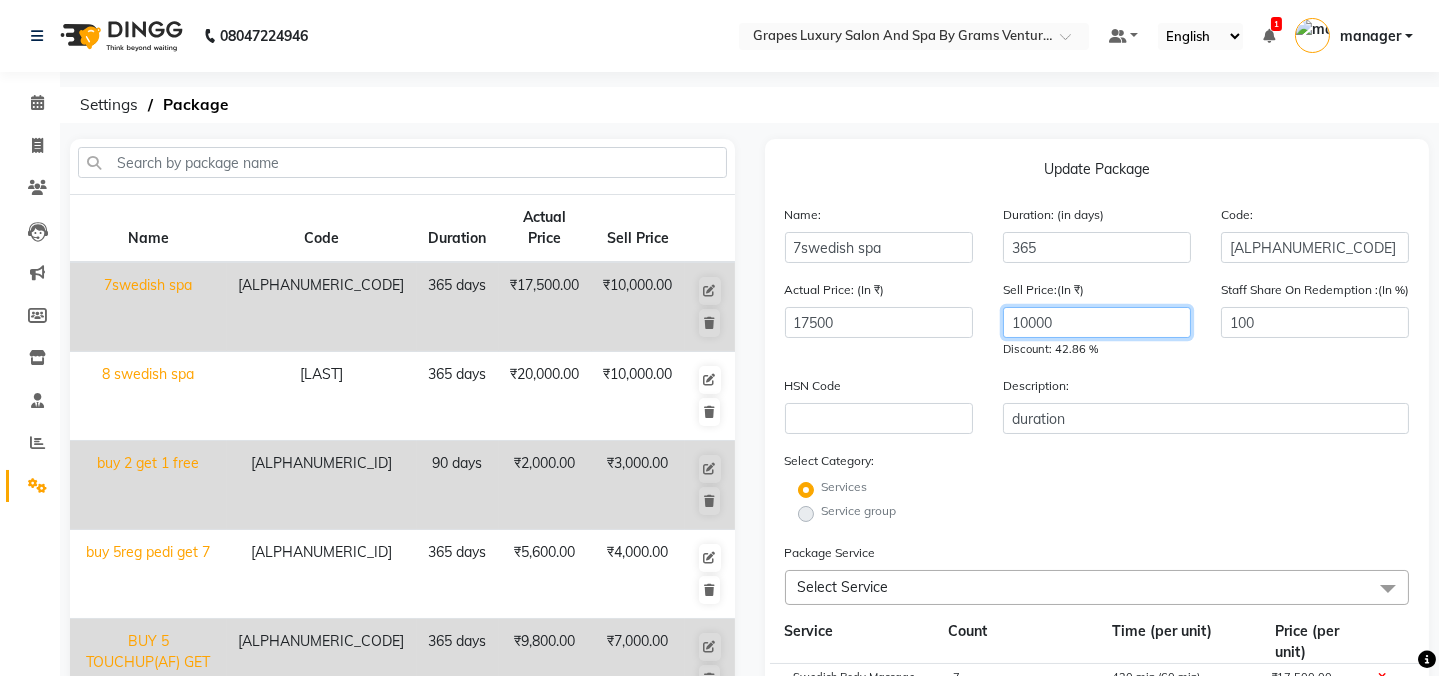 click on "10000" 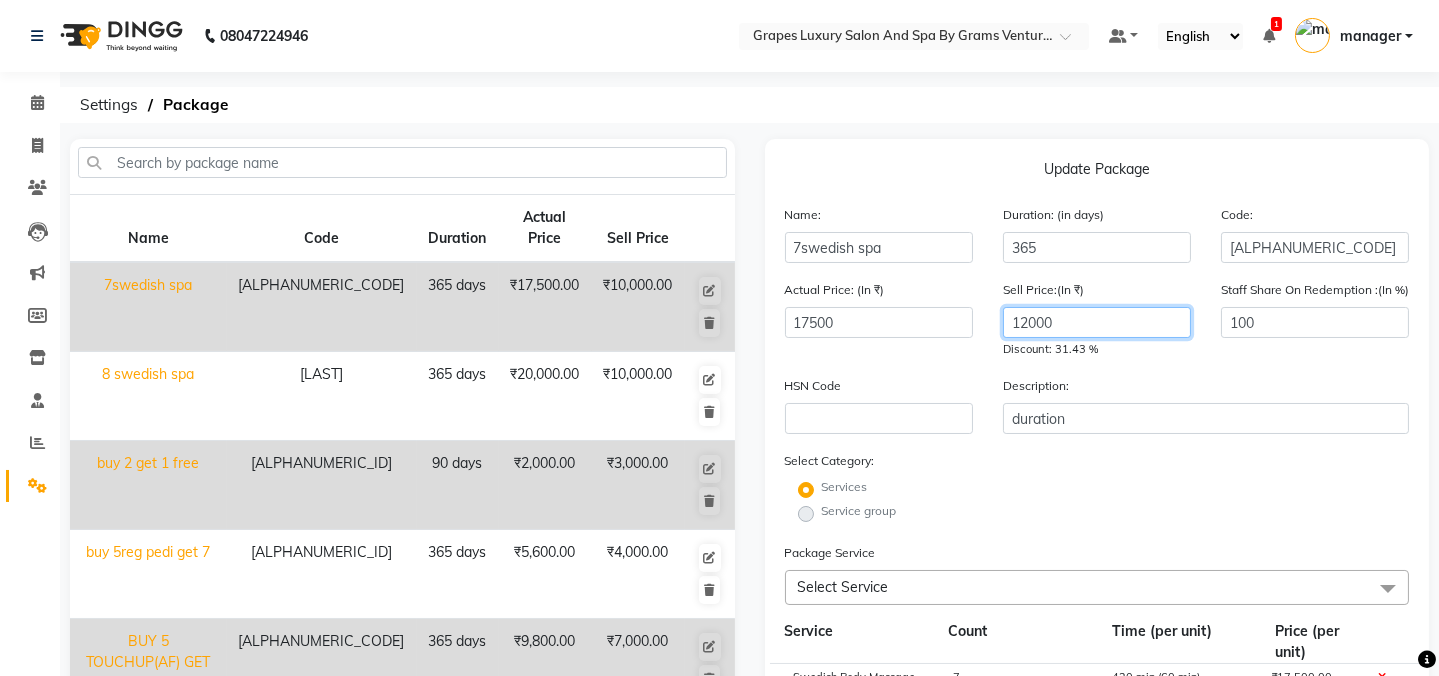 scroll, scrollTop: 508, scrollLeft: 0, axis: vertical 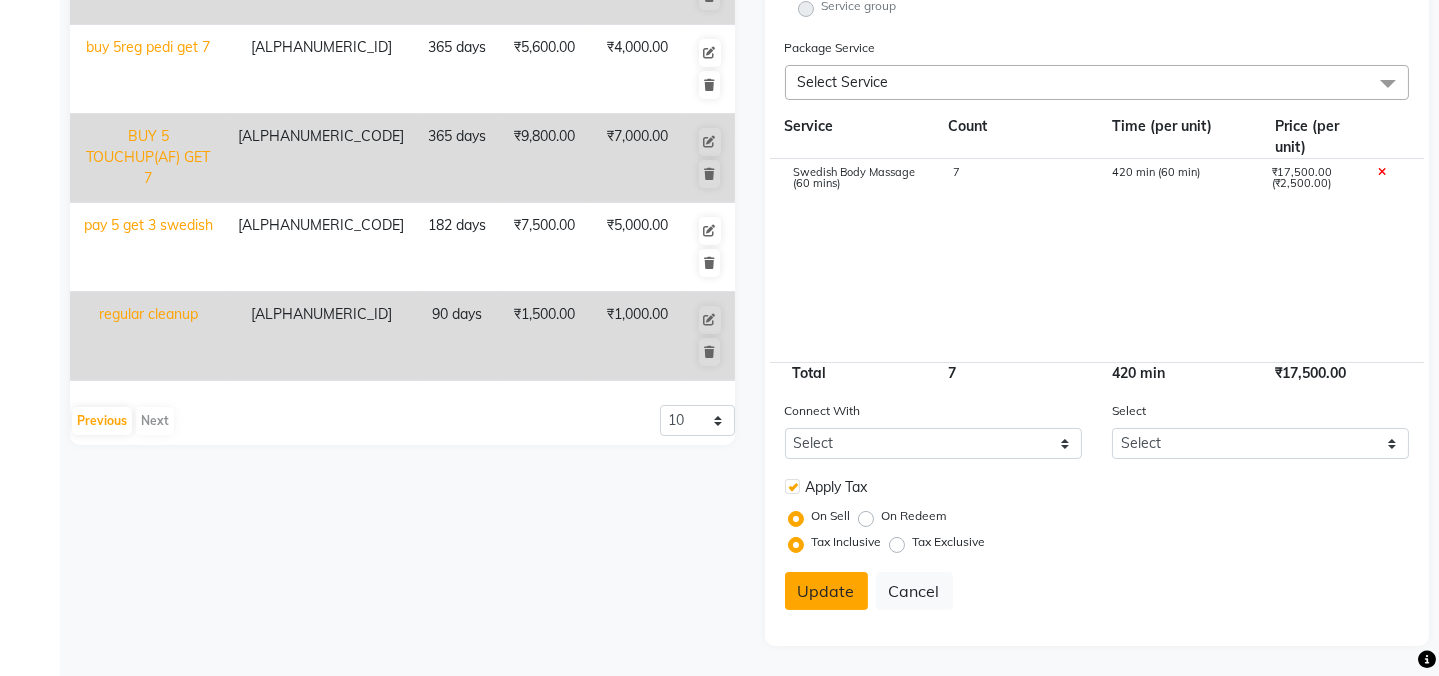 type on "12000" 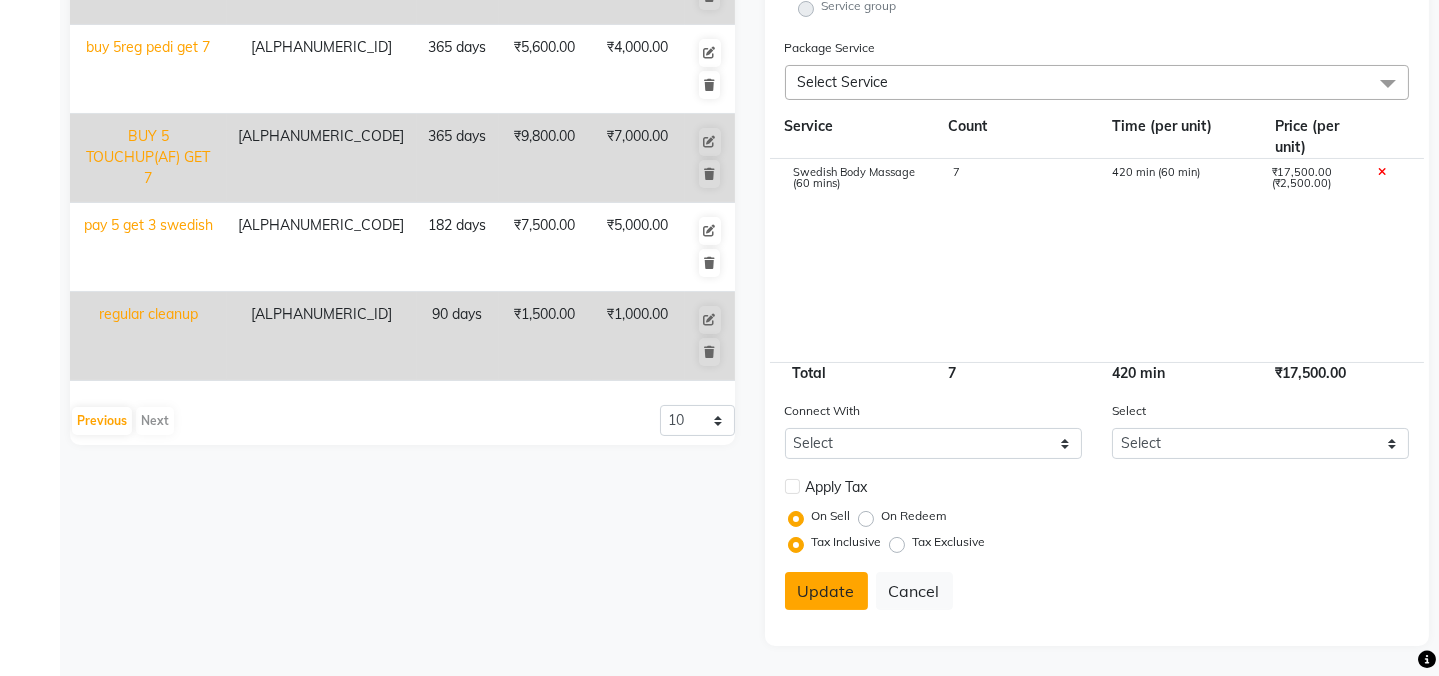 type 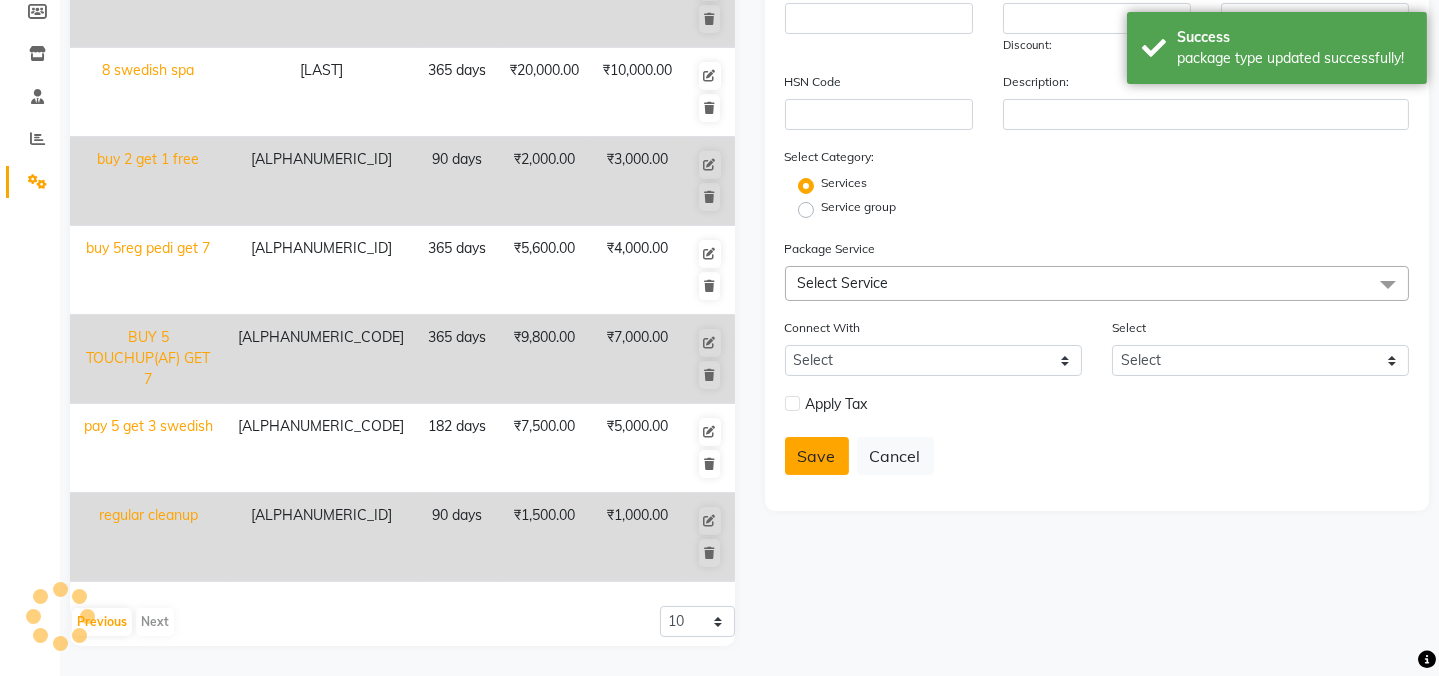 scroll, scrollTop: 172, scrollLeft: 0, axis: vertical 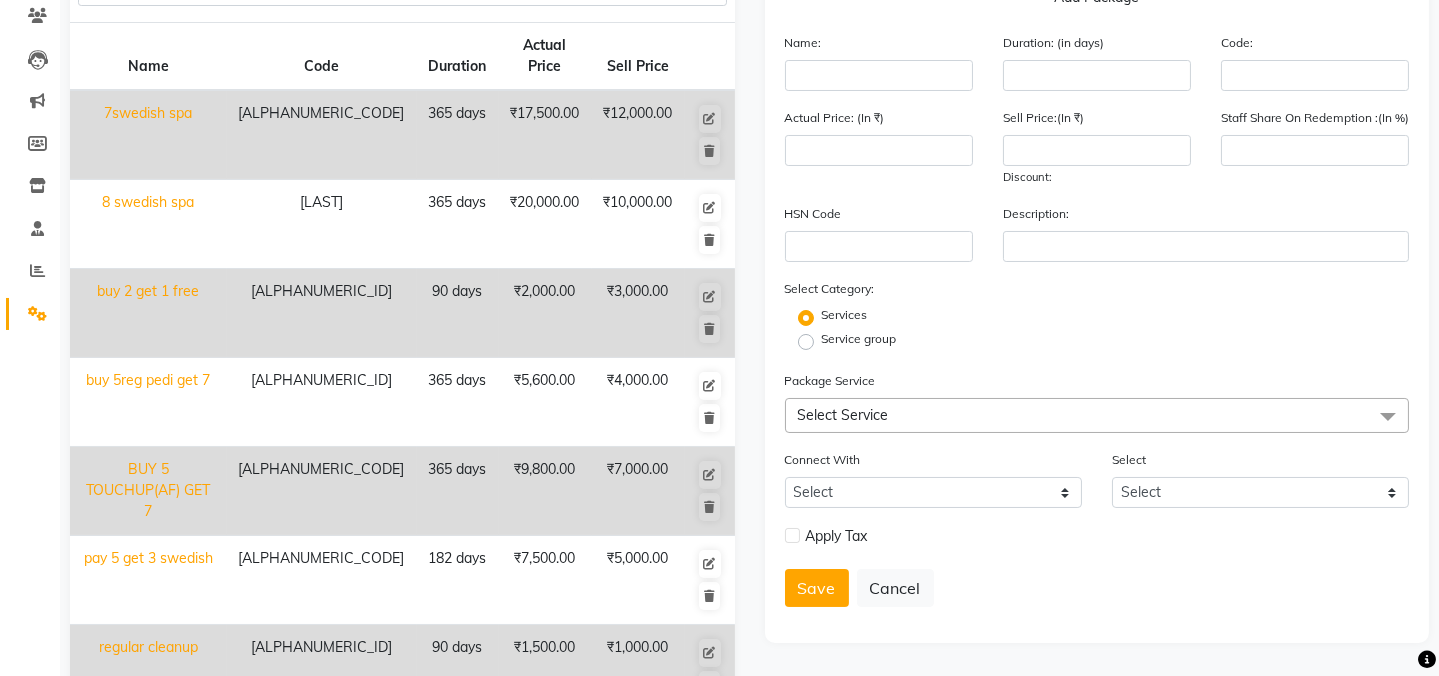 click on "Previous   Next" 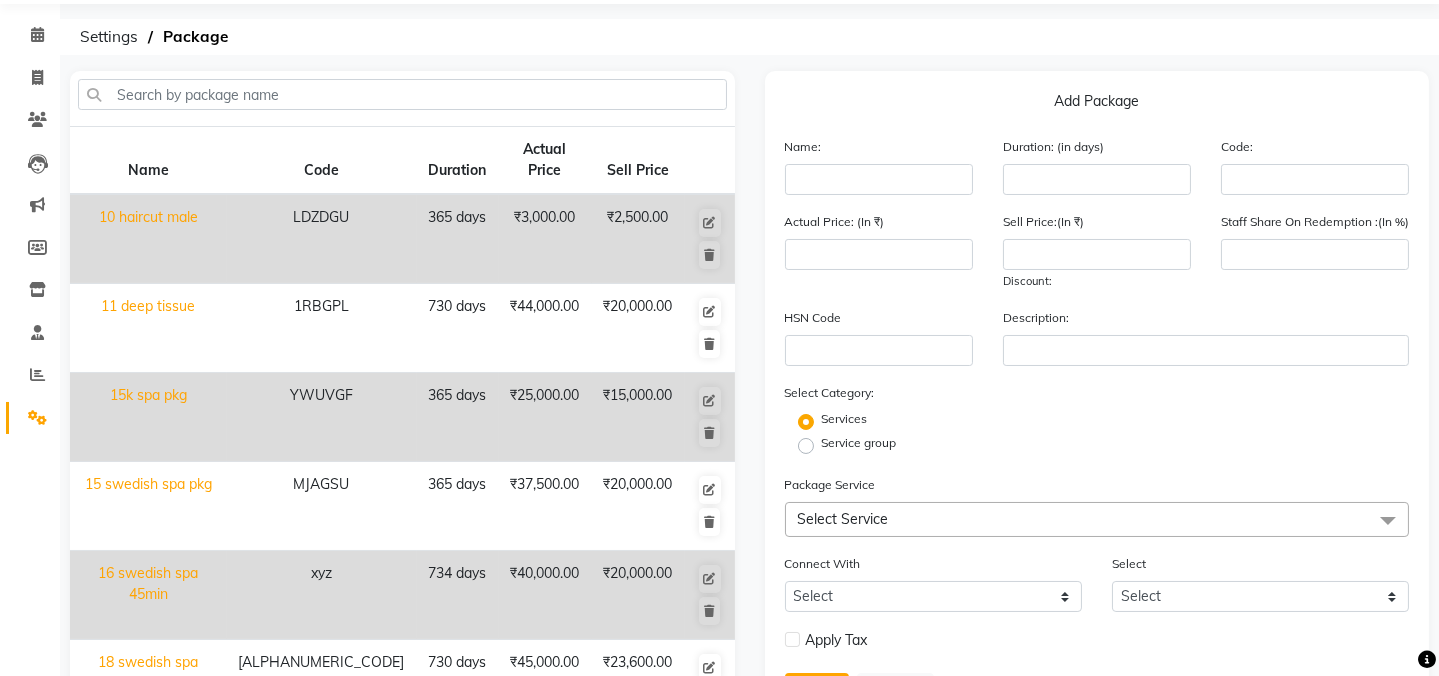 scroll, scrollTop: 228, scrollLeft: 0, axis: vertical 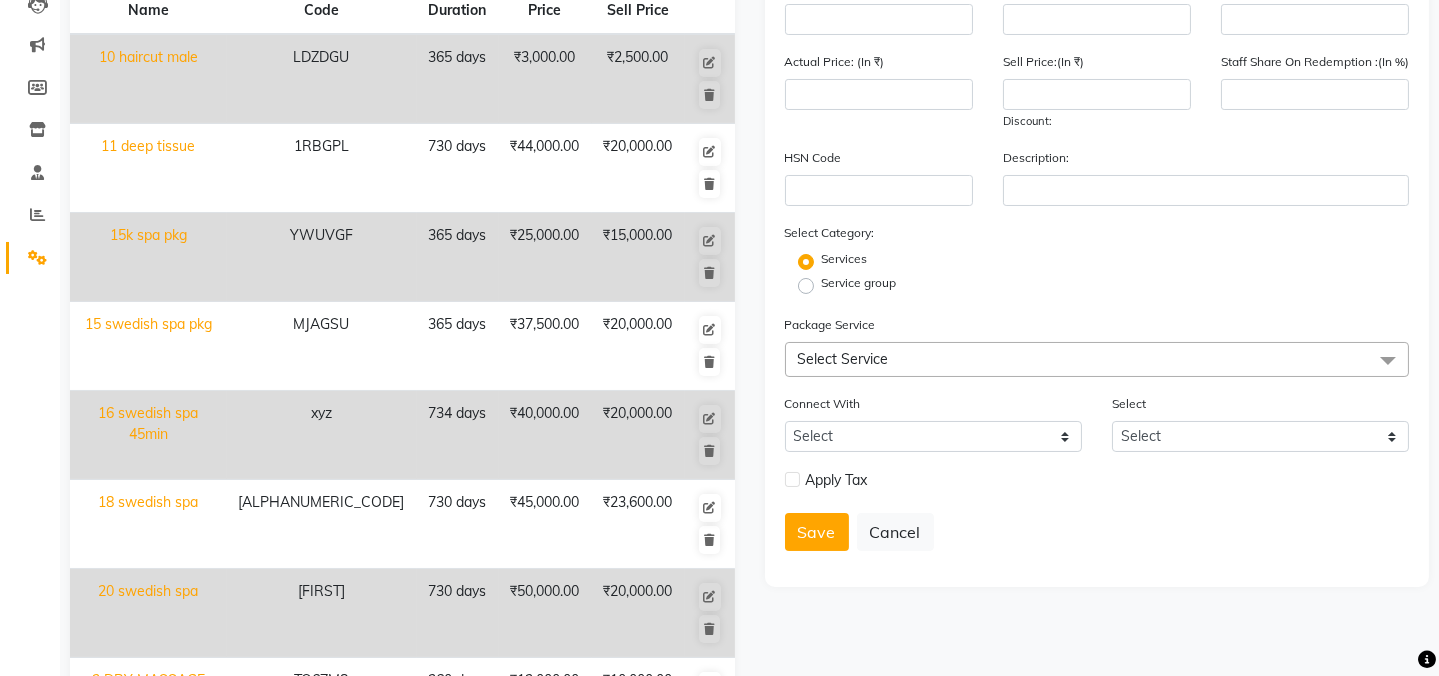 click on "6 swedish spa 60 min" 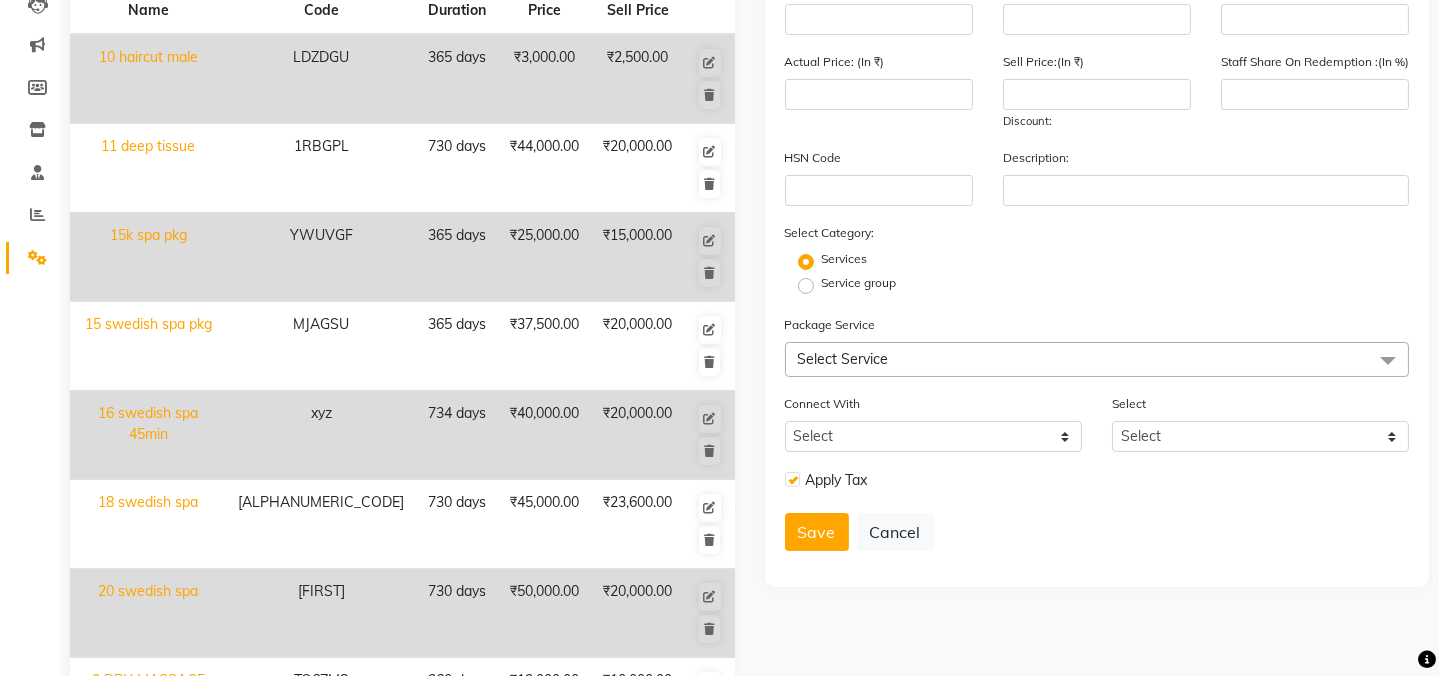 type on "6 swedish spa 60 min" 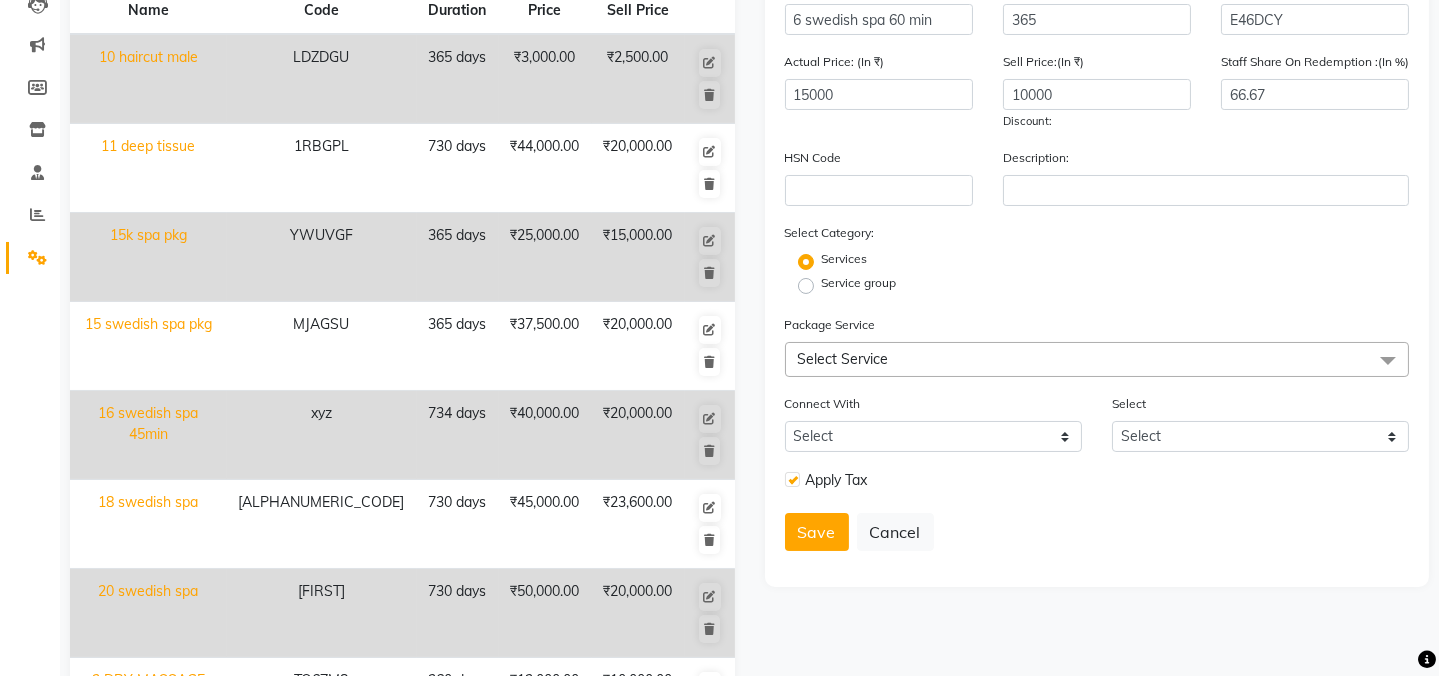 checkbox on "true" 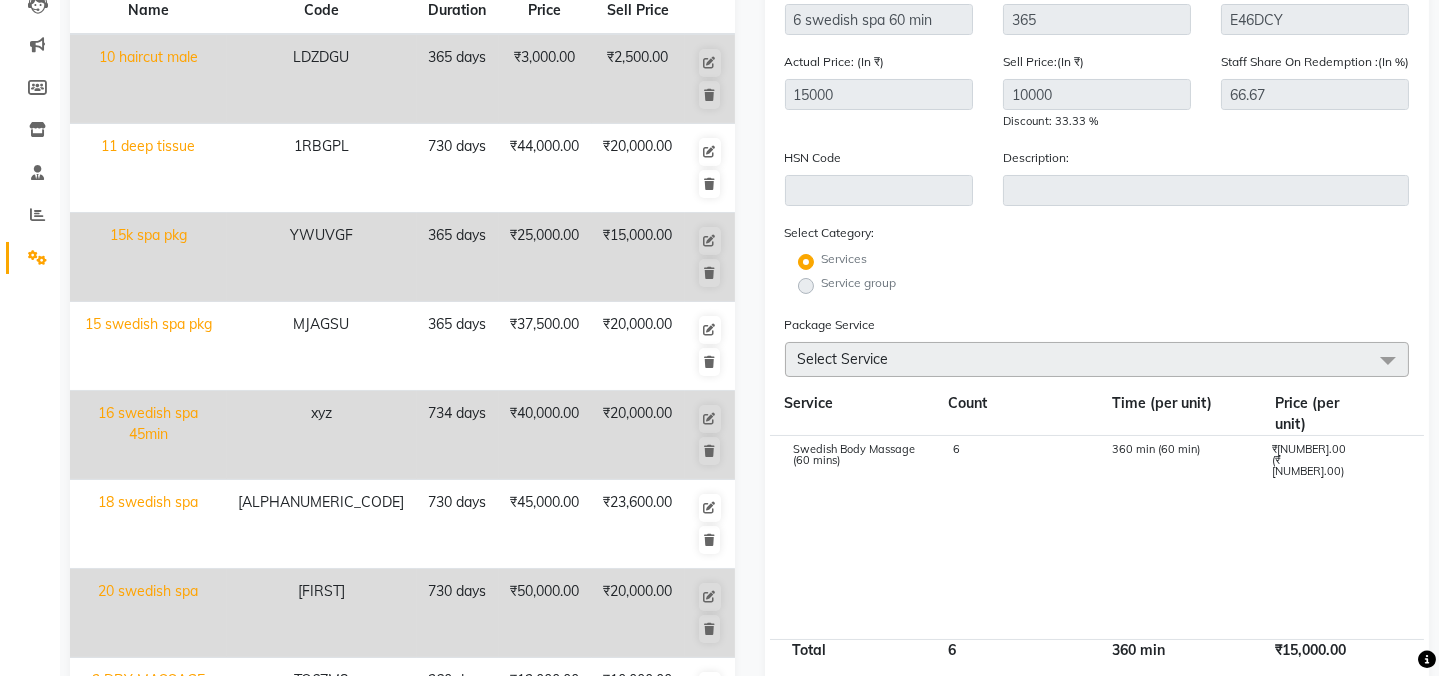 scroll, scrollTop: 114, scrollLeft: 0, axis: vertical 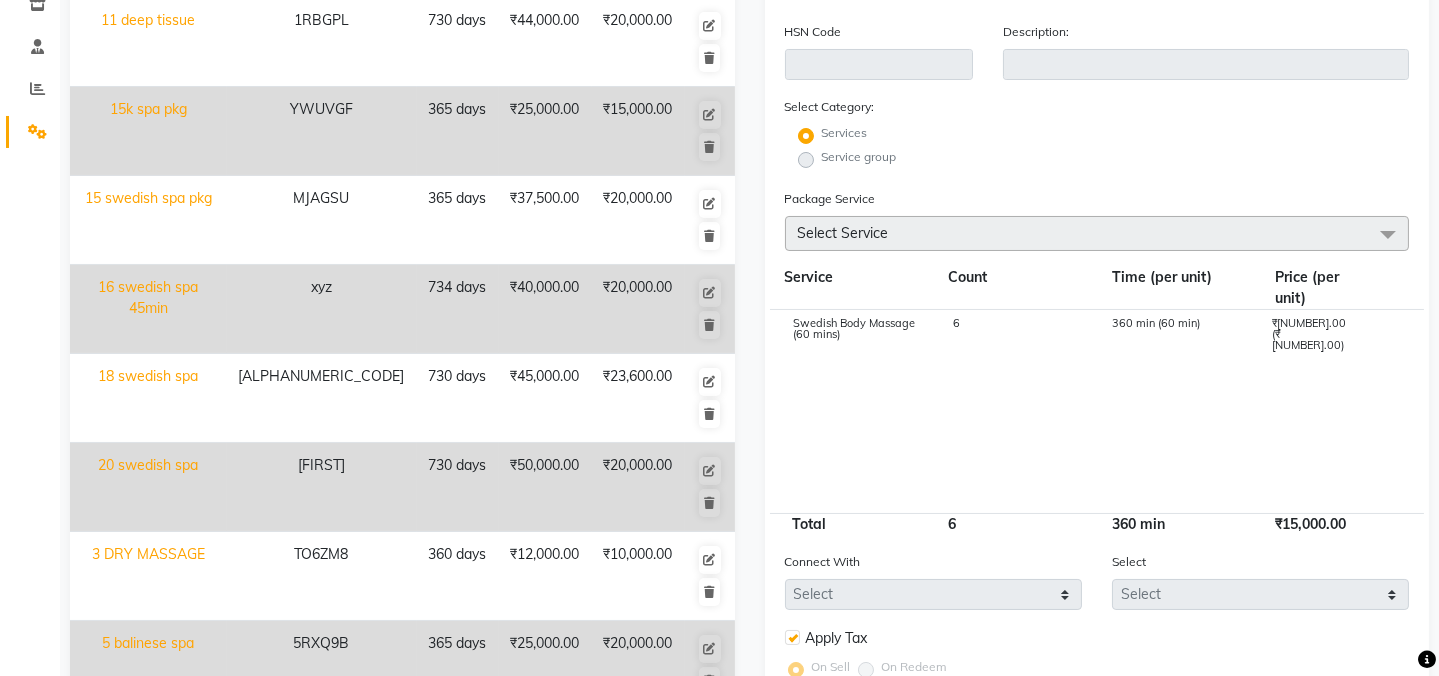 click 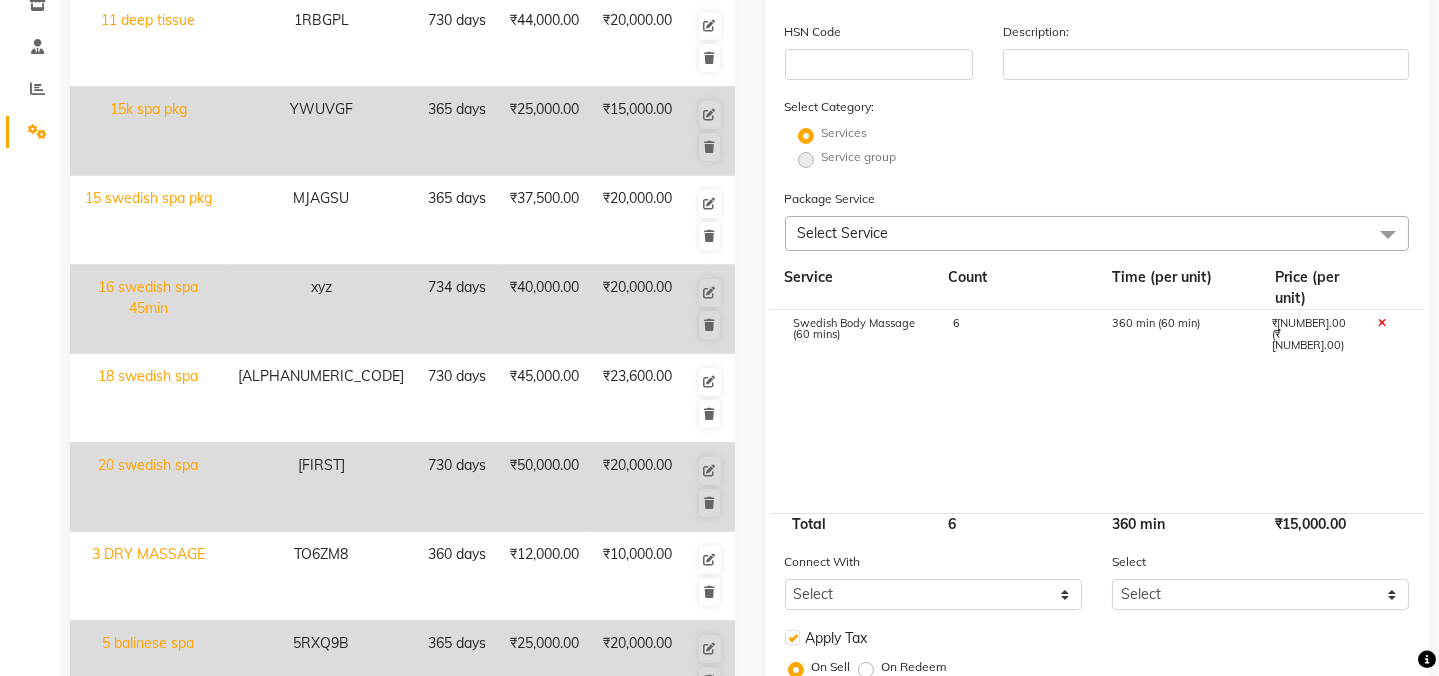 scroll, scrollTop: 78, scrollLeft: 0, axis: vertical 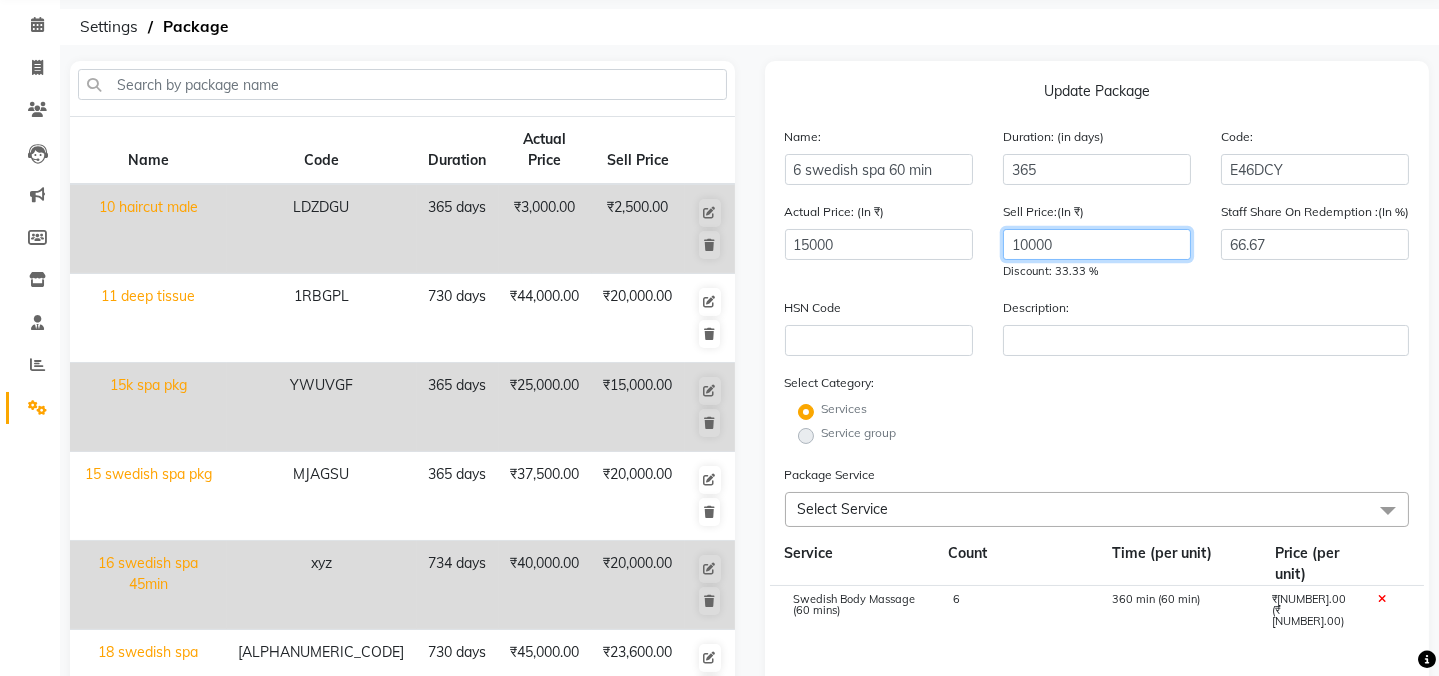 click on "10000" 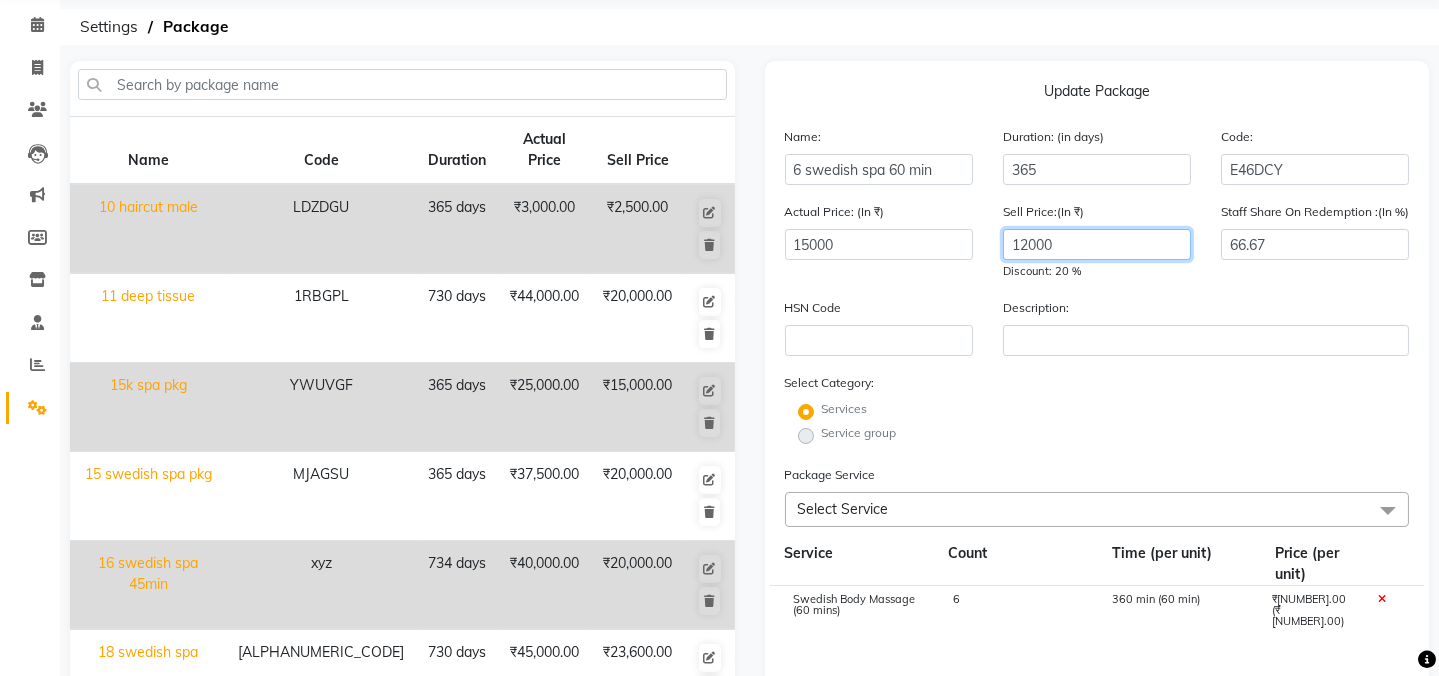 scroll, scrollTop: 508, scrollLeft: 0, axis: vertical 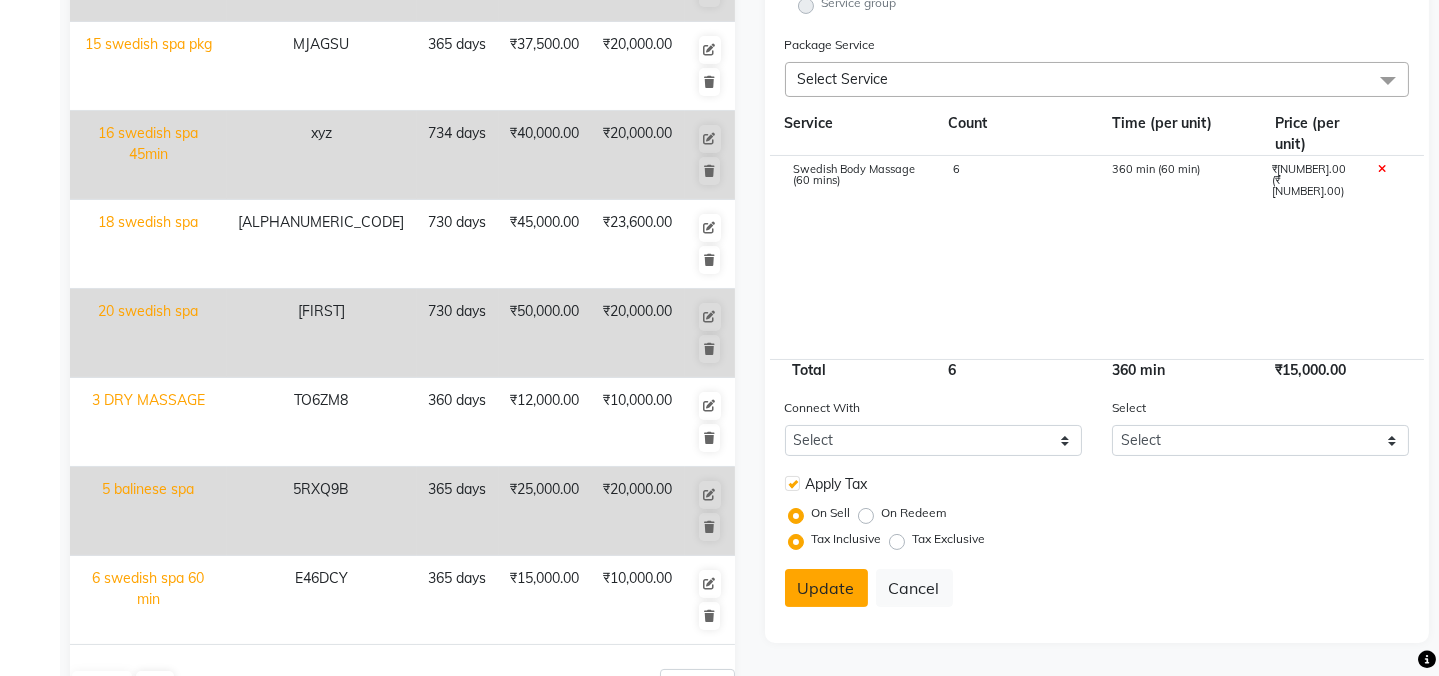 type on "12000" 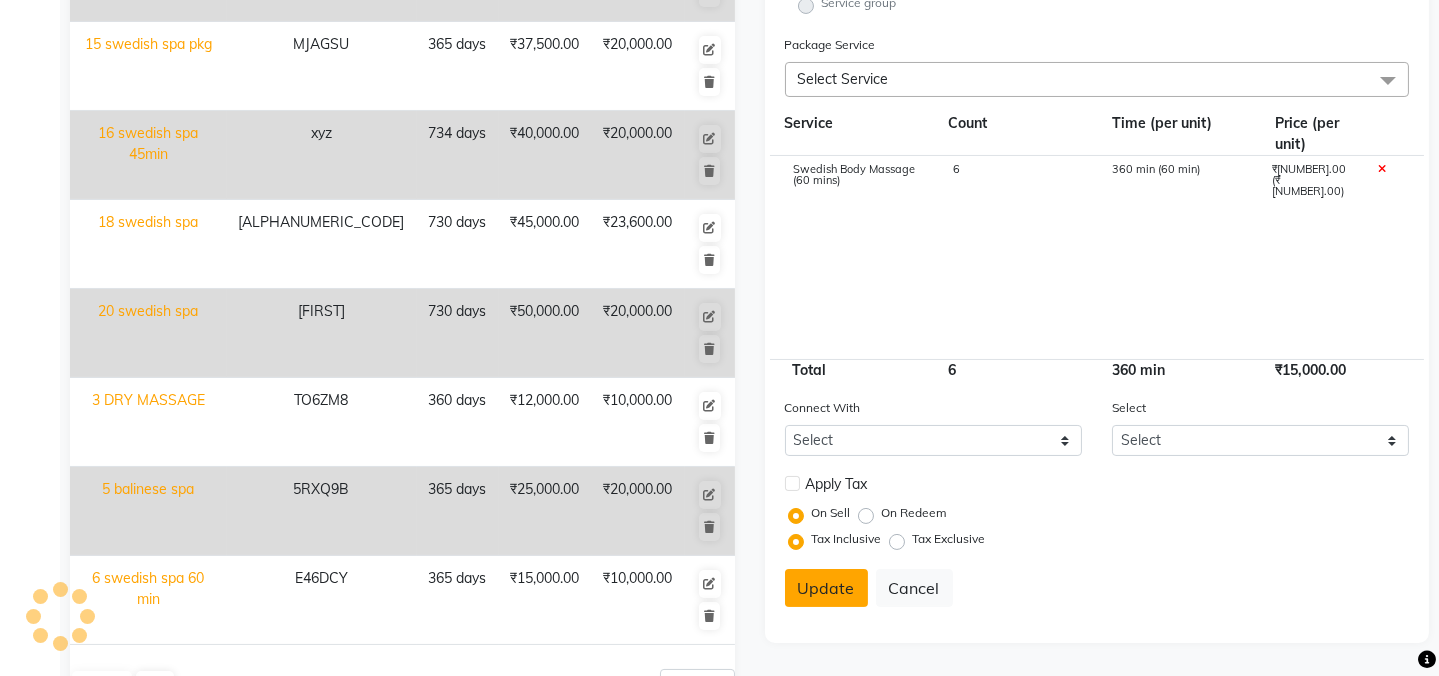 type 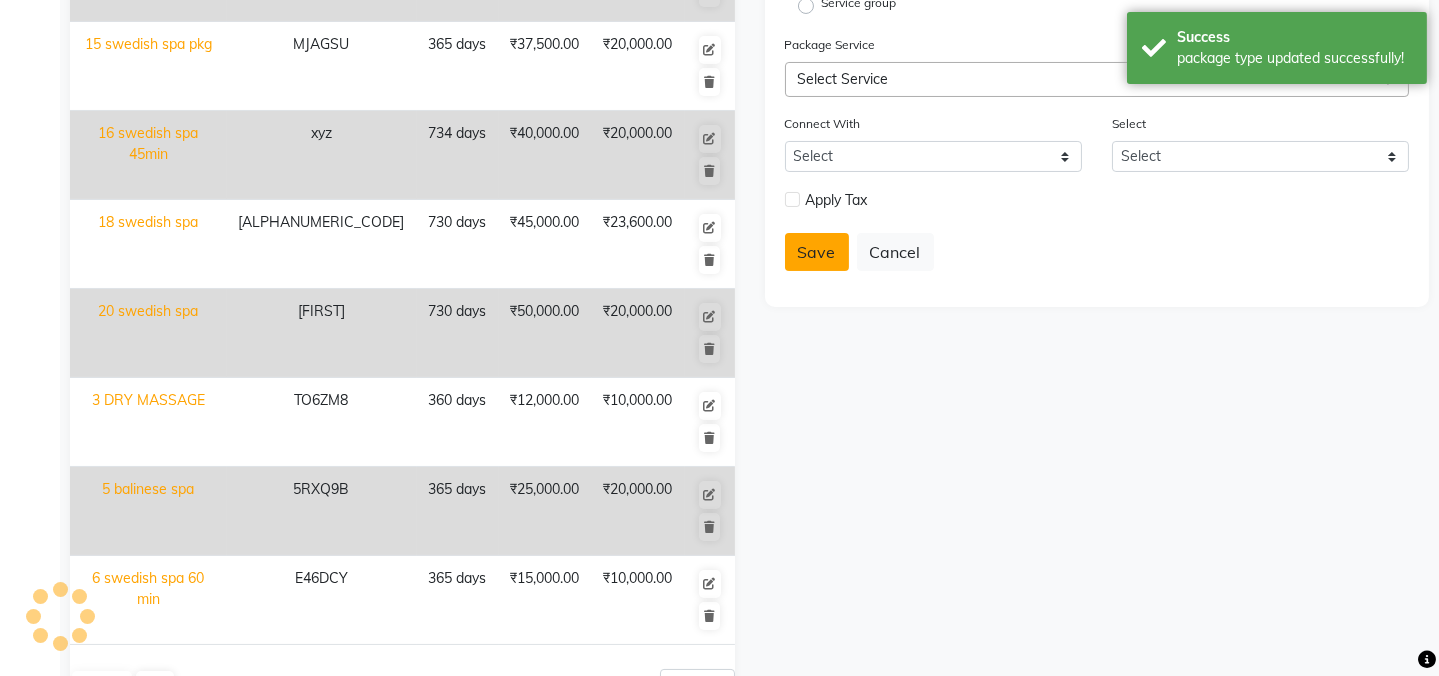scroll, scrollTop: 228, scrollLeft: 0, axis: vertical 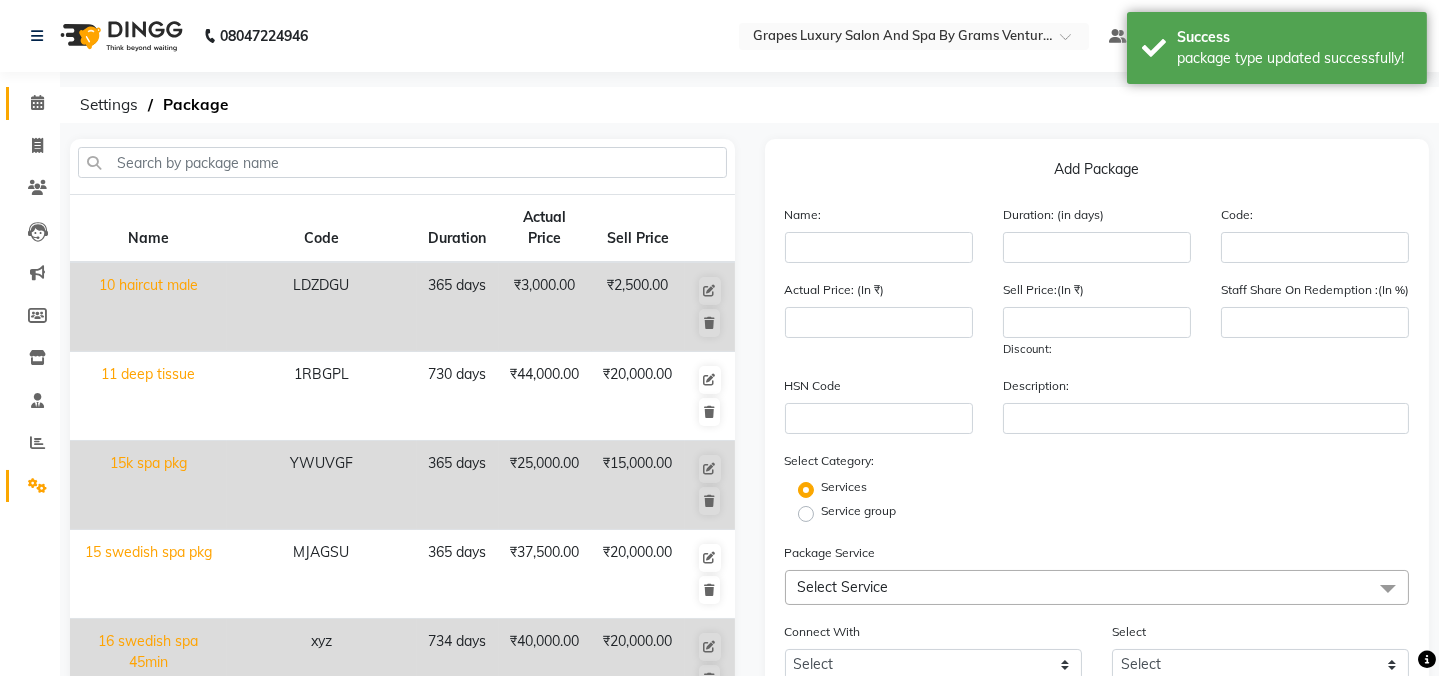 click 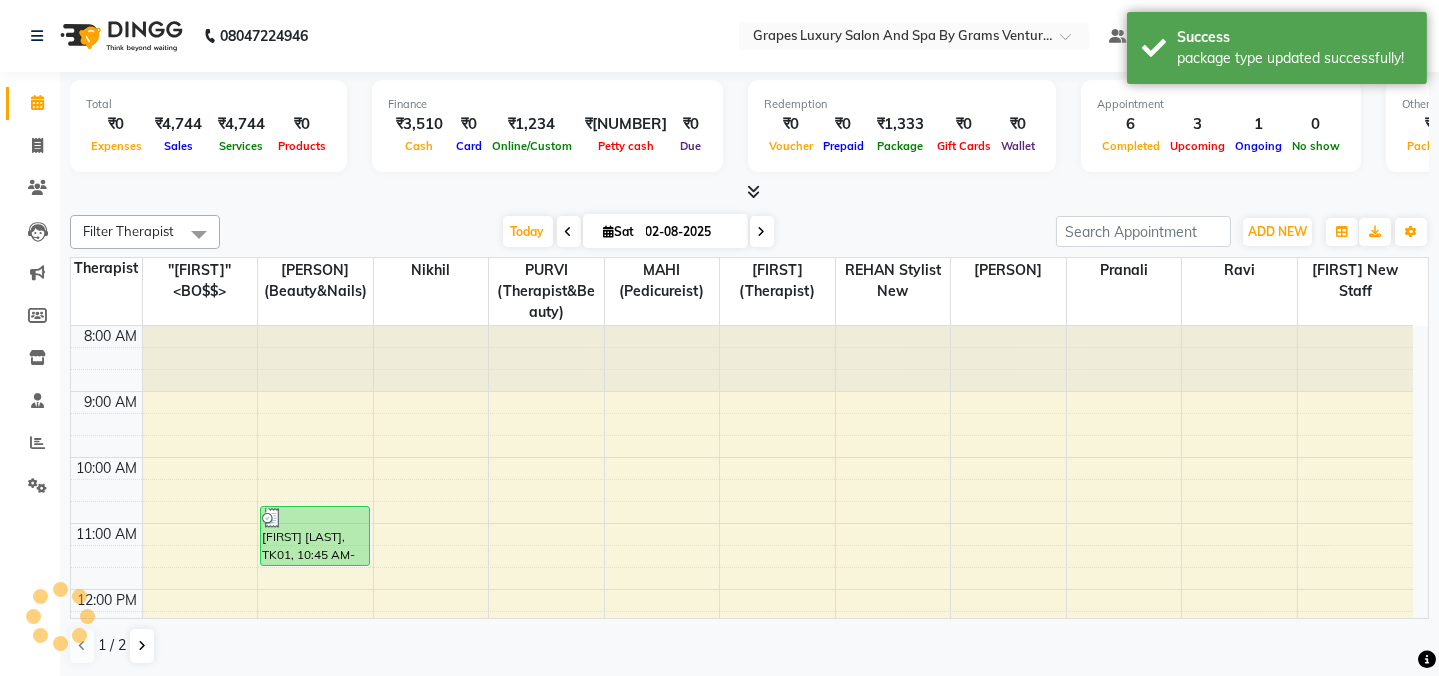 scroll, scrollTop: 460, scrollLeft: 0, axis: vertical 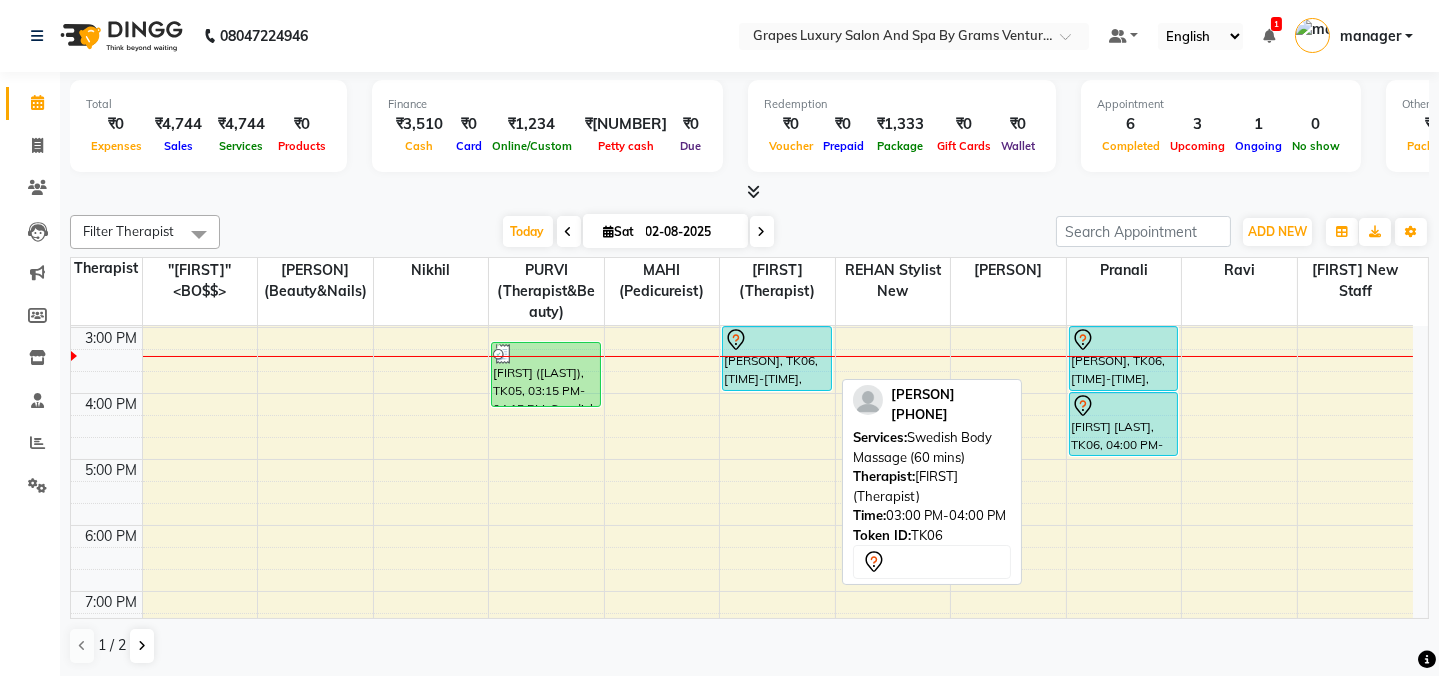 click on "[PERSON], TK06, [TIME]-[TIME], [SERVICE]" at bounding box center [777, 358] 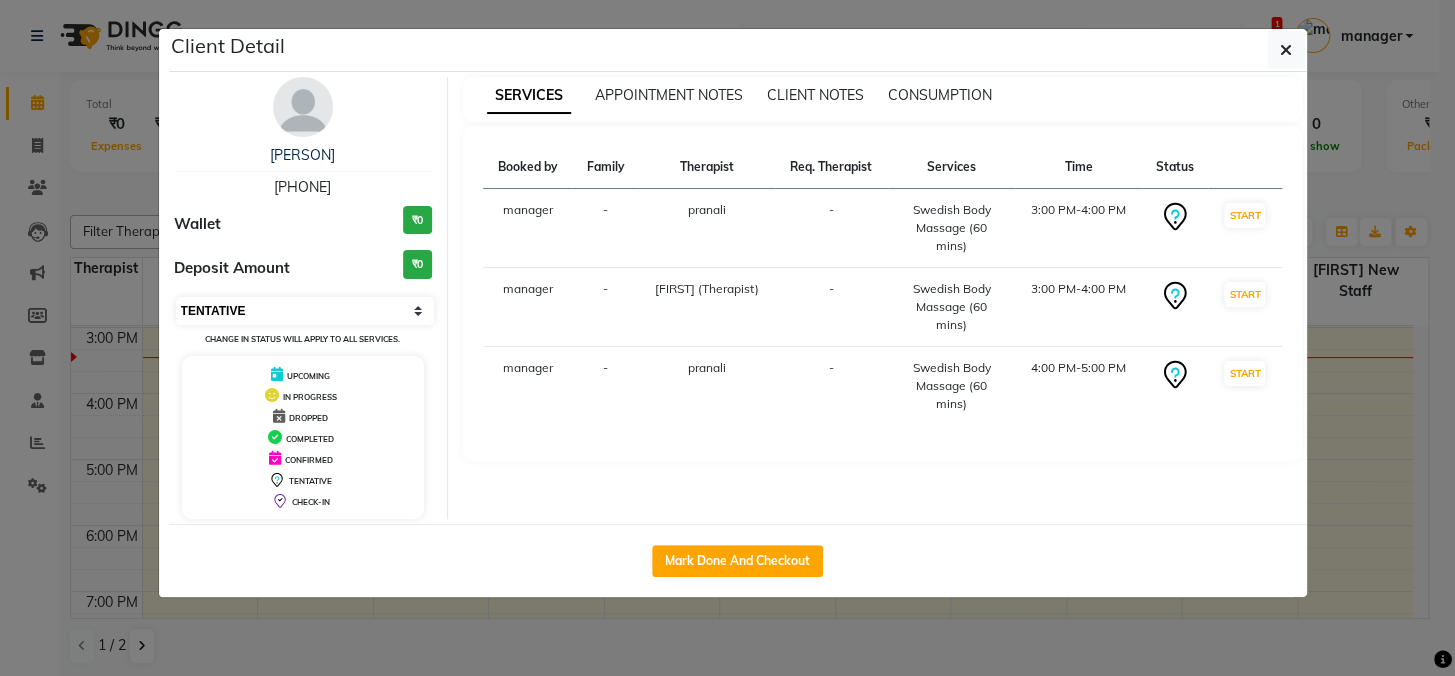 click on "Select IN SERVICE CONFIRMED TENTATIVE CHECK IN MARK DONE DROPPED UPCOMING" at bounding box center [305, 311] 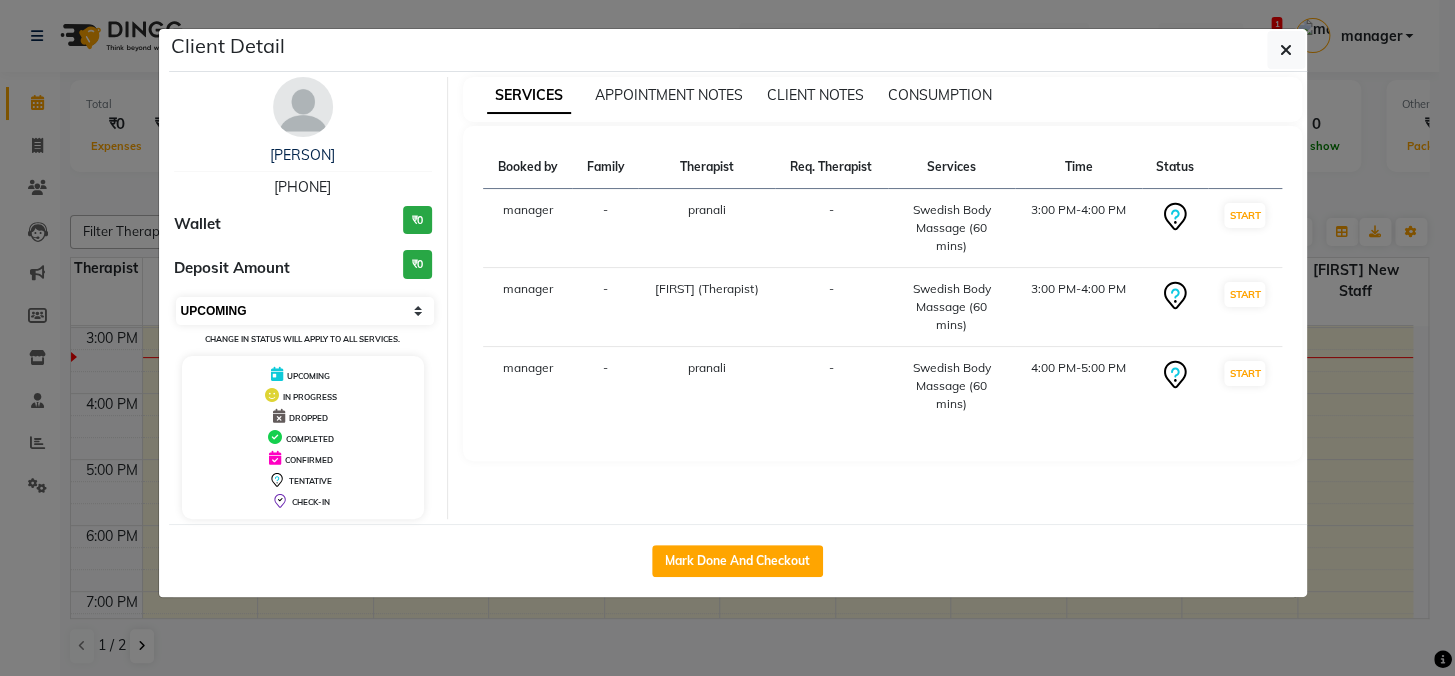 click on "Select IN SERVICE CONFIRMED TENTATIVE CHECK IN MARK DONE DROPPED UPCOMING" at bounding box center [305, 311] 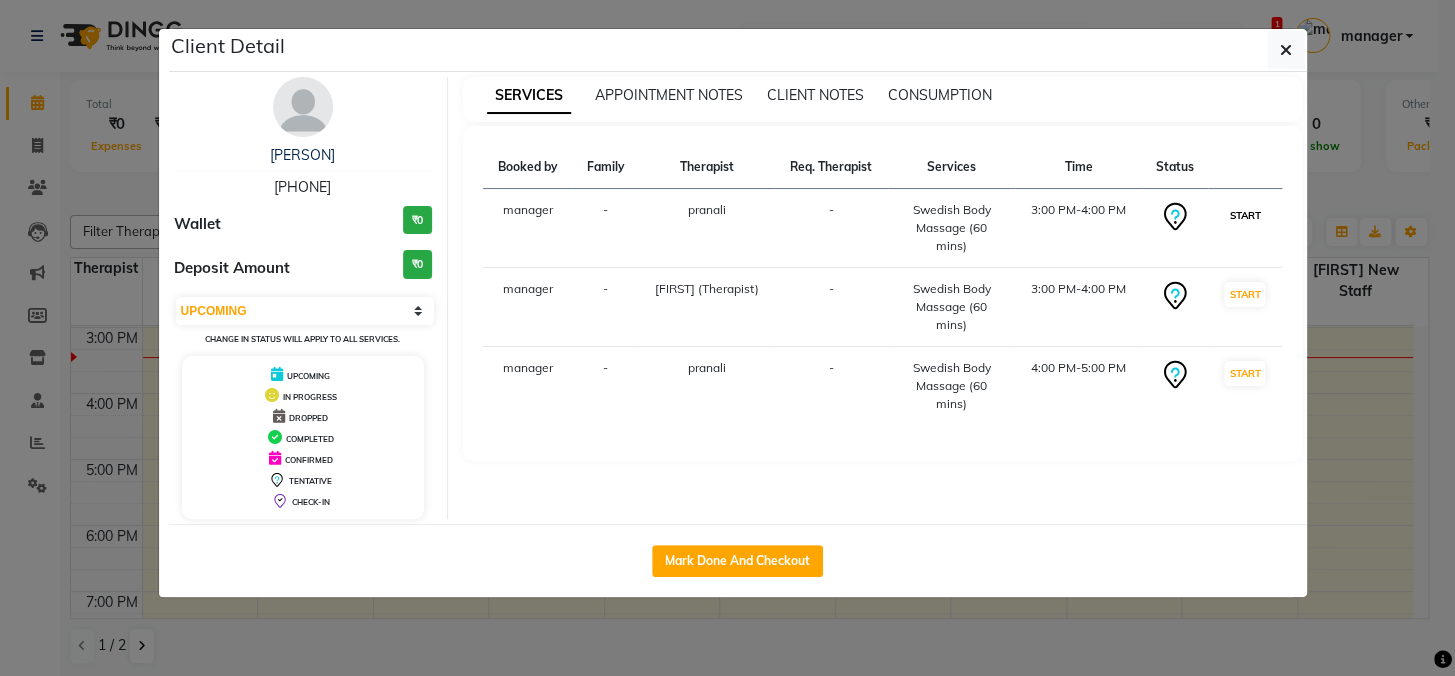 click on "START" at bounding box center [1244, 215] 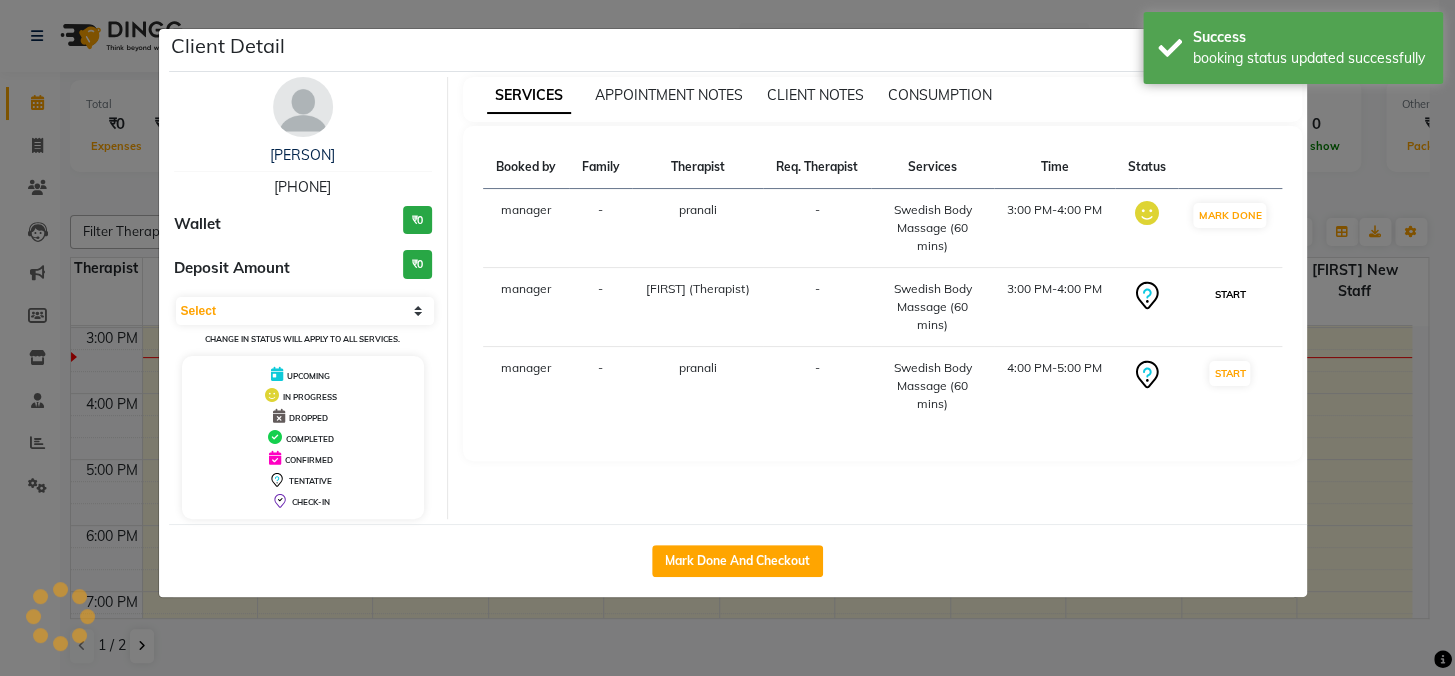 click on "START" at bounding box center [1229, 294] 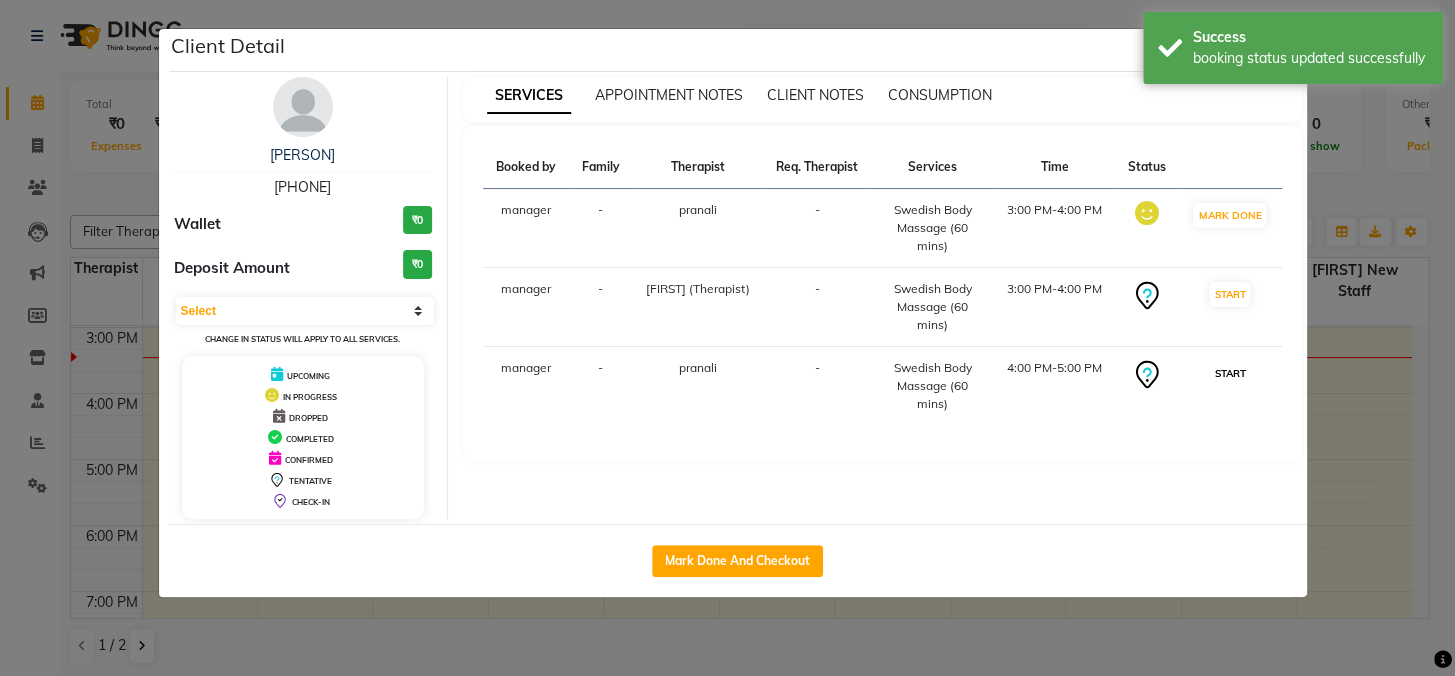 click on "START" at bounding box center (1229, 373) 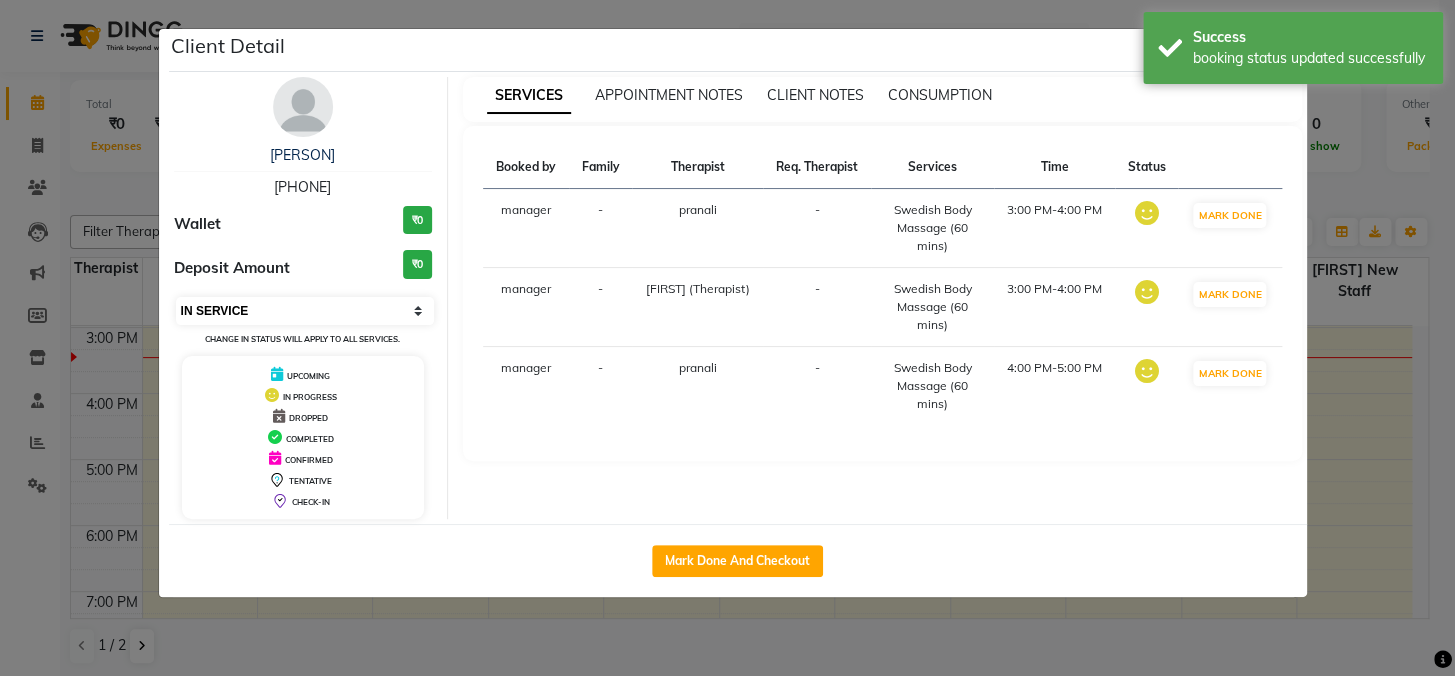 click on "Select IN SERVICE CONFIRMED TENTATIVE CHECK IN MARK DONE DROPPED UPCOMING" at bounding box center (305, 311) 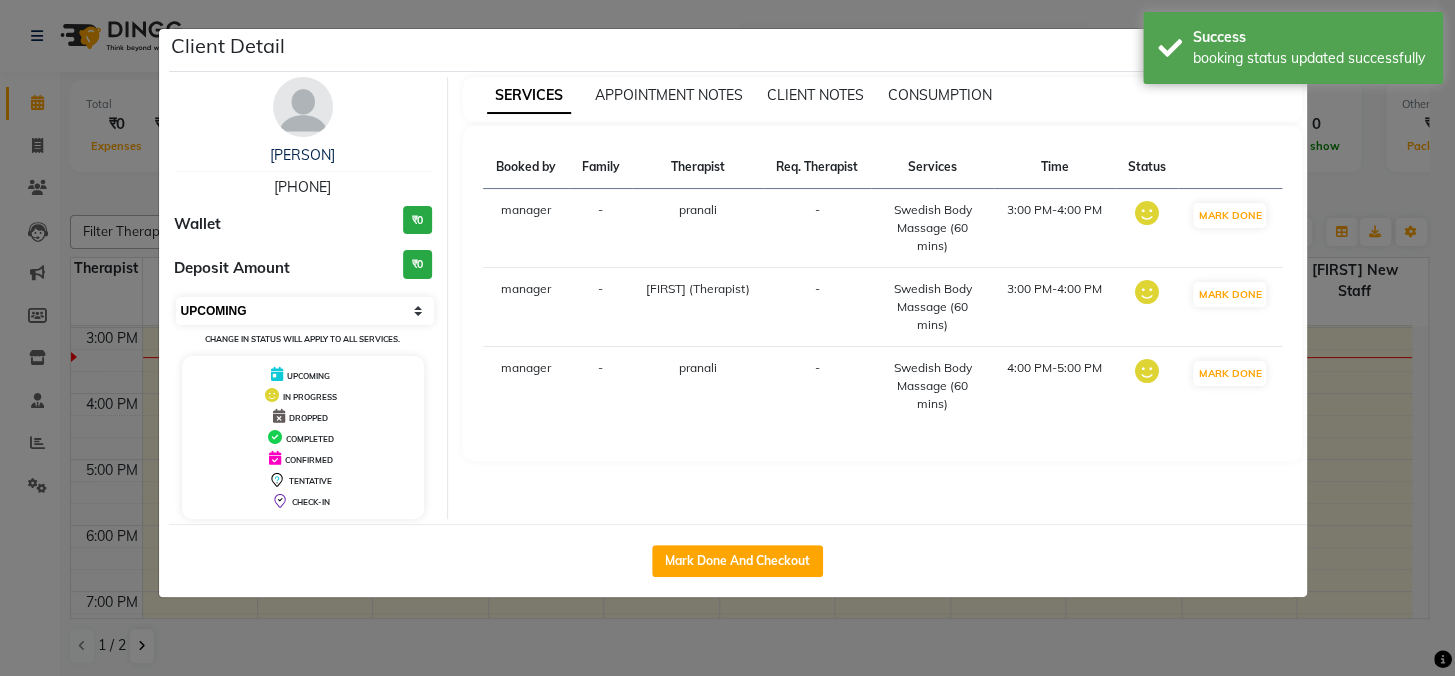 click on "Select IN SERVICE CONFIRMED TENTATIVE CHECK IN MARK DONE DROPPED UPCOMING" at bounding box center (305, 311) 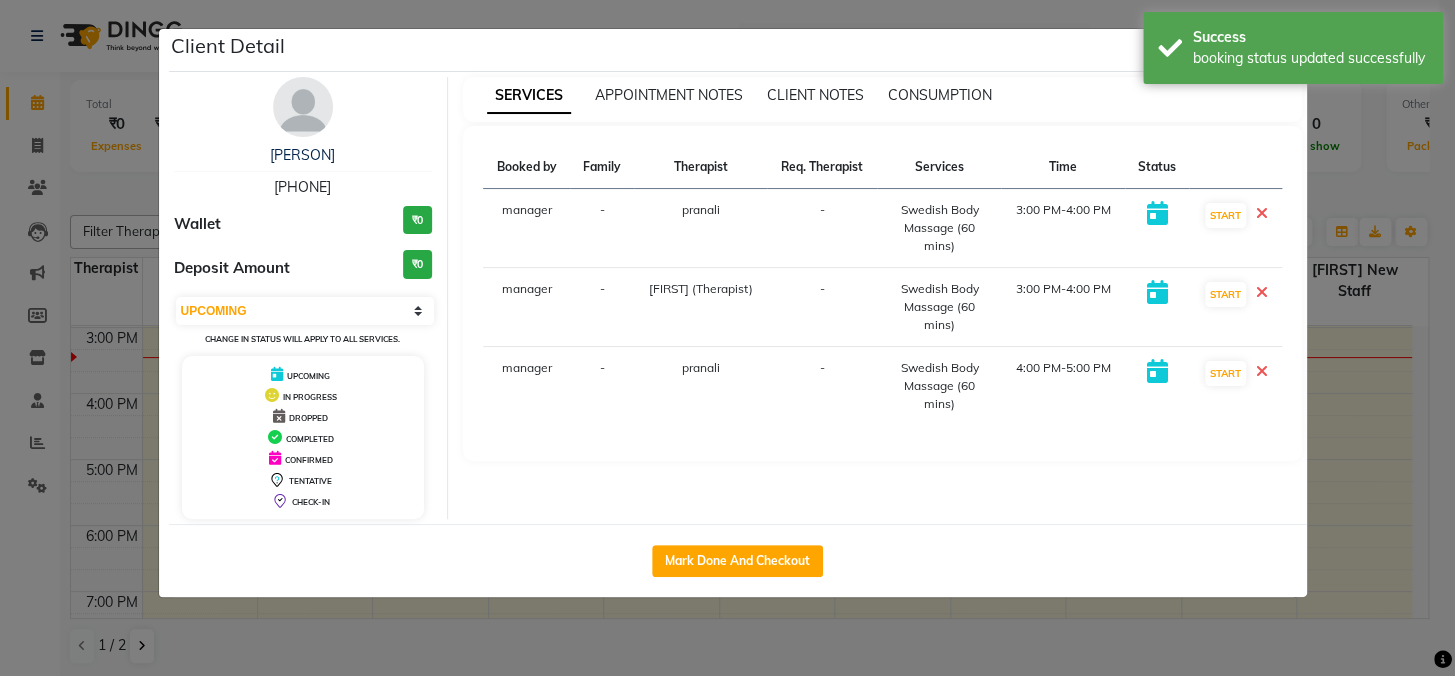 click at bounding box center [1262, 213] 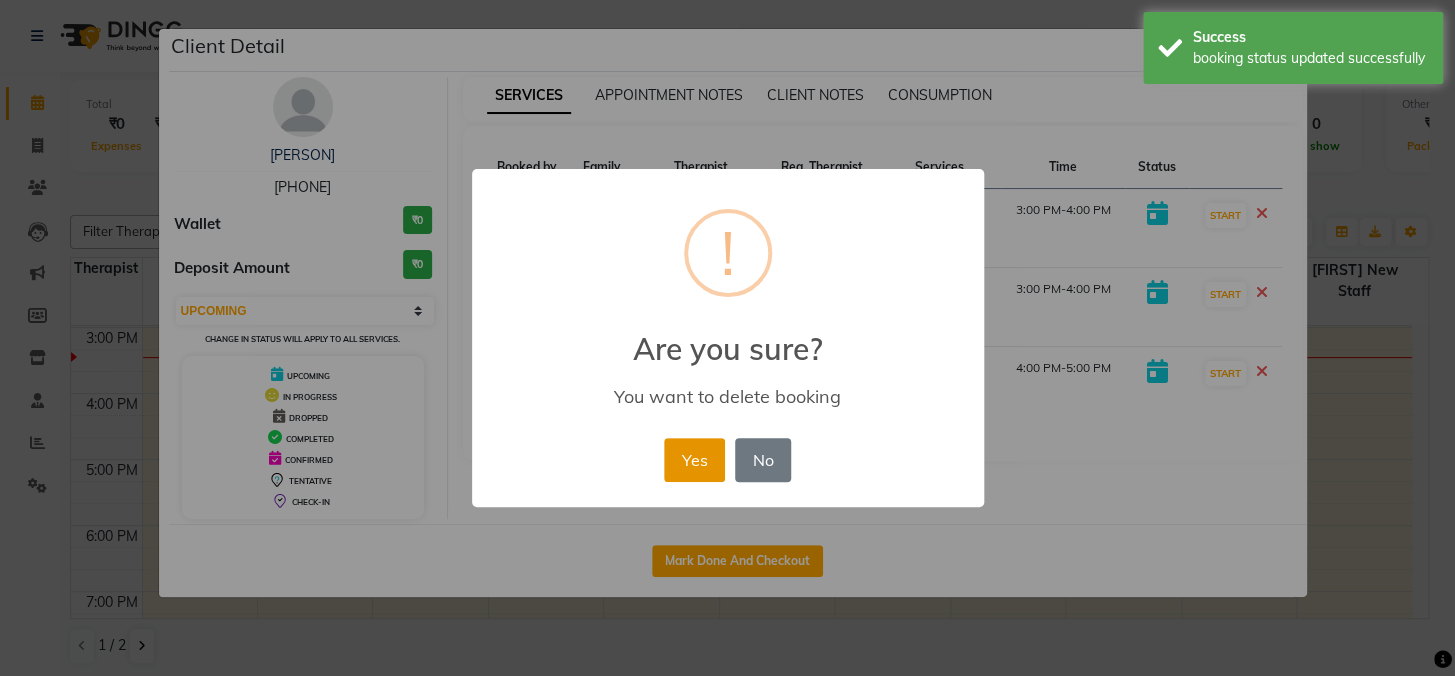 click on "Yes" at bounding box center [694, 460] 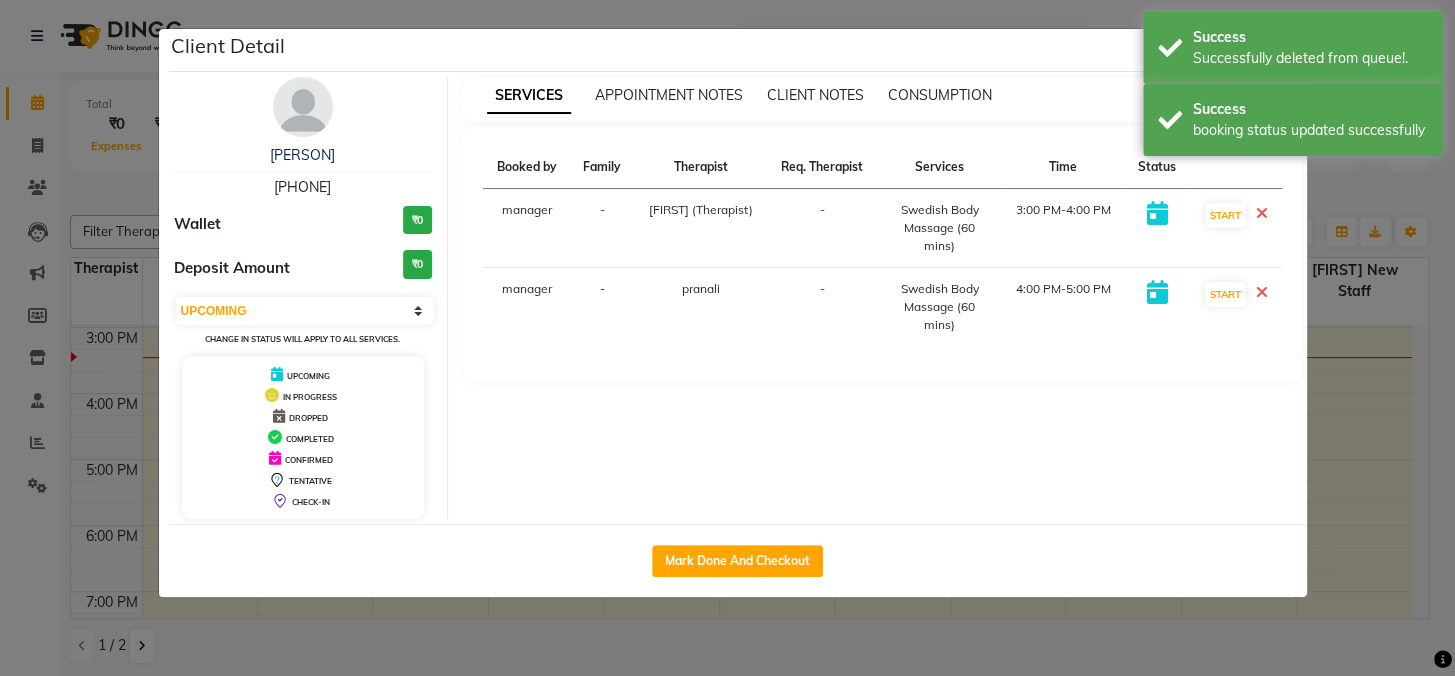 click at bounding box center (1262, 292) 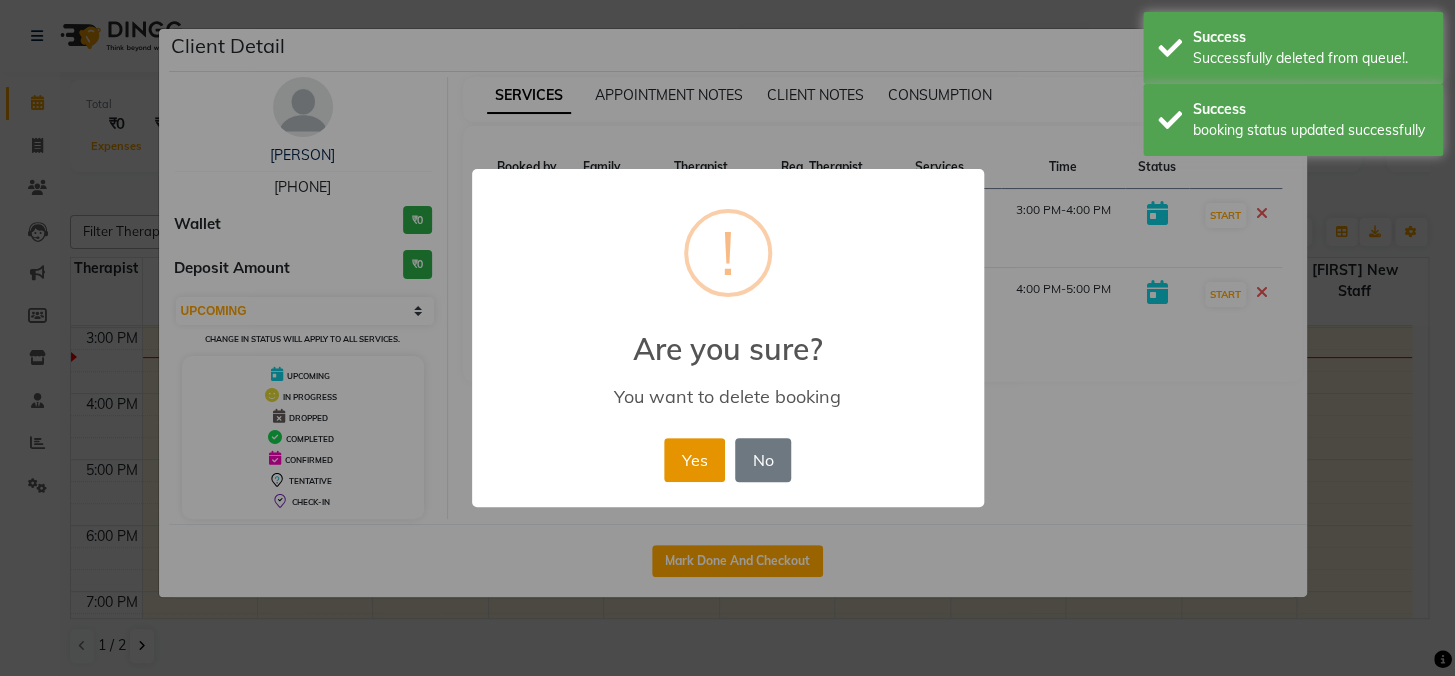 click on "Yes" at bounding box center (694, 460) 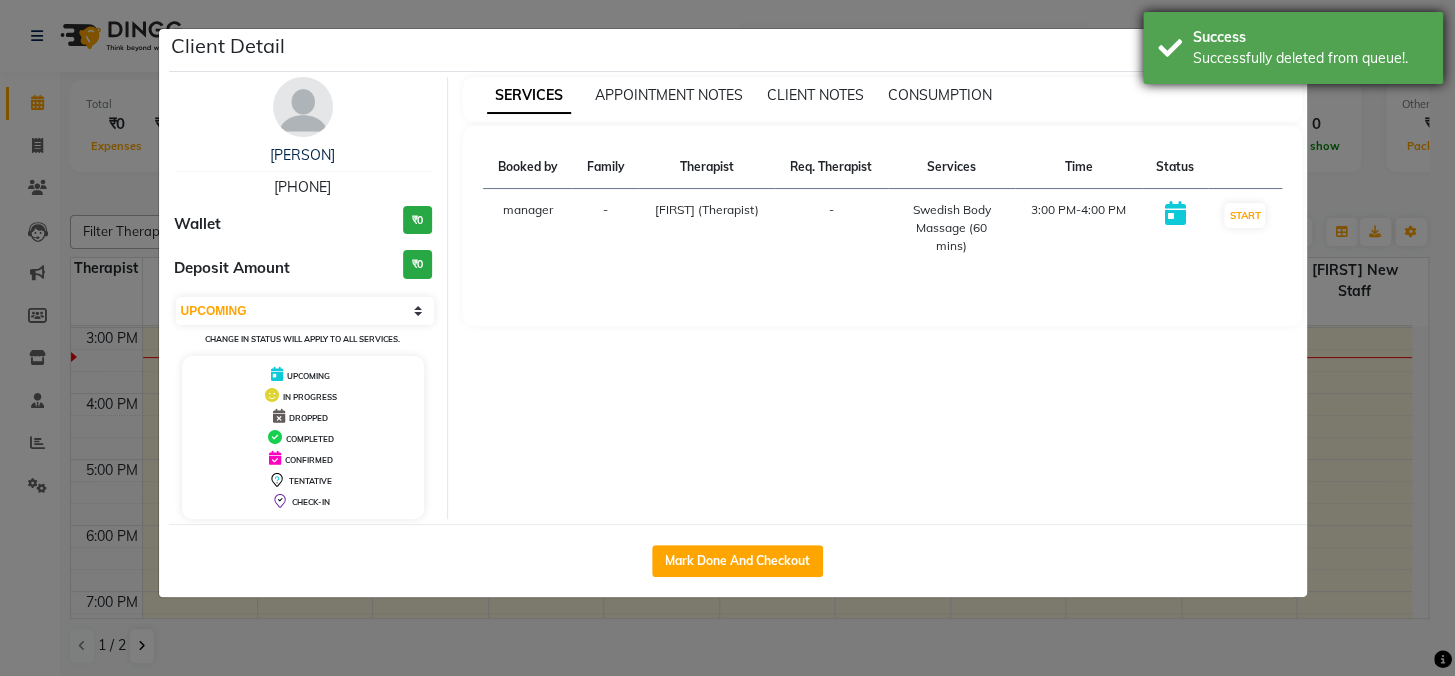 click on "Success   Successfully deleted from queue!." at bounding box center (1293, 48) 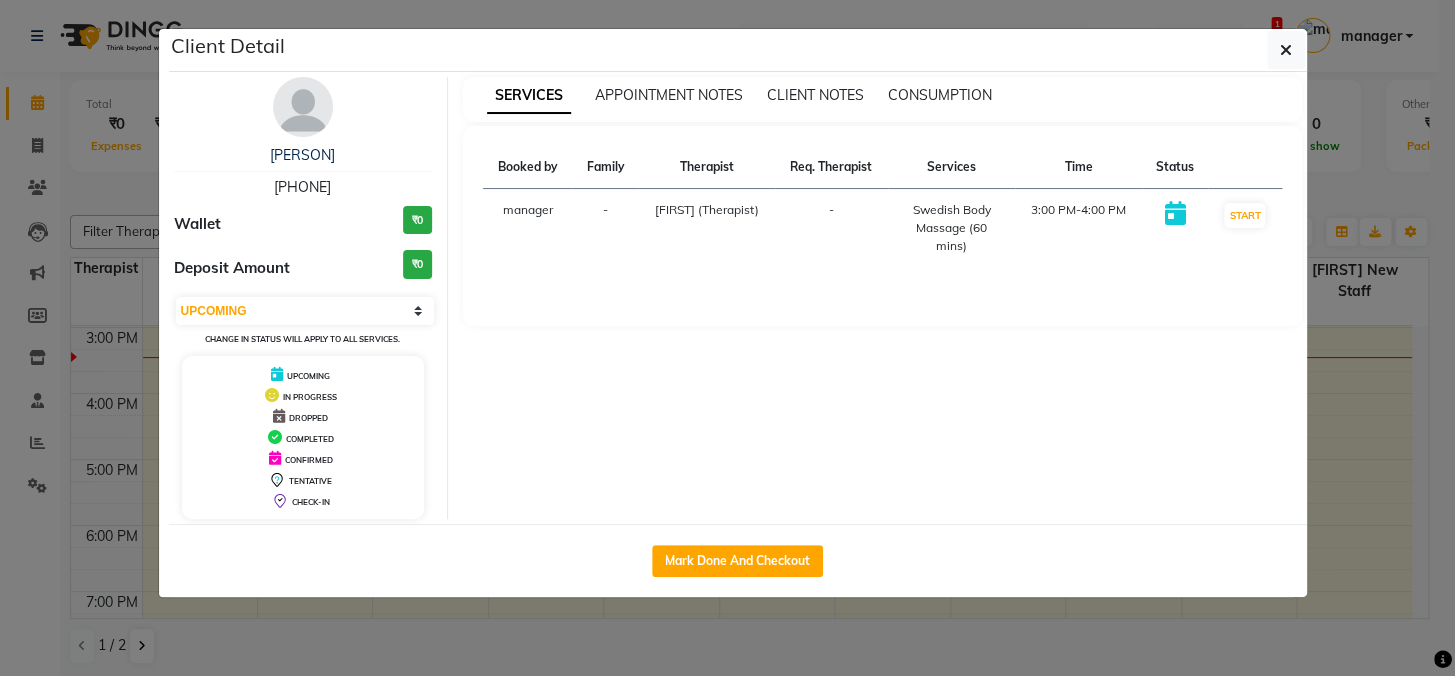 click on "Client Detail" 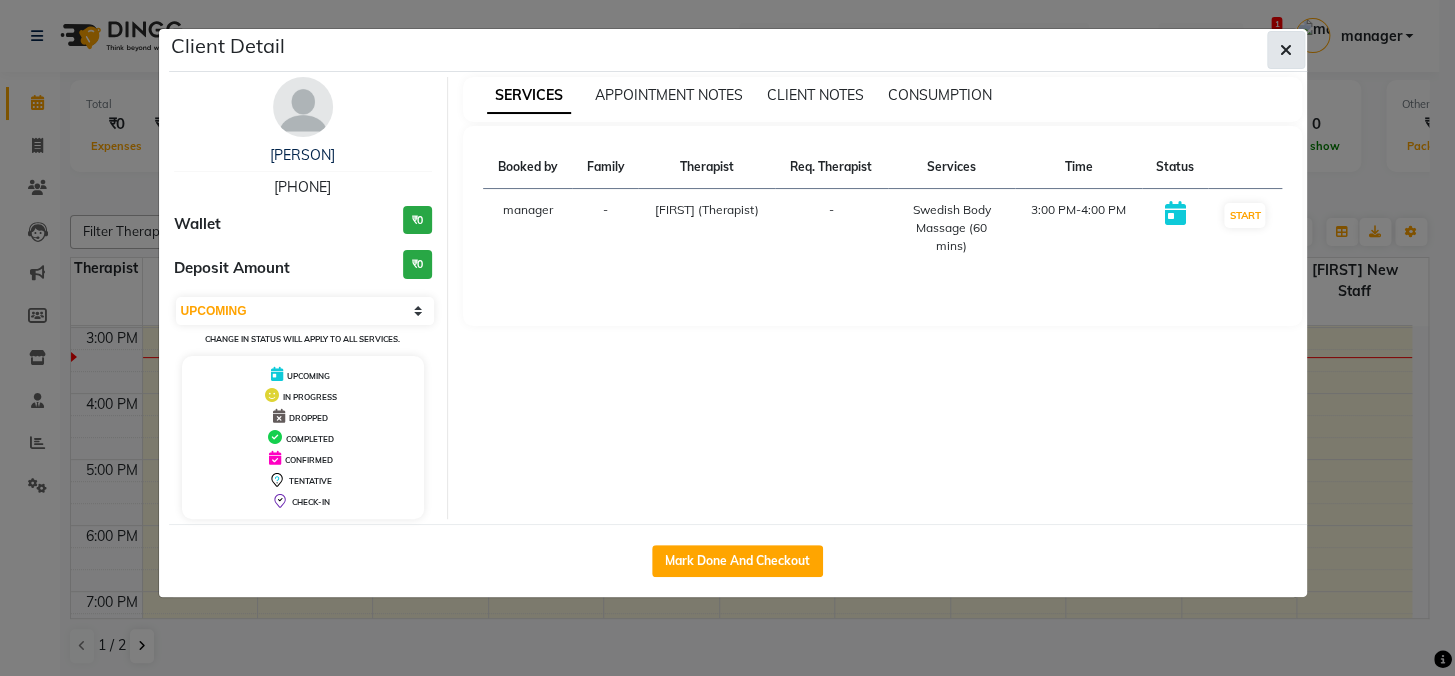 click 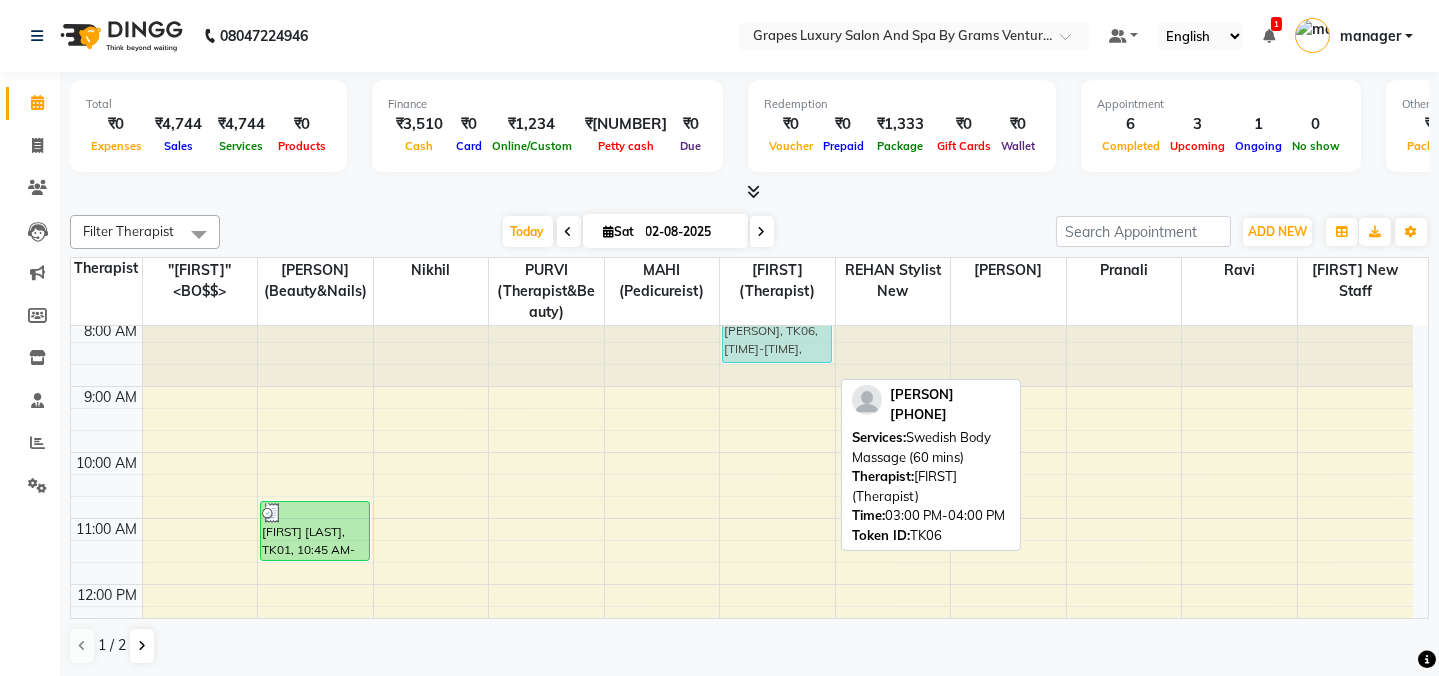 scroll, scrollTop: 0, scrollLeft: 0, axis: both 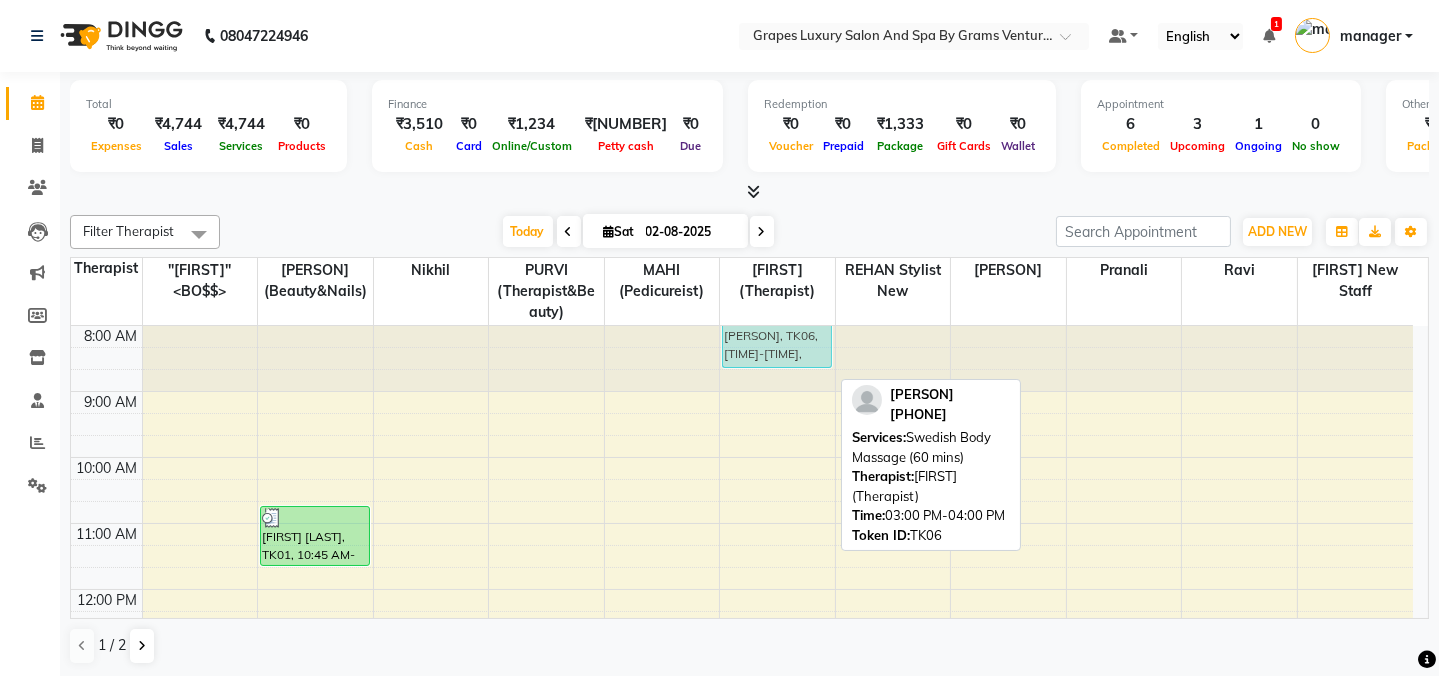 drag, startPoint x: 751, startPoint y: 363, endPoint x: 769, endPoint y: 334, distance: 34.132095 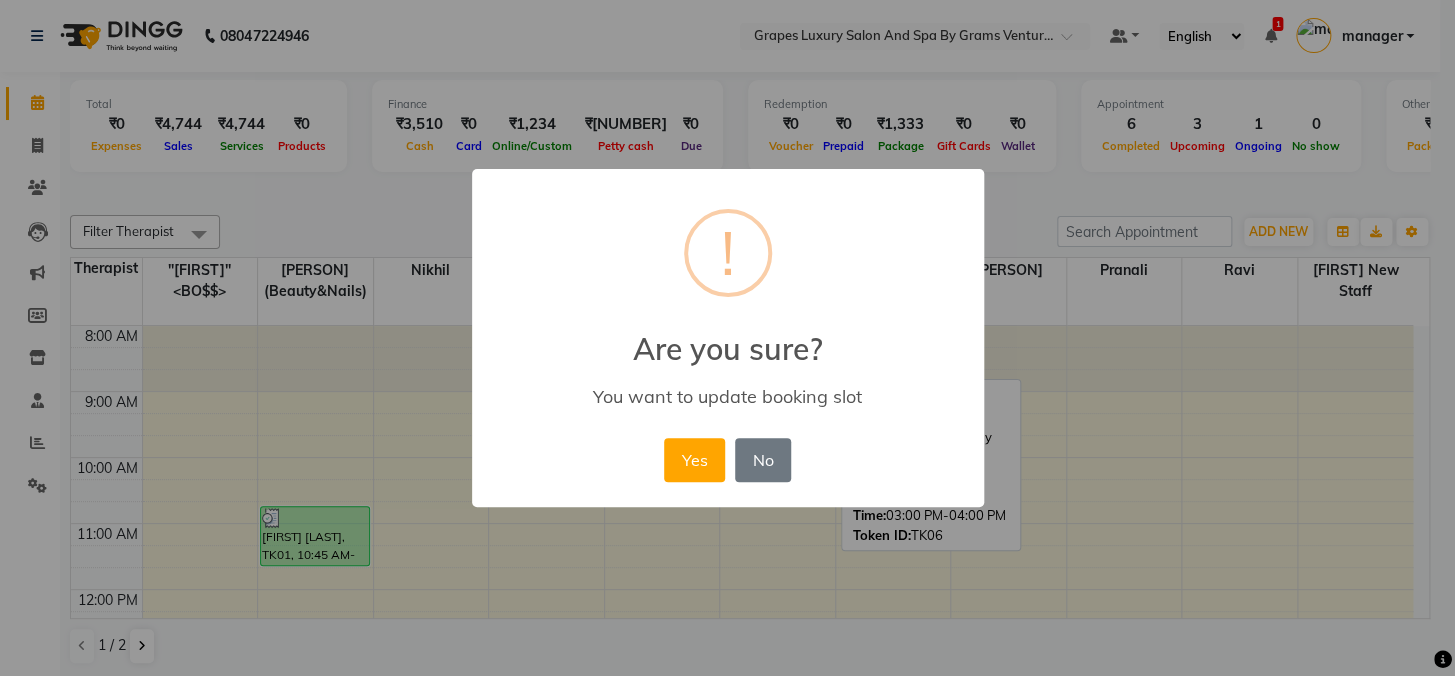 drag, startPoint x: 697, startPoint y: 445, endPoint x: 760, endPoint y: 425, distance: 66.09841 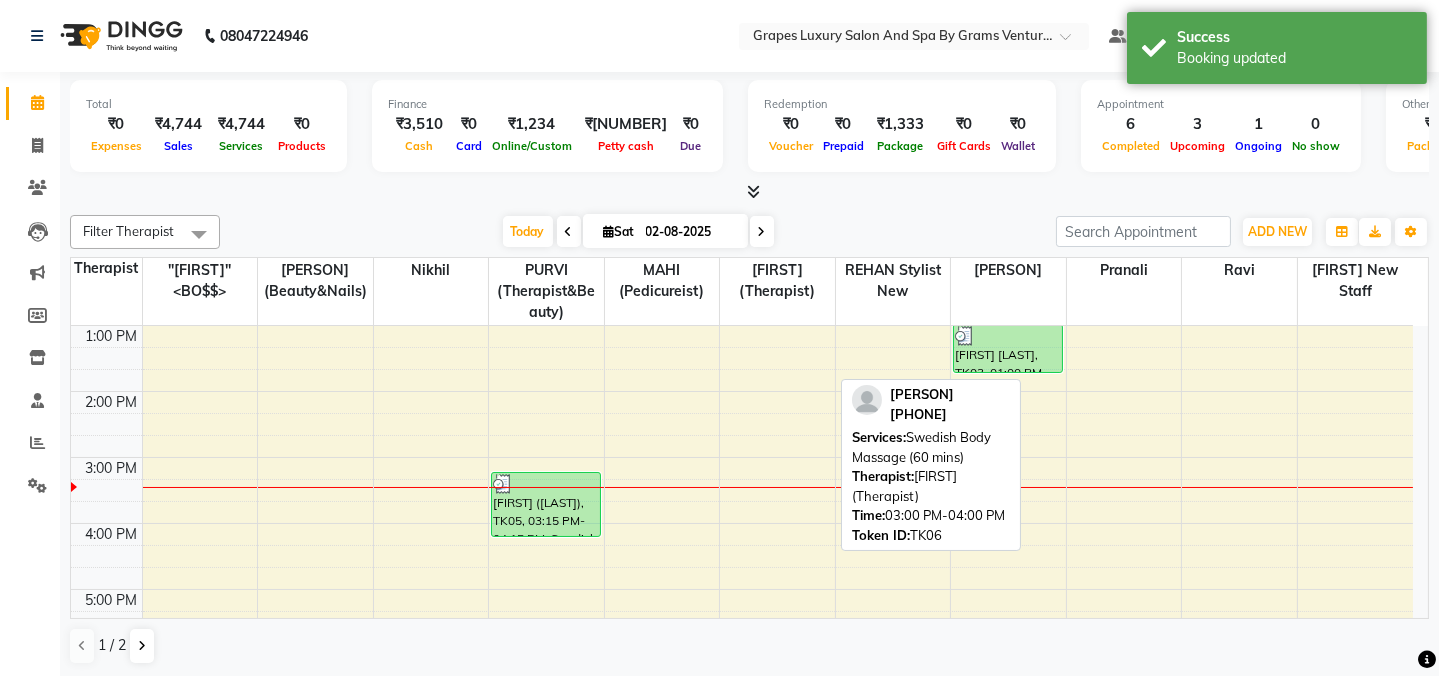 scroll, scrollTop: 400, scrollLeft: 0, axis: vertical 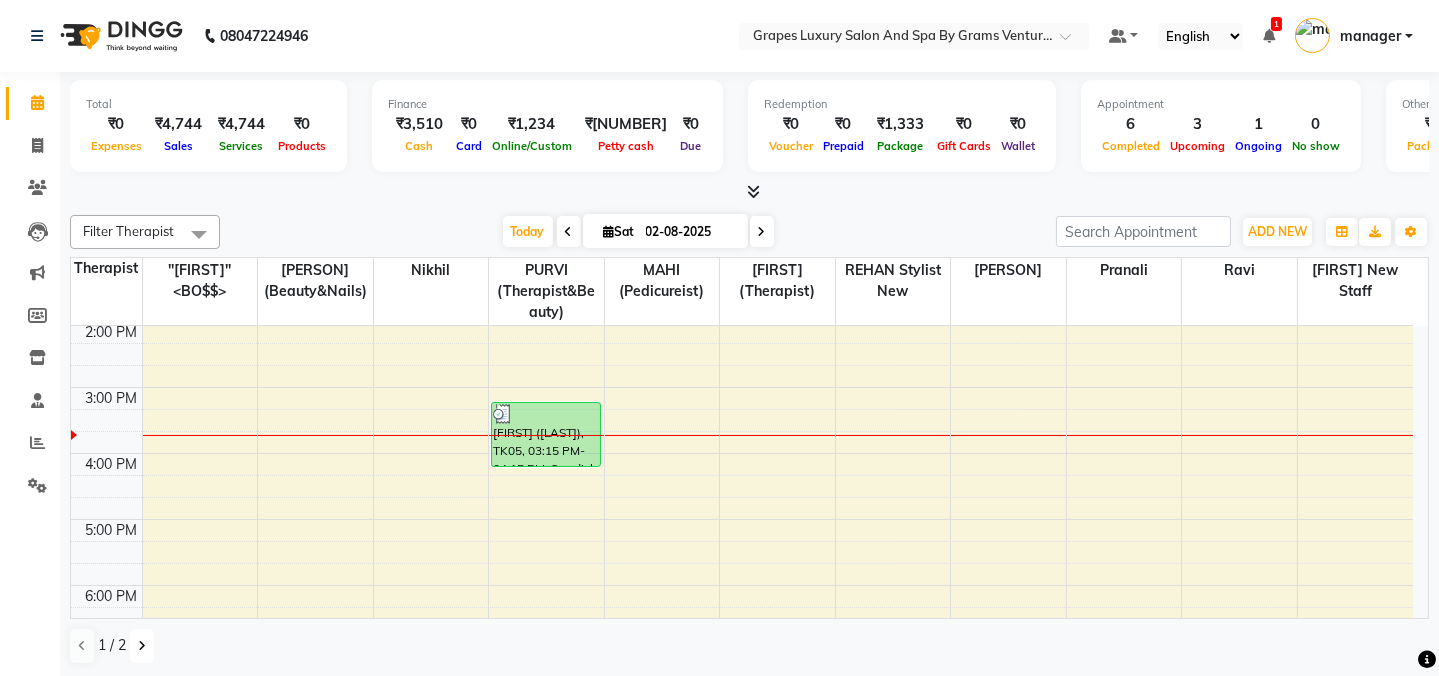click at bounding box center [142, 646] 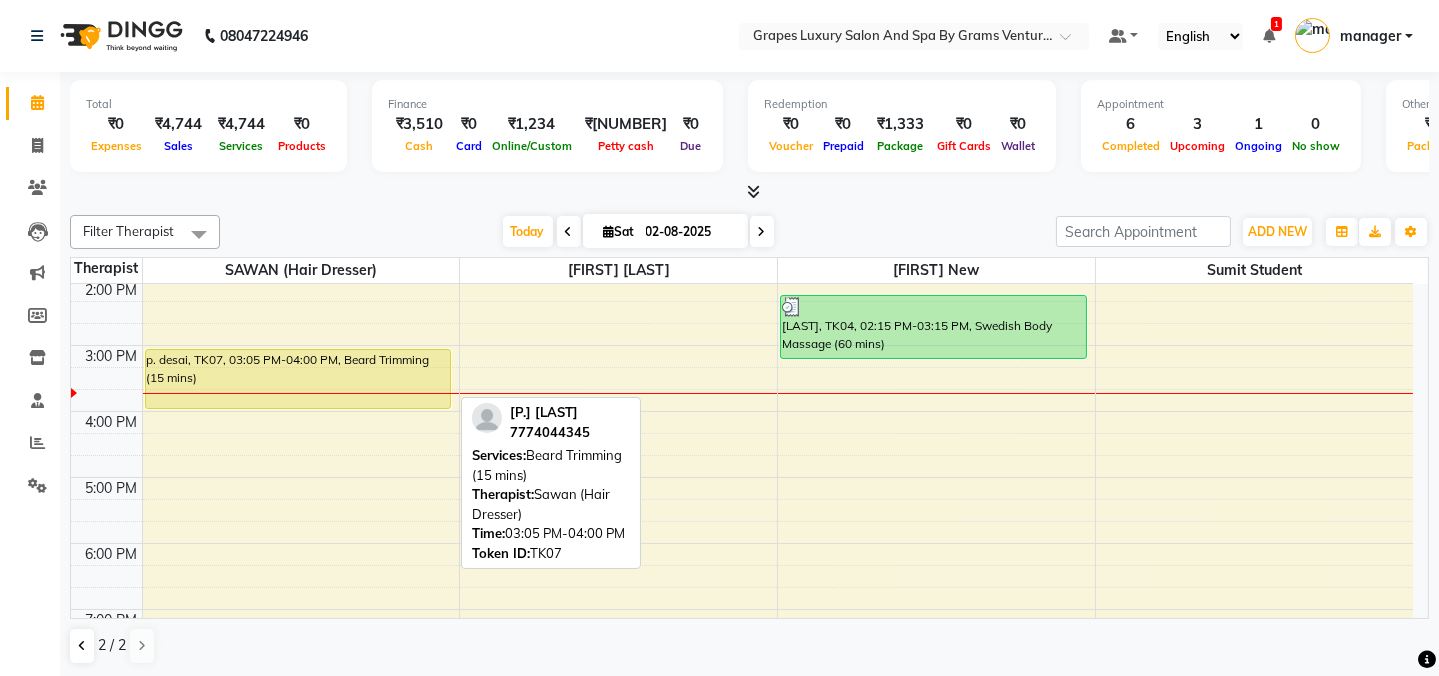 click on "p. desai, TK07, 03:05 PM-04:00 PM, Beard Trimming (15 mins)" at bounding box center [298, 379] 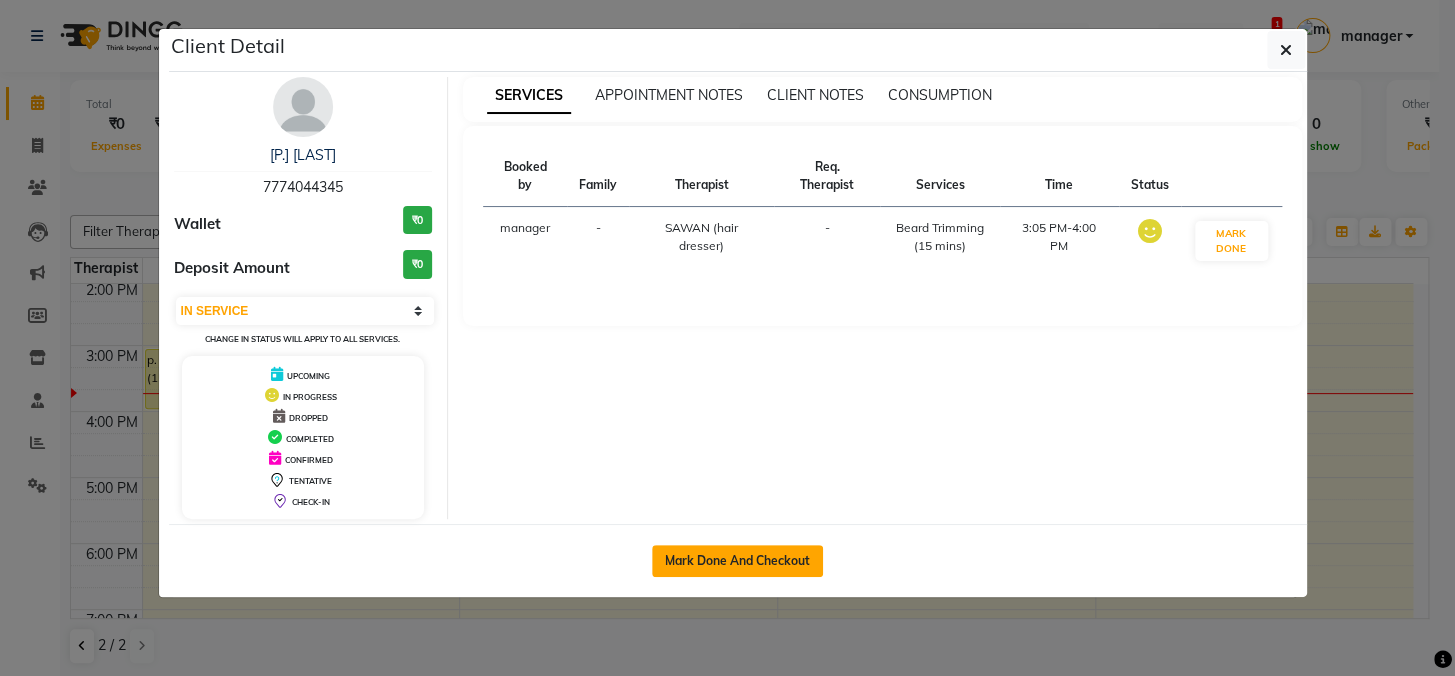 click on "Mark Done And Checkout" 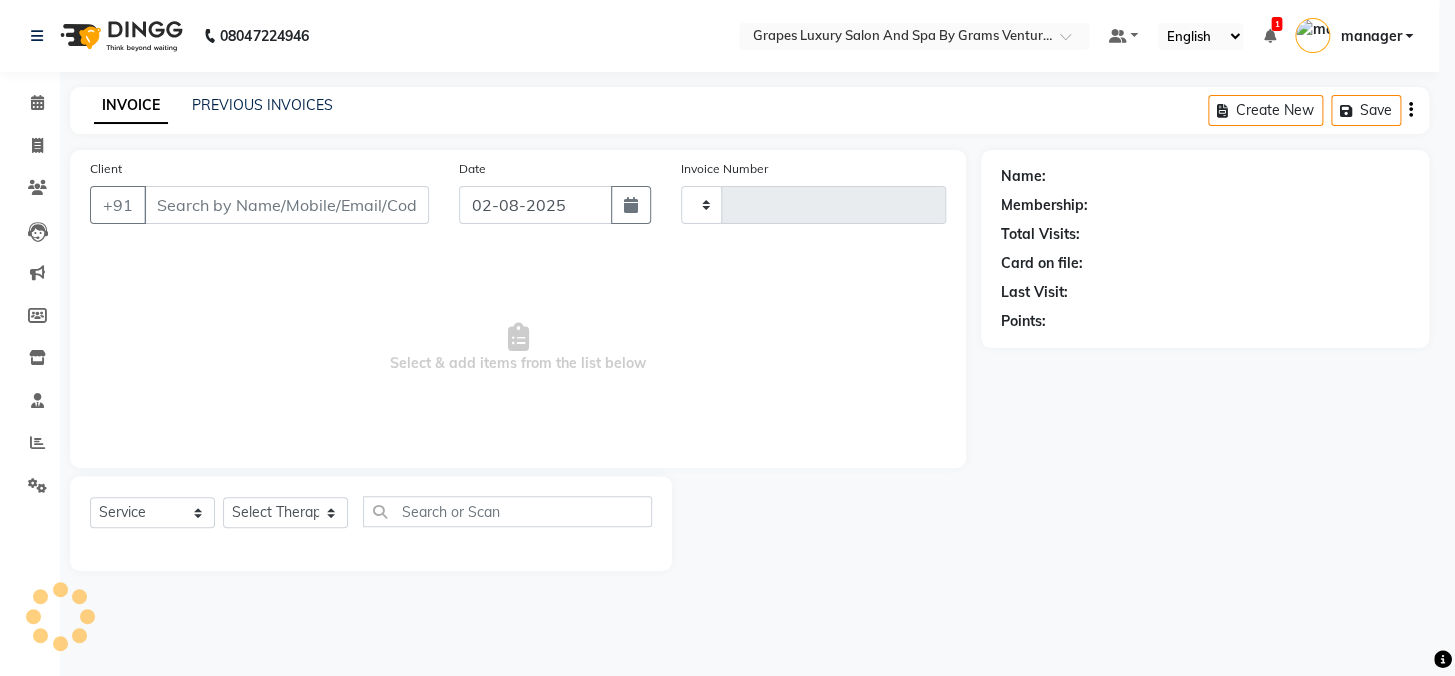 type on "1944" 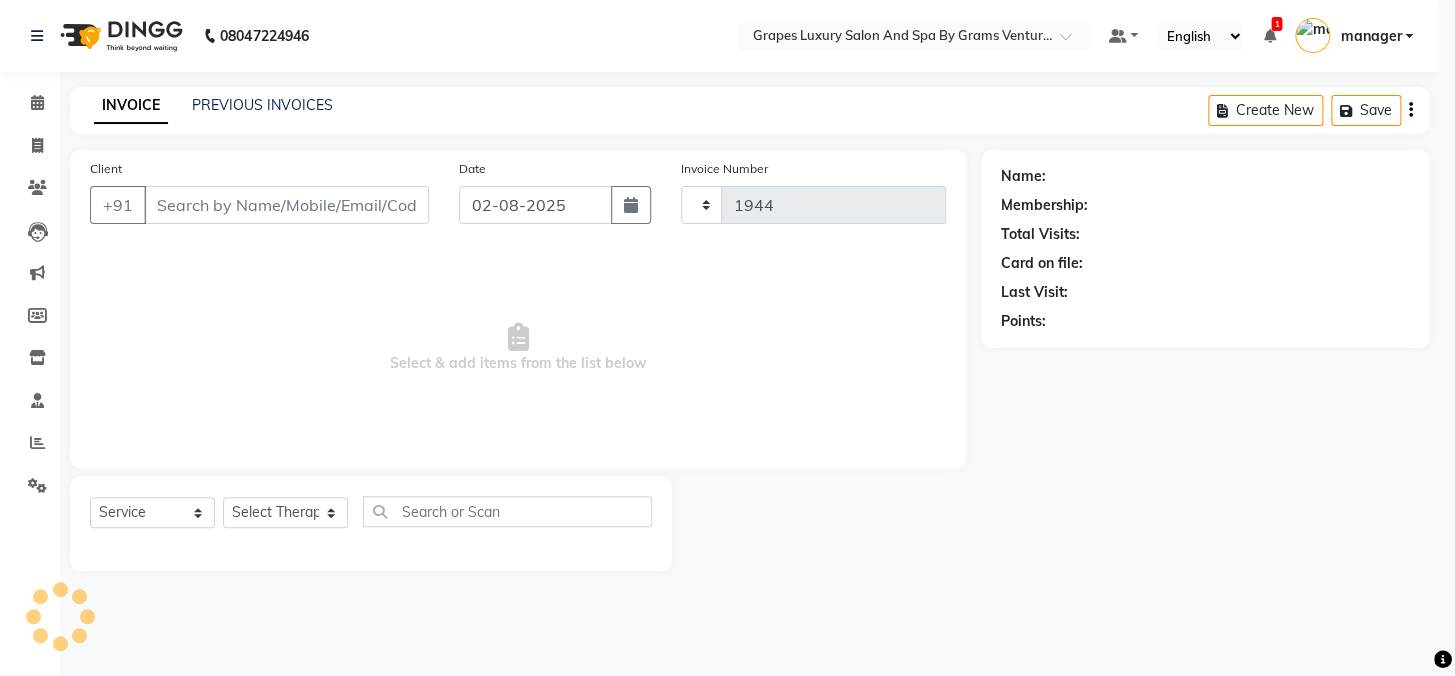 select on "3585" 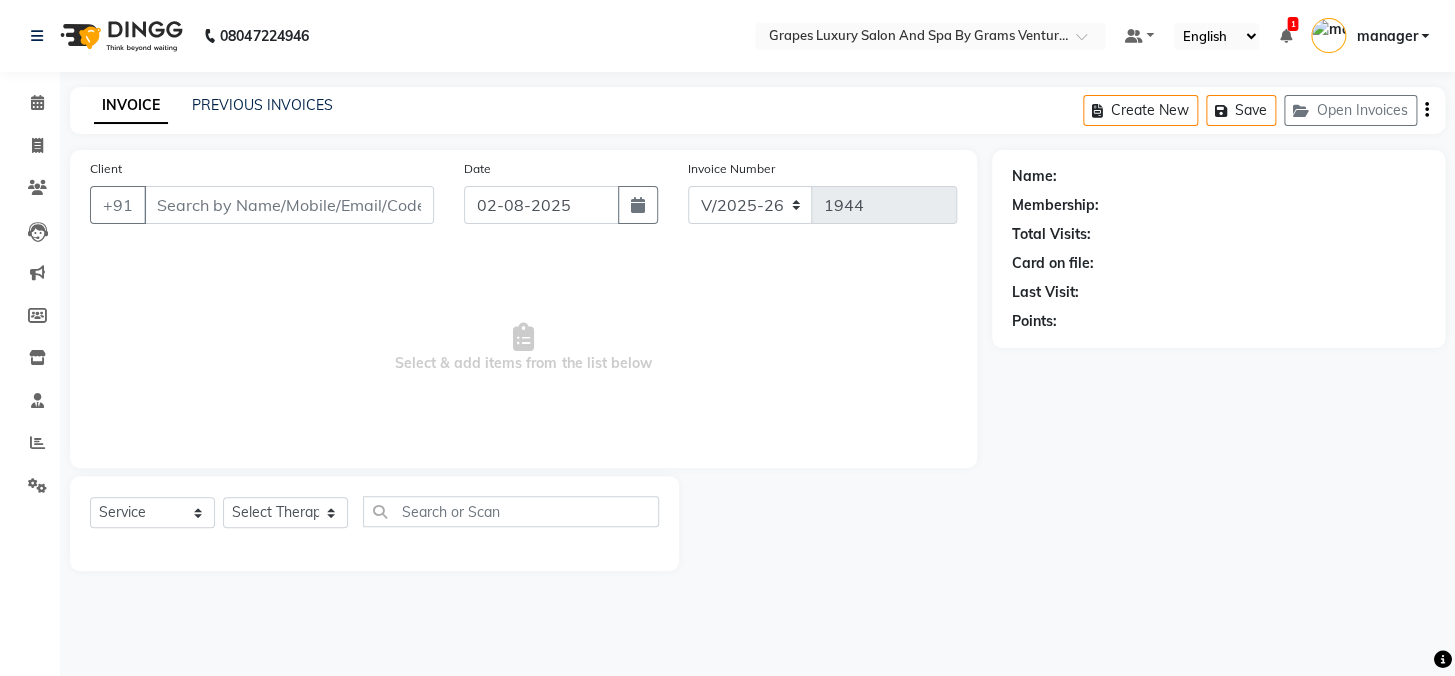 type on "7774044345" 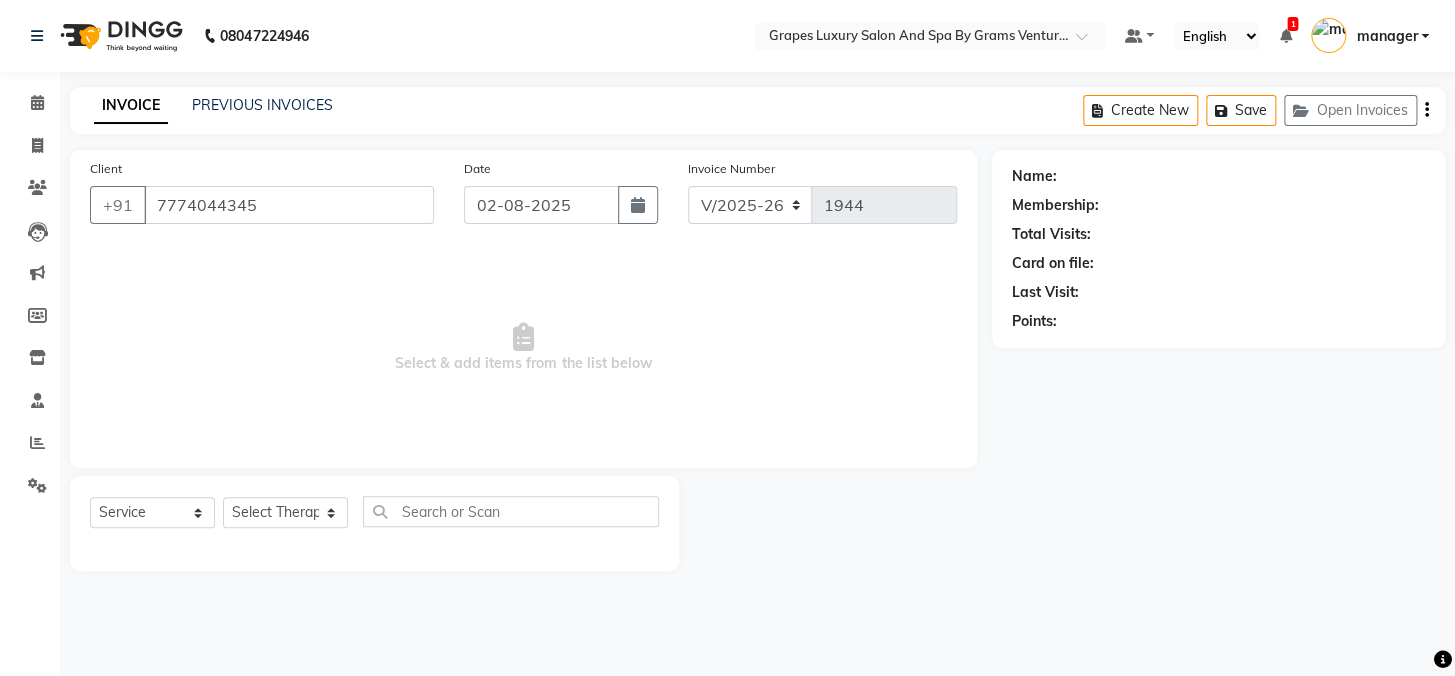 select on "41130" 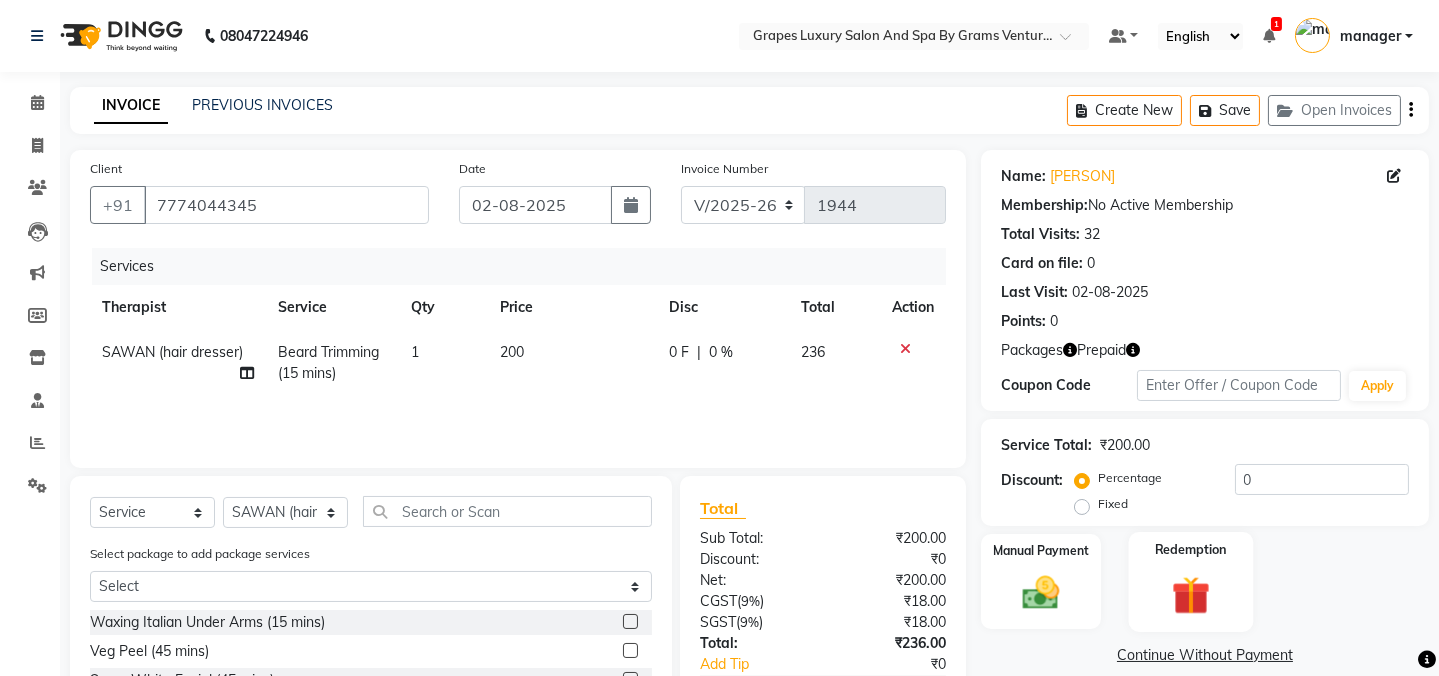 click 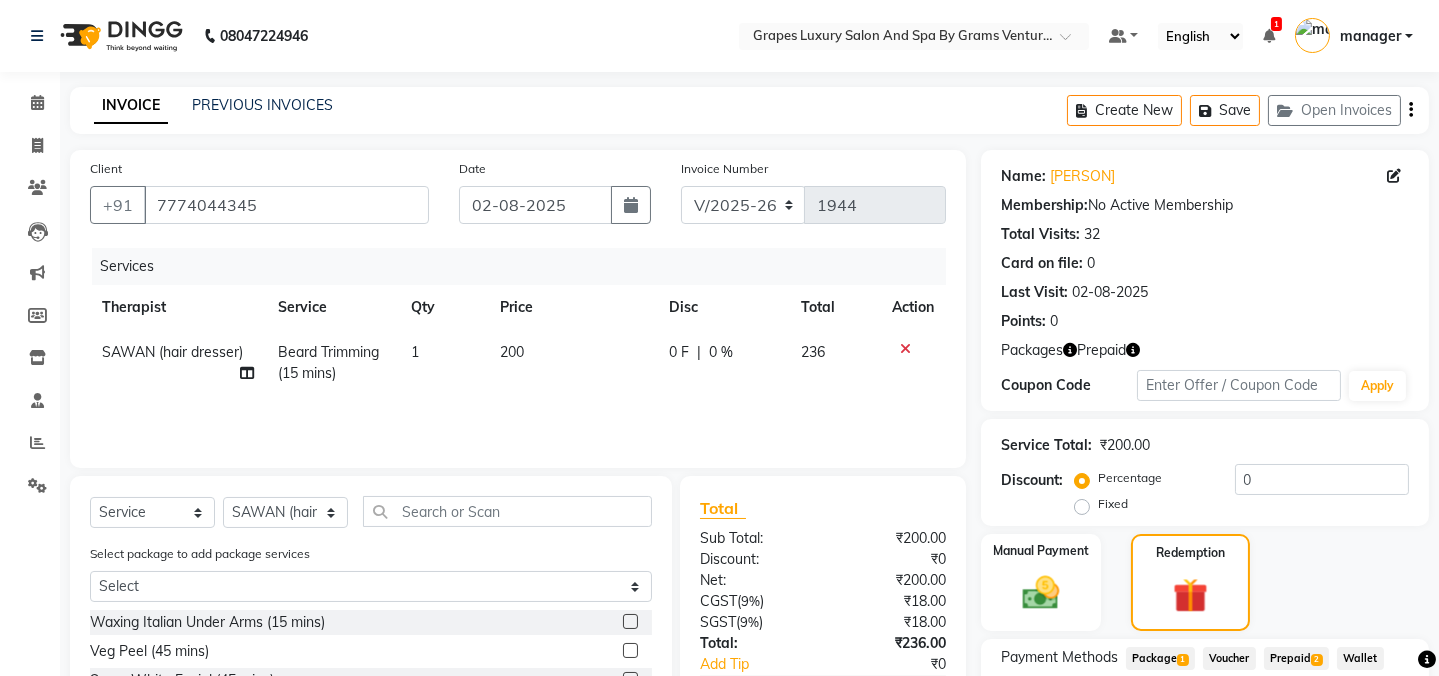 scroll, scrollTop: 192, scrollLeft: 0, axis: vertical 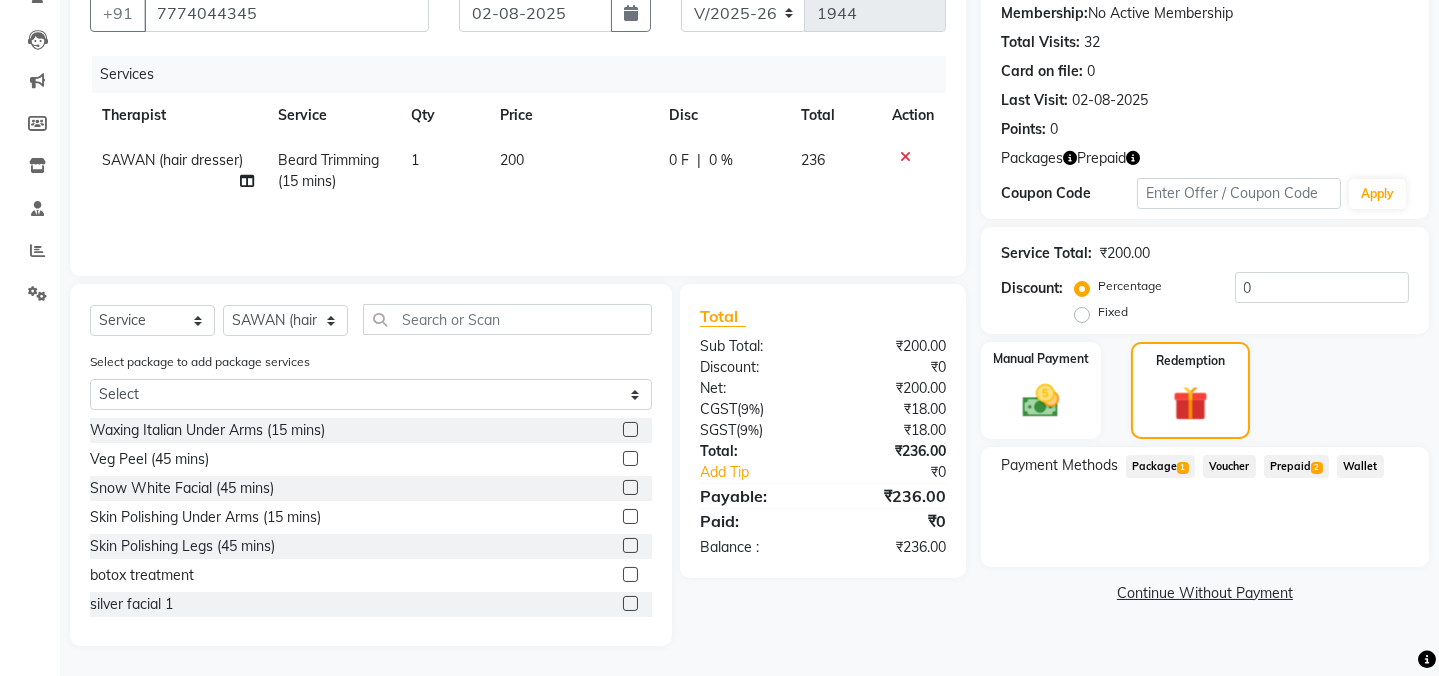 drag, startPoint x: 1296, startPoint y: 460, endPoint x: 1298, endPoint y: 486, distance: 26.076809 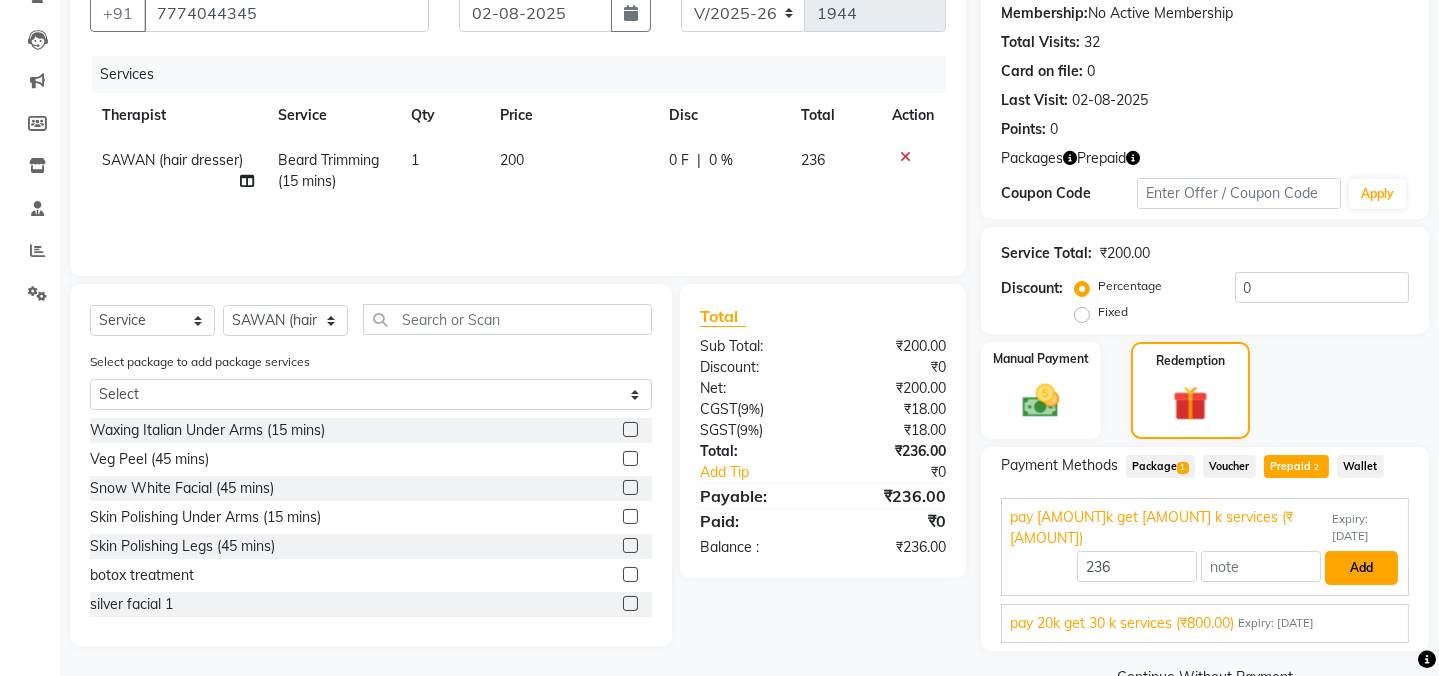 click on "Add" at bounding box center (1361, 568) 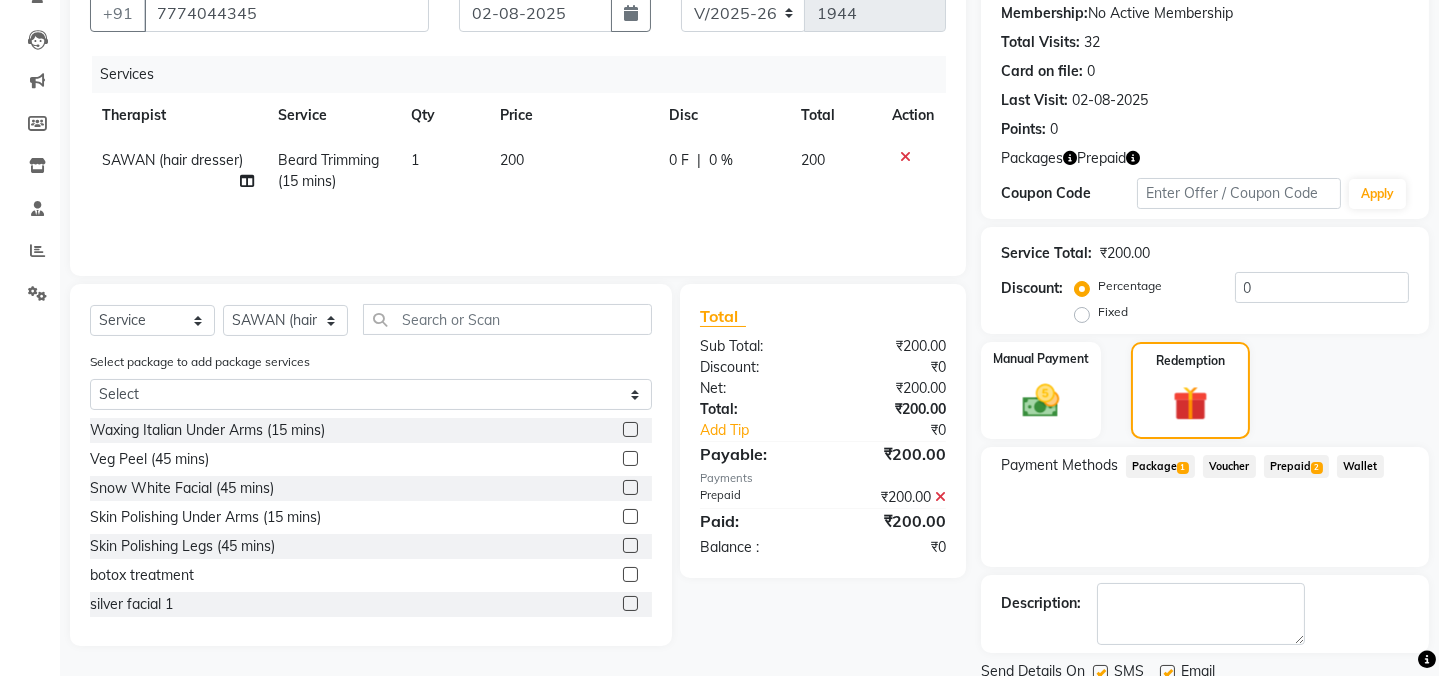 scroll, scrollTop: 265, scrollLeft: 0, axis: vertical 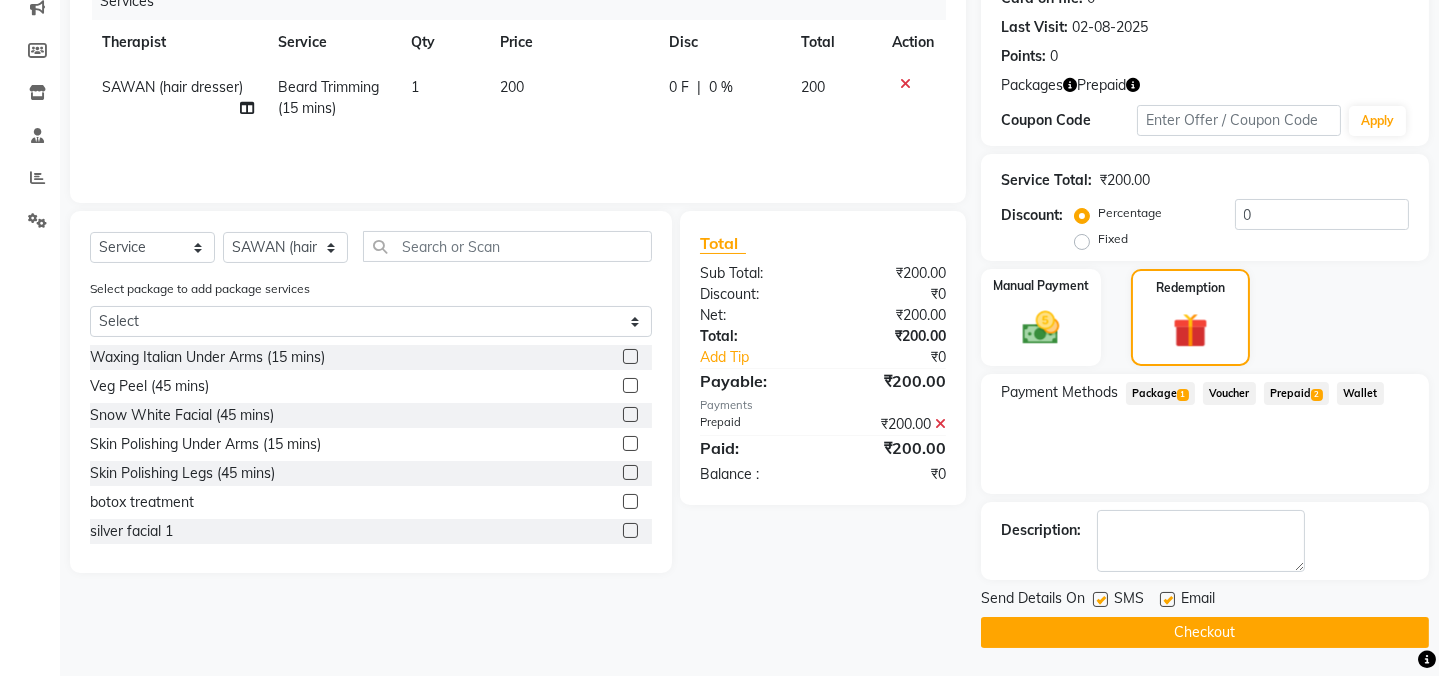 click 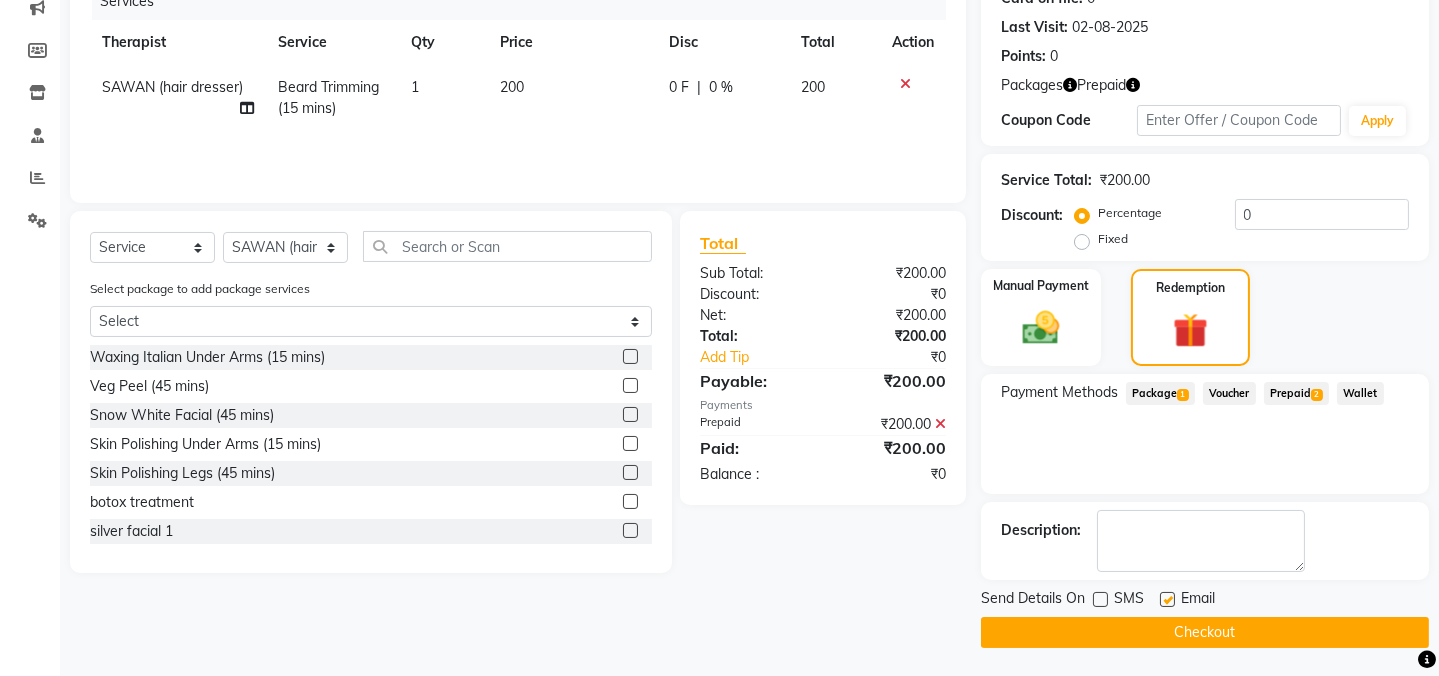 drag, startPoint x: 1164, startPoint y: 599, endPoint x: 1180, endPoint y: 625, distance: 30.528675 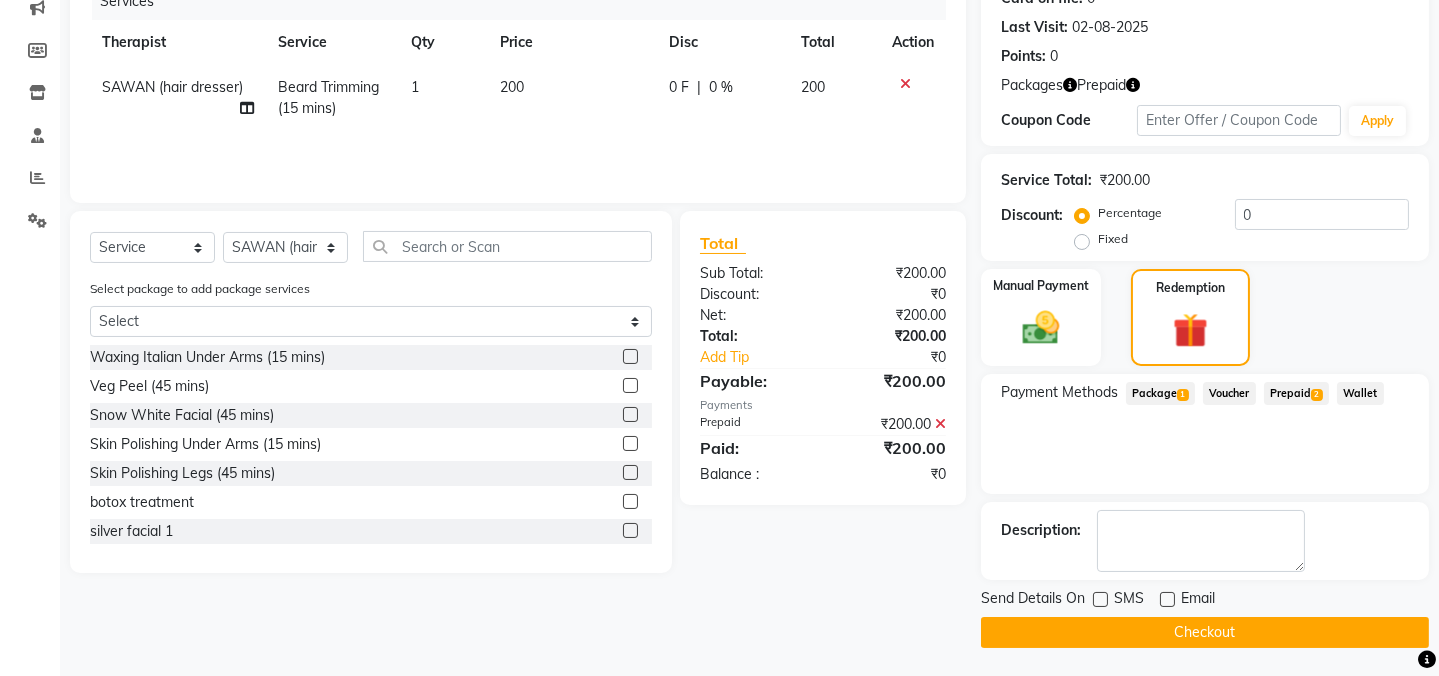 click on "Checkout" 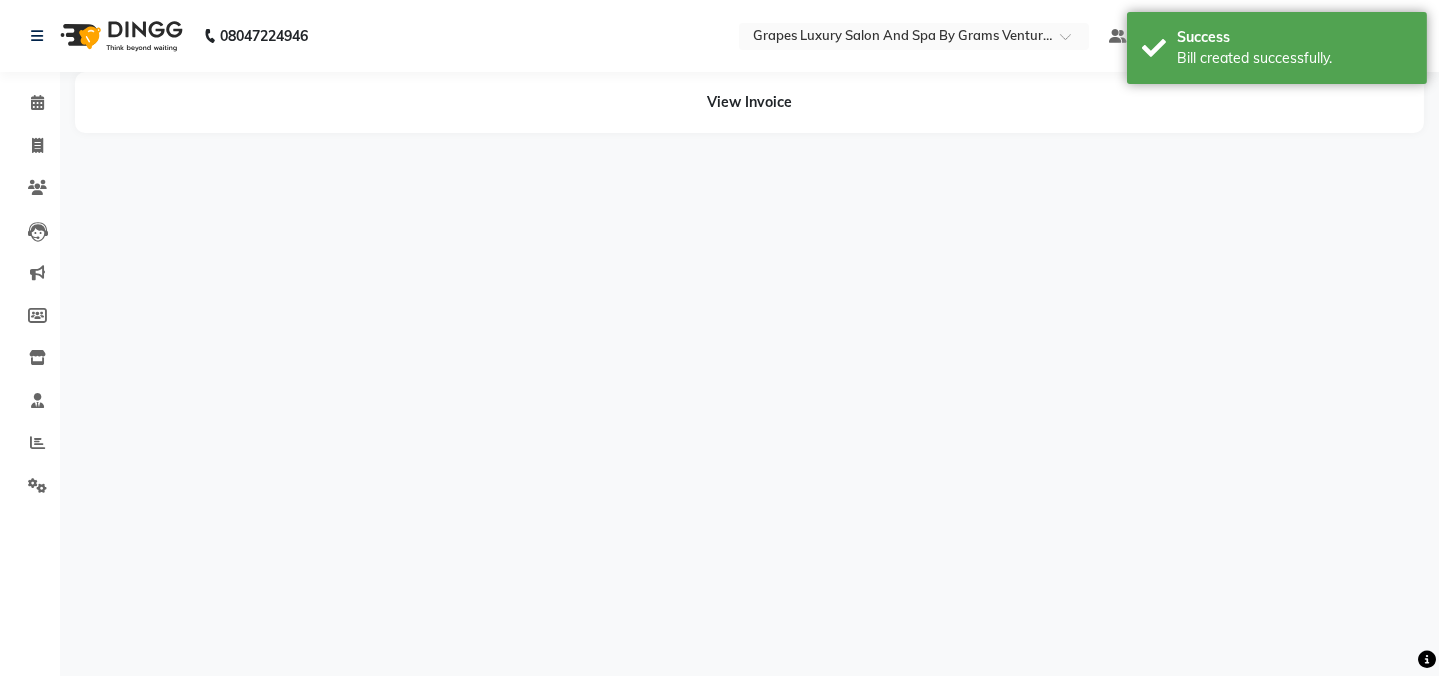 scroll, scrollTop: 0, scrollLeft: 0, axis: both 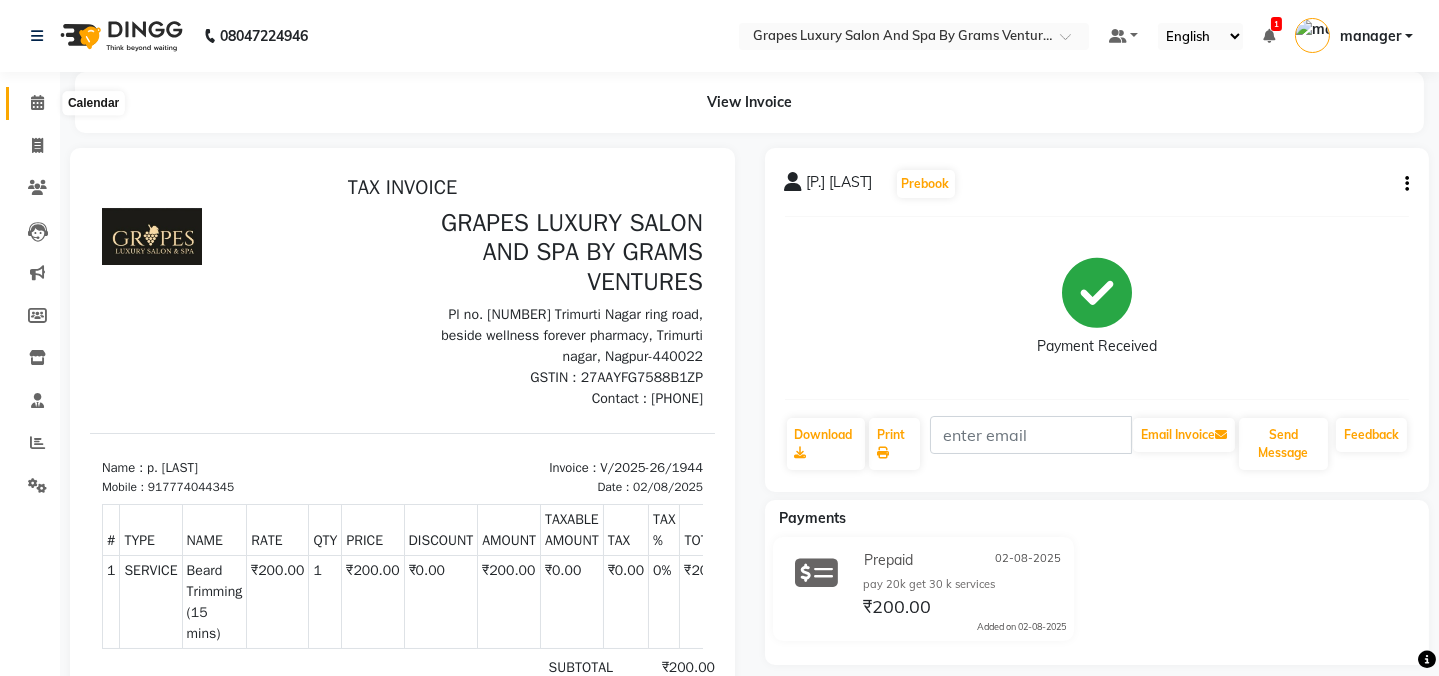 click 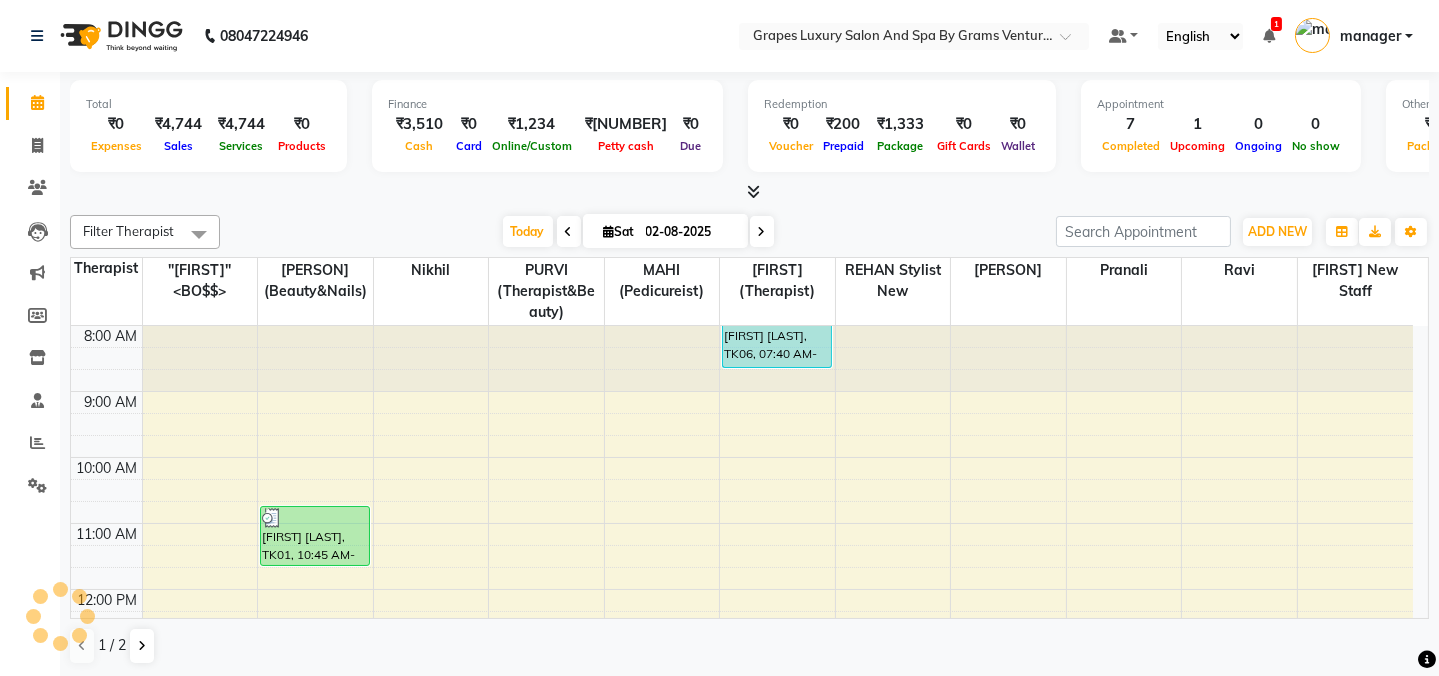 scroll, scrollTop: 0, scrollLeft: 0, axis: both 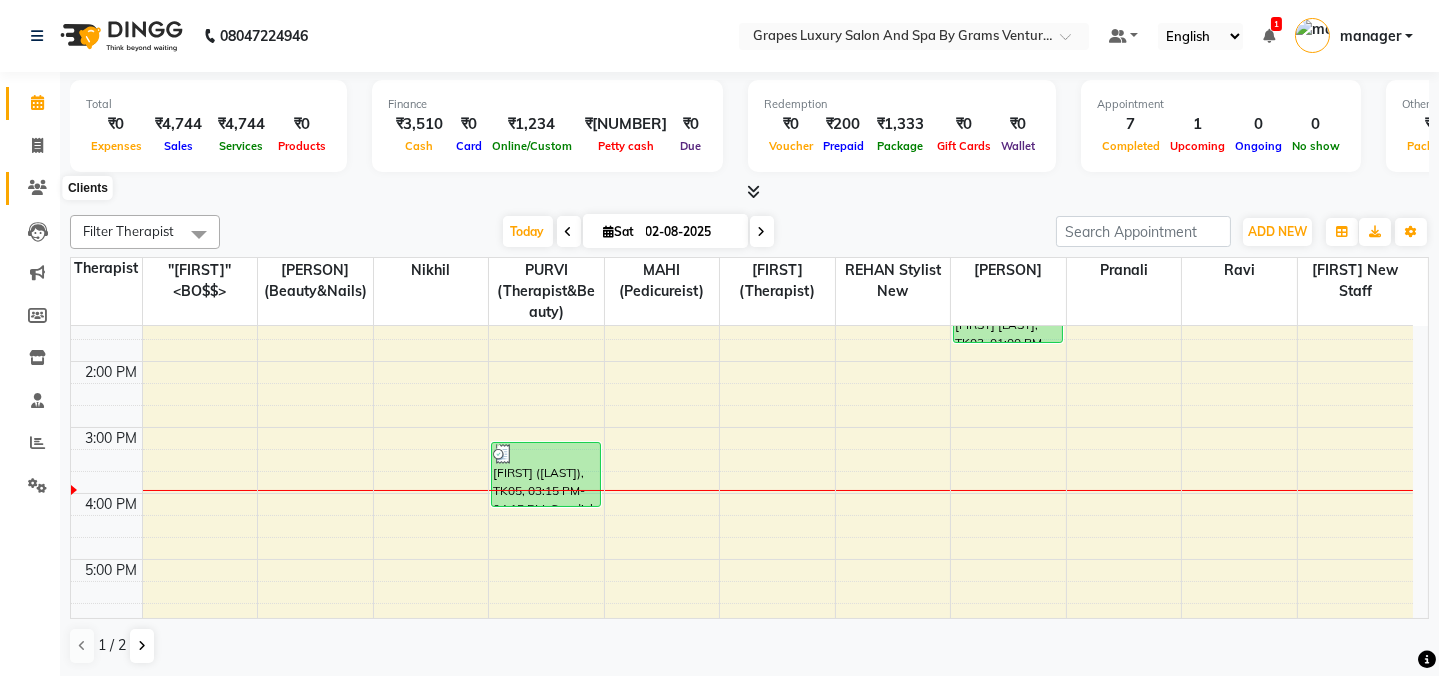 click 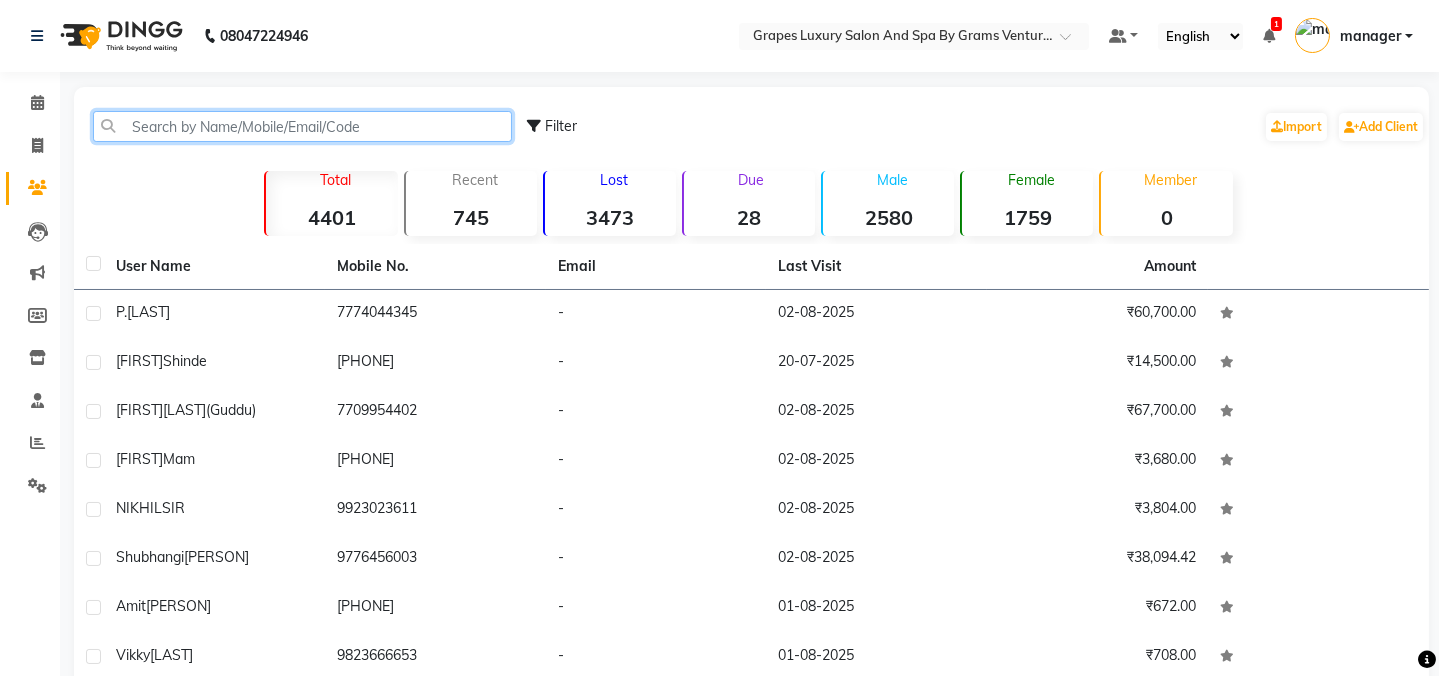 click 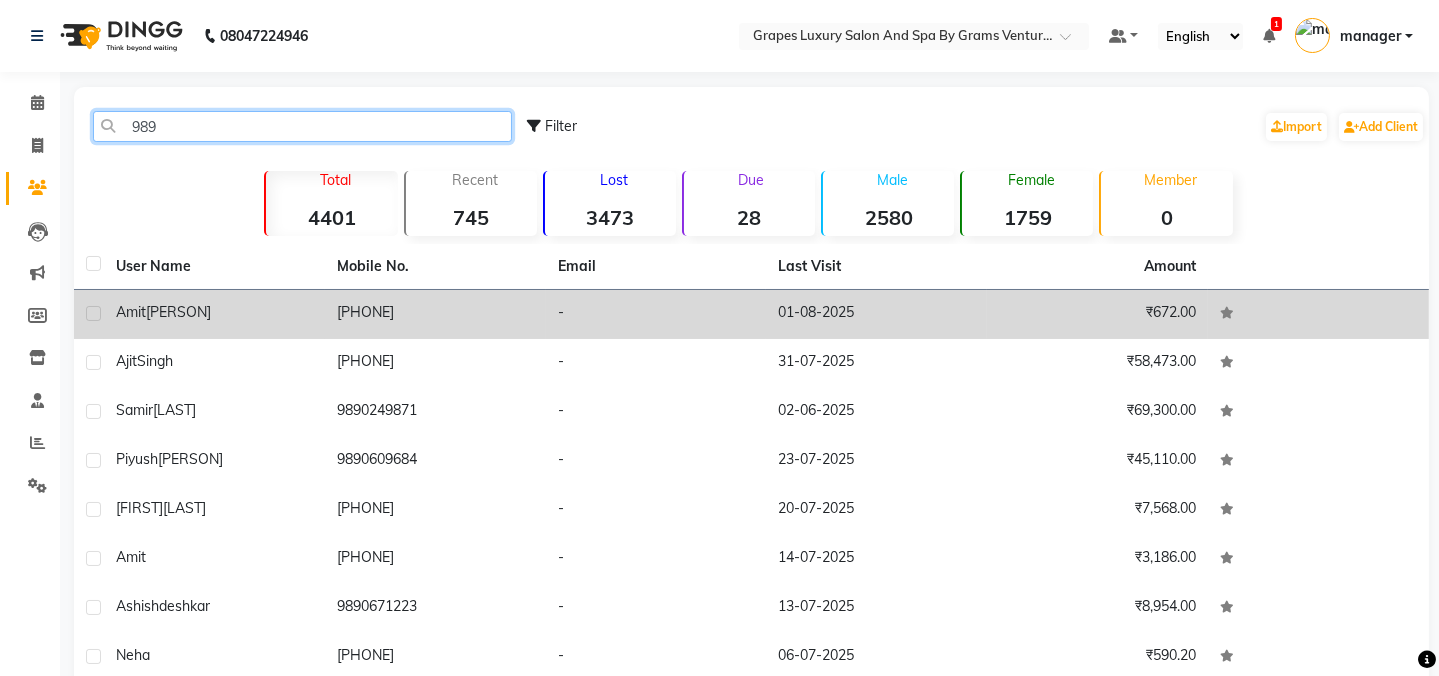 type on "989" 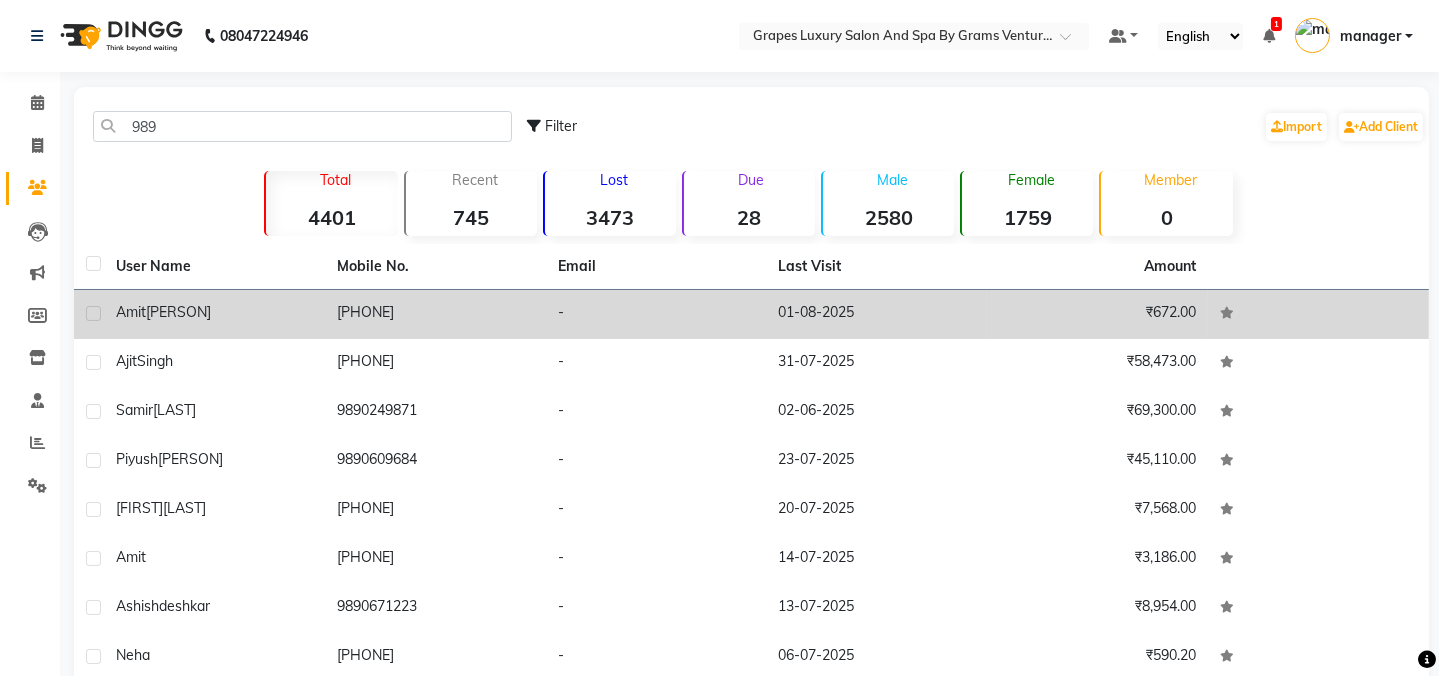 click on "[FIRST] [LAST]" 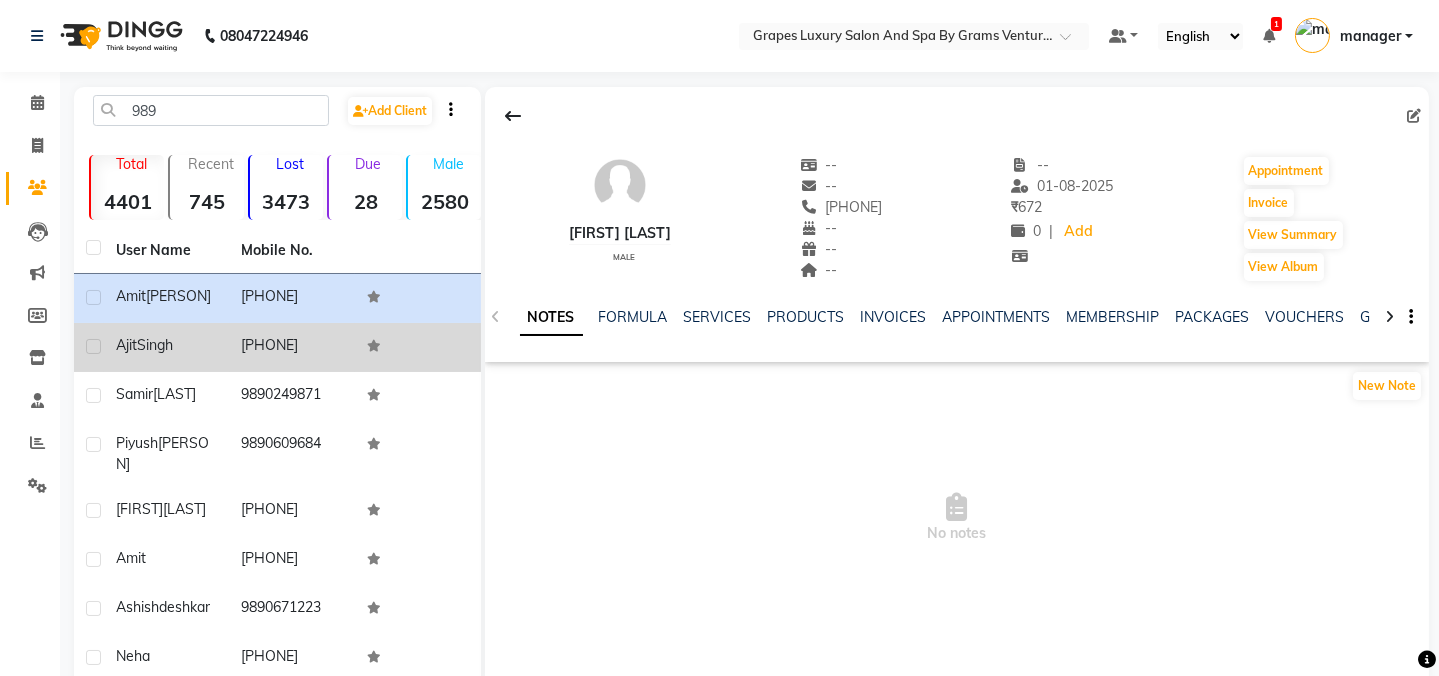 click on "[FIRST] [LAST]" 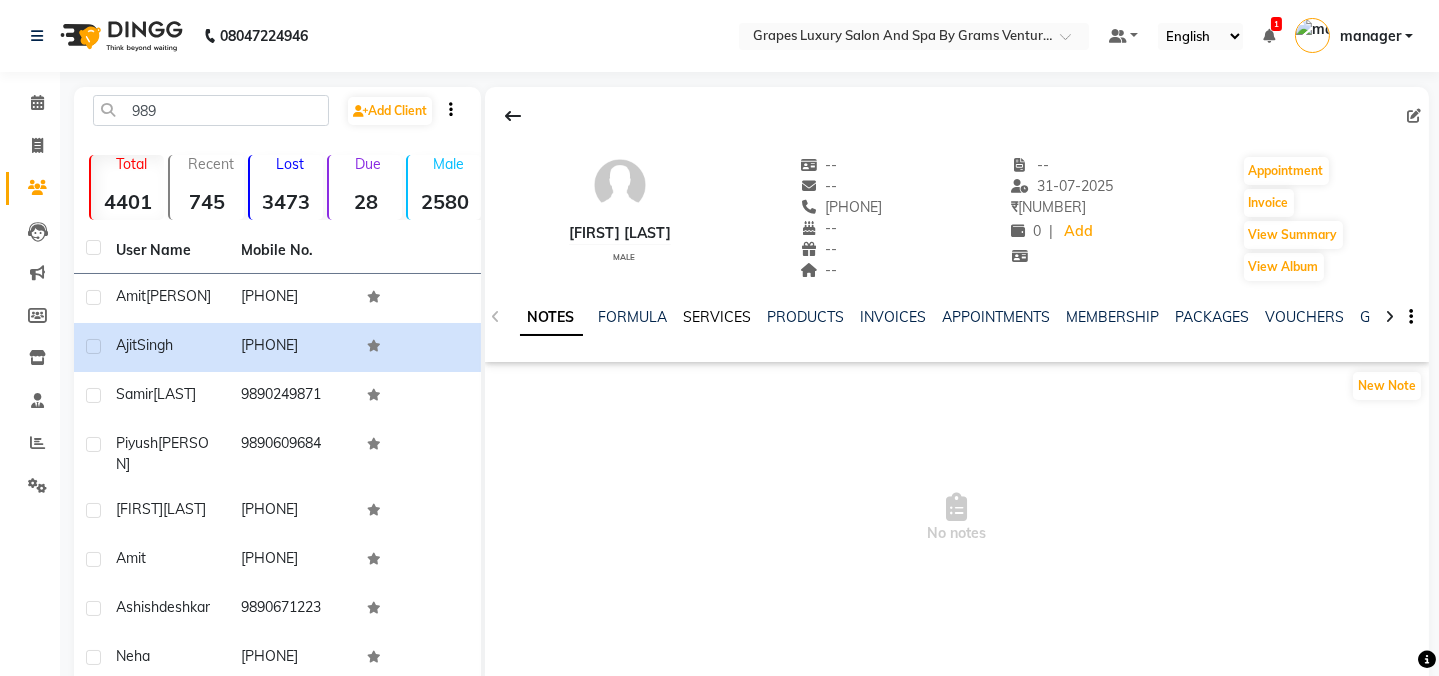 click on "SERVICES" 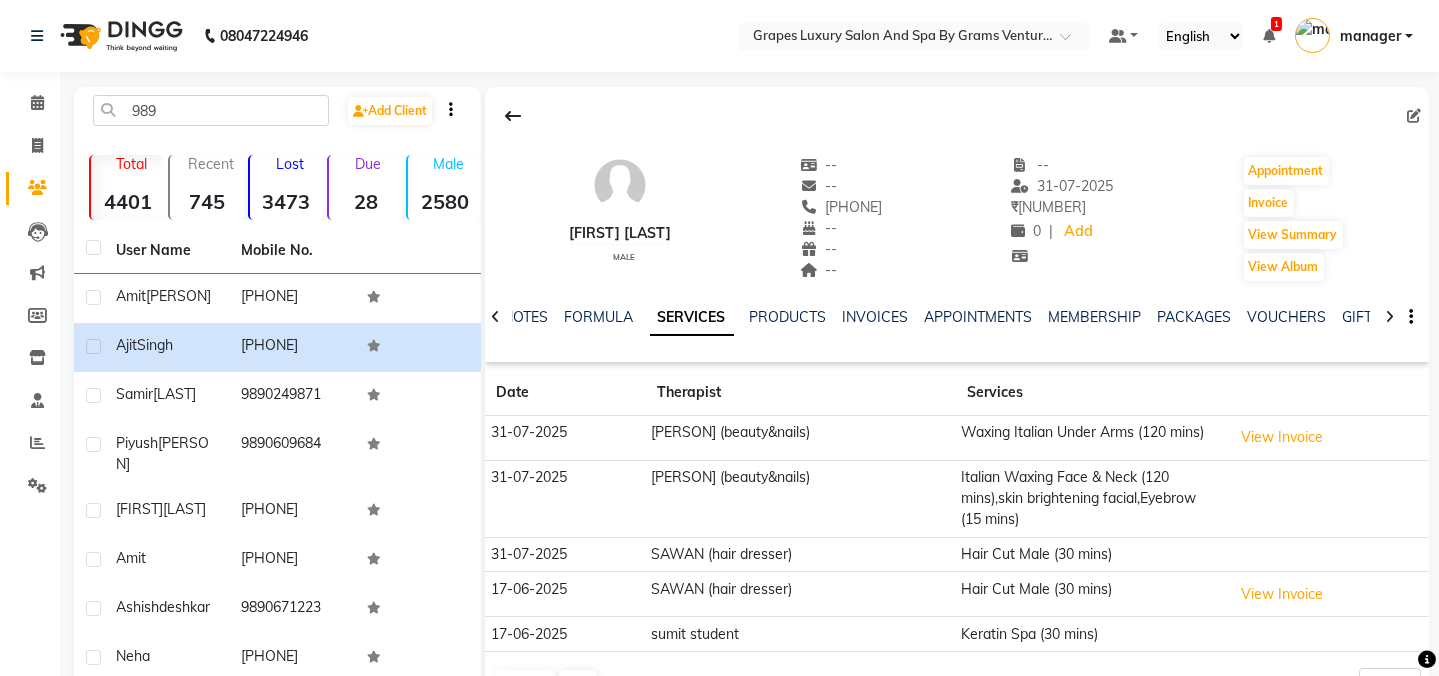 scroll, scrollTop: 60, scrollLeft: 0, axis: vertical 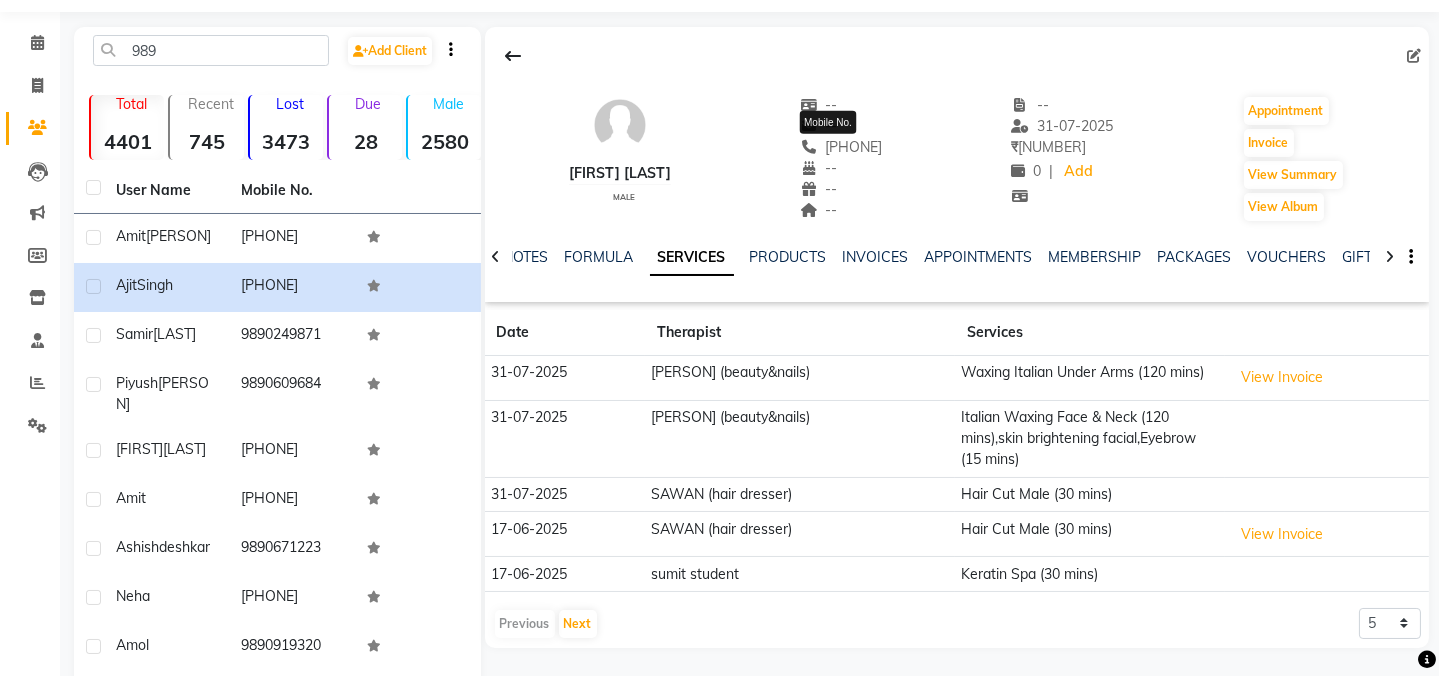 drag, startPoint x: 885, startPoint y: 139, endPoint x: 787, endPoint y: 148, distance: 98.4124 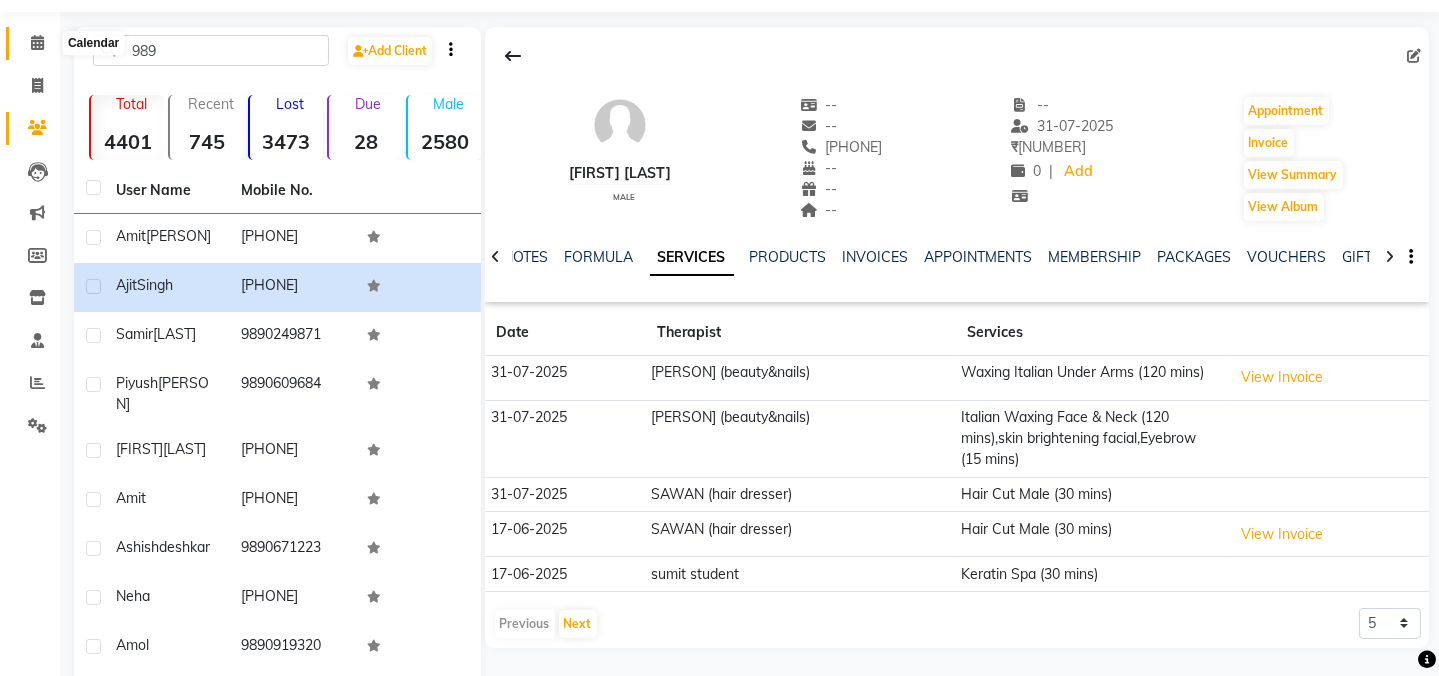click 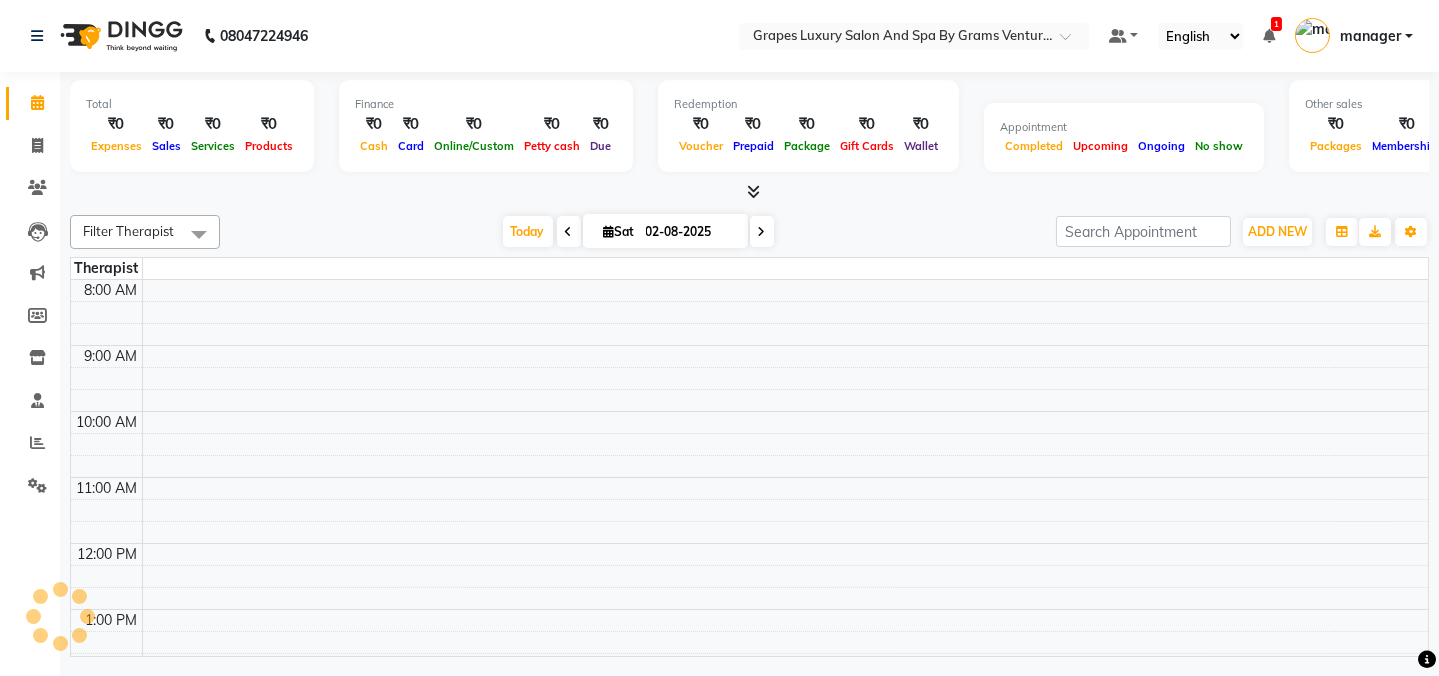 scroll, scrollTop: 0, scrollLeft: 0, axis: both 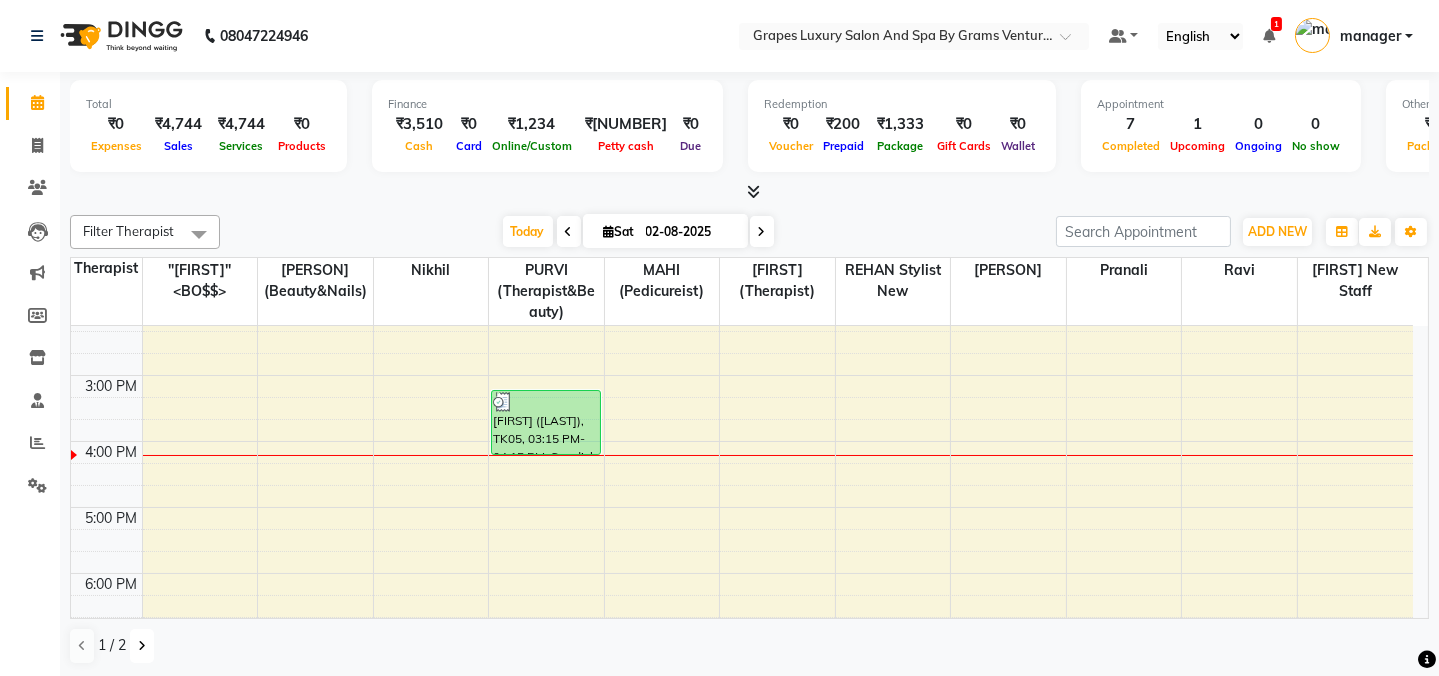 click at bounding box center [142, 646] 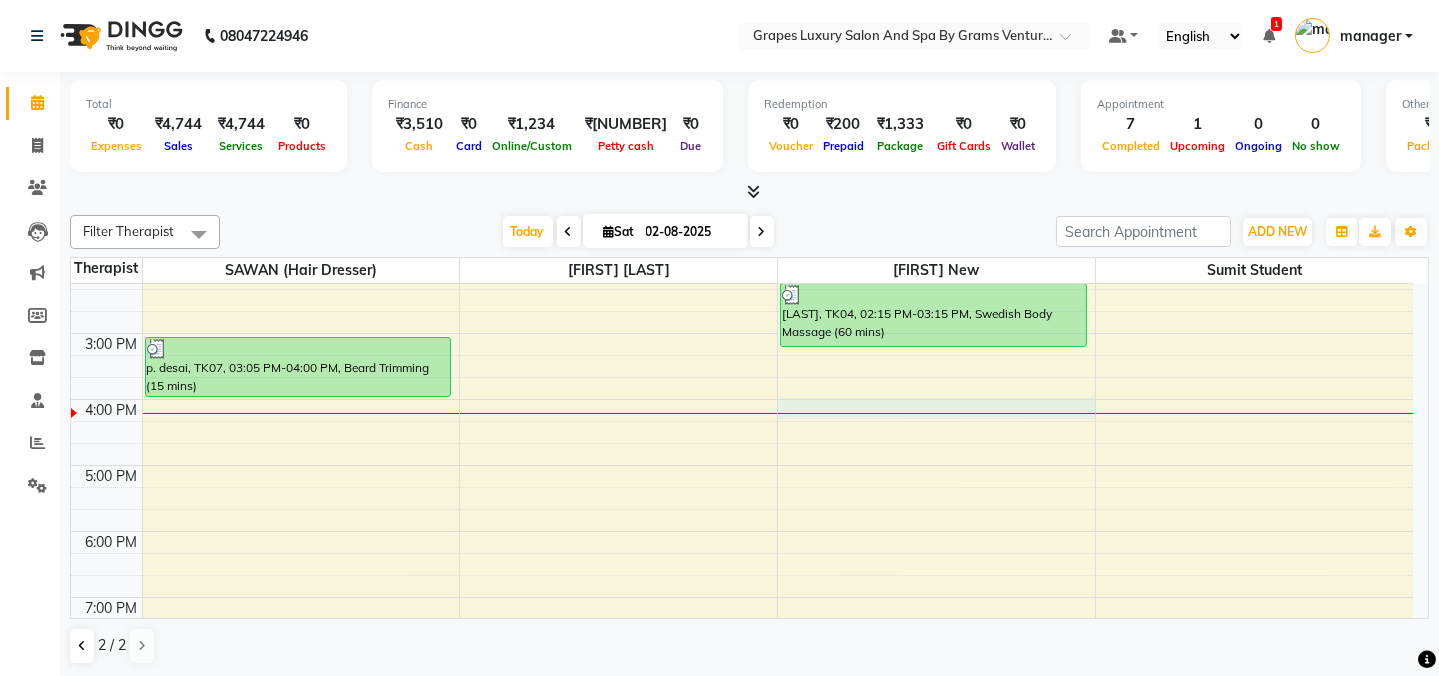 click on "8:00 AM 9:00 AM 10:00 AM 11:00 AM 12:00 PM 1:00 PM 2:00 PM 3:00 PM 4:00 PM 5:00 PM 6:00 PM 7:00 PM 8:00 PM     [FIRST] SIR, TK02, 10:45 AM-11:15 AM, Hair Cut Male (30 mins)     p. desai, TK07, 03:05 PM-04:00 PM, Beard Trimming (15 mins)     p. desai, TK04, 02:15 PM-03:15 PM, Swedish Body Massage (60 mins)     swapna mam, TK03, 01:05 PM-01:50 PM, Hair Cut Female (45 mins) (₹500)" at bounding box center (742, 300) 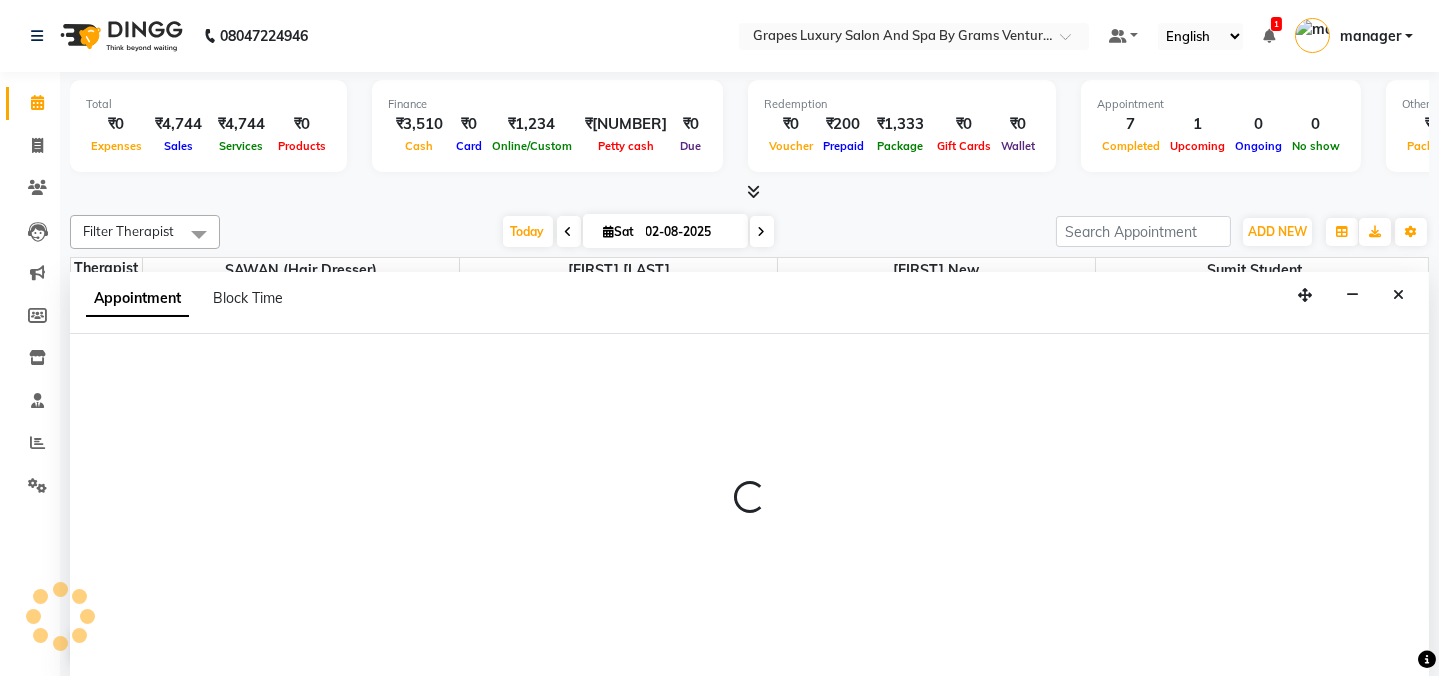 scroll, scrollTop: 0, scrollLeft: 0, axis: both 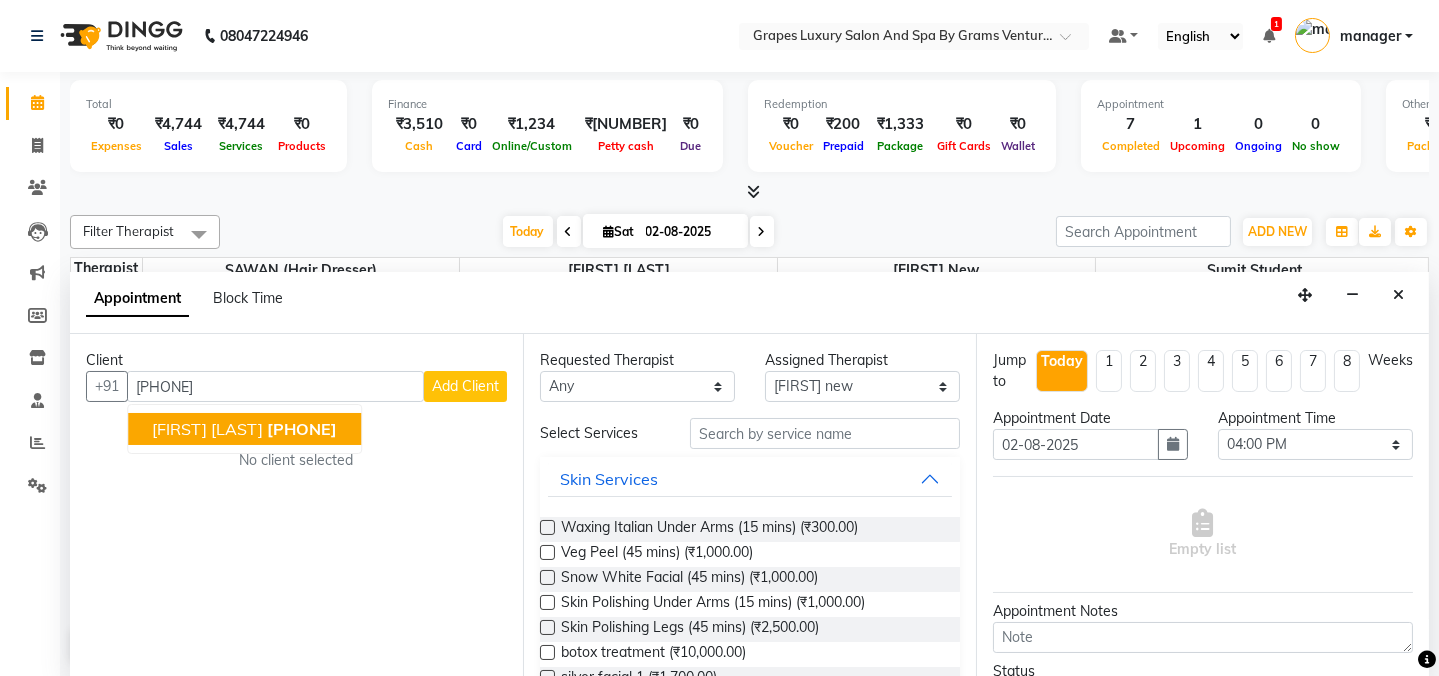 drag, startPoint x: 230, startPoint y: 424, endPoint x: 244, endPoint y: 420, distance: 14.56022 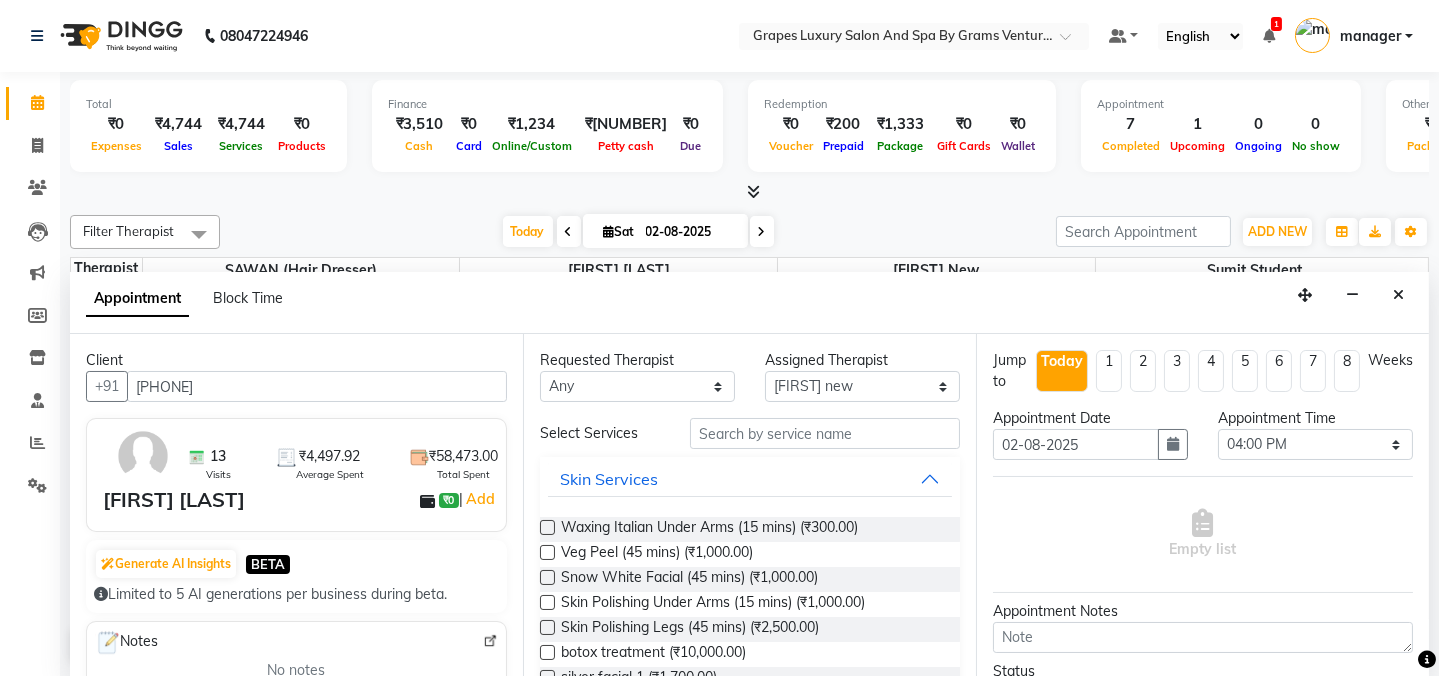 type on "[PHONE]" 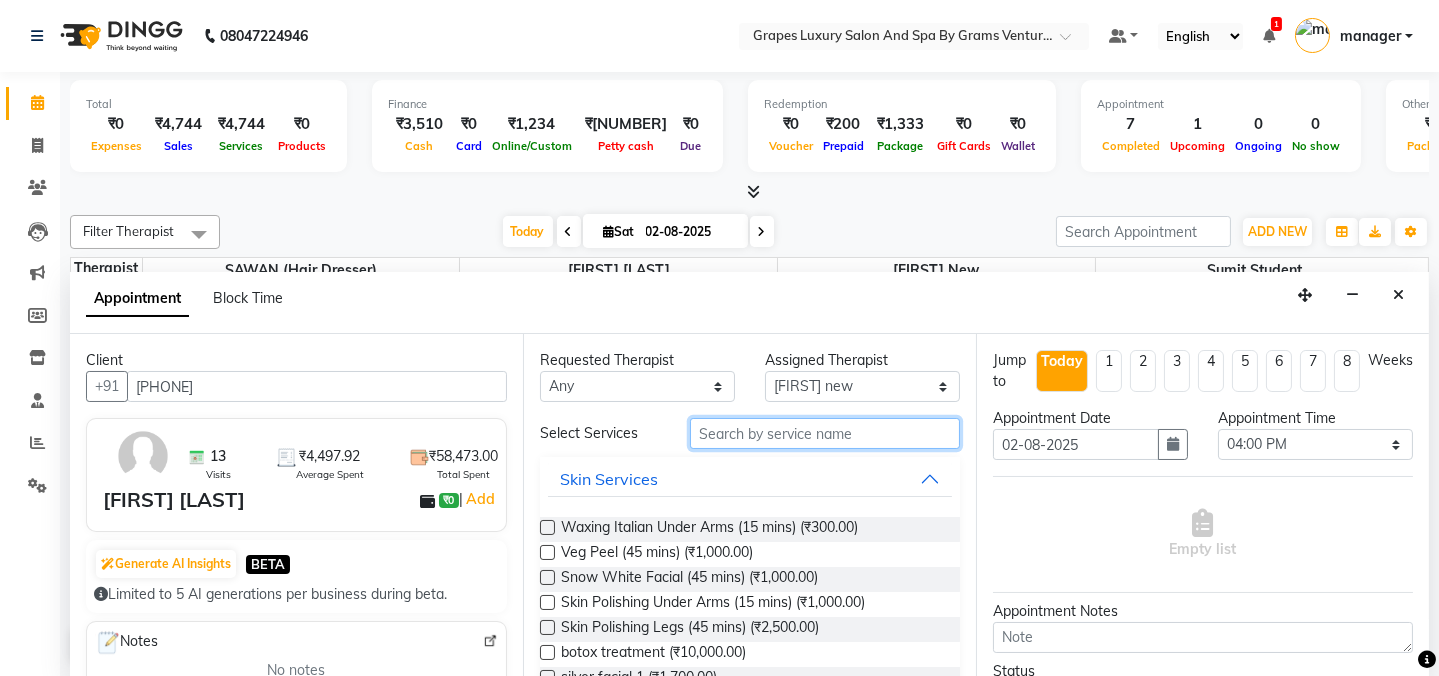 click at bounding box center [825, 433] 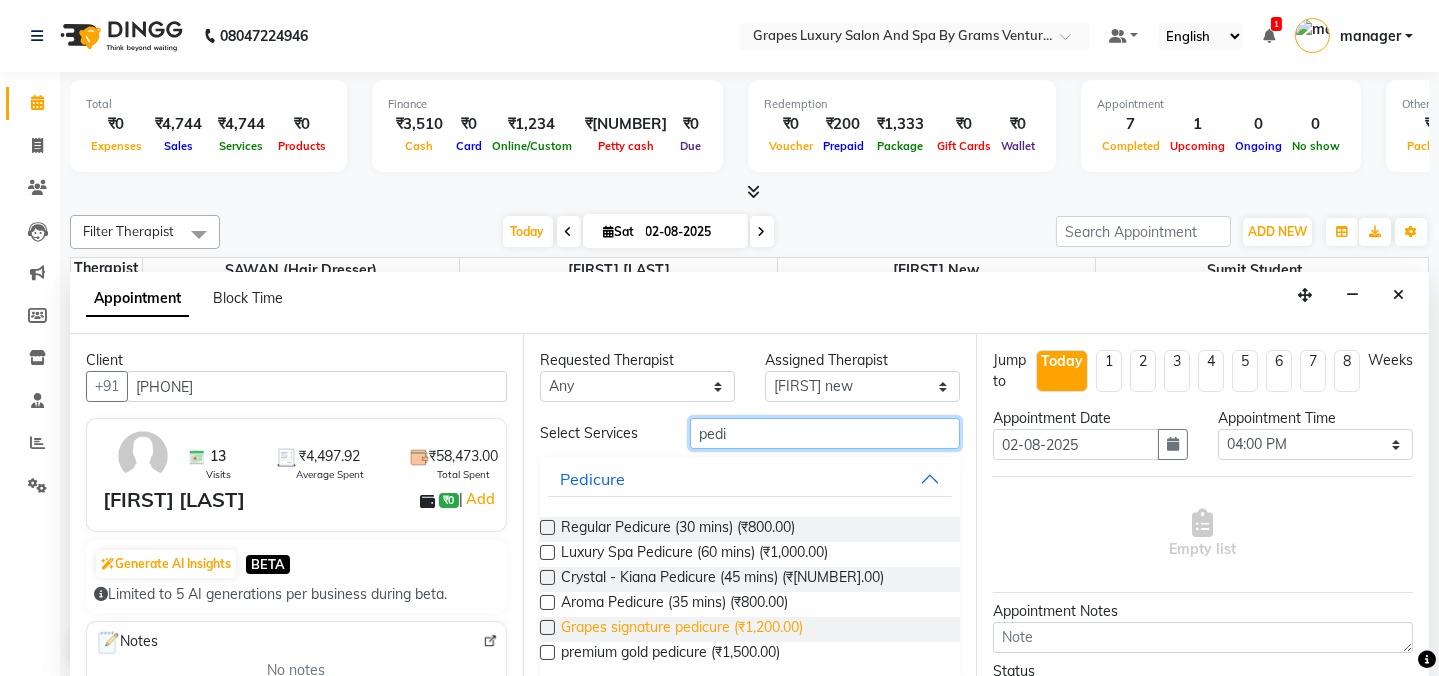 type on "pedi" 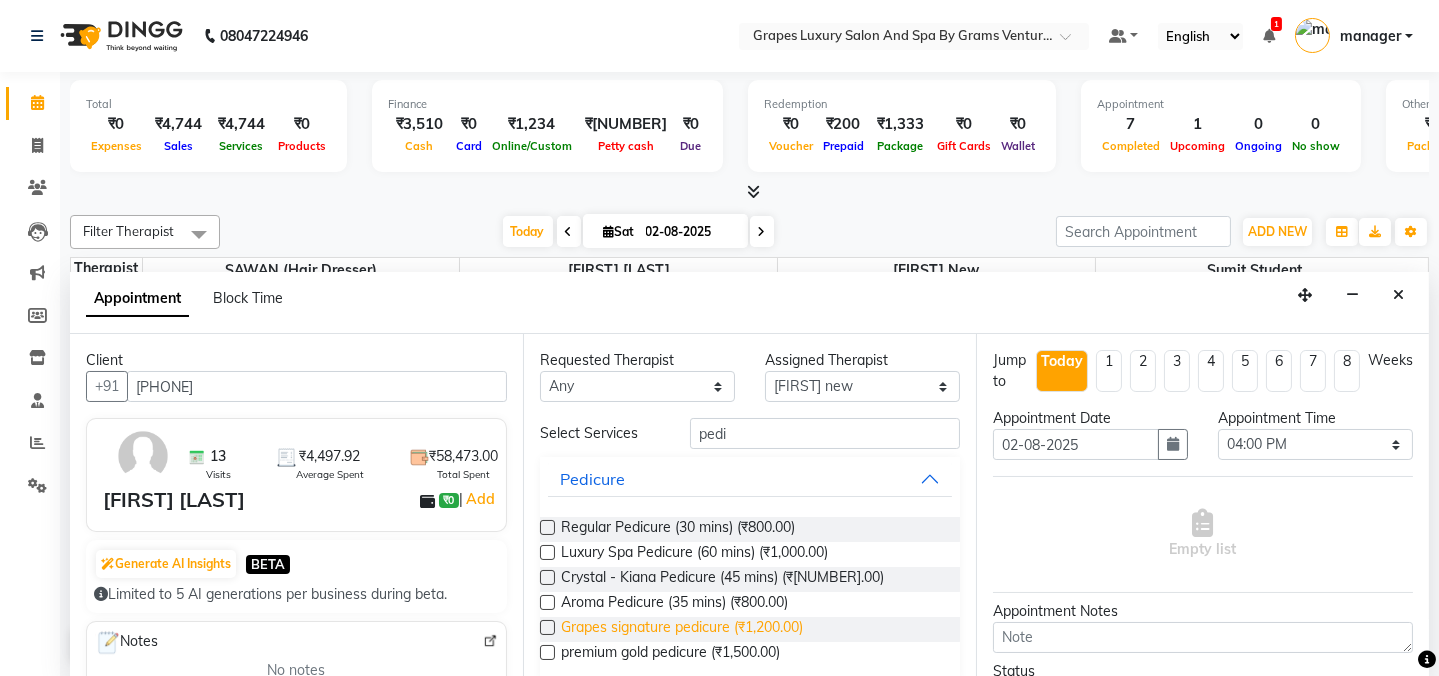 click on "Grapes signature pedicure (₹1,200.00)" at bounding box center [682, 629] 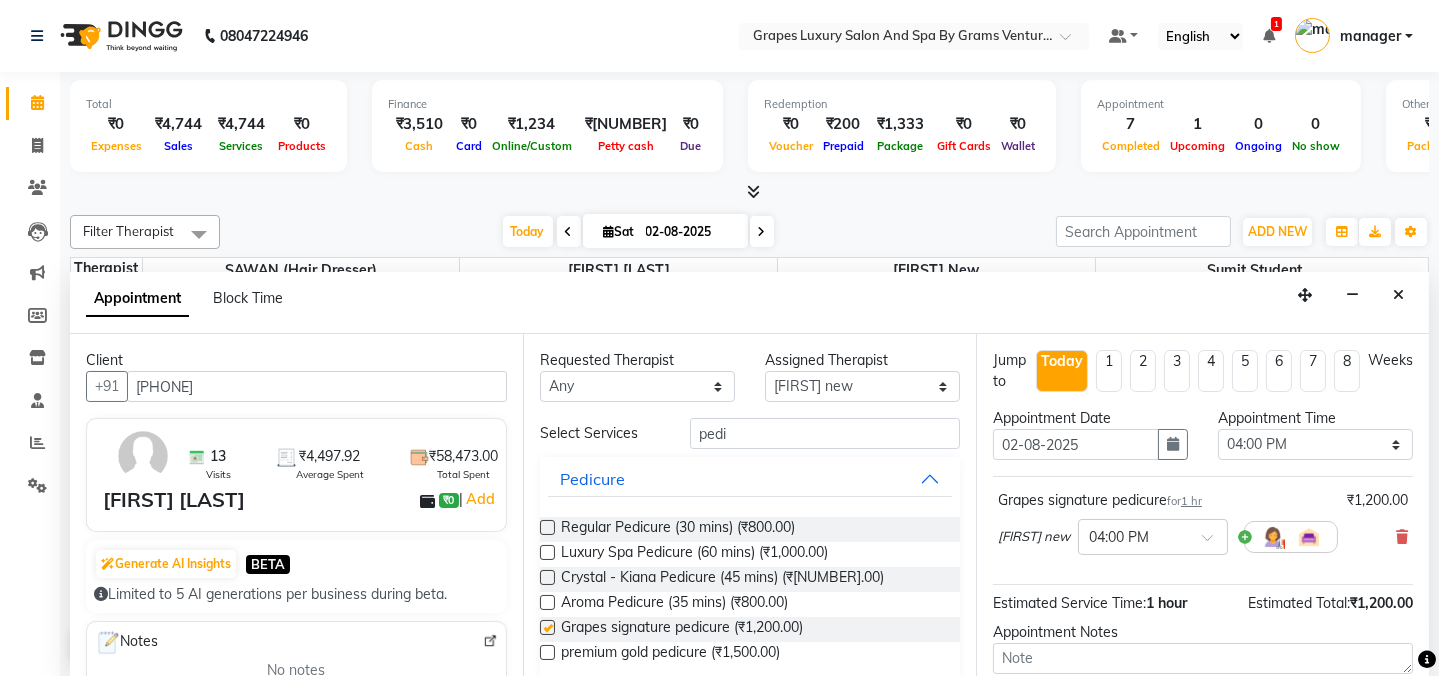 checkbox on "false" 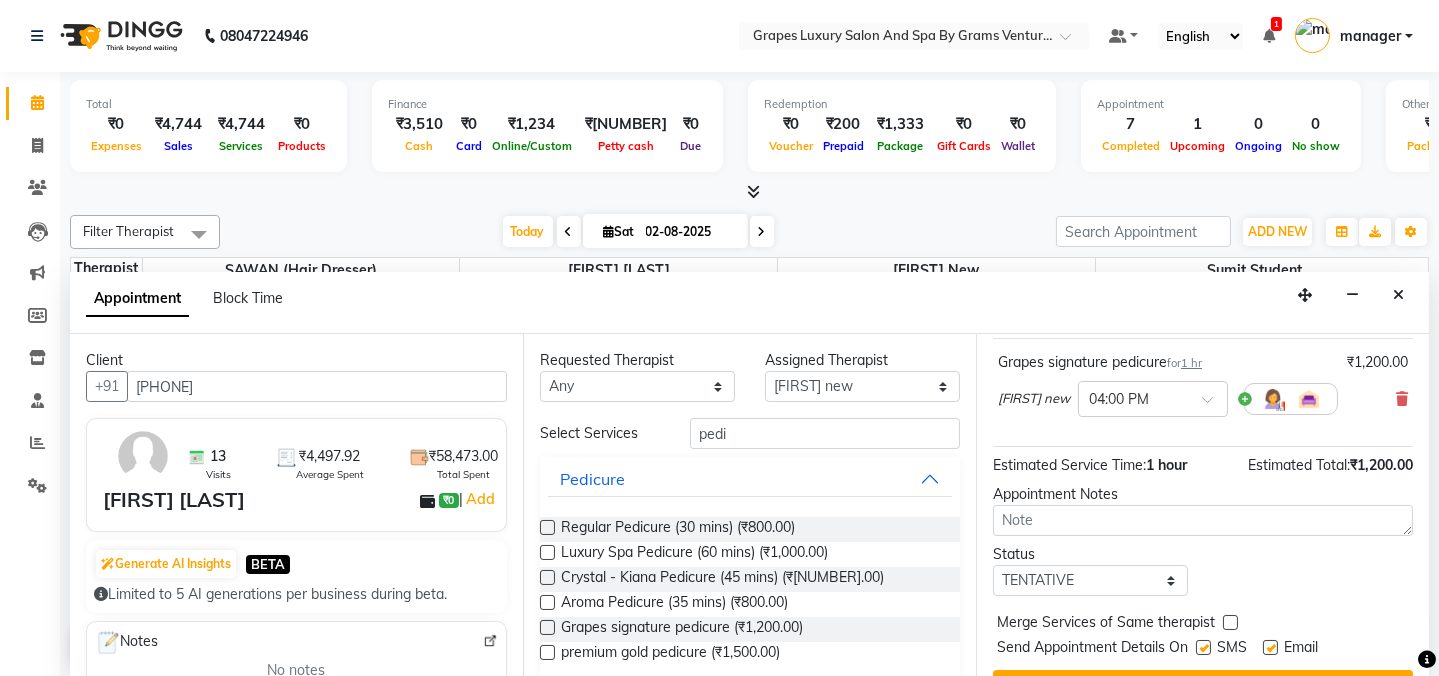 scroll, scrollTop: 181, scrollLeft: 0, axis: vertical 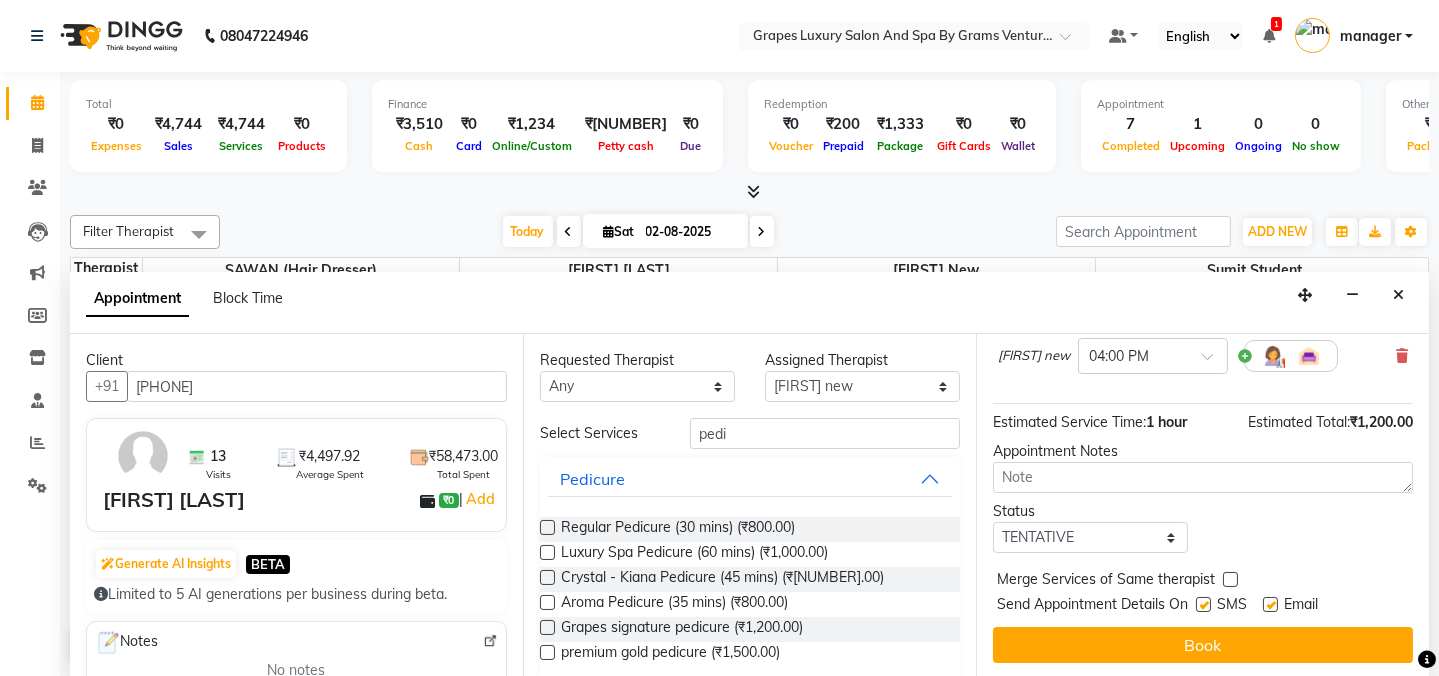 click at bounding box center (1203, 604) 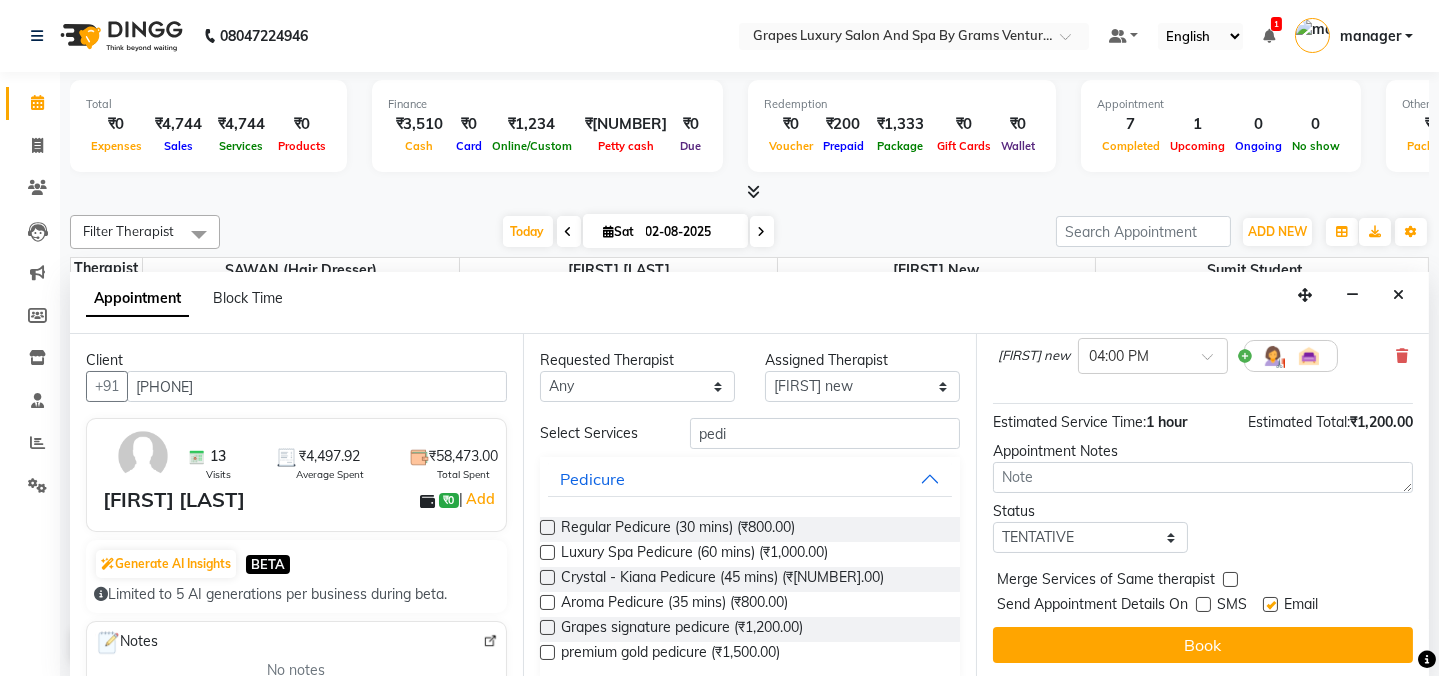 click at bounding box center [1270, 604] 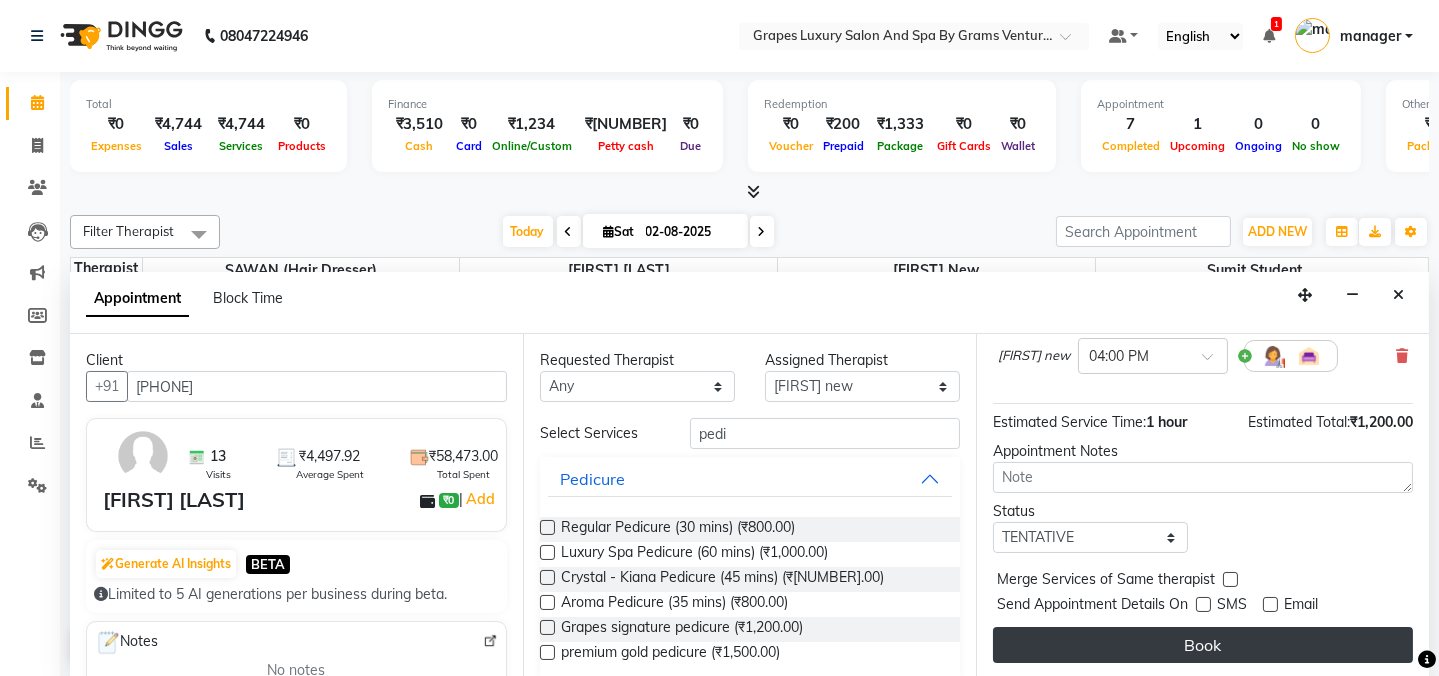 click on "Book" at bounding box center [1203, 645] 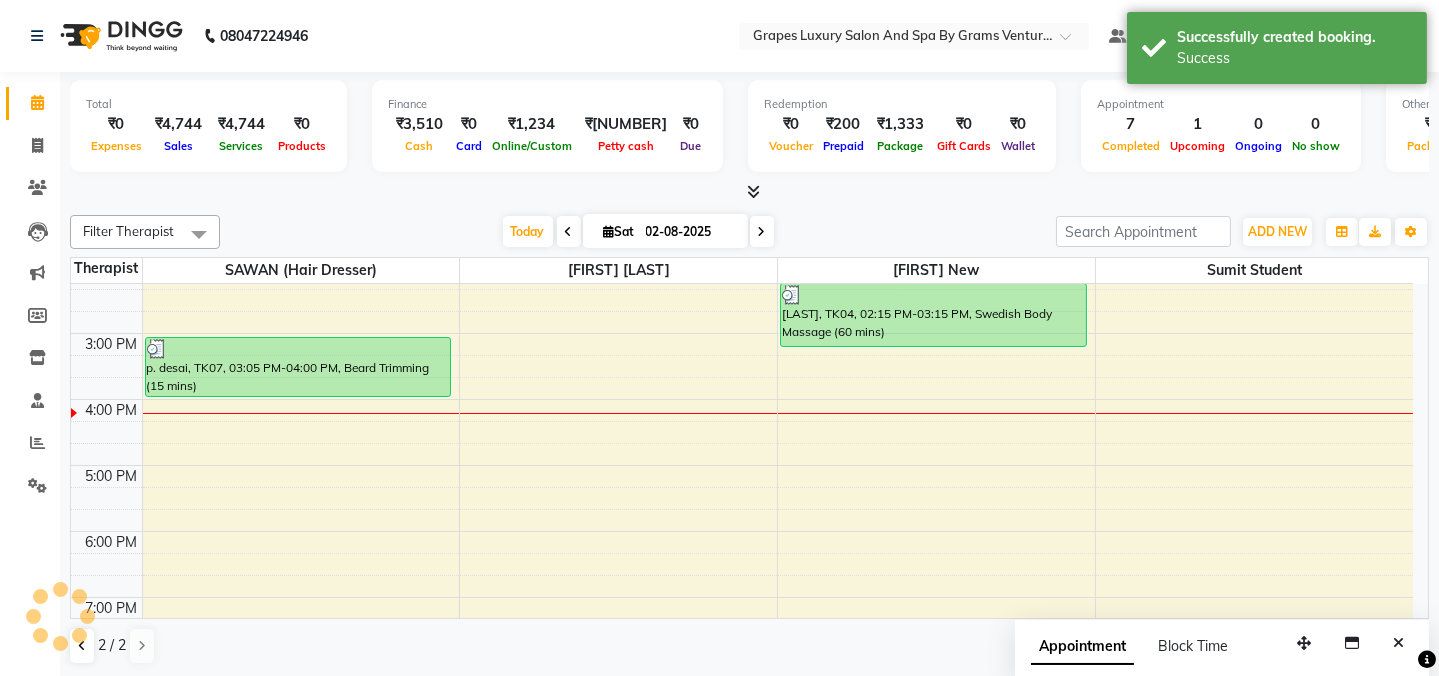 scroll, scrollTop: 0, scrollLeft: 0, axis: both 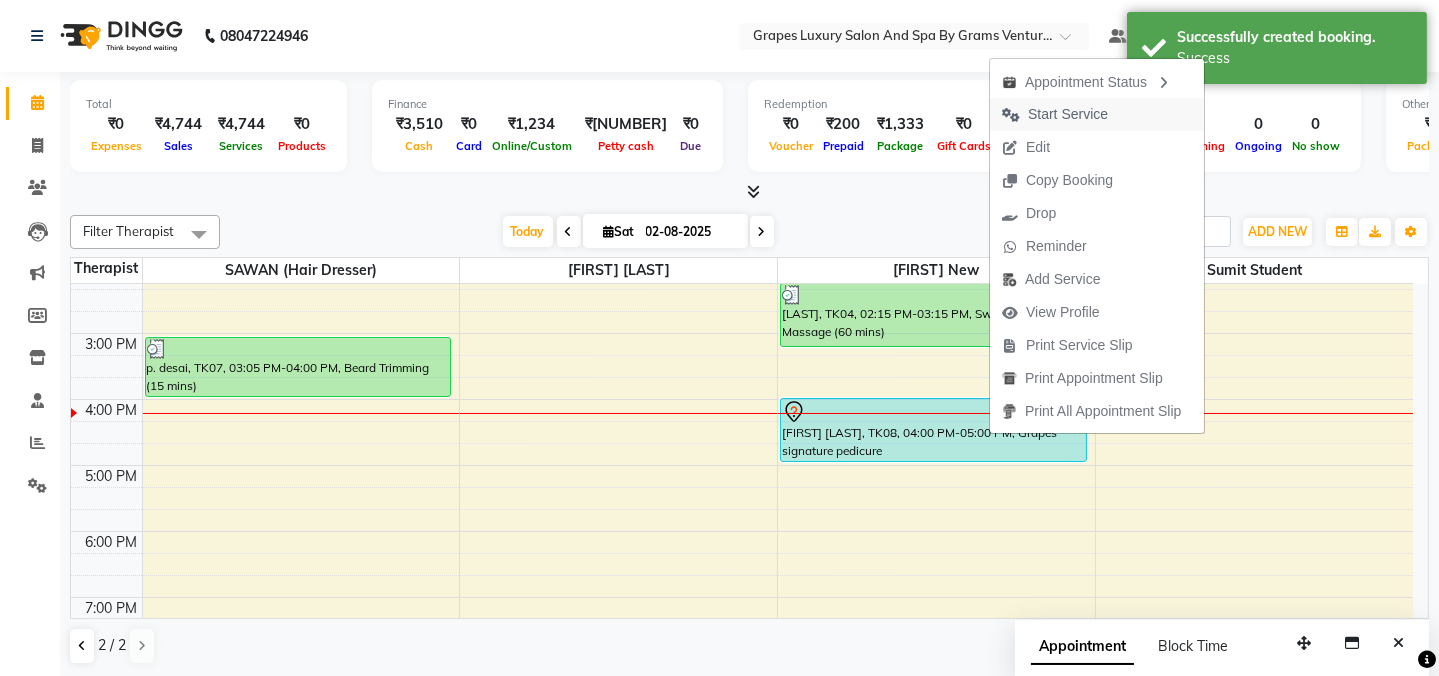 click on "Start Service" at bounding box center [1068, 114] 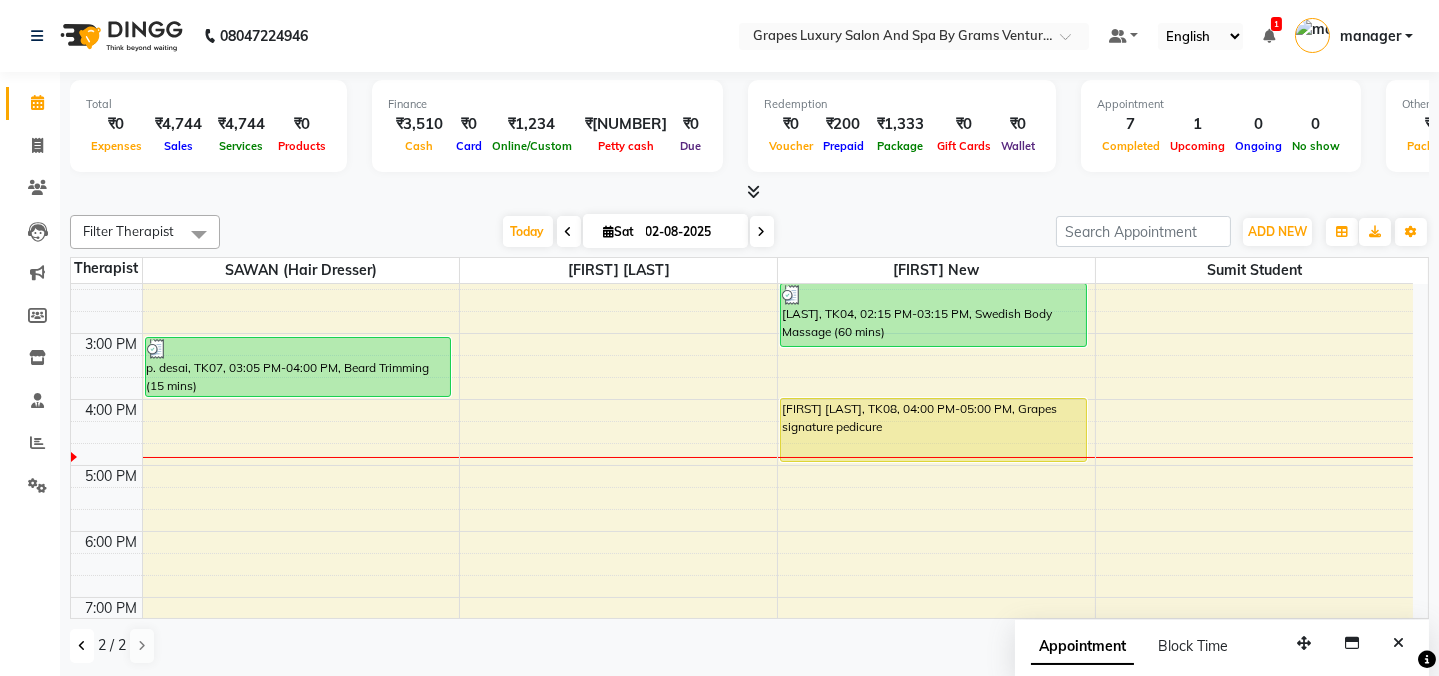 click at bounding box center (82, 646) 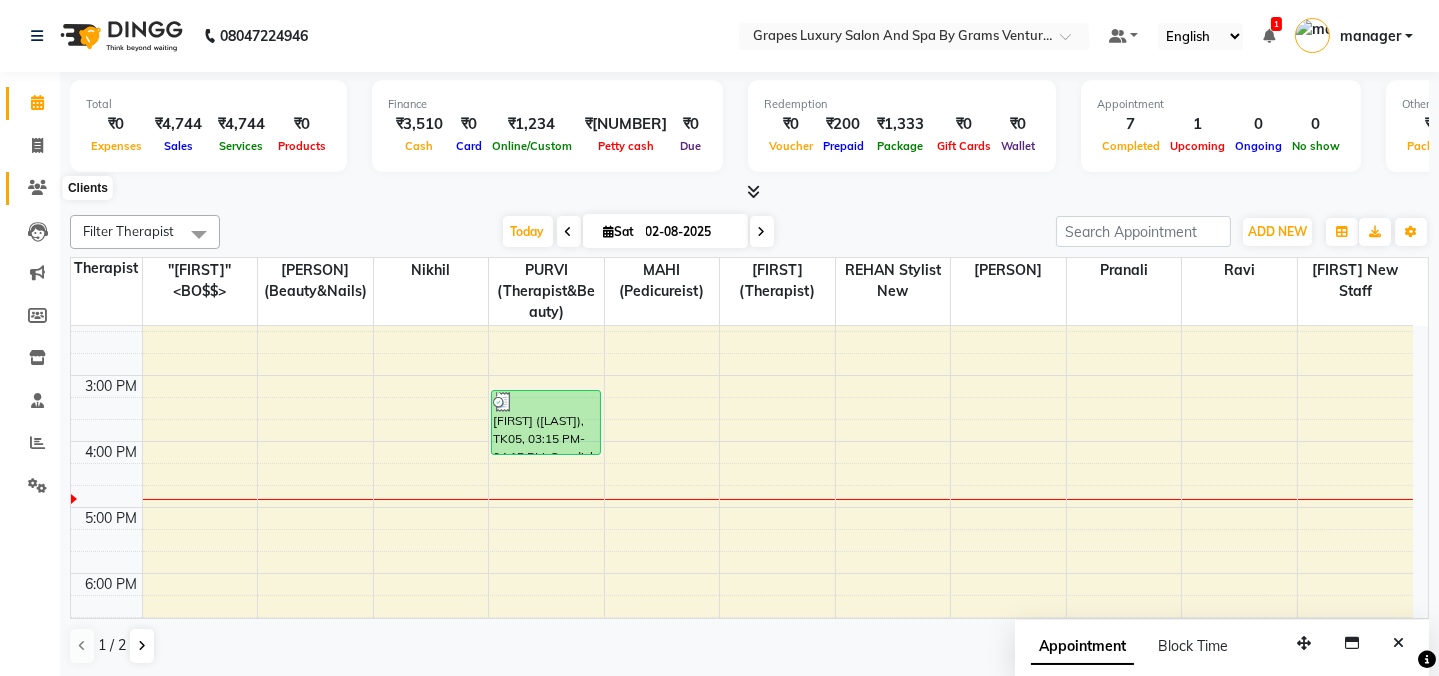 click 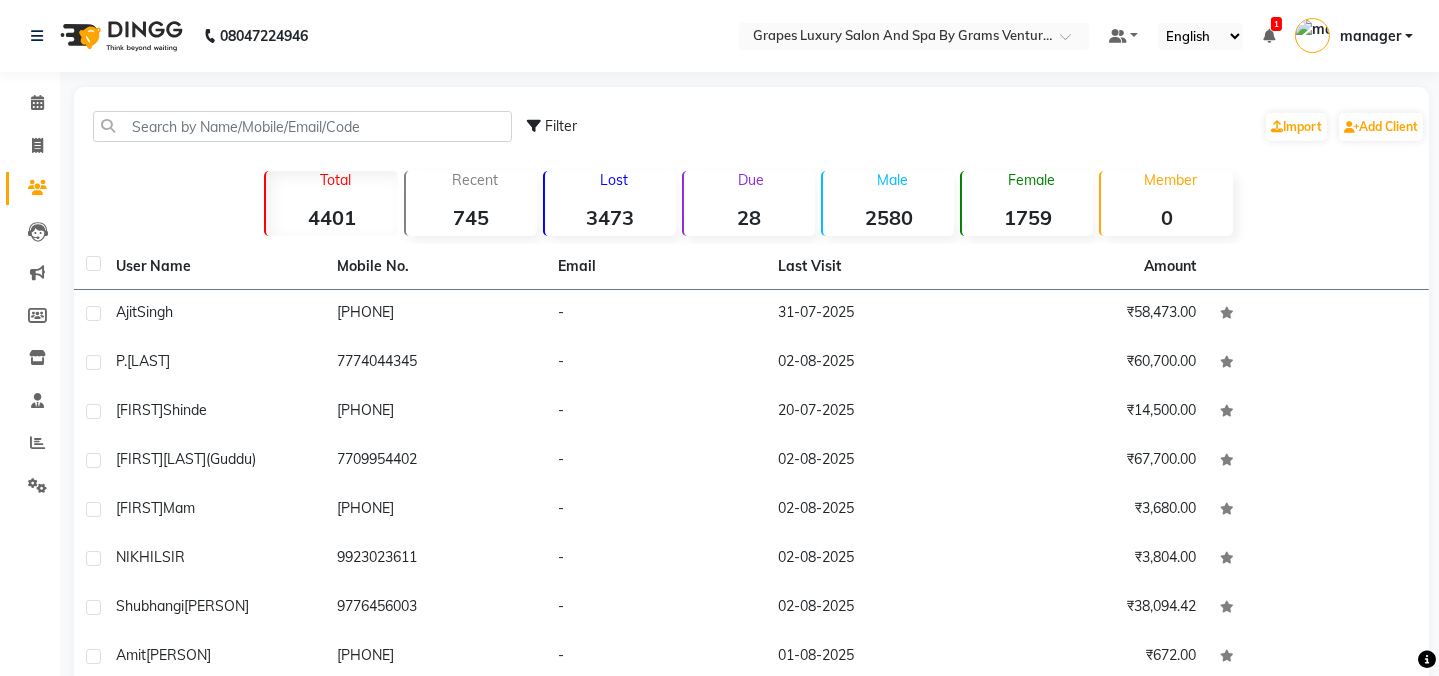 click on "Total [NUMBER]" 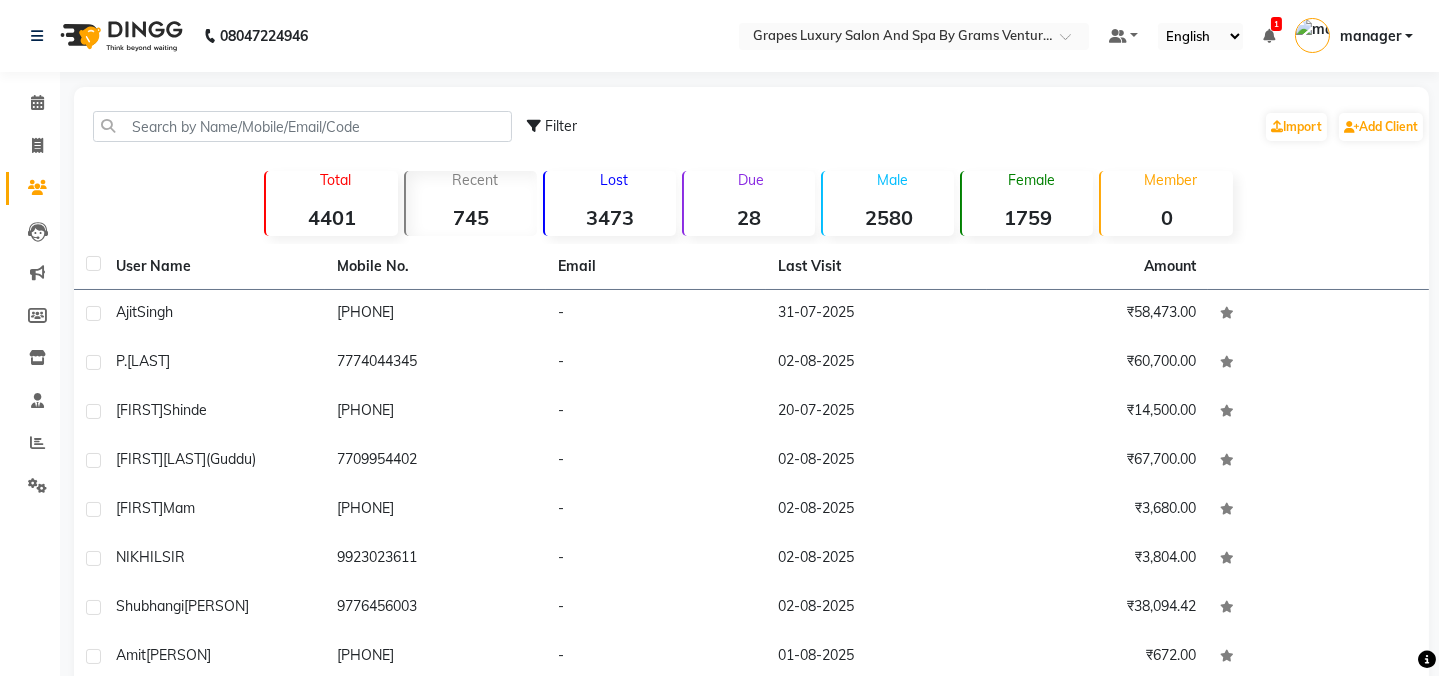 click on "Lost  [NUMBER]" 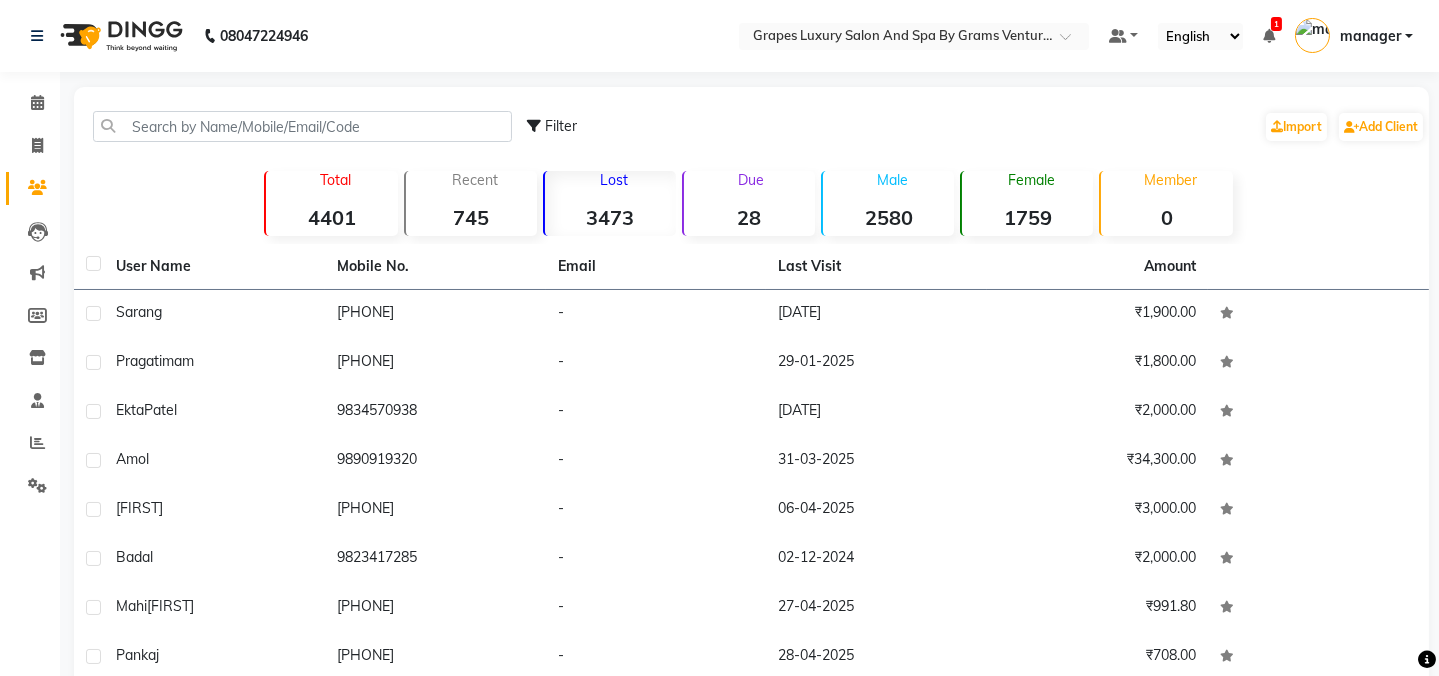 click on "28" 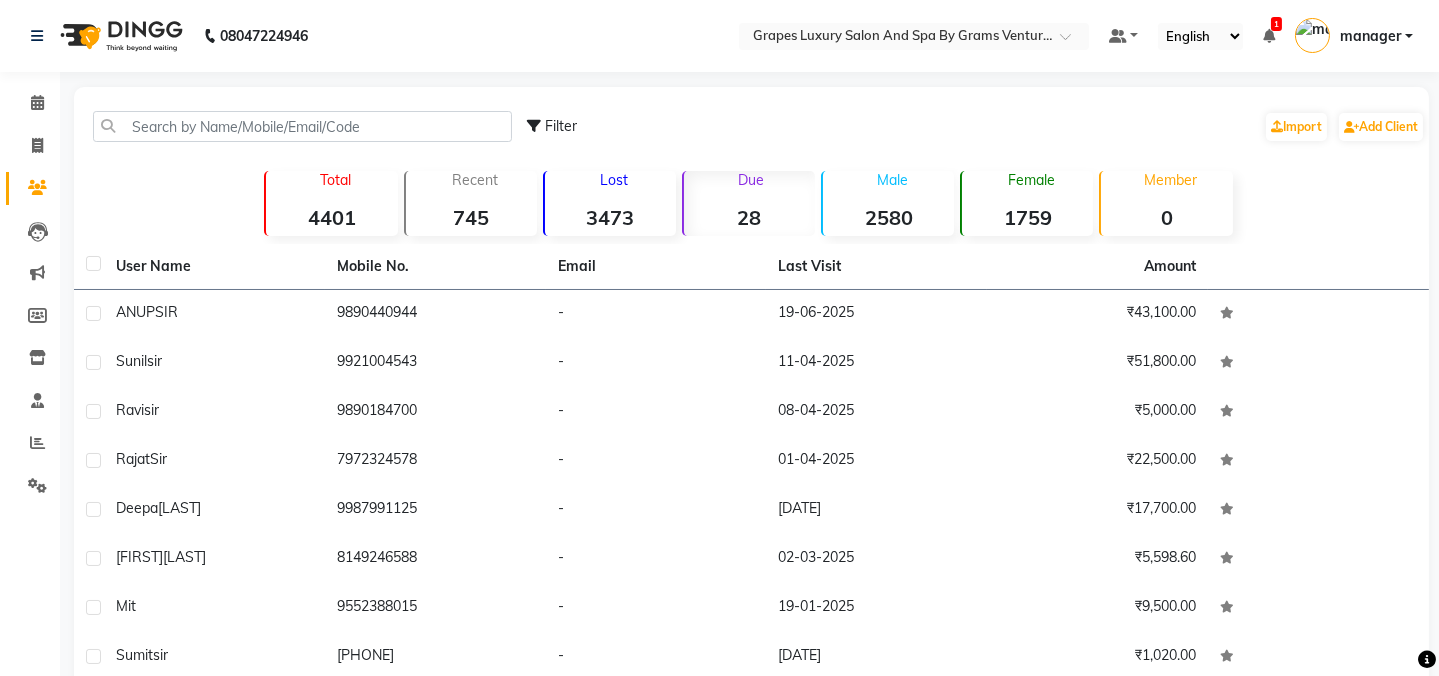 click on "2580" 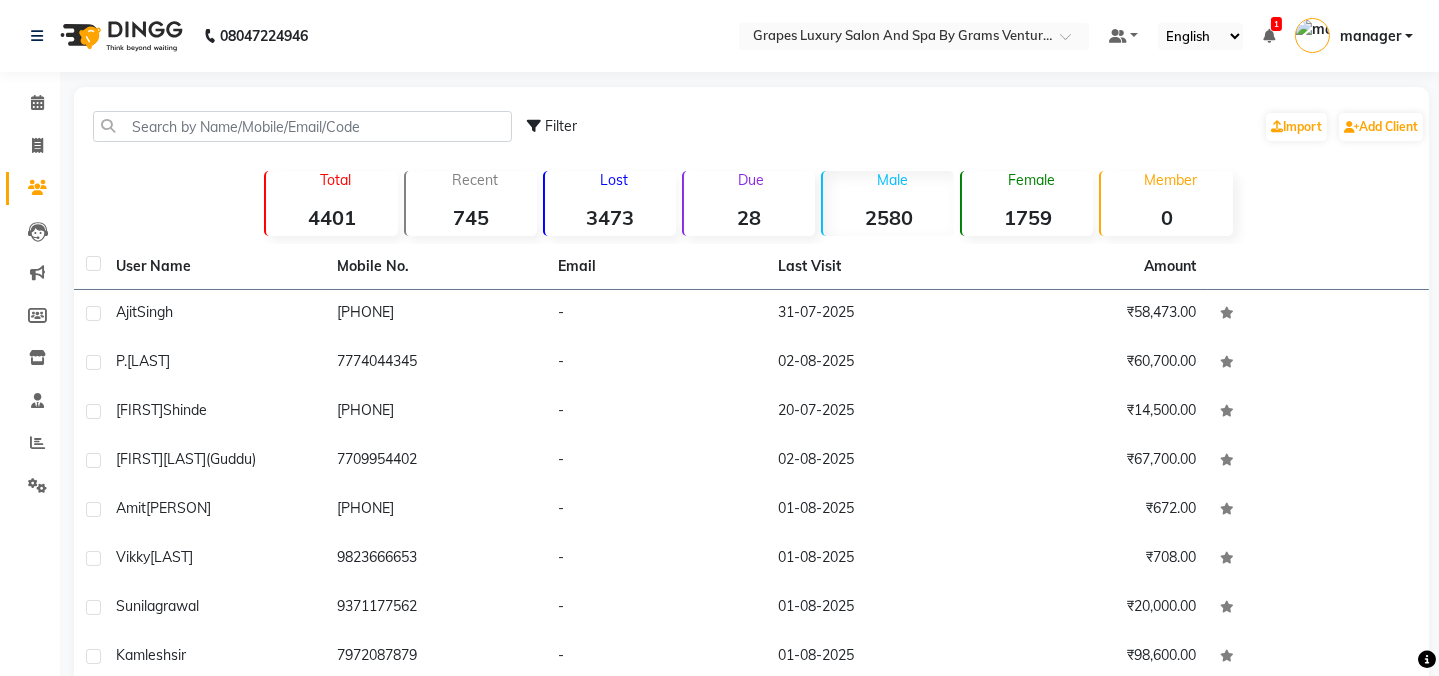 click on "1759" 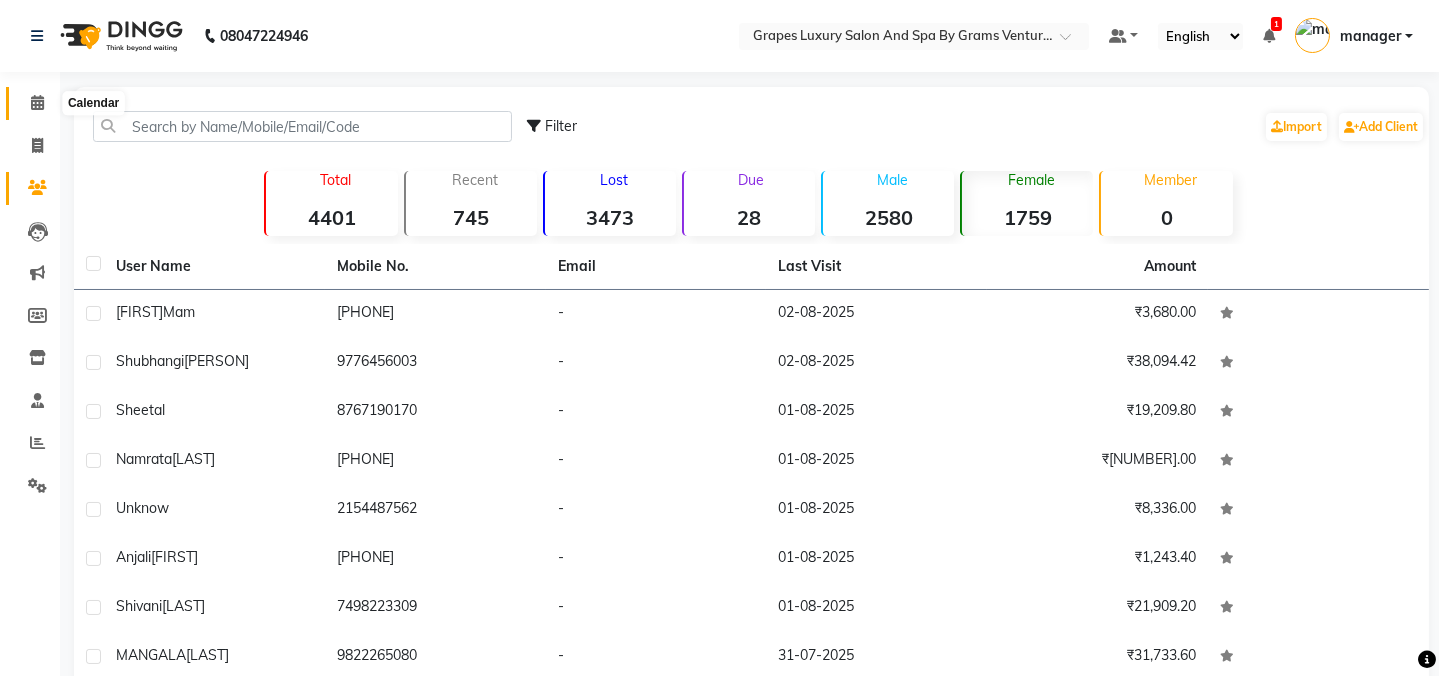click 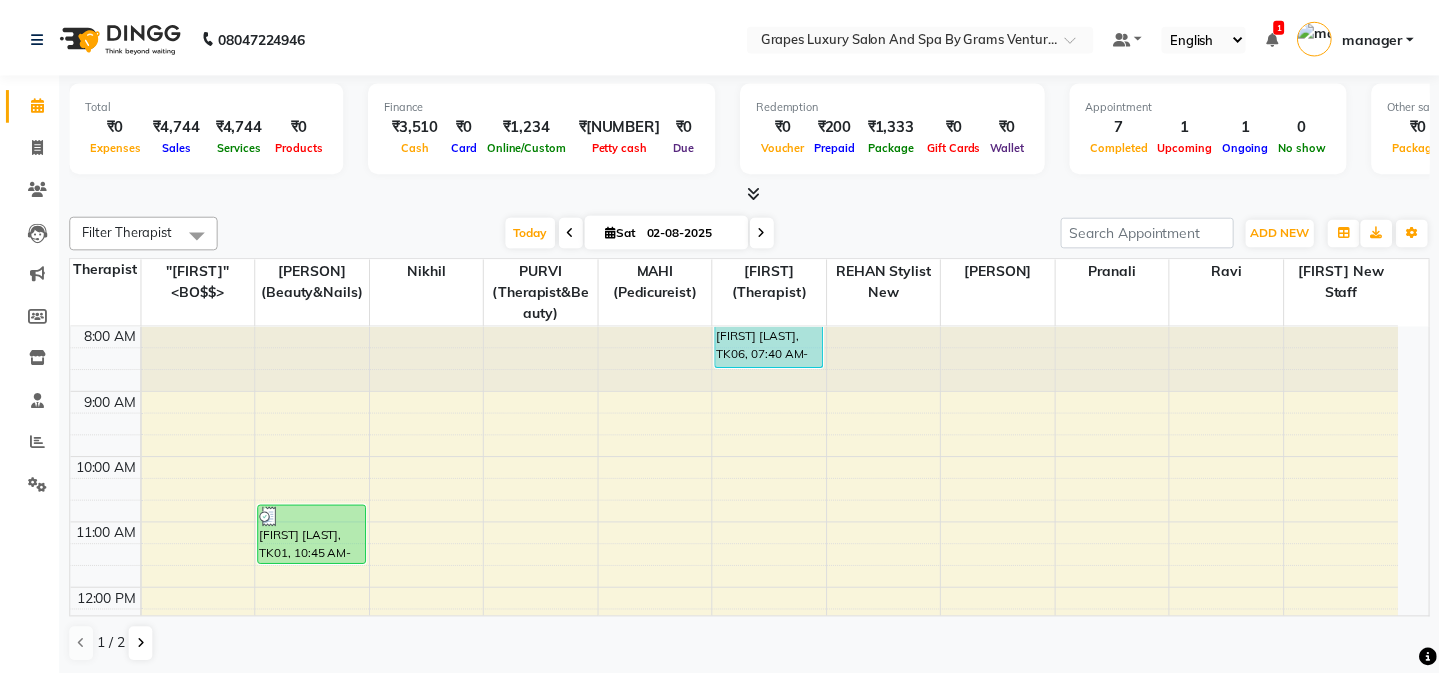 scroll, scrollTop: 0, scrollLeft: 0, axis: both 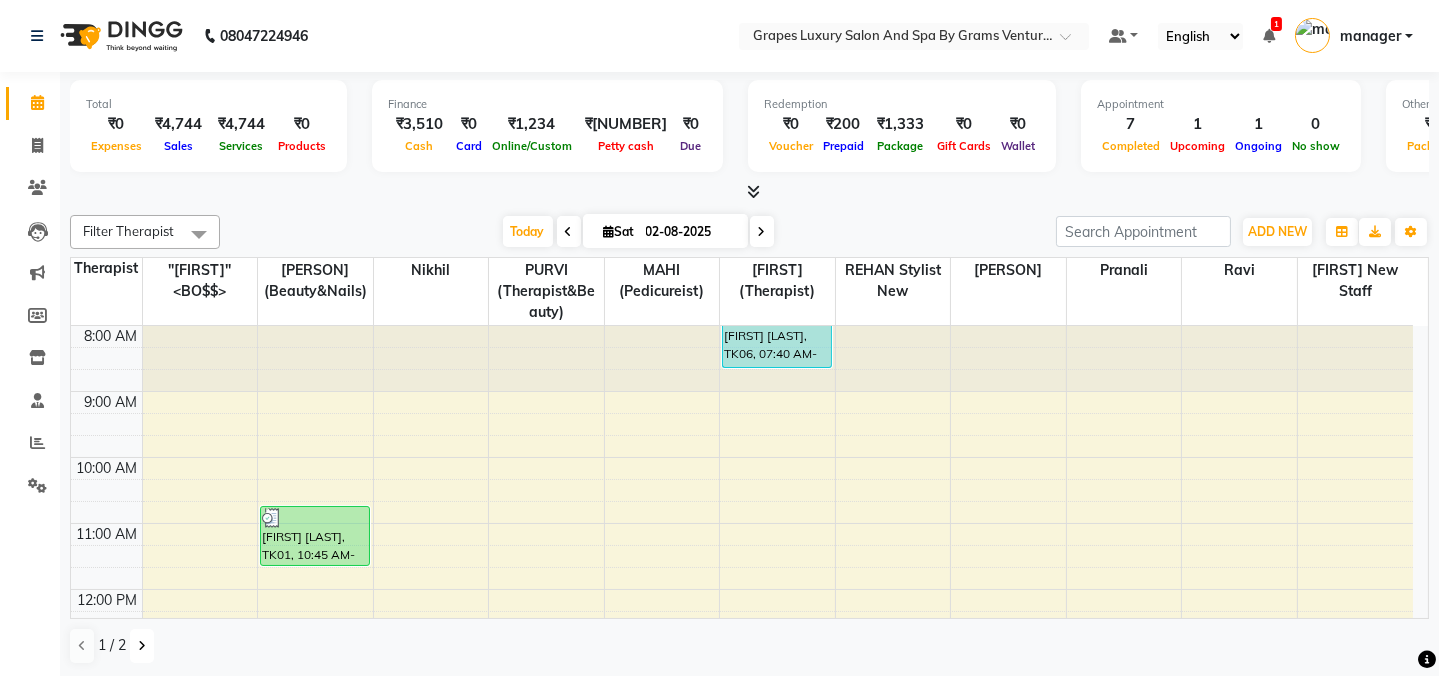 click at bounding box center [142, 646] 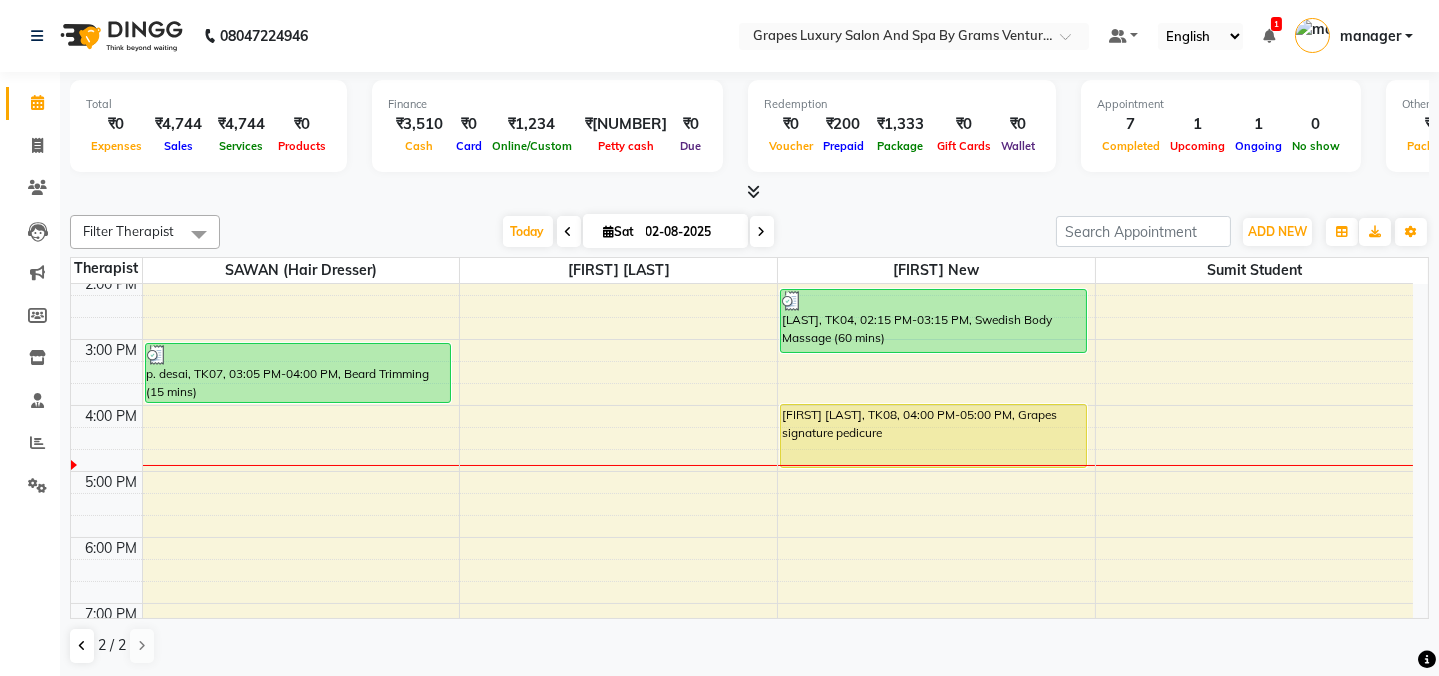 scroll, scrollTop: 409, scrollLeft: 0, axis: vertical 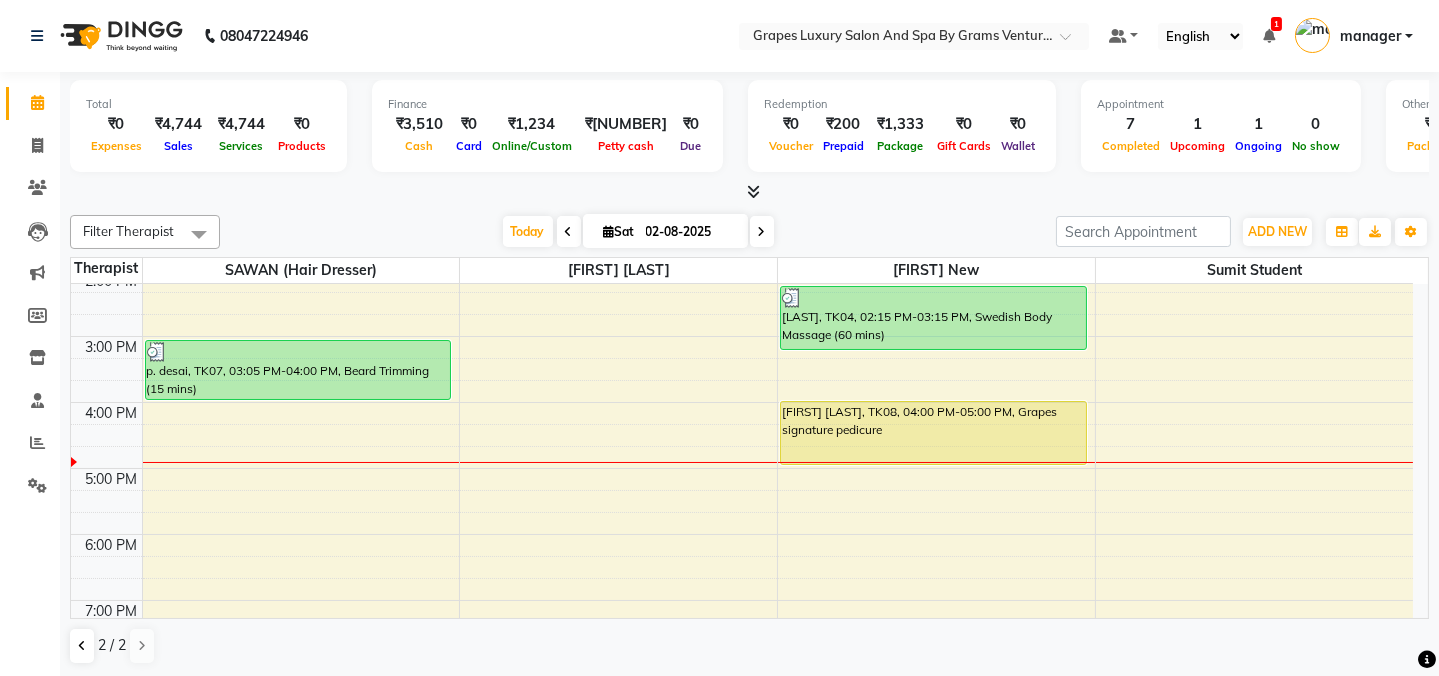 click on "[PERSON], TK02, [TIME]-[TIME], [SERVICE]     [PERSON], TK07, [TIME]-[TIME], [SERVICE]     [PERSON], TK04, [TIME]-[TIME], [SERVICE]    [PERSON], TK08, [TIME]-[TIME], [SERVICE]     [PERSON], TK03, [TIME]-[TIME], [SERVICE] (₹500)" at bounding box center (742, 303) 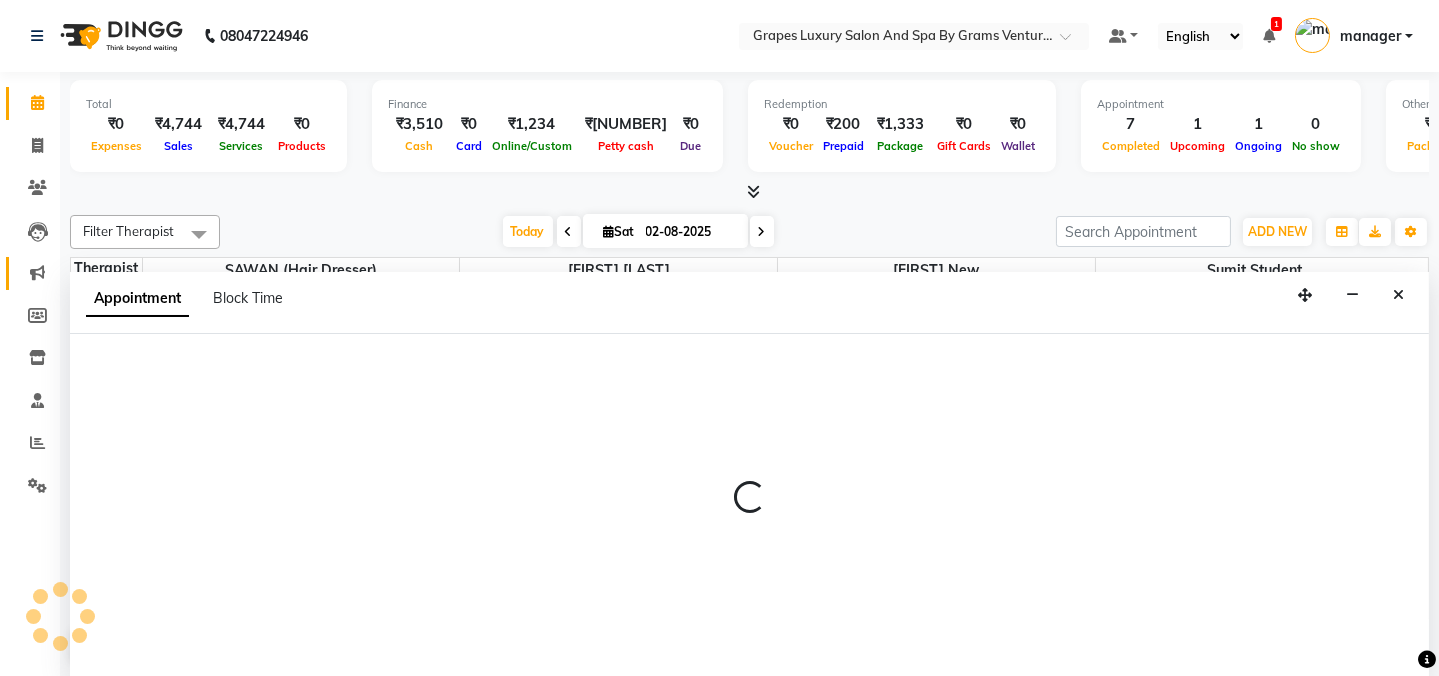 scroll, scrollTop: 0, scrollLeft: 0, axis: both 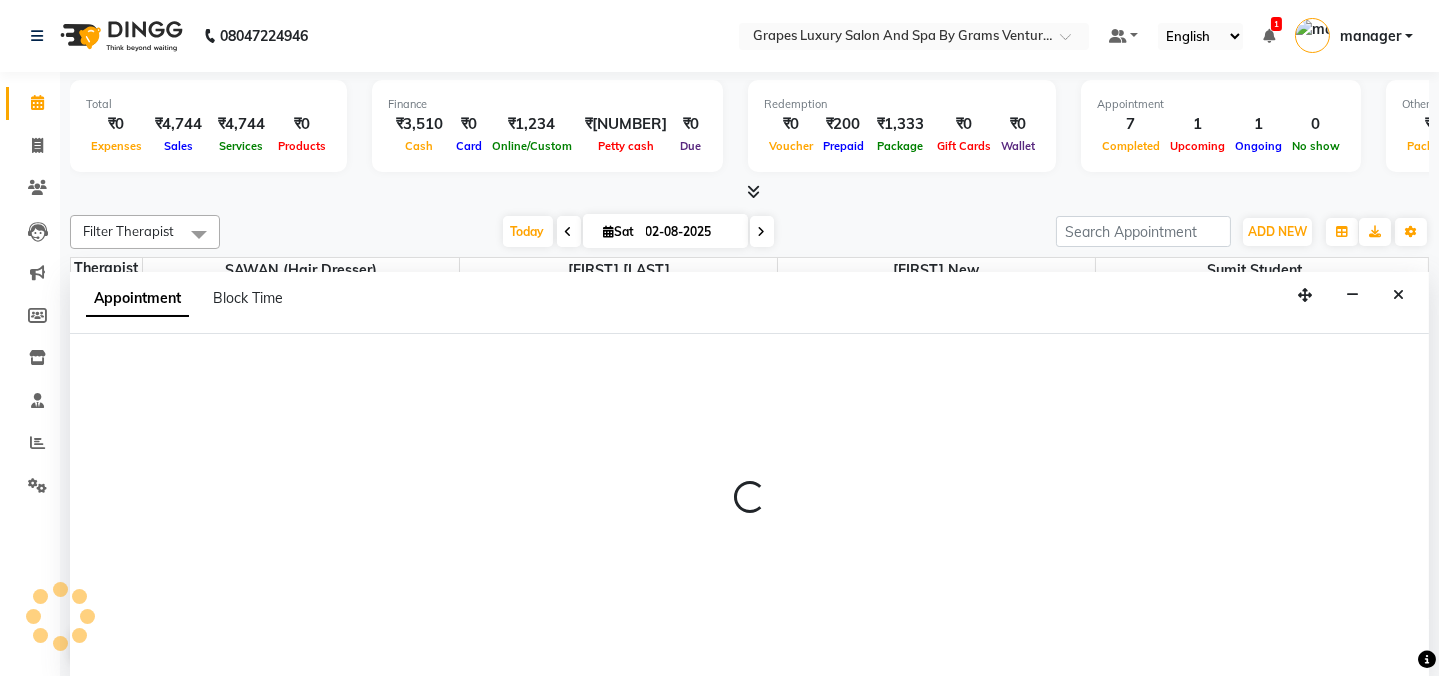 select on "79261" 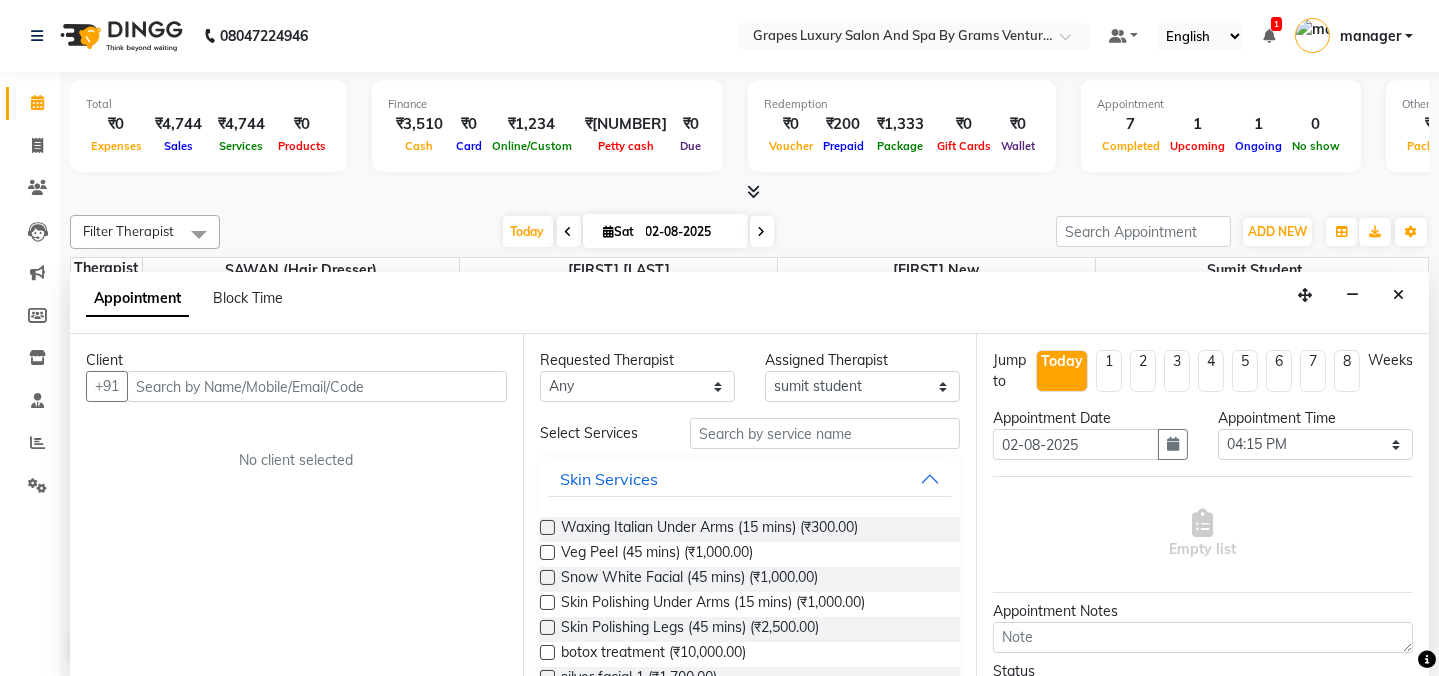 click at bounding box center [317, 386] 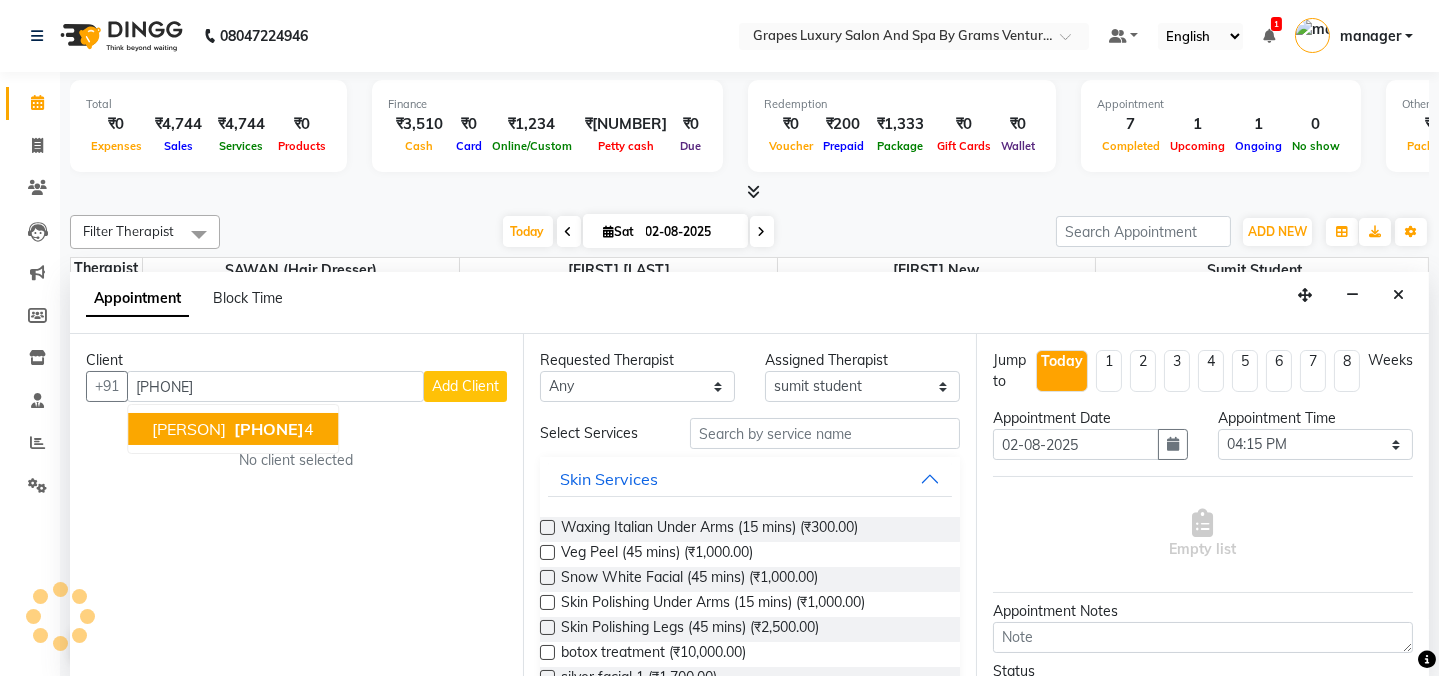 click on "[PERSON]" at bounding box center (189, 429) 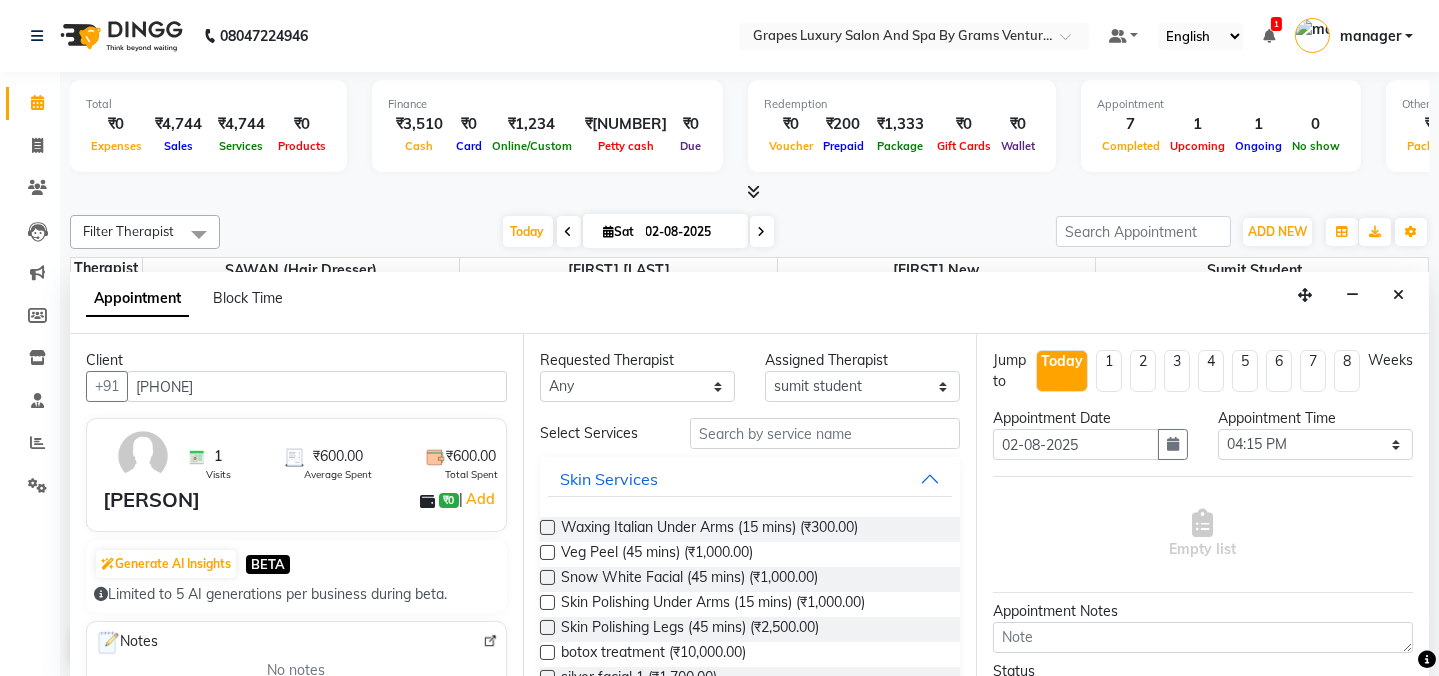 type on "[PHONE]" 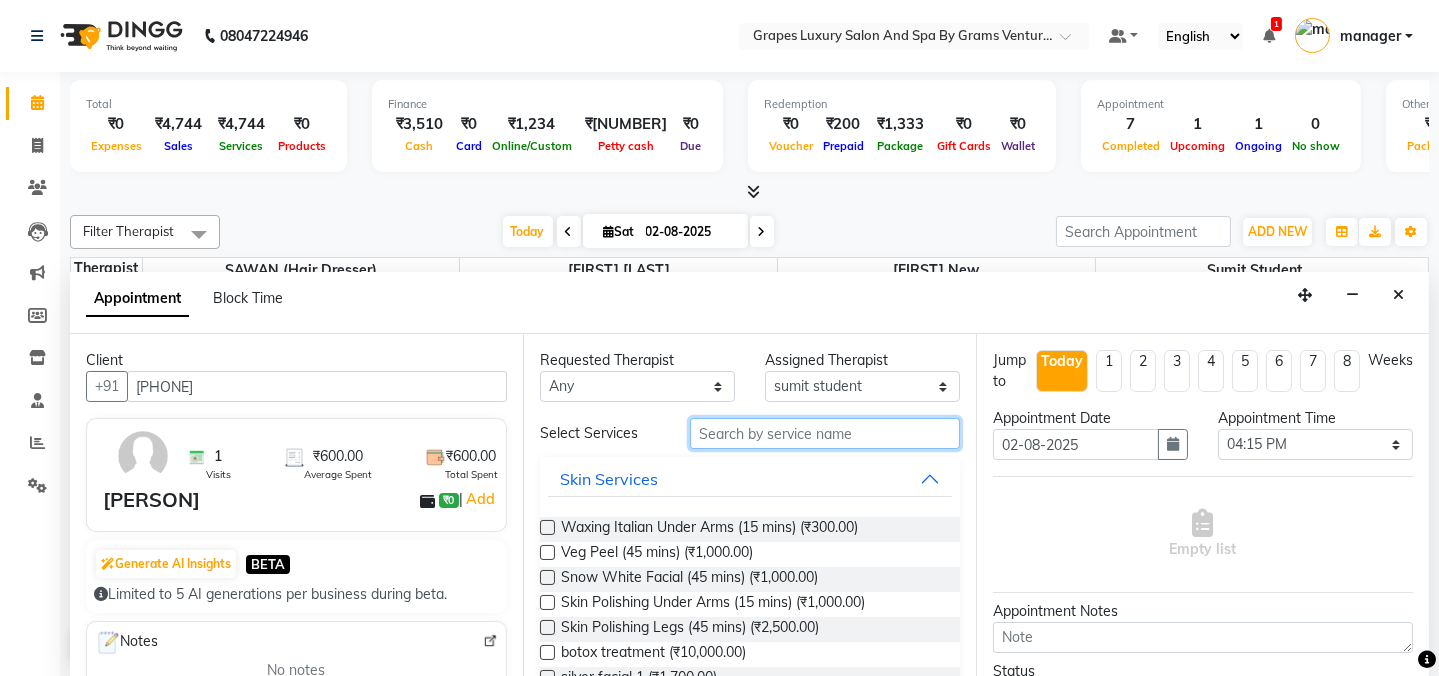 click at bounding box center [825, 433] 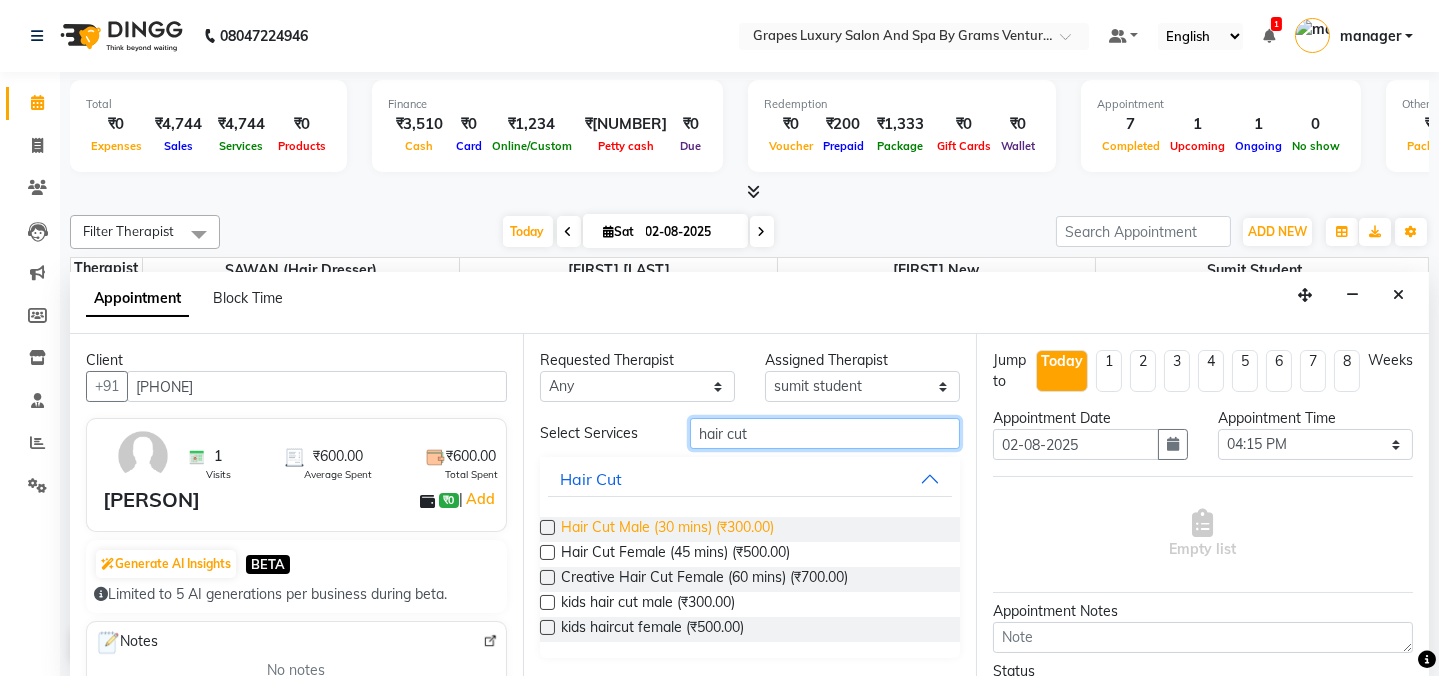 type on "hair cut" 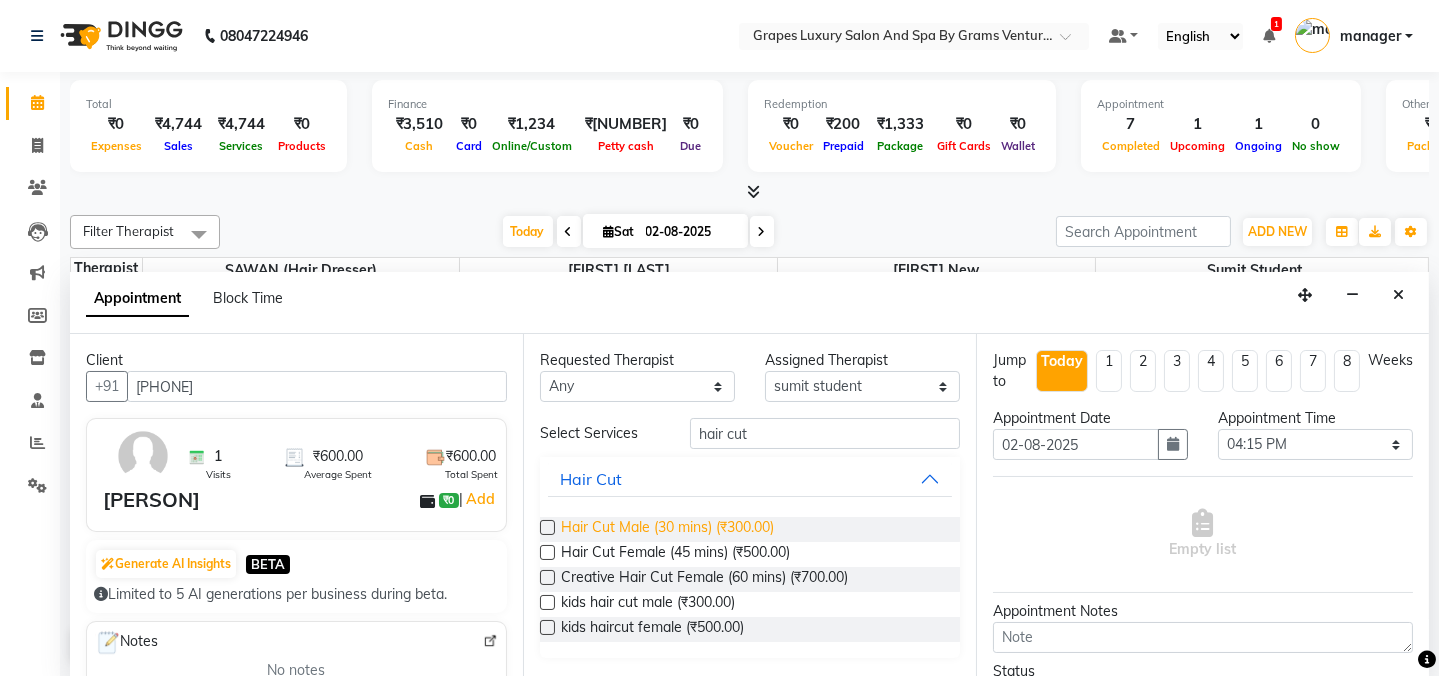 click on "Hair Cut Male (30 mins) (₹300.00)" at bounding box center [667, 529] 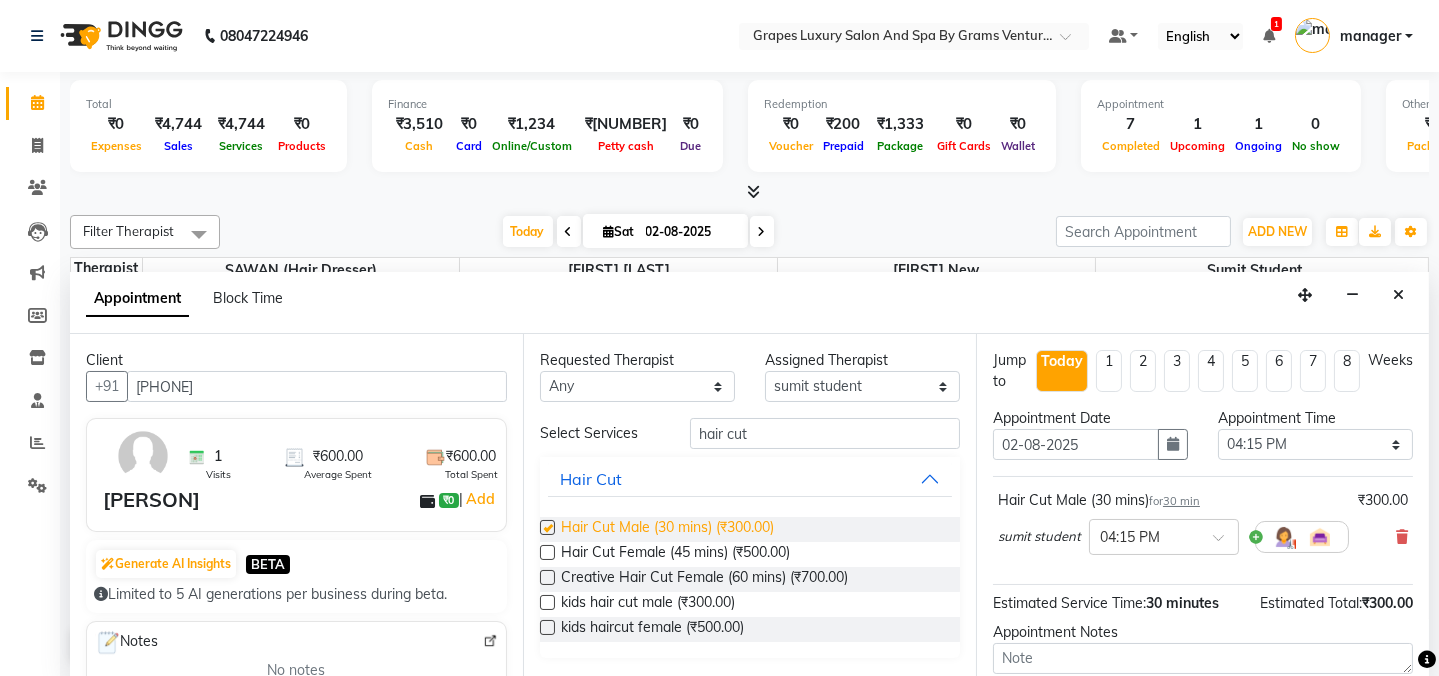 checkbox on "false" 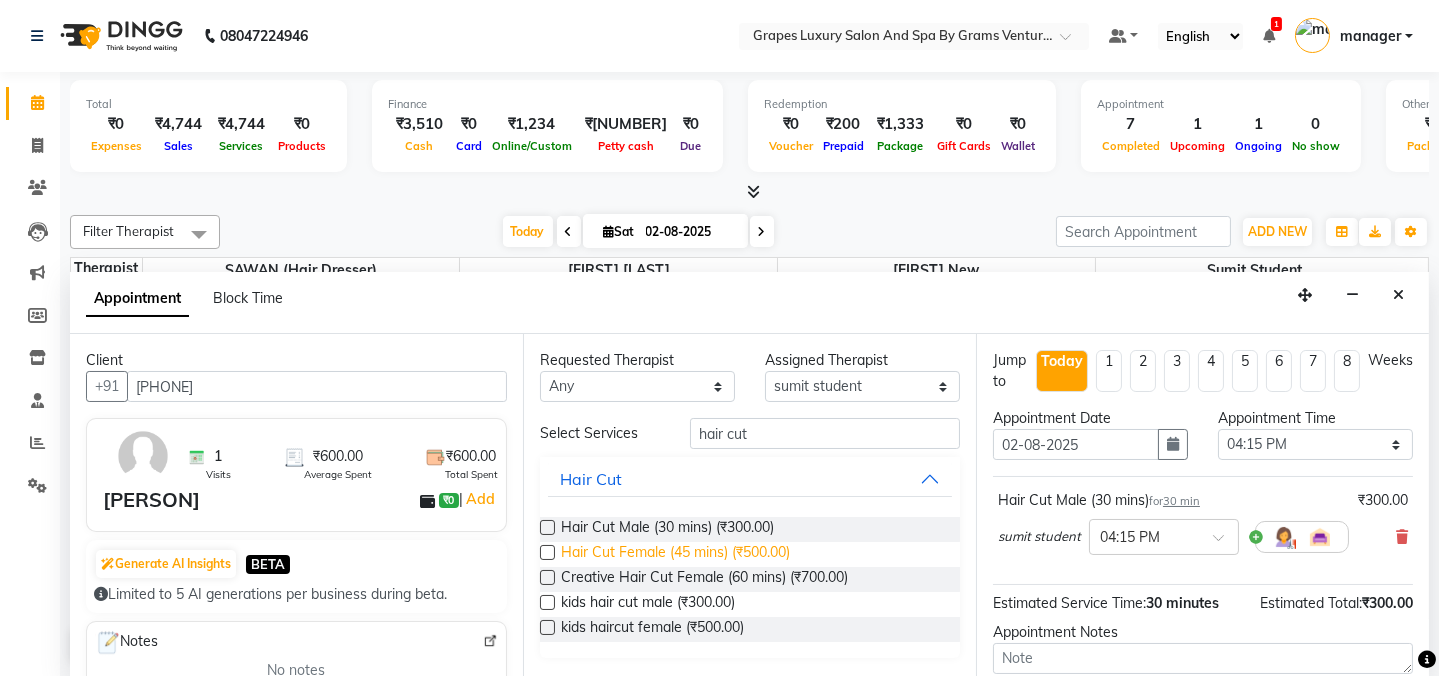 click on "Hair Cut Female (45 mins) (₹500.00)" at bounding box center (675, 554) 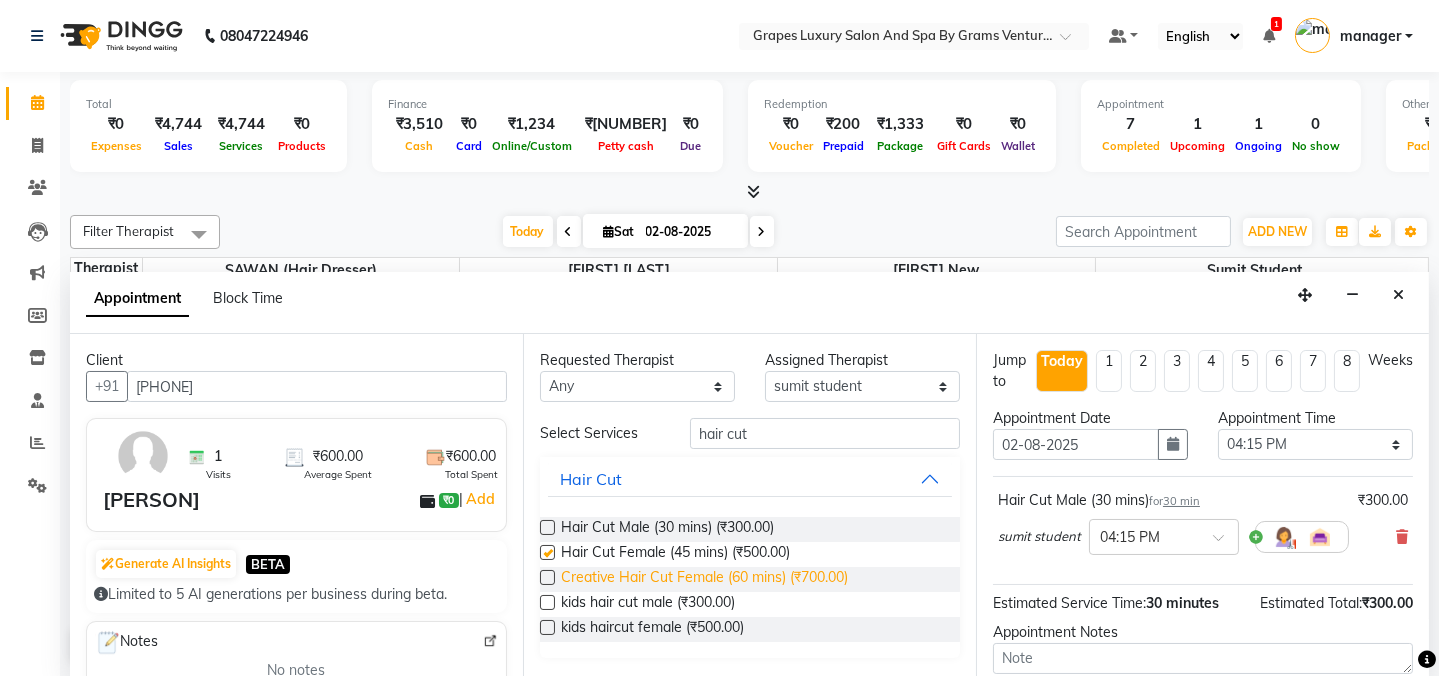 checkbox on "false" 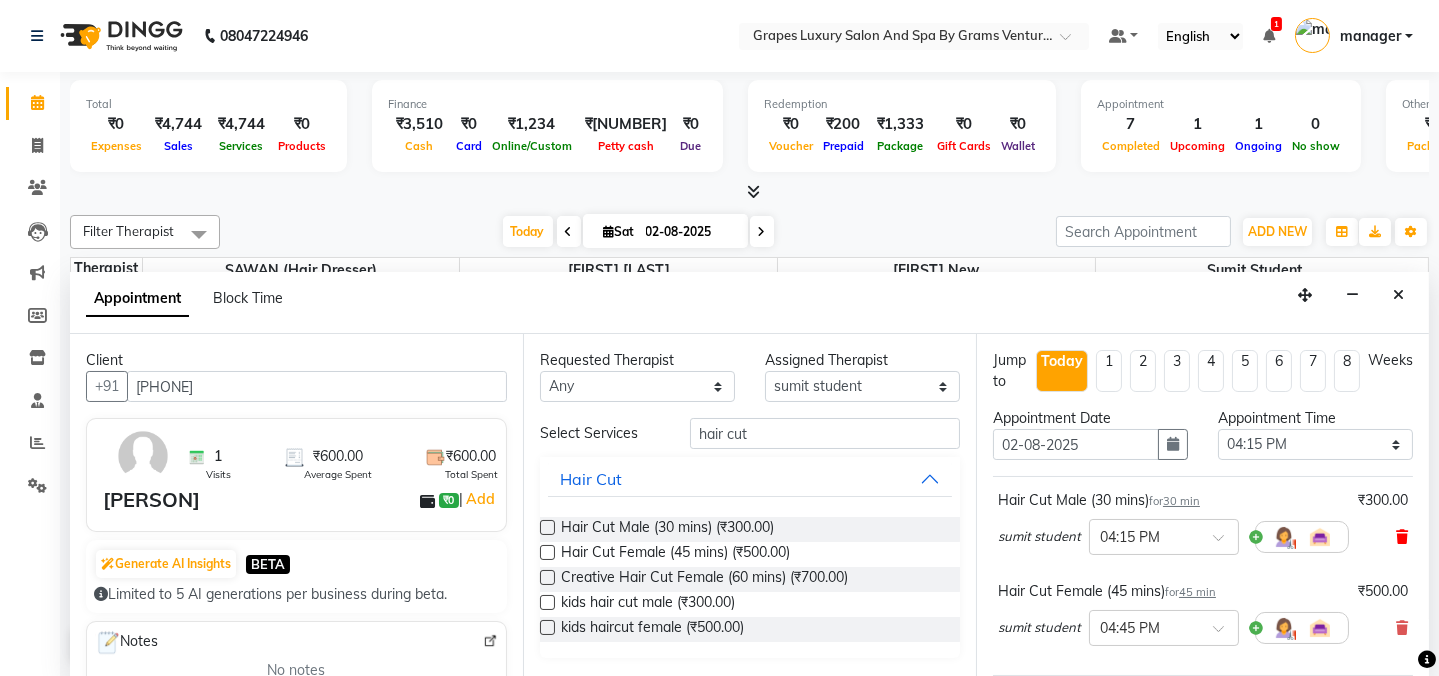 click at bounding box center [1402, 537] 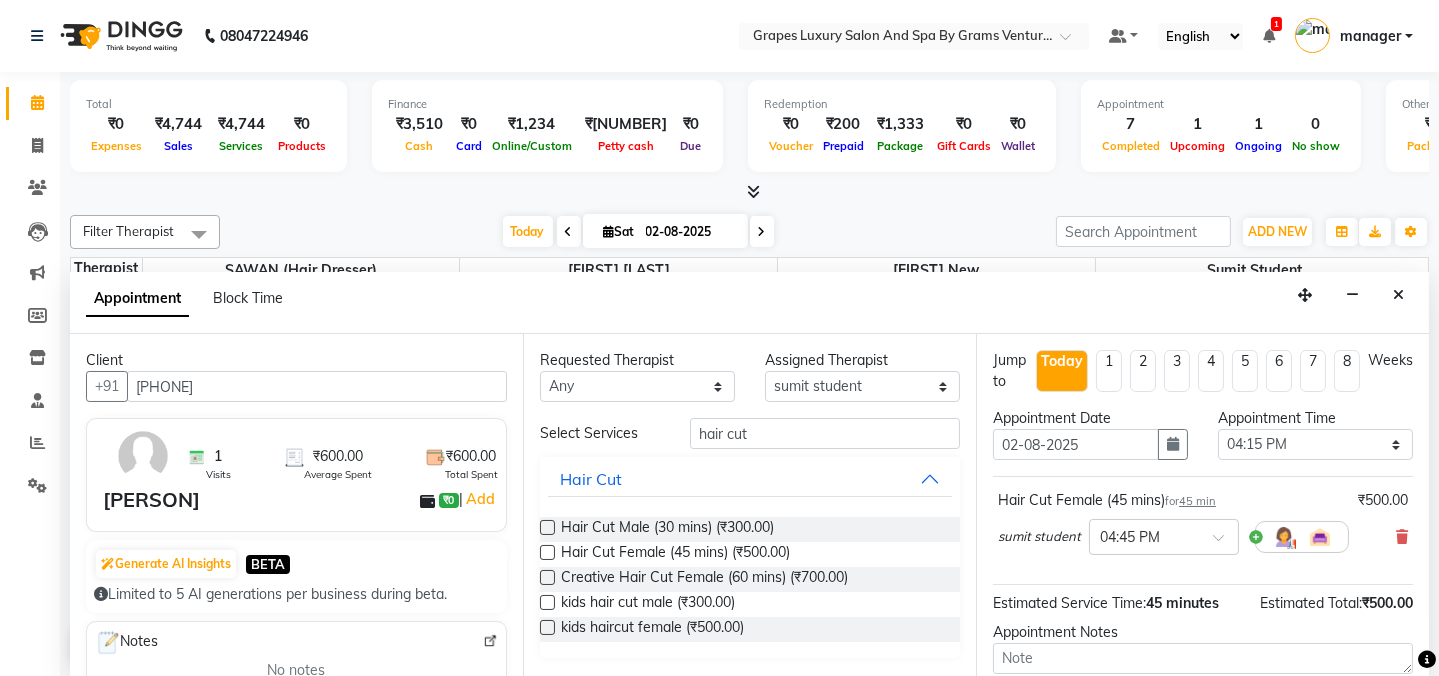 scroll, scrollTop: 181, scrollLeft: 0, axis: vertical 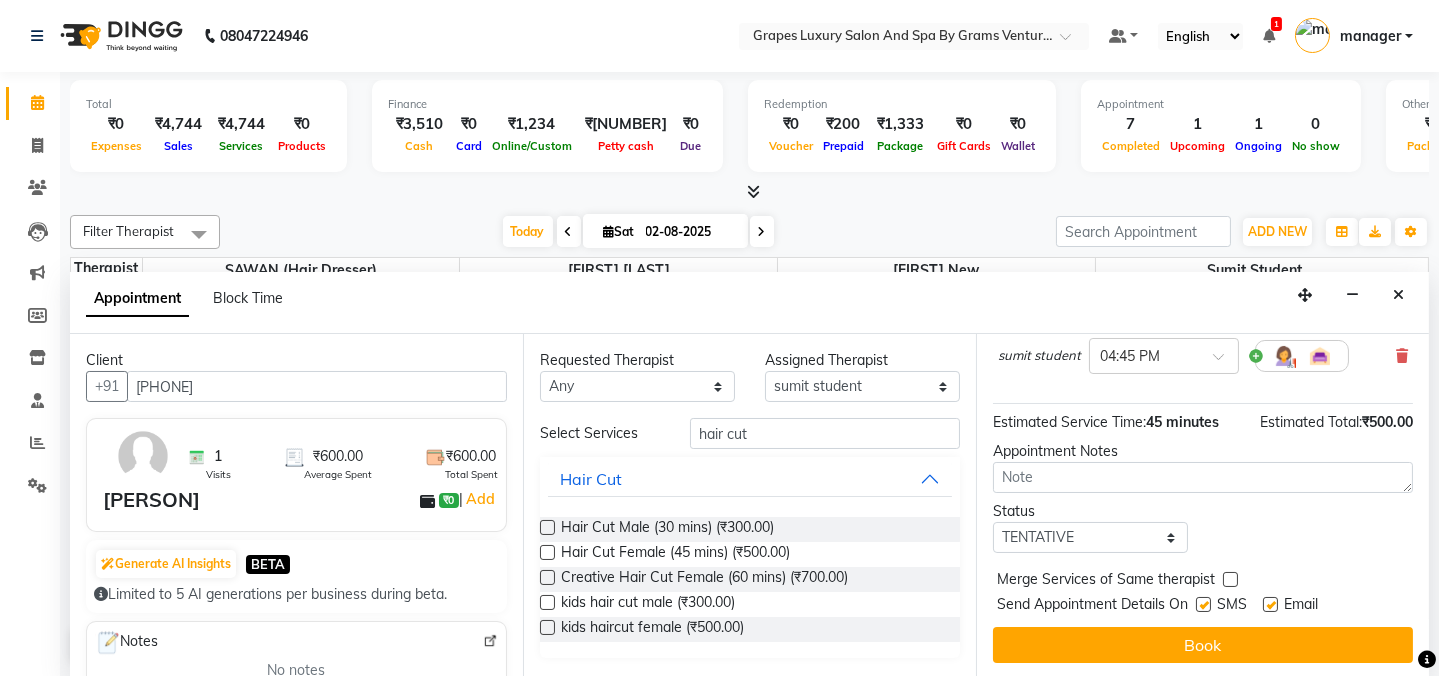 click at bounding box center (1203, 604) 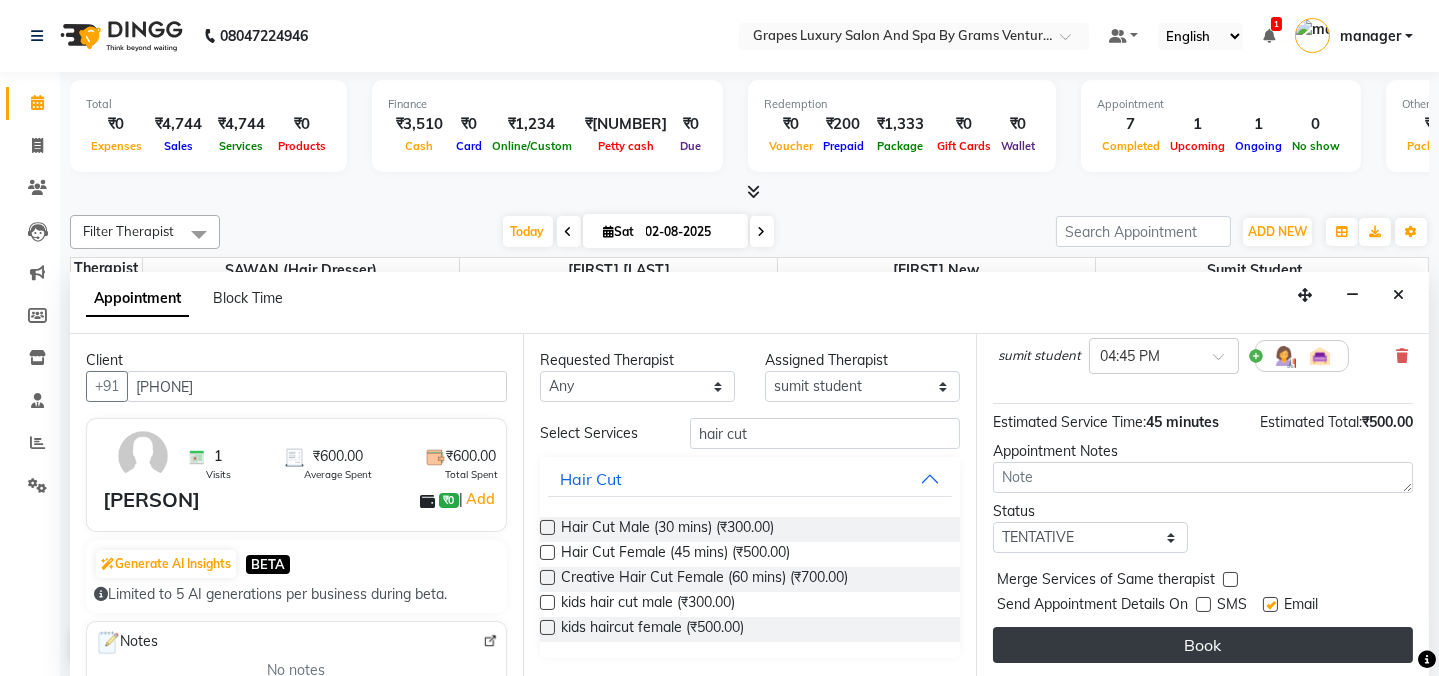 drag, startPoint x: 1272, startPoint y: 603, endPoint x: 1272, endPoint y: 631, distance: 28 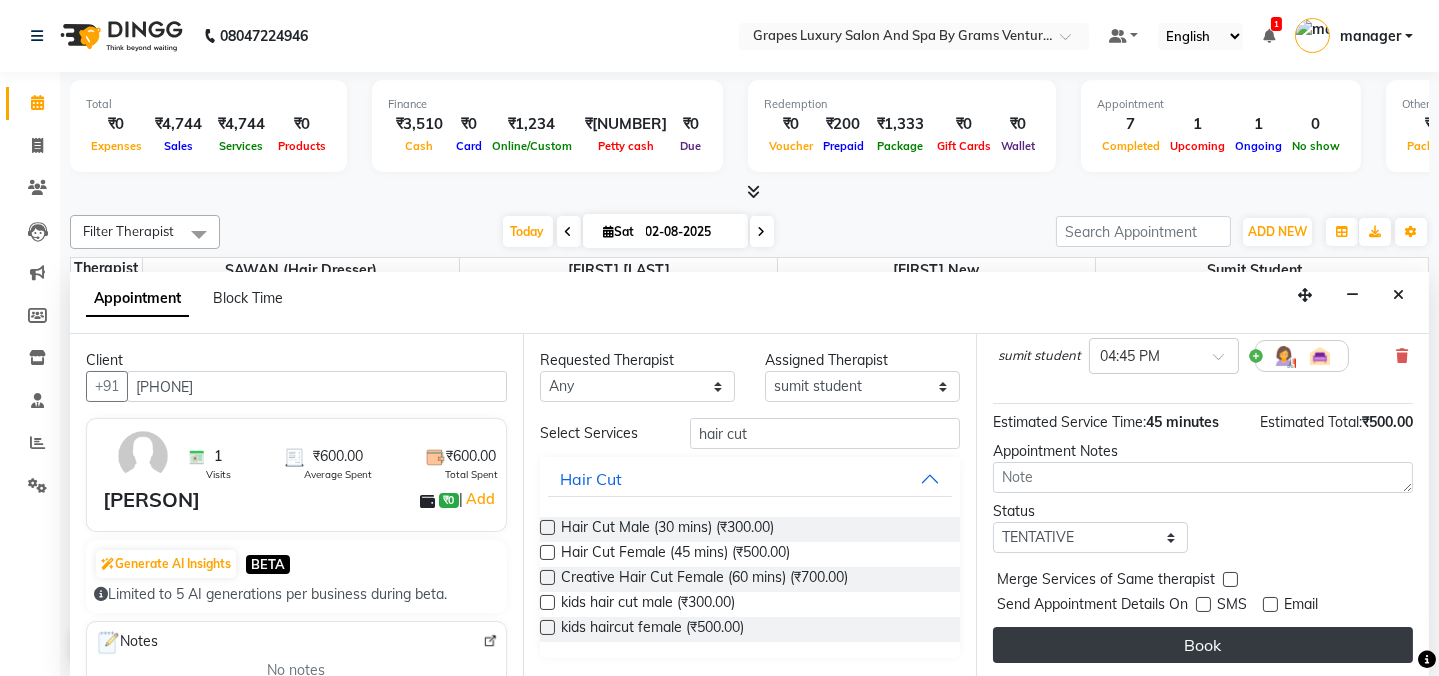 click on "Book" at bounding box center [1203, 645] 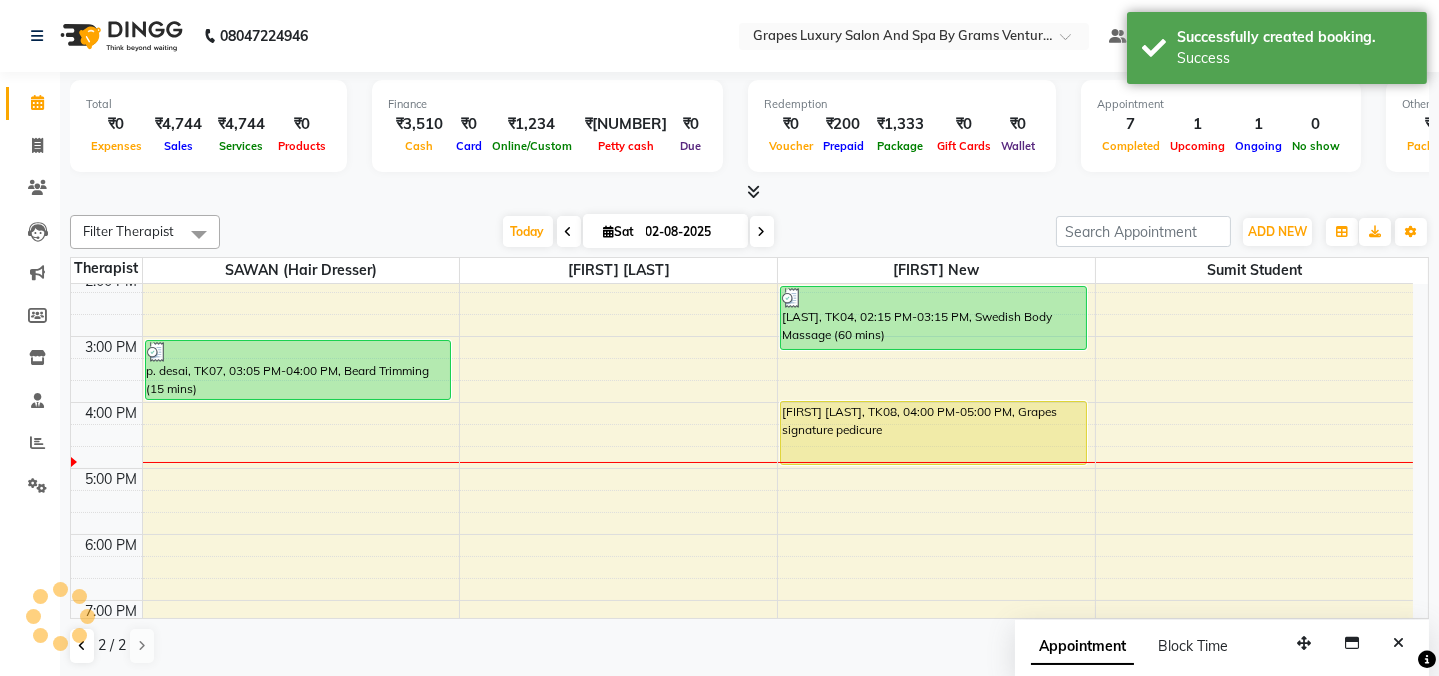 scroll, scrollTop: 0, scrollLeft: 0, axis: both 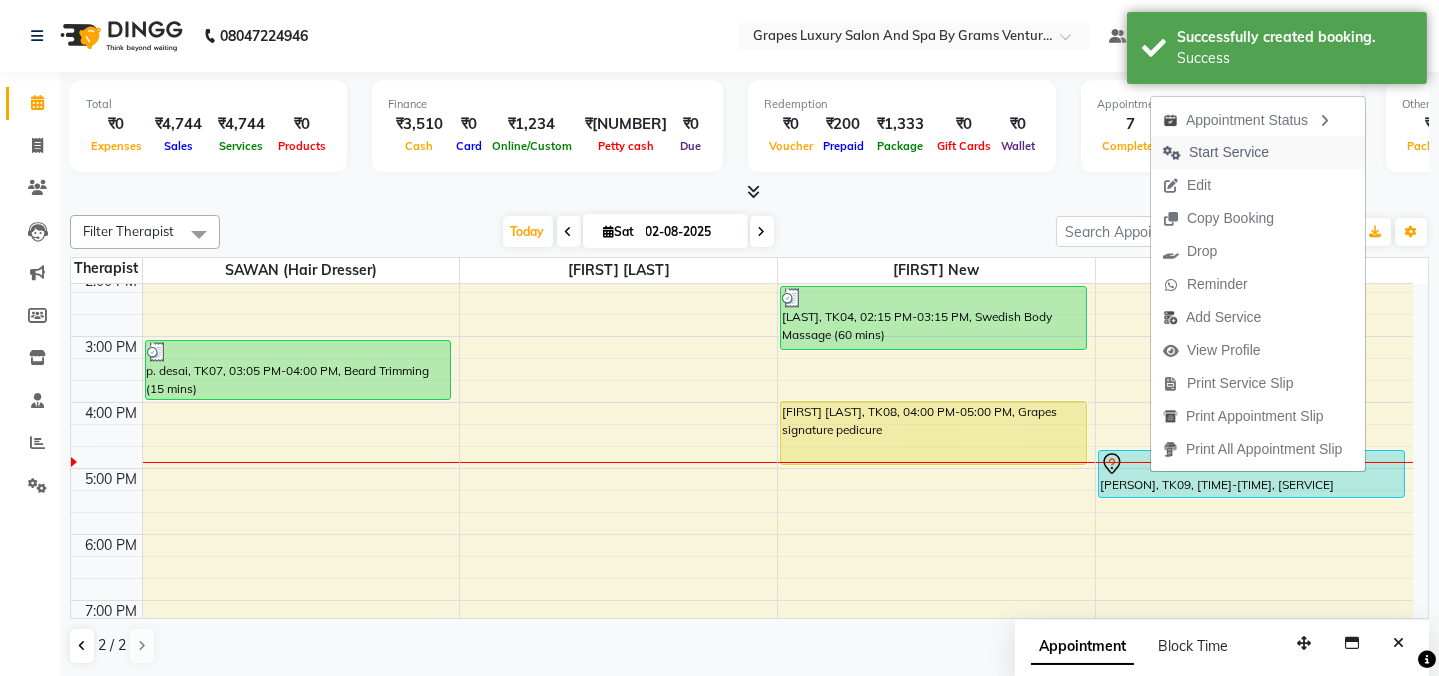 click on "Start Service" at bounding box center (1229, 152) 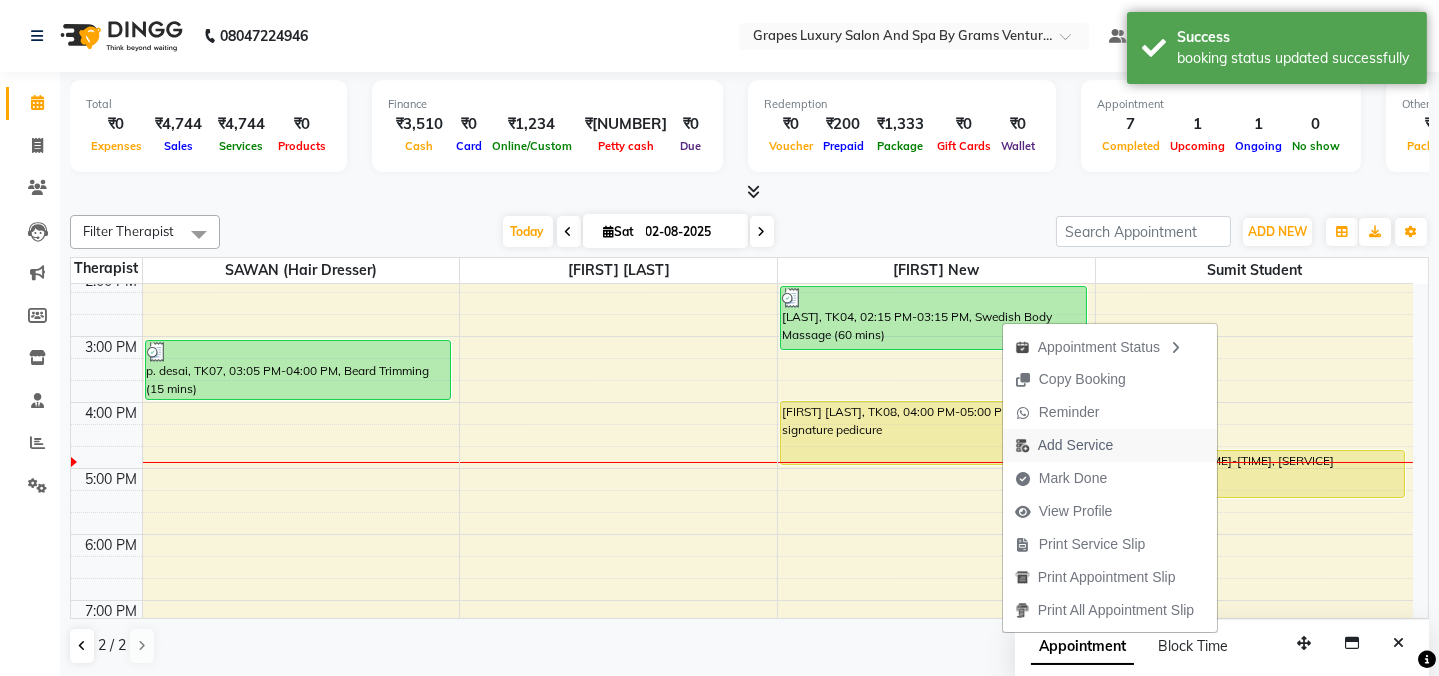 click on "Add Service" at bounding box center (1075, 445) 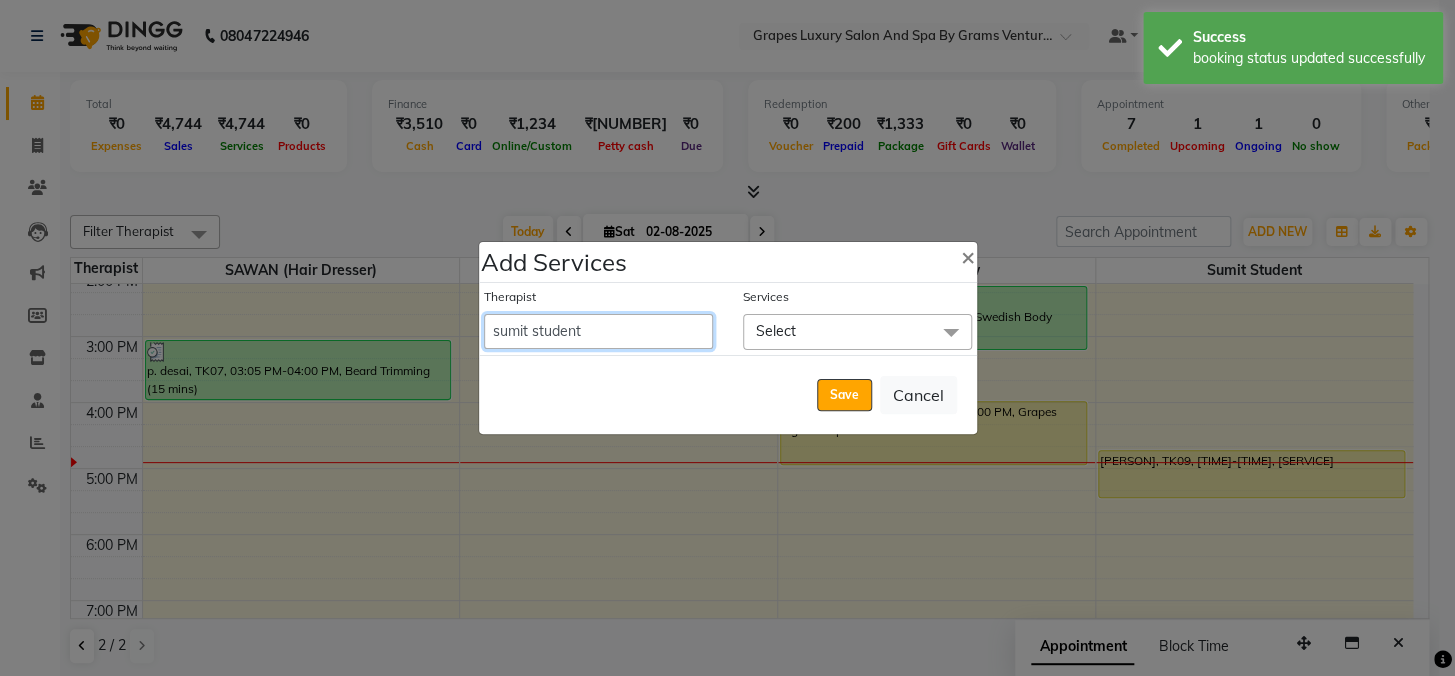 click on "Admin   [PERSON] (stylish)   [PERSON] hair dresser   [PERSON] (beauty&nails)   [PERSON] new   [PERSON]   [PERSON]   "[PERSON]"   [PERSON]   [PERSON] new staff   [PERSON]   [PERSON] (pedicureist)   manager   [PERSON] (hair specialist)   [PERSON] new   [PERSON]    [PERSON]    [PERSON] (Therapist)   [PERSON]   [PERSON] (therapist&Beauty)   [PERSON] New THERAPIST   [PERSON]   [PERSON]  stylist new   [PERSON]   [PERSON]   [PERSON] (hair&skin)   [PERSON] (hair dresser)   [PERSON] new   [PERSON]   [PERSON]   [PERSON] student    [PERSON]   [PERSON]    [PERSON] senior stylist" at bounding box center [598, 331] 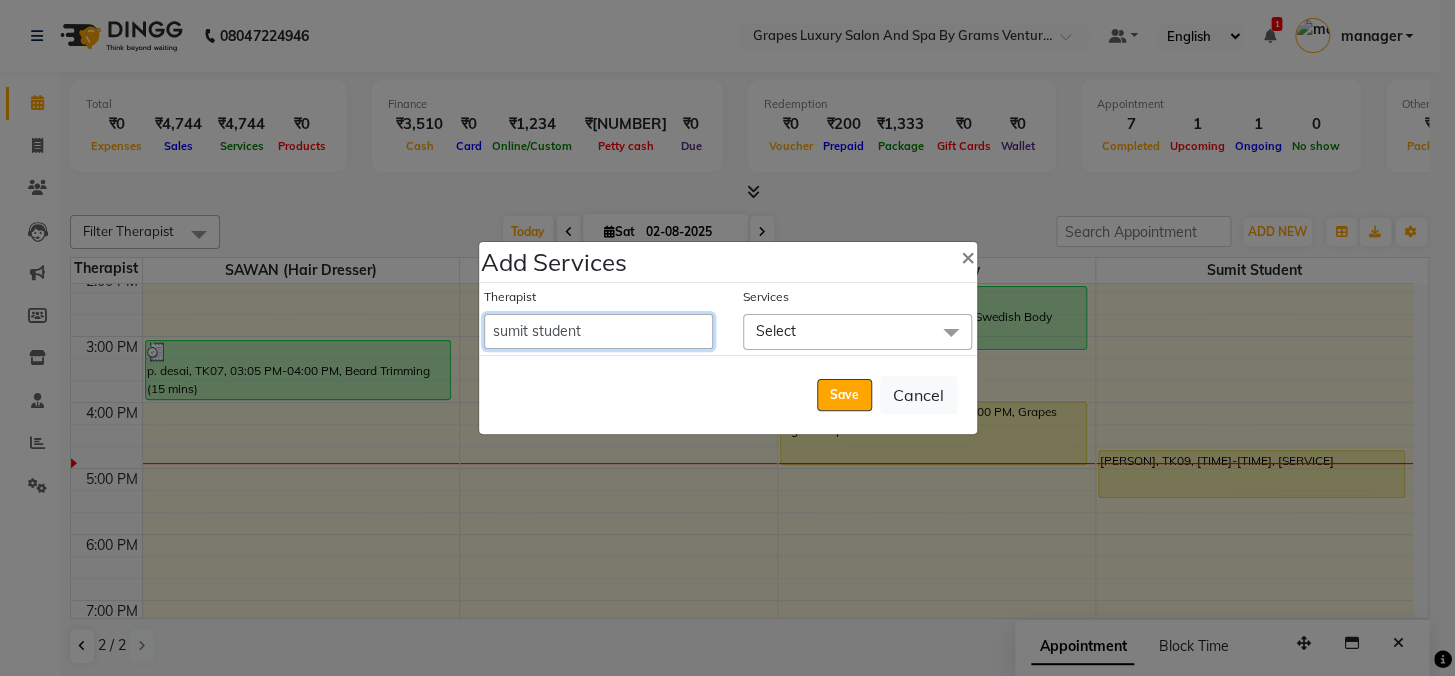 select on "41130" 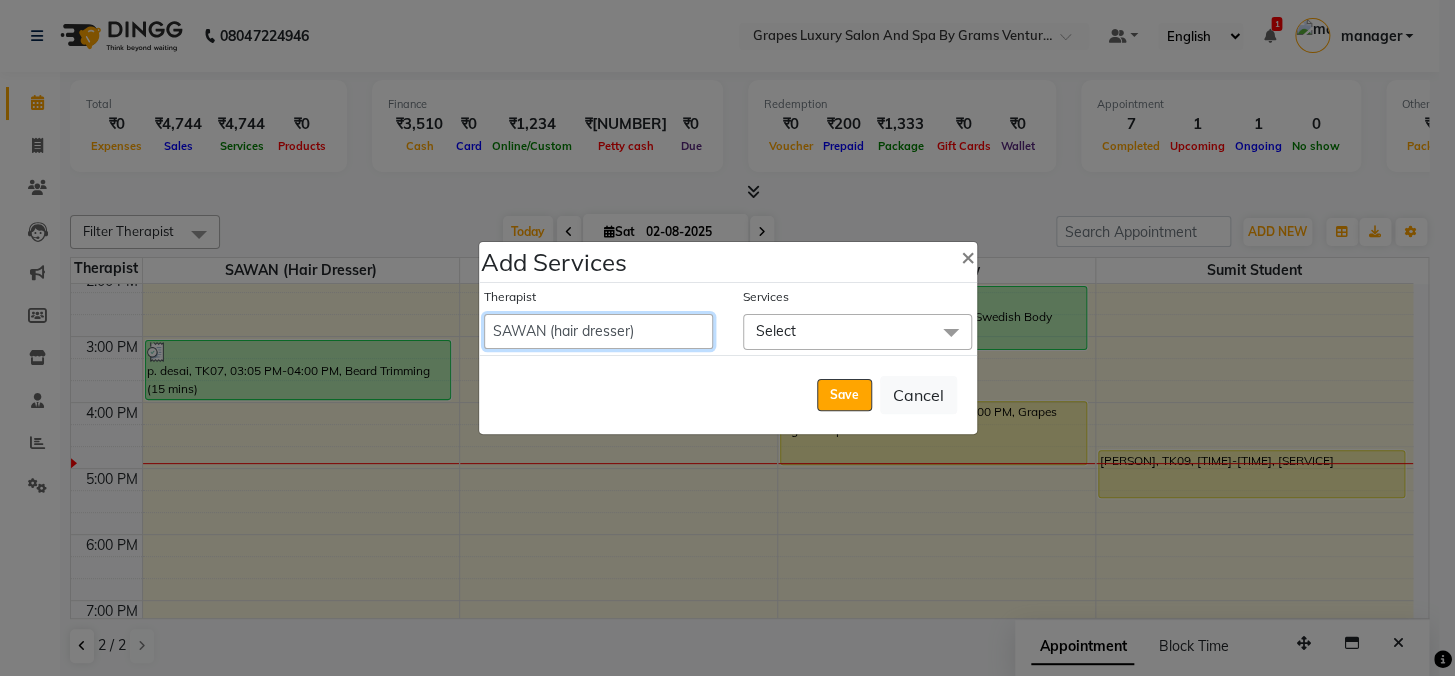 click on "Admin   [PERSON] (stylish)   [PERSON] hair dresser   [PERSON] (beauty&nails)   [PERSON] new   [PERSON]   [PERSON]   "[PERSON]"   [PERSON]   [PERSON] new staff   [PERSON]   [PERSON] (pedicureist)   manager   [PERSON] (hair specialist)   [PERSON] new   [PERSON]    [PERSON]    [PERSON] (Therapist)   [PERSON]   [PERSON] (therapist&Beauty)   [PERSON] New THERAPIST   [PERSON]   [PERSON]  stylist new   [PERSON]   [PERSON]   [PERSON] (hair&skin)   [PERSON] (hair dresser)   [PERSON] new   [PERSON]   [PERSON]   [PERSON] student    [PERSON]   [PERSON]    [PERSON] senior stylist" at bounding box center (598, 331) 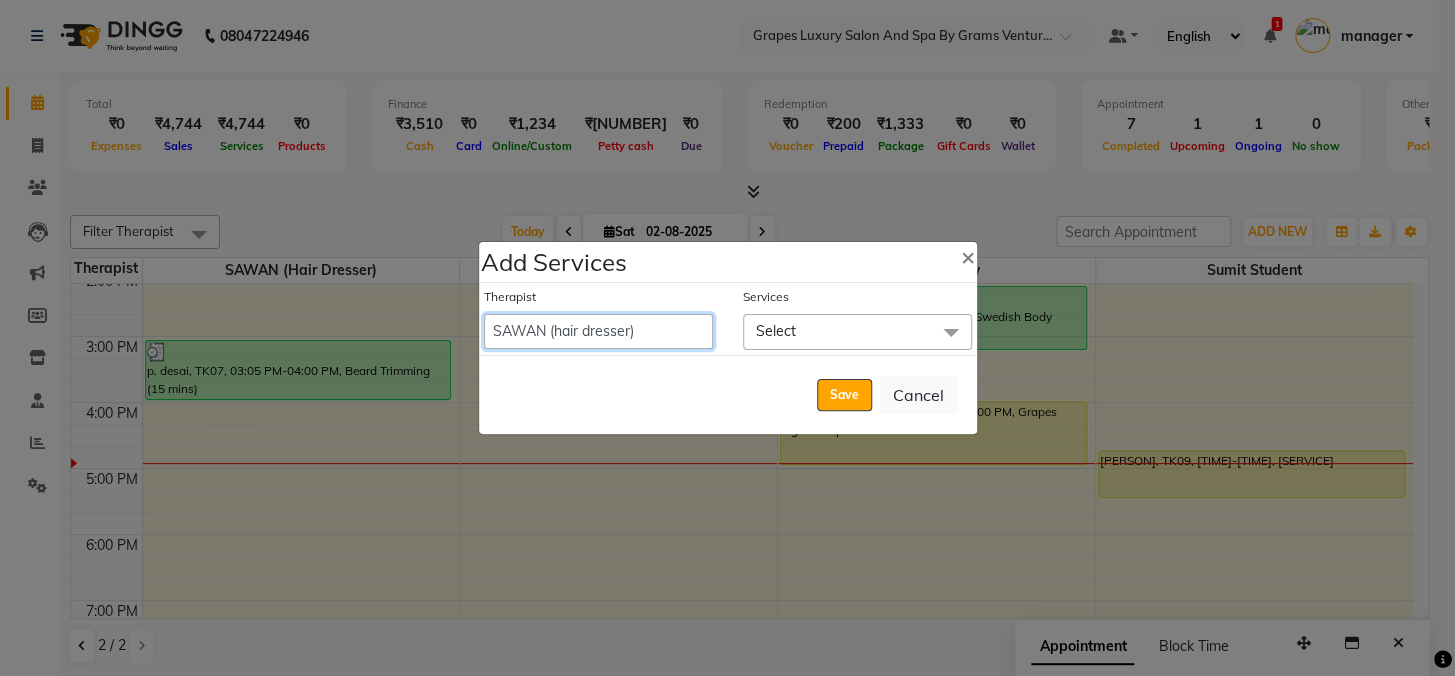 select on "1050" 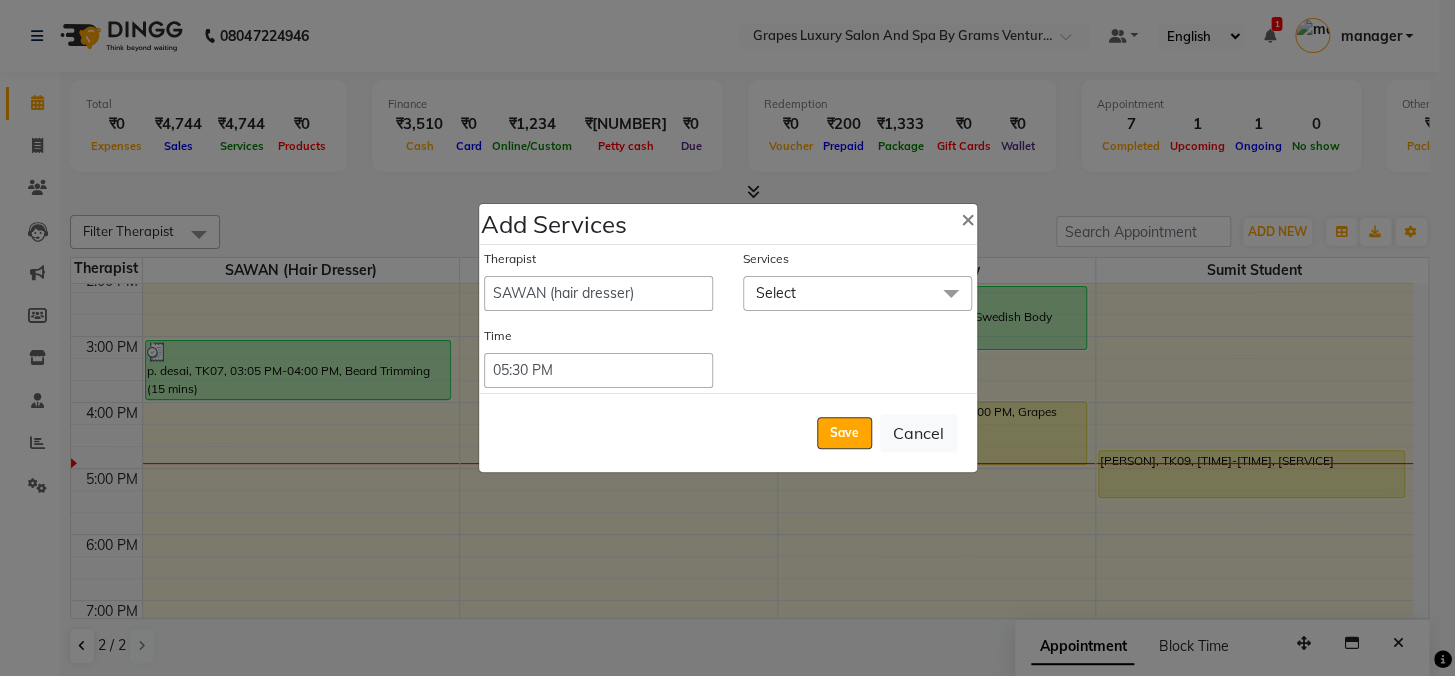 click on "Select" 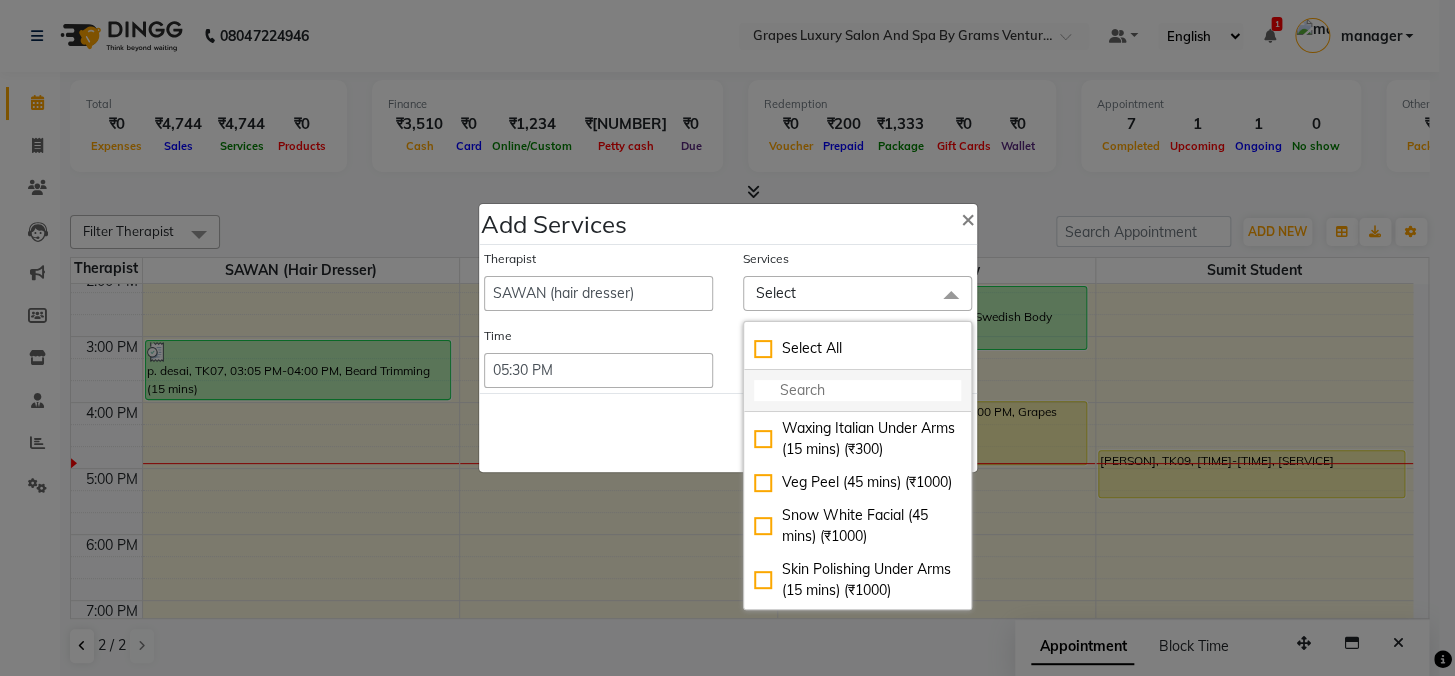 click 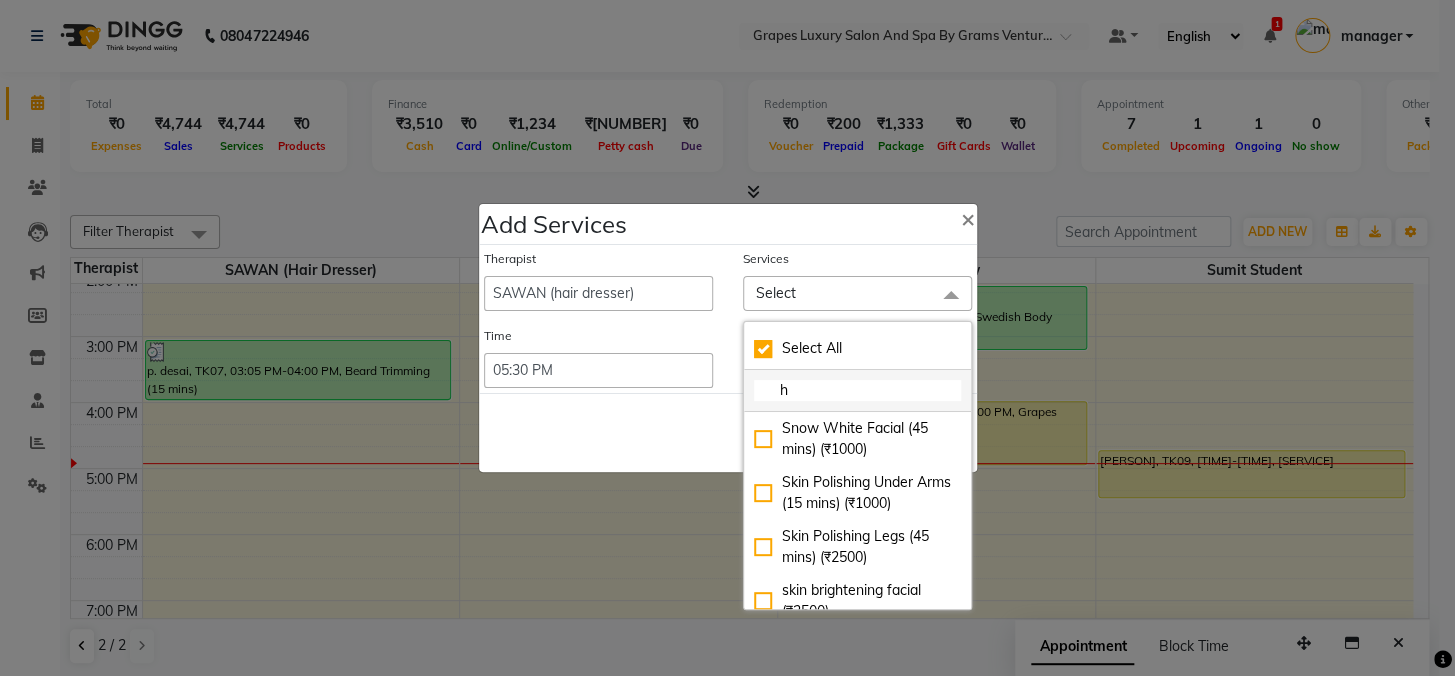 checkbox on "true" 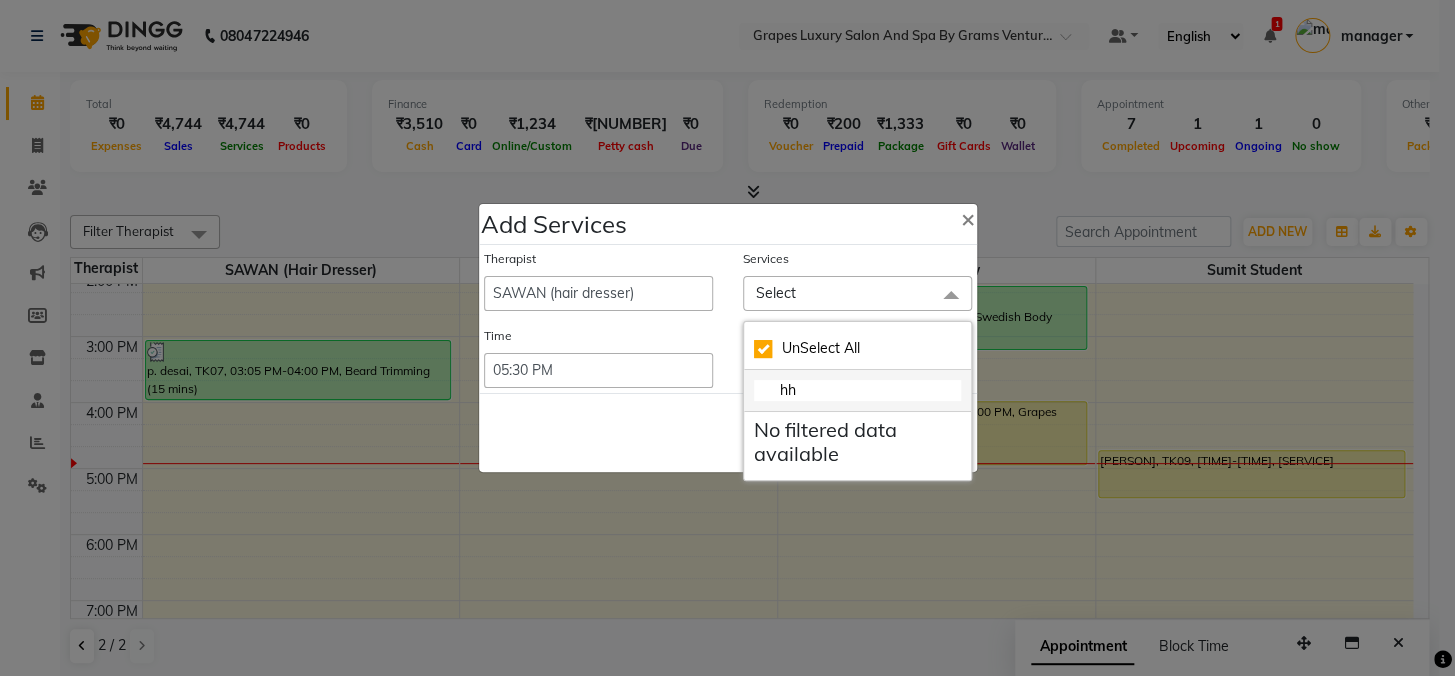 checkbox on "false" 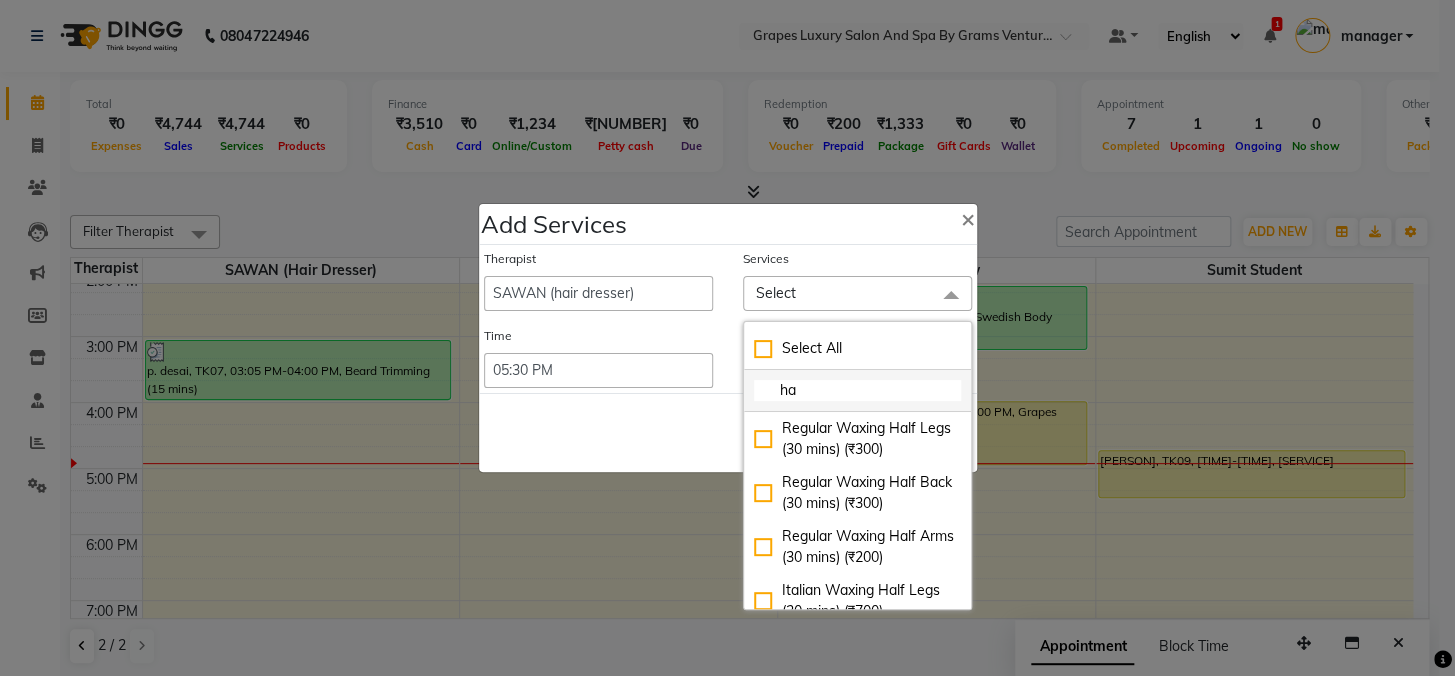 type on "hai" 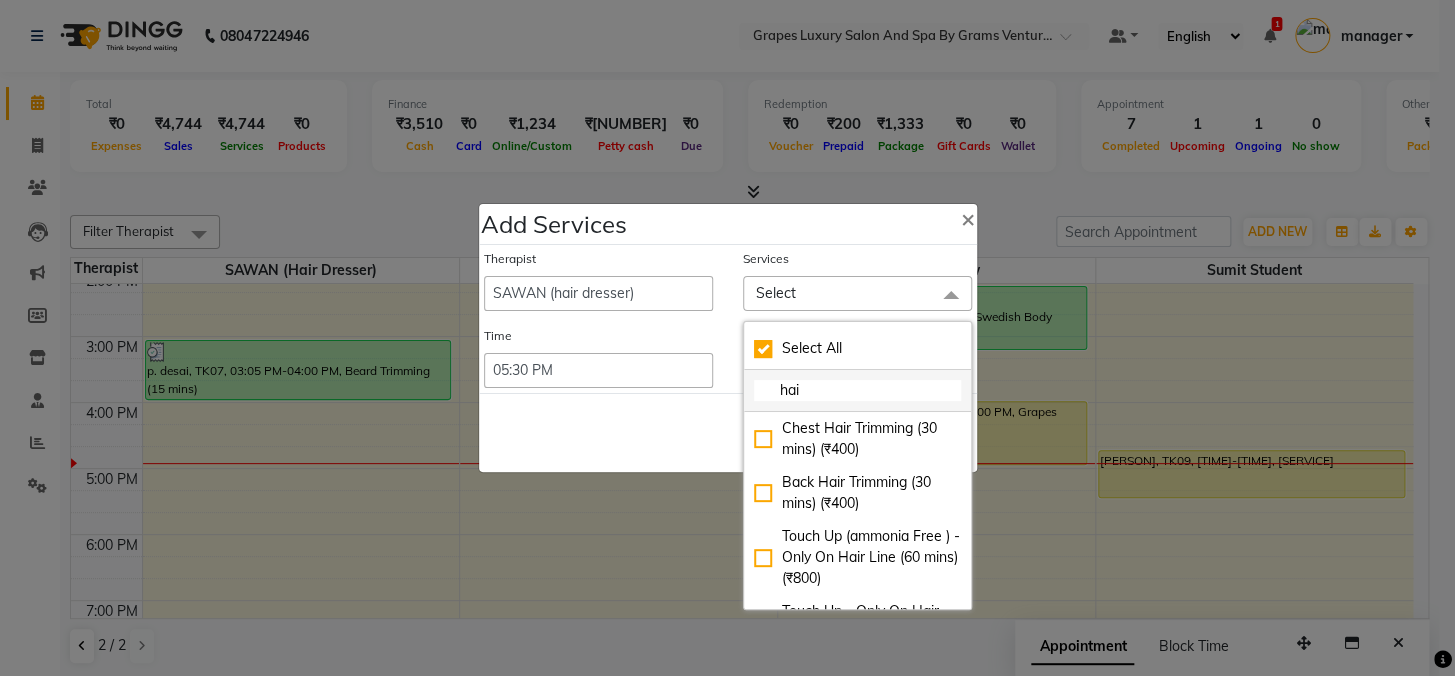 checkbox on "true" 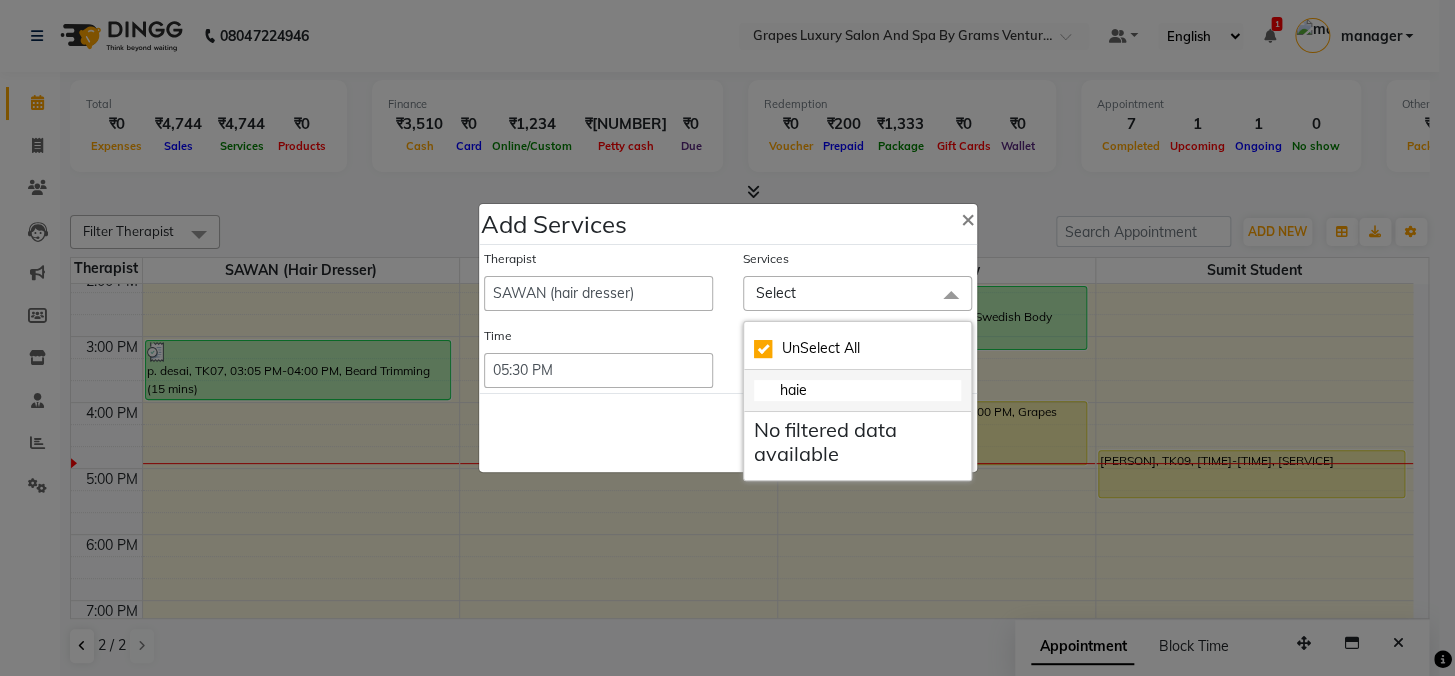 checkbox on "false" 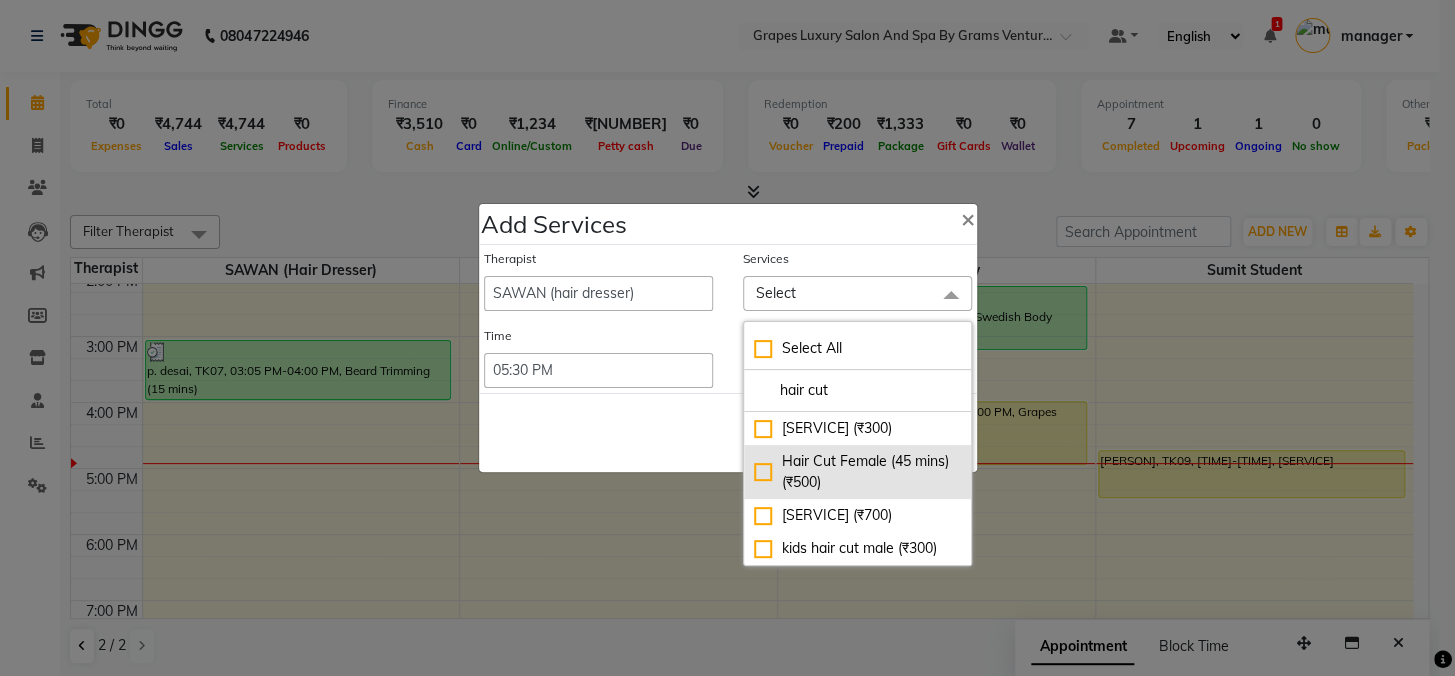 type on "hair cut" 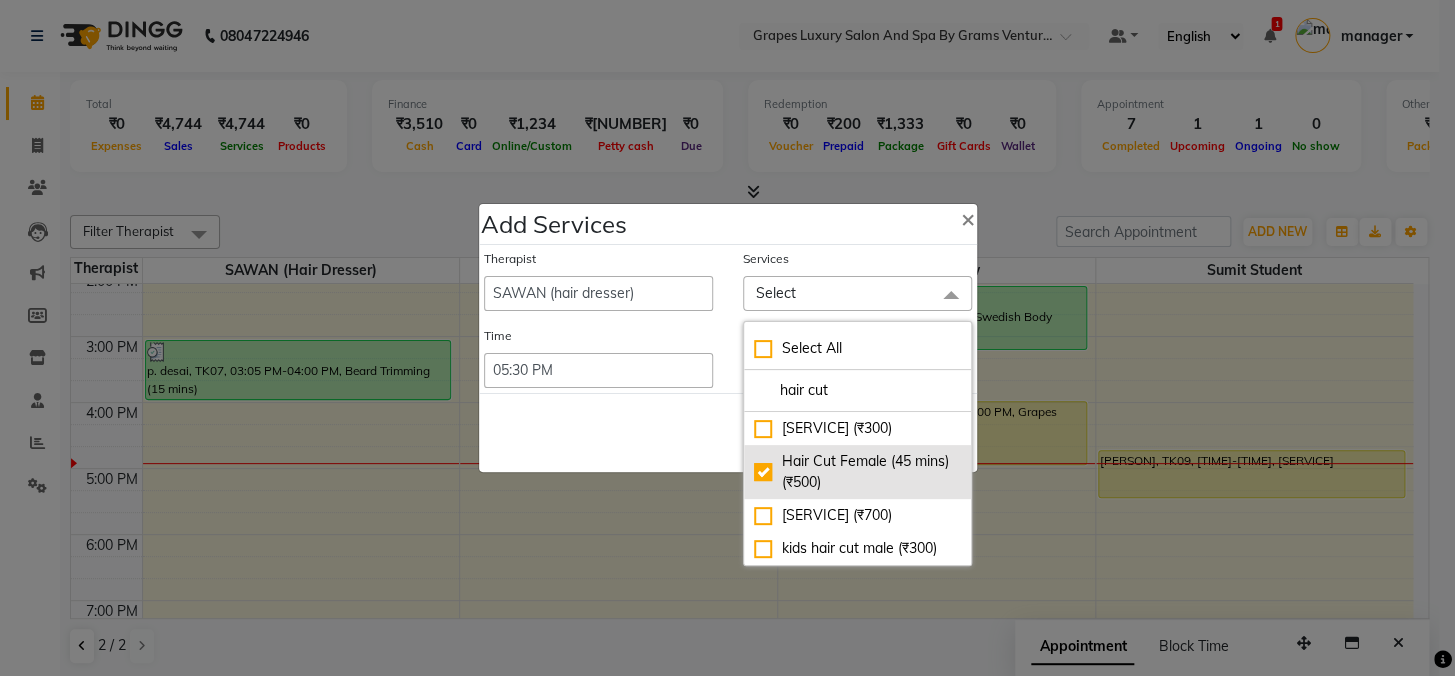 checkbox on "true" 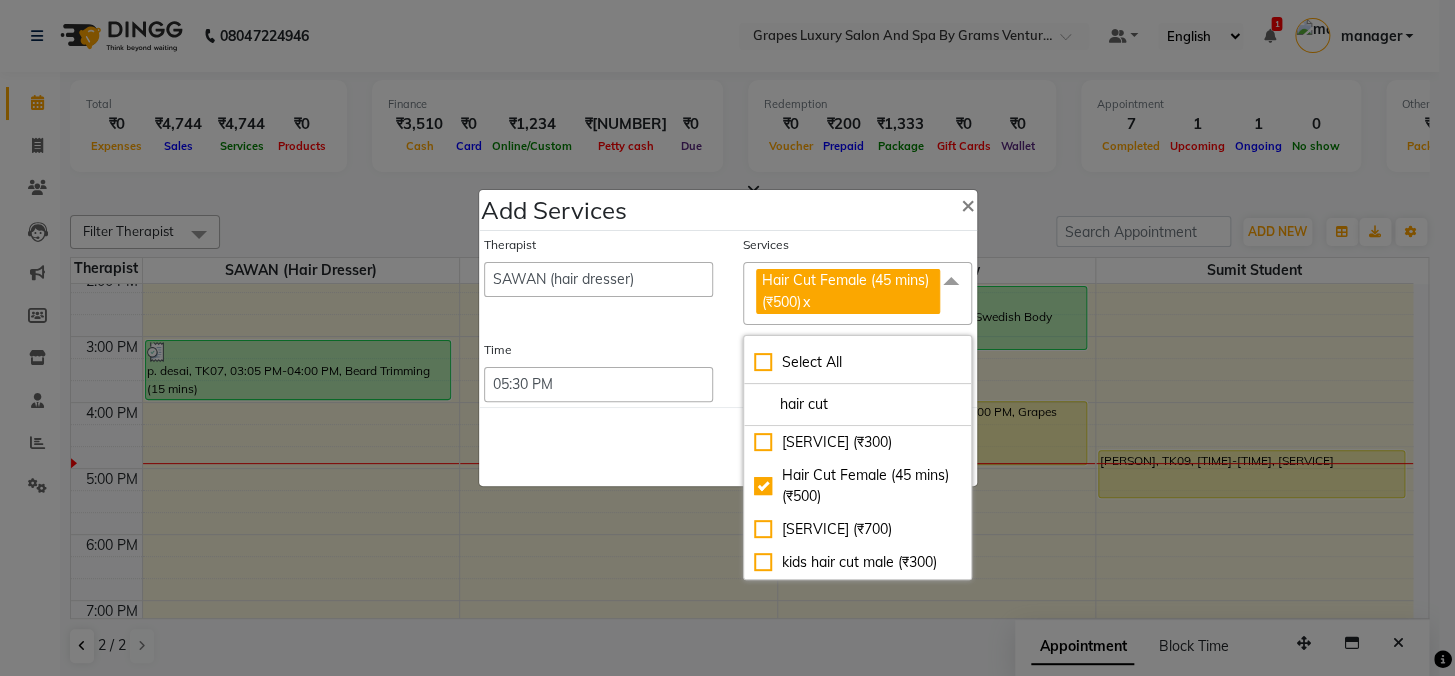 click on "Save   Cancel" 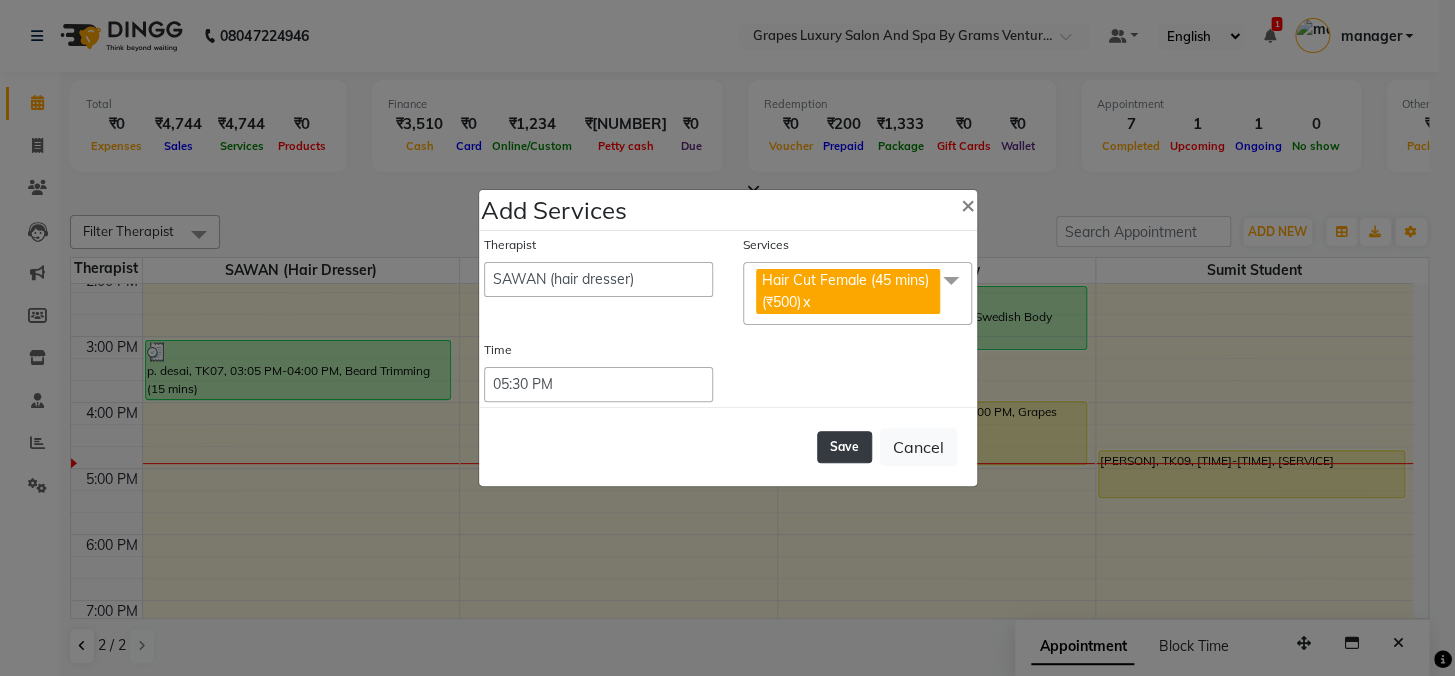 click on "Save" 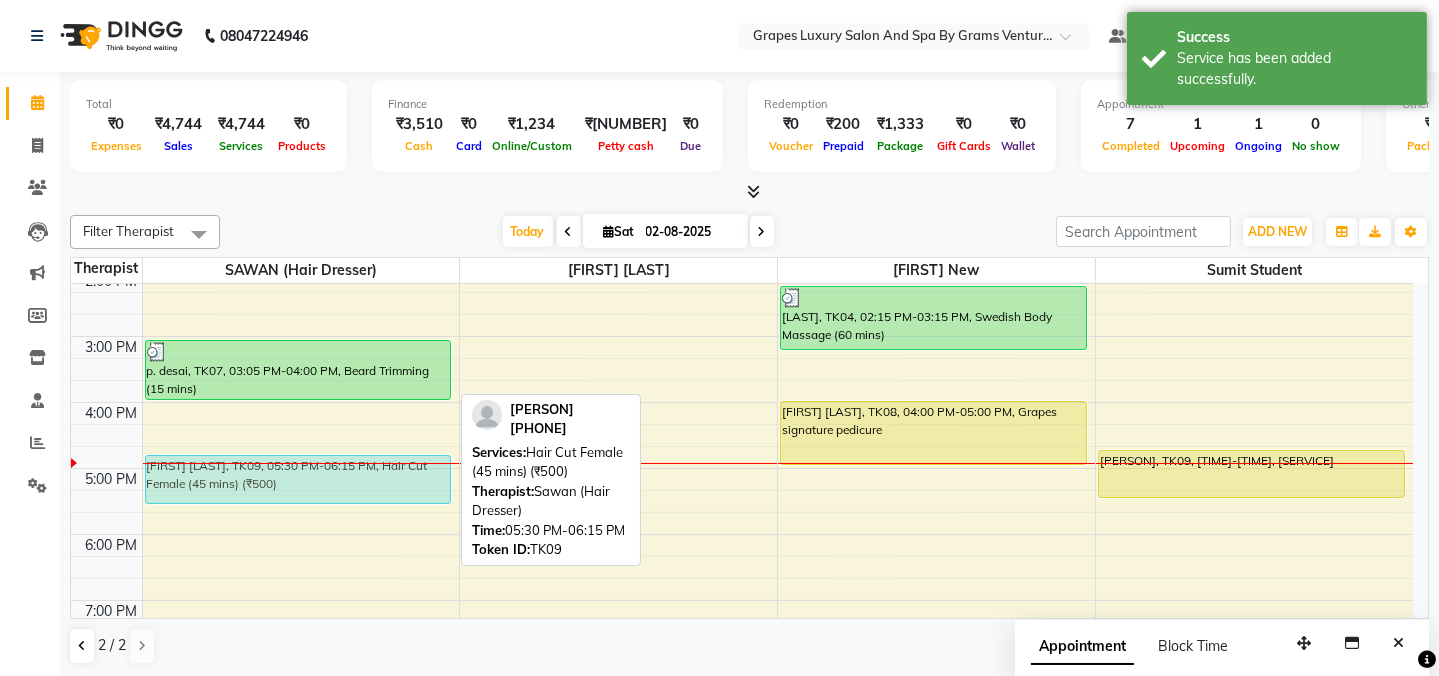 drag, startPoint x: 325, startPoint y: 513, endPoint x: 330, endPoint y: 462, distance: 51.24451 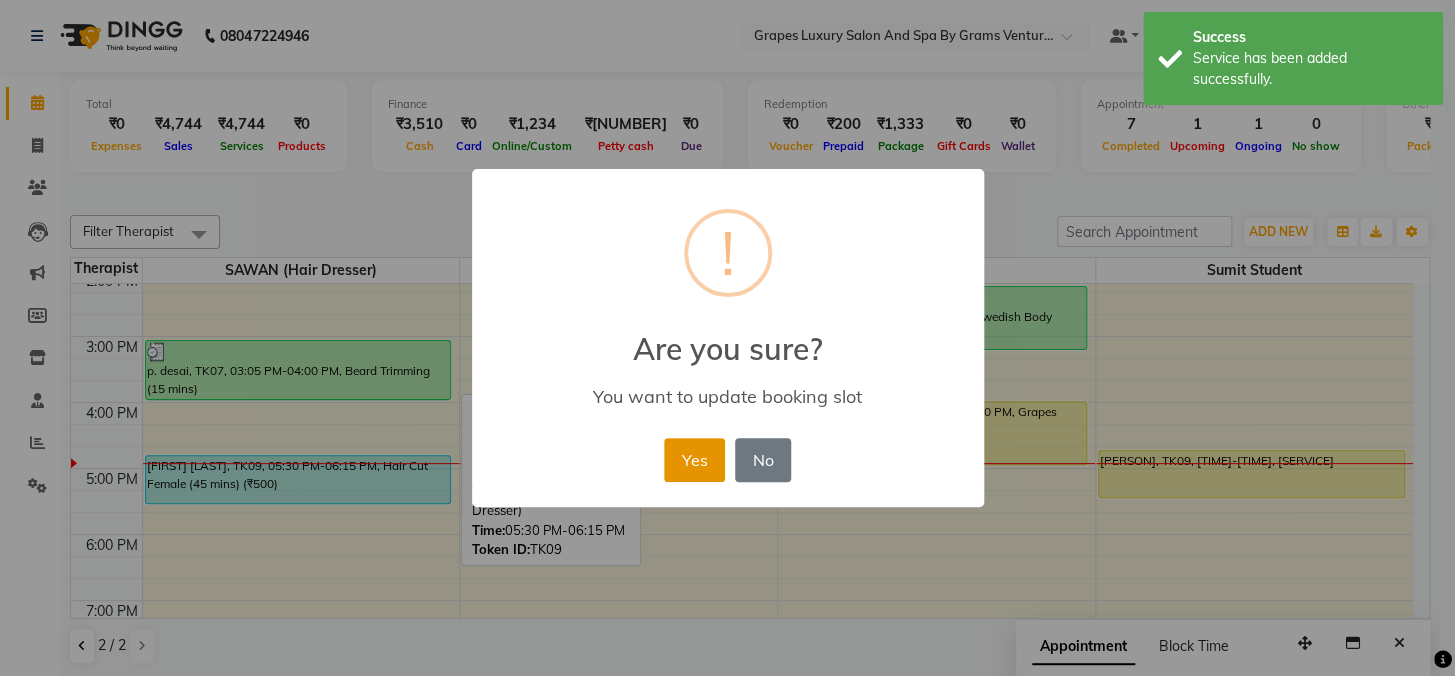 click on "Yes" at bounding box center (694, 460) 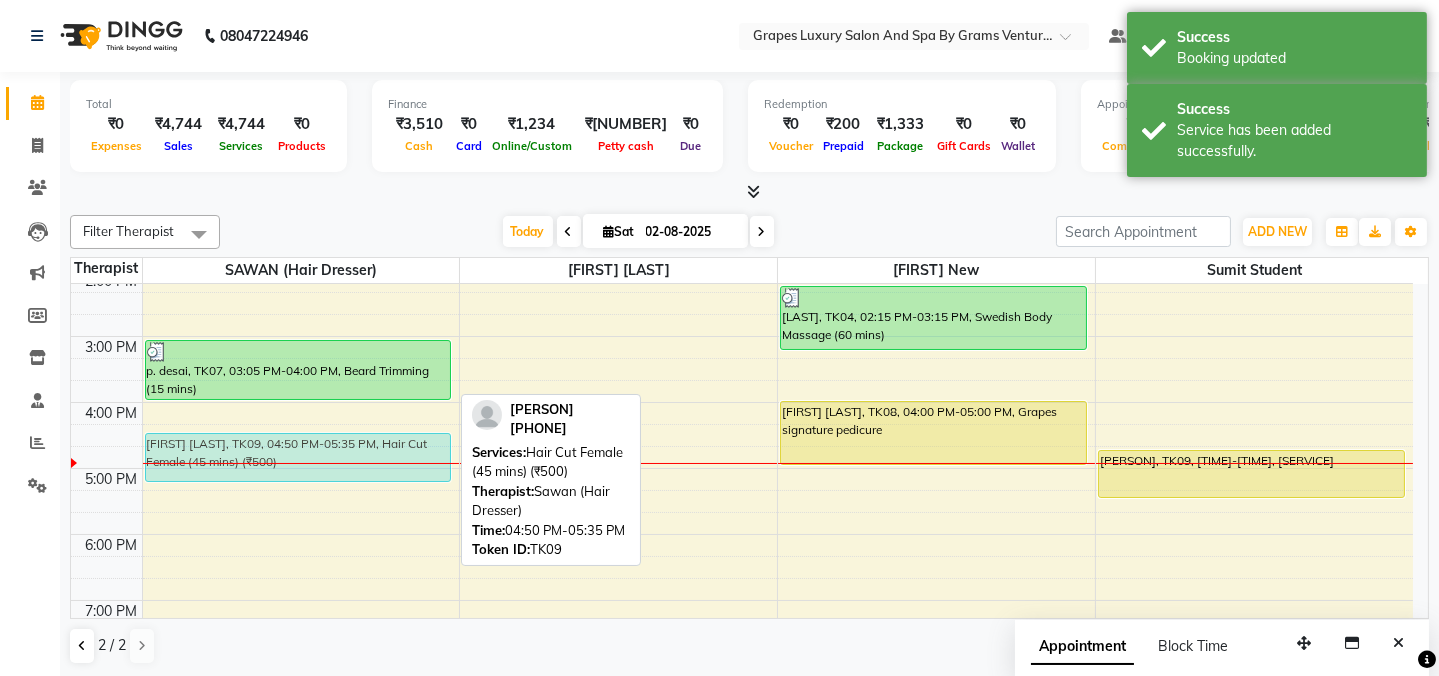 drag, startPoint x: 423, startPoint y: 471, endPoint x: 430, endPoint y: 453, distance: 19.313208 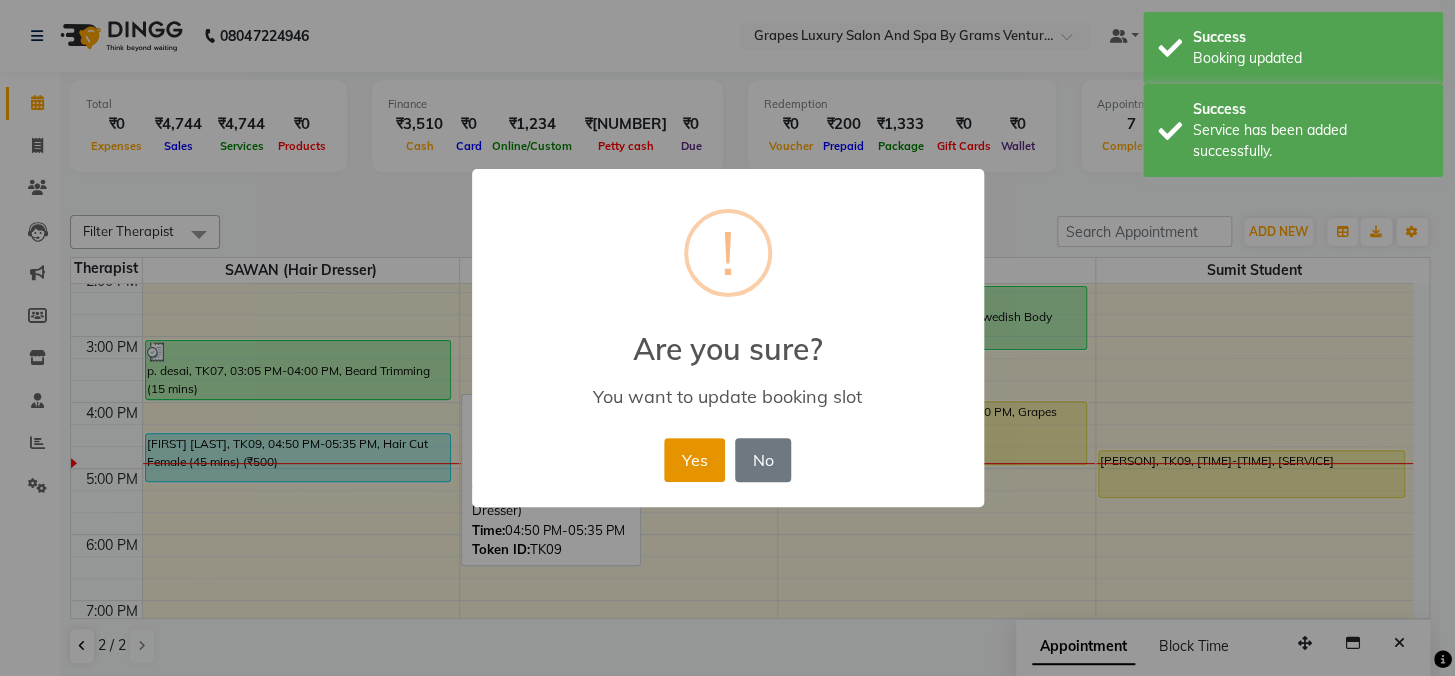 click on "Yes" at bounding box center [694, 460] 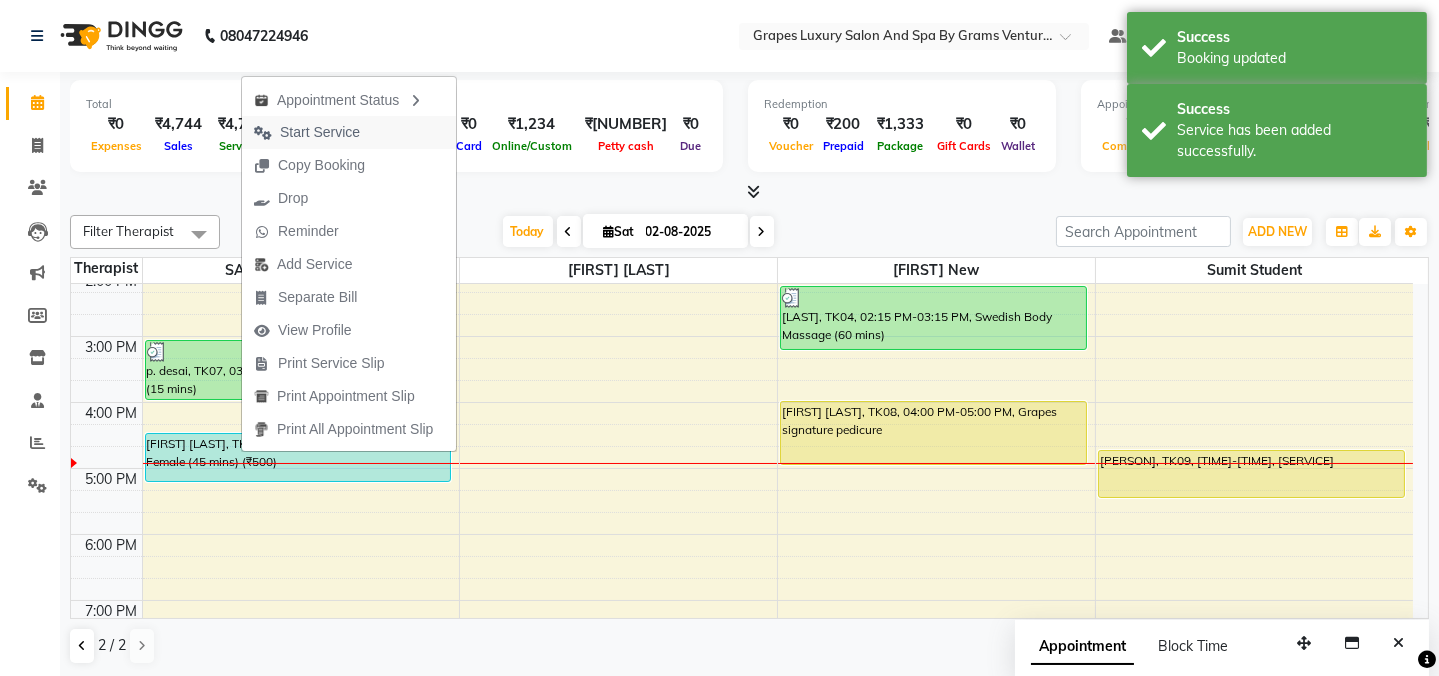 click on "Start Service" at bounding box center [320, 132] 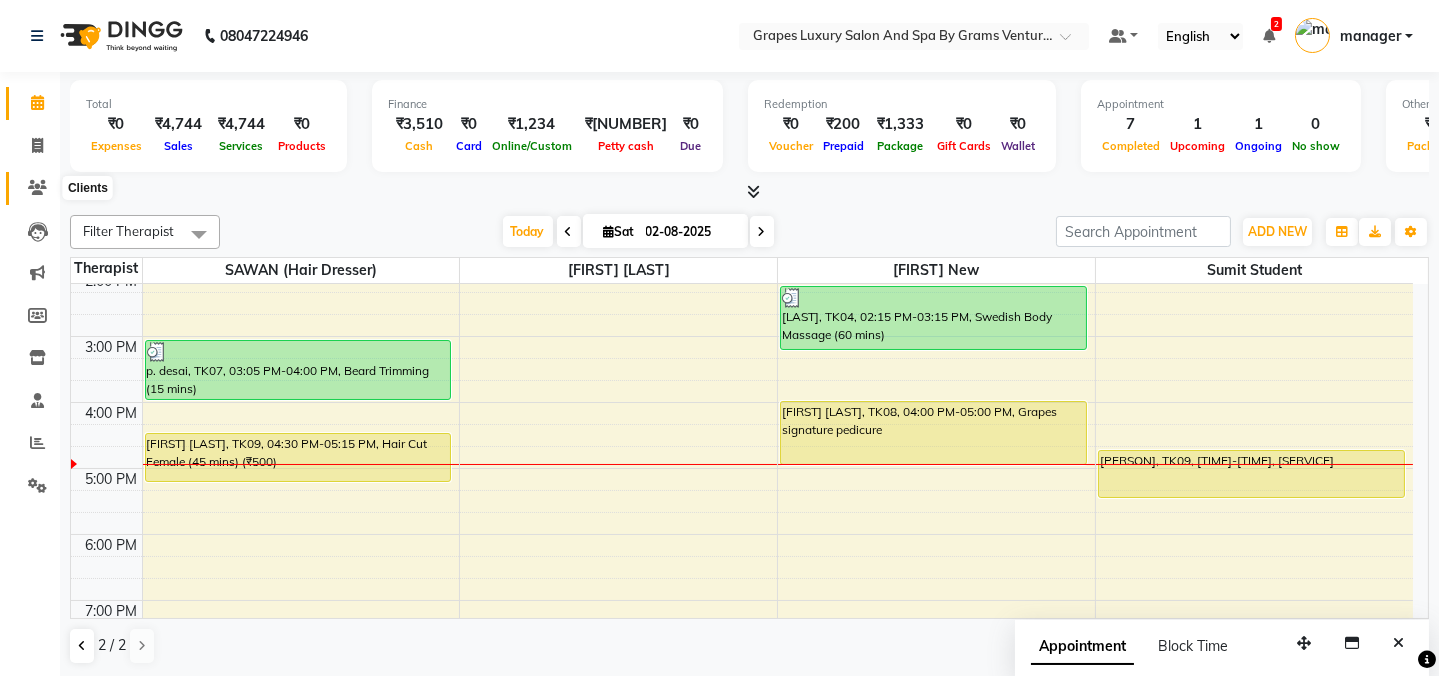 click 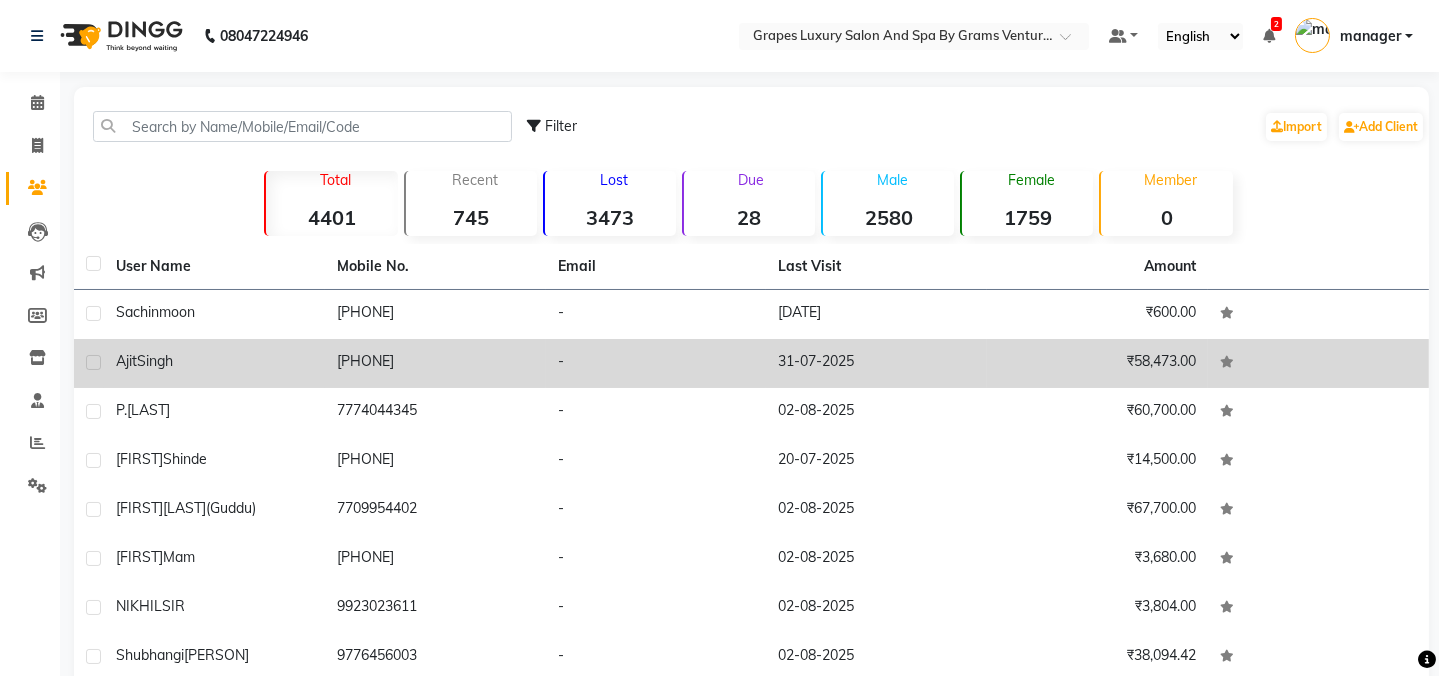 click on "[FIRST] [LAST]" 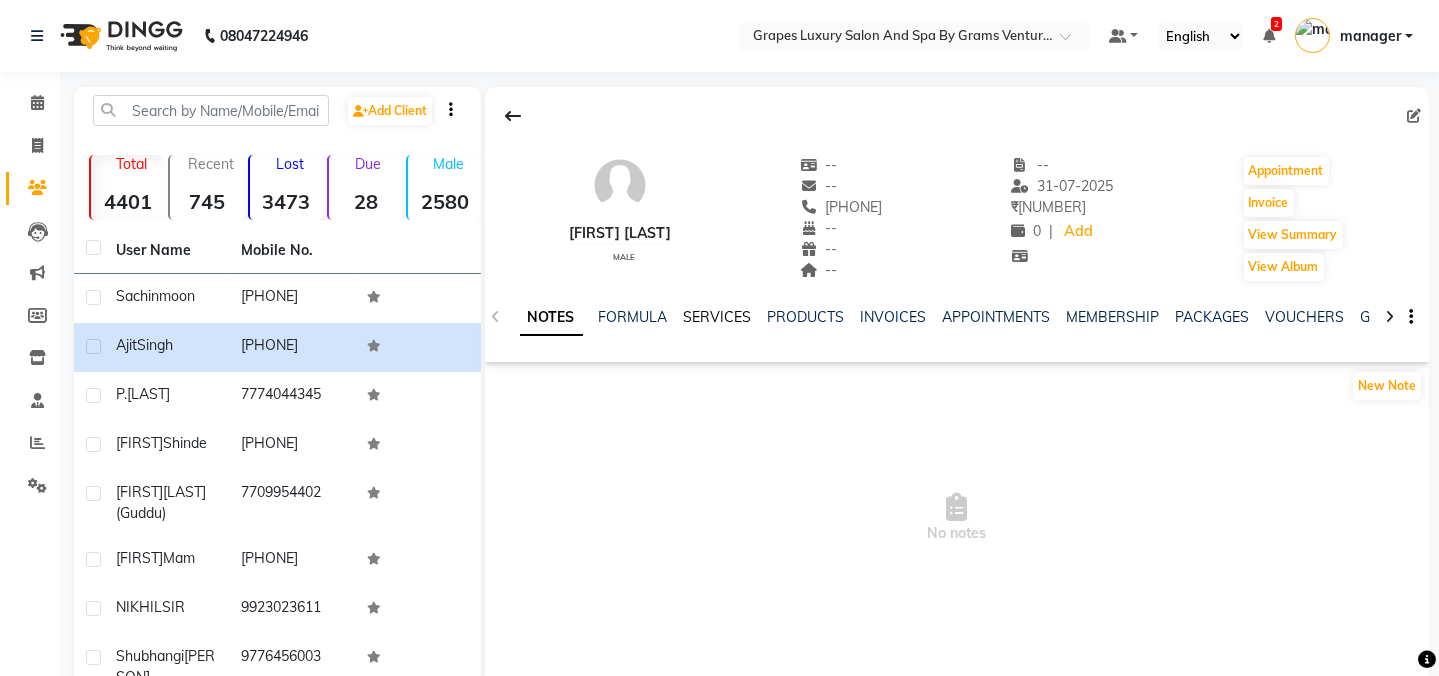 click on "SERVICES" 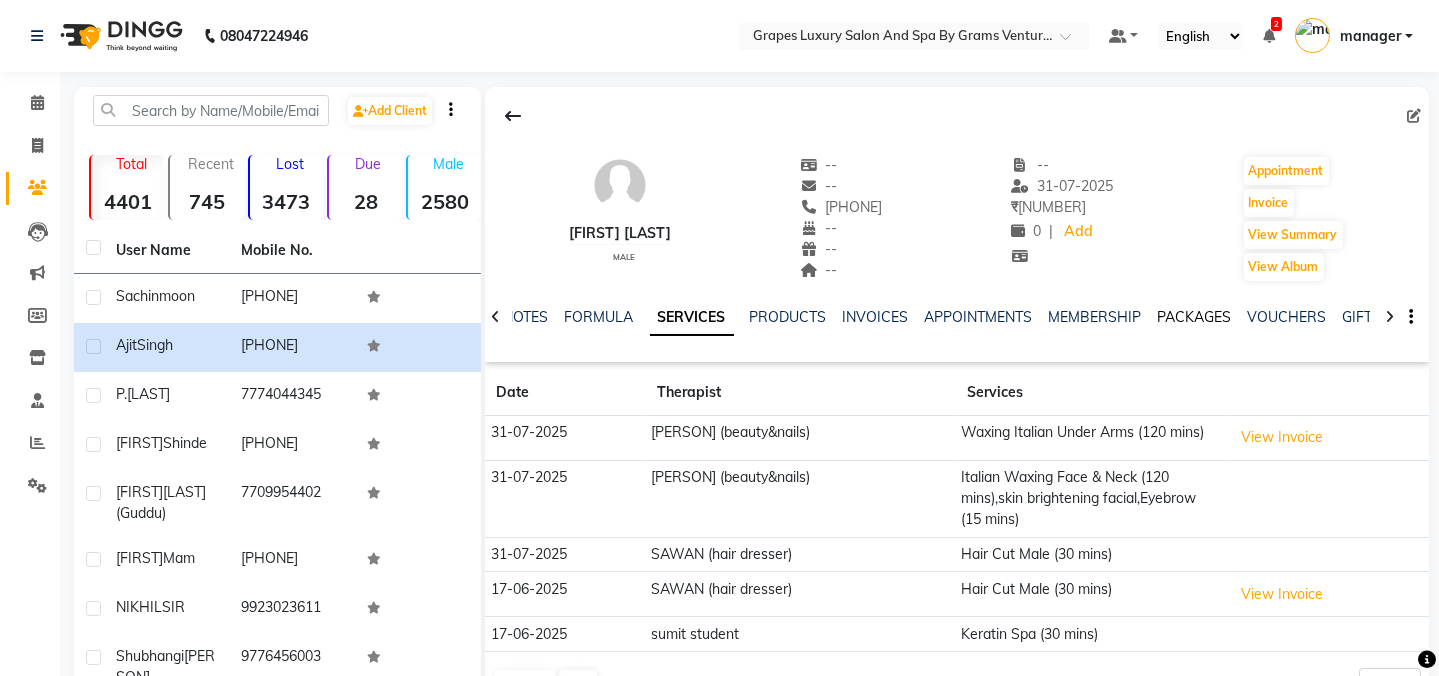 click on "PACKAGES" 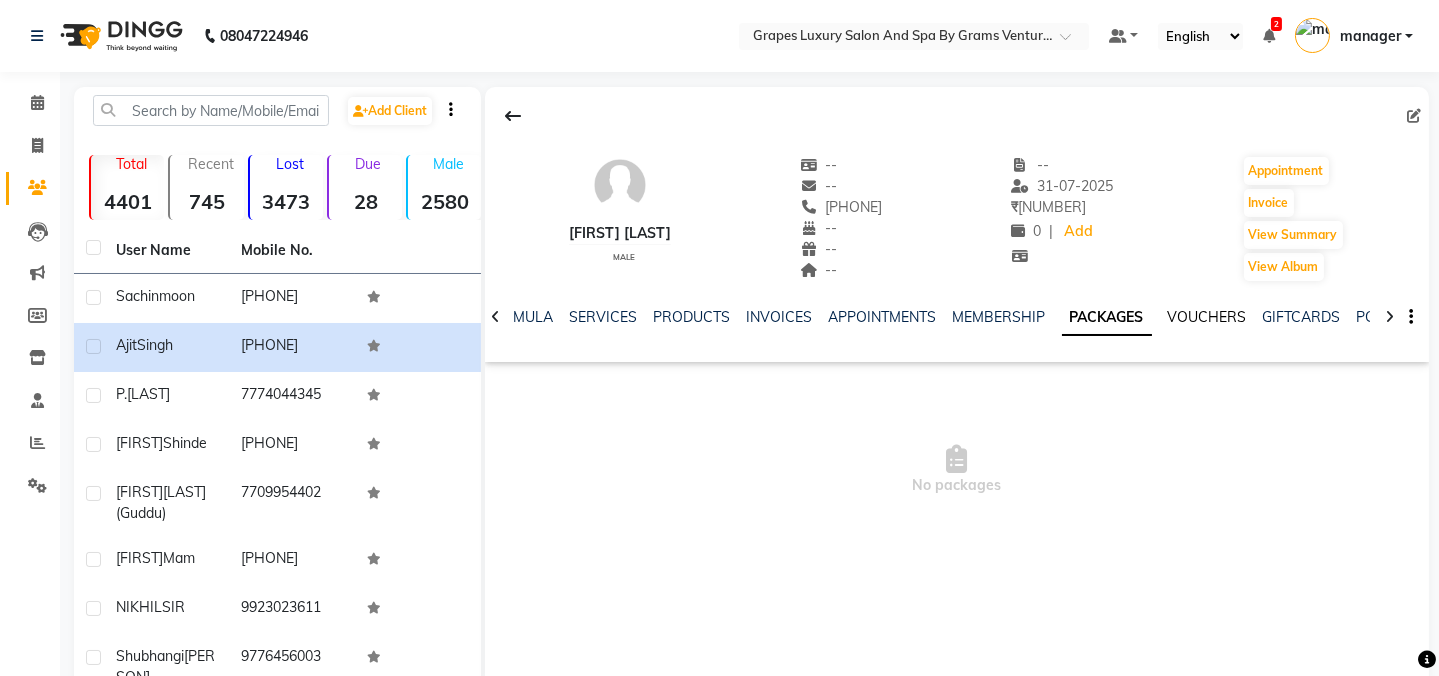 click on "VOUCHERS" 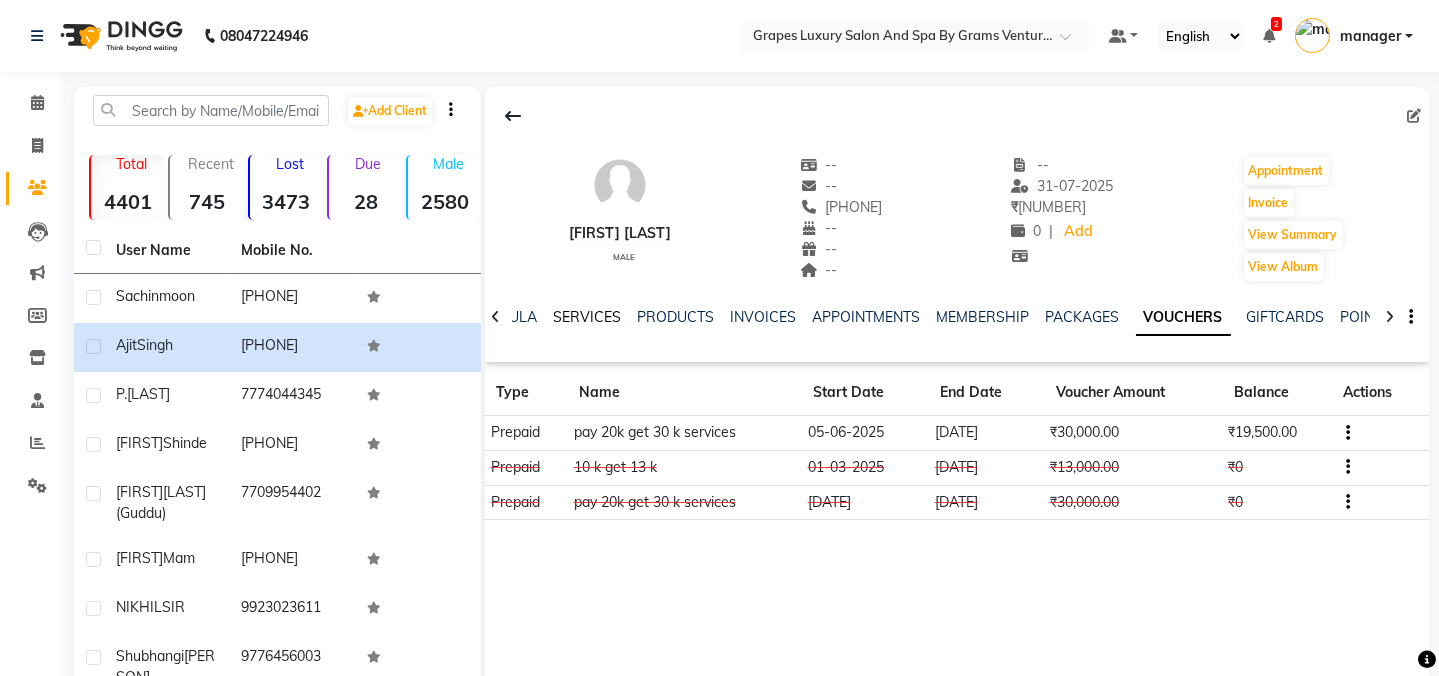click on "SERVICES" 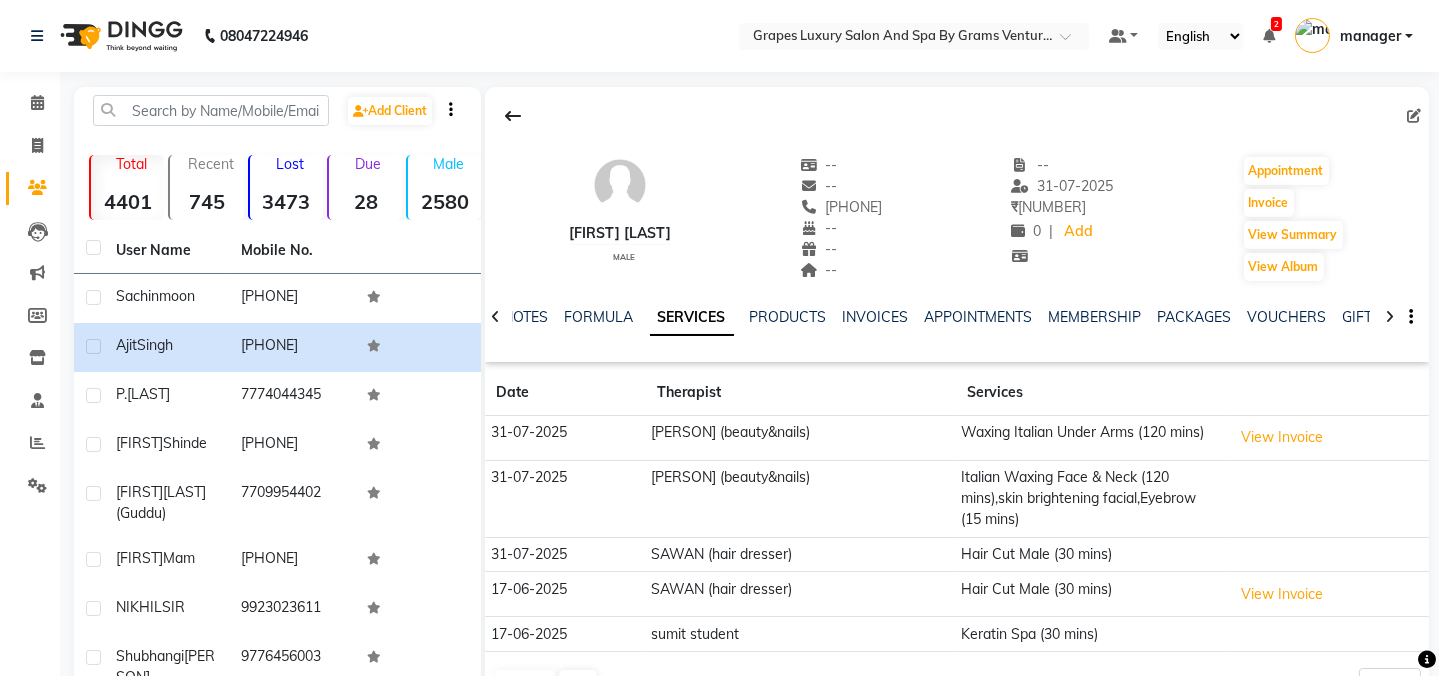 scroll, scrollTop: 170, scrollLeft: 0, axis: vertical 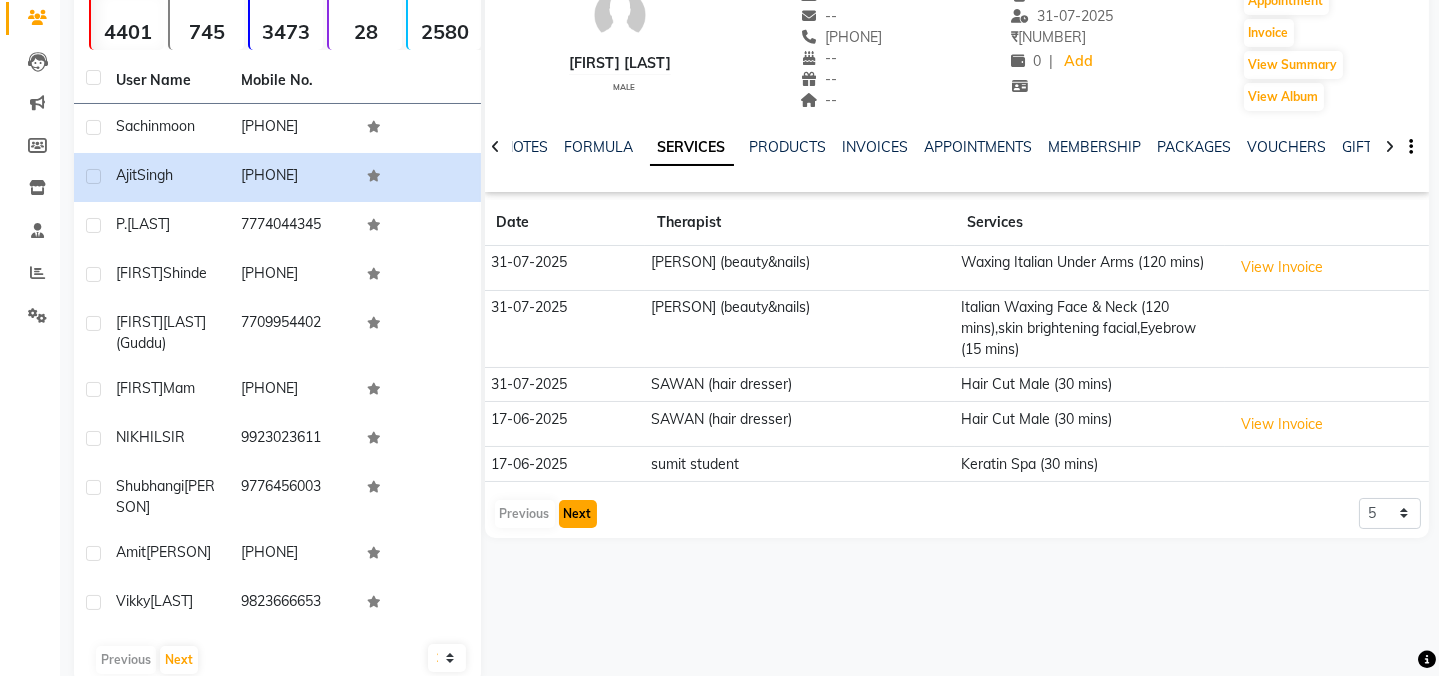 click on "Next" 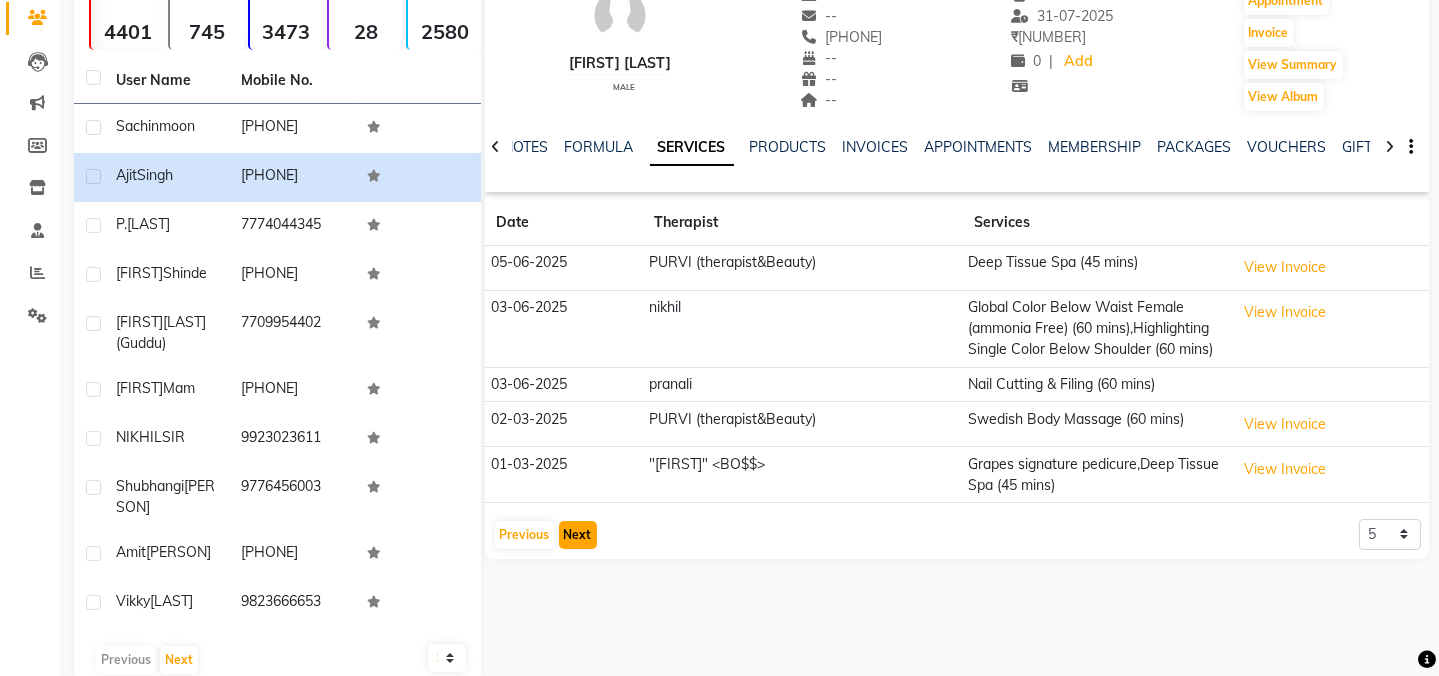 click on "Next" 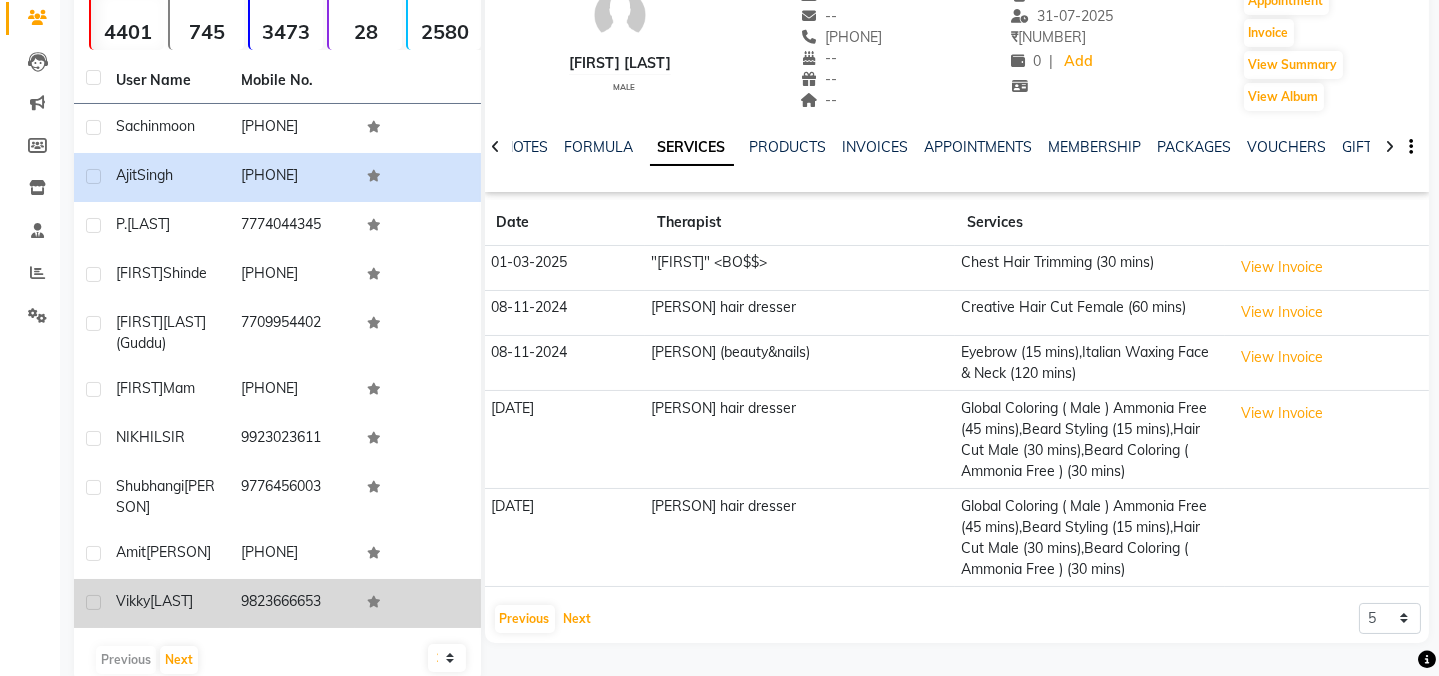scroll, scrollTop: 207, scrollLeft: 0, axis: vertical 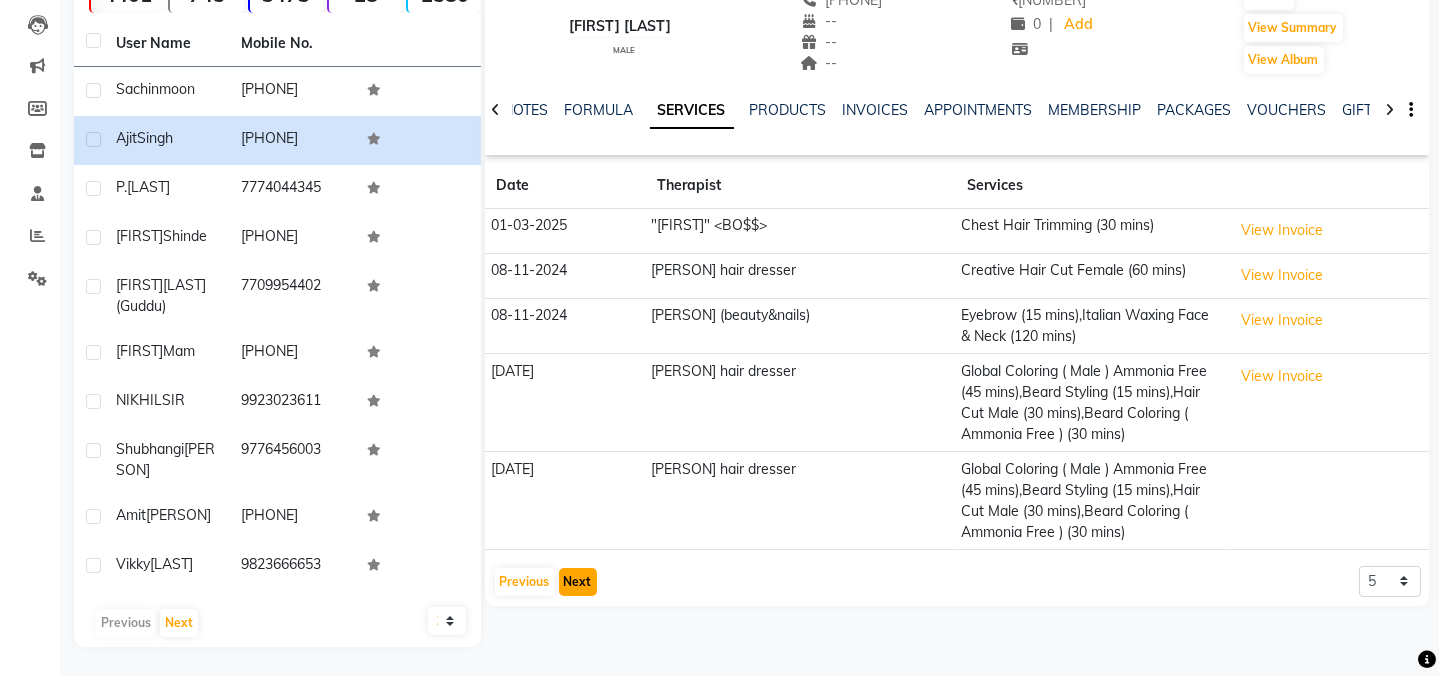 click on "Next" 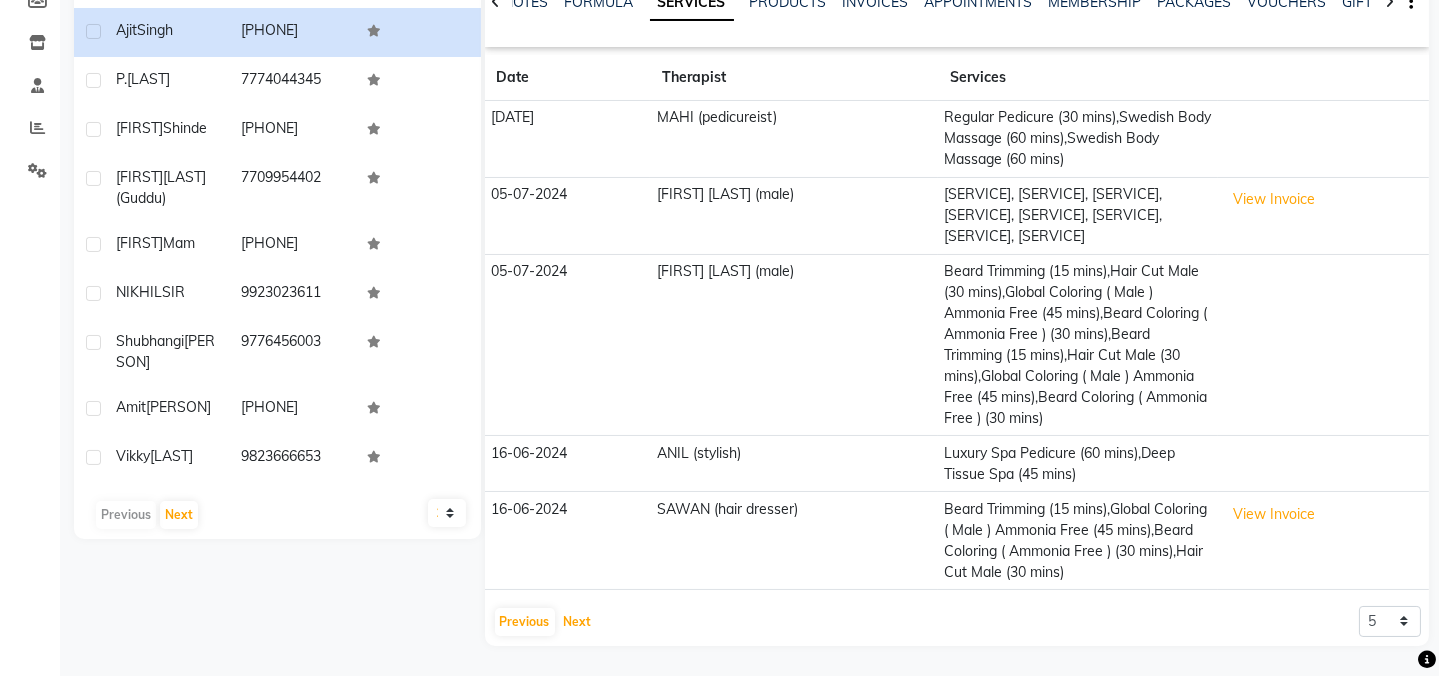scroll, scrollTop: 306, scrollLeft: 0, axis: vertical 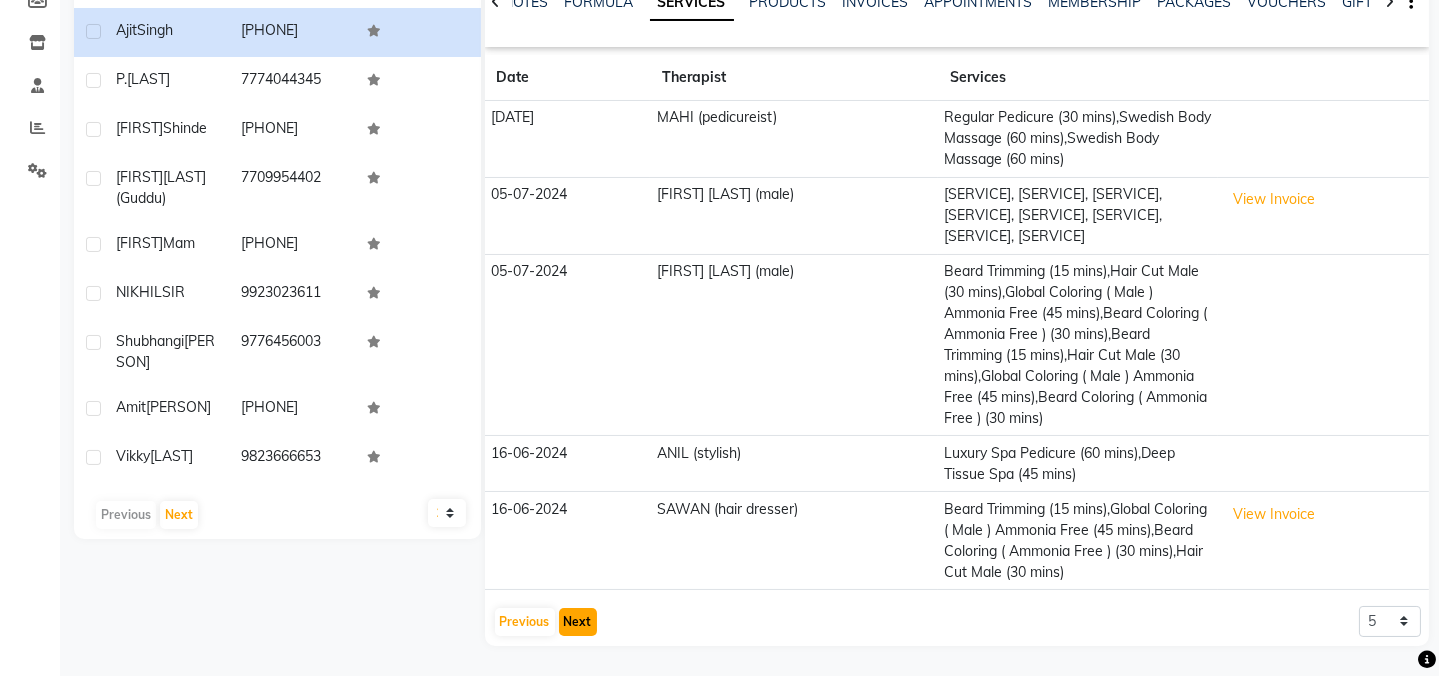 click on "Next" 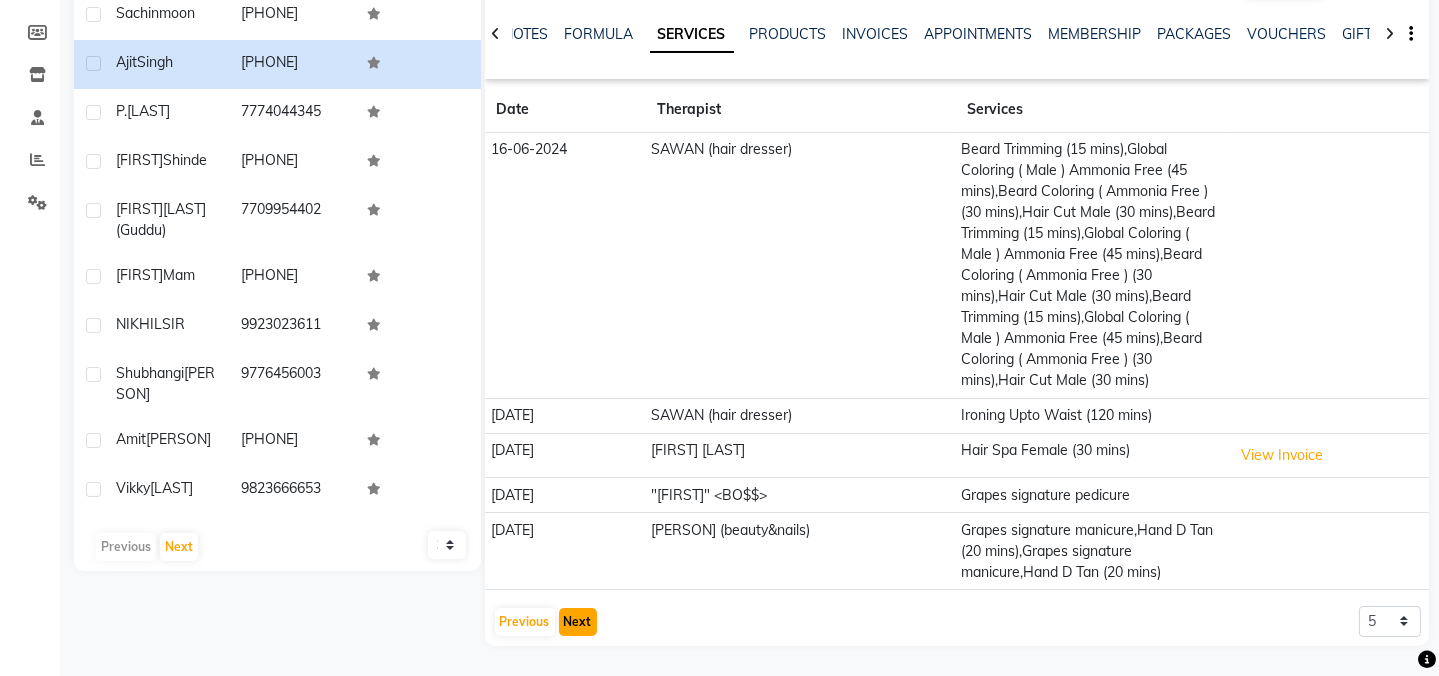 scroll, scrollTop: 281, scrollLeft: 0, axis: vertical 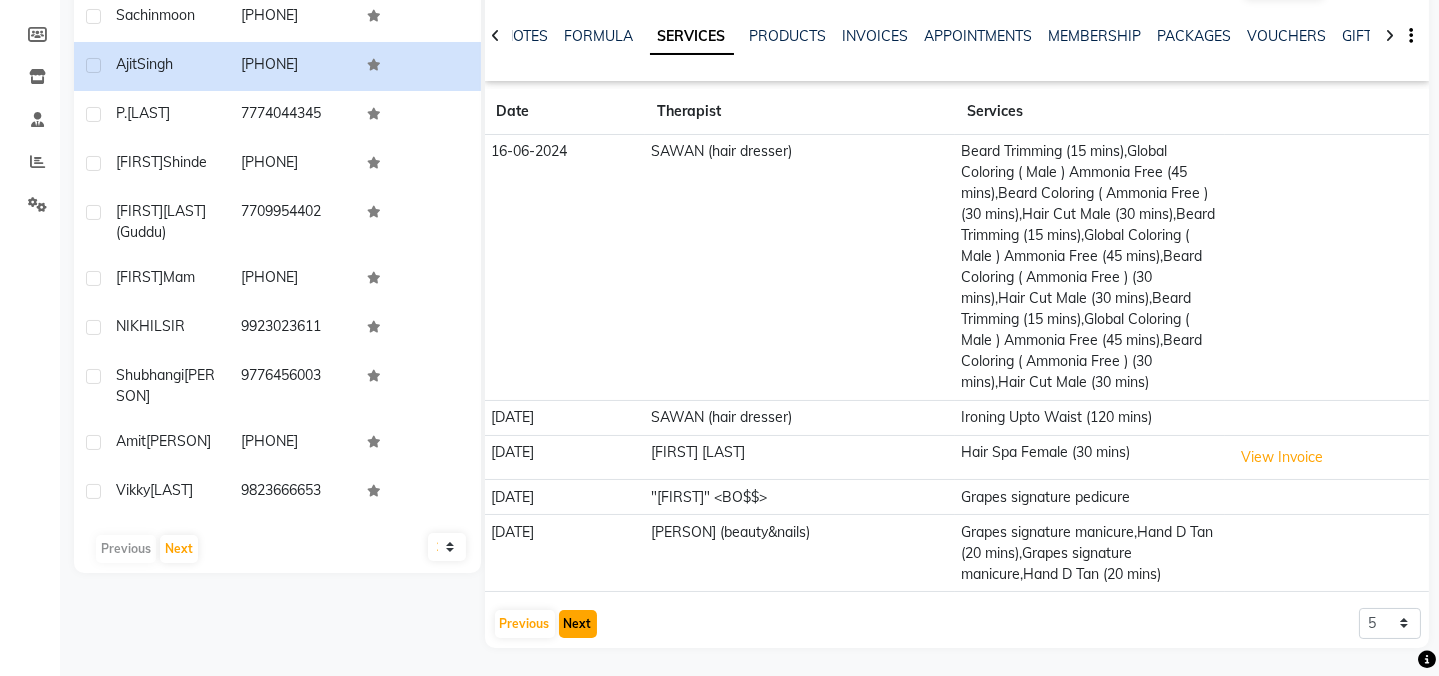 click on "Next" 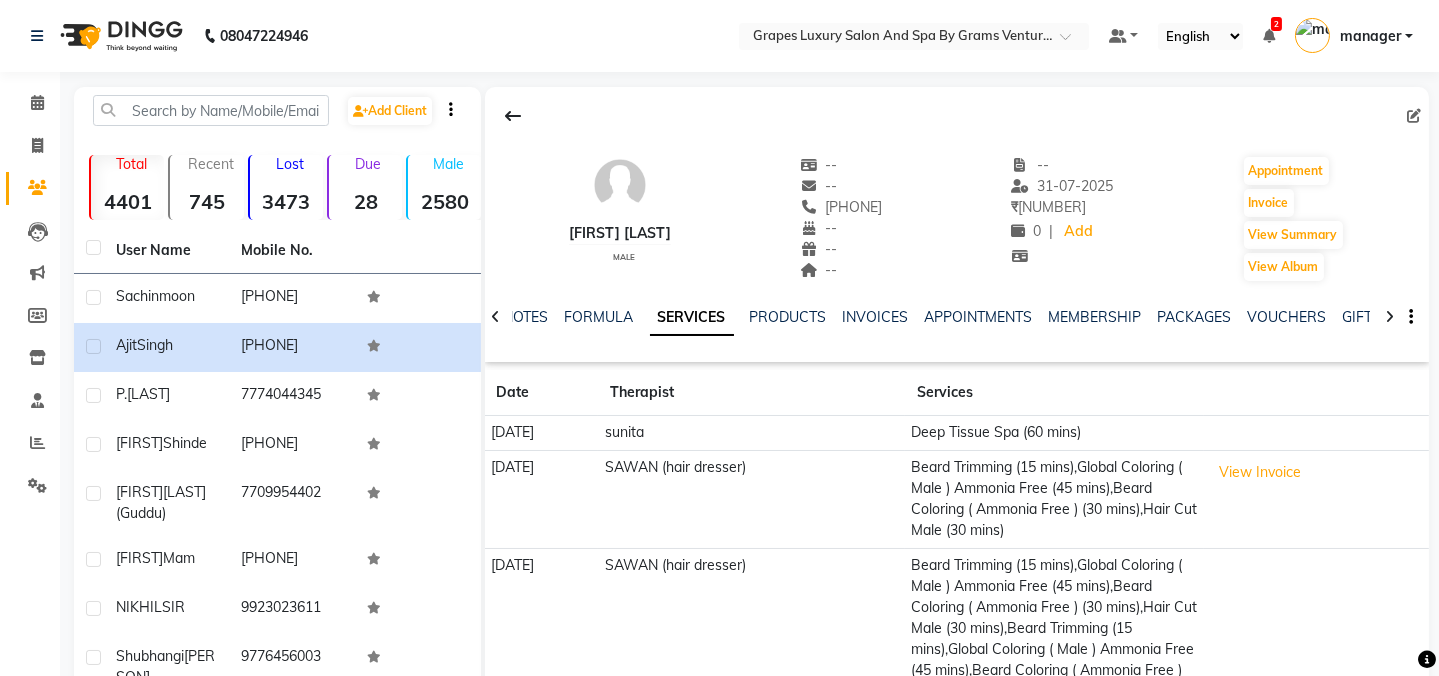 scroll, scrollTop: 587, scrollLeft: 0, axis: vertical 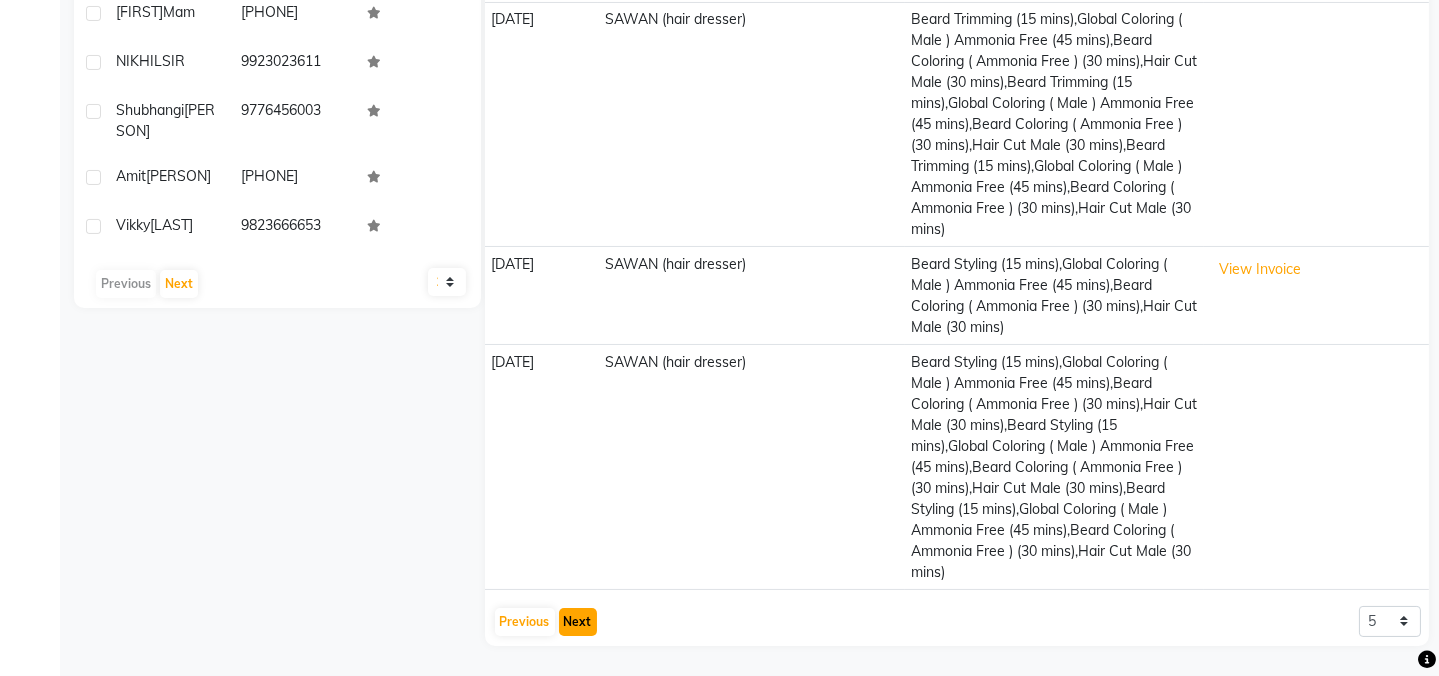 click on "Next" 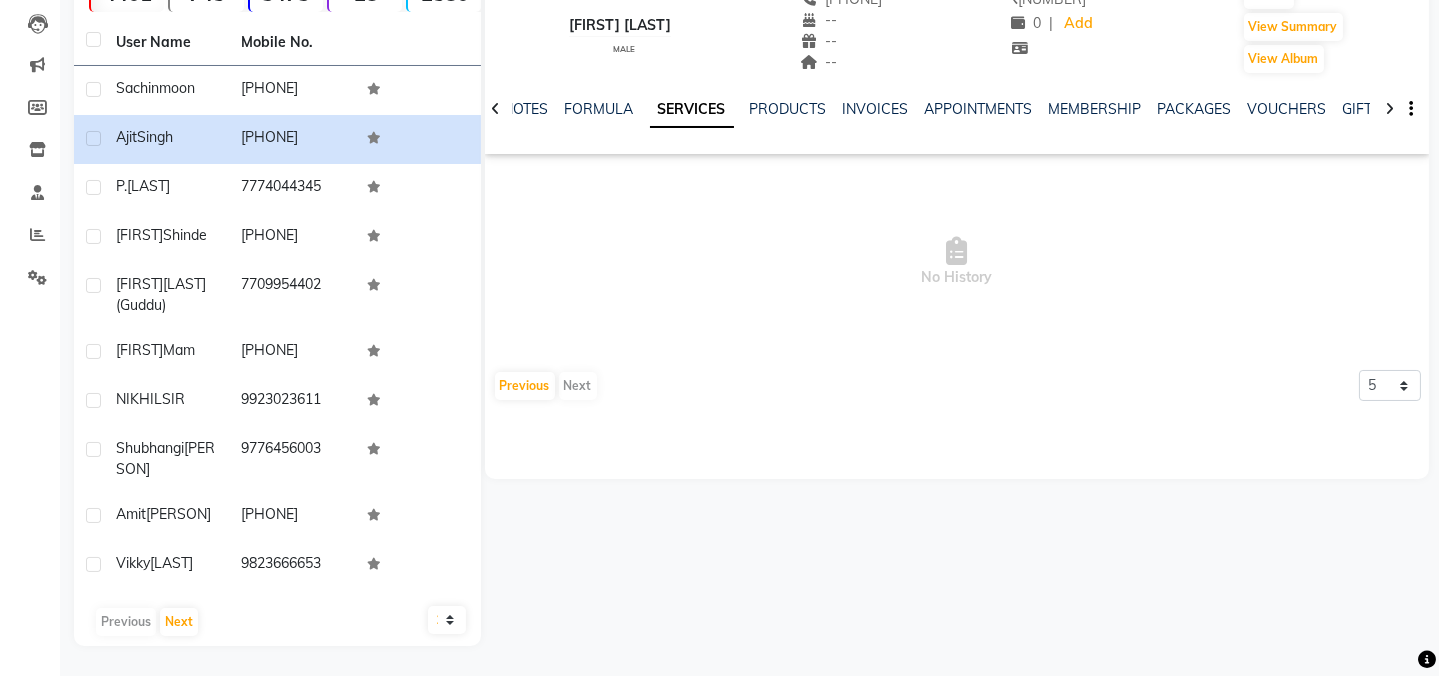 scroll, scrollTop: 207, scrollLeft: 0, axis: vertical 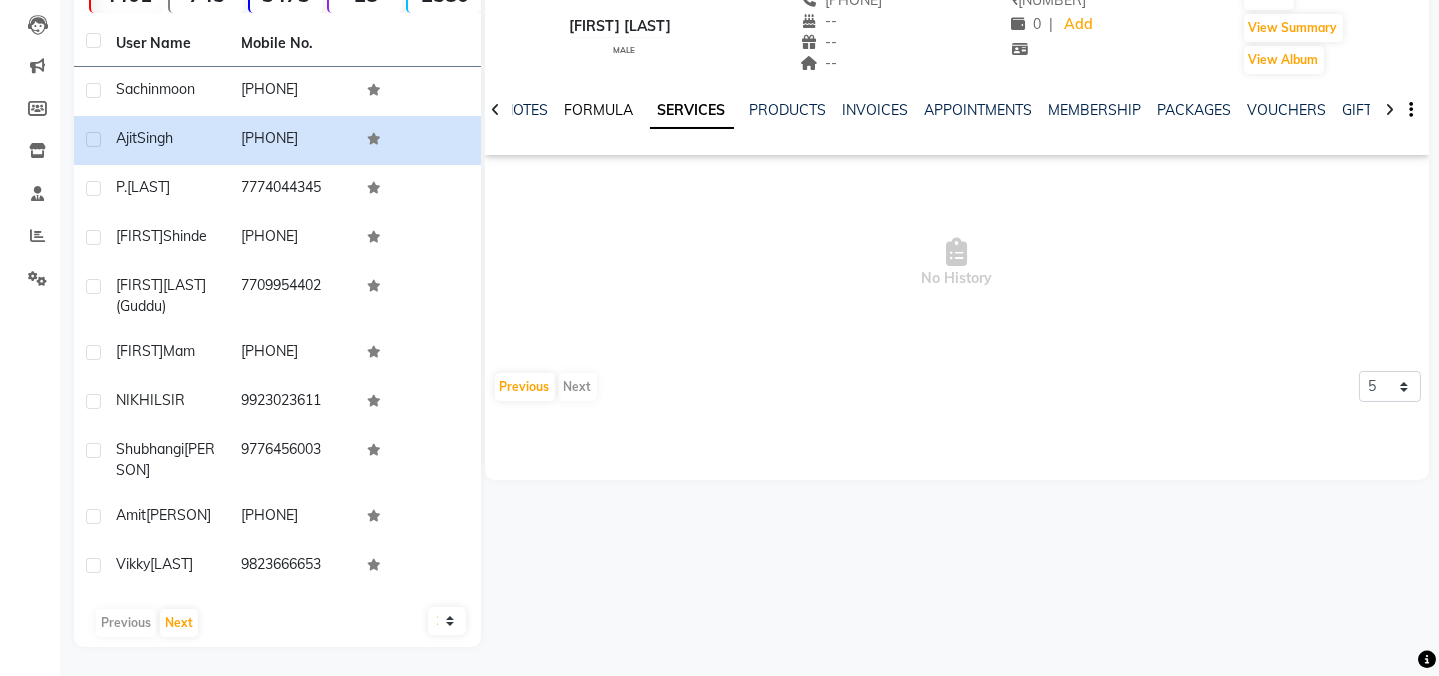 click on "FORMULA" 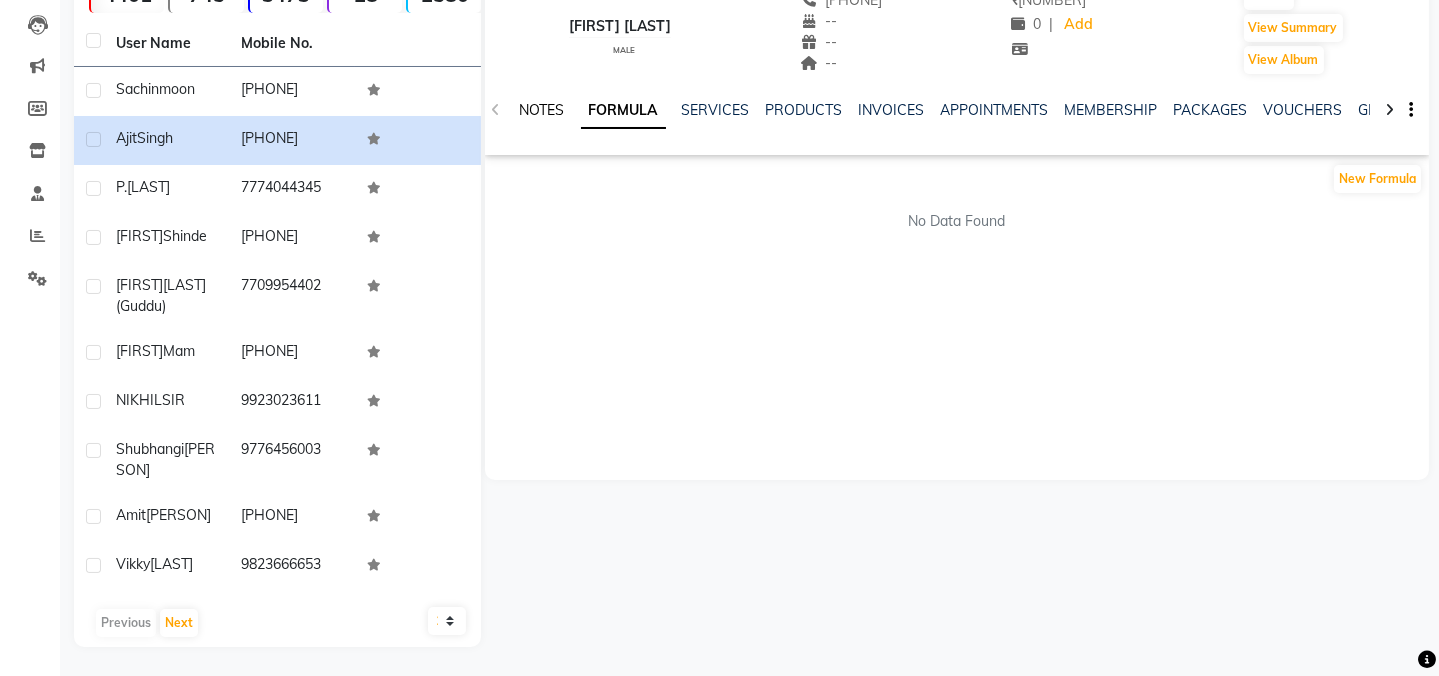 click on "NOTES" 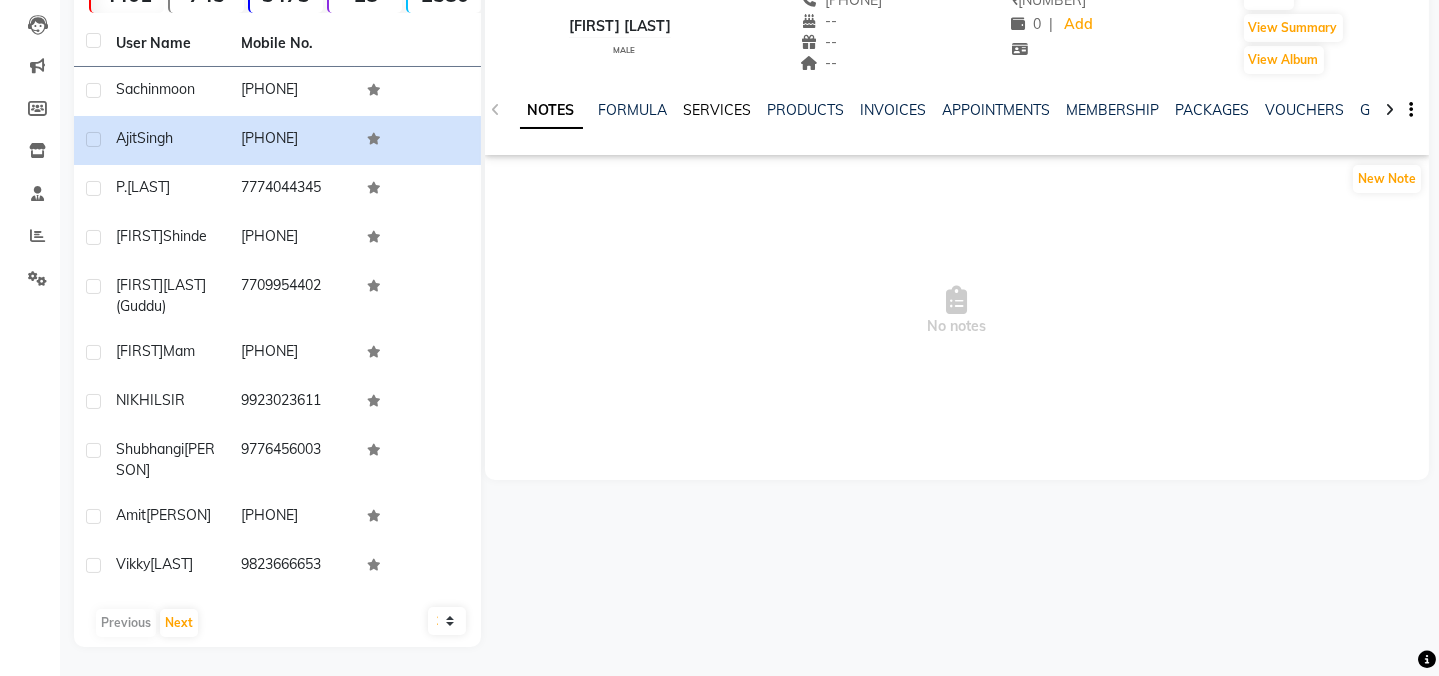click on "SERVICES" 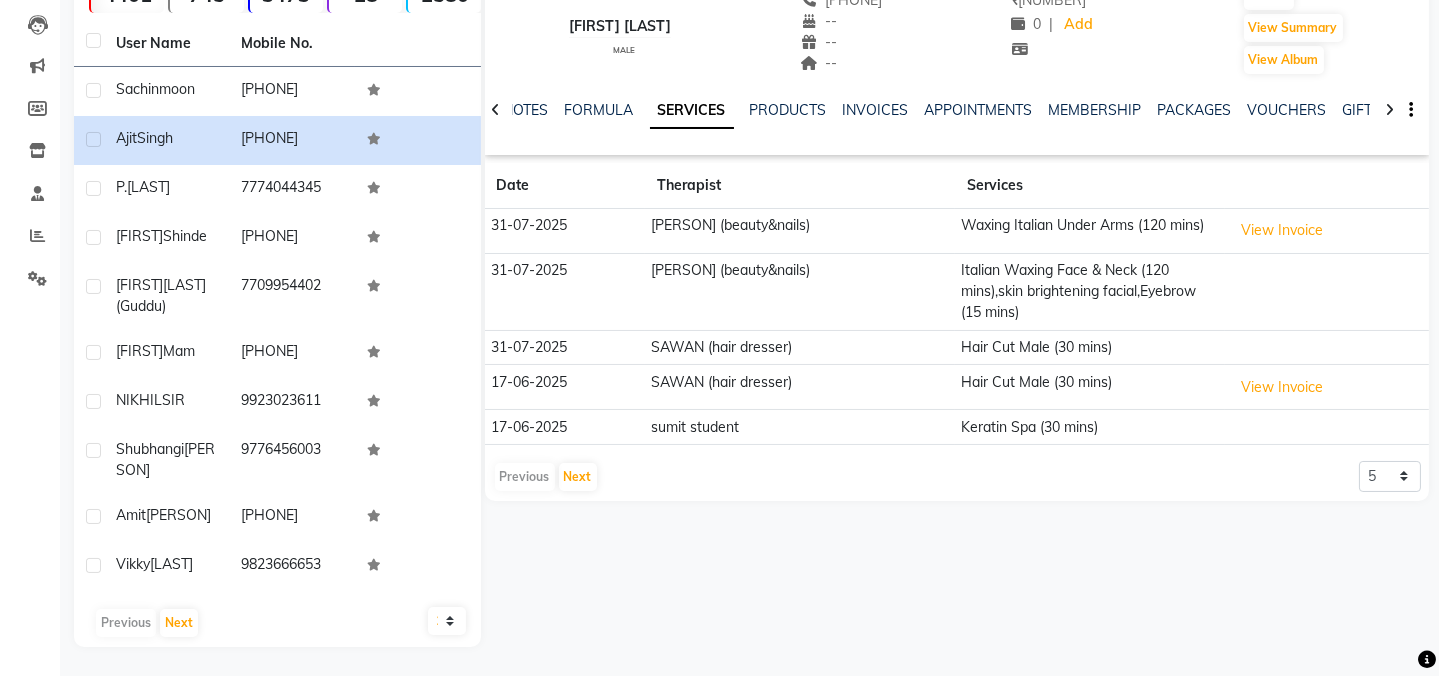 click on "NOTES FORMULA SERVICES PRODUCTS INVOICES APPOINTMENTS MEMBERSHIP PACKAGES VOUCHERS GIFTCARDS POINTS FORMS FAMILY CARDS WALLET" 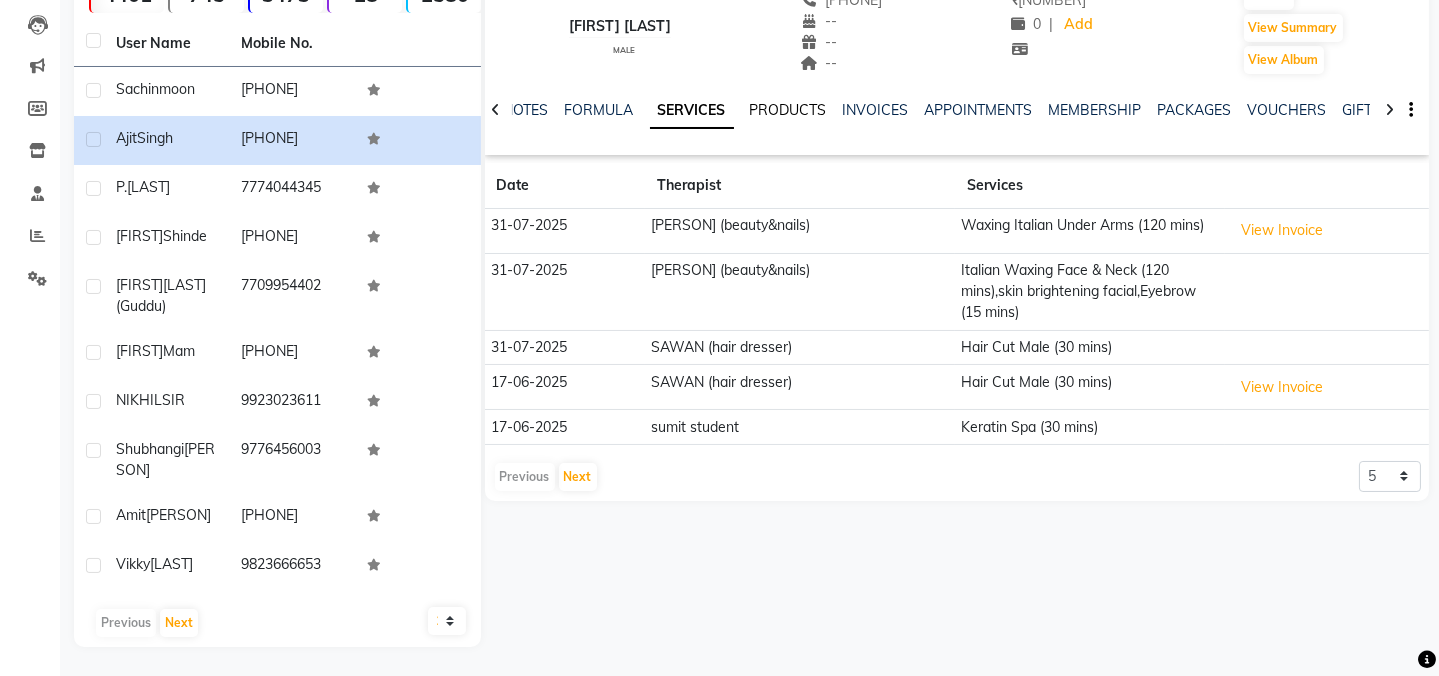 click on "PRODUCTS" 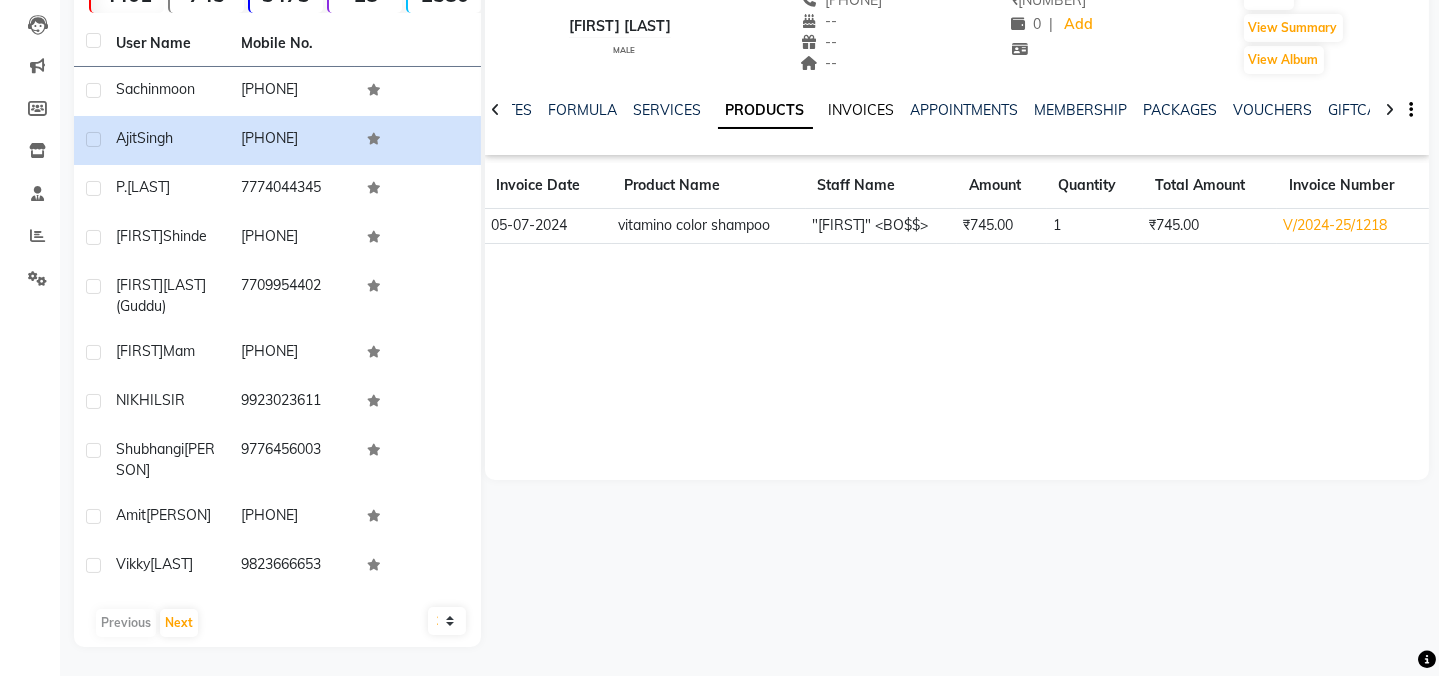 click on "INVOICES" 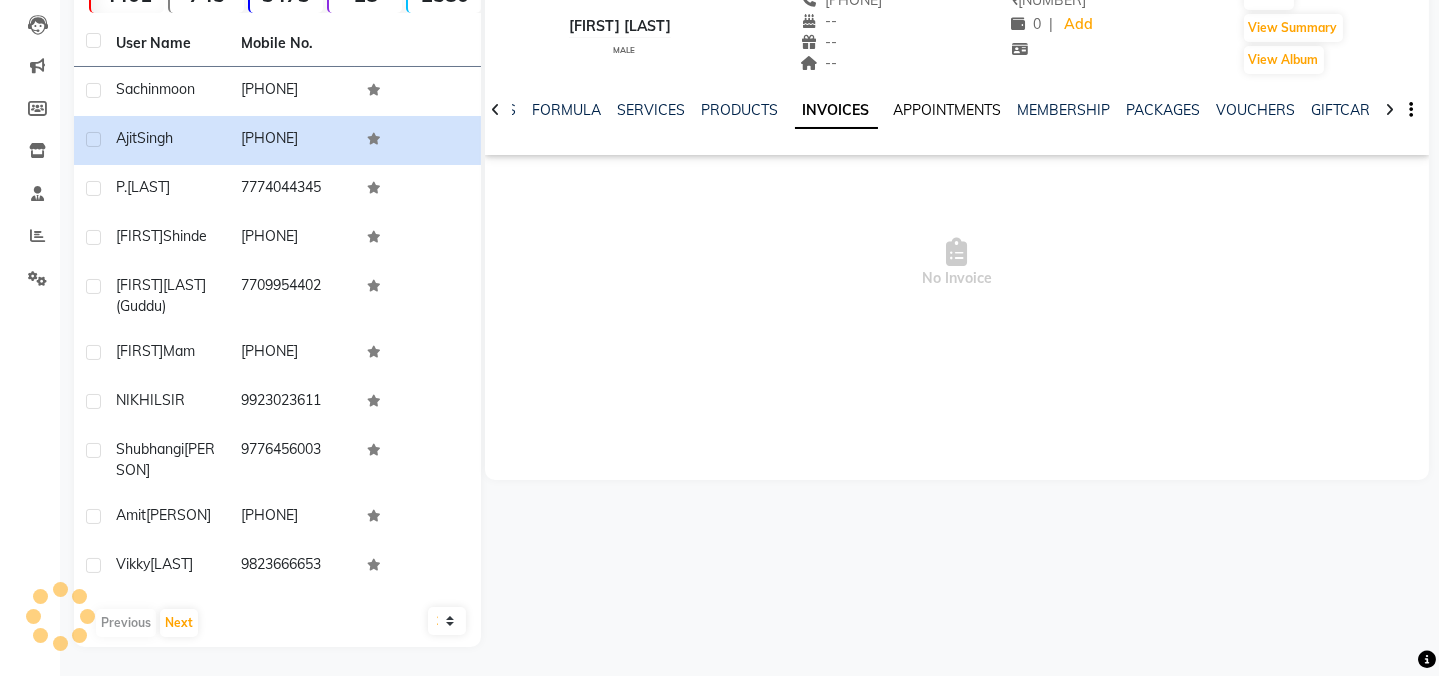 click on "APPOINTMENTS" 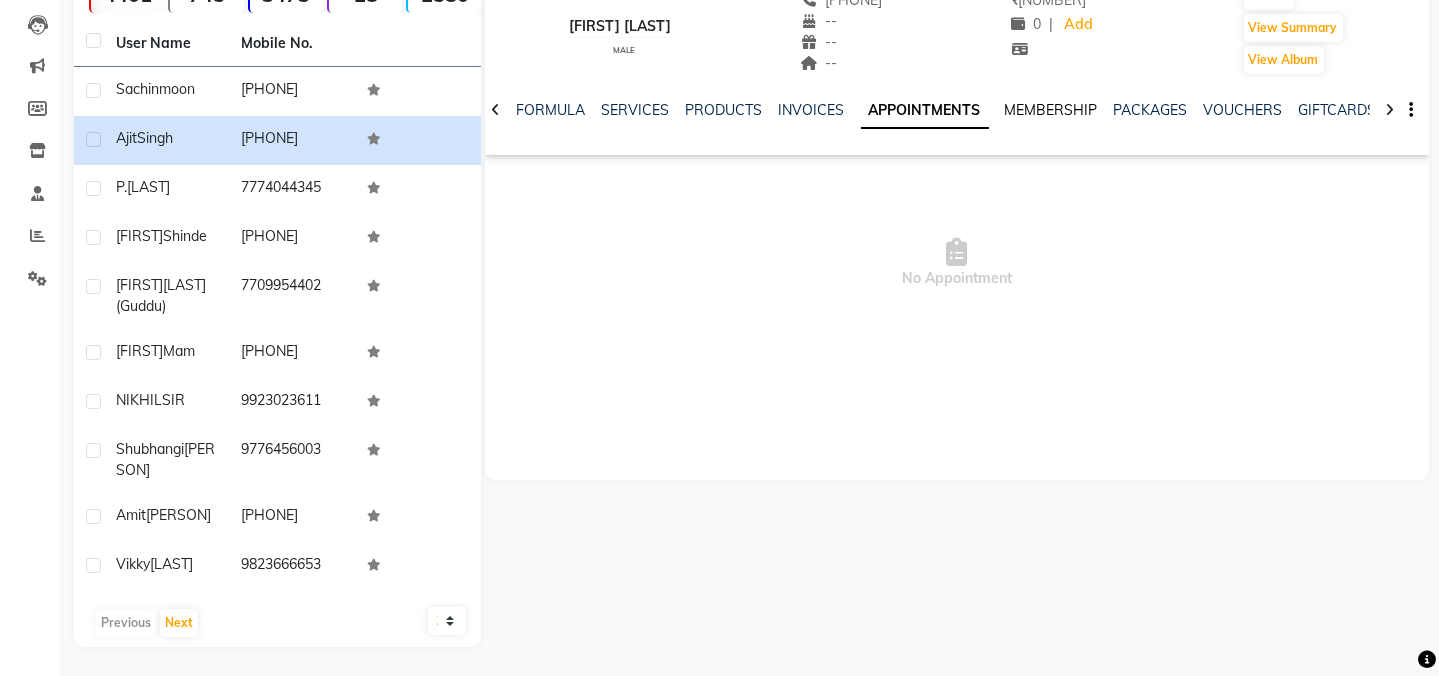 click on "MEMBERSHIP" 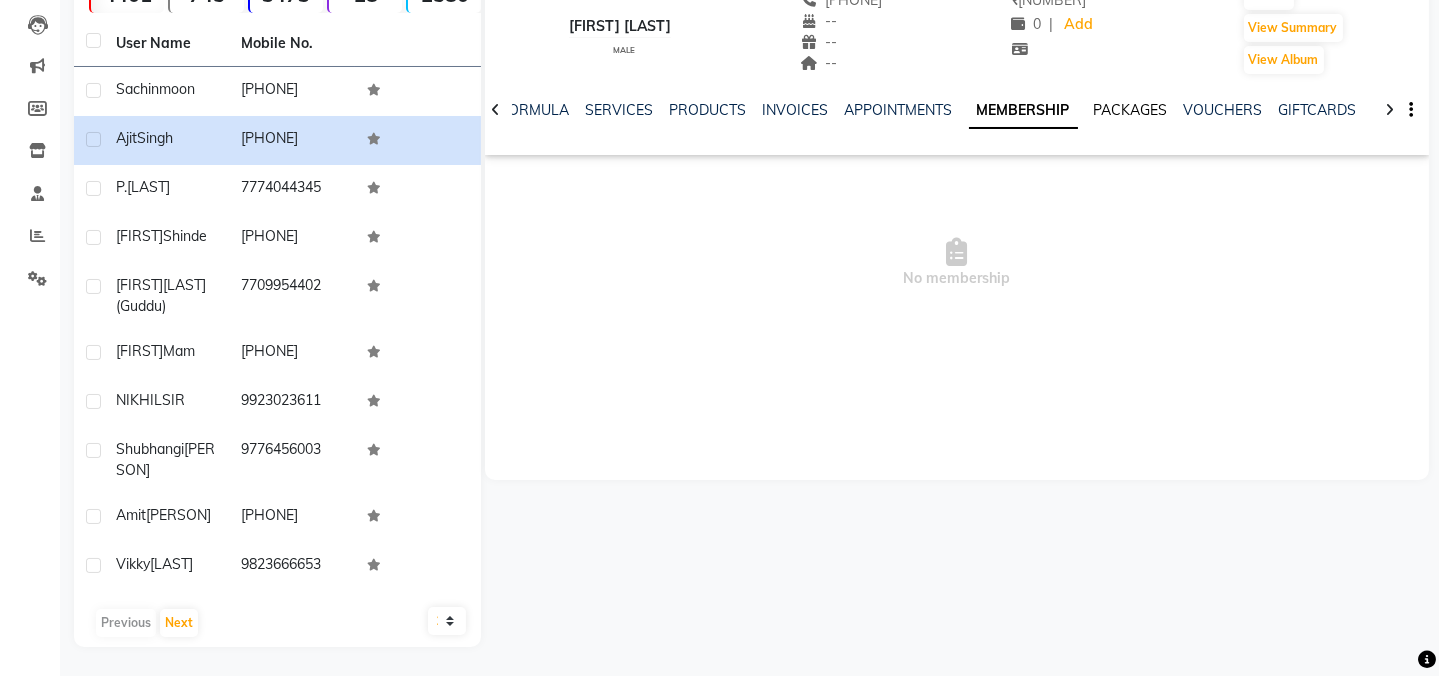 click on "PACKAGES" 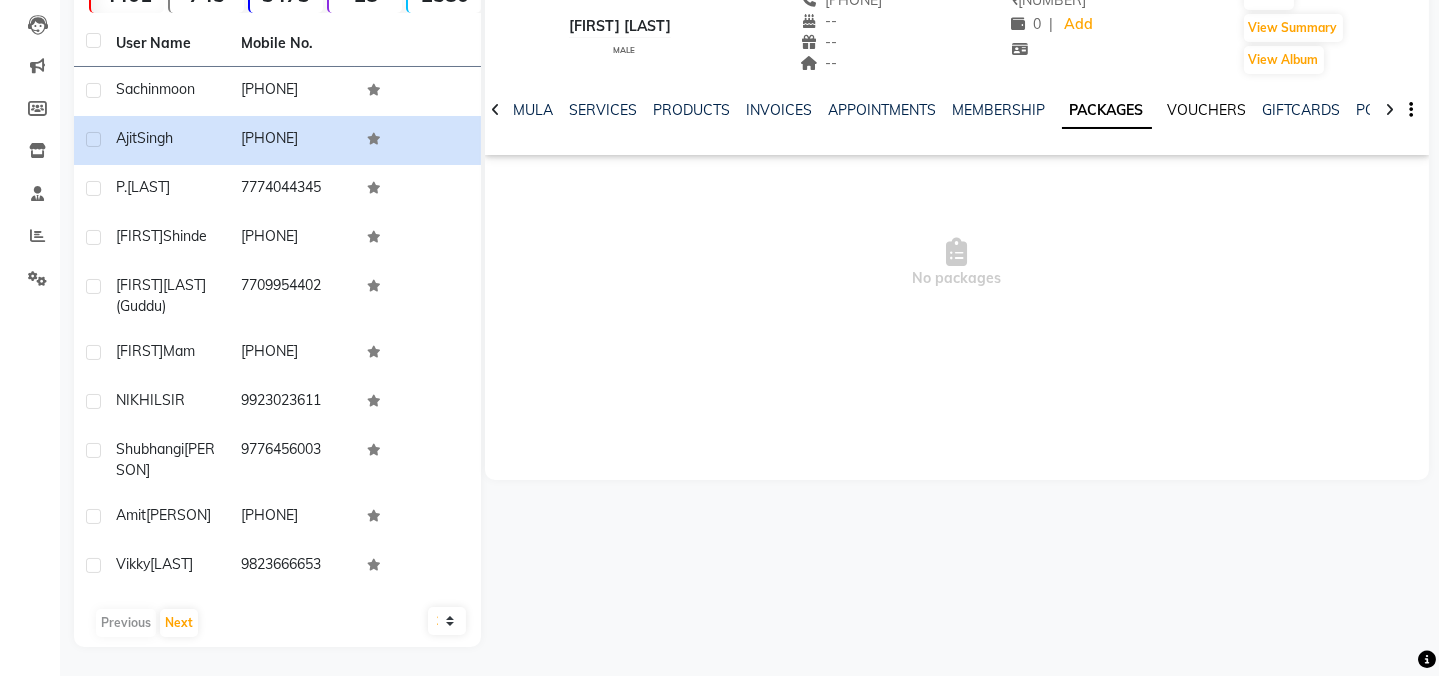 click on "VOUCHERS" 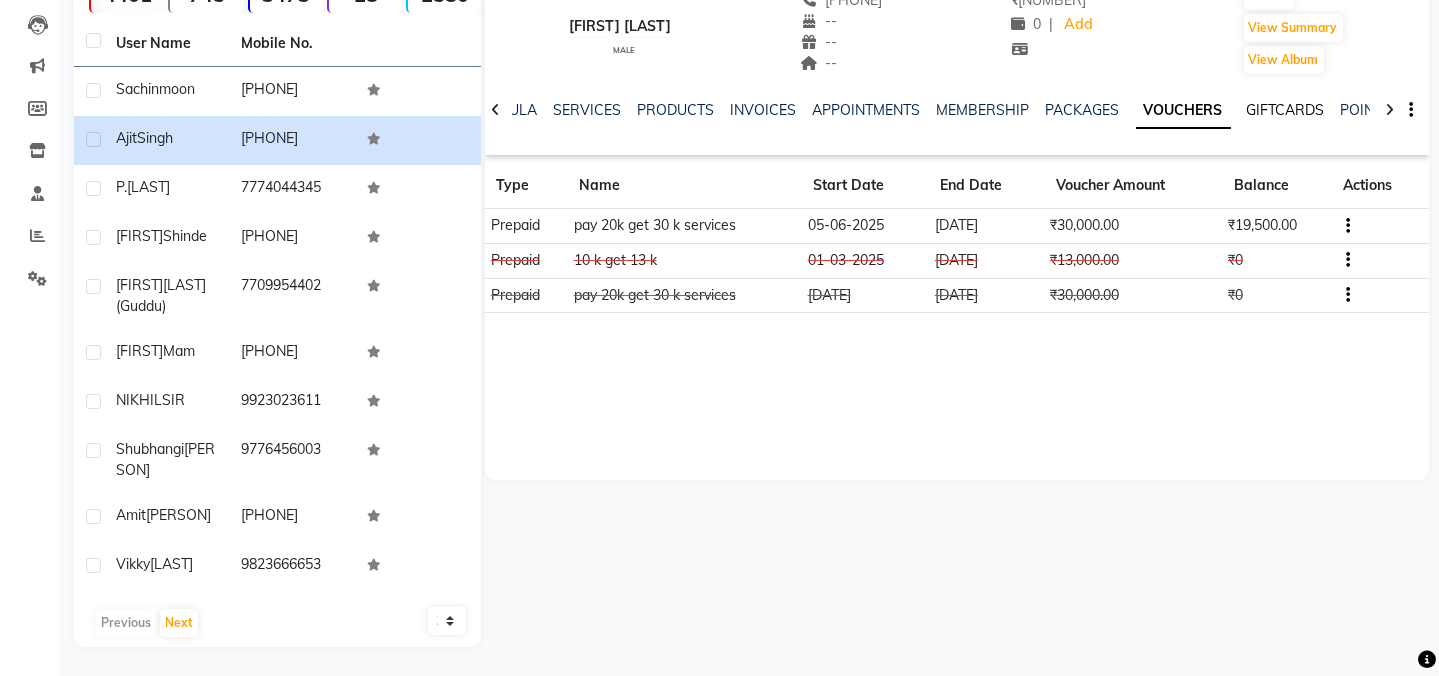 click on "GIFTCARDS" 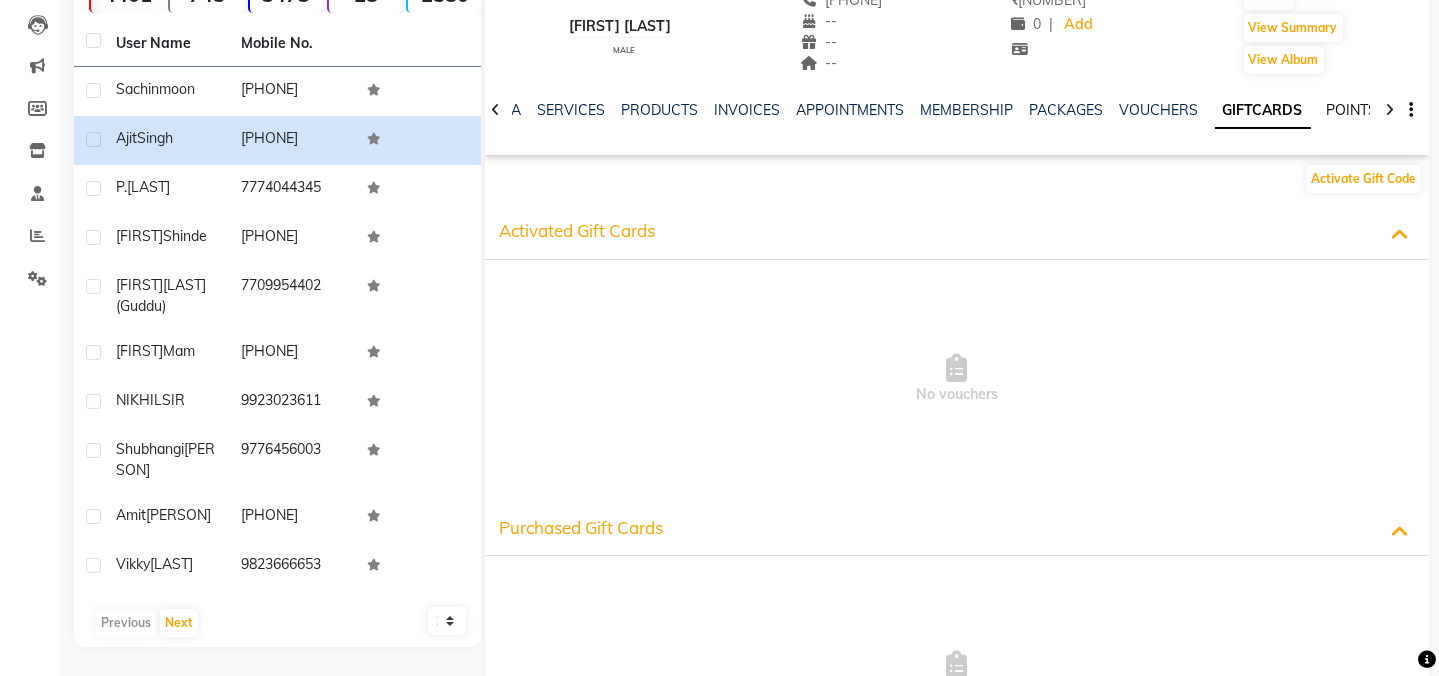 click on "POINTS" 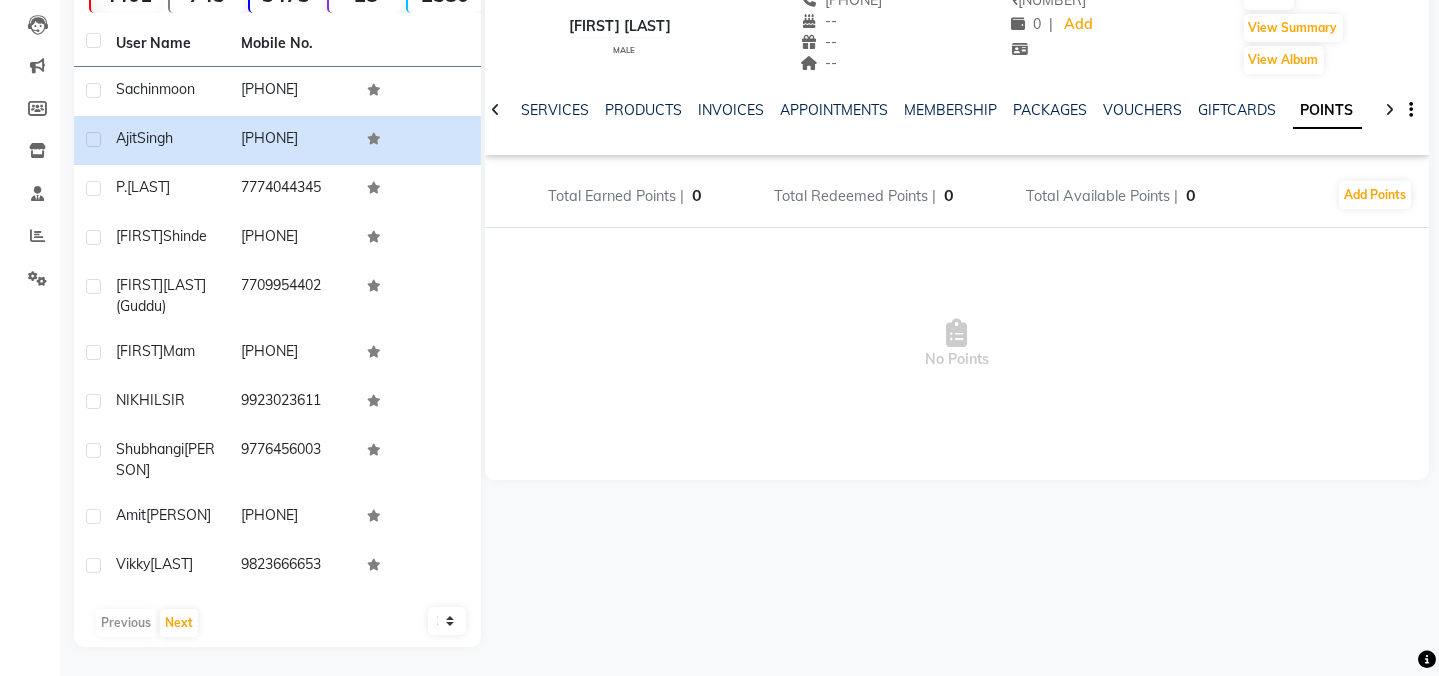 scroll, scrollTop: 0, scrollLeft: 0, axis: both 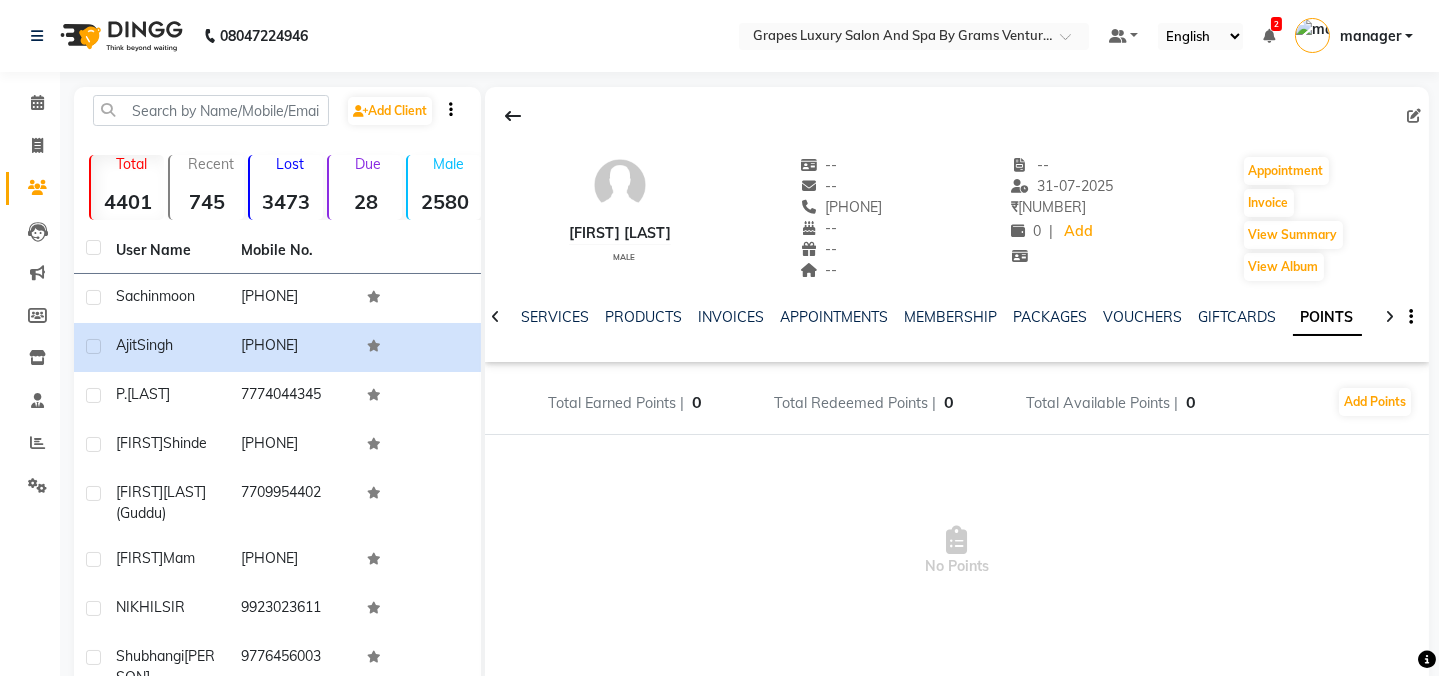 click on "NOTES FORMULA SERVICES PRODUCTS INVOICES APPOINTMENTS MEMBERSHIP PACKAGES VOUCHERS GIFTCARDS POINTS FORMS FAMILY CARDS WALLET" 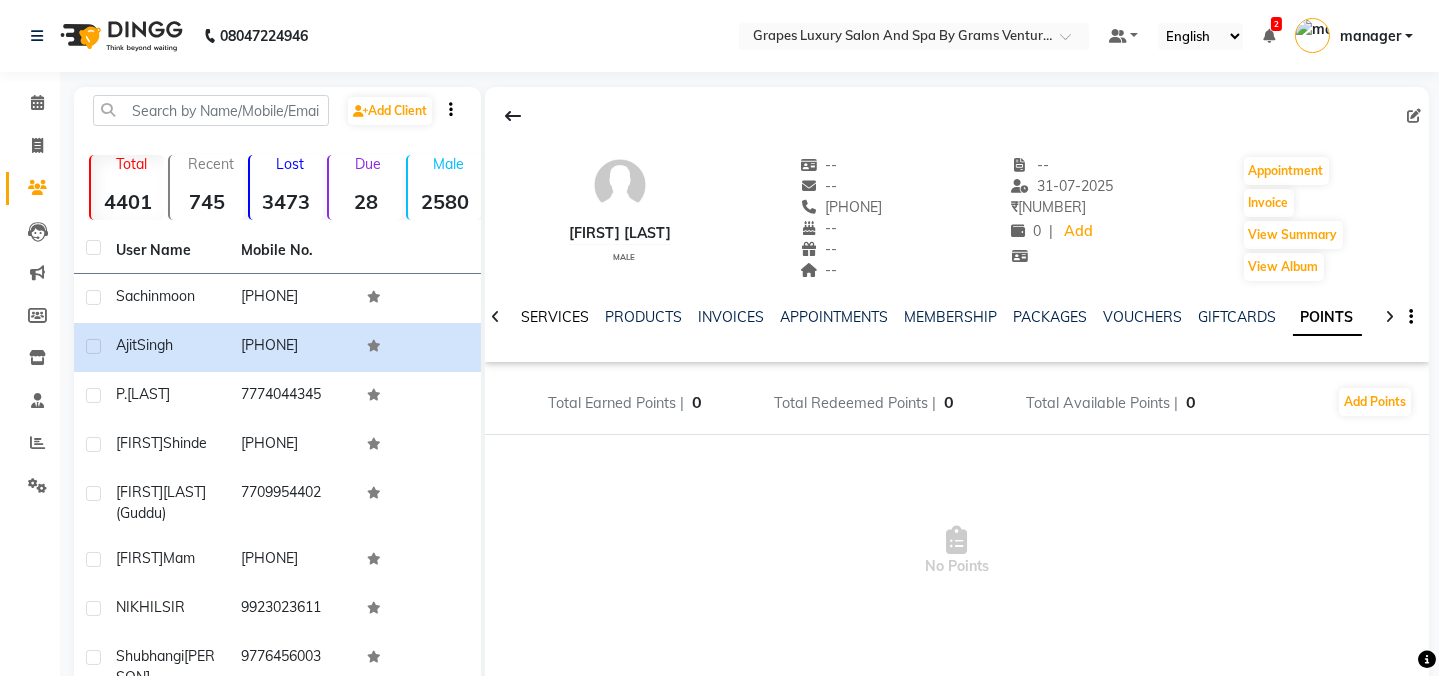 click on "SERVICES" 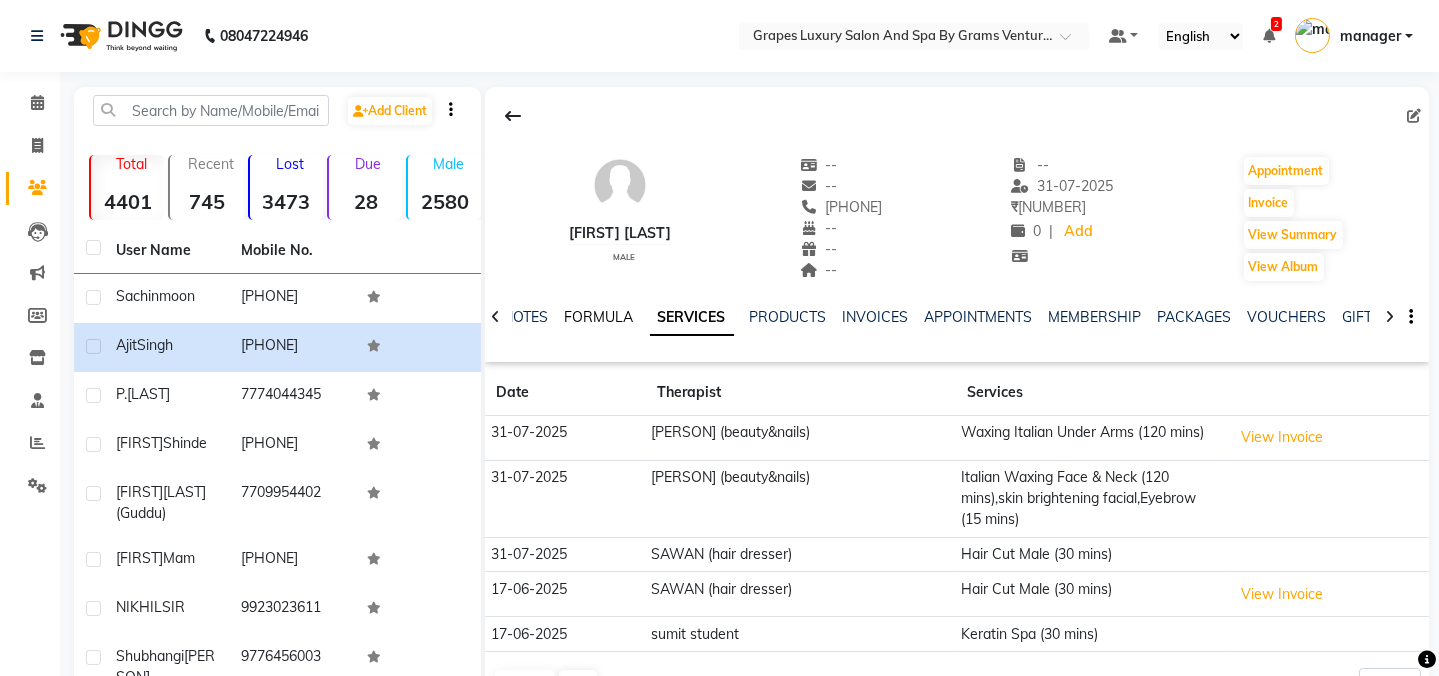 click on "FORMULA" 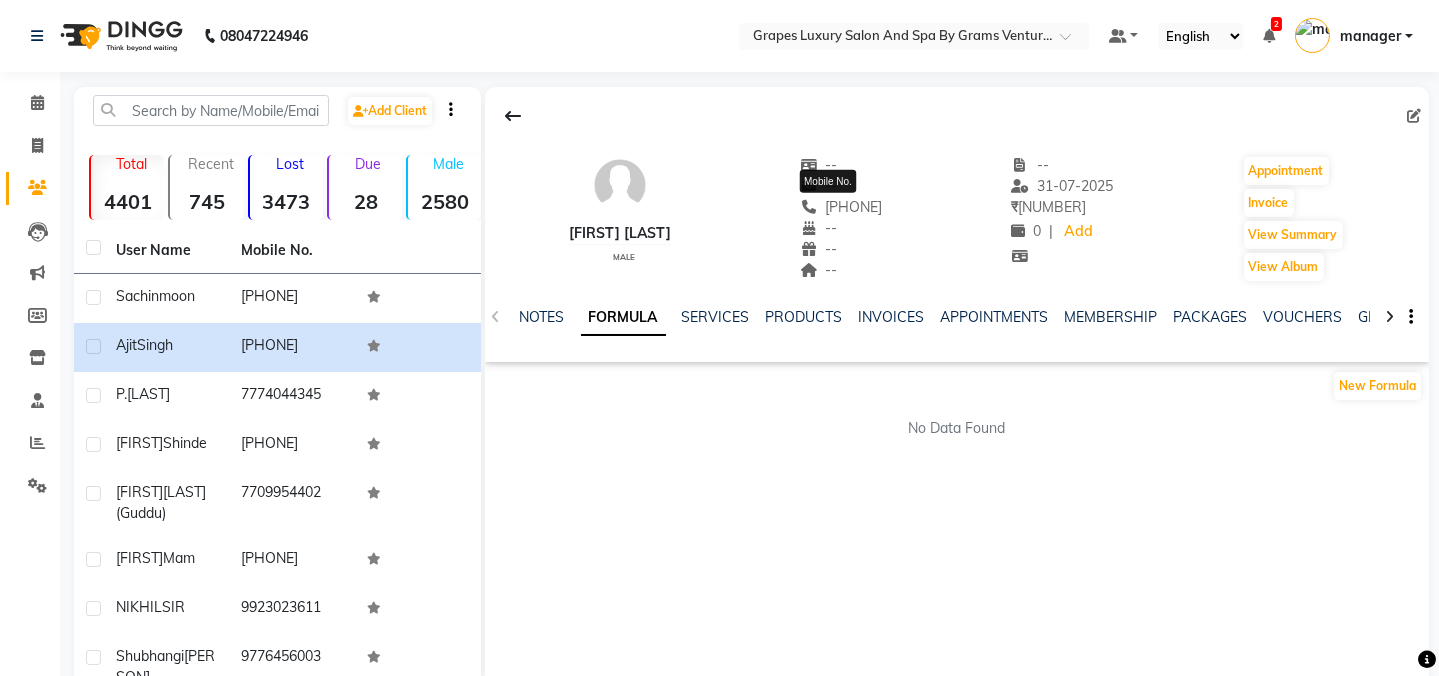 click on "[PHONE]" 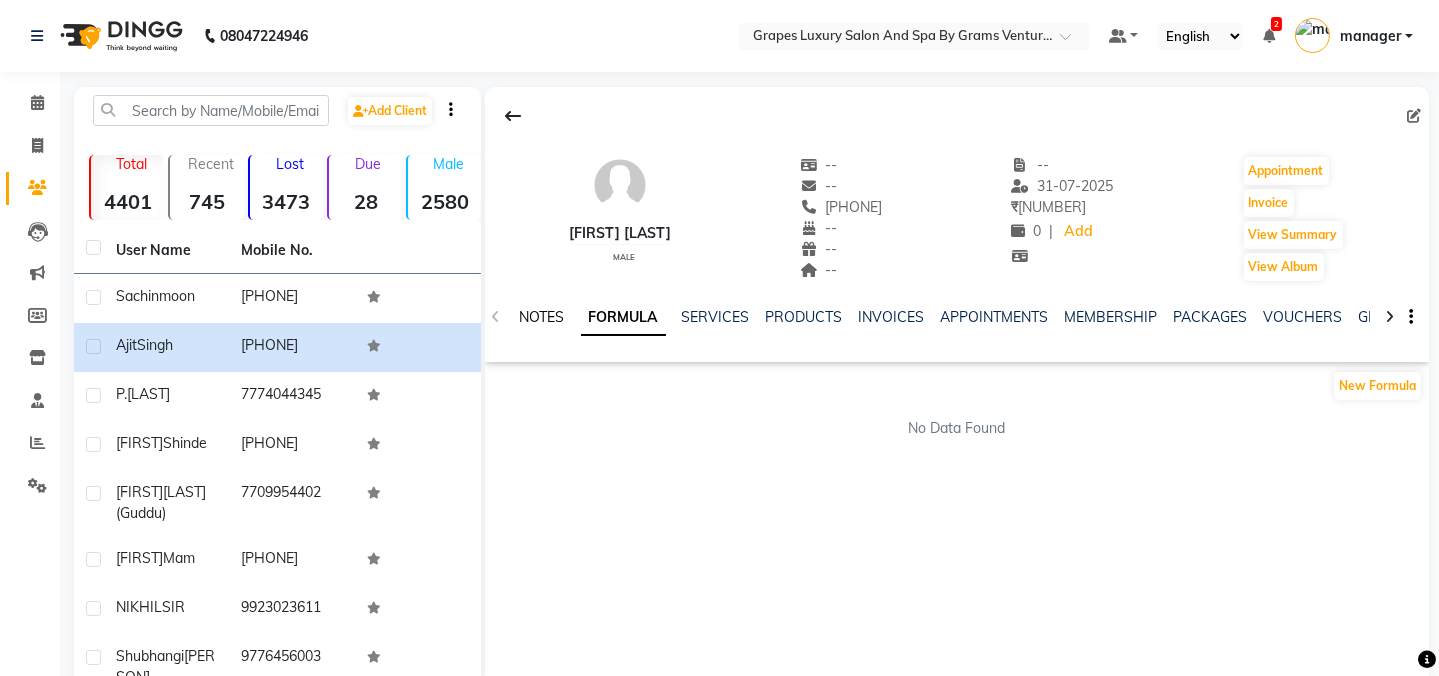 click on "NOTES" 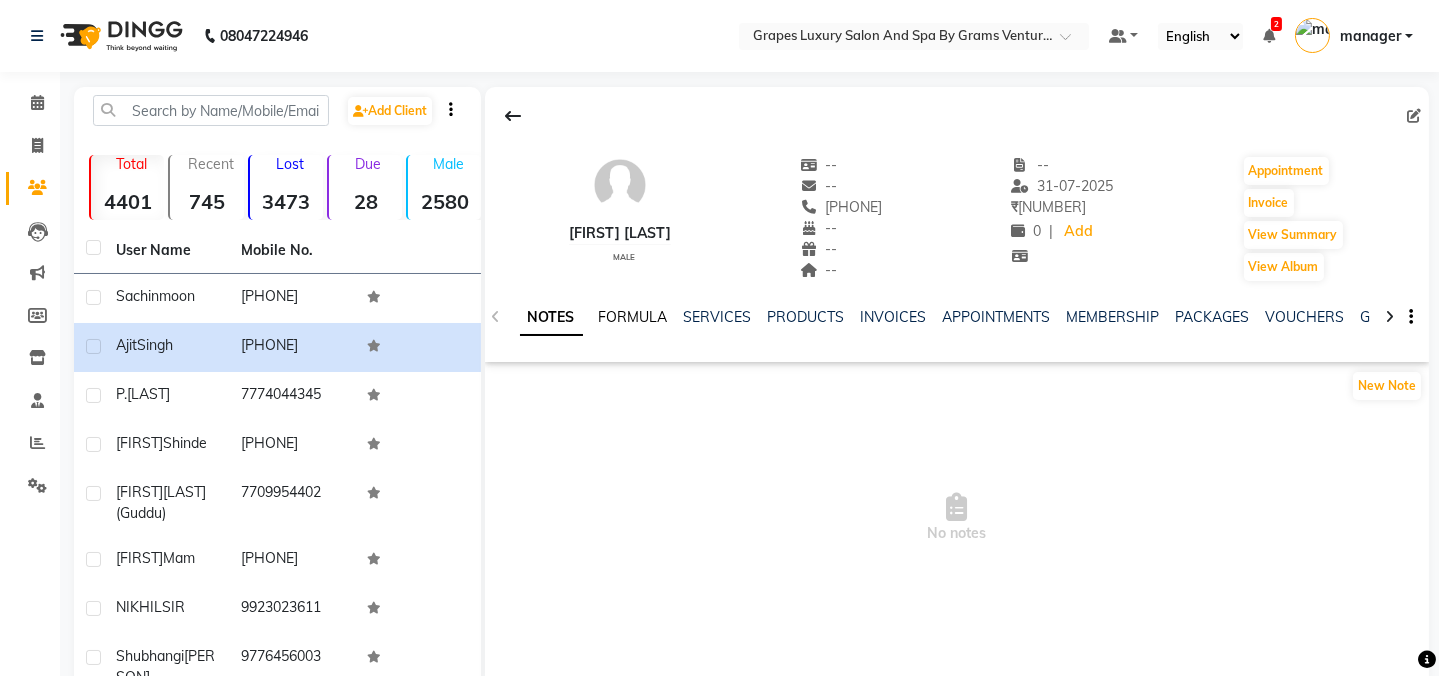 click on "FORMULA" 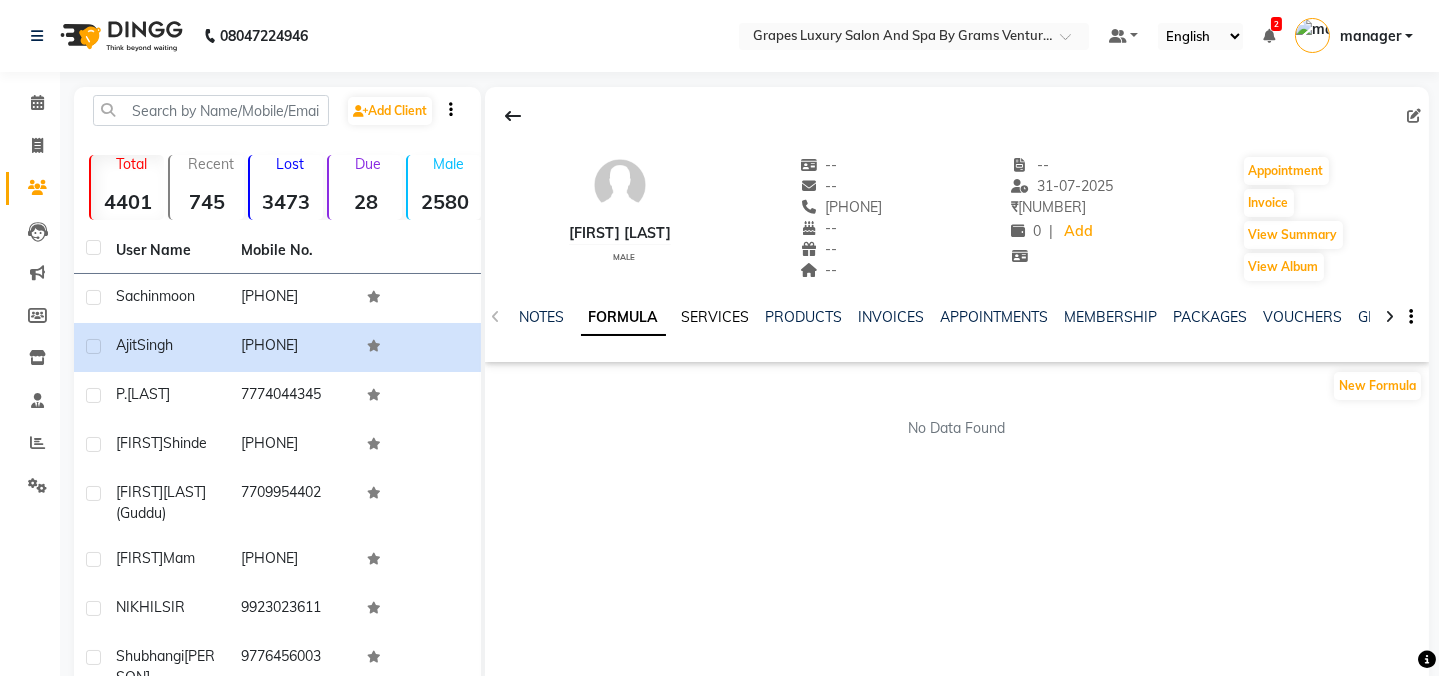 click on "SERVICES" 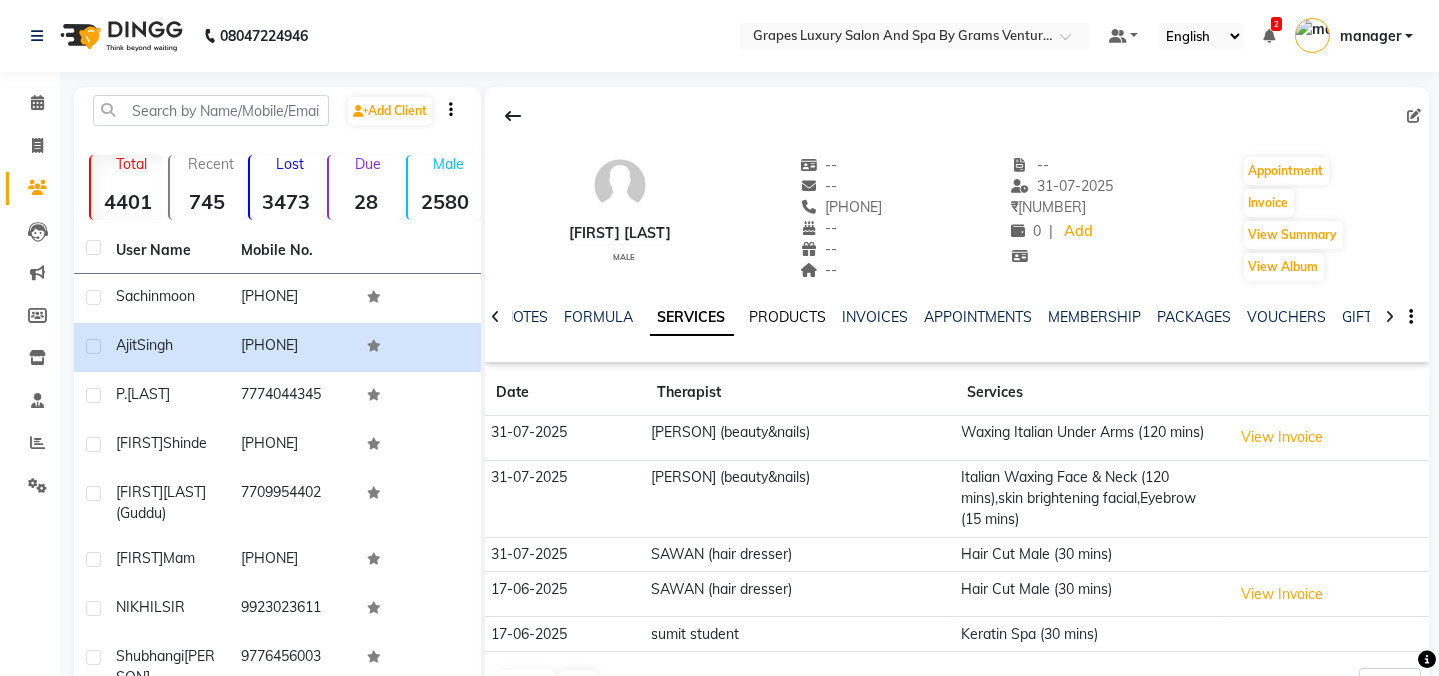 click on "PRODUCTS" 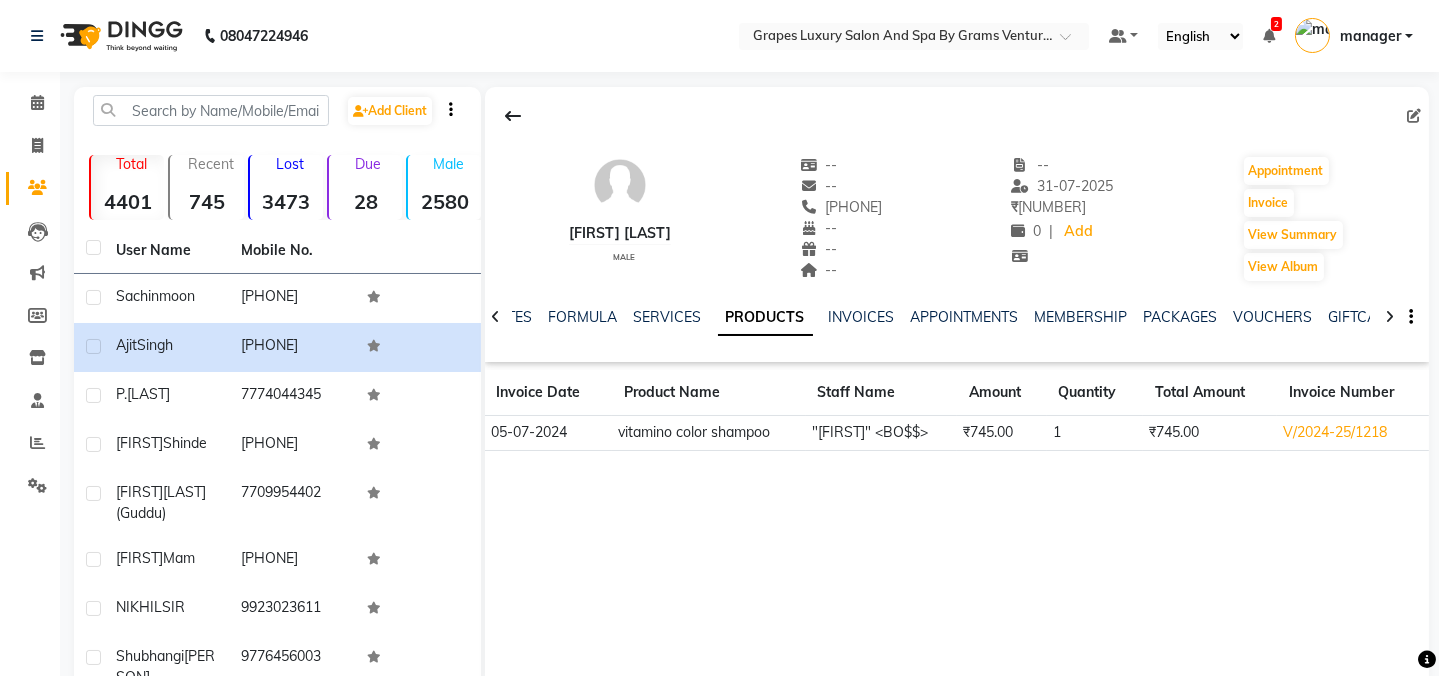 click on "NOTES FORMULA SERVICES PRODUCTS INVOICES APPOINTMENTS MEMBERSHIP PACKAGES VOUCHERS GIFTCARDS POINTS FORMS FAMILY CARDS WALLET" 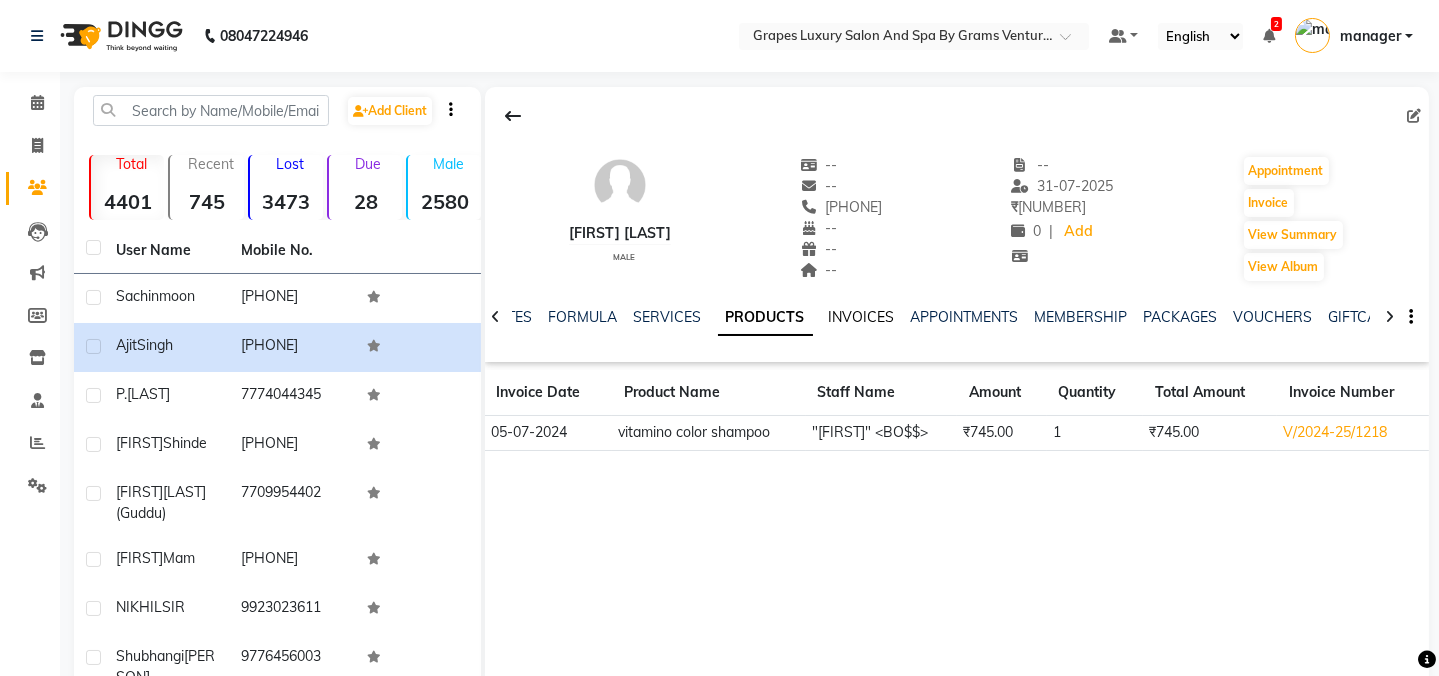 click on "INVOICES" 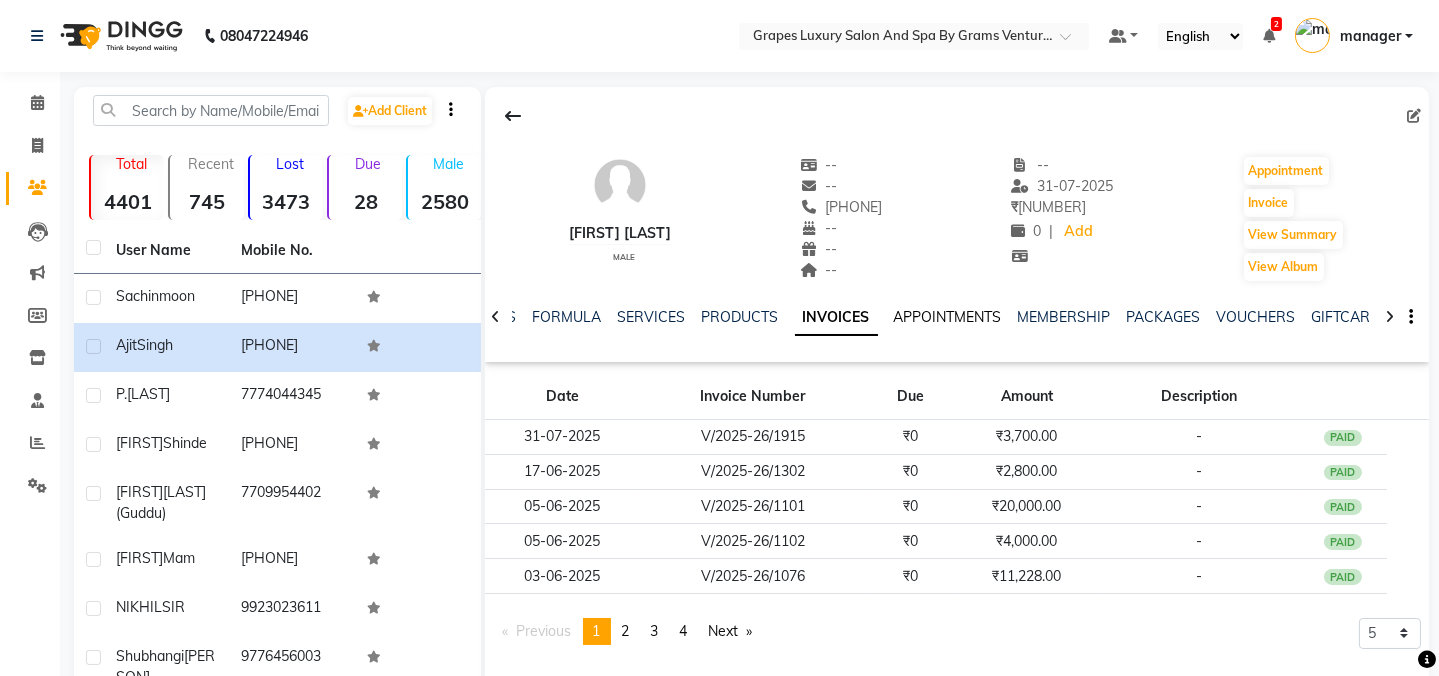 click on "APPOINTMENTS" 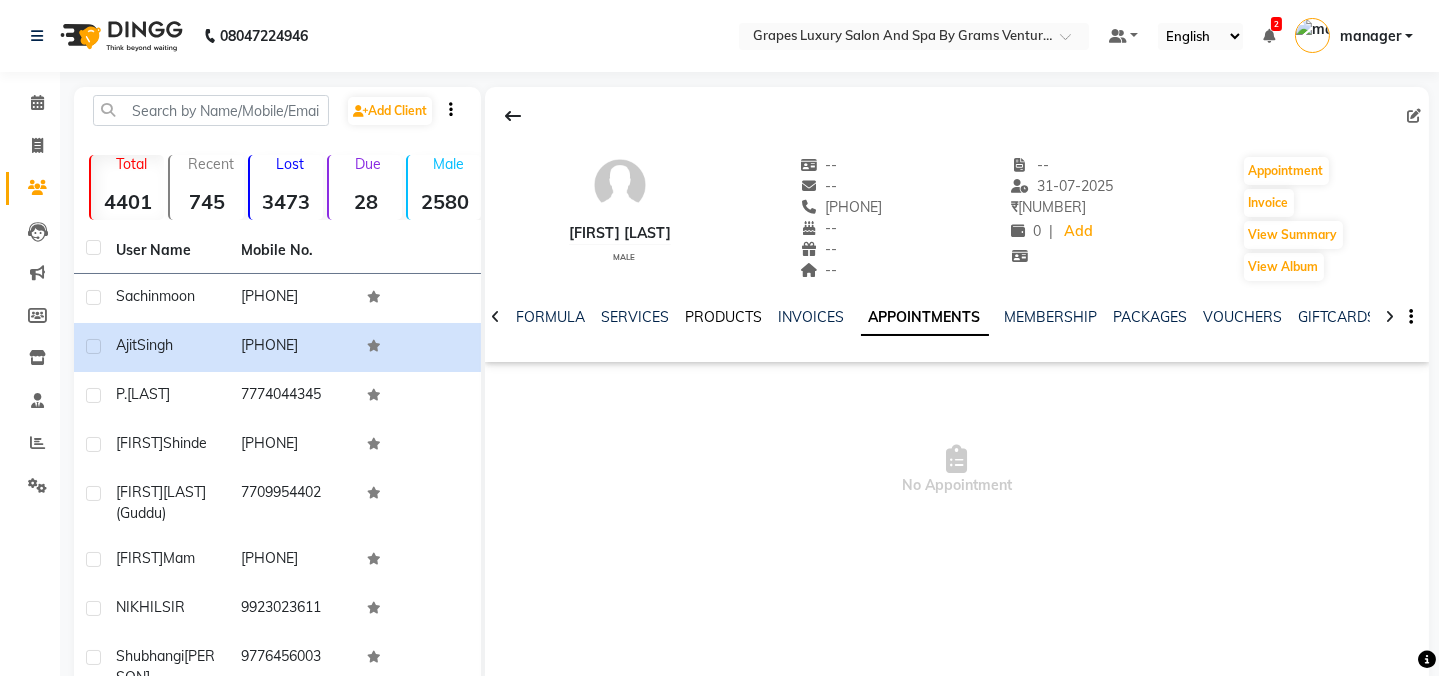 click on "PRODUCTS" 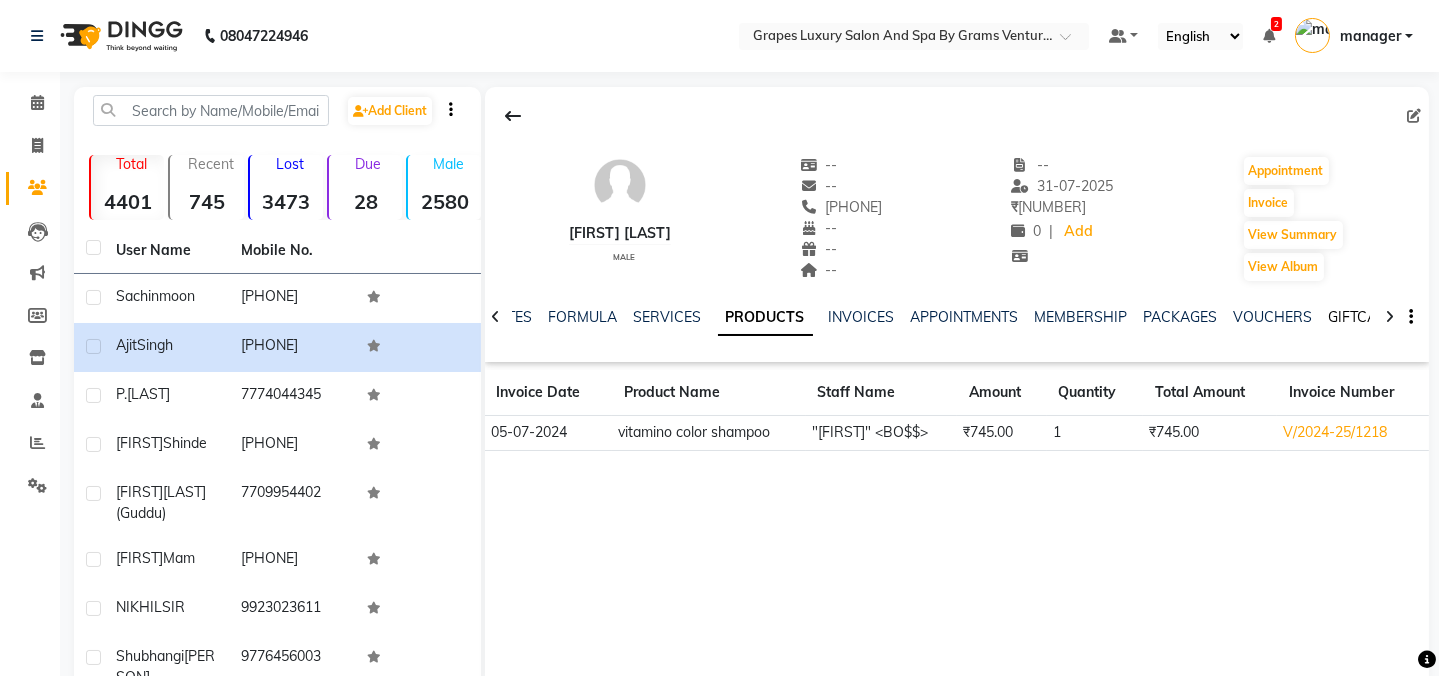 click on "GIFTCARDS" 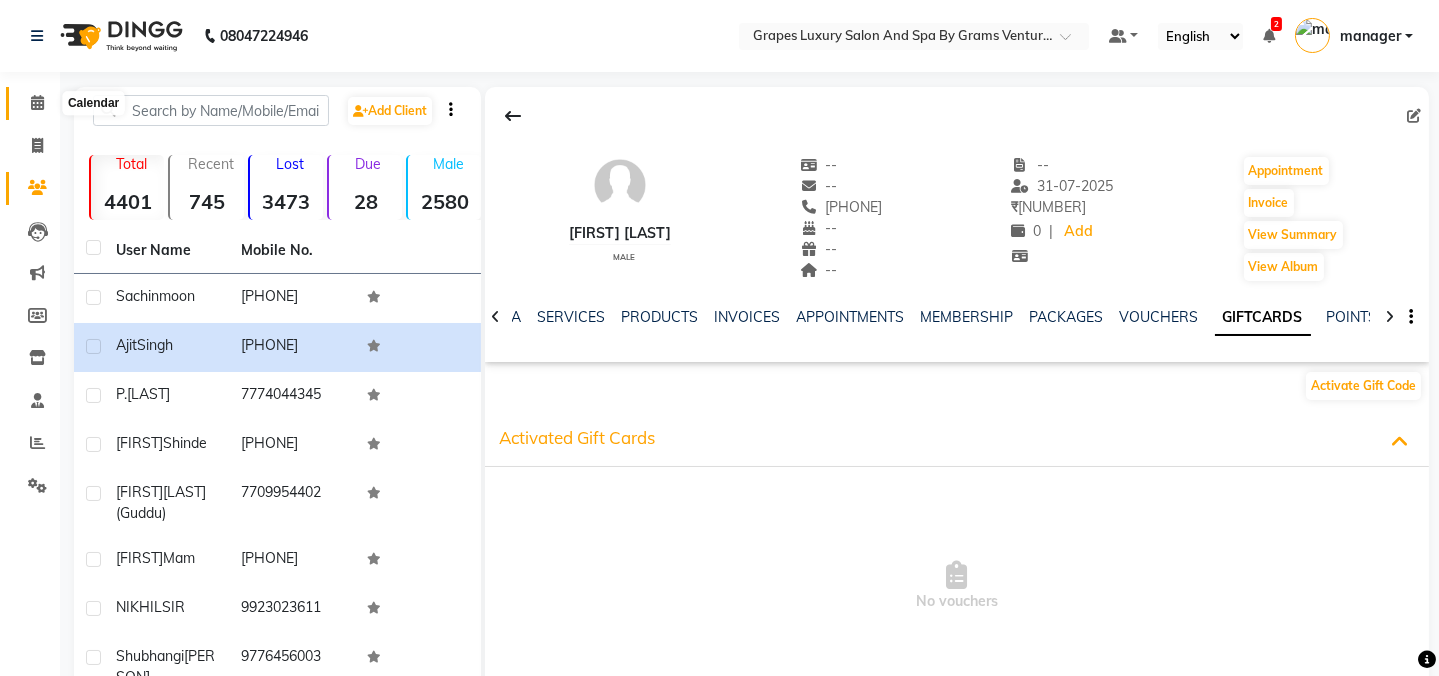 click 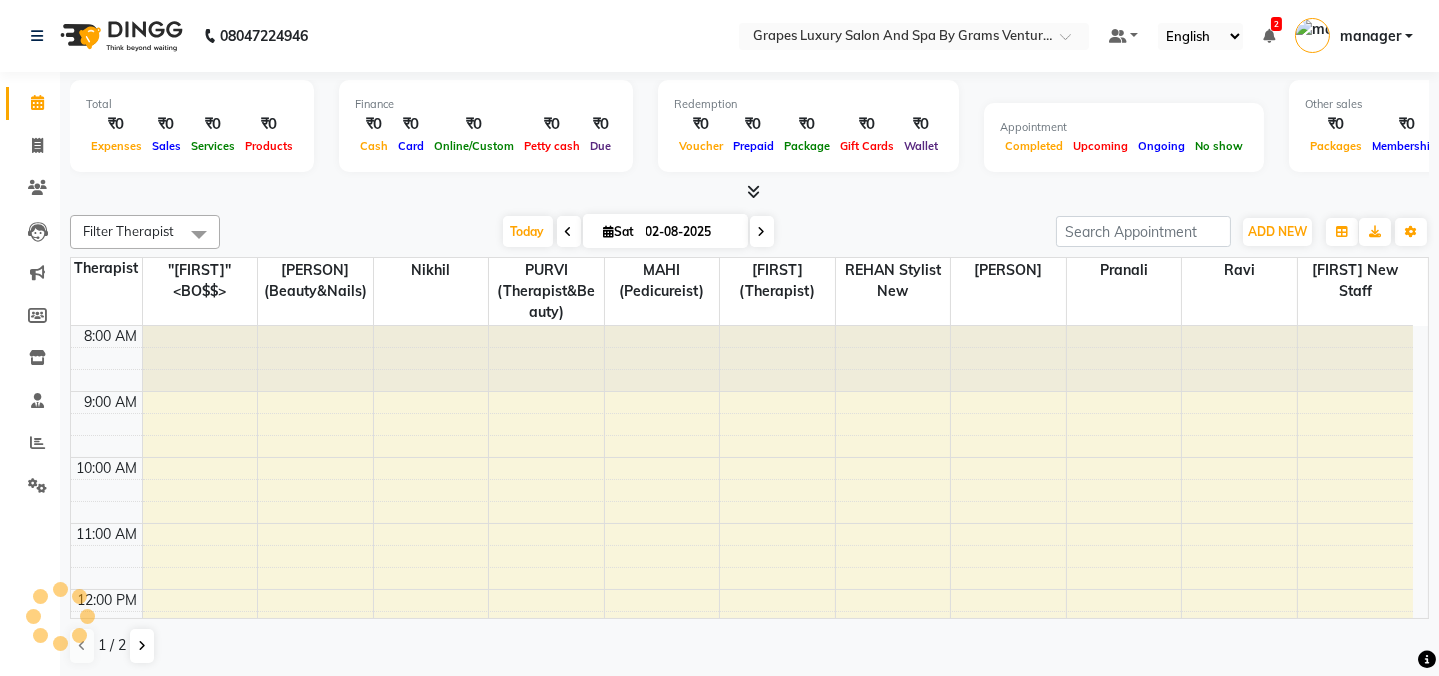 scroll, scrollTop: 0, scrollLeft: 0, axis: both 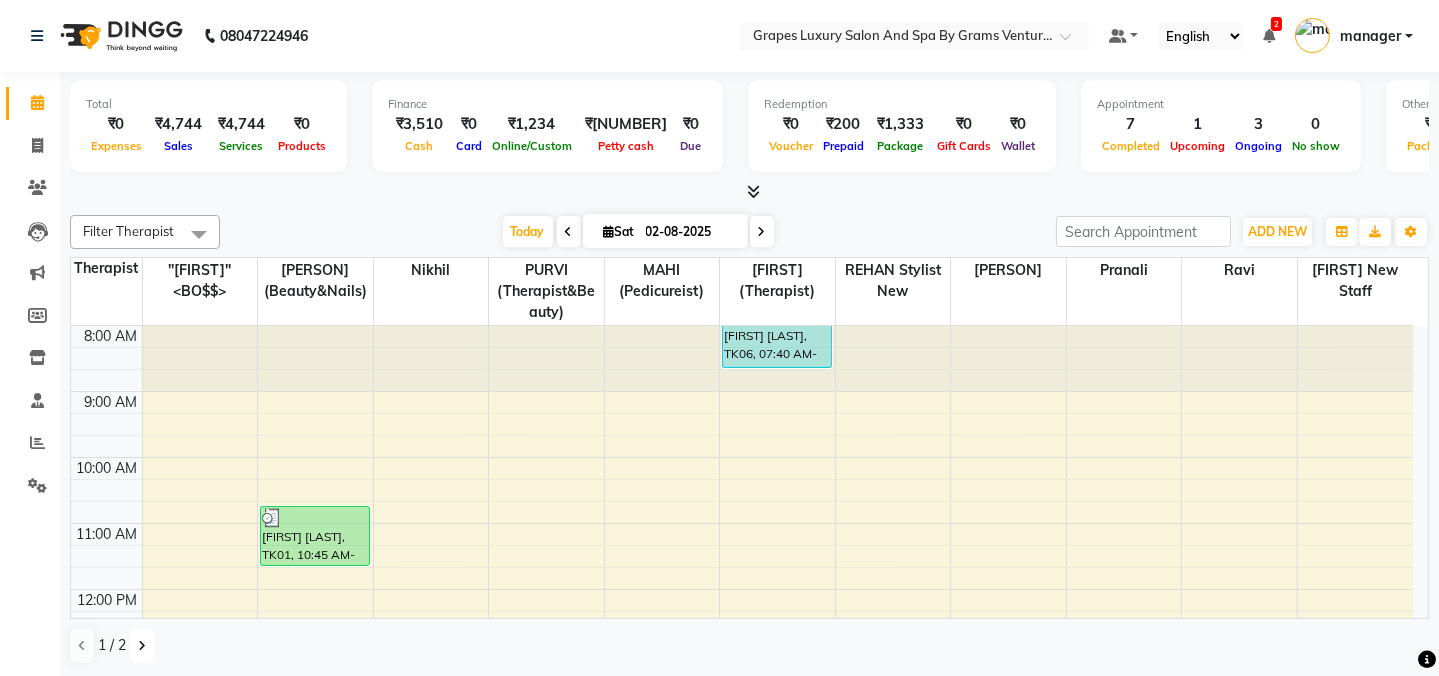 click at bounding box center [142, 646] 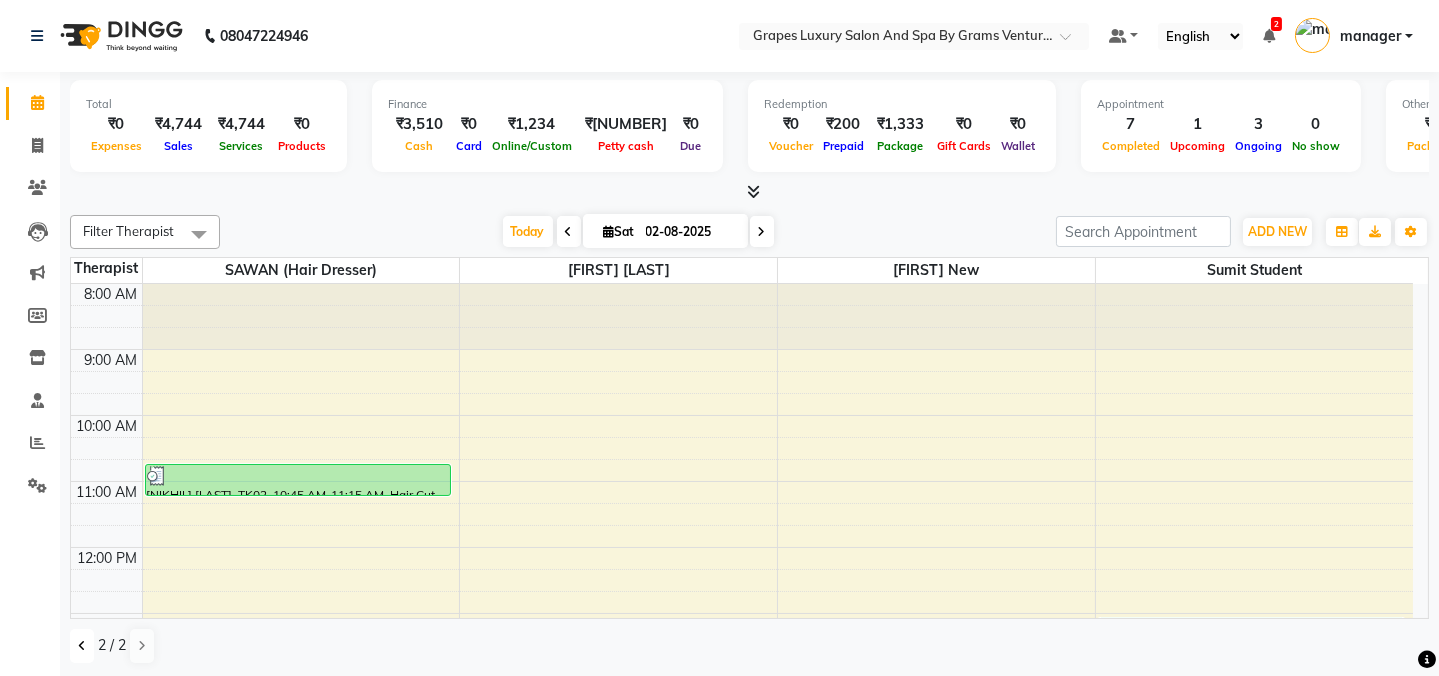 click at bounding box center (82, 646) 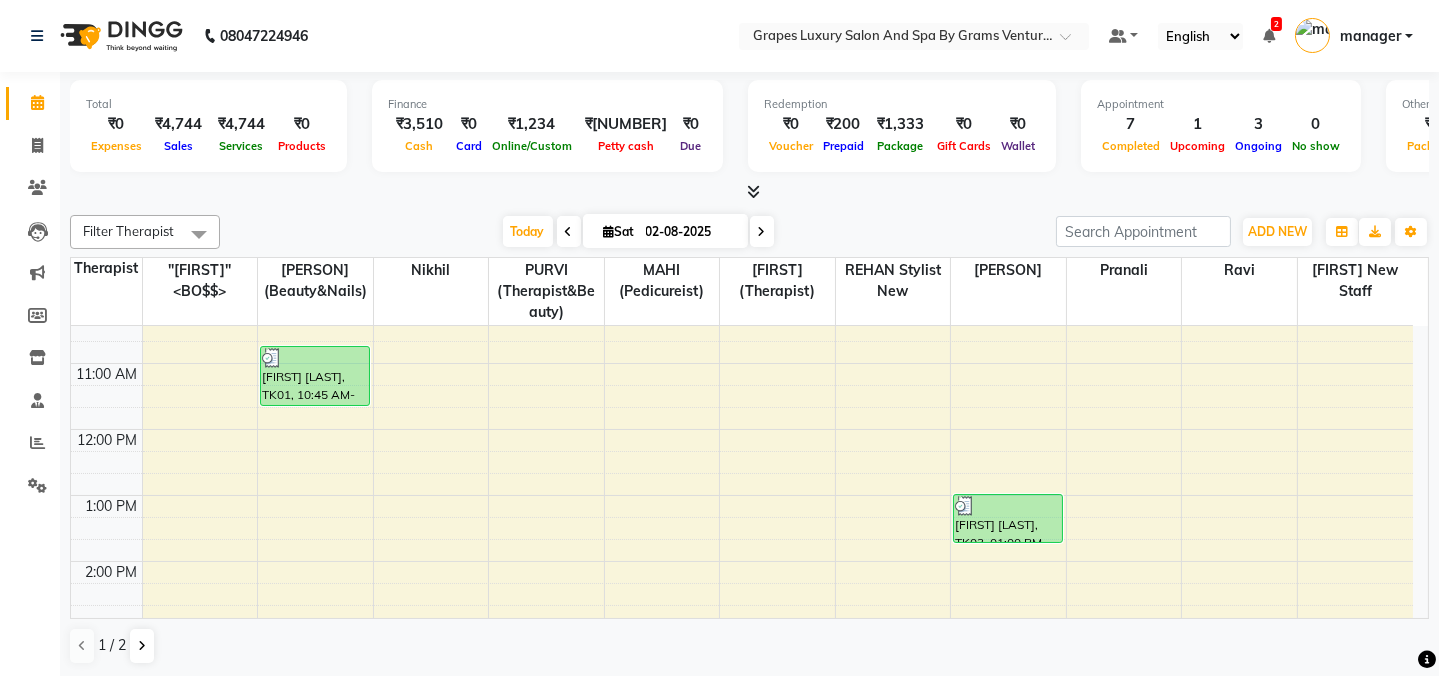 scroll, scrollTop: 180, scrollLeft: 0, axis: vertical 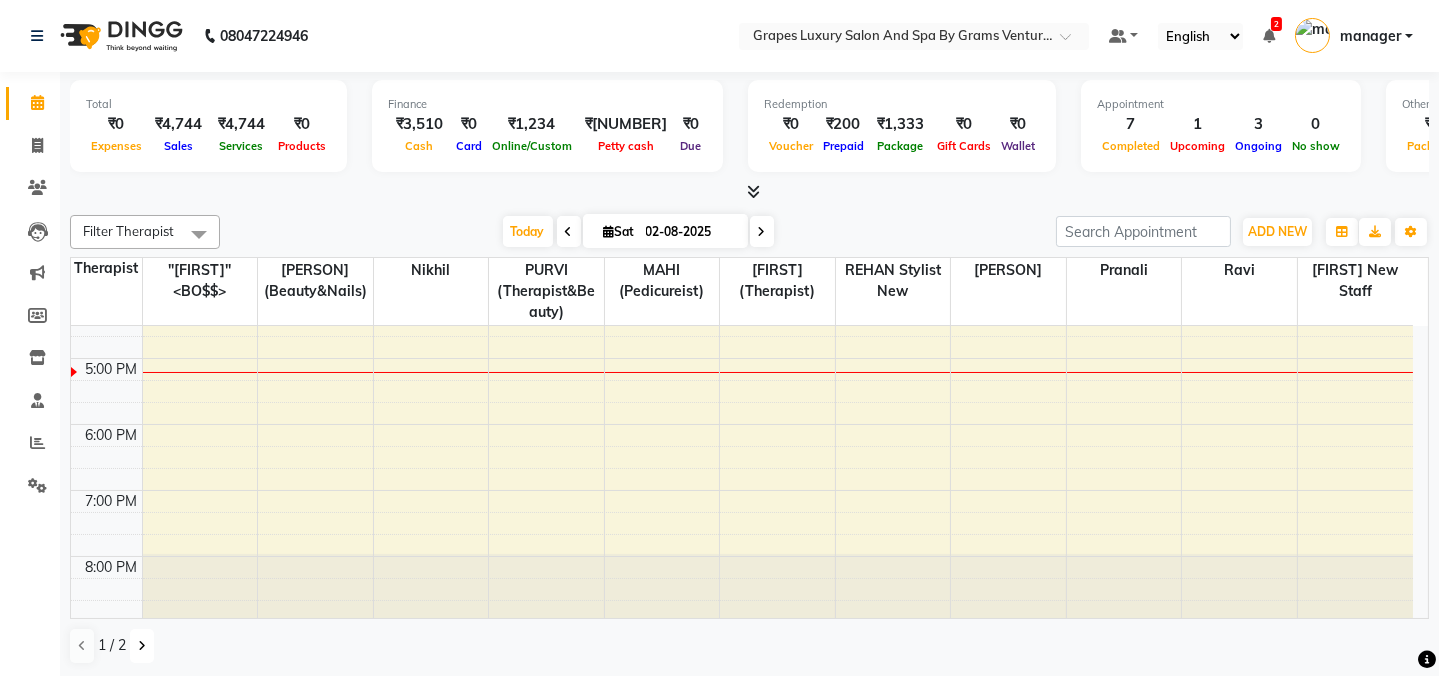 click at bounding box center (142, 646) 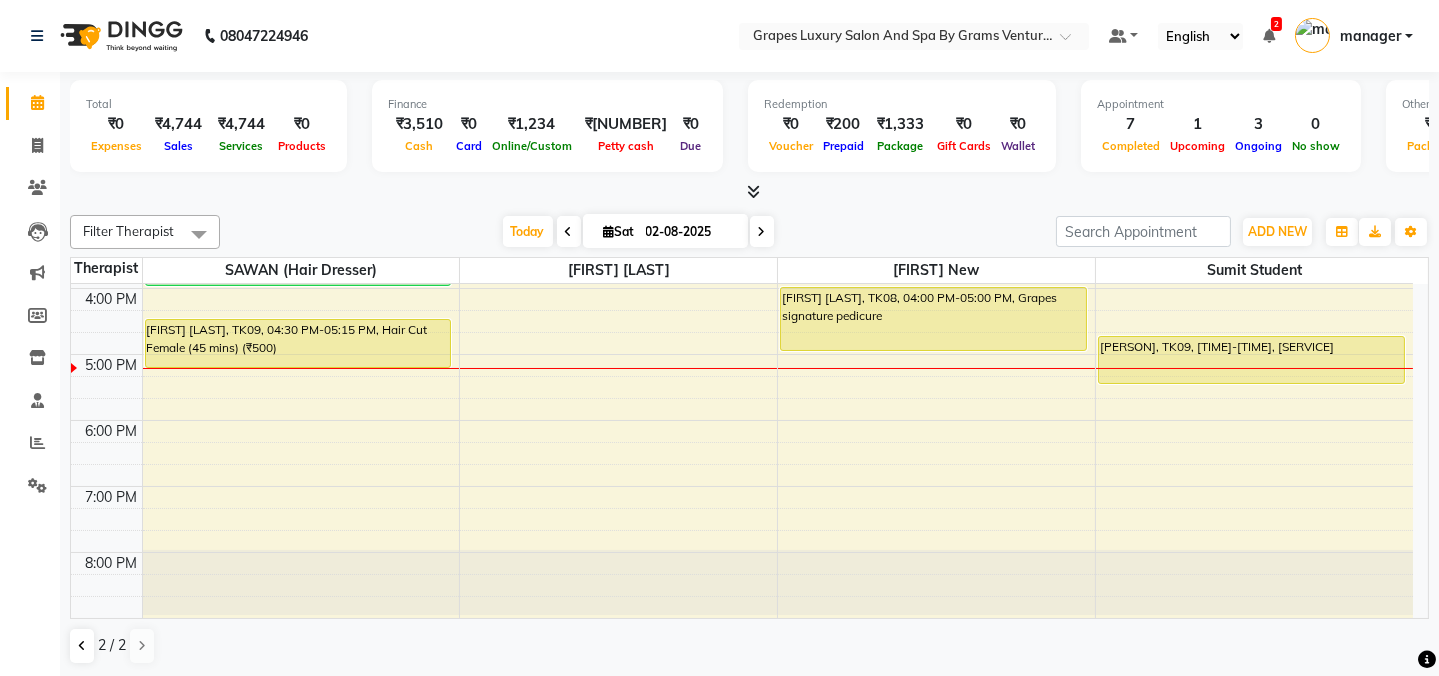 scroll, scrollTop: 519, scrollLeft: 0, axis: vertical 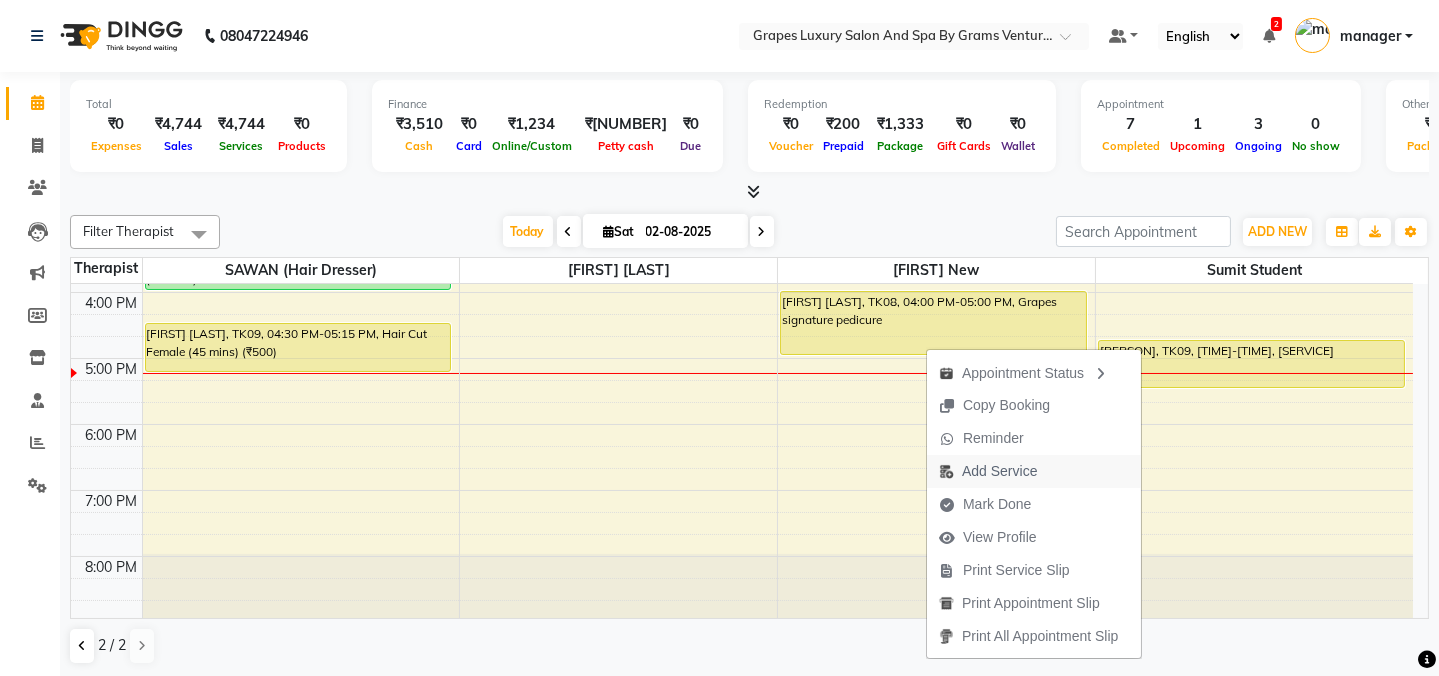 click on "Add Service" at bounding box center (999, 471) 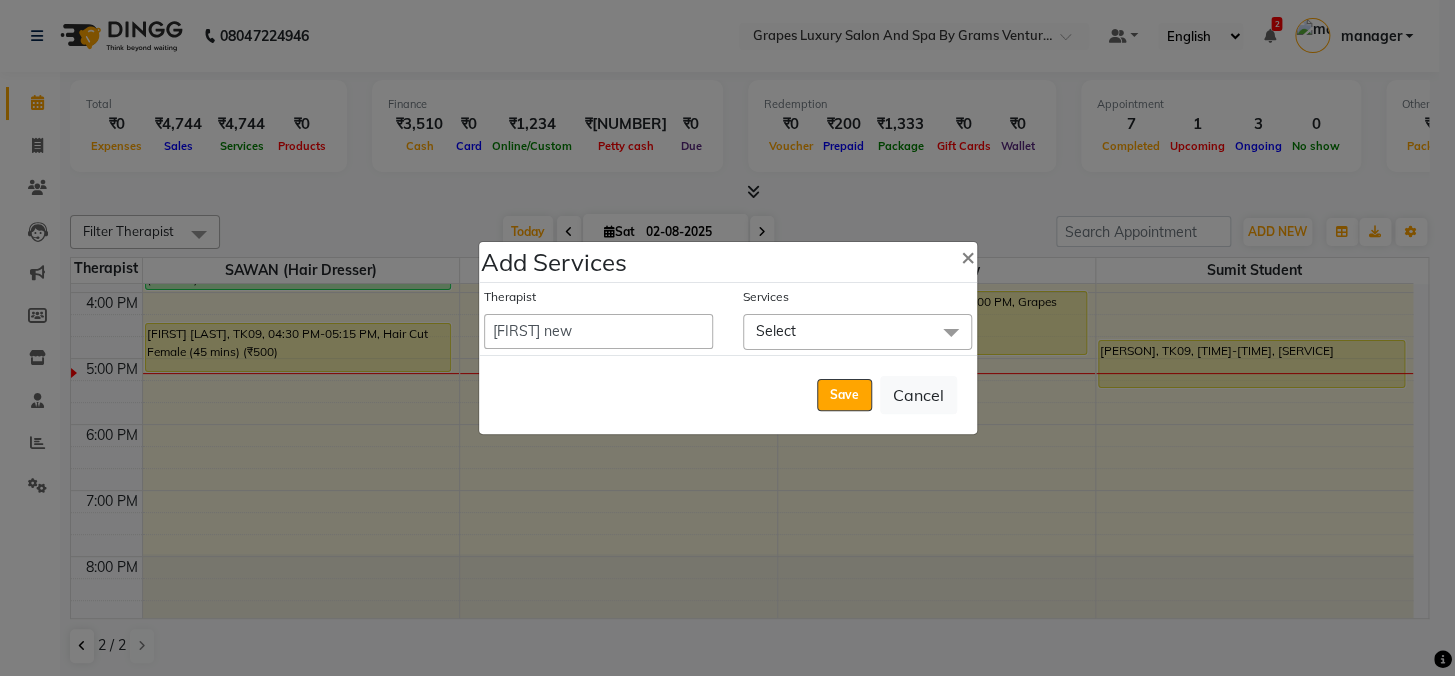 drag, startPoint x: 566, startPoint y: 337, endPoint x: 512, endPoint y: 140, distance: 204.26698 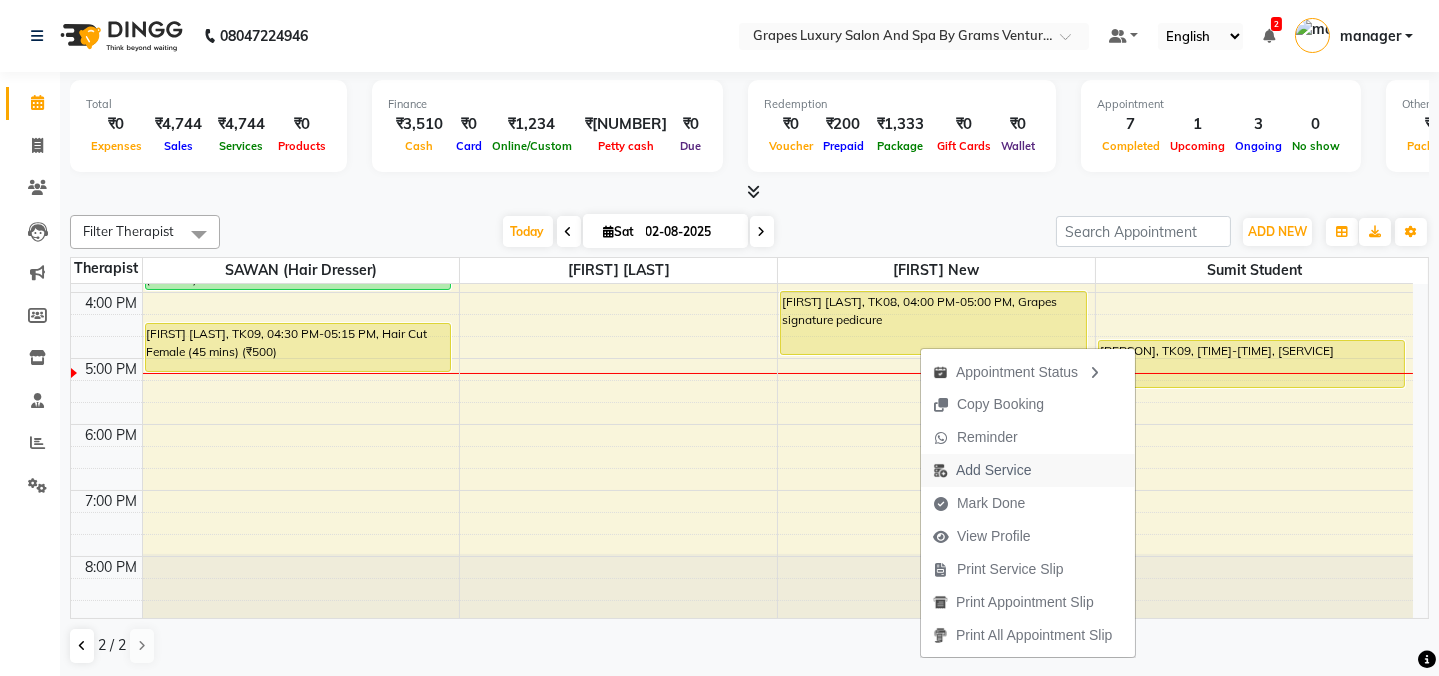click on "Add Service" at bounding box center [993, 470] 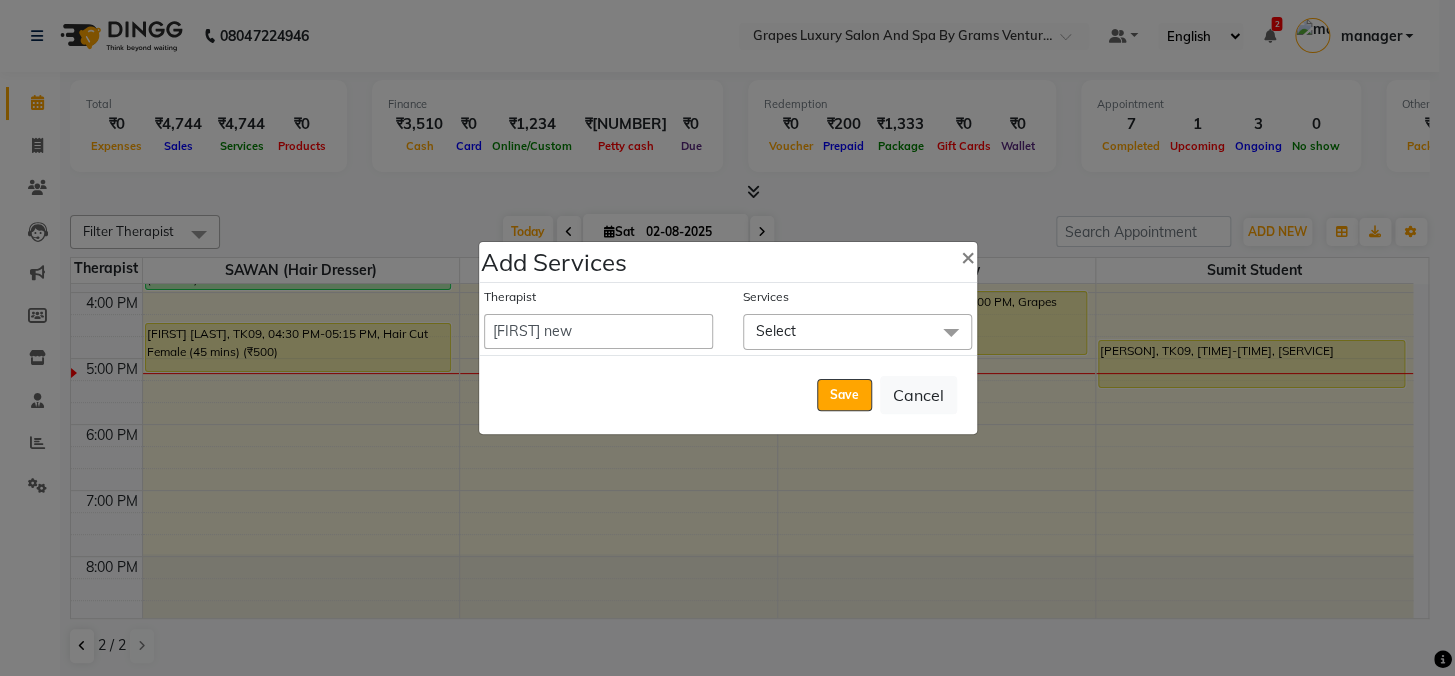 drag, startPoint x: 608, startPoint y: 334, endPoint x: 522, endPoint y: 140, distance: 212.20744 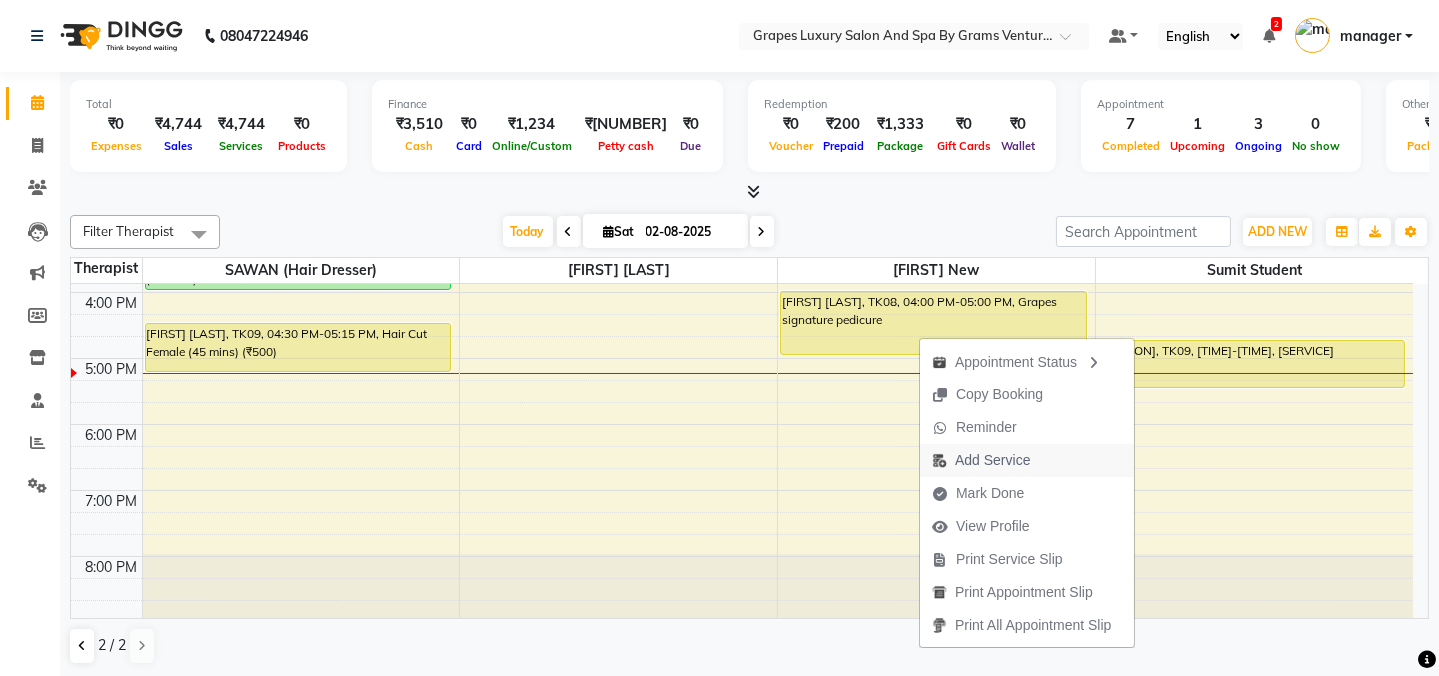 click on "Add Service" at bounding box center (992, 460) 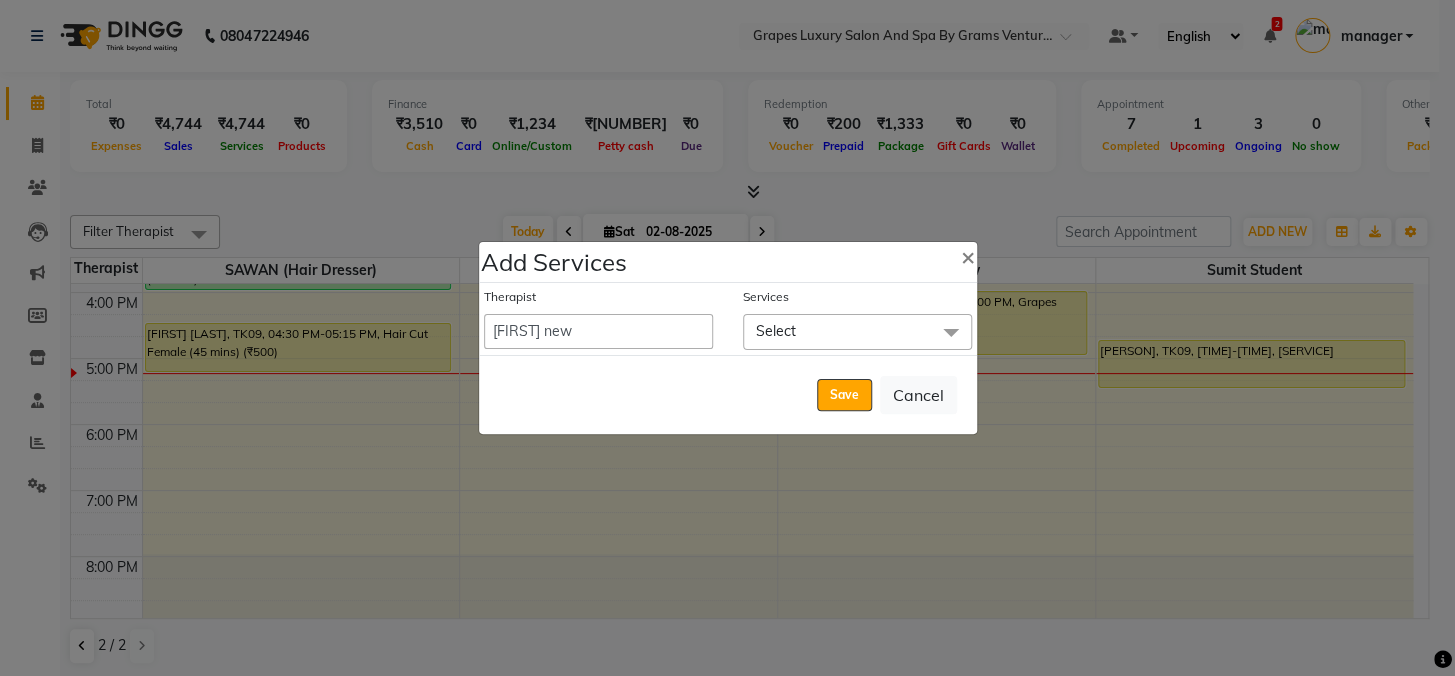 drag, startPoint x: 611, startPoint y: 337, endPoint x: 531, endPoint y: 142, distance: 210.77238 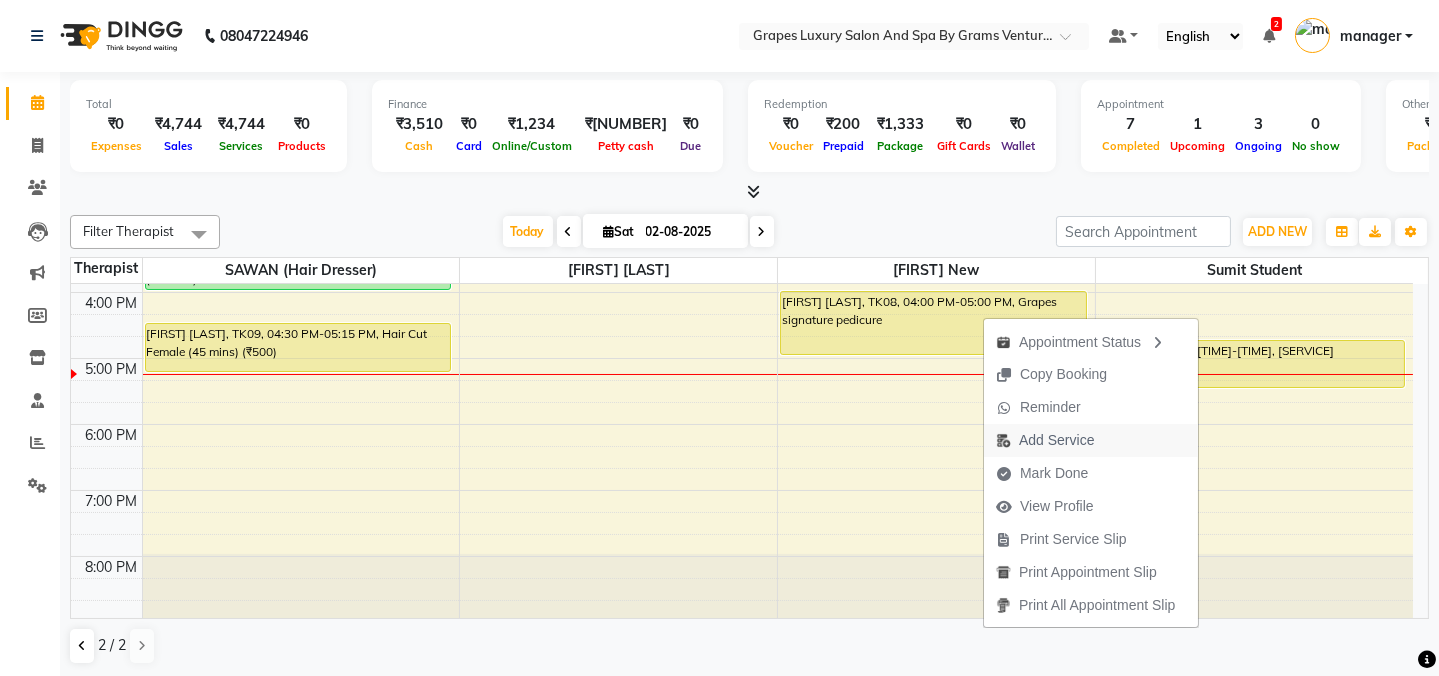 click on "Add Service" at bounding box center [1056, 440] 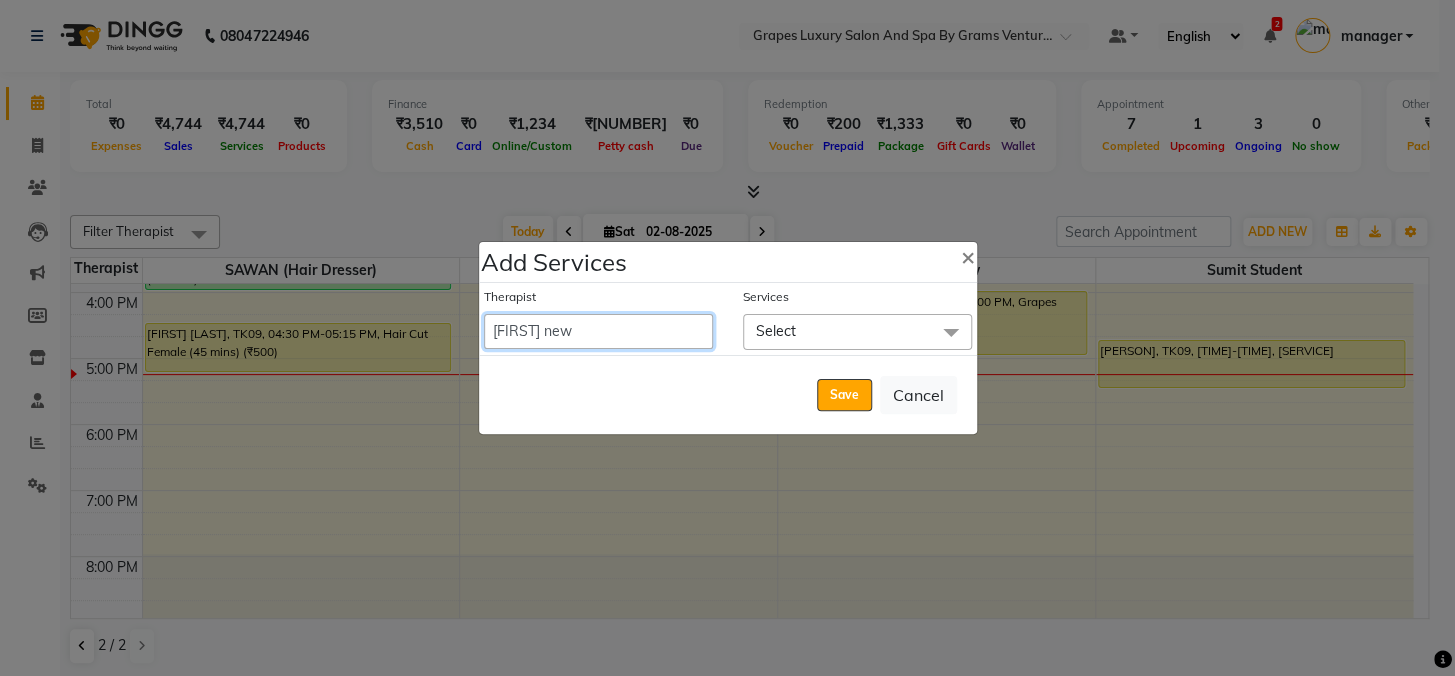 click on "Admin   [PERSON] (stylish)   [PERSON] hair dresser   [PERSON] (beauty&nails)   [PERSON] new   [PERSON]   [PERSON]   "[PERSON]"   [PERSON]   [PERSON] new staff   [PERSON]   [PERSON] (pedicureist)   manager   [PERSON] (hair specialist)   [PERSON] new   [PERSON]    [PERSON]    [PERSON] (Therapist)   [PERSON]   [PERSON] (therapist&Beauty)   [PERSON] New THERAPIST   [PERSON]   [PERSON]  stylist new   [PERSON]   [PERSON]   [PERSON] (hair&skin)   [PERSON] (hair dresser)   [PERSON] new   [PERSON]   [PERSON]   [PERSON] student    [PERSON]   [PERSON]    [PERSON] senior stylist" at bounding box center (598, 331) 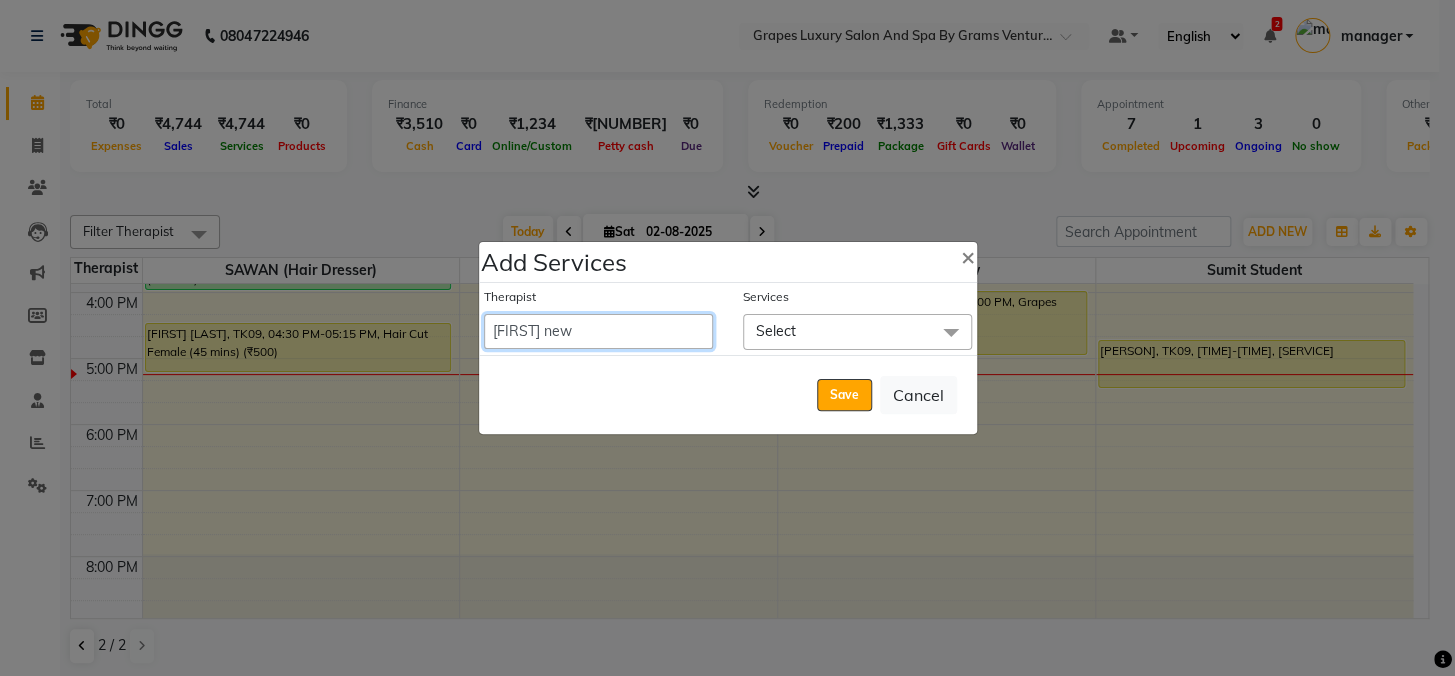 select on "79782" 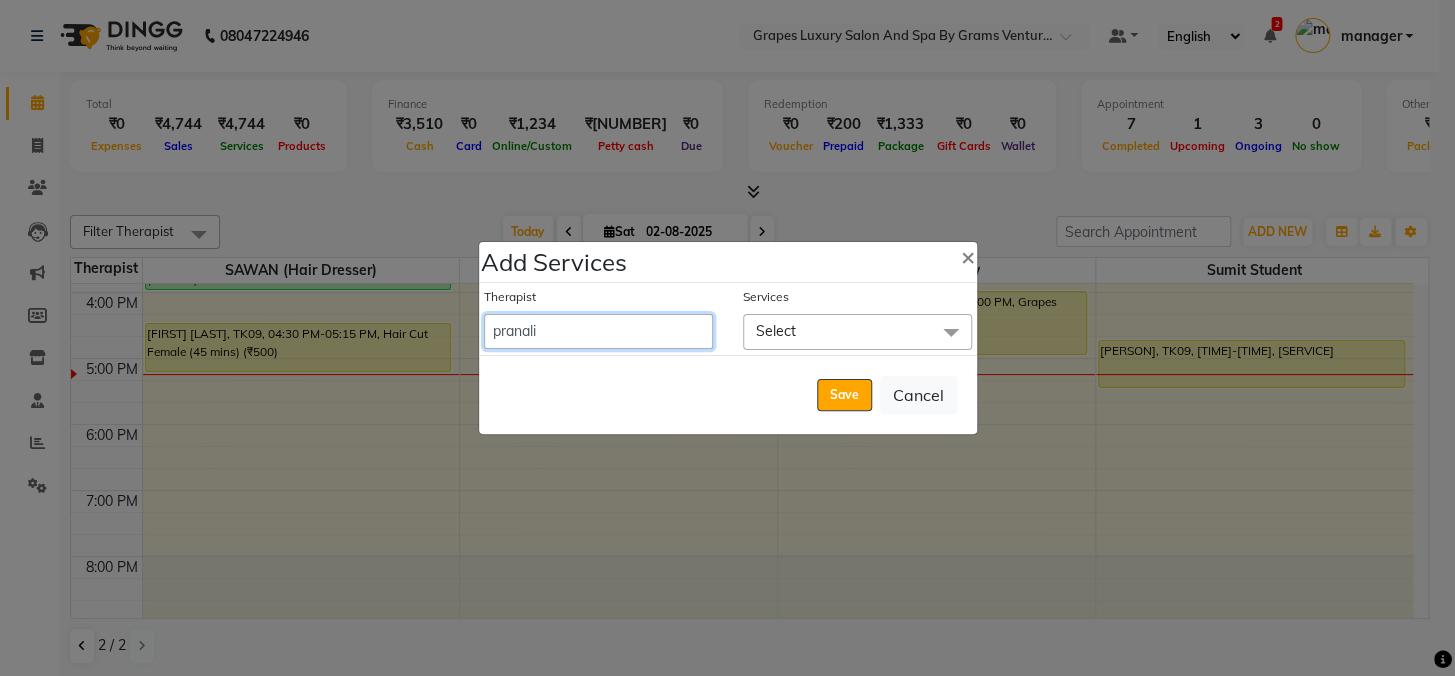 click on "Admin   [PERSON] (stylish)   [PERSON] hair dresser   [PERSON] (beauty&nails)   [PERSON] new   [PERSON]   [PERSON]   "[PERSON]"   [PERSON]   [PERSON] new staff   [PERSON]   [PERSON] (pedicureist)   manager   [PERSON] (hair specialist)   [PERSON] new   [PERSON]    [PERSON]    [PERSON] (Therapist)   [PERSON]   [PERSON] (therapist&Beauty)   [PERSON] New THERAPIST   [PERSON]   [PERSON]  stylist new   [PERSON]   [PERSON]   [PERSON] (hair&skin)   [PERSON] (hair dresser)   [PERSON] new   [PERSON]   [PERSON]   [PERSON] student    [PERSON]   [PERSON]    [PERSON] senior stylist" at bounding box center (598, 331) 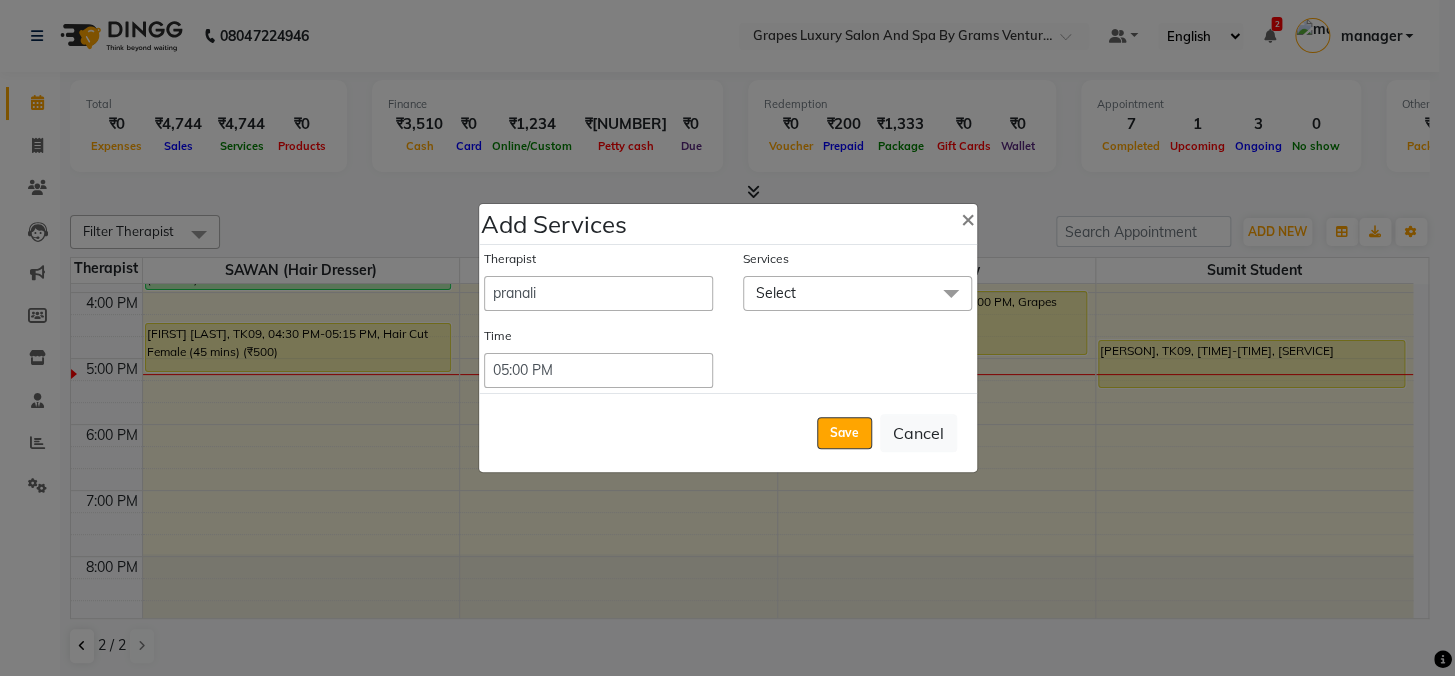 click on "Select" 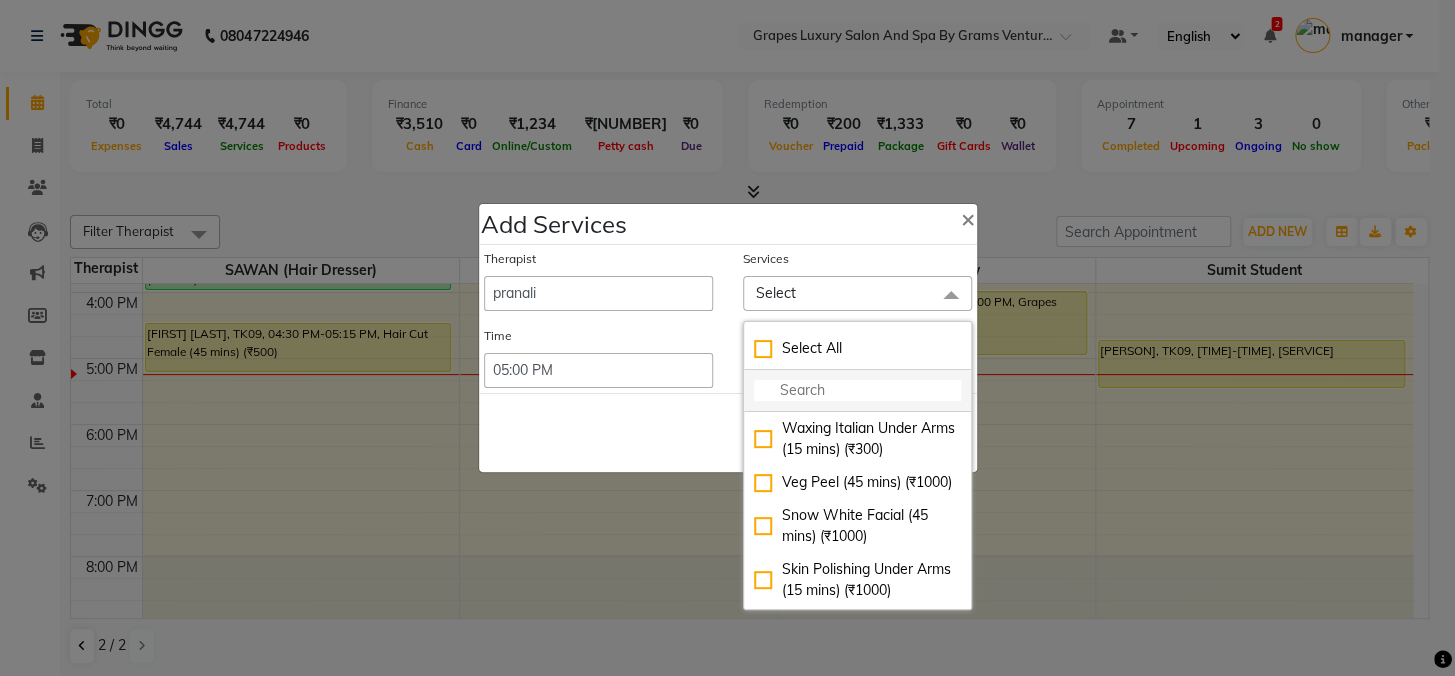 click 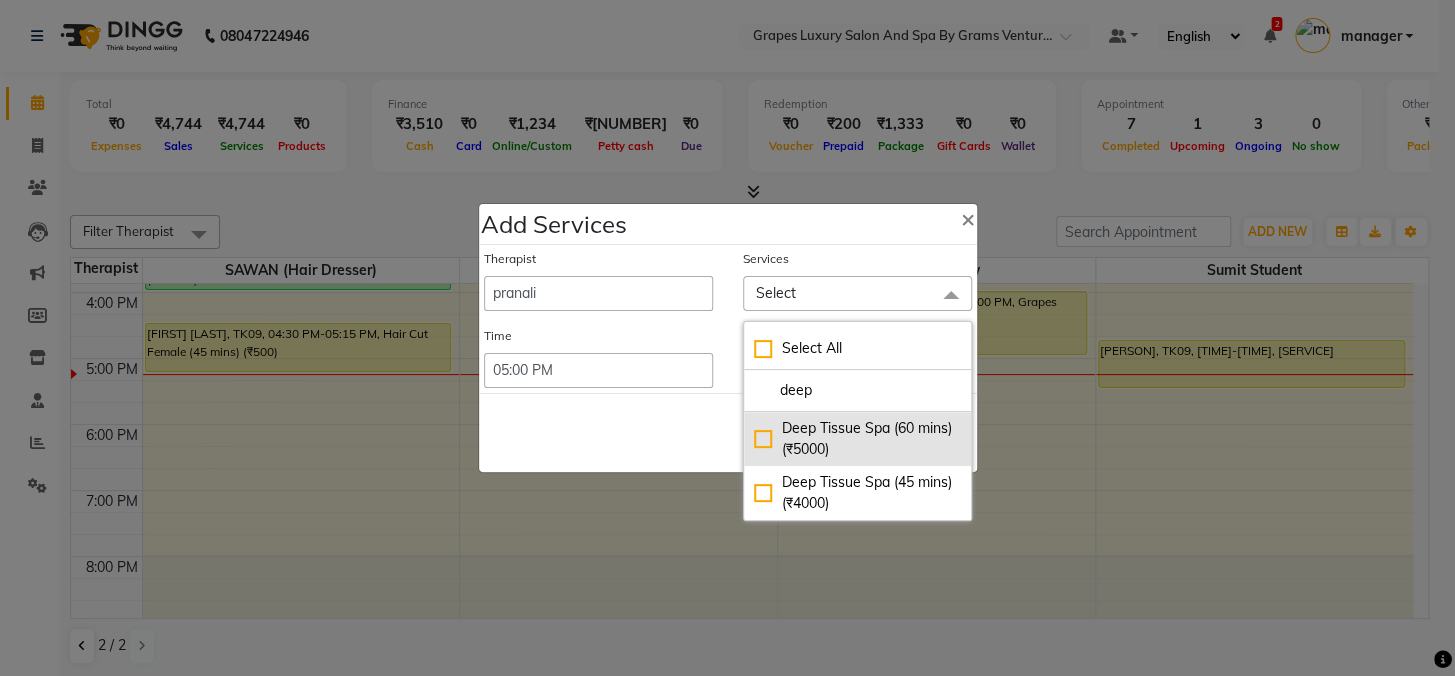 type on "deep" 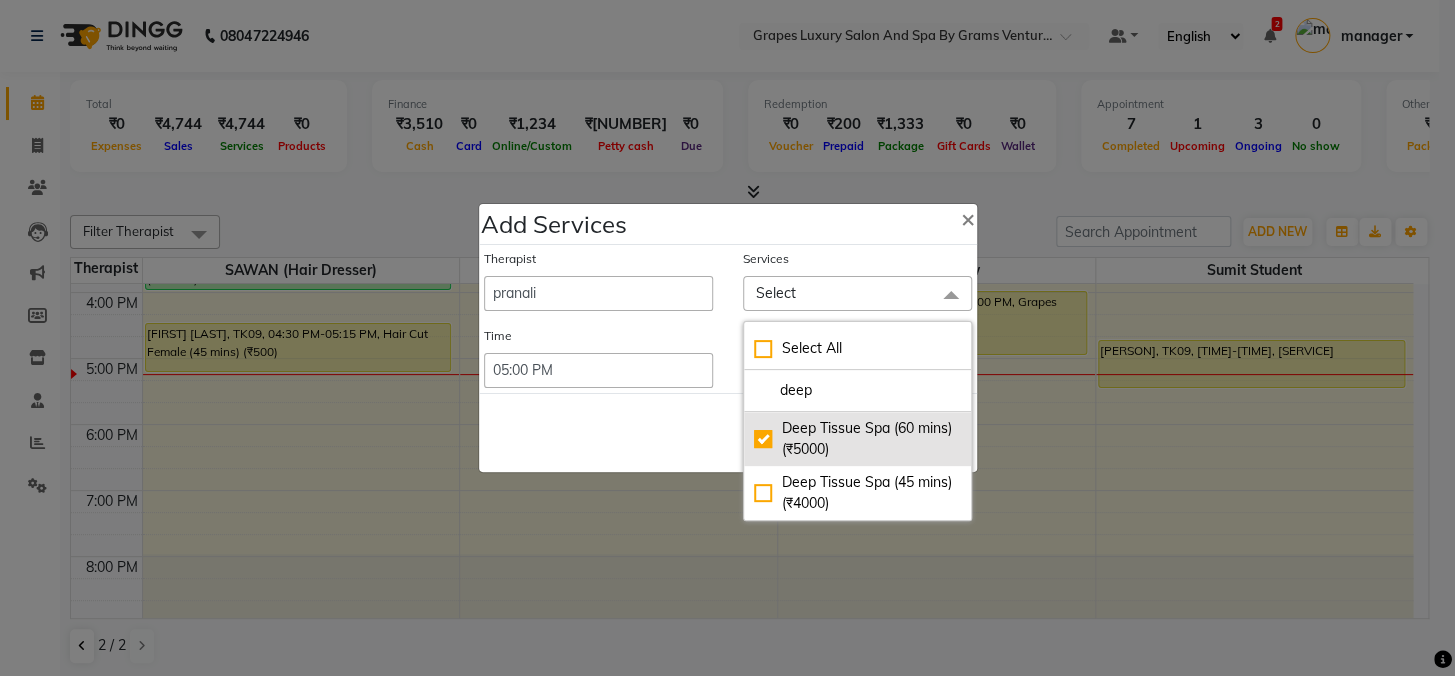 checkbox on "true" 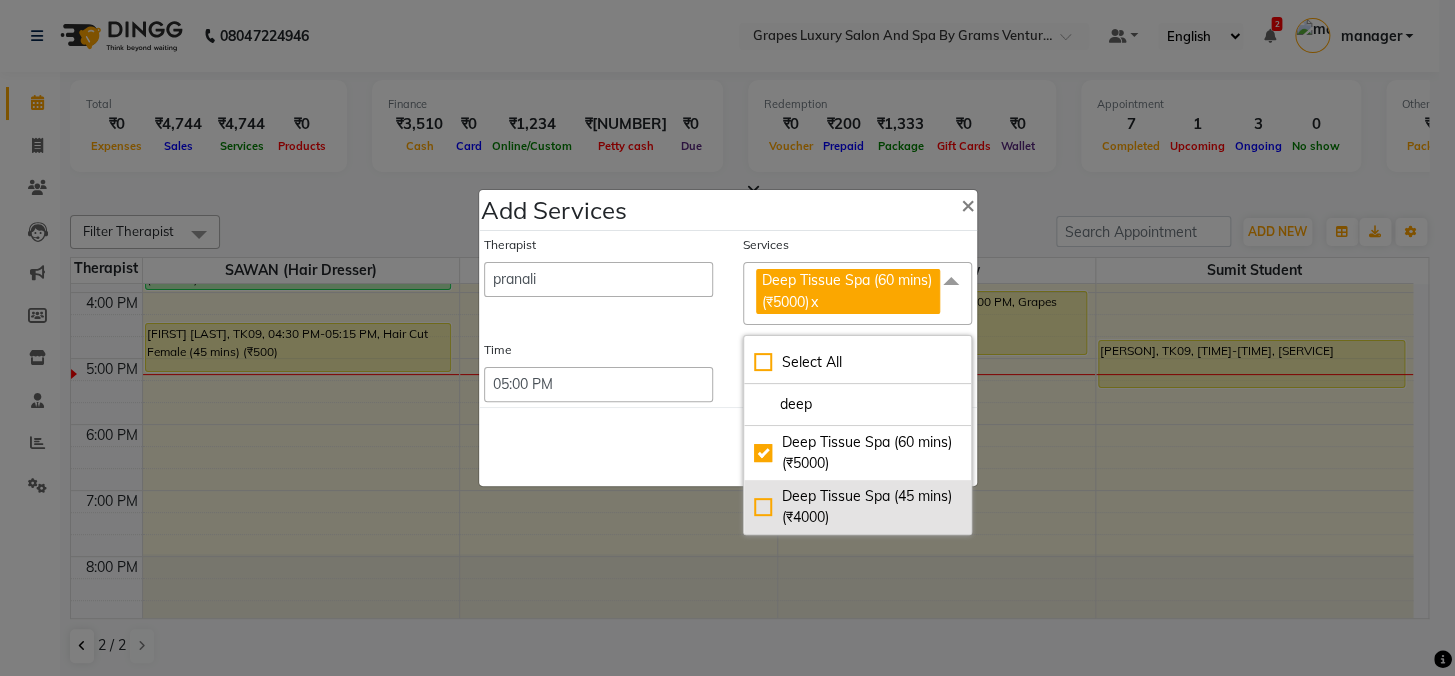 click on "Deep Tissue Spa (45 mins) (₹4000)" 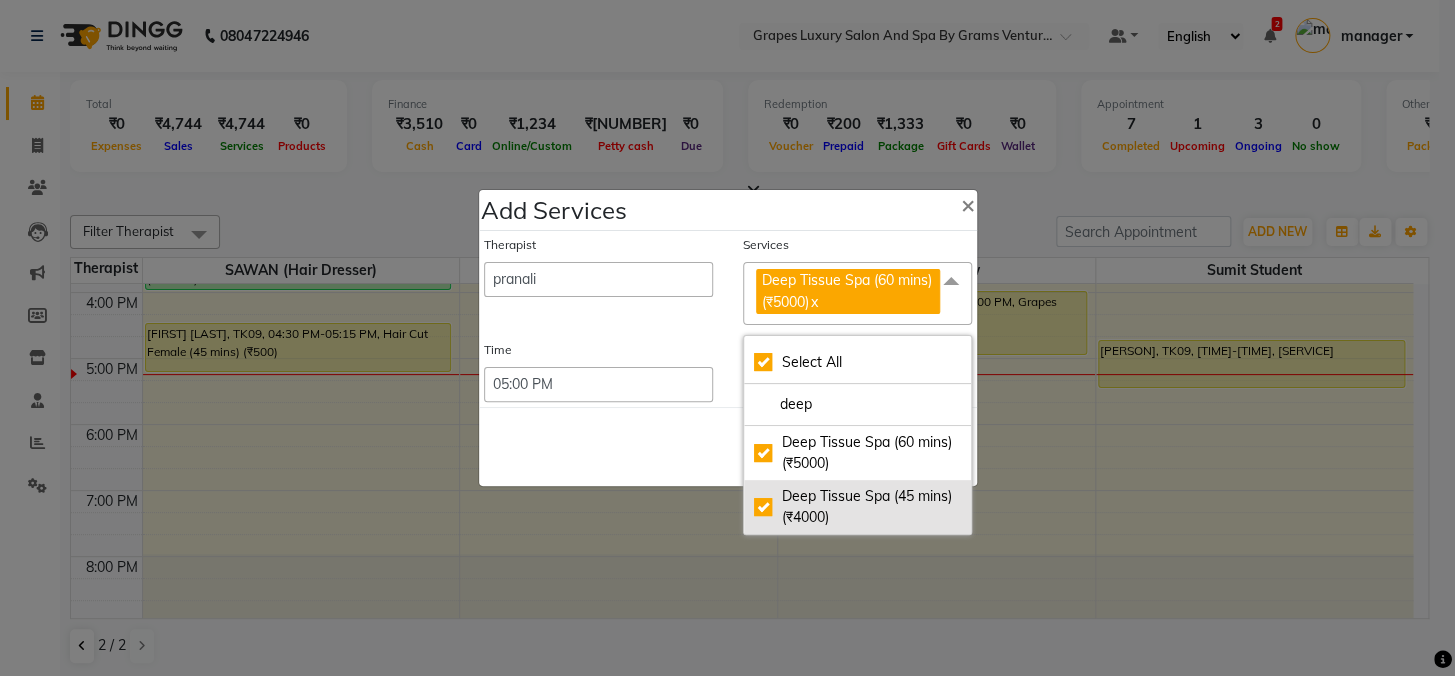 checkbox on "true" 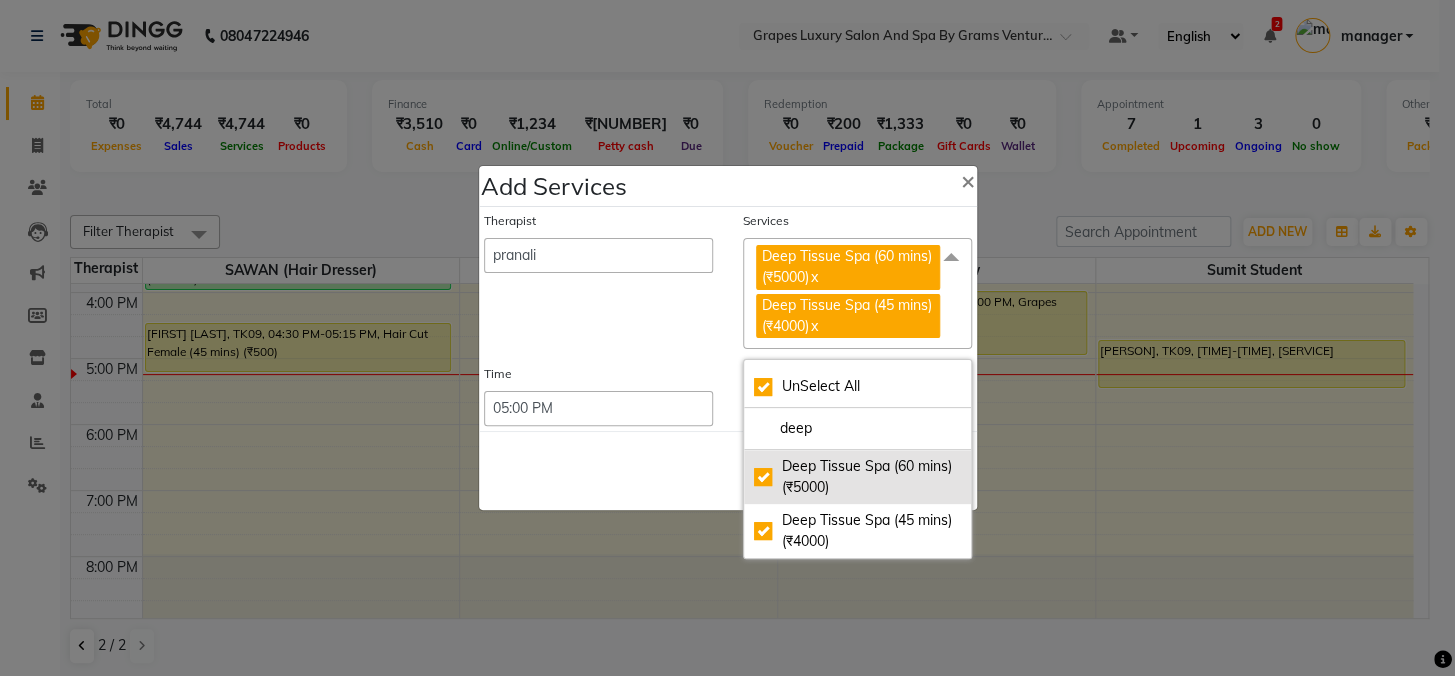 click on "Deep Tissue Spa (60 mins) (₹5000)" 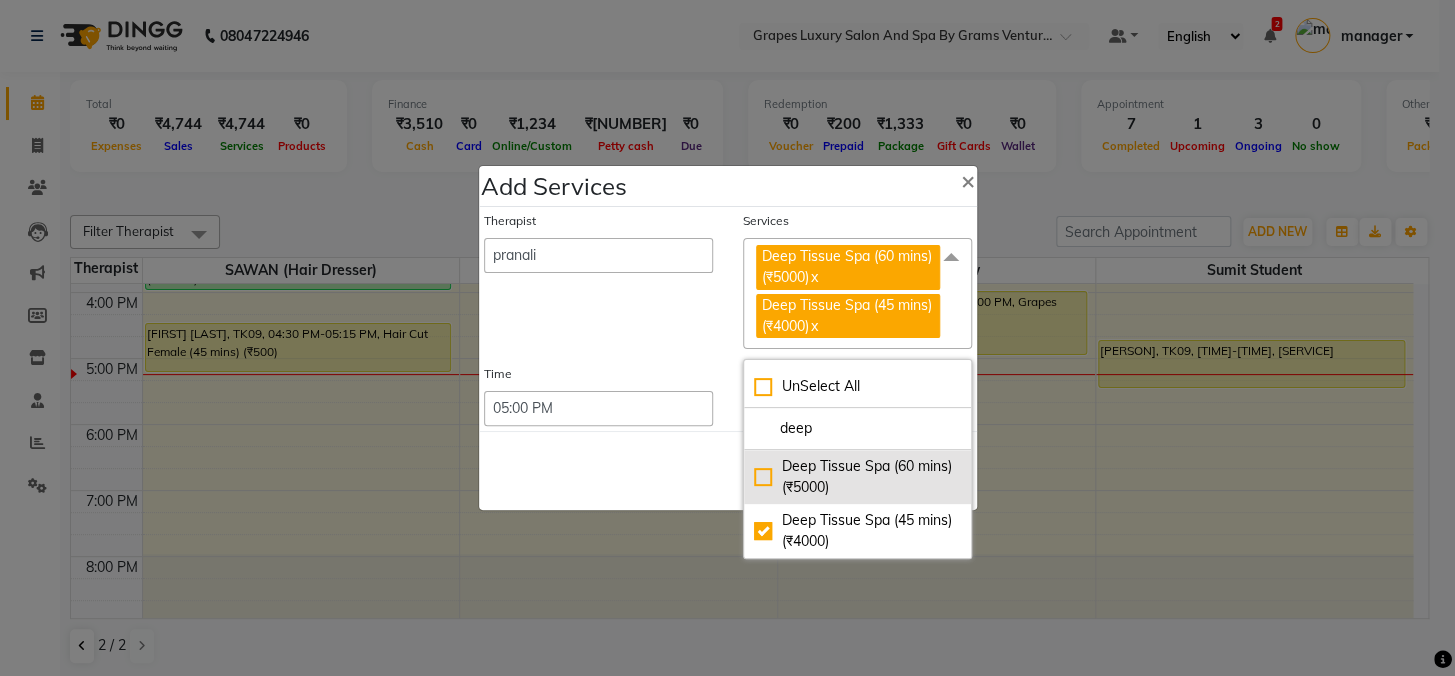 checkbox on "false" 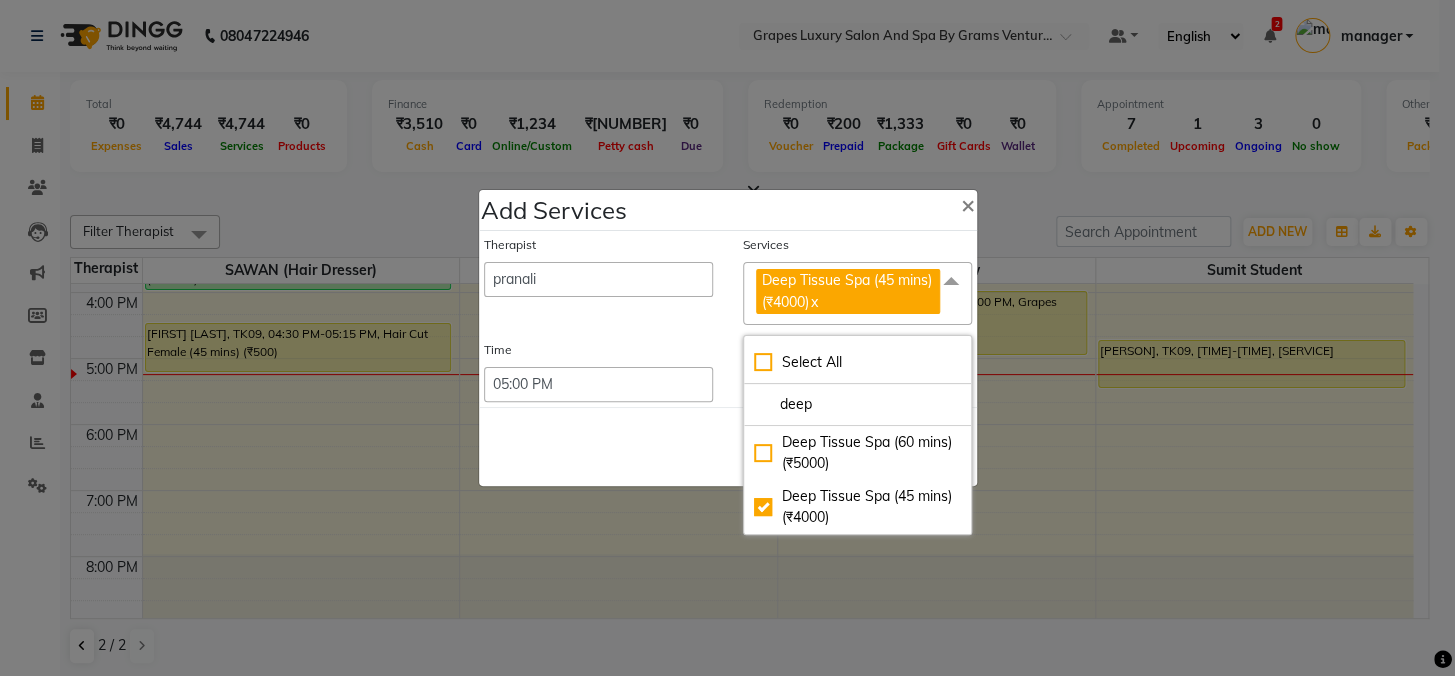 click on "Save   Cancel" 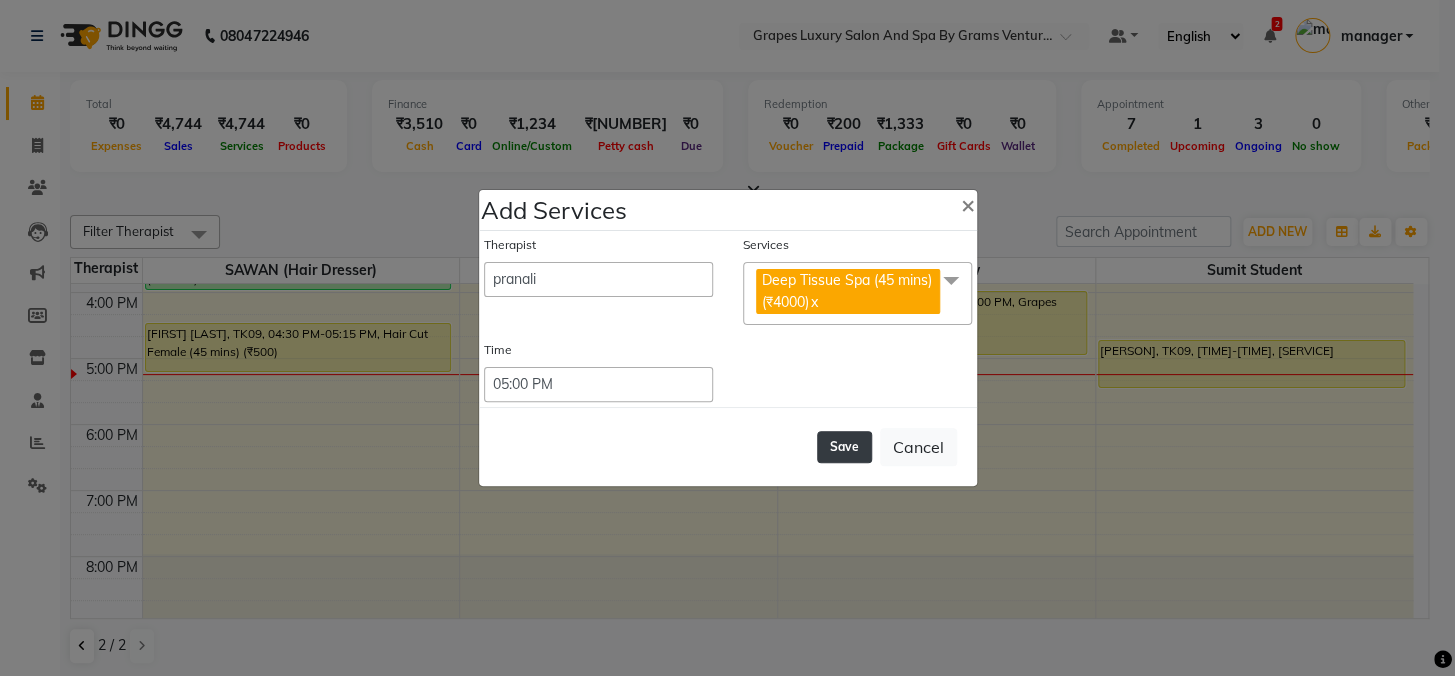click on "Save" 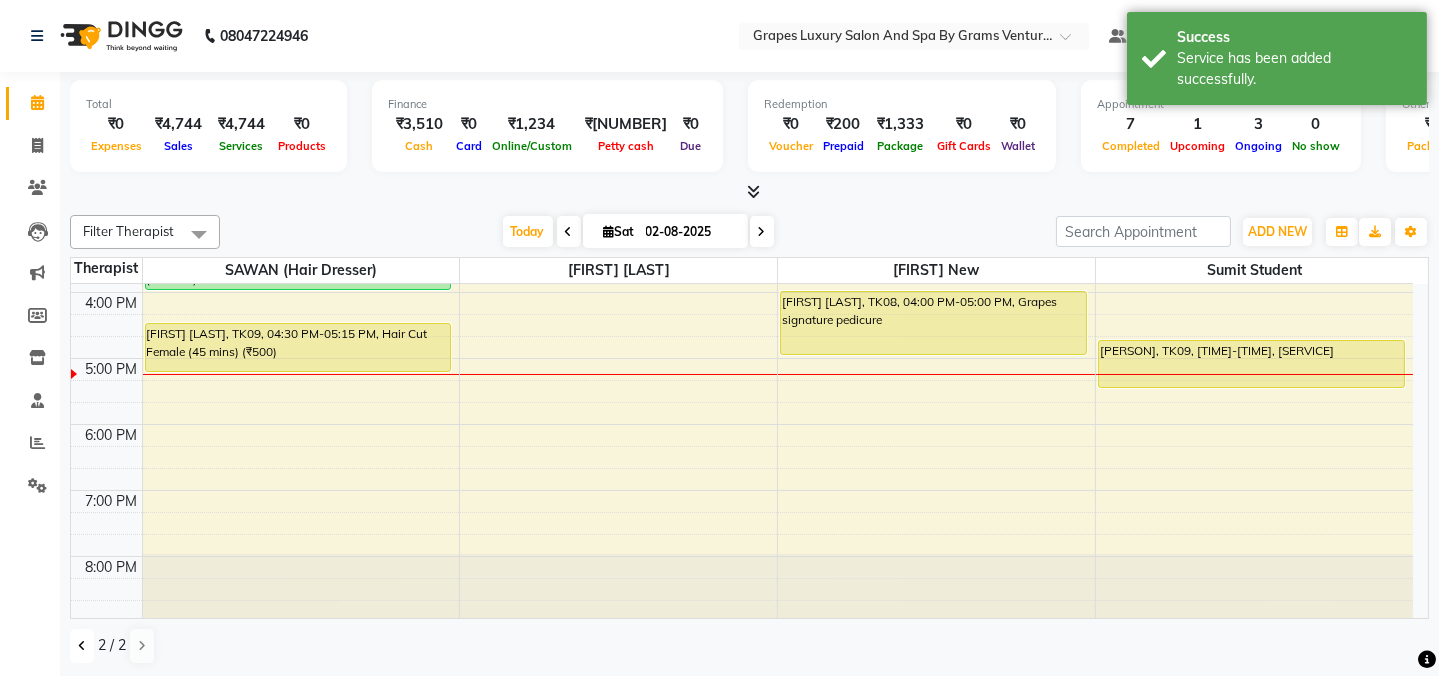 click at bounding box center (82, 646) 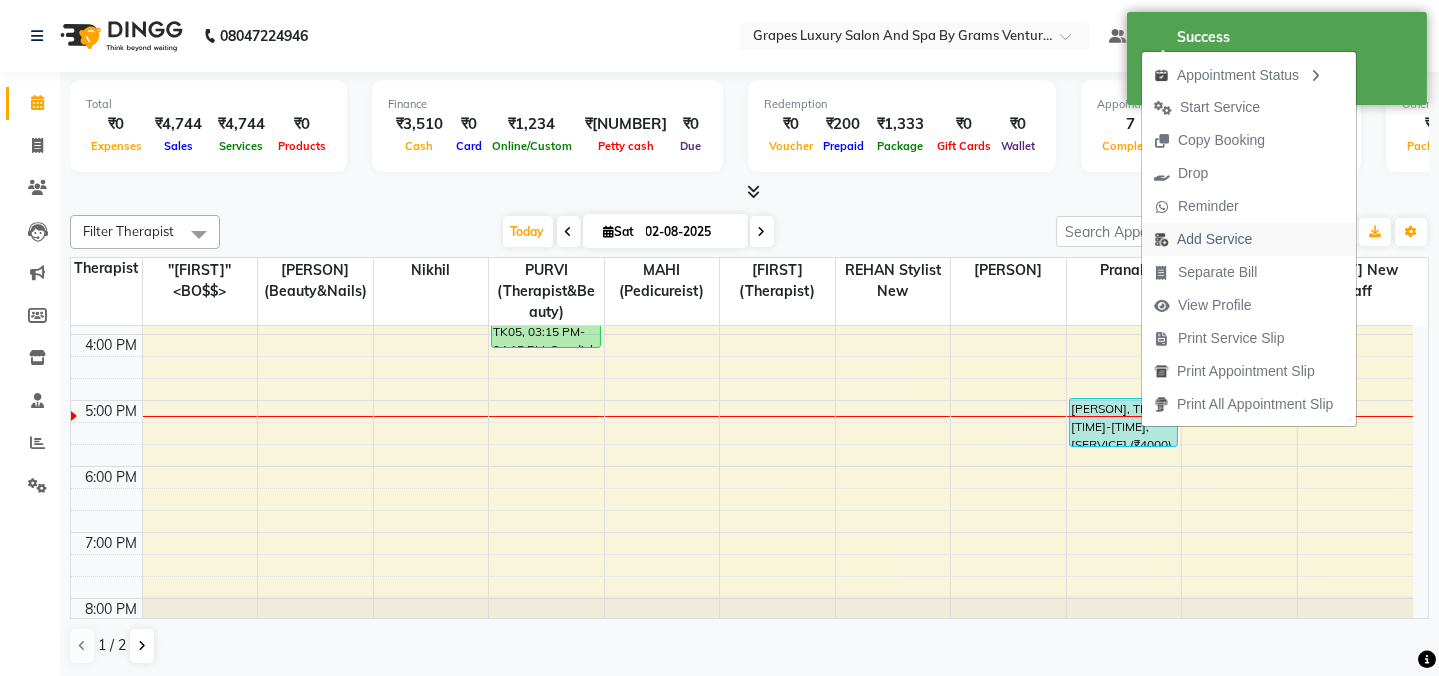 click on "Add Service" at bounding box center [1214, 239] 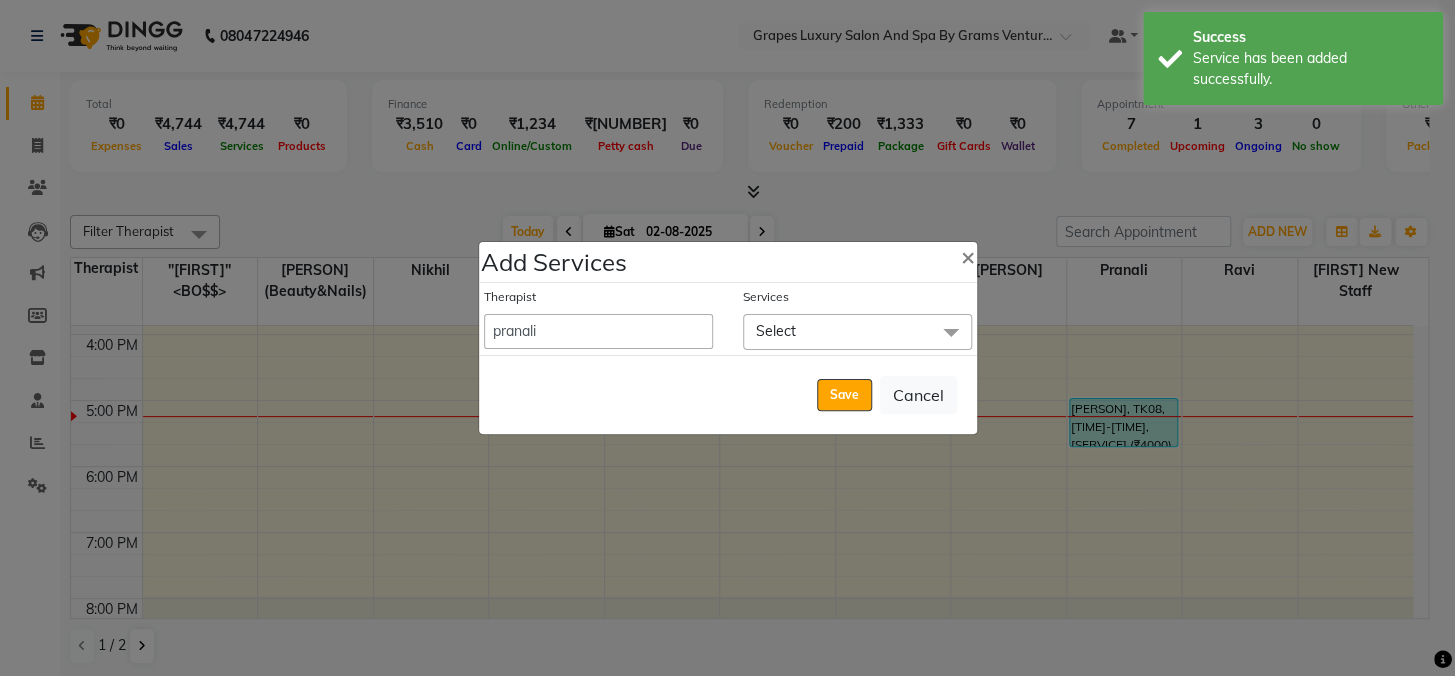 drag, startPoint x: 833, startPoint y: 341, endPoint x: 732, endPoint y: 370, distance: 105.080925 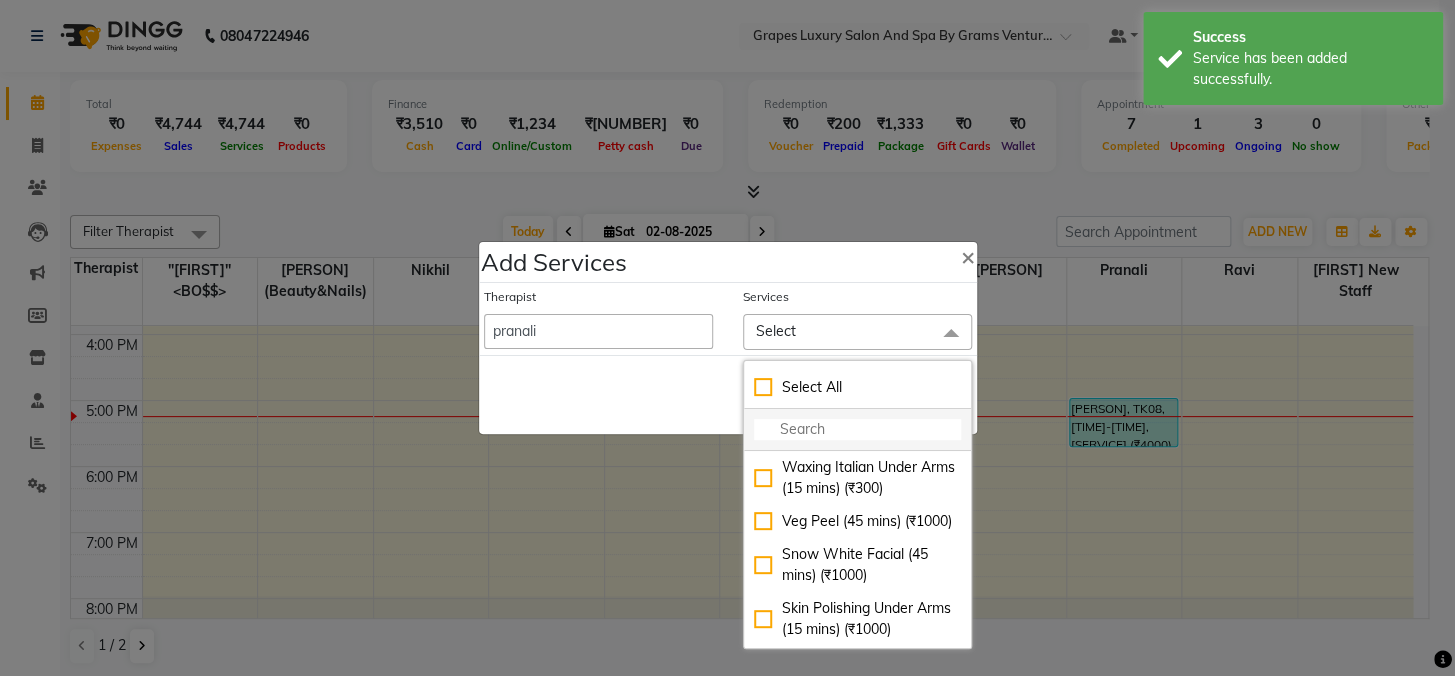 click 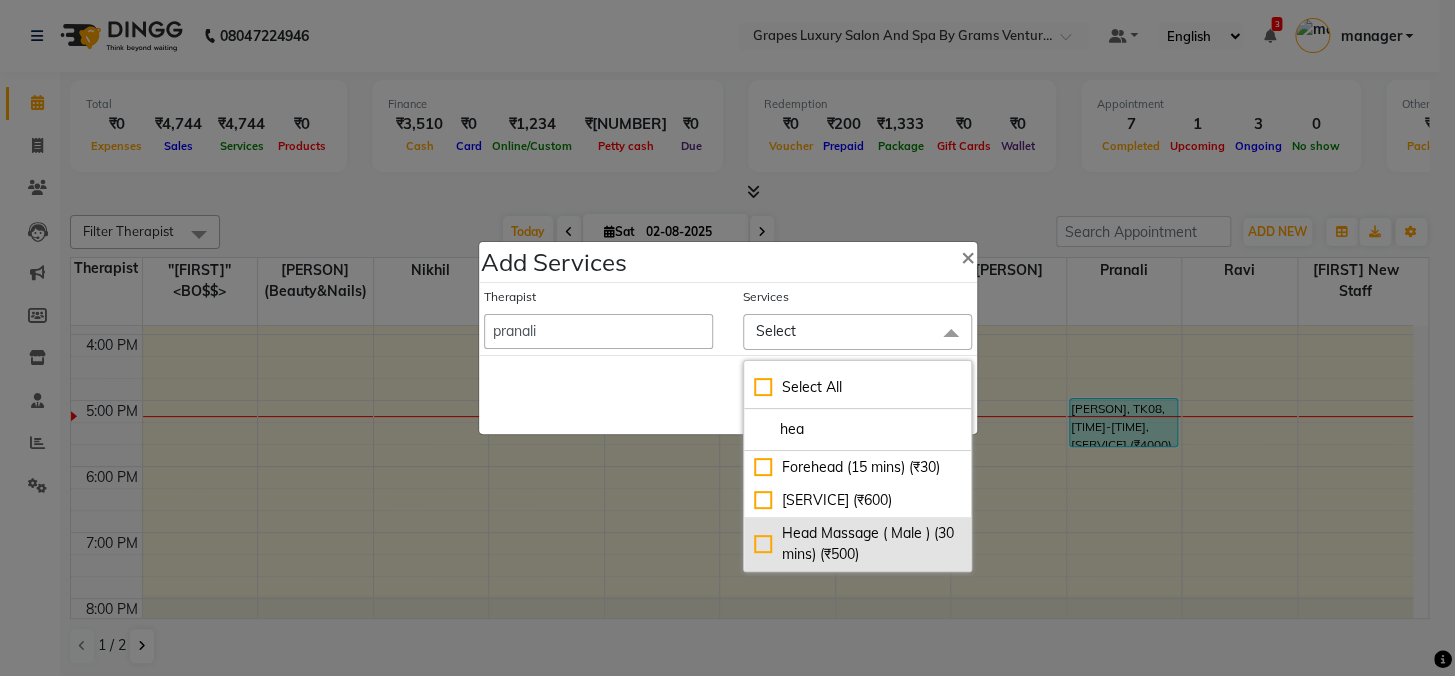 type on "hea" 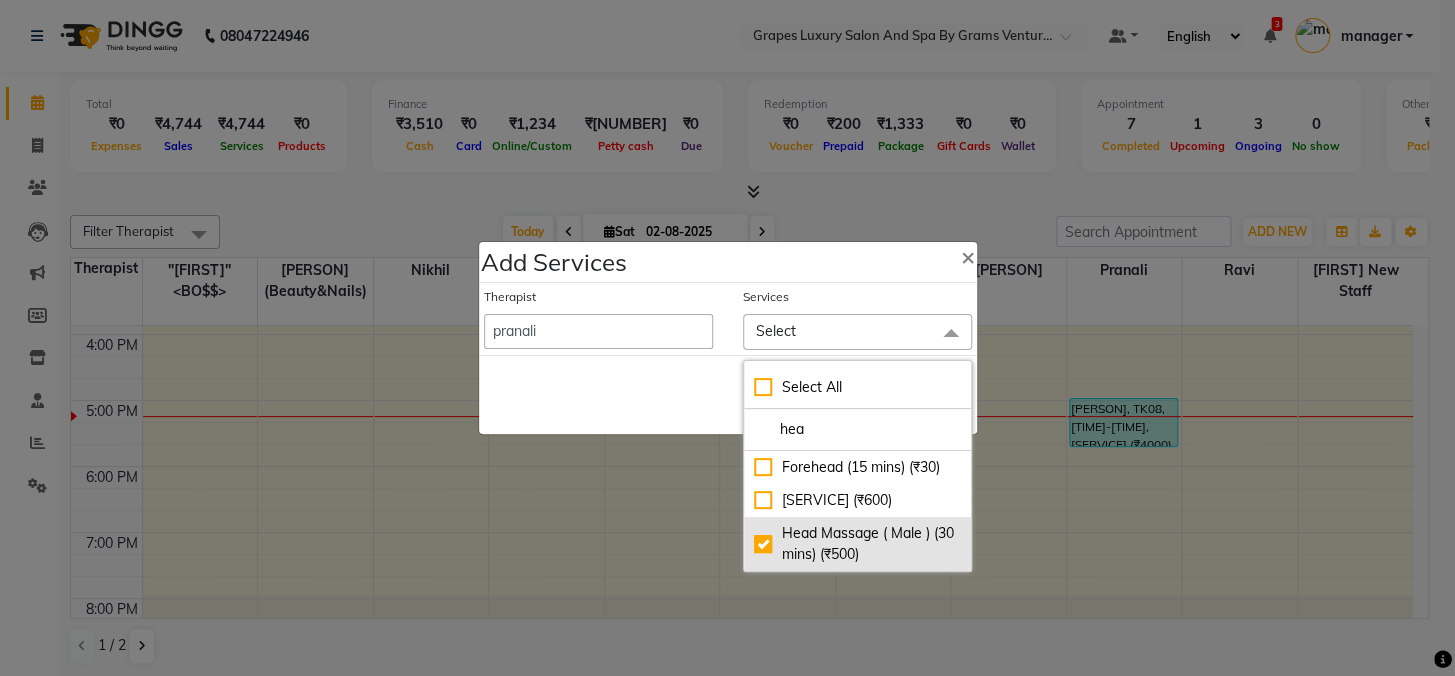 checkbox on "true" 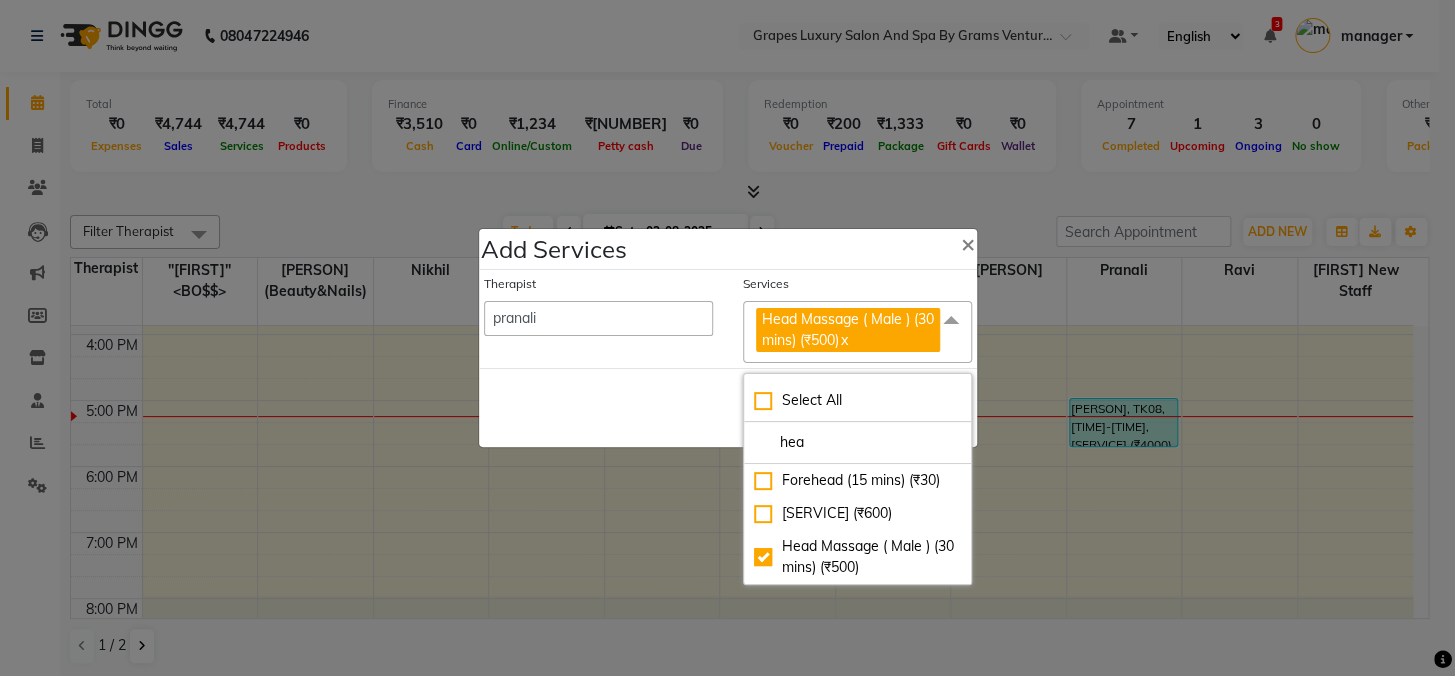 click on "Save   Cancel" 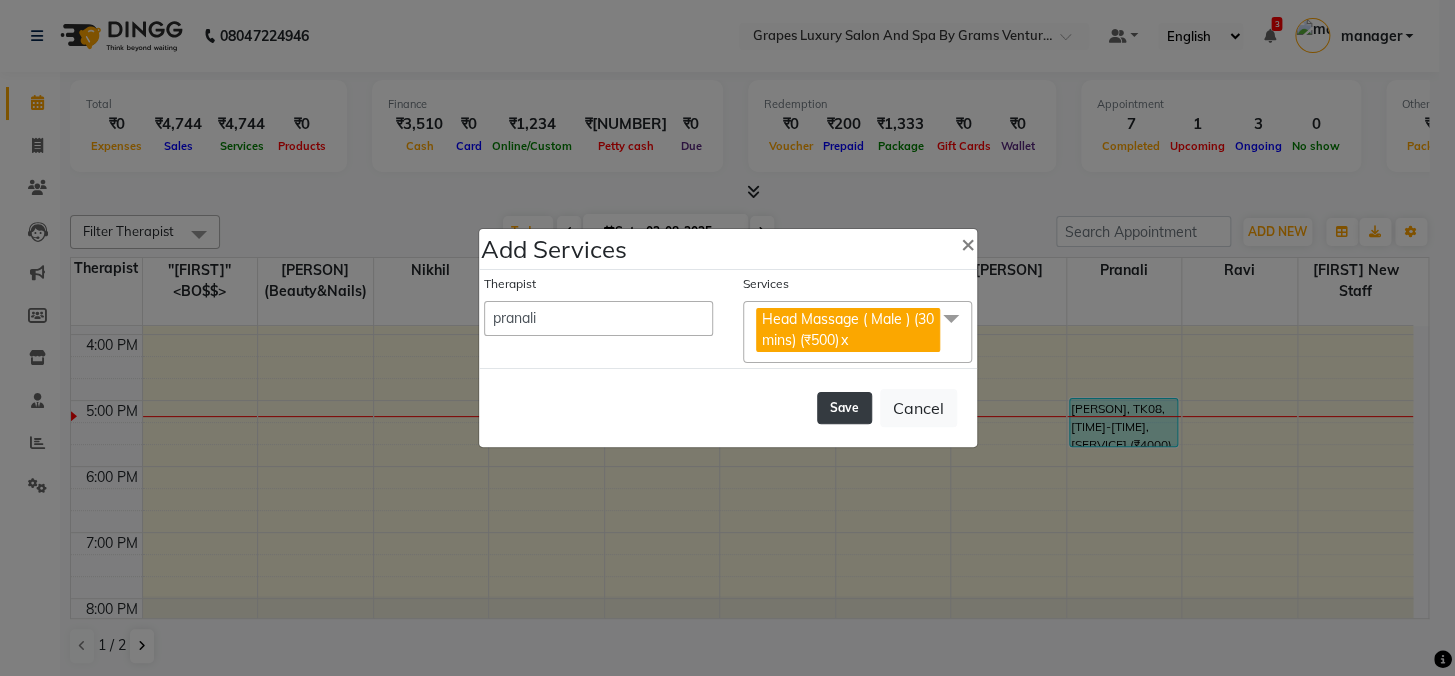click on "Save" 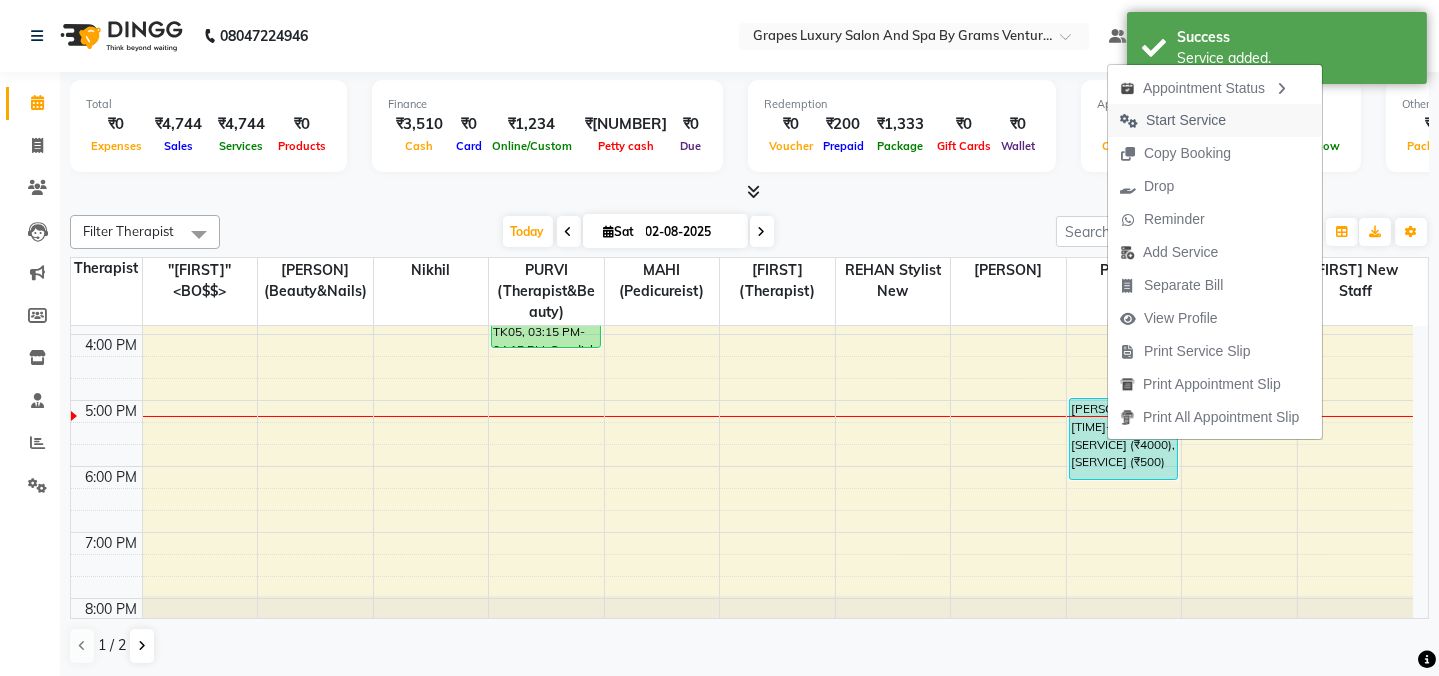 click on "Start Service" at bounding box center (1186, 120) 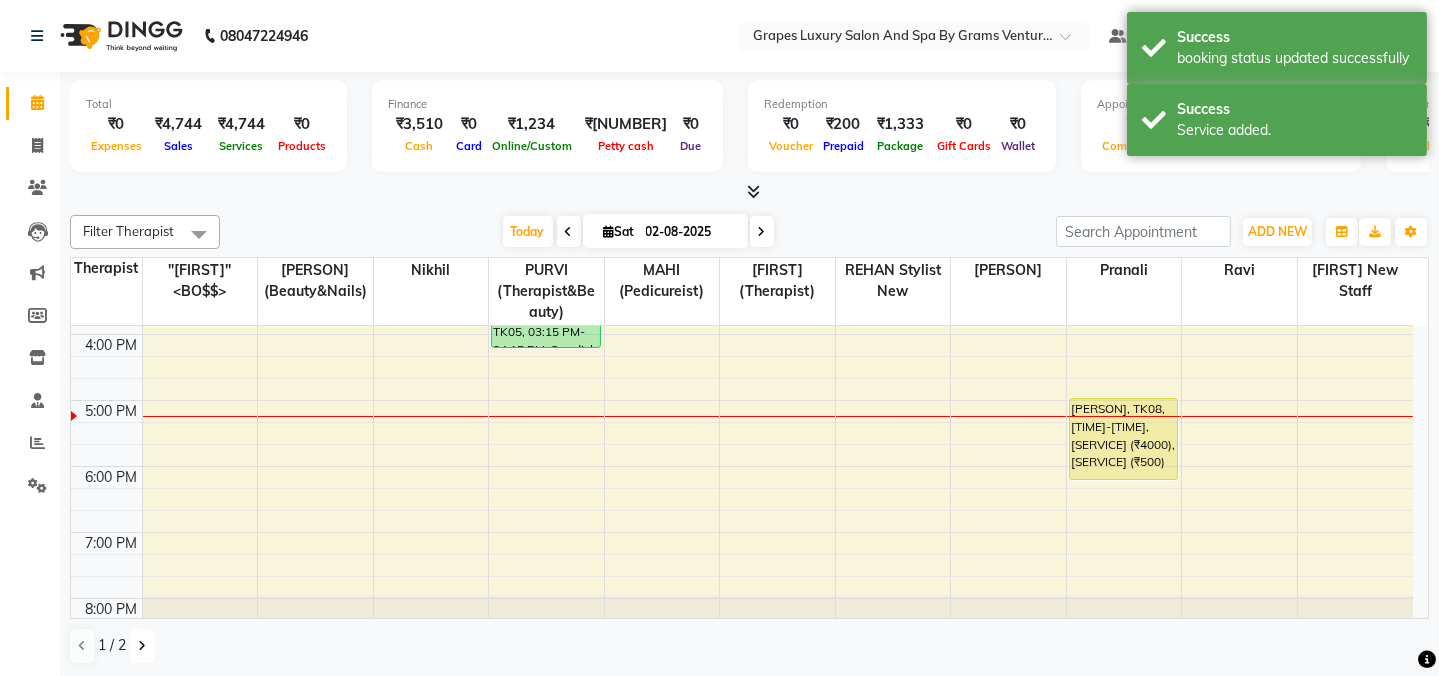 click at bounding box center [142, 646] 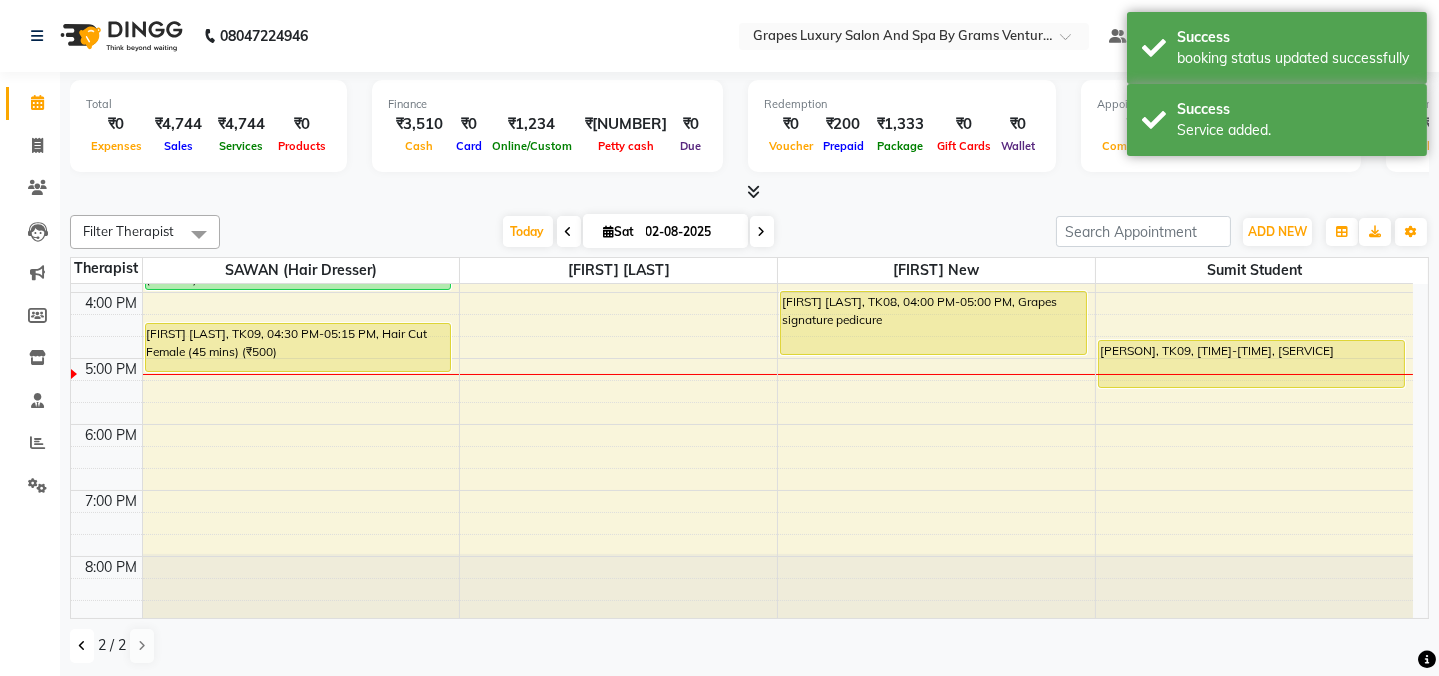 click at bounding box center (82, 646) 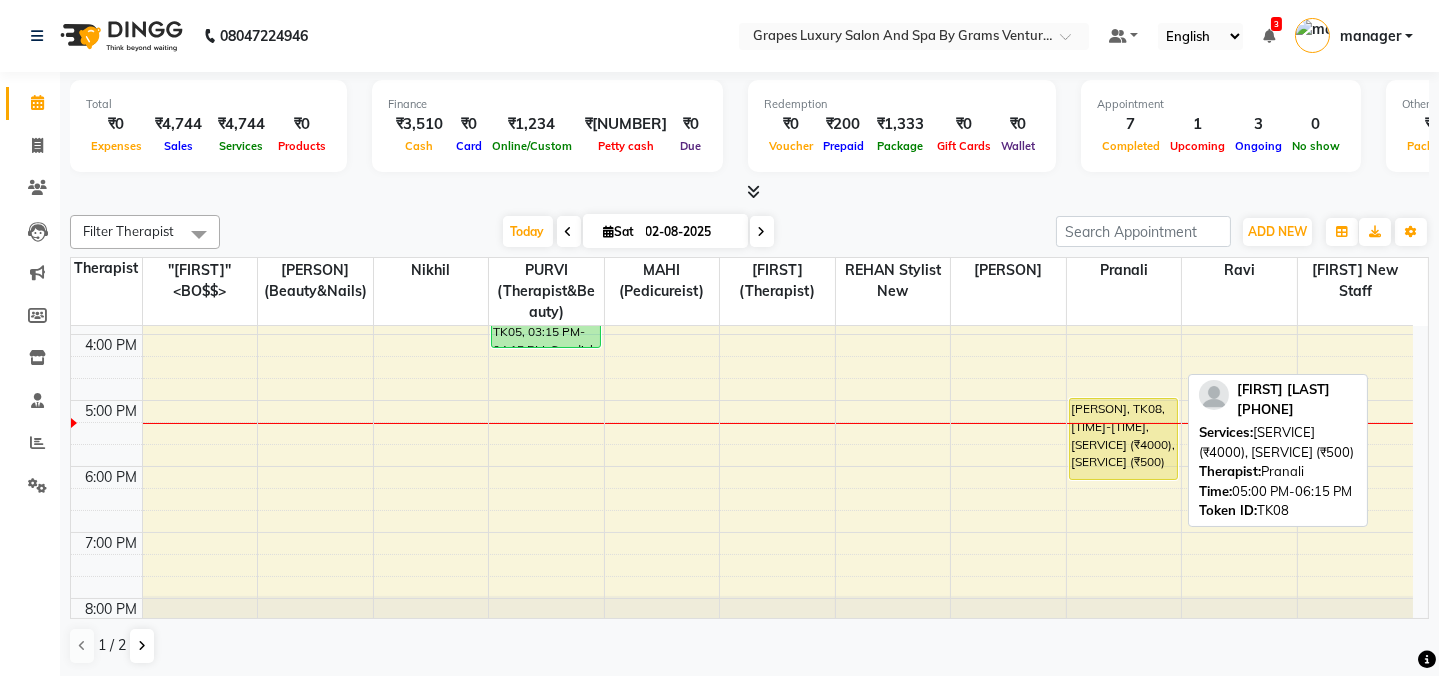 click on "[PERSON], TK08, [TIME]-[TIME], [SERVICE] (₹4000), [SERVICE] (₹500)" at bounding box center [1124, 439] 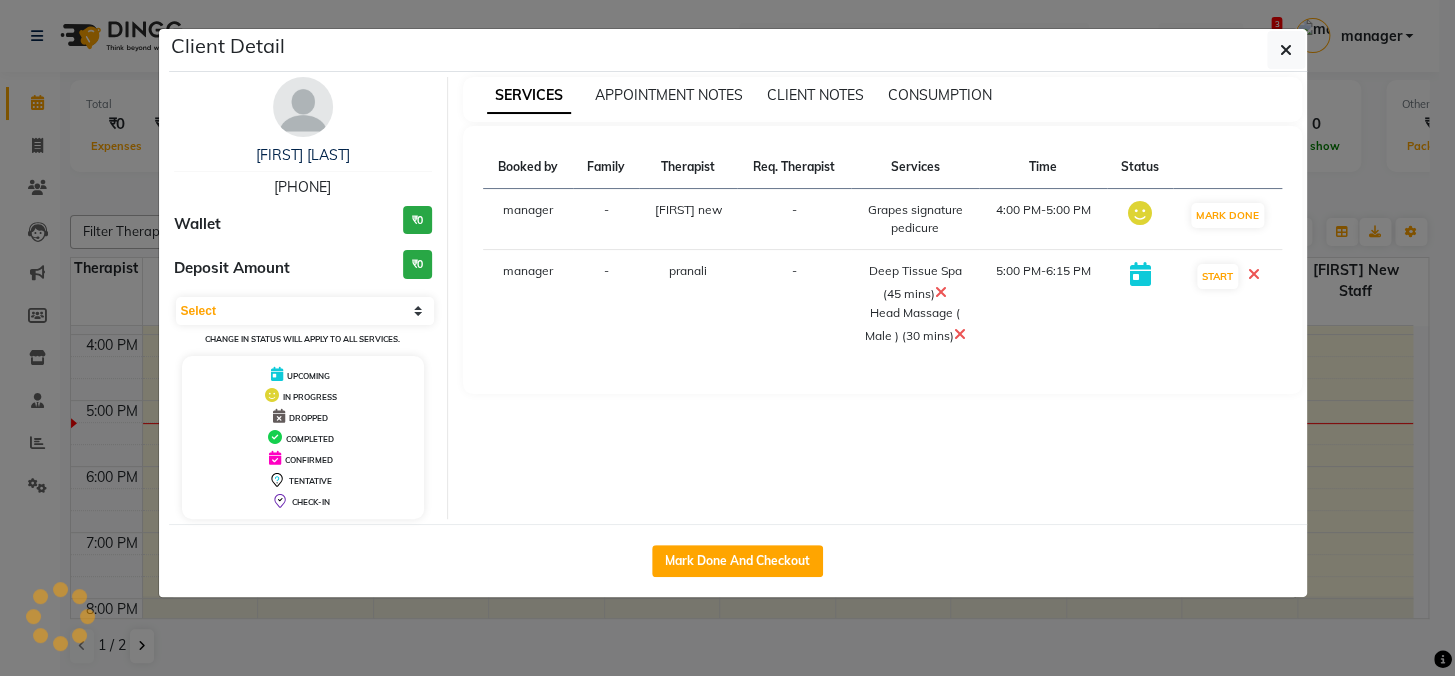 select on "1" 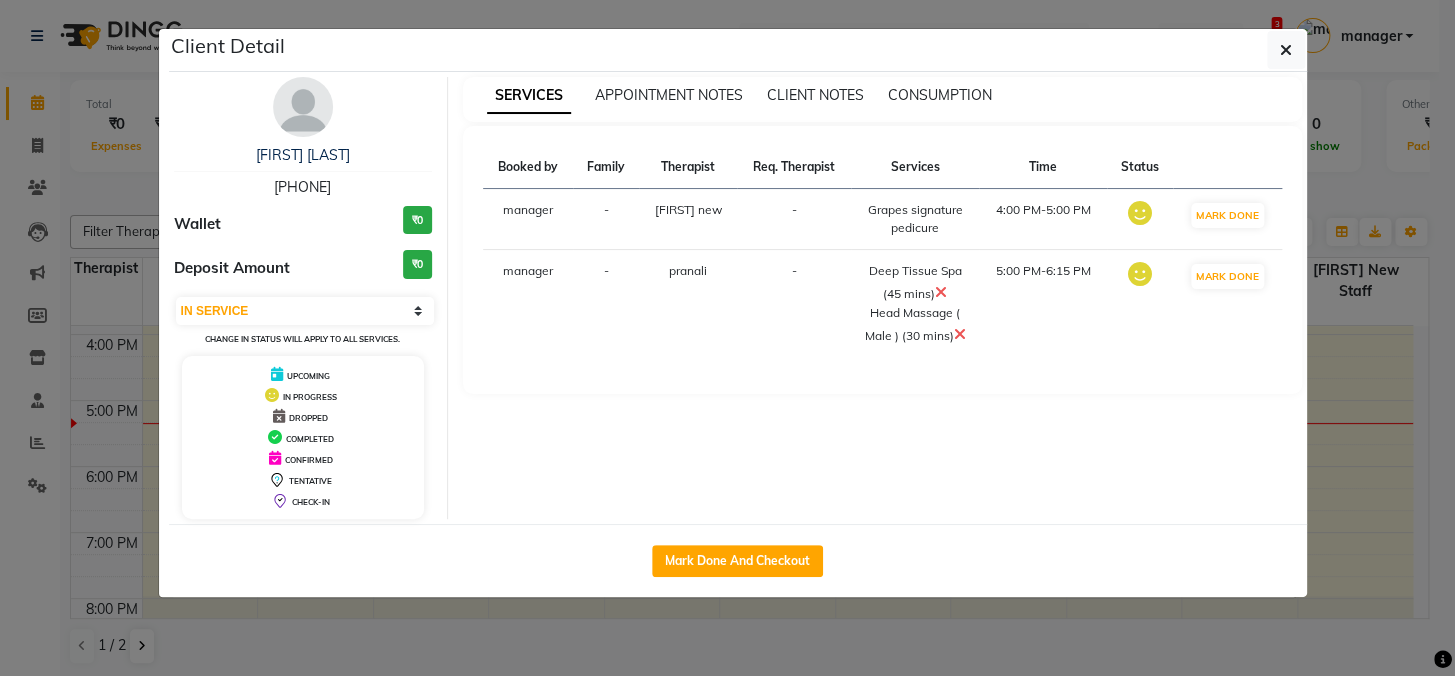 click on "Client Detail  [FIRST] [LAST]   [PHONE] Wallet ₹0 Deposit Amount  ₹0  Select IN SERVICE CONFIRMED TENTATIVE CHECK IN MARK DONE DROPPED UPCOMING Change in status will apply to all services. UPCOMING IN PROGRESS DROPPED COMPLETED CONFIRMED TENTATIVE CHECK-IN SERVICES APPOINTMENT NOTES CLIENT NOTES CONSUMPTION Booked by Family Therapist Req. Therapist Services Time Status  manager  - sejal new -  Grapes signature pedicure   4:00 PM-5:00 PM   MARK DONE   manager  - pranali -  Deep Tissue Spa (45 mins)   Head Massage ( Male ) (30 mins)   5:00 PM-6:15 PM   MARK DONE   Mark Done And Checkout" 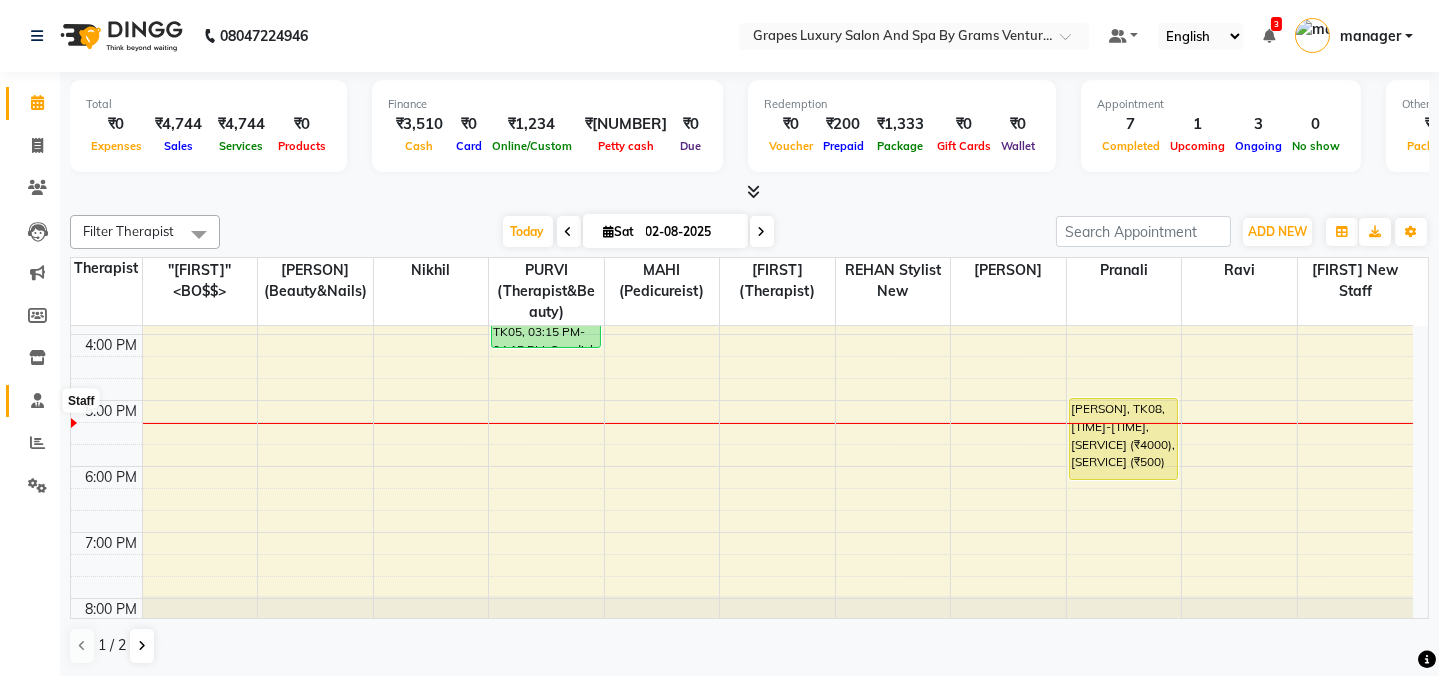 click 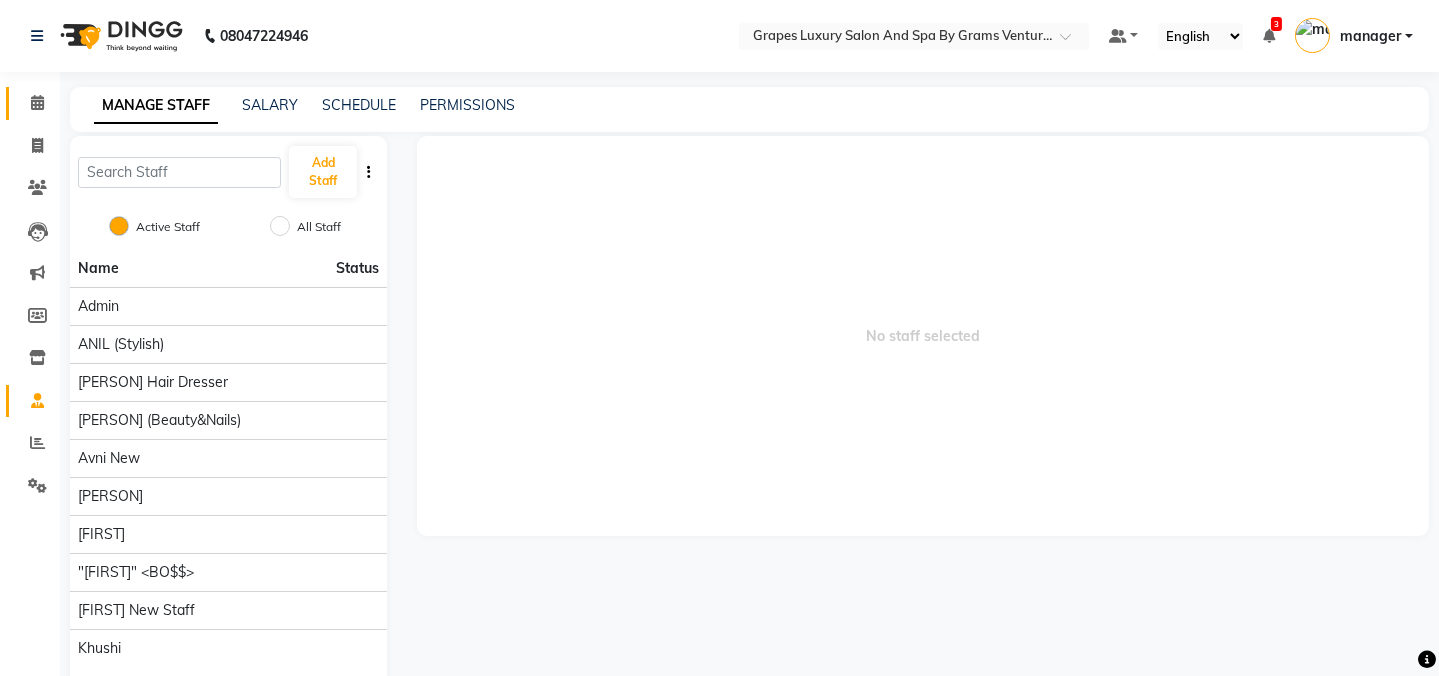 click 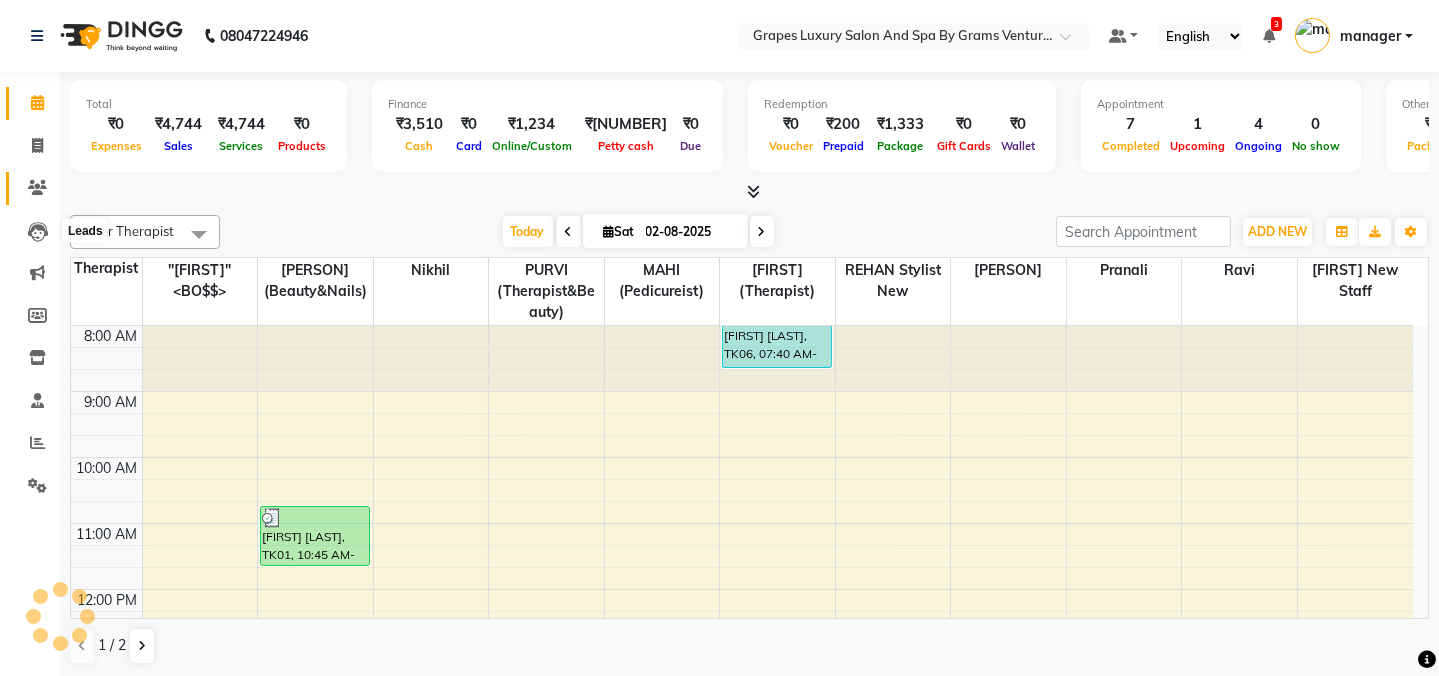 scroll, scrollTop: 0, scrollLeft: 0, axis: both 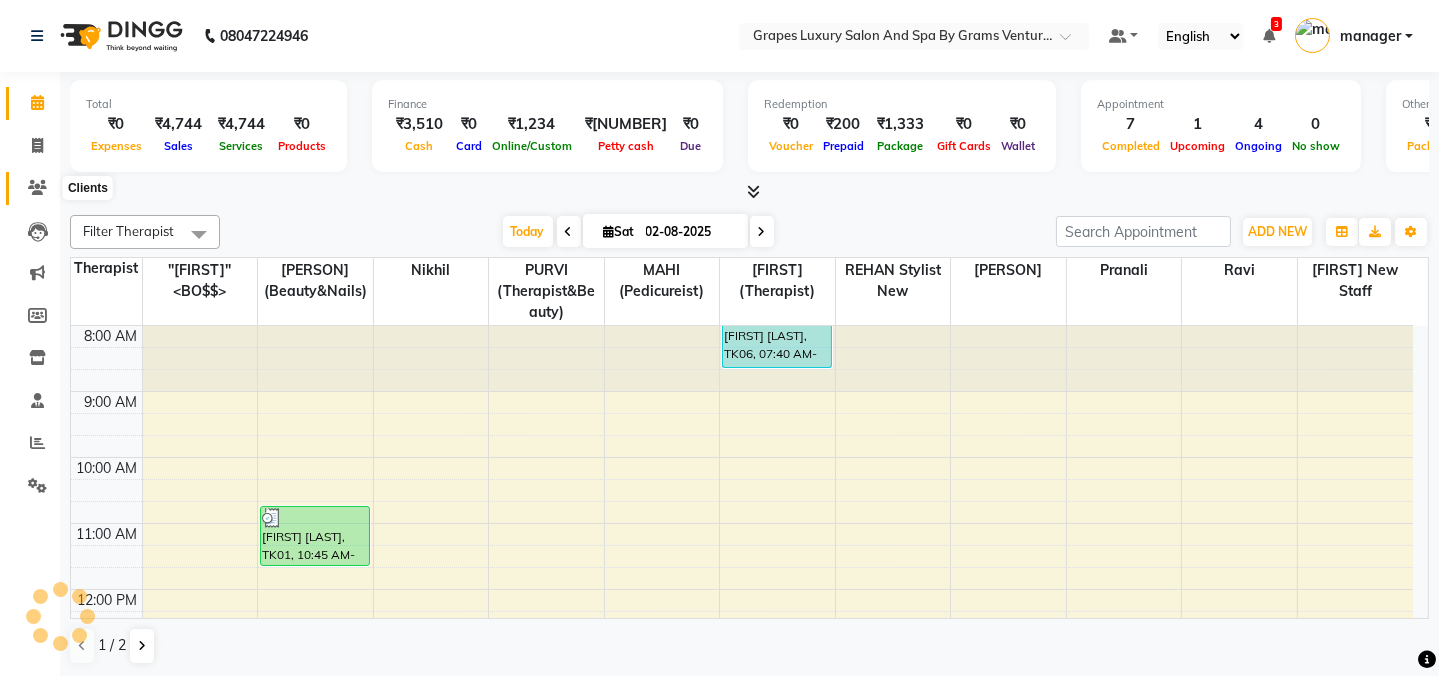 click 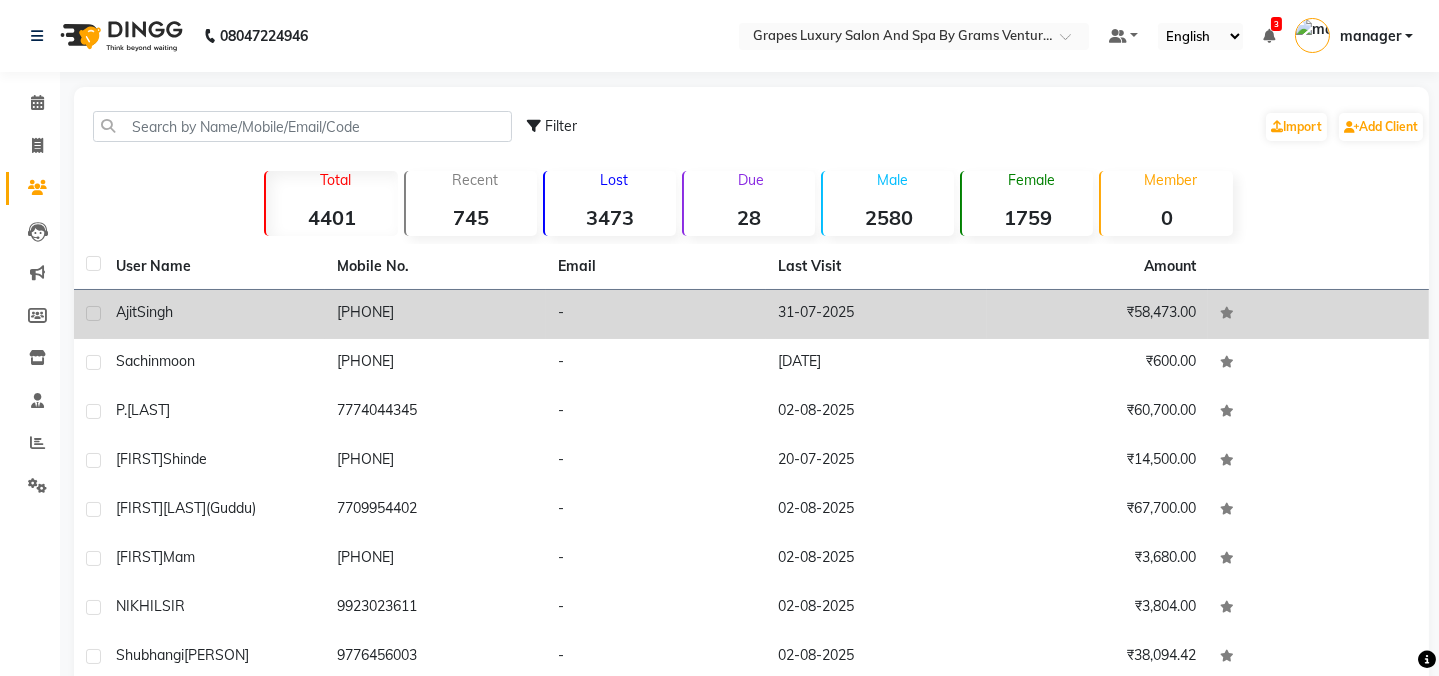 click on "[PHONE]" 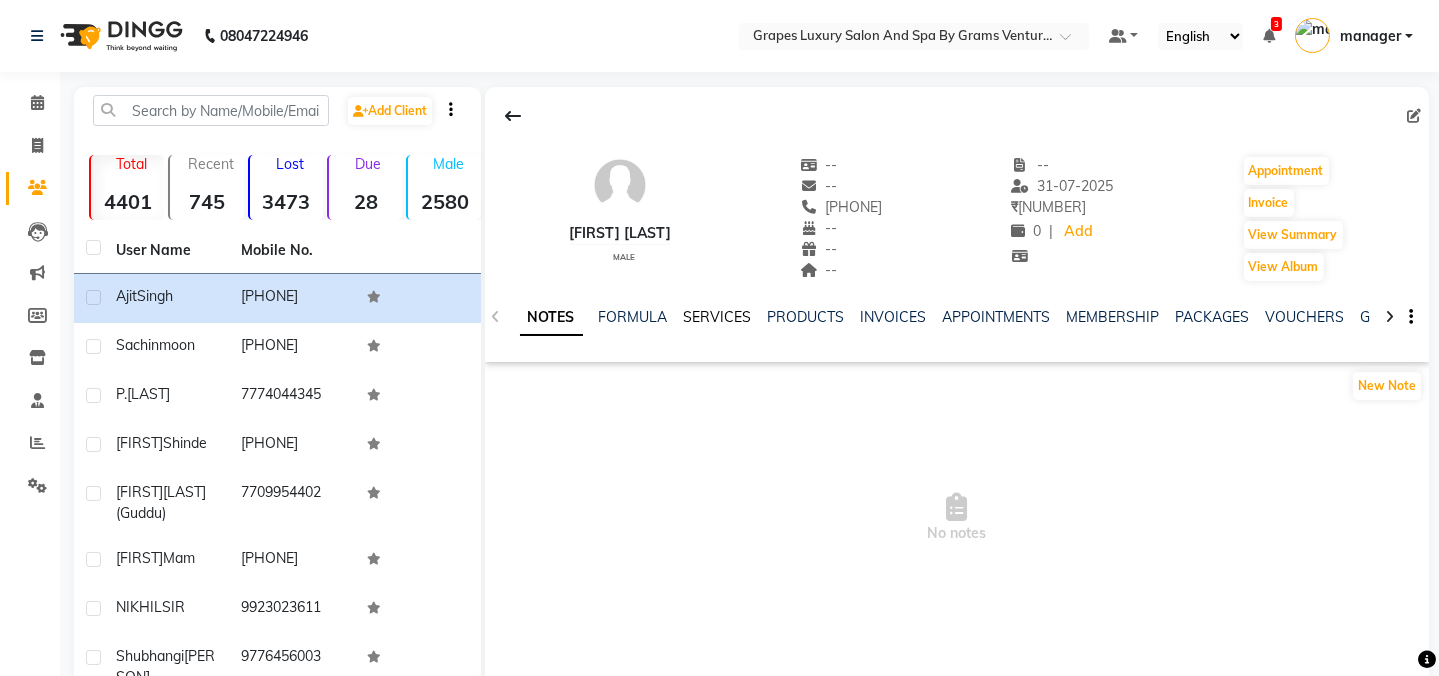 click on "SERVICES" 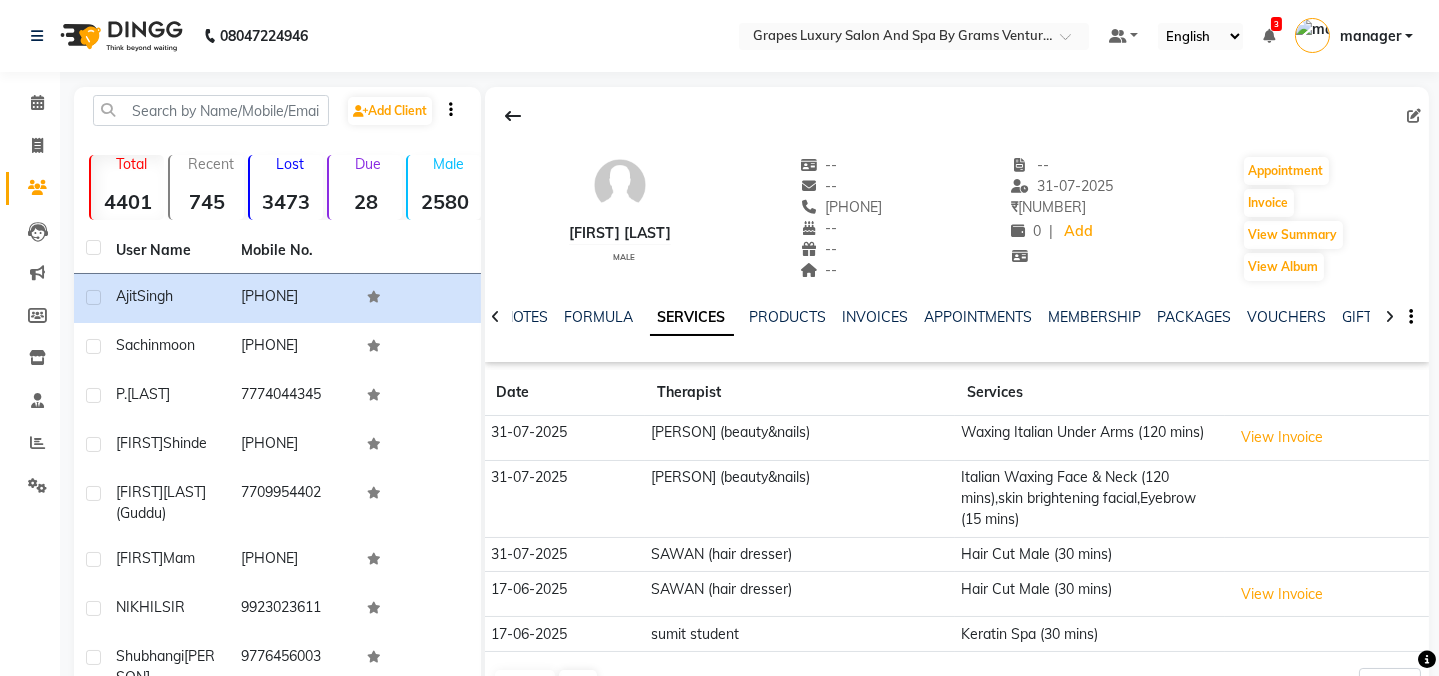 scroll, scrollTop: 163, scrollLeft: 0, axis: vertical 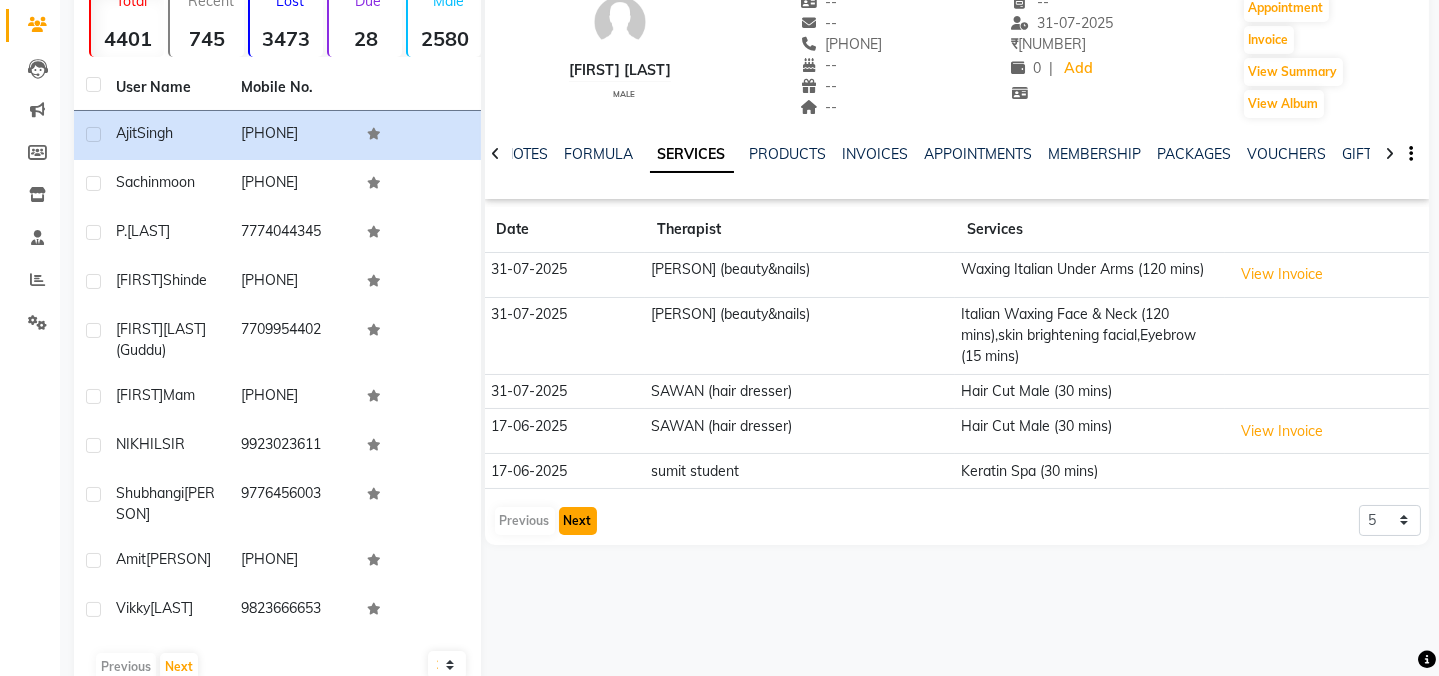 click on "Next" 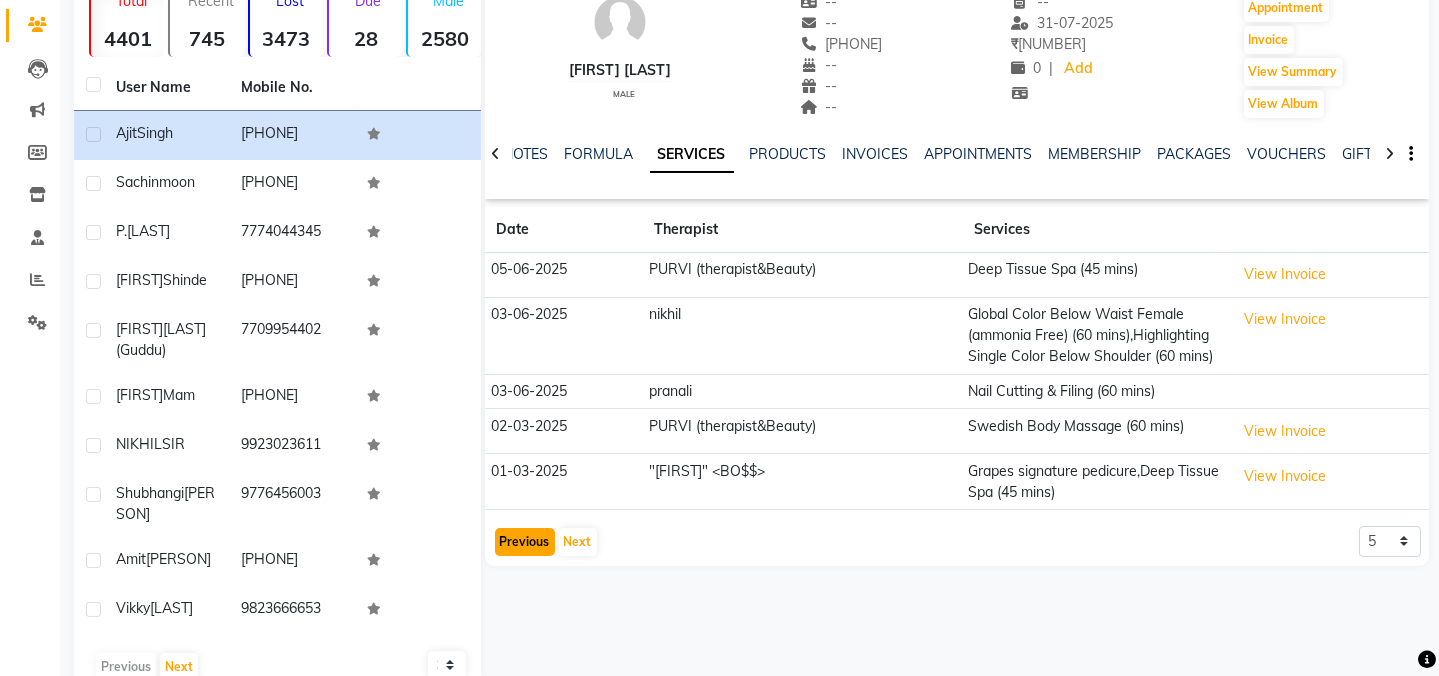 click on "Previous" 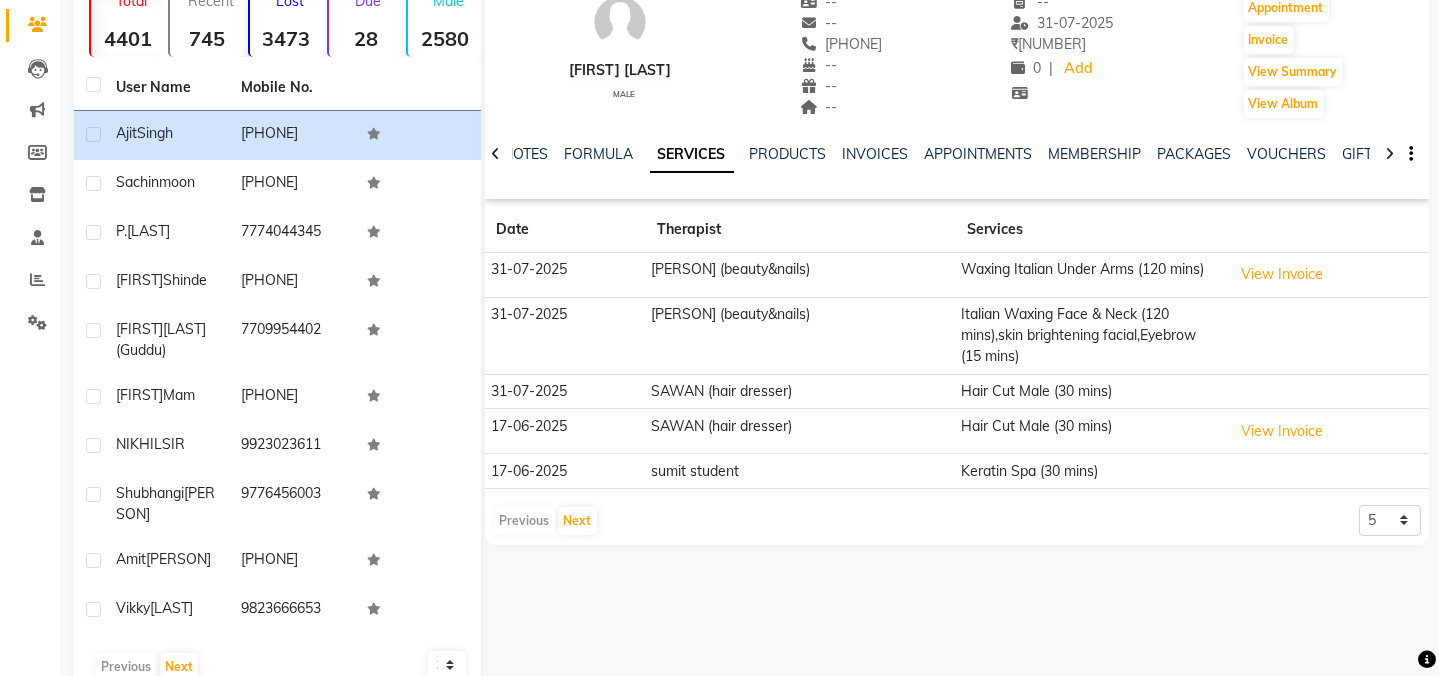 scroll, scrollTop: 0, scrollLeft: 0, axis: both 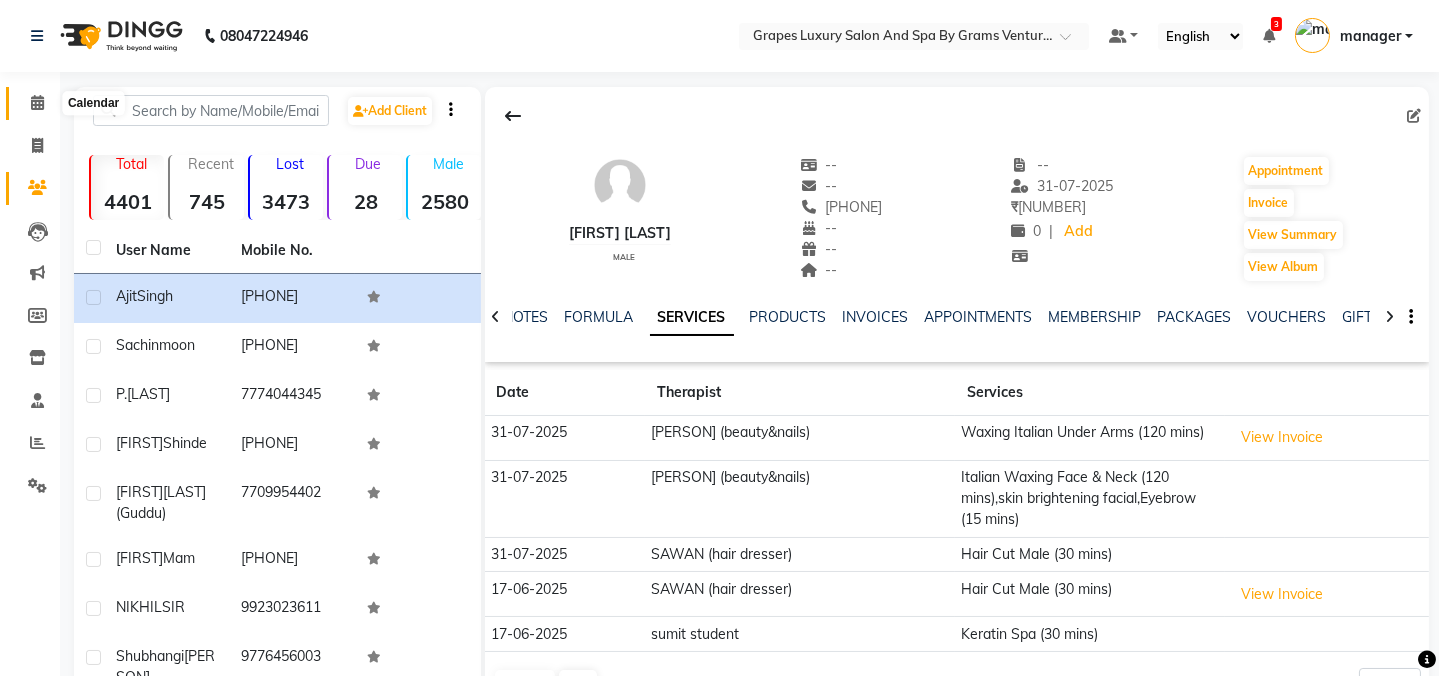 click 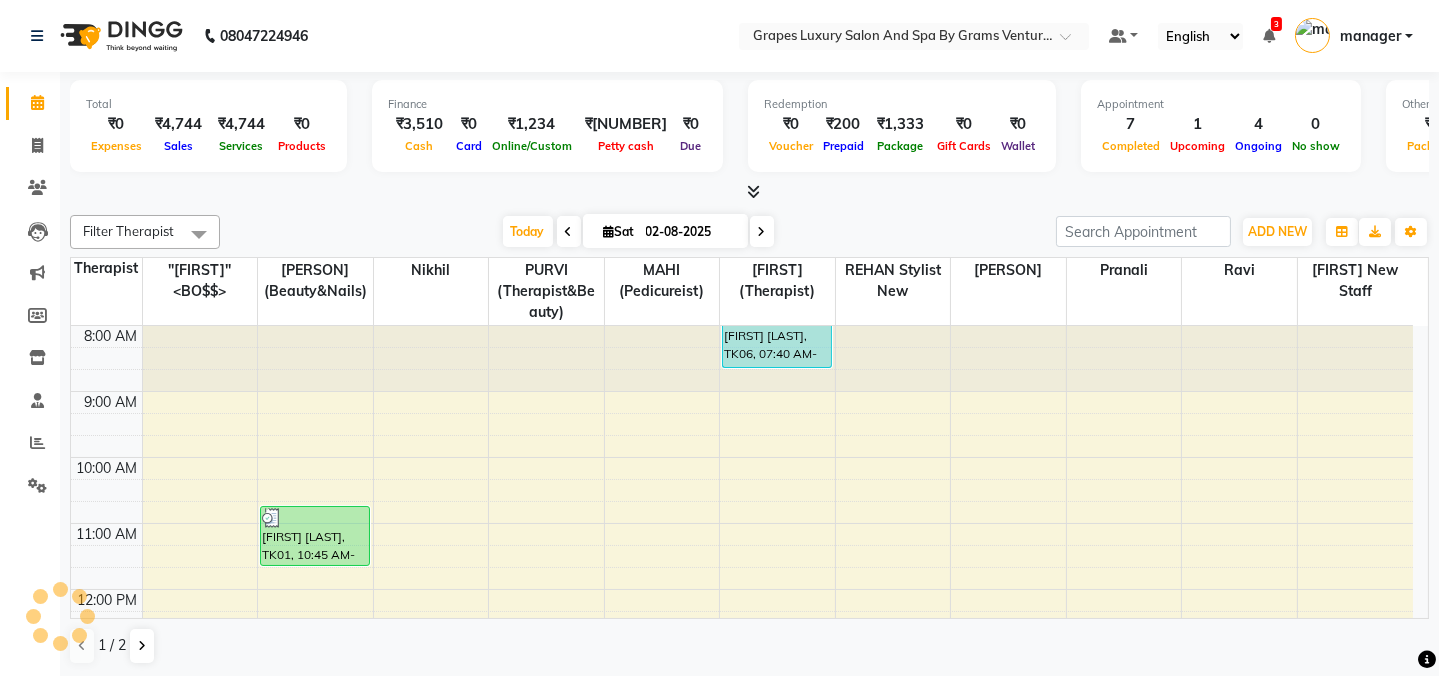 scroll, scrollTop: 0, scrollLeft: 0, axis: both 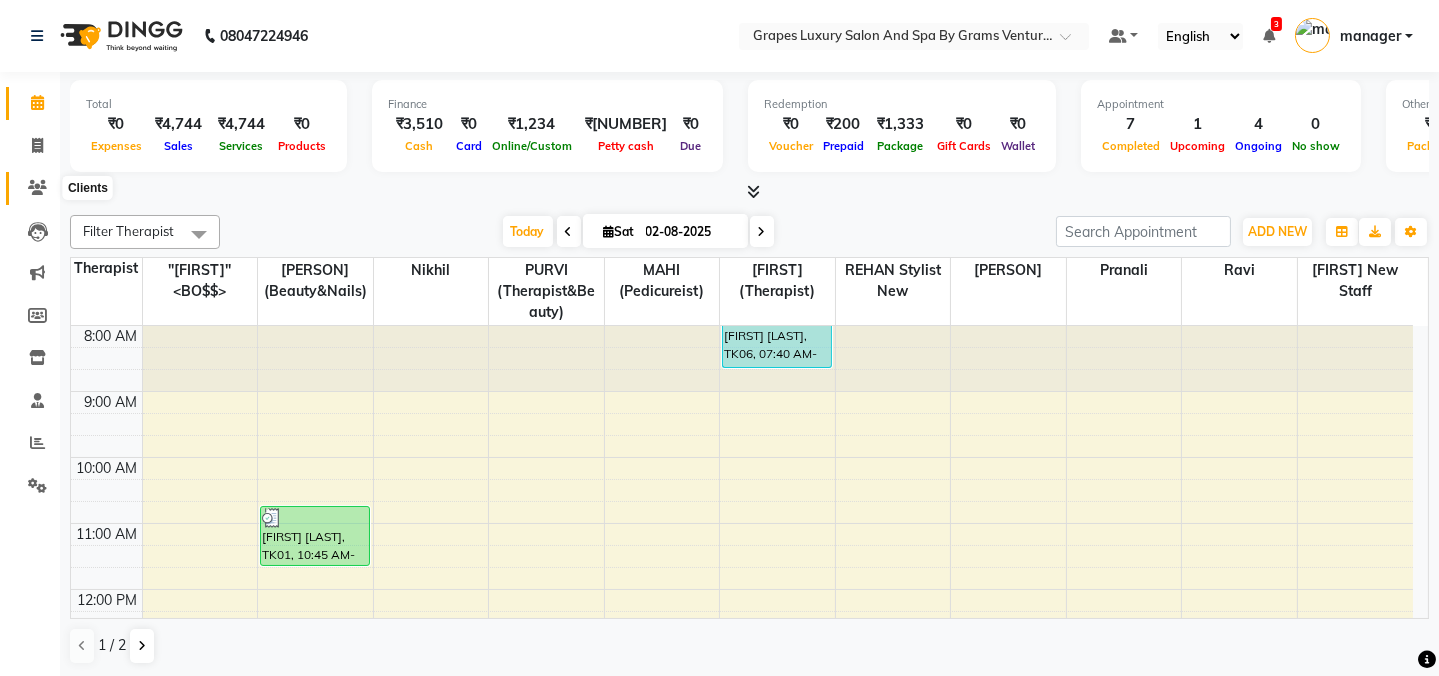 click 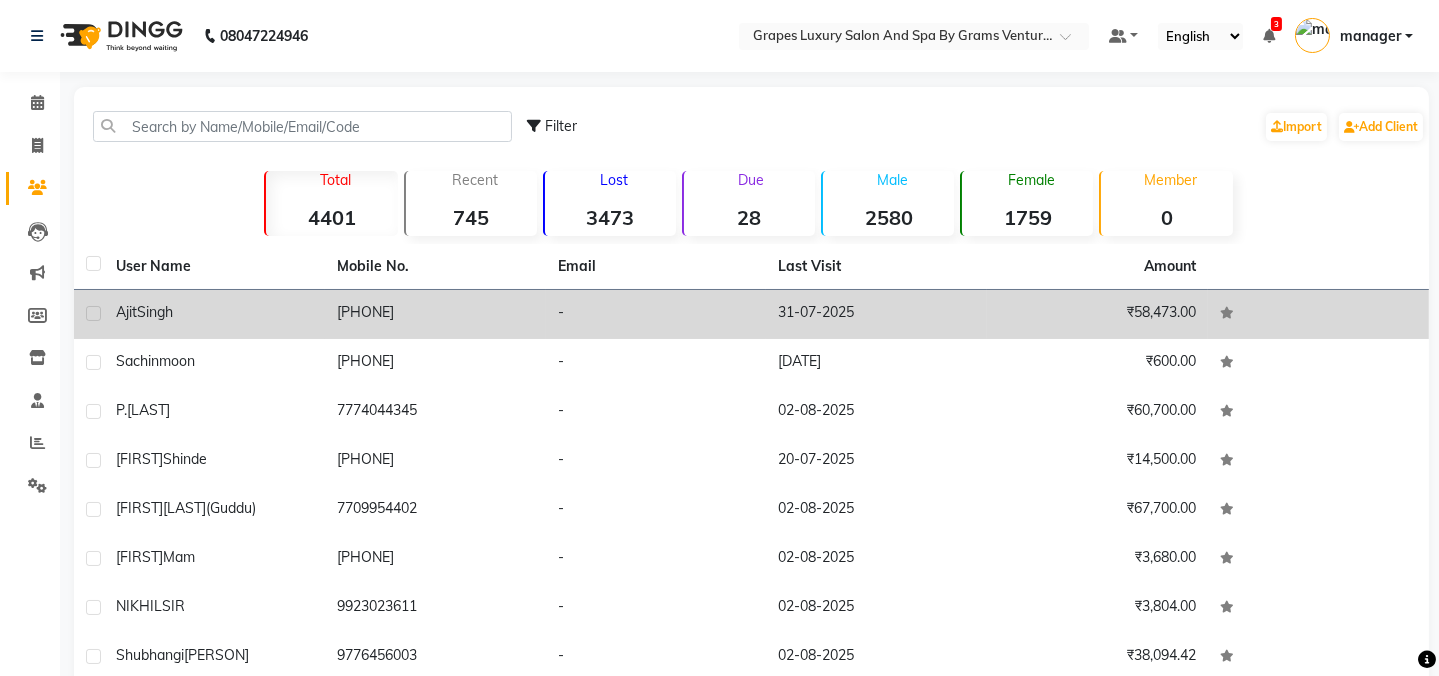 click on "Singh" 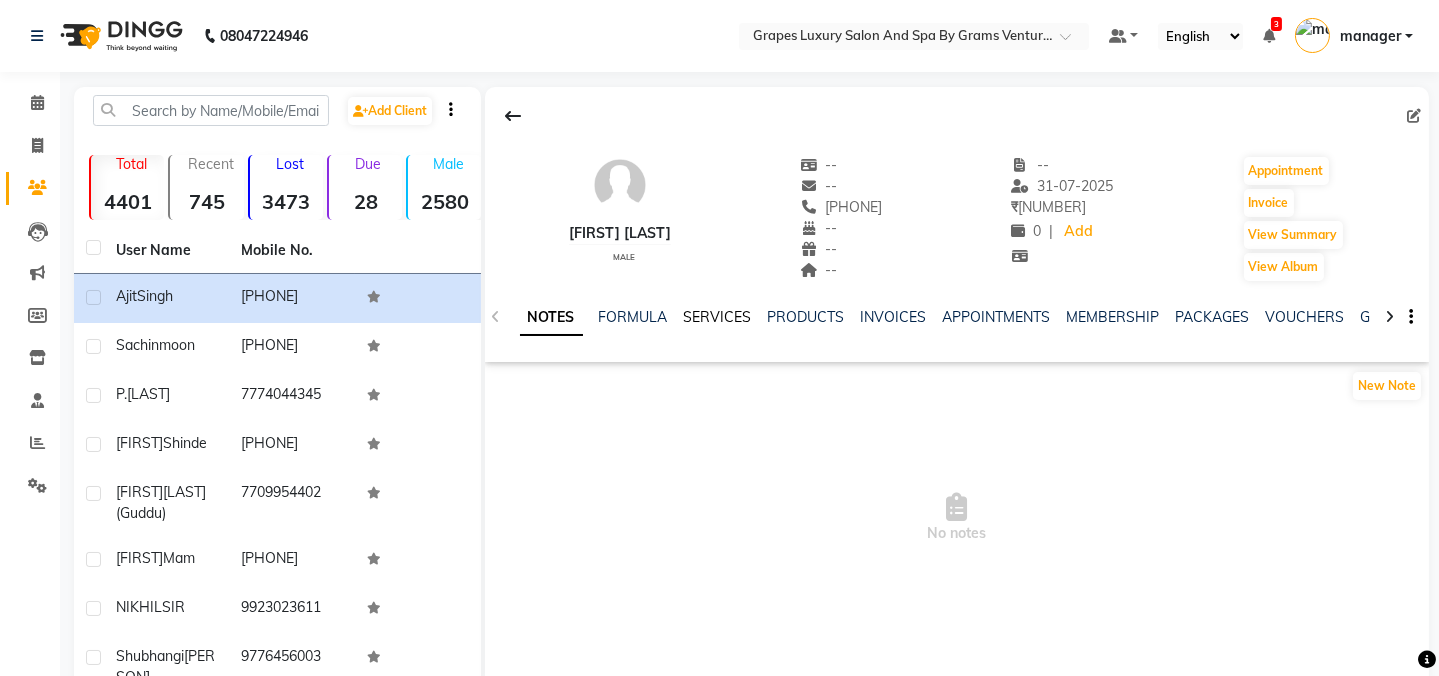 click on "SERVICES" 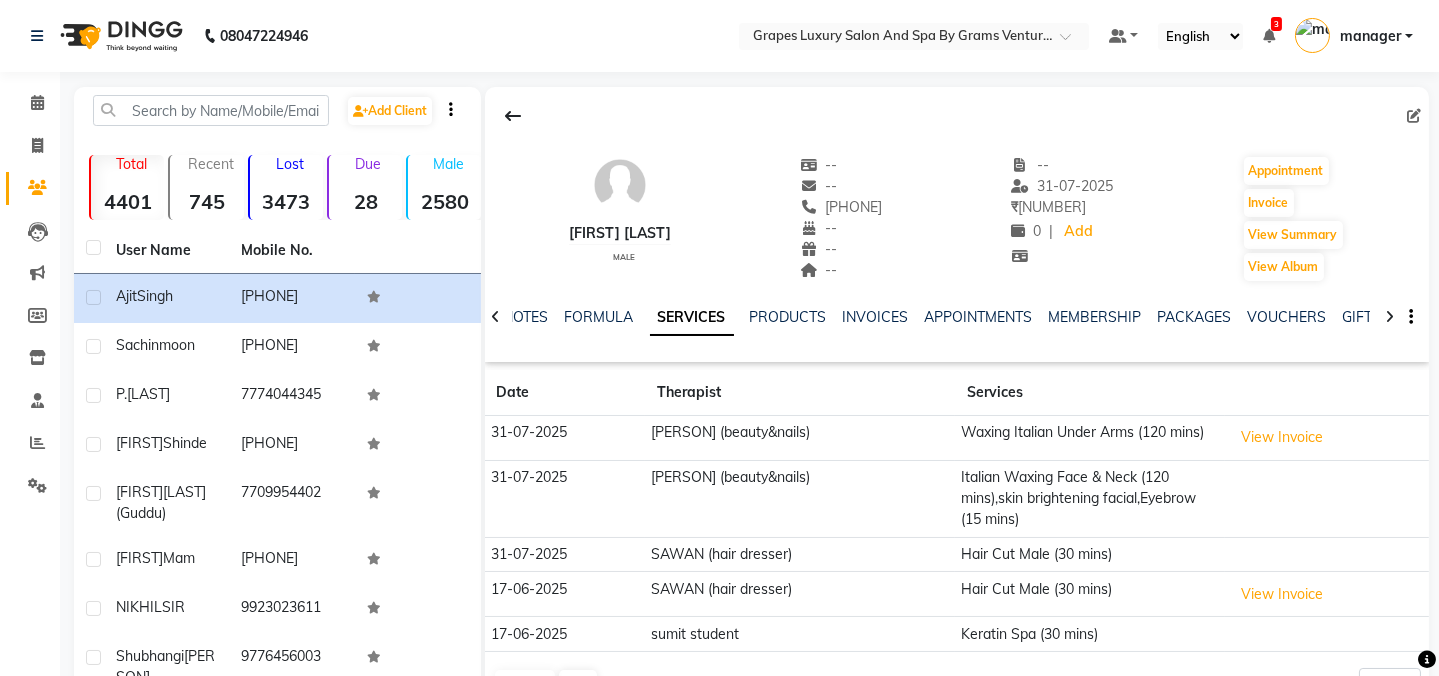 scroll, scrollTop: 143, scrollLeft: 0, axis: vertical 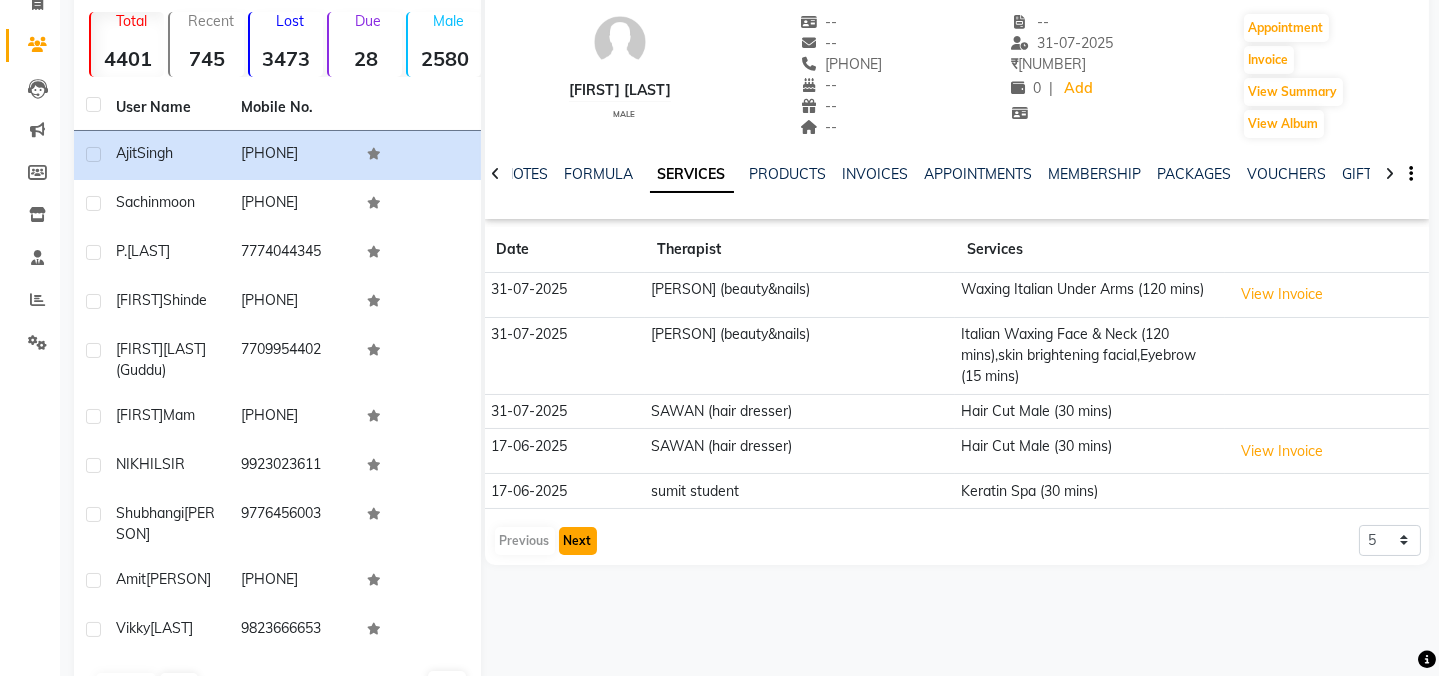 click on "Next" 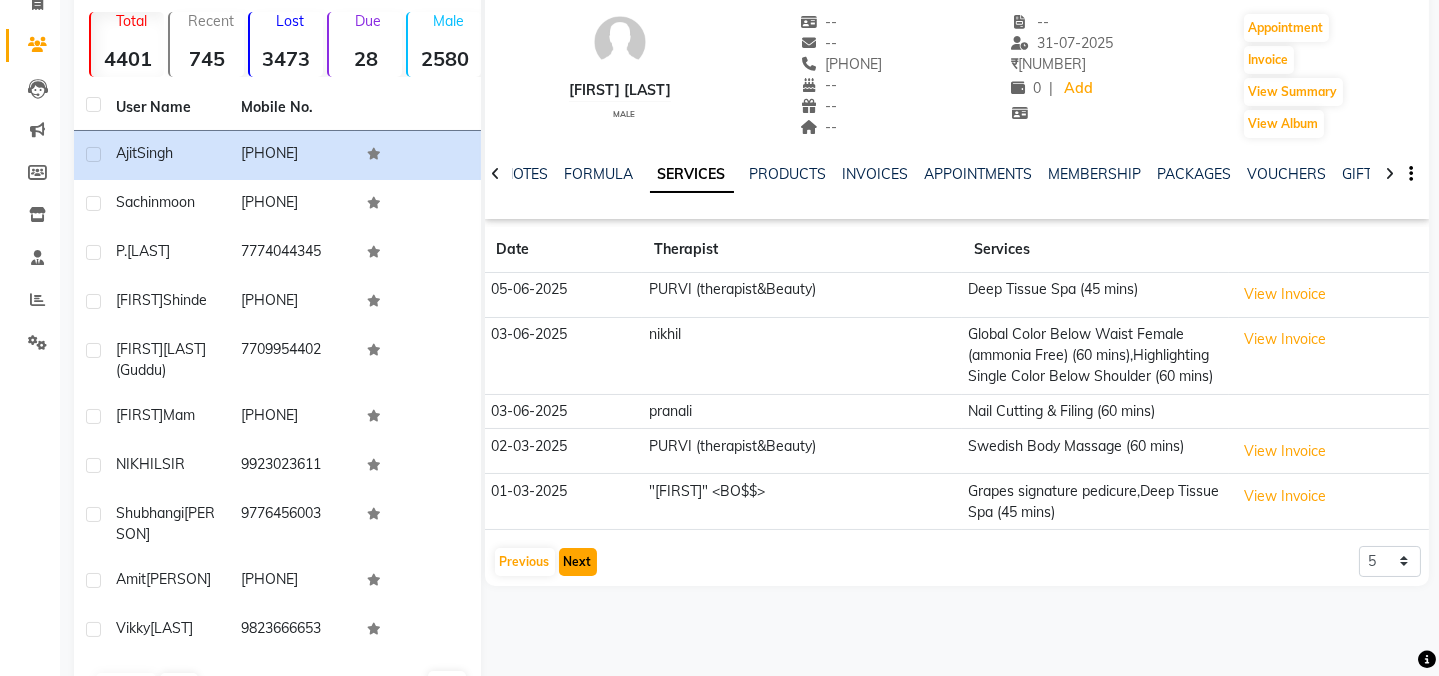 click on "Next" 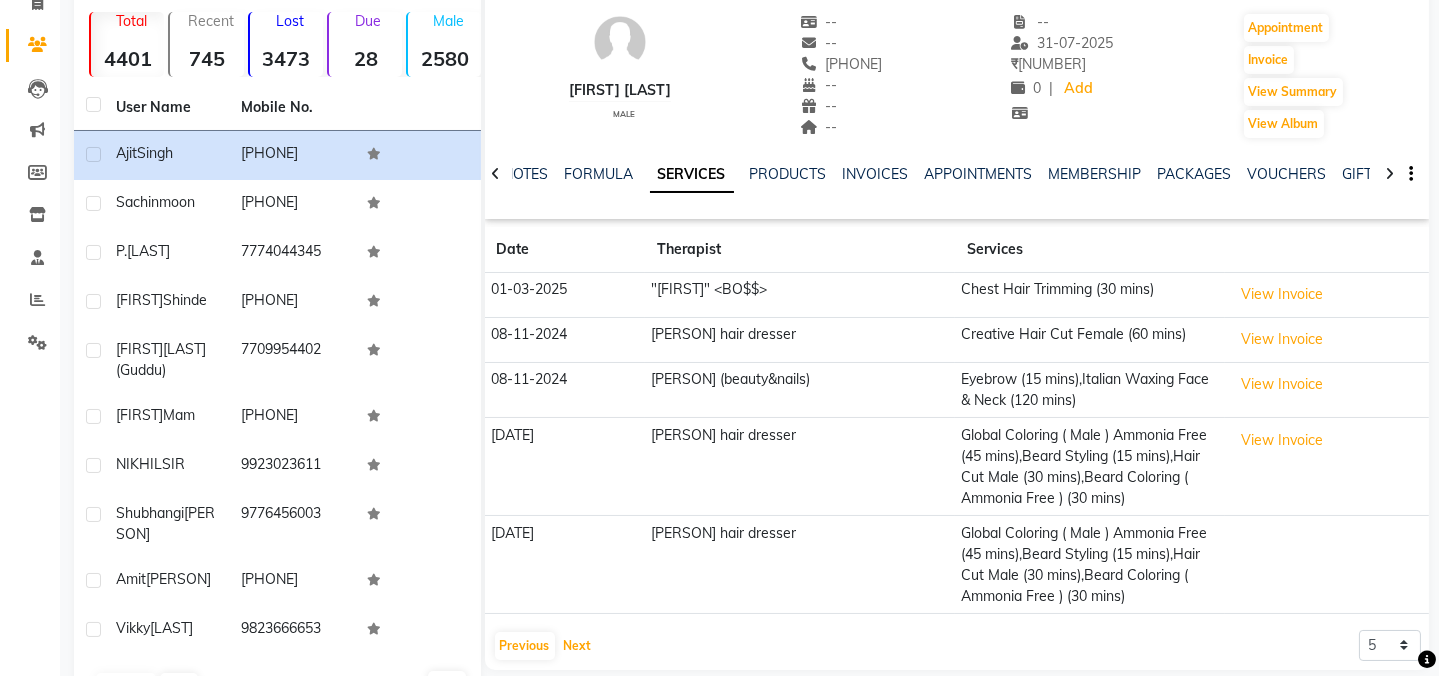 scroll, scrollTop: 207, scrollLeft: 0, axis: vertical 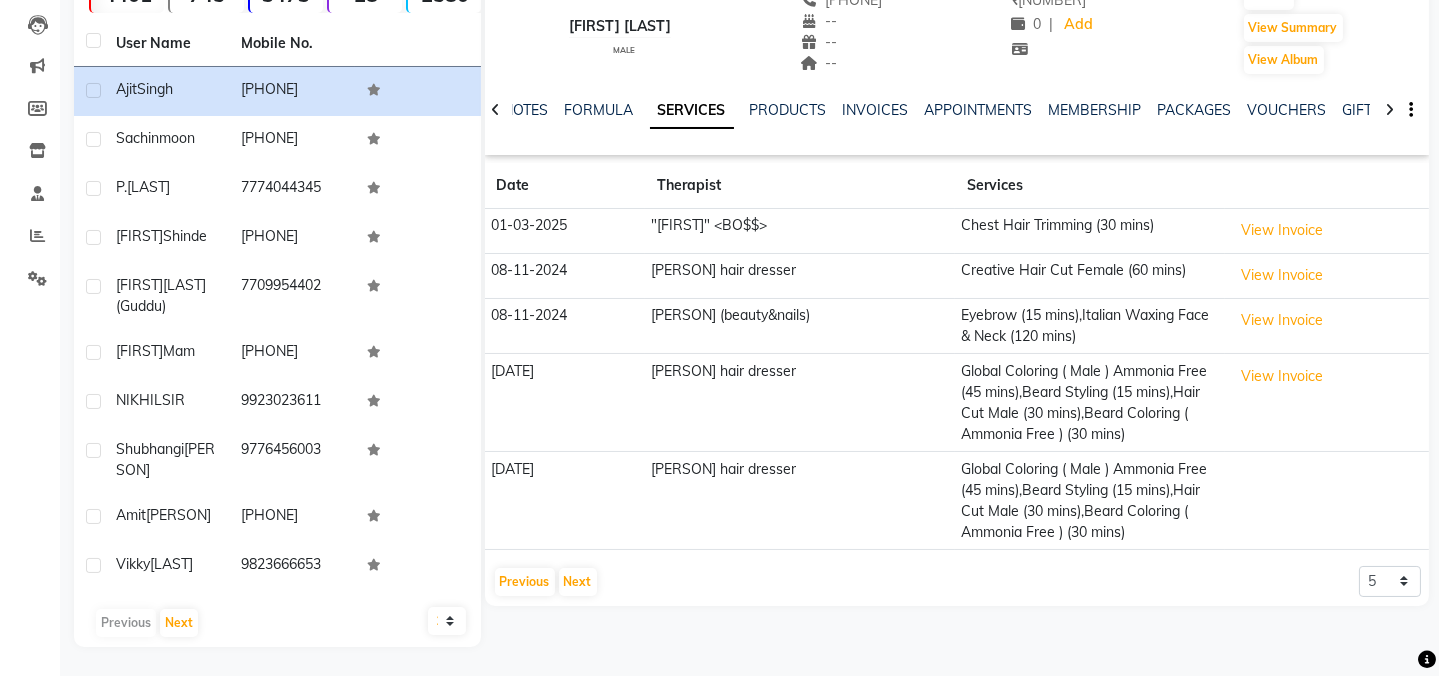 click on "Previous   Next" 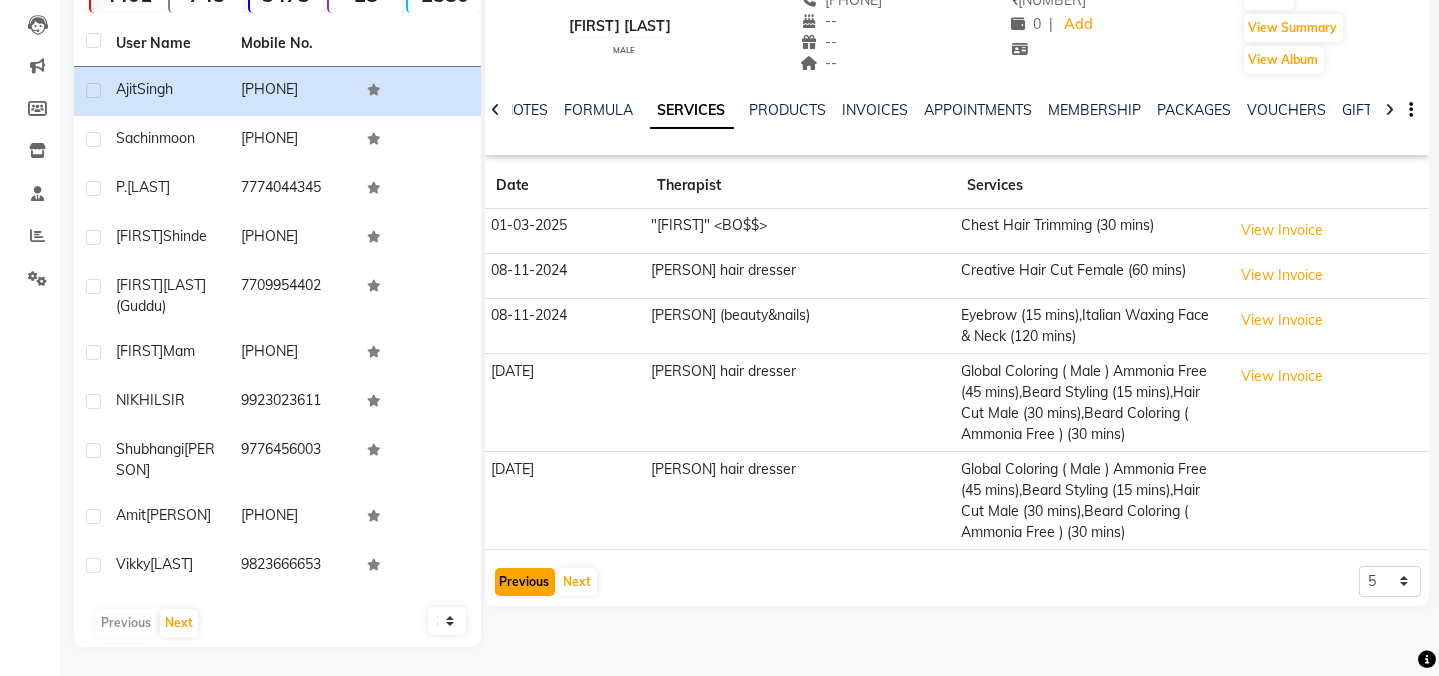click on "Previous" 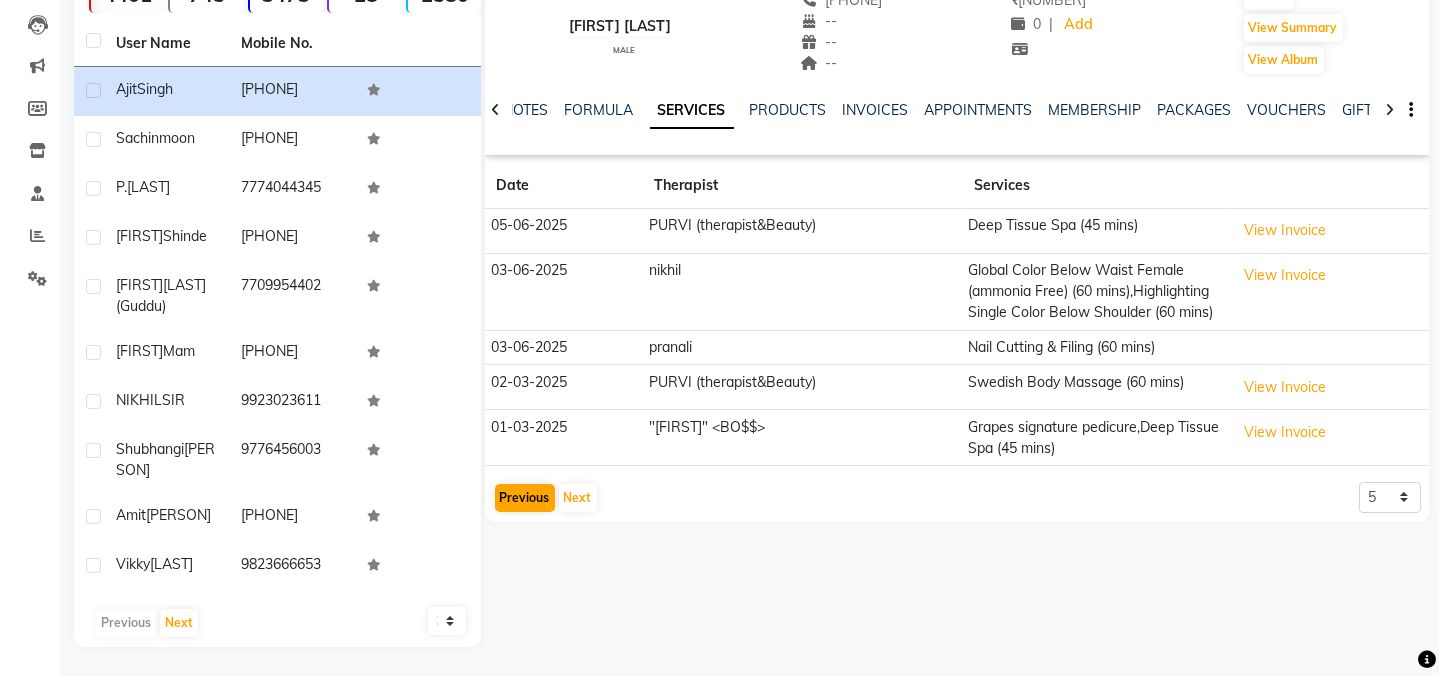 click on "[FIRST] [LAST]   male  --   --   [PHONE]  --  --  --  -- [DATE] ₹    [NUMBER] 0 |  Add   Appointment   Invoice  View Summary  View Album  NOTES FORMULA SERVICES PRODUCTS INVOICES APPOINTMENTS MEMBERSHIP PACKAGES VOUCHERS GIFTCARDS POINTS FORMS FAMILY CARDS WALLET Date Therapist Services 05-06-2025 PURVI (therapist&Beauty) Deep Tissue Spa (45 mins)  View Invoice  03-06-2025 nikhil  Global Color Below Waist Female (ammonia Free) (60 mins),Highlighting Single Color Below Shoulder (60 mins)  View Invoice  03-06-2025 pranali Nail Cutting & Filing (60 mins) 02-03-2025 PURVI (therapist&Beauty) Swedish Body Massage (60 mins)  View Invoice  01-03-2025 "GUNJAN''   <BO$></BO$>> Grapes signature pedicure,Deep Tissue Spa (45 mins)  View Invoice   Previous   Next  5 10 50 100 500" 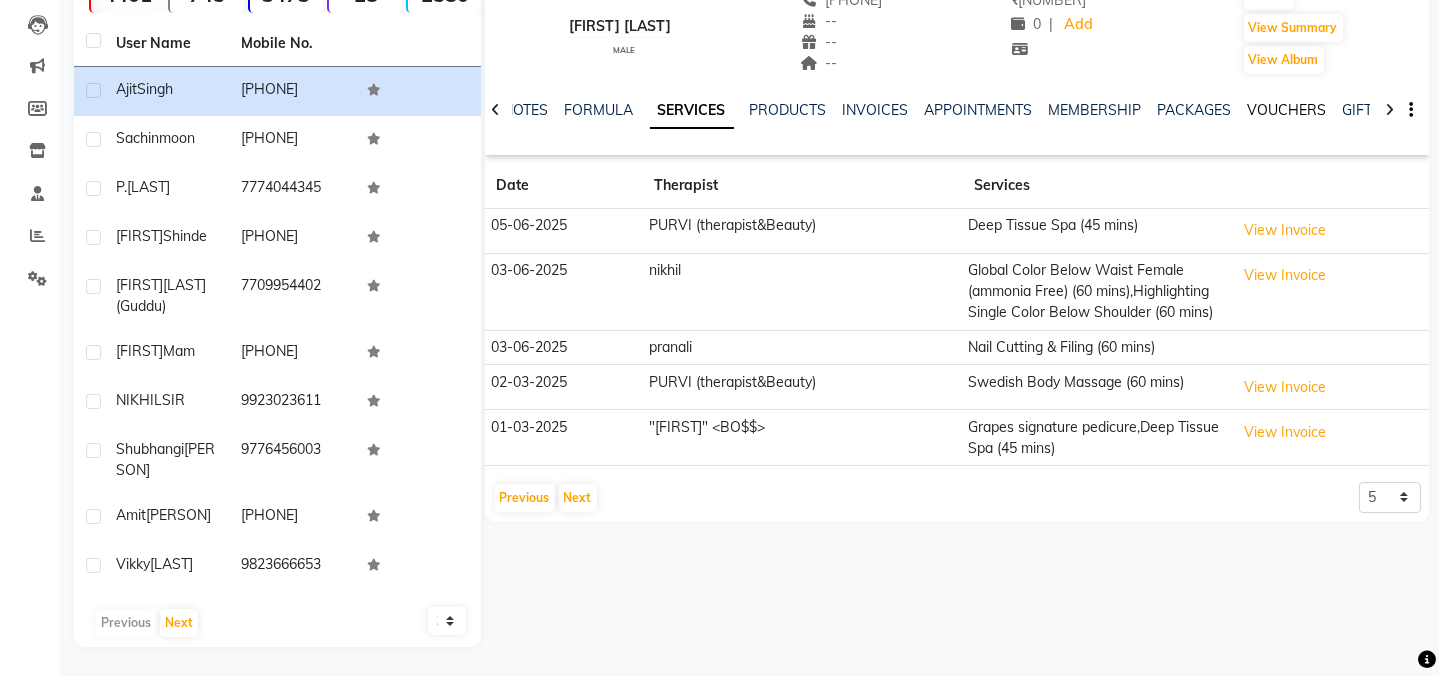 click on "VOUCHERS" 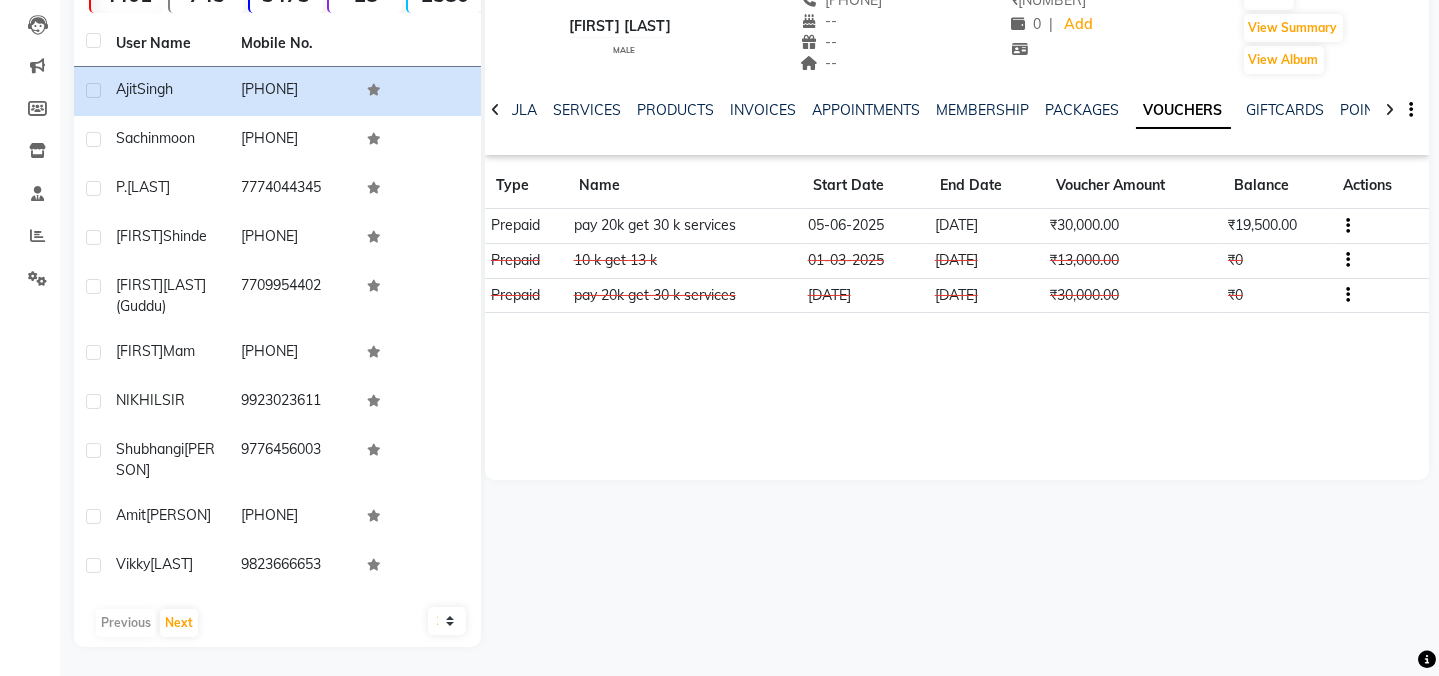 click on "Add Client  Total  4401  Recent  745  Lost  3473  Due  28  Male  2580  Female  1759  Member  0 User Name Mobile No. [FIRST] [LAST]   [PHONE]  [FIRST] [LAST]   [PHONE]  [LAST]   [PHONE]  [FIRST] [LAST]   [PHONE]  [FIRST] [LAST](Guddu)   [PHONE]  [FIRST] mam   [PHONE]  [NIKHIL] [LAST]   [PHONE]  [FIRST] [LAST]   [PHONE]  [FIRST] [LAST]   [PHONE]   Previous   Next   10   50   100   [FIRST] [LAST]   male  --   --   [PHONE]  --  --  --  -- [DATE] ₹    58473 0 |  Add   Appointment   Invoice  View Summary  View Album  NOTES FORMULA SERVICES PRODUCTS INVOICES APPOINTMENTS MEMBERSHIP PACKAGES VOUCHERS GIFTCARDS POINTS FORMS FAMILY CARDS WALLET Type Name Start Date End Date Voucher Amount Balance ActionsPrepaid pay  20k get 30 k services [DATE] [DATE] ₹30,000.00 ₹19,500.00Prepaid 10 k get 13 k  [DATE] [DATE] ₹13,000.00 ₹0Prepaid pay  20k get 30 k services [DATE] [DATE] ₹30,000.00 ₹0" 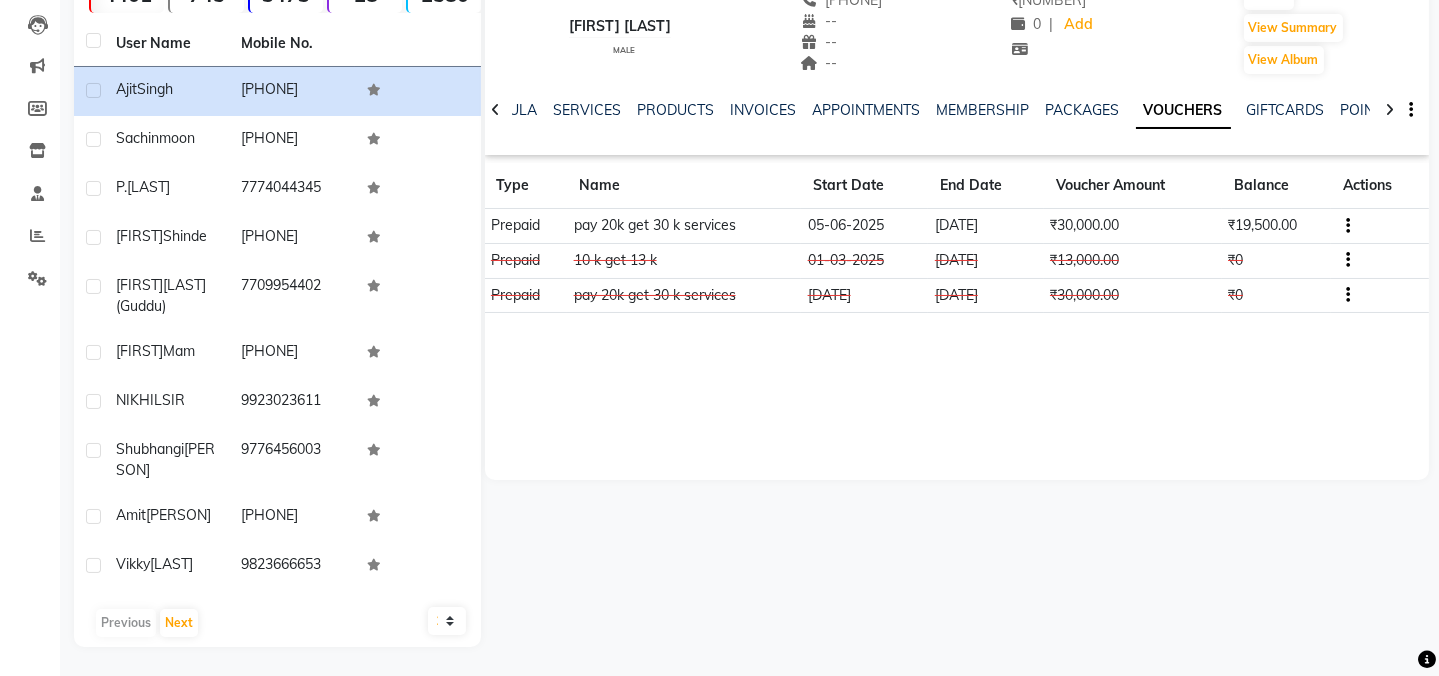 scroll, scrollTop: 0, scrollLeft: 0, axis: both 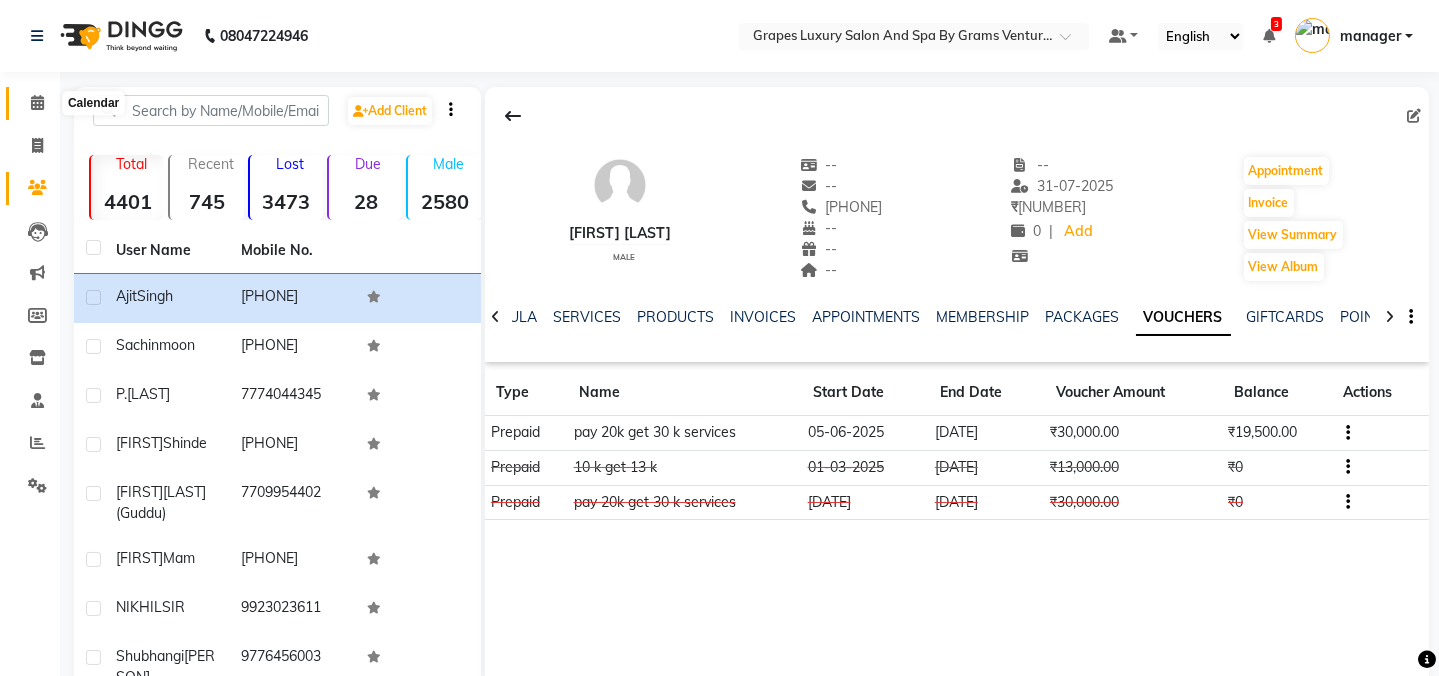 click 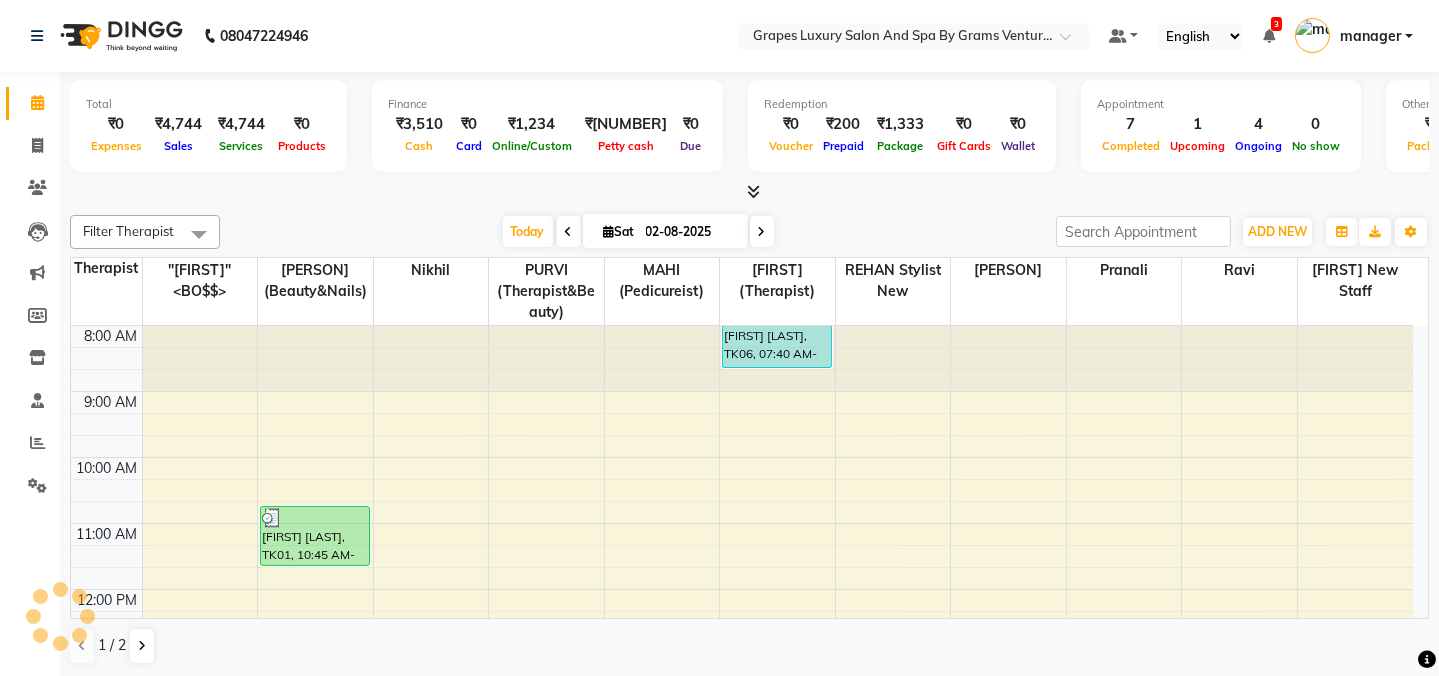 scroll, scrollTop: 0, scrollLeft: 0, axis: both 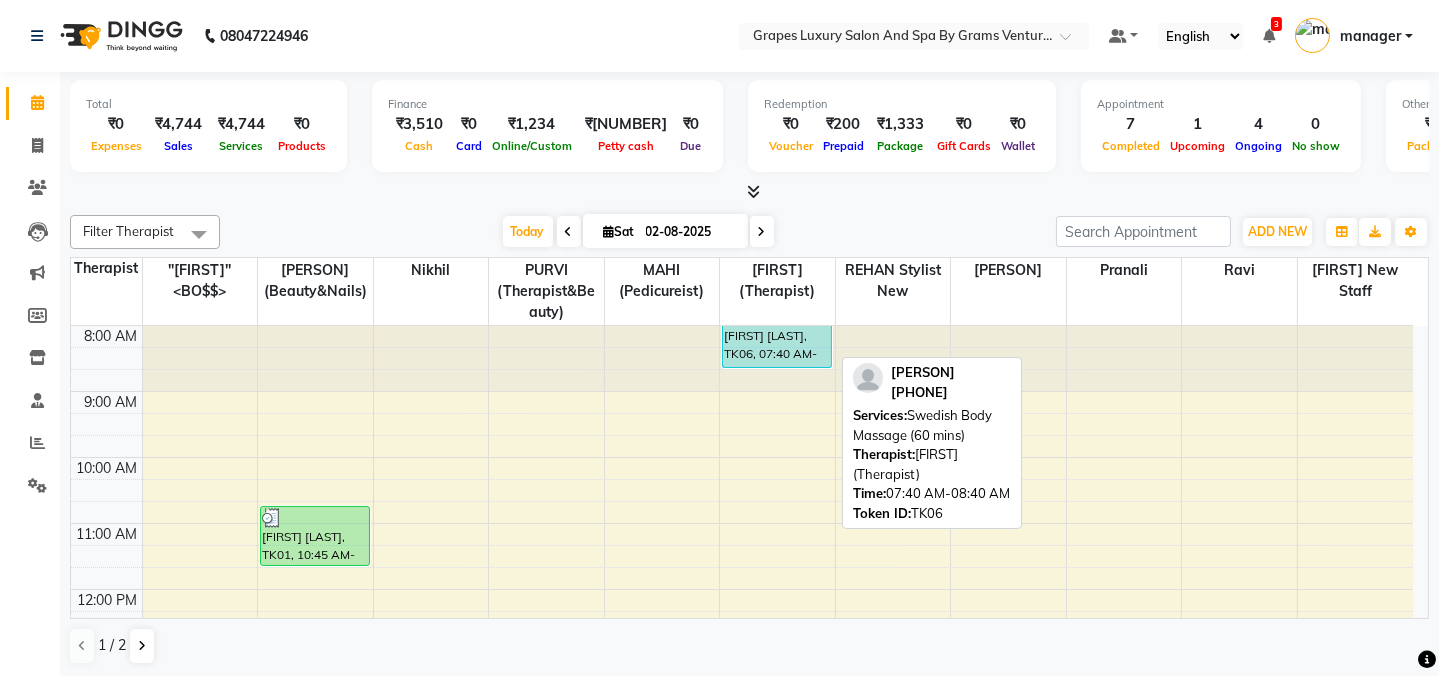 click on "[FIRST] [LAST], TK06, 07:40 AM-08:40 AM, Swedish Body Massage (60 mins)" at bounding box center (777, 346) 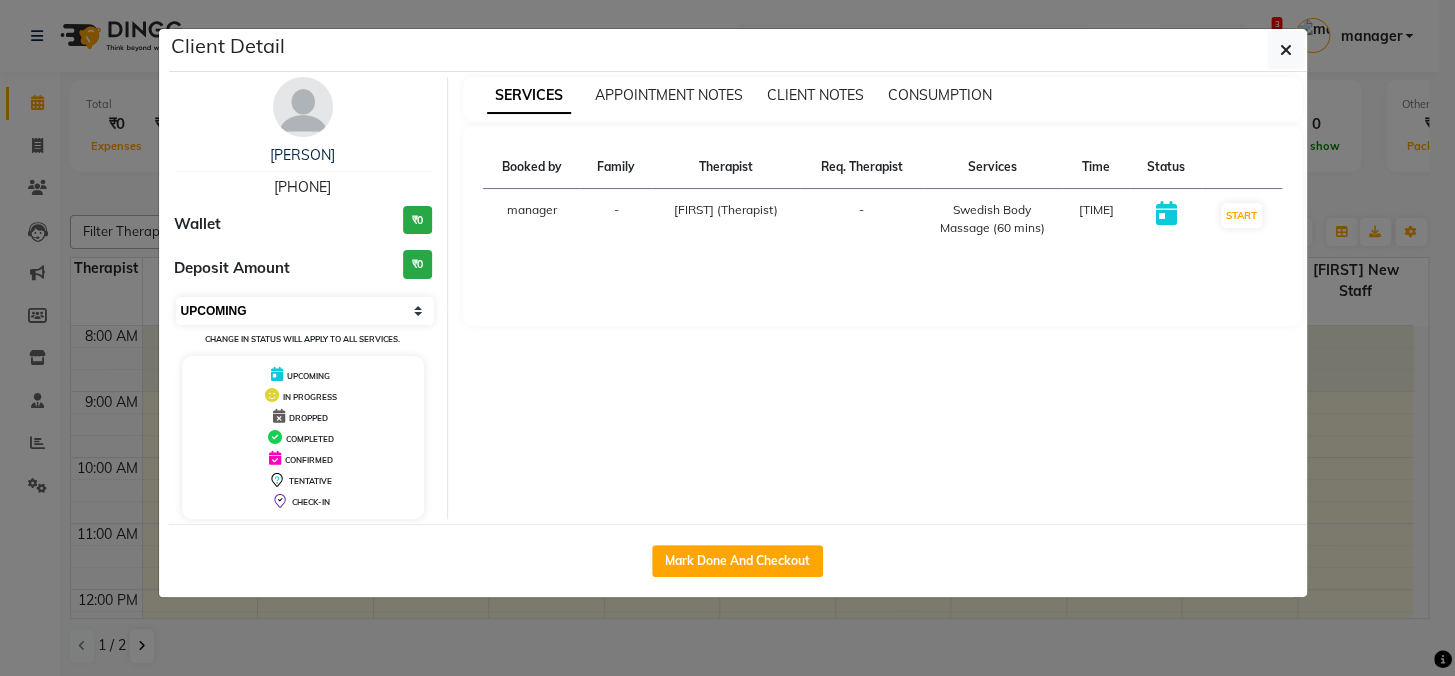 click on "Select IN SERVICE CONFIRMED TENTATIVE CHECK IN MARK DONE DROPPED UPCOMING" at bounding box center [305, 311] 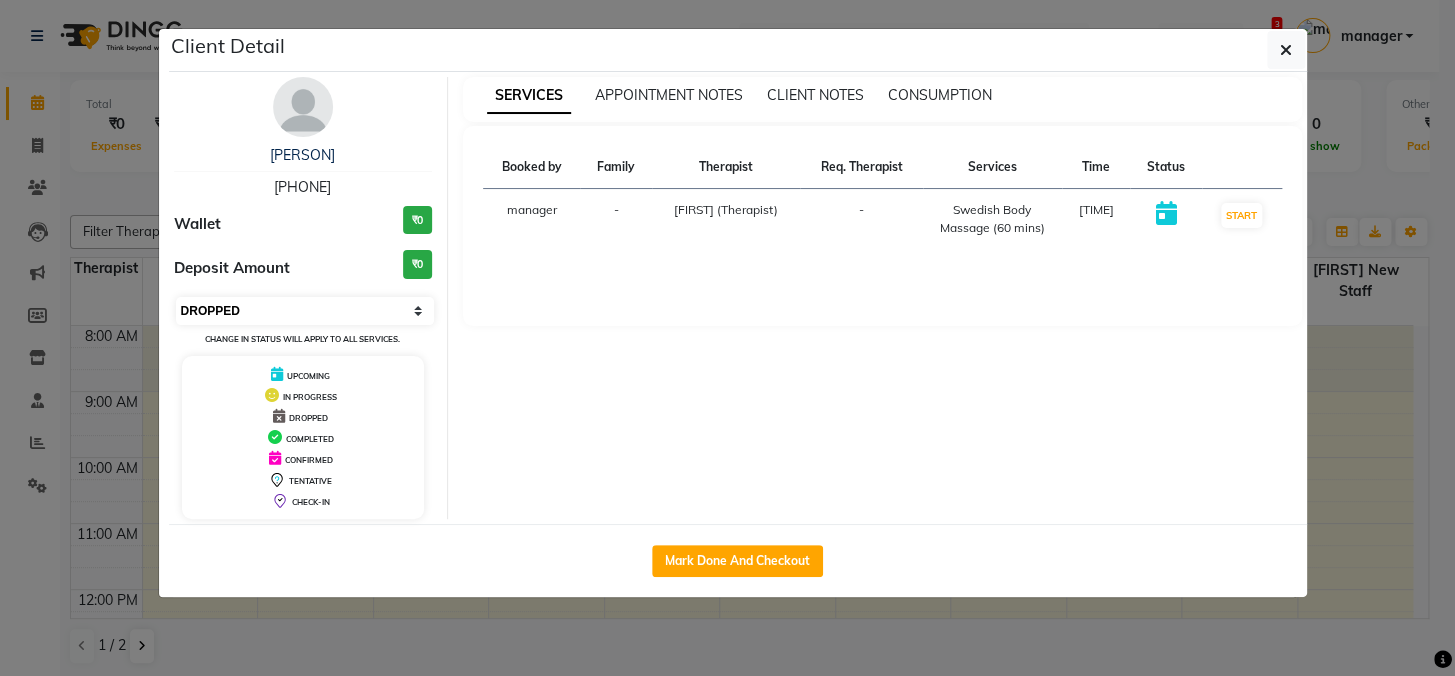 click on "Select IN SERVICE CONFIRMED TENTATIVE CHECK IN MARK DONE DROPPED UPCOMING" at bounding box center [305, 311] 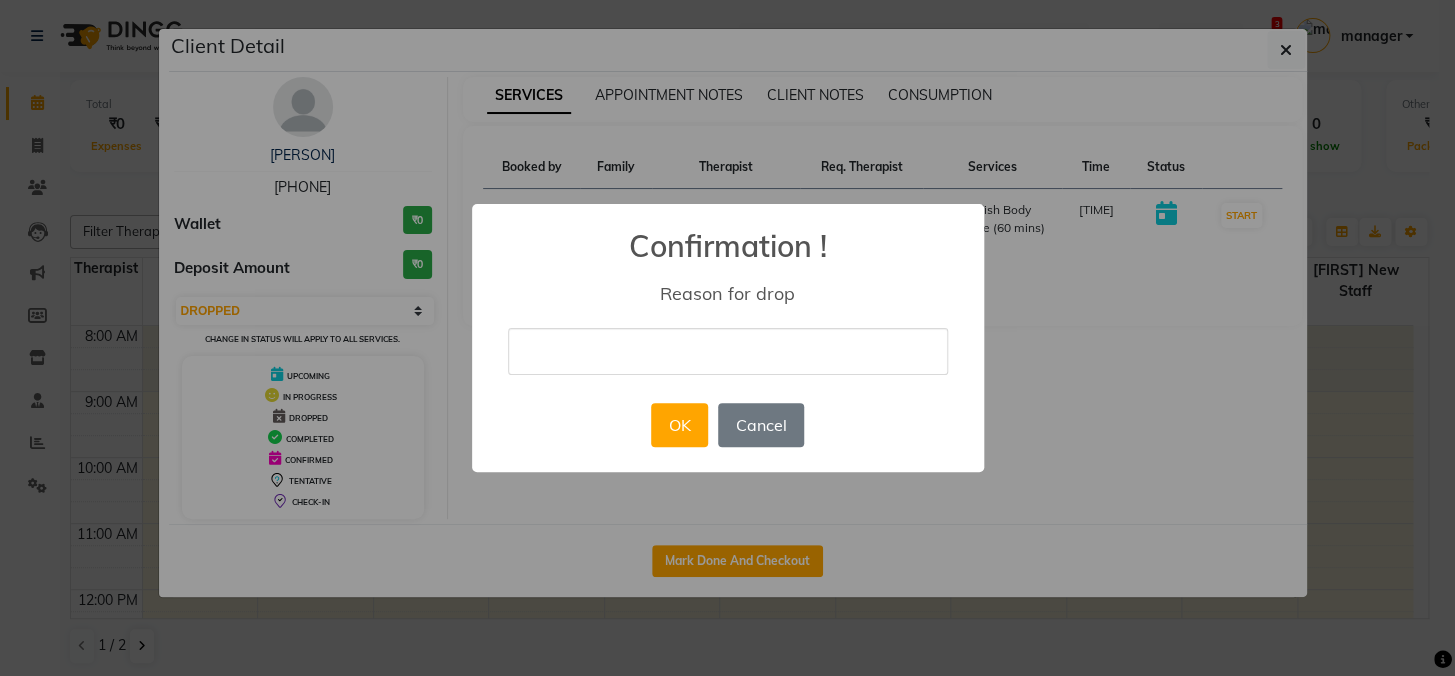 click at bounding box center [728, 351] 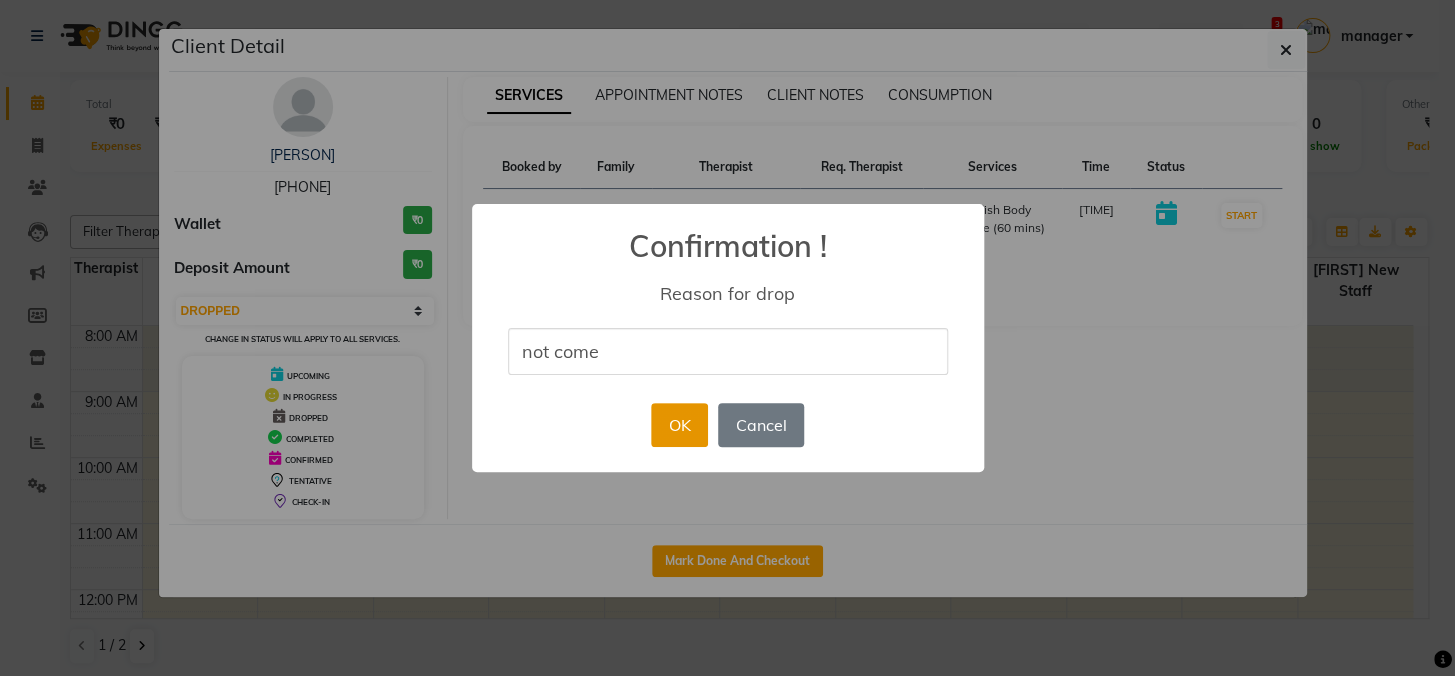 click on "OK" at bounding box center [679, 425] 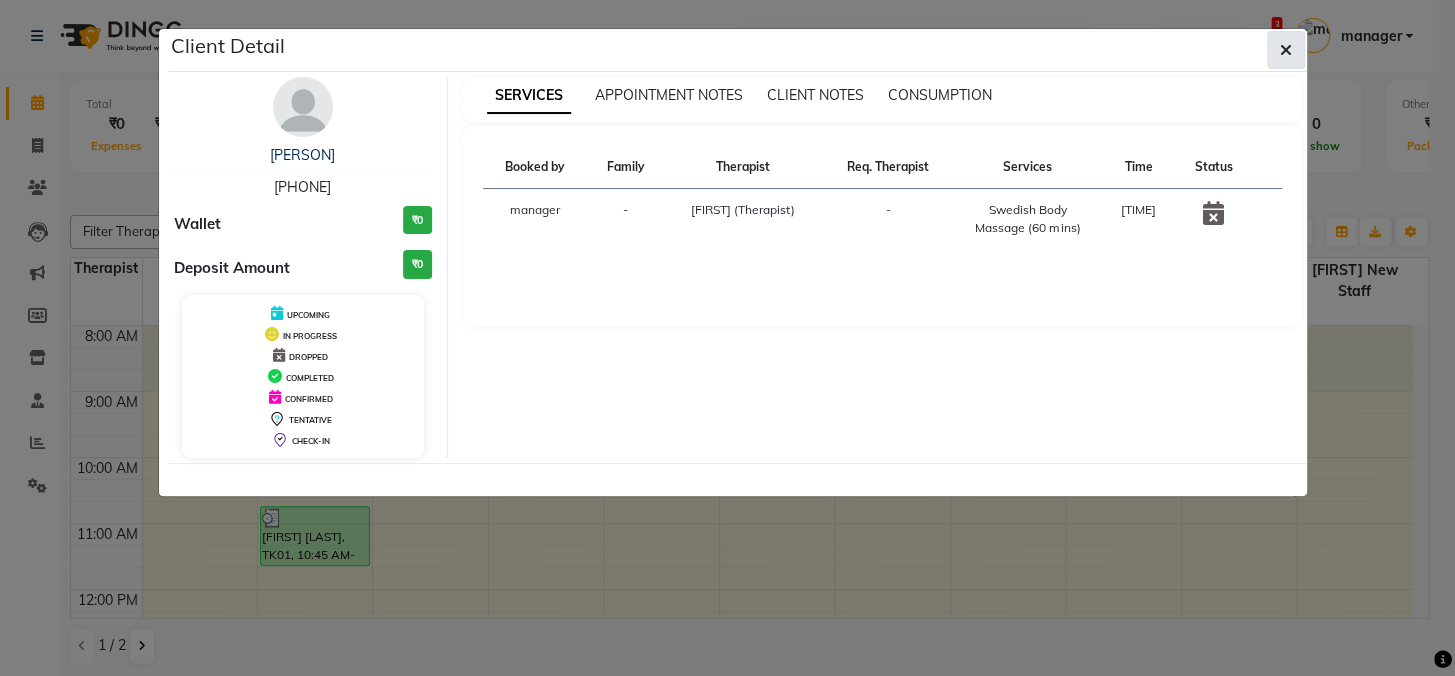 click 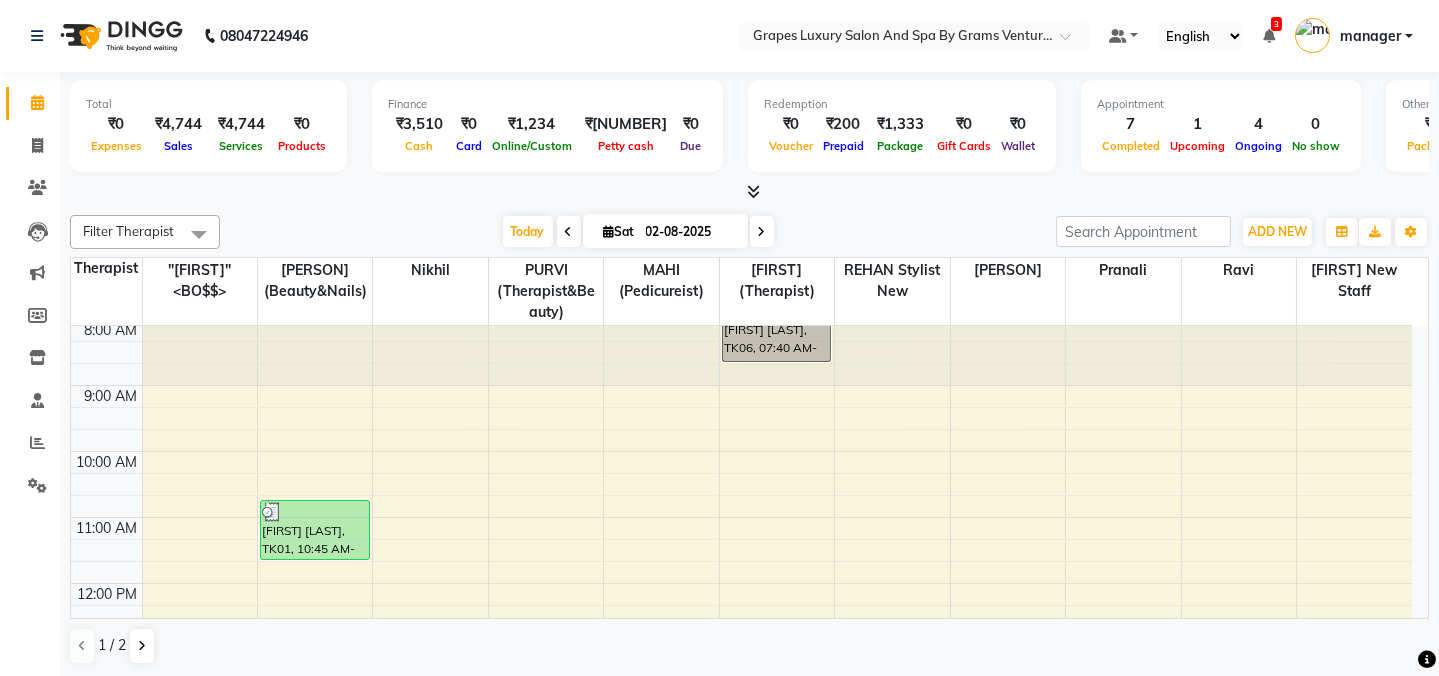 scroll, scrollTop: 0, scrollLeft: 0, axis: both 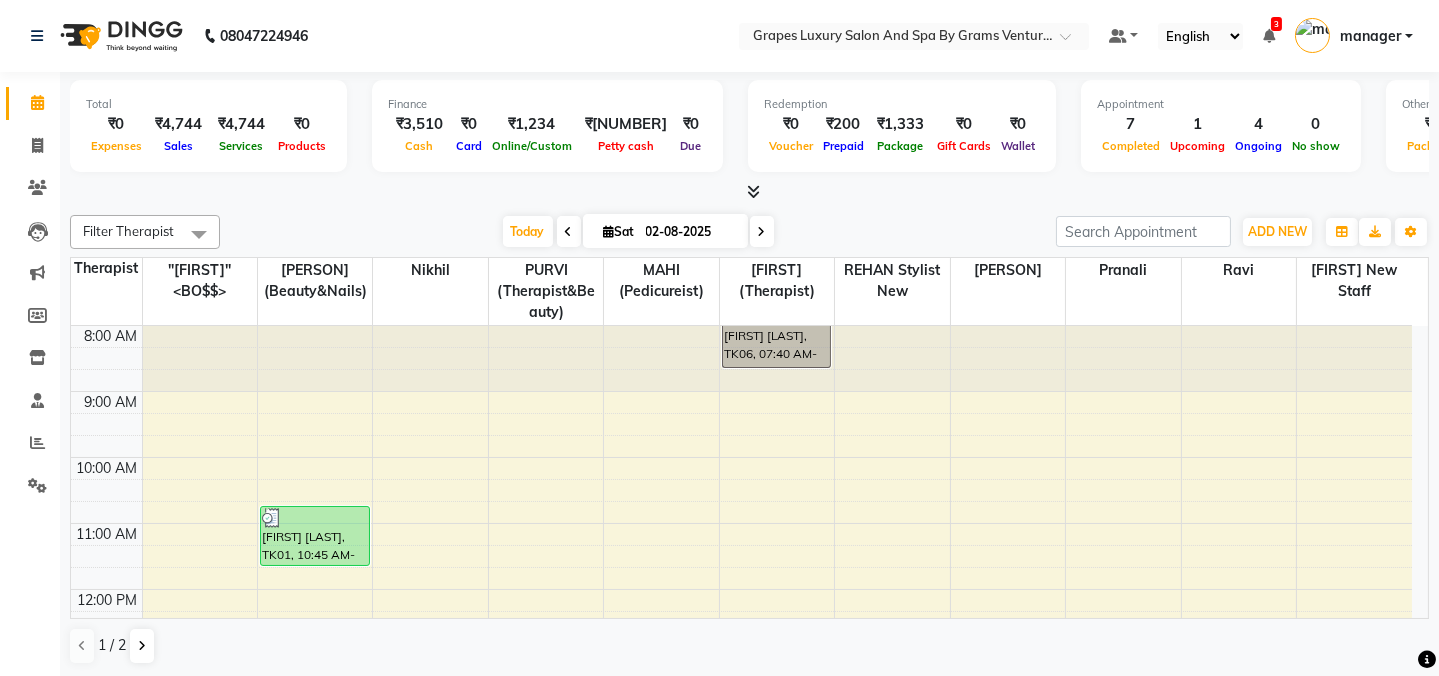 click on "8:00 AM 9:00 AM 10:00 AM 11:00 AM 12:00 PM 1:00 PM 2:00 PM 3:00 PM 4:00 PM 5:00 PM 6:00 PM 7:00 PM 8:00 PM     [FIRST] [LAST], TK01, 10:45 AM-11:40 AM, Eyebrow (15 mins)     [FIRST] [LAST](Guddu), TK05, 03:15 PM-04:15 PM, Swedish Body Massage (60 mins)    [FIRST] [LAST], TK06, 07:40 AM-08:40 AM, Swedish Body Massage (60 mins)     [FIRST] mam, TK03, 01:00 PM-01:45 PM, Hair Cut Female (45 mins)    [FIRST] [LAST], TK08, 05:00 PM-06:15 PM, Deep Tissue Spa (45 mins) (₹4000),Head Massage ( Male ) (30 mins) (₹500)" at bounding box center (741, 754) 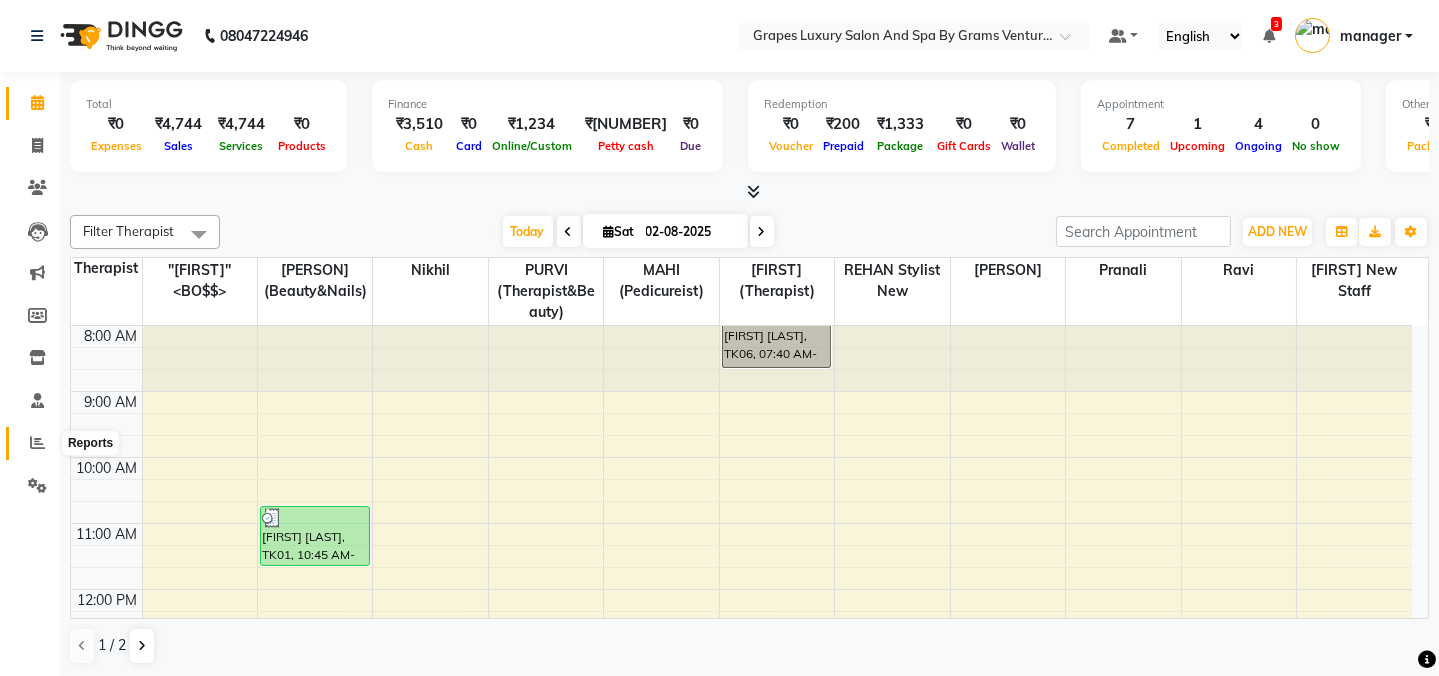 click 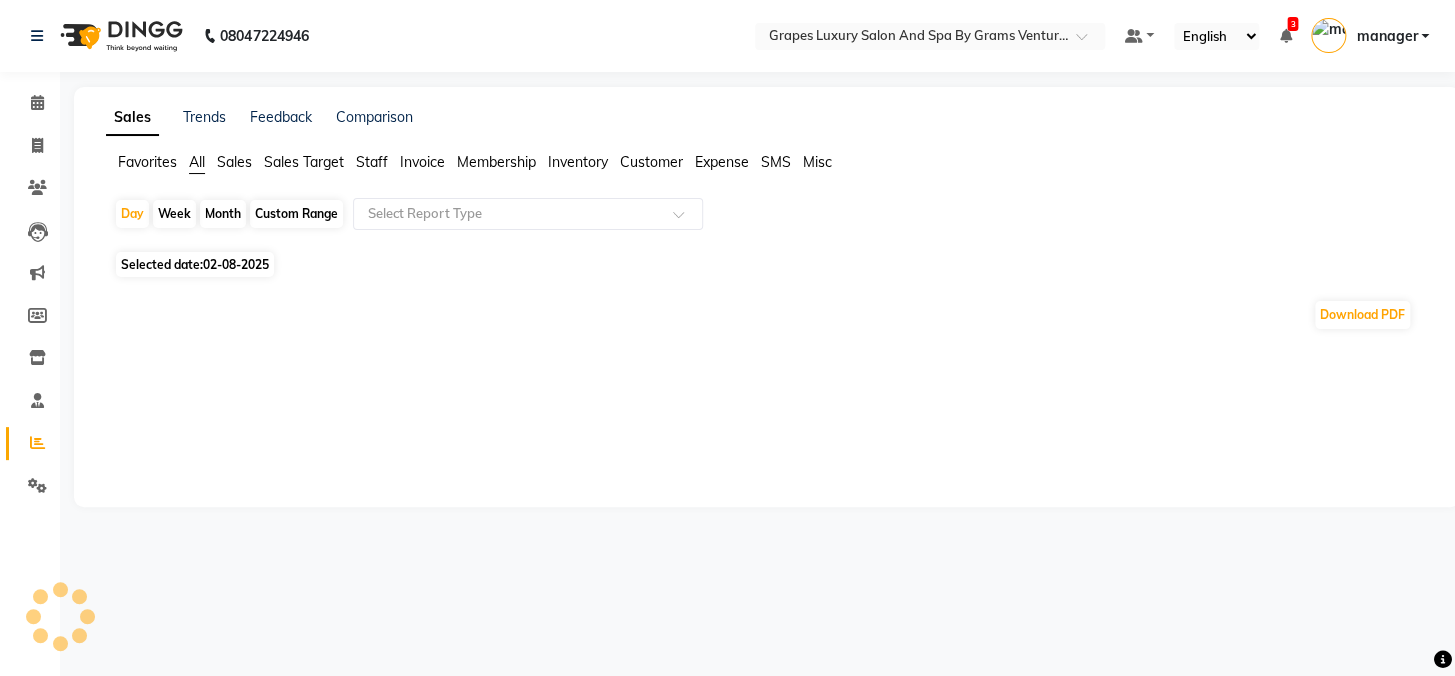 click on "Month" 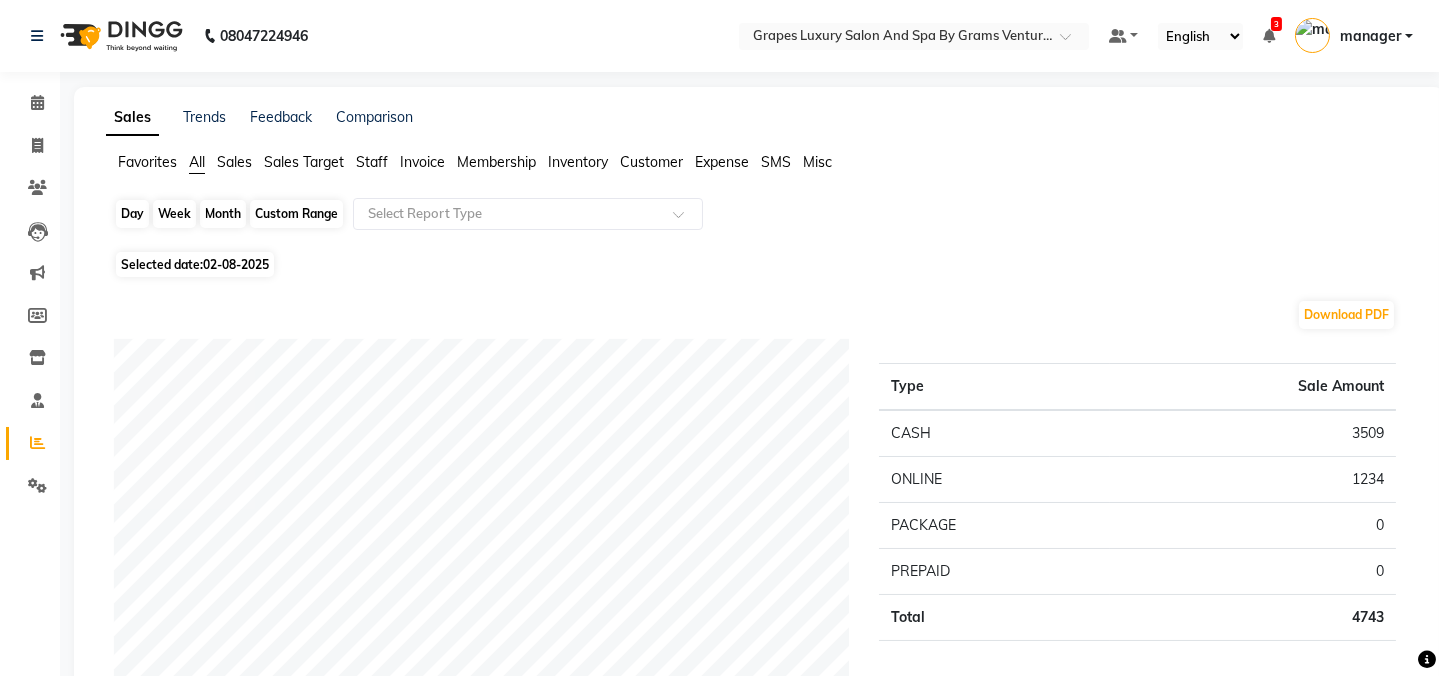 click on "Month" 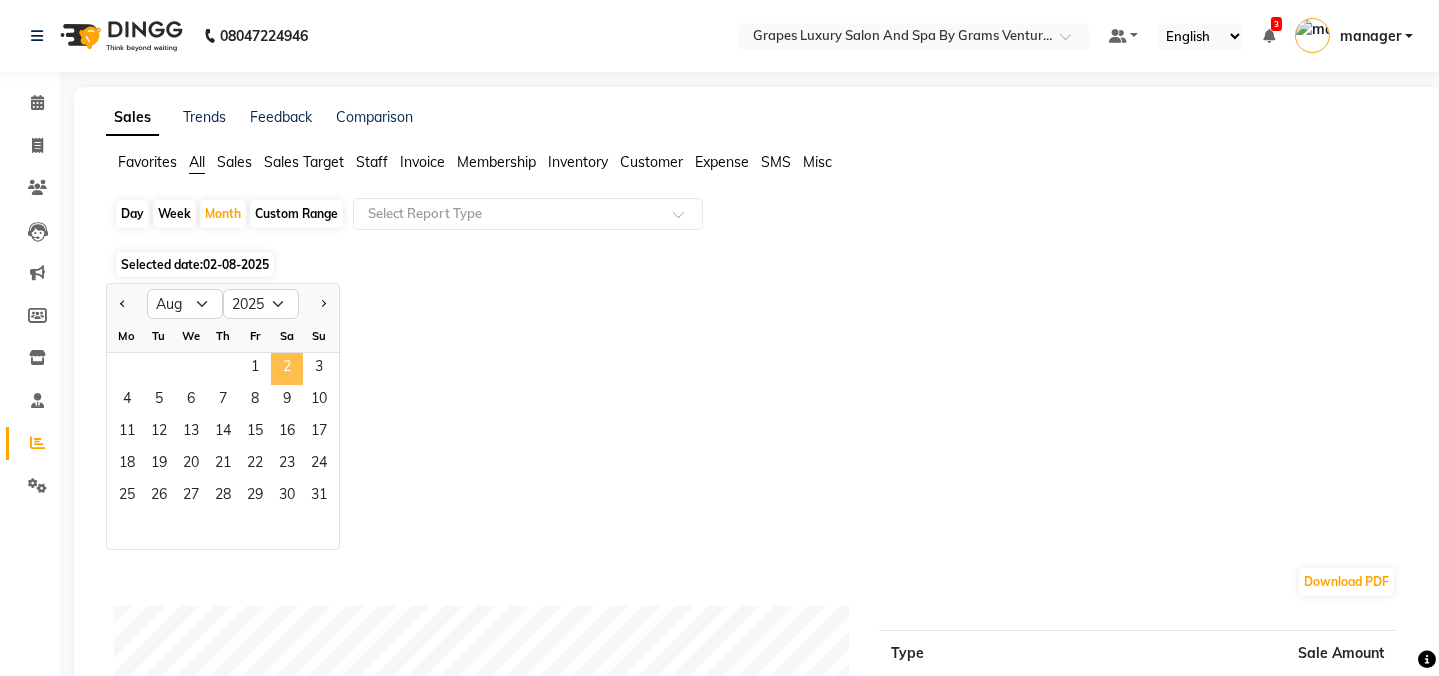 click on "2" 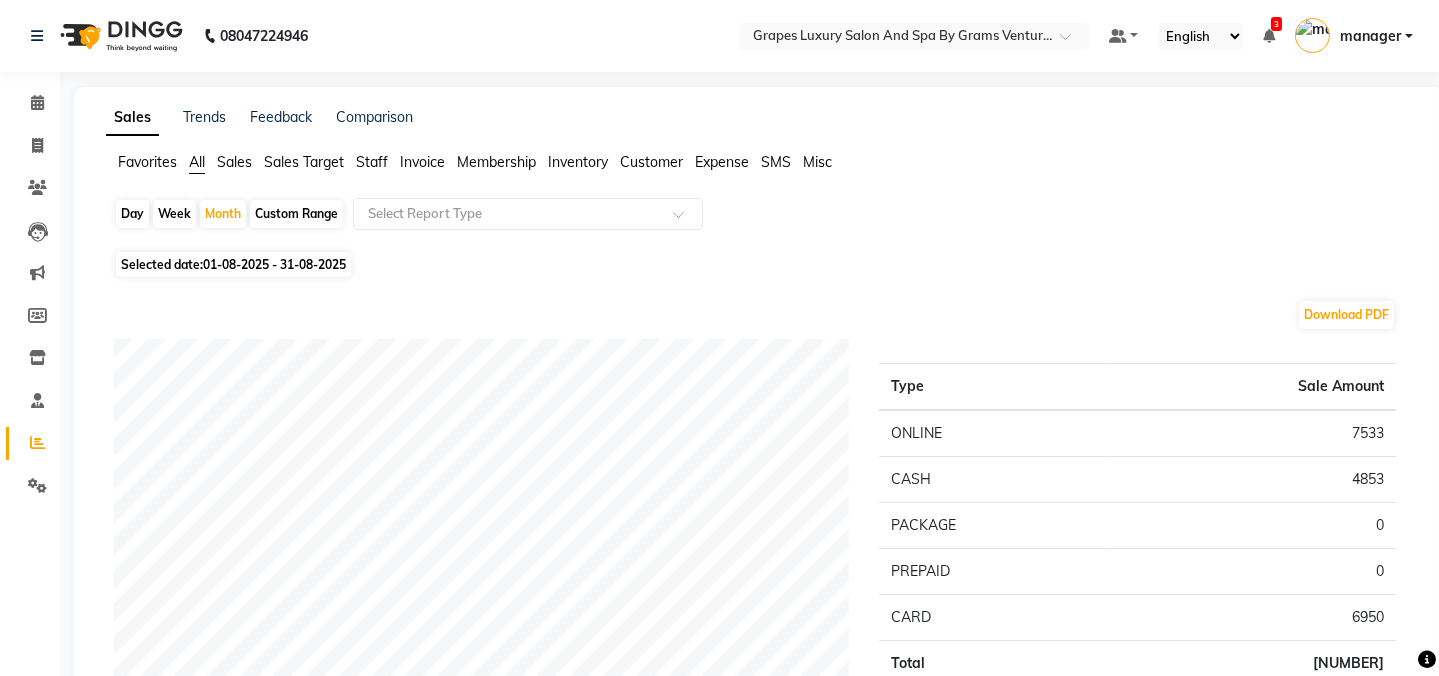 scroll, scrollTop: 775, scrollLeft: 0, axis: vertical 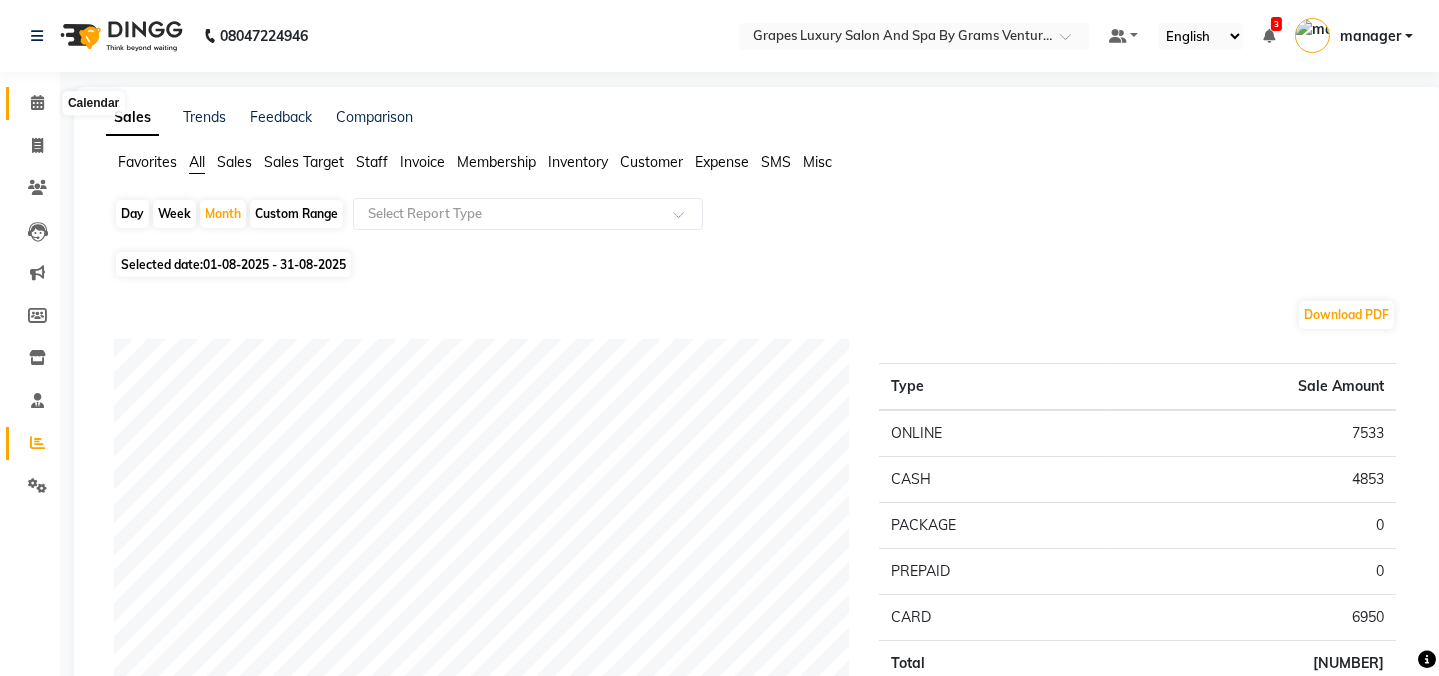 click 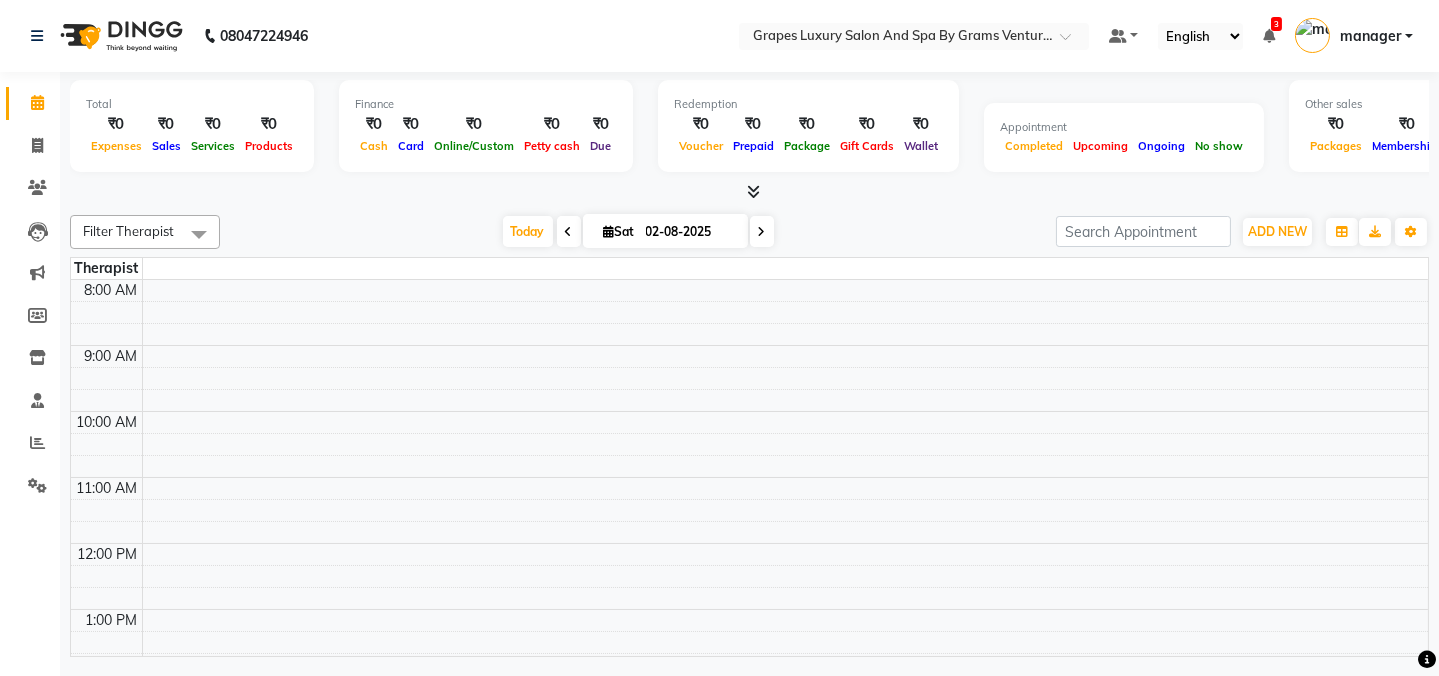 scroll, scrollTop: 0, scrollLeft: 0, axis: both 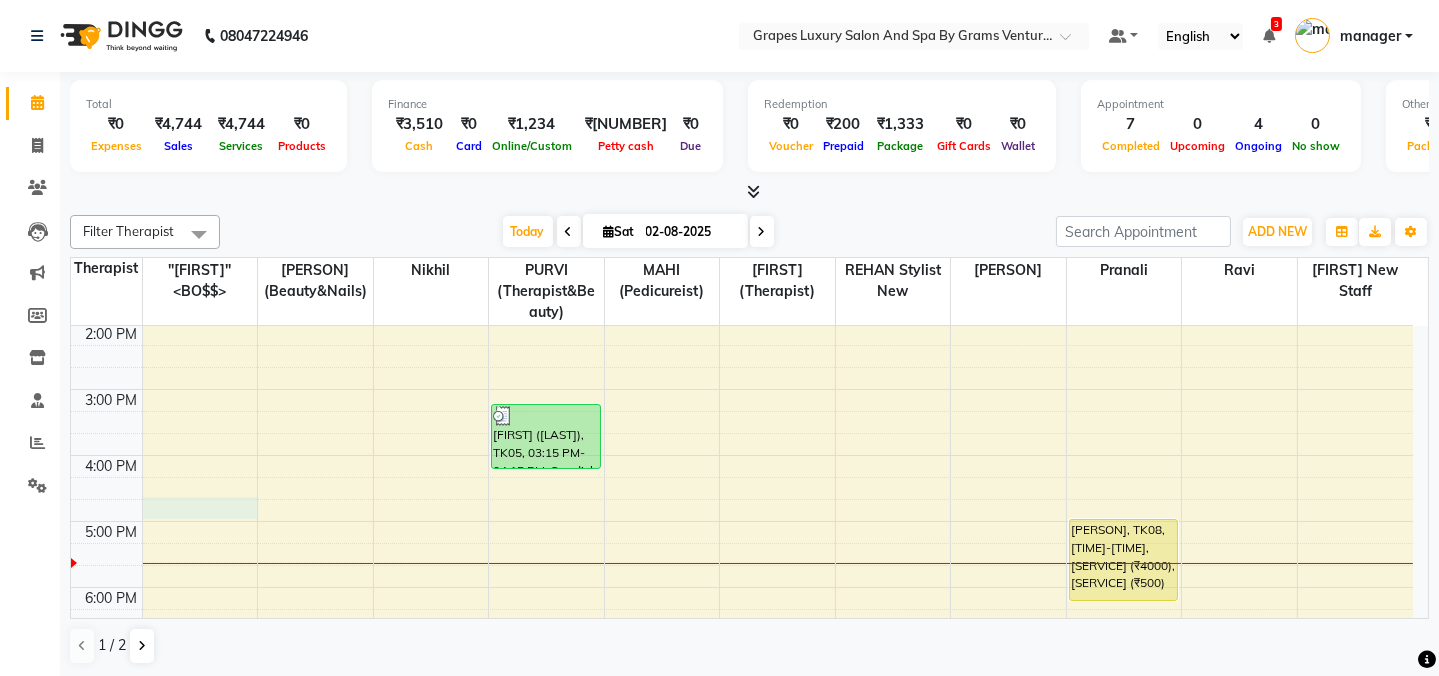 click on "8:00 AM 9:00 AM 10:00 AM 11:00 AM 12:00 PM 1:00 PM 2:00 PM 3:00 PM 4:00 PM 5:00 PM 6:00 PM 7:00 PM 8:00 PM     [FIRST] [LAST], TK01, 10:45 AM-11:40 AM, Eyebrow (15 mins)     [FIRST] [LAST](Guddu), TK05, 03:15 PM-04:15 PM, Swedish Body Massage (60 mins)    [FIRST] [LAST], TK06, 07:40 AM-08:40 AM, Swedish Body Massage (60 mins)     [FIRST] mam, TK03, 01:00 PM-01:45 PM, Hair Cut Female (45 mins)    [FIRST] [LAST], TK08, 05:00 PM-06:15 PM, Deep Tissue Spa (45 mins) (₹4000),Head Massage ( Male ) (30 mins) (₹500)" at bounding box center (742, 356) 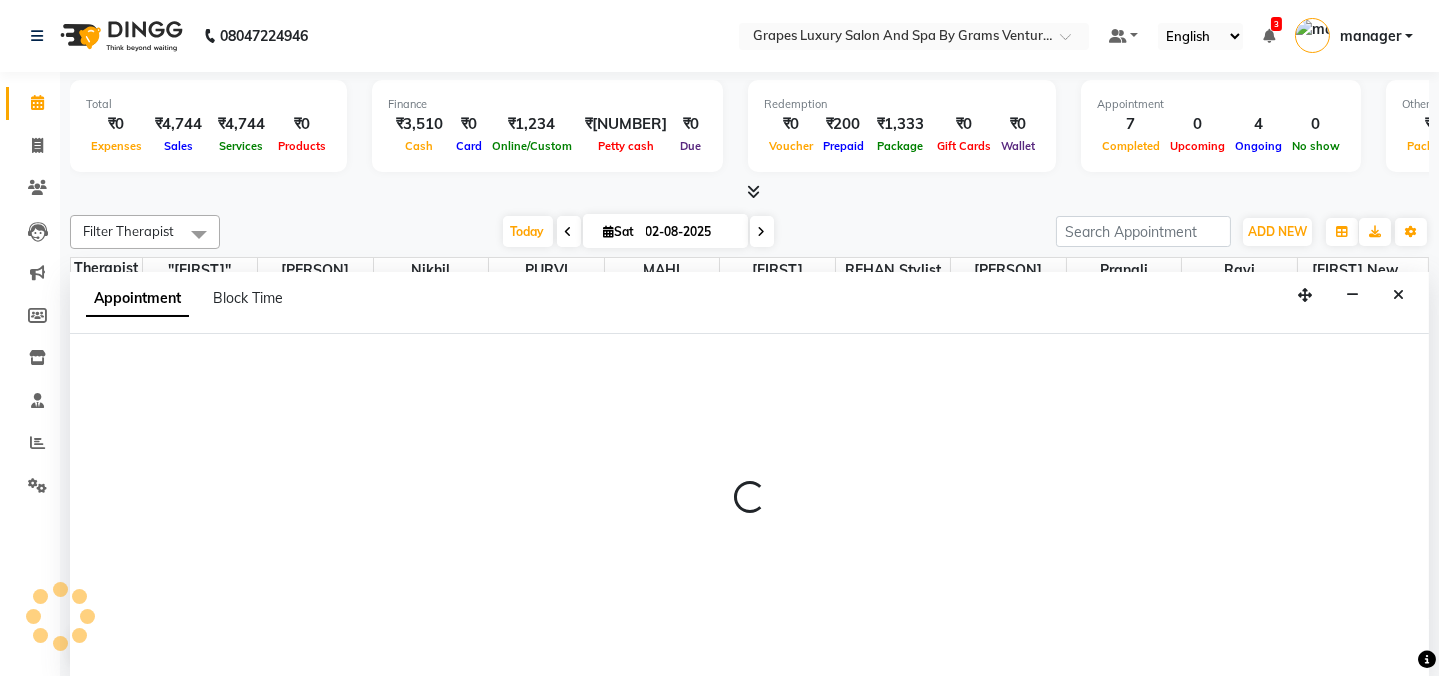 scroll, scrollTop: 0, scrollLeft: 0, axis: both 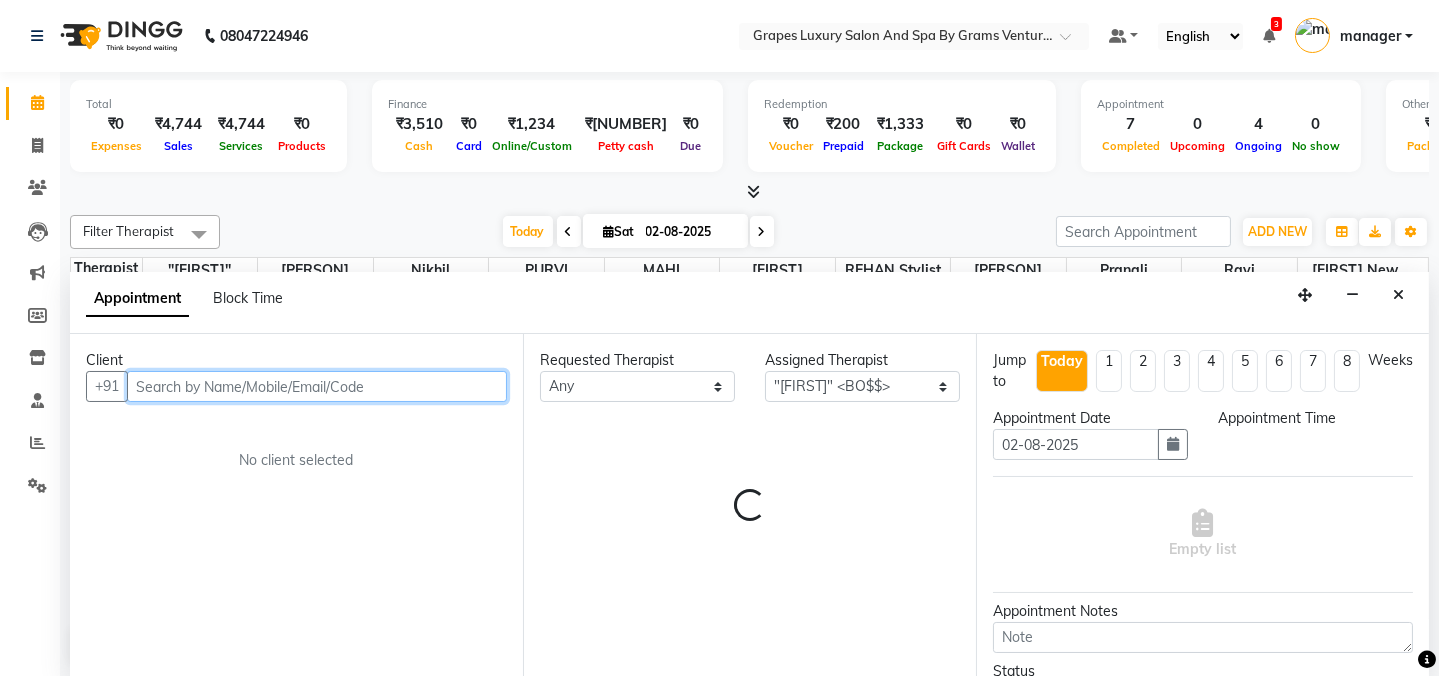 select on "1005" 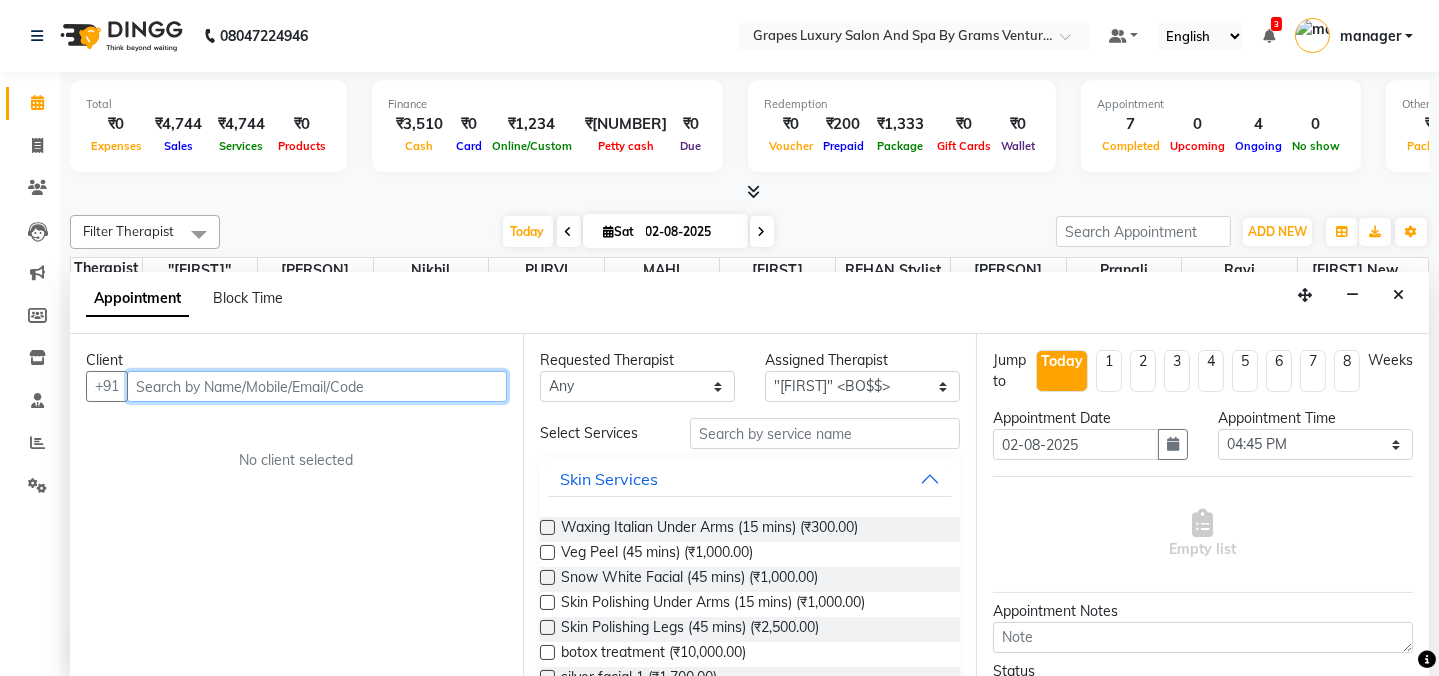 click at bounding box center [317, 386] 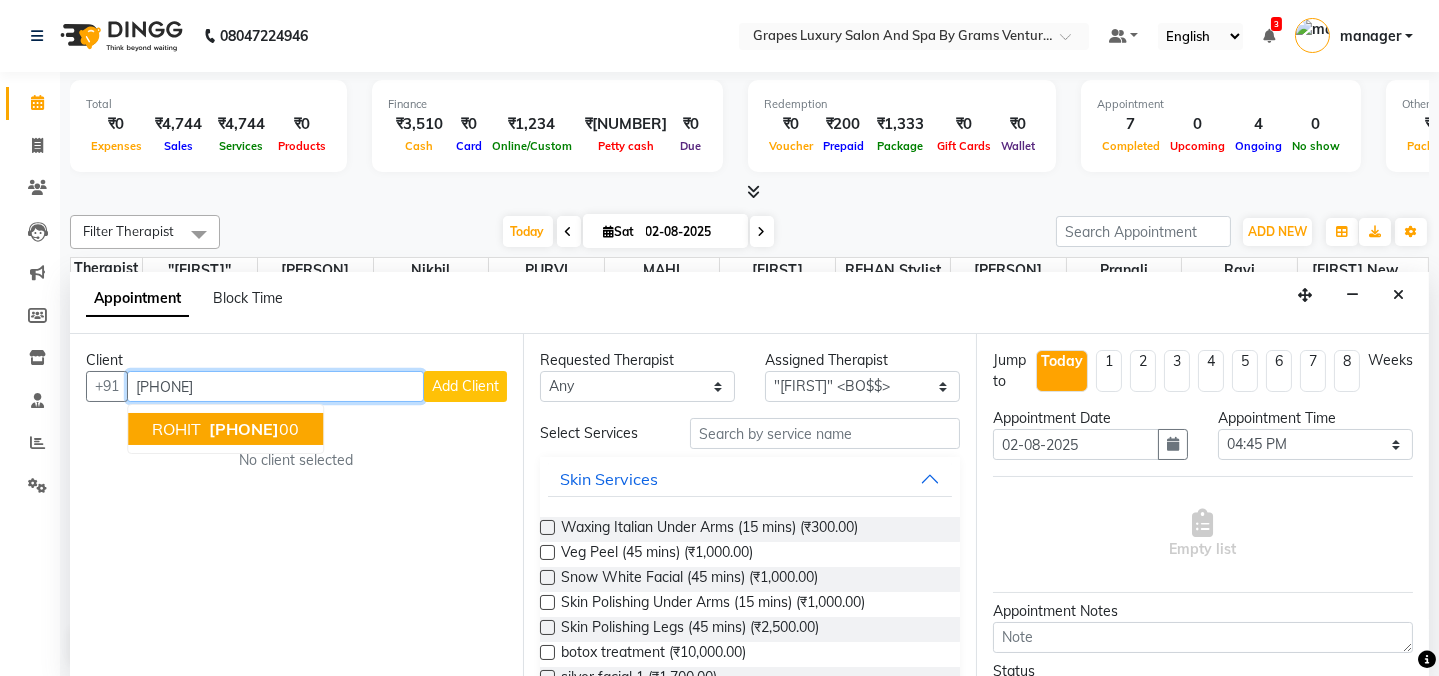 click on "[PHONE]" at bounding box center [244, 429] 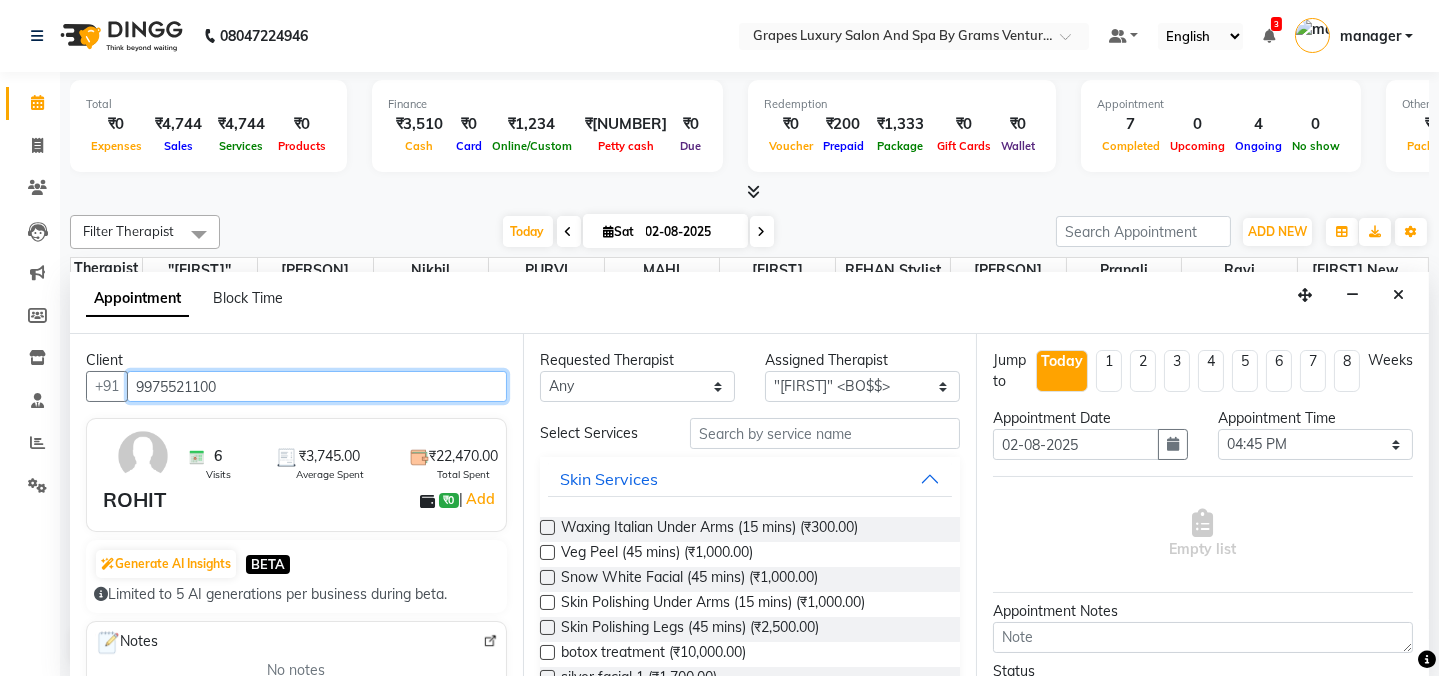 type on "9975521100" 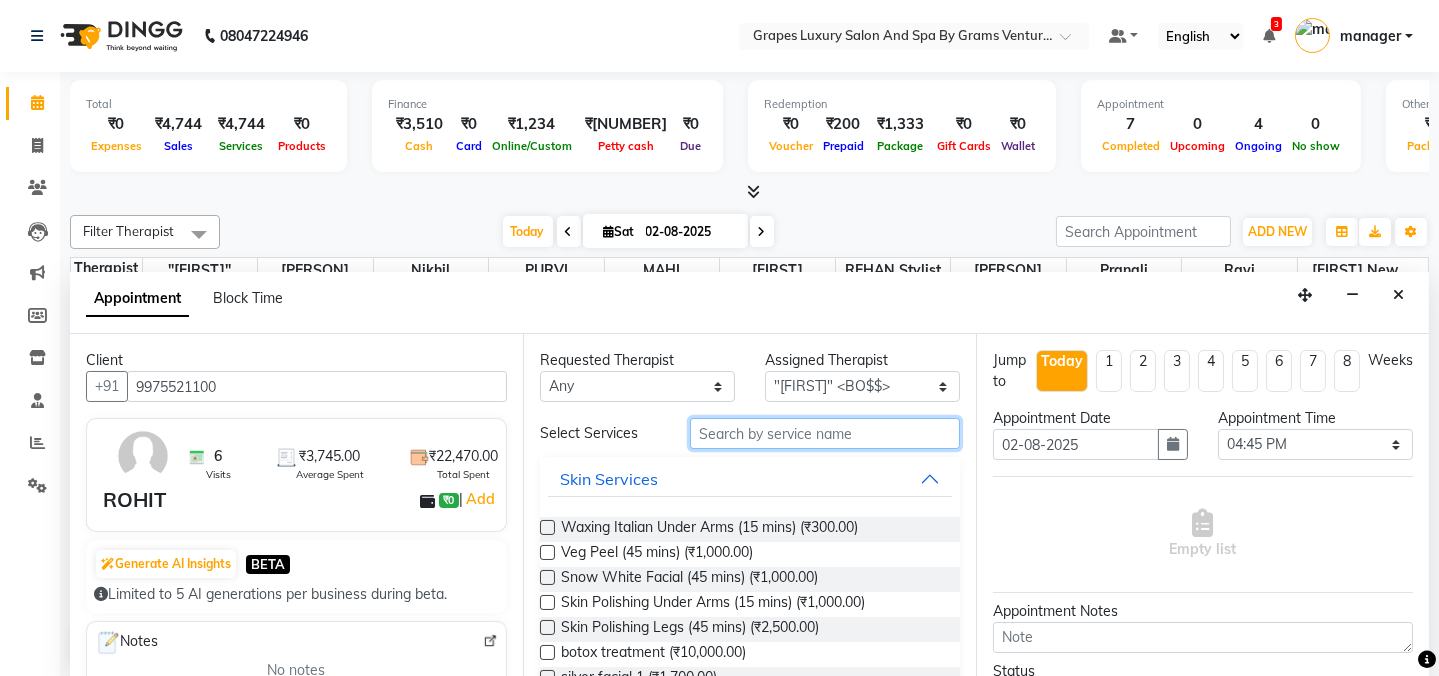 click at bounding box center (825, 433) 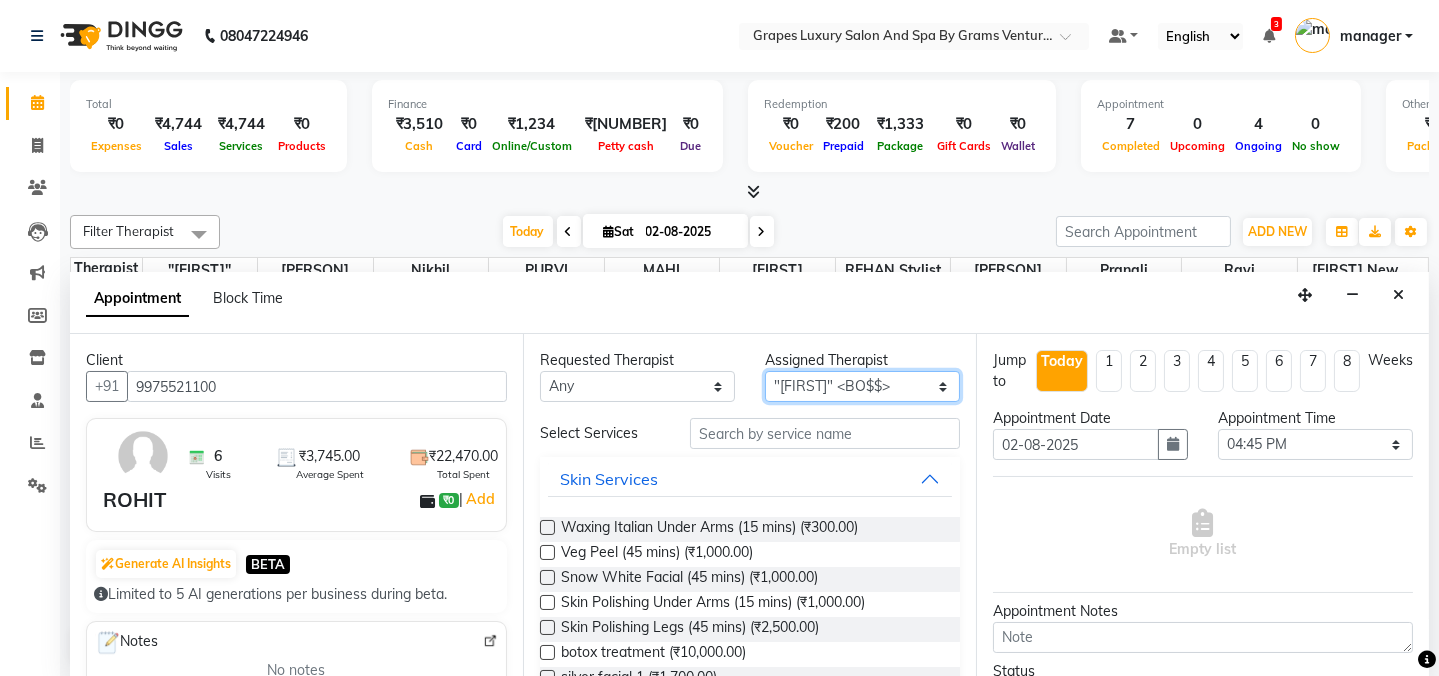 click on "Select Select All [ASMITA] (beauty&nails) faizaan "GUNJAN''   <BO$$> [Jiya] new staff [MAHI](pedicureist) [nikhil] [Pooja] (Therapist) [pranali] [PURVI] (therapist&Beauty) [ravi] [REHAN]  stylist new [SAWAN] (hair dresser) [sejal] new [sumit] student  [viswas] [LAST]" at bounding box center (862, 386) 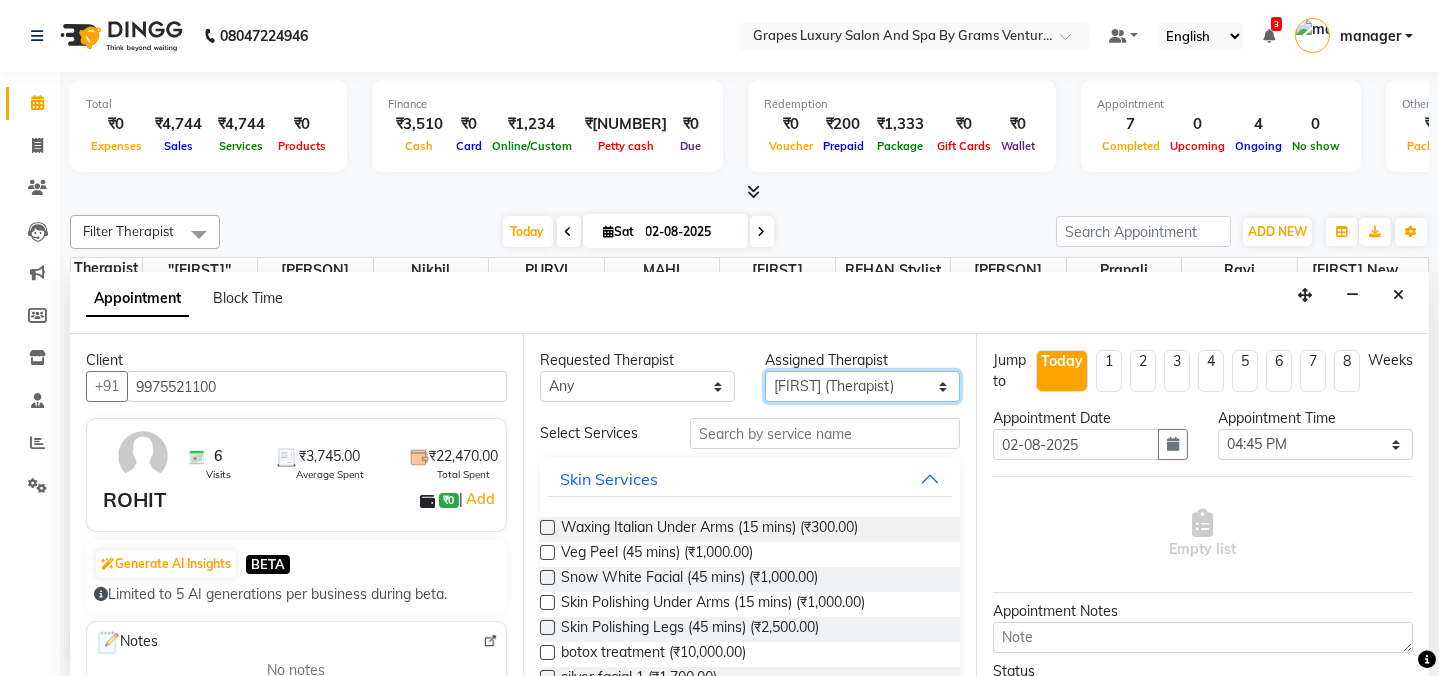 click on "Select Select All [ASMITA] (beauty&nails) faizaan "GUNJAN''   <BO$$> [Jiya] new staff [MAHI](pedicureist) [nikhil] [Pooja] (Therapist) [pranali] [PURVI] (therapist&Beauty) [ravi] [REHAN]  stylist new [SAWAN] (hair dresser) [sejal] new [sumit] student  [viswas] [LAST]" at bounding box center [862, 386] 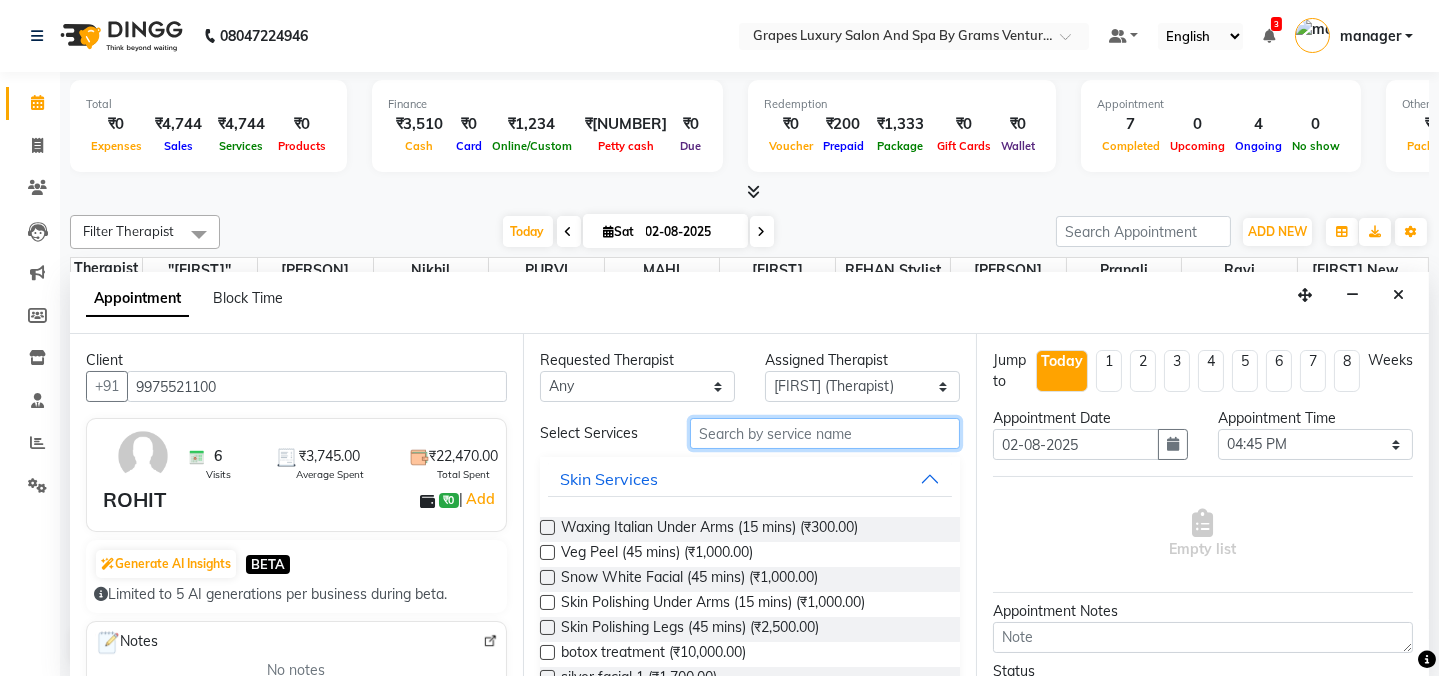 click at bounding box center [825, 433] 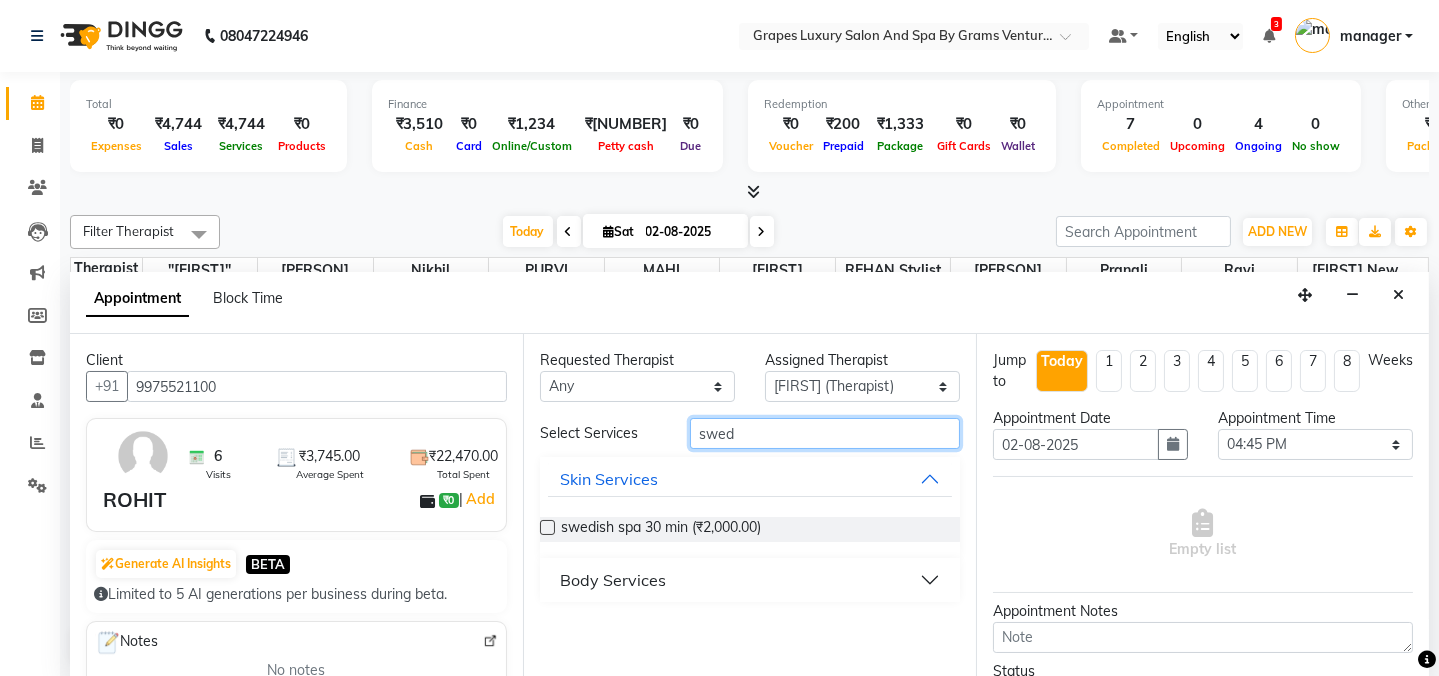 type on "swed" 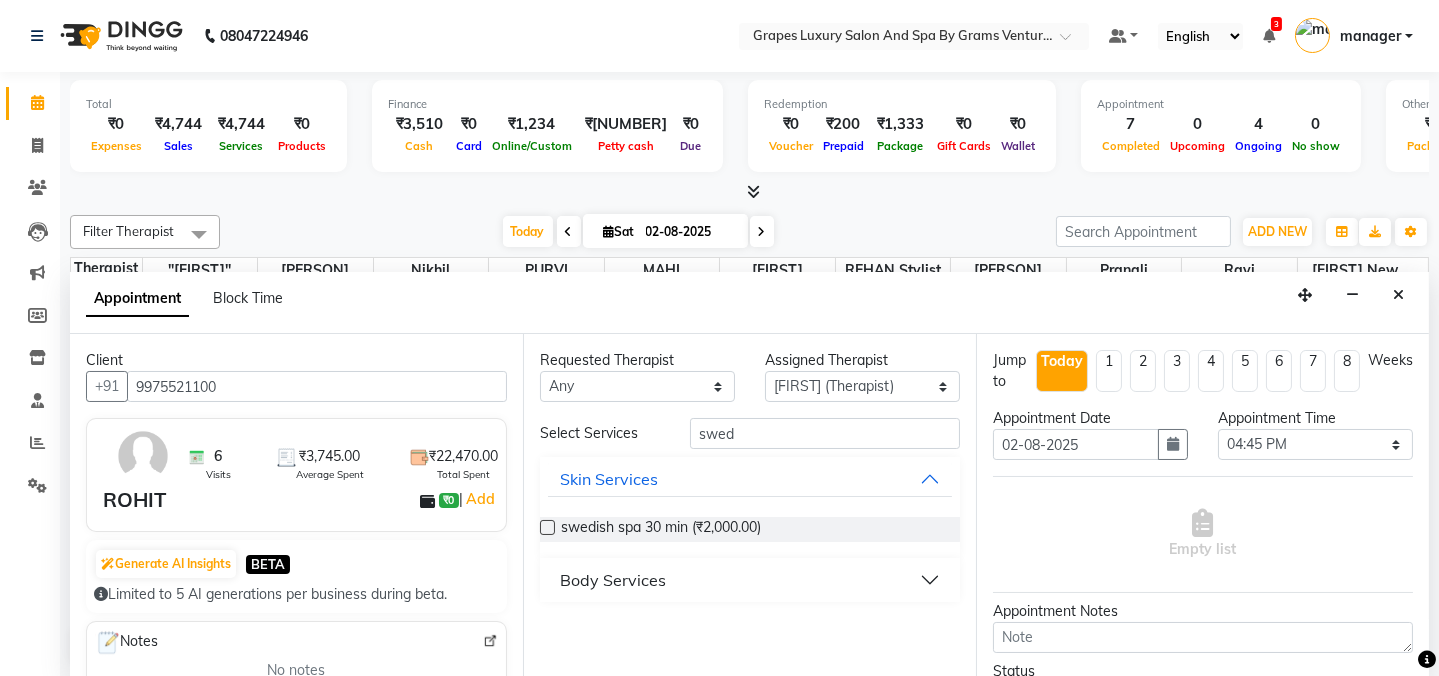 click on "Body Services" at bounding box center [613, 580] 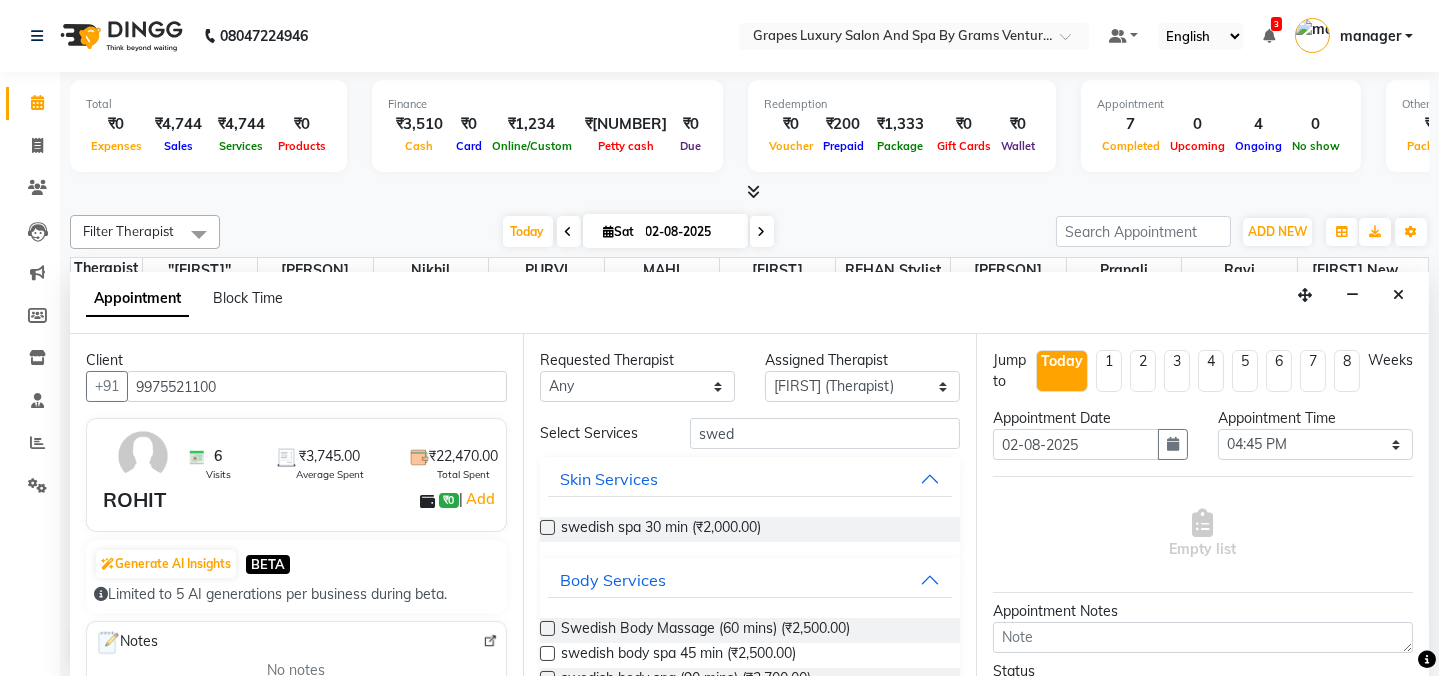 click at bounding box center [547, 628] 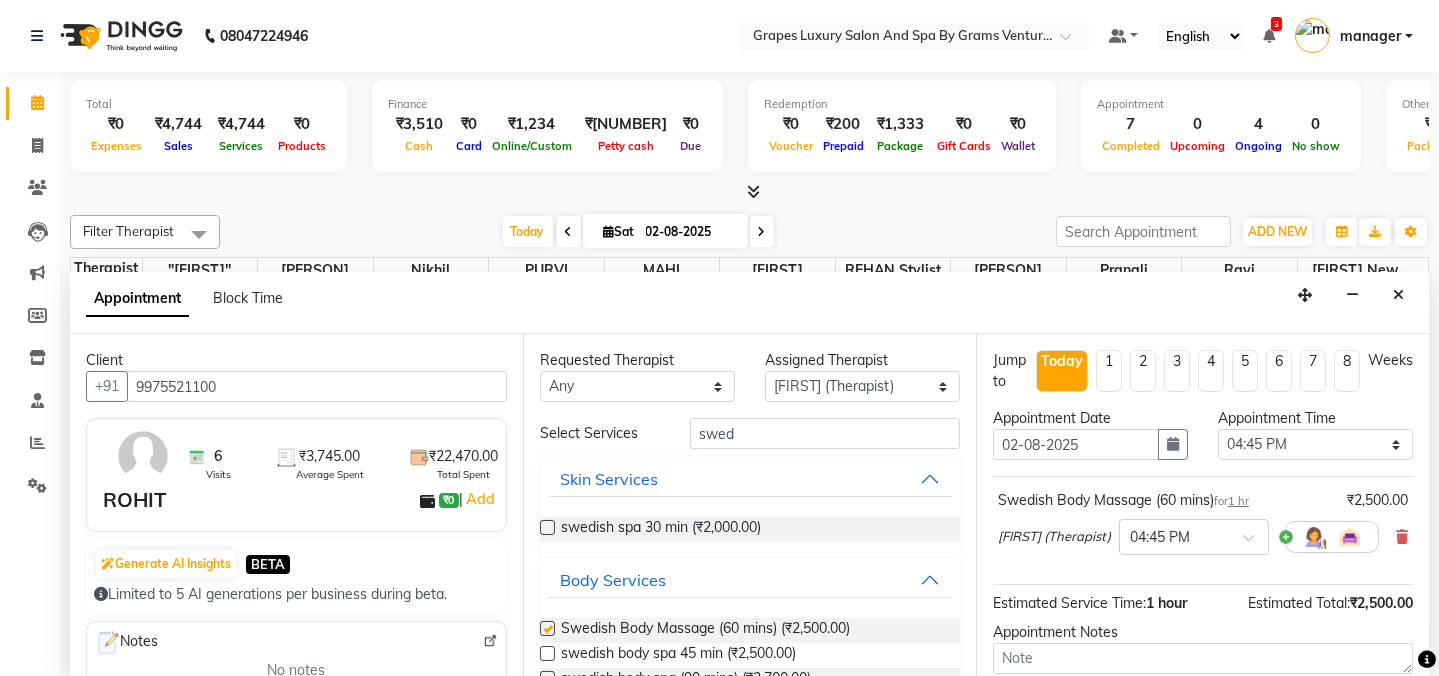 checkbox on "false" 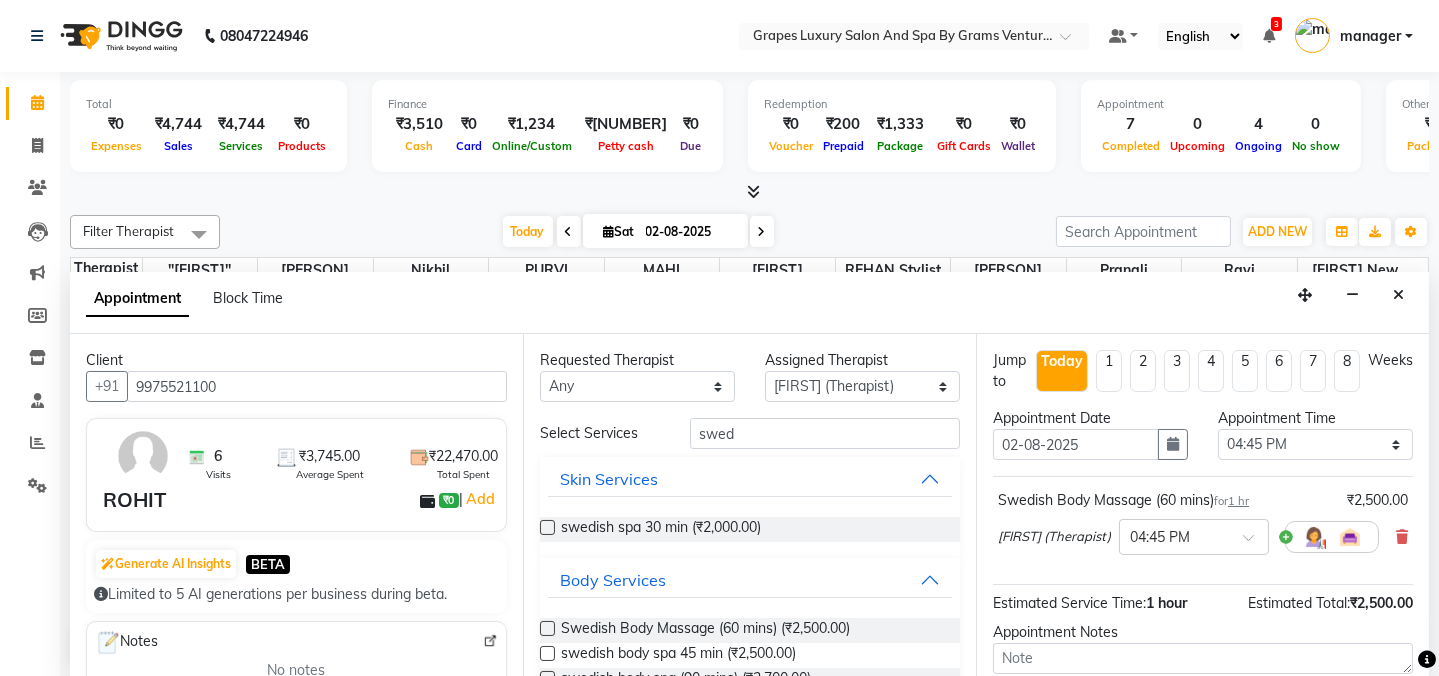 scroll, scrollTop: 181, scrollLeft: 0, axis: vertical 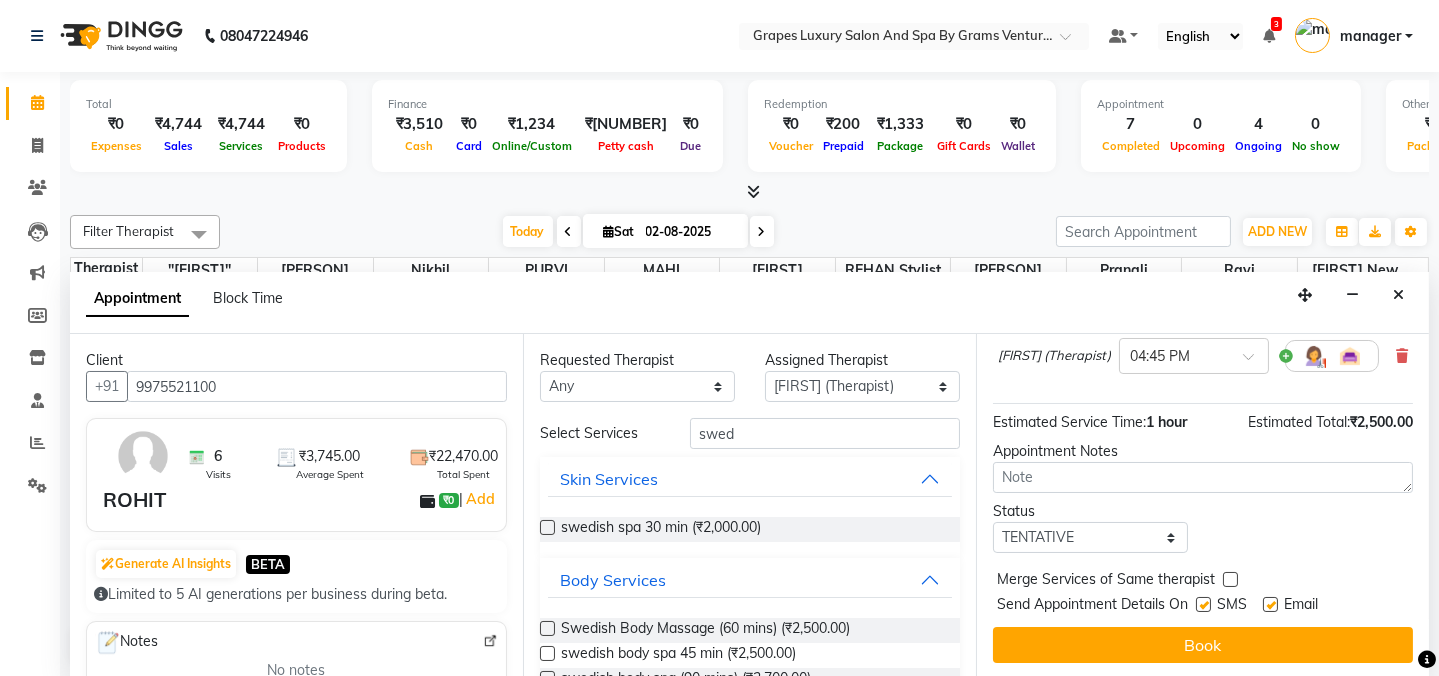 click at bounding box center (1203, 604) 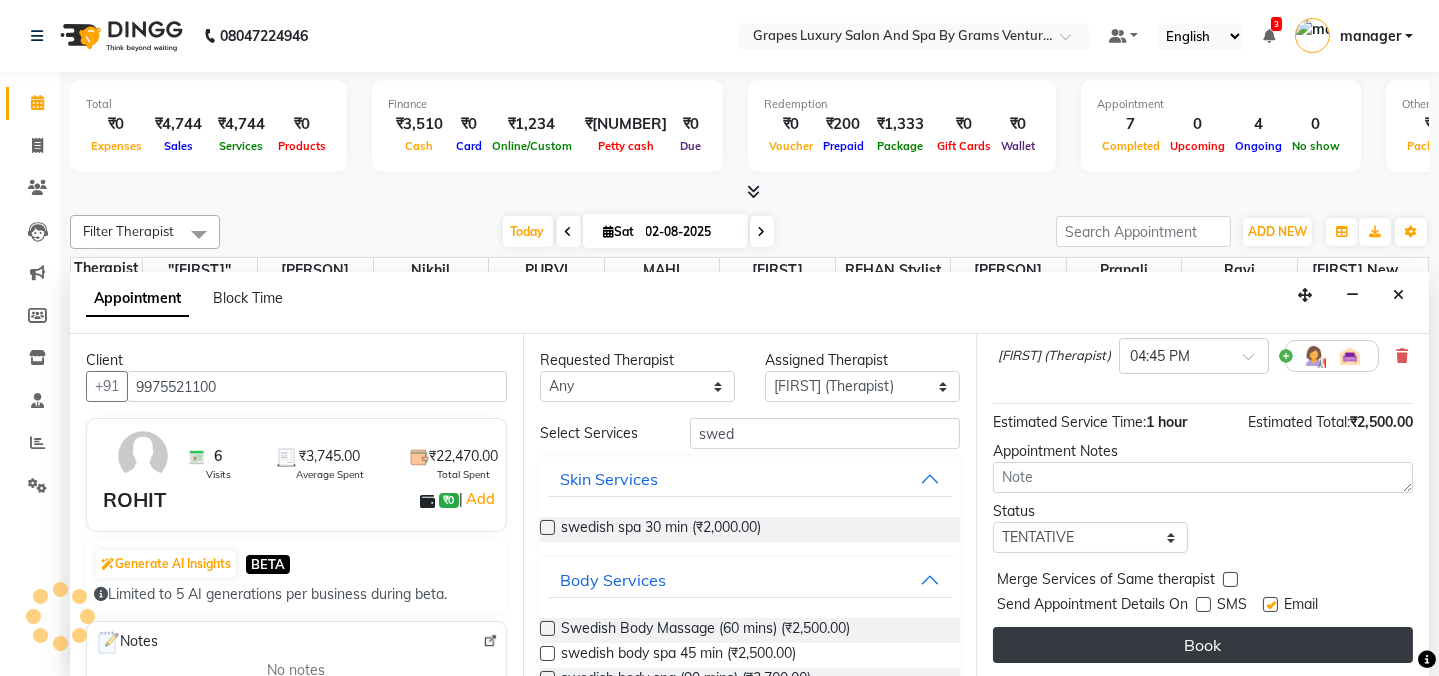 click on "Book" at bounding box center (1203, 645) 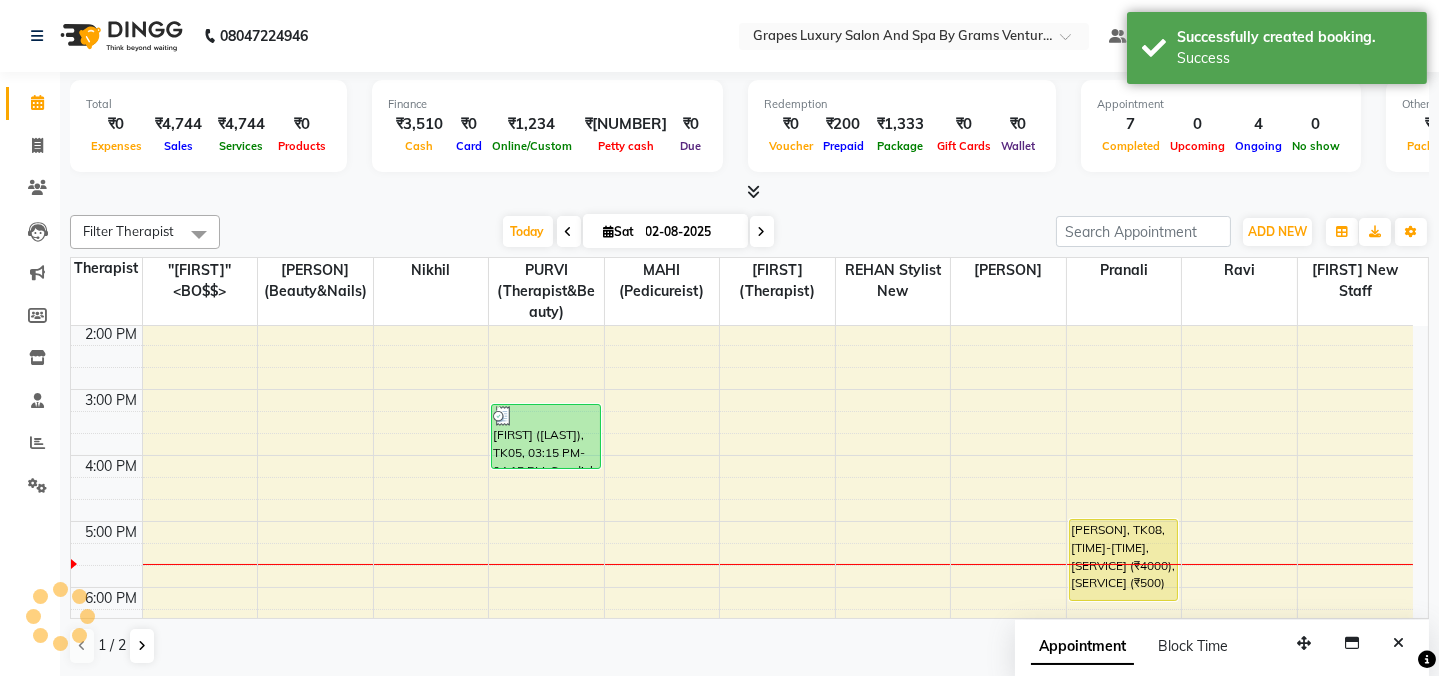 scroll, scrollTop: 0, scrollLeft: 0, axis: both 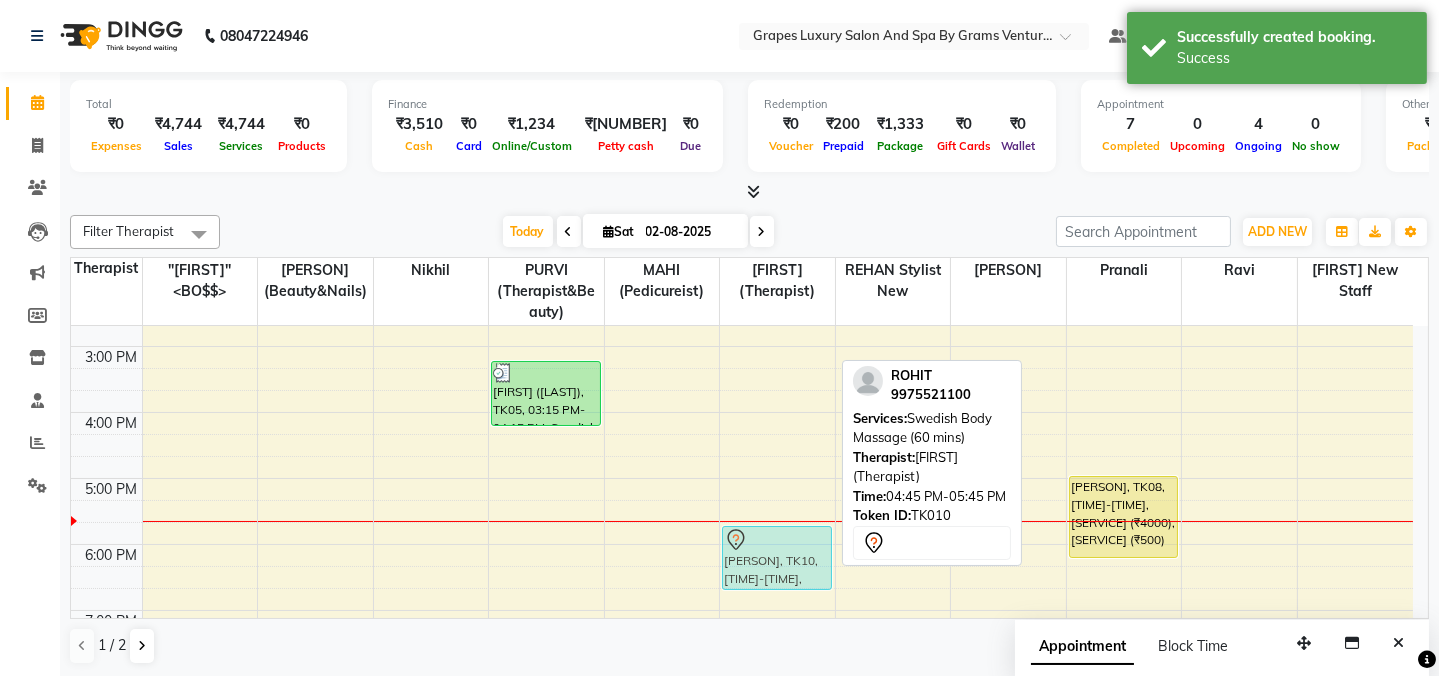 drag, startPoint x: 770, startPoint y: 526, endPoint x: 787, endPoint y: 557, distance: 35.35534 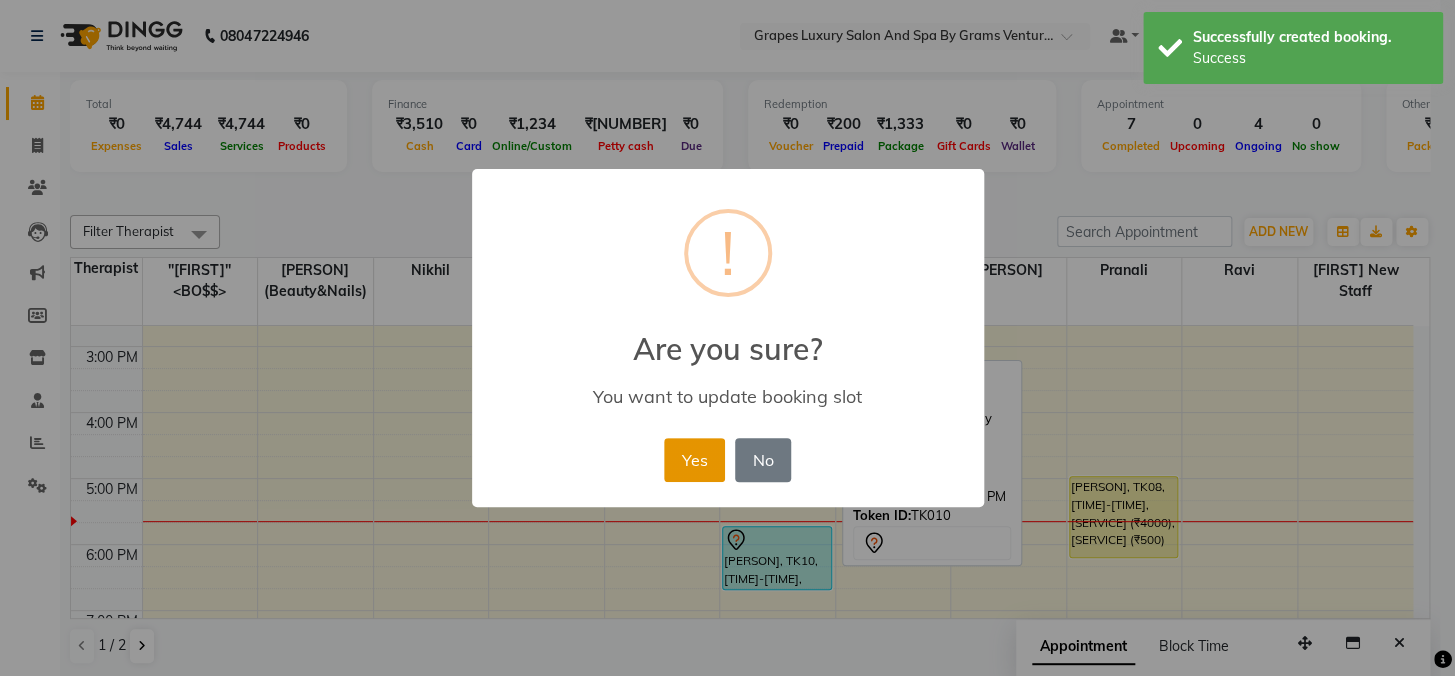 click on "Yes" at bounding box center [694, 460] 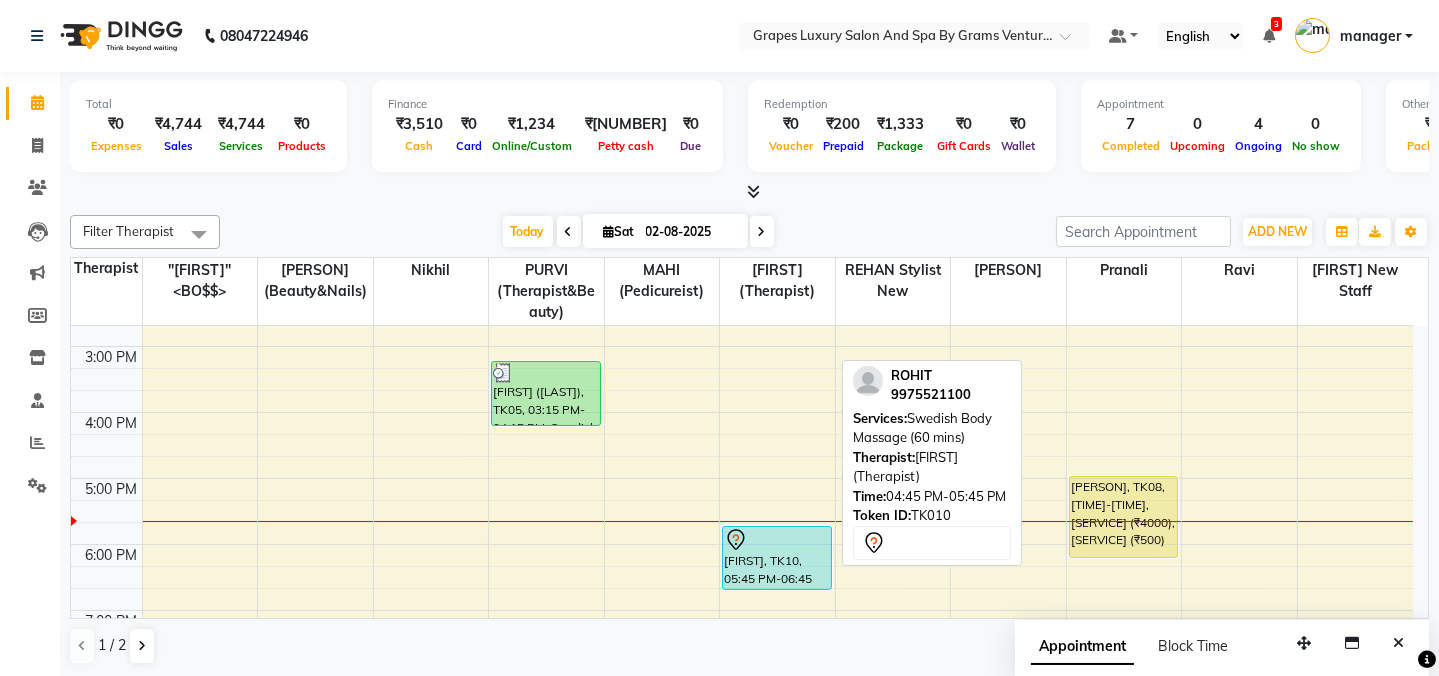 click on "[FIRST], TK10, 05:45 PM-06:45 PM, Swedish Body Massage (60 mins)" at bounding box center (777, 558) 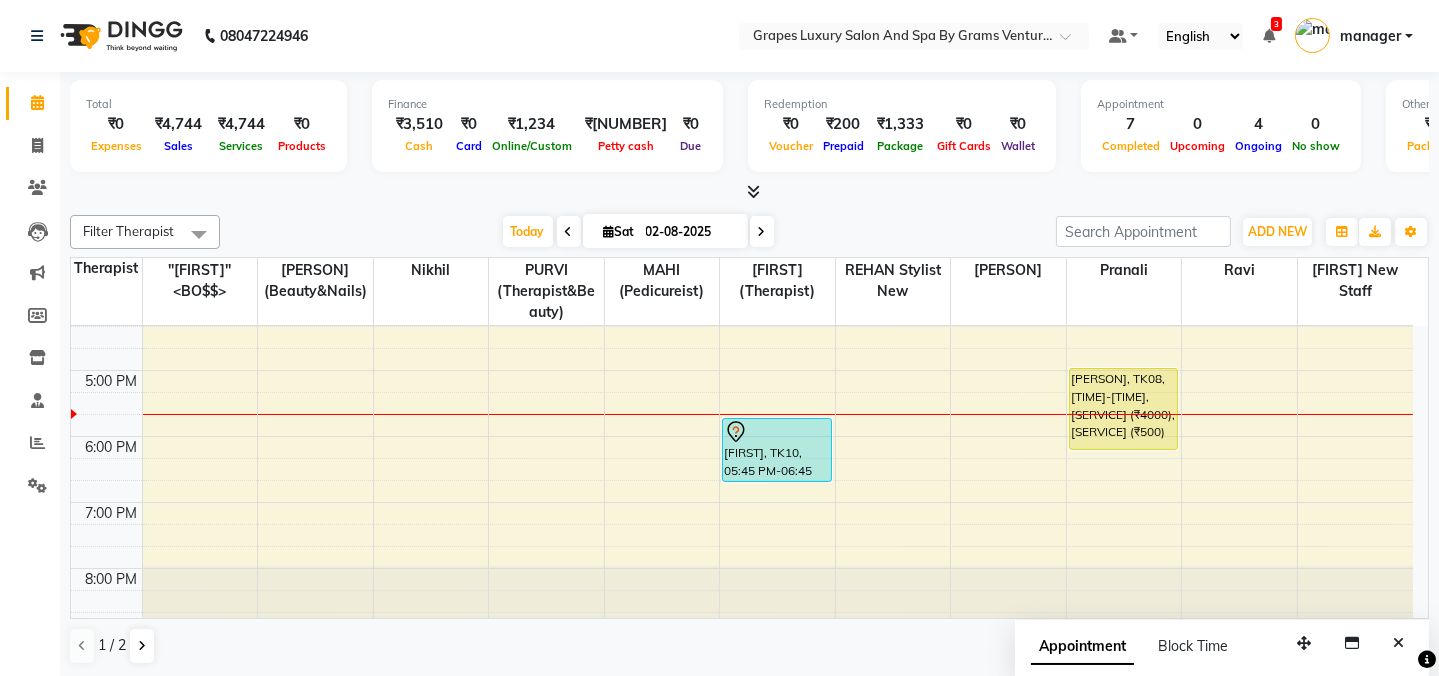 scroll, scrollTop: 561, scrollLeft: 0, axis: vertical 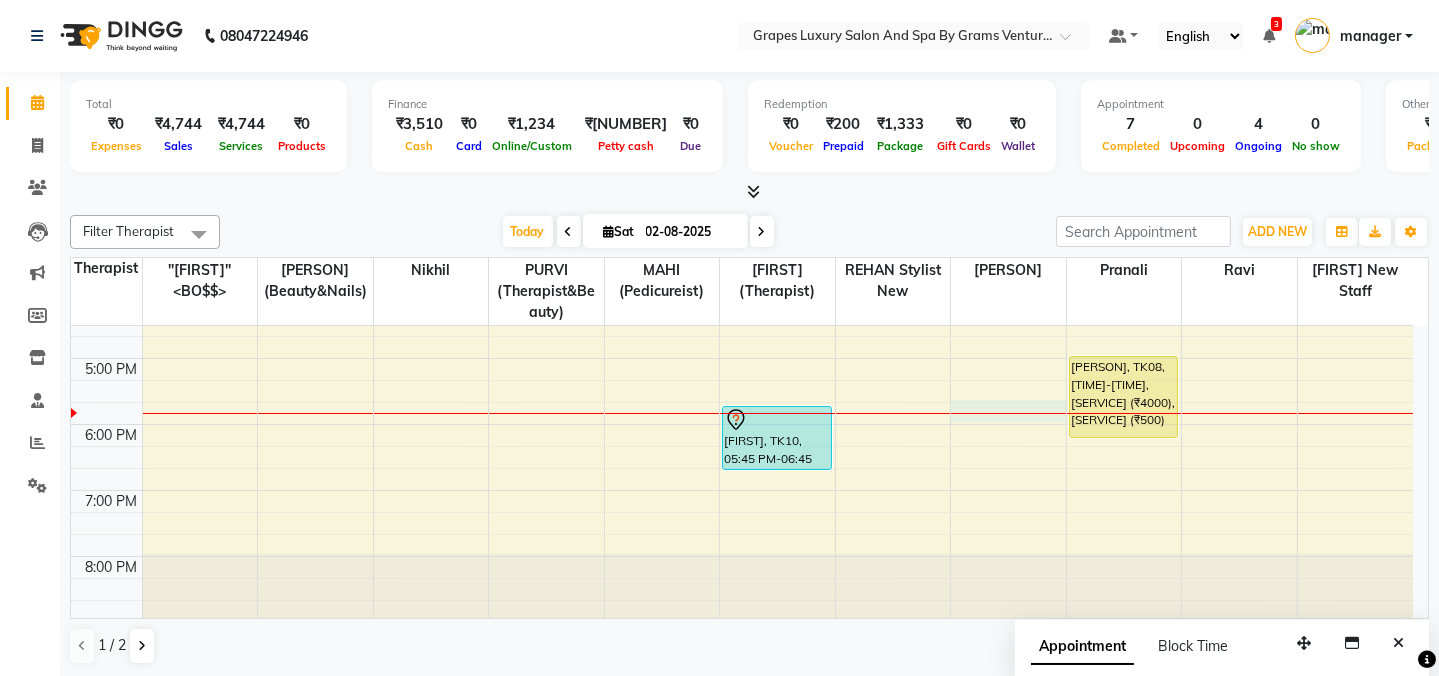 click on "8:00 AM 9:00 AM 10:00 AM 11:00 AM 12:00 PM 1:00 PM 2:00 PM 3:00 PM 4:00 PM 5:00 PM 6:00 PM 7:00 PM 8:00 PM     shubhangi thete, TK01, 10:45 AM-11:40 AM, Eyebrow (15 mins)     paritosh hulke(Guddu), TK05, 03:15 PM-04:15 PM, Swedish Body Massage (60 mins)    achut shinde, TK06, 07:40 AM-08:40 AM, Swedish Body Massage (60 mins)             ROHIT, TK10, 05:45 PM-06:45 PM, Swedish Body Massage (60 mins)     swapna mam, TK03, 01:00 PM-01:45 PM, Hair Cut Female (45 mins)    Ajit Singh, TK08, 05:00 PM-06:15 PM, Deep Tissue Spa (45 mins) (₹4000),Head Massage ( Male ) (30 mins) (₹500)" at bounding box center [742, 193] 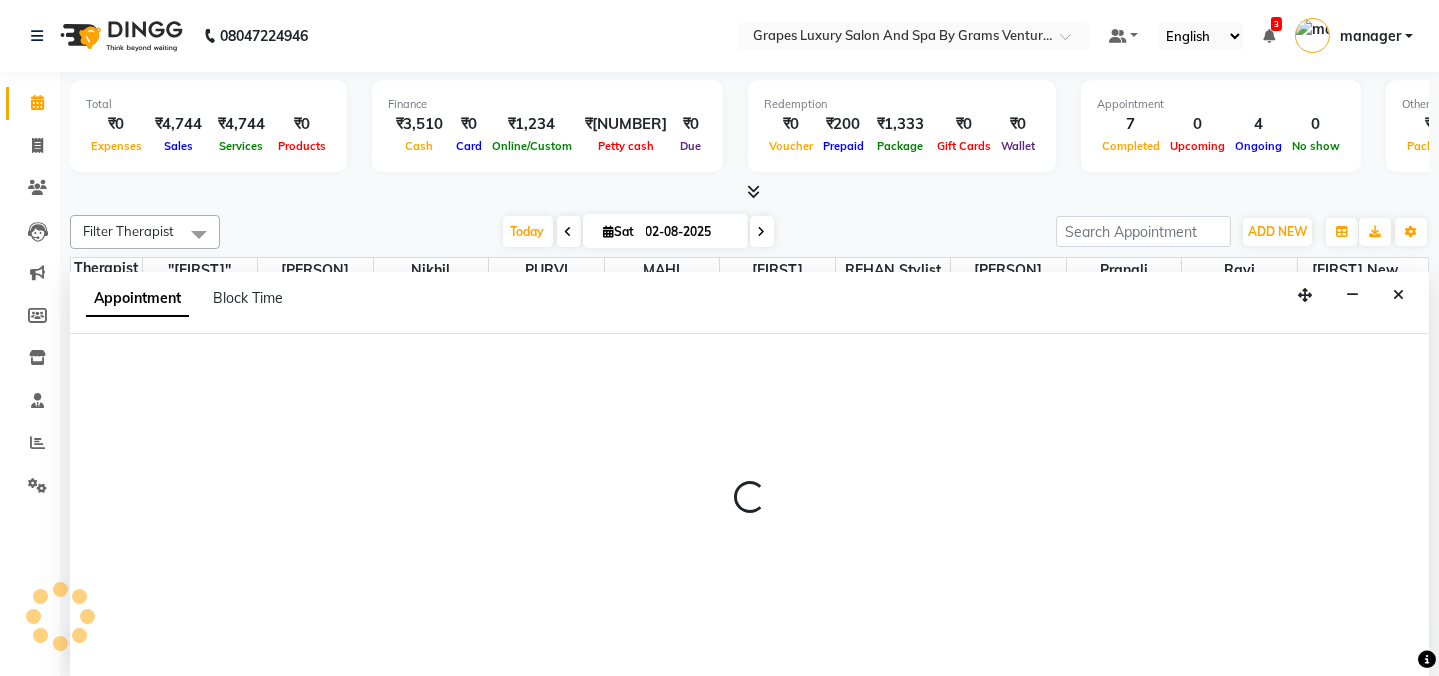 scroll, scrollTop: 0, scrollLeft: 0, axis: both 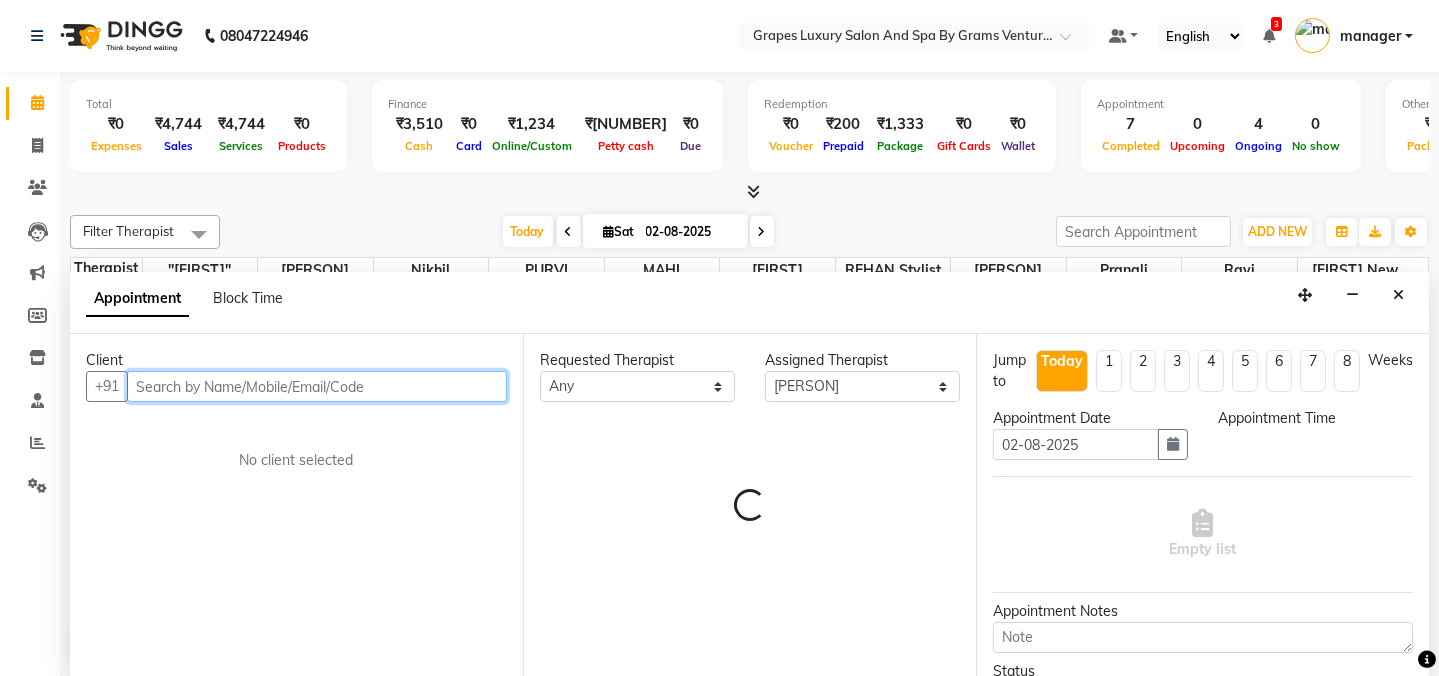 select on "1065" 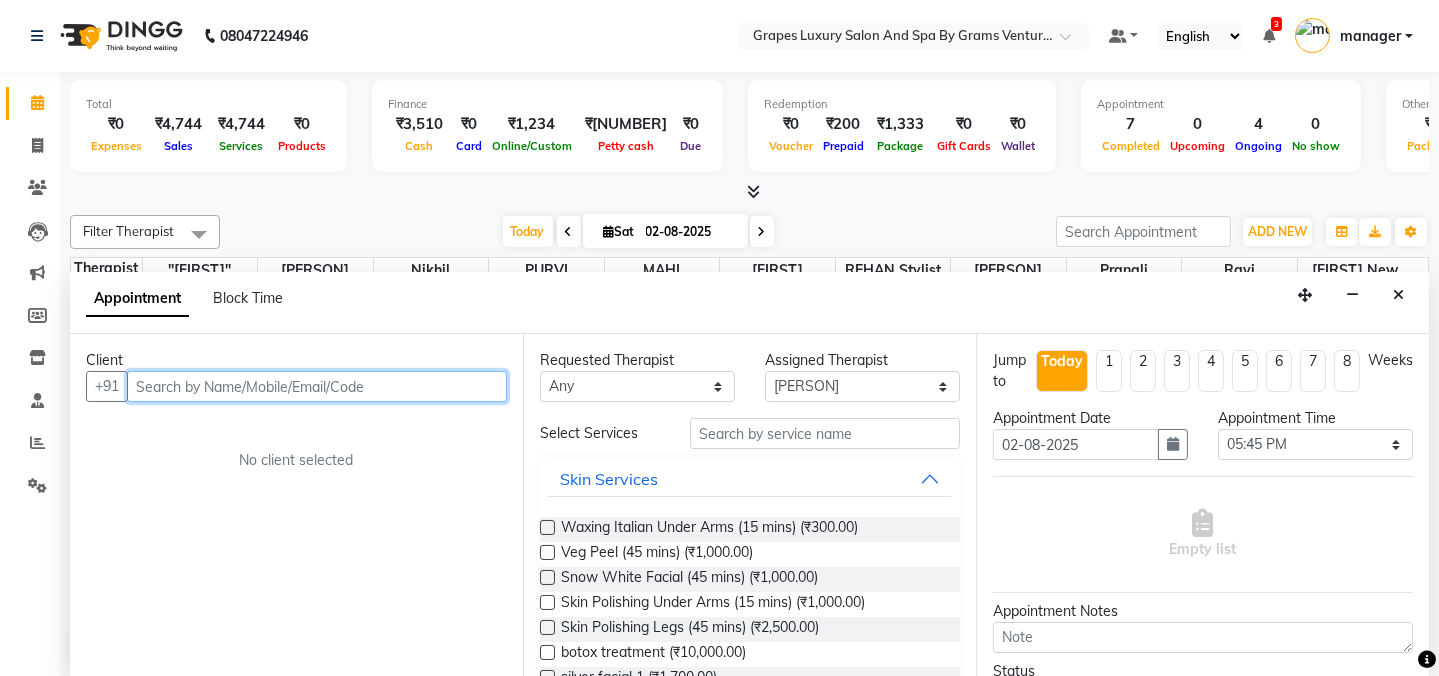 click at bounding box center (317, 386) 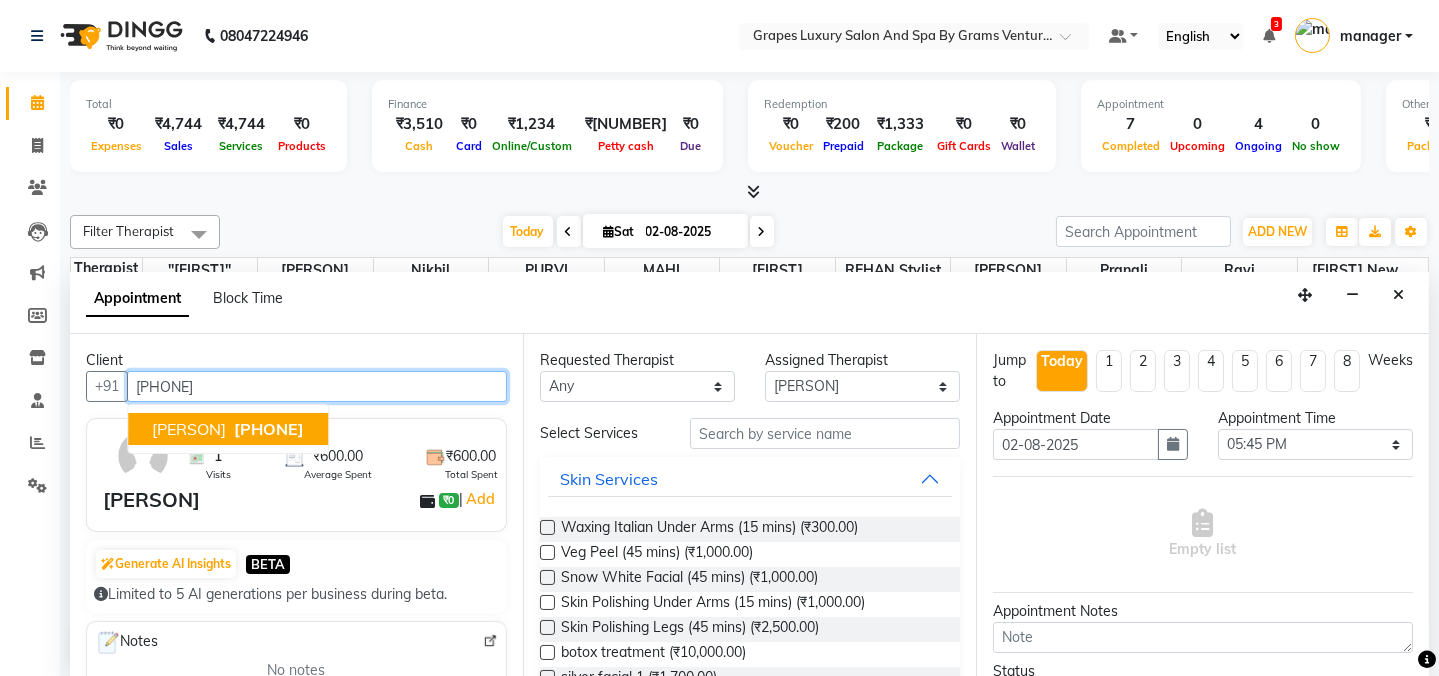 click on "[PERSON]" at bounding box center (189, 429) 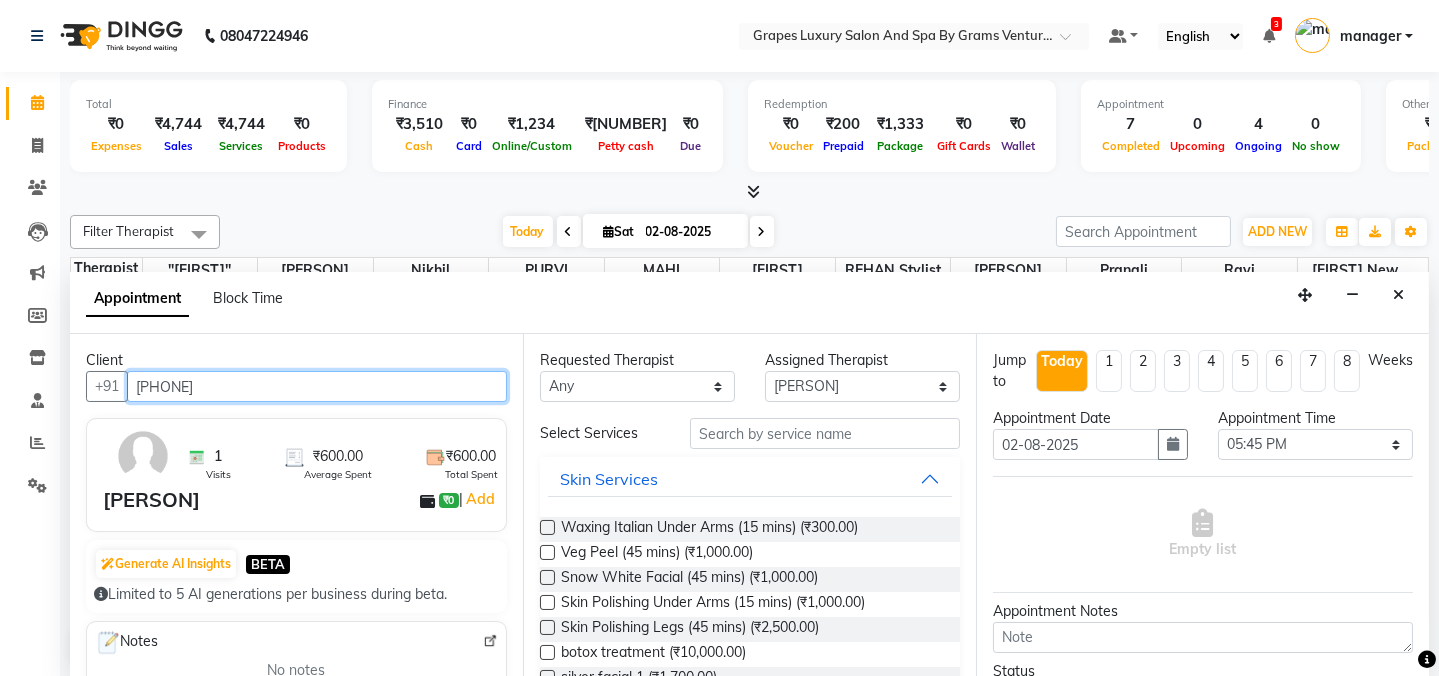 type on "[PHONE]" 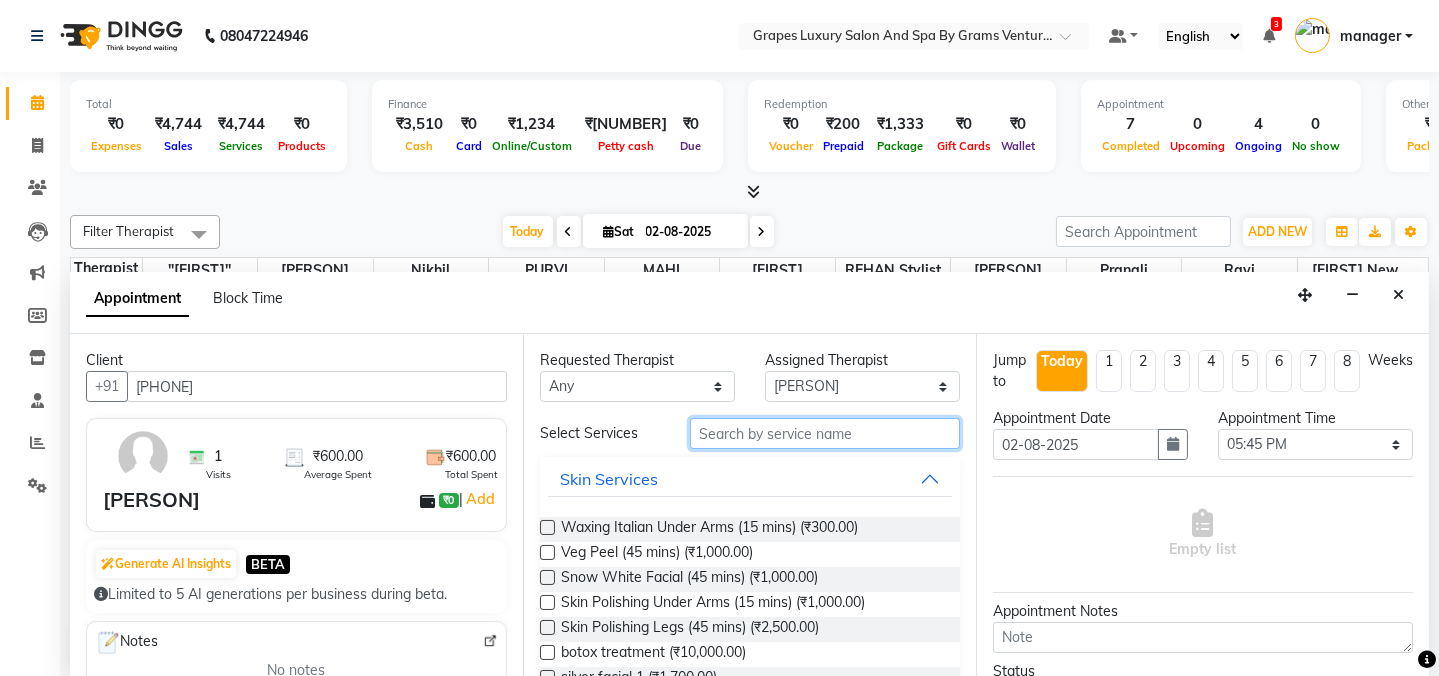 click at bounding box center [825, 433] 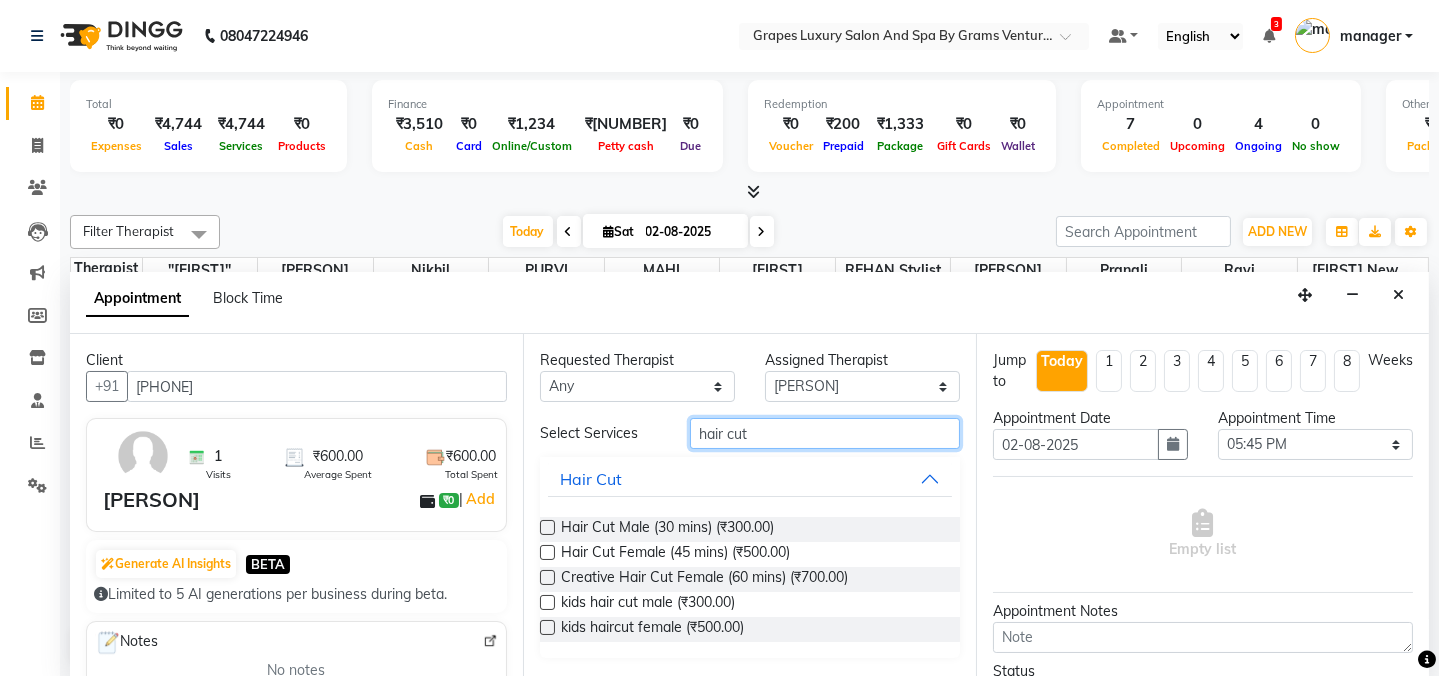 type on "hair cut" 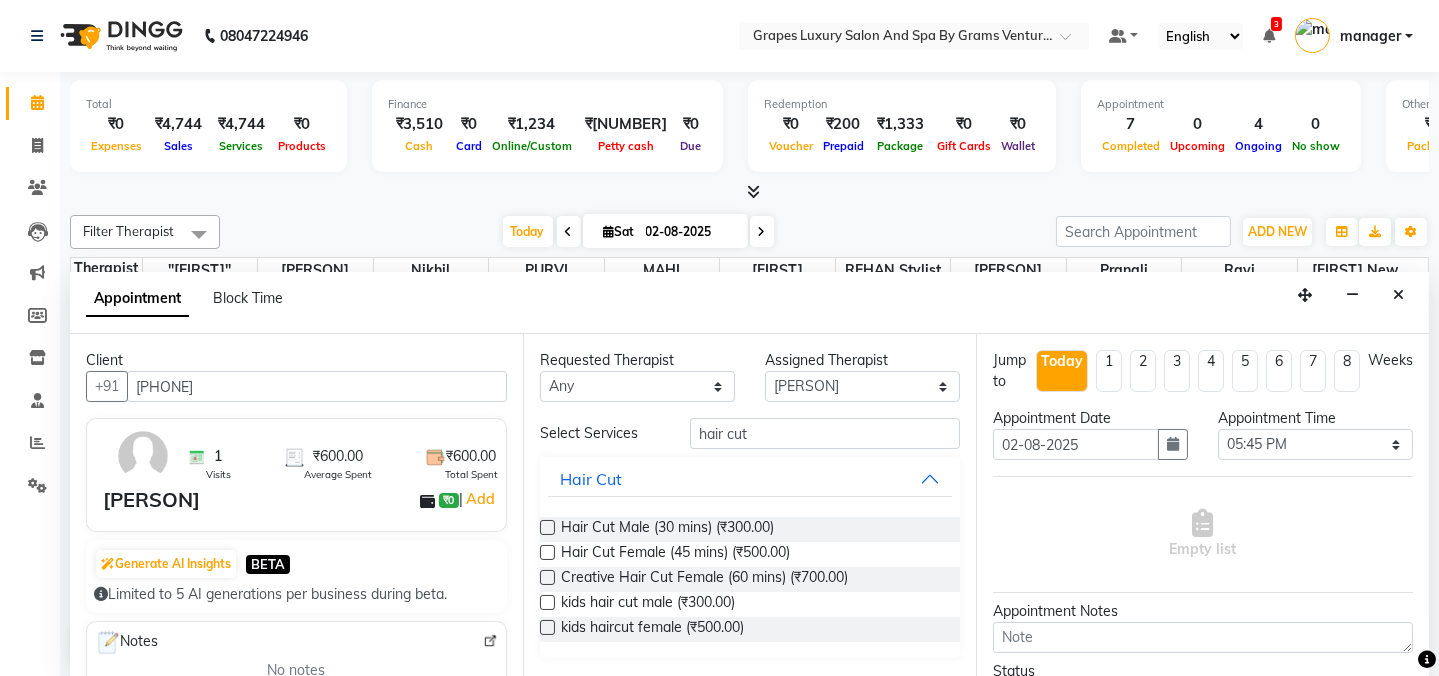click on "Creative Hair Cut Female (60 mins) (₹700.00)" at bounding box center (750, 579) 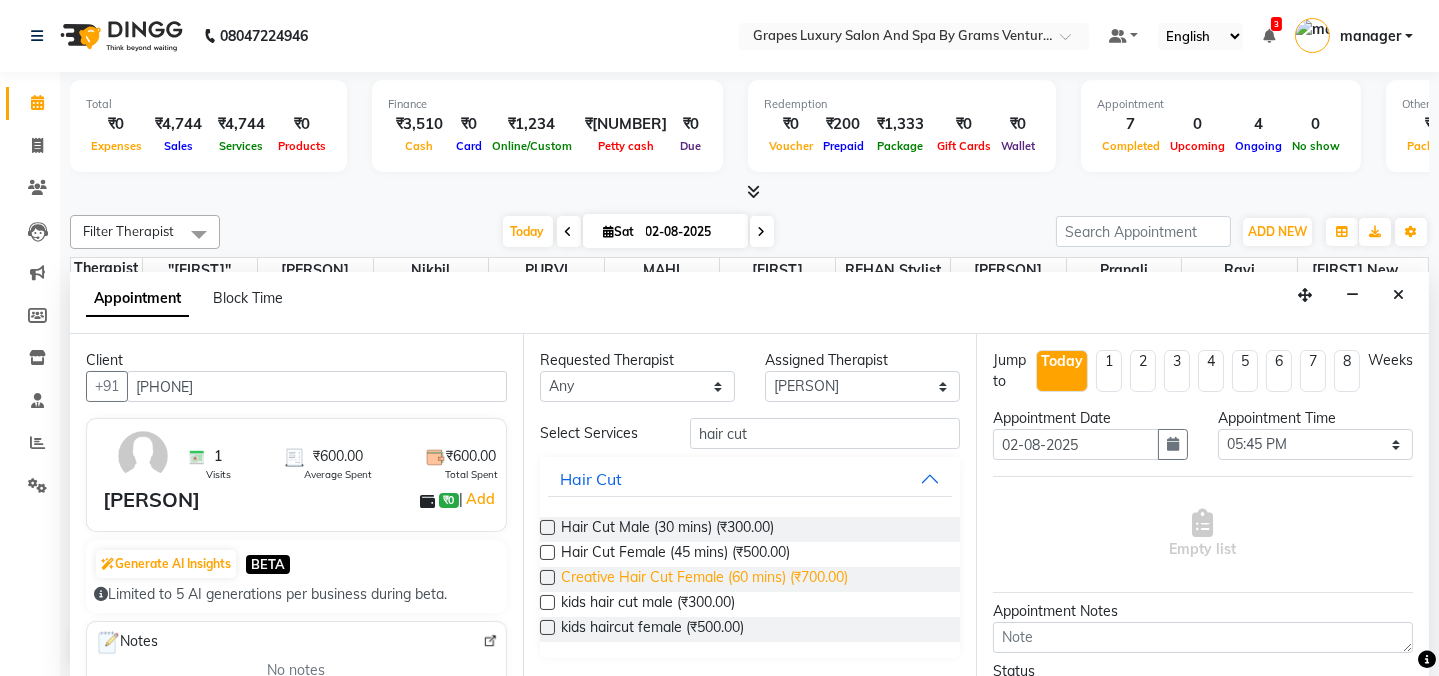 click on "Creative Hair Cut Female (60 mins) (₹700.00)" at bounding box center [704, 579] 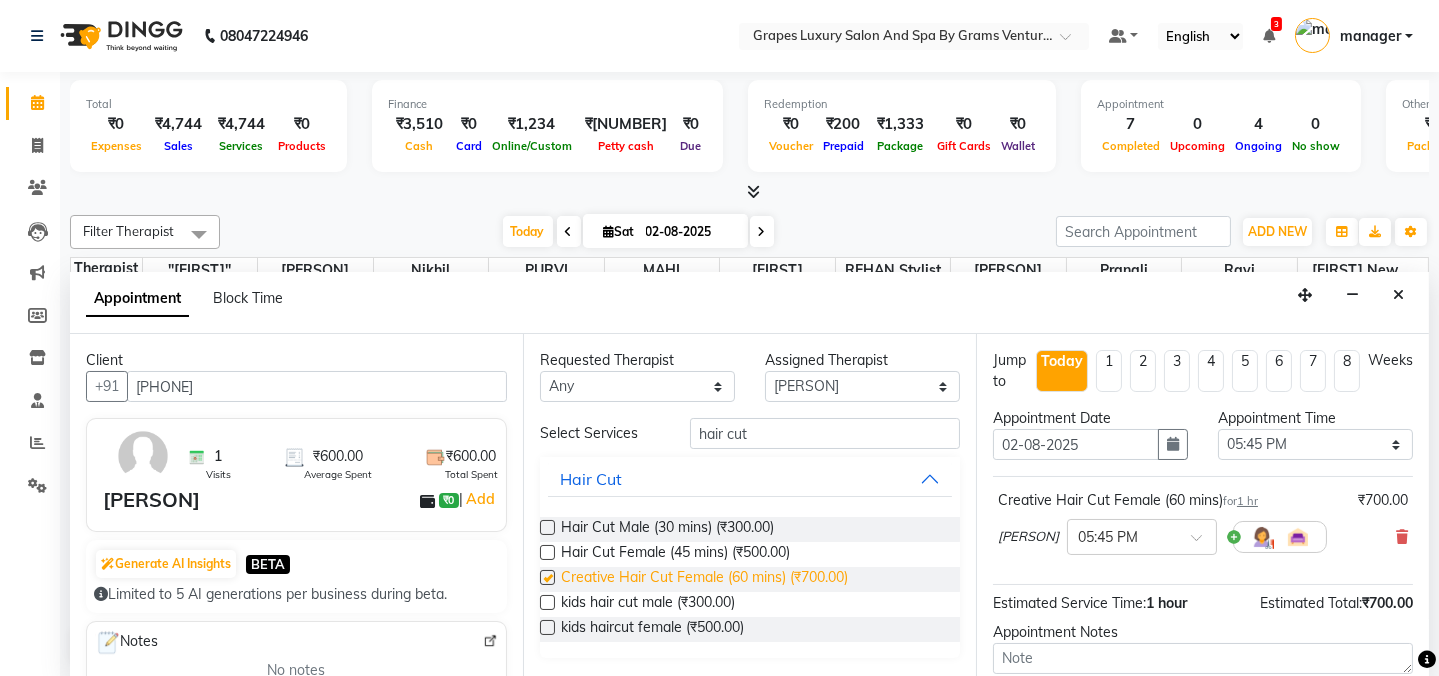 checkbox on "false" 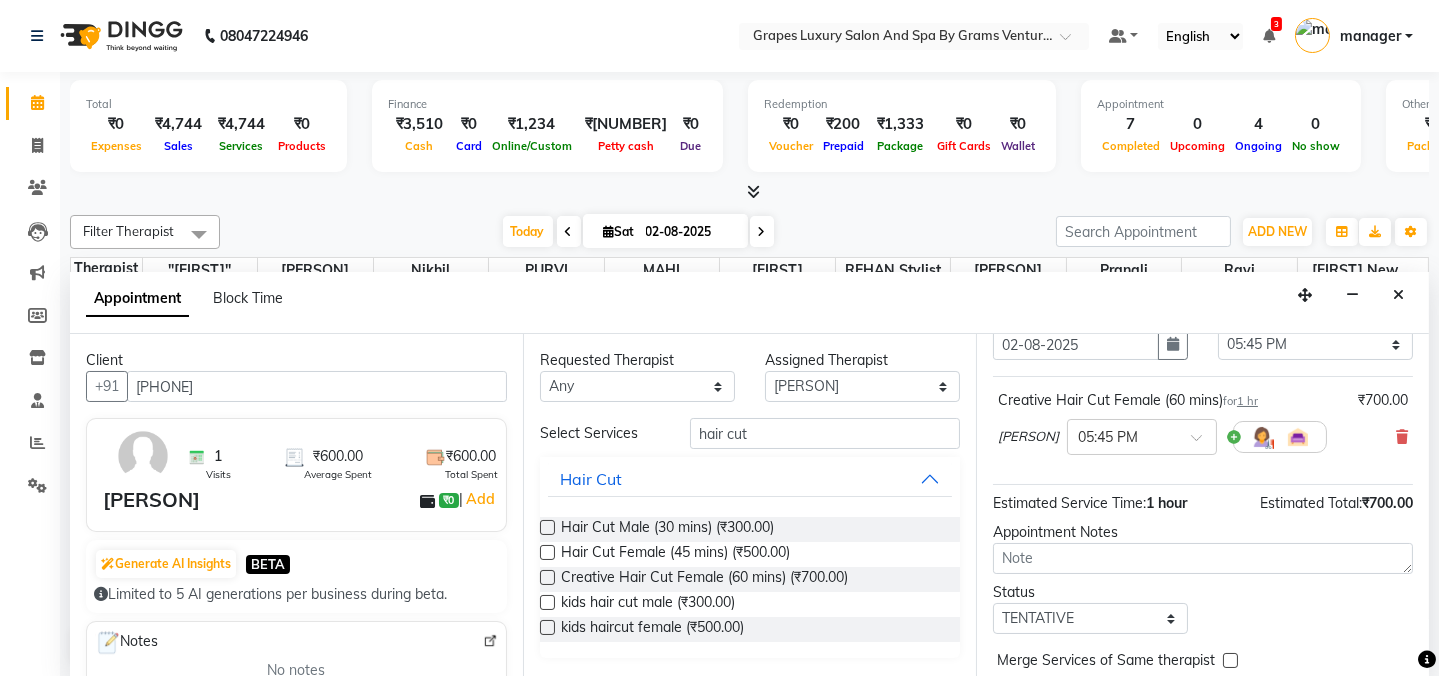 scroll, scrollTop: 181, scrollLeft: 0, axis: vertical 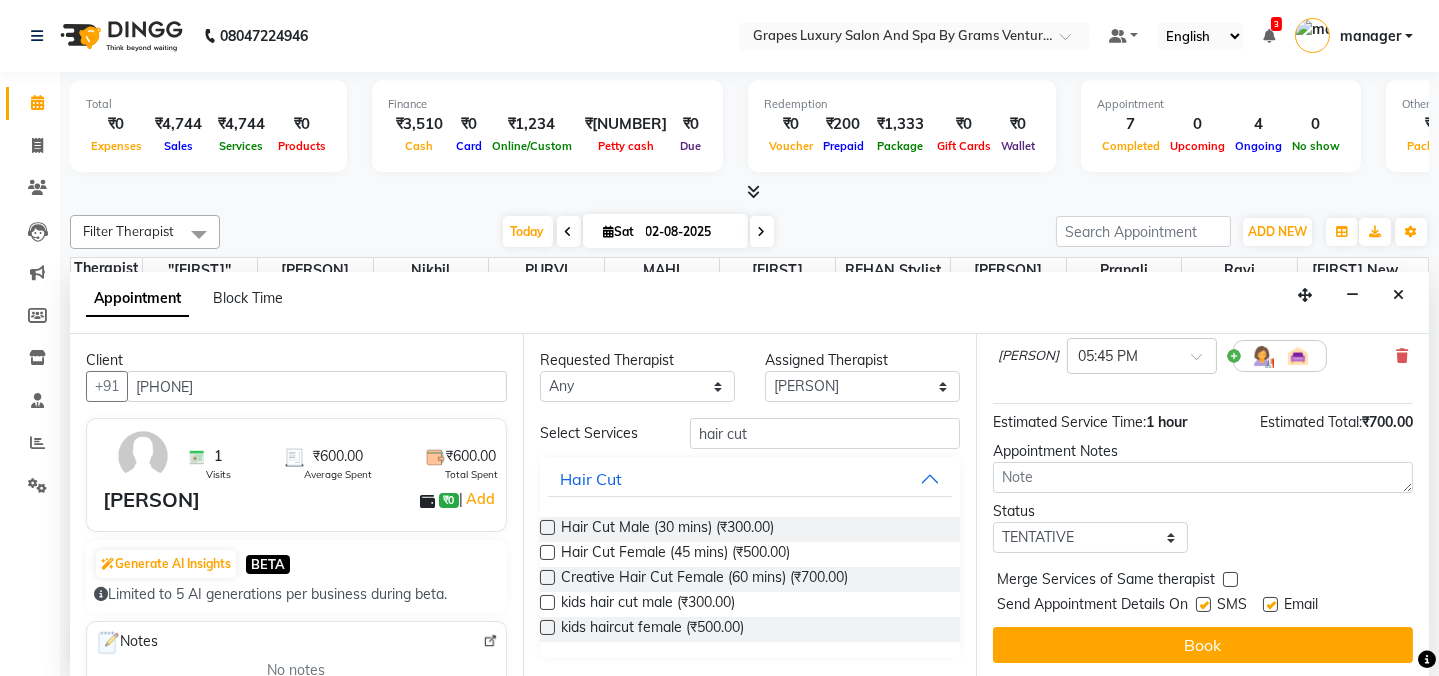 drag, startPoint x: 1200, startPoint y: 603, endPoint x: 1251, endPoint y: 579, distance: 56.364883 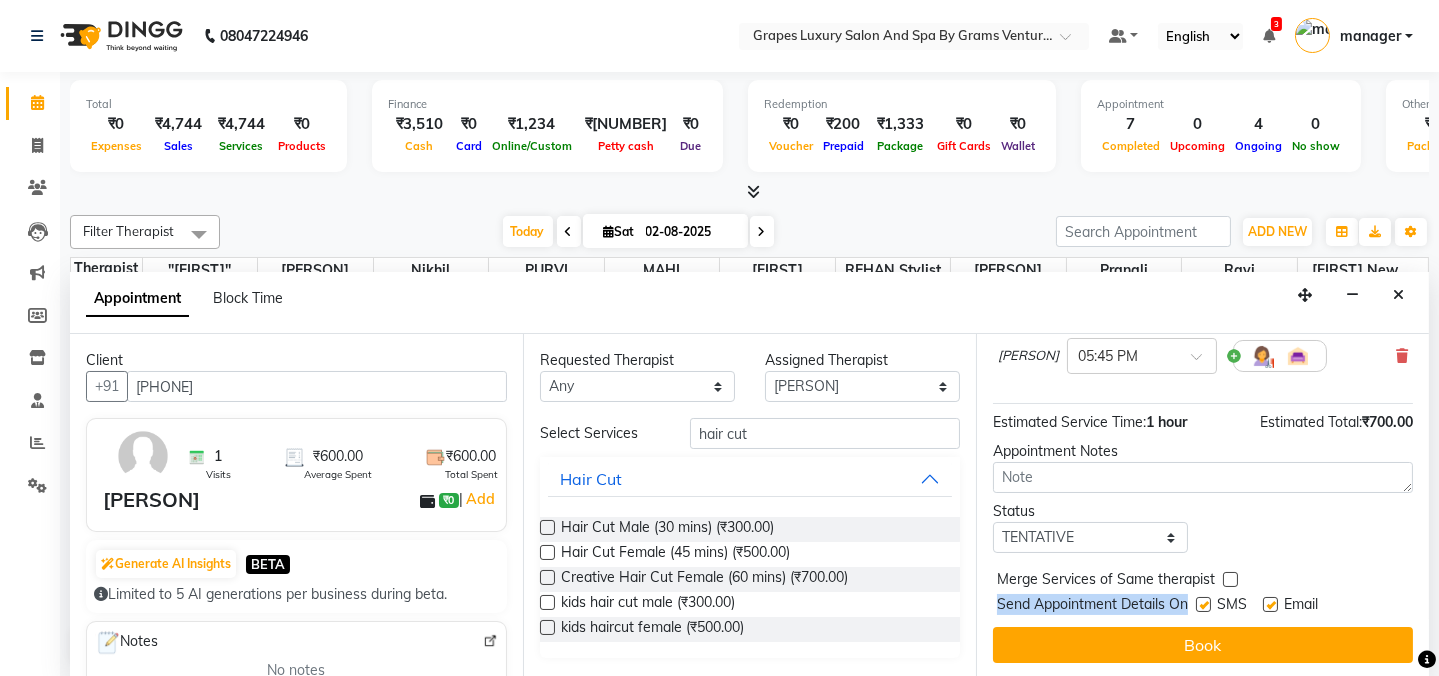 click at bounding box center [1203, 604] 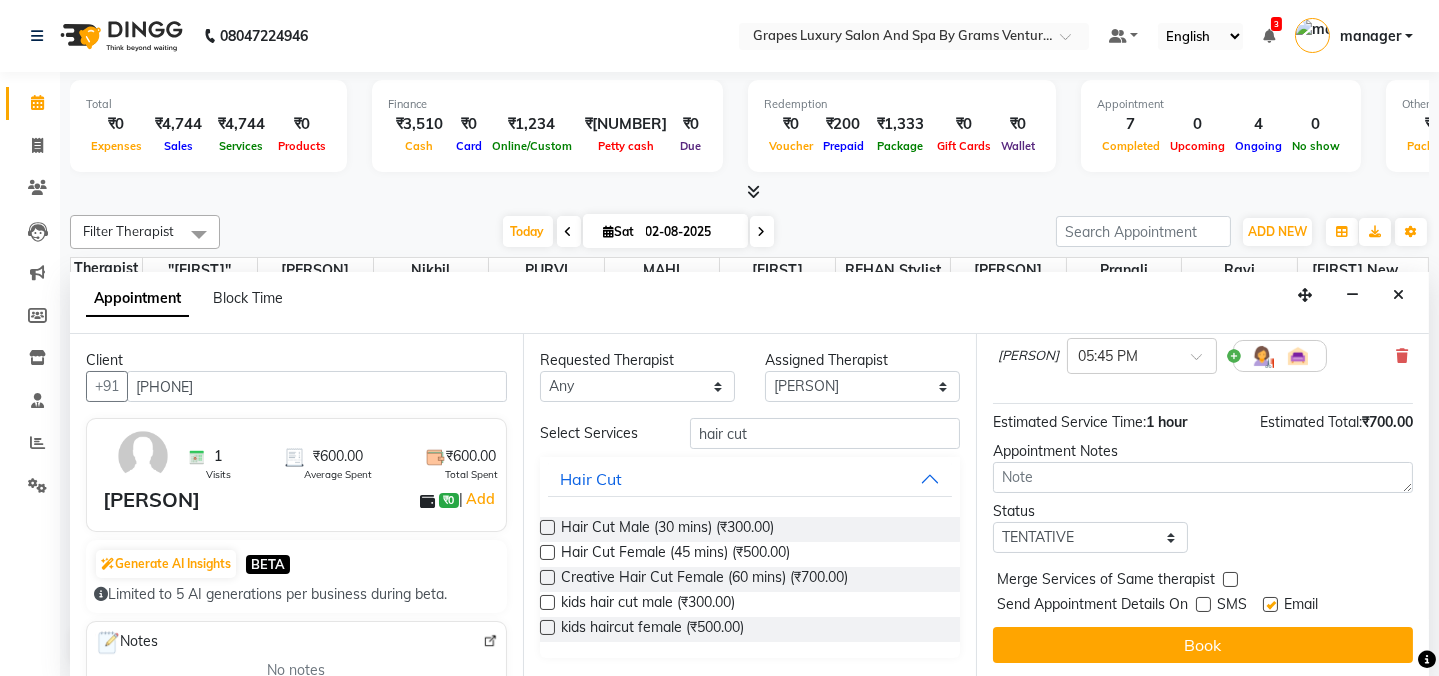 click at bounding box center [1270, 604] 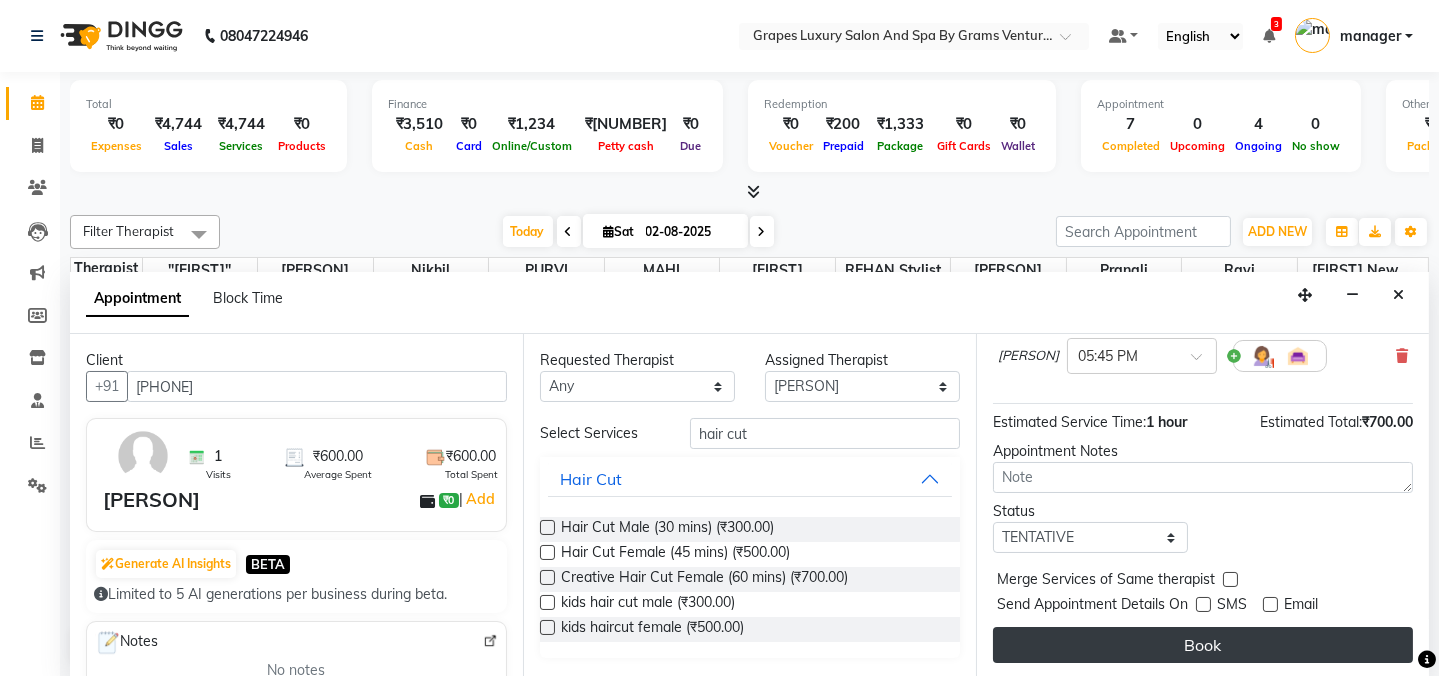 click on "Book" at bounding box center (1203, 645) 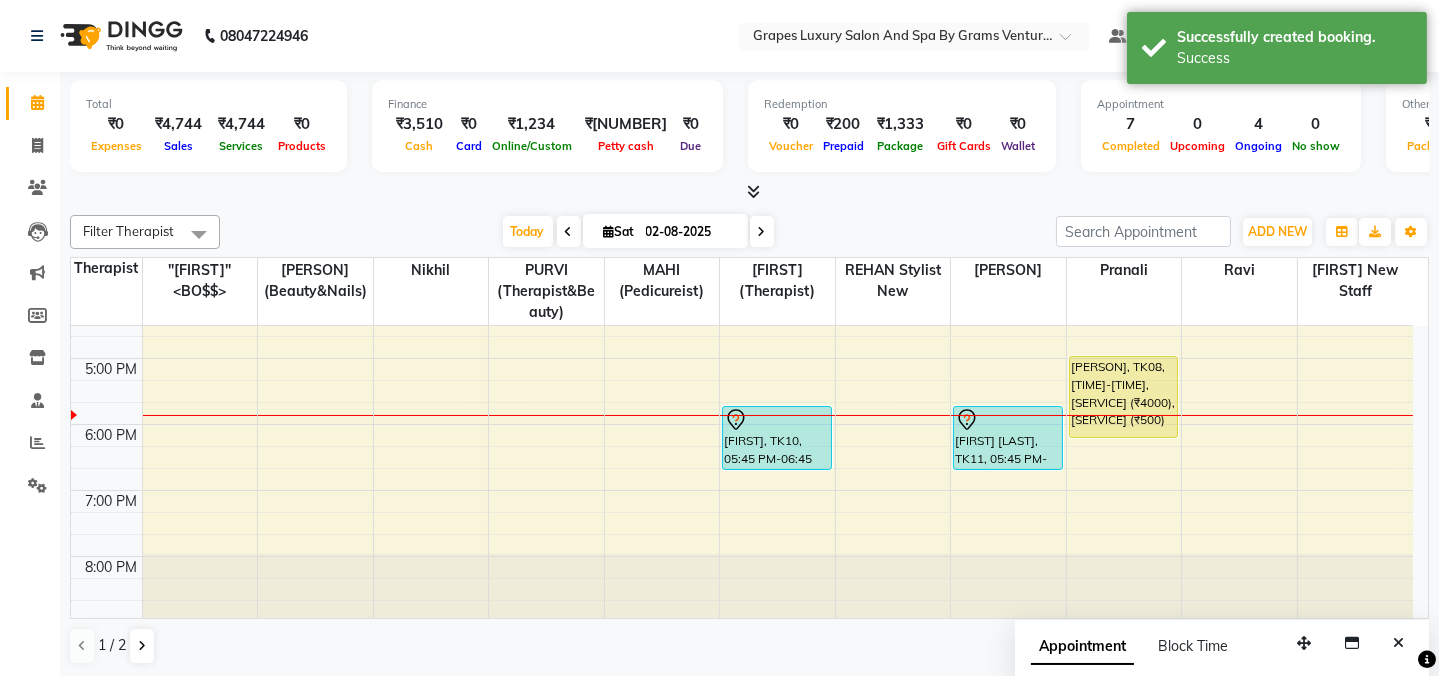 scroll, scrollTop: 0, scrollLeft: 0, axis: both 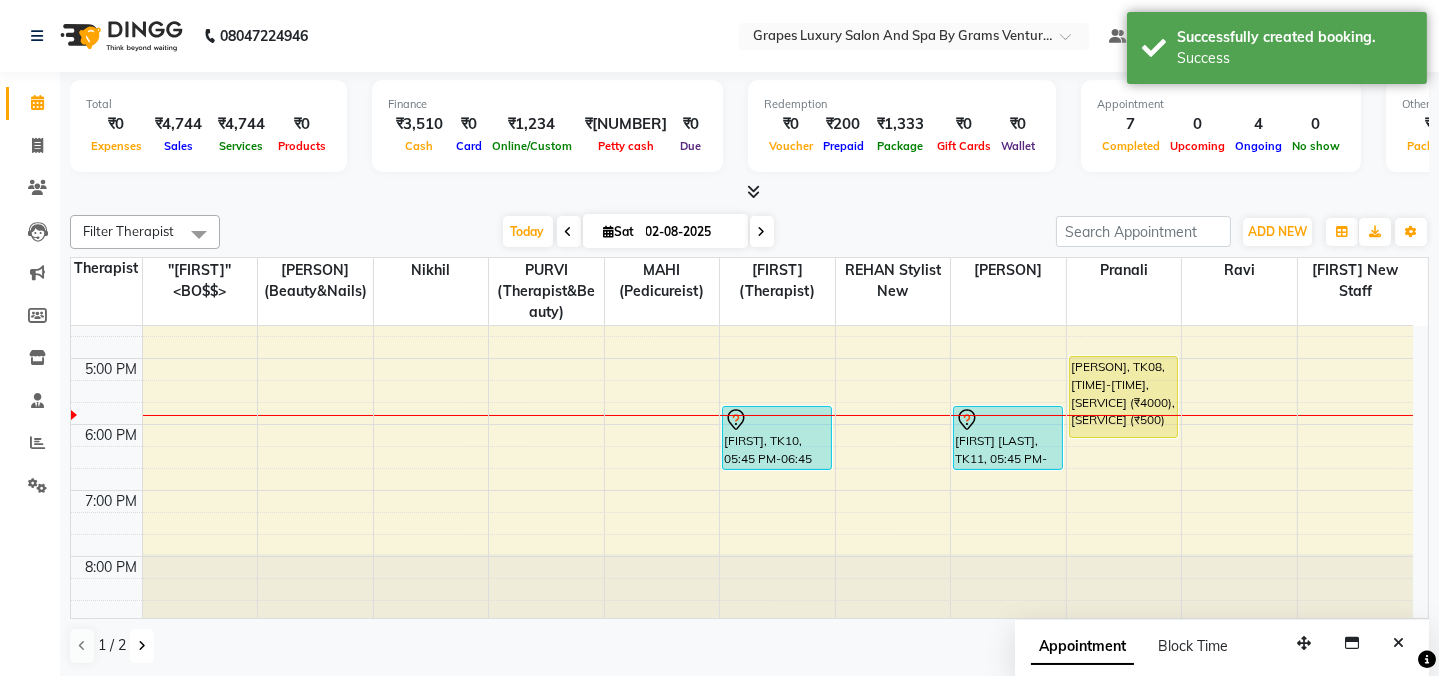 click at bounding box center (142, 646) 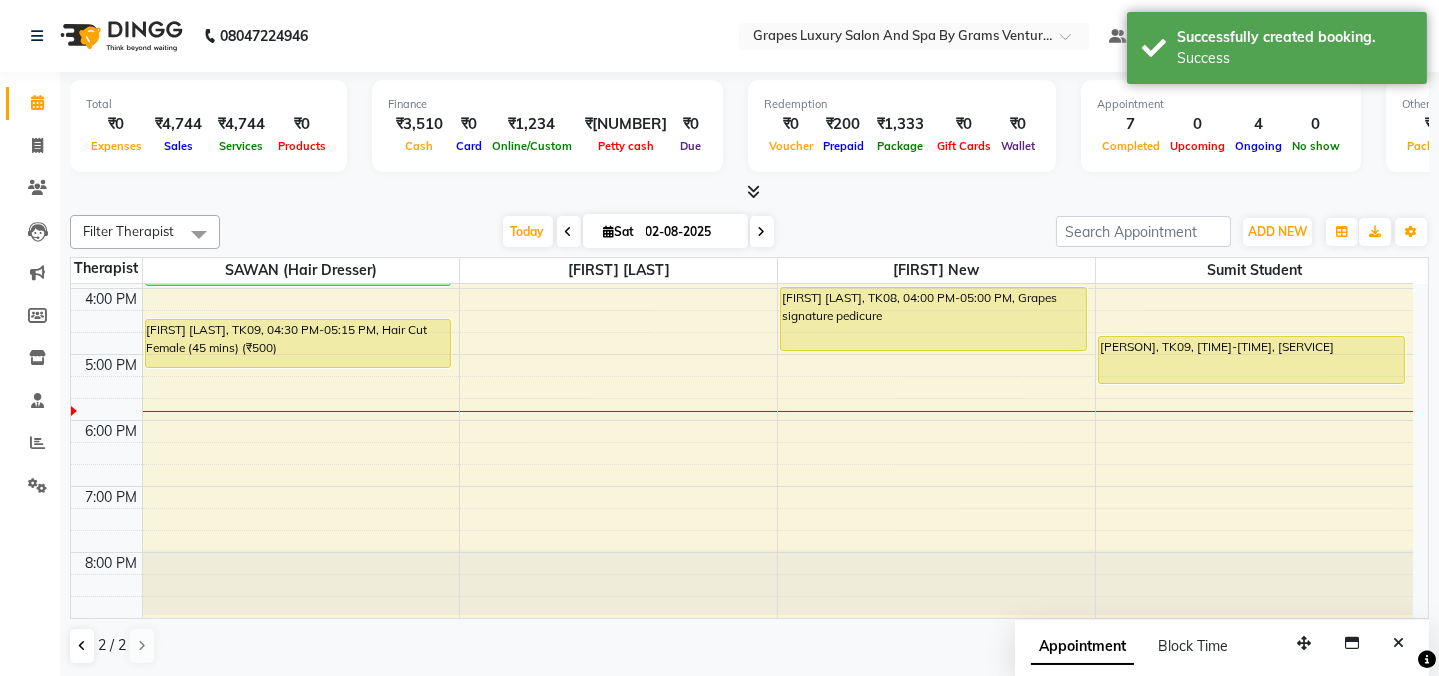 scroll, scrollTop: 519, scrollLeft: 0, axis: vertical 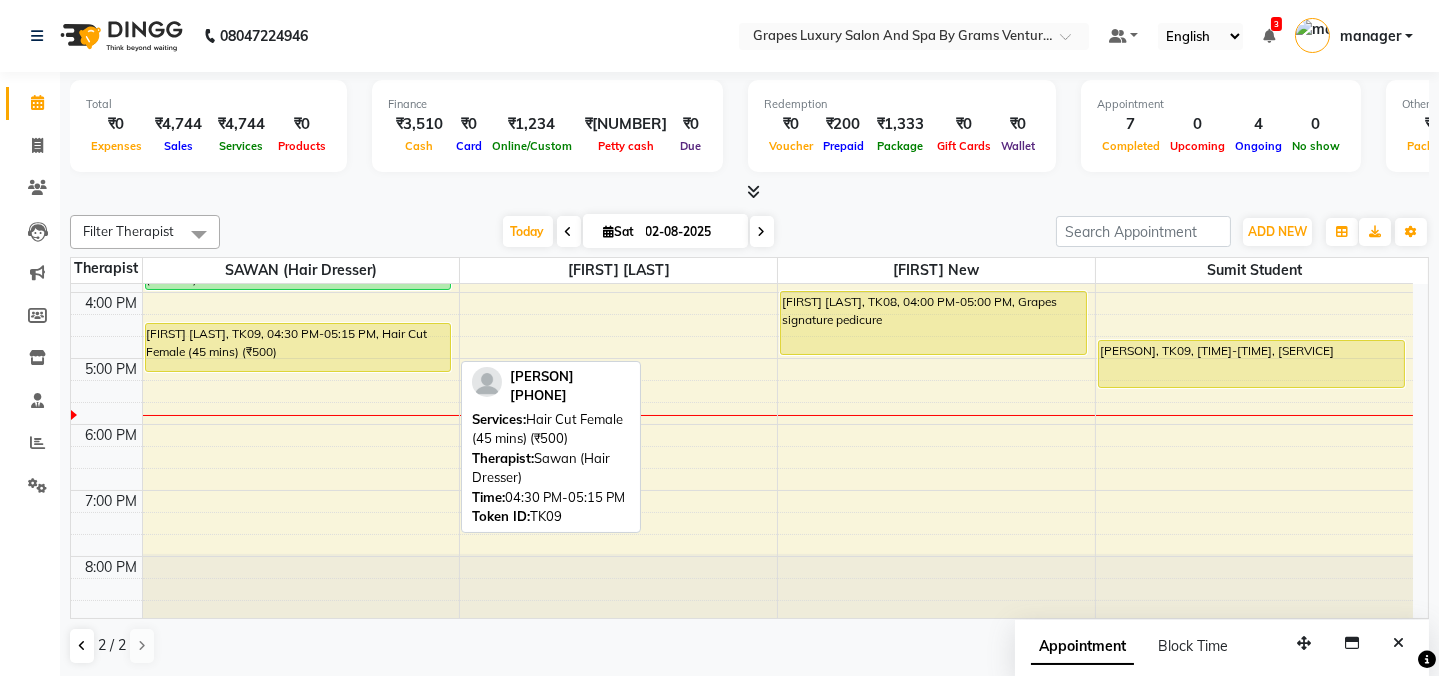 click on "[FIRST] [LAST], TK09, 04:30 PM-05:15 PM, Hair Cut Female (45 mins) (₹500)" at bounding box center (298, 347) 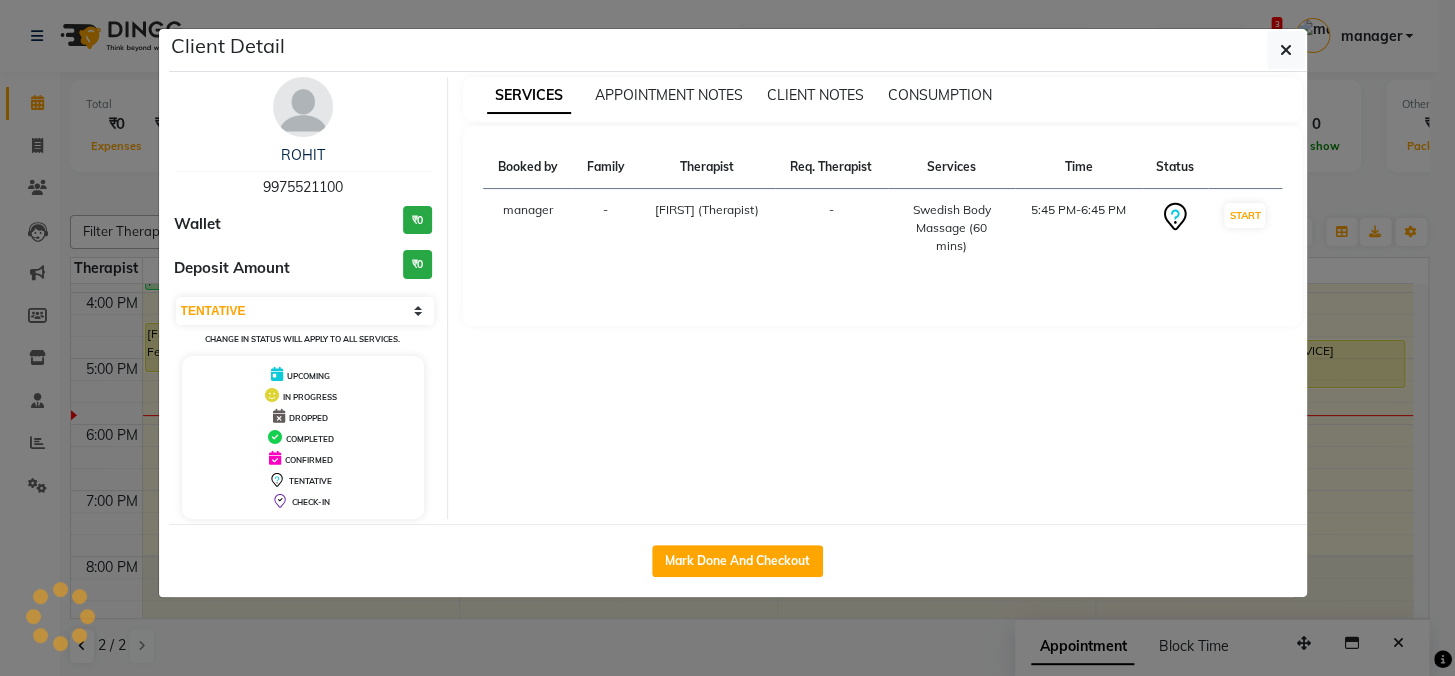 select on "1" 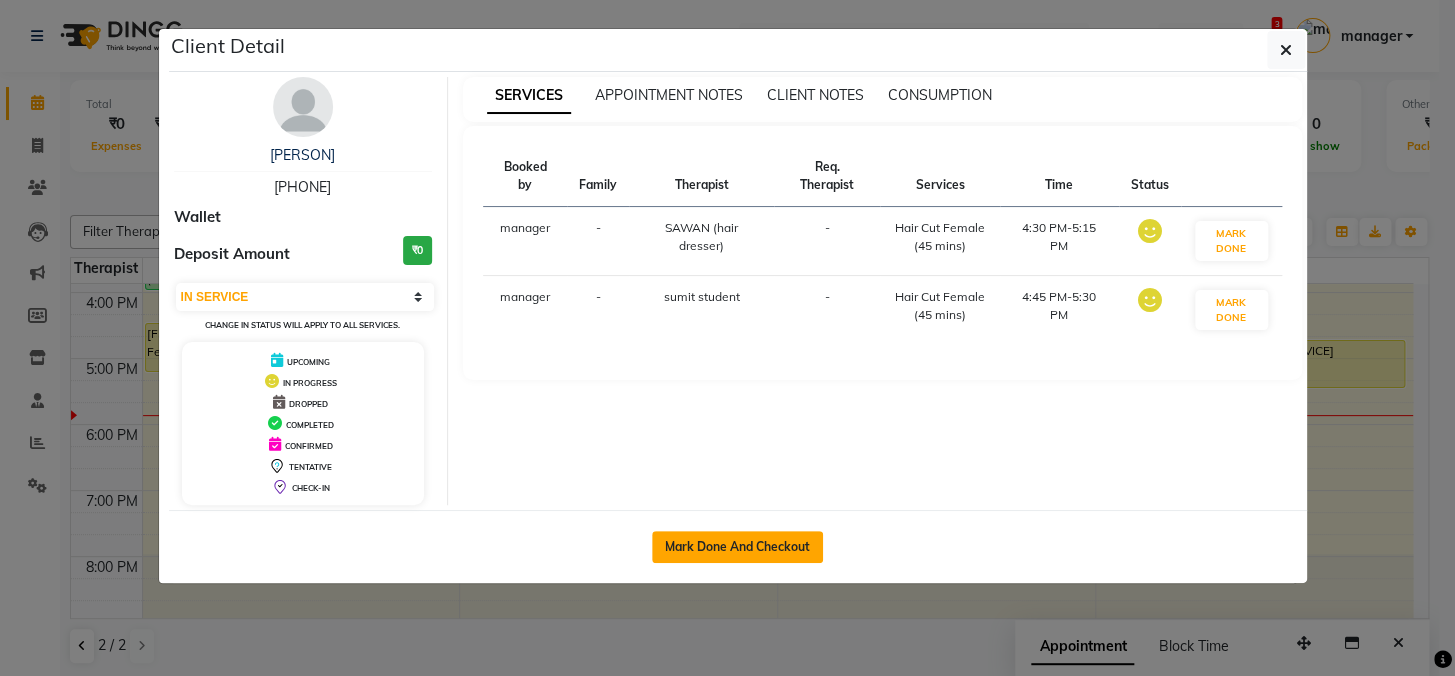 click on "Mark Done And Checkout" 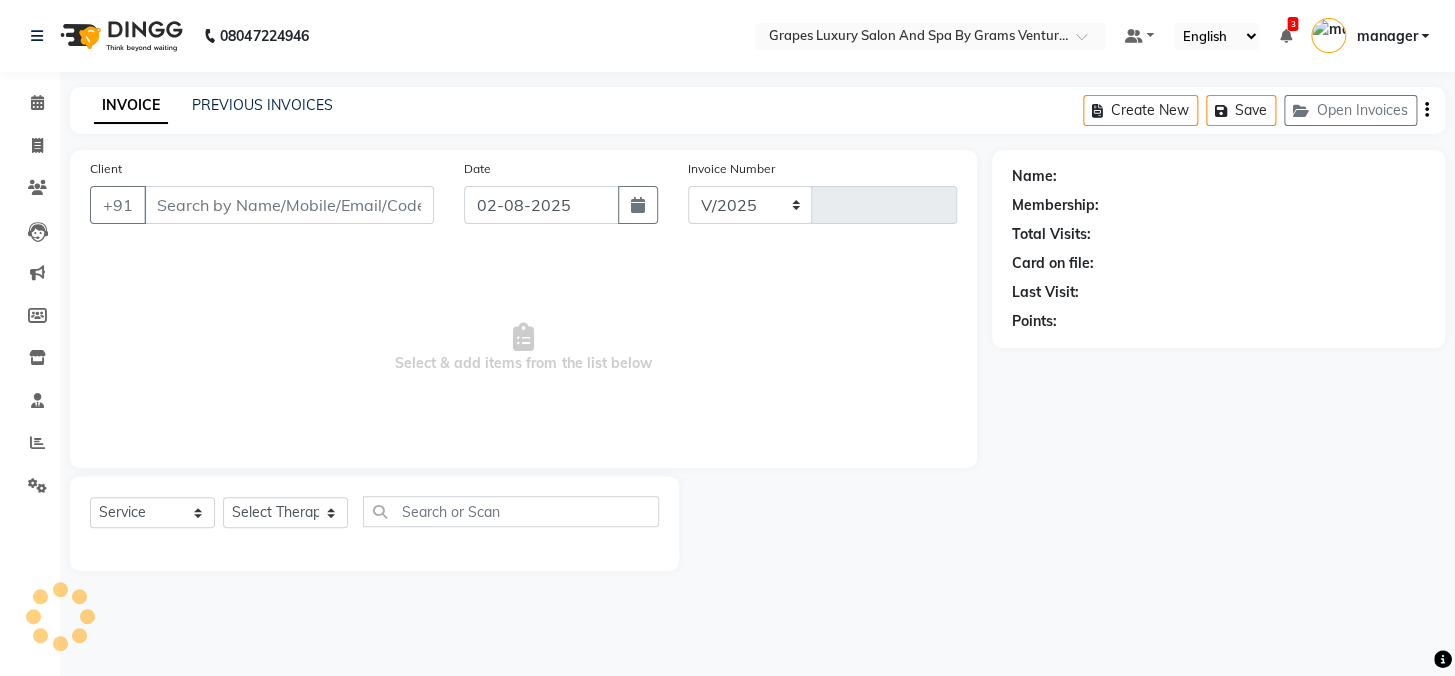 select on "3585" 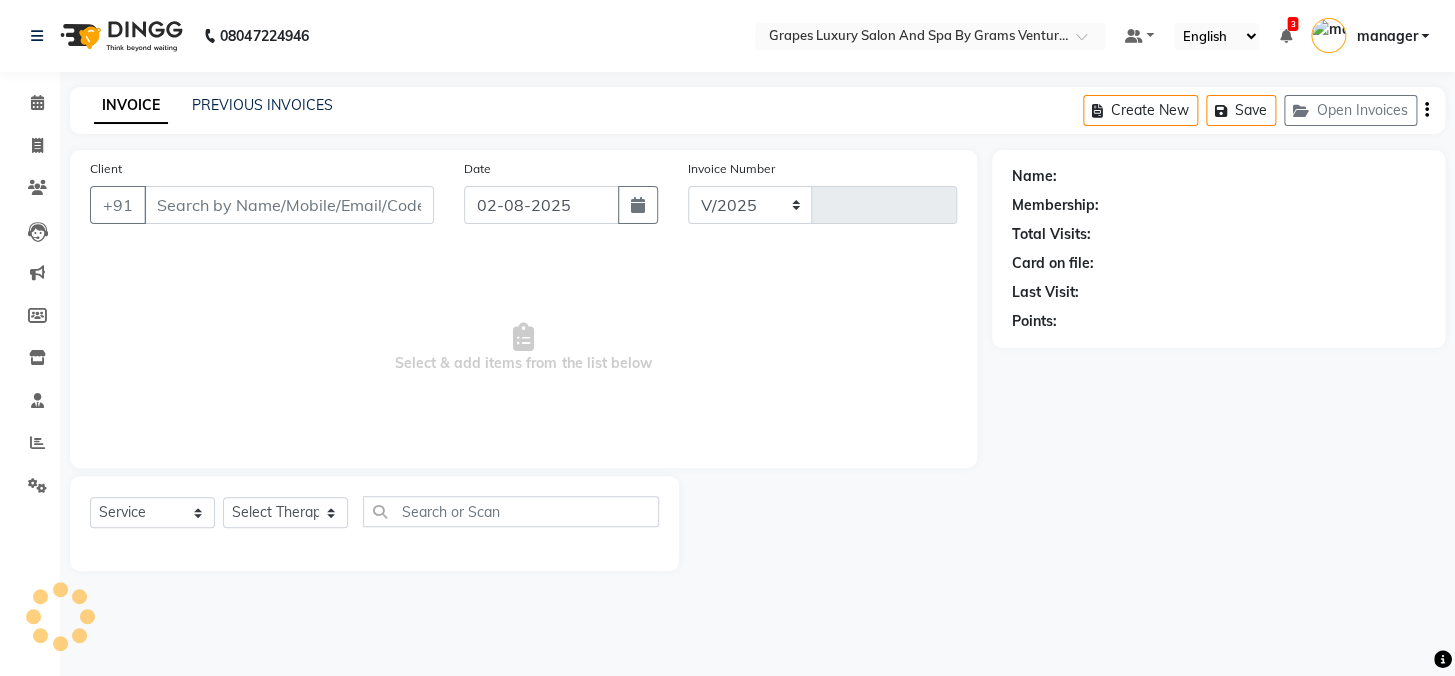 type on "1945" 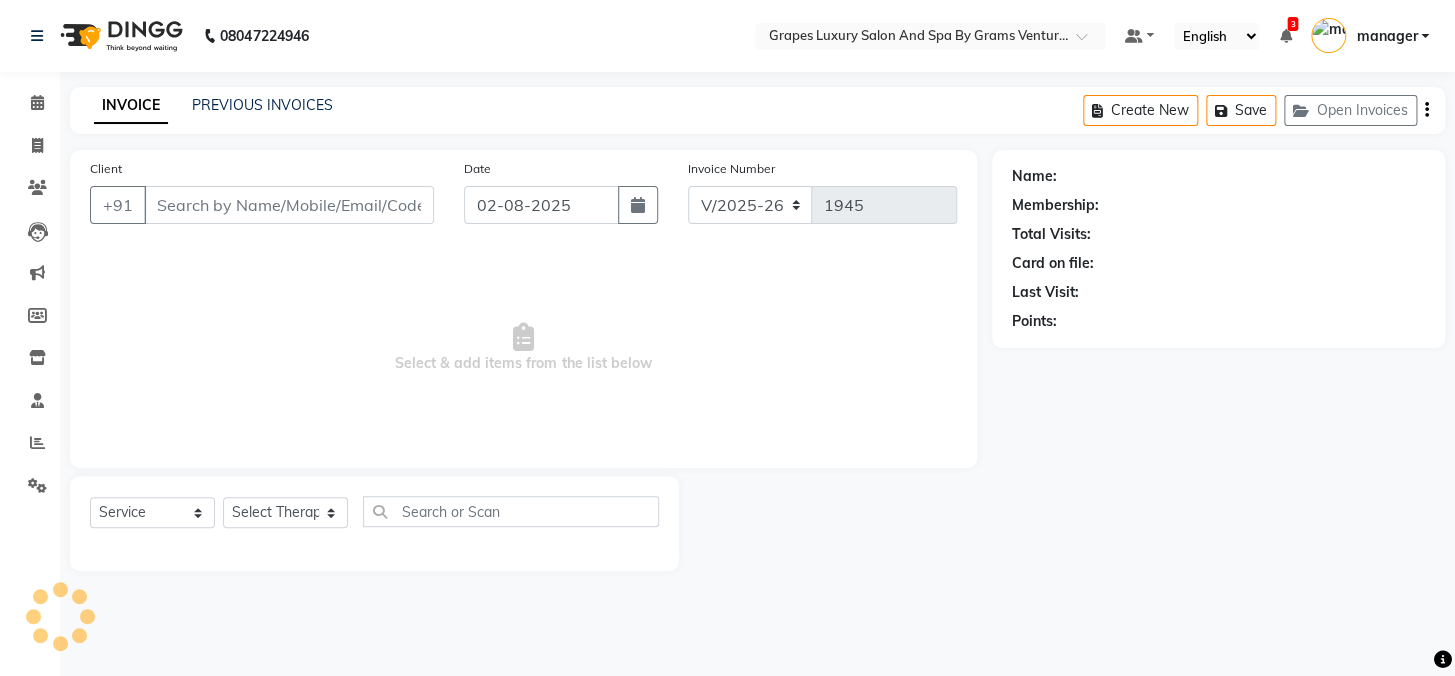 type on "[PHONE]" 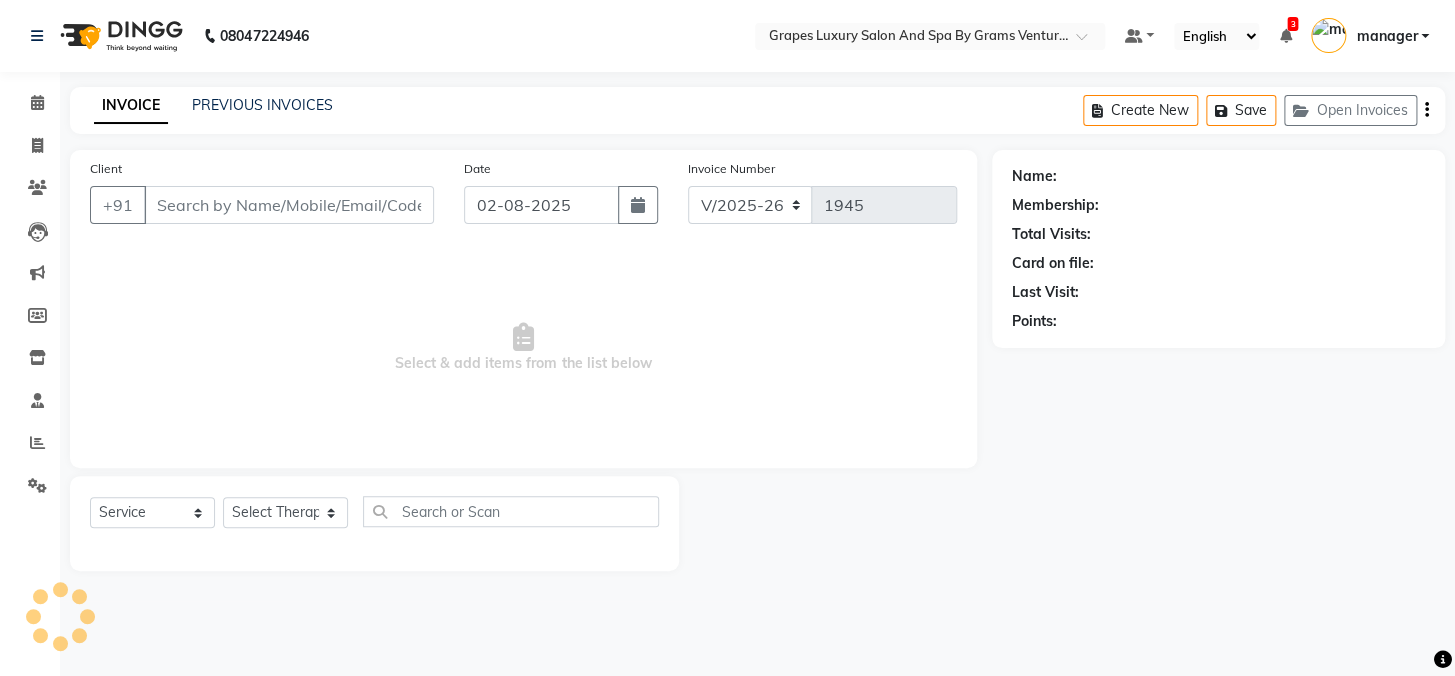 select on "41130" 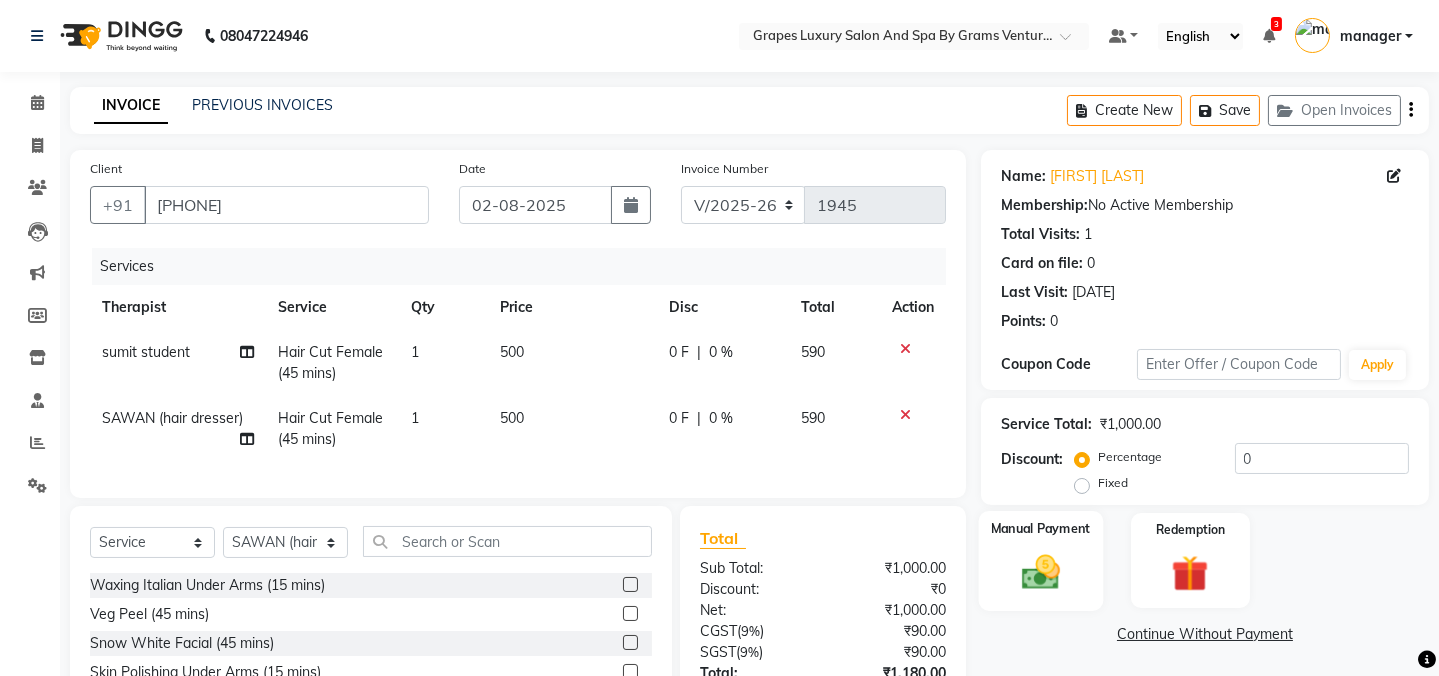 click 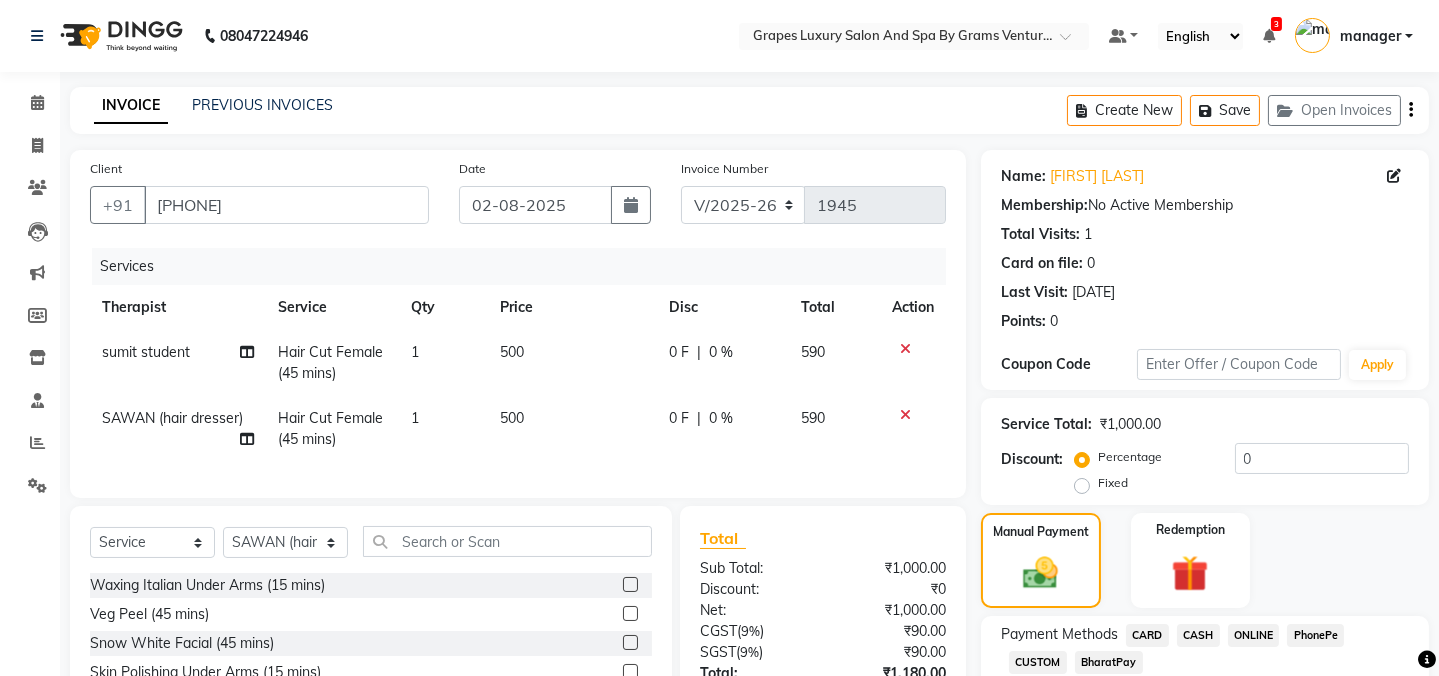 scroll, scrollTop: 170, scrollLeft: 0, axis: vertical 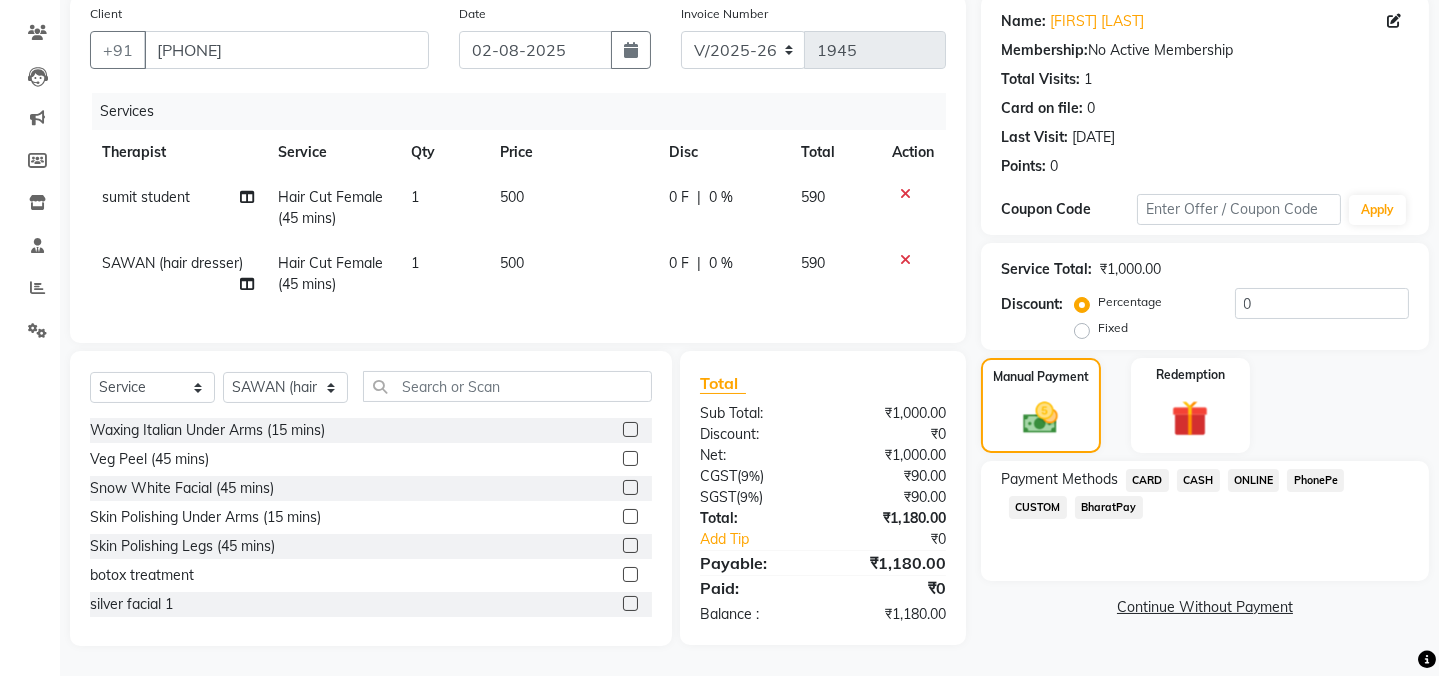 click on "Payment Methods  CARD   CASH   ONLINE   PhonePe   CUSTOM   BharatPay" 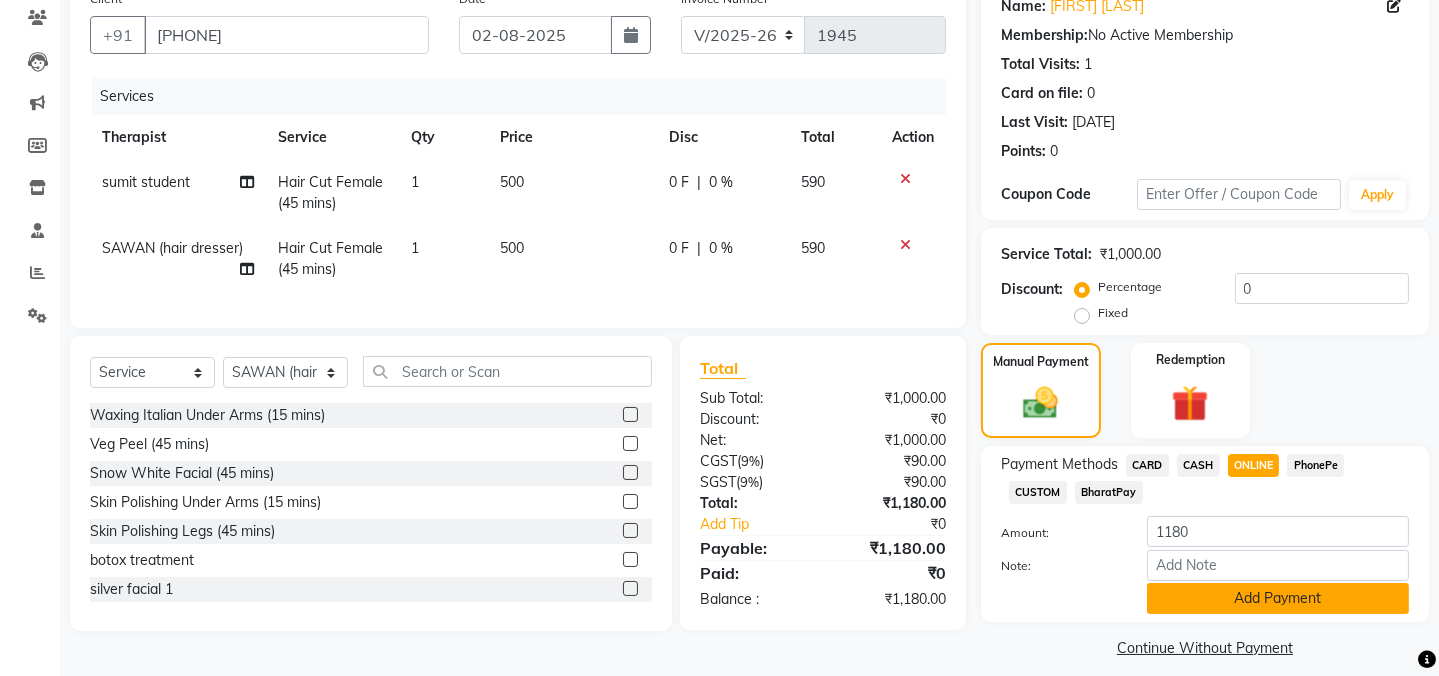 click on "Add Payment" 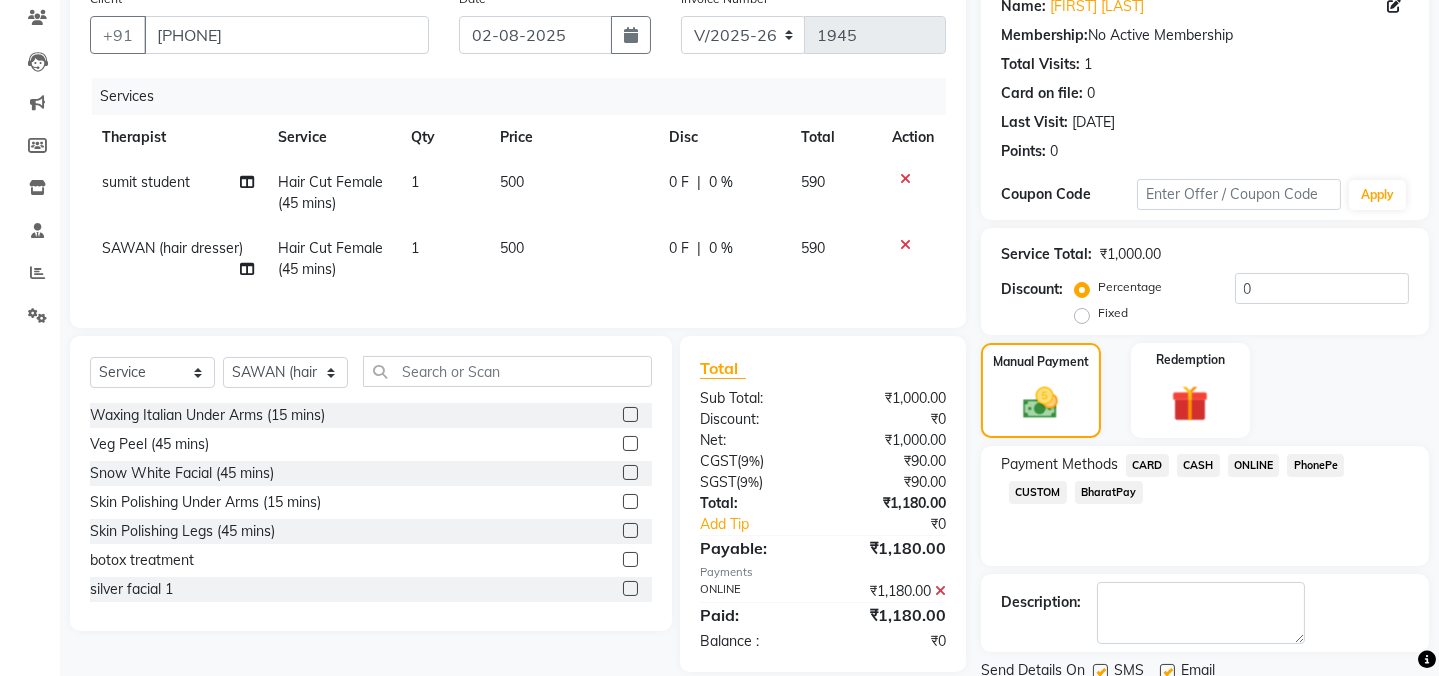 click on "Send Details On SMS Email" 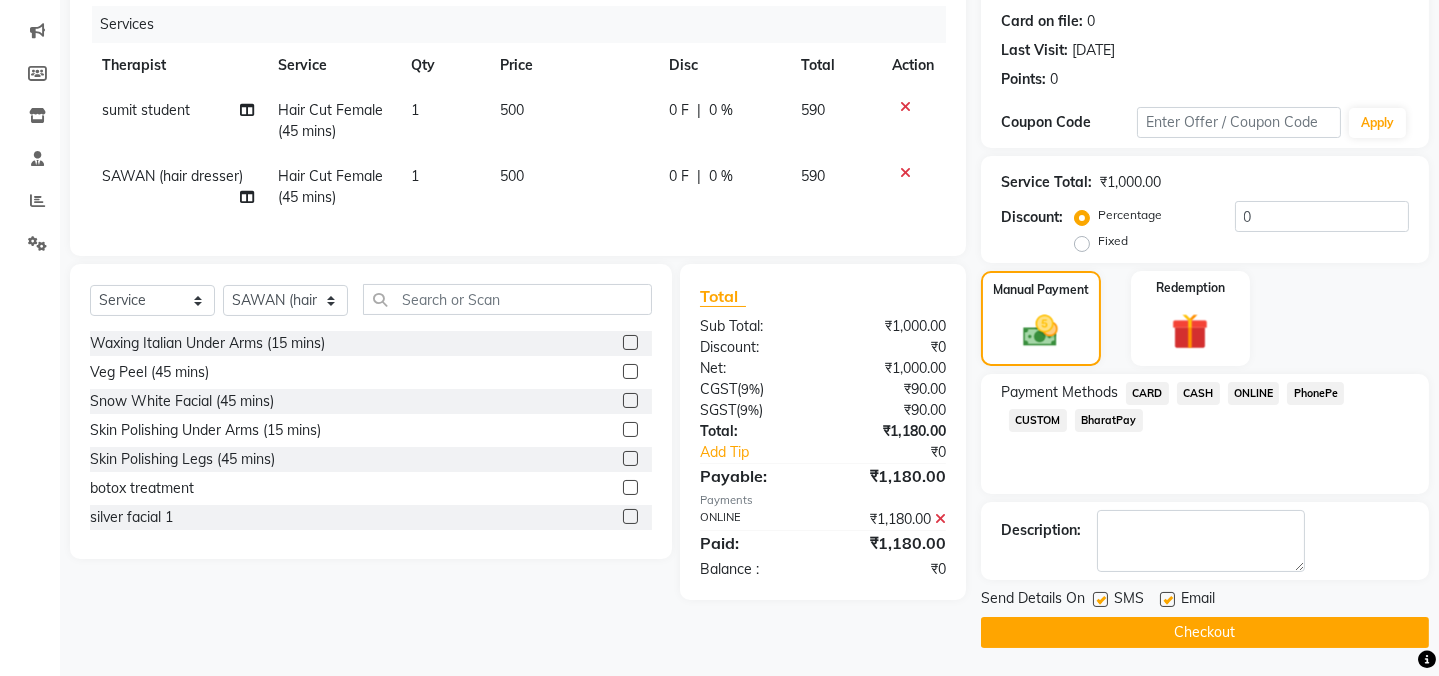 click 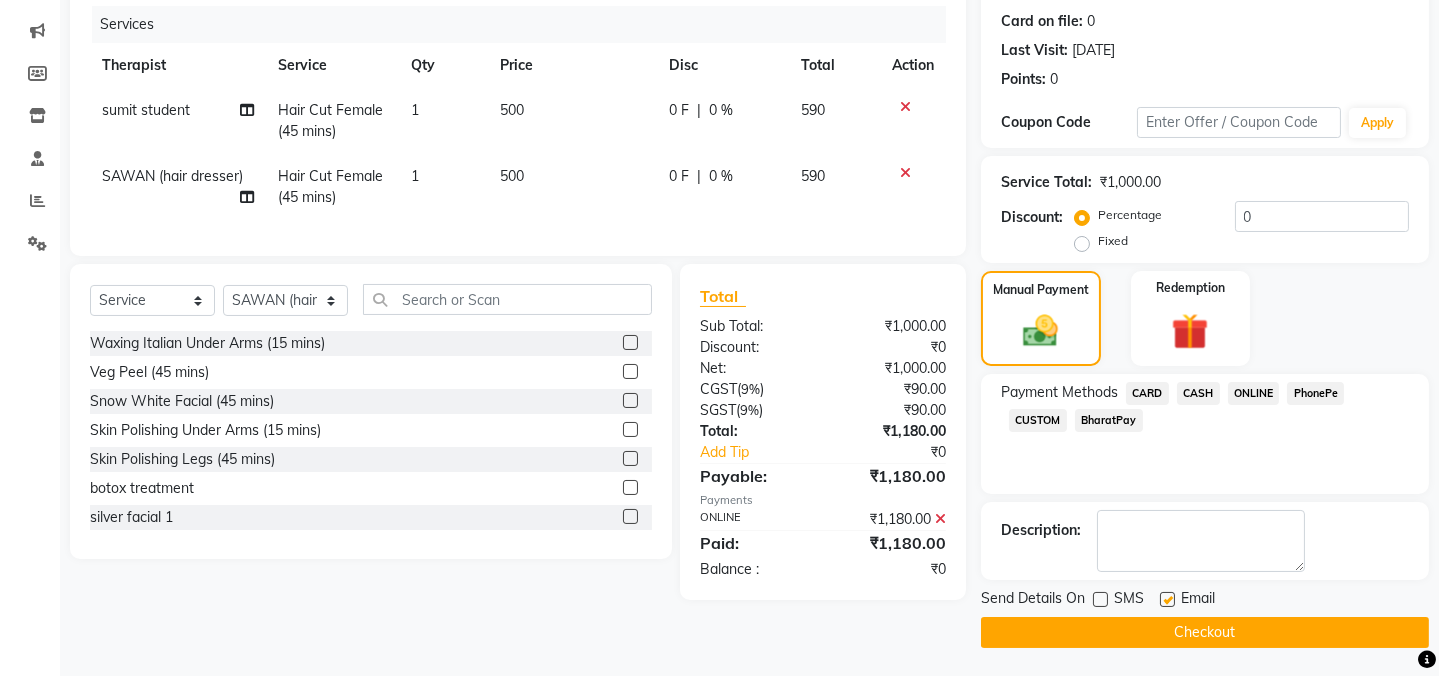 drag, startPoint x: 1168, startPoint y: 599, endPoint x: 1169, endPoint y: 614, distance: 15.033297 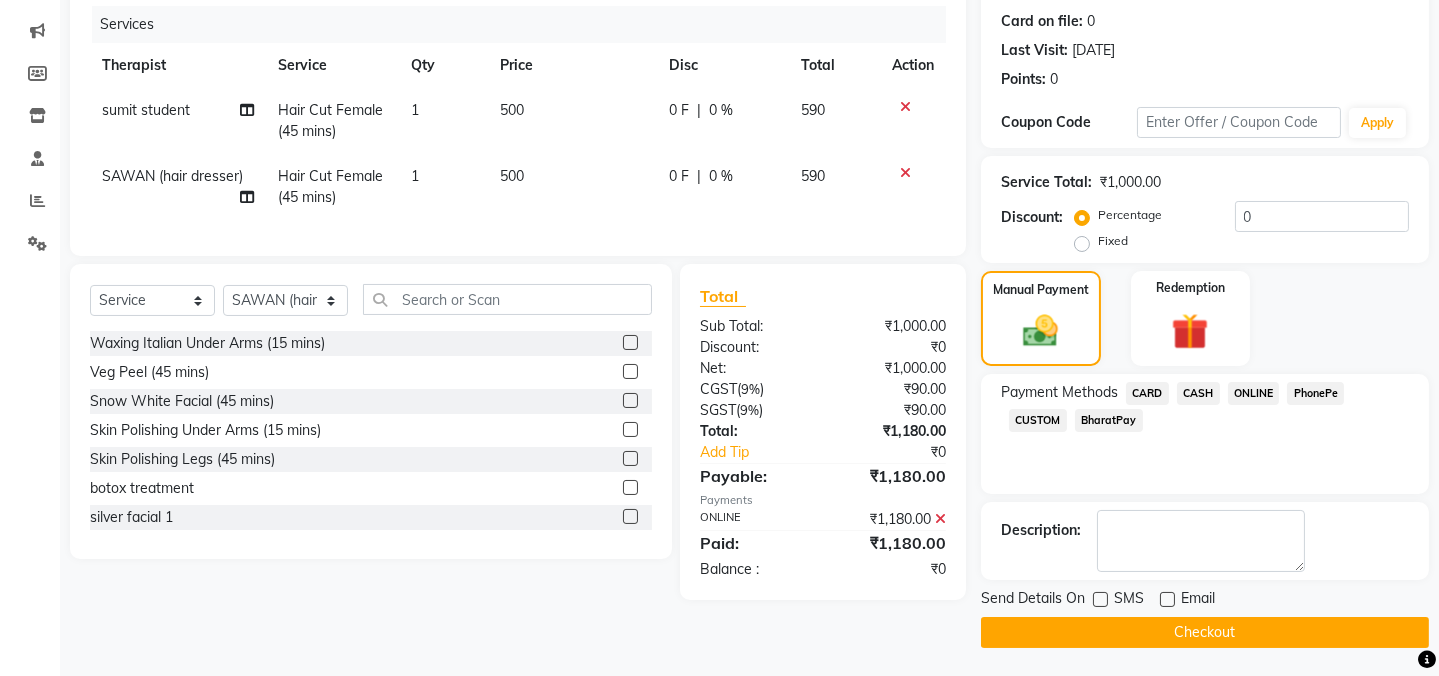 click on "Checkout" 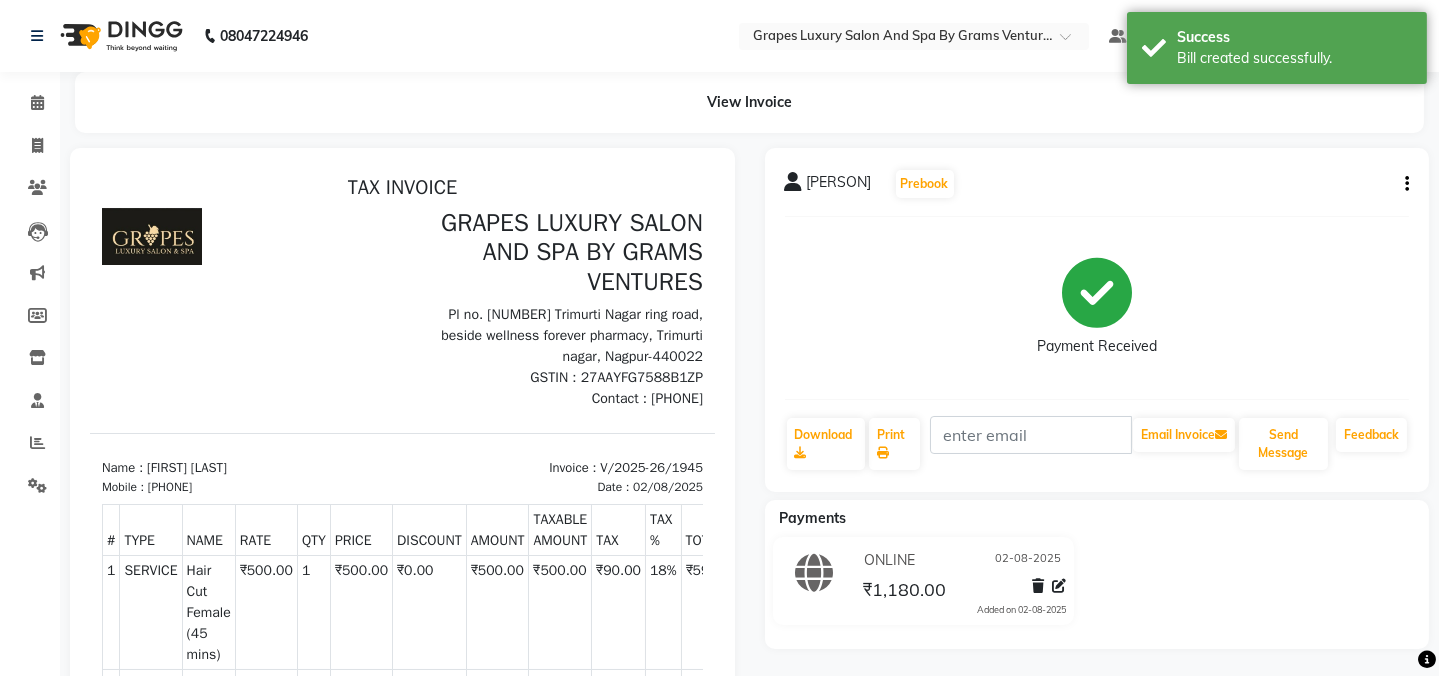 scroll, scrollTop: 0, scrollLeft: 0, axis: both 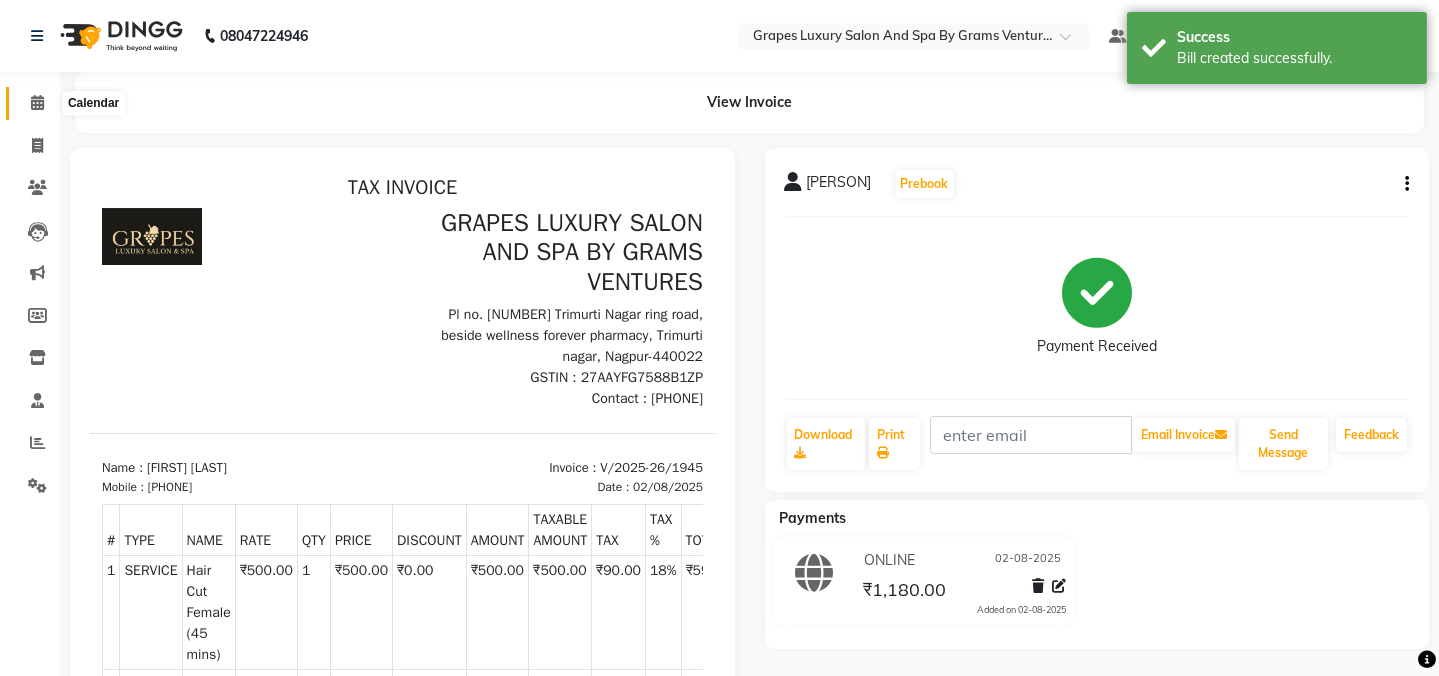 click 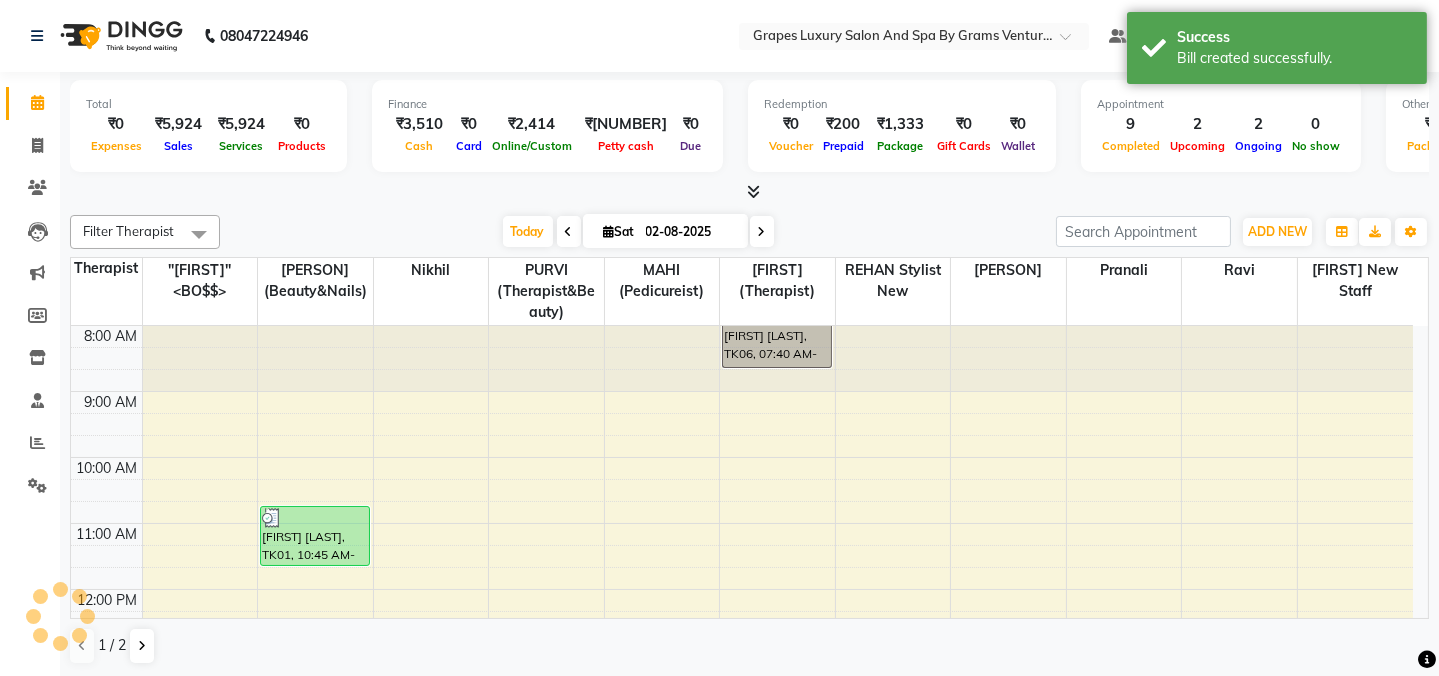 scroll, scrollTop: 523, scrollLeft: 0, axis: vertical 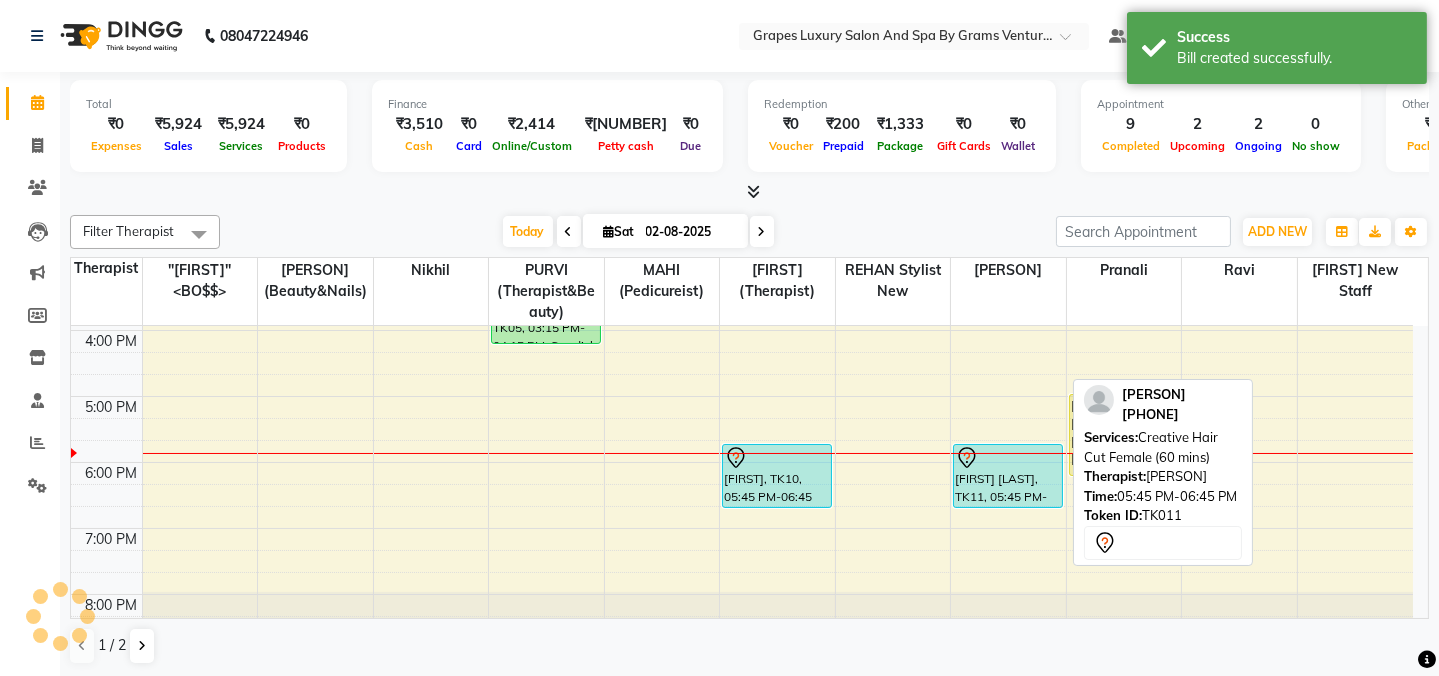 click on "[FIRST] [LAST], TK11, 05:45 PM-06:45 PM, Creative Hair Cut Female (60 mins)" at bounding box center [1008, 476] 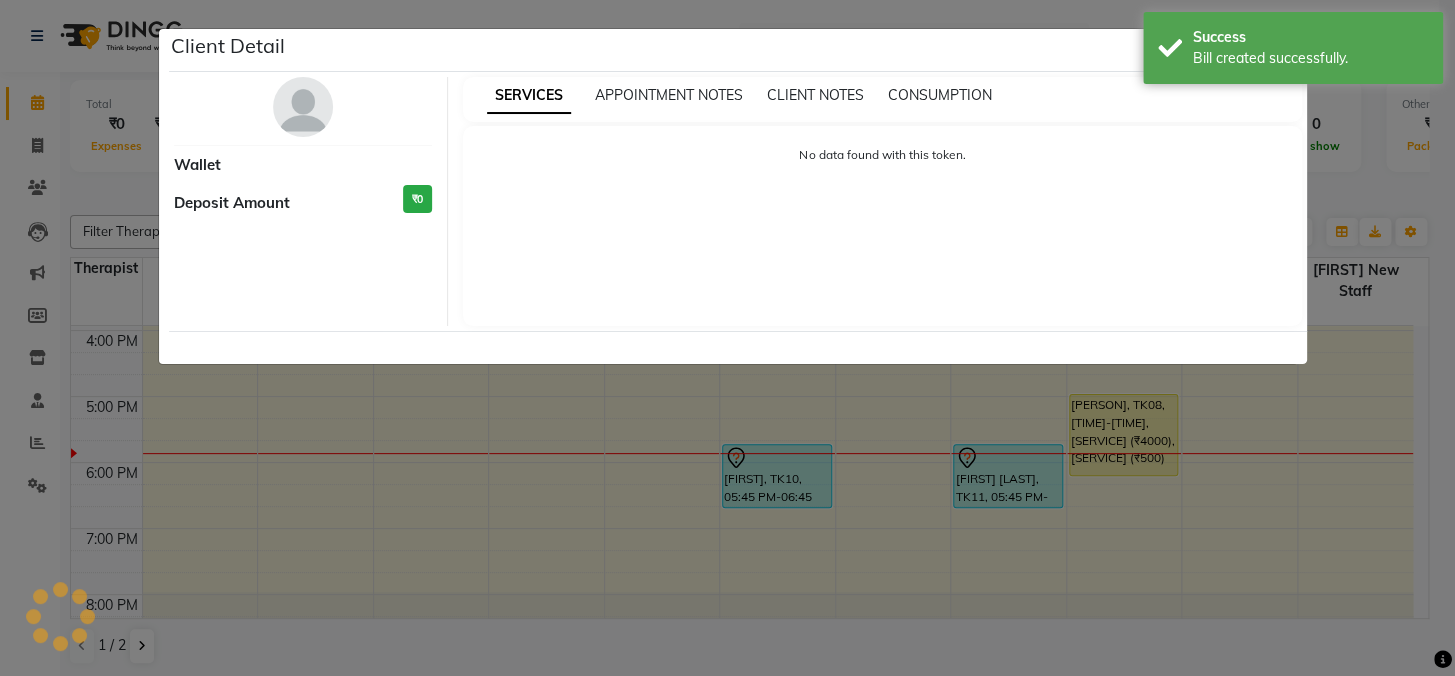 select on "7" 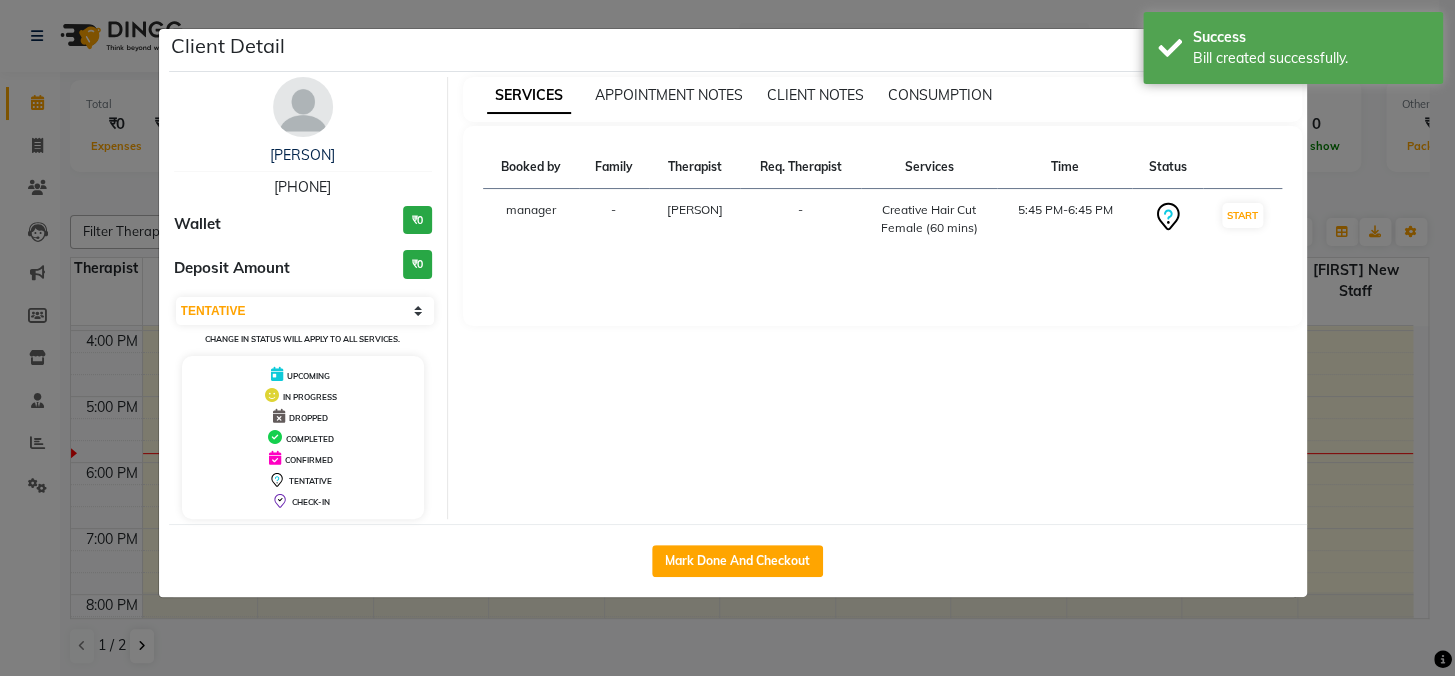 click on "Client Detail  [FIRST] [LAST]   [PHONE] Wallet ₹0 Deposit Amount  ₹0  Select IN SERVICE CONFIRMED TENTATIVE CHECK IN MARK DONE DROPPED UPCOMING Change in status will apply to all services. UPCOMING IN PROGRESS DROPPED COMPLETED CONFIRMED TENTATIVE CHECK-IN SERVICES APPOINTMENT NOTES CLIENT NOTES CONSUMPTION Booked by Family Therapist Req. Therapist Services Time Status  manager  - faizaan -  Creative Hair Cut Female (60 mins)   5:45 PM-6:45 PM   START   Mark Done And Checkout" 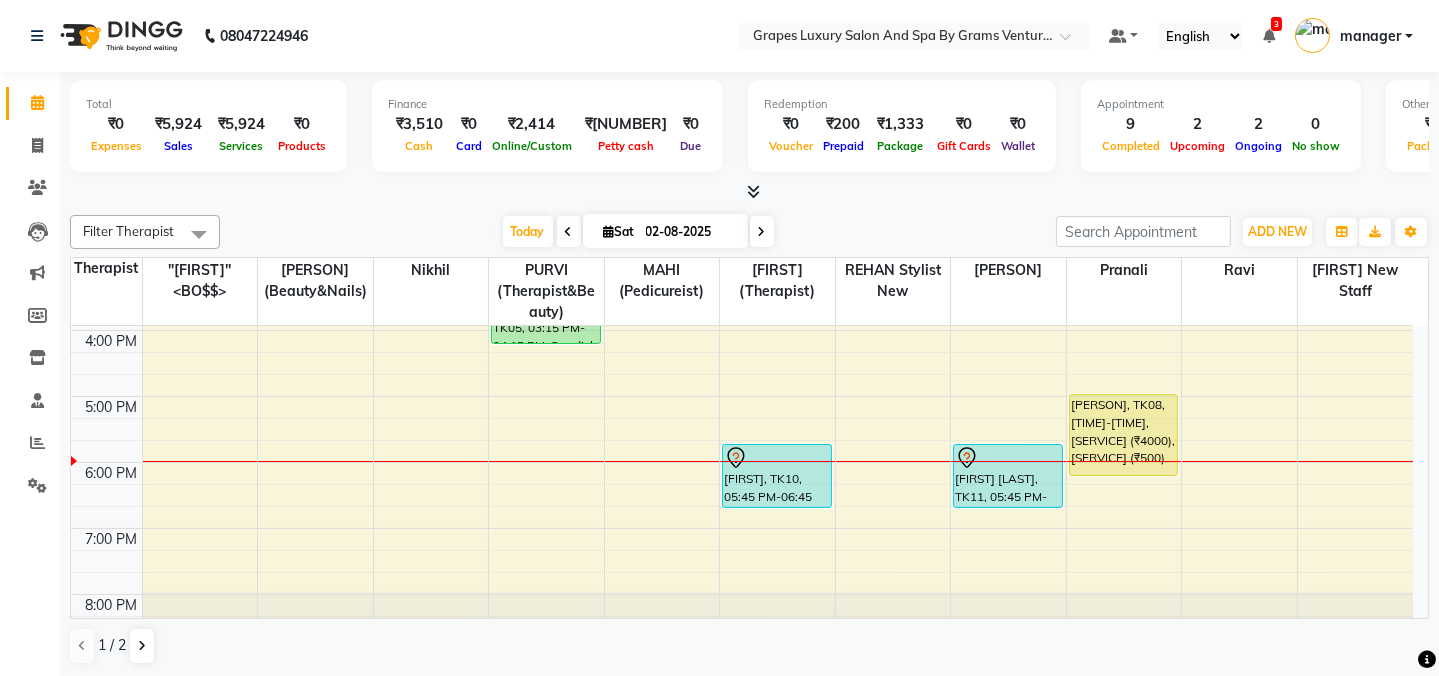 click on "8:00 AM 9:00 AM 10:00 AM 11:00 AM 12:00 PM 1:00 PM 2:00 PM 3:00 PM 4:00 PM 5:00 PM 6:00 PM 7:00 PM 8:00 PM     shubhangi thete, TK01, 10:45 AM-11:40 AM, Eyebrow (15 mins)     paritosh hulke(Guddu), TK05, 03:15 PM-04:15 PM, Swedish Body Massage (60 mins)    achut shinde, TK06, 07:40 AM-08:40 AM, Swedish Body Massage (60 mins)             ROHIT, TK10, 05:45 PM-06:45 PM, Swedish Body Massage (60 mins)     swapna mam, TK03, 01:00 PM-01:45 PM, Hair Cut Female (45 mins)             sachin moon, TK11, 05:45 PM-06:45 PM, Creative Hair Cut Female (60 mins)    [FIRST] [LAST], TK08, 05:00 PM-06:15 PM, Deep Tissue Spa (45 mins) (₹4000),Head Massage ( Male ) (30 mins) (₹500)" at bounding box center [742, 231] 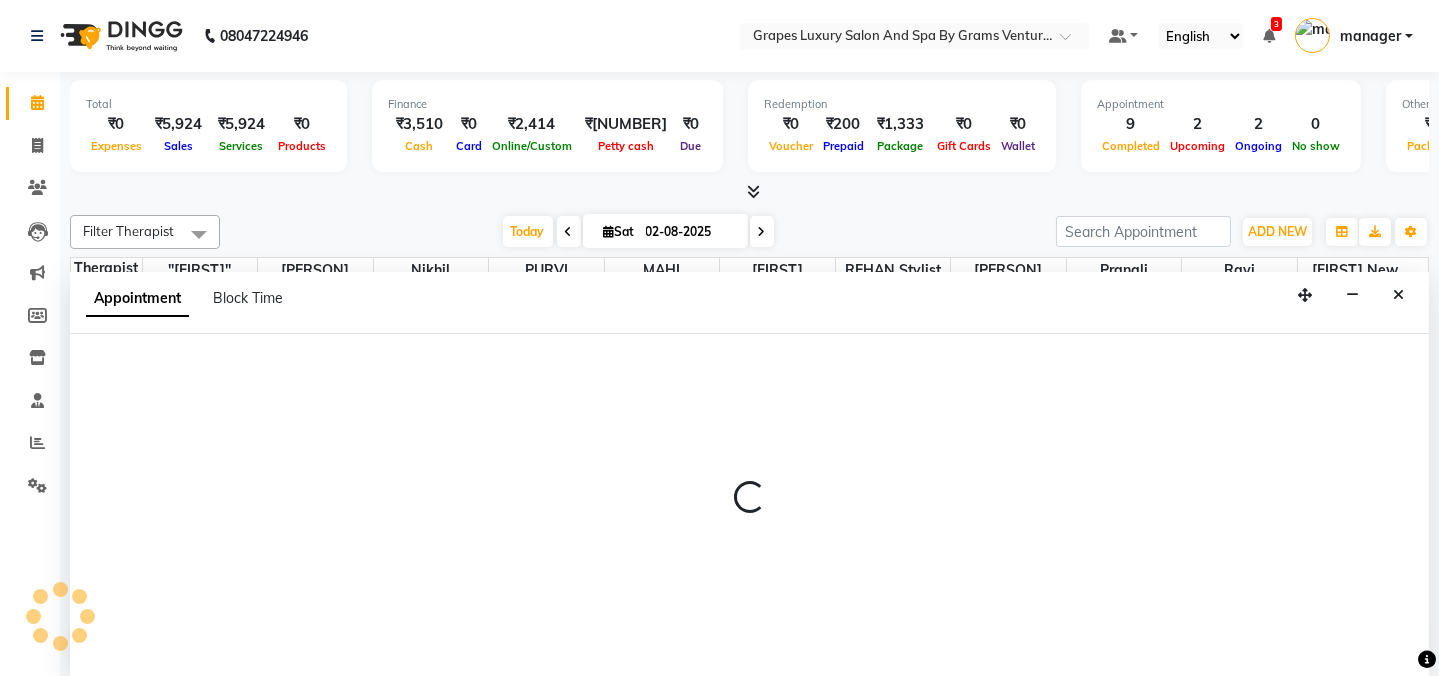 scroll, scrollTop: 0, scrollLeft: 0, axis: both 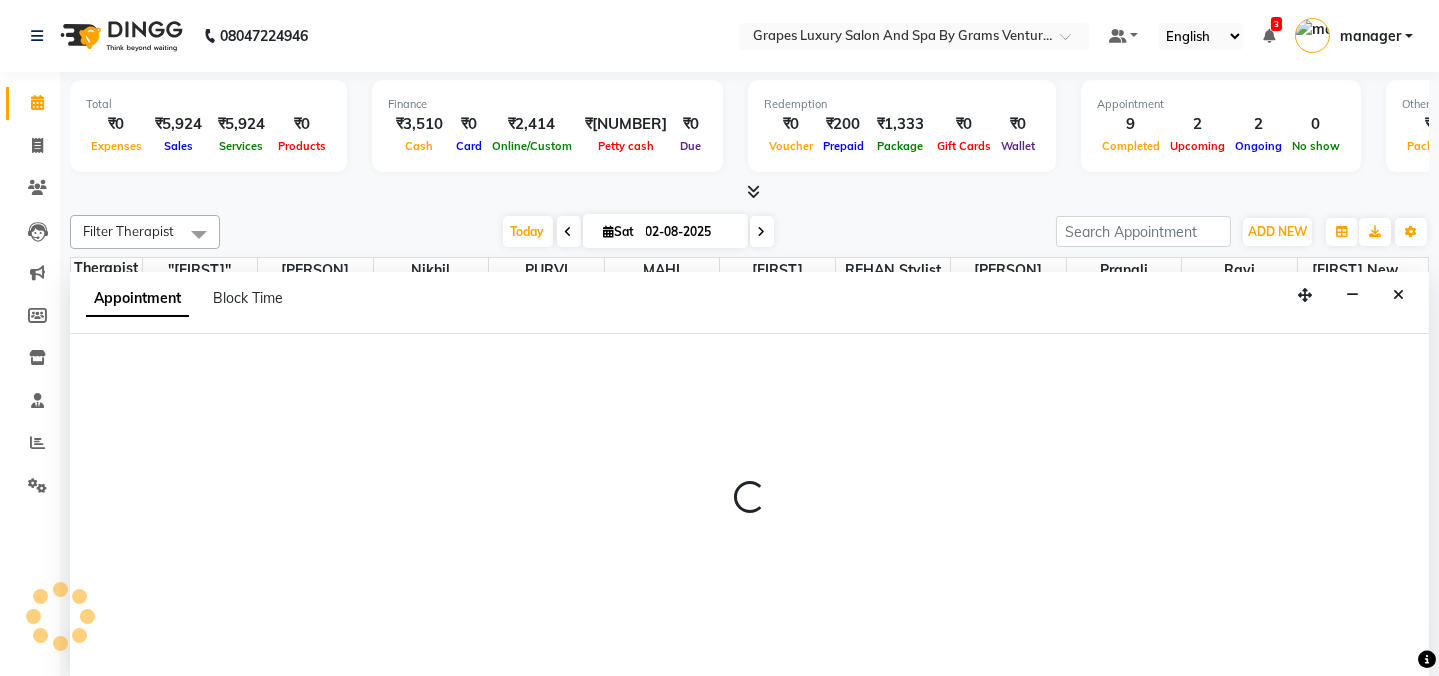 select on "33161" 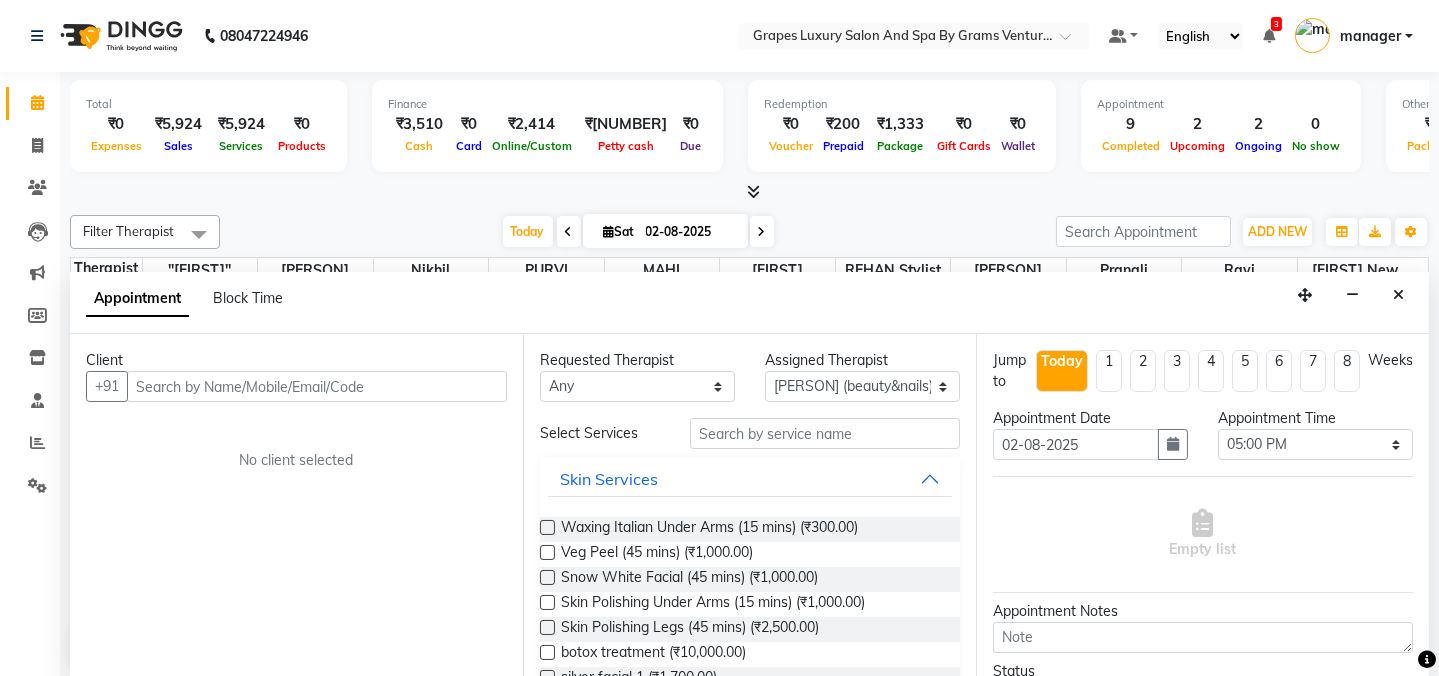 click at bounding box center (317, 386) 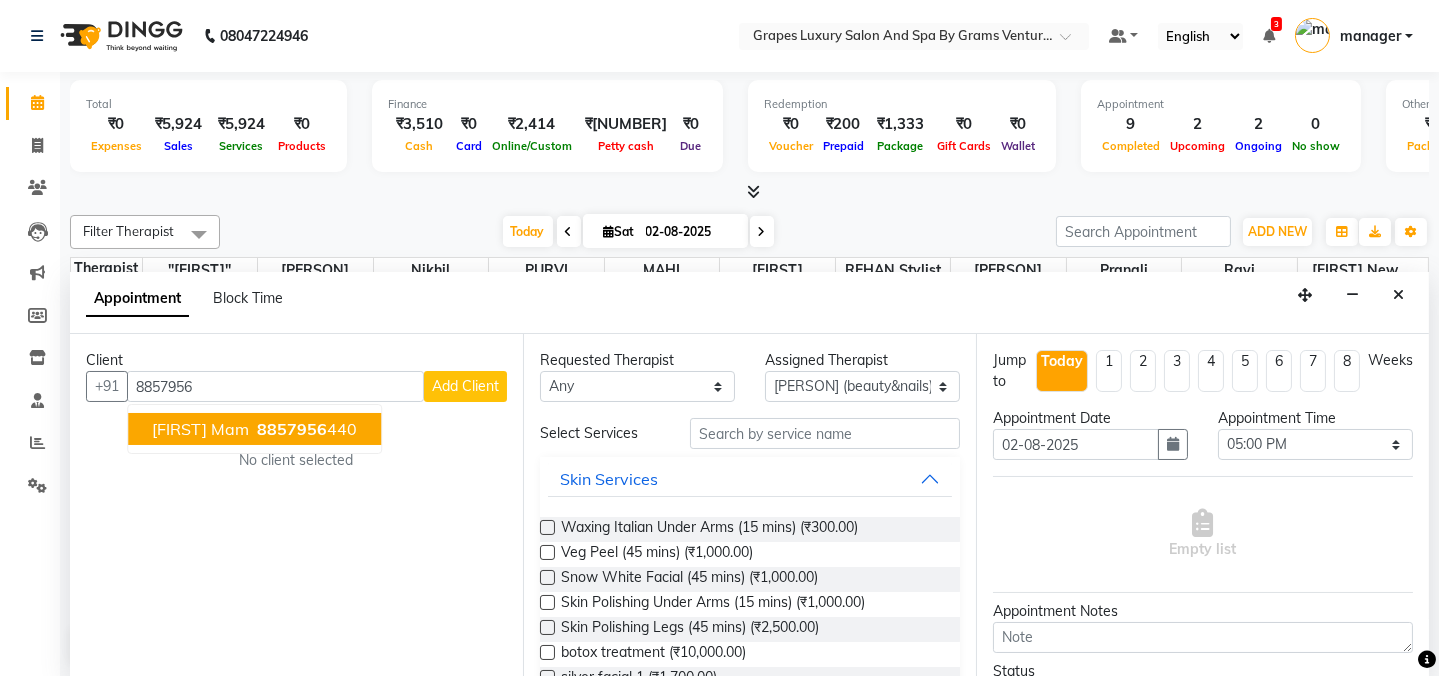 click on "[FIRST] mam" at bounding box center [200, 429] 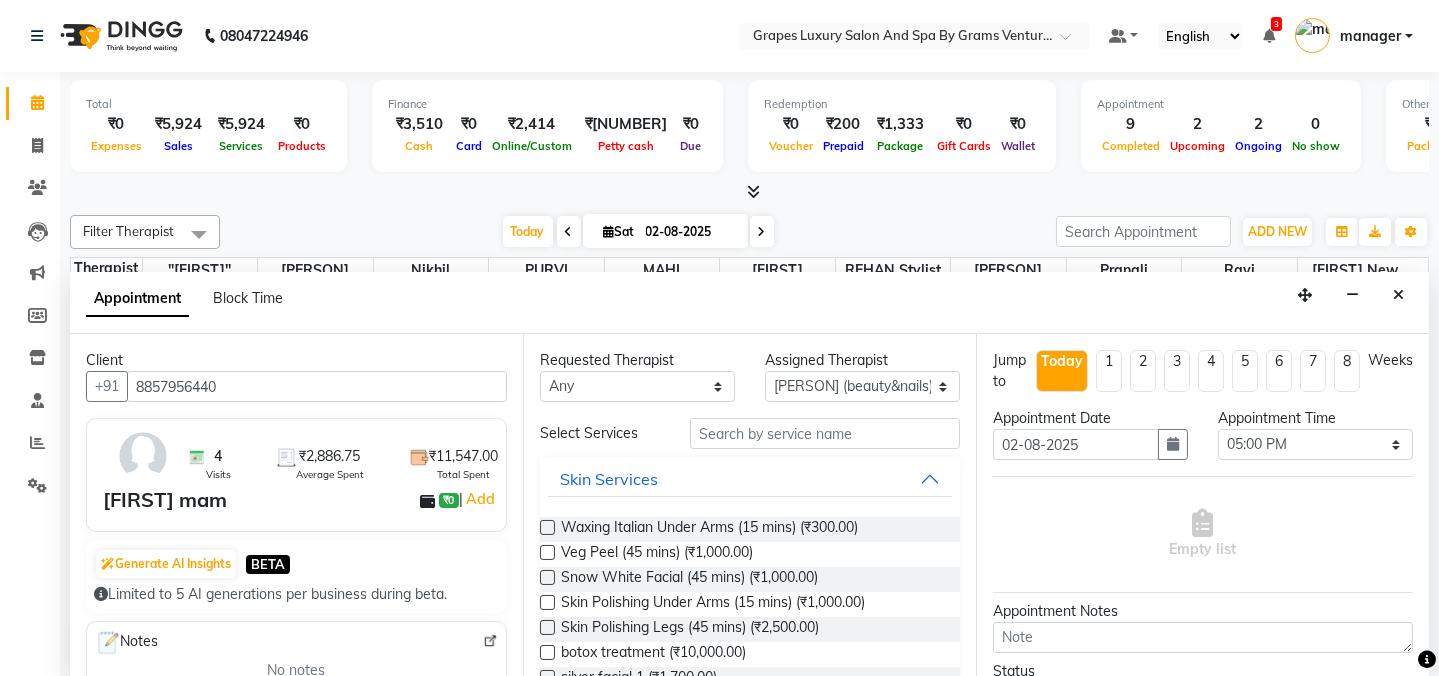 type on "8857956440" 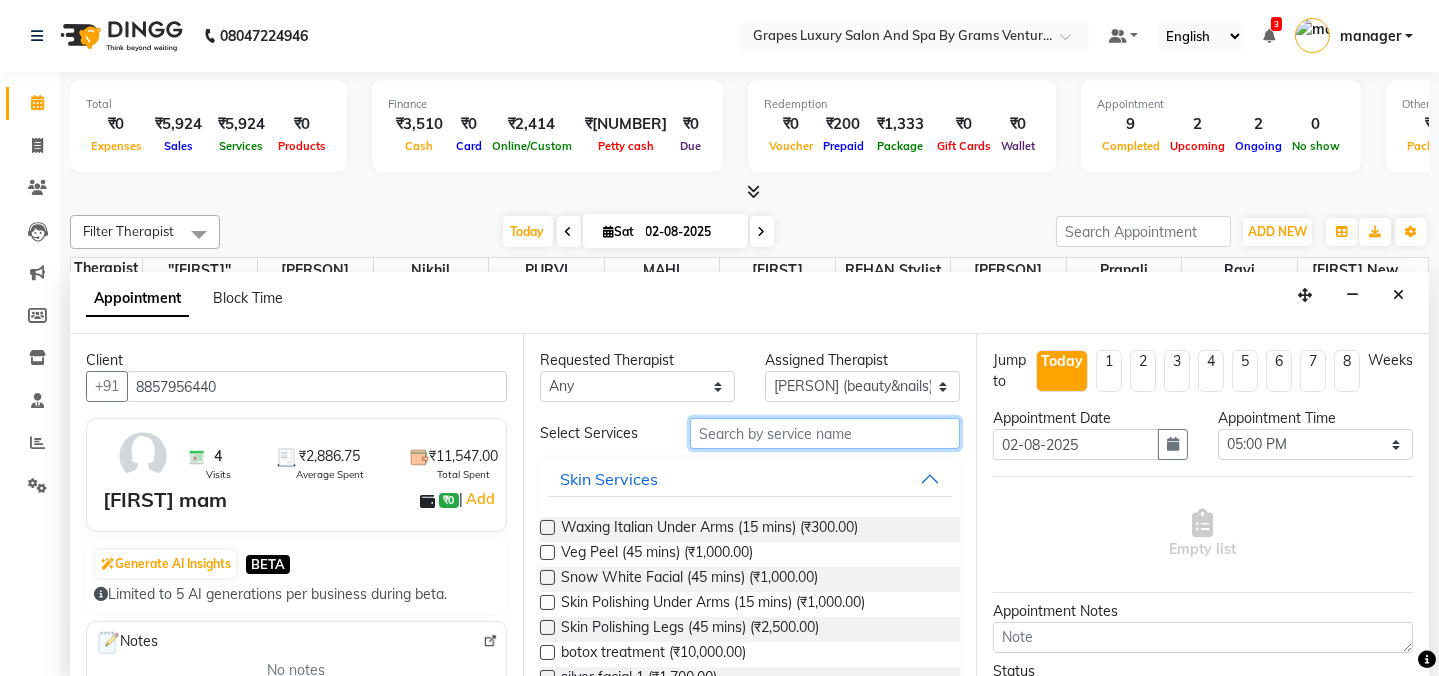 click at bounding box center (825, 433) 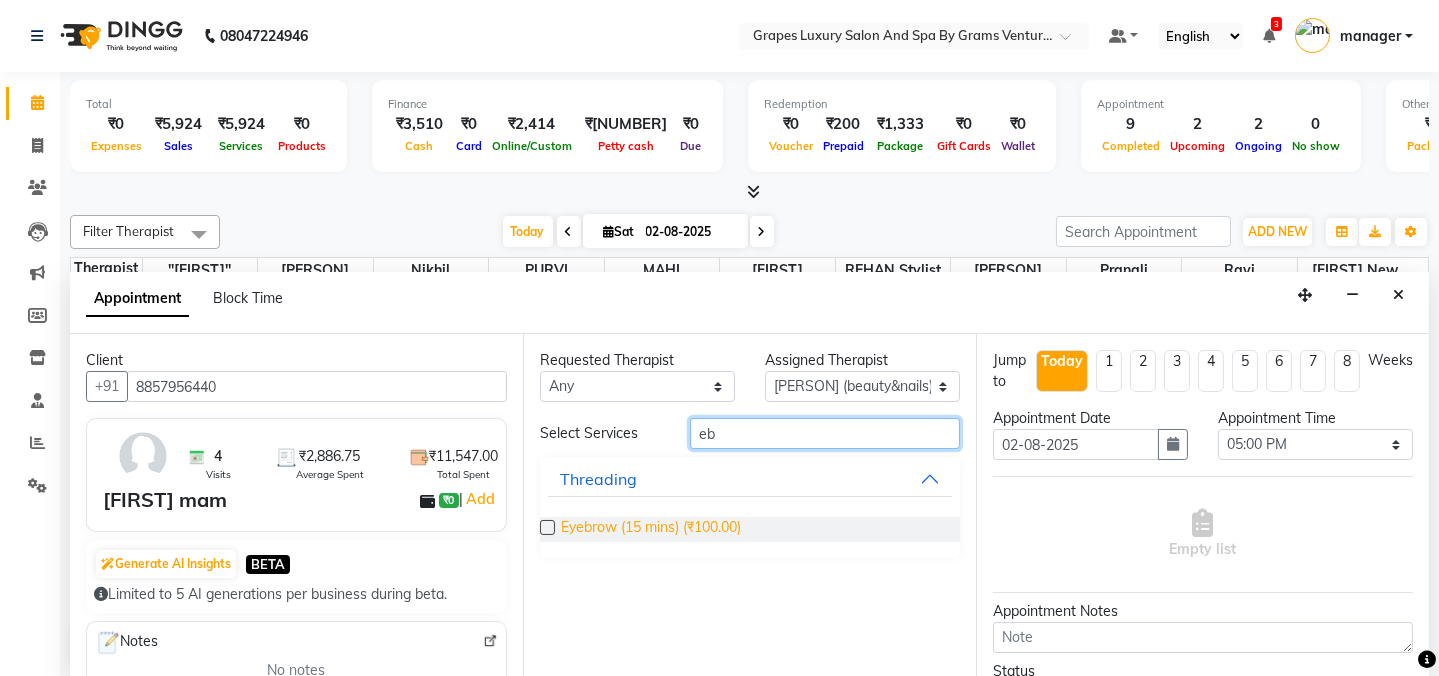 type on "eb" 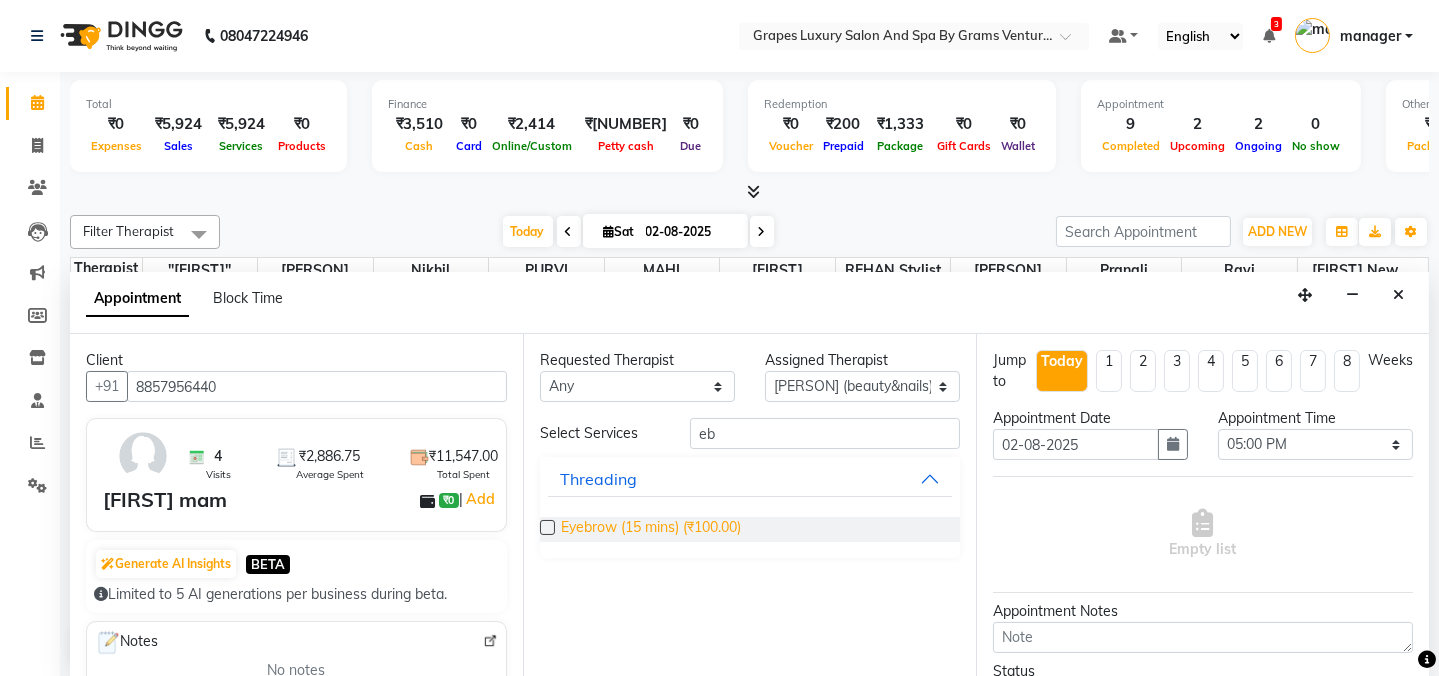click on "Eyebrow (15 mins) (₹100.00)" at bounding box center [651, 529] 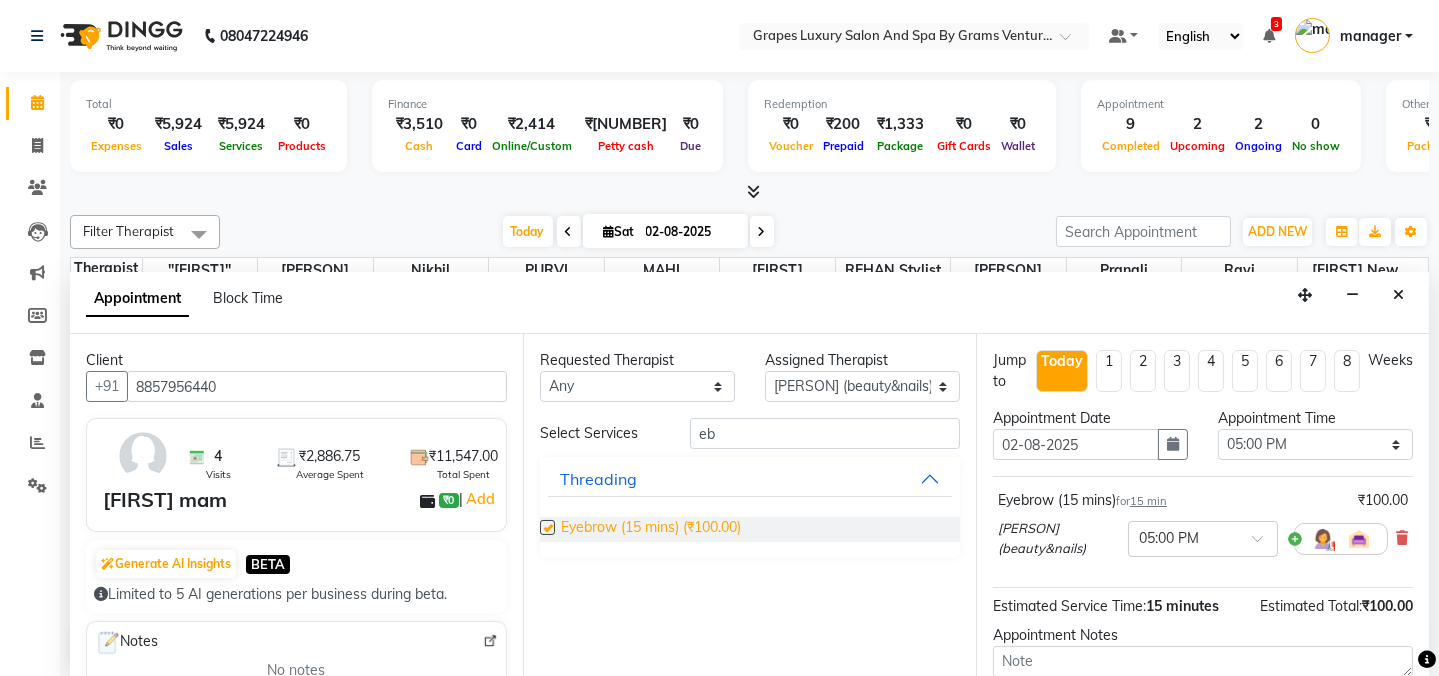 checkbox on "false" 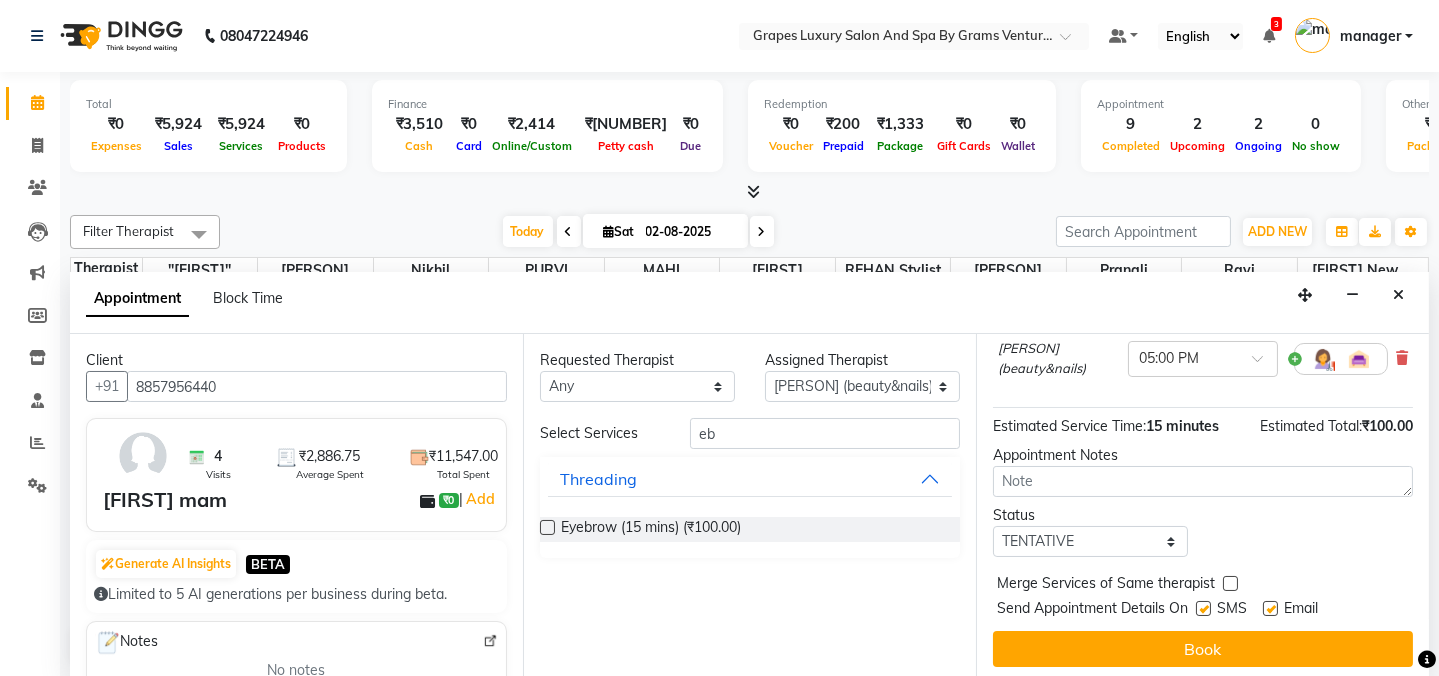 scroll, scrollTop: 184, scrollLeft: 0, axis: vertical 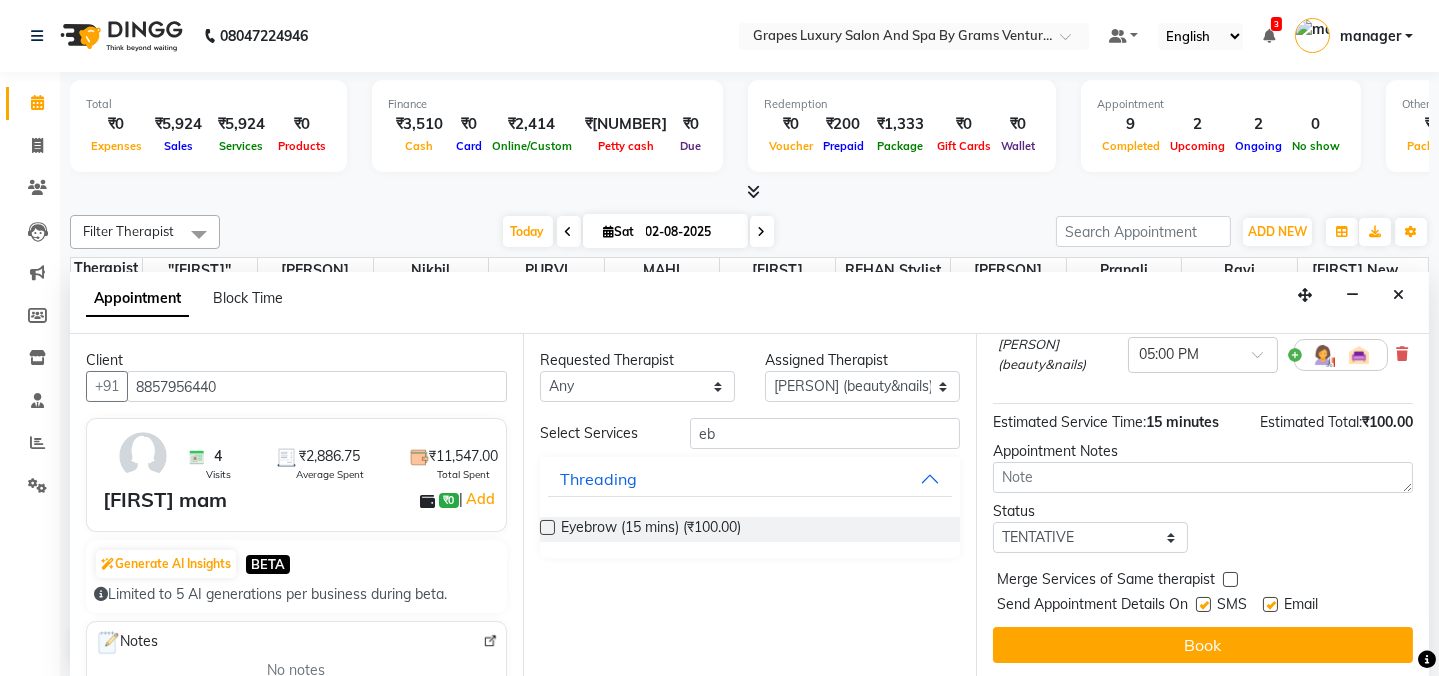 click at bounding box center [1203, 604] 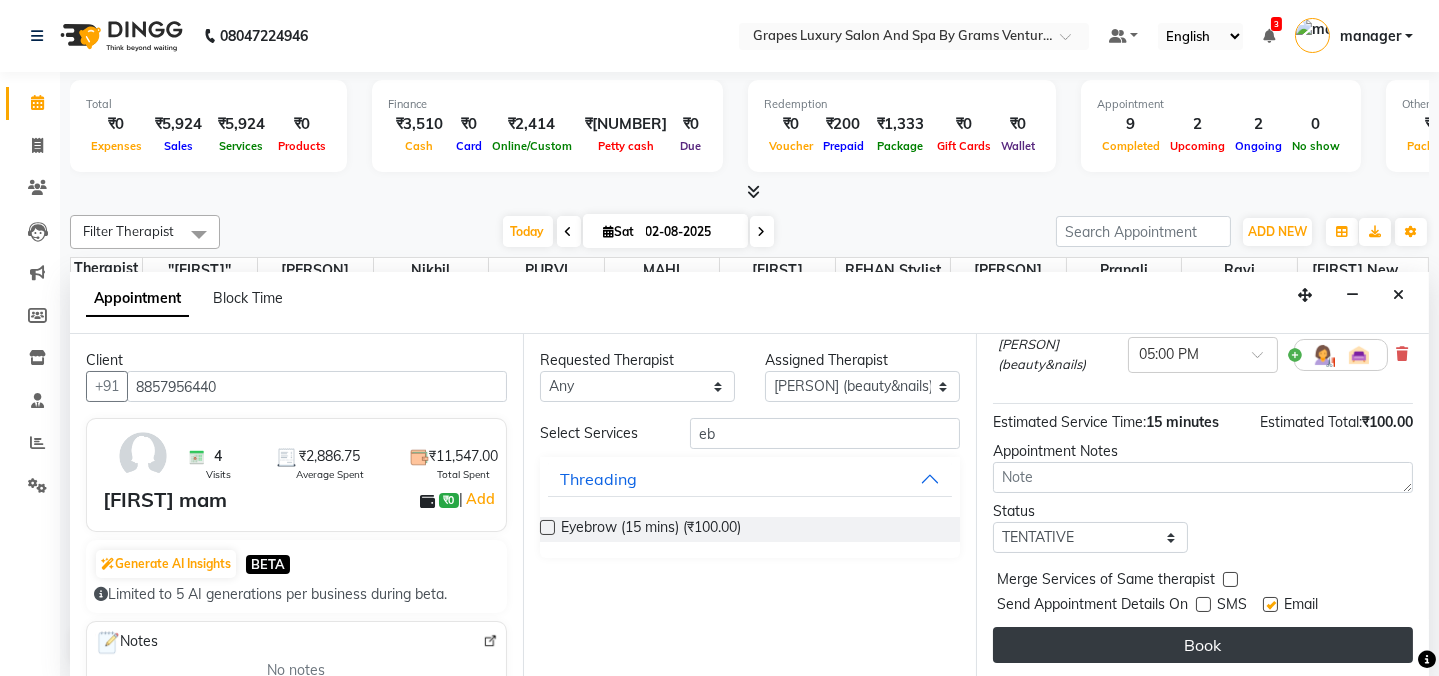 click on "Book" at bounding box center [1203, 645] 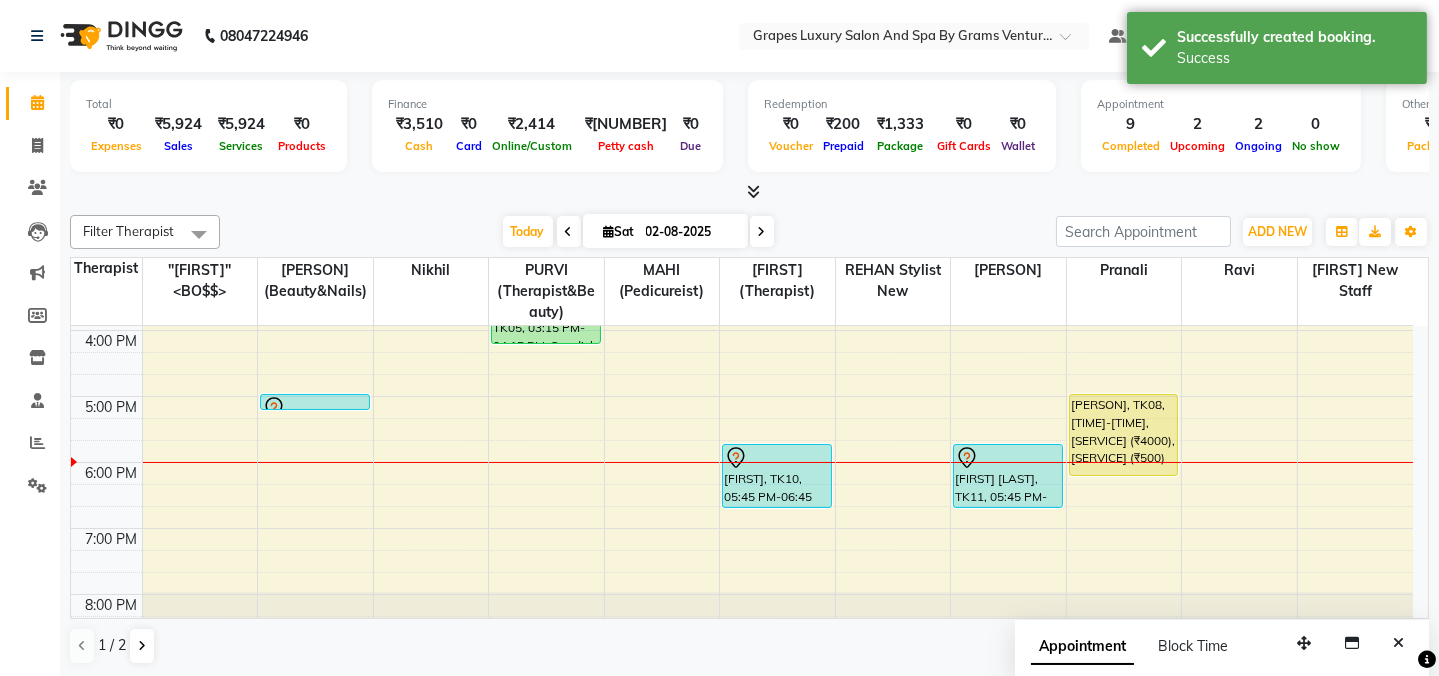 scroll, scrollTop: 0, scrollLeft: 0, axis: both 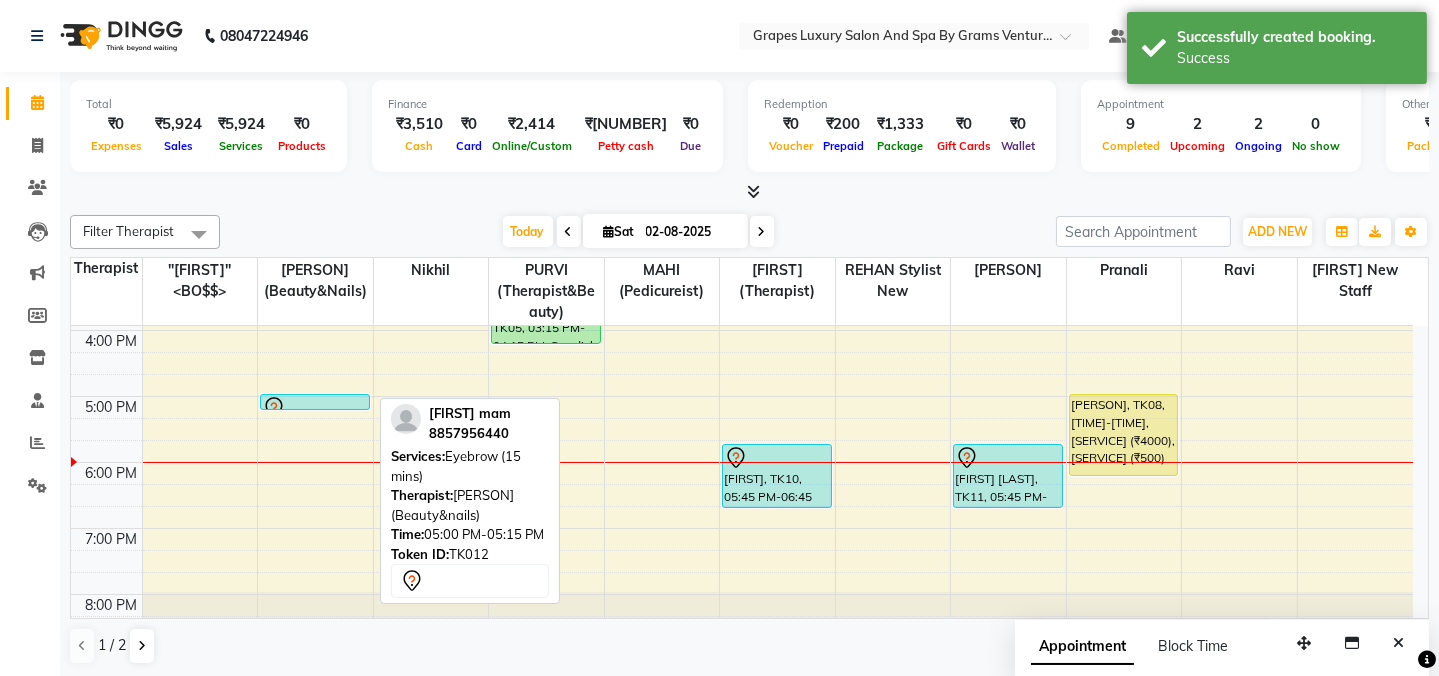 click at bounding box center (315, 409) 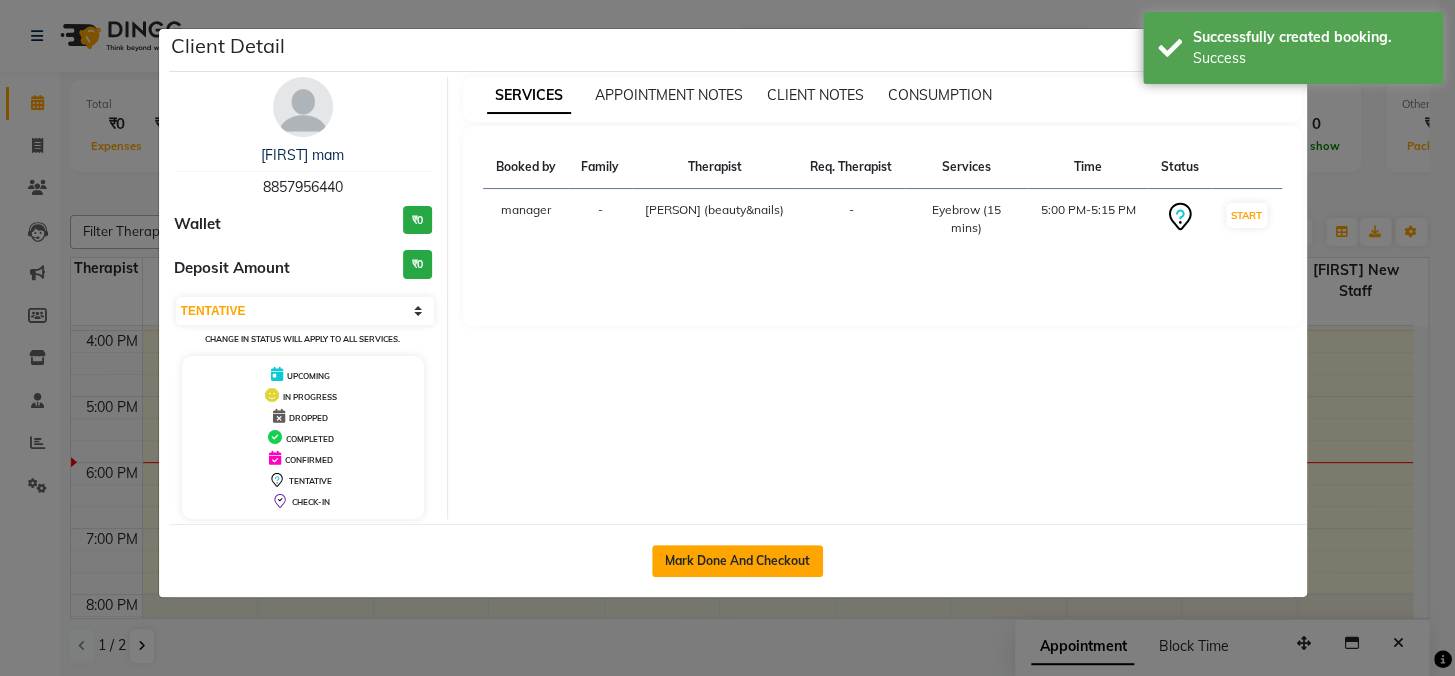 click on "Mark Done And Checkout" 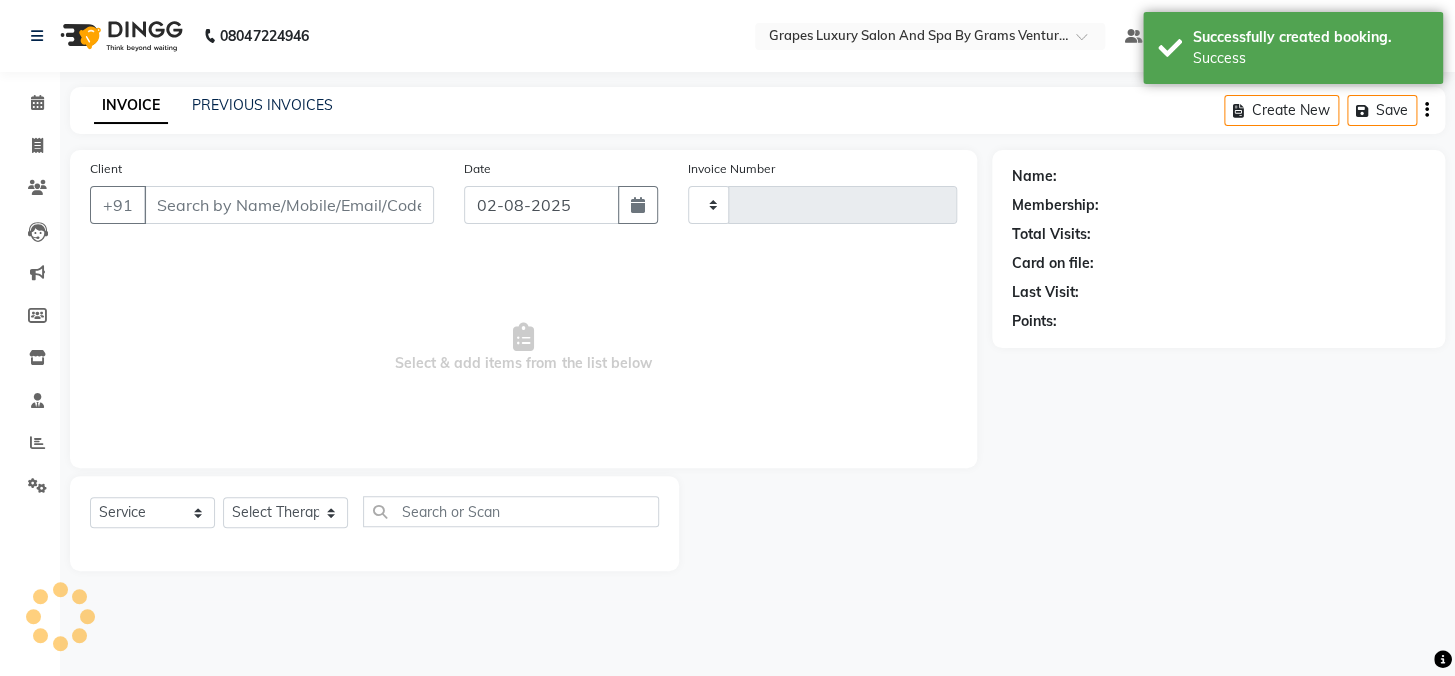 type on "1946" 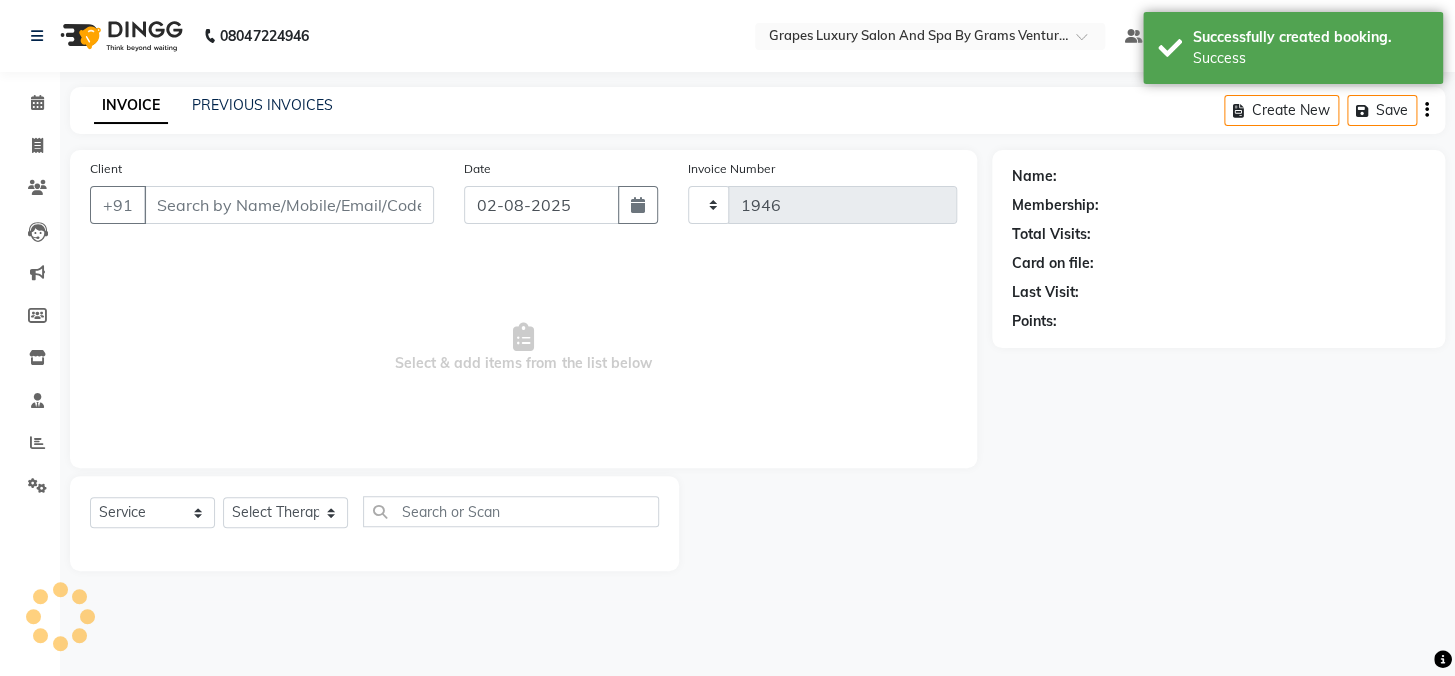 select on "3585" 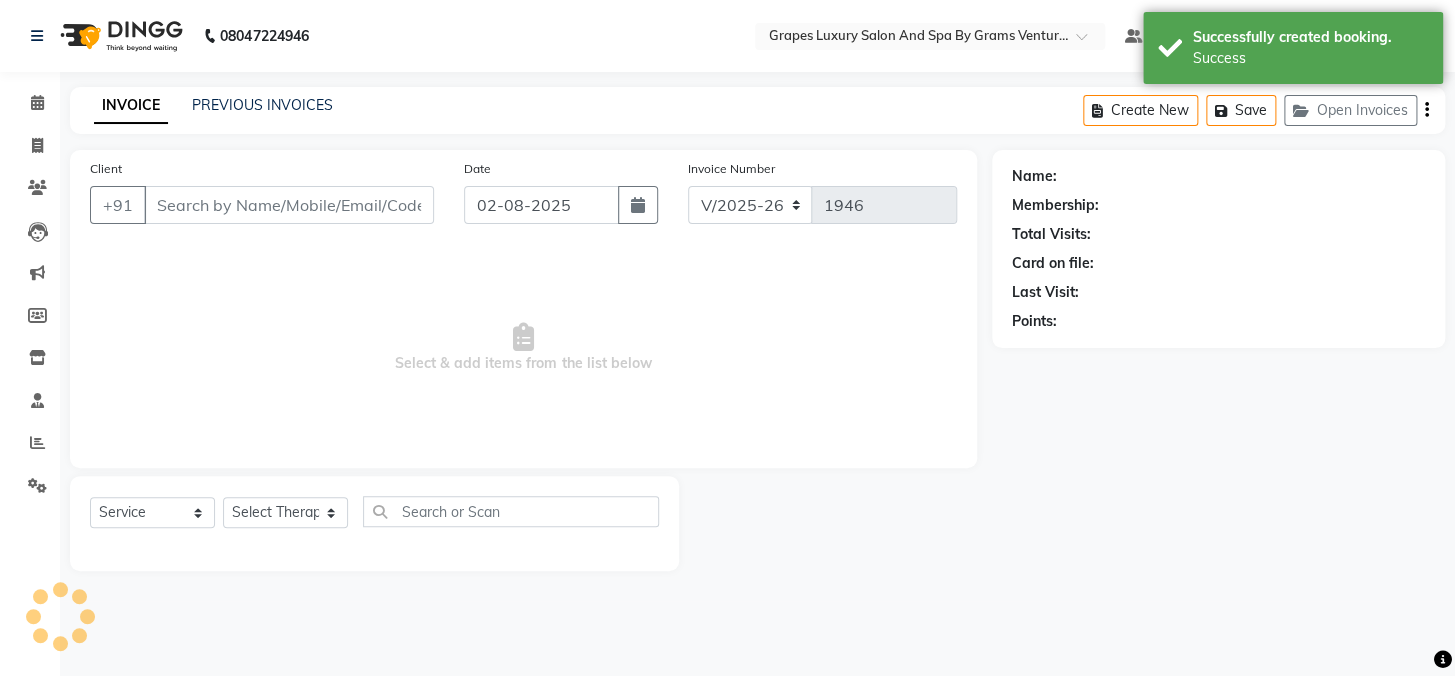 type on "8857956440" 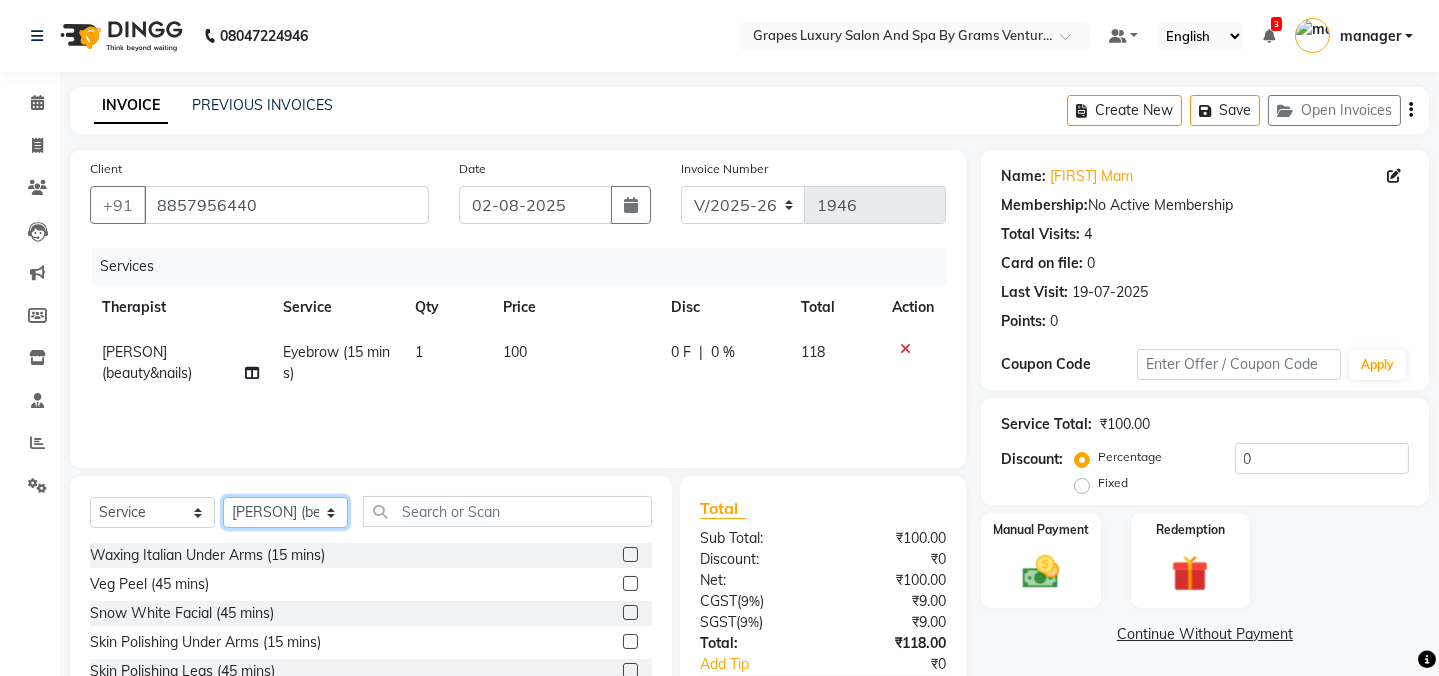click on "Select Therapist Admin ANIL (stylish) ASHISH Choudhary hair dresser ASMITA (beauty&nails) avni new faizaan gokul "GUNJAN''   <BO$></BO$>> Jiya new staff khushi MAHI (pedicureist) manager MANJU (hair specialist) megha new nikhil  nisha  Pooja (Therapist) pranali PURVI (therapist&Beauty) Rani New THERAPIST ravi REHAN  stylist new ritik riya RUSHALI (hair&skin) SAWAN (hair dresser) sejal new shilpa sourabh sumit student  sunita sunita  viswas senior stylist" 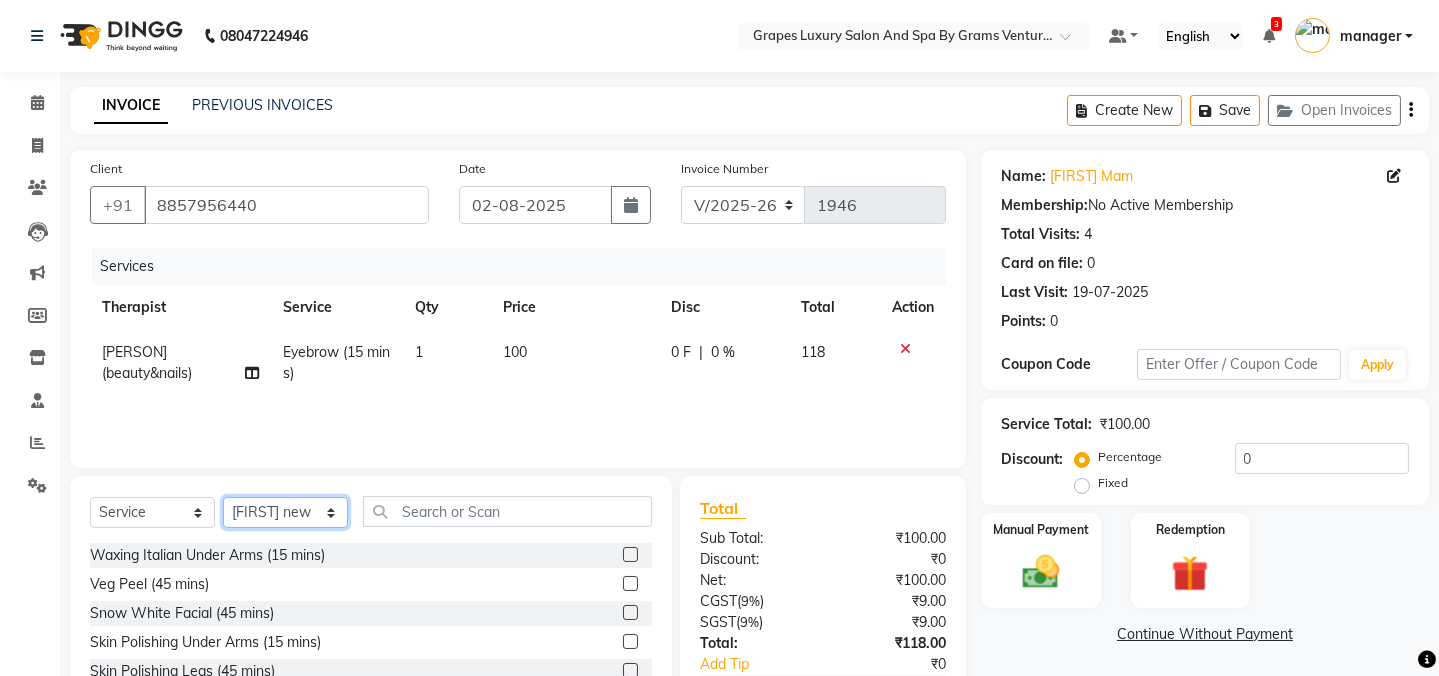 click on "Select Therapist Admin ANIL (stylish) ASHISH Choudhary hair dresser ASMITA (beauty&nails) avni new faizaan gokul "GUNJAN''   <BO$></BO$>> Jiya new staff khushi MAHI (pedicureist) manager MANJU (hair specialist) megha new nikhil  nisha  Pooja (Therapist) pranali PURVI (therapist&Beauty) Rani New THERAPIST ravi REHAN  stylist new ritik riya RUSHALI (hair&skin) SAWAN (hair dresser) sejal new shilpa sourabh sumit student  sunita sunita  viswas senior stylist" 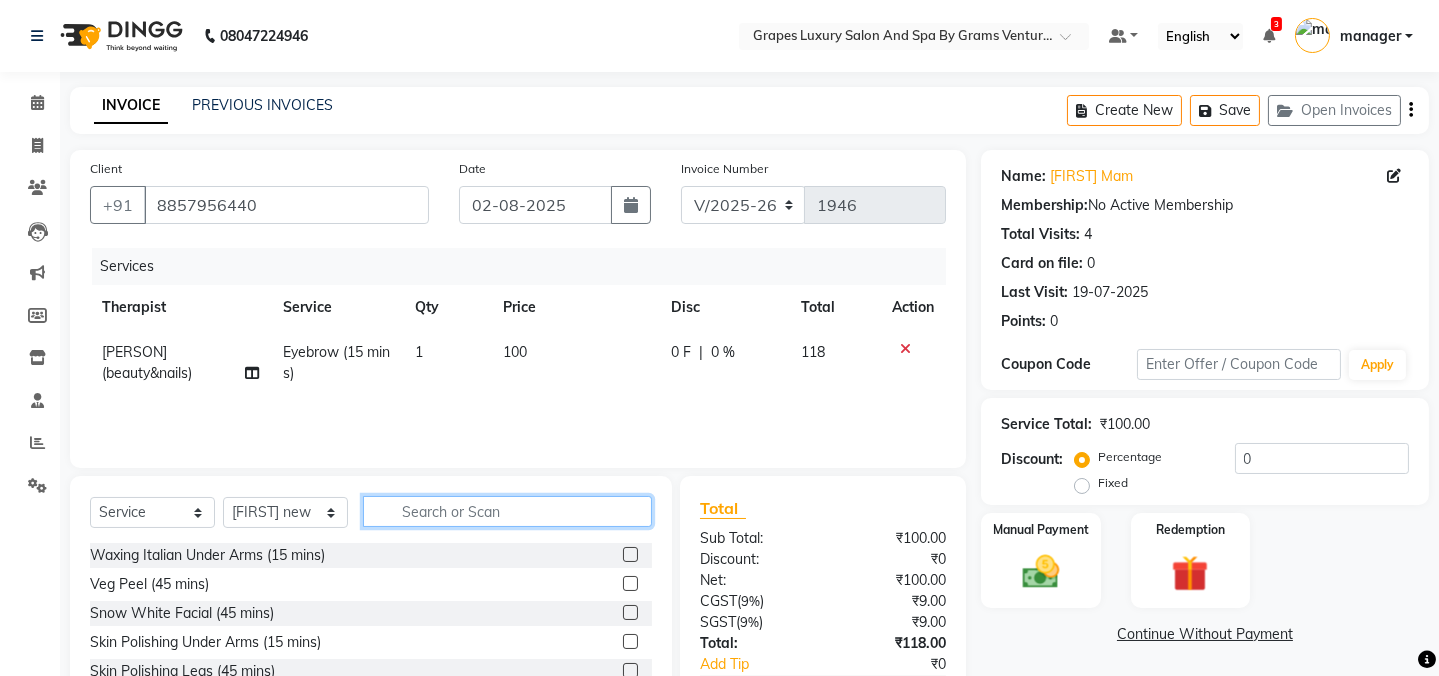 click 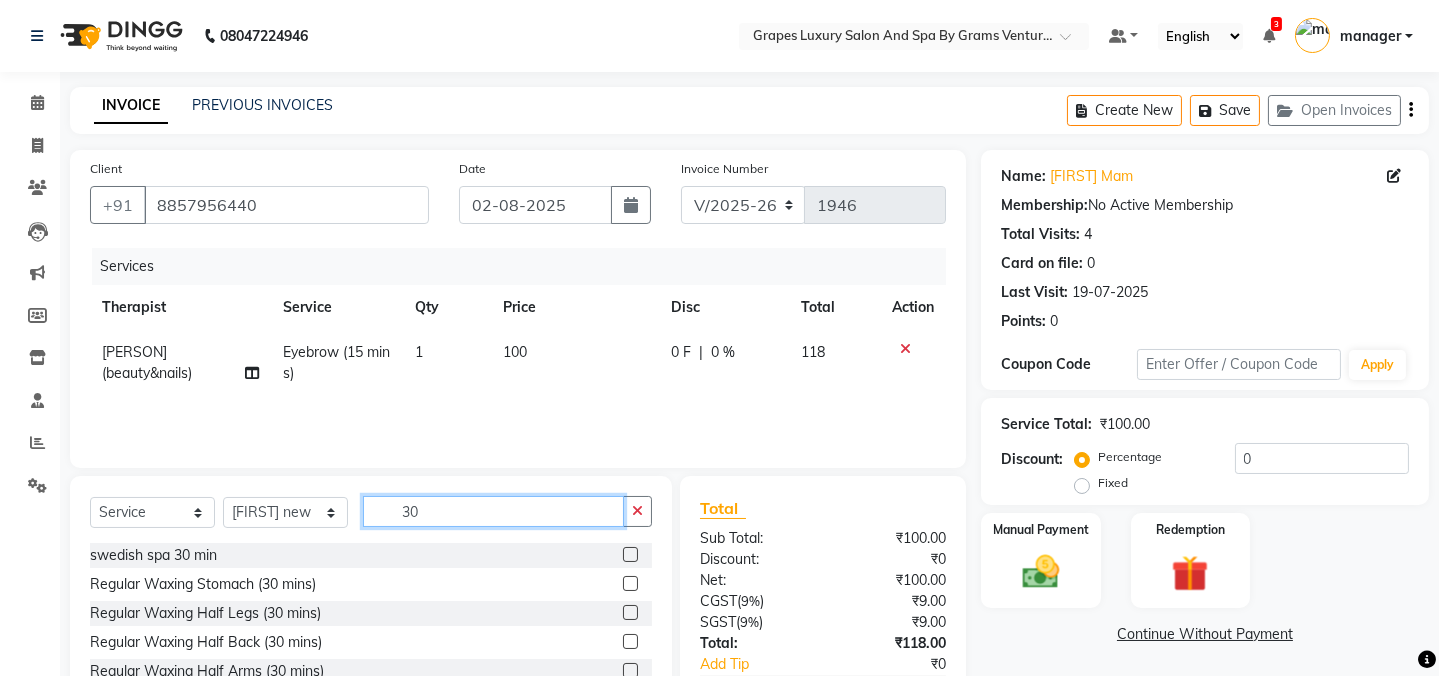click on "30" 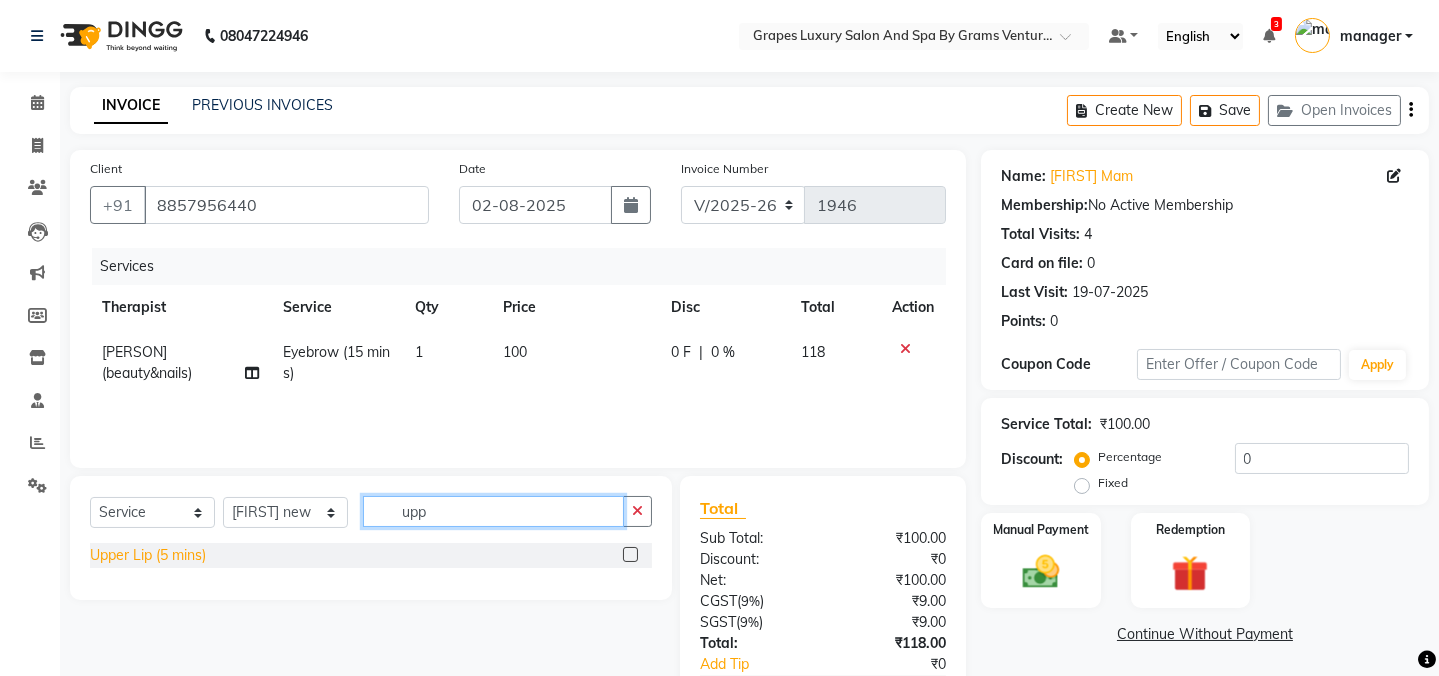 type on "upp" 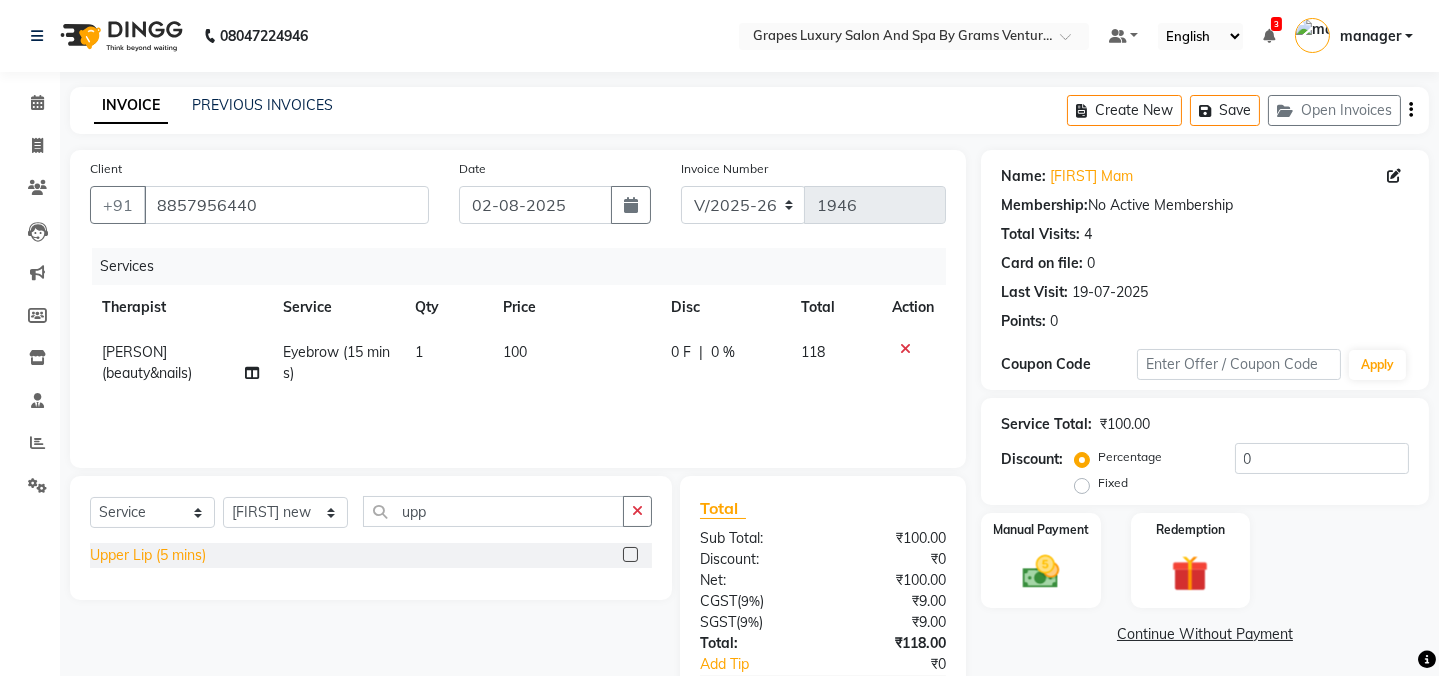 click on "Upper Lip (5 mins)" 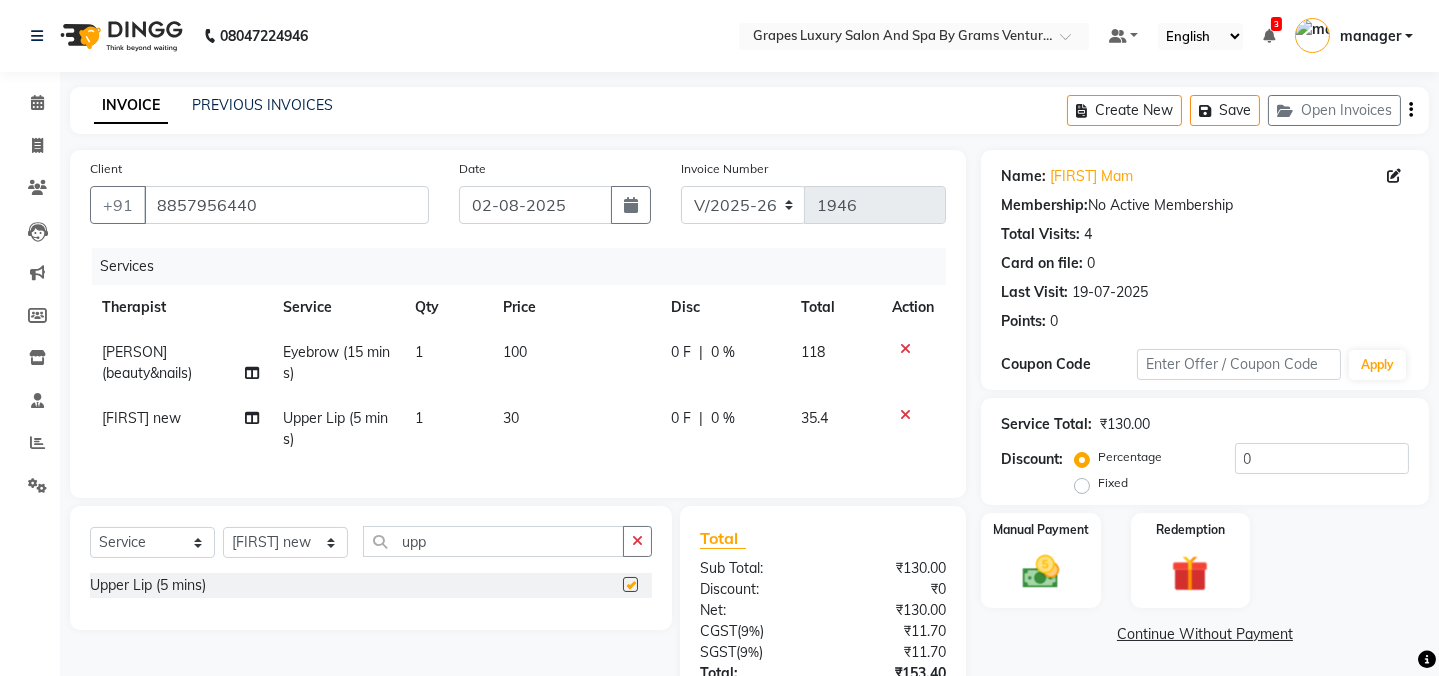 checkbox on "false" 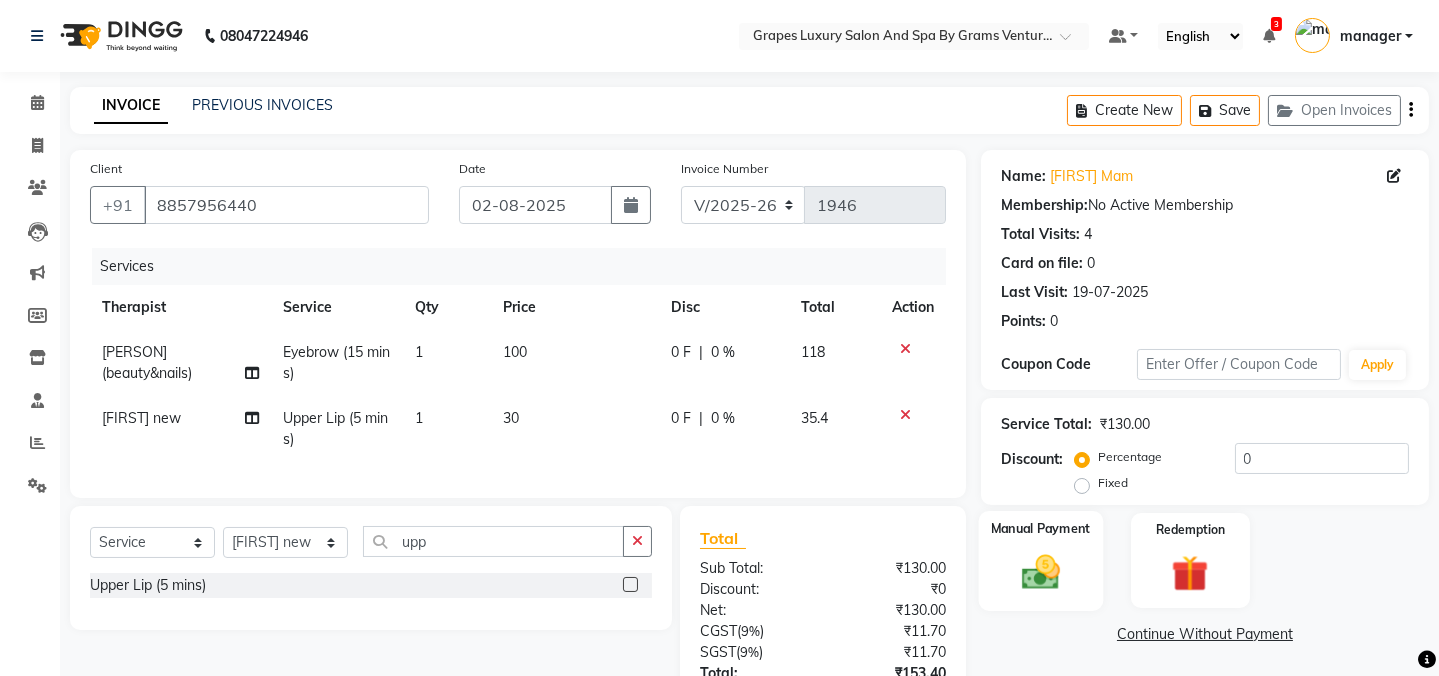 scroll, scrollTop: 170, scrollLeft: 0, axis: vertical 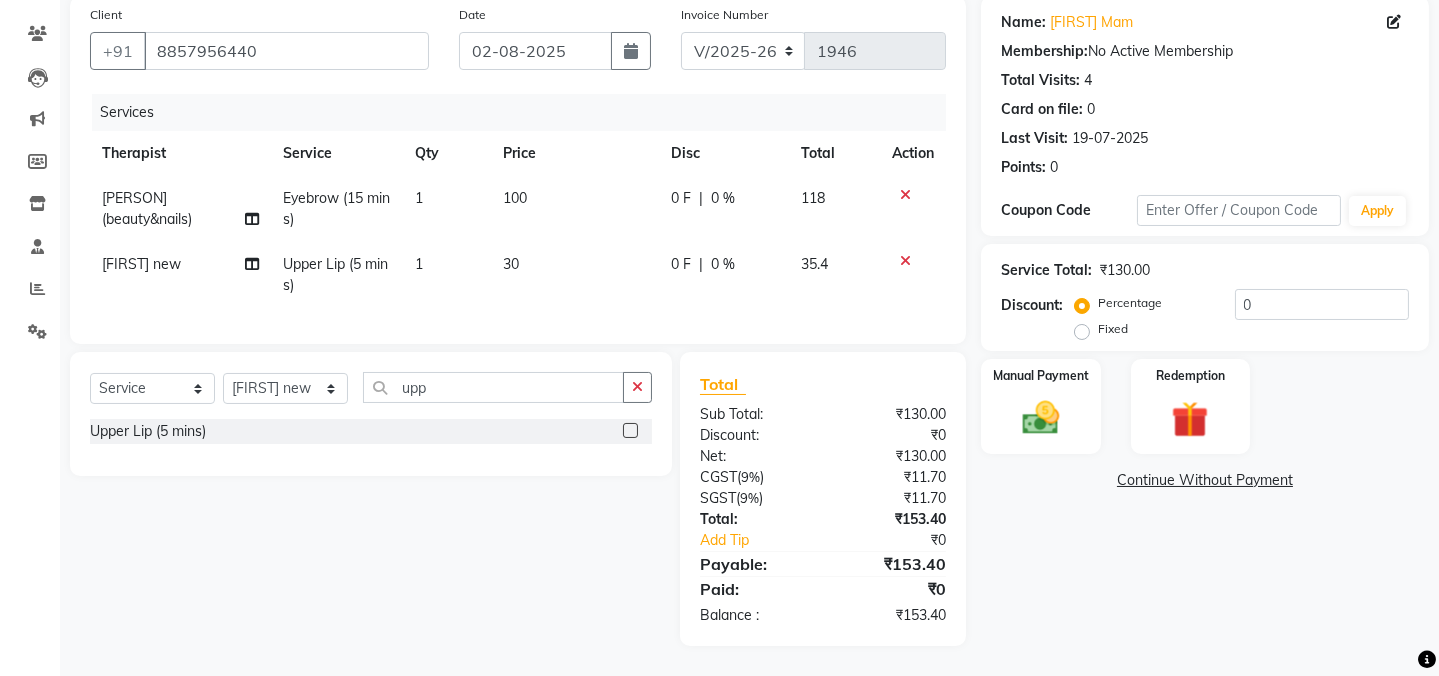 click on "100" 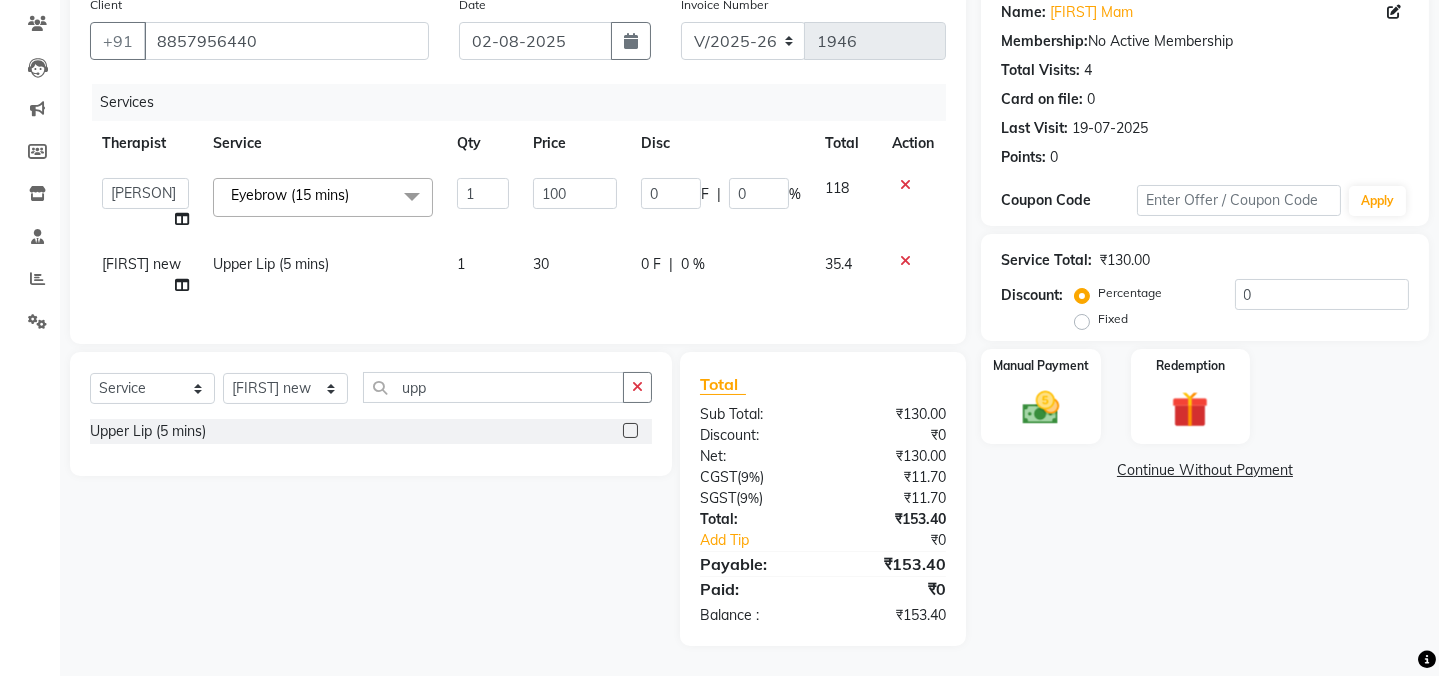 click on "100" 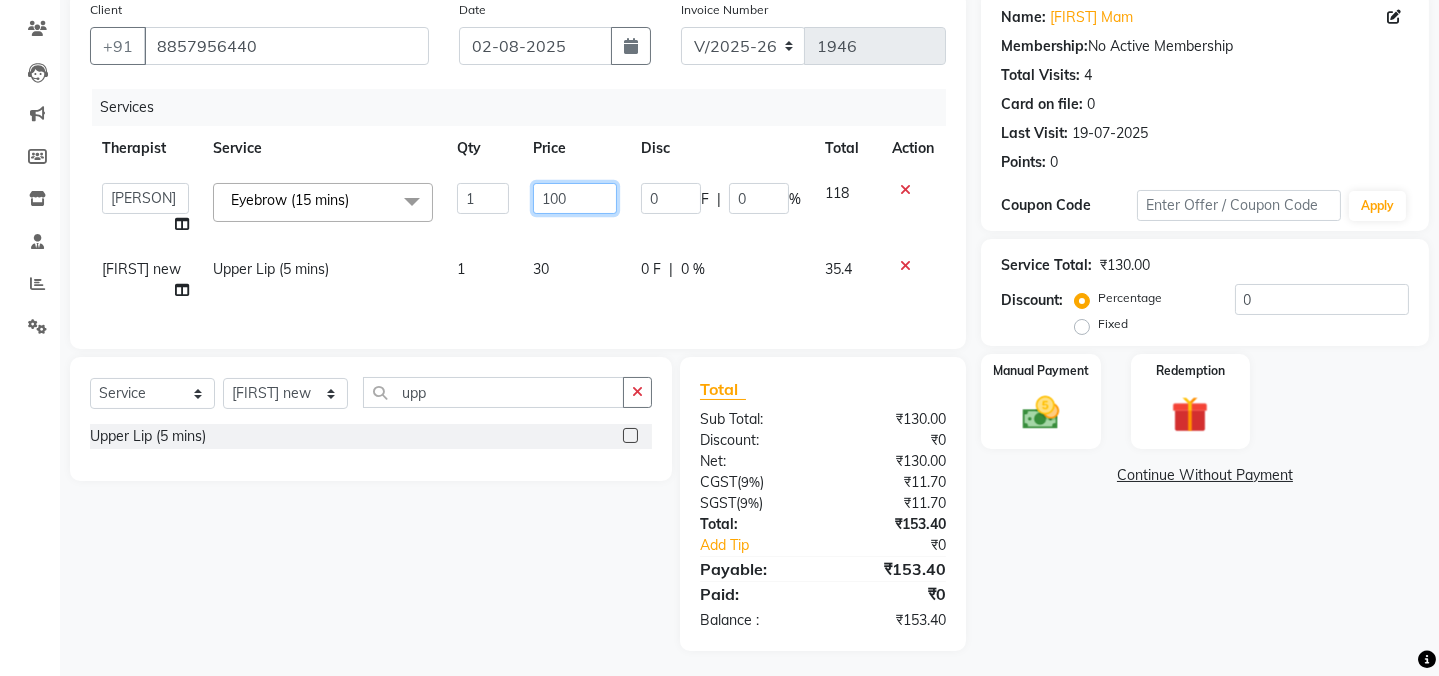 click on "100" 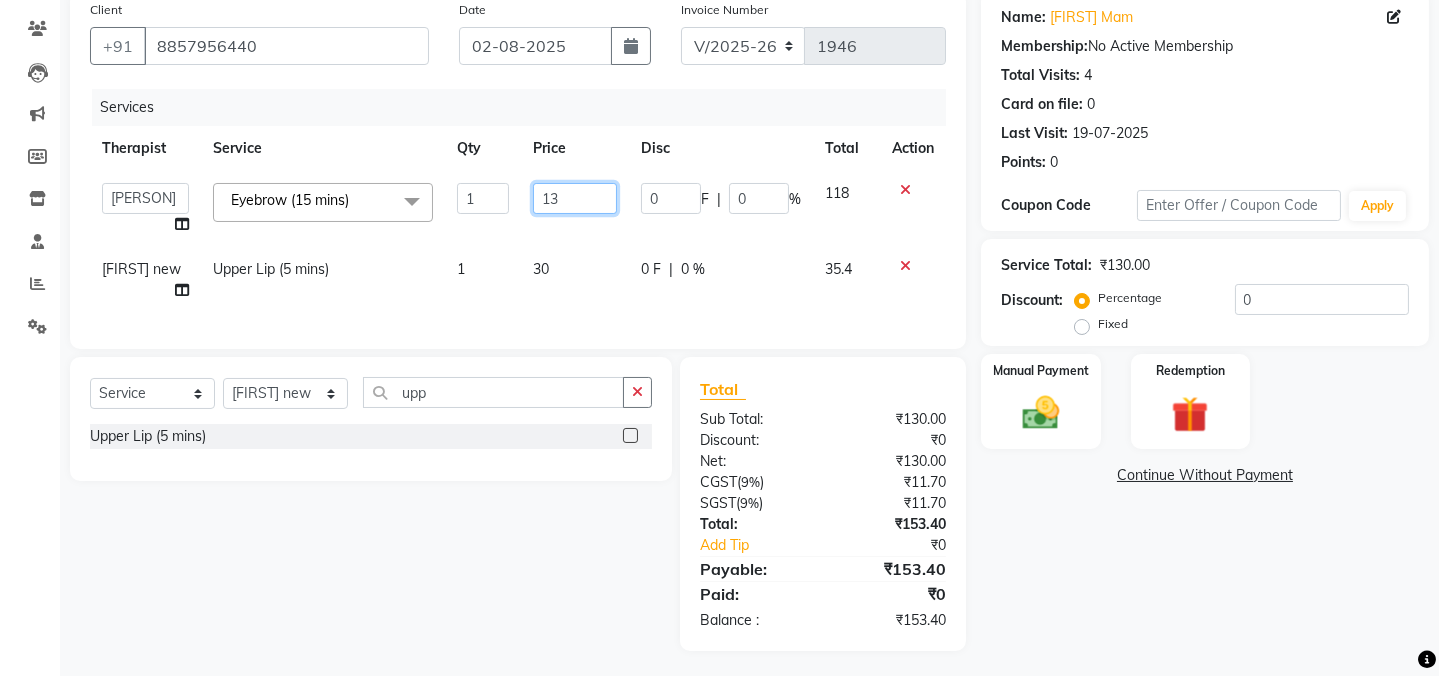 type on "130" 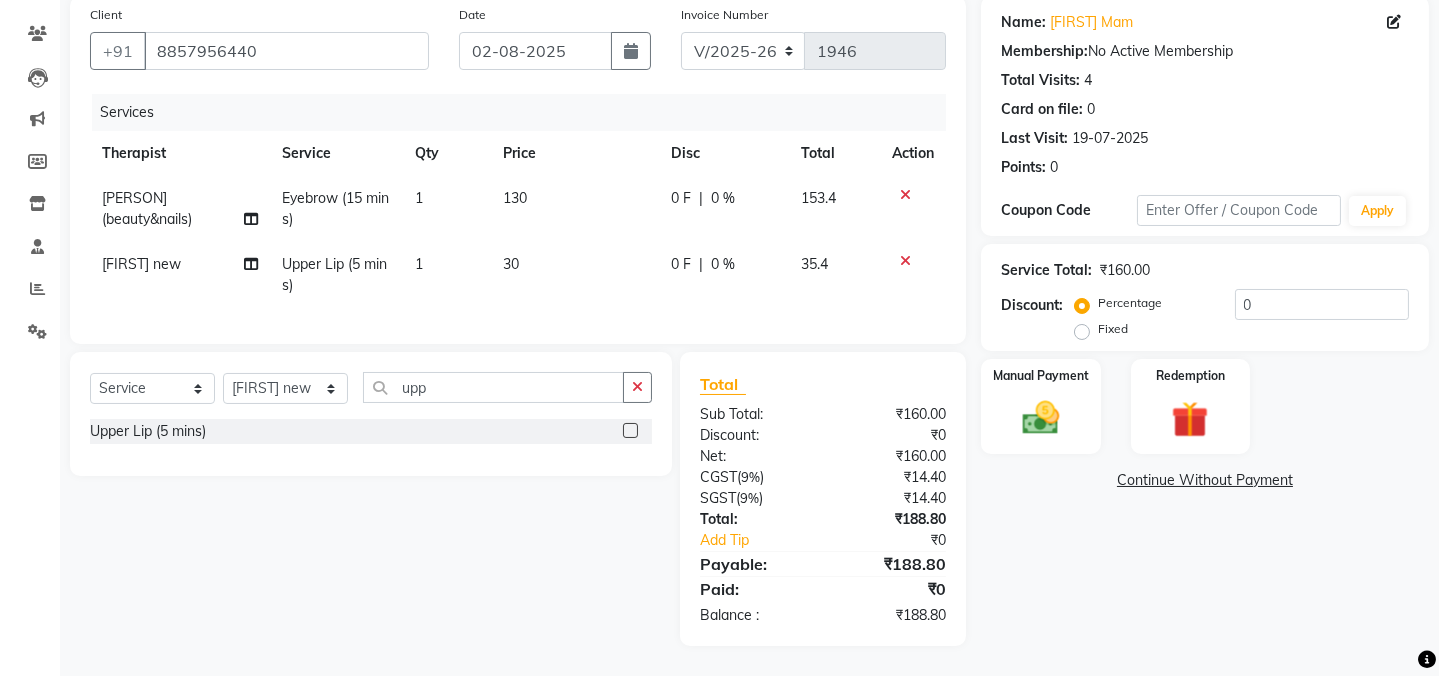 click on "Name: [PERSON]  Membership:  No Active Membership  Total Visits:  4 Card on file:  0 Last Visit:   [DATE] Points:   0  Coupon Code Apply Service Total:  ₹160.00  Discount:  Percentage   Fixed  0 Manual Payment Redemption  Continue Without Payment" 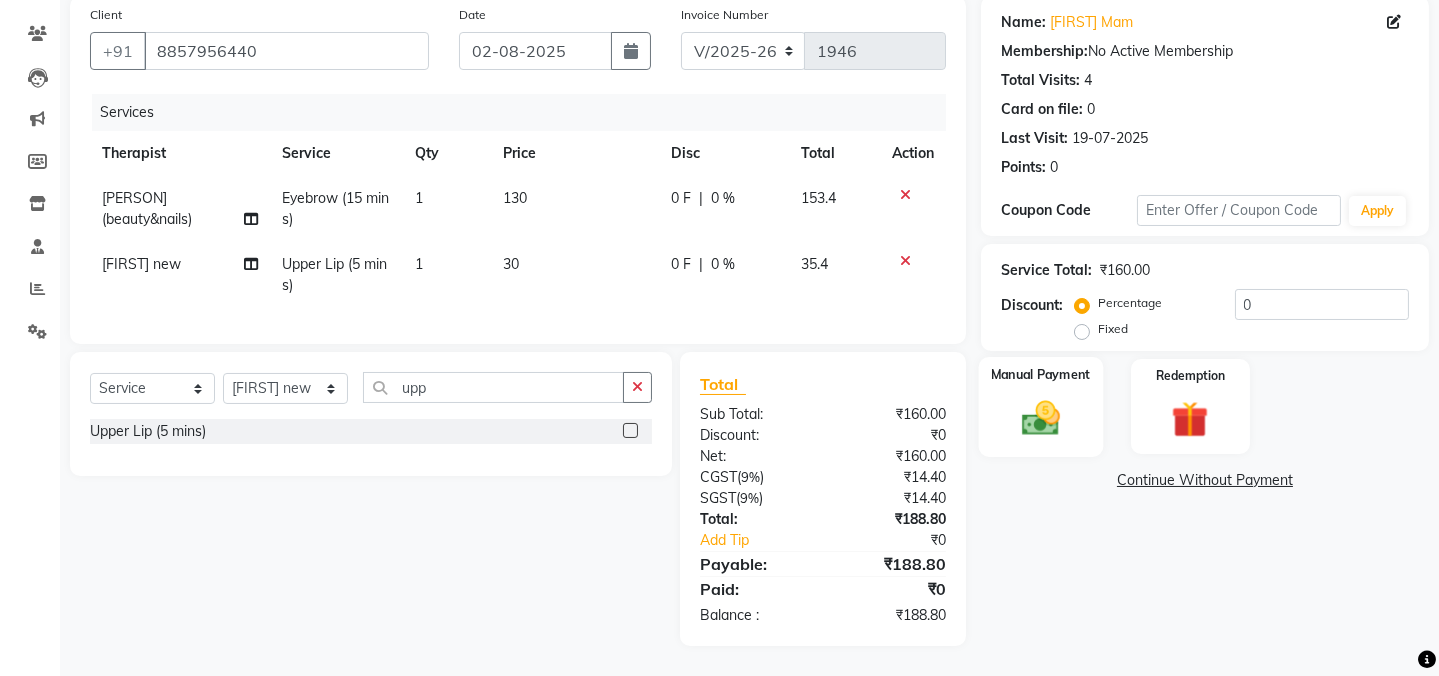 click 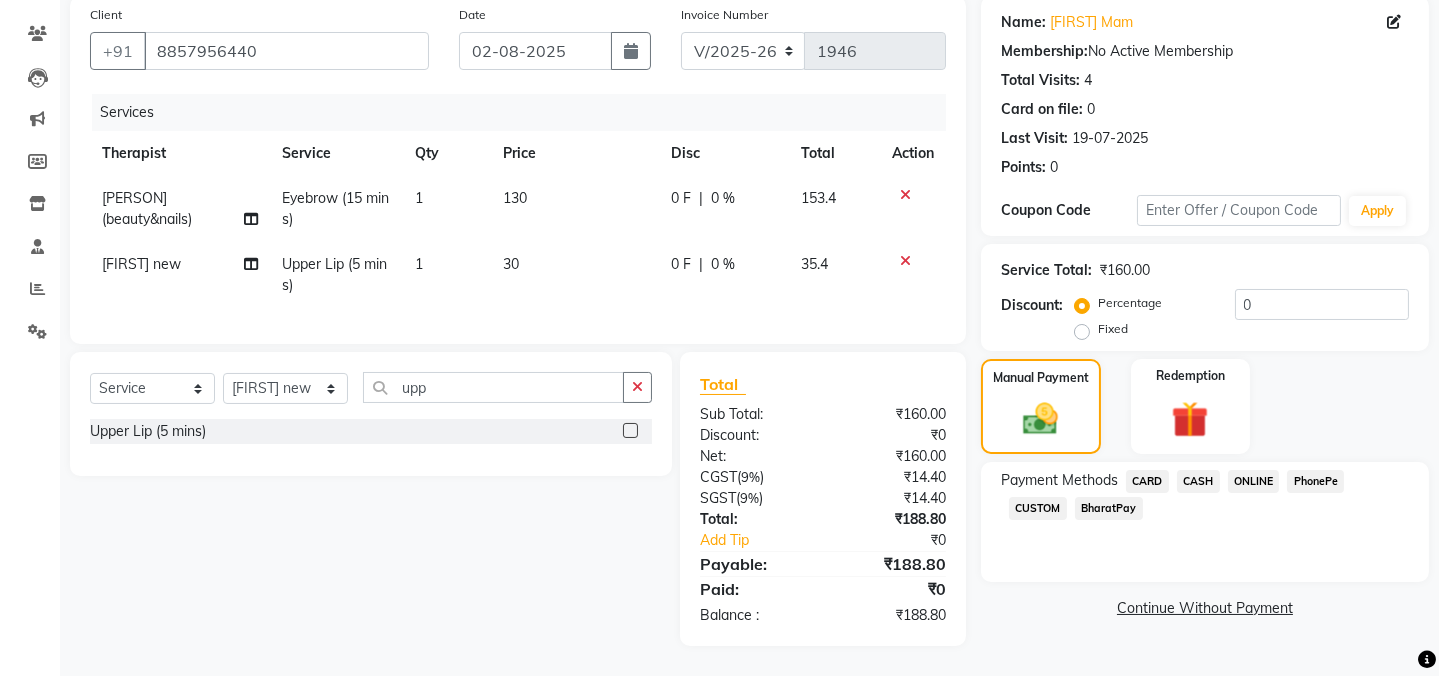 click on "CASH" 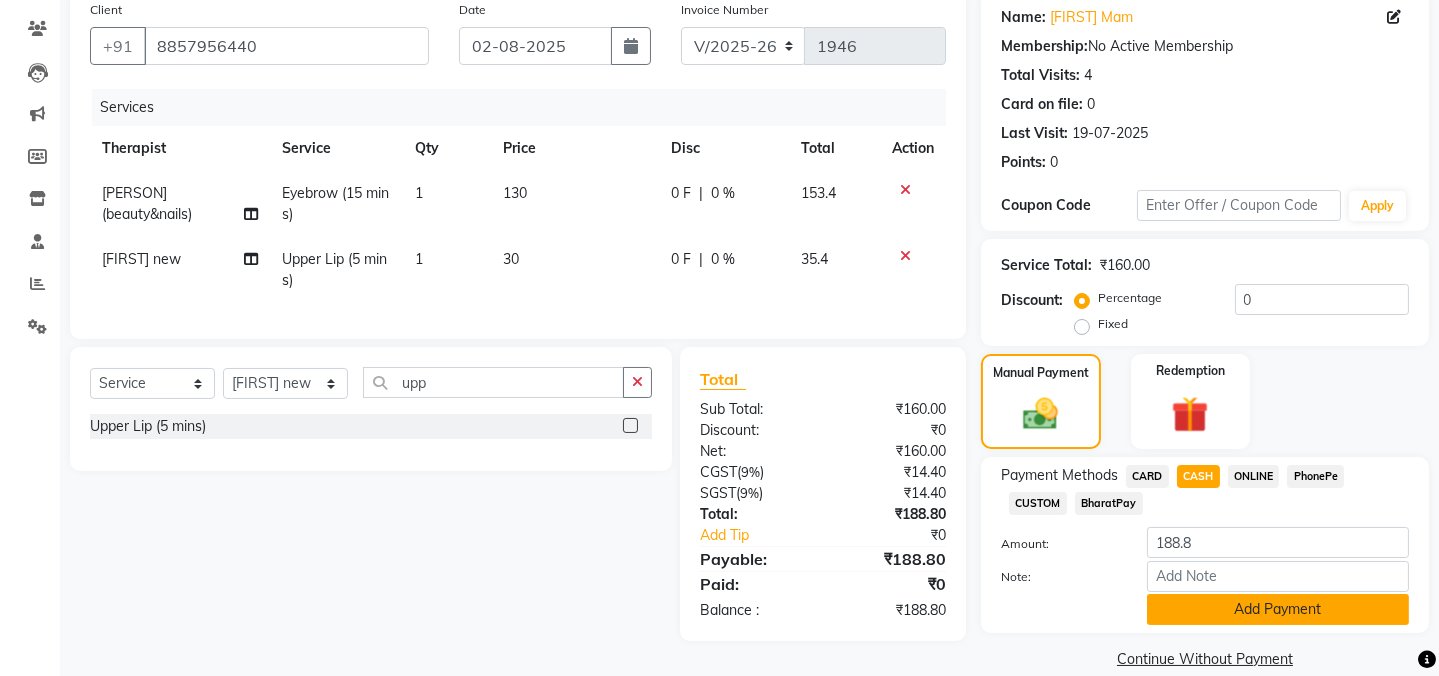 click on "Add Payment" 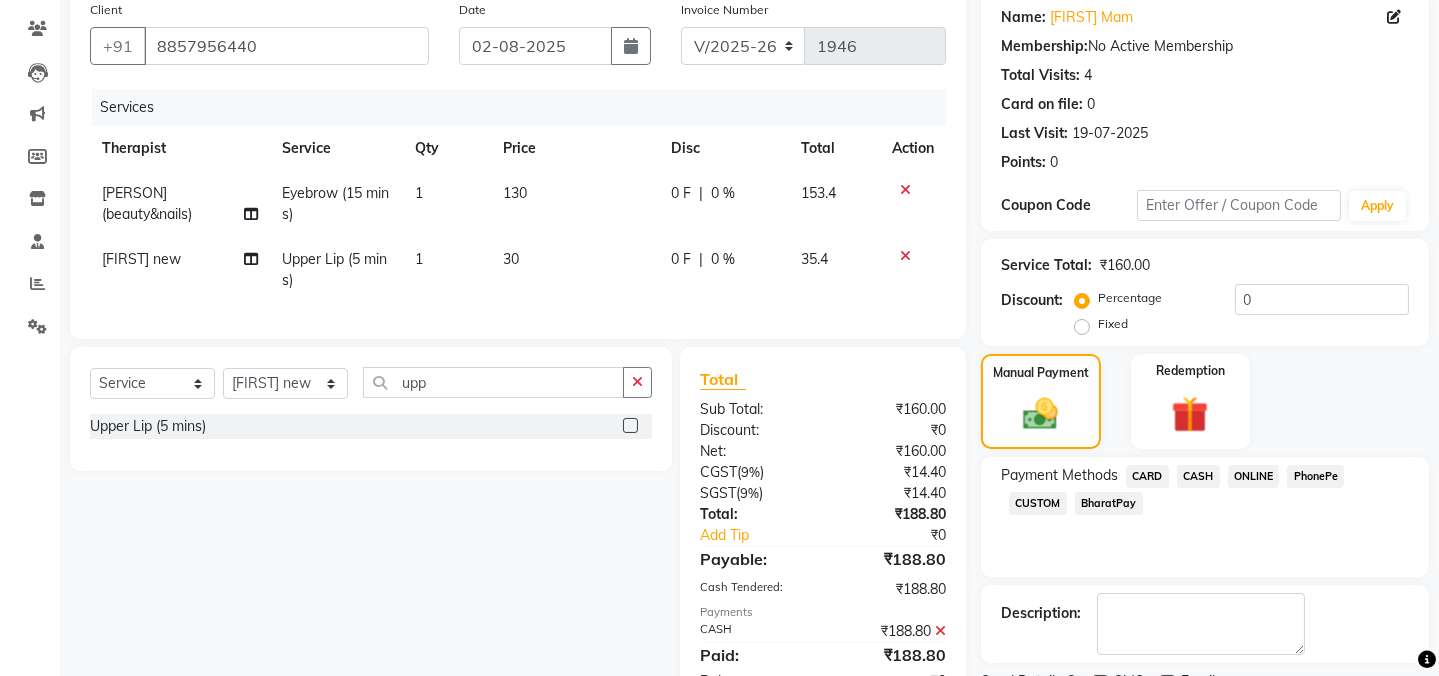 scroll, scrollTop: 242, scrollLeft: 0, axis: vertical 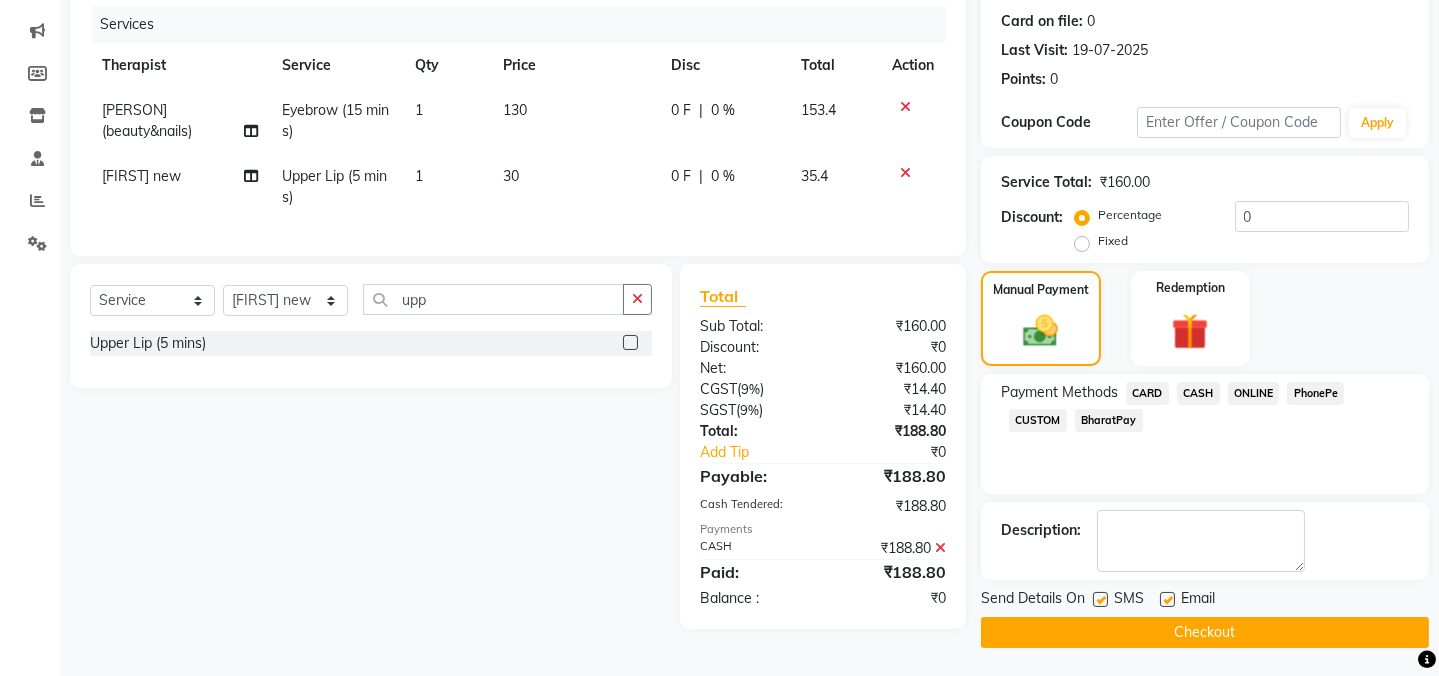 click 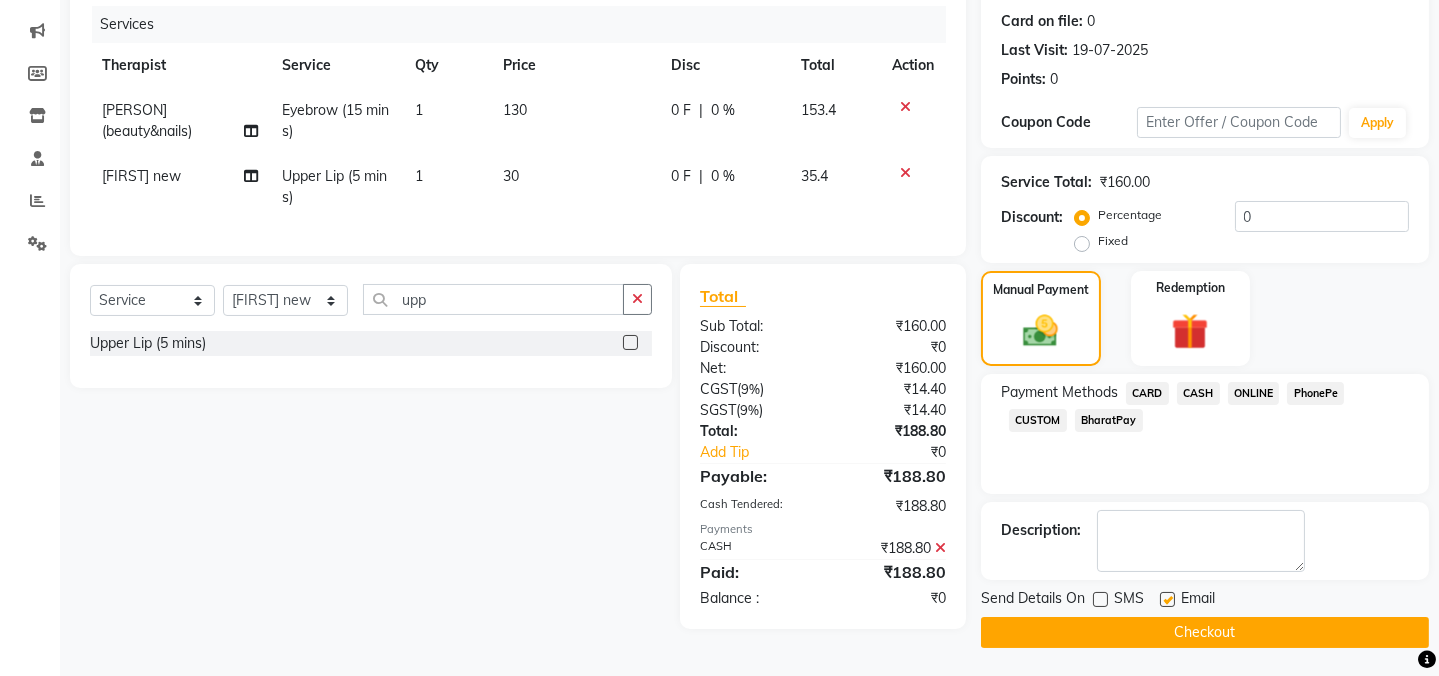click on "Checkout" 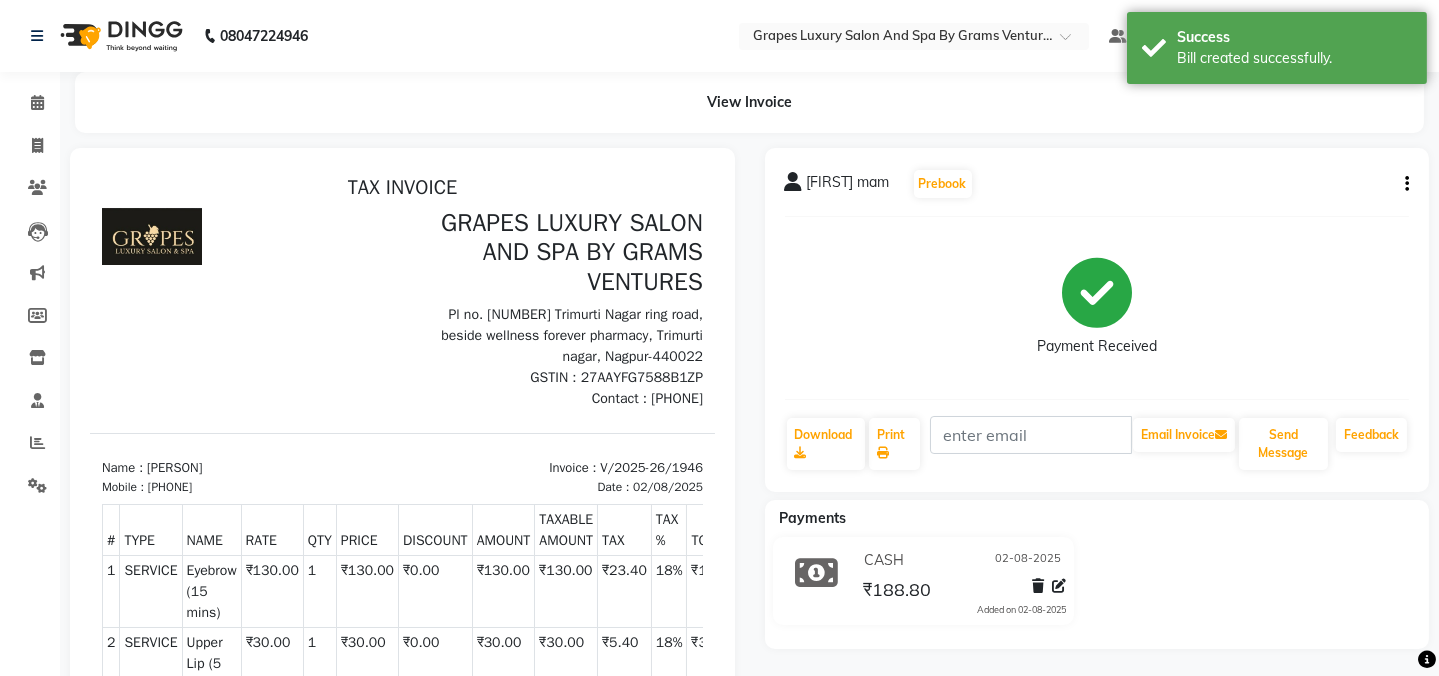 scroll, scrollTop: 0, scrollLeft: 0, axis: both 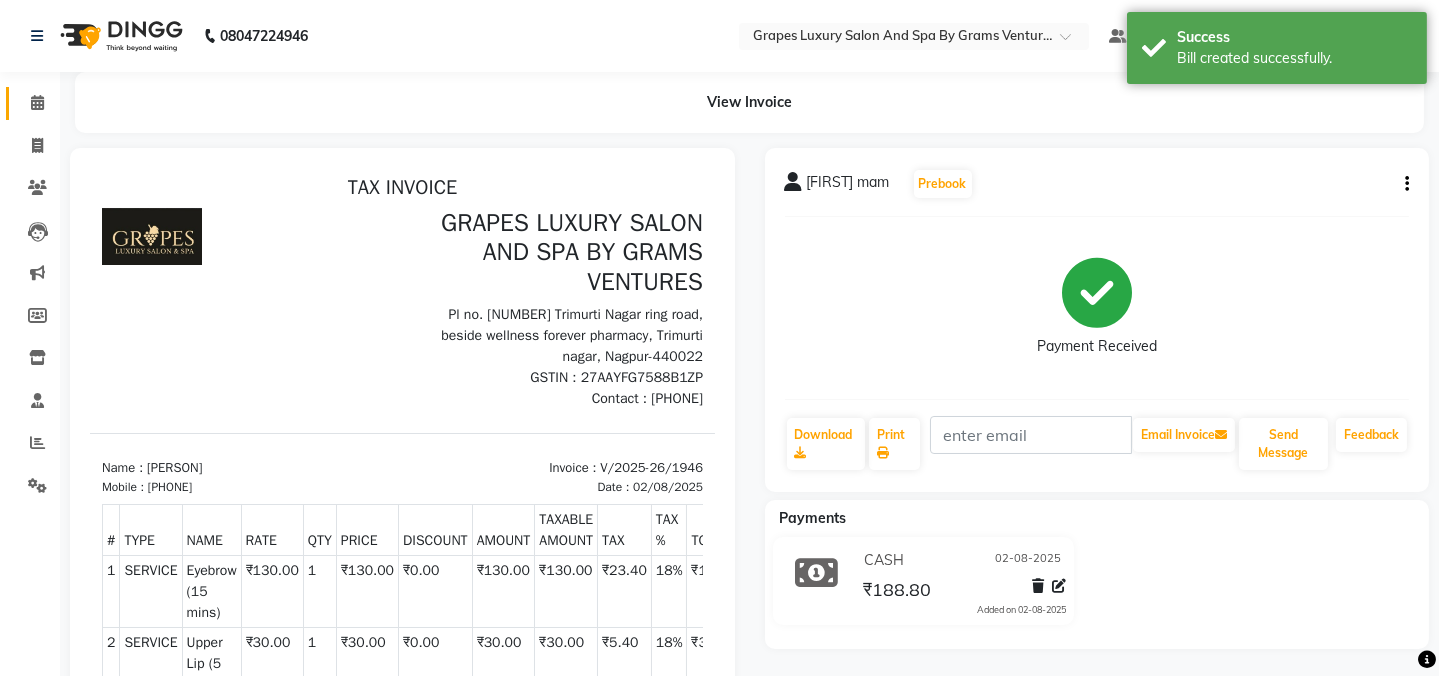 click 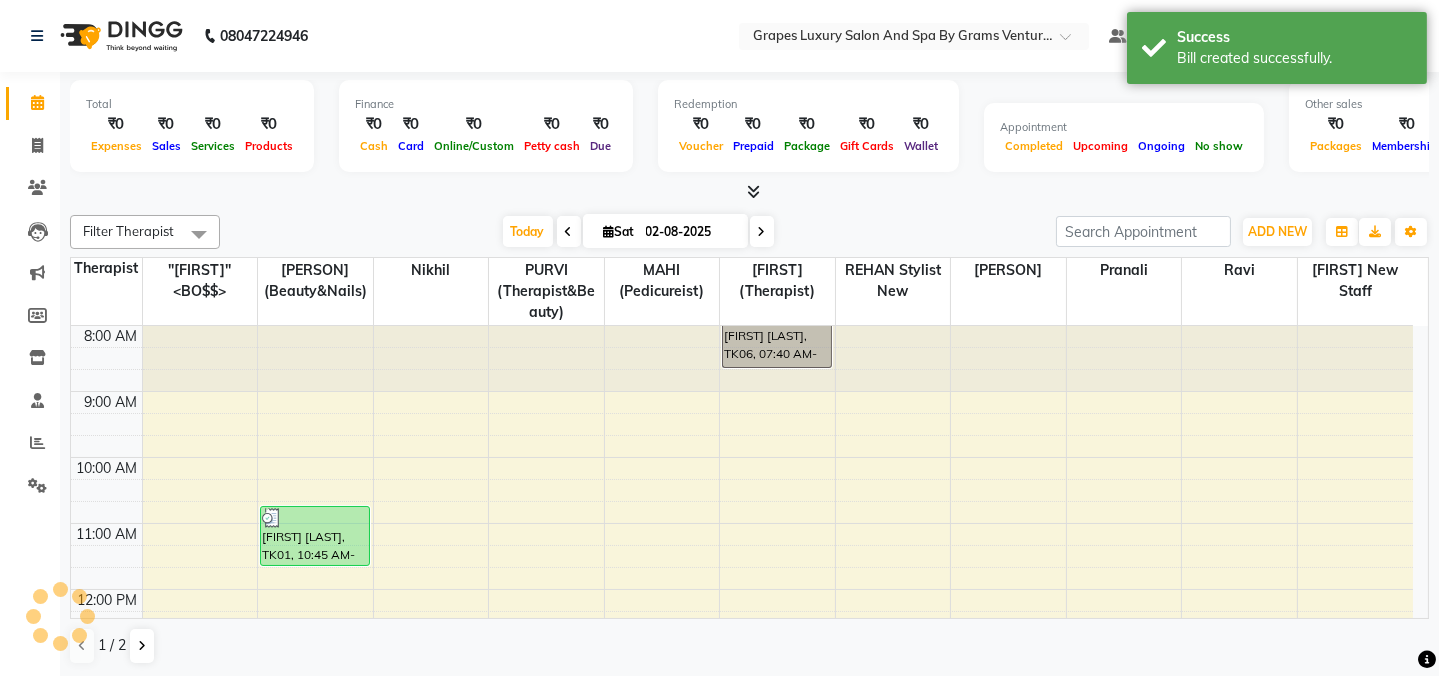 scroll, scrollTop: 0, scrollLeft: 0, axis: both 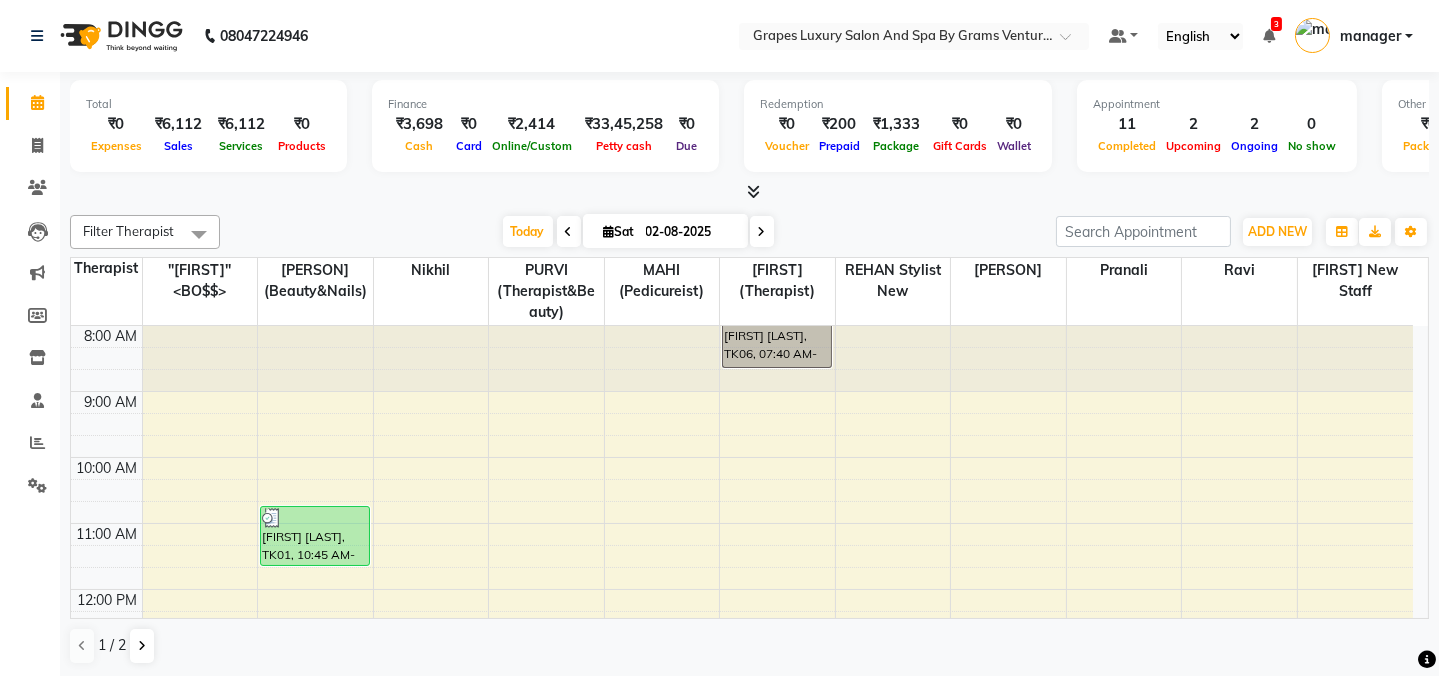 click on "Redemption" at bounding box center [898, 104] 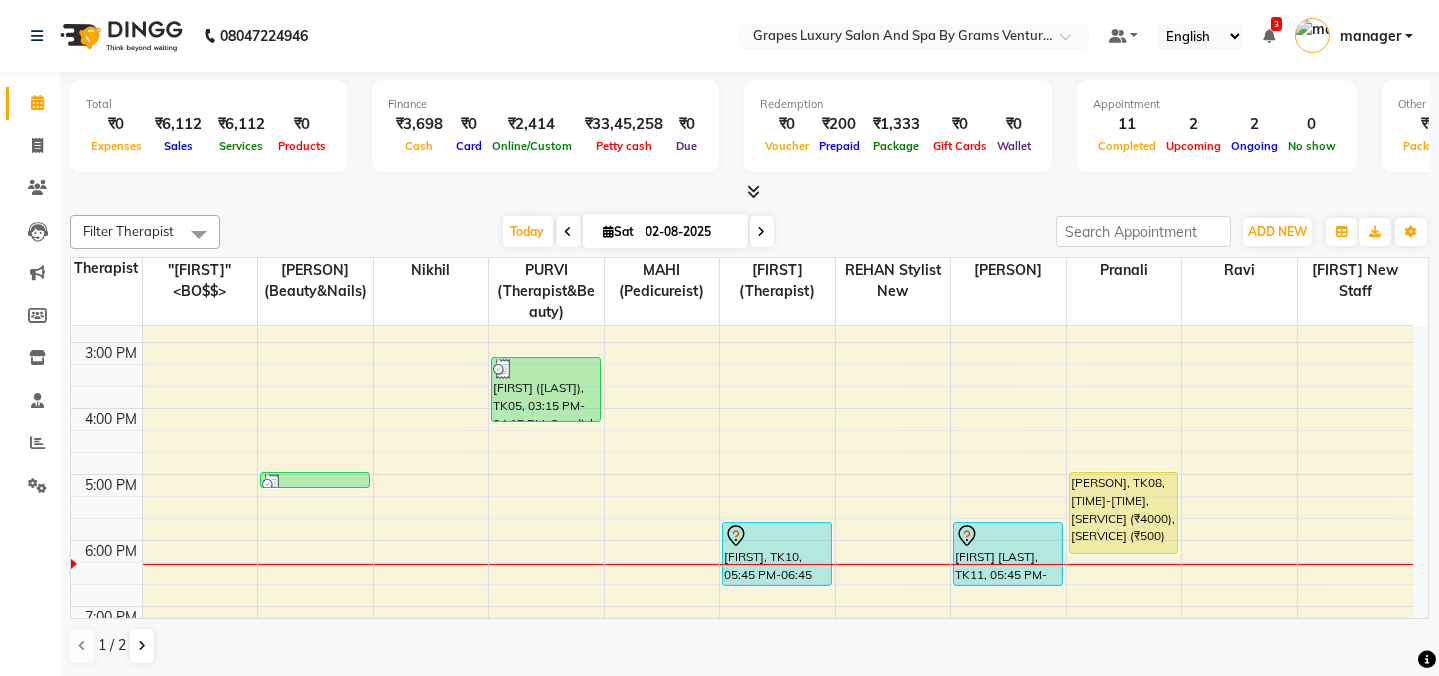 scroll, scrollTop: 463, scrollLeft: 0, axis: vertical 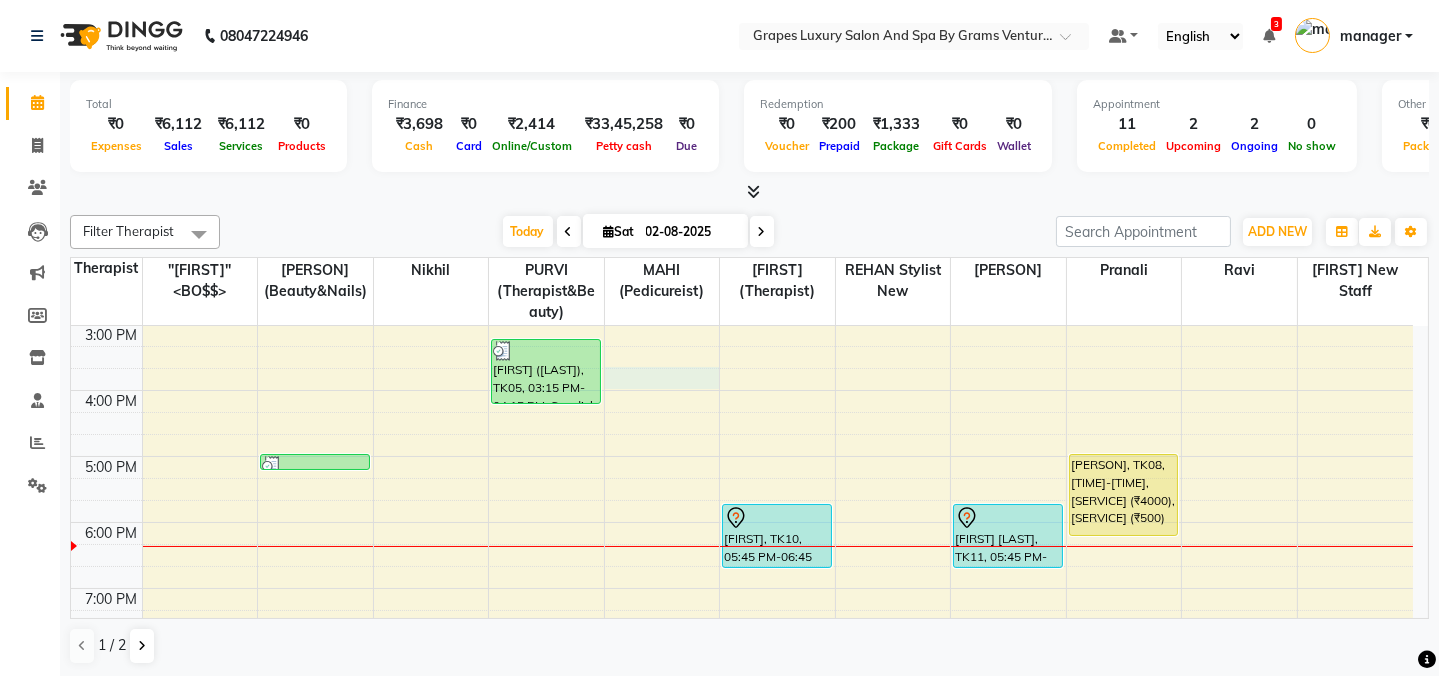 click on "8:00 AM 9:00 AM 10:00 AM 11:00 AM 12:00 PM 1:00 PM 2:00 PM 3:00 PM 4:00 PM 5:00 PM 6:00 PM 7:00 PM 8:00 PM     [FIRST] [LAST], TK01, 10:45 AM-11:40 AM, Eyebrow (15 mins)     [FIRST] mam, TK12, 05:00 PM-05:15 PM, Eyebrow (15 mins)     [FIRST] [LAST](Guddu), TK05, 03:15 PM-04:15 PM, Swedish Body Massage (60 mins)    [FIRST] [LAST], TK06, 07:40 AM-08:40 AM, Swedish Body Massage (60 mins)             [ROHIT], TK10, 05:45 PM-06:45 PM, Swedish Body Massage (60 mins)     [FIRST] mam, TK03, 01:00 PM-01:45 PM, Hair Cut Female (45 mins)             [FIRST] [LAST], TK11, 05:45 PM-06:45 PM, Creative Hair Cut Female (60 mins)    [FIRST] [LAST], TK08, 05:00 PM-06:15 PM, Deep Tissue Spa (45 mins) (₹4000),Head Massage ( Male ) (30 mins) (₹500)" at bounding box center [742, 291] 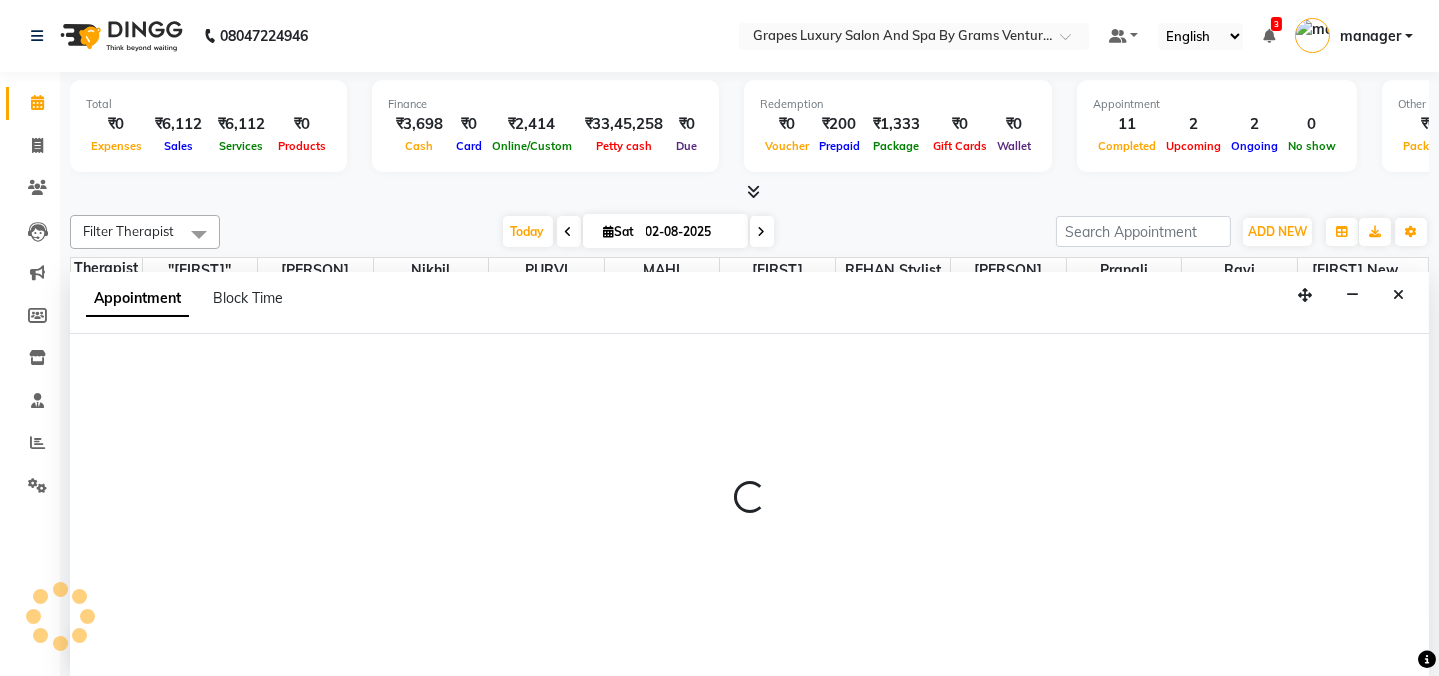 scroll, scrollTop: 0, scrollLeft: 0, axis: both 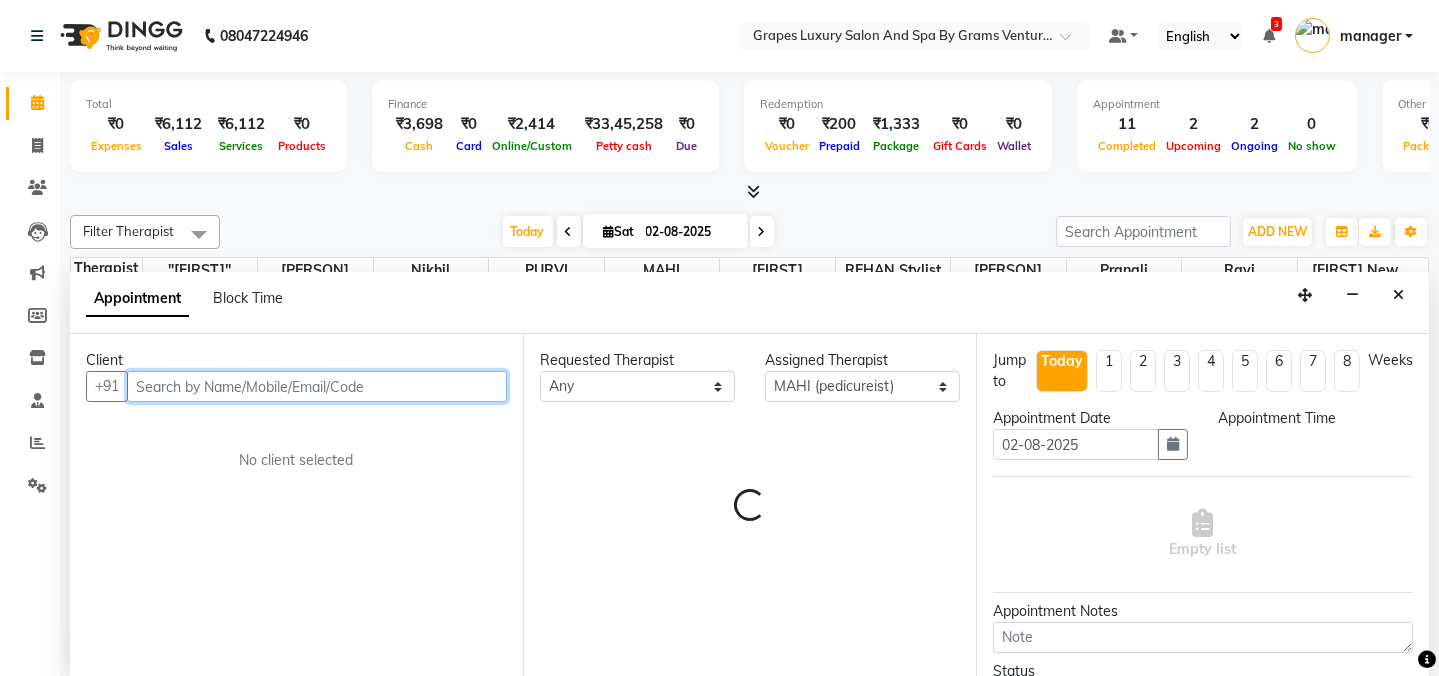 select on "945" 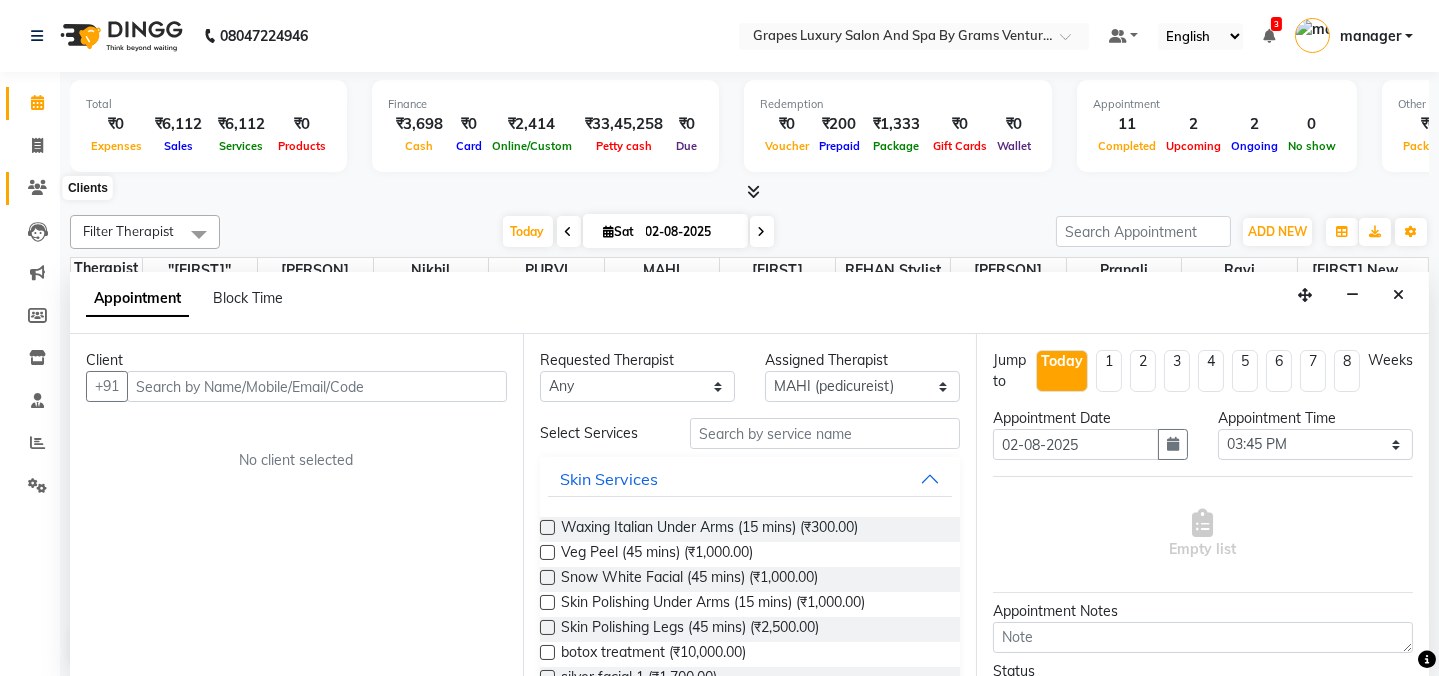 click 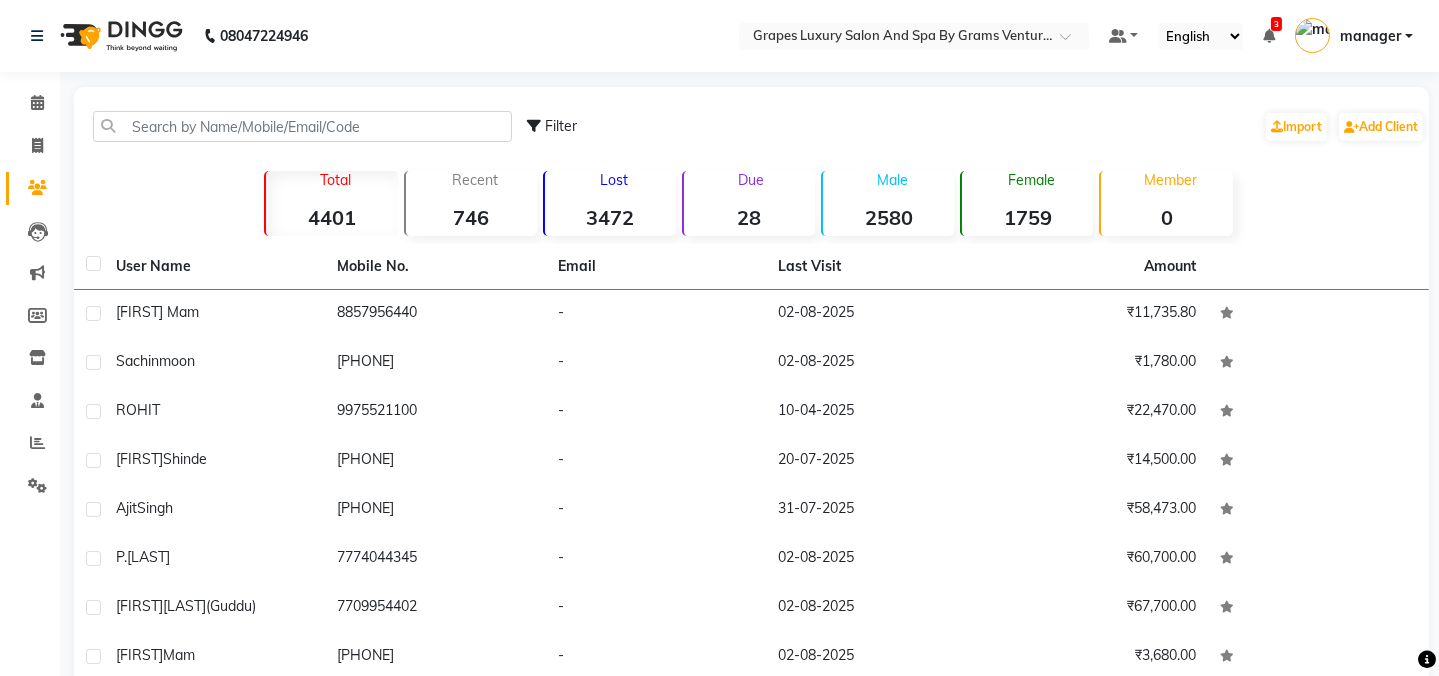scroll, scrollTop: 0, scrollLeft: 0, axis: both 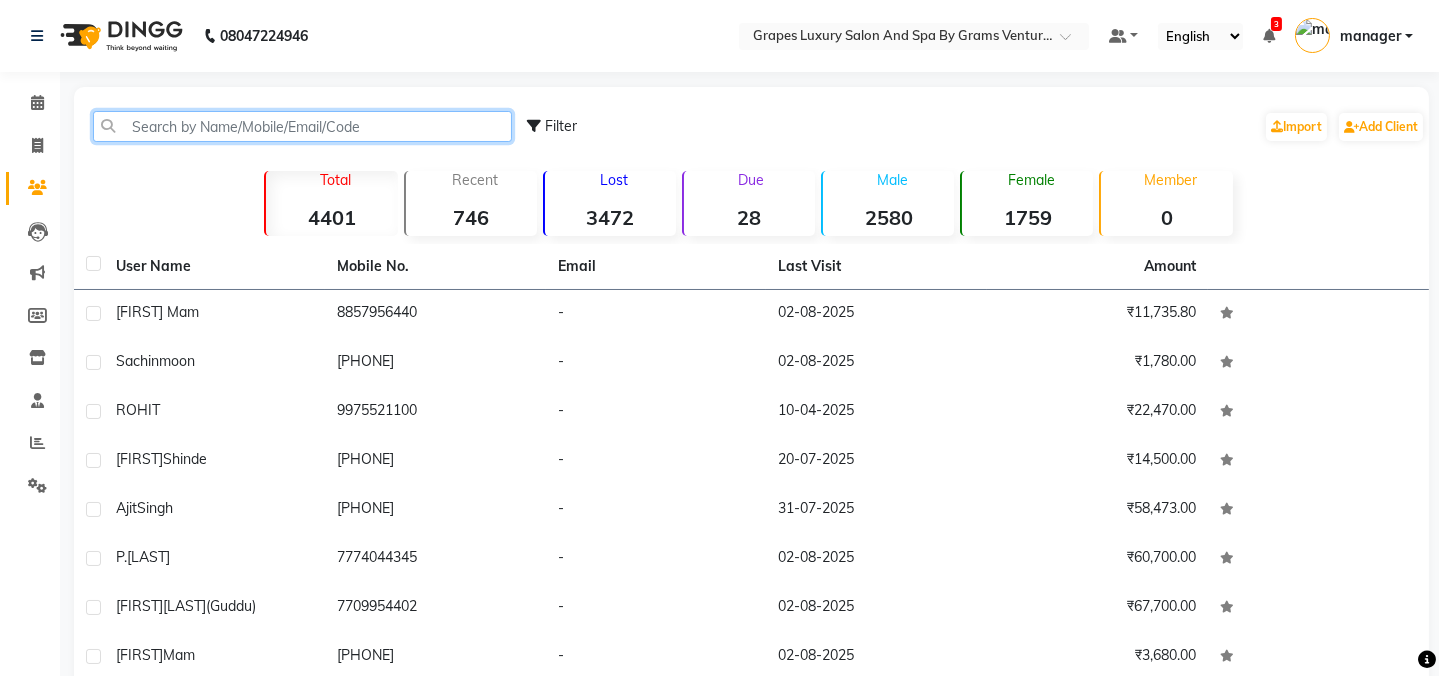 click 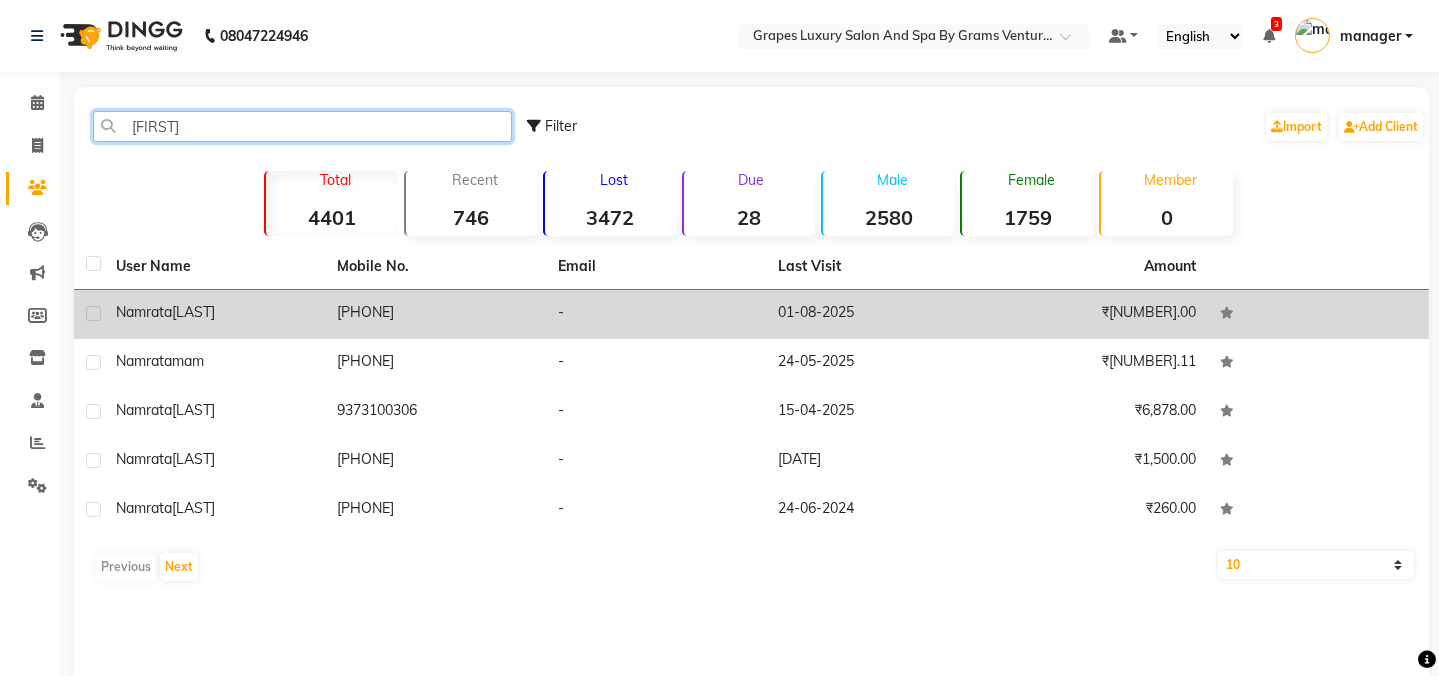 type on "[FIRST]" 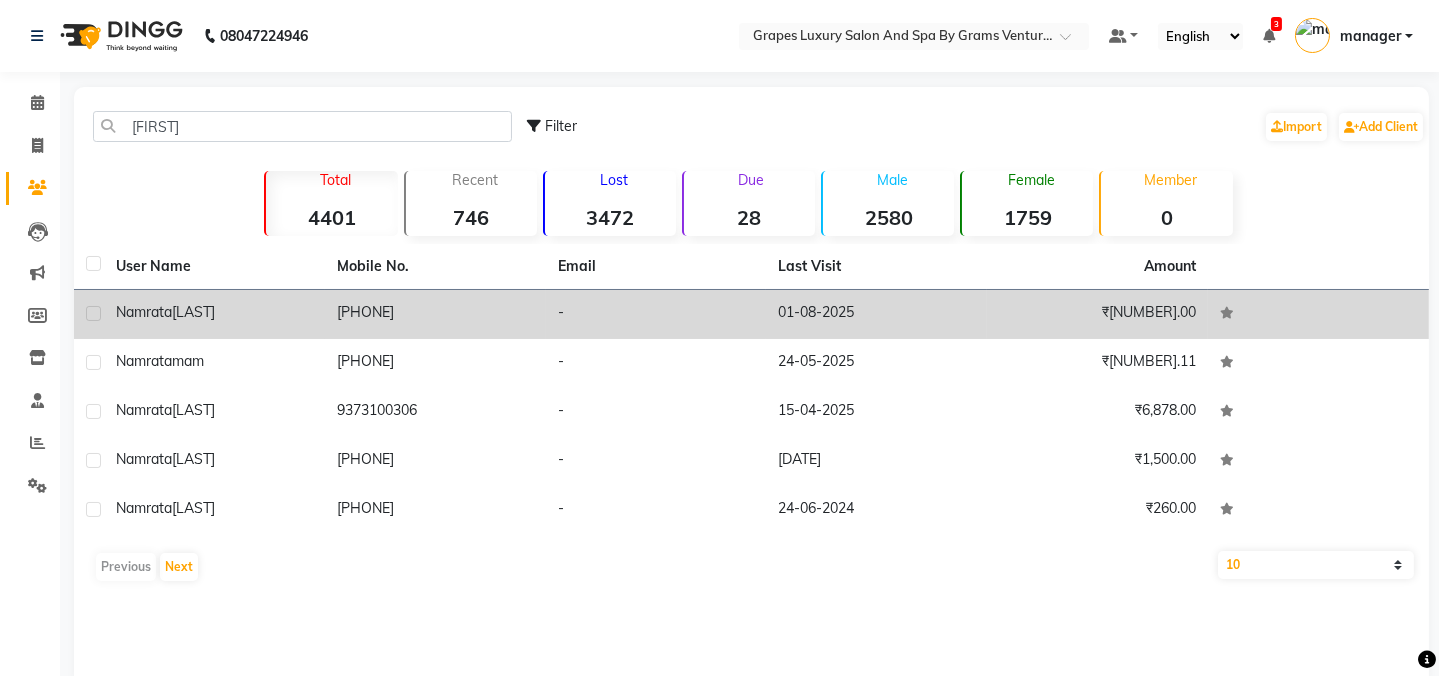 click on "namrata" 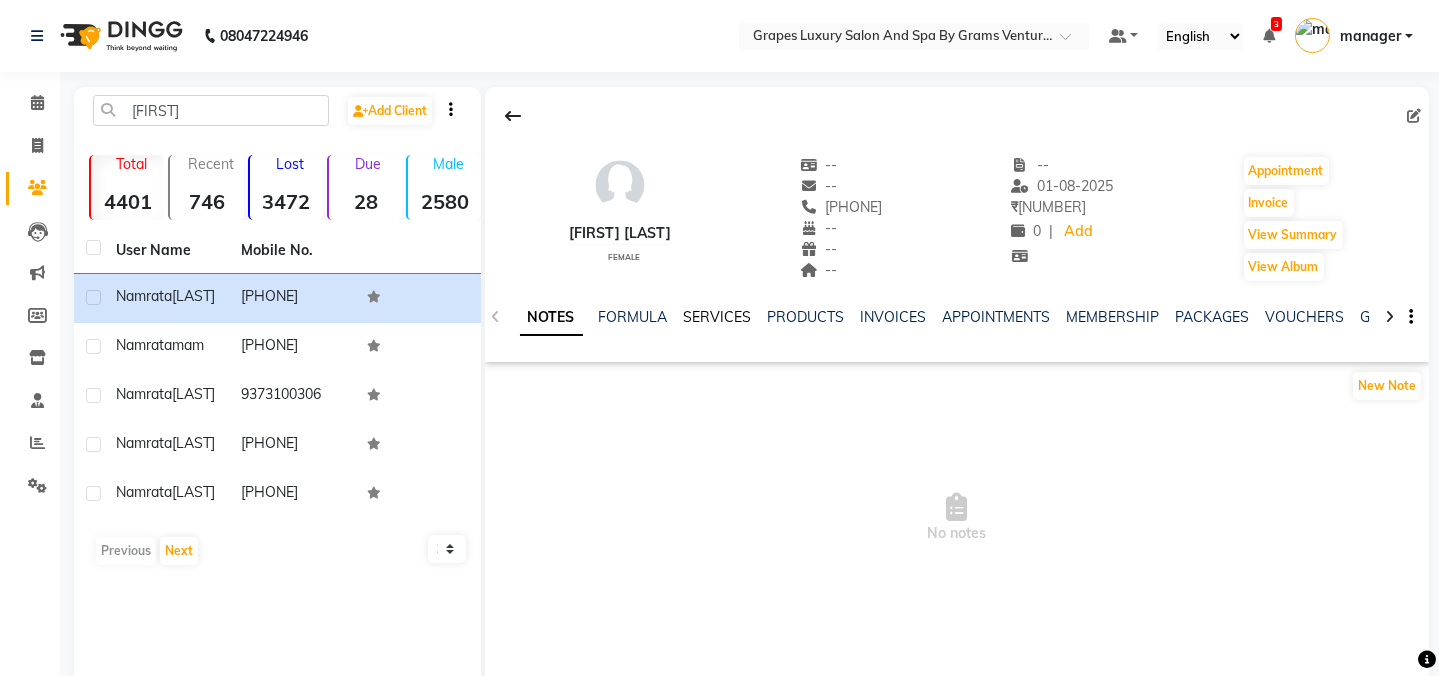 click on "SERVICES" 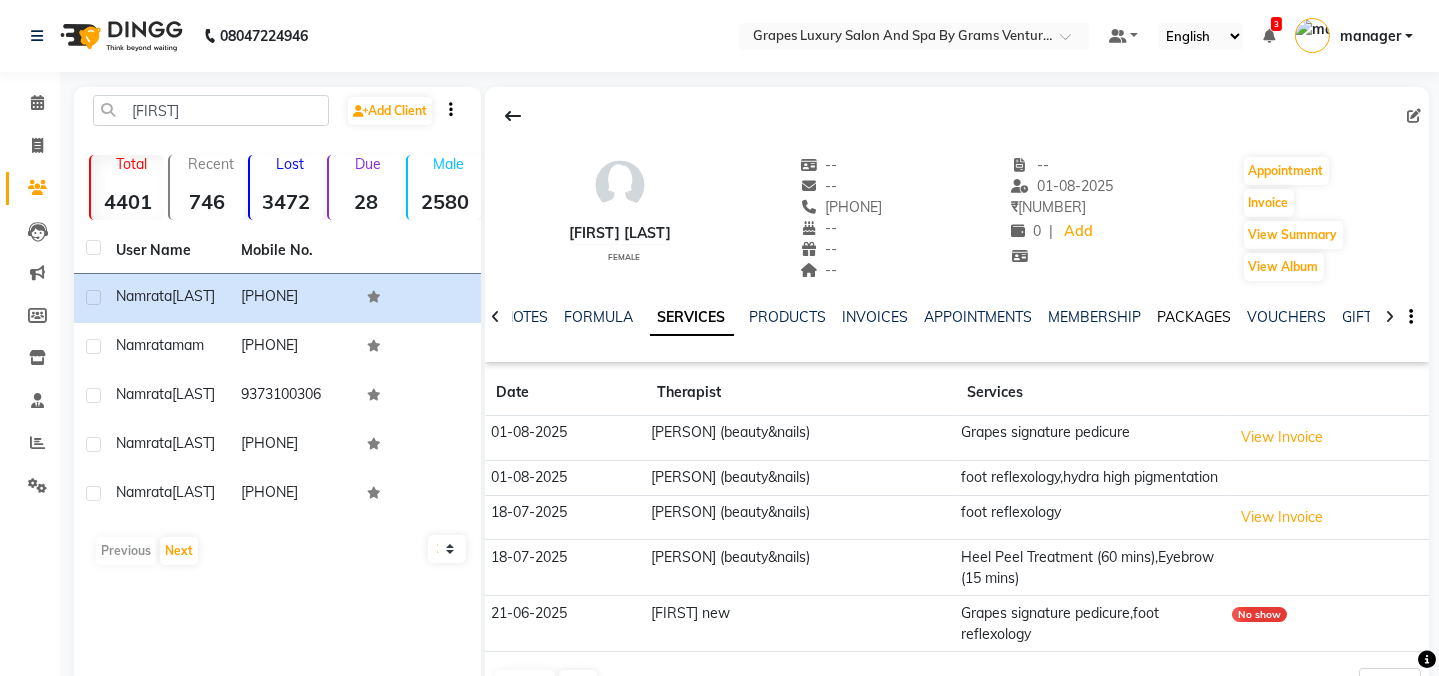 click on "PACKAGES" 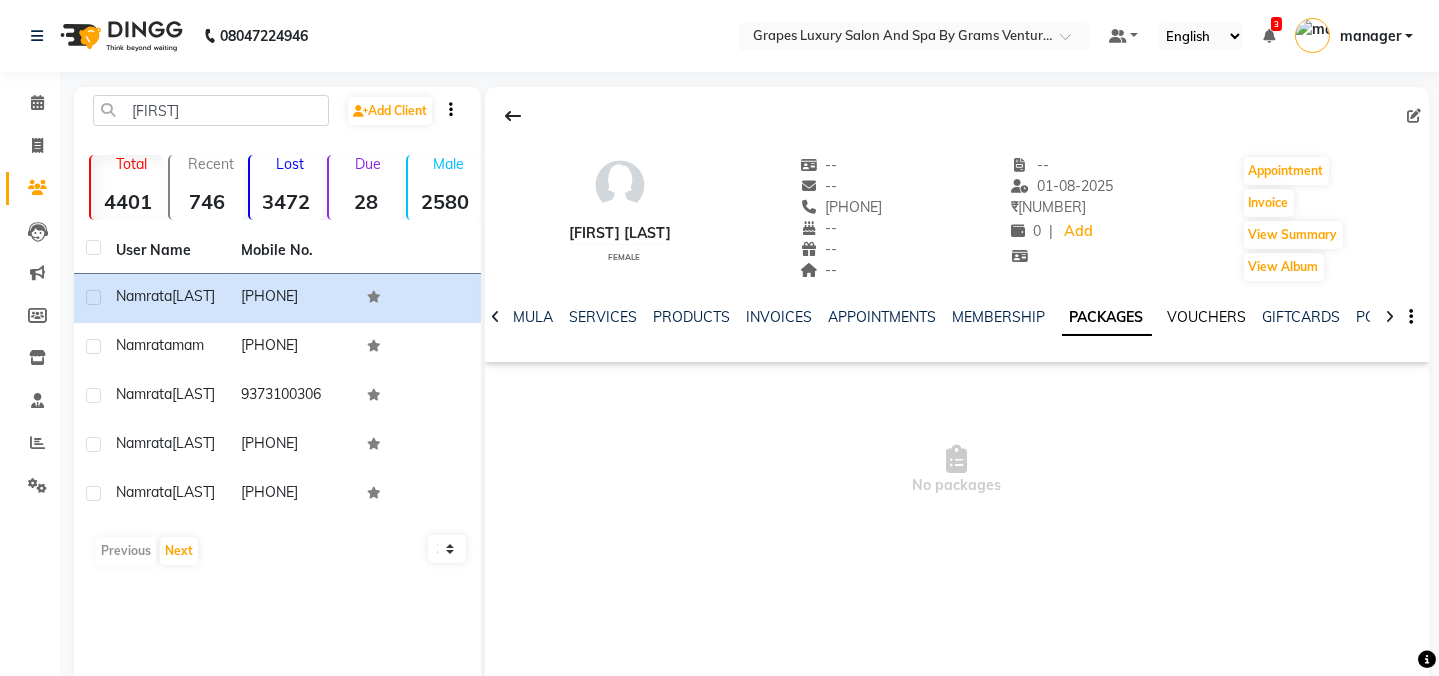 click on "VOUCHERS" 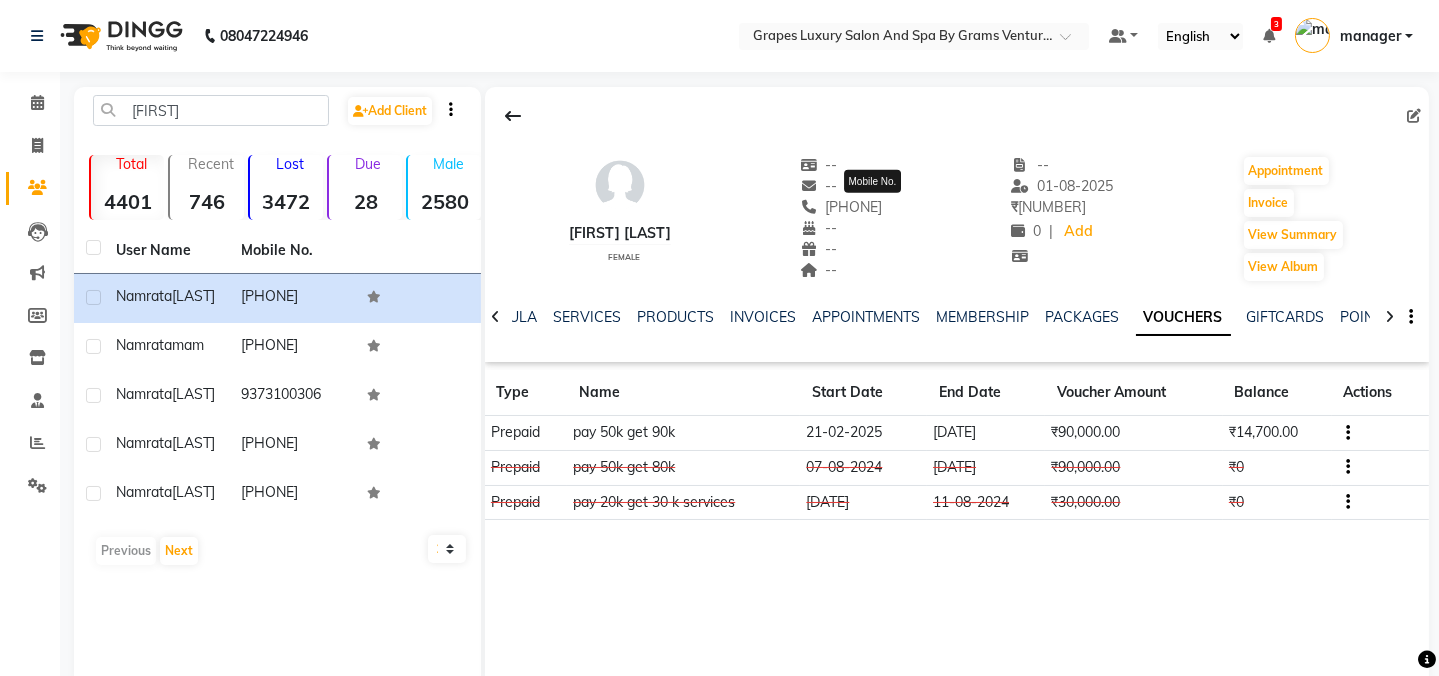 drag, startPoint x: 930, startPoint y: 201, endPoint x: 845, endPoint y: 213, distance: 85.84288 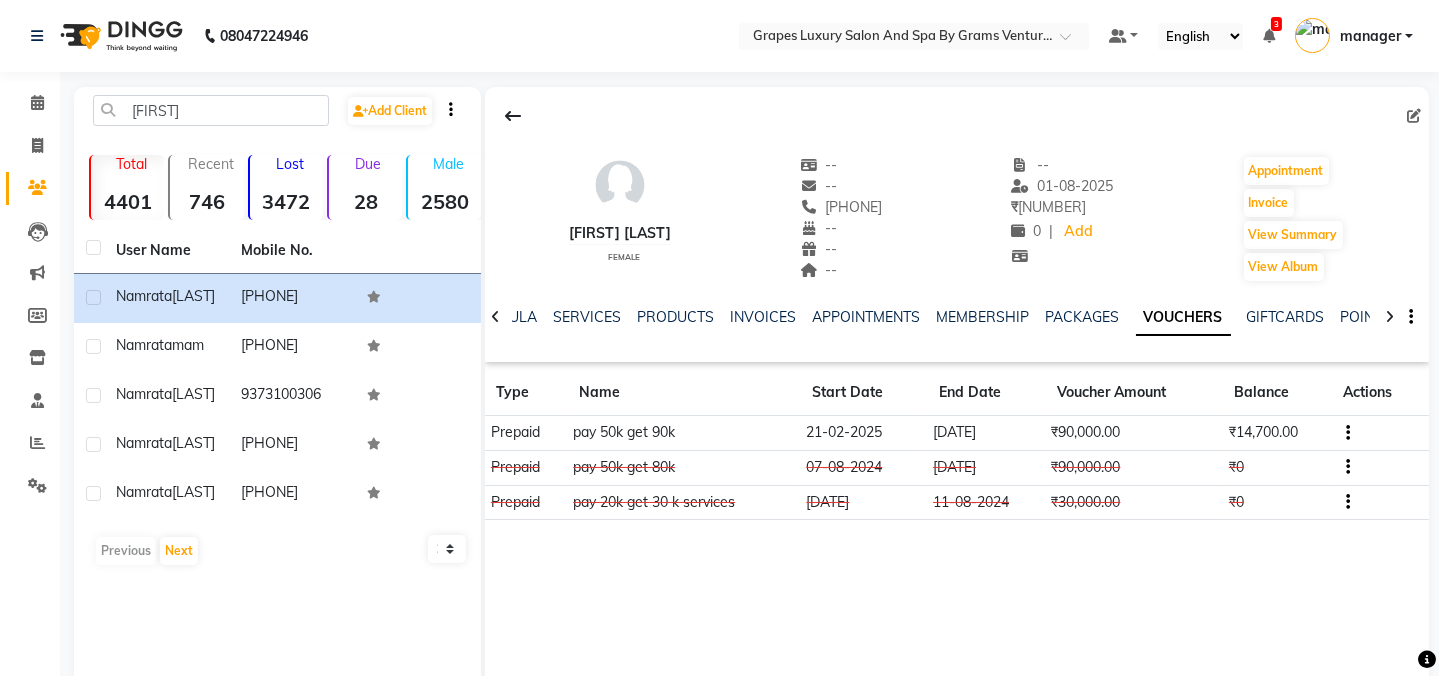 copy on "[NUMBER]" 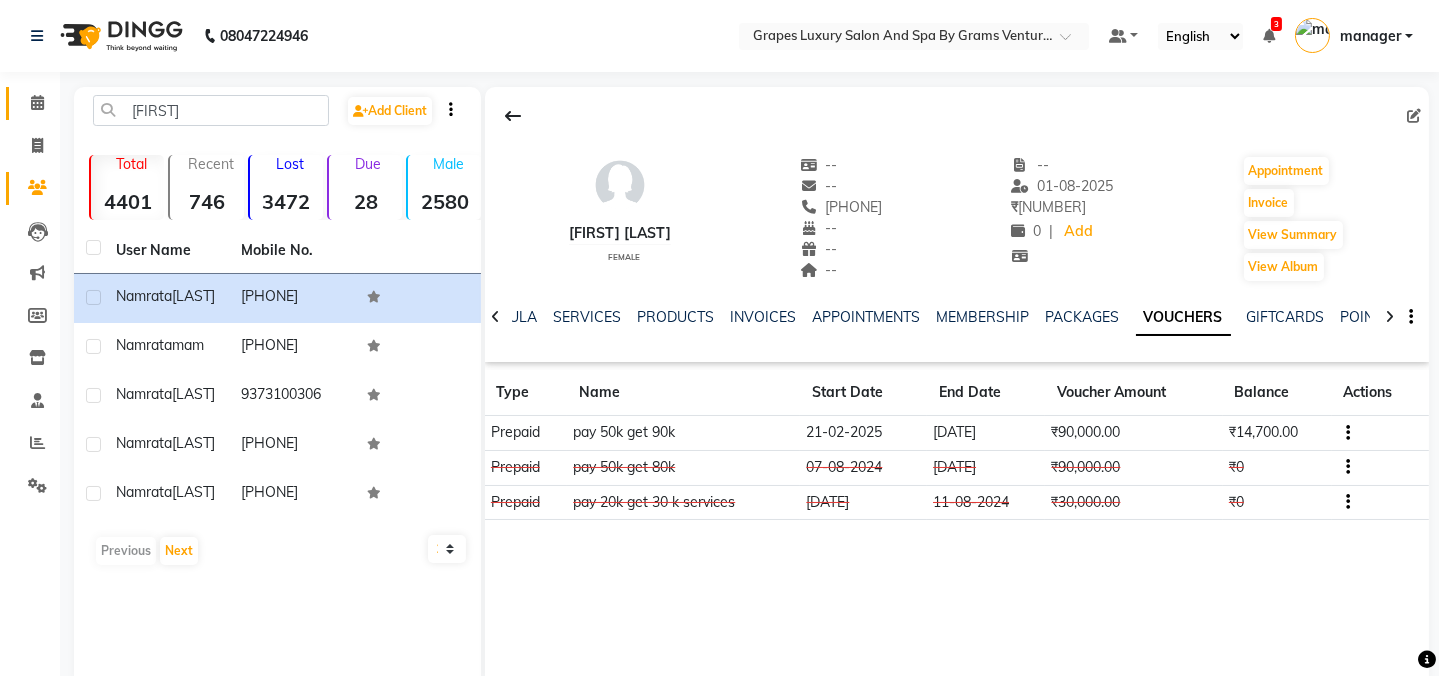 click 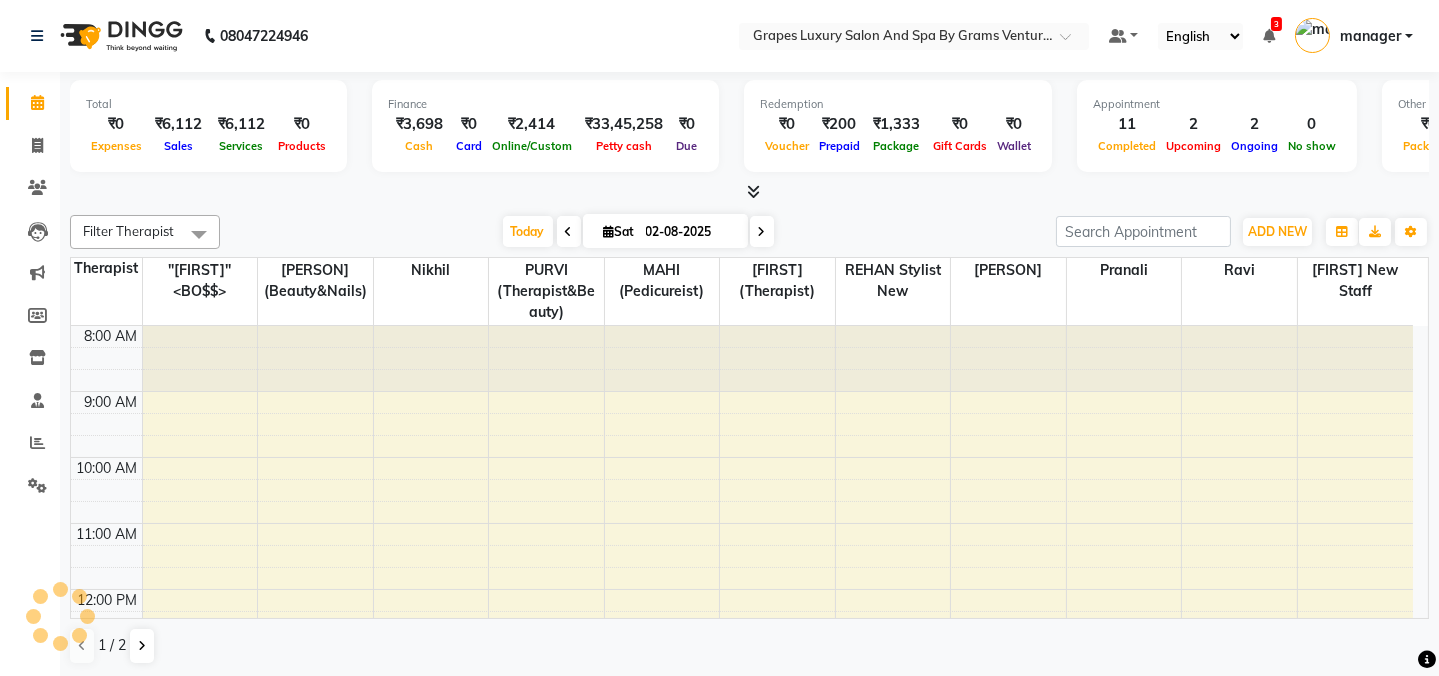 scroll, scrollTop: 0, scrollLeft: 0, axis: both 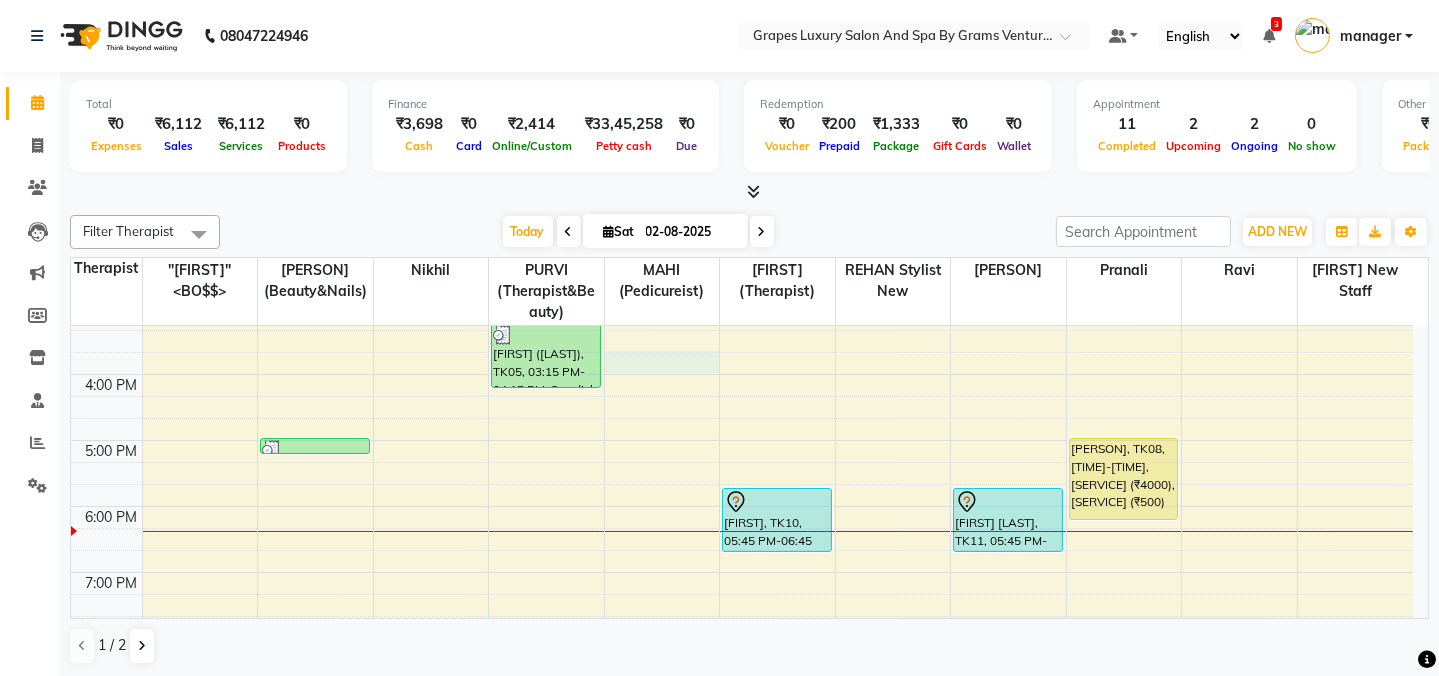 select on "50068" 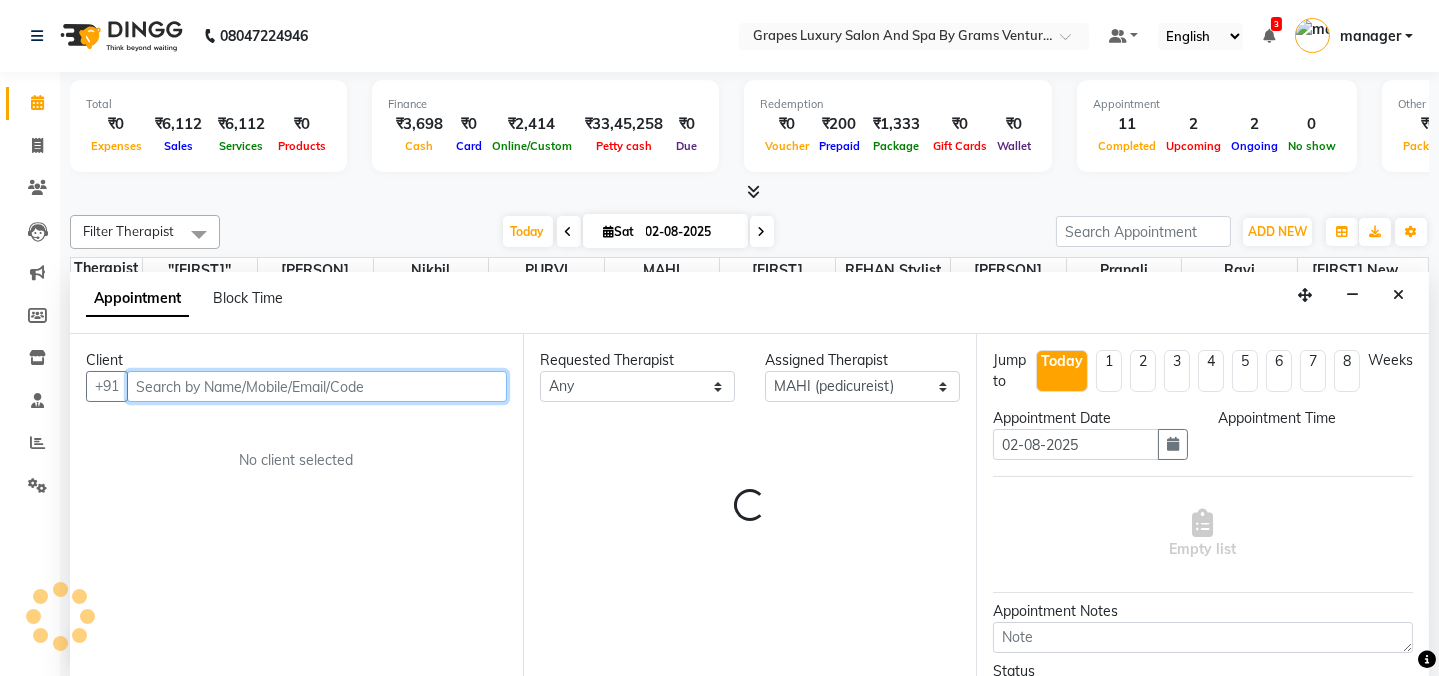 select on "945" 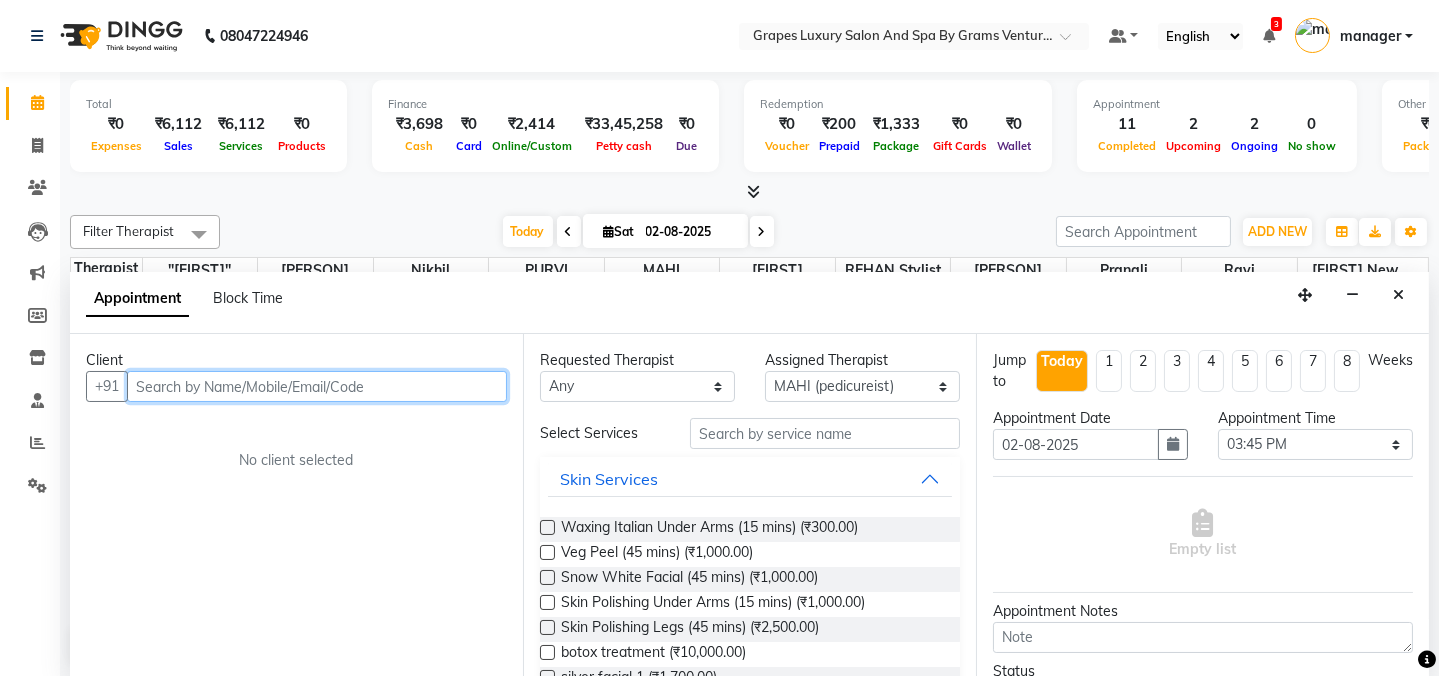 scroll, scrollTop: 0, scrollLeft: 0, axis: both 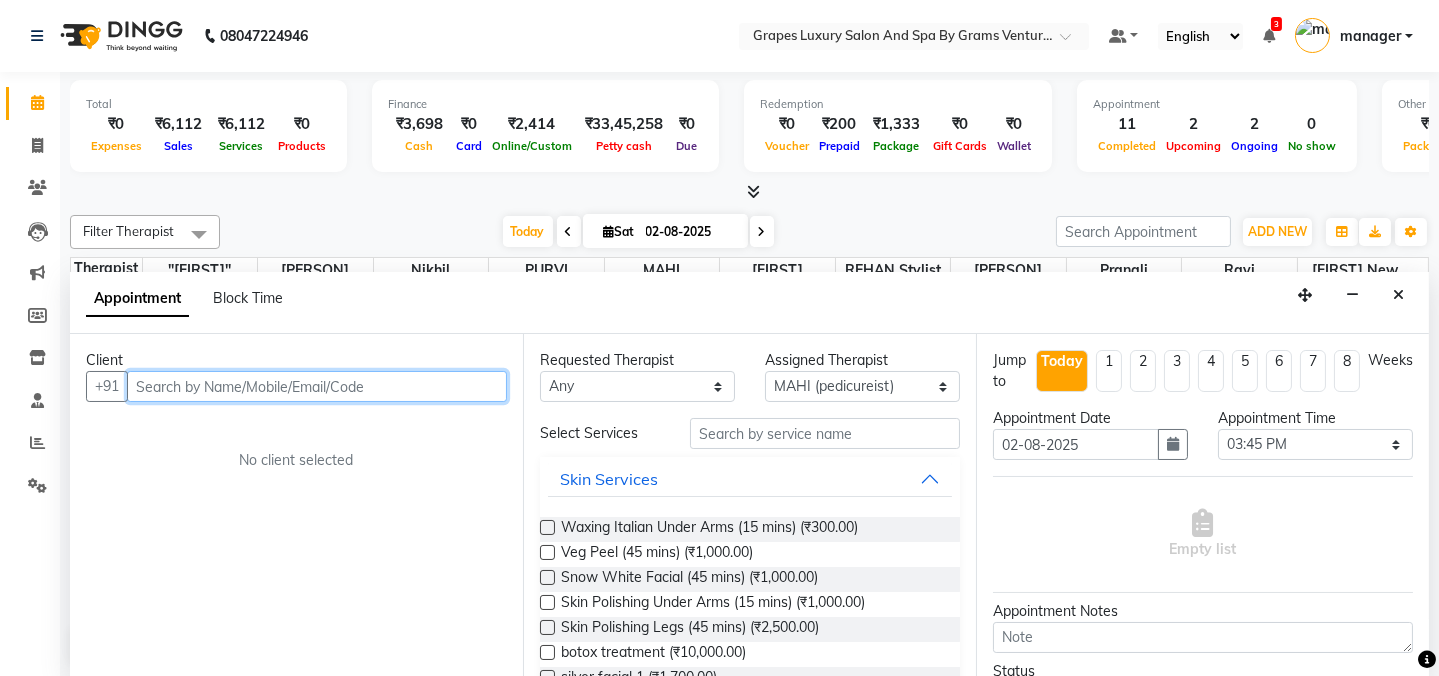 drag, startPoint x: 664, startPoint y: 359, endPoint x: 255, endPoint y: 385, distance: 409.82556 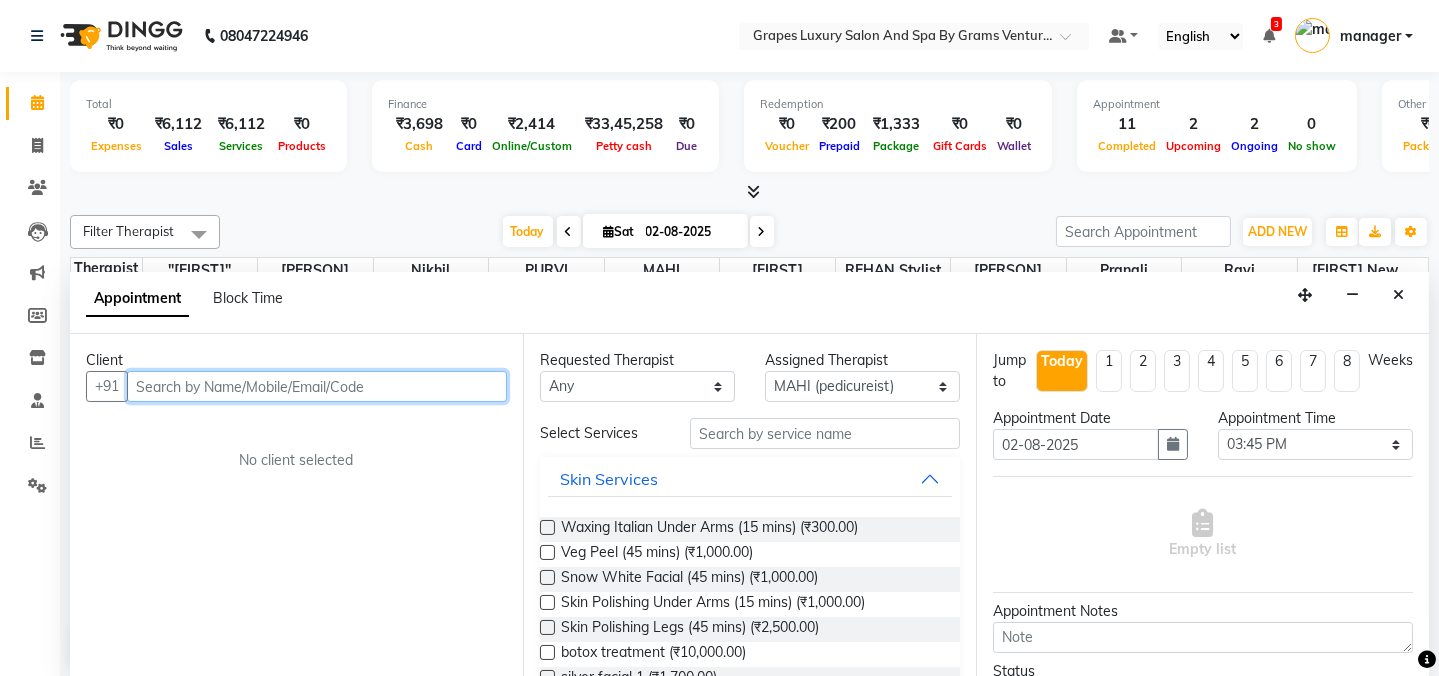 paste on "[NUMBER]" 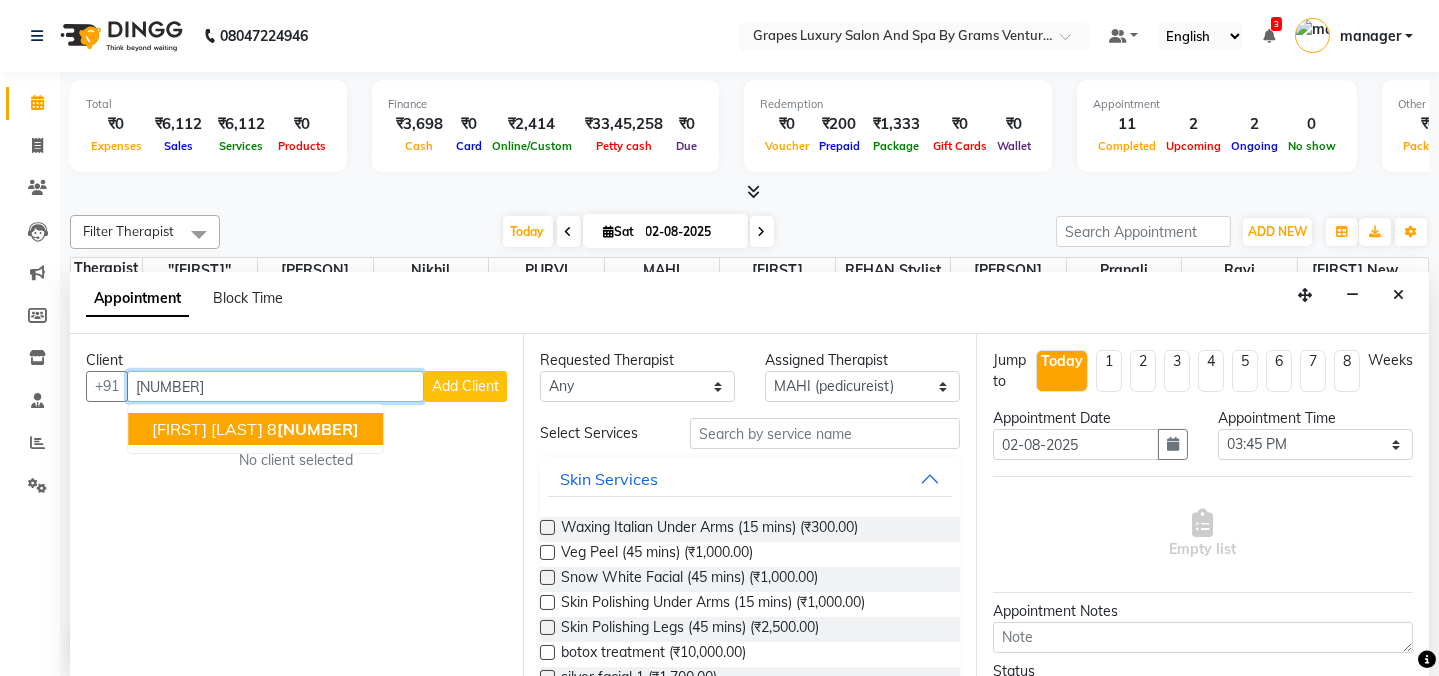 click on "[FIRST] [LAST]" at bounding box center (207, 429) 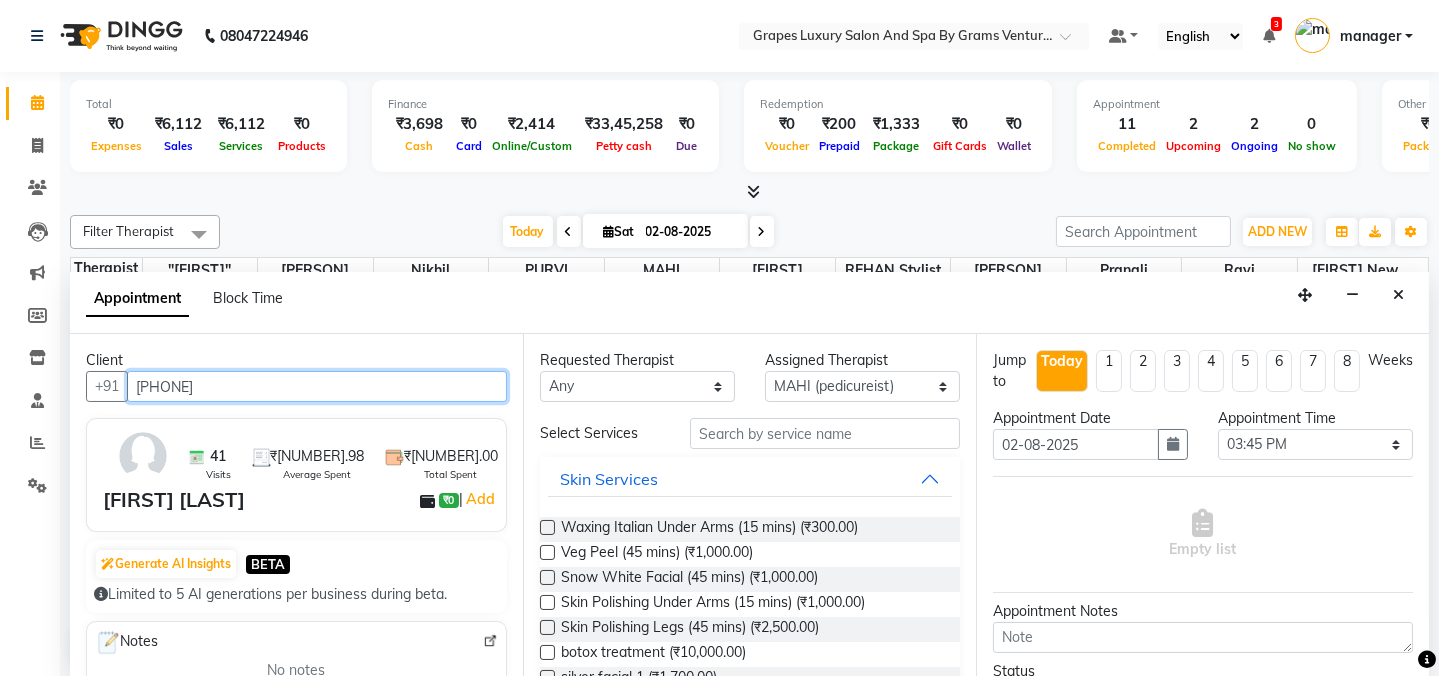 type on "[PHONE]" 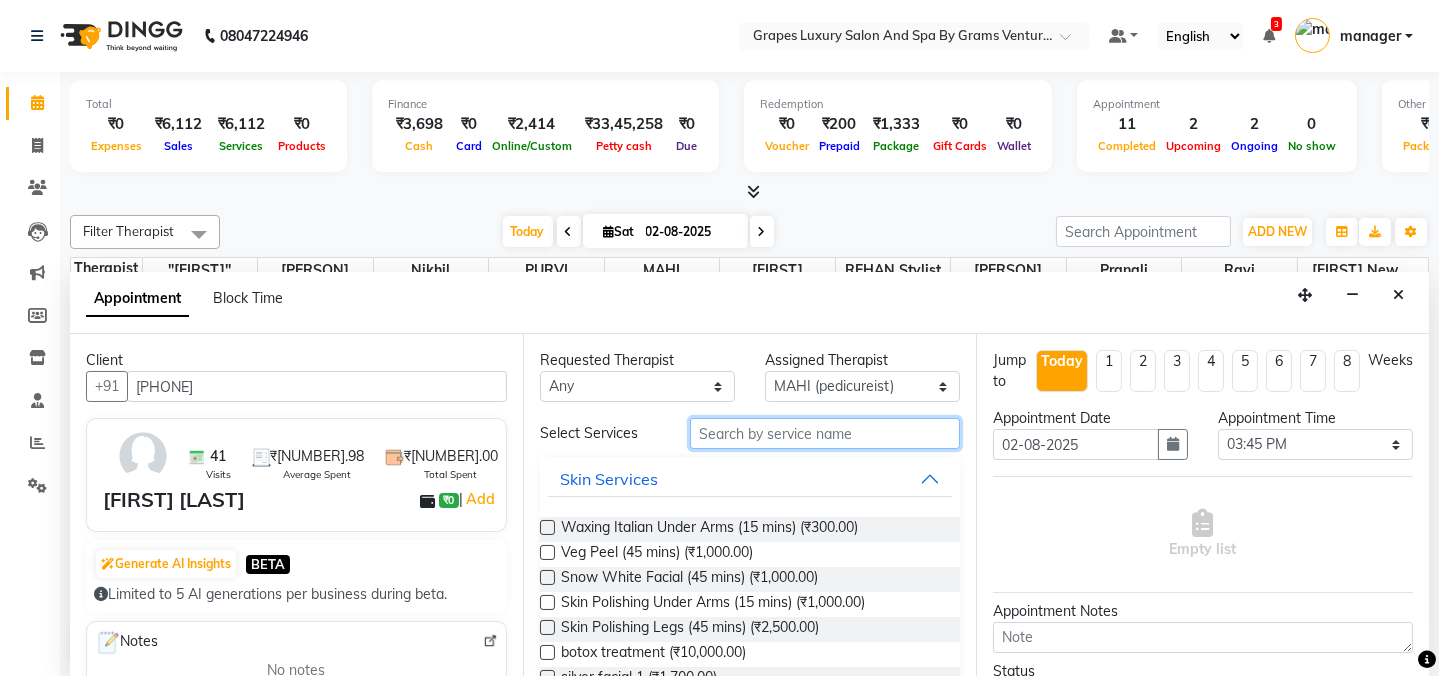 click at bounding box center (825, 433) 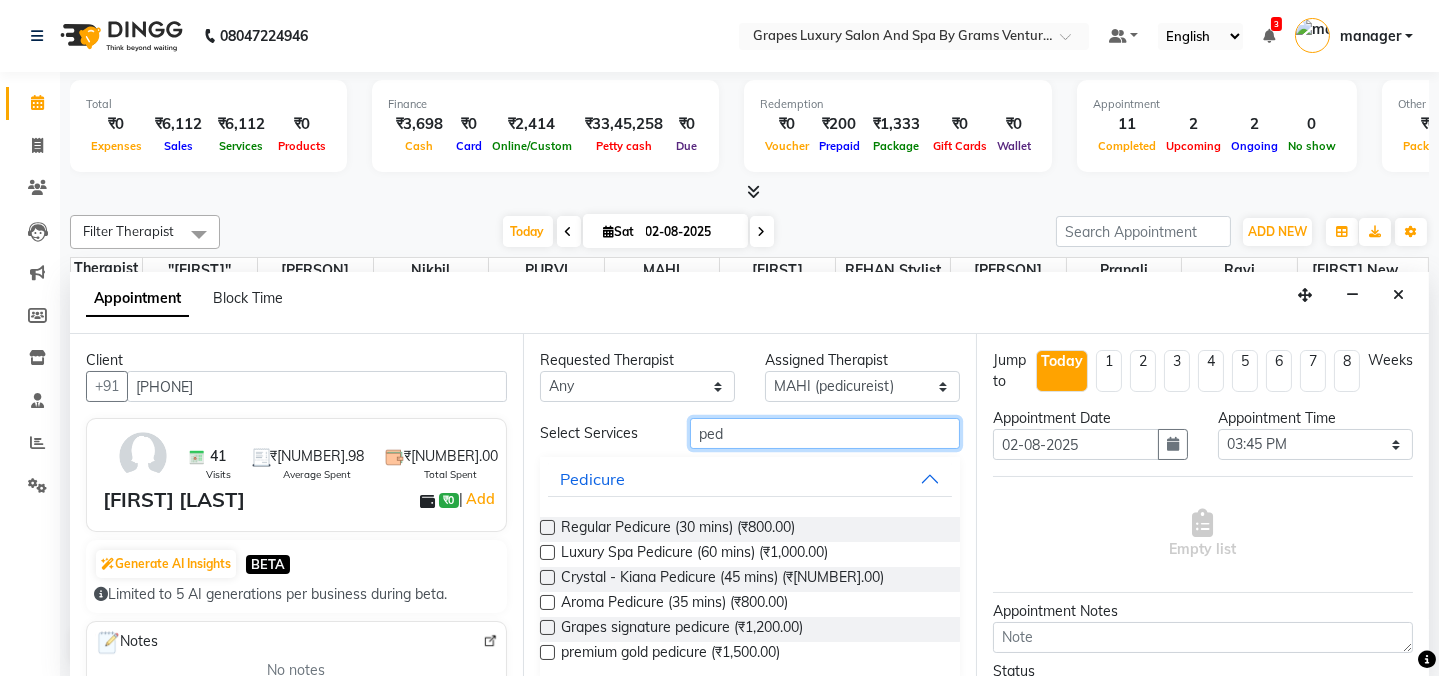 type on "ped" 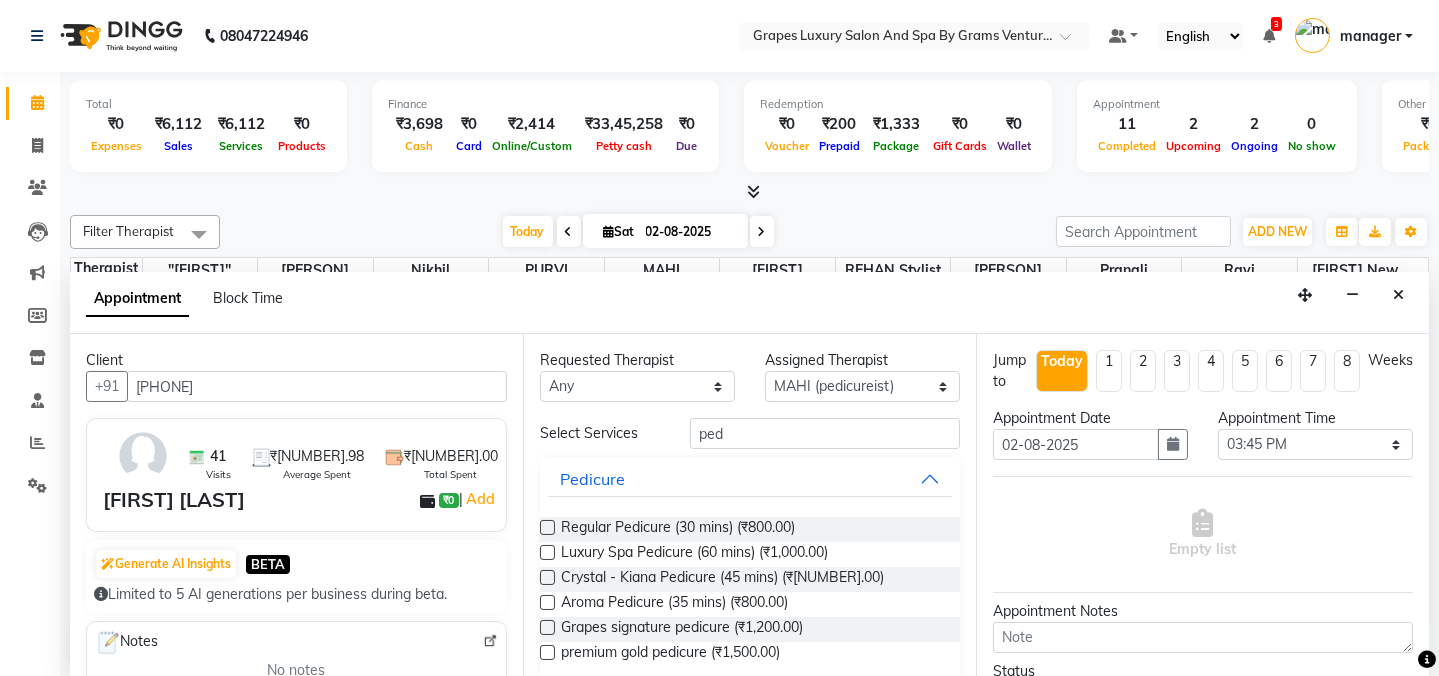 click at bounding box center [547, 627] 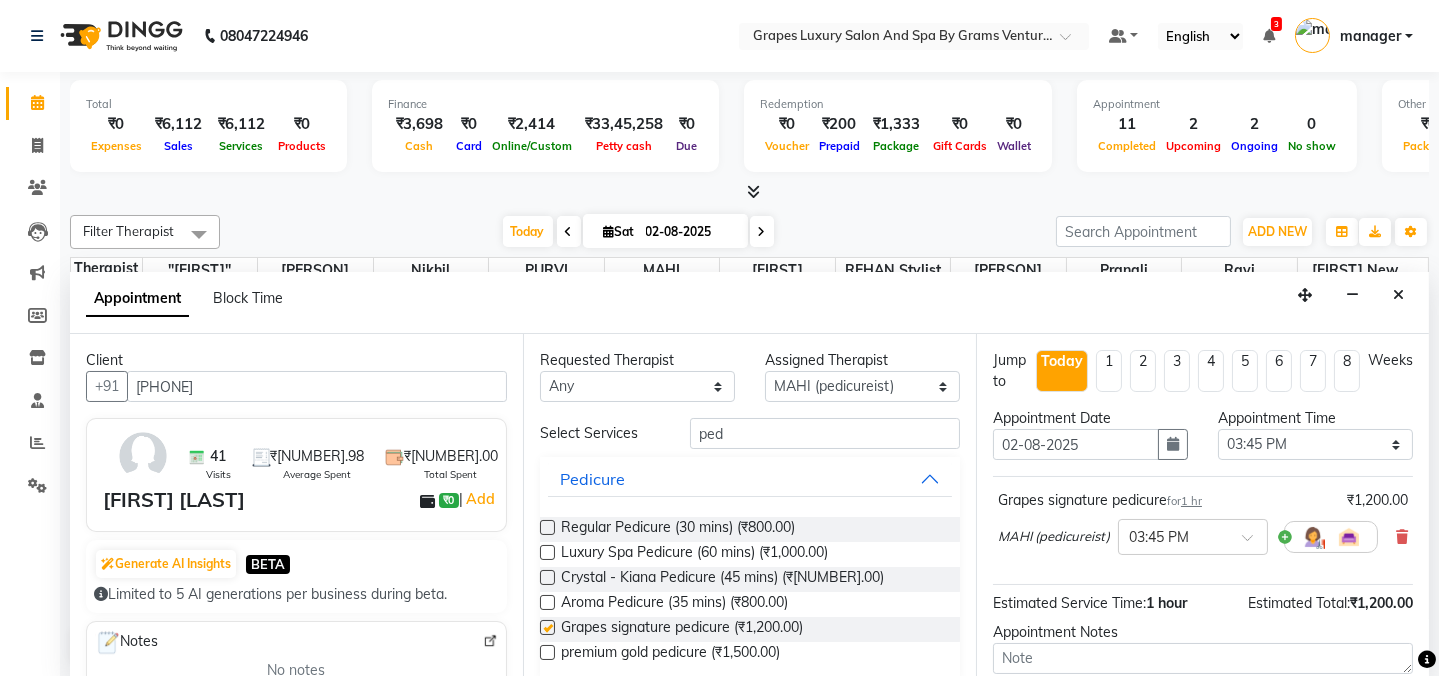 checkbox on "false" 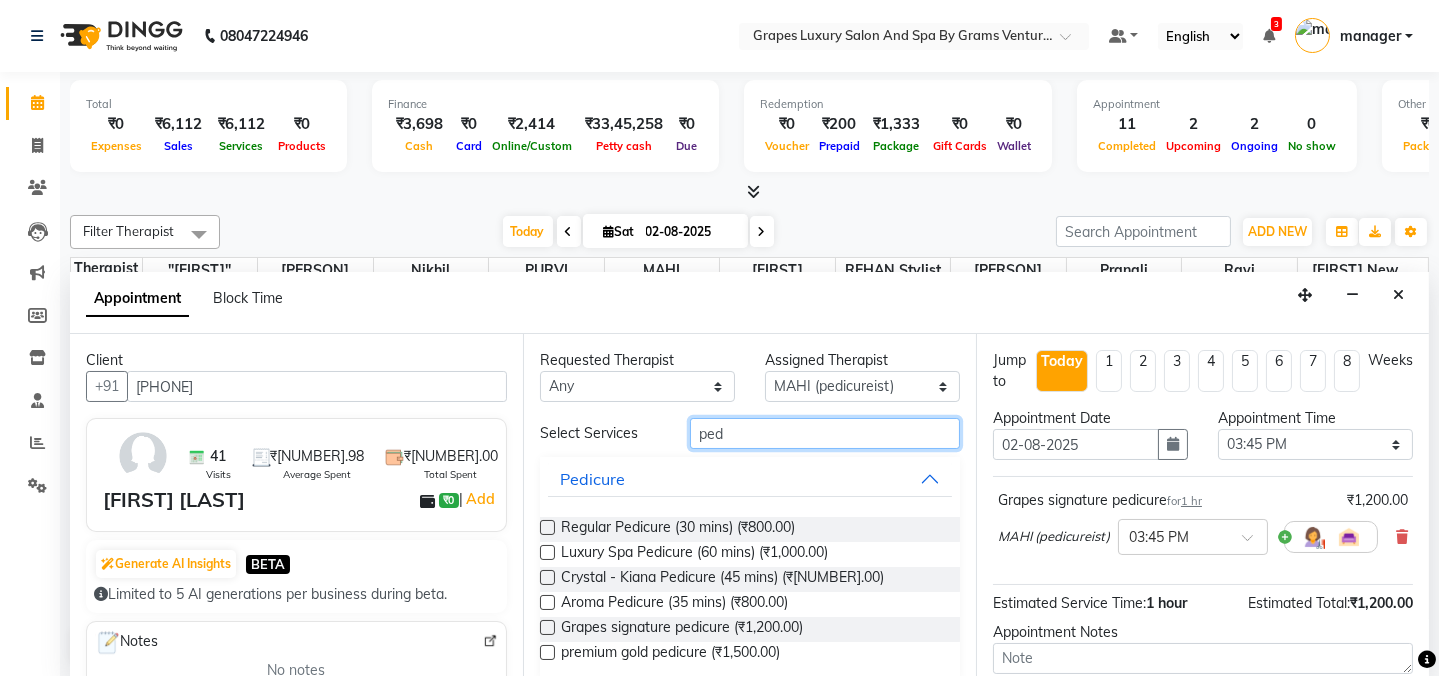 click on "ped" at bounding box center [825, 433] 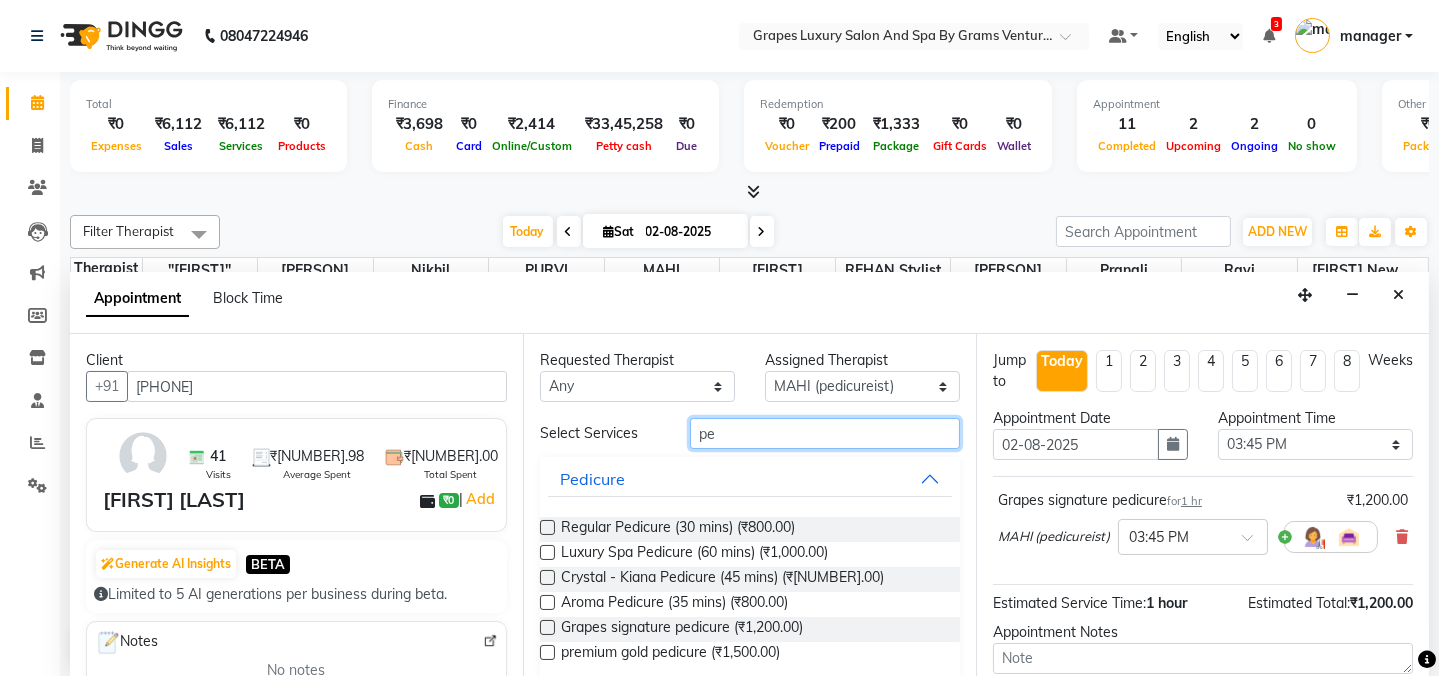type on "p" 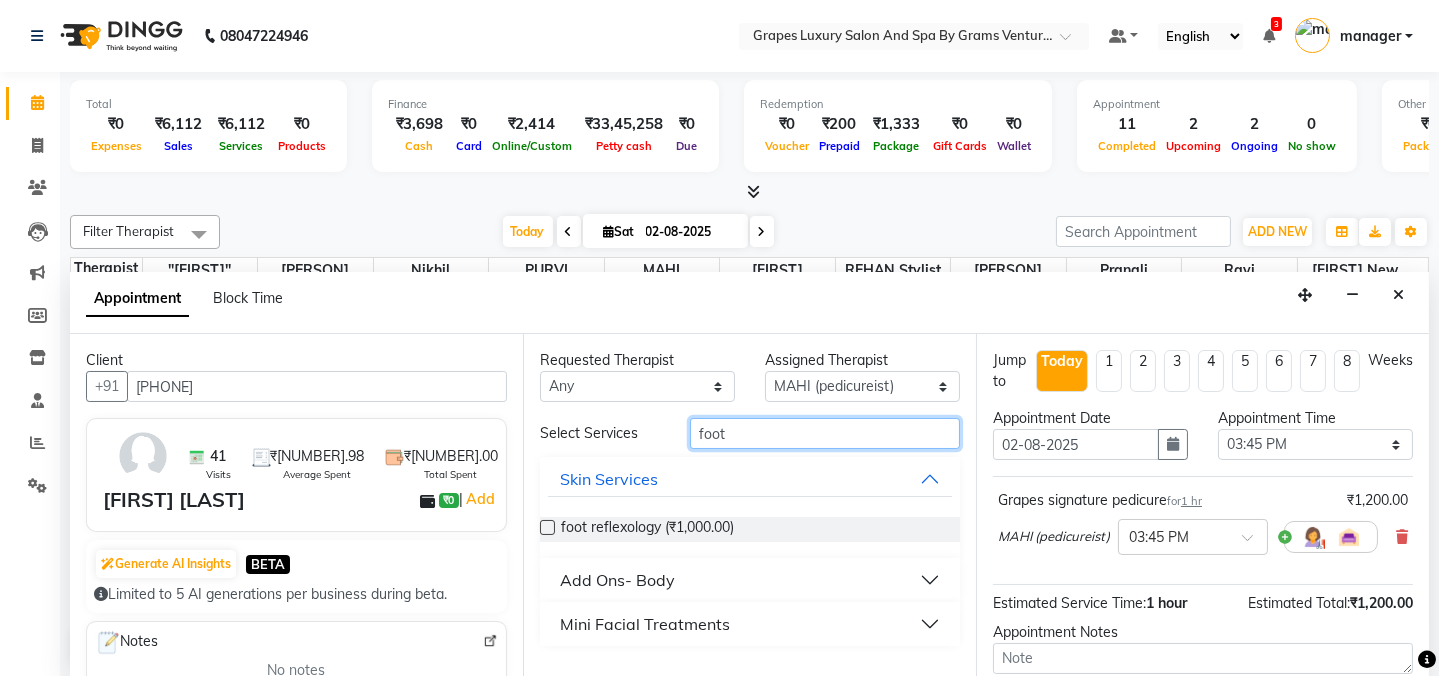 type on "foot" 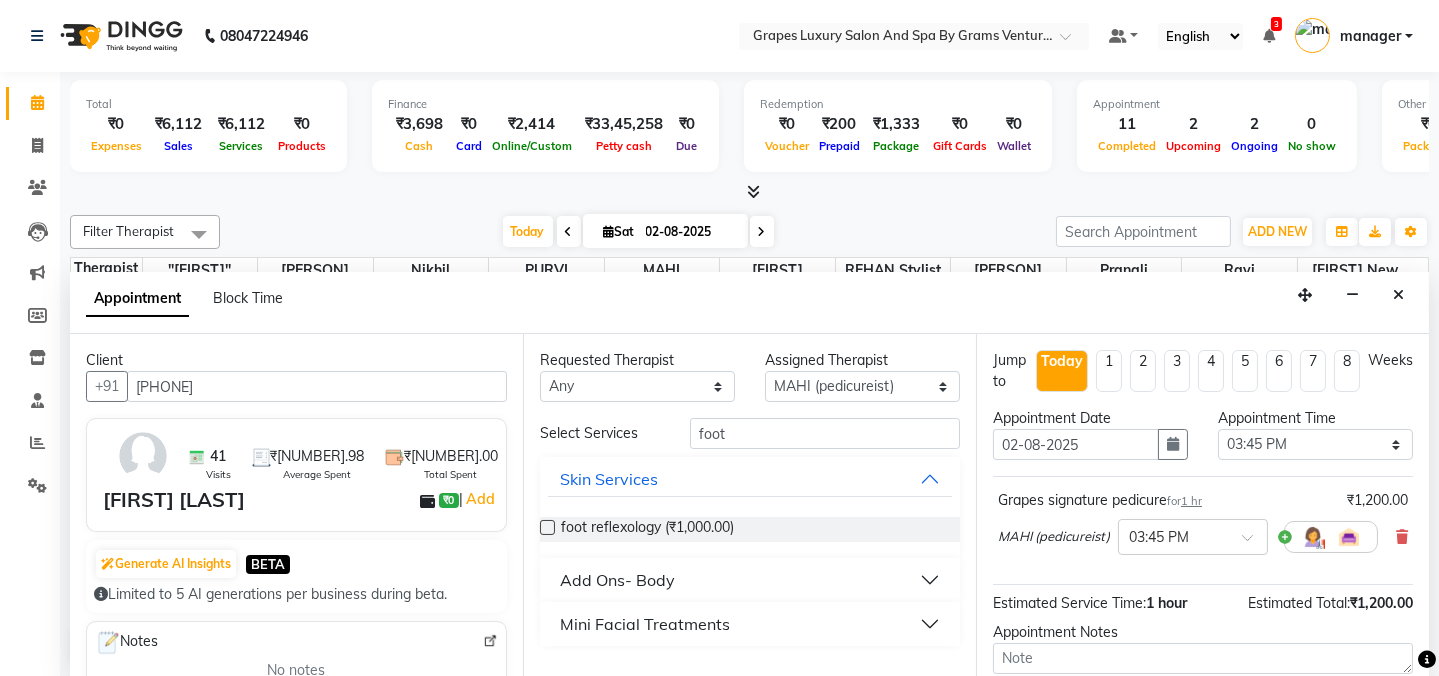 click at bounding box center (547, 527) 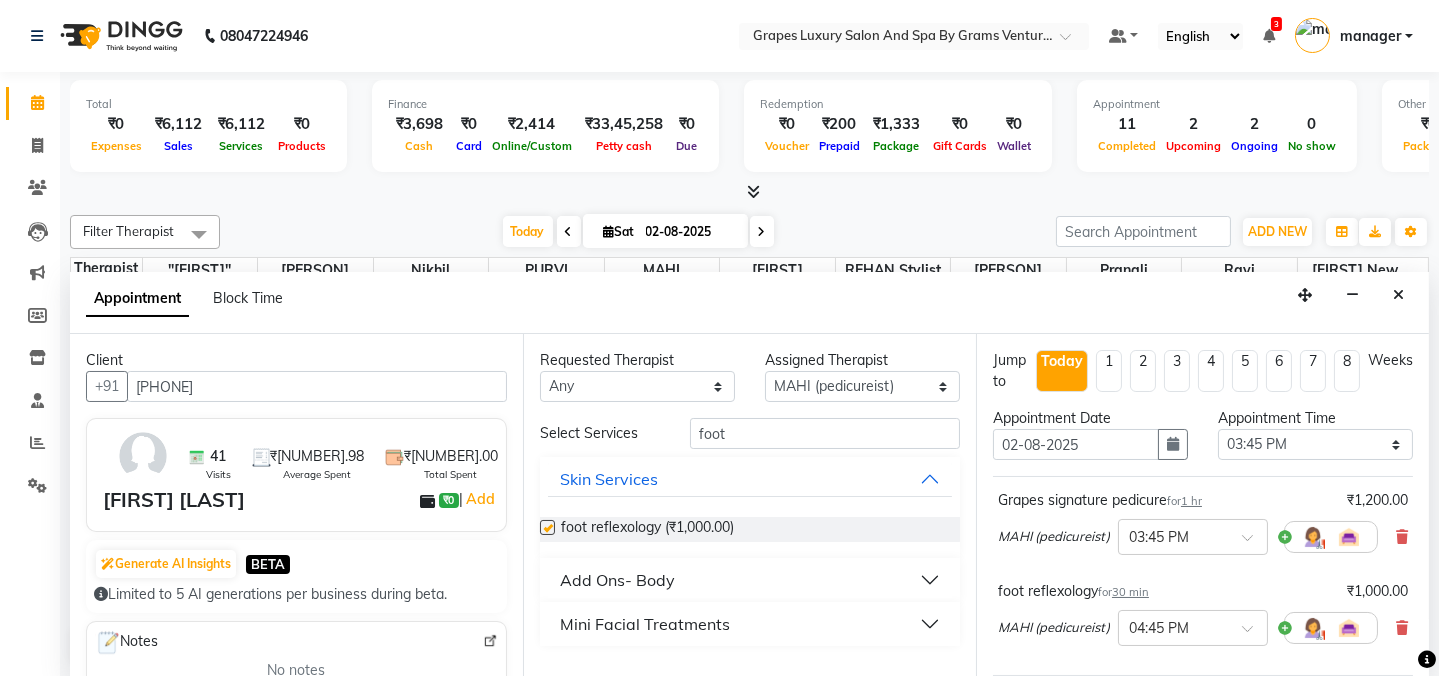 checkbox on "false" 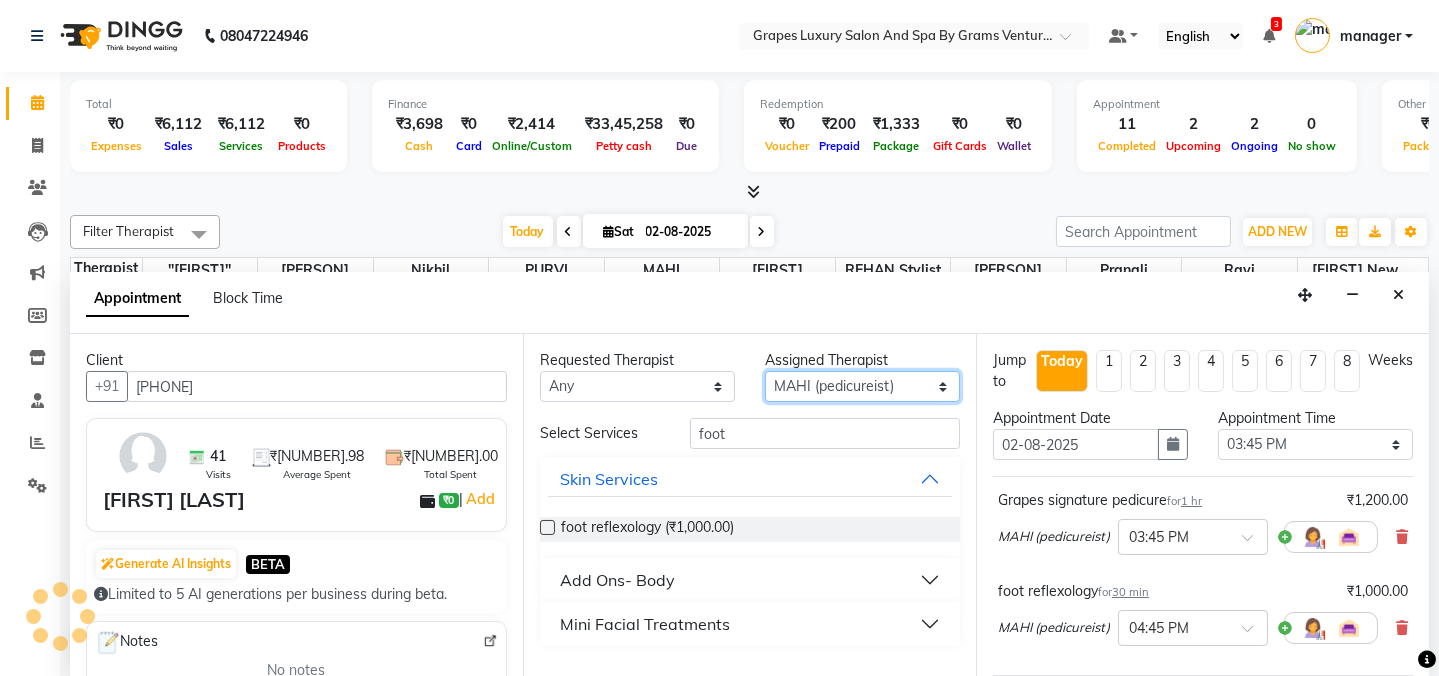 click on "Select Select All [ASMITA] (beauty&nails) faizaan "GUNJAN''   <BO$$> [Jiya] new staff [MAHI](pedicureist) [nikhil] [Pooja] (Therapist) [pranali] [PURVI] (therapist&Beauty) [ravi] [REHAN]  stylist new [SAWAN] (hair dresser) [sejal] new [sumit] student  [viswas] [LAST]" at bounding box center [862, 386] 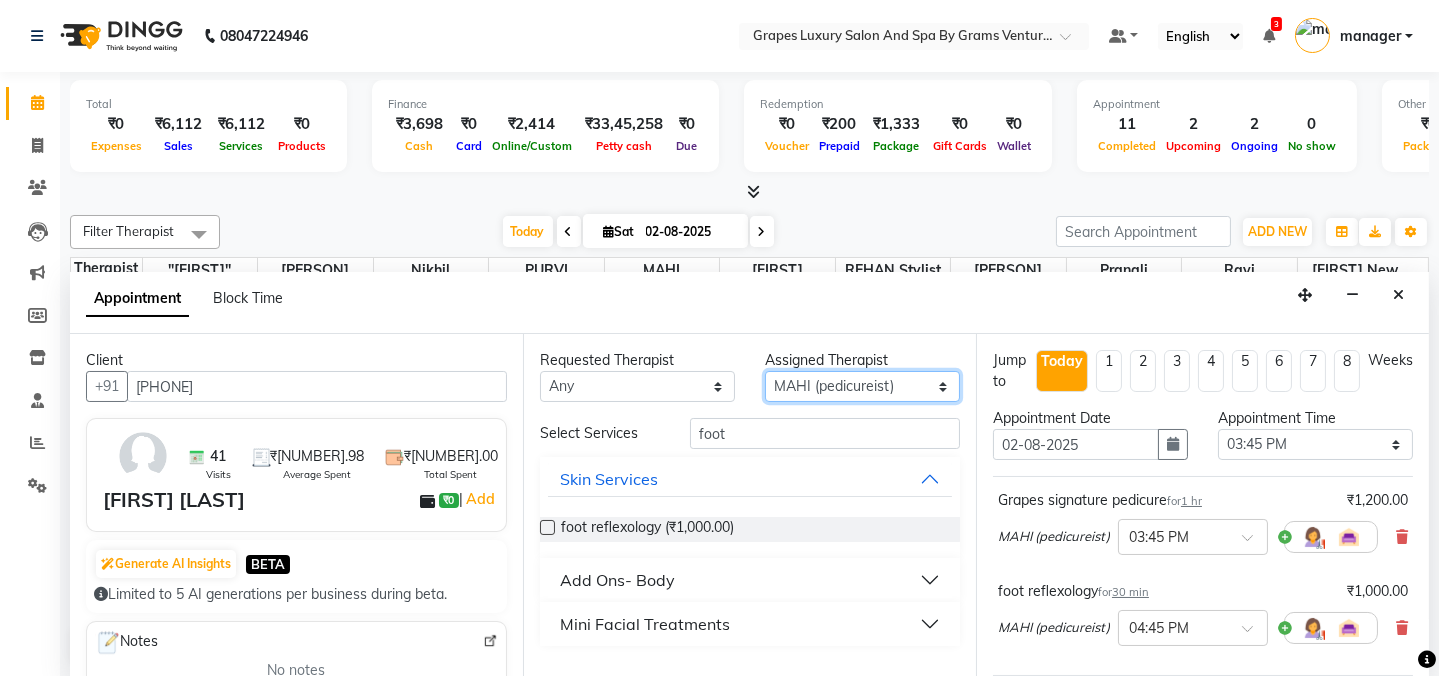 select on "78335" 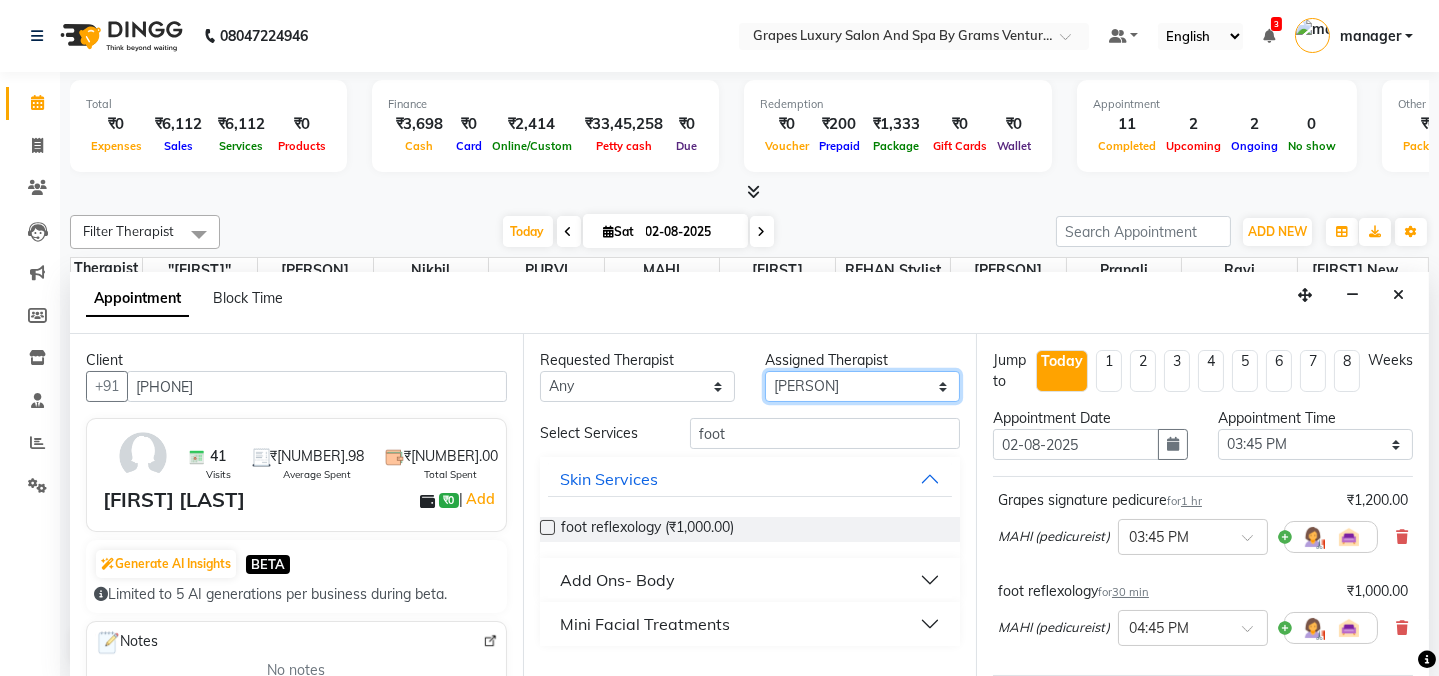 click on "Select Select All [ASMITA] (beauty&nails) faizaan "GUNJAN''   <BO$$> [Jiya] new staff [MAHI](pedicureist) [nikhil] [Pooja] (Therapist) [pranali] [PURVI] (therapist&Beauty) [ravi] [REHAN]  stylist new [SAWAN] (hair dresser) [sejal] new [sumit] student  [viswas] [LAST]" at bounding box center (862, 386) 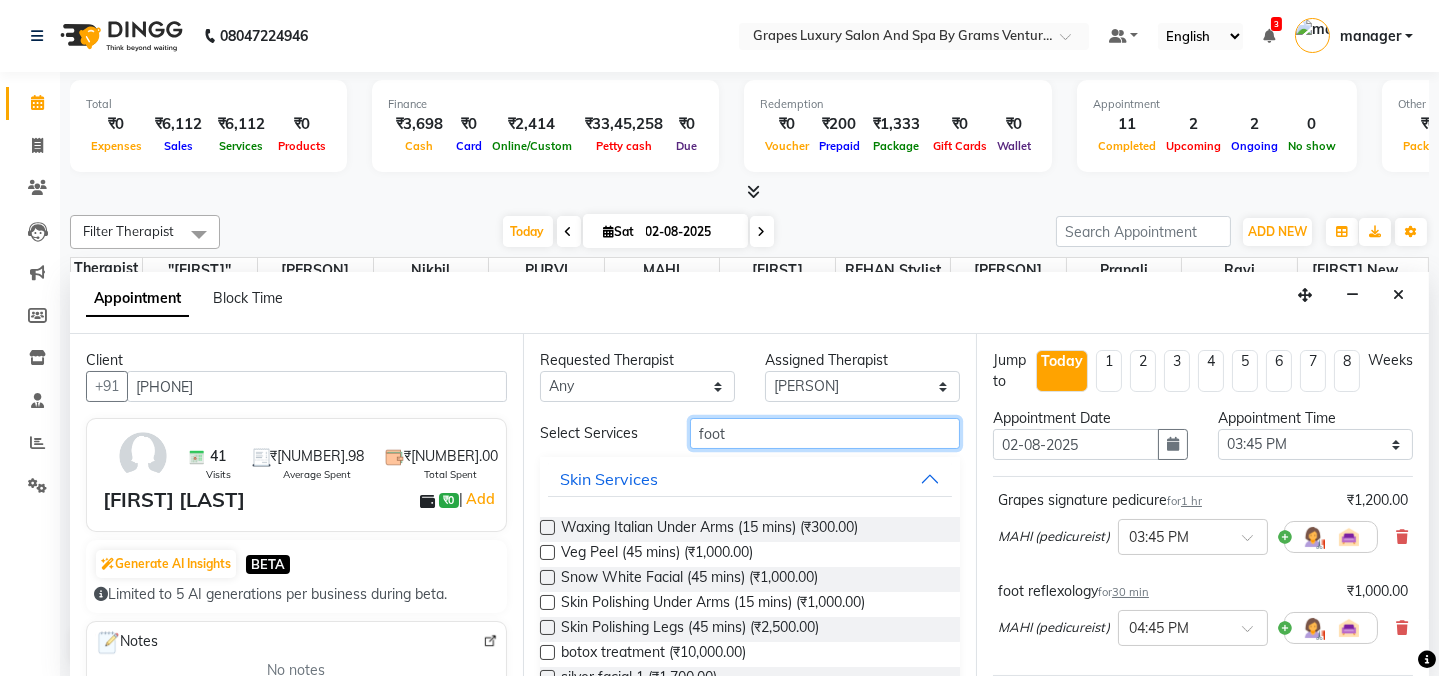 click on "foot" at bounding box center [825, 433] 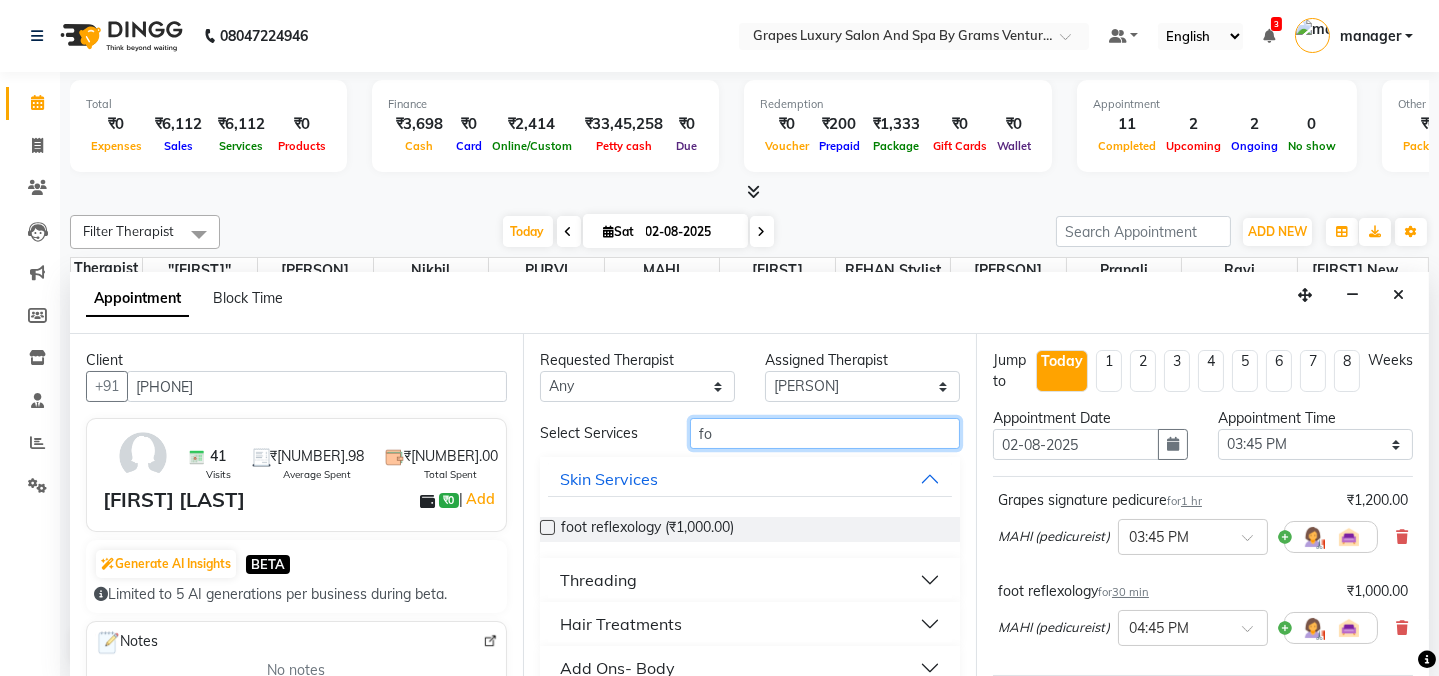 type on "f" 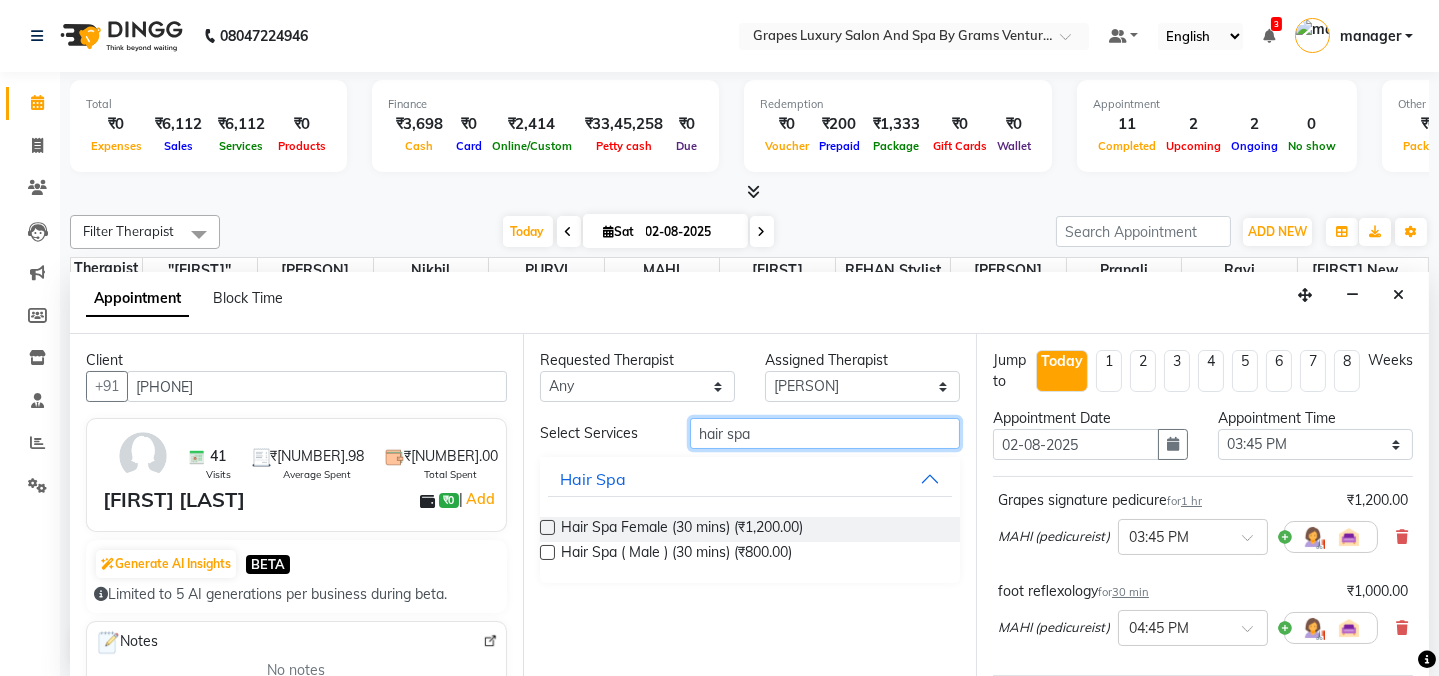 type on "hair spa" 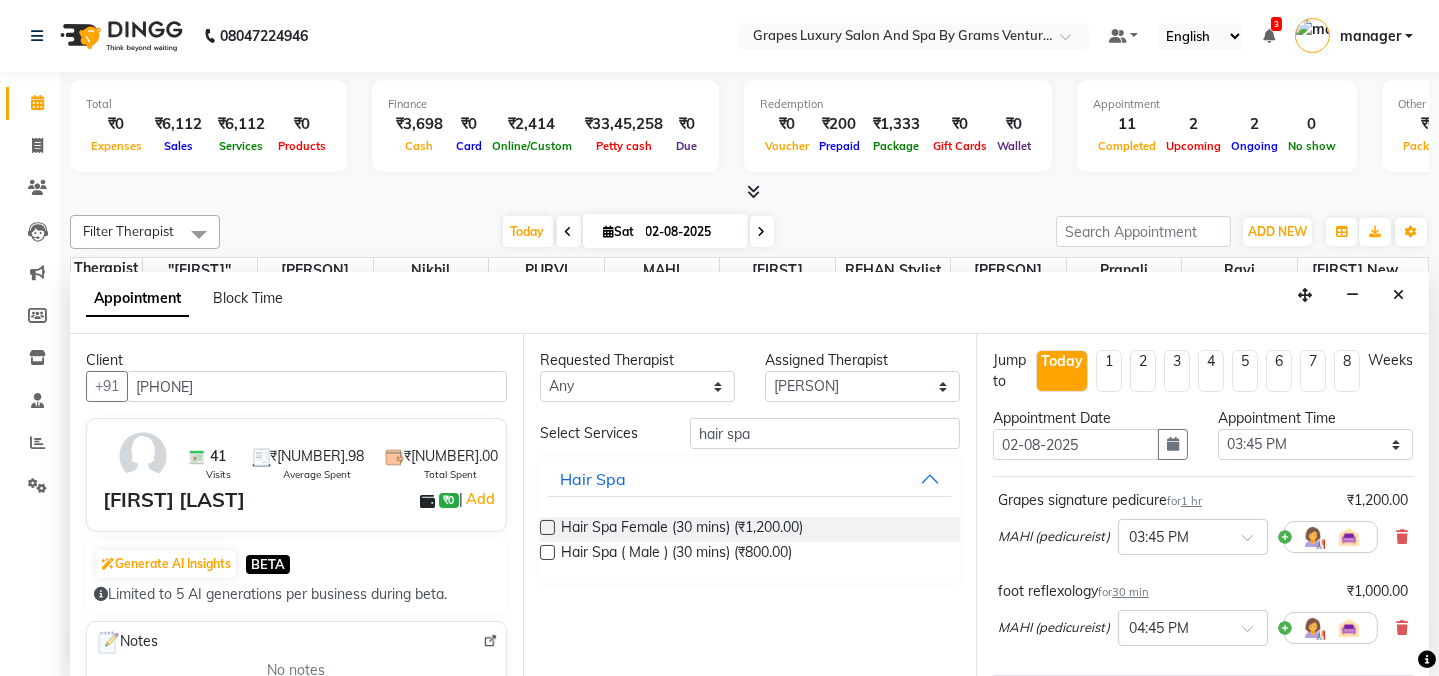 click at bounding box center [547, 552] 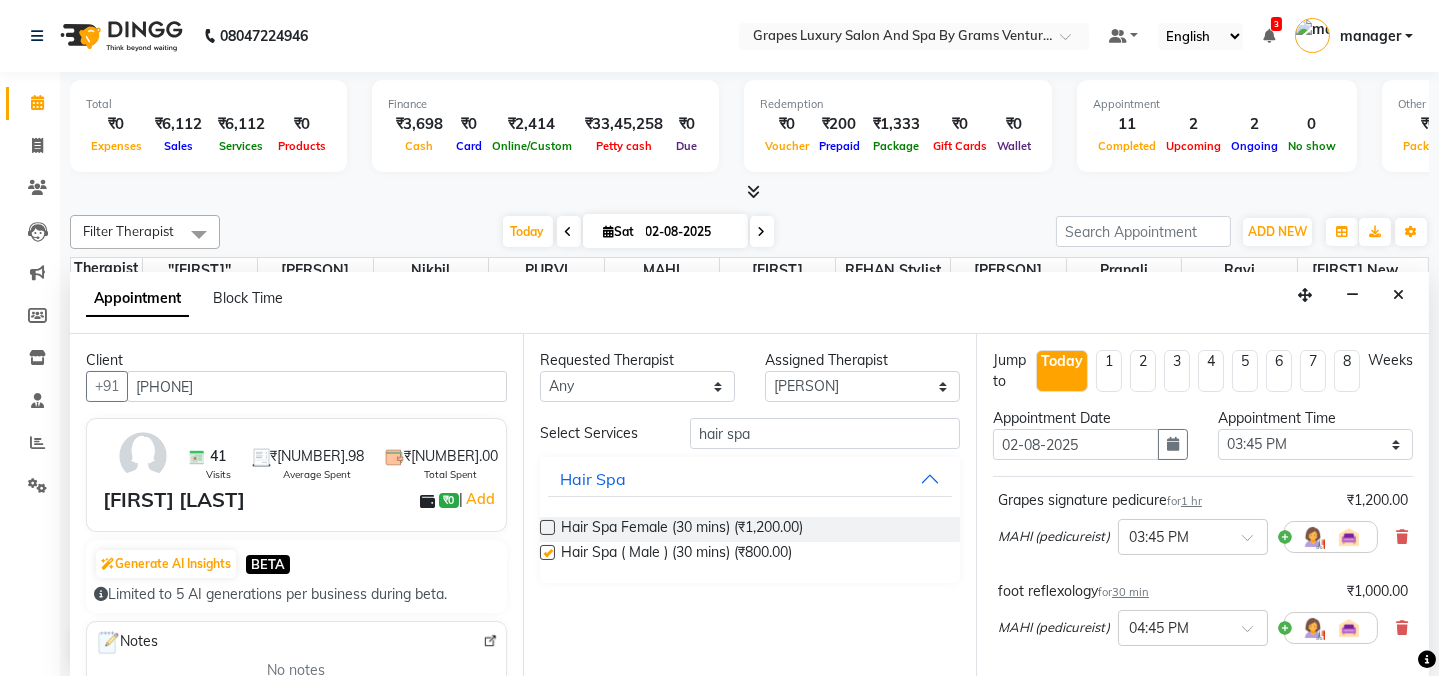 checkbox on "false" 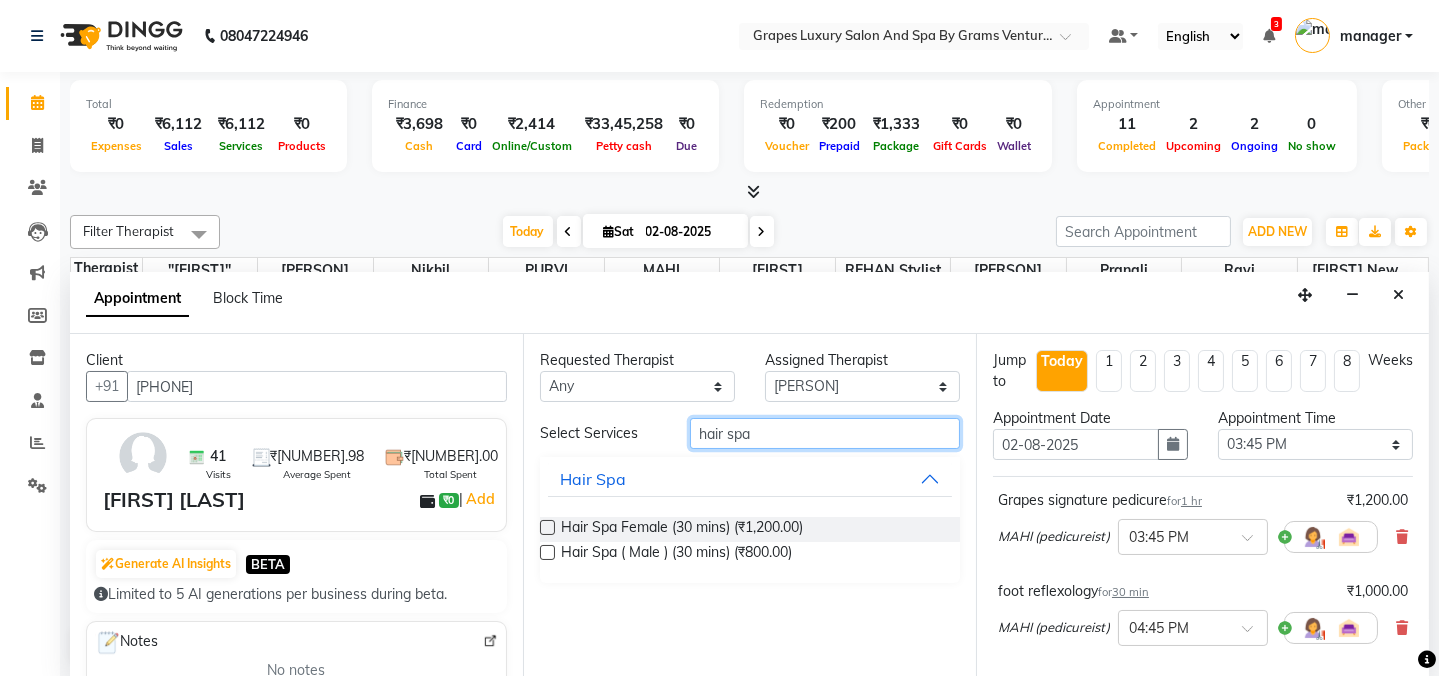 click on "hair spa" at bounding box center [825, 433] 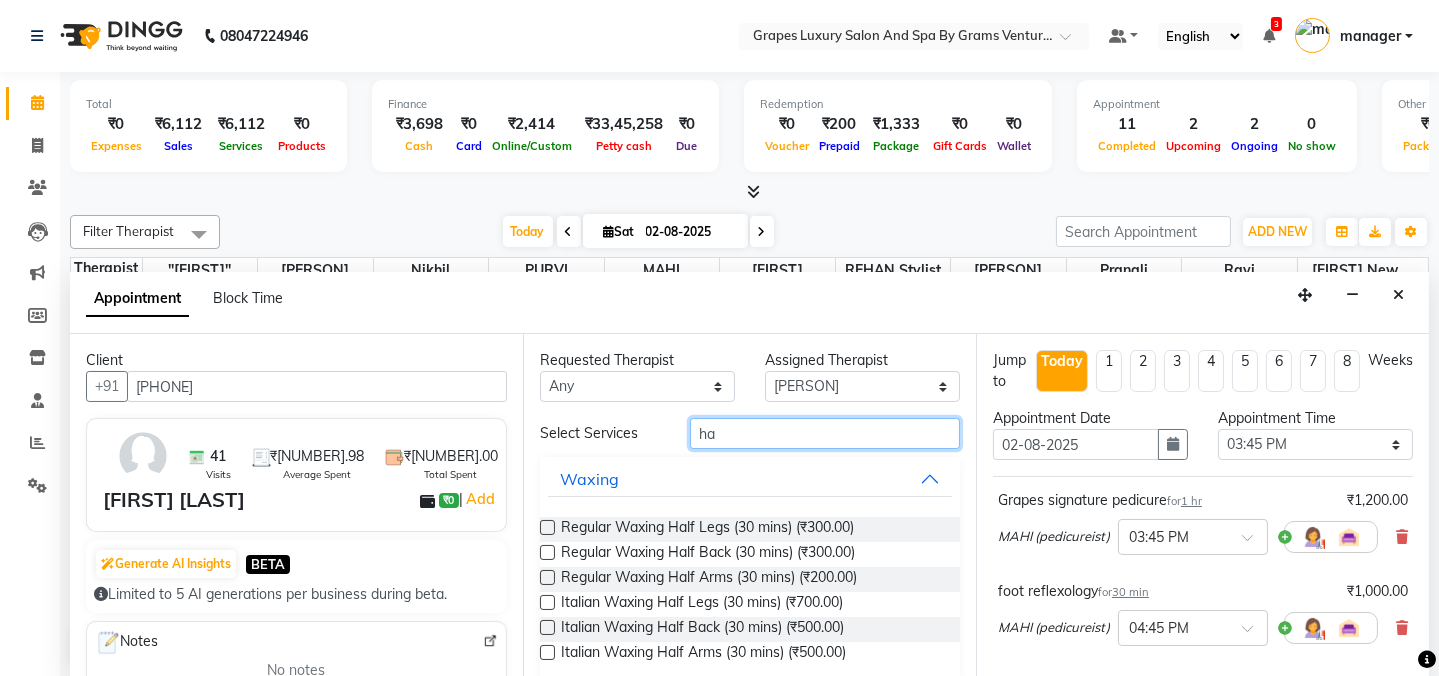 type on "h" 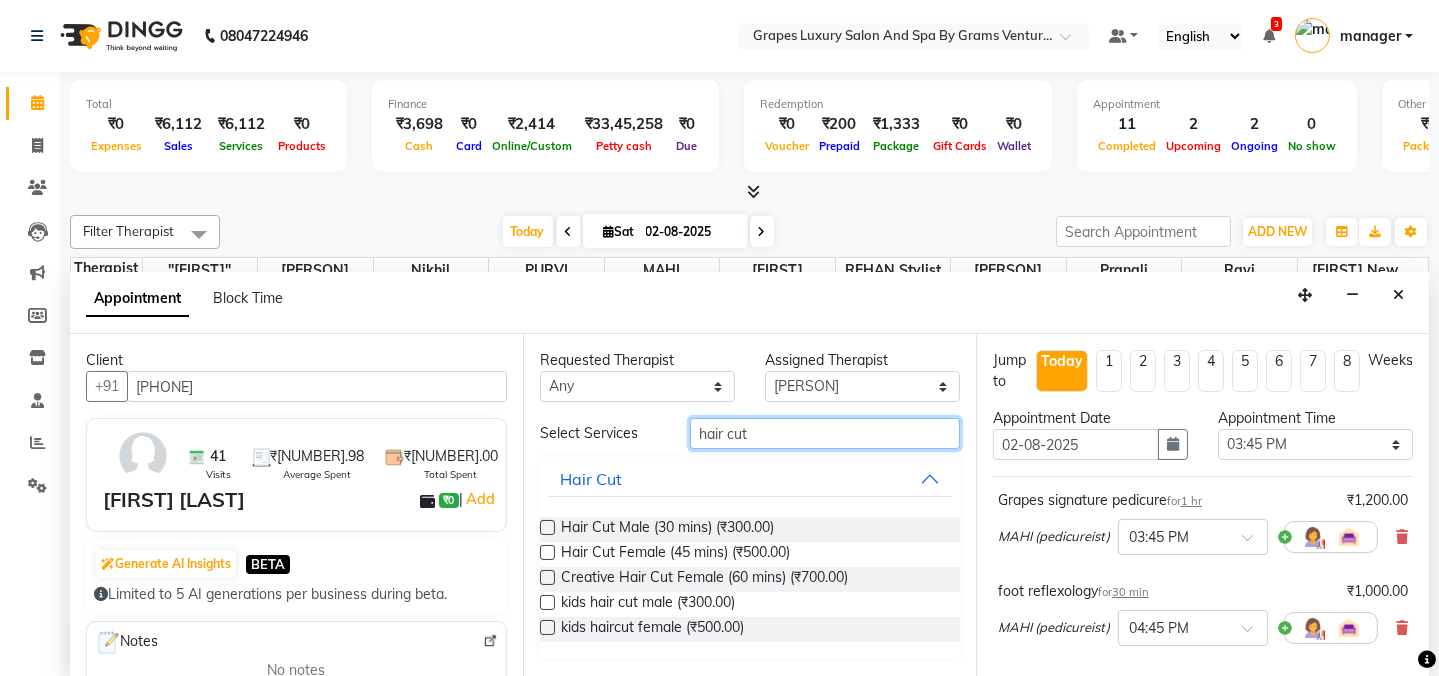 type on "hair cut" 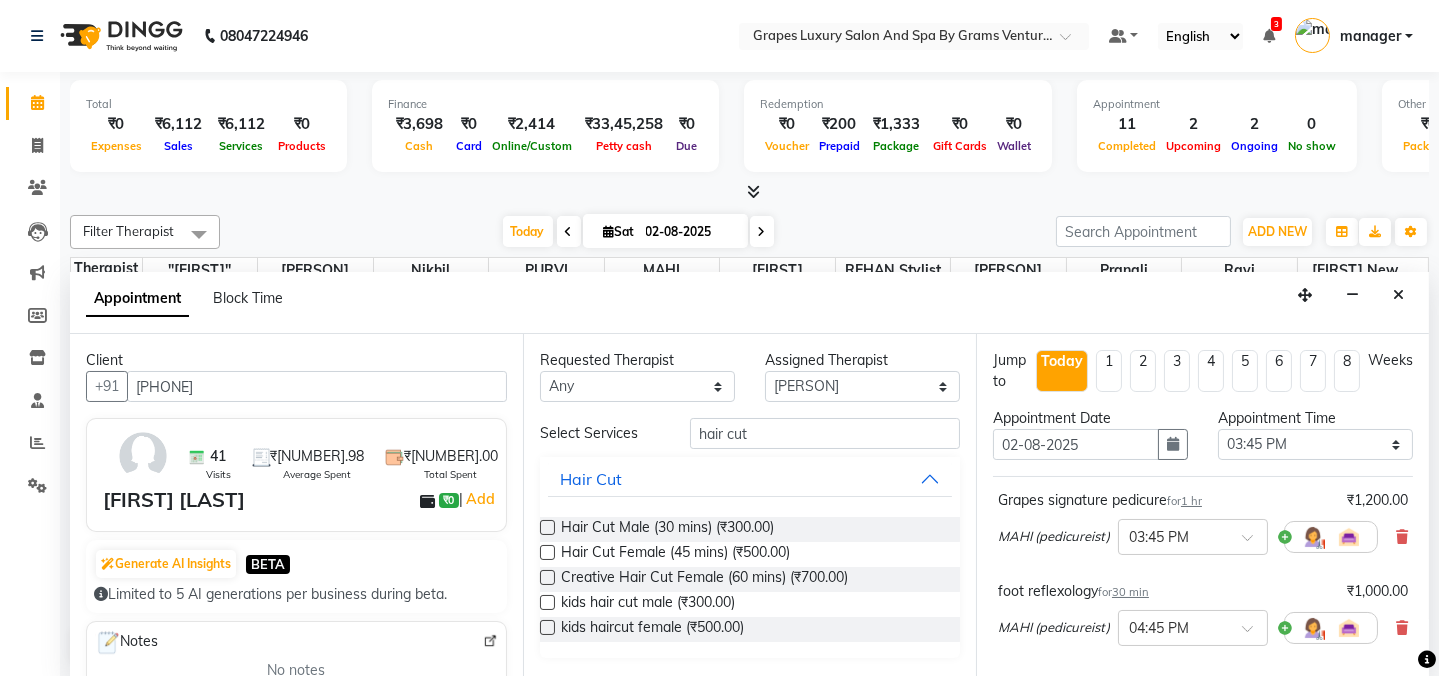 click at bounding box center (547, 527) 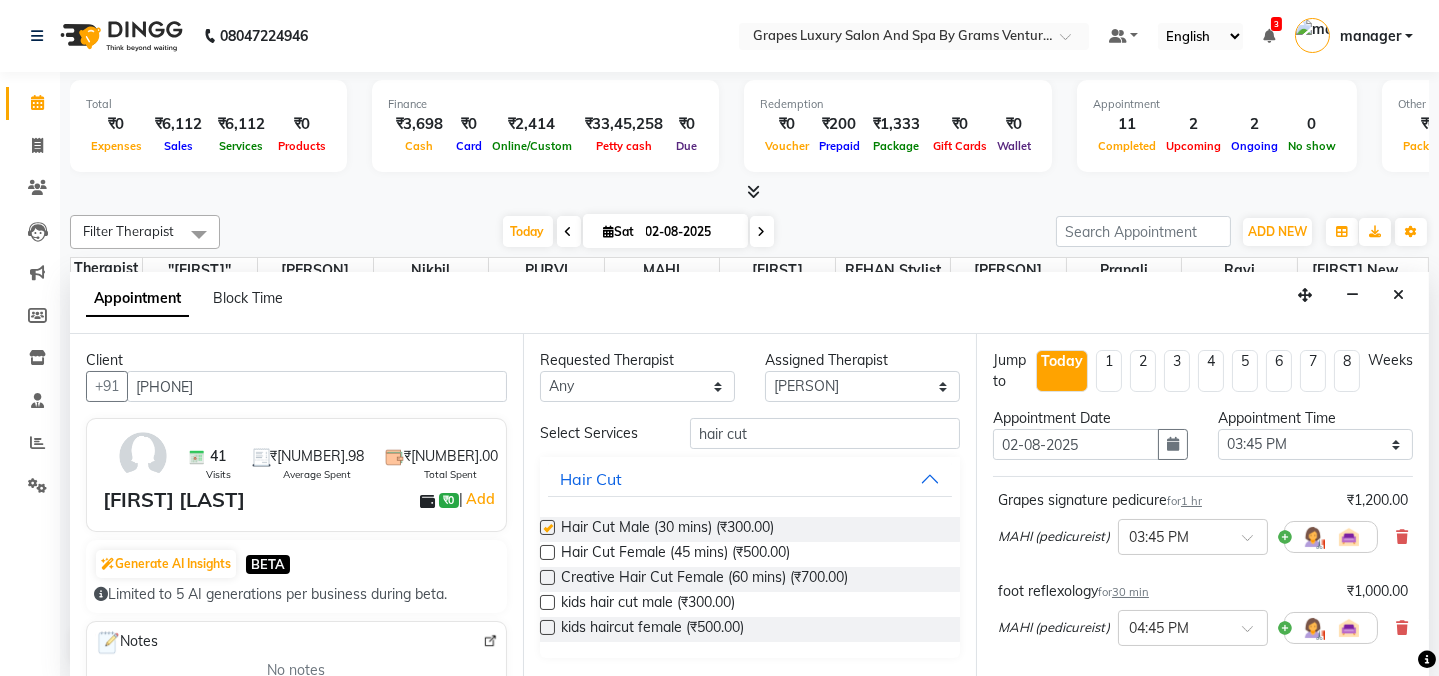 checkbox on "false" 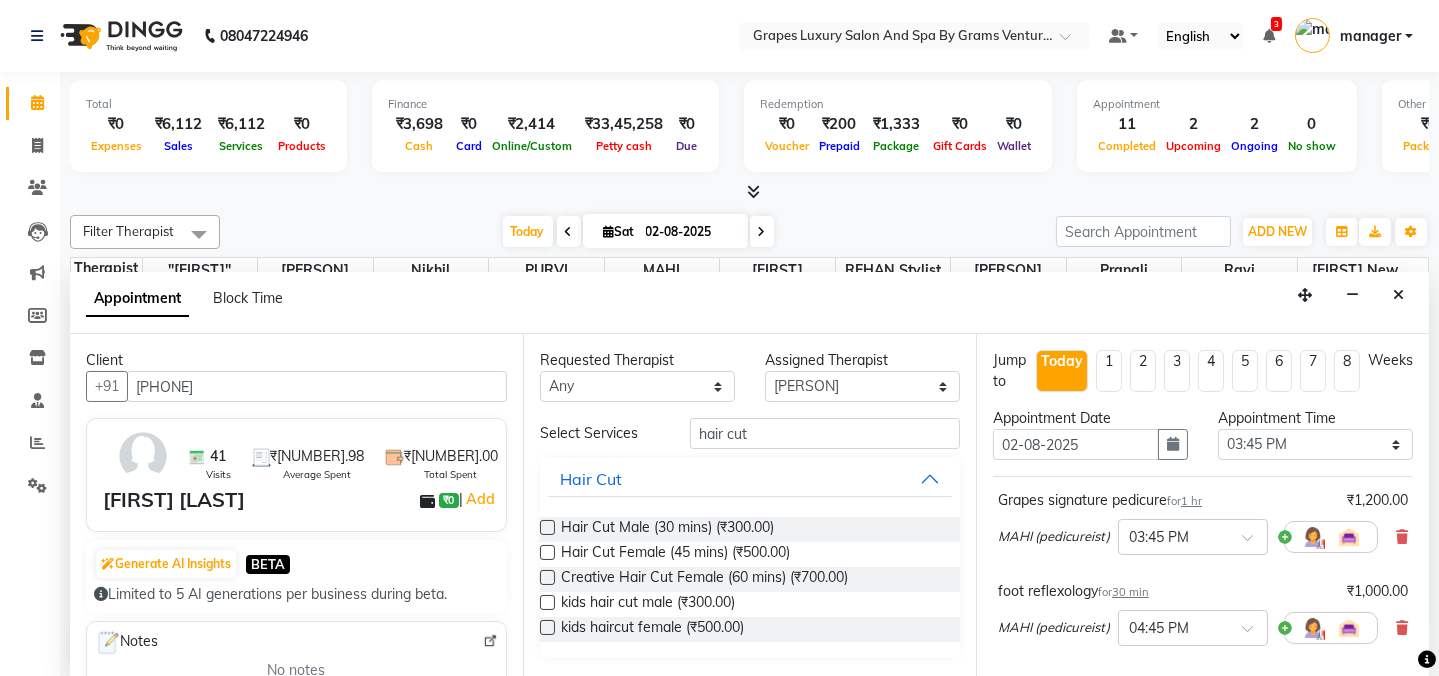scroll, scrollTop: 481, scrollLeft: 0, axis: vertical 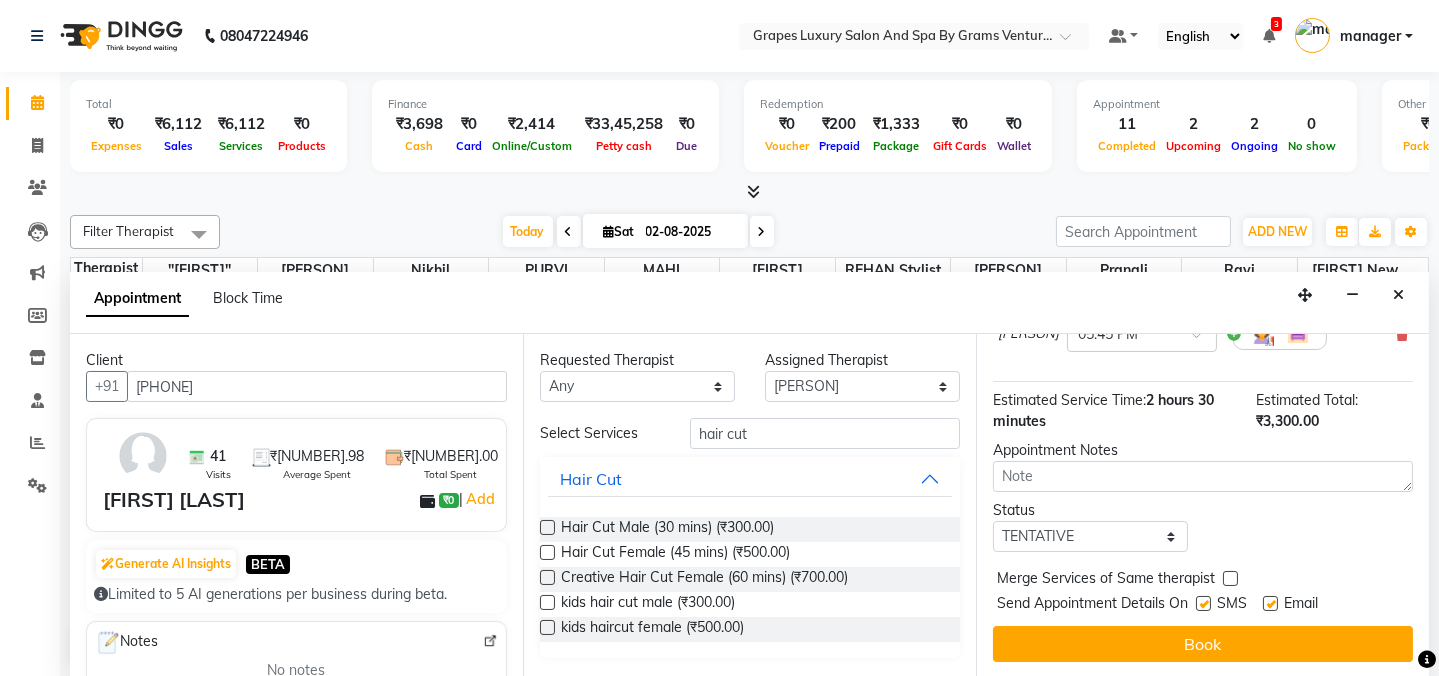 click at bounding box center [1203, 603] 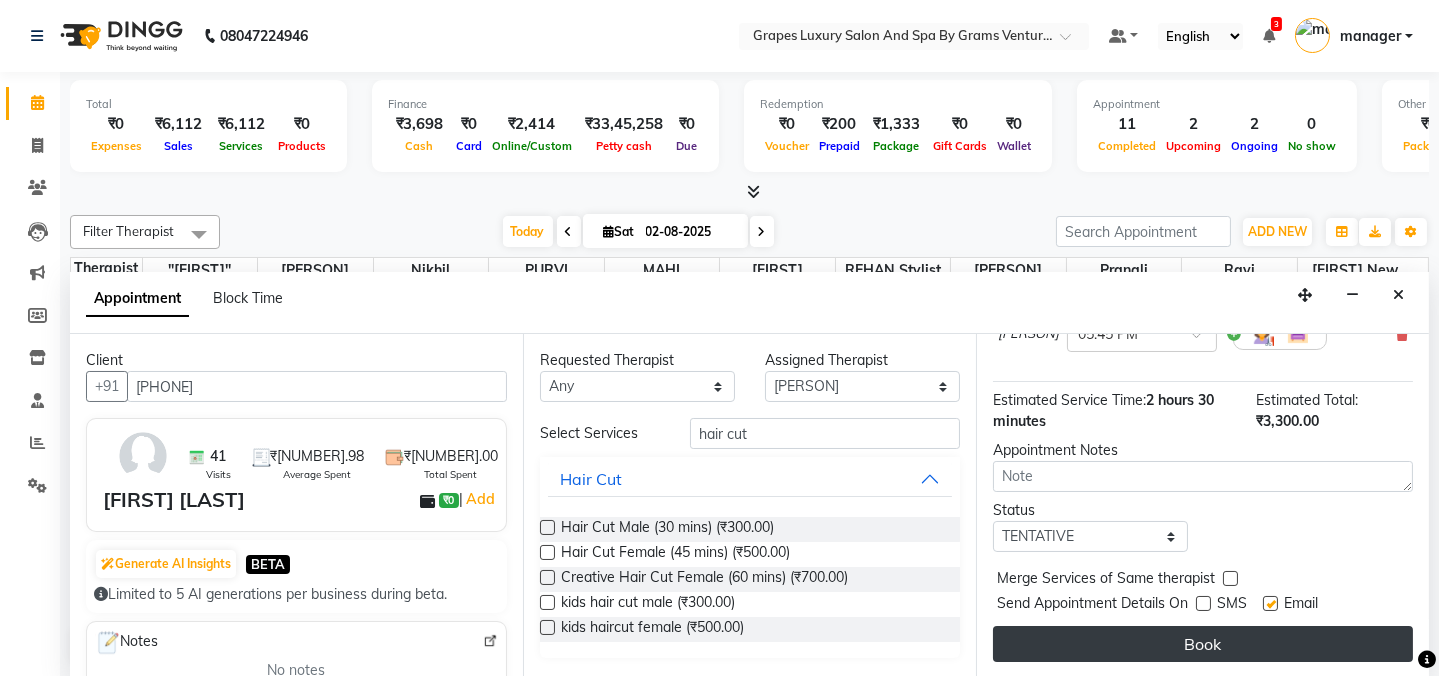 click on "Book" at bounding box center (1203, 644) 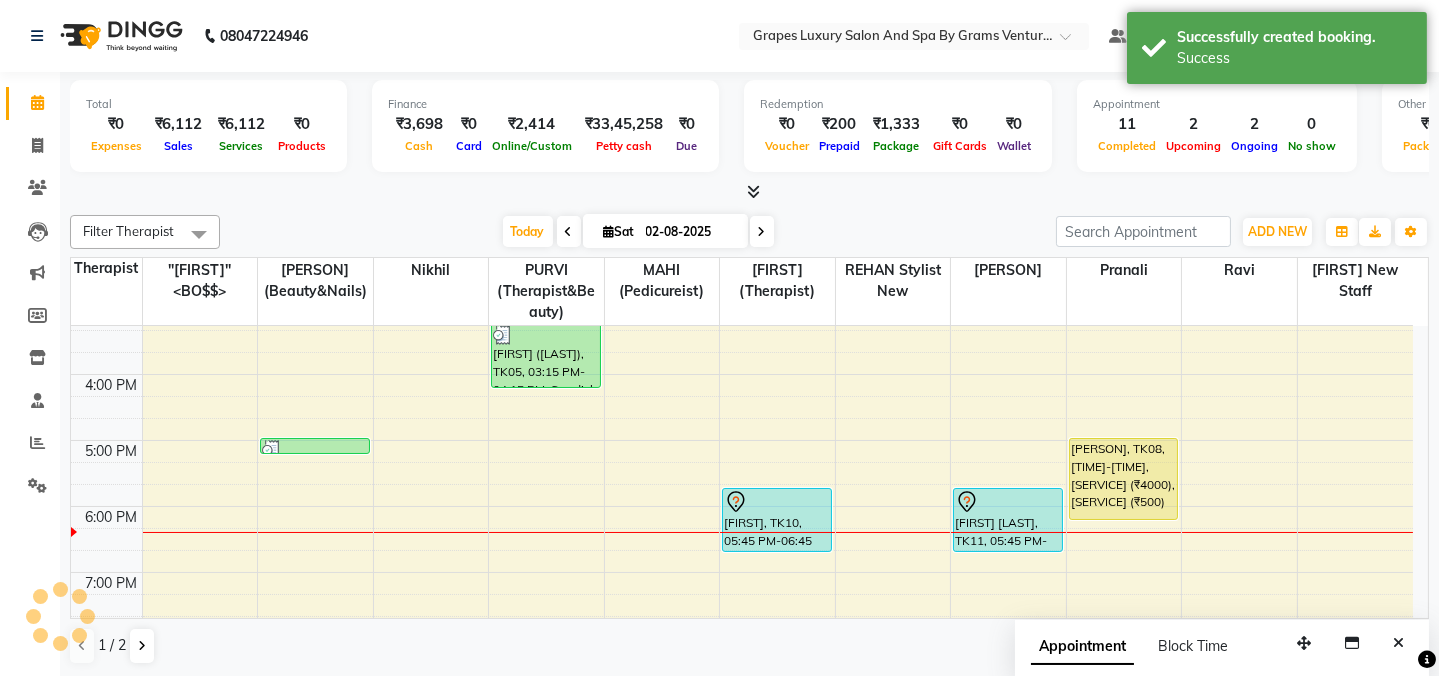 scroll, scrollTop: 0, scrollLeft: 0, axis: both 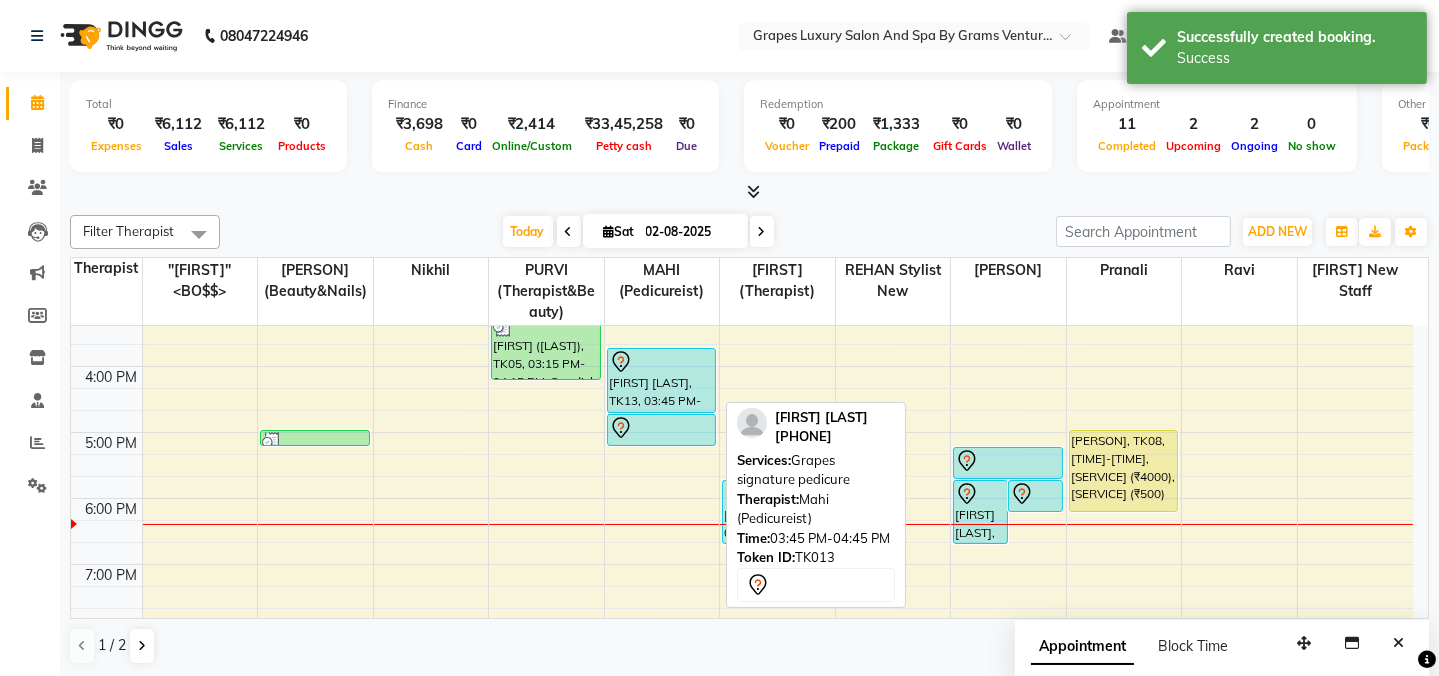 click on "[FIRST] [LAST], TK13, 03:45 PM-04:45 PM, Grapes signature pedicure" at bounding box center (662, 380) 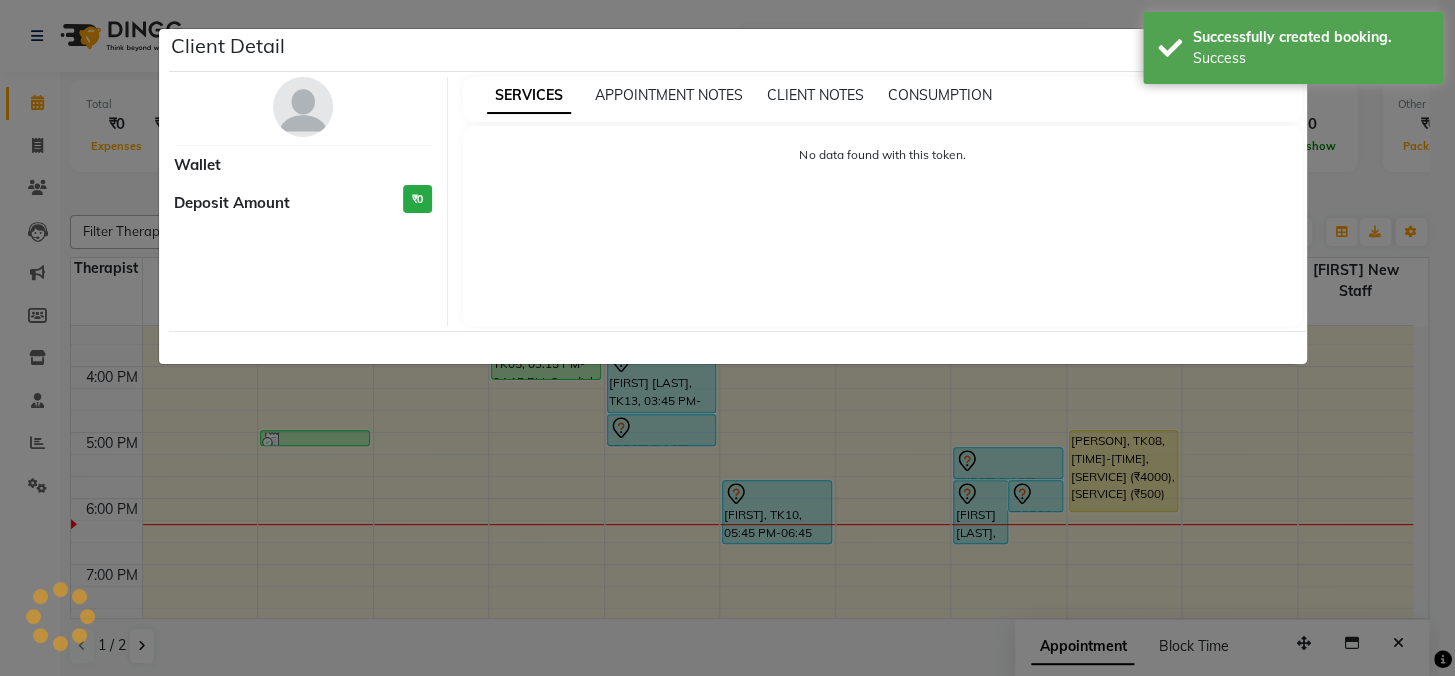 select on "7" 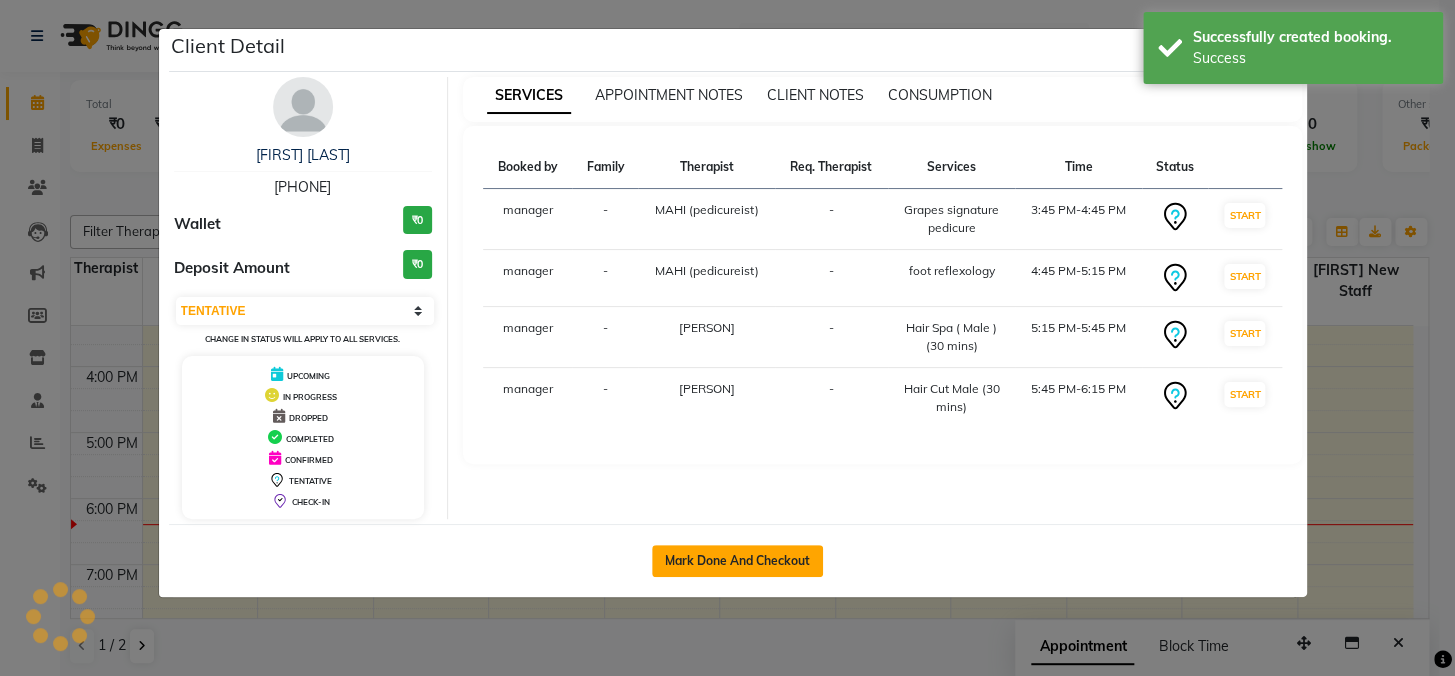 click on "Mark Done And Checkout" 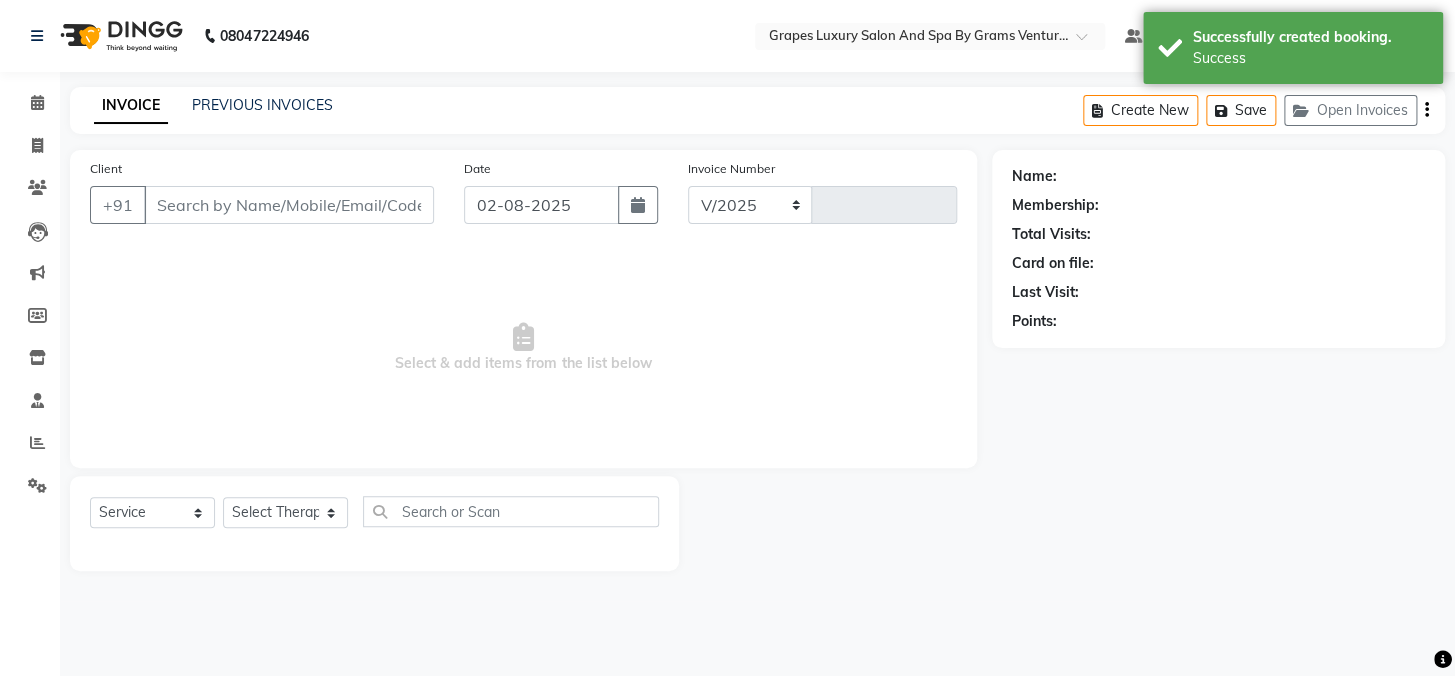 select on "3585" 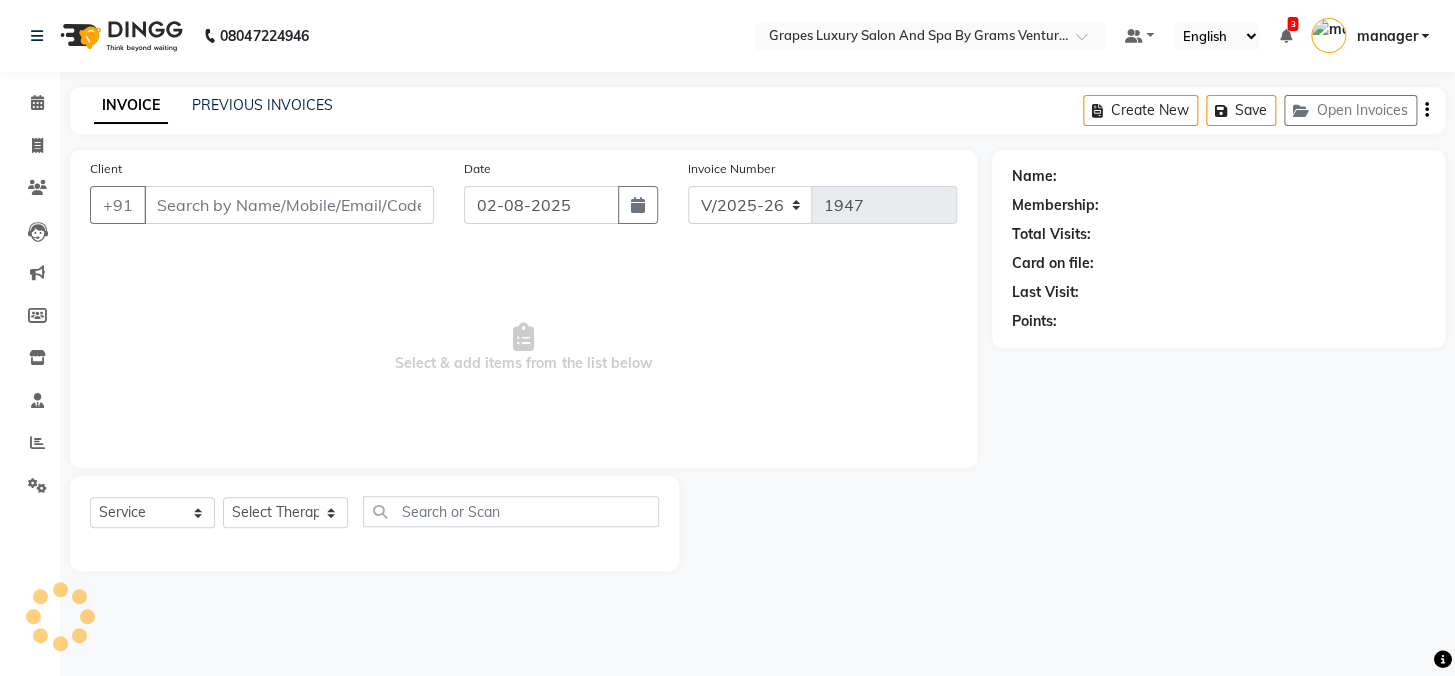 type 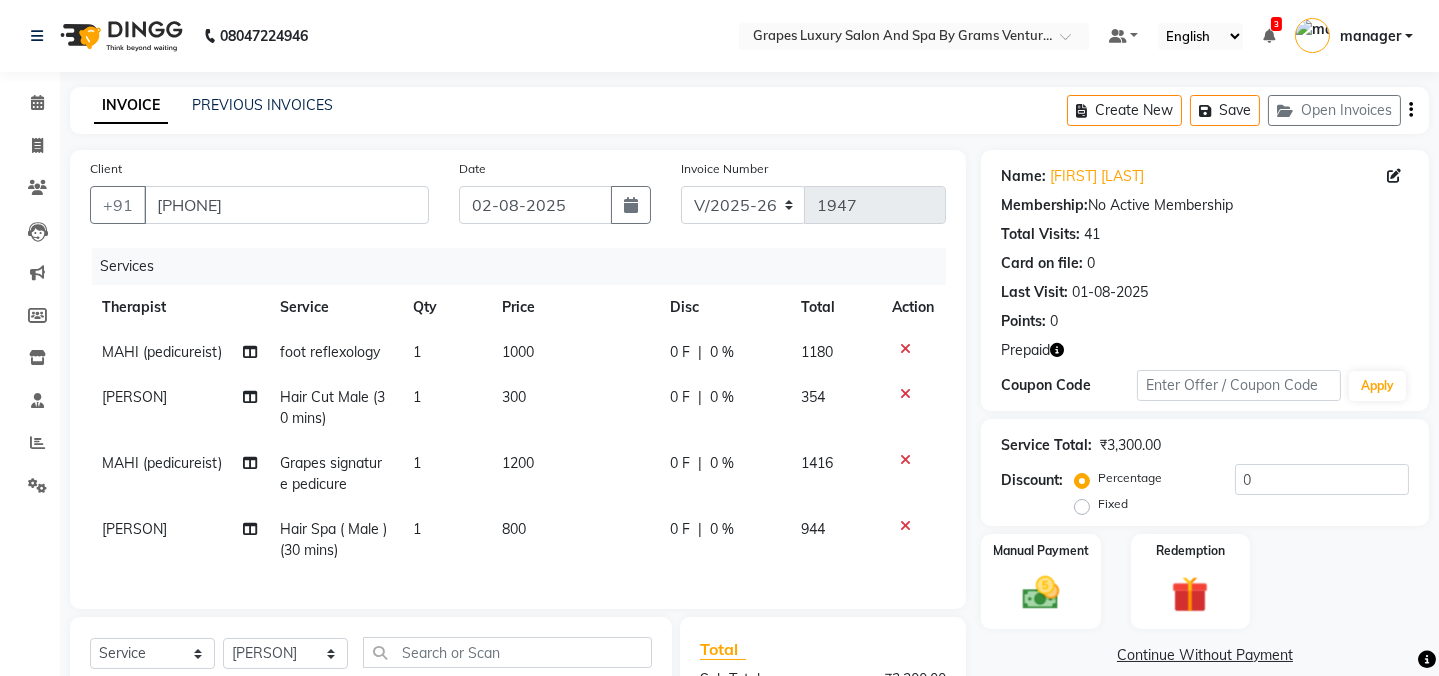 click on "800" 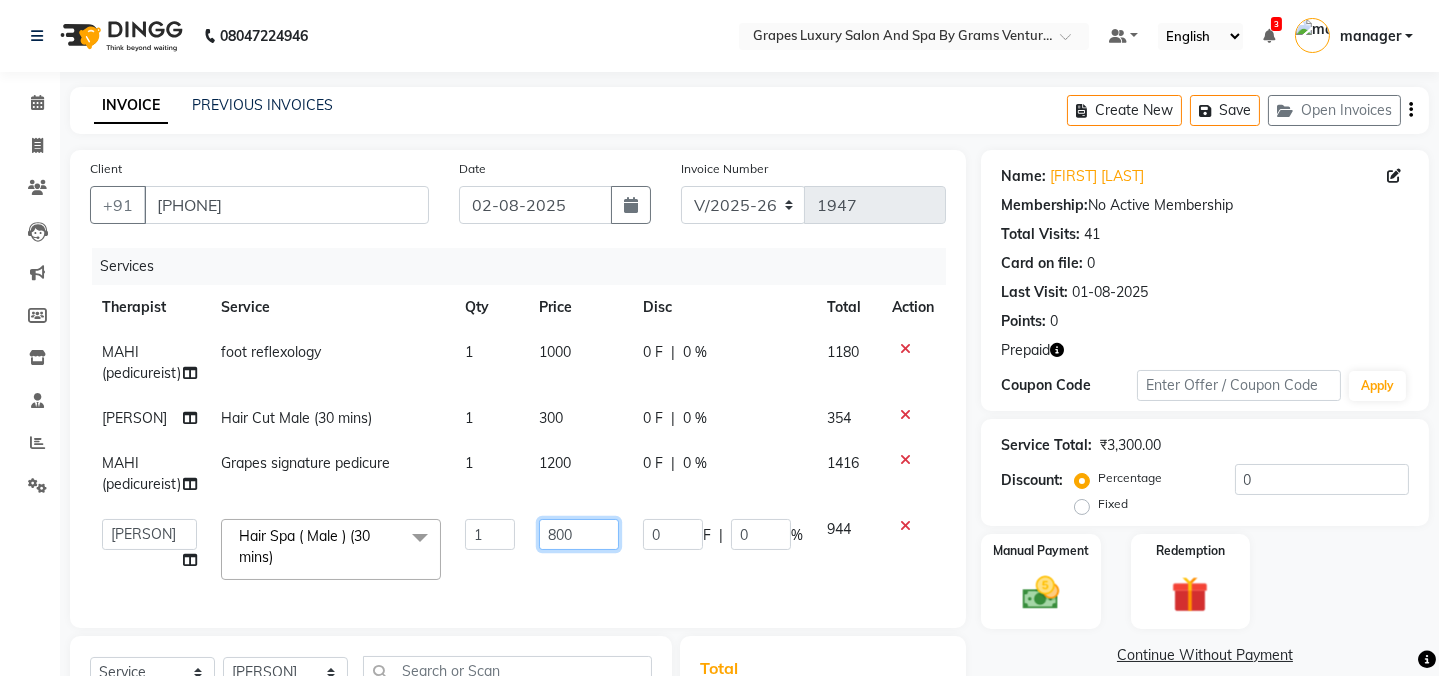 click on "800" 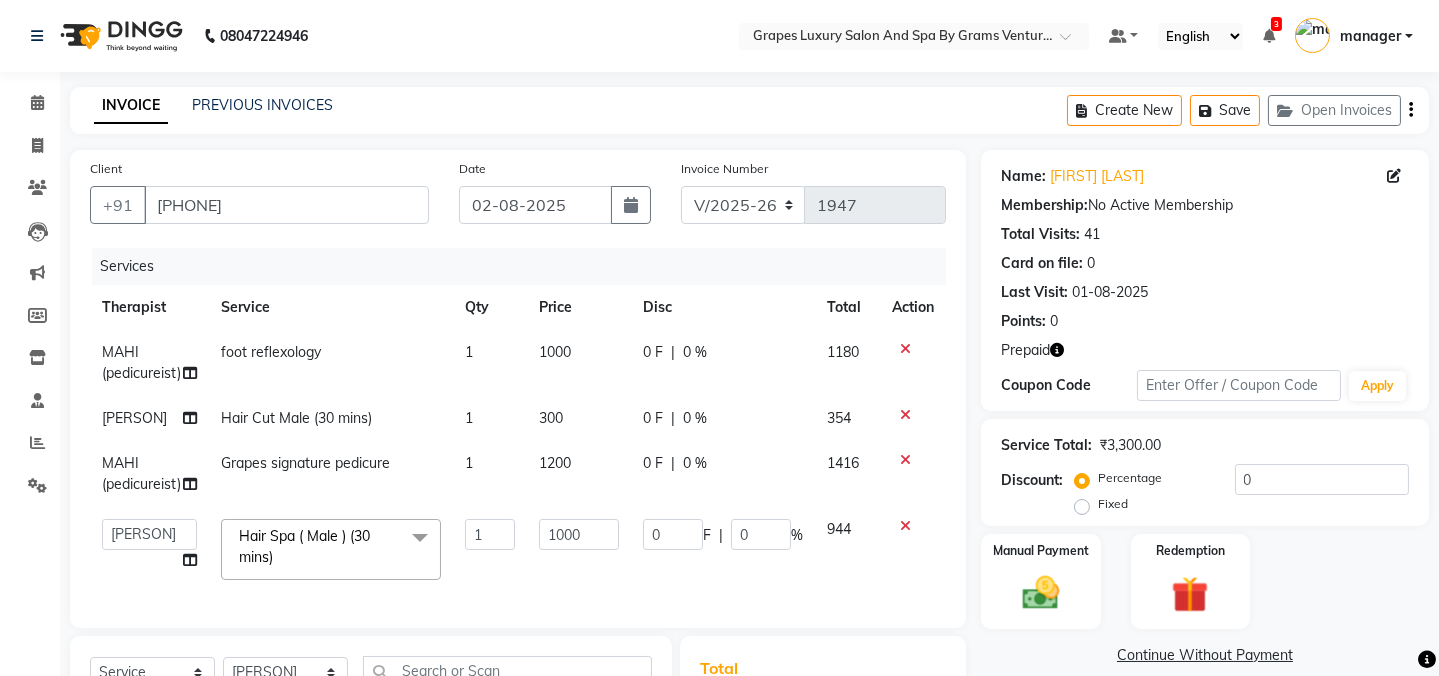 click on "Manual Payment Redemption" 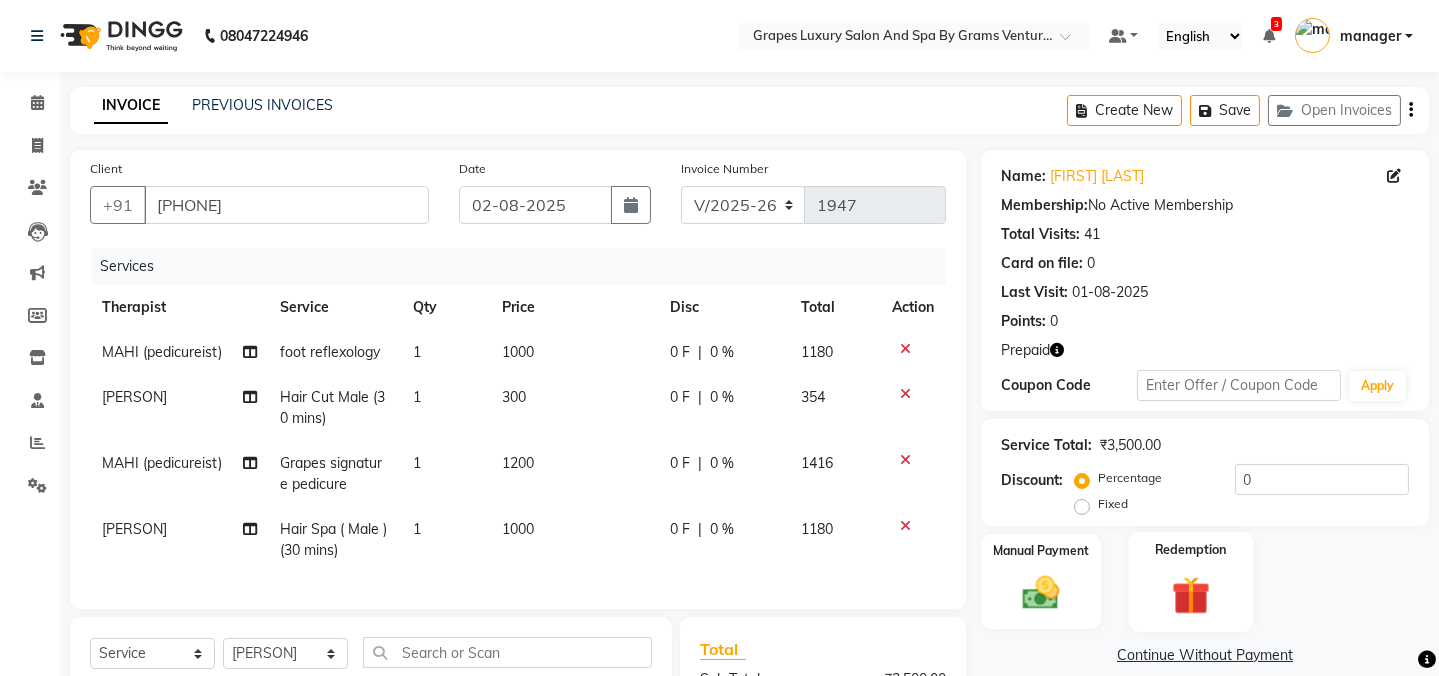 click 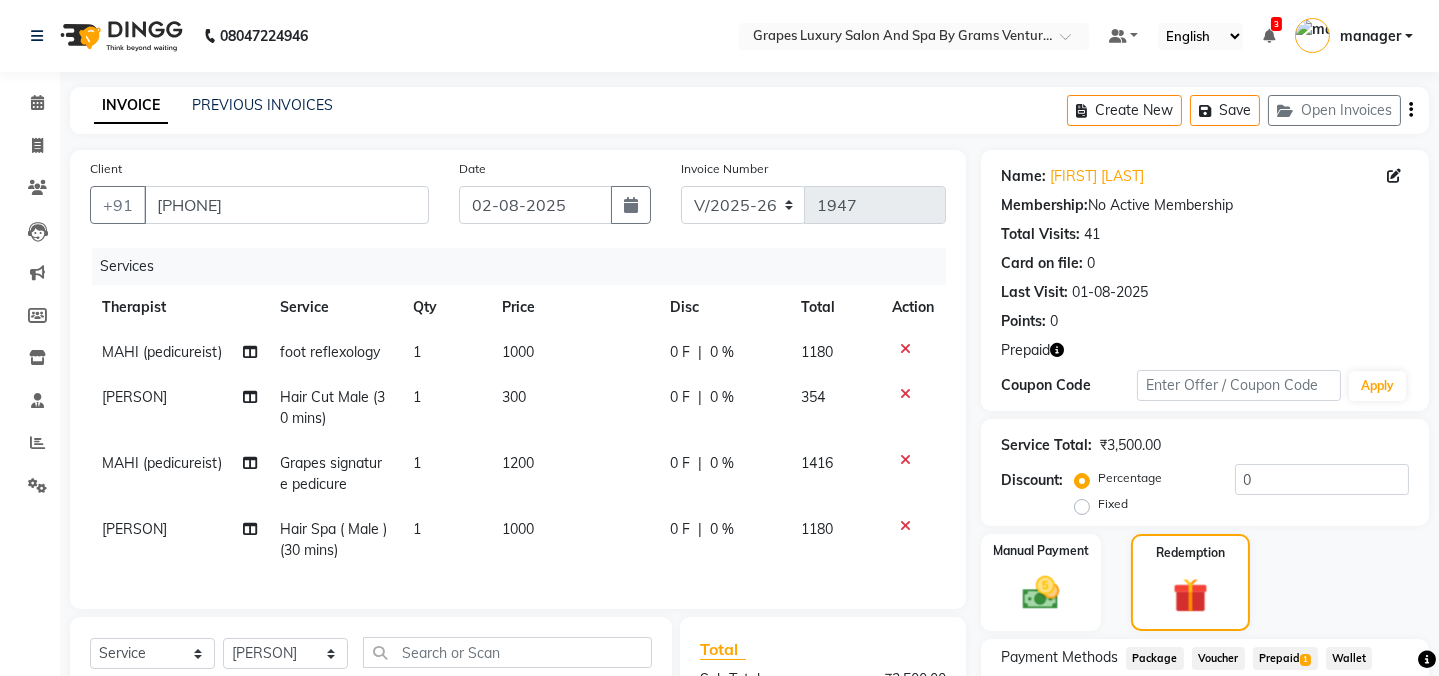 scroll, scrollTop: 265, scrollLeft: 0, axis: vertical 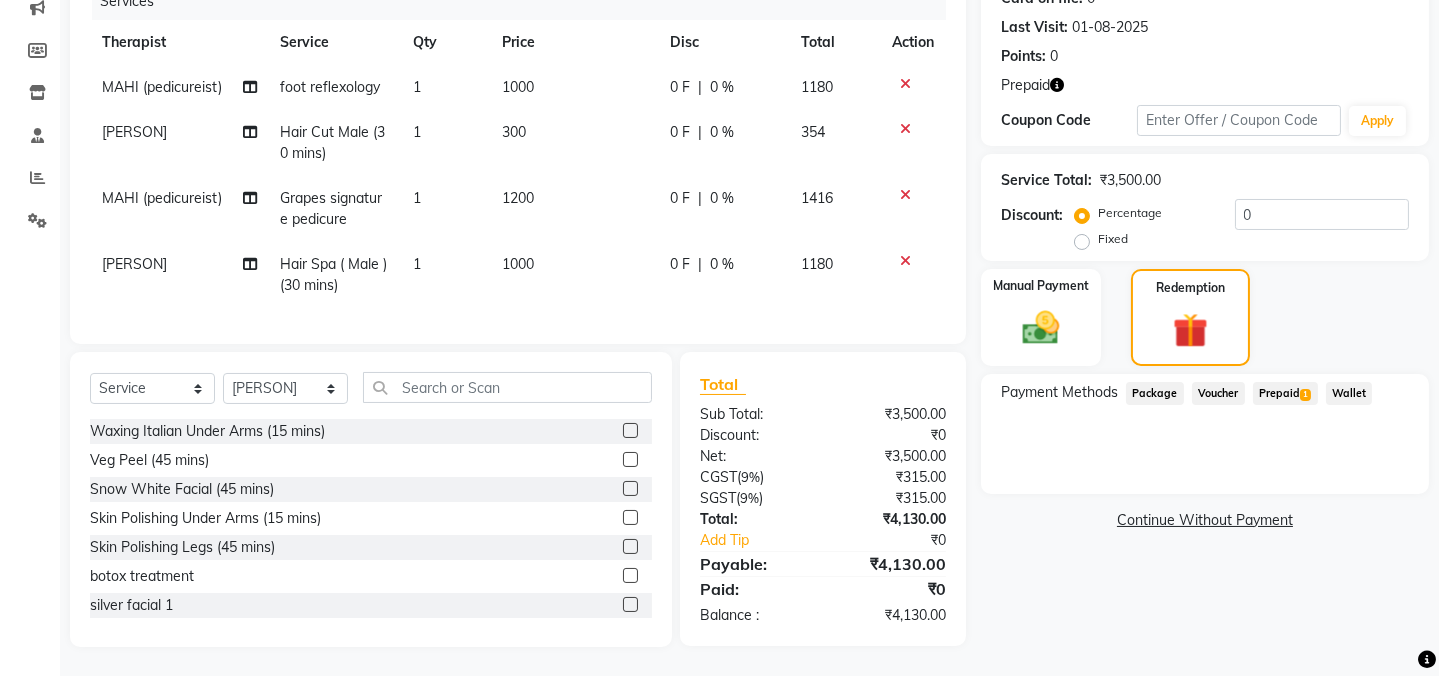 click on "Prepaid  1" 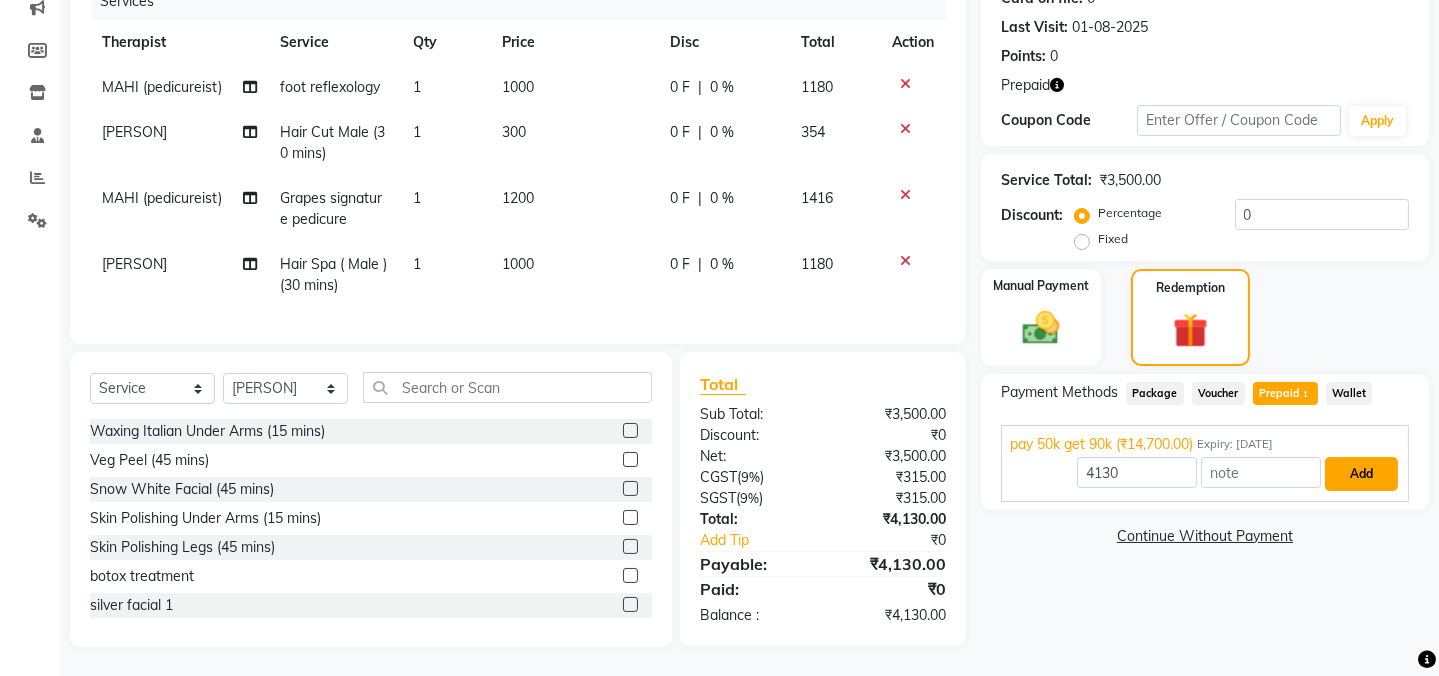 click on "Add" at bounding box center (1361, 474) 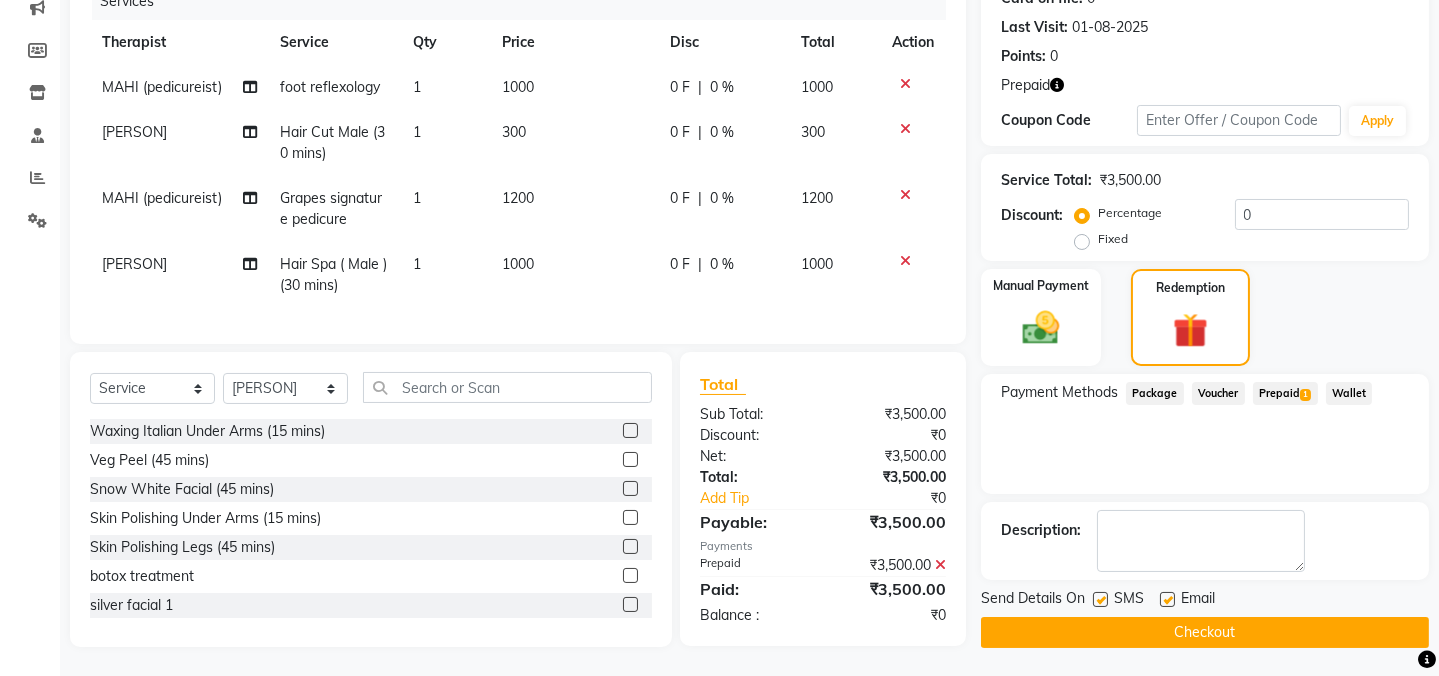 click on "Checkout" 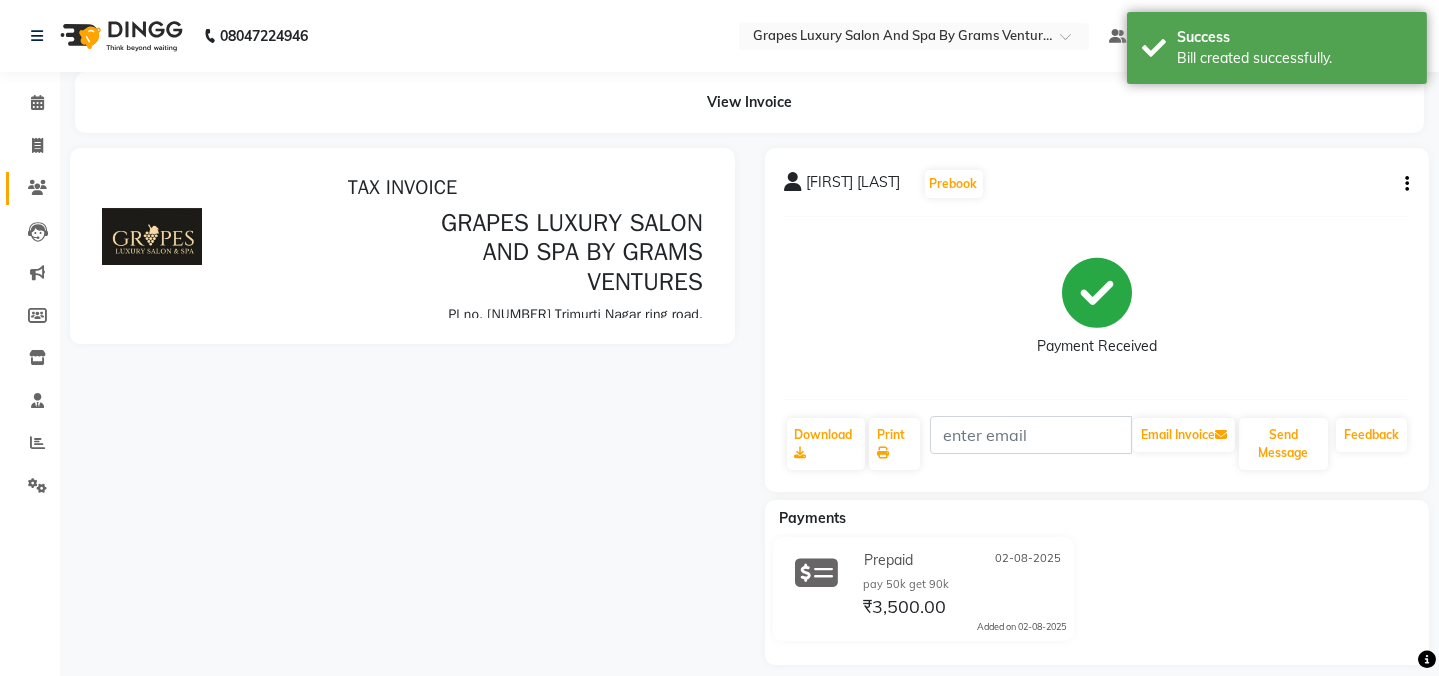 scroll, scrollTop: 0, scrollLeft: 0, axis: both 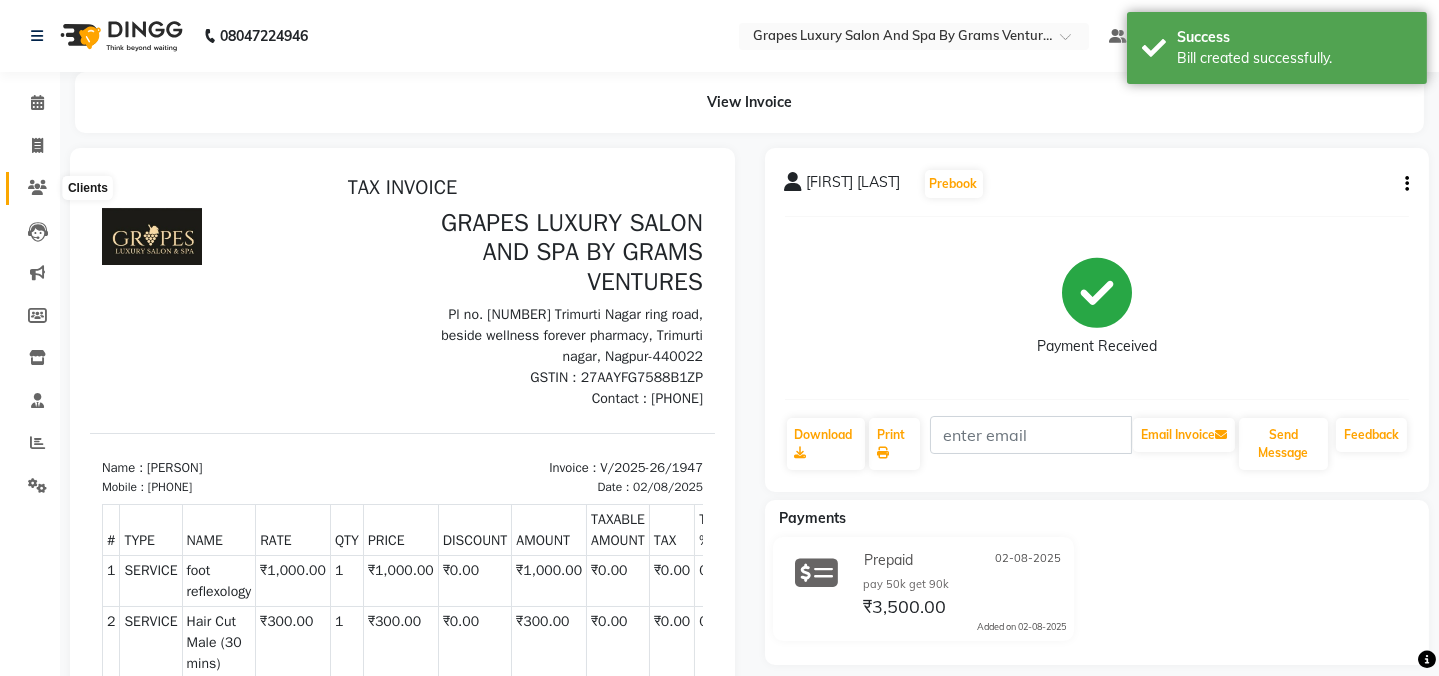 click 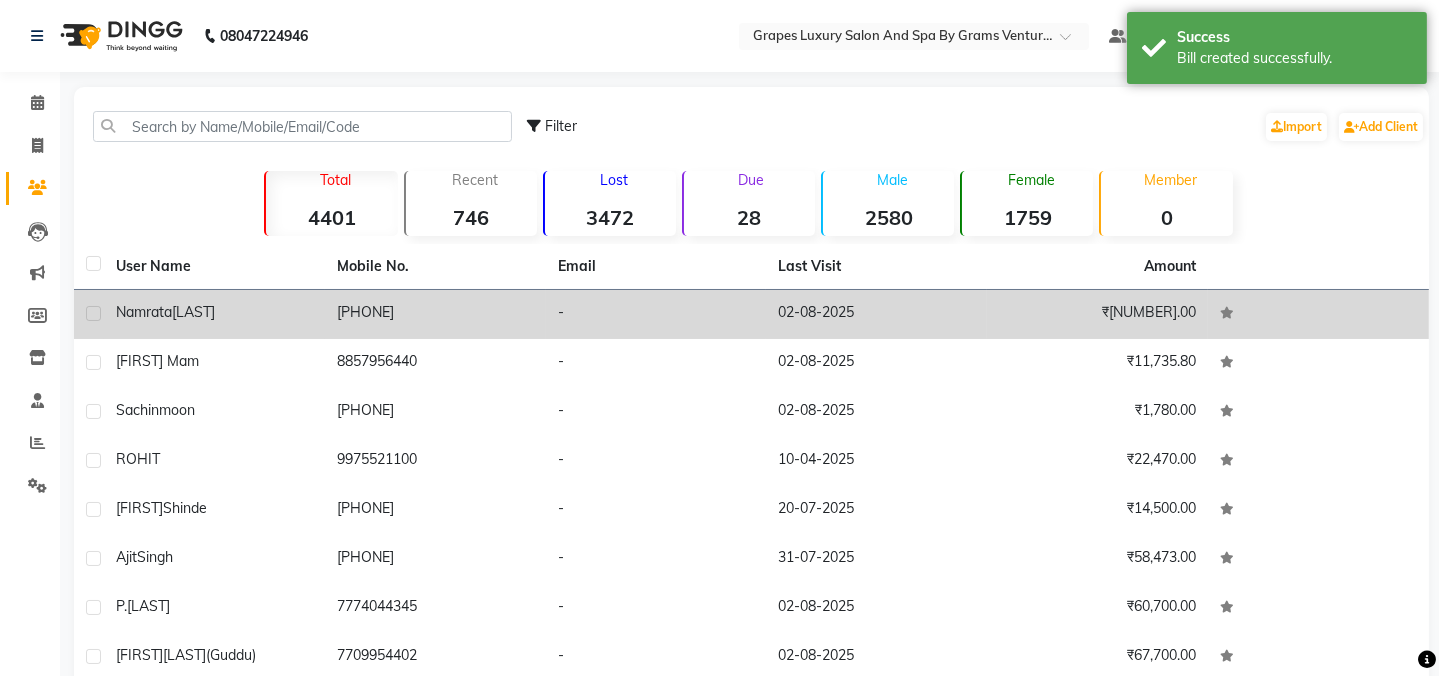 click on "[LAST]" 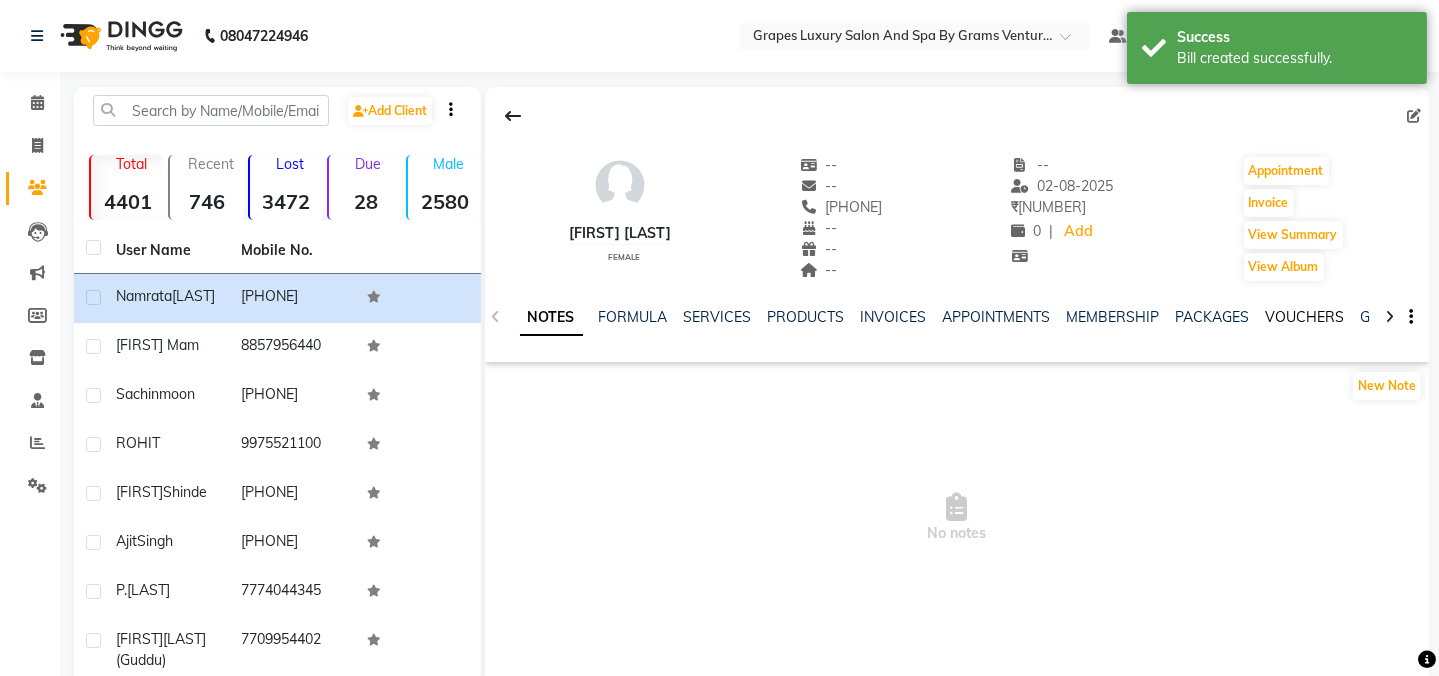 click on "VOUCHERS" 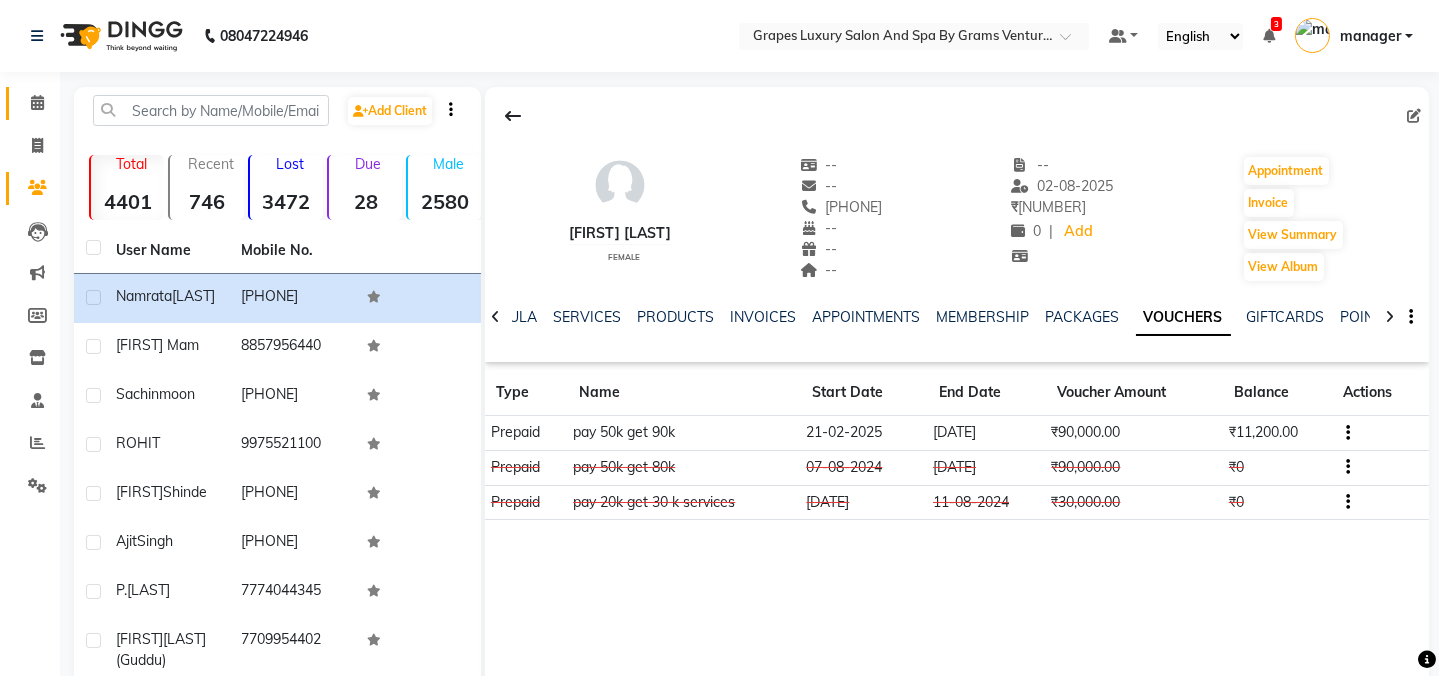 click 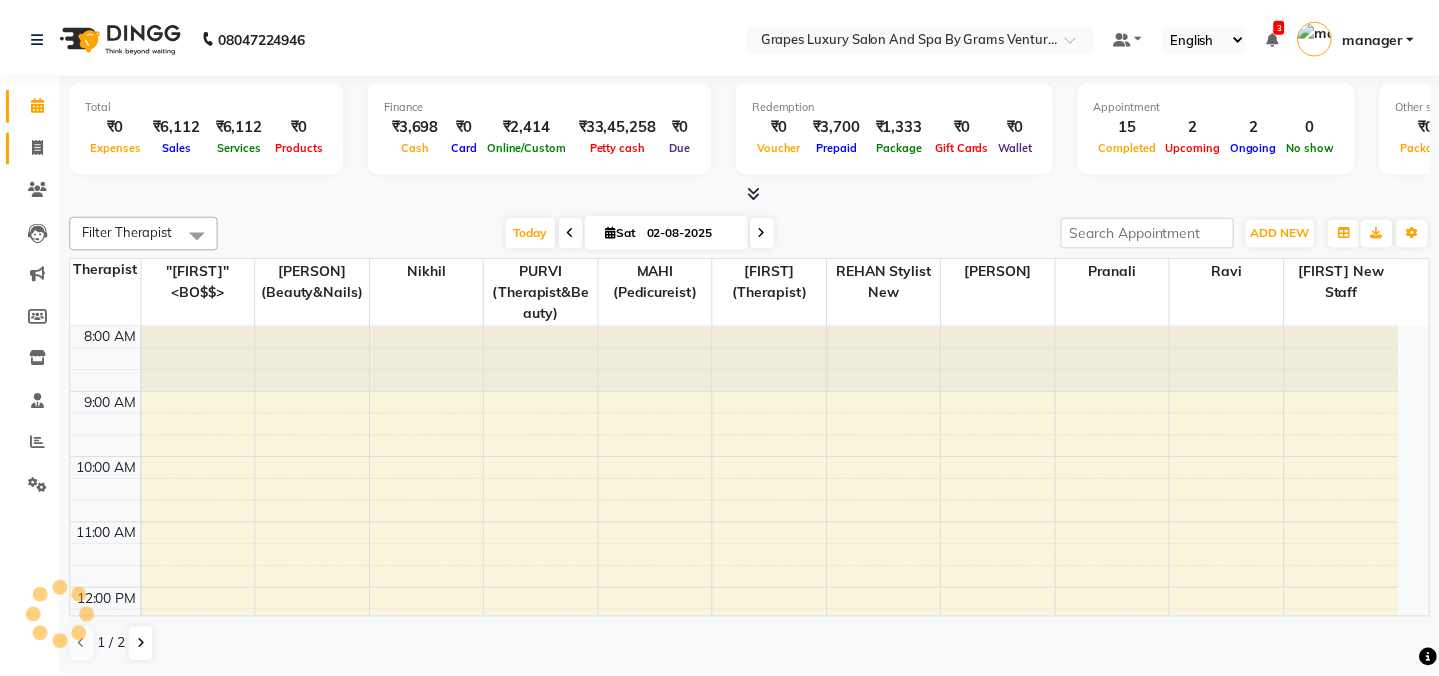 scroll, scrollTop: 0, scrollLeft: 0, axis: both 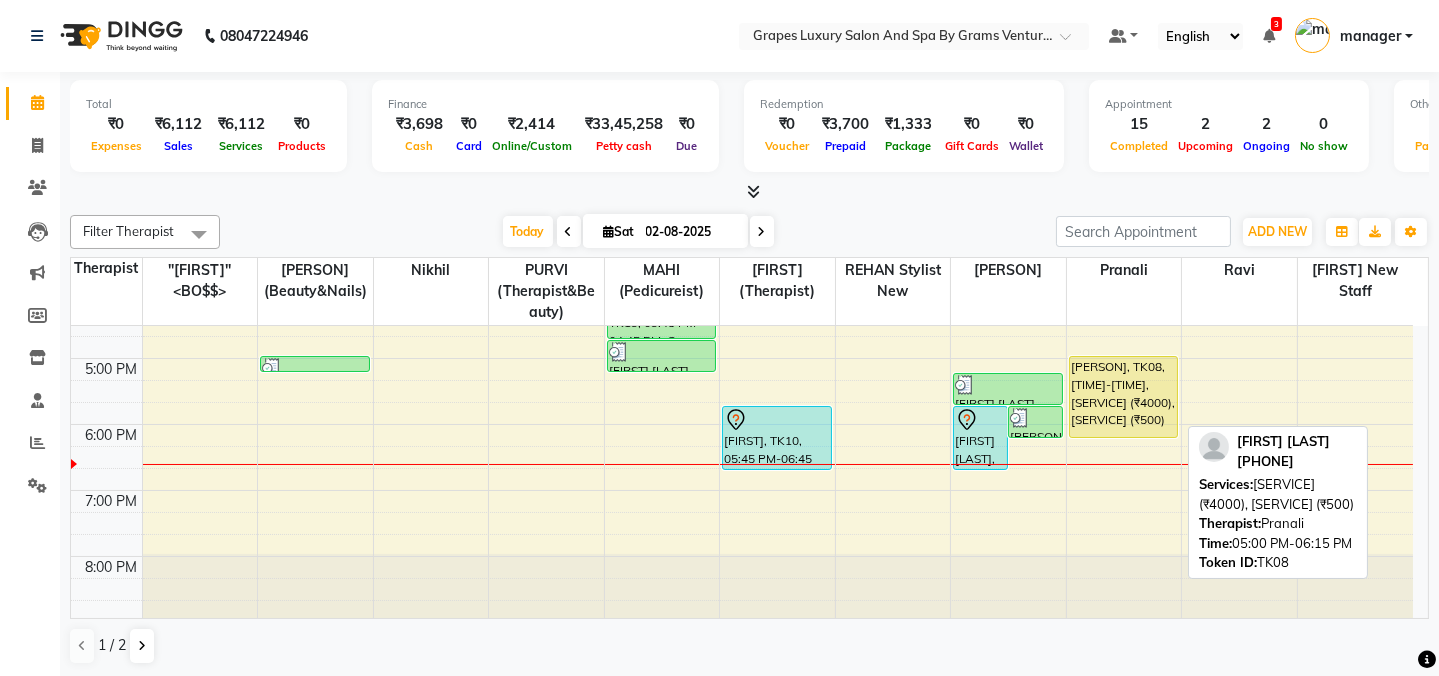 click on "[PERSON], TK08, [TIME]-[TIME], [SERVICE] (₹4000), [SERVICE] (₹500)" at bounding box center (1124, 397) 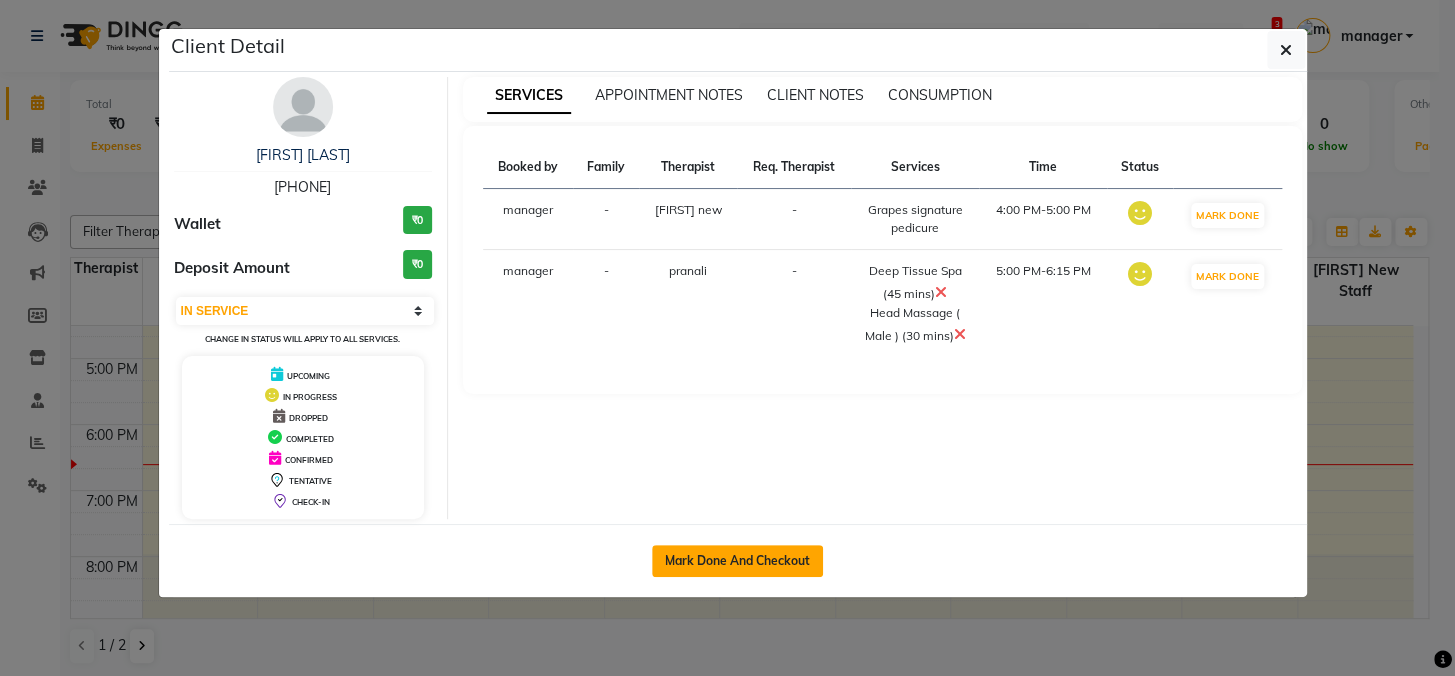 click on "Mark Done And Checkout" 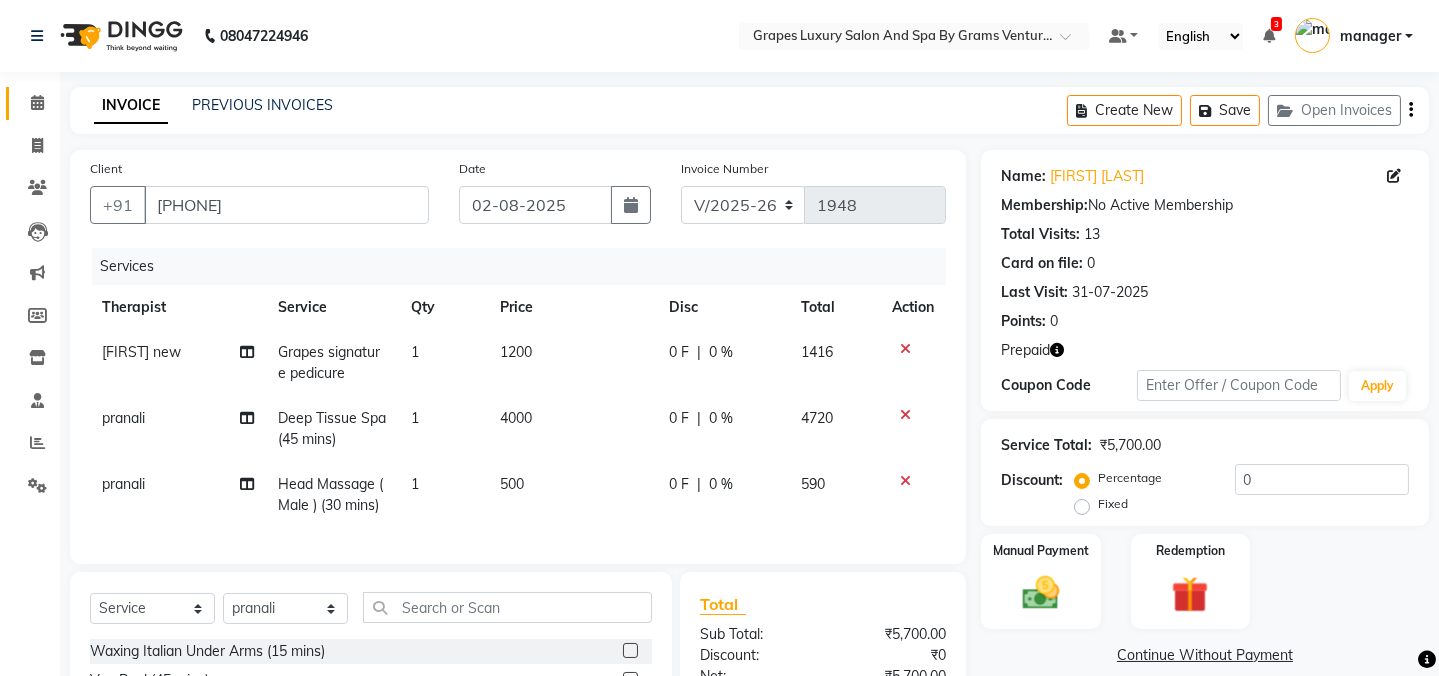 scroll, scrollTop: 236, scrollLeft: 0, axis: vertical 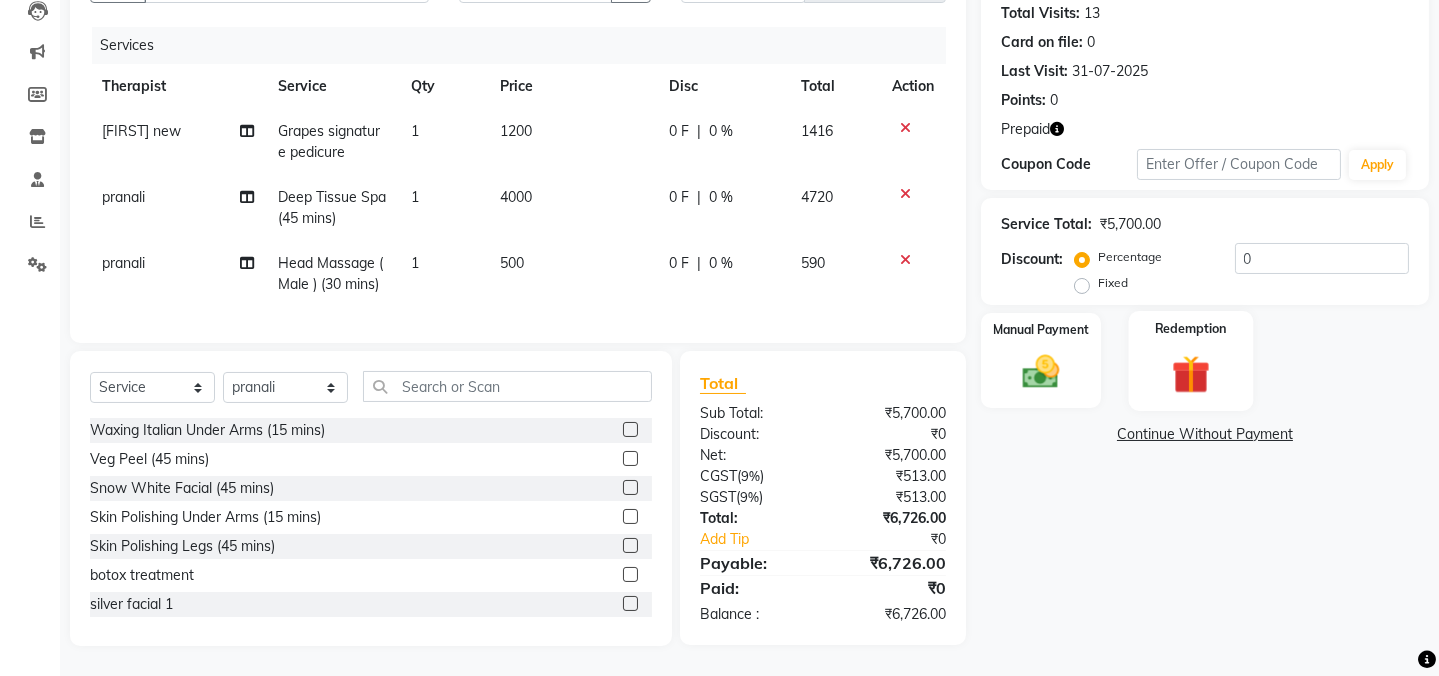 click 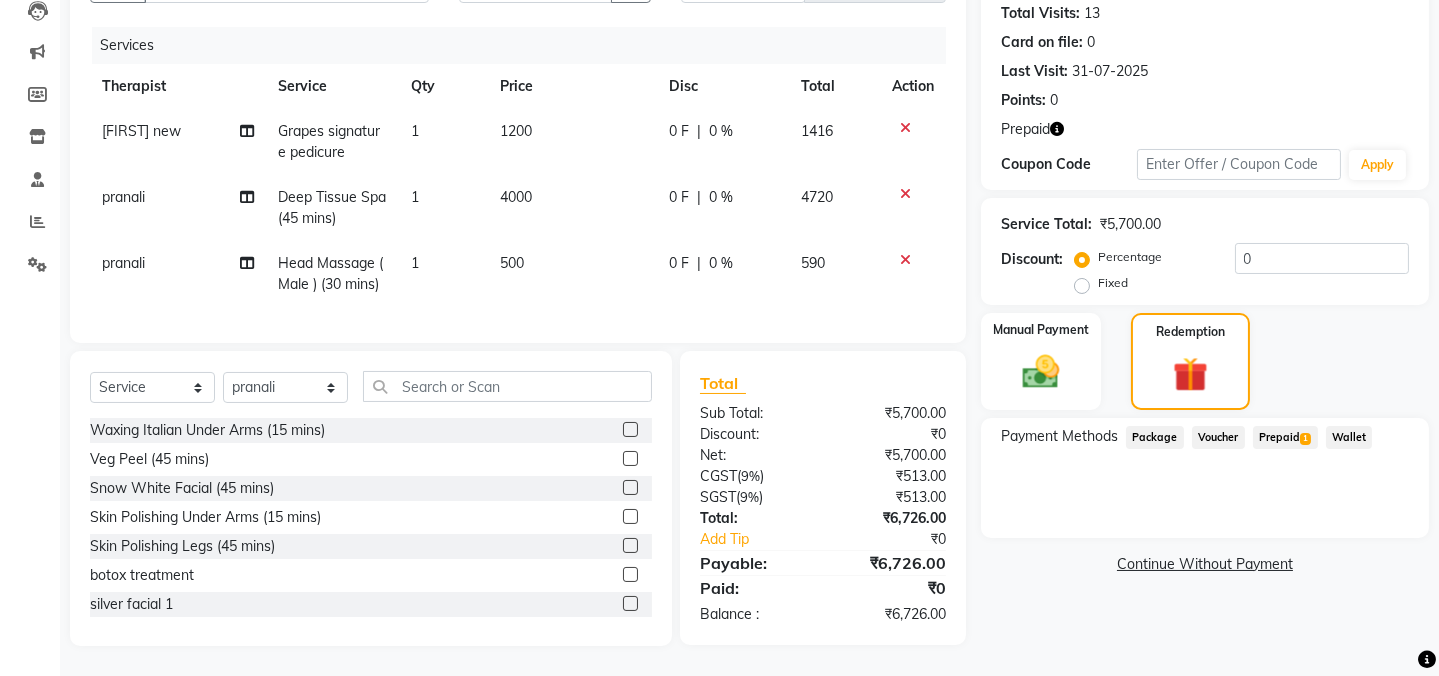 click on "Payment Methods  Package   Voucher   Prepaid  1  Wallet" 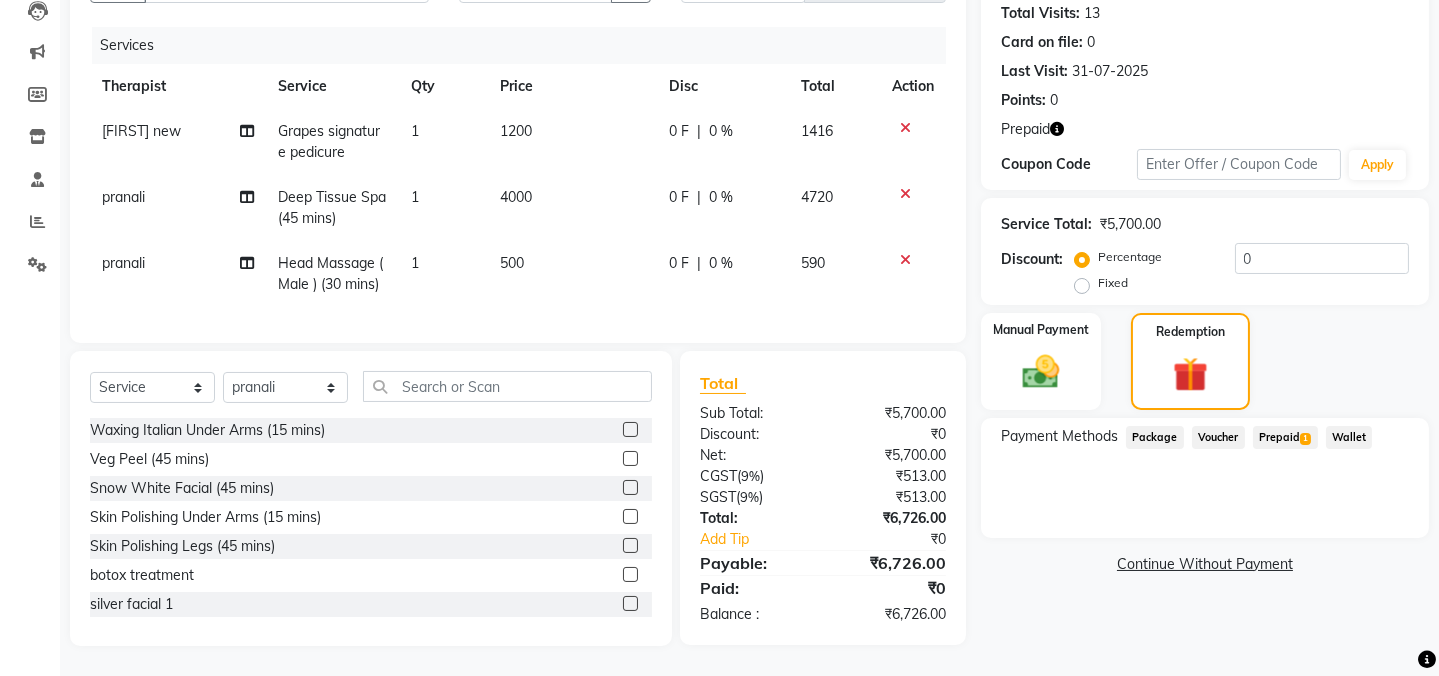 click on "Prepaid  1" 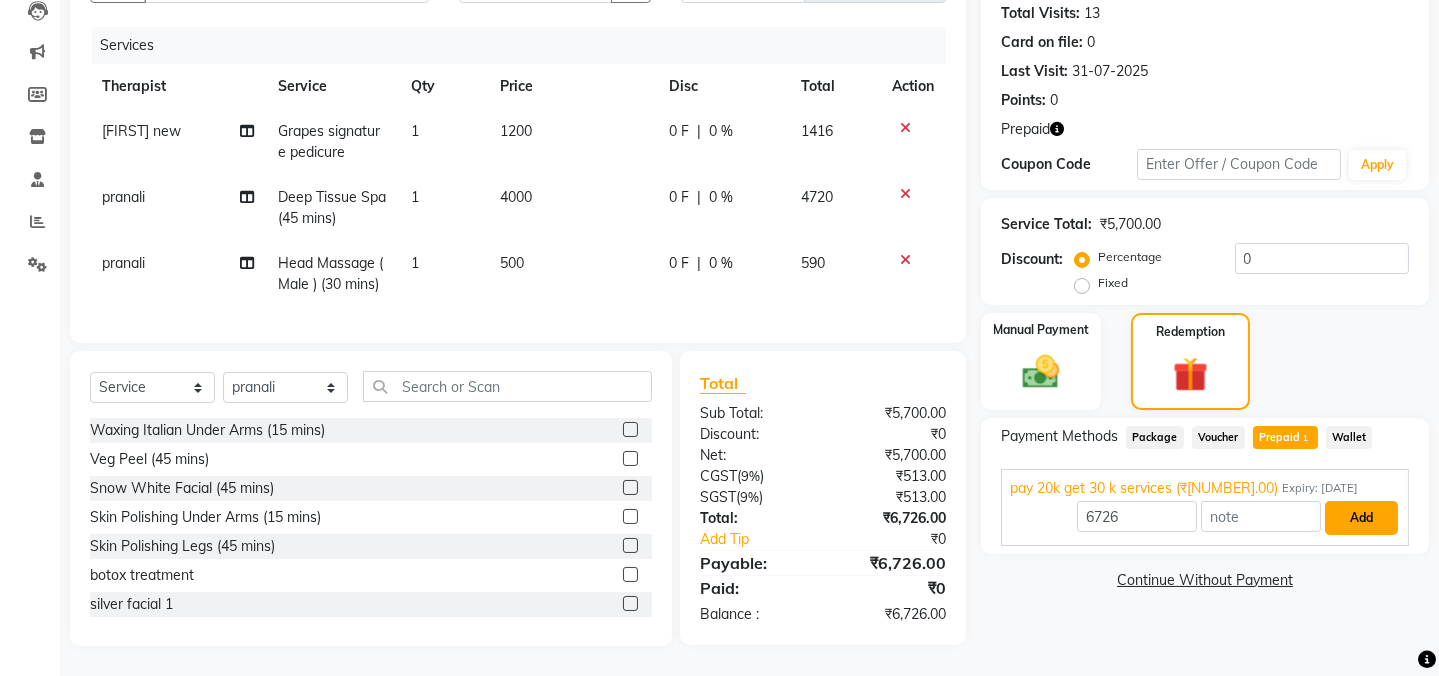 click on "Add" at bounding box center [1361, 518] 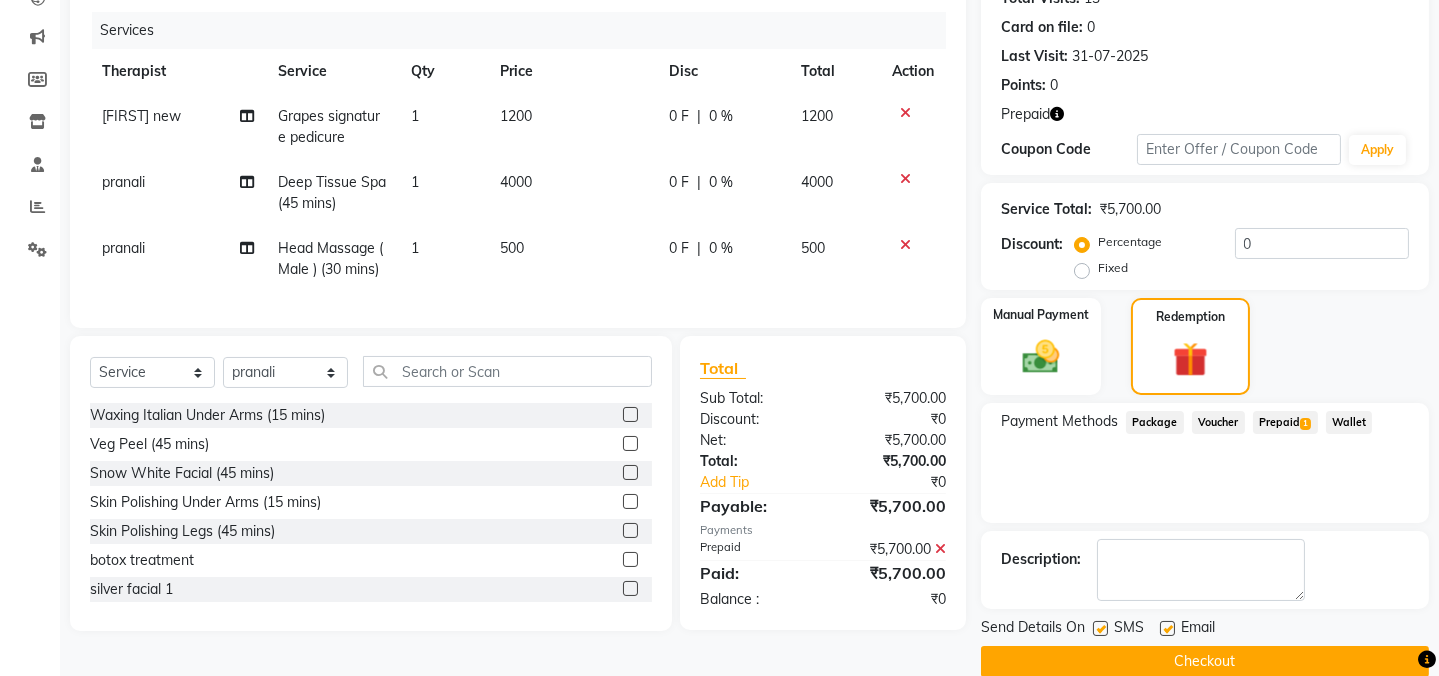 scroll, scrollTop: 265, scrollLeft: 0, axis: vertical 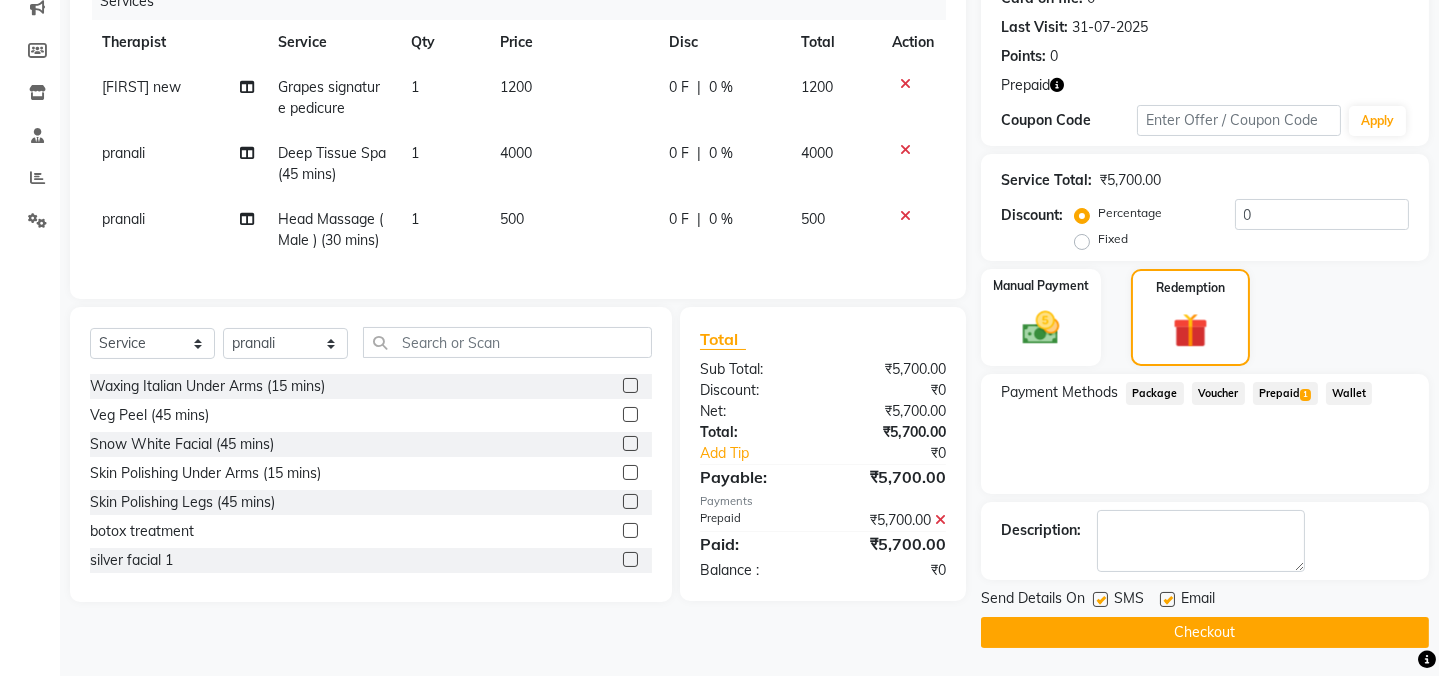 click on "Checkout" 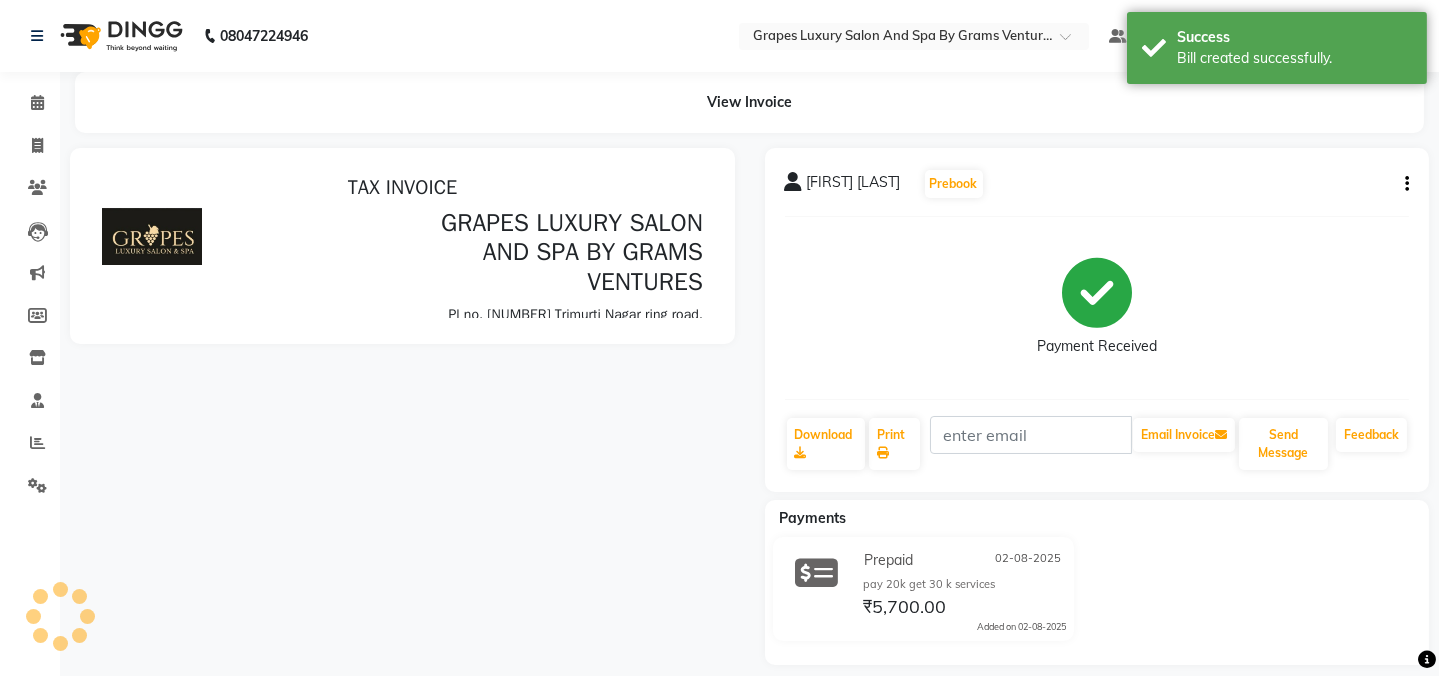 scroll, scrollTop: 0, scrollLeft: 0, axis: both 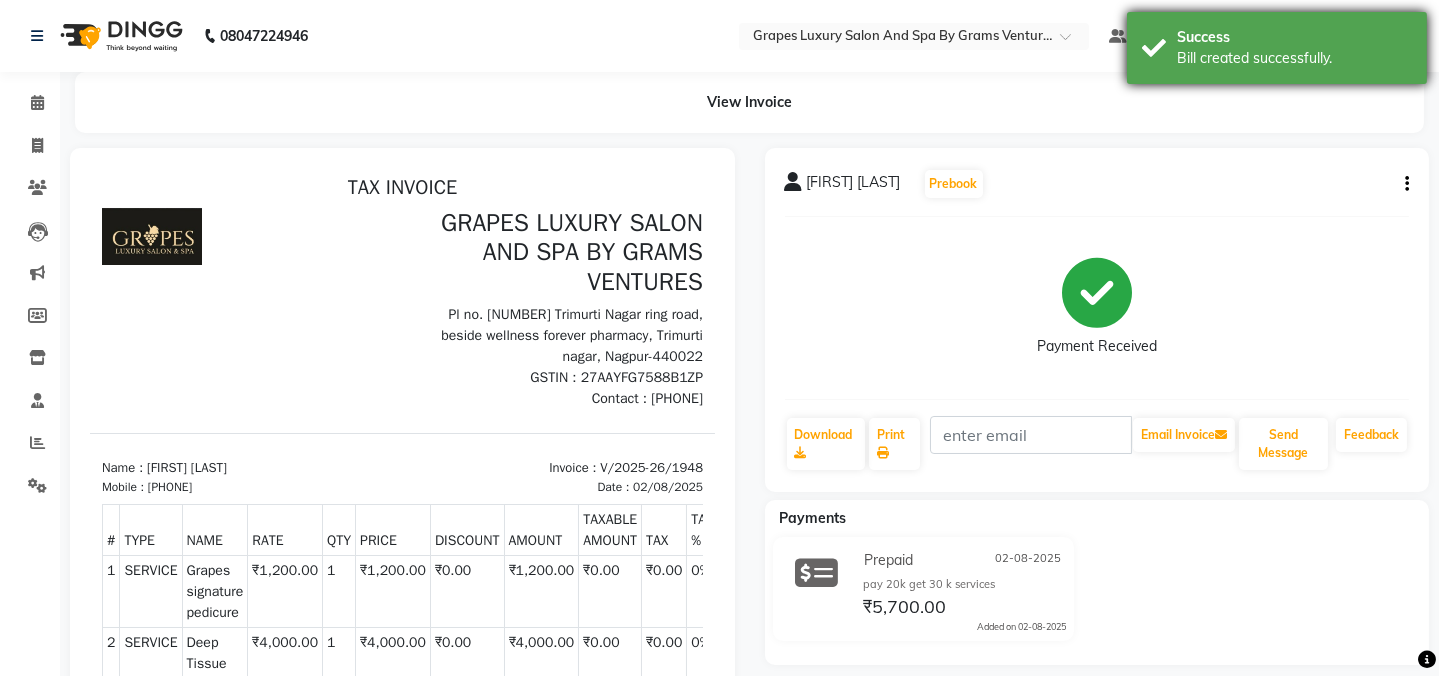 click on "Bill created successfully." at bounding box center (1294, 58) 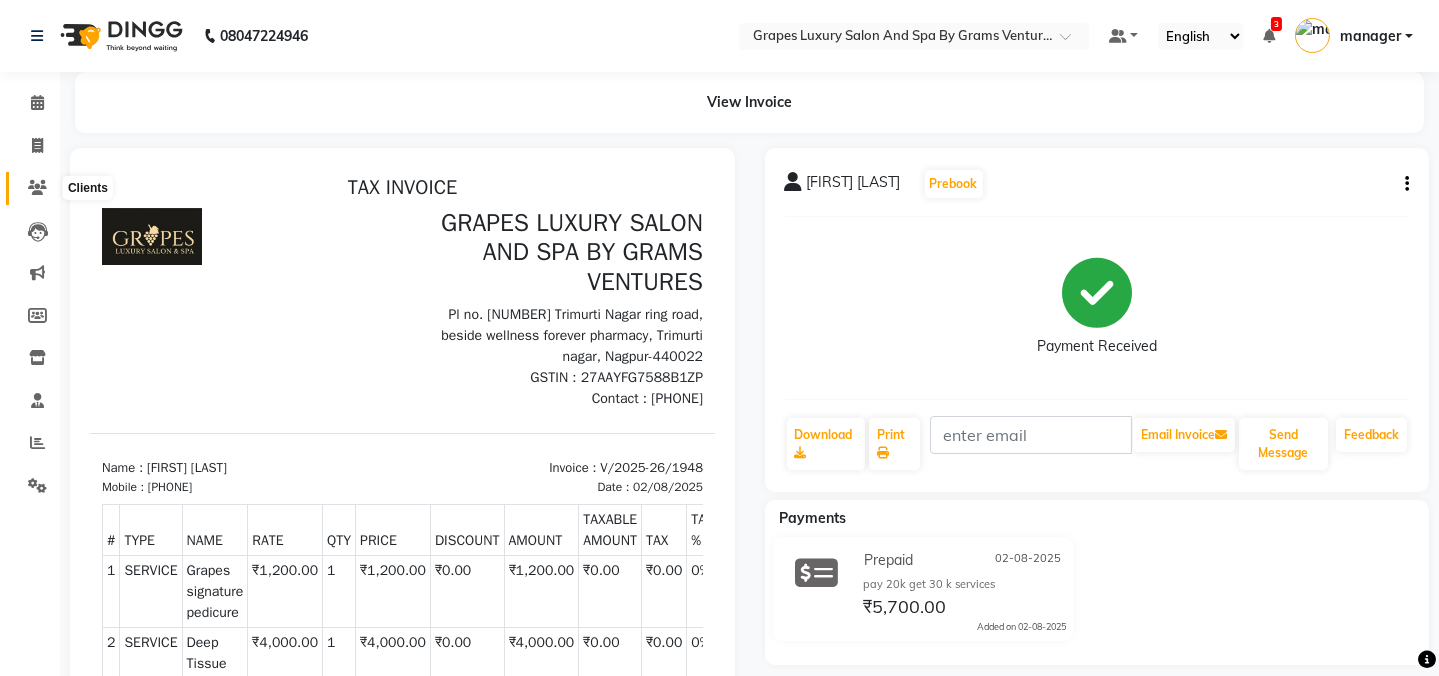 click 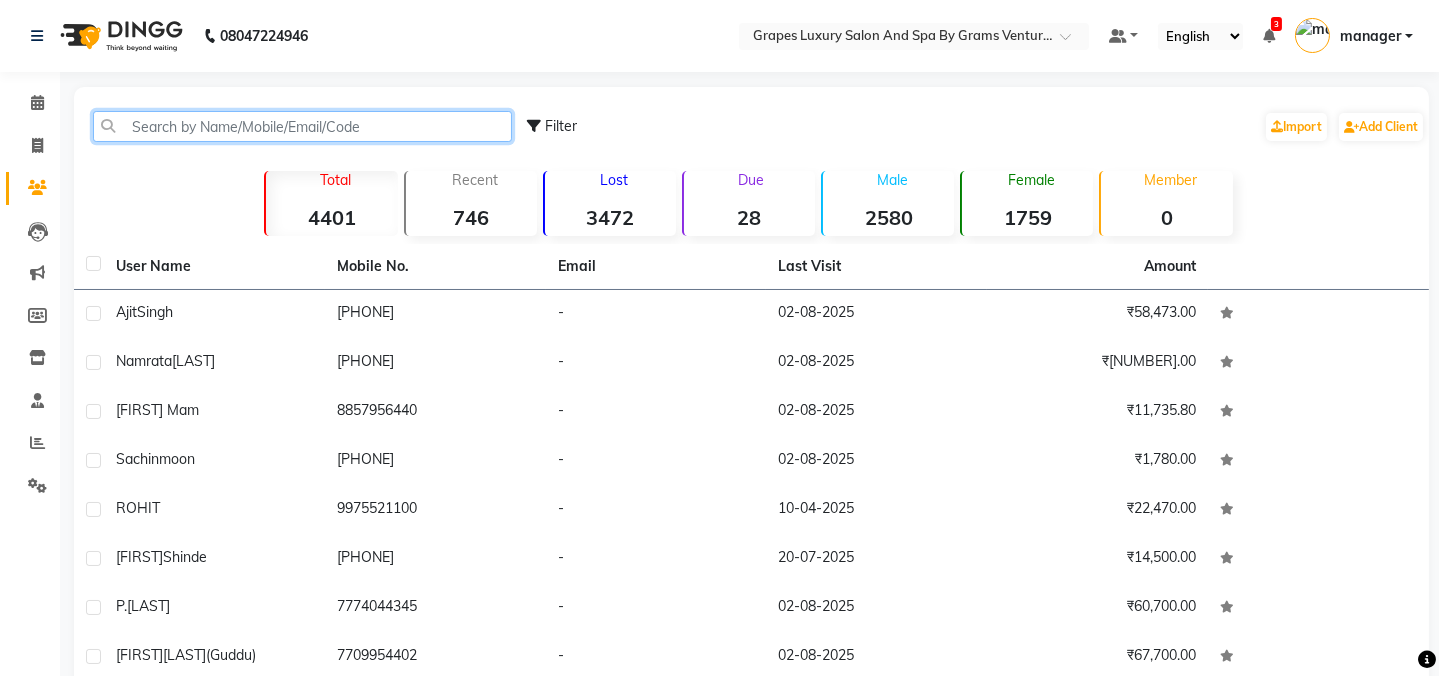 click 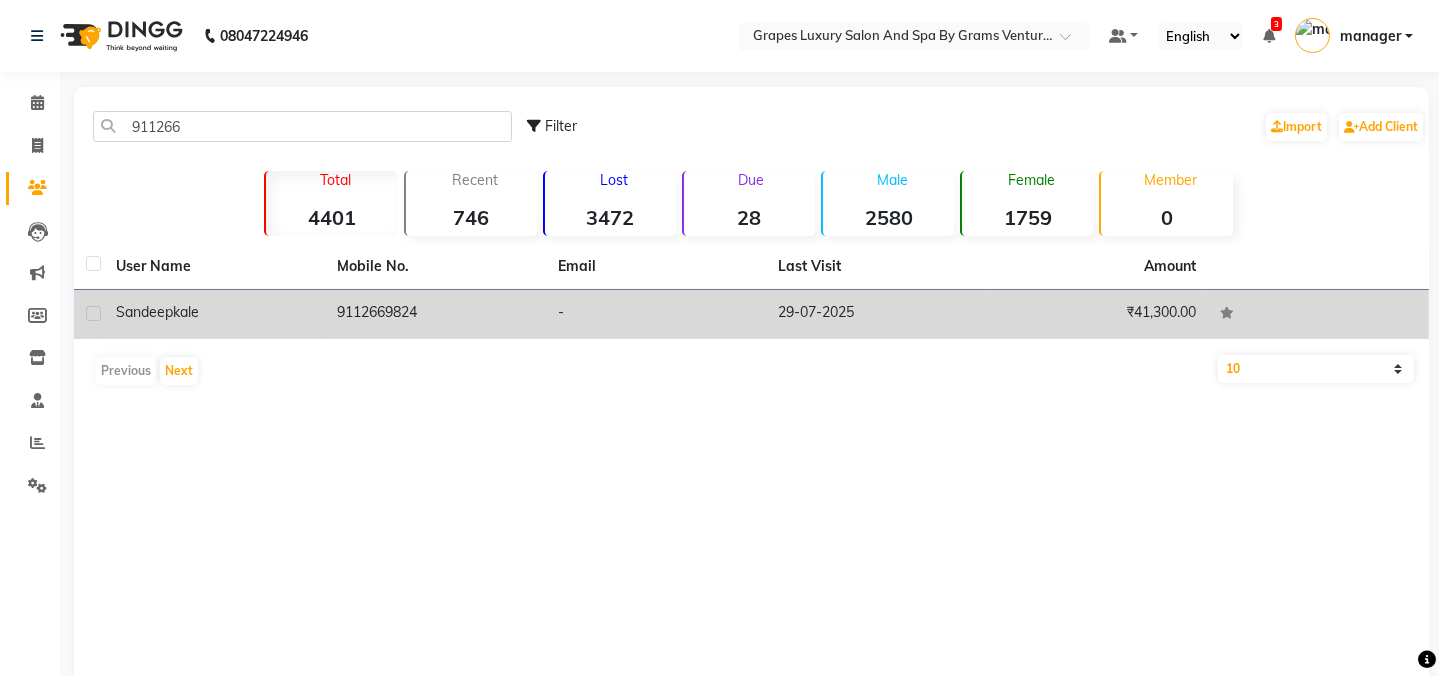 click on "29-07-2025" 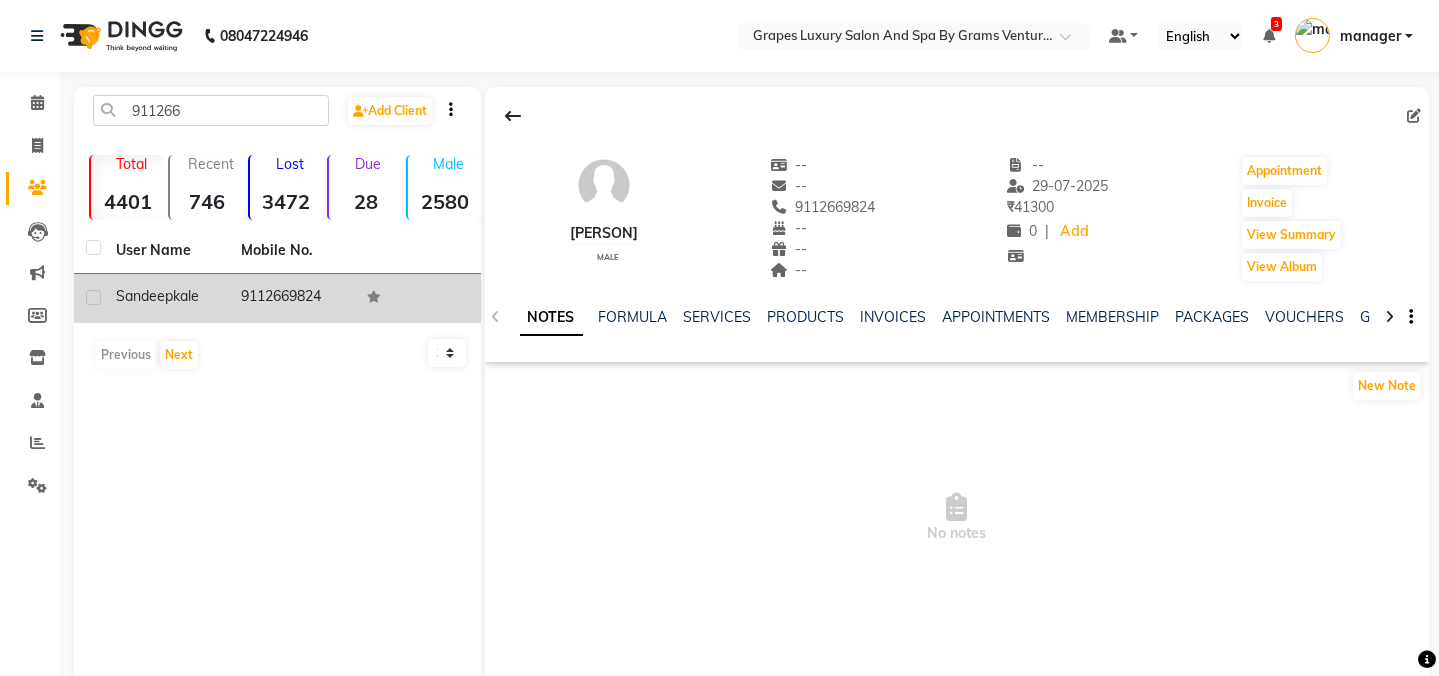 drag, startPoint x: 820, startPoint y: 210, endPoint x: 906, endPoint y: 214, distance: 86.09297 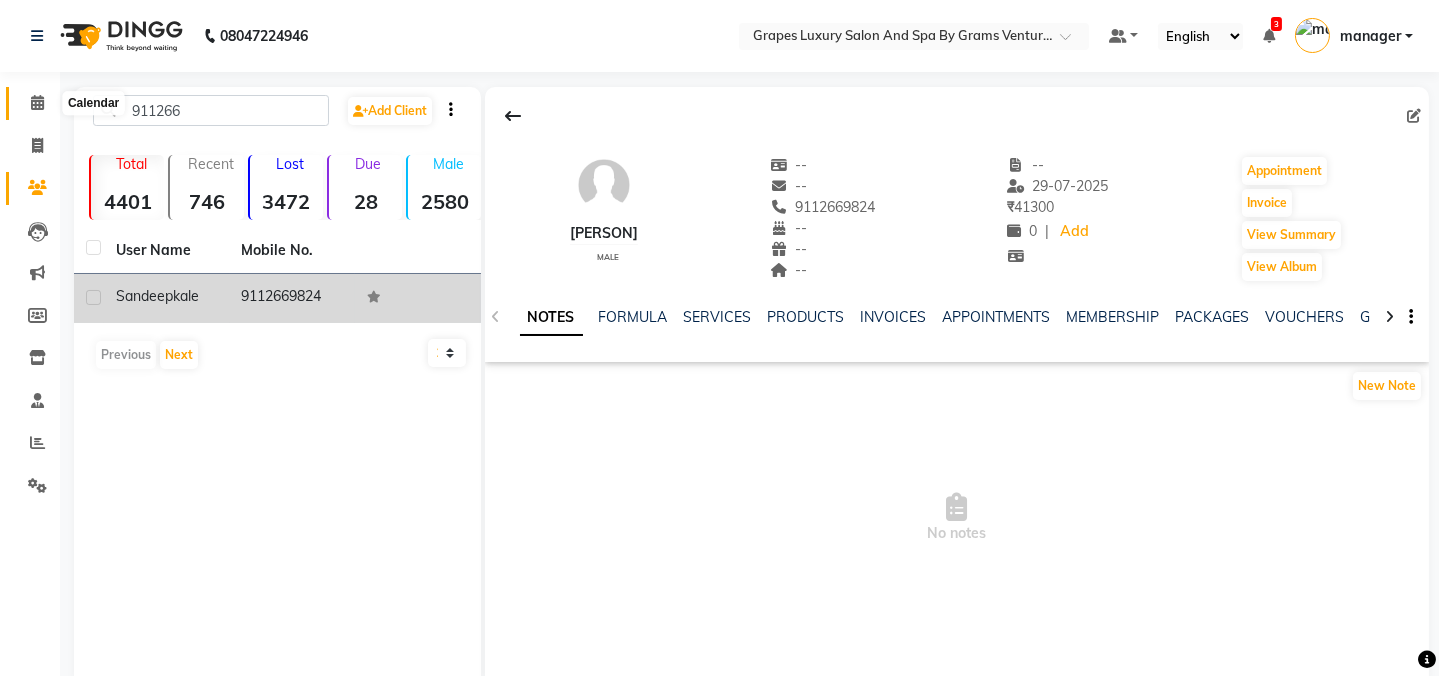 click 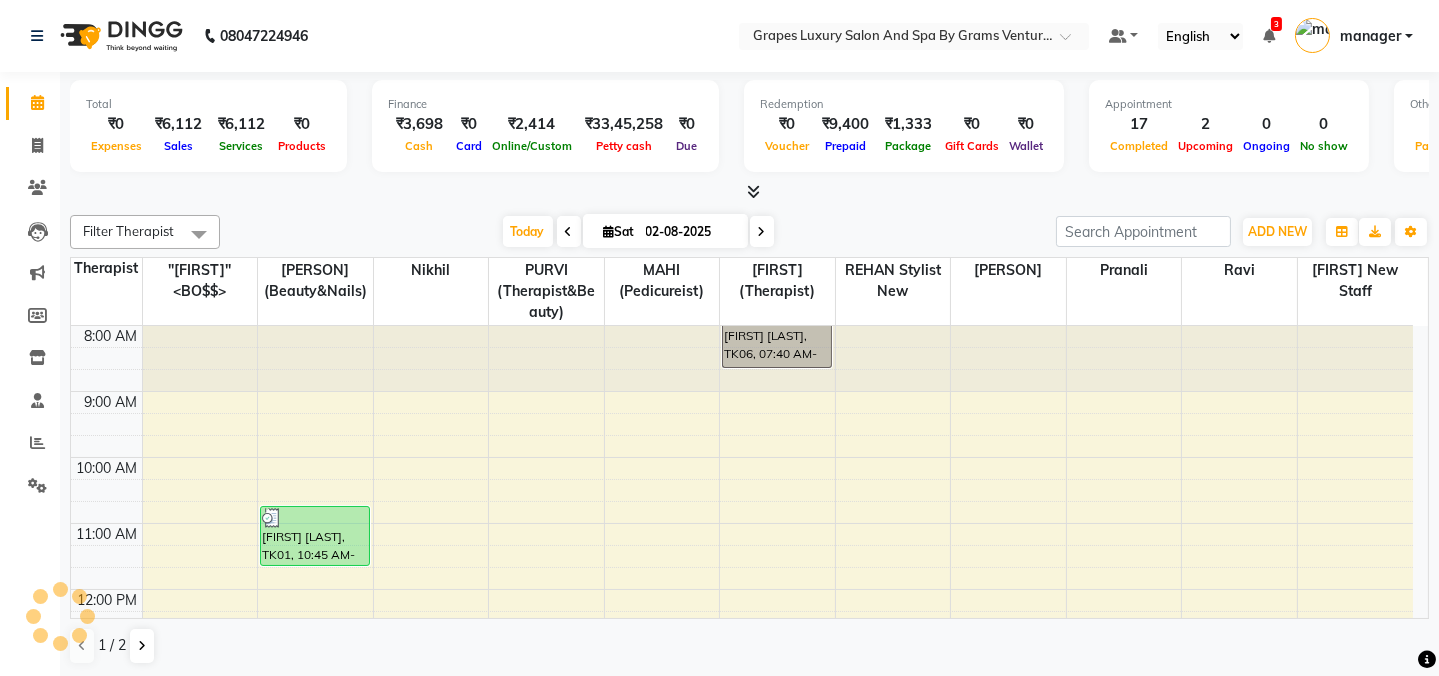 scroll, scrollTop: 0, scrollLeft: 0, axis: both 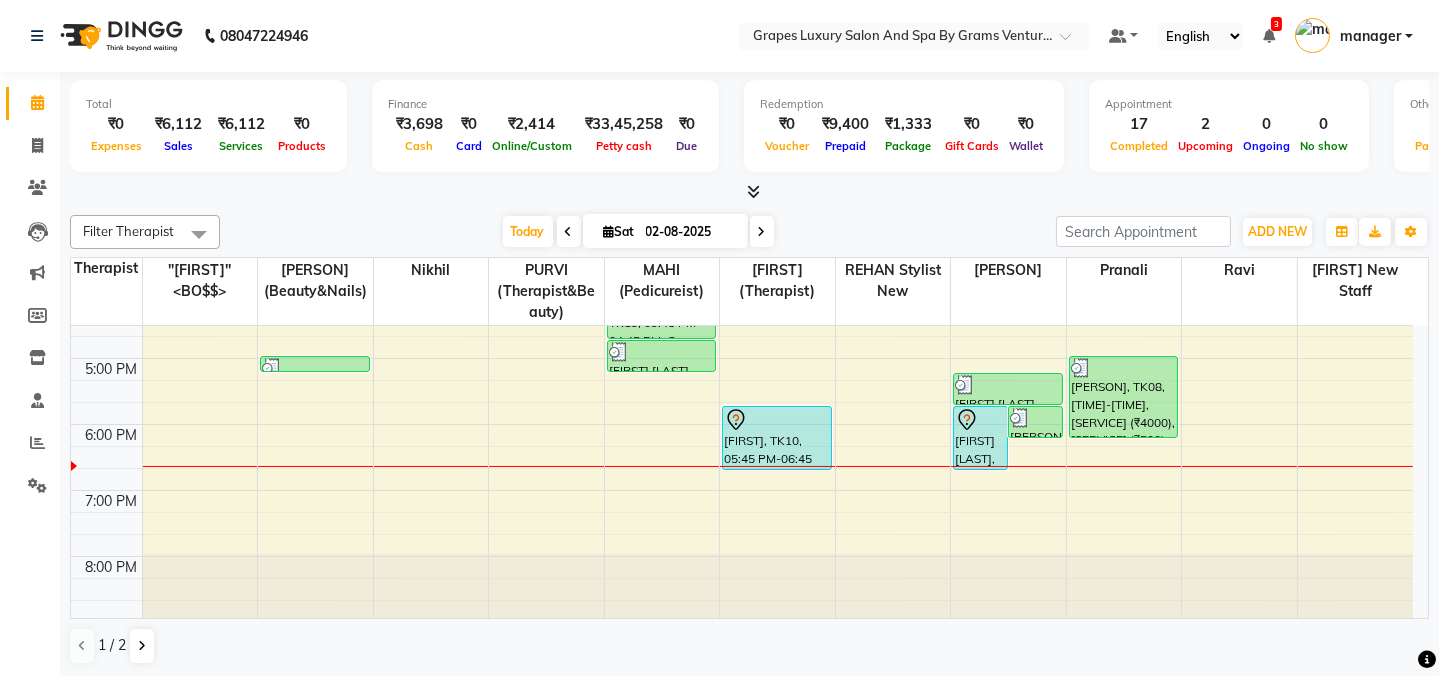 click on "8:00 AM 9:00 AM 10:00 AM 11:00 AM 12:00 PM 1:00 PM 2:00 PM 3:00 PM 4:00 PM 5:00 PM 6:00 PM 7:00 PM 8:00 PM     shubhangi thete, TK01, 10:45 AM-11:40 AM, Eyebrow (15 mins)     komal mam, TK12, 05:00 PM-05:15 PM, Eyebrow (15 mins)     paritosh hulke(Guddu), TK05, 03:15 PM-04:15 PM, Swedish Body Massage (60 mins)     namrata meshram, TK13, 03:45 PM-04:45 PM, Grapes signature pedicure     namrata meshram, TK13, 04:45 PM-05:15 PM, foot reflexology    achut shinde, TK06, 07:40 AM-08:40 AM, Swedish Body Massage (60 mins)             ROHIT, TK10, 05:45 PM-06:45 PM, Swedish Body Massage (60 mins)             sachin moon, TK11, 05:45 PM-06:45 PM, Creative Hair Cut Female (60 mins)     namrata meshram, TK13, 05:45 PM-06:15 PM, Hair Cut Male (30 mins)     swapna mam, TK03, 01:00 PM-01:45 PM, Hair Cut Female (45 mins)     namrata meshram, TK13, 05:15 PM-05:45 PM, Hair Spa ( Male ) (30 mins)     Ajit Singh, TK08, 05:00 PM-06:15 PM, Deep Tissue Spa (45 mins) (₹4000),Head Massage ( Male ) (30 mins) (₹500)" at bounding box center [742, 193] 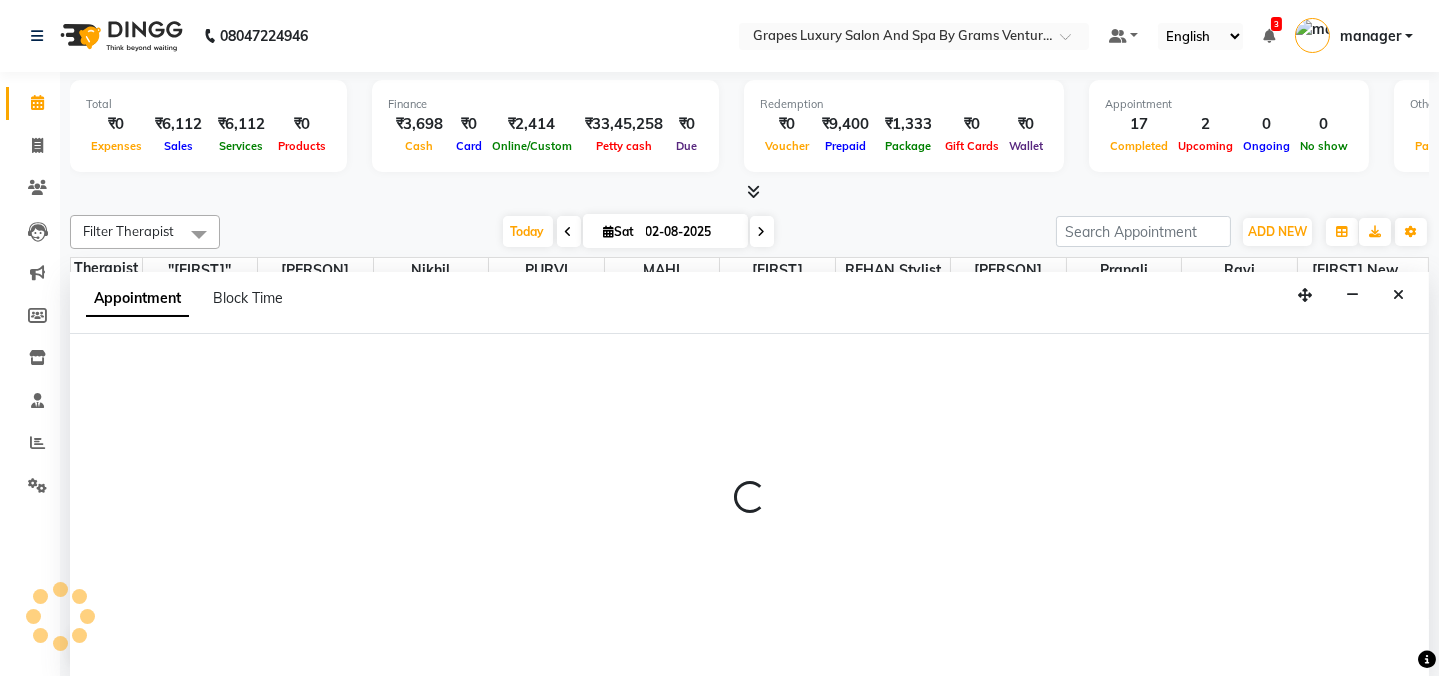 scroll, scrollTop: 0, scrollLeft: 0, axis: both 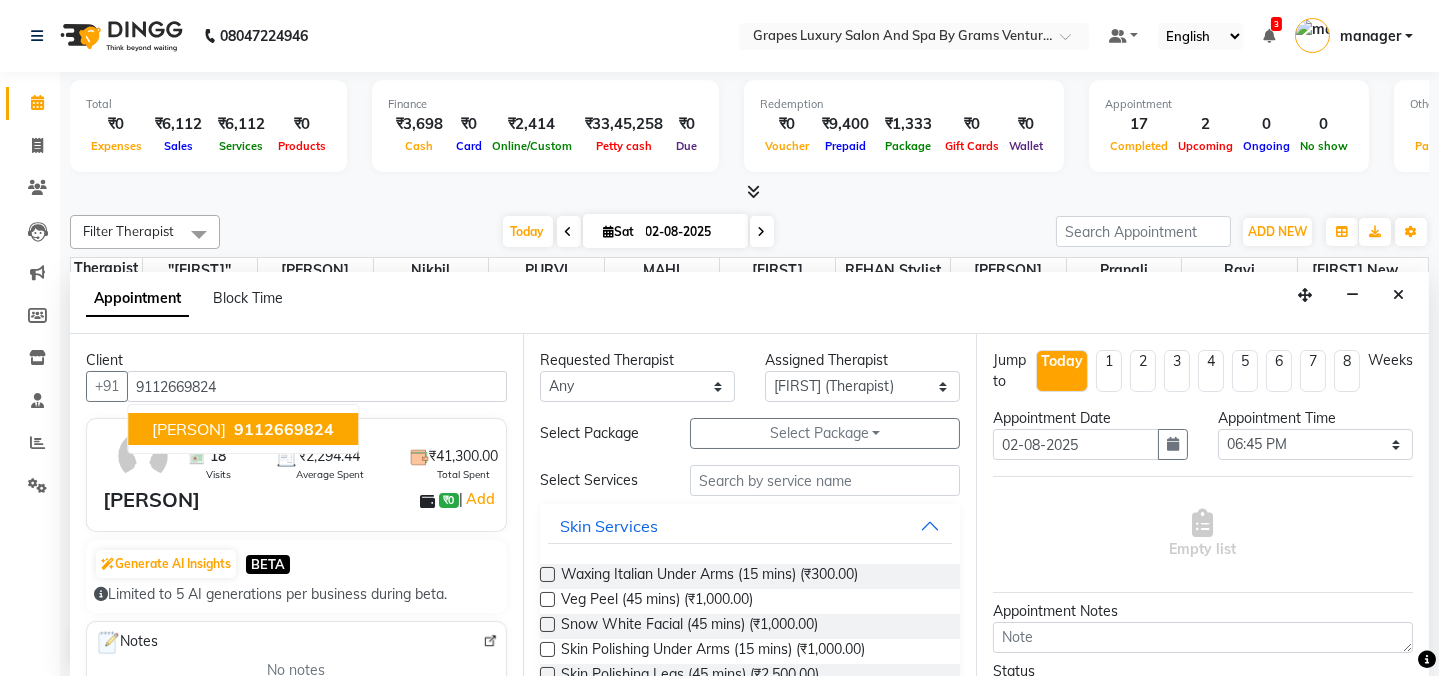 click on "[PERSON]" at bounding box center (189, 429) 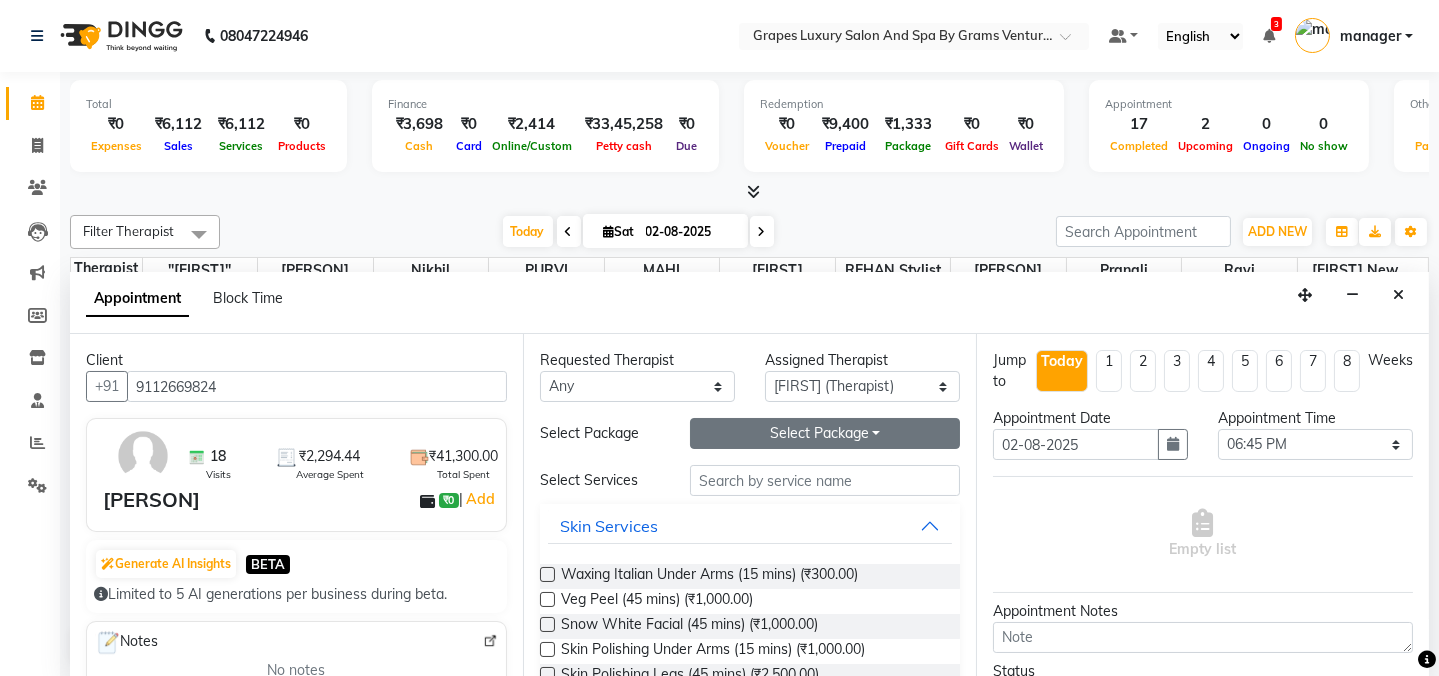 click on "Select Package  Toggle Dropdown" at bounding box center [825, 433] 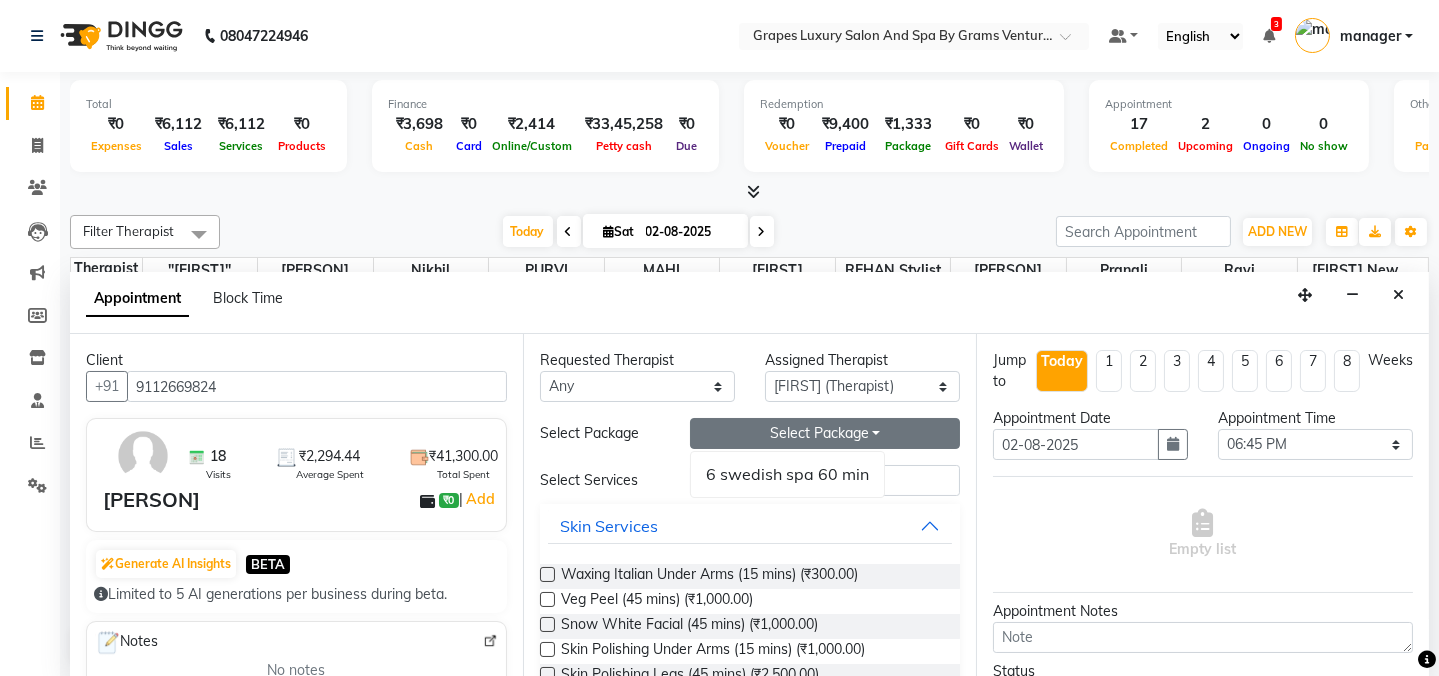 drag, startPoint x: 778, startPoint y: 475, endPoint x: 772, endPoint y: 488, distance: 14.3178215 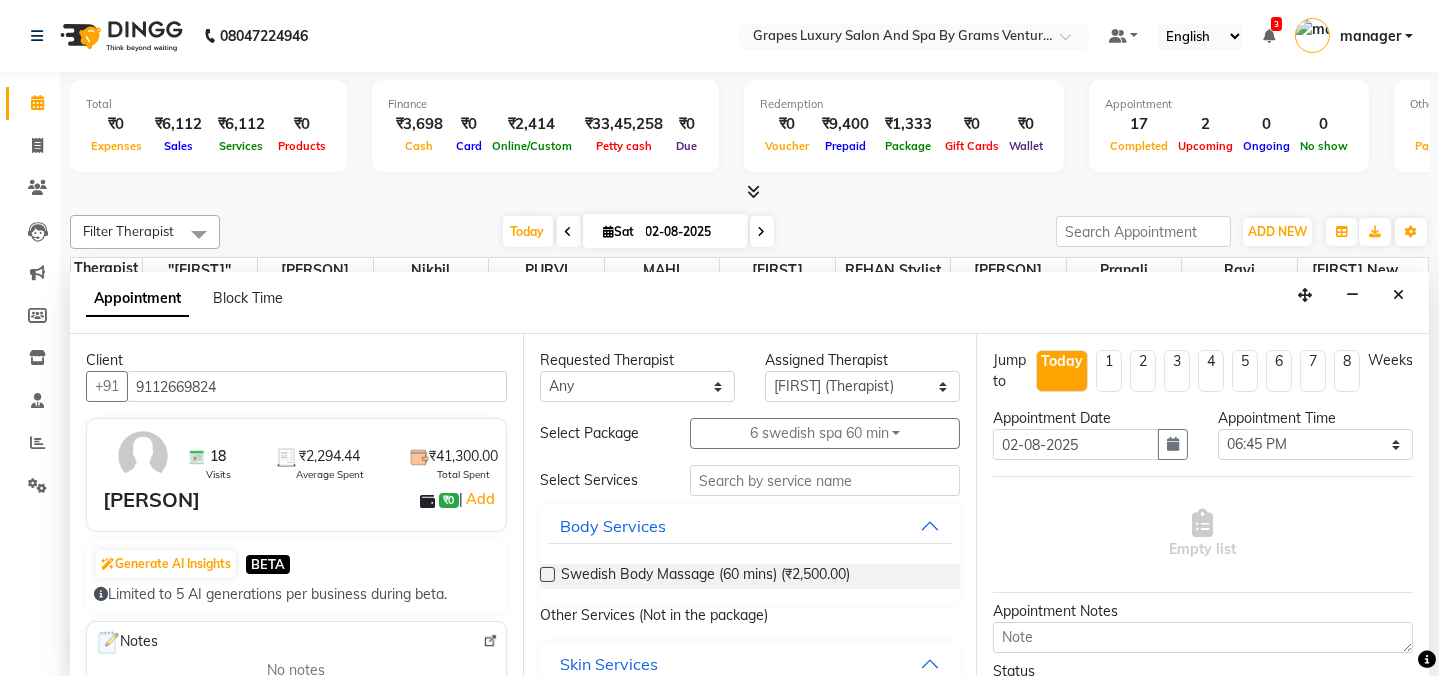 drag, startPoint x: 772, startPoint y: 570, endPoint x: 949, endPoint y: 571, distance: 177.00282 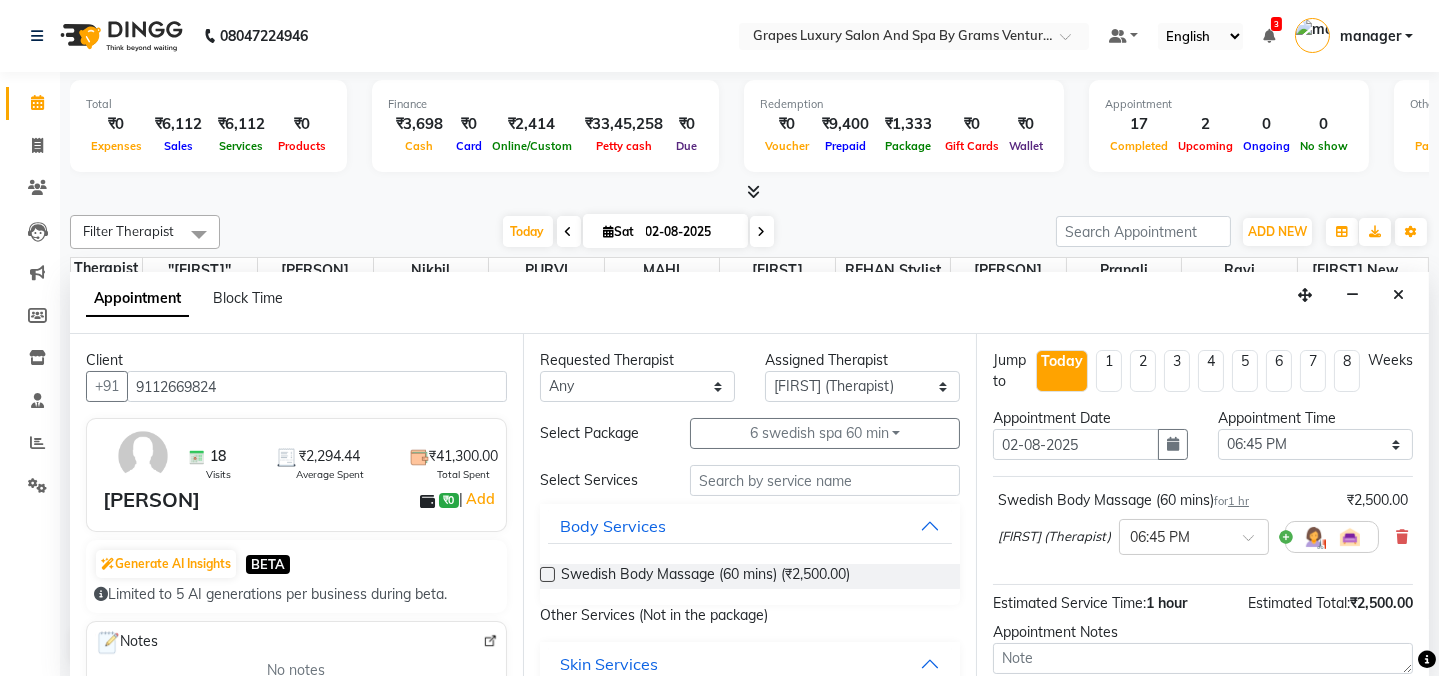 scroll, scrollTop: 181, scrollLeft: 0, axis: vertical 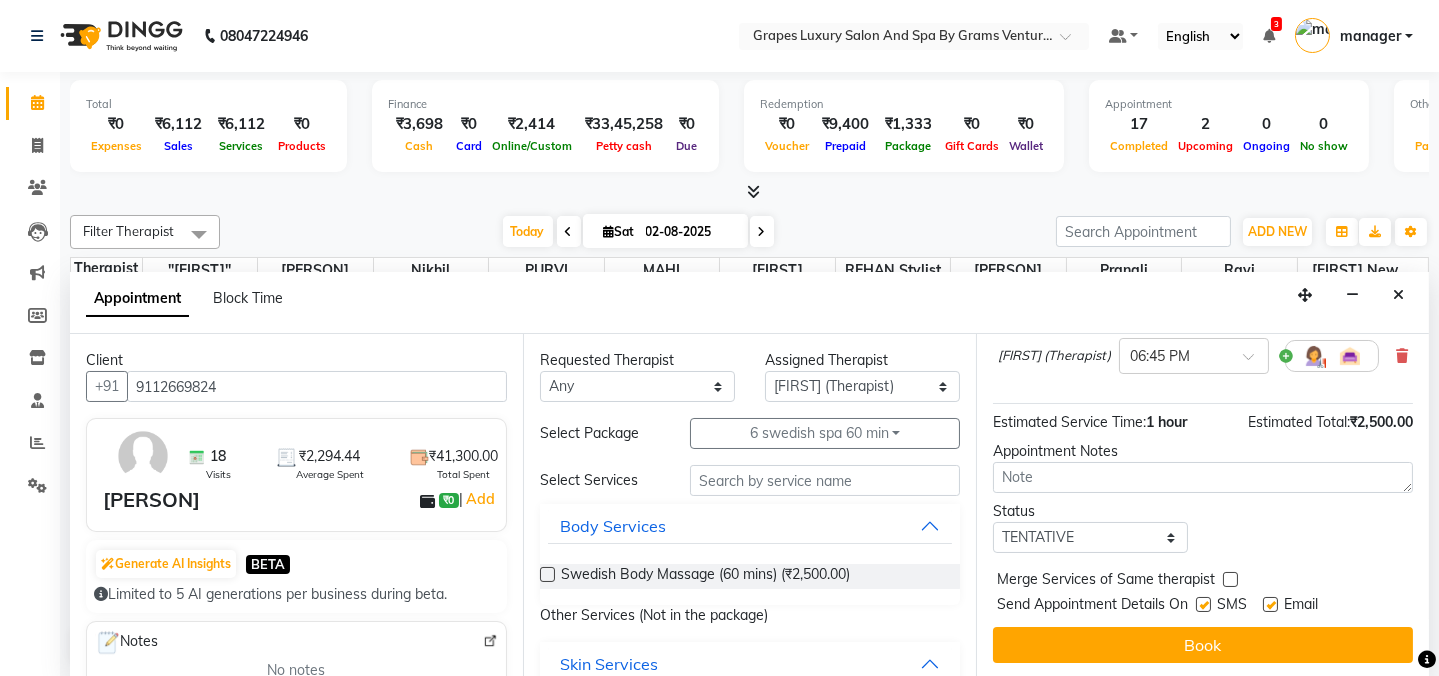click at bounding box center (1203, 604) 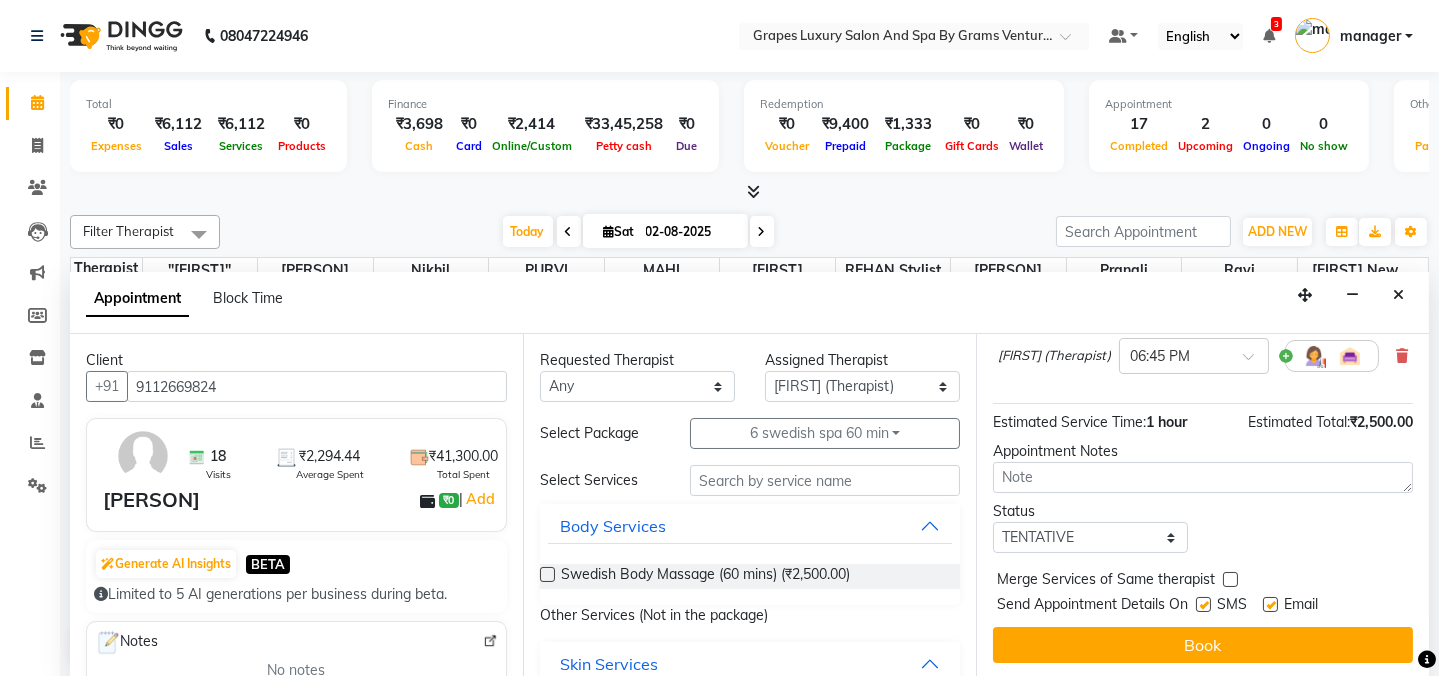 click at bounding box center (1202, 606) 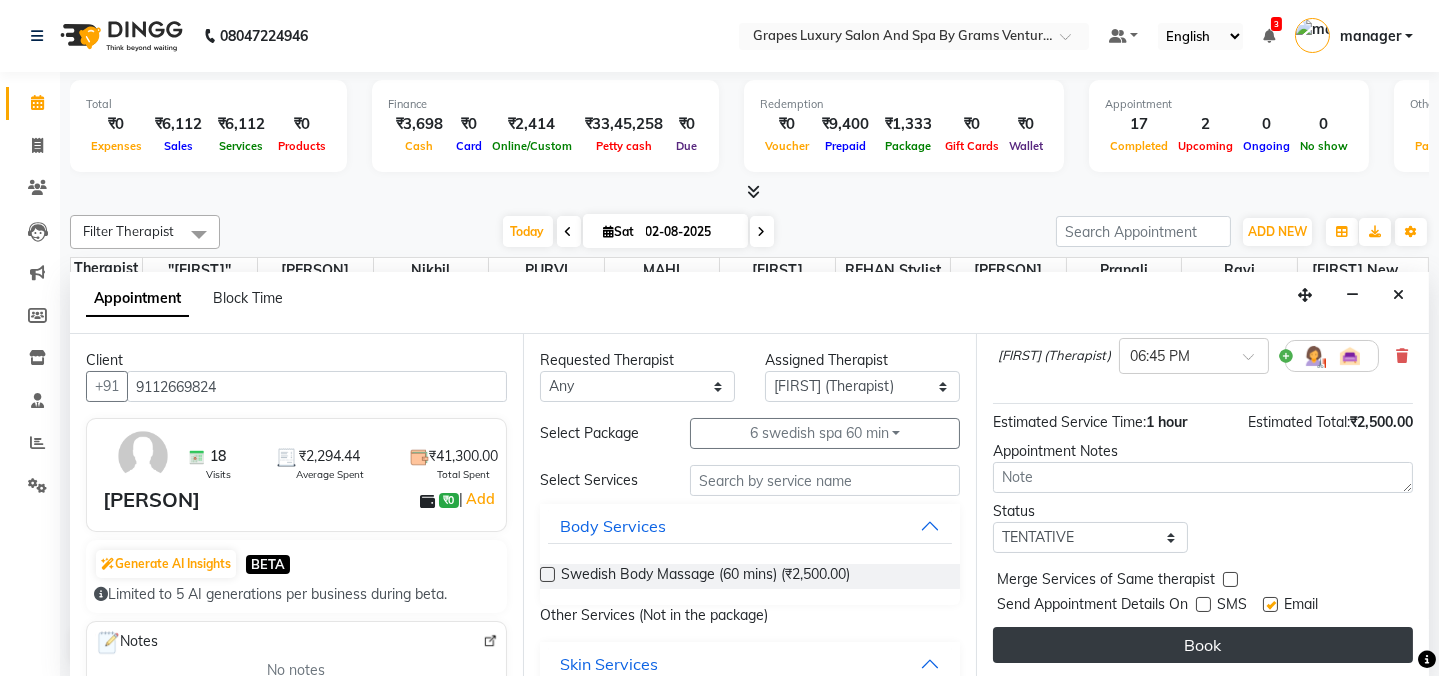 click on "Book" at bounding box center (1203, 645) 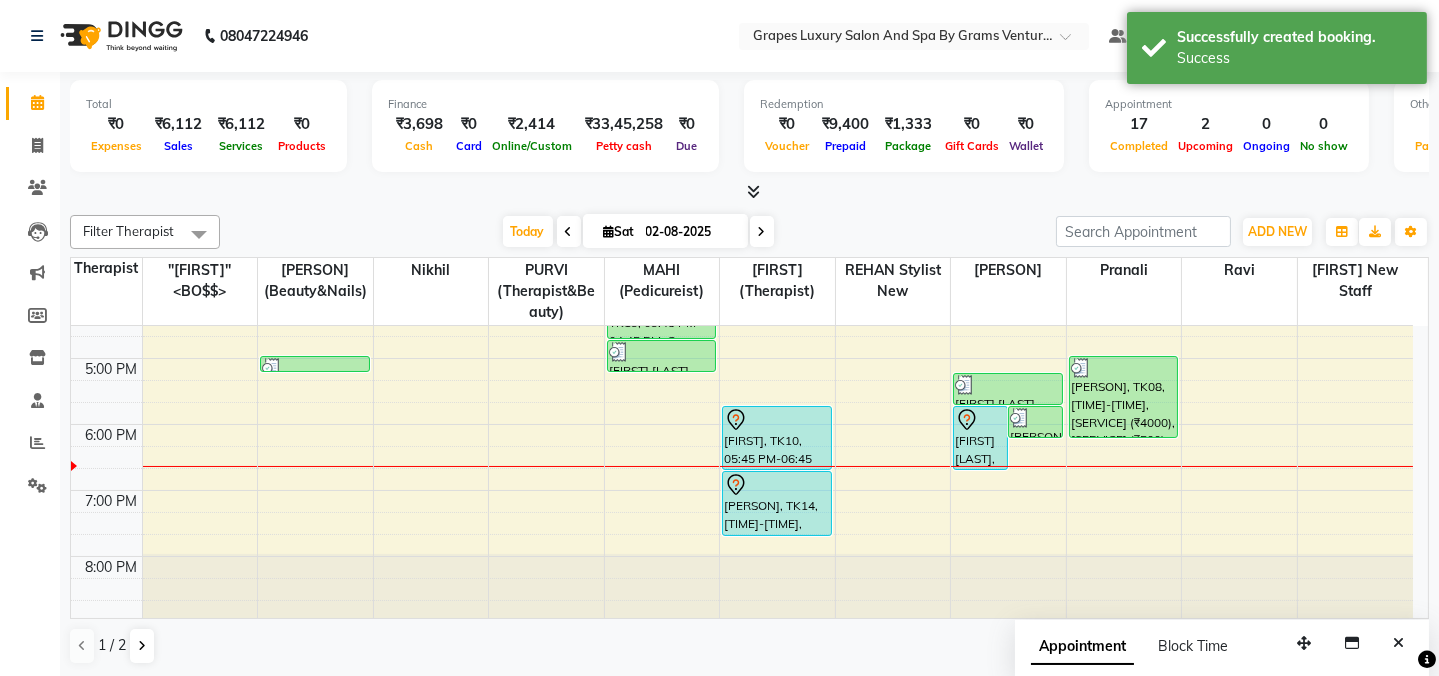 scroll, scrollTop: 0, scrollLeft: 0, axis: both 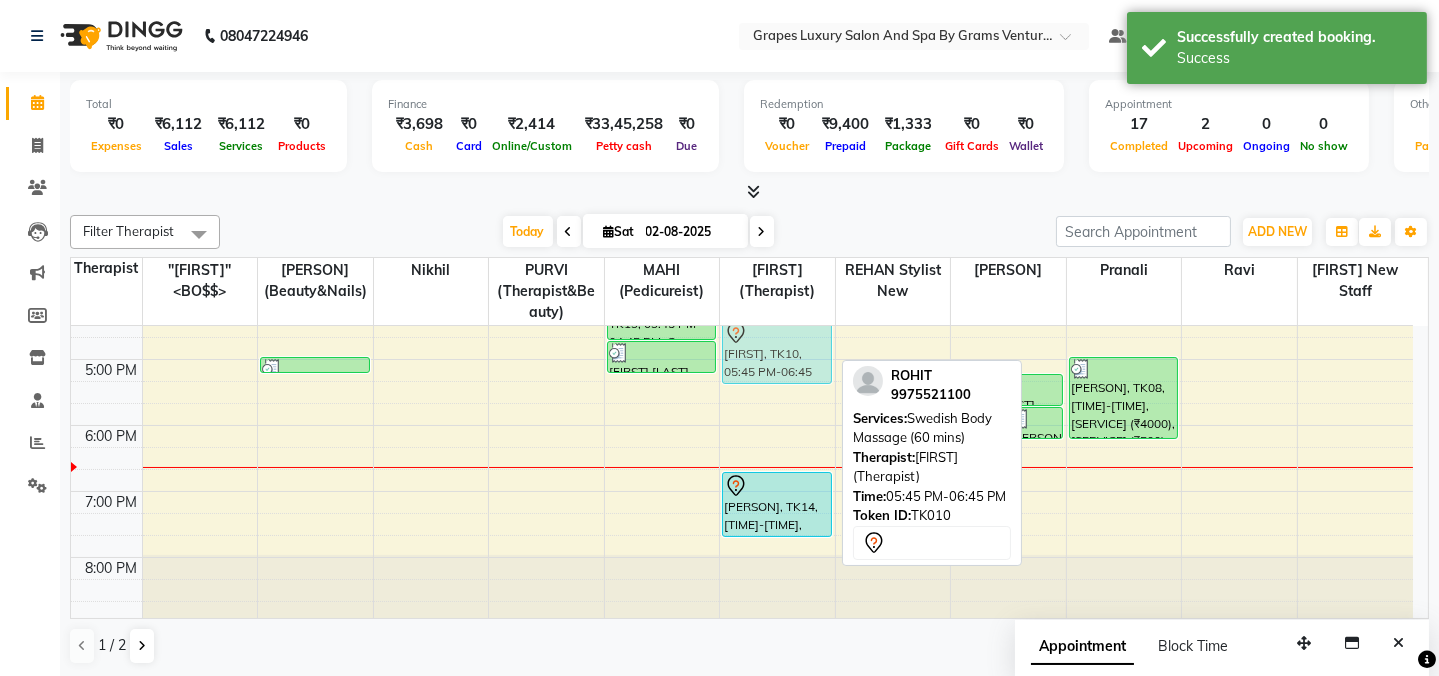 drag, startPoint x: 799, startPoint y: 448, endPoint x: 800, endPoint y: 371, distance: 77.00649 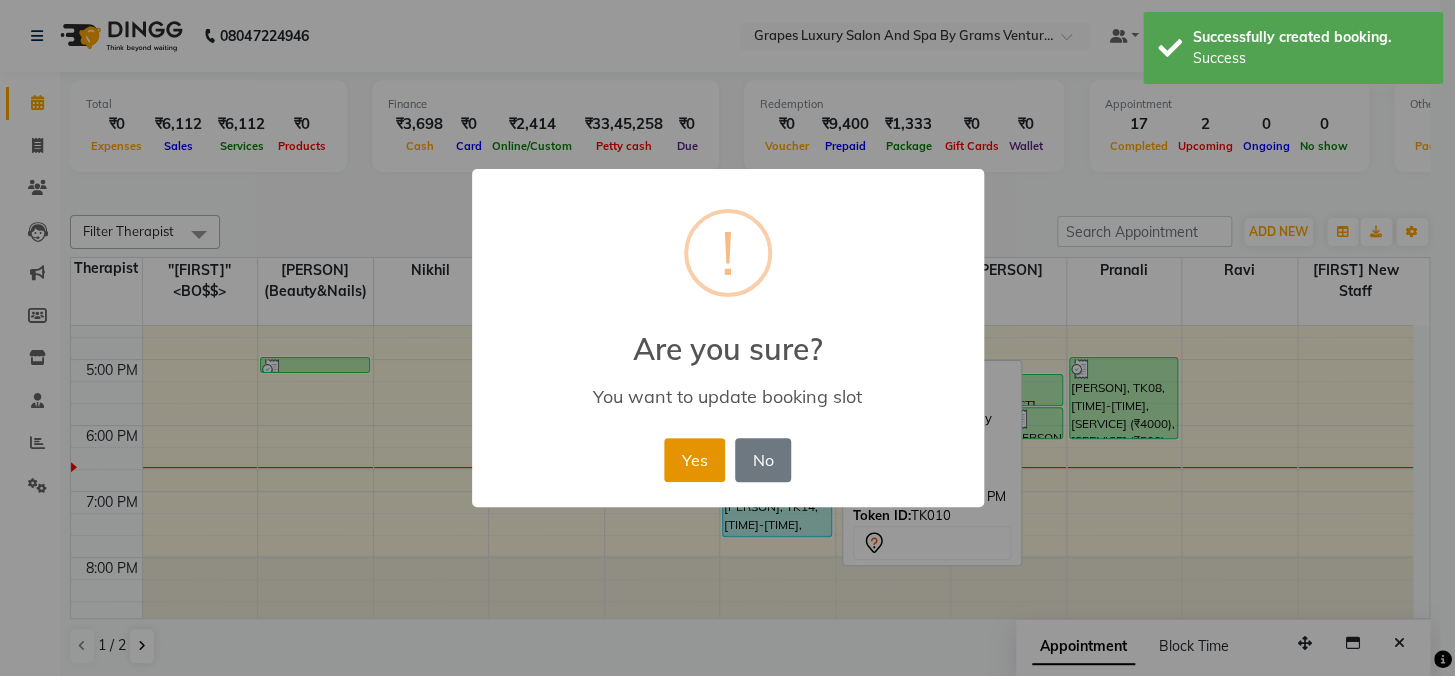 click on "Yes" at bounding box center [694, 460] 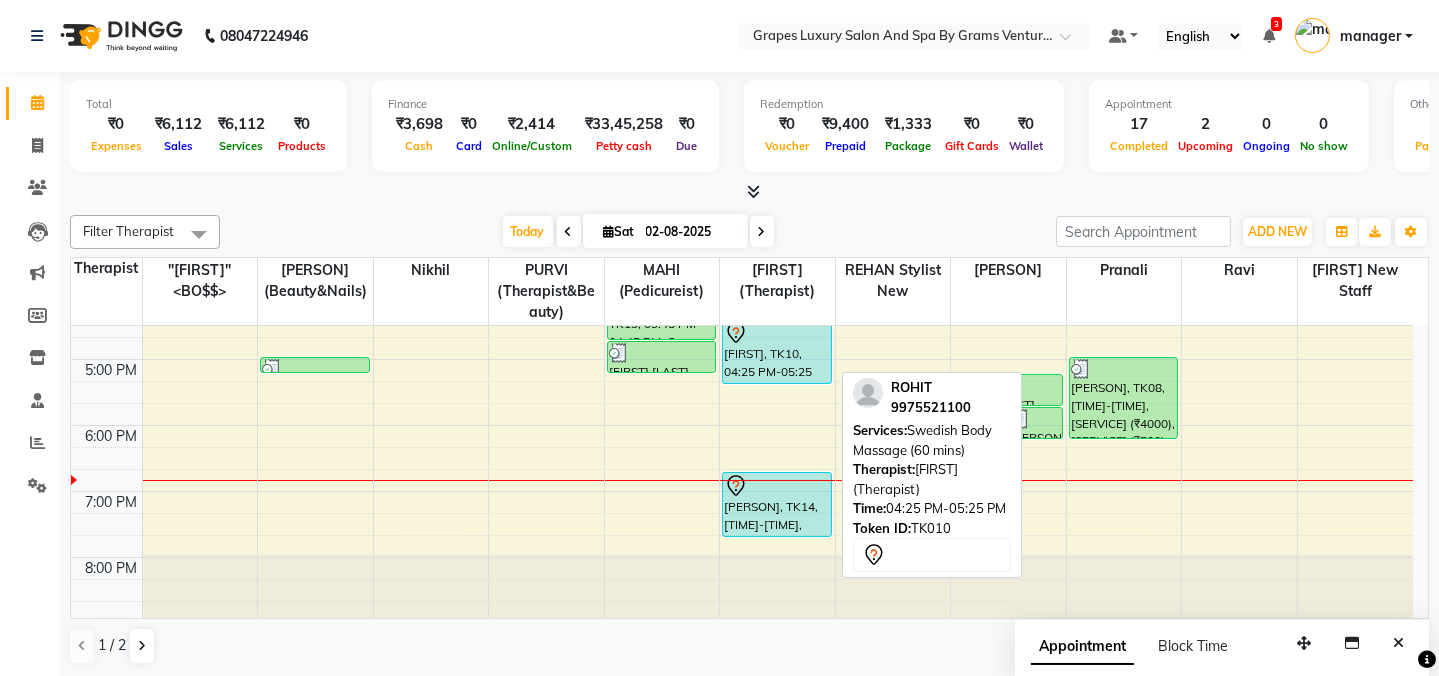 click on "[FIRST], TK10, 04:25 PM-05:25 PM, Swedish Body Massage (60 mins)" at bounding box center [777, 351] 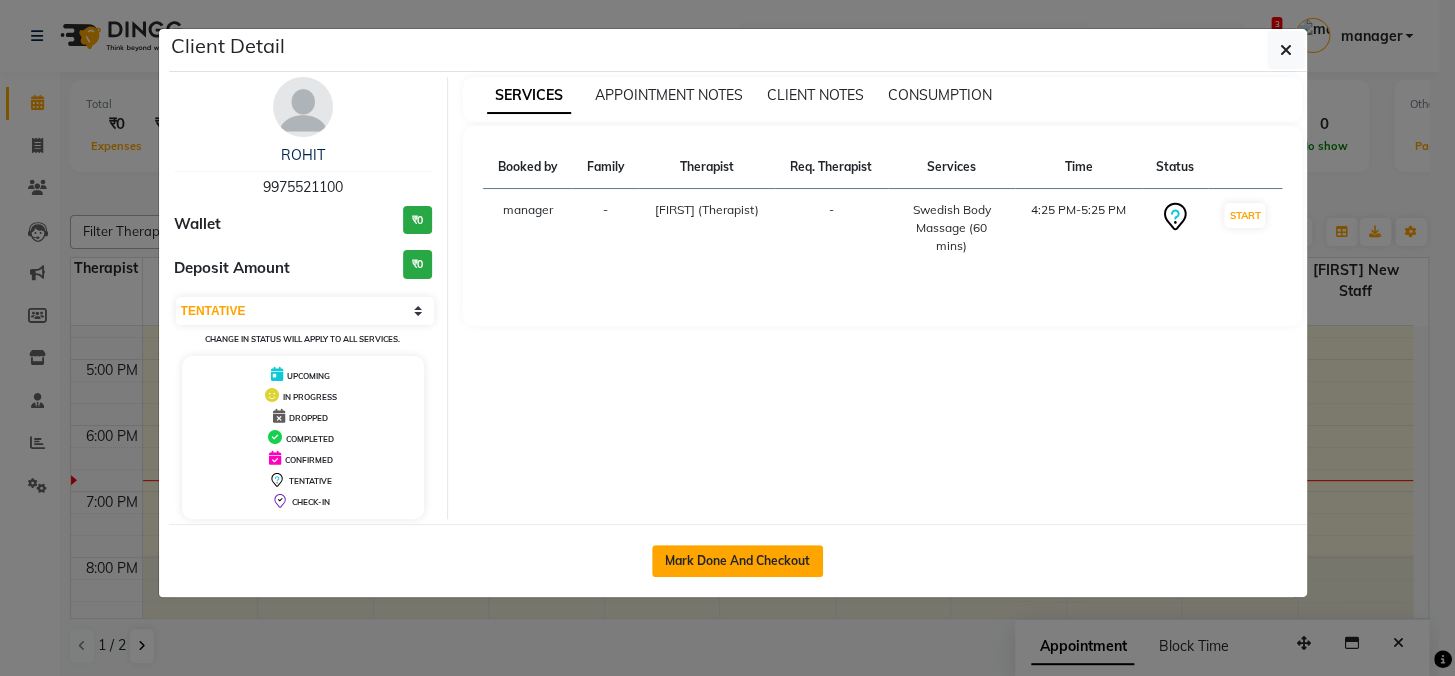 click on "Mark Done And Checkout" 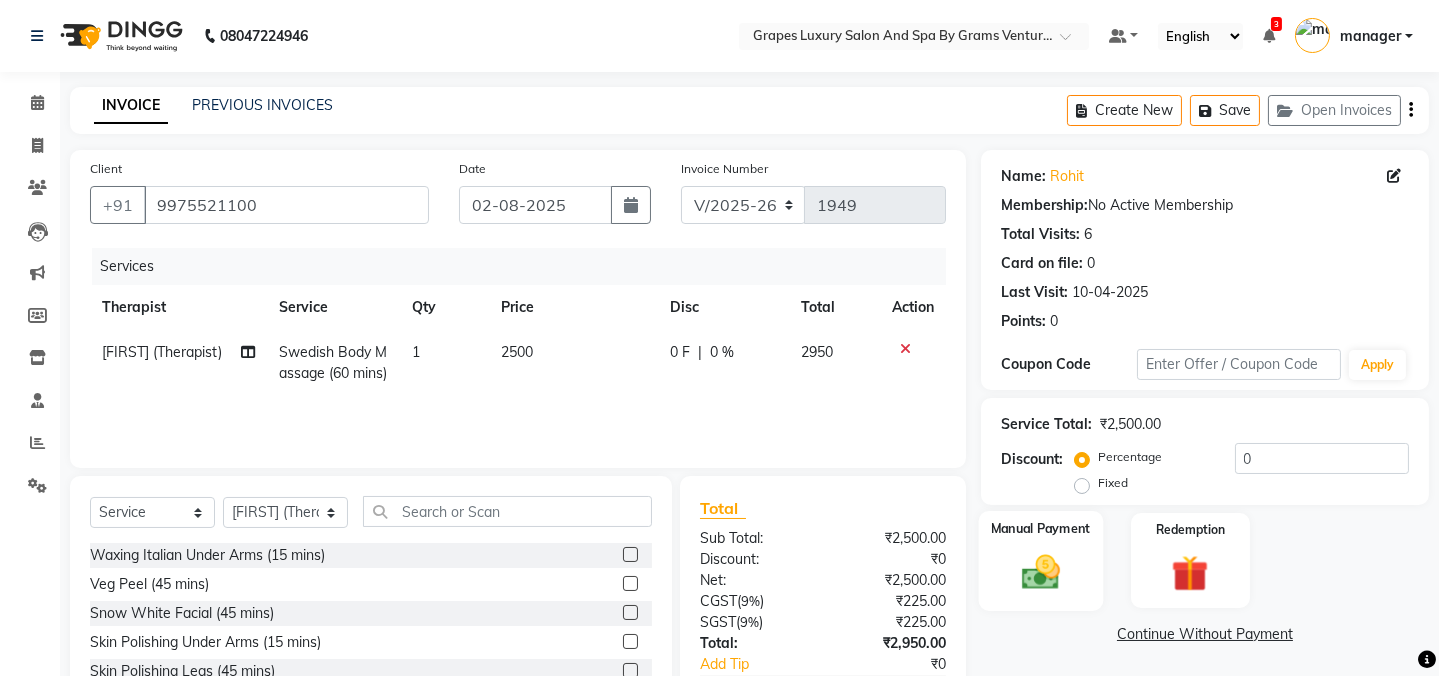click 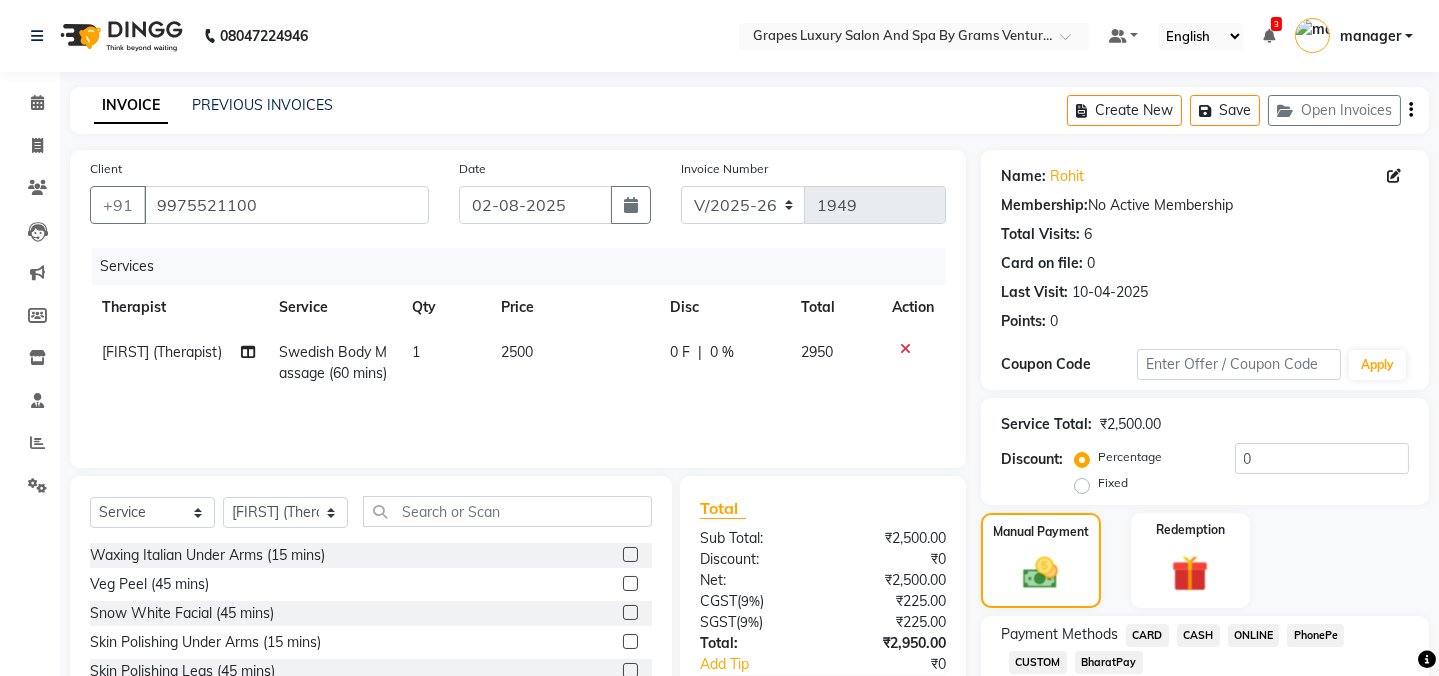 click on "CARD" 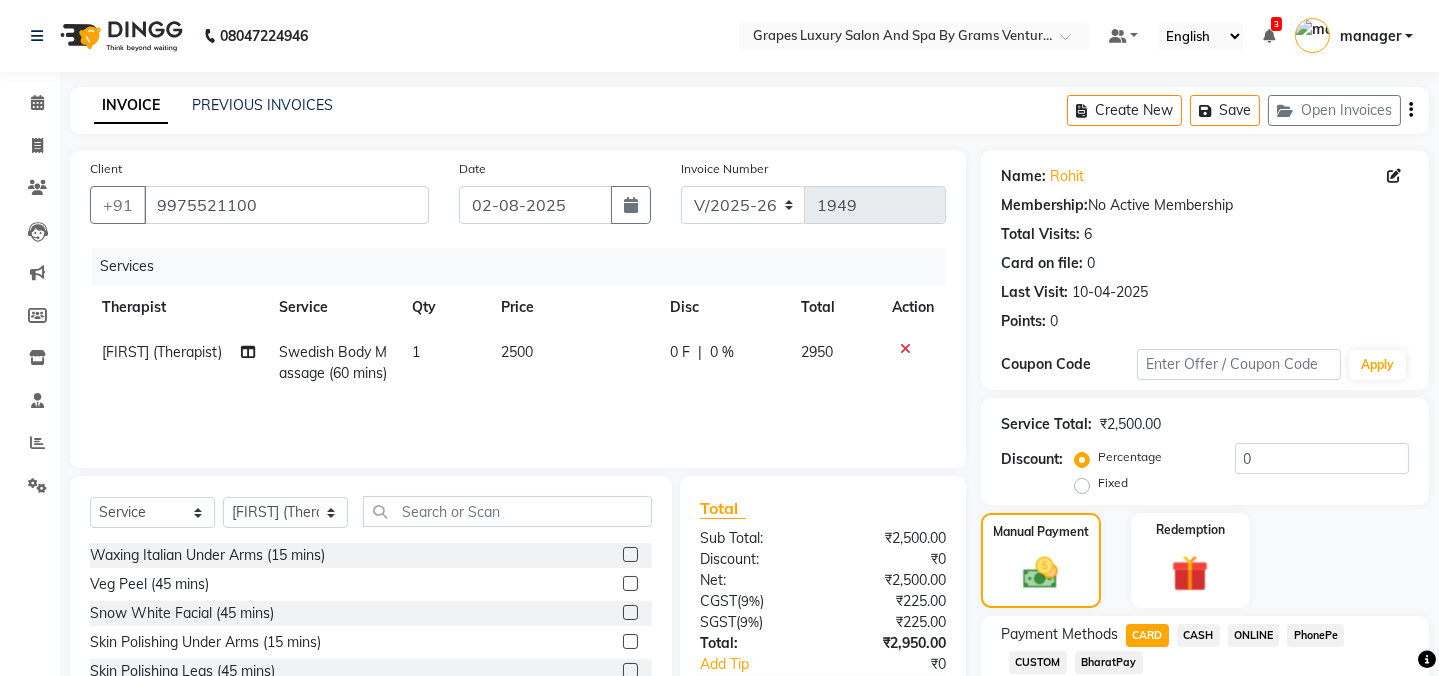 click on "Add Payment" 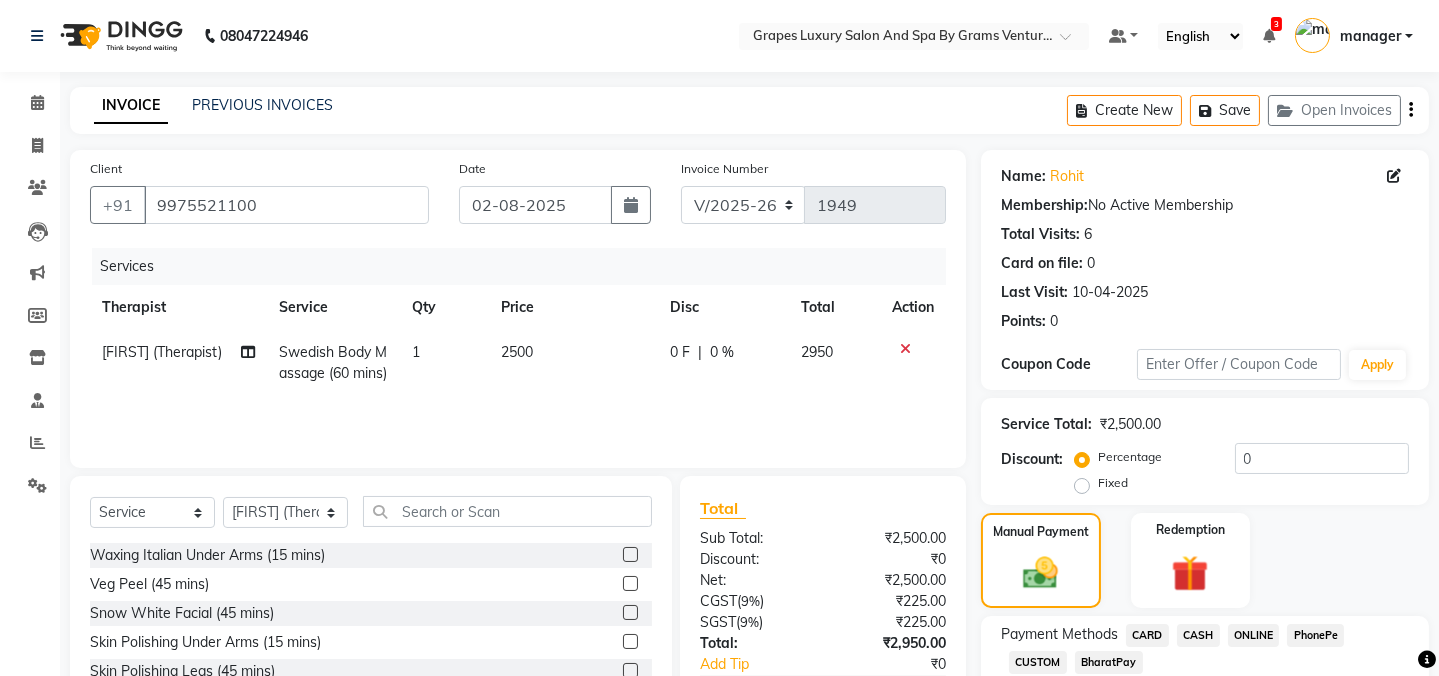 scroll, scrollTop: 186, scrollLeft: 0, axis: vertical 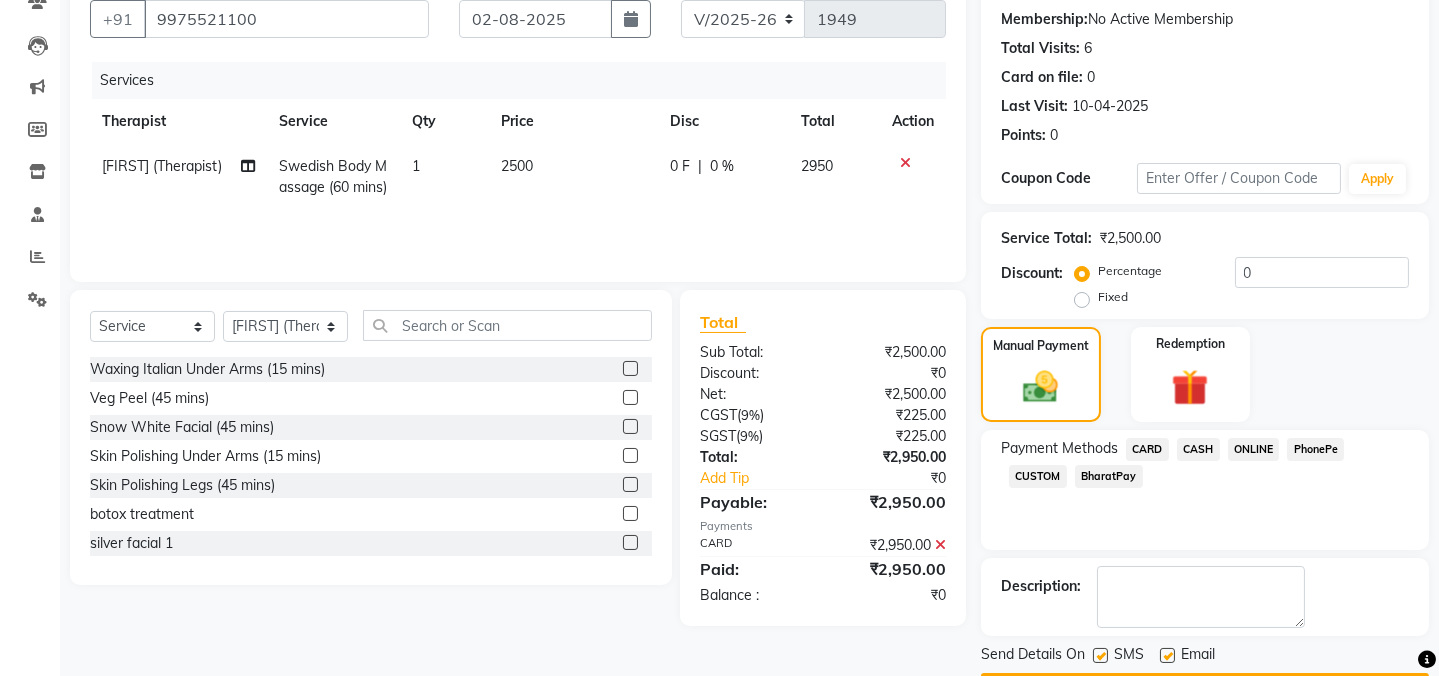 click 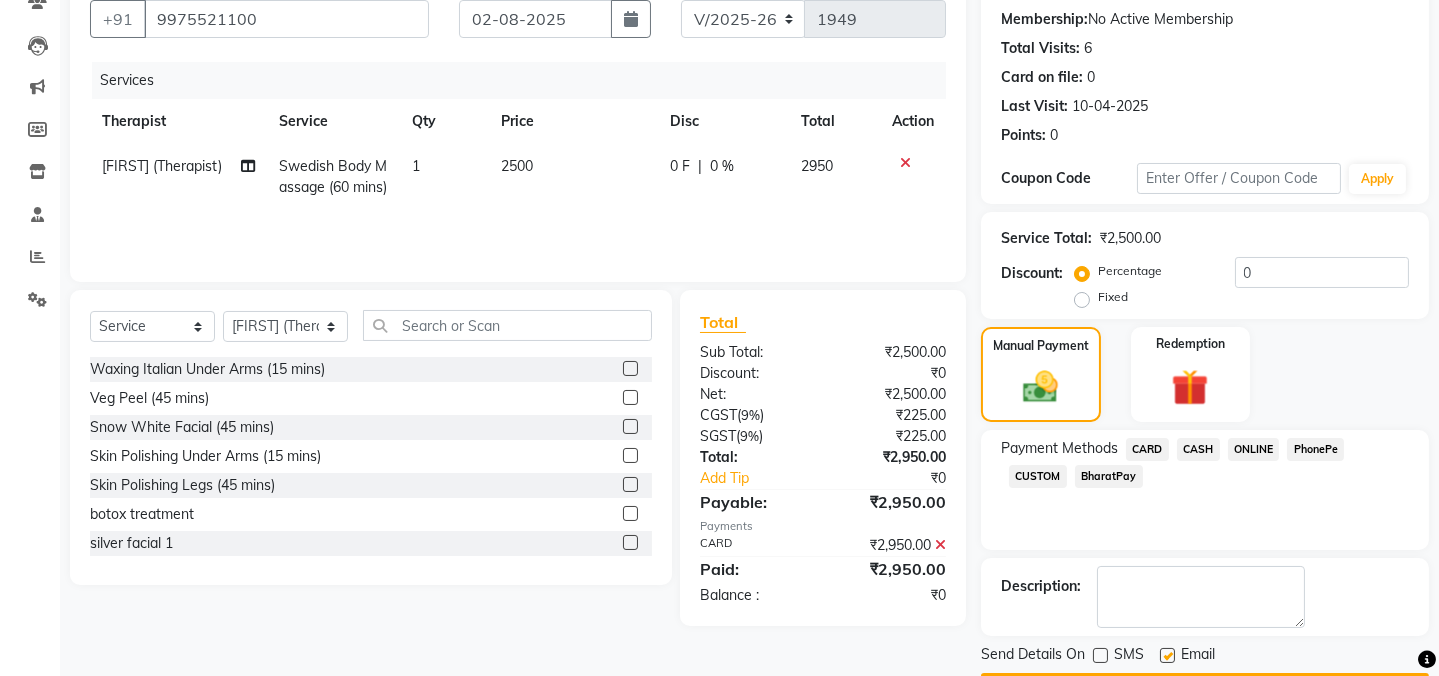 scroll, scrollTop: 242, scrollLeft: 0, axis: vertical 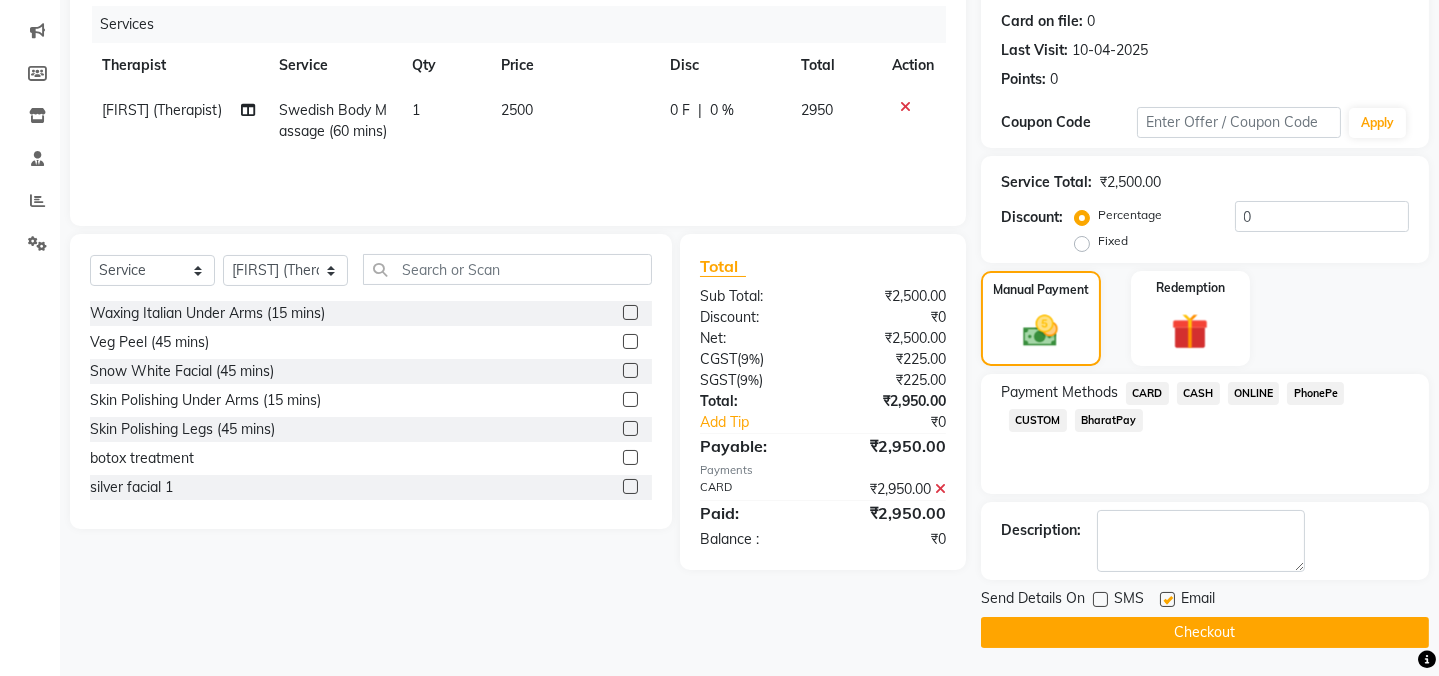 click on "Checkout" 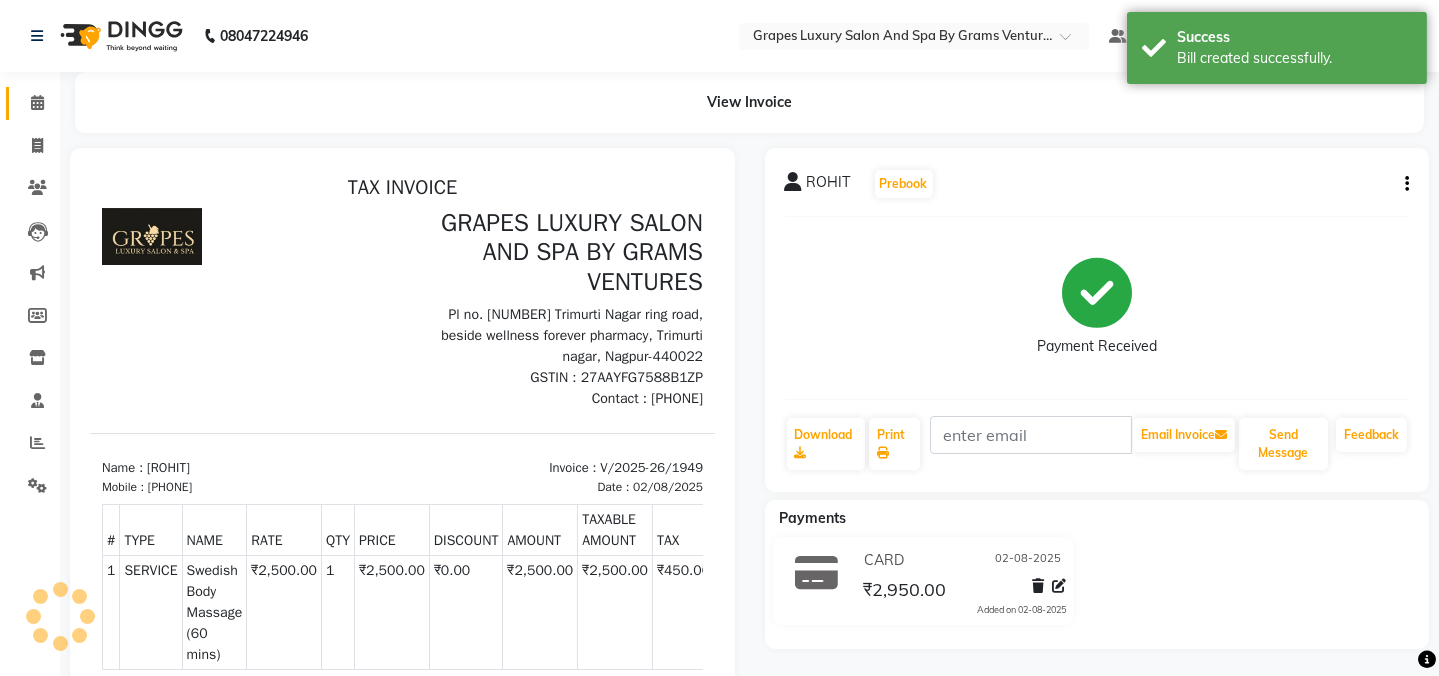 scroll, scrollTop: 0, scrollLeft: 0, axis: both 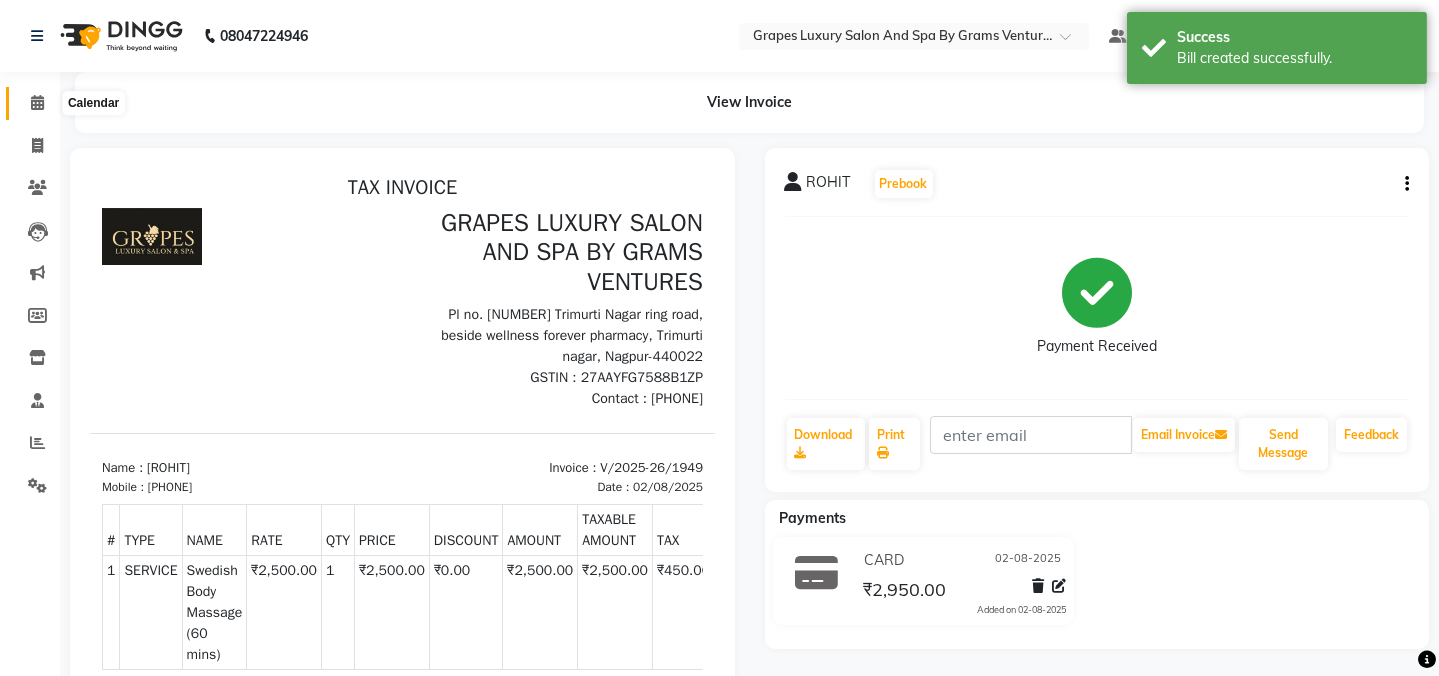click 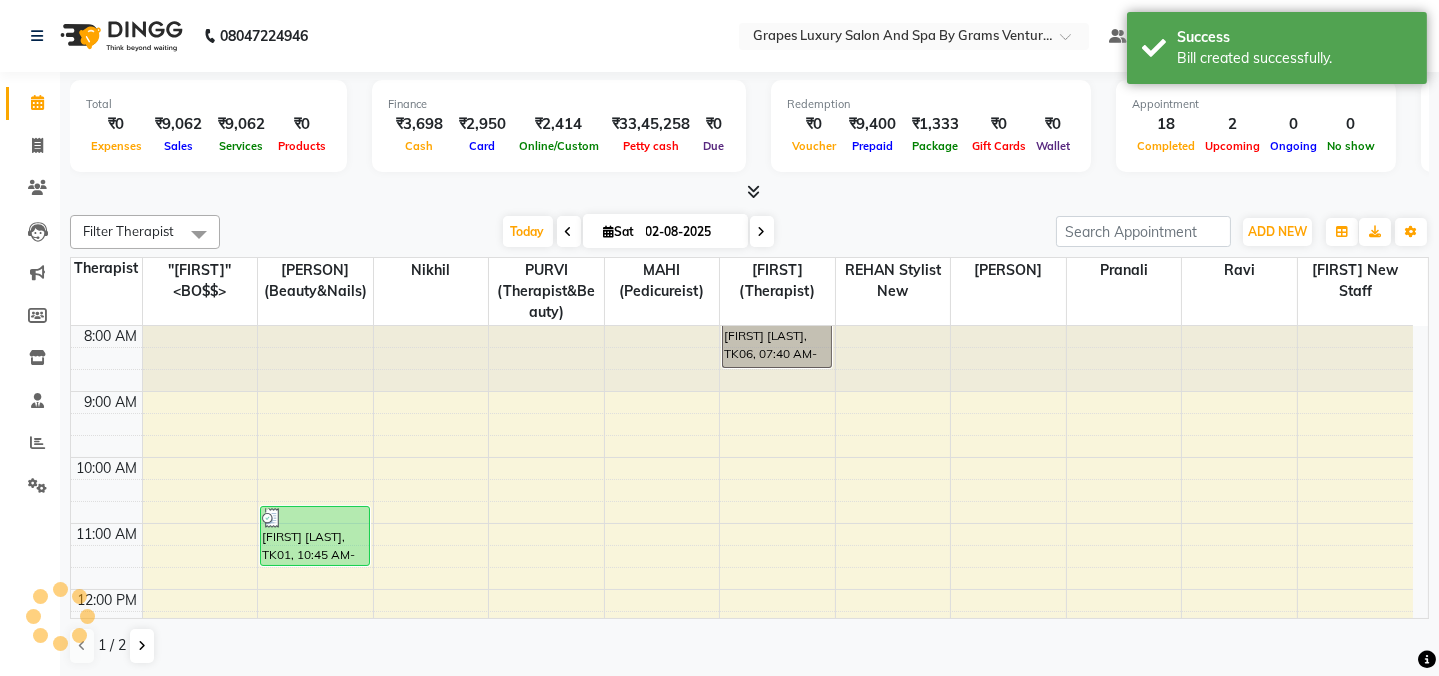 scroll, scrollTop: 0, scrollLeft: 0, axis: both 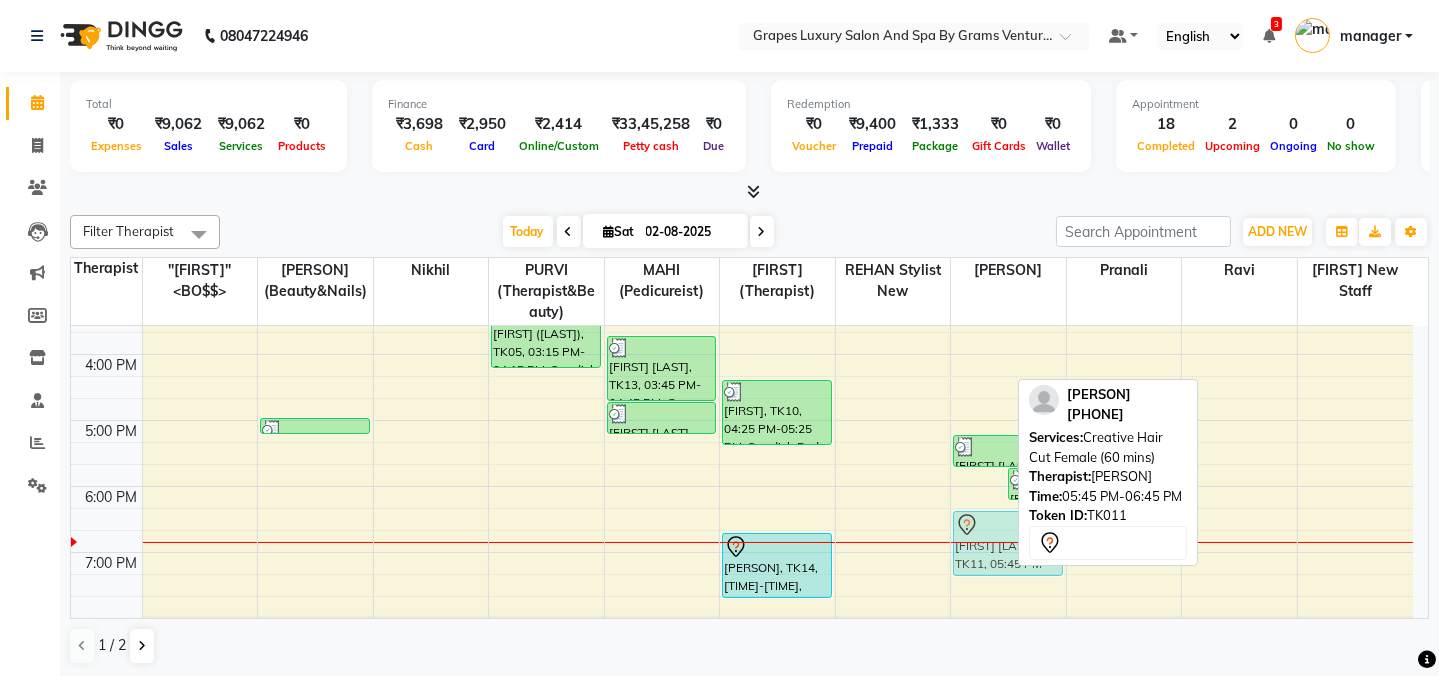 drag, startPoint x: 963, startPoint y: 512, endPoint x: 988, endPoint y: 566, distance: 59.5063 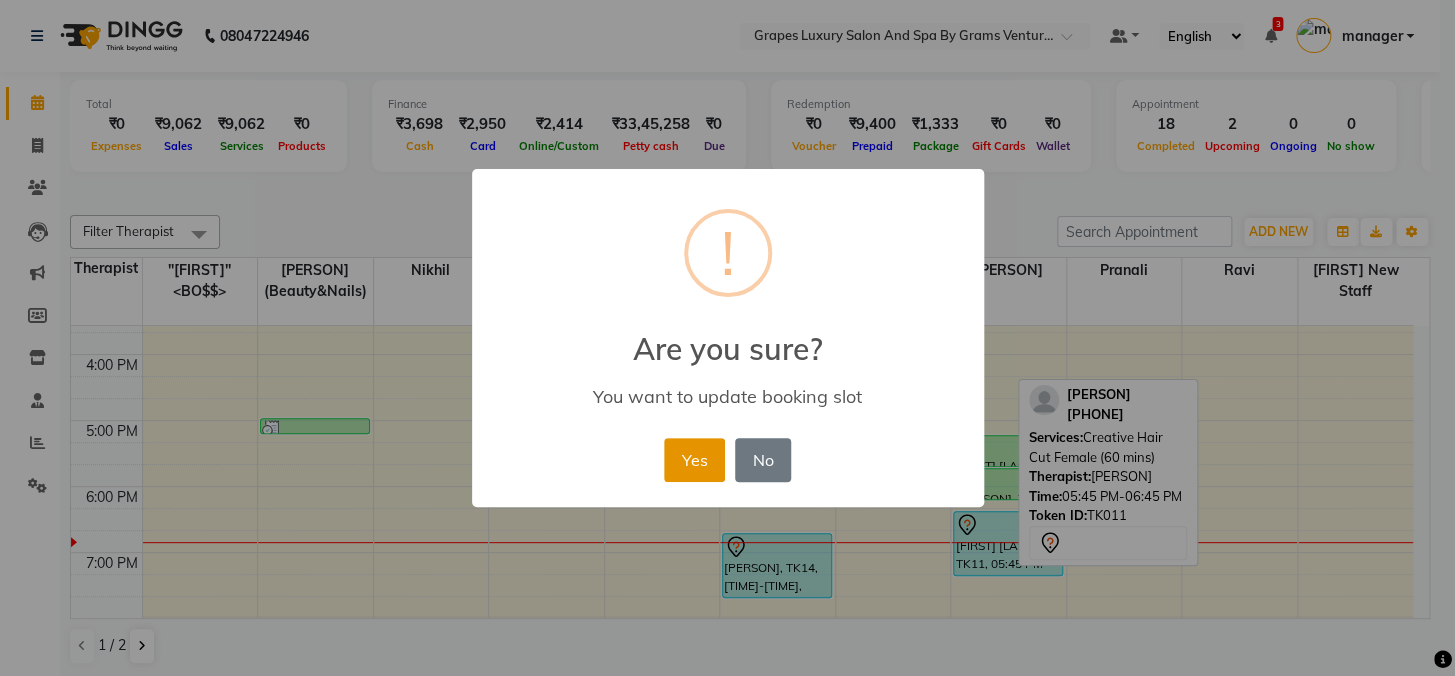 click on "Yes" at bounding box center [694, 460] 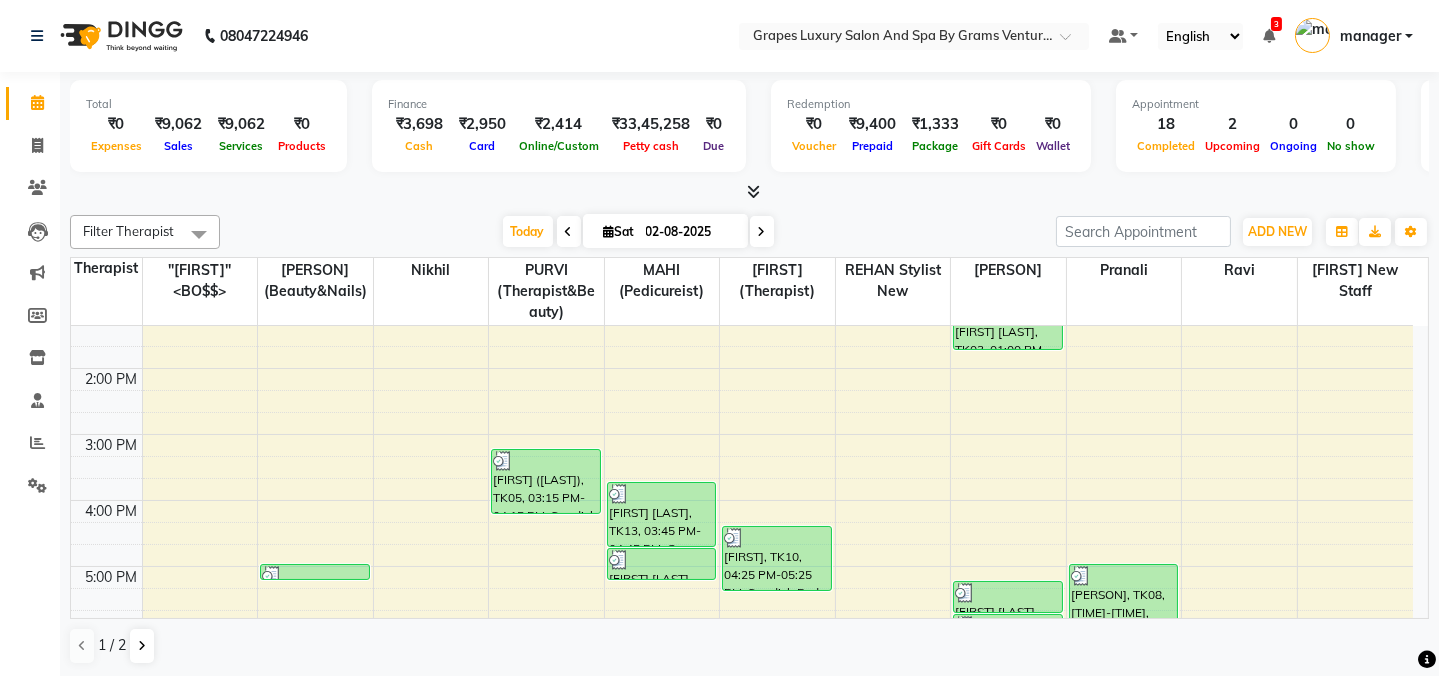 scroll, scrollTop: 377, scrollLeft: 0, axis: vertical 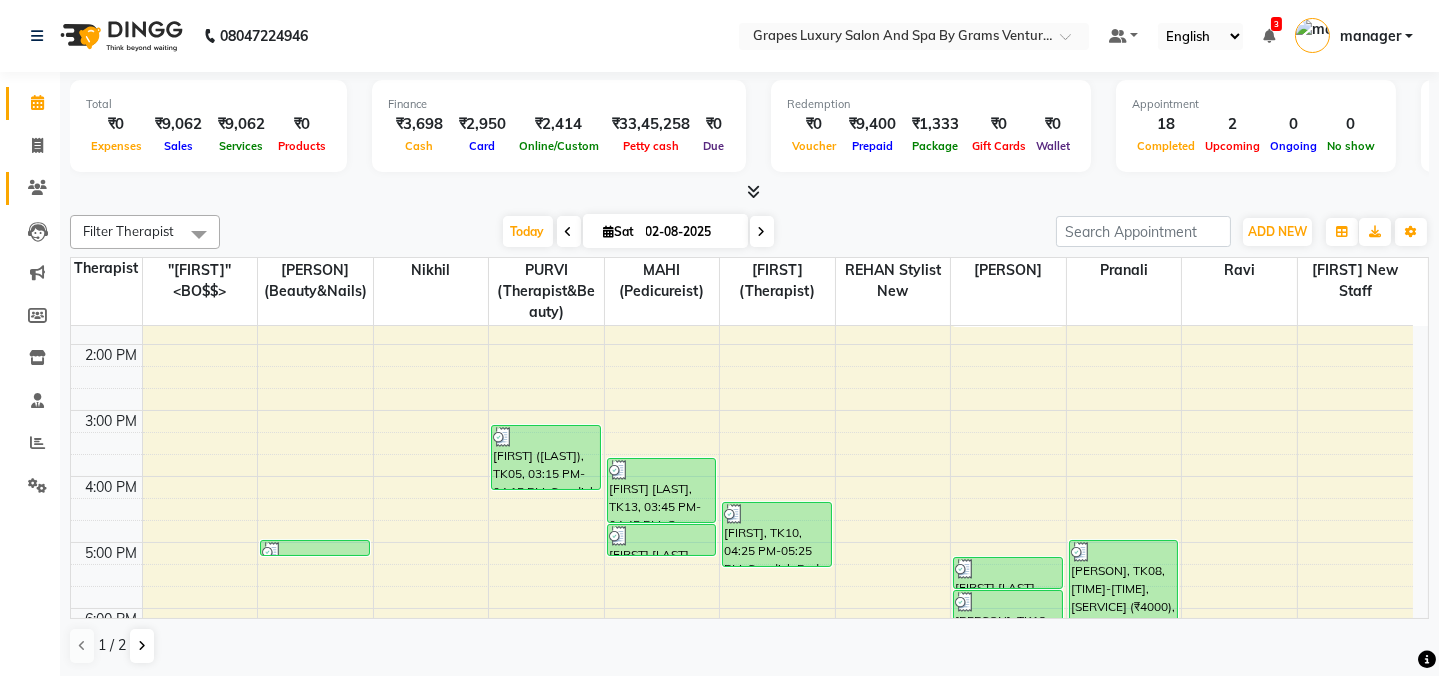 click on "Clients" 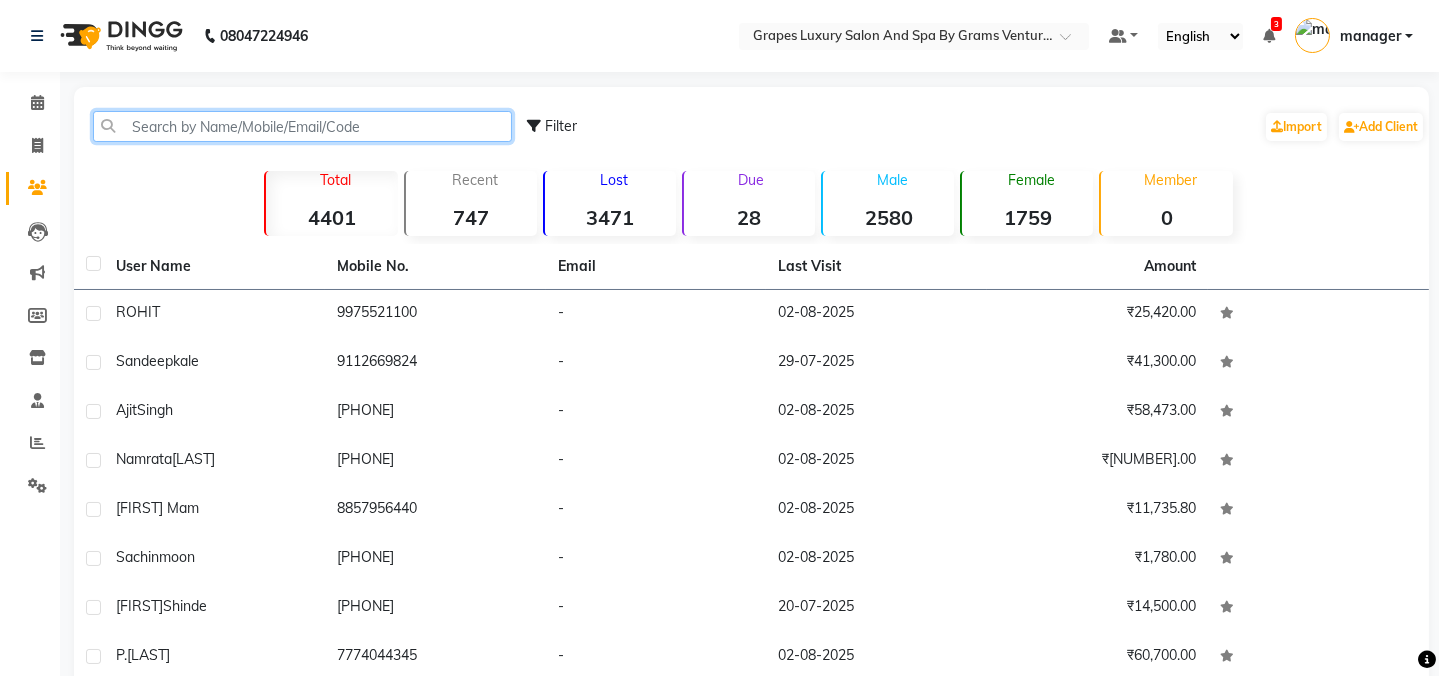 click 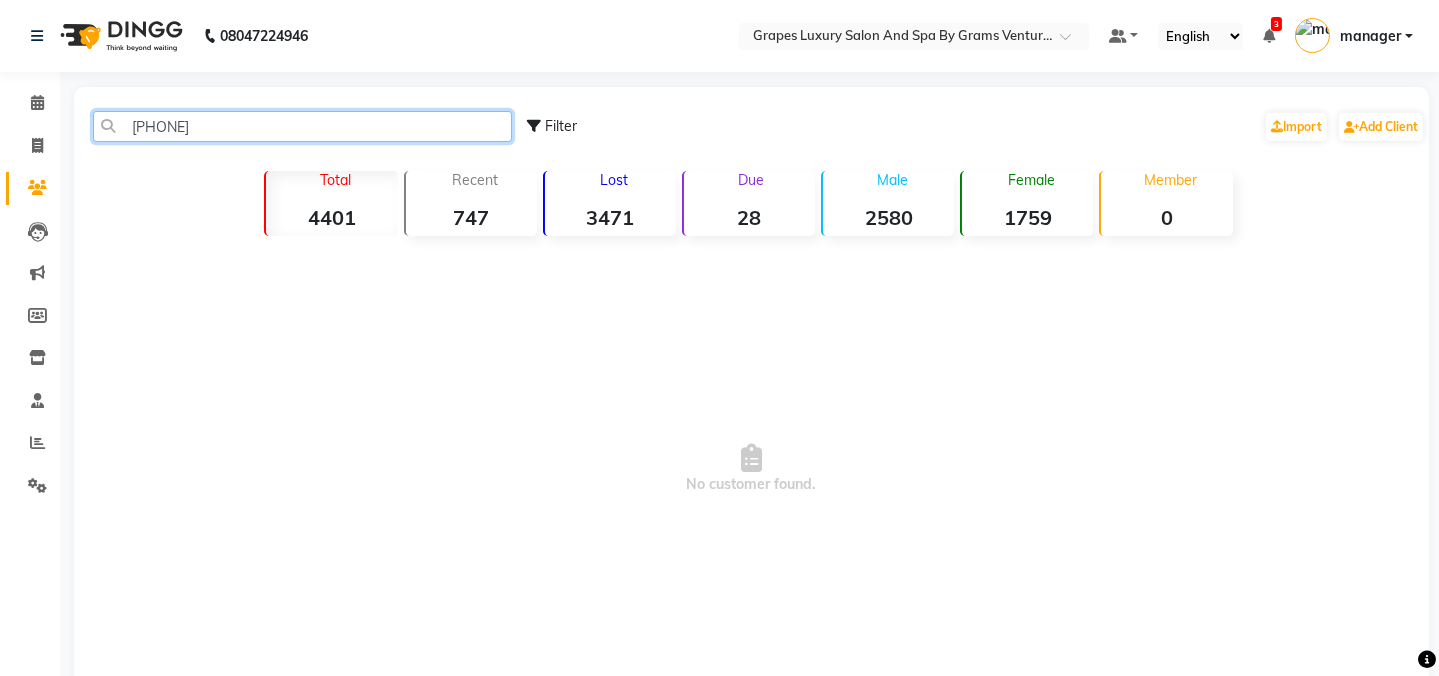 drag, startPoint x: 222, startPoint y: 128, endPoint x: 149, endPoint y: 137, distance: 73.552704 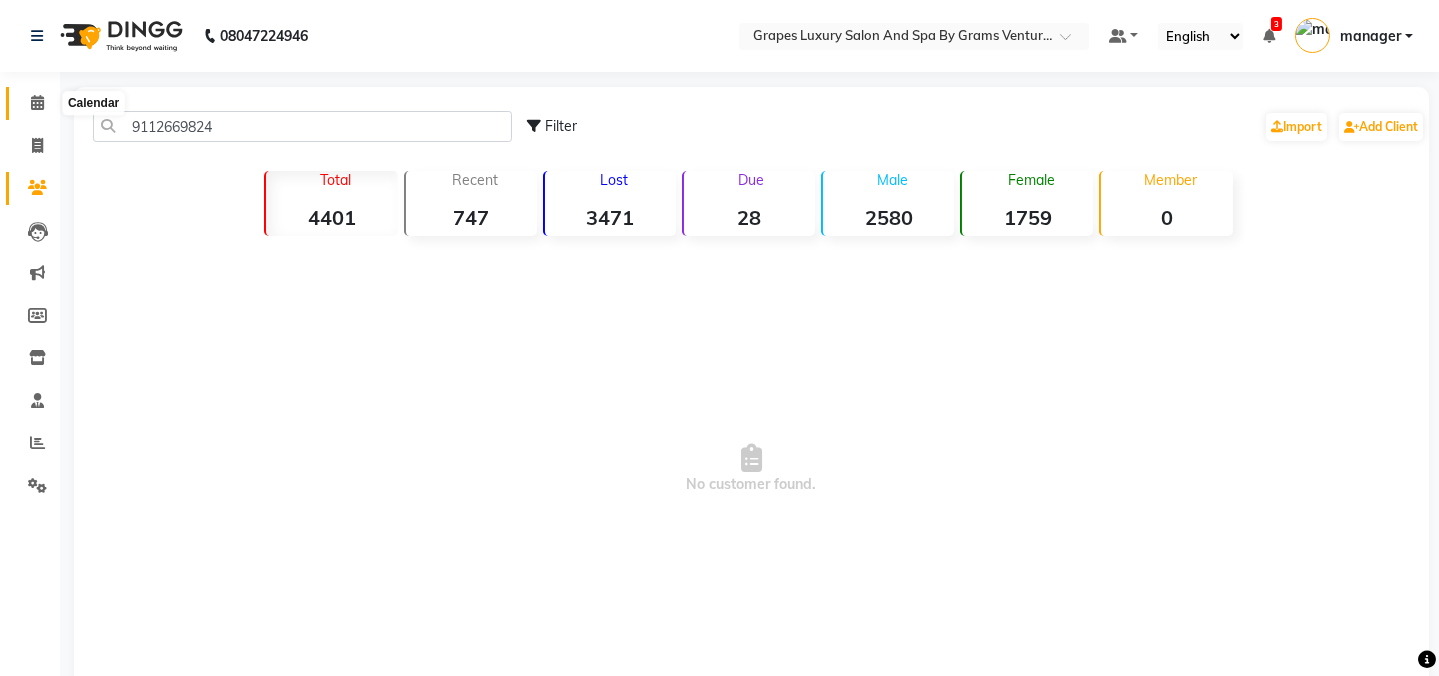 click 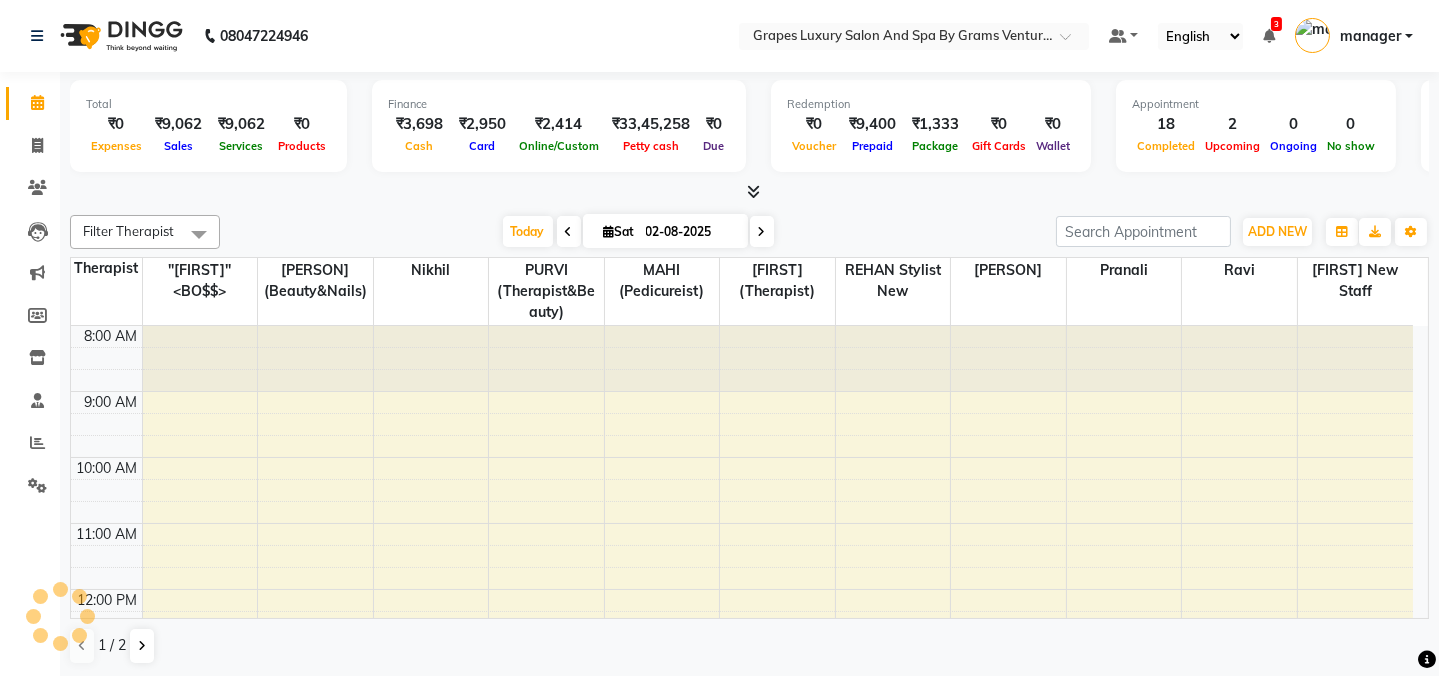 scroll, scrollTop: 0, scrollLeft: 0, axis: both 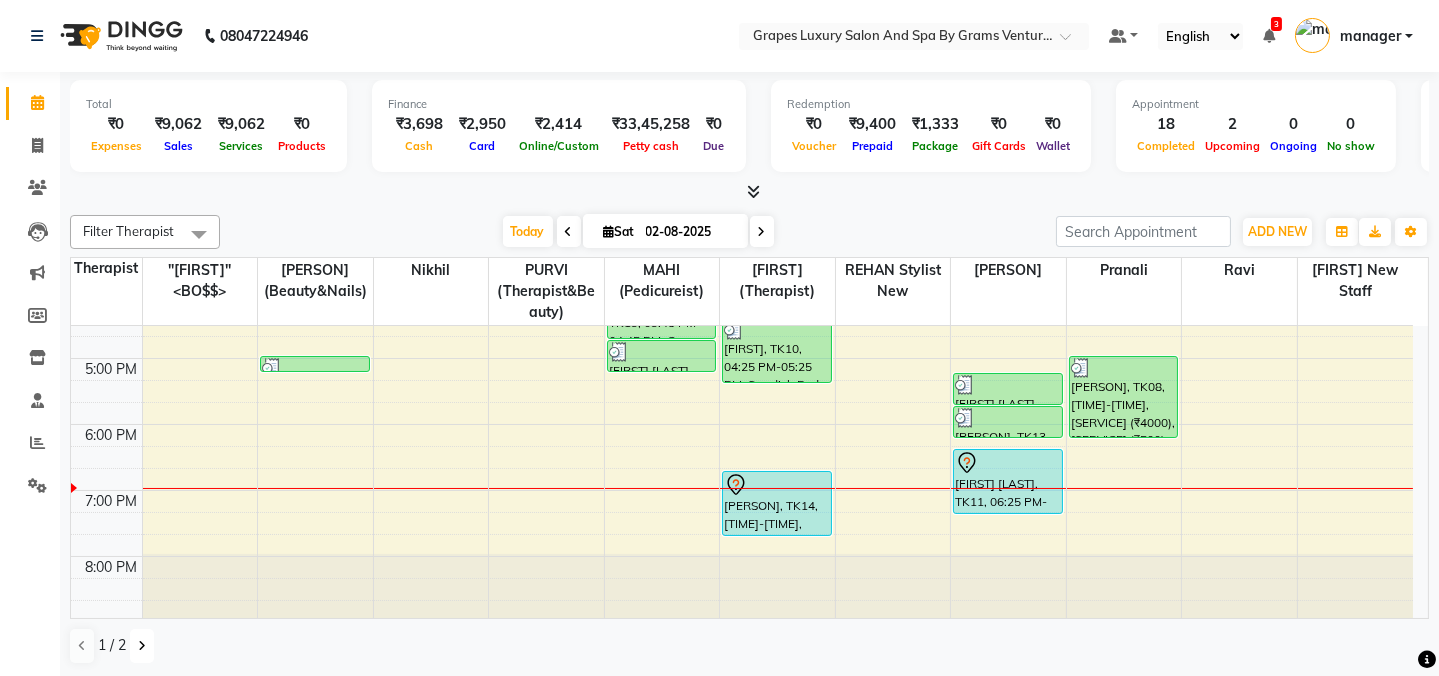 click at bounding box center [142, 646] 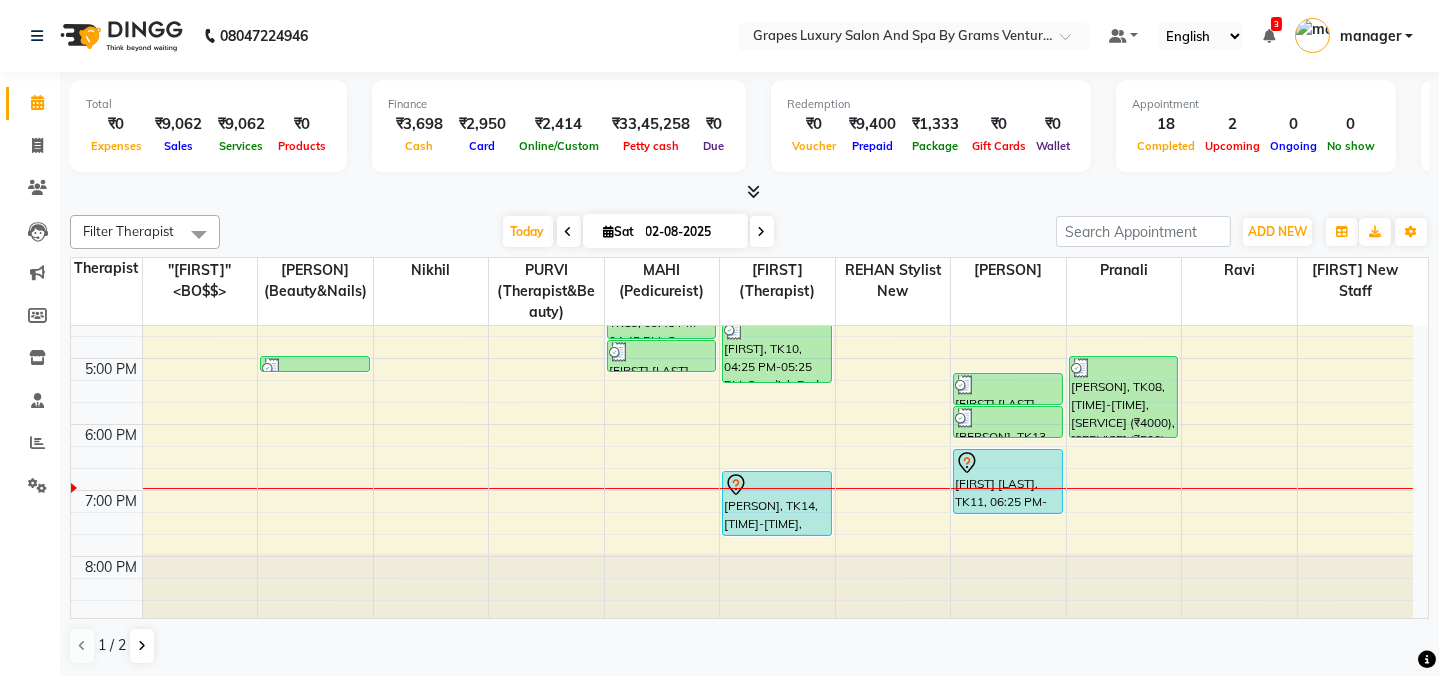 scroll, scrollTop: 519, scrollLeft: 0, axis: vertical 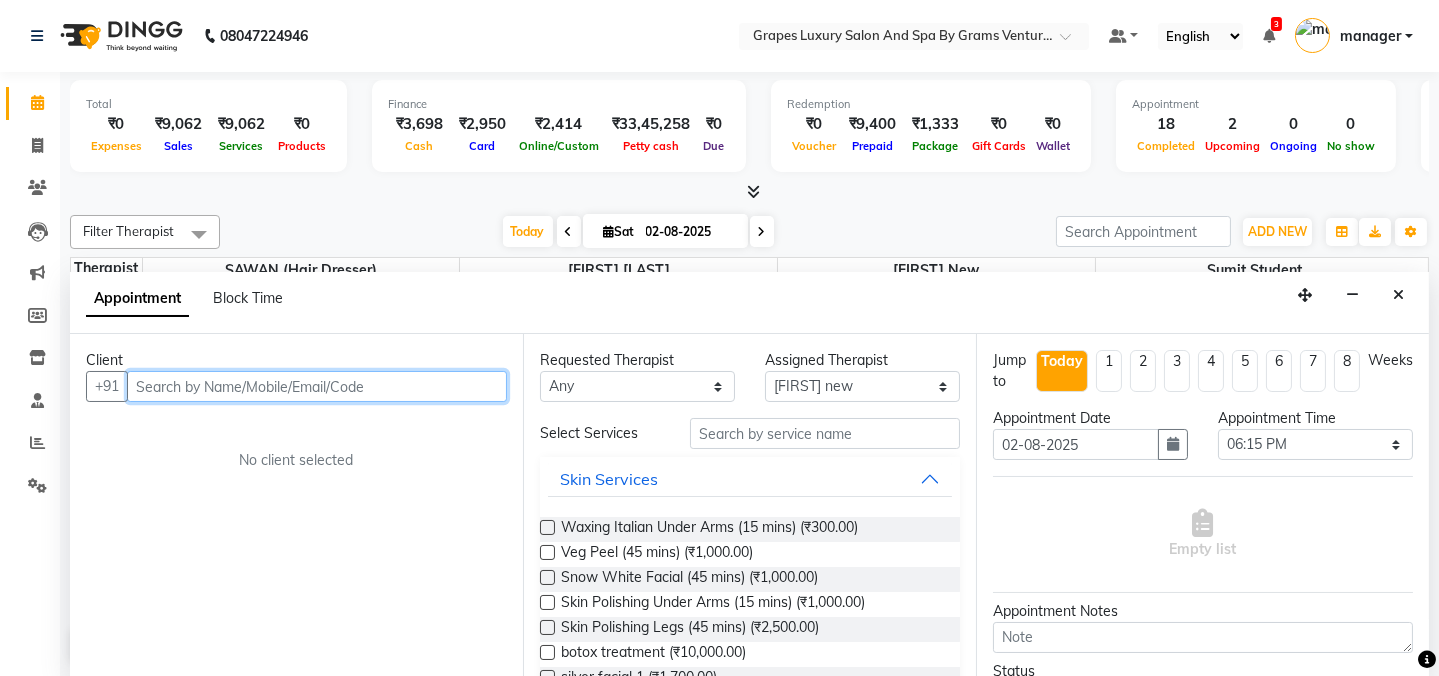 drag, startPoint x: 926, startPoint y: 455, endPoint x: 335, endPoint y: 382, distance: 595.4914 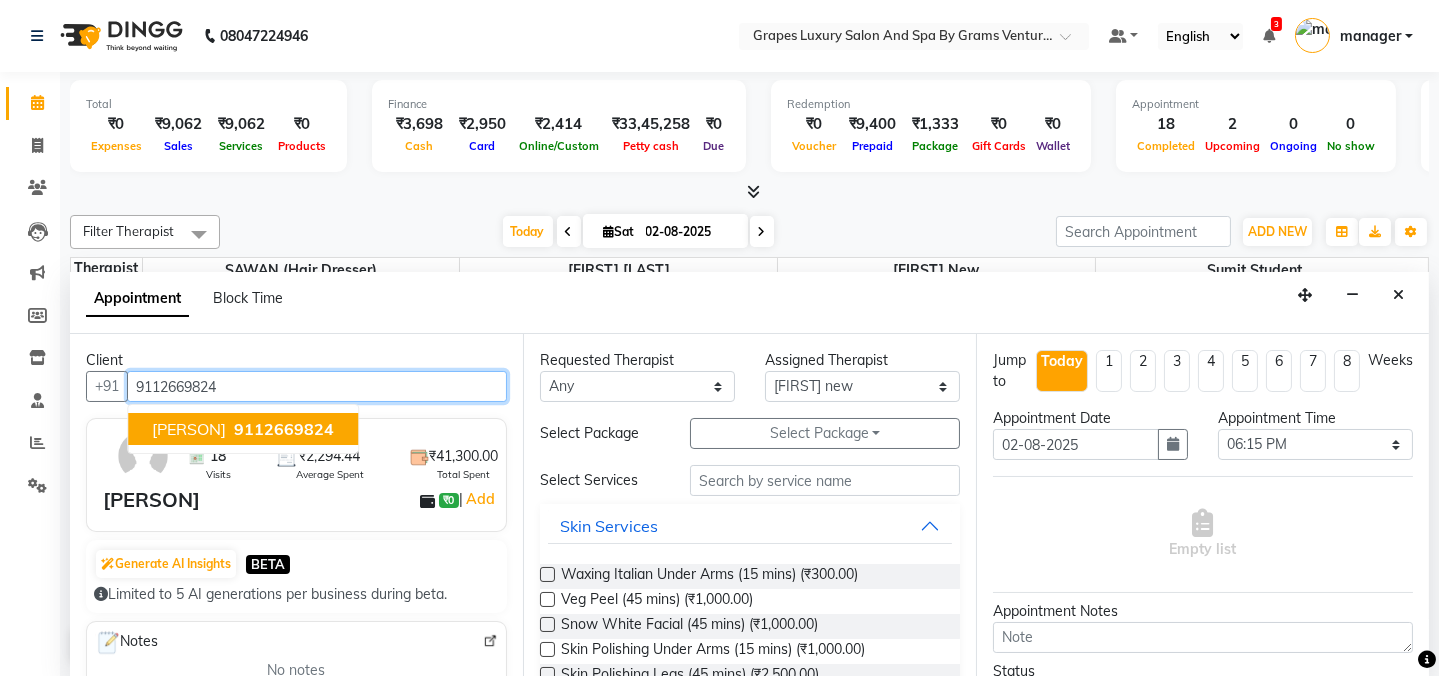click on "9112669824" at bounding box center (317, 386) 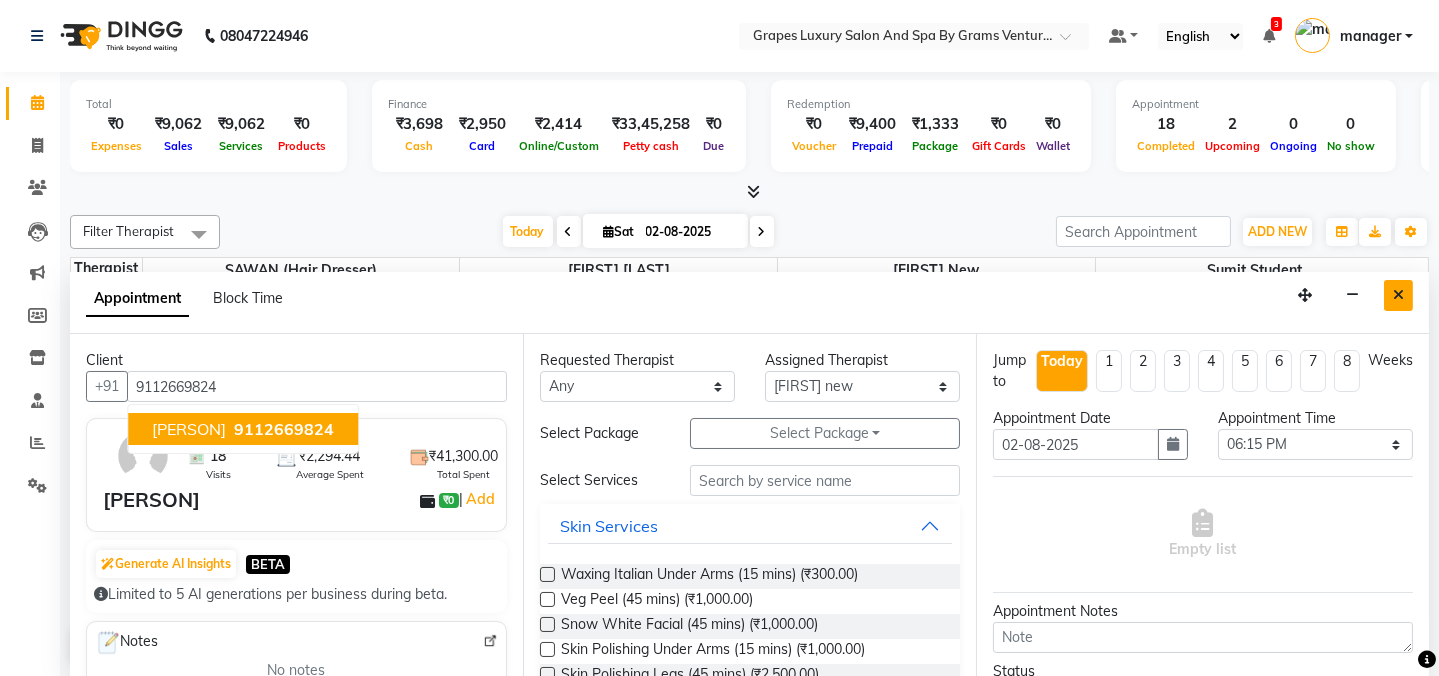 click at bounding box center [1398, 295] 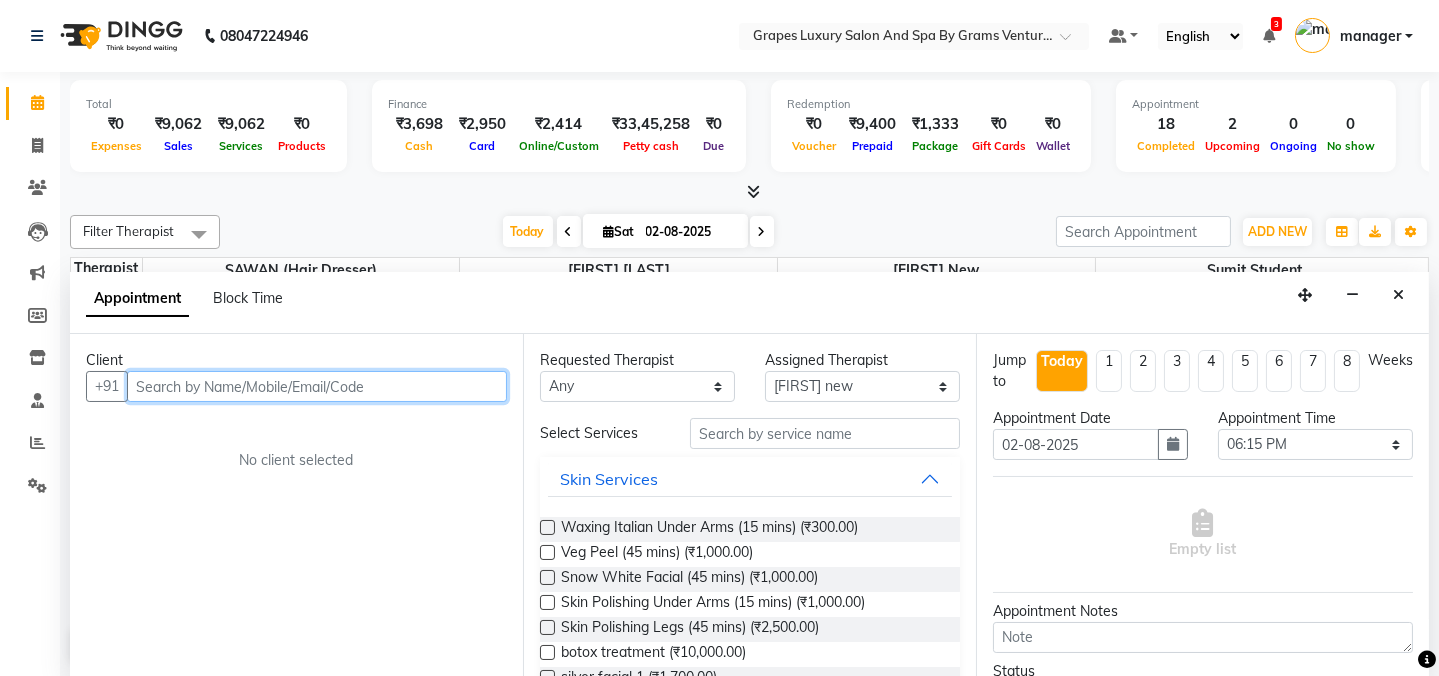paste on "9112669824" 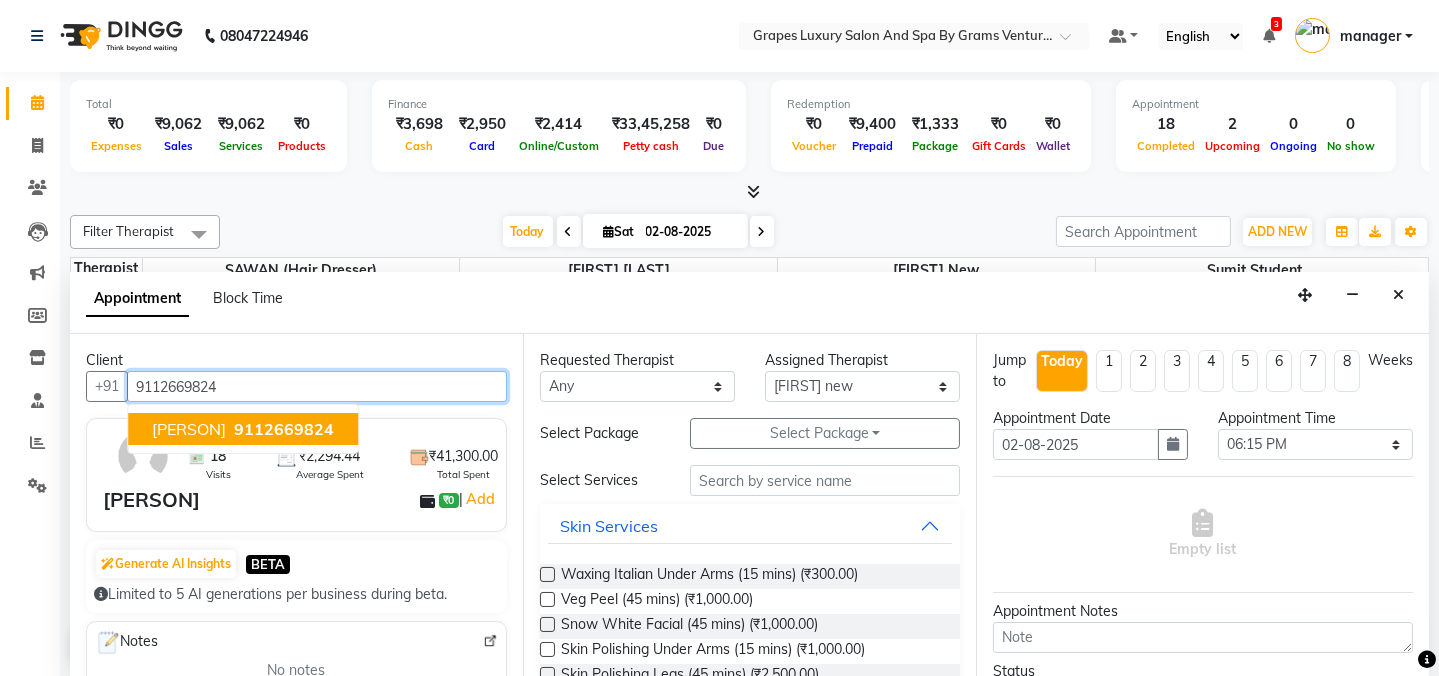 click on "9112669824" at bounding box center [317, 386] 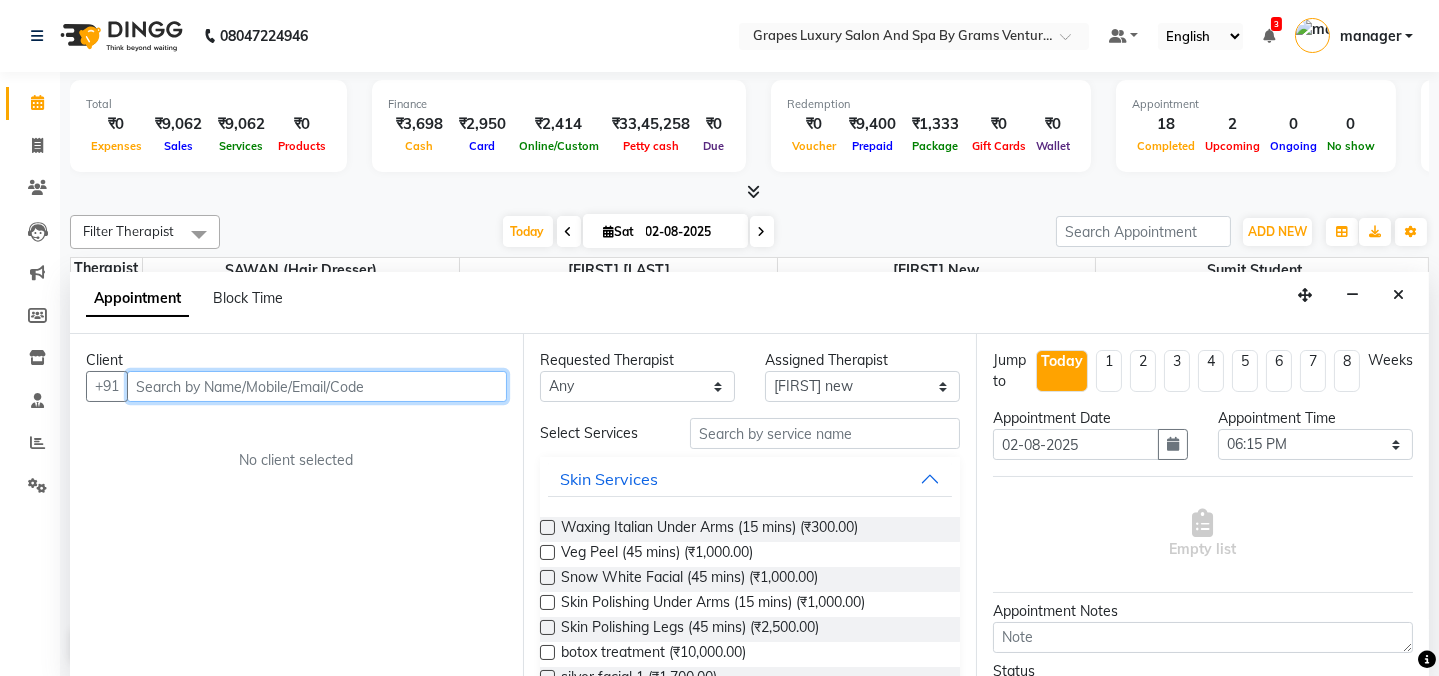 click at bounding box center [317, 386] 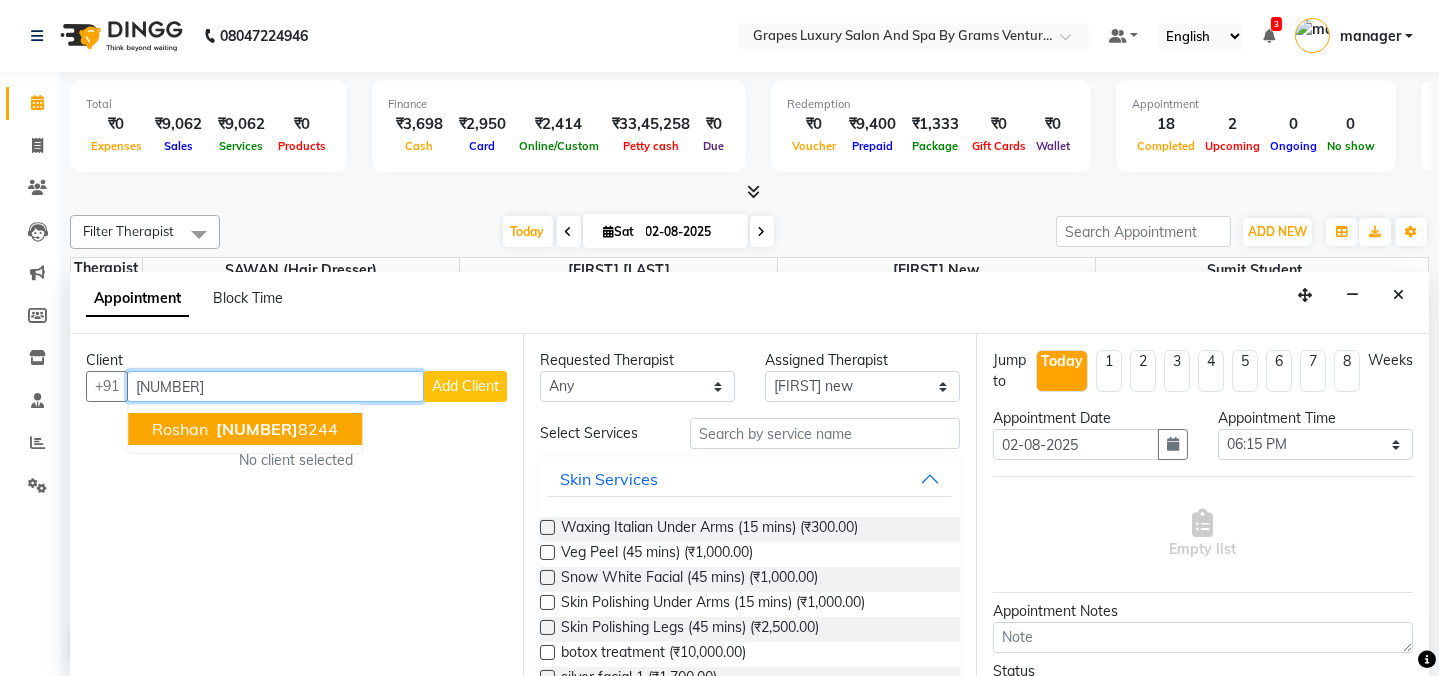 click on "roshan" at bounding box center [180, 429] 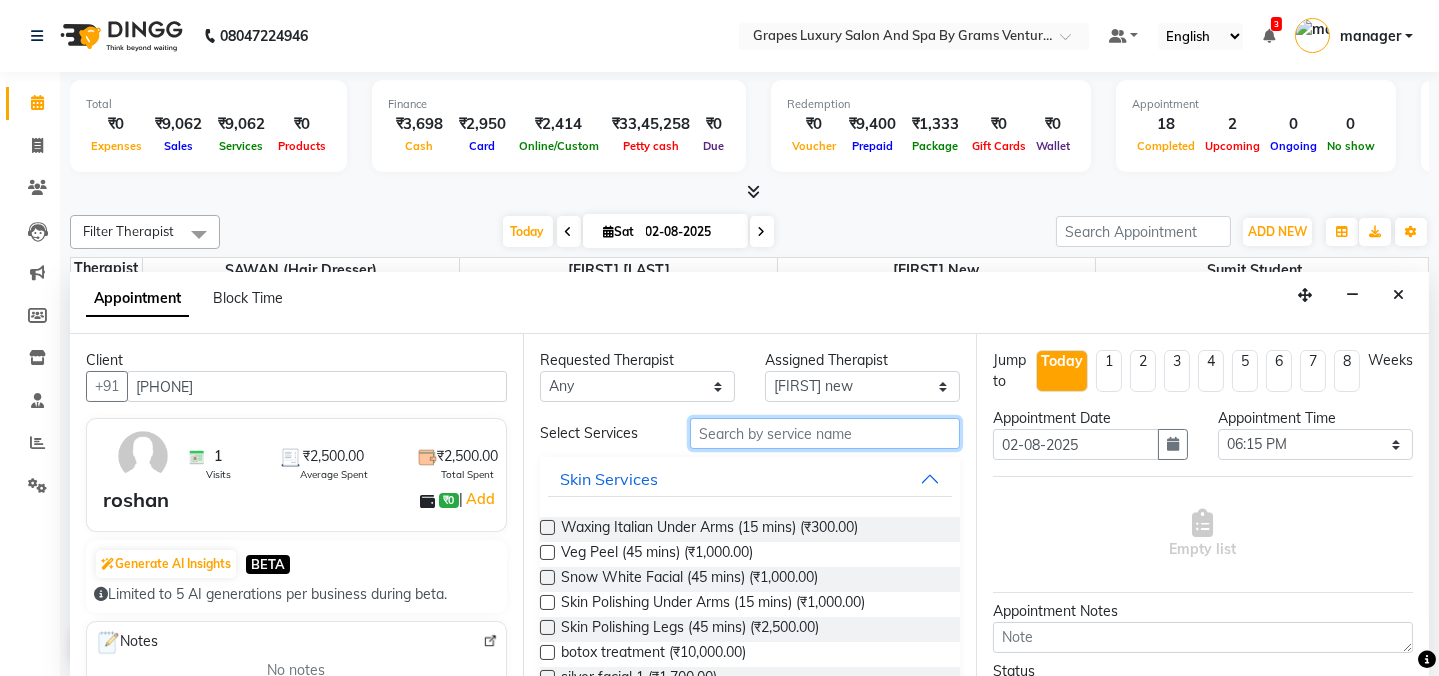click at bounding box center (825, 433) 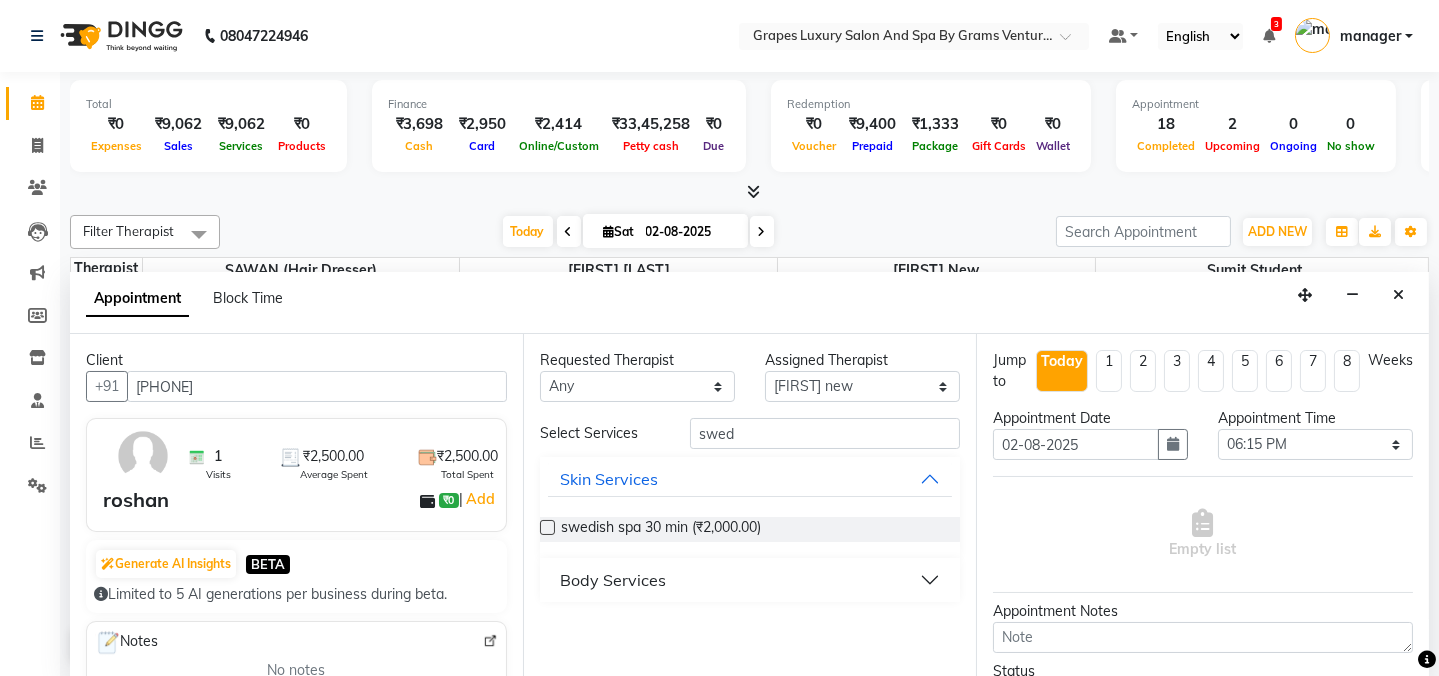 click on "Body Services" at bounding box center [613, 580] 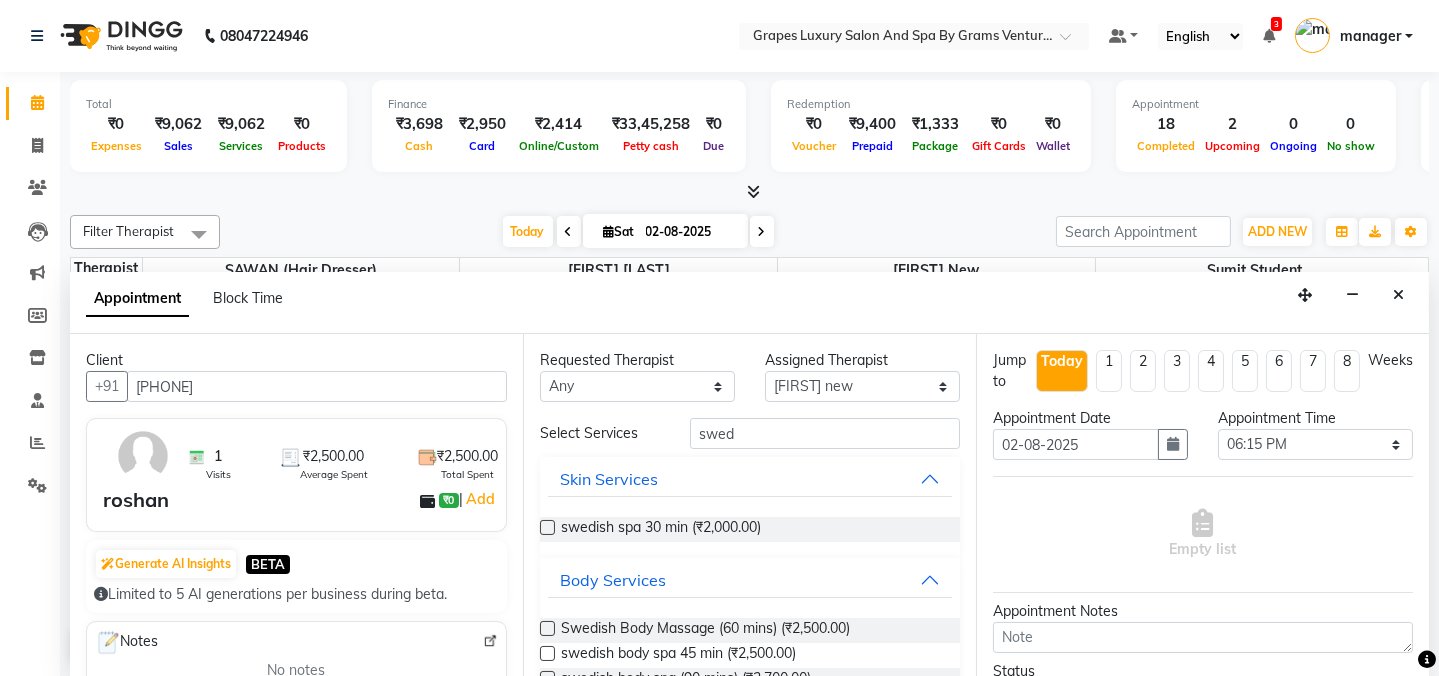 click at bounding box center (547, 628) 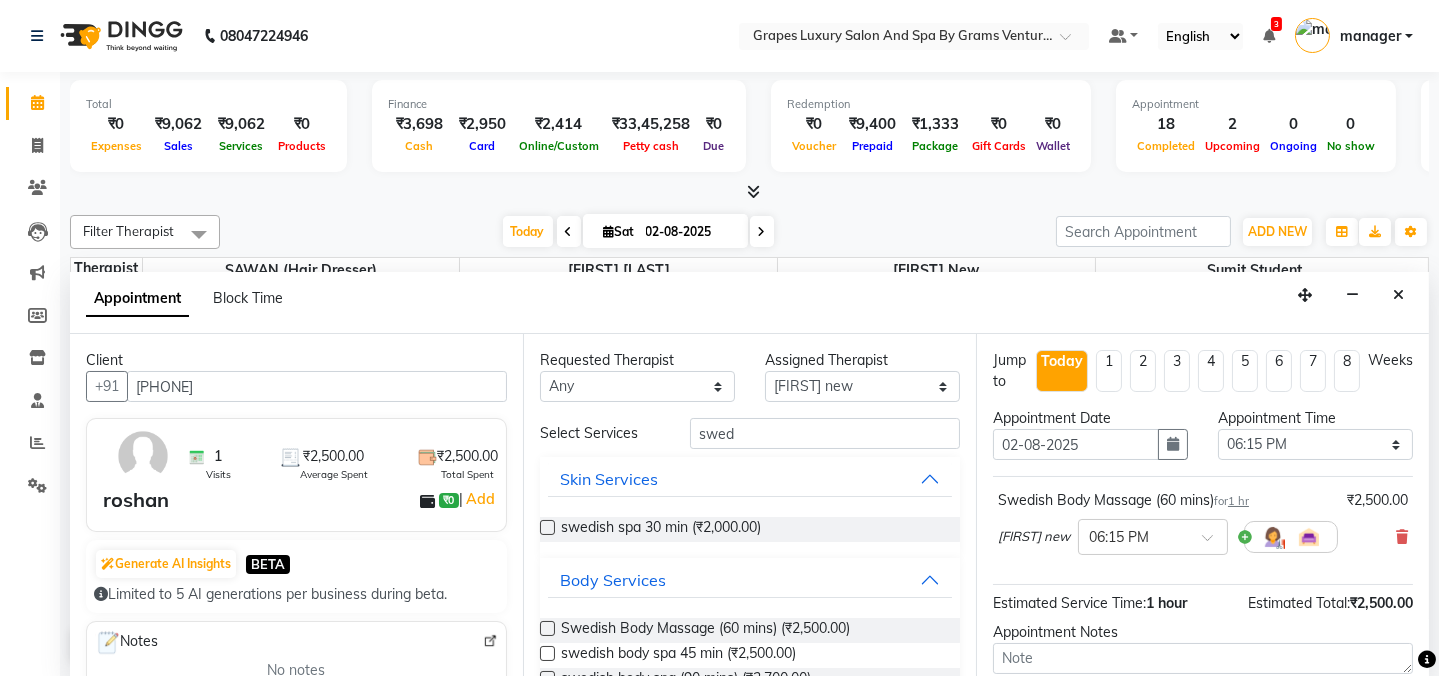 scroll, scrollTop: 181, scrollLeft: 0, axis: vertical 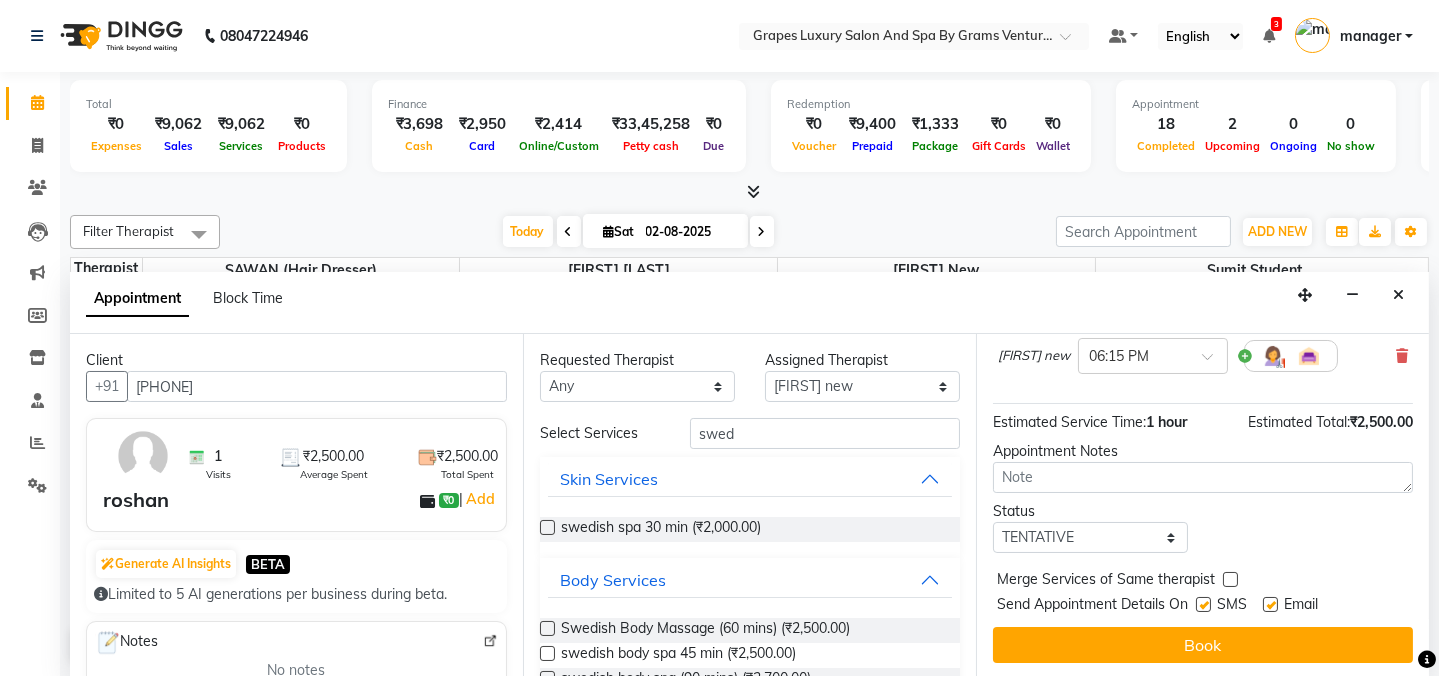 click at bounding box center (1203, 604) 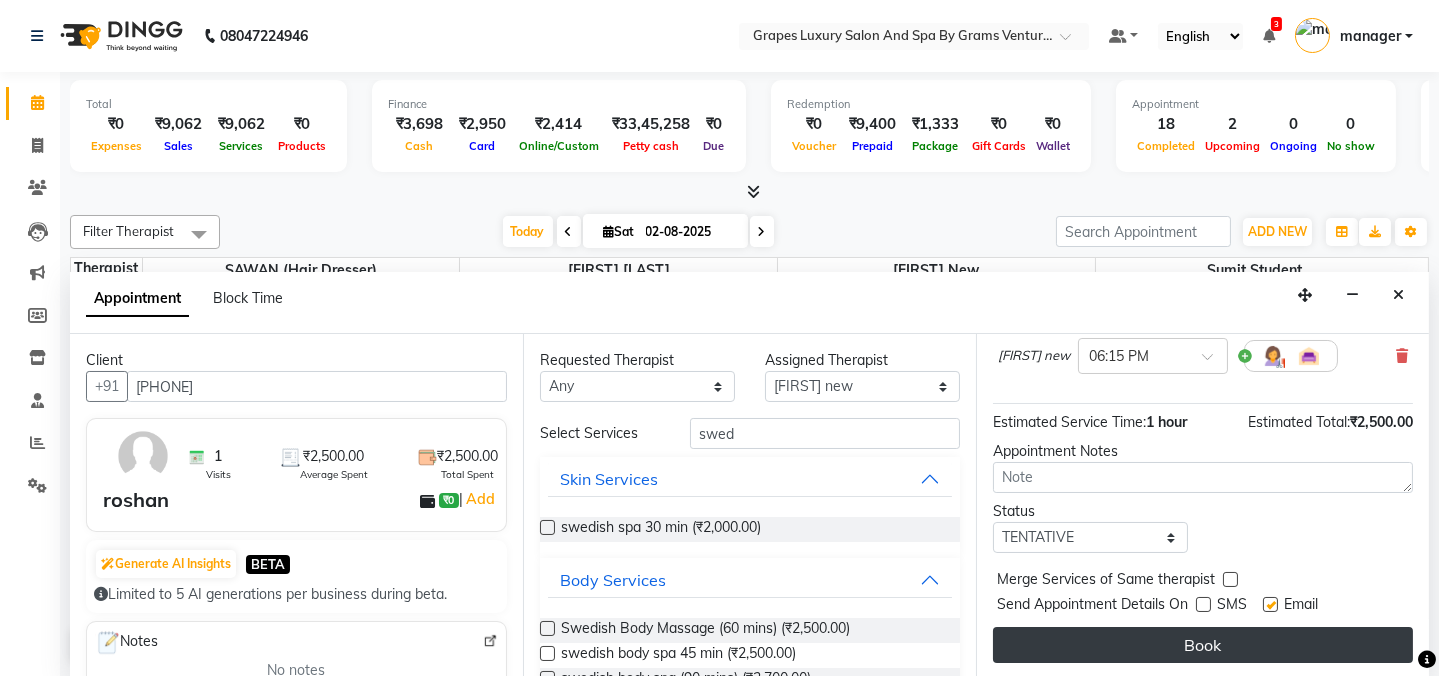 click on "Book" at bounding box center [1203, 645] 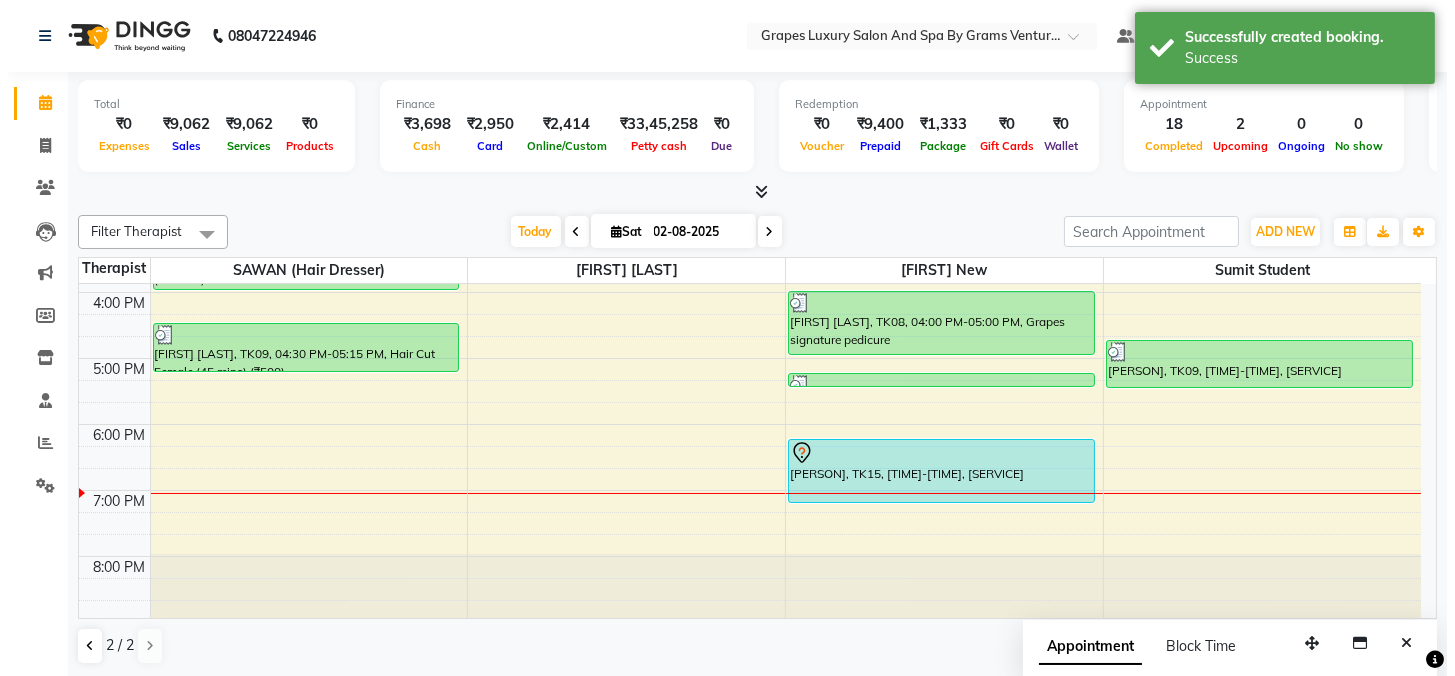 scroll, scrollTop: 0, scrollLeft: 0, axis: both 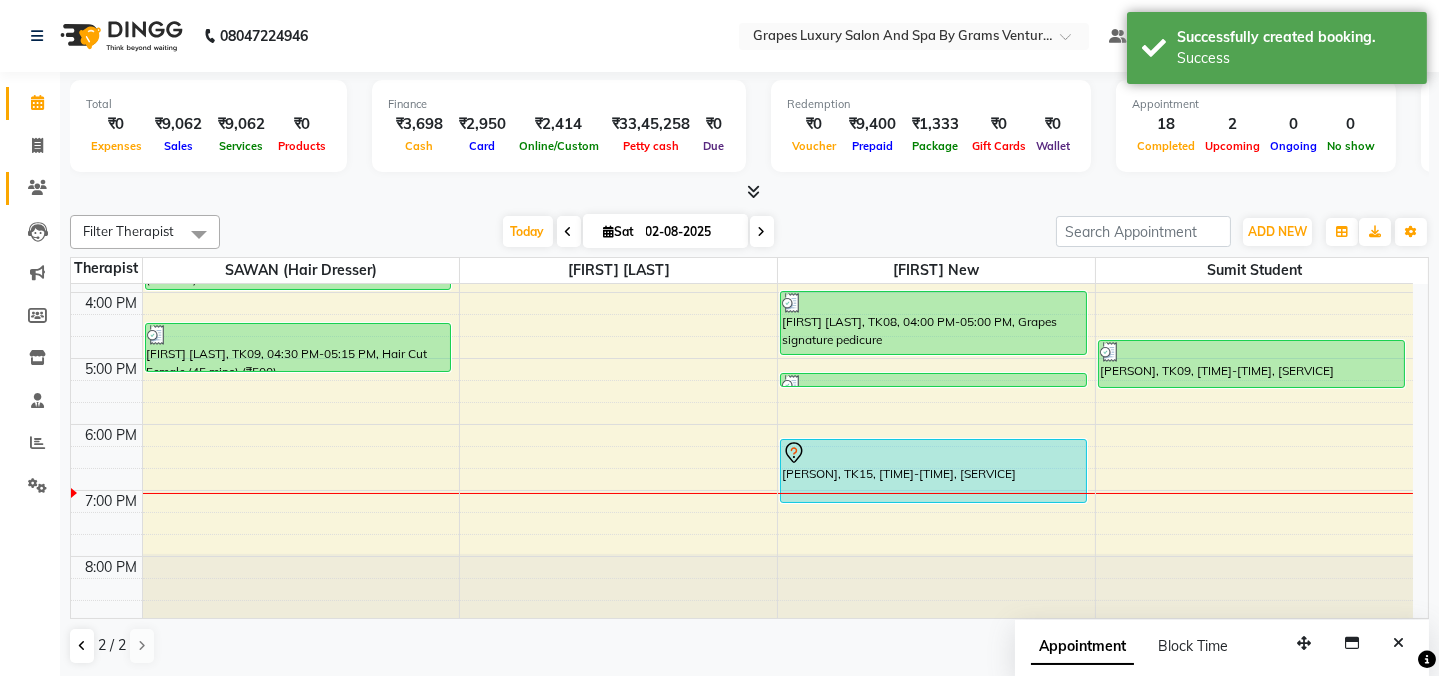 click 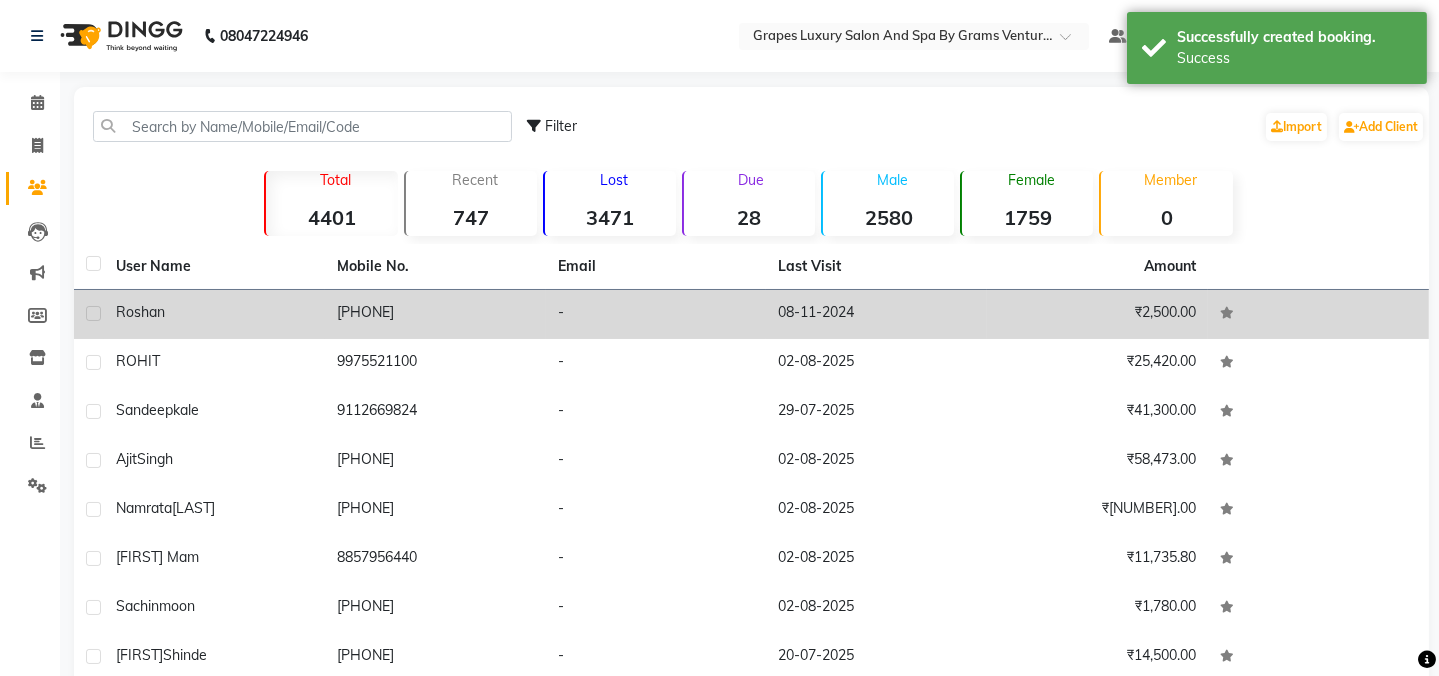 click on "roshan" 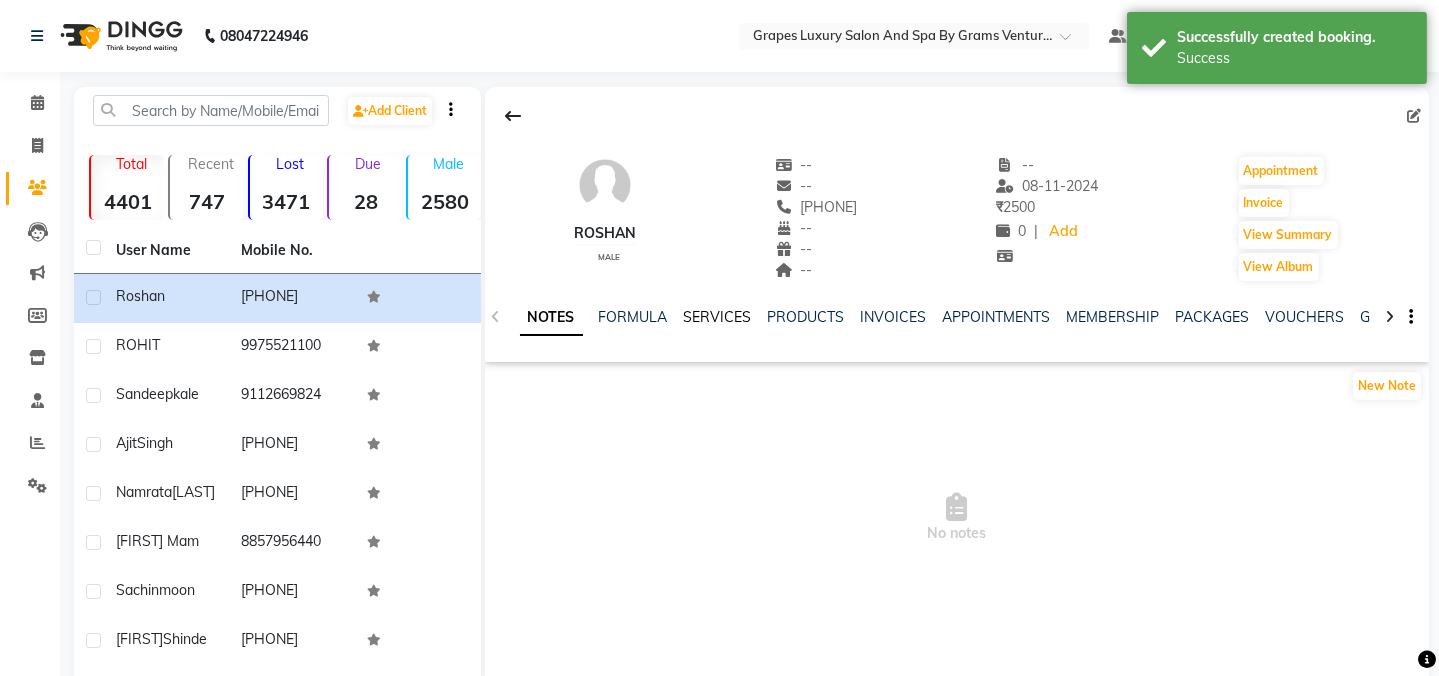 click on "SERVICES" 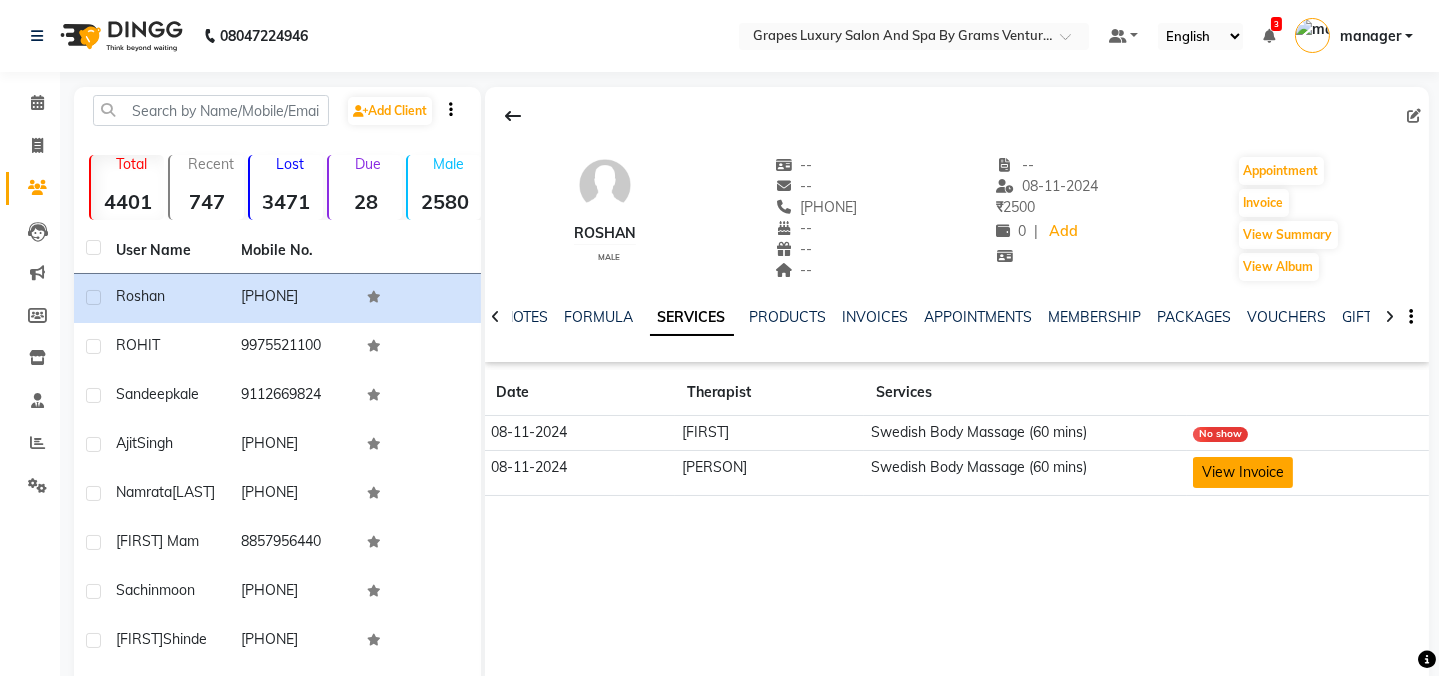 click on "View Invoice" 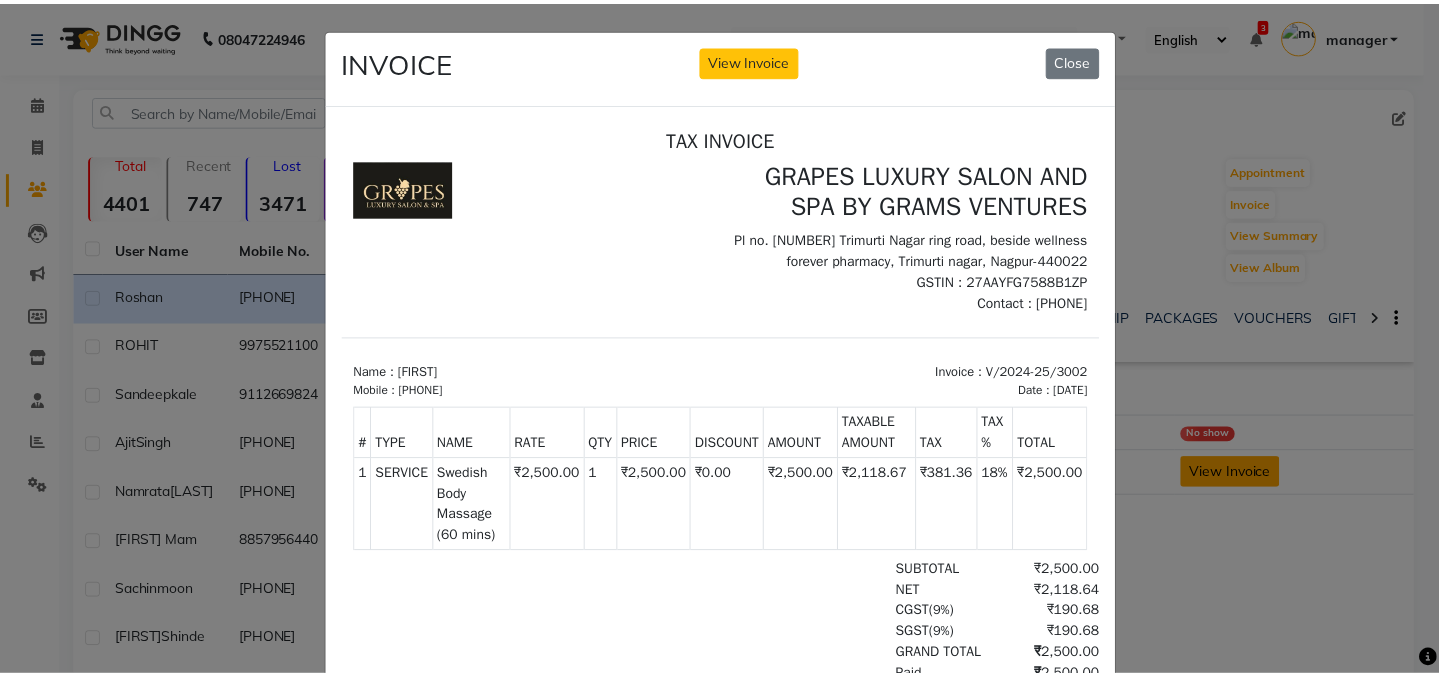 scroll, scrollTop: 0, scrollLeft: 0, axis: both 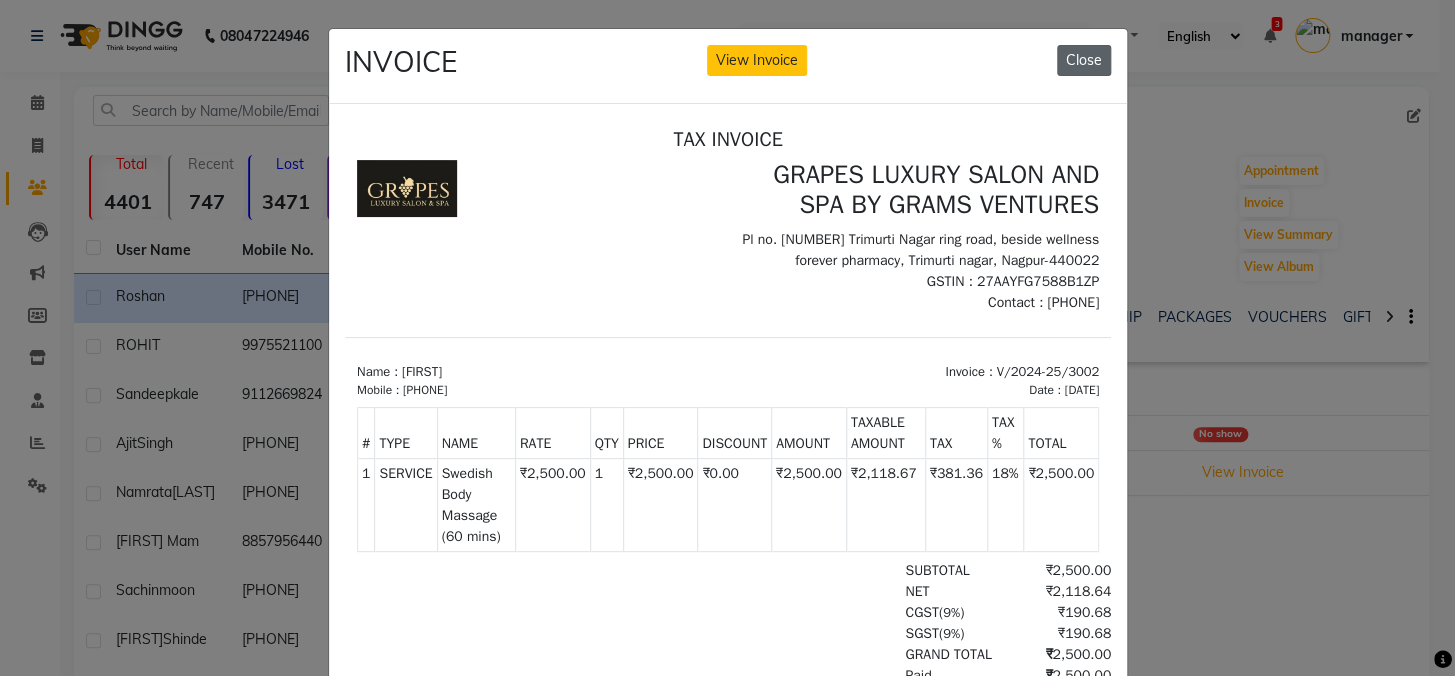click on "Close" 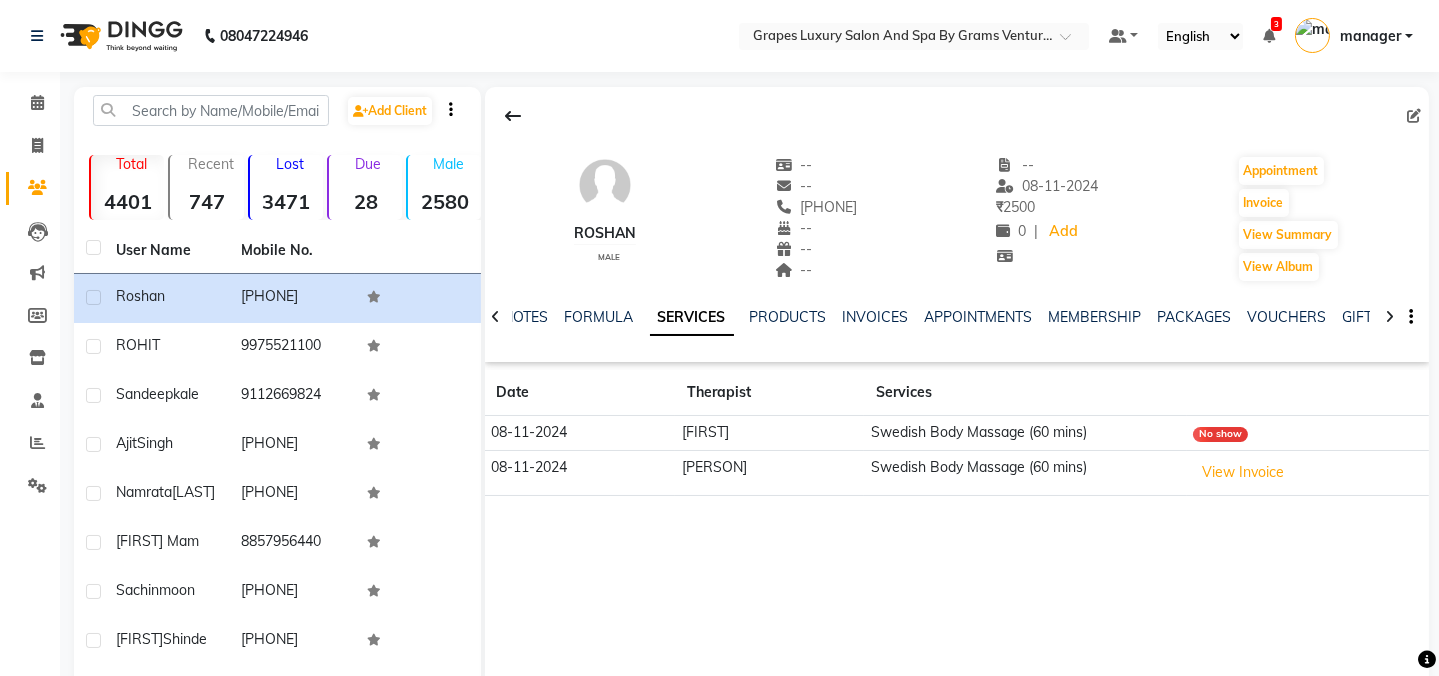 drag, startPoint x: 873, startPoint y: 207, endPoint x: 775, endPoint y: 207, distance: 98 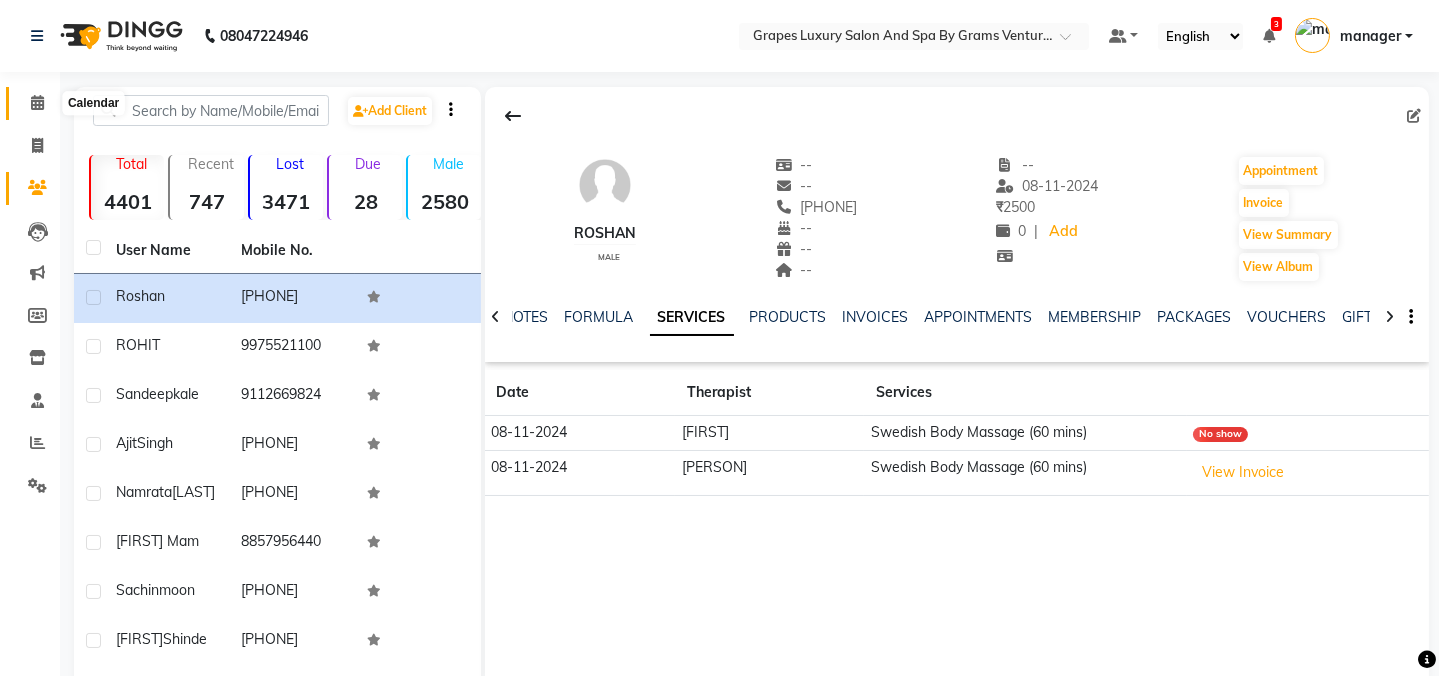 drag, startPoint x: 803, startPoint y: 207, endPoint x: 23, endPoint y: 104, distance: 786.77124 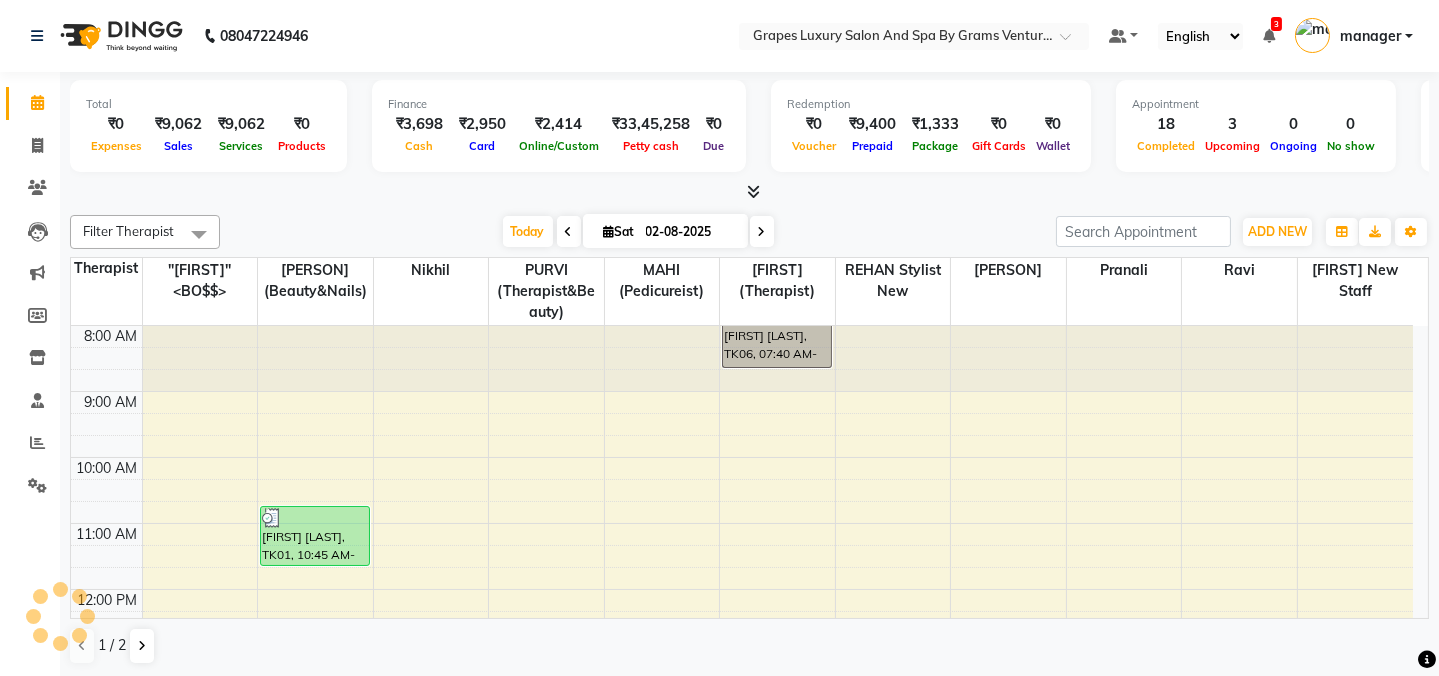 scroll, scrollTop: 0, scrollLeft: 0, axis: both 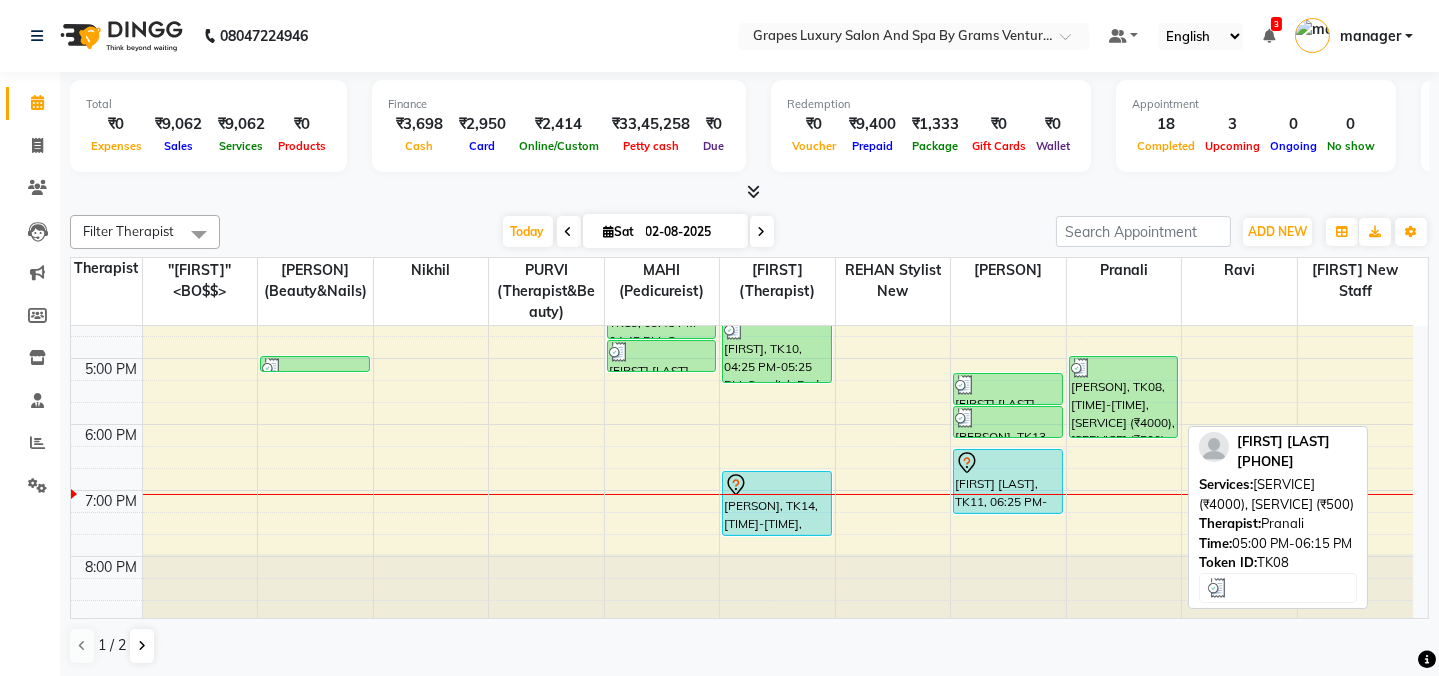 click on "[PERSON], TK08, [TIME]-[TIME], [SERVICE] (₹4000), [SERVICE] (₹500)" at bounding box center (1124, 397) 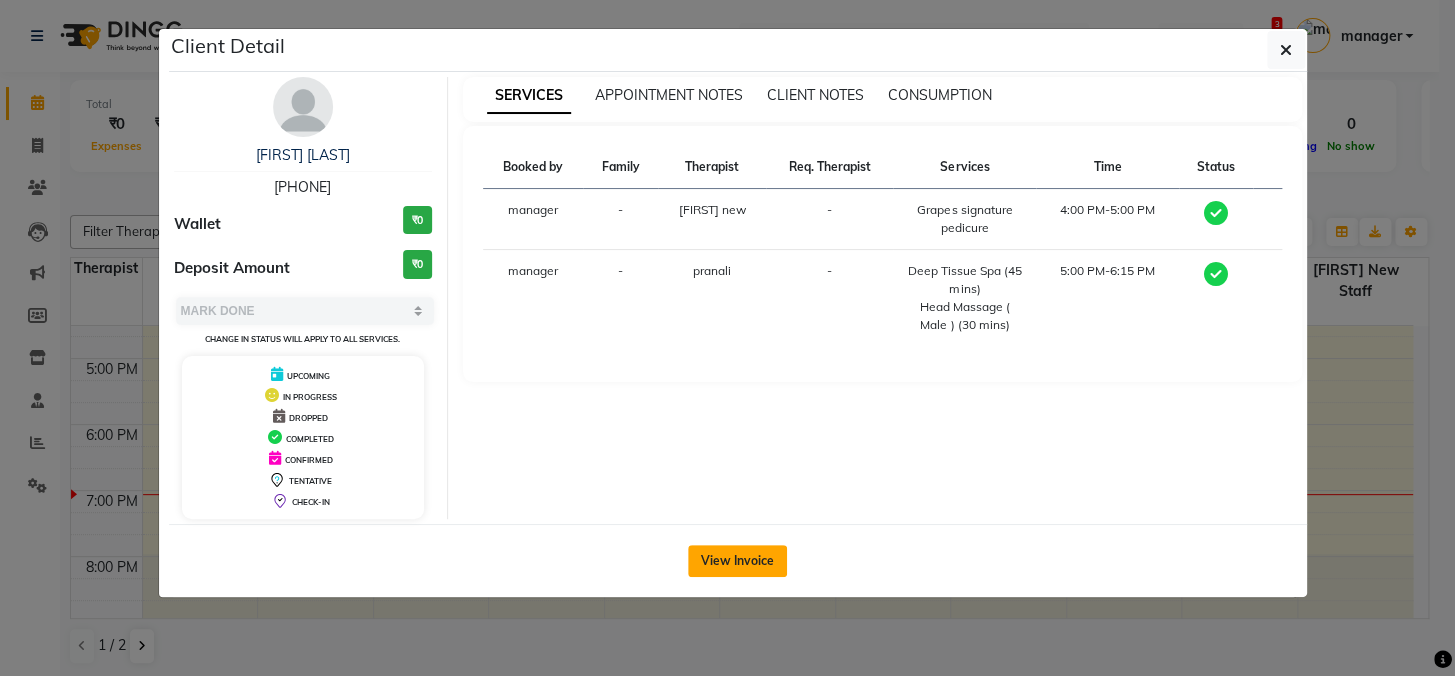click on "View Invoice" 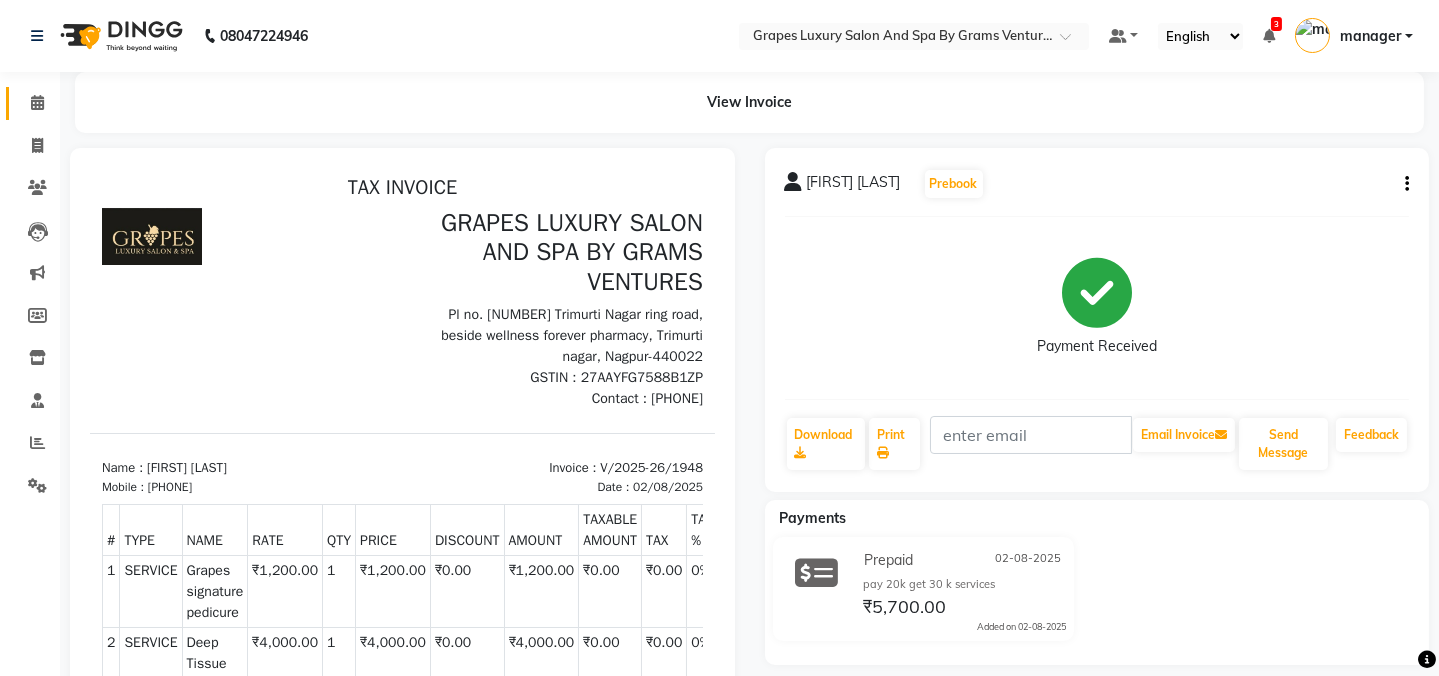 scroll, scrollTop: 0, scrollLeft: 0, axis: both 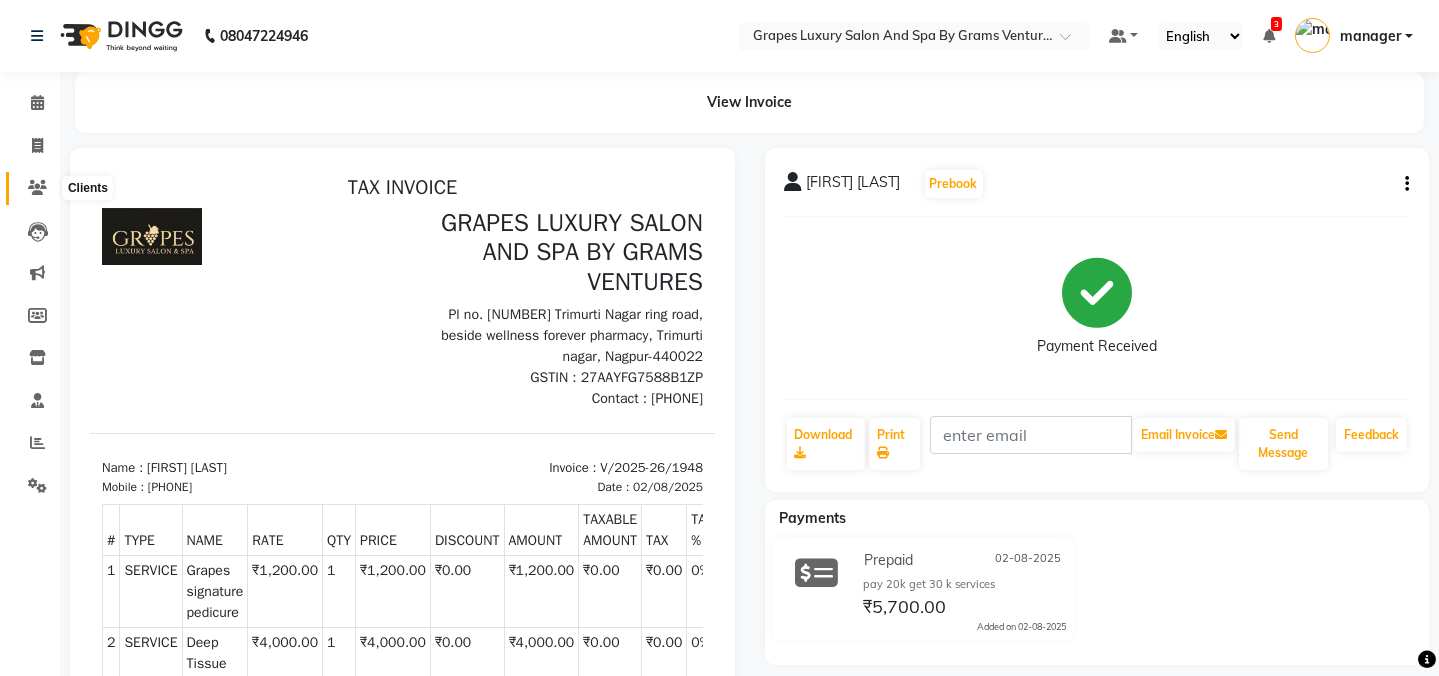 click 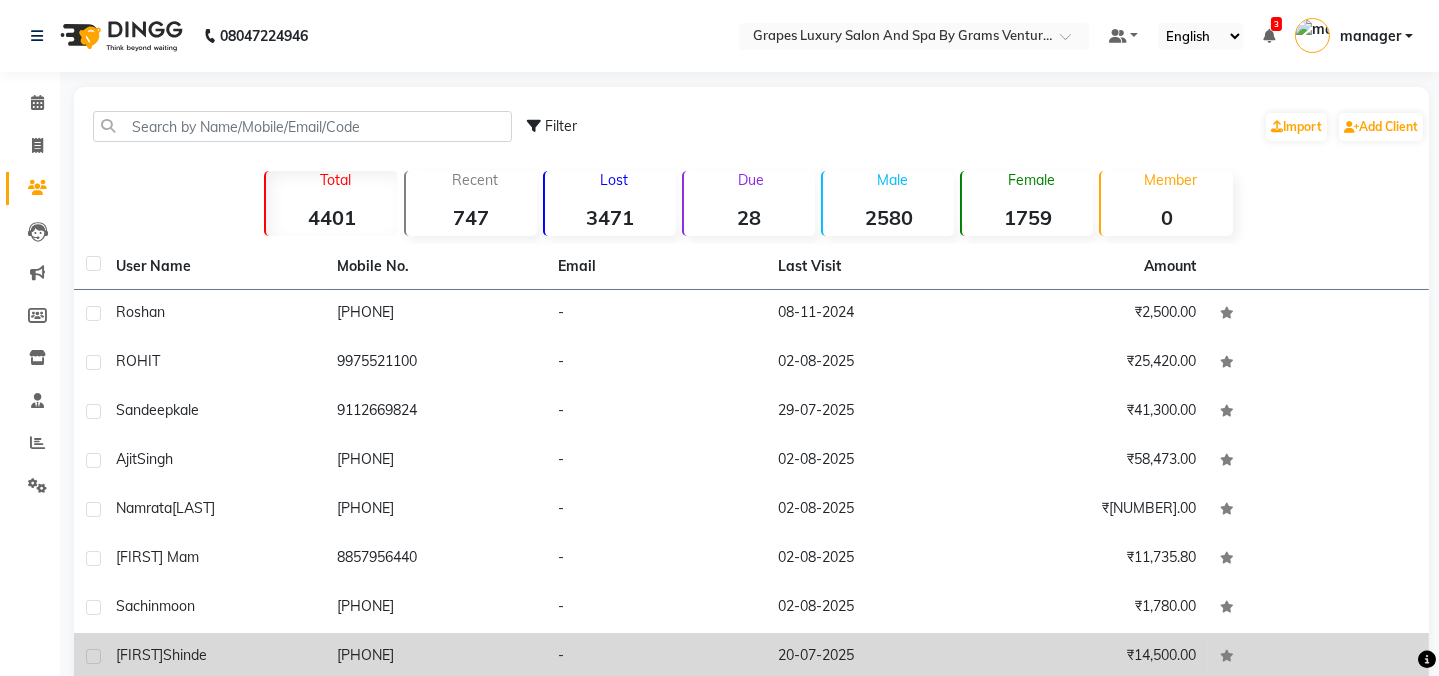 click on "[FIRST]" 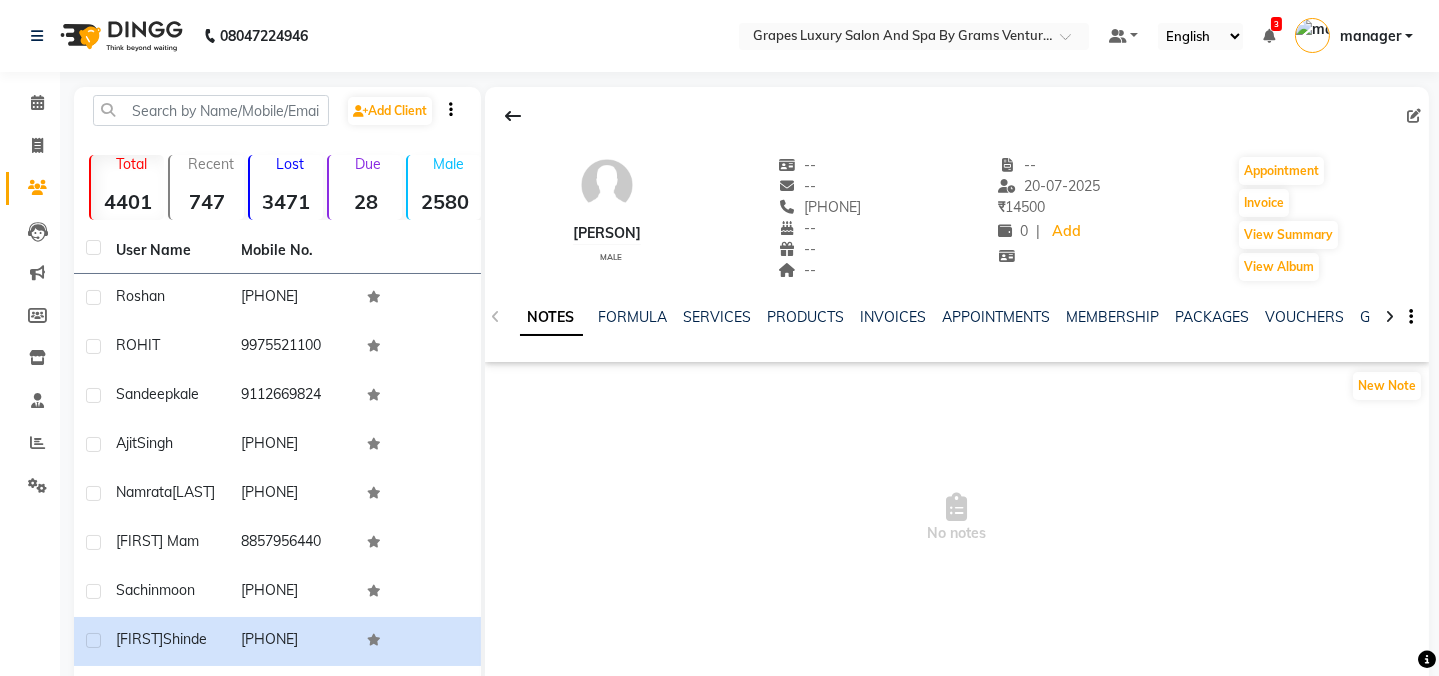 drag, startPoint x: 916, startPoint y: 199, endPoint x: 818, endPoint y: 234, distance: 104.062485 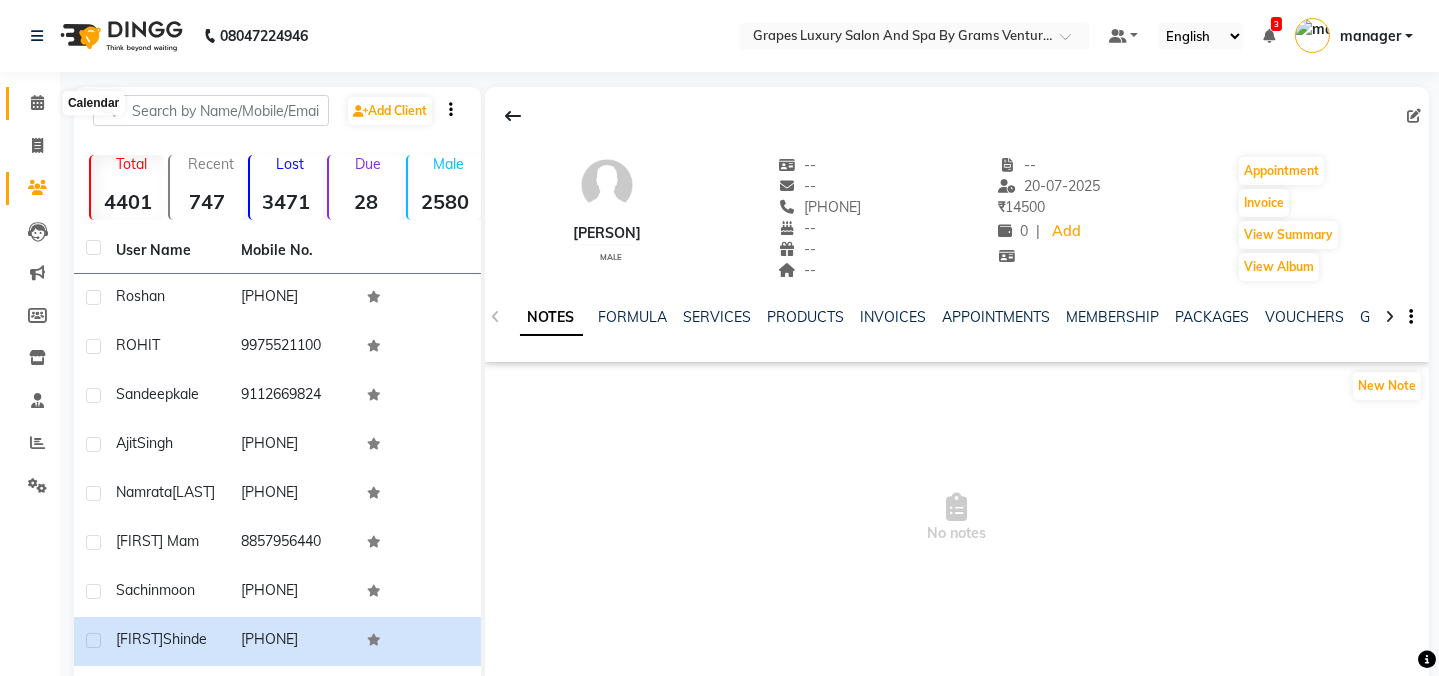 click 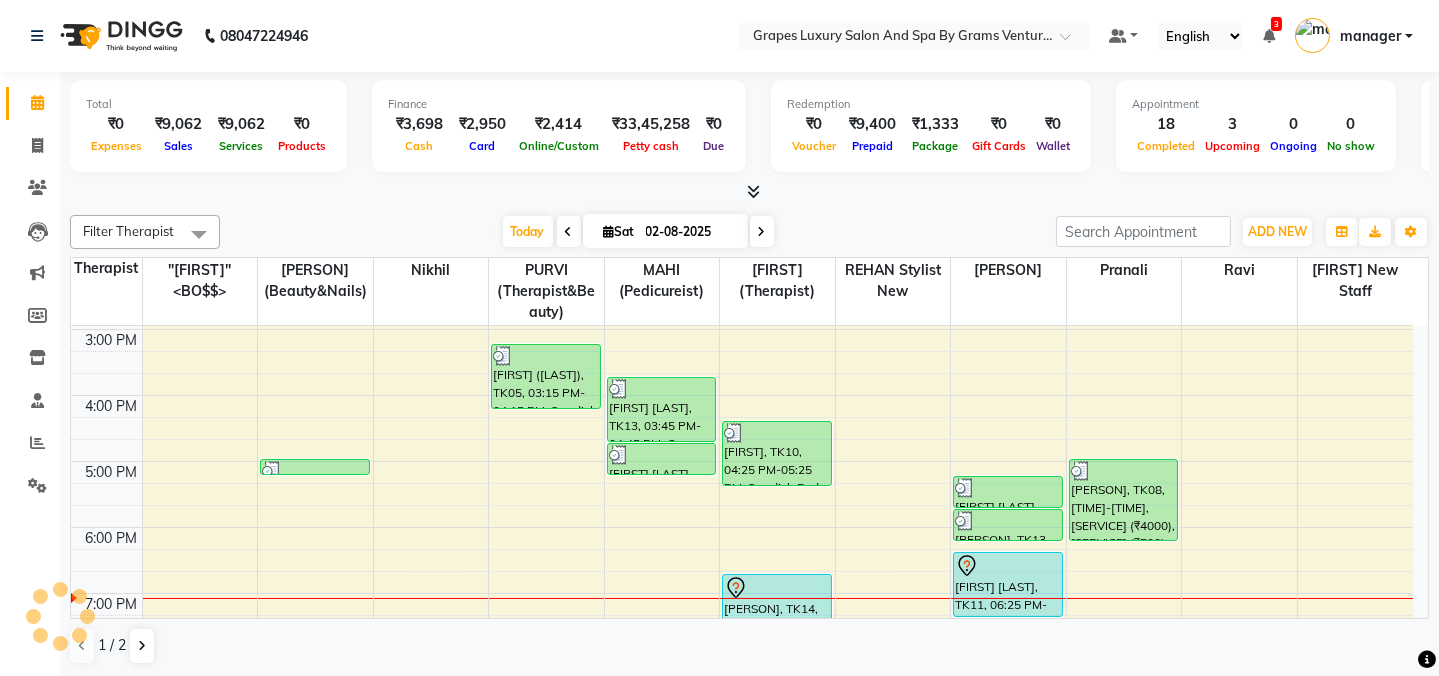 scroll, scrollTop: 0, scrollLeft: 0, axis: both 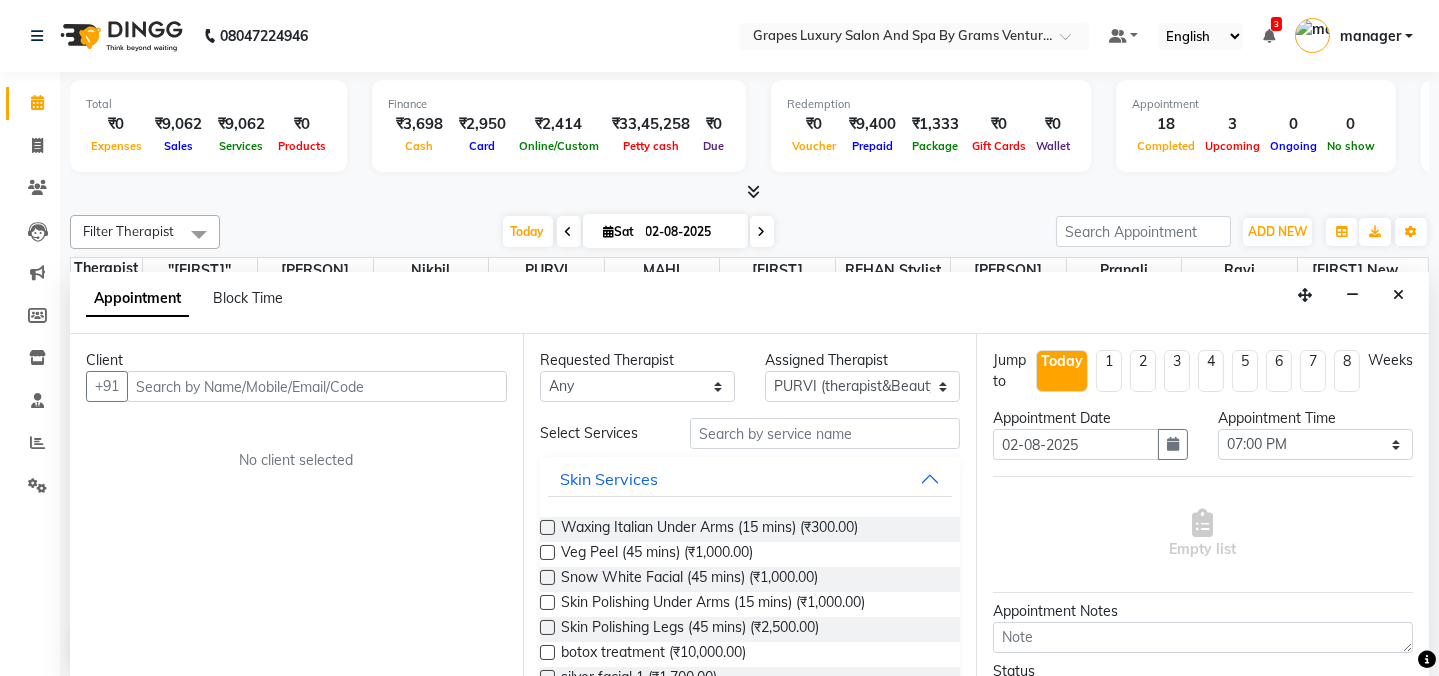 drag, startPoint x: 542, startPoint y: 521, endPoint x: 189, endPoint y: 383, distance: 379.01584 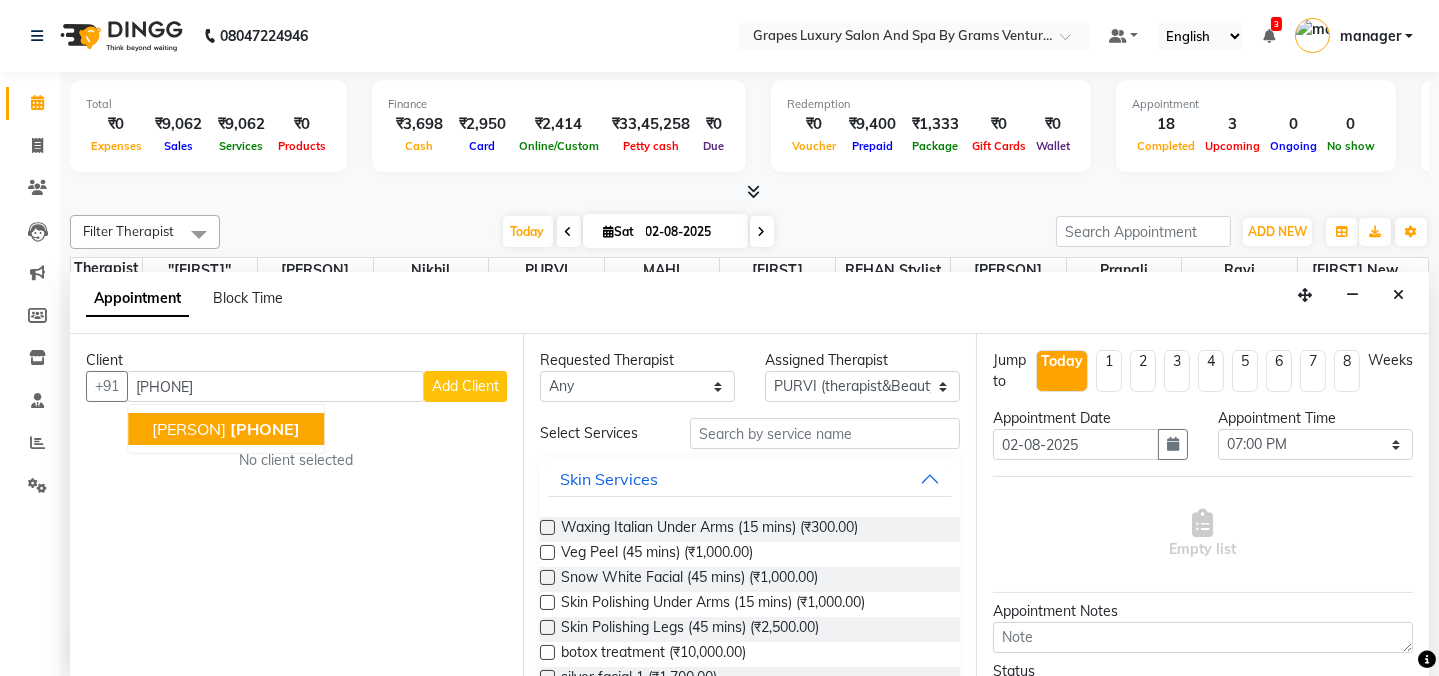 click on "[PERSON]" at bounding box center [189, 429] 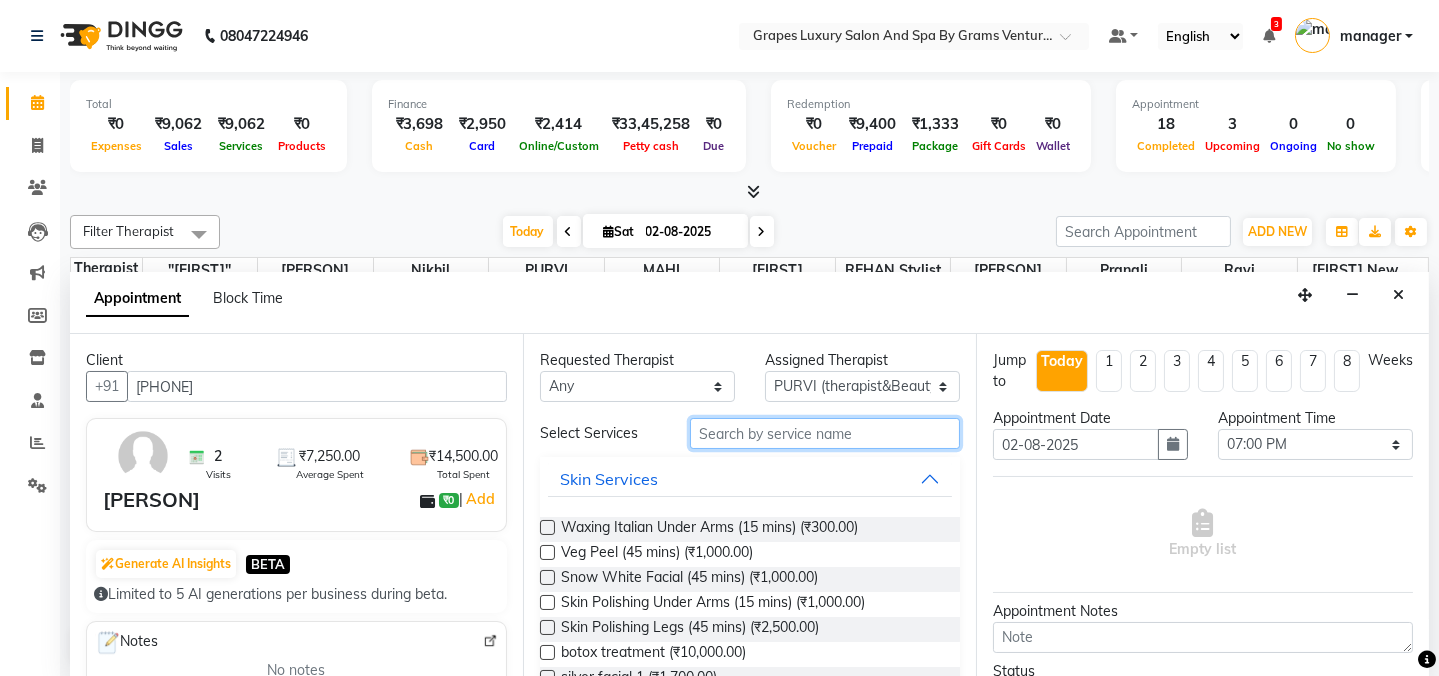 click at bounding box center (825, 433) 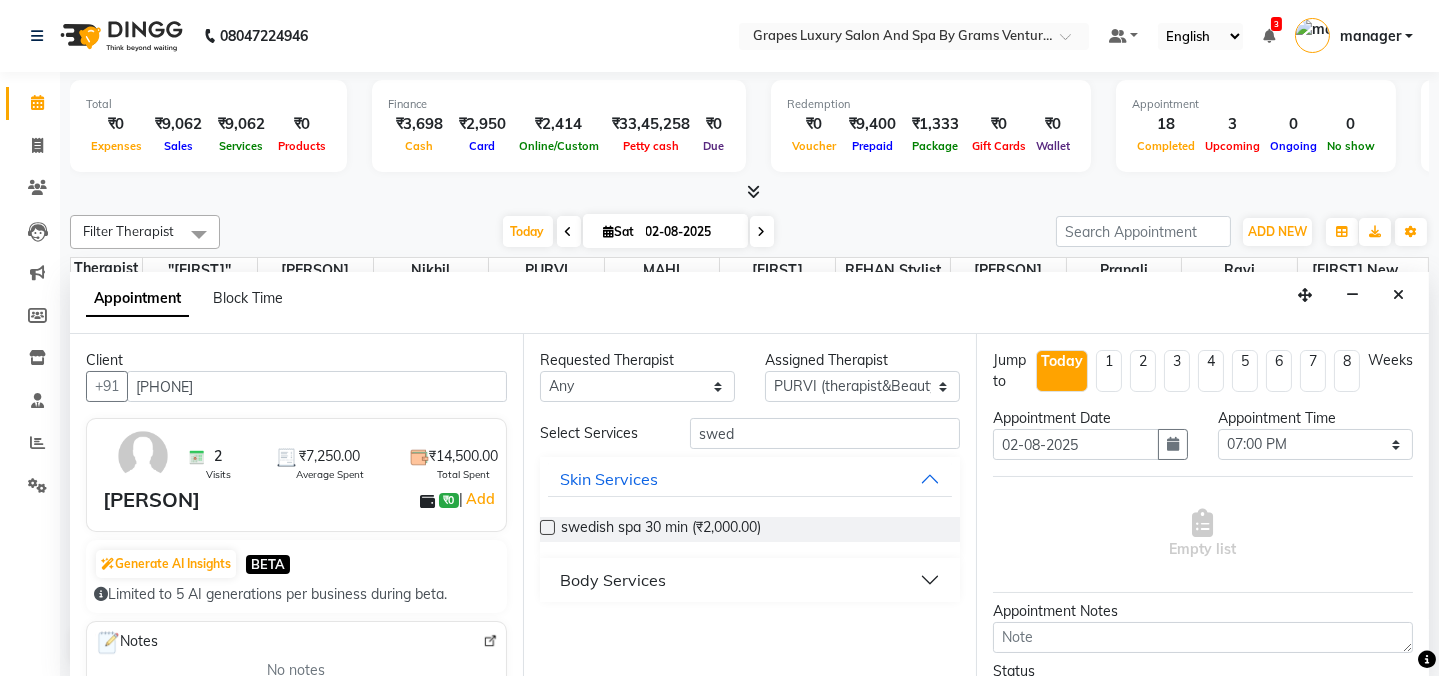 click on "Body Services" at bounding box center [613, 580] 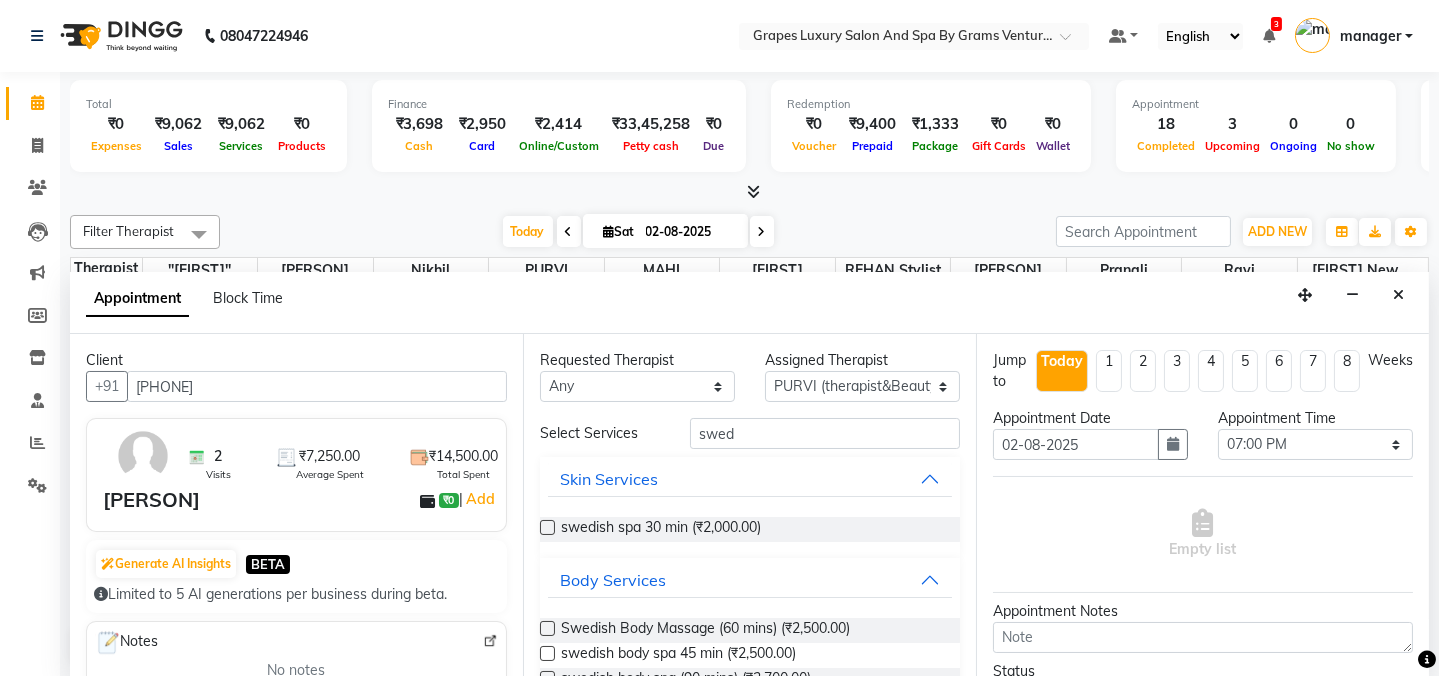 click at bounding box center [547, 628] 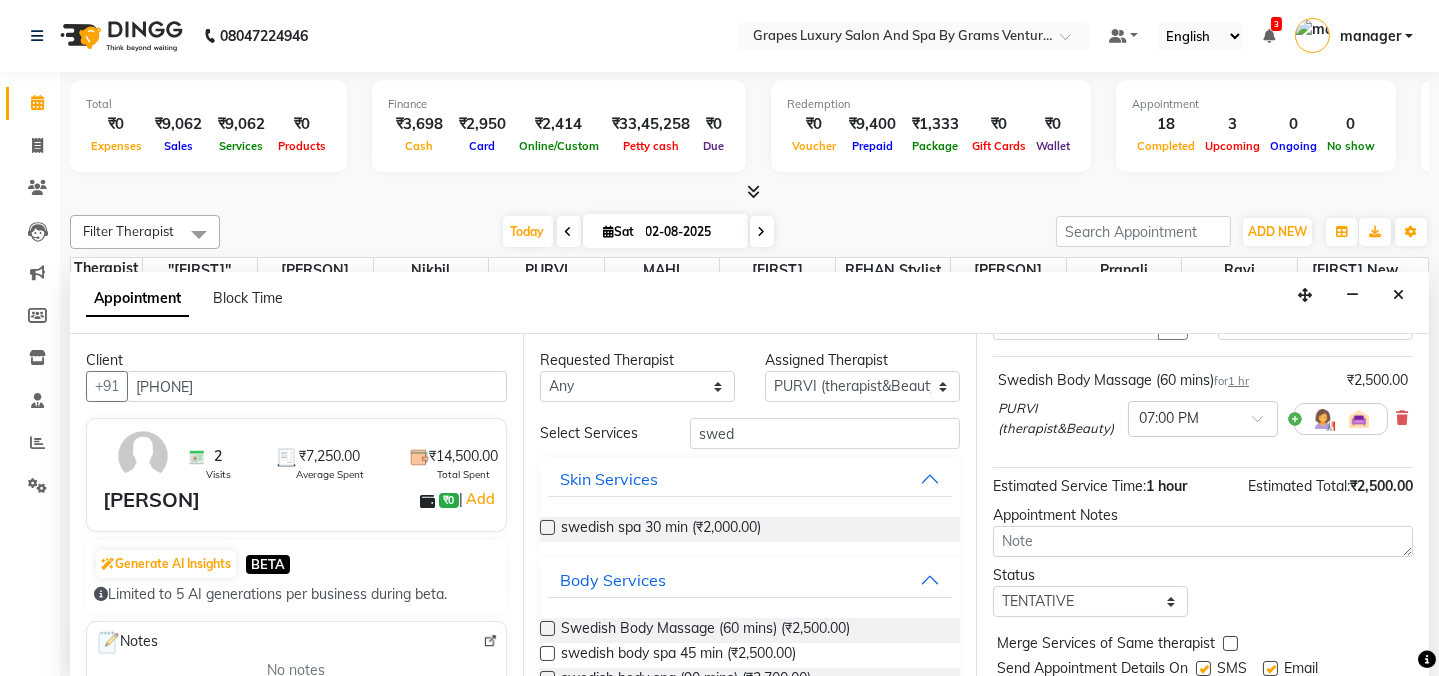 scroll, scrollTop: 184, scrollLeft: 0, axis: vertical 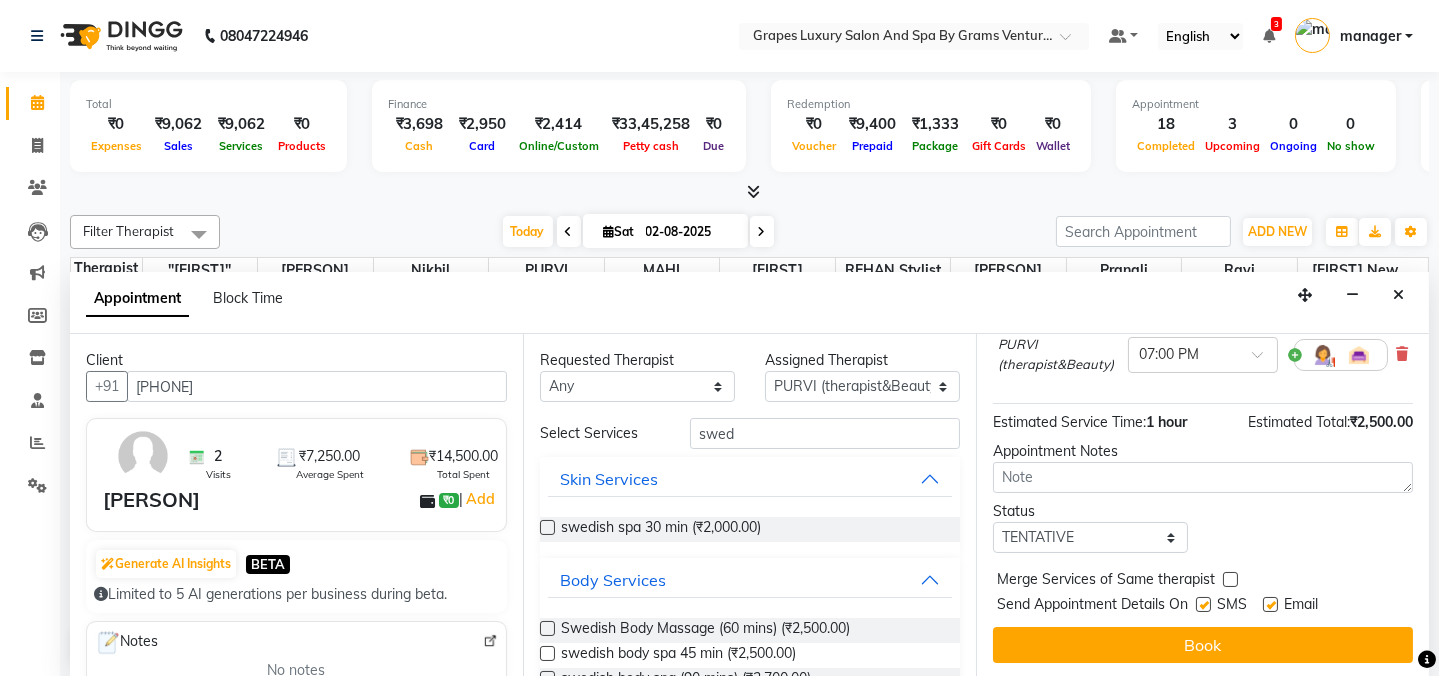 click at bounding box center (1203, 604) 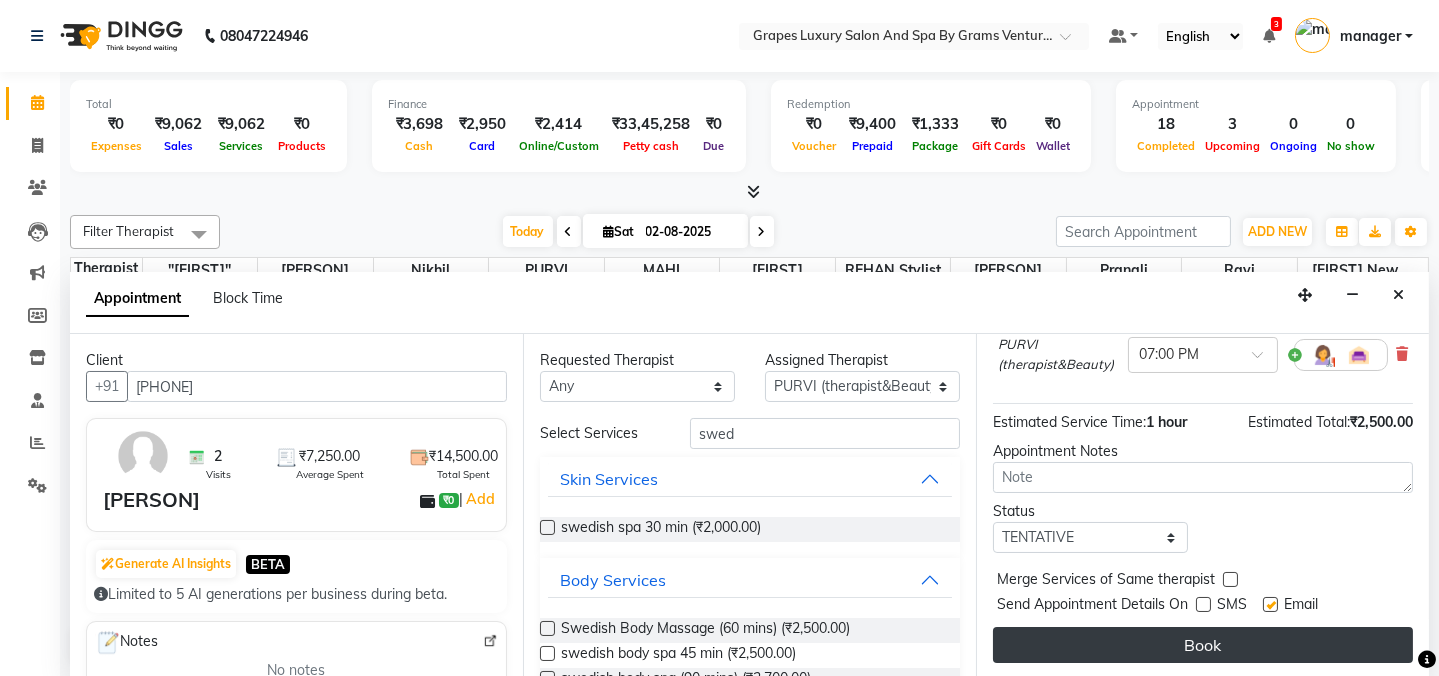 click on "Book" at bounding box center (1203, 645) 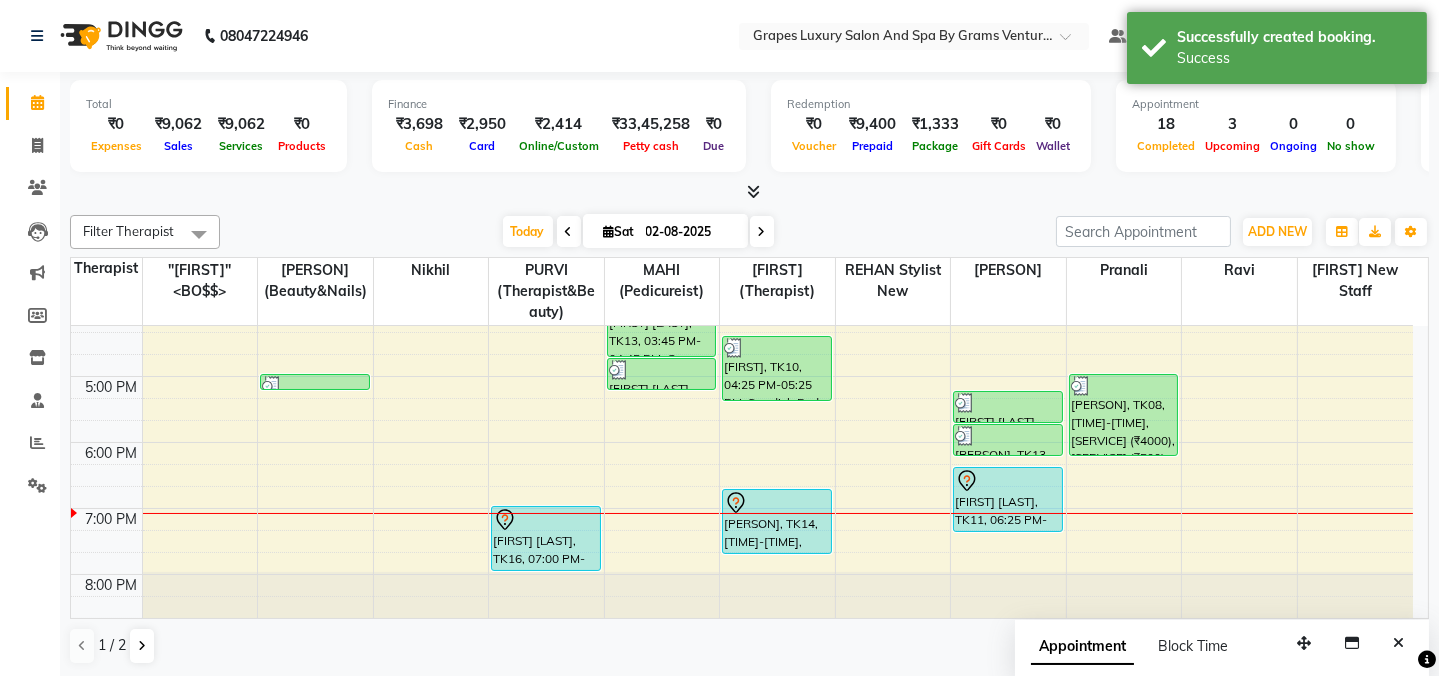 scroll, scrollTop: 0, scrollLeft: 0, axis: both 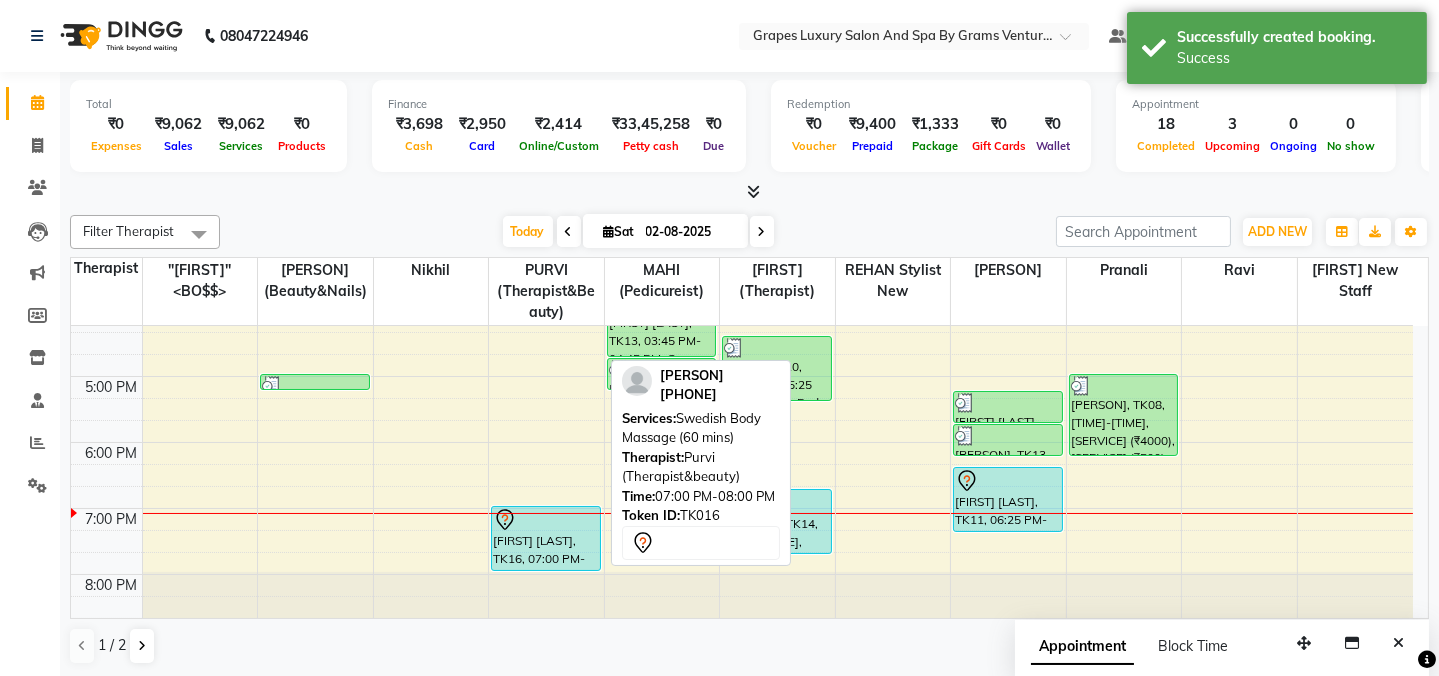 click on "[FIRST] [LAST], TK16, 07:00 PM-08:00 PM, Swedish Body Massage (60 mins)" at bounding box center [546, 538] 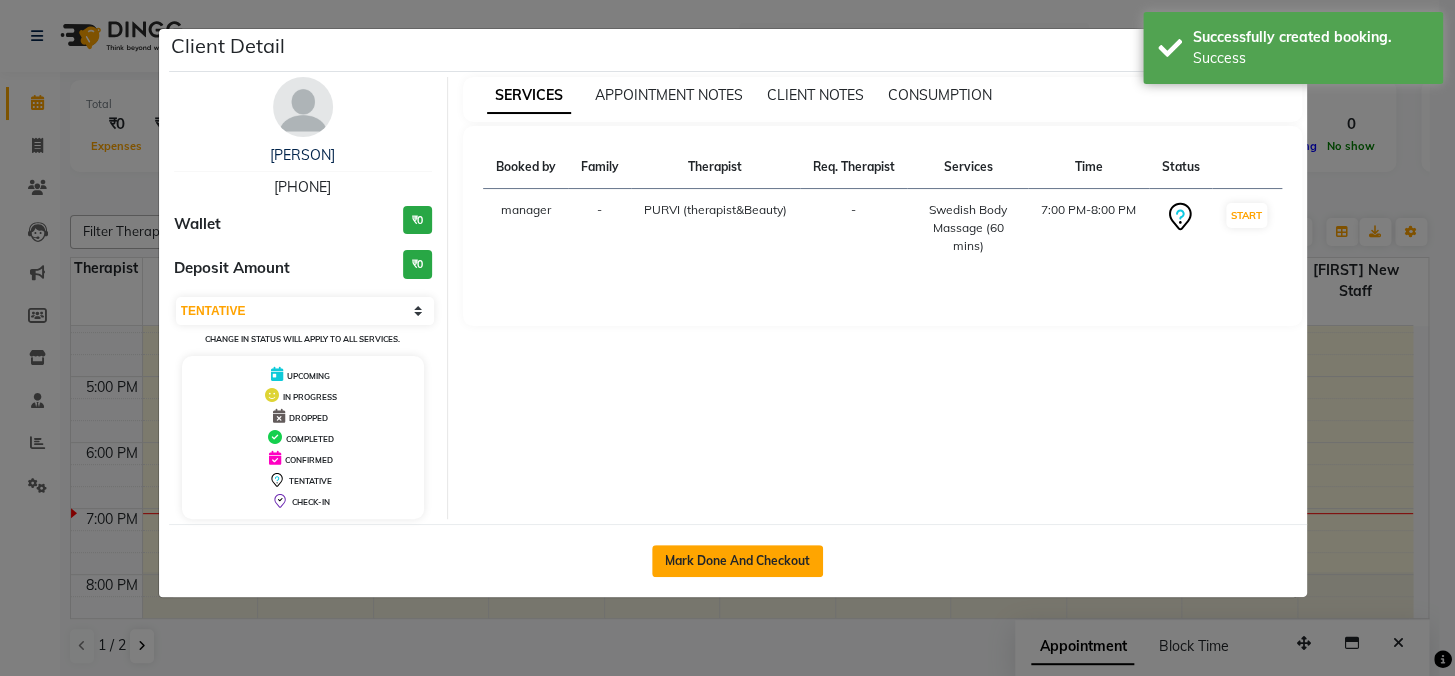 click on "Mark Done And Checkout" 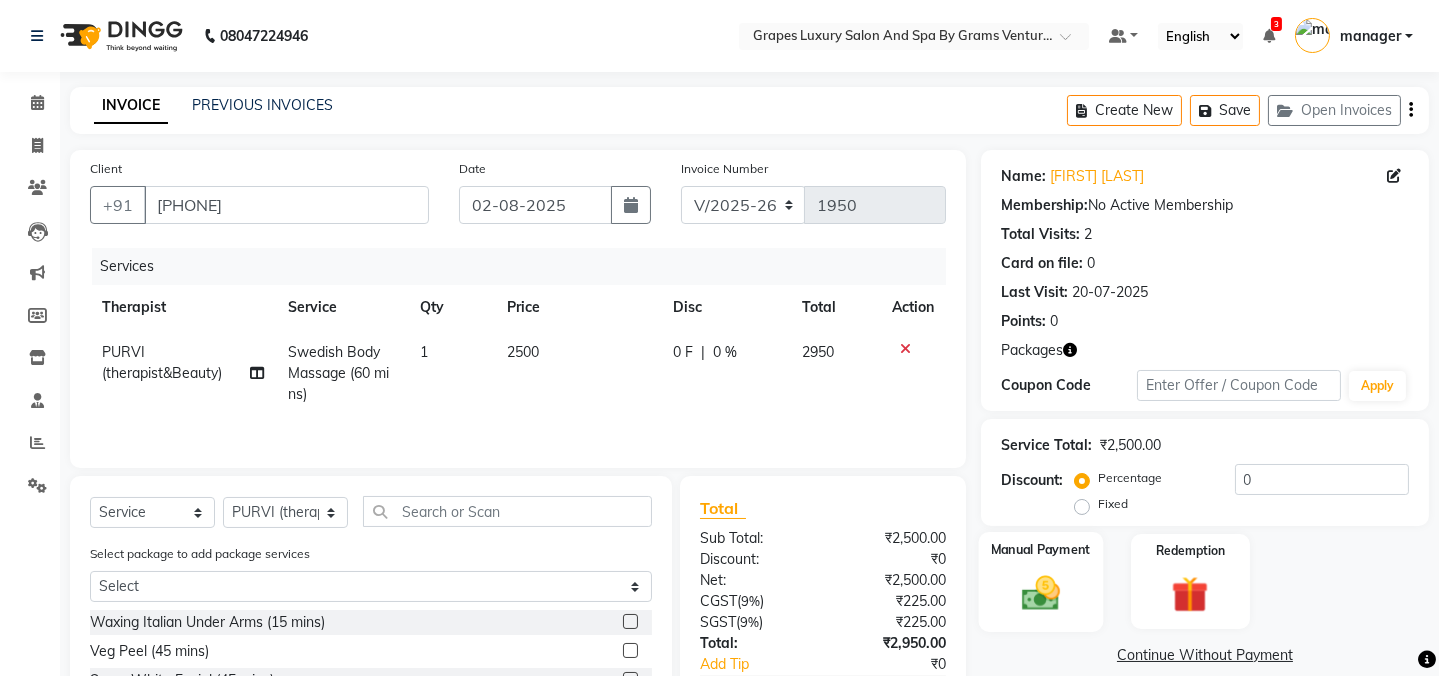 scroll, scrollTop: 193, scrollLeft: 0, axis: vertical 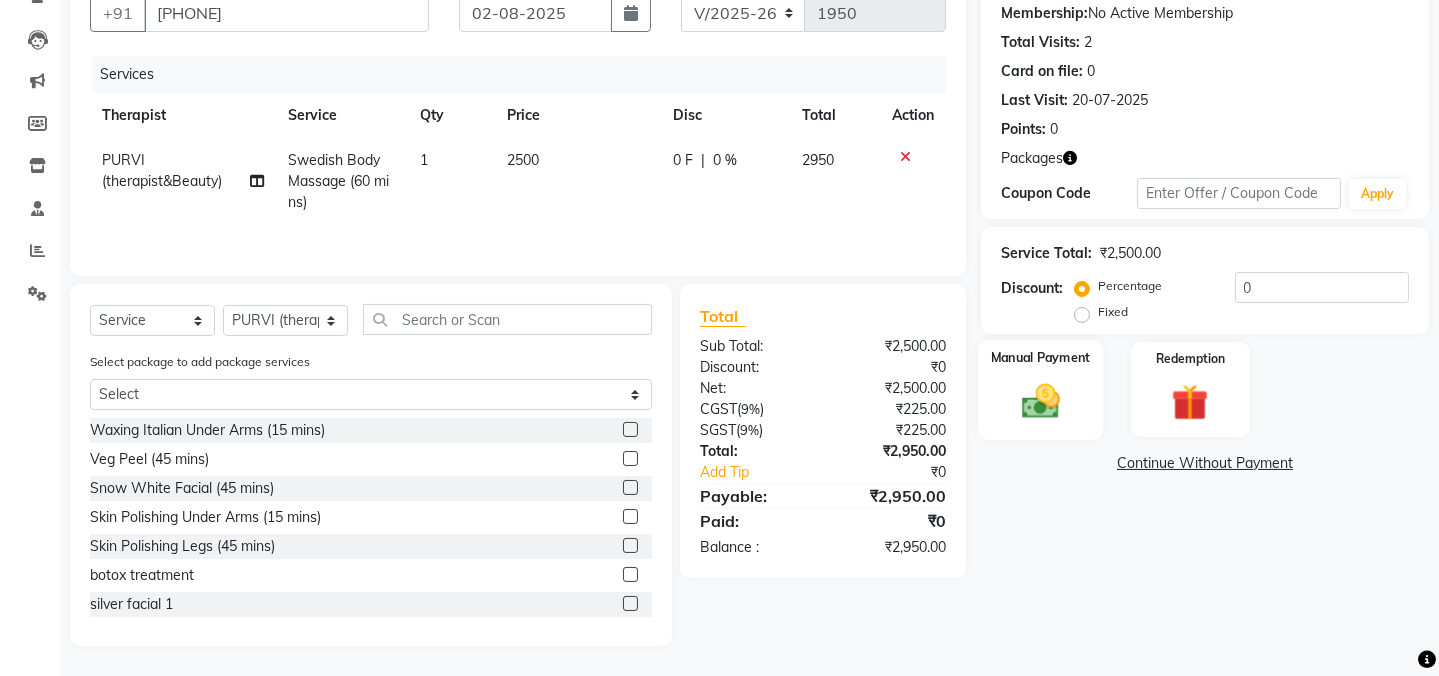 click 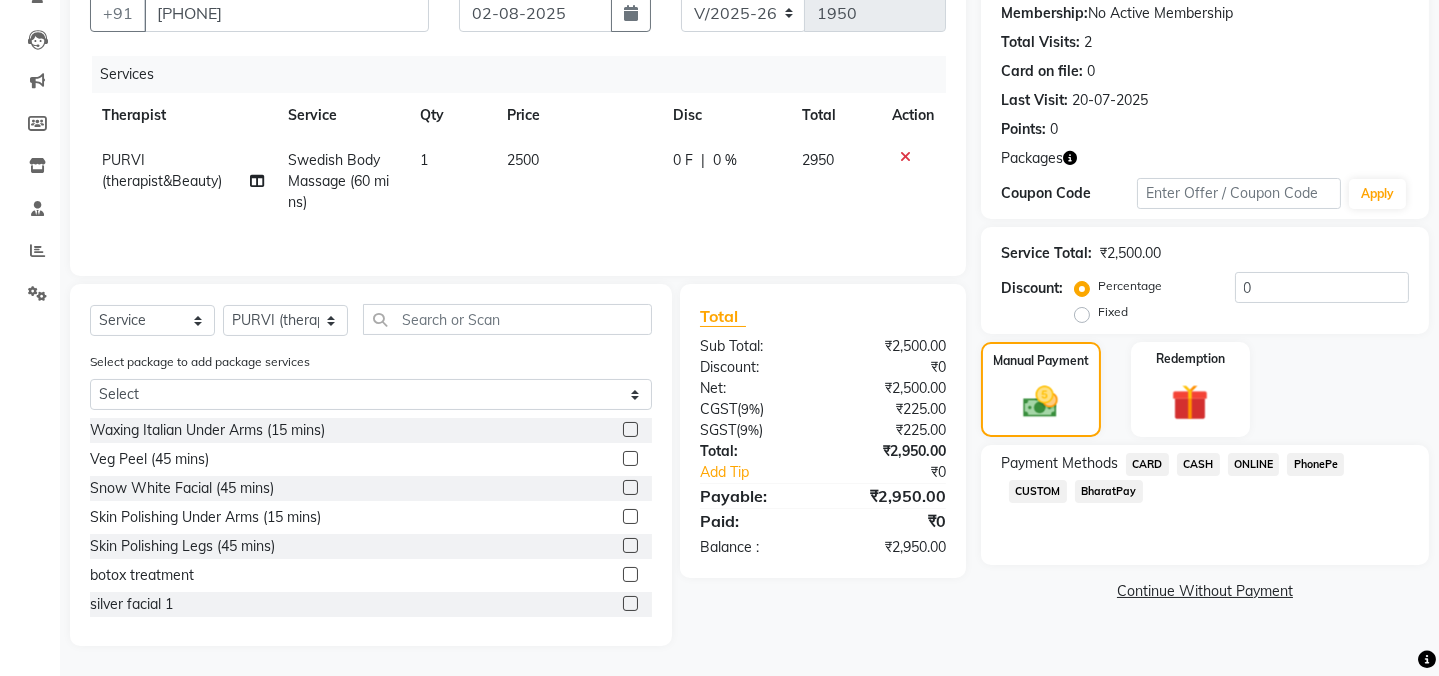 click on "Fixed" 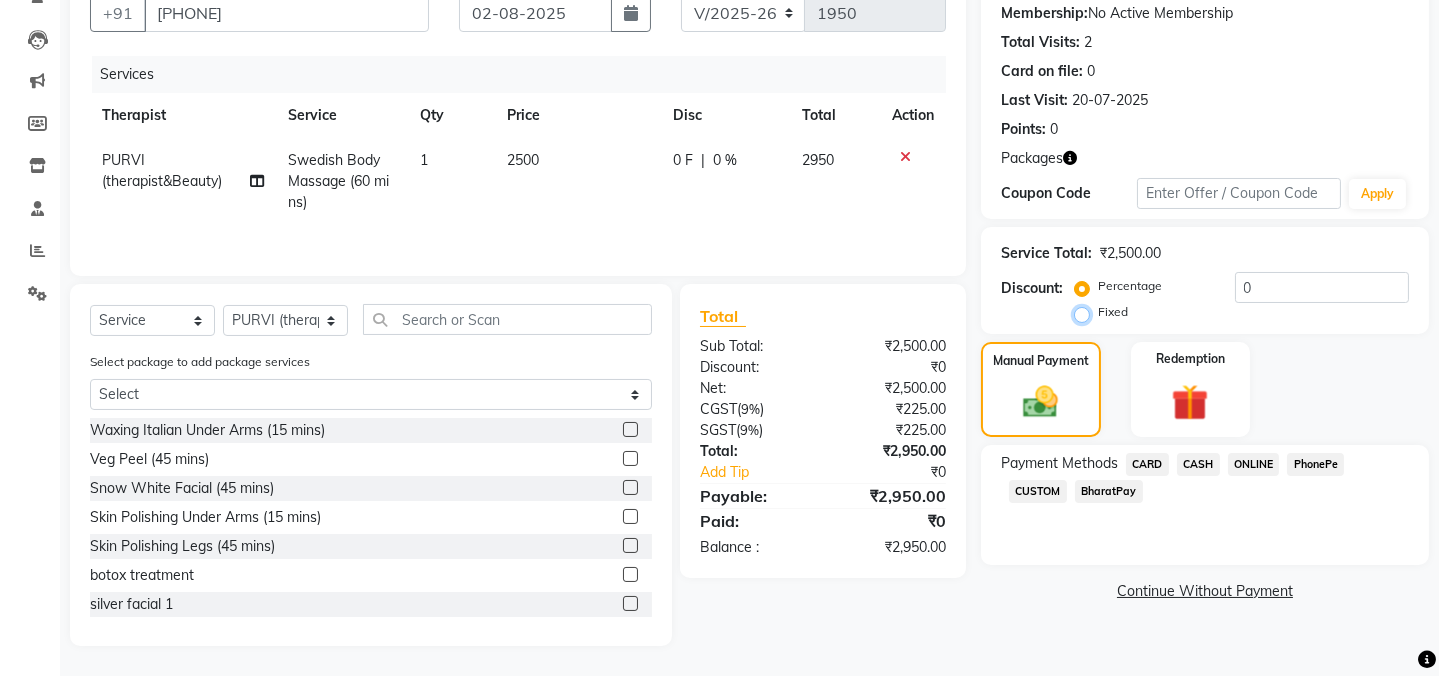 click on "Fixed" at bounding box center [1086, 312] 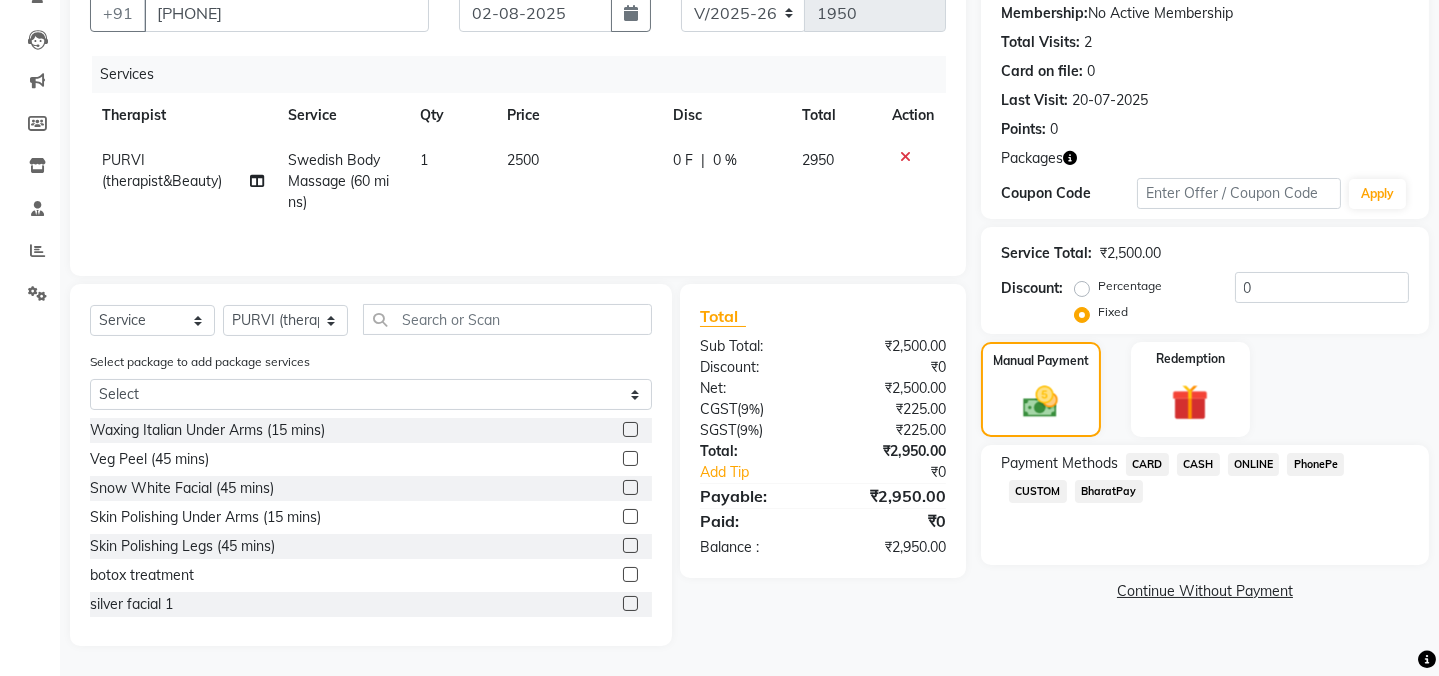 click on "0 %" 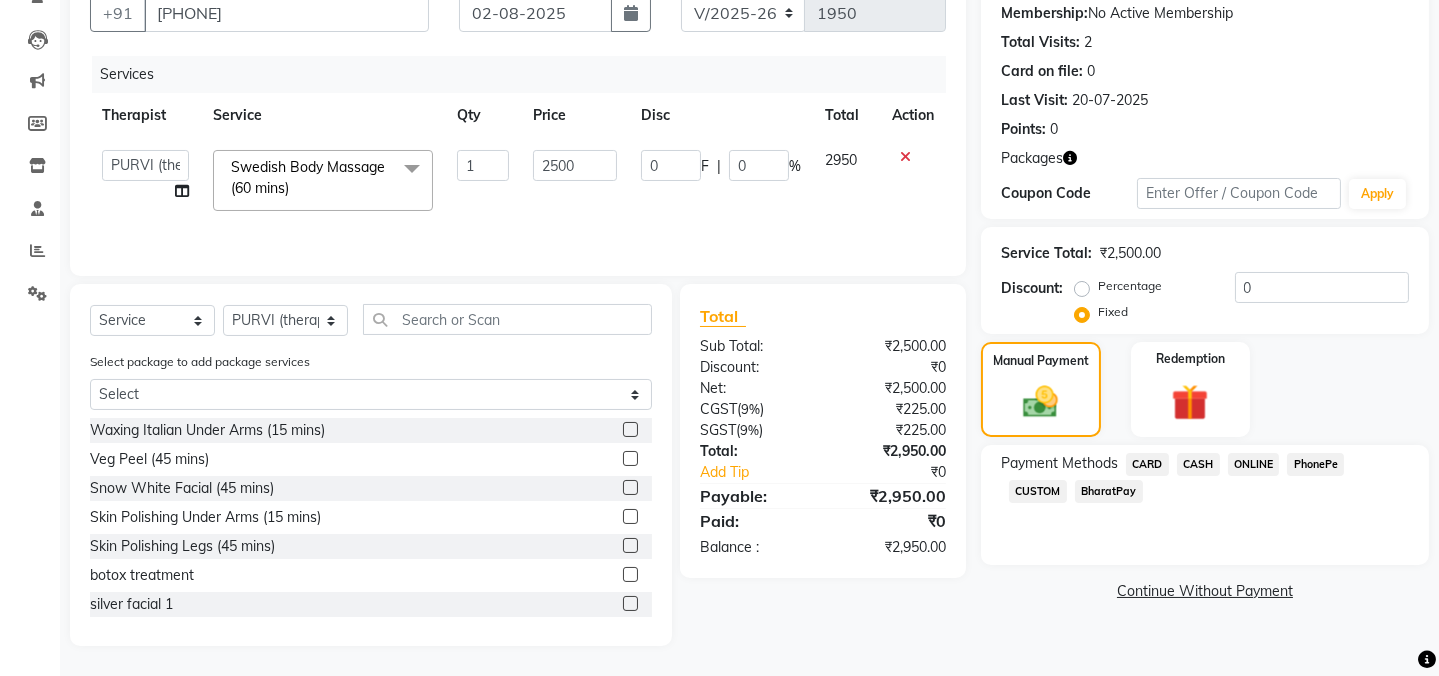 scroll, scrollTop: 192, scrollLeft: 0, axis: vertical 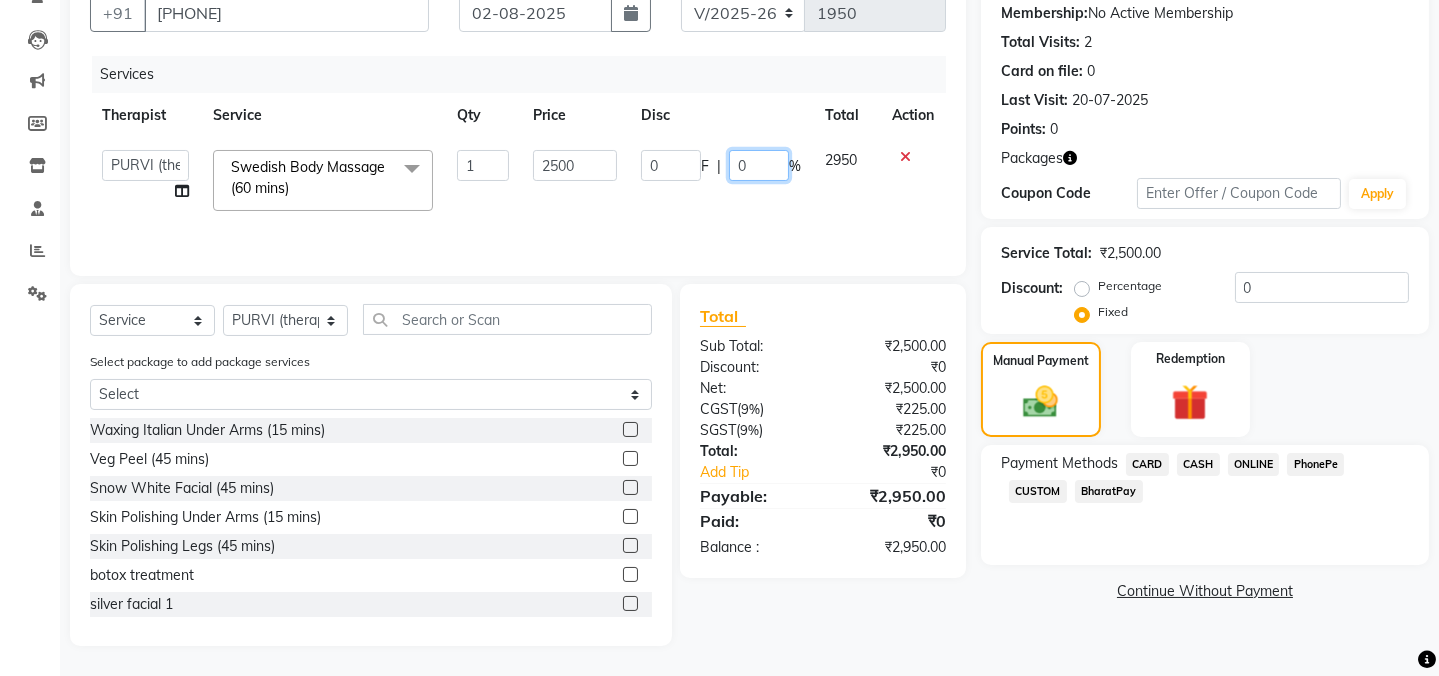 click on "0" 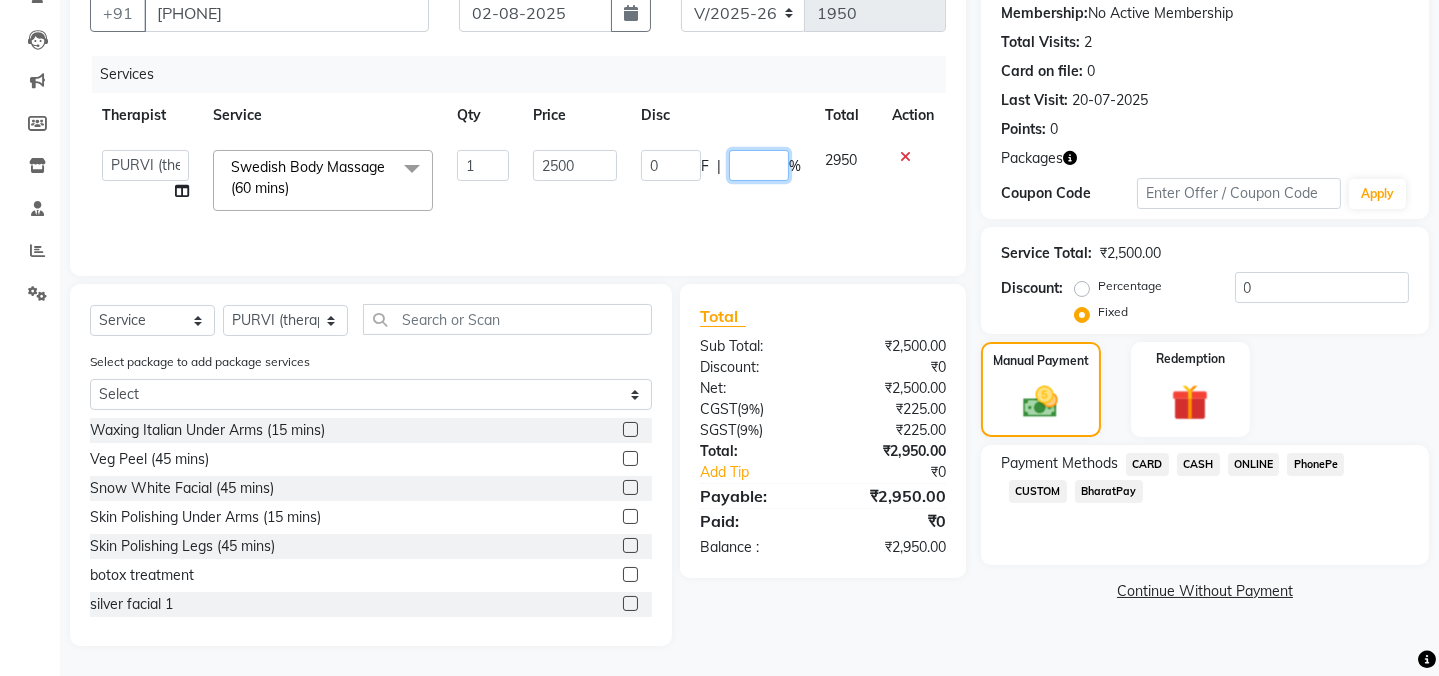 click 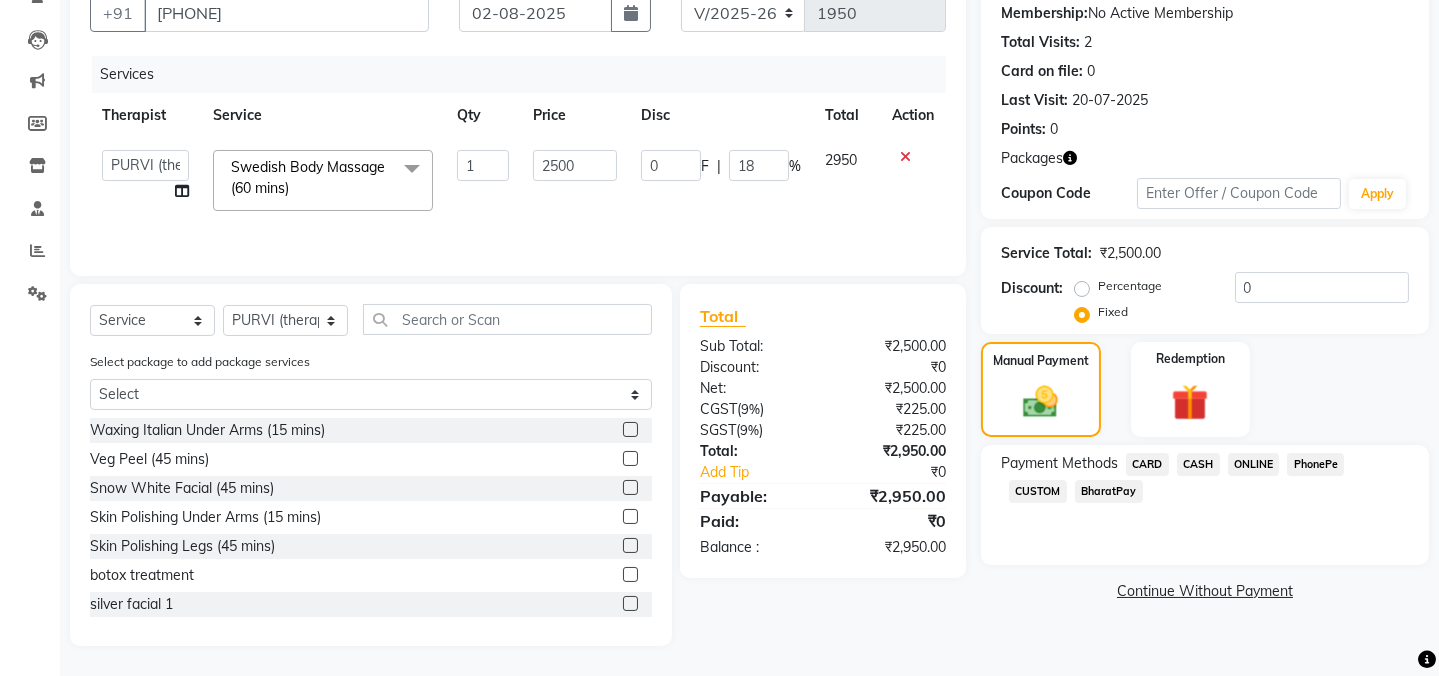 click on "2950" 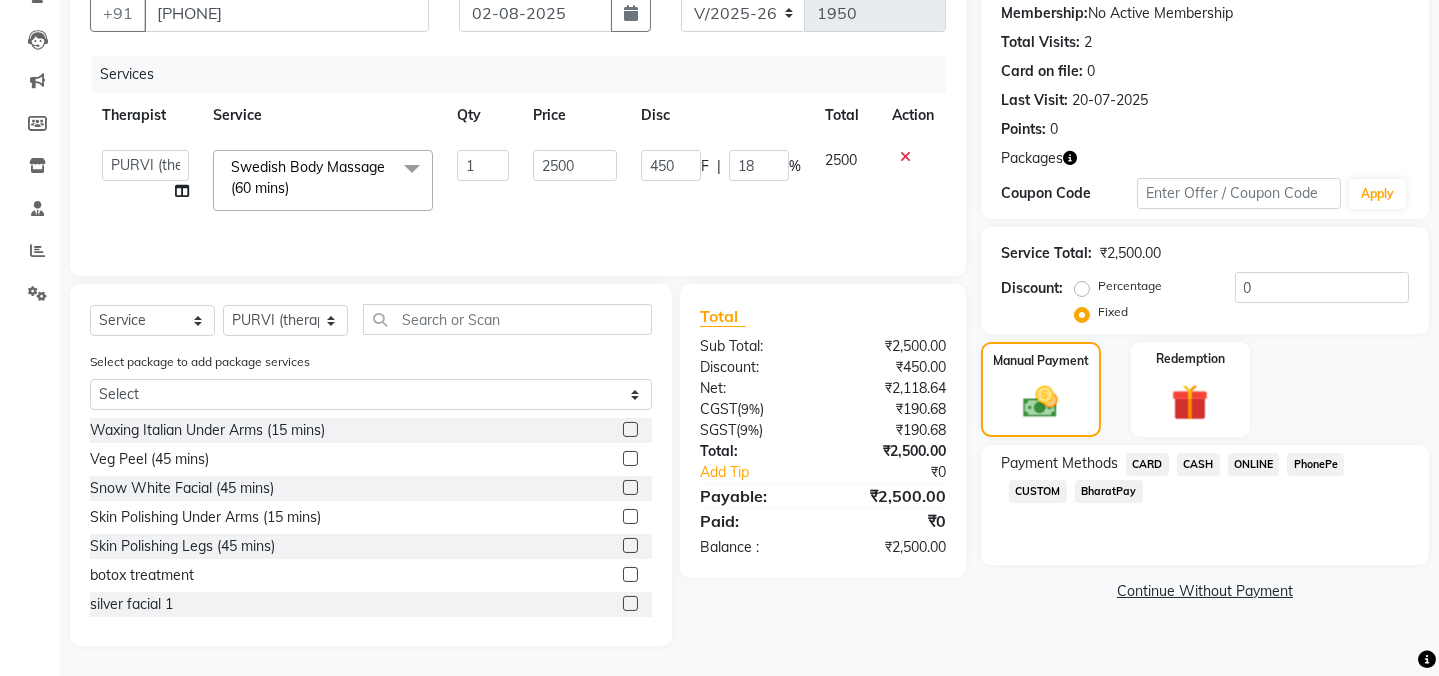 click on "ONLINE" 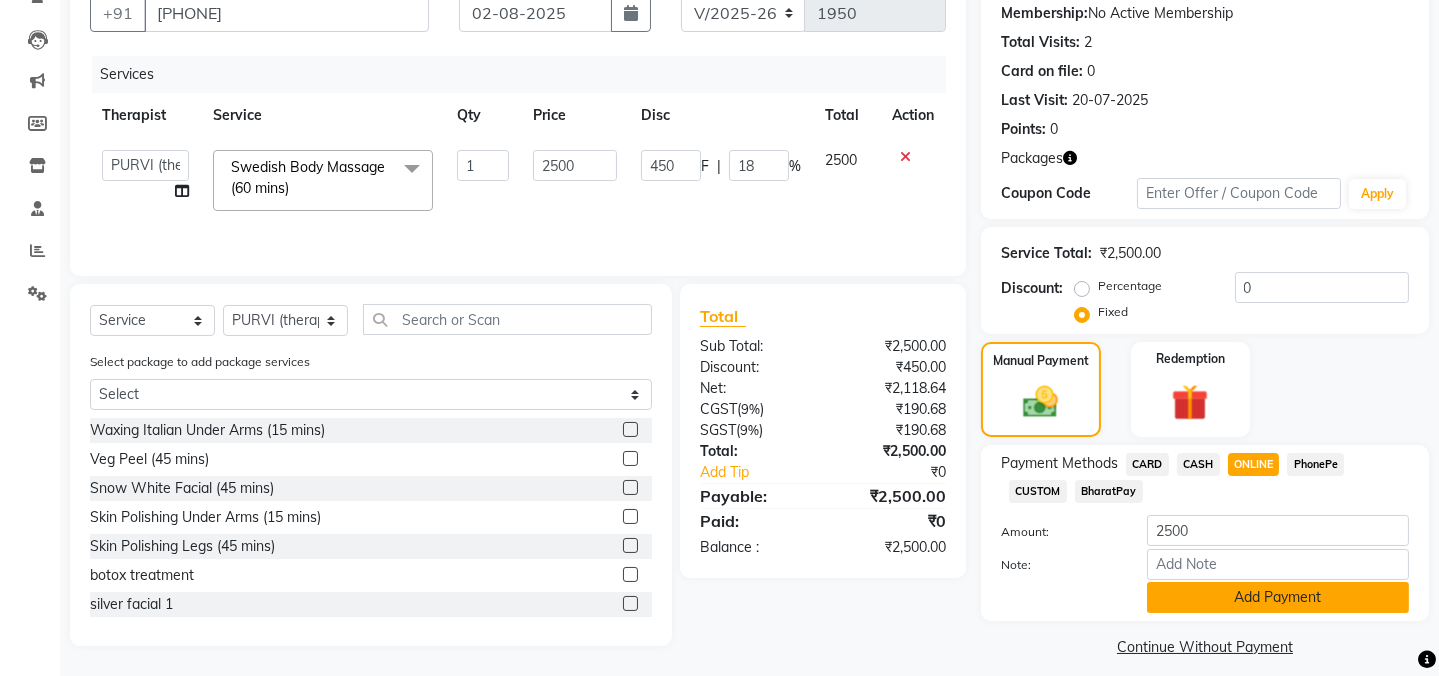 click on "Add Payment" 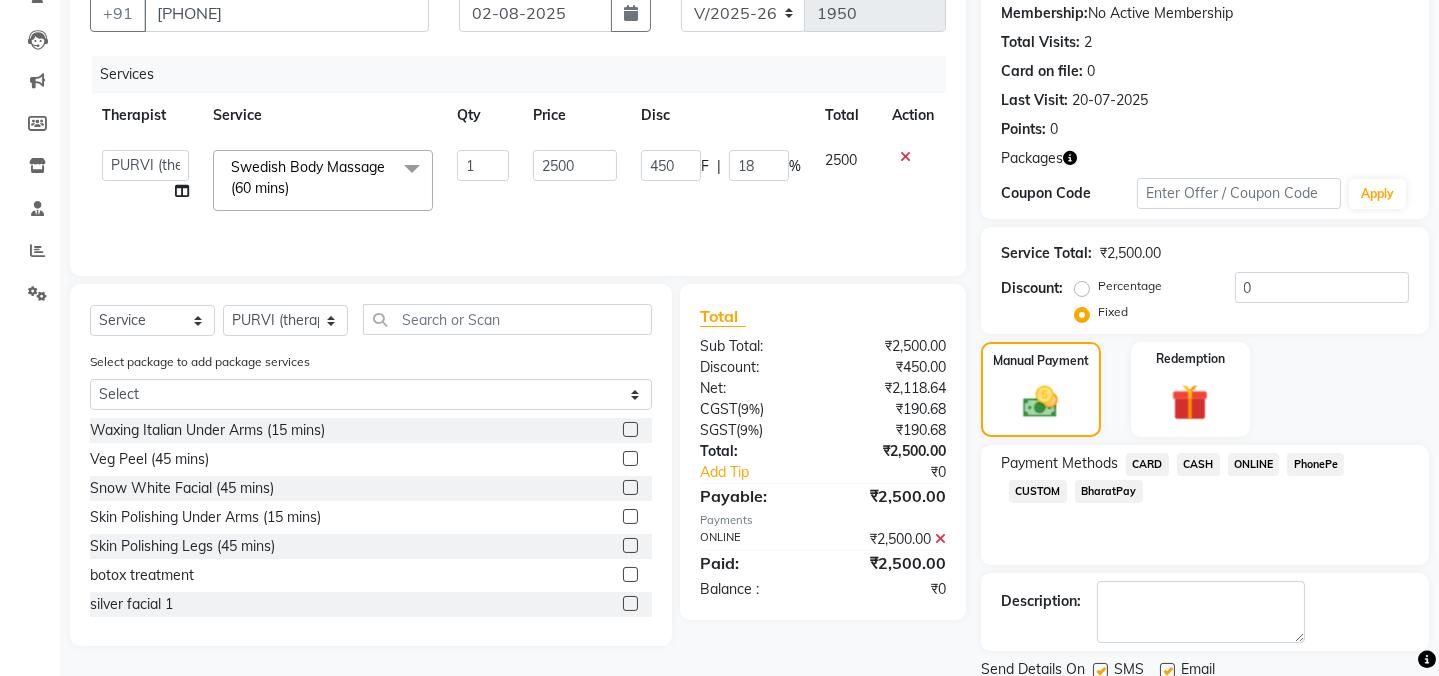 click 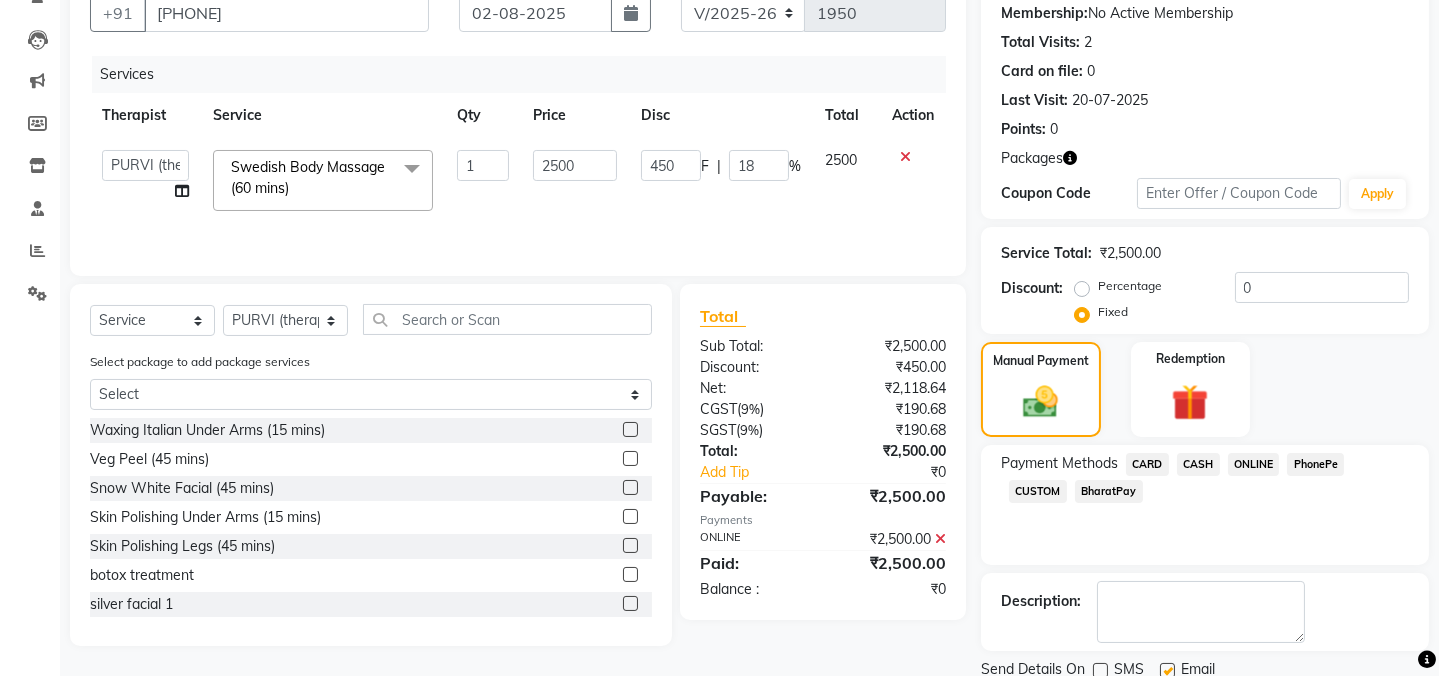 click on "Checkout" 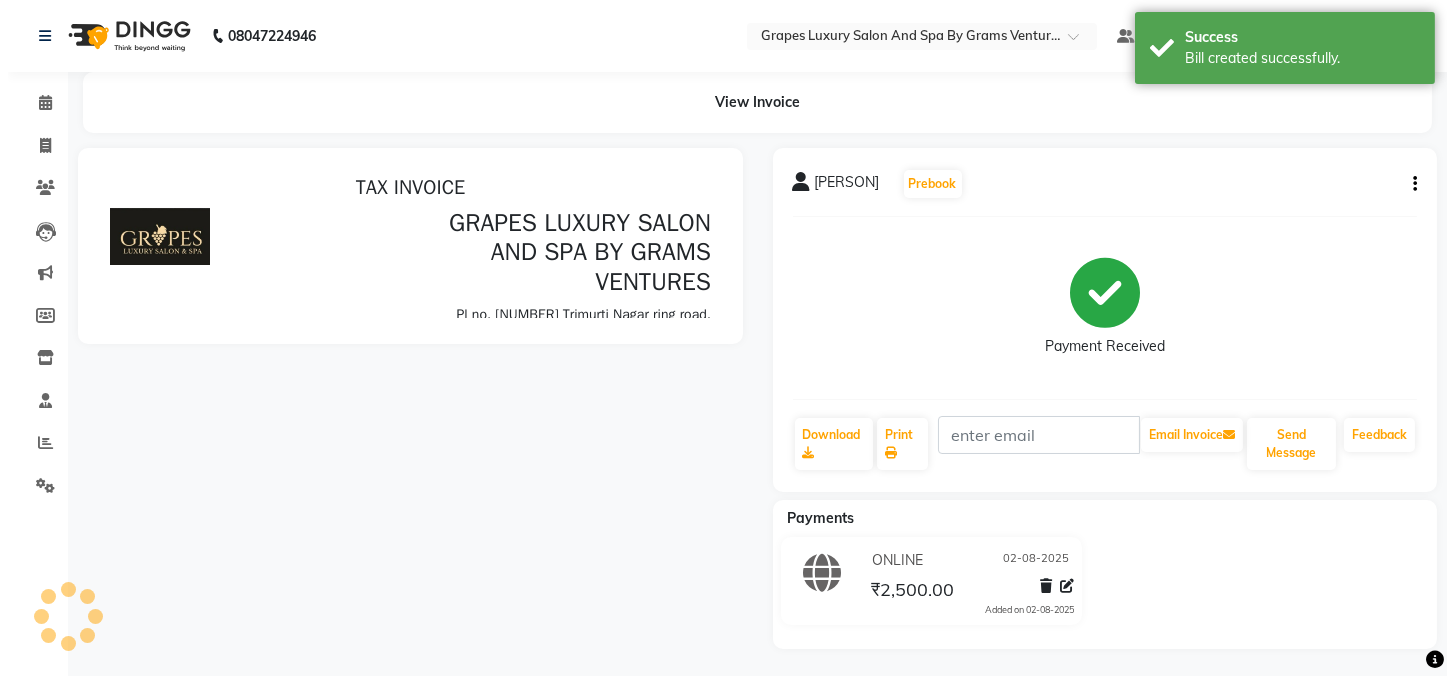 scroll, scrollTop: 0, scrollLeft: 0, axis: both 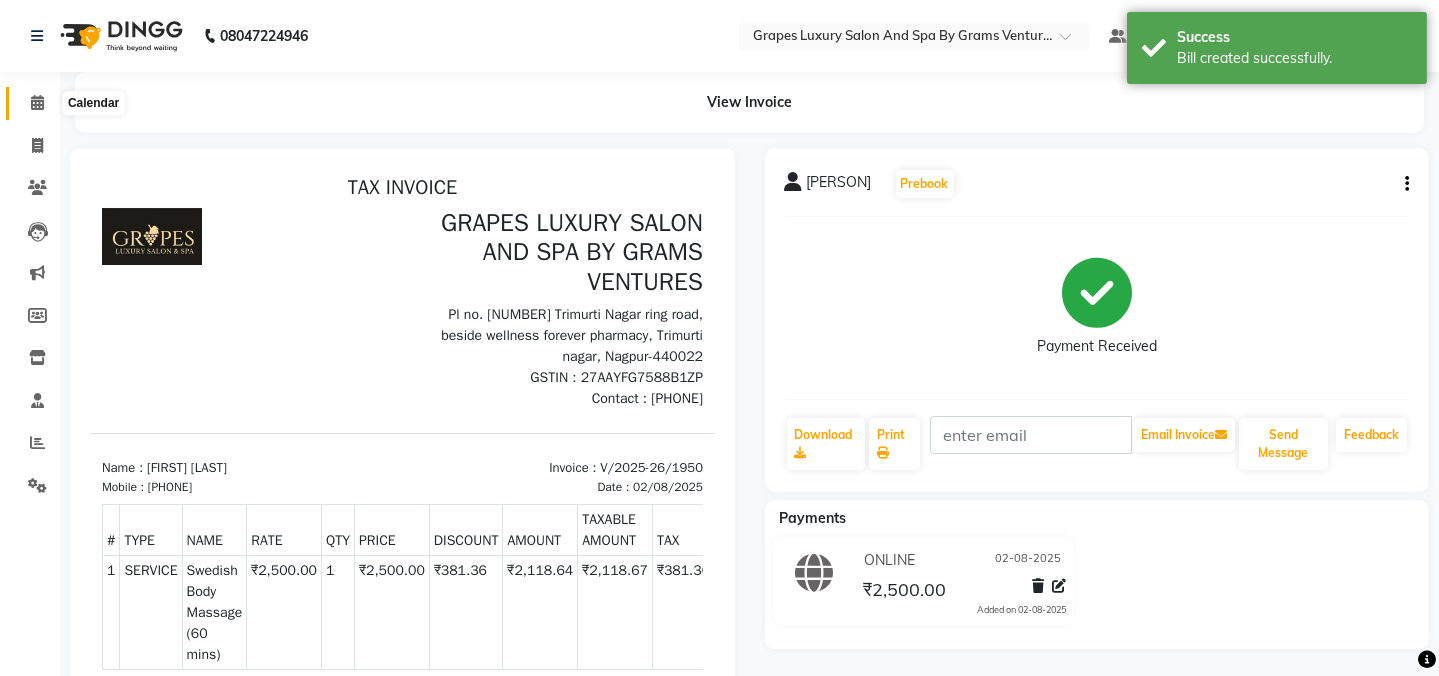 click 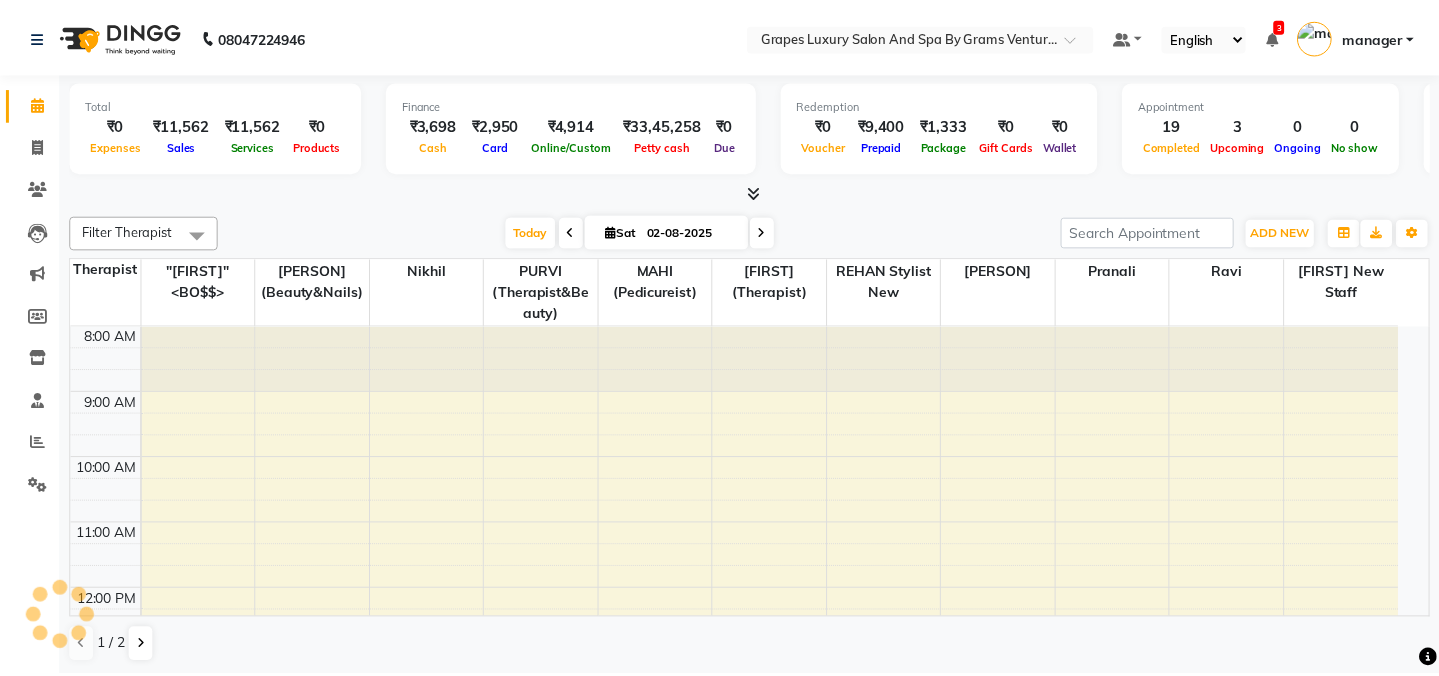 scroll, scrollTop: 0, scrollLeft: 0, axis: both 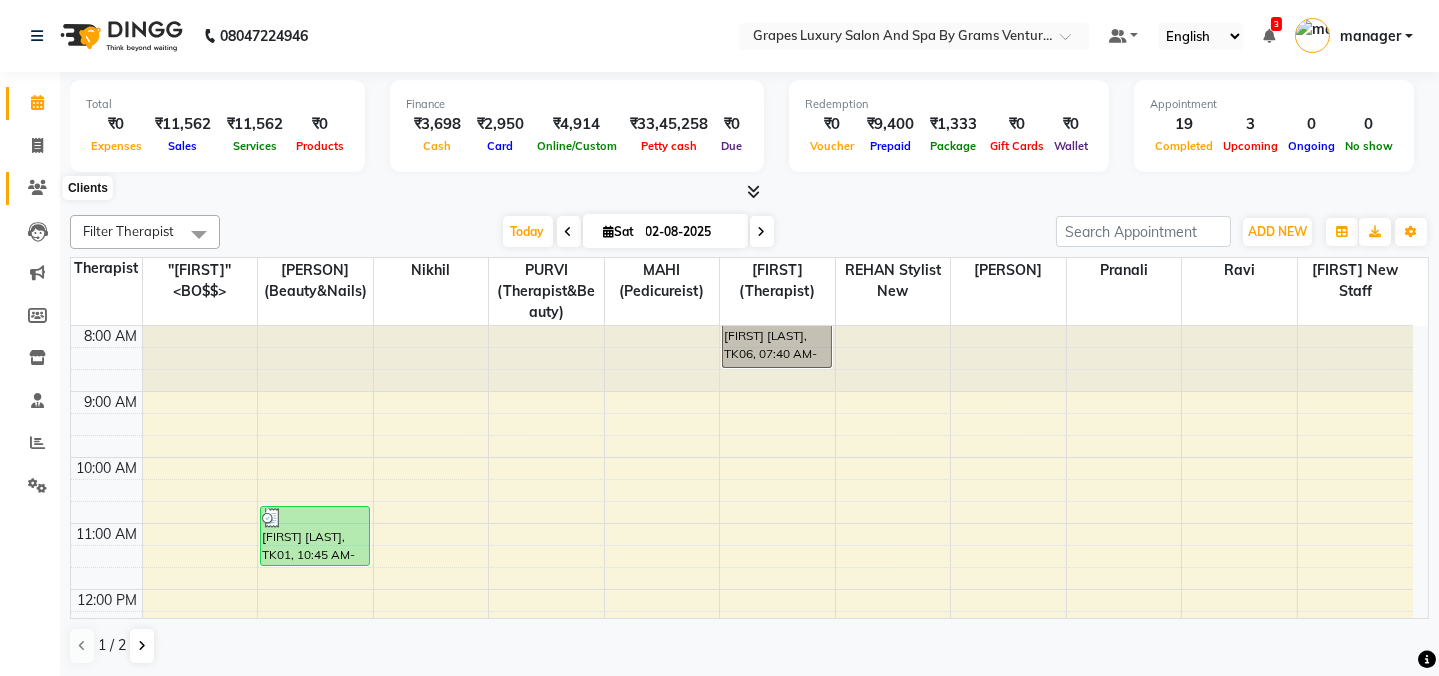 click 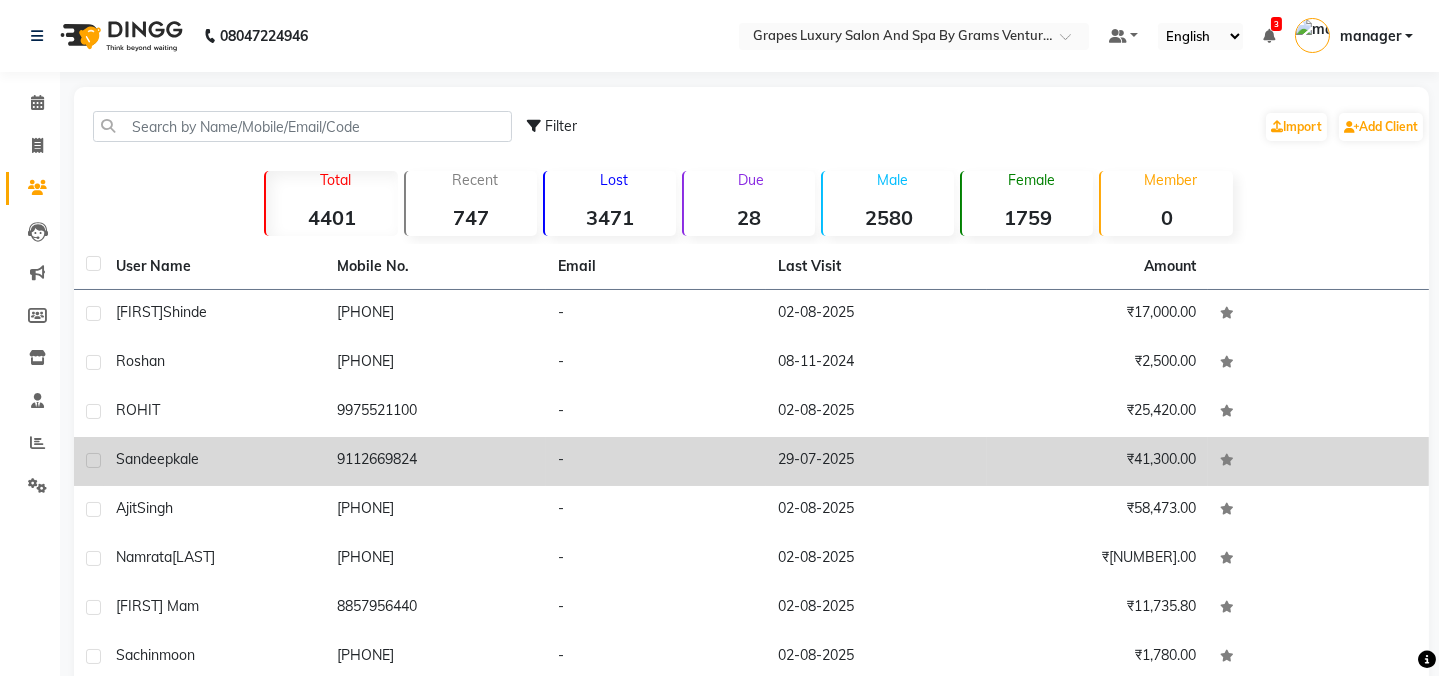 click on "kale" 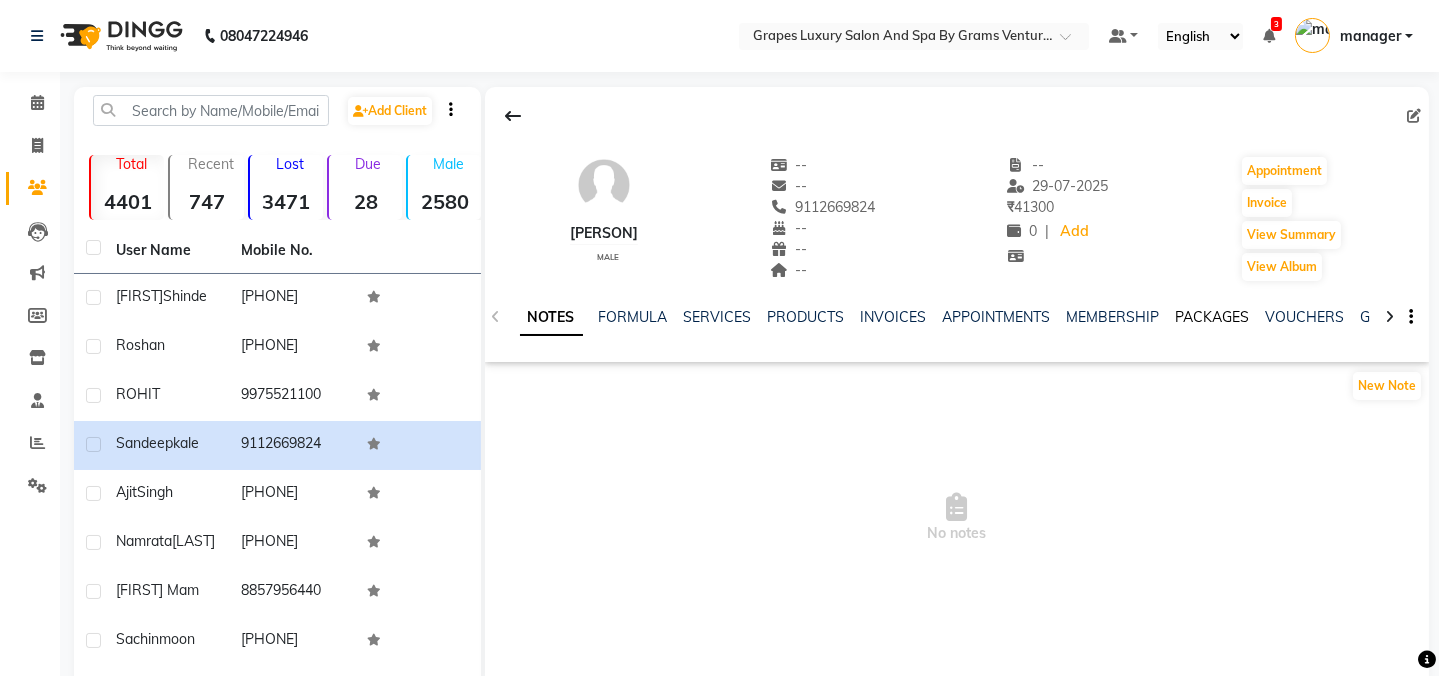 click on "PACKAGES" 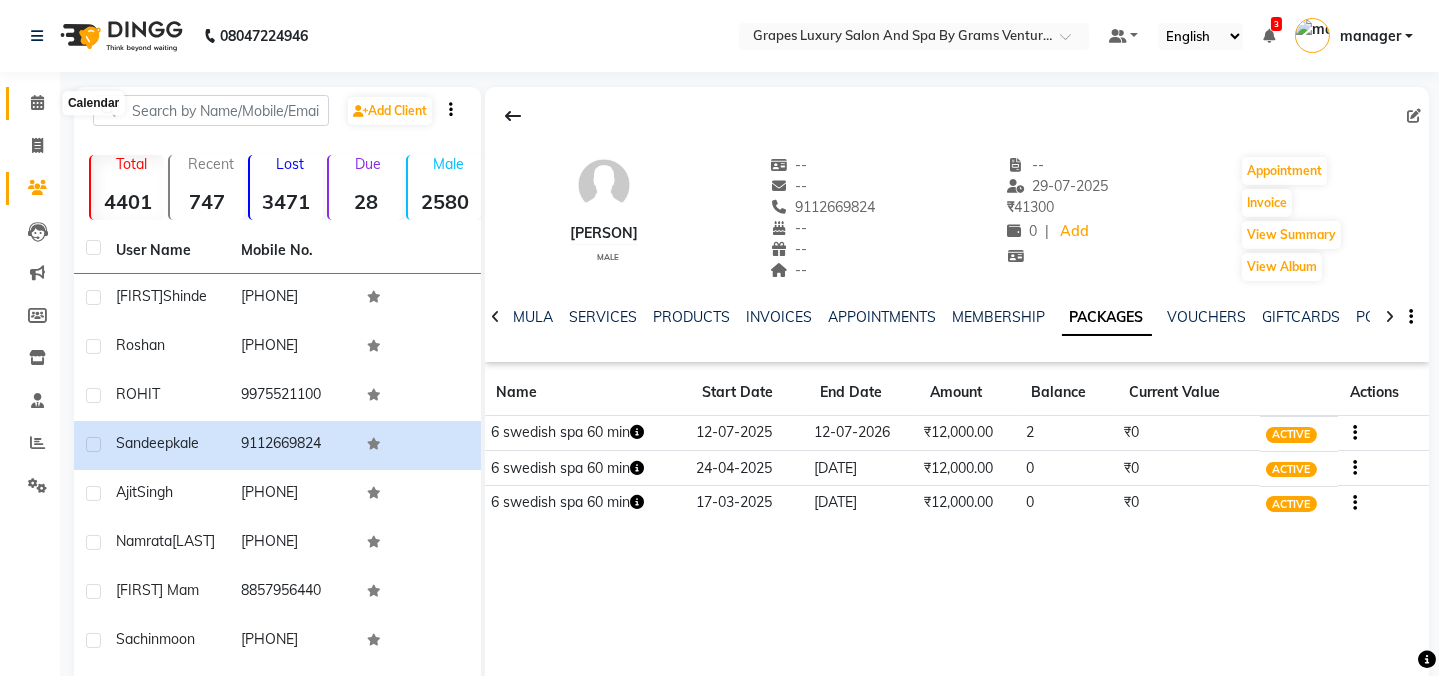 click 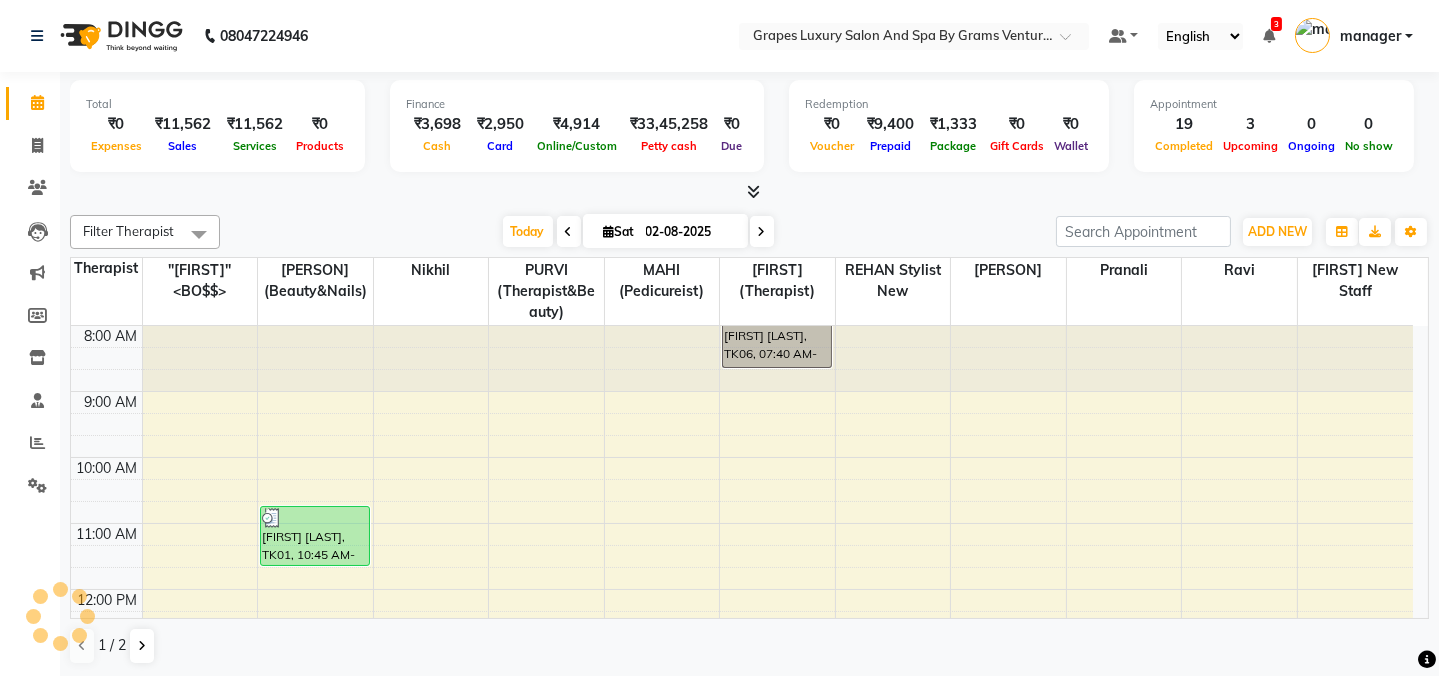 scroll, scrollTop: 523, scrollLeft: 0, axis: vertical 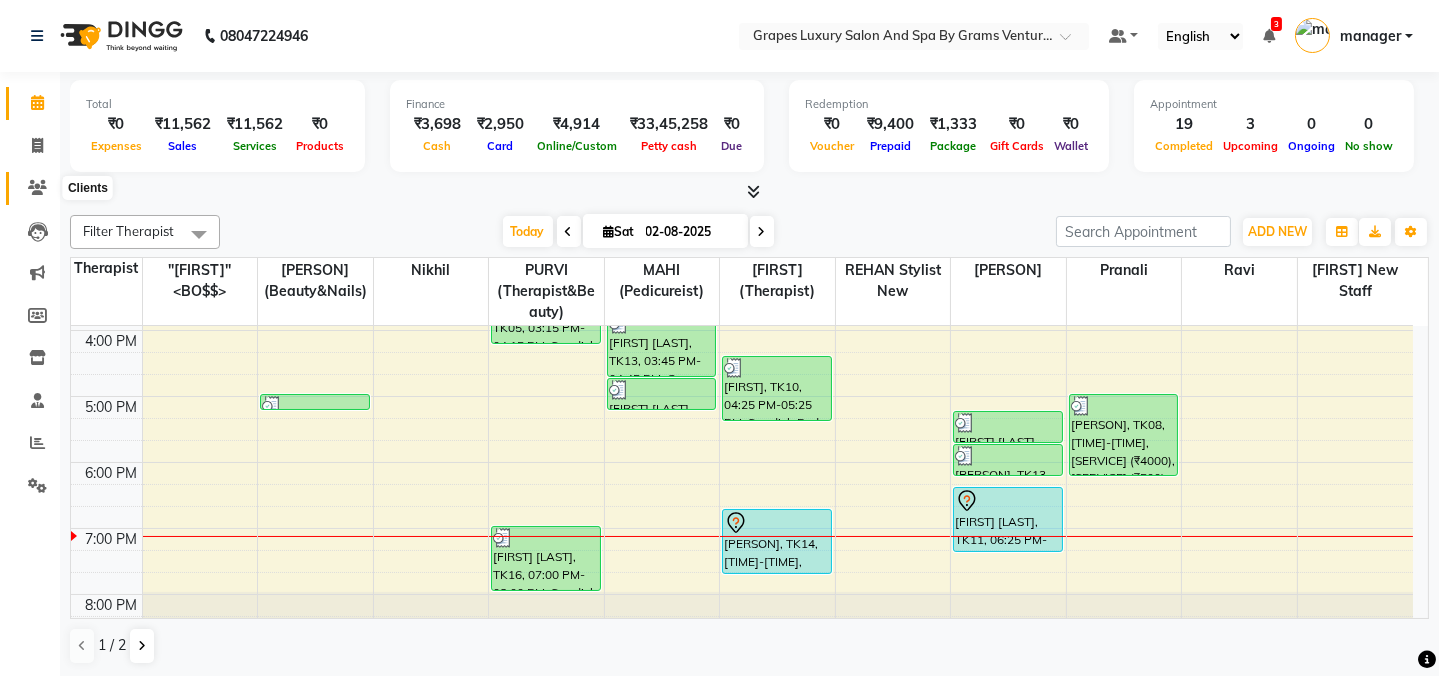 click 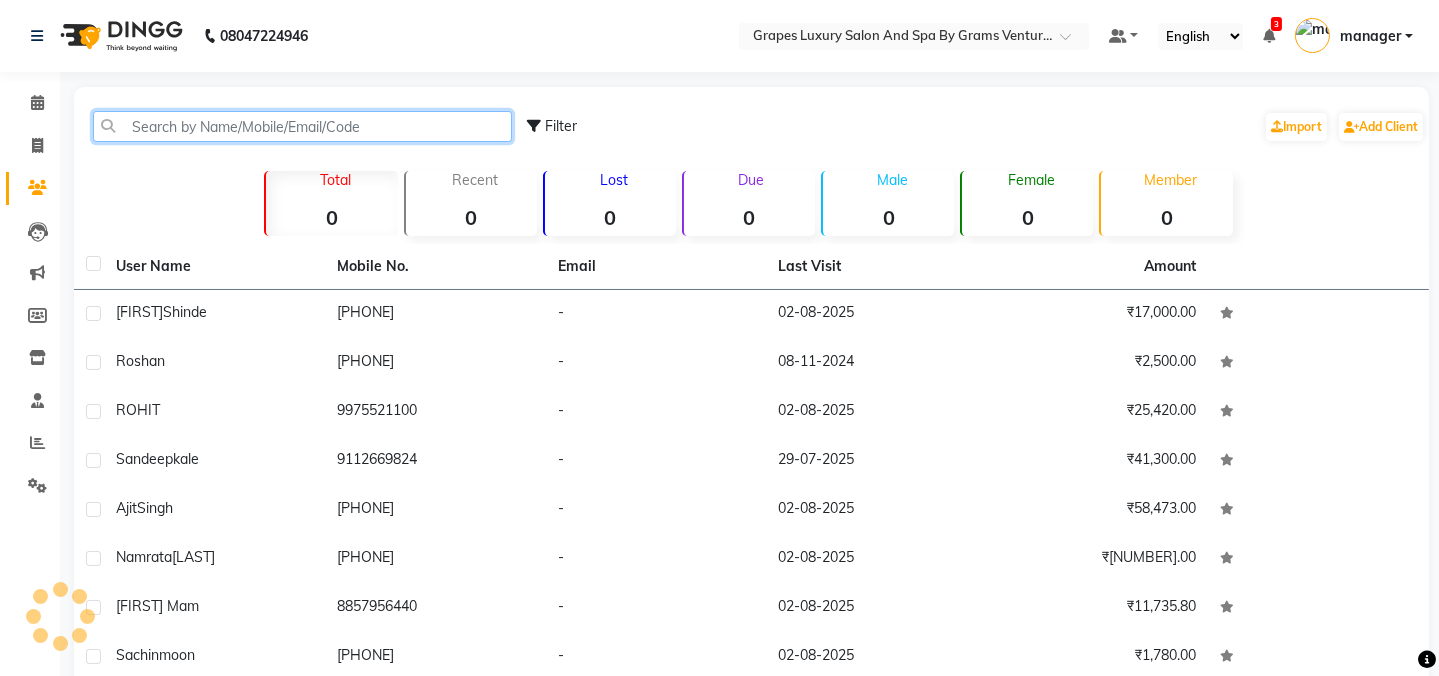 click 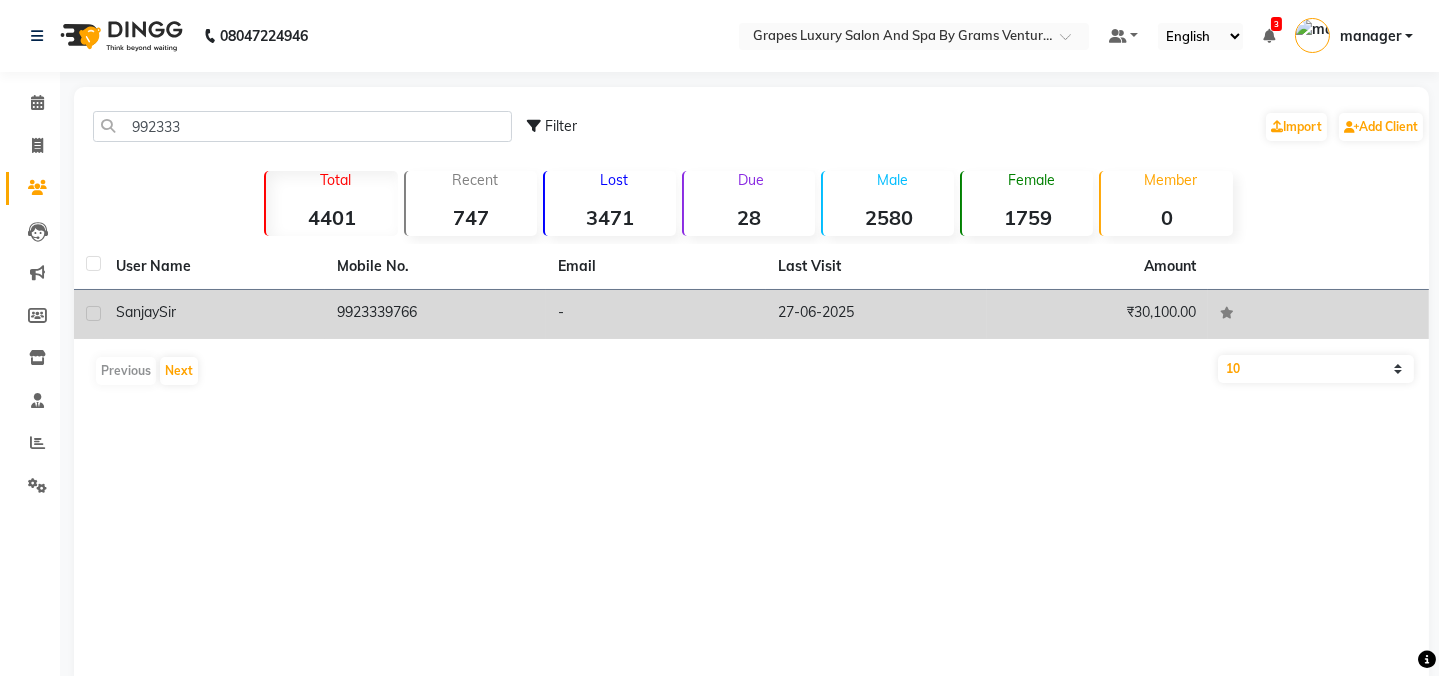 drag, startPoint x: 420, startPoint y: 313, endPoint x: 368, endPoint y: 320, distance: 52.46904 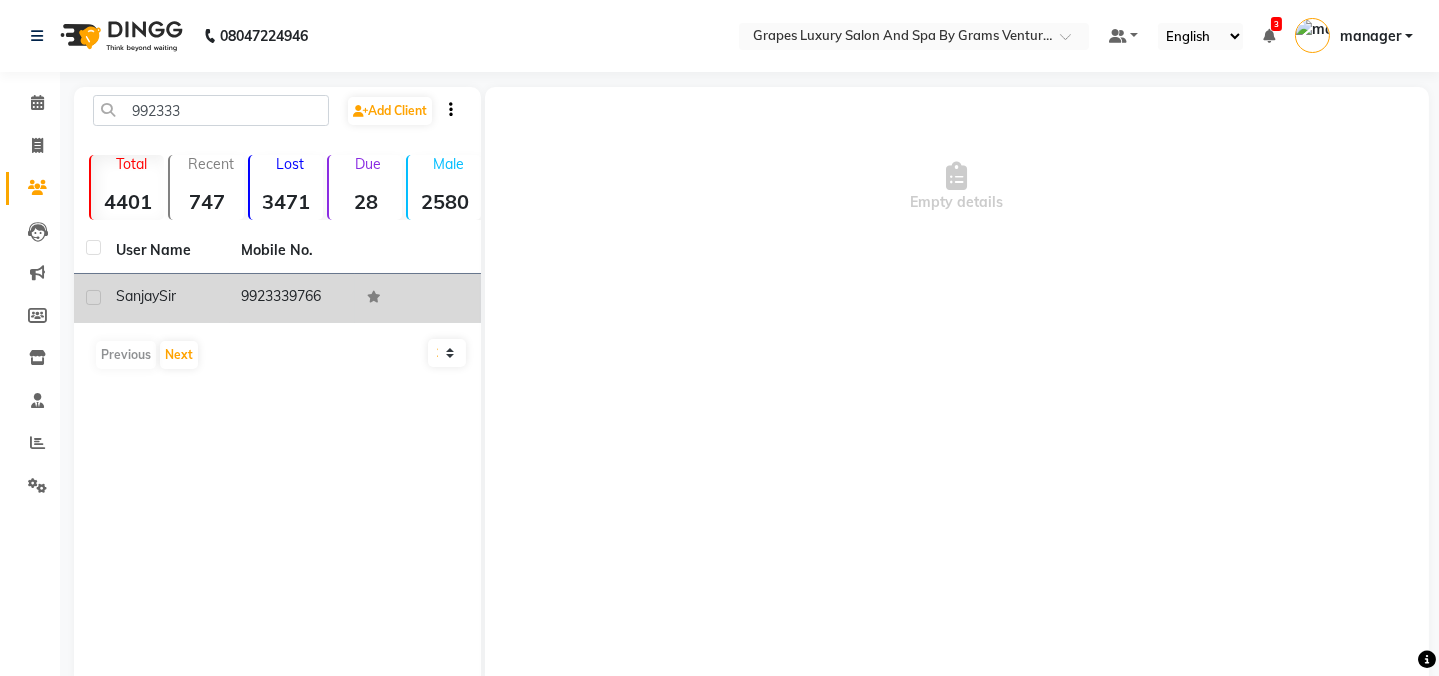 click on "9923339766" 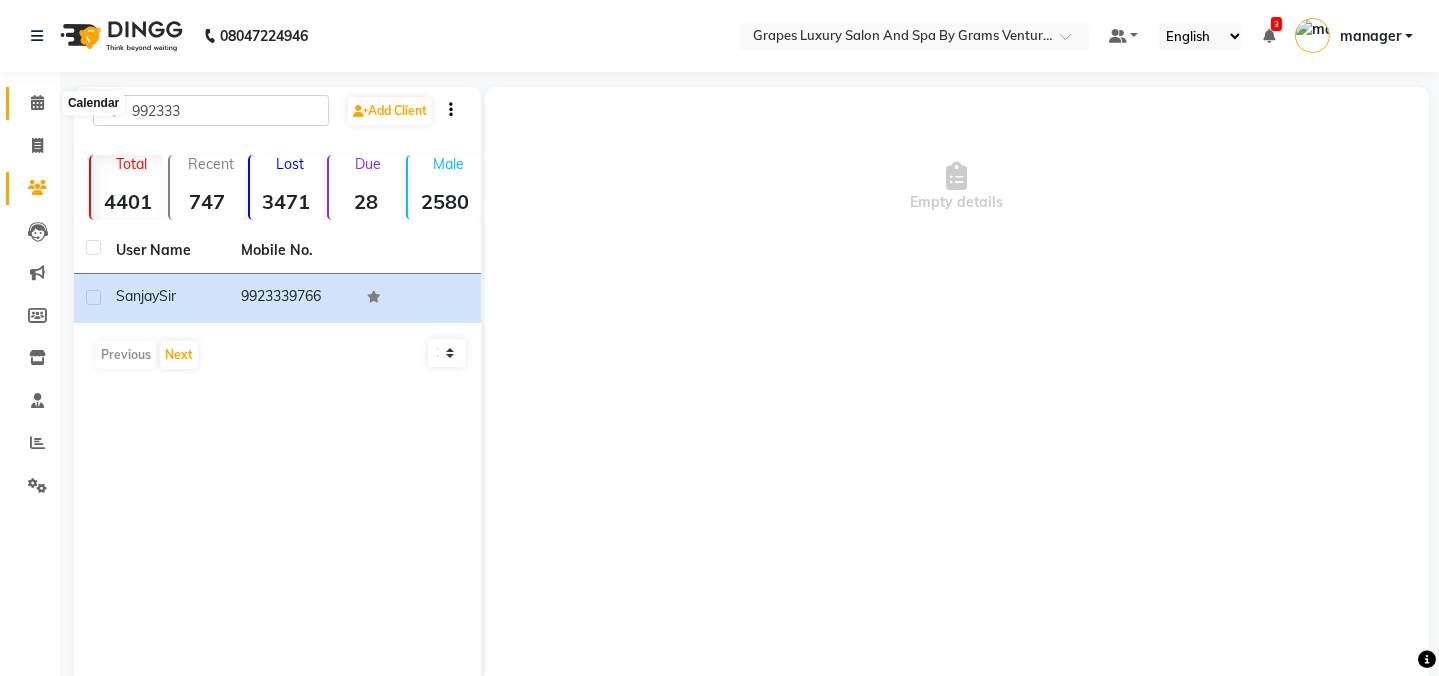 click 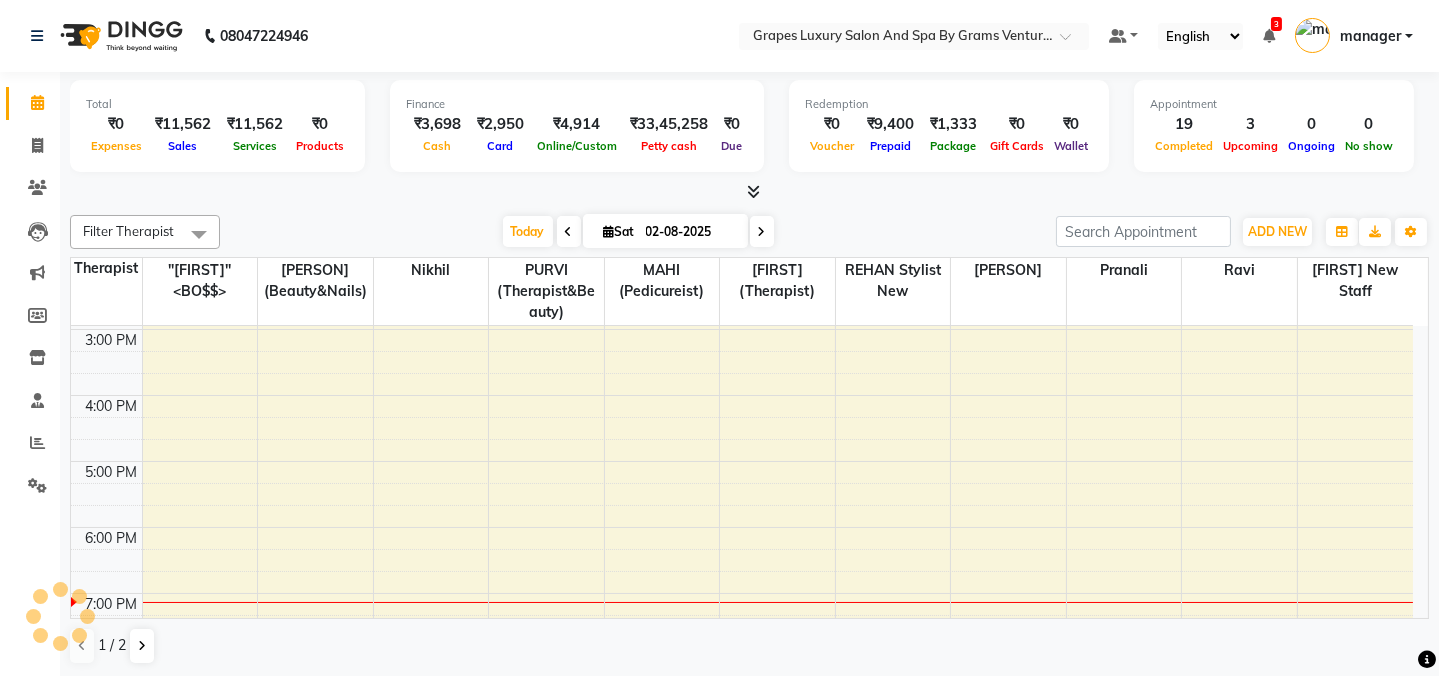 scroll, scrollTop: 0, scrollLeft: 0, axis: both 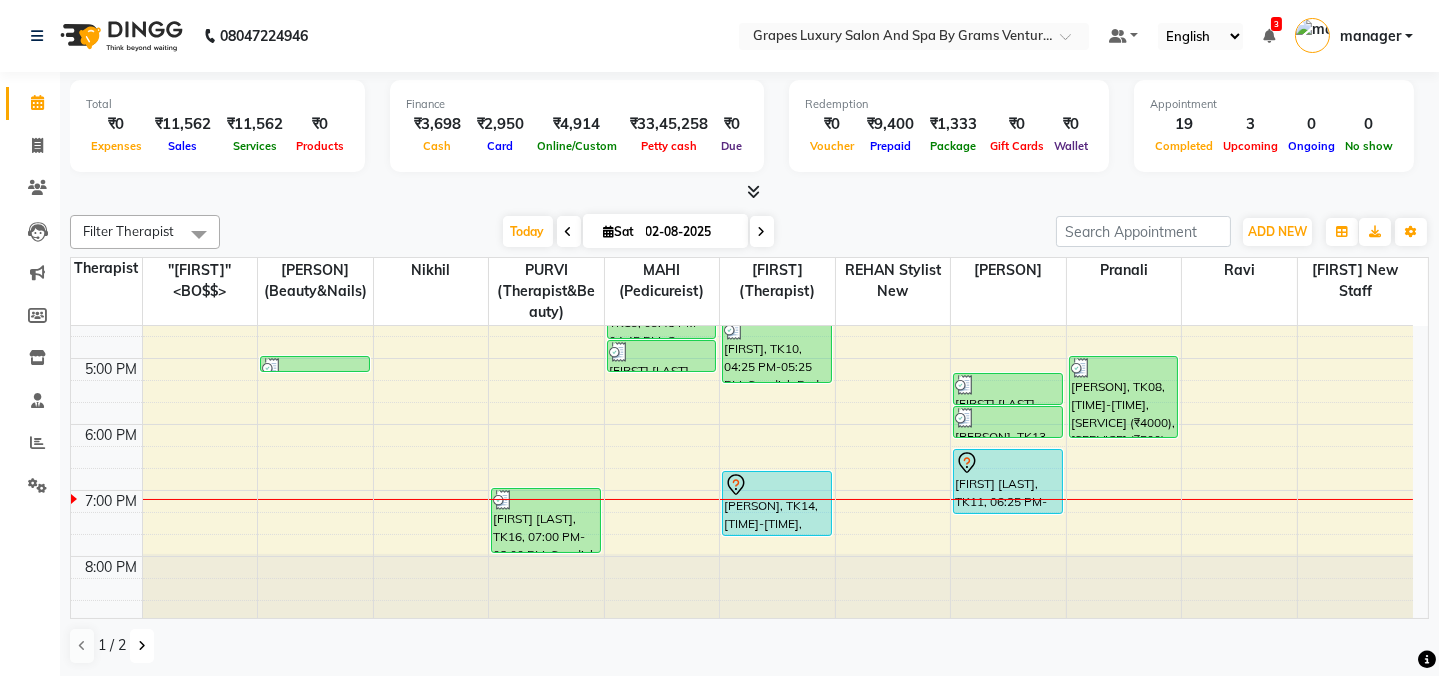 click at bounding box center (142, 646) 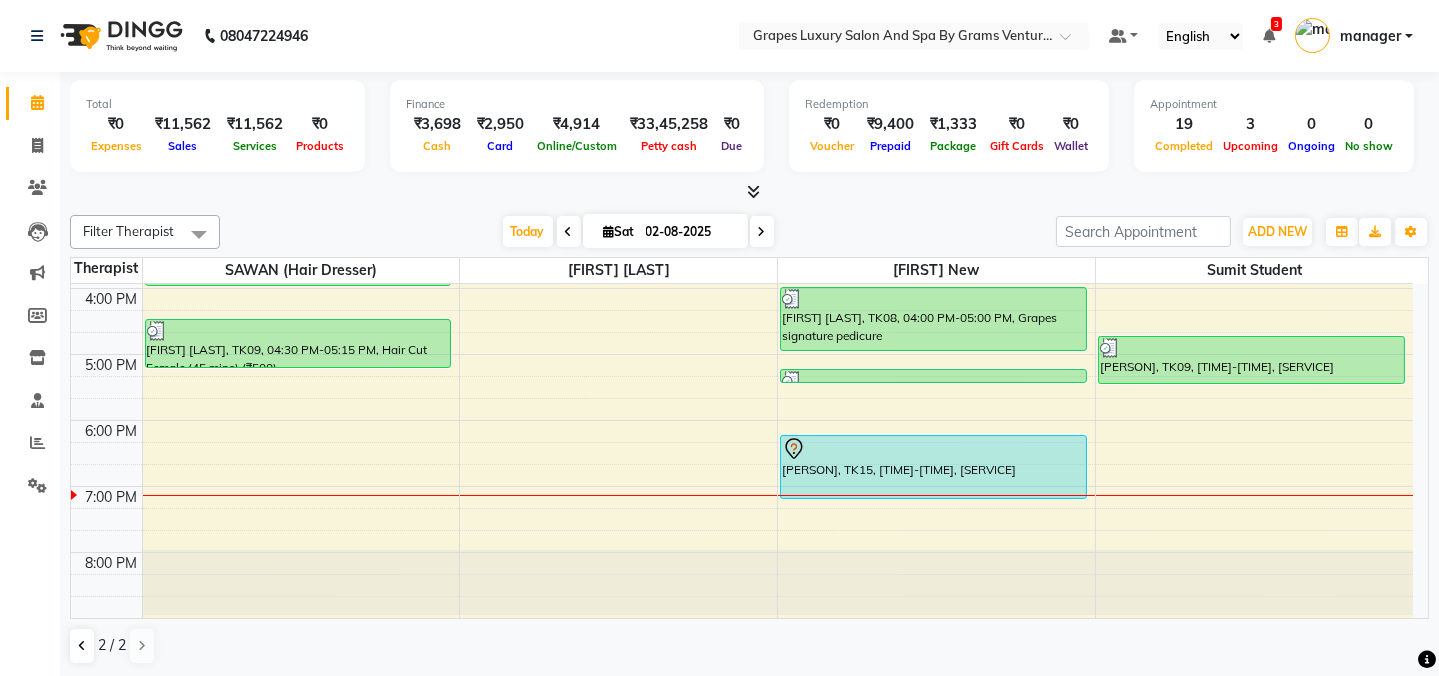 scroll, scrollTop: 519, scrollLeft: 0, axis: vertical 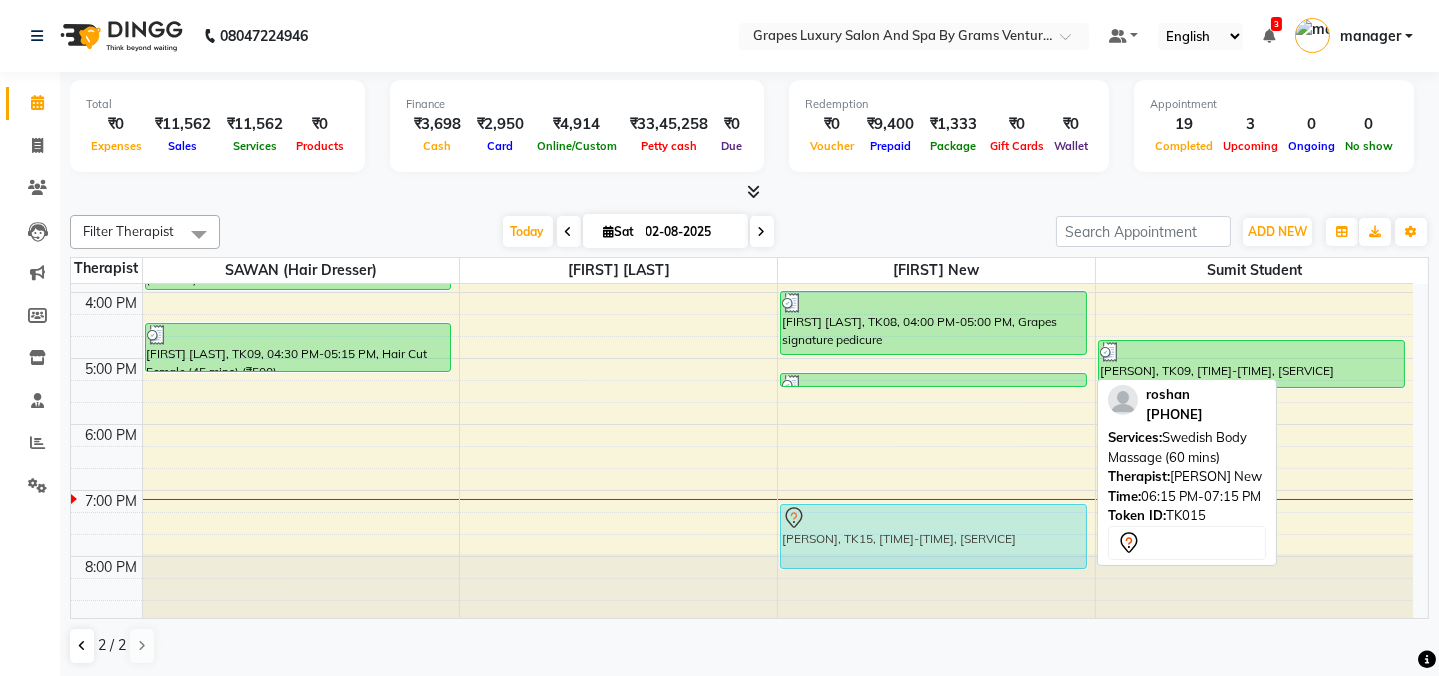 drag, startPoint x: 979, startPoint y: 464, endPoint x: 985, endPoint y: 530, distance: 66.27216 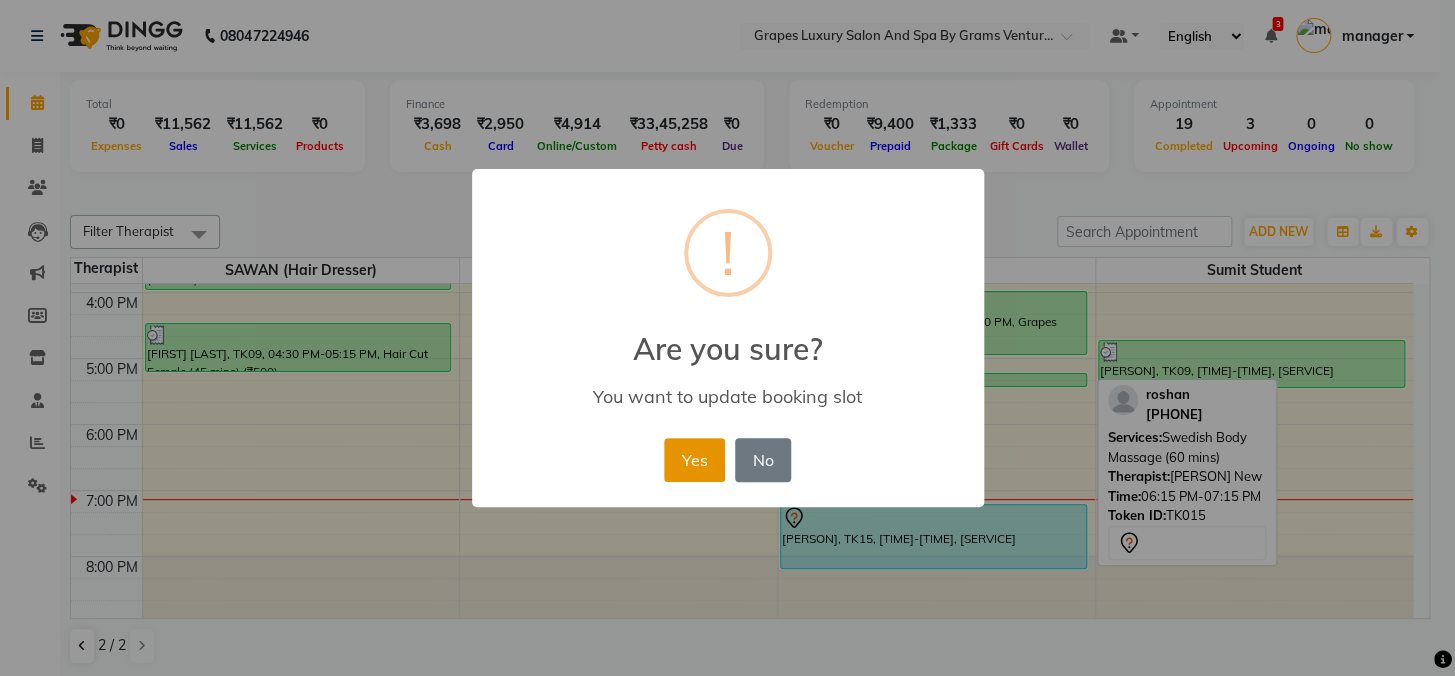 click on "Yes" at bounding box center [694, 460] 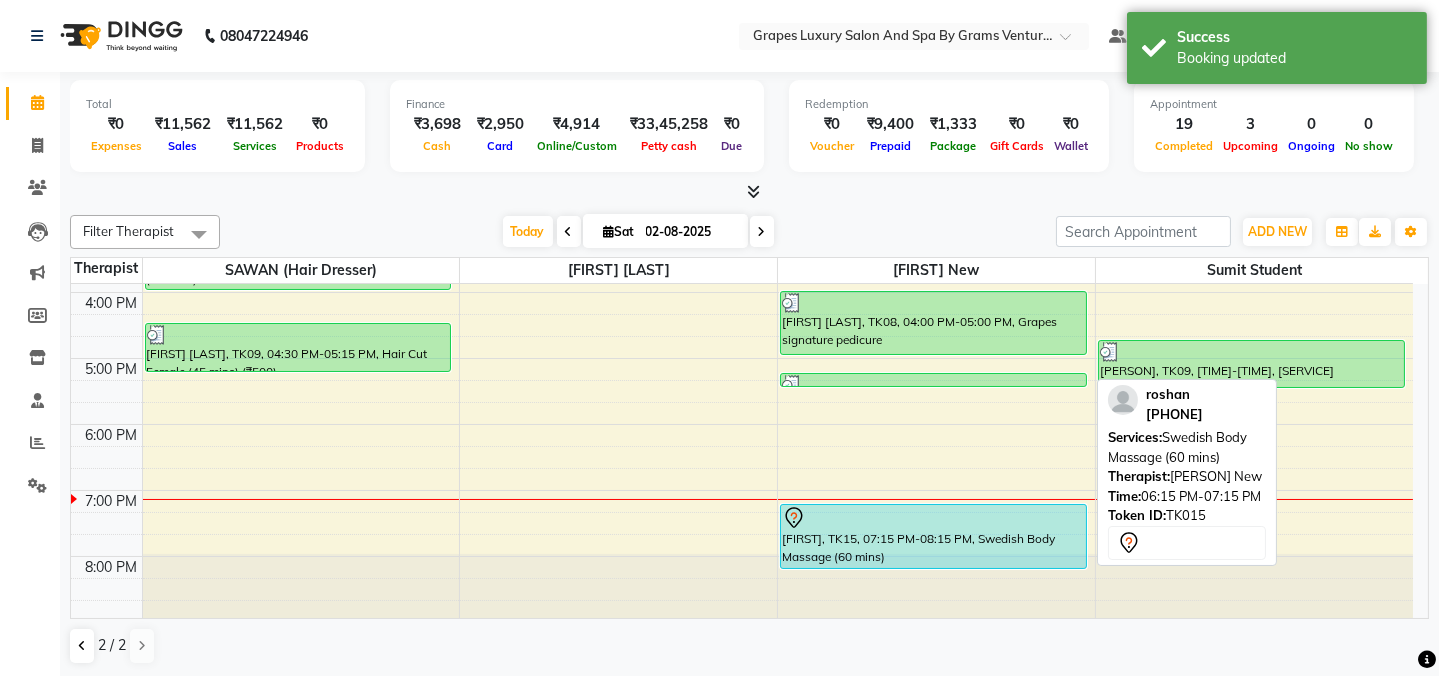 click at bounding box center (933, 518) 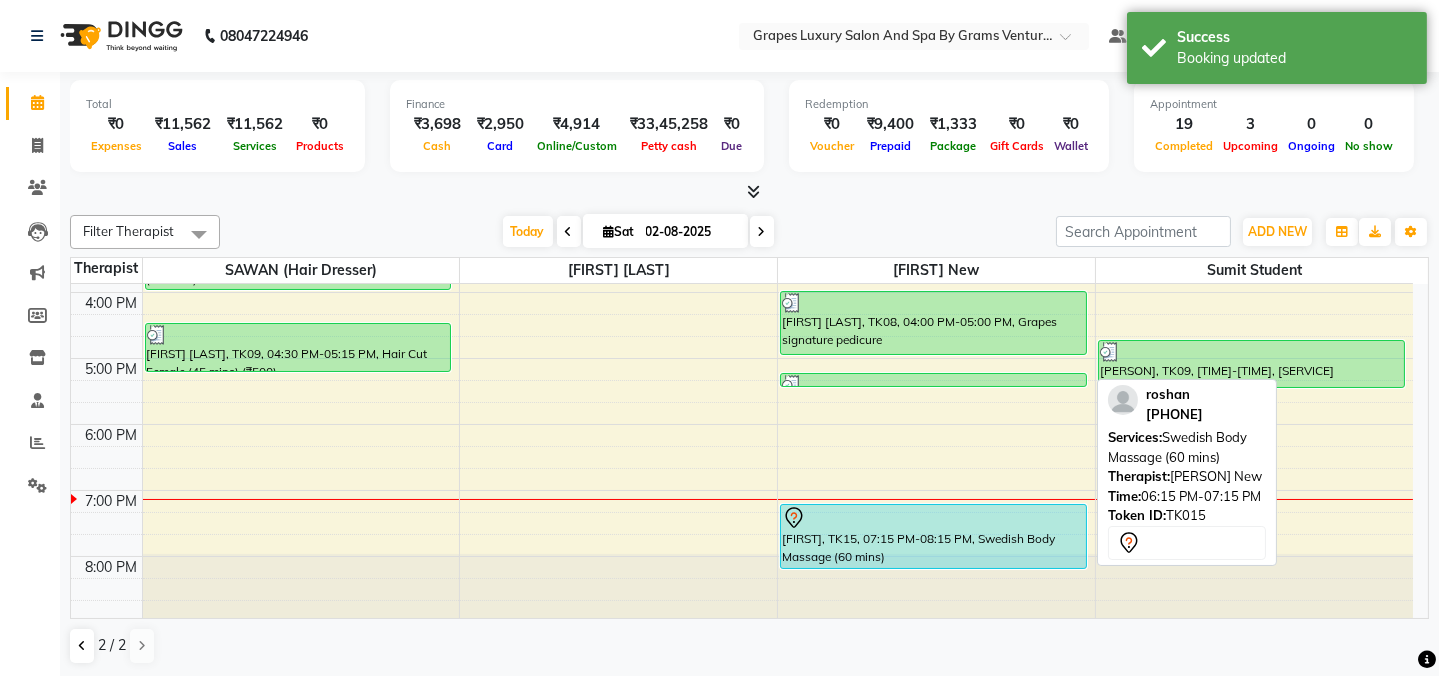 click on "[PERSON], TK04, [TIME]-[TIME], [SERVICE]     [PERSON], TK08, [TIME]-[TIME], [SERVICE]     [PERSON], TK12, [TIME]-[TIME], [SERVICE]             [PERSON], TK15, [TIME]-[TIME], [SERVICE]" at bounding box center (936, 193) 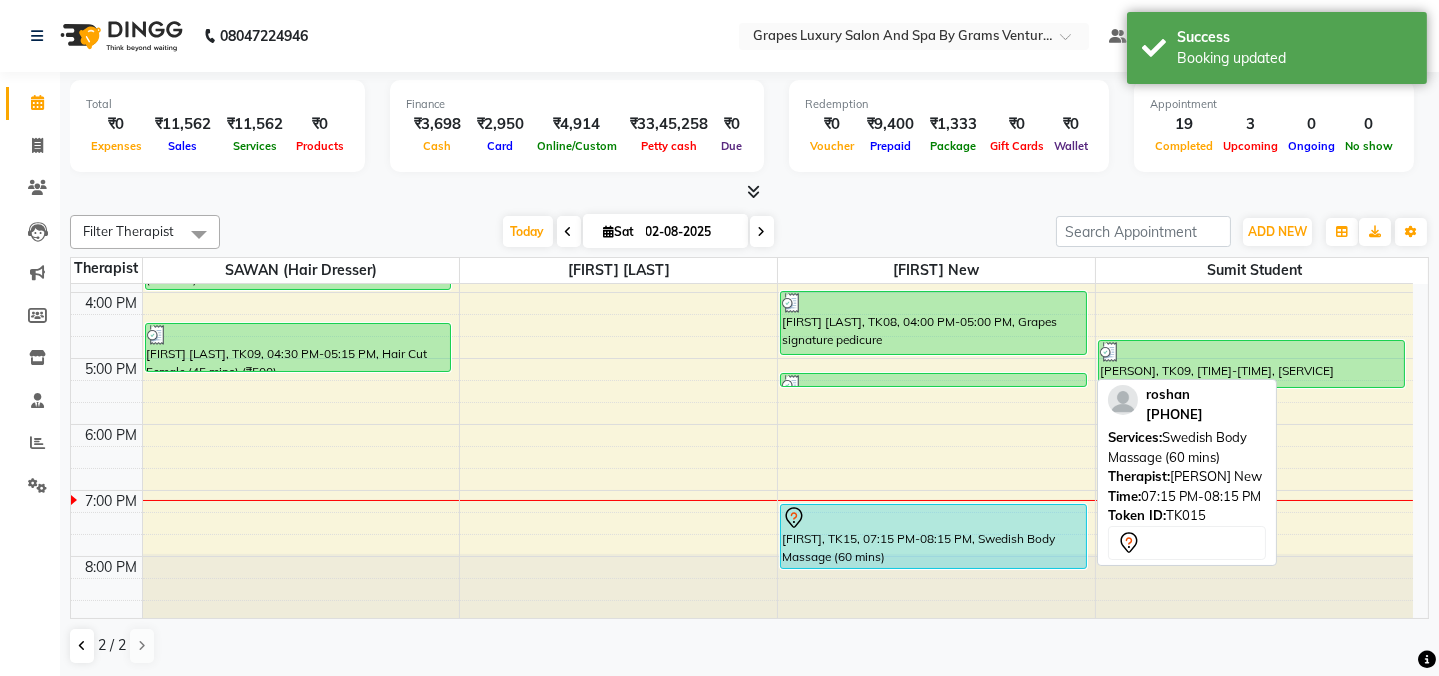 click on "[FIRST], TK15, 07:15 PM-08:15 PM, Swedish Body Massage (60 mins)" at bounding box center (933, 536) 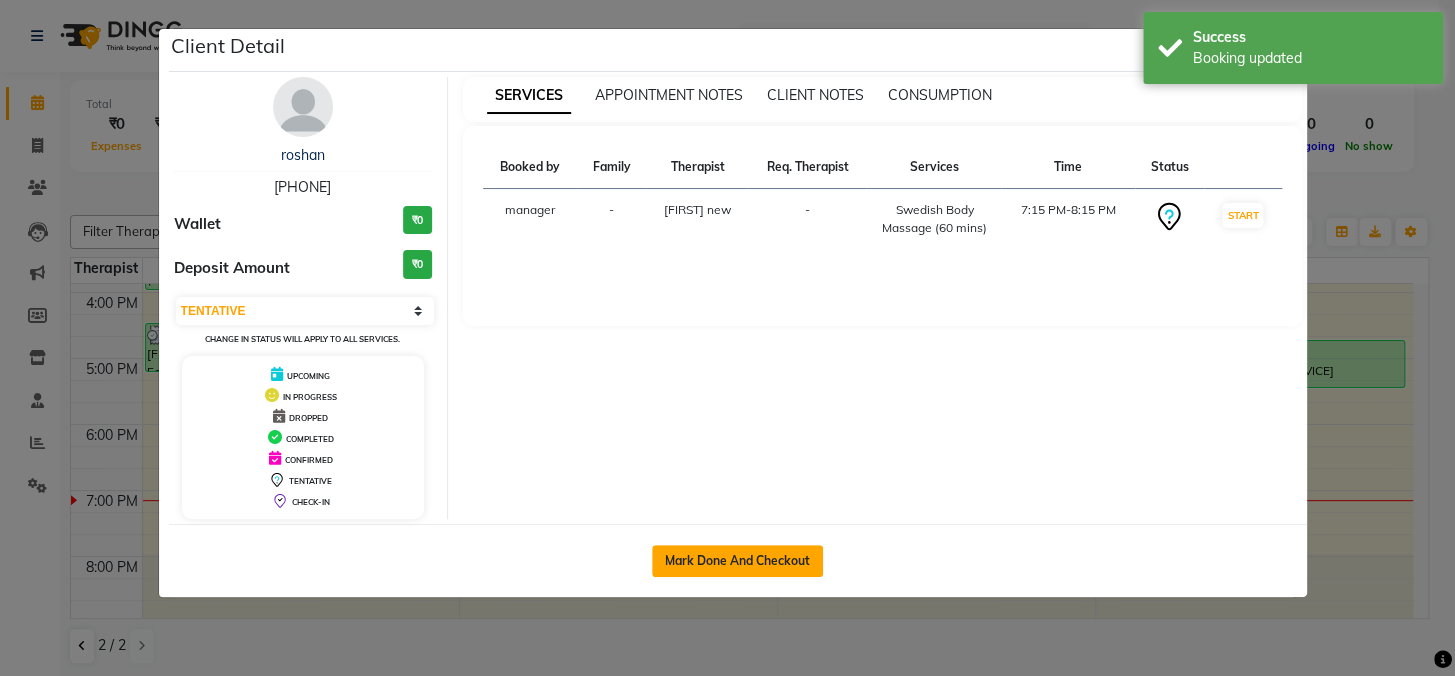 click on "Mark Done And Checkout" 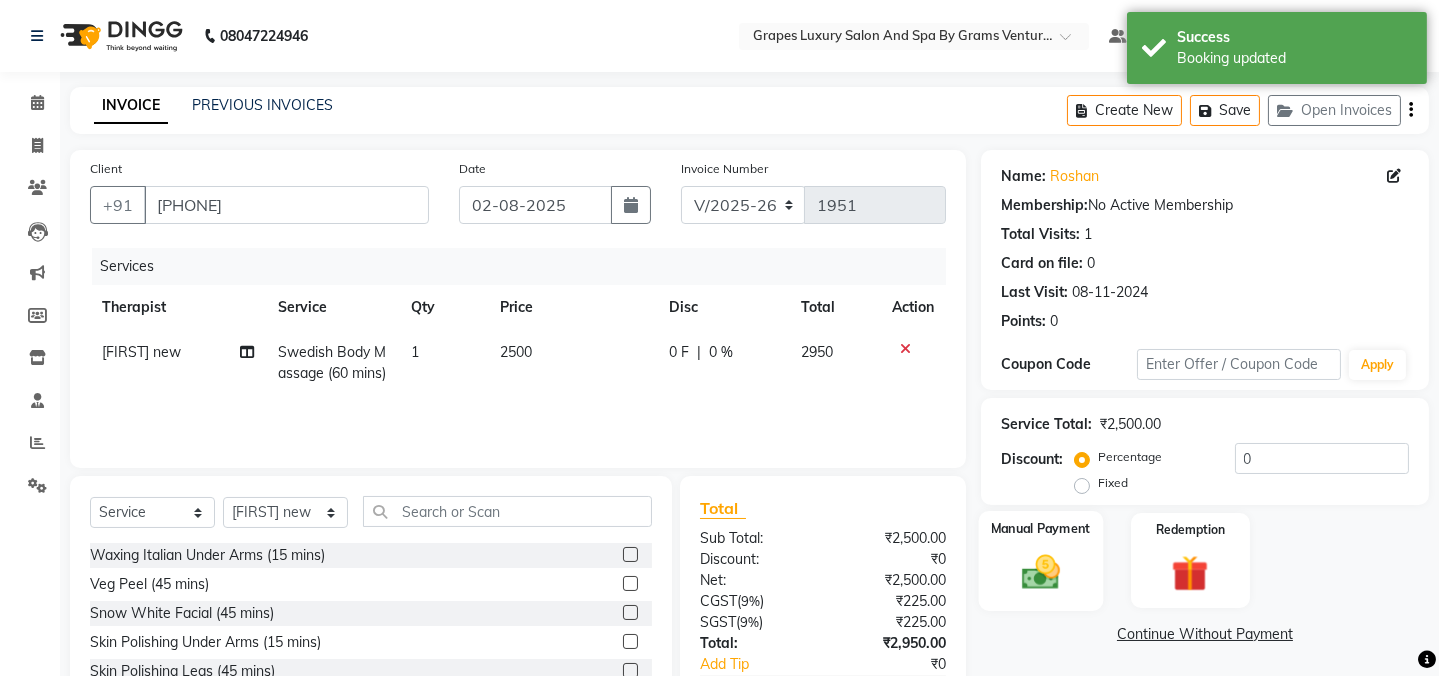 click 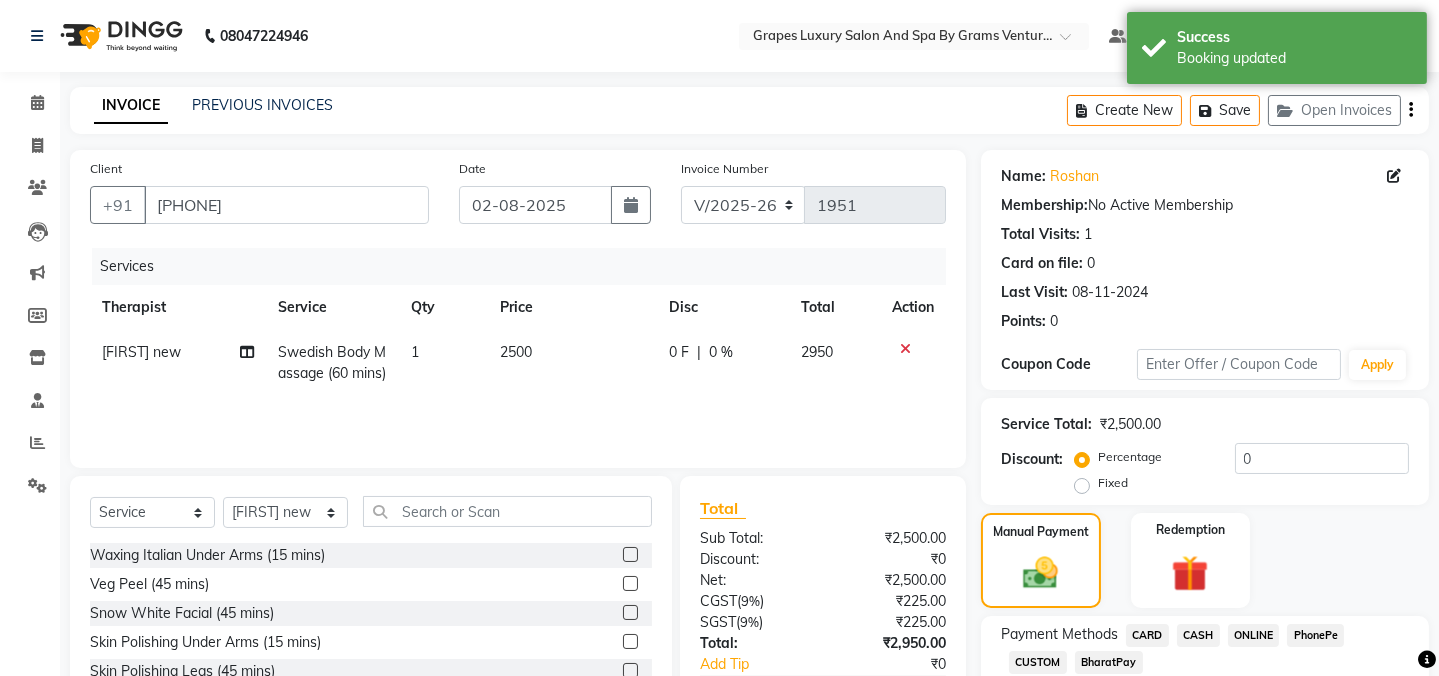 drag, startPoint x: 1247, startPoint y: 635, endPoint x: 1399, endPoint y: 615, distance: 153.31015 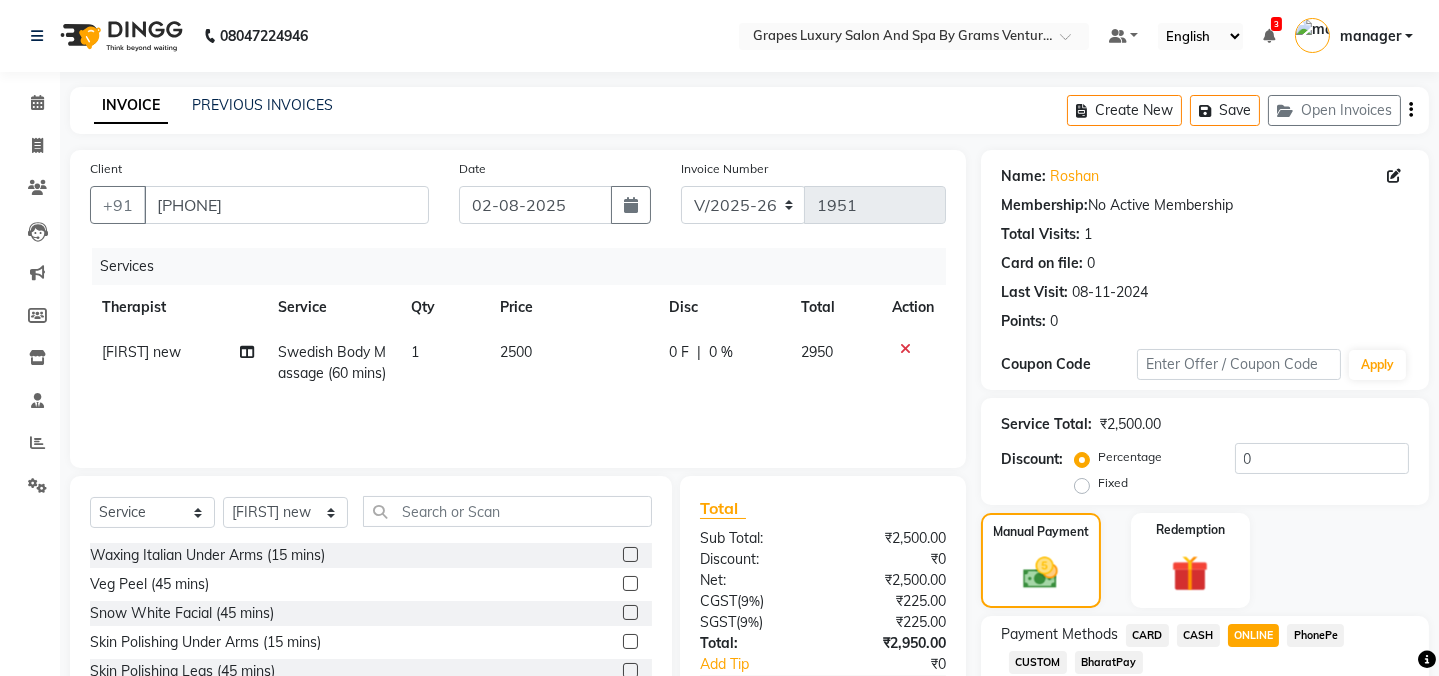 click on "Add Payment" 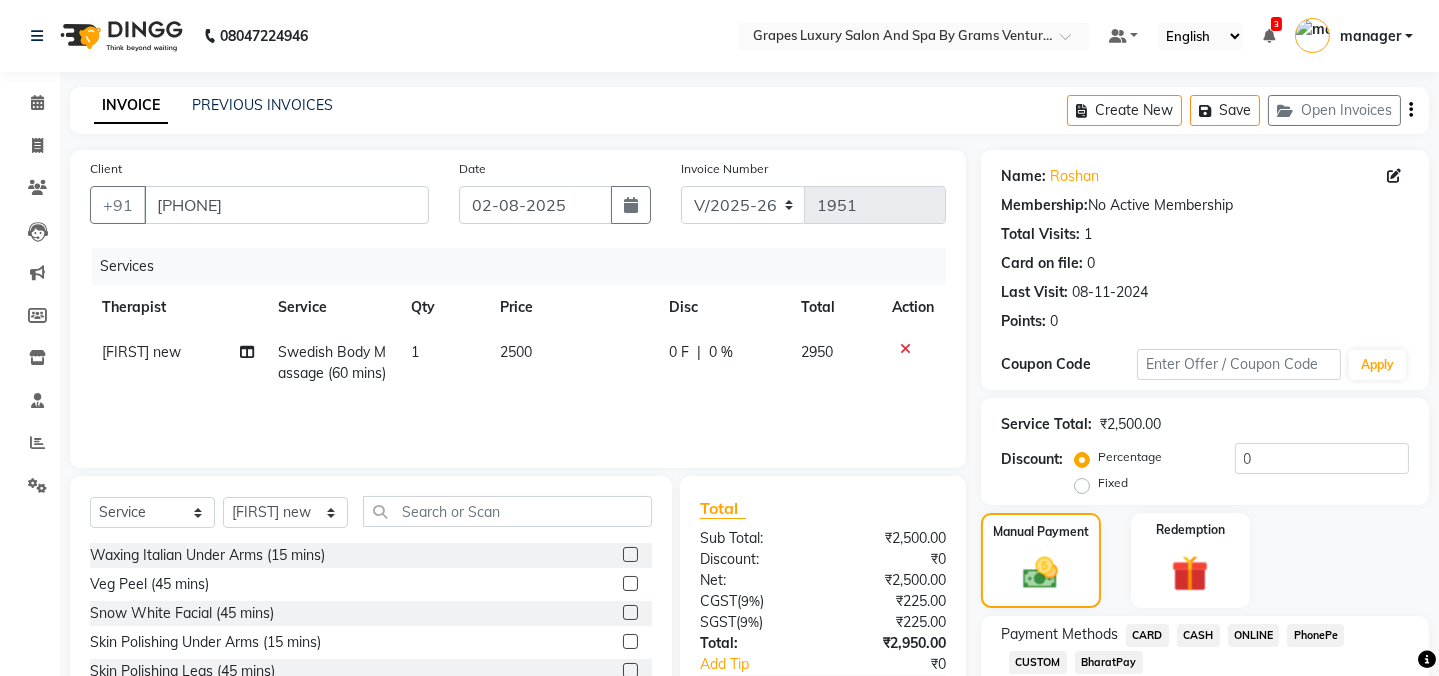 scroll, scrollTop: 186, scrollLeft: 0, axis: vertical 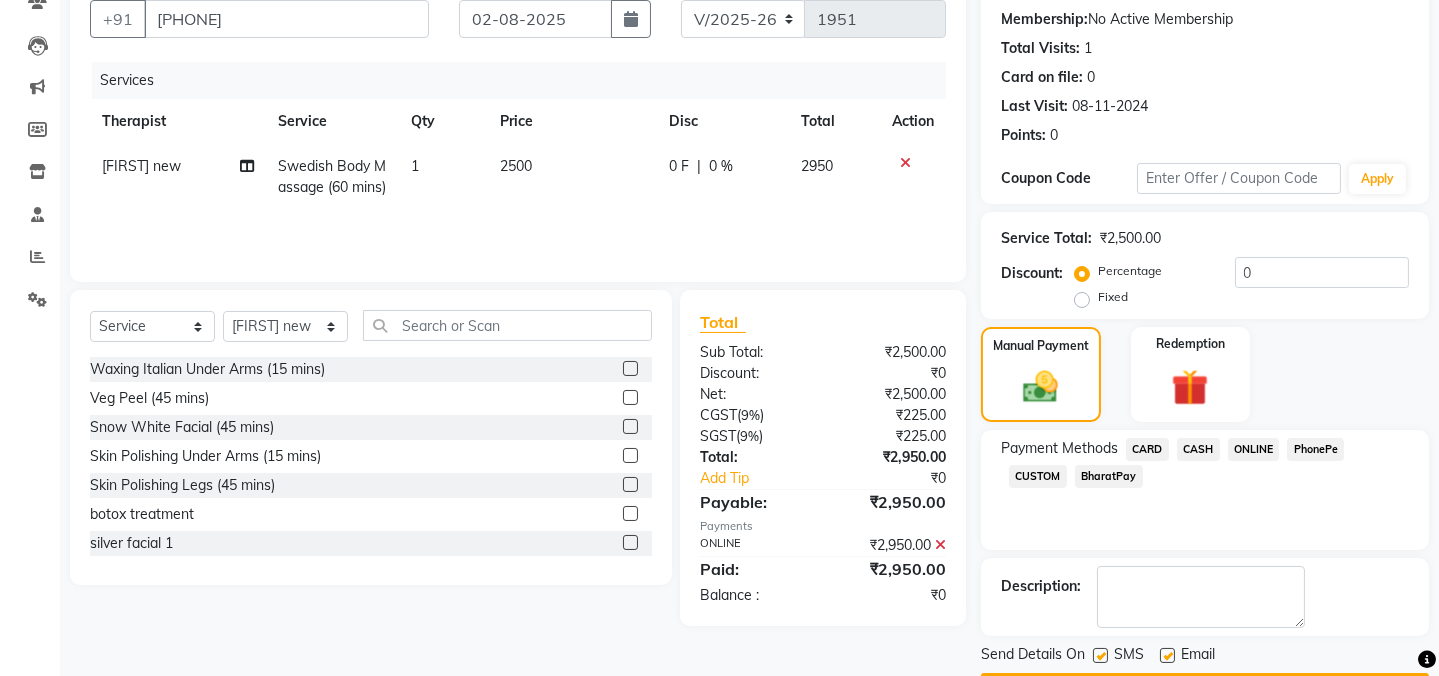 click 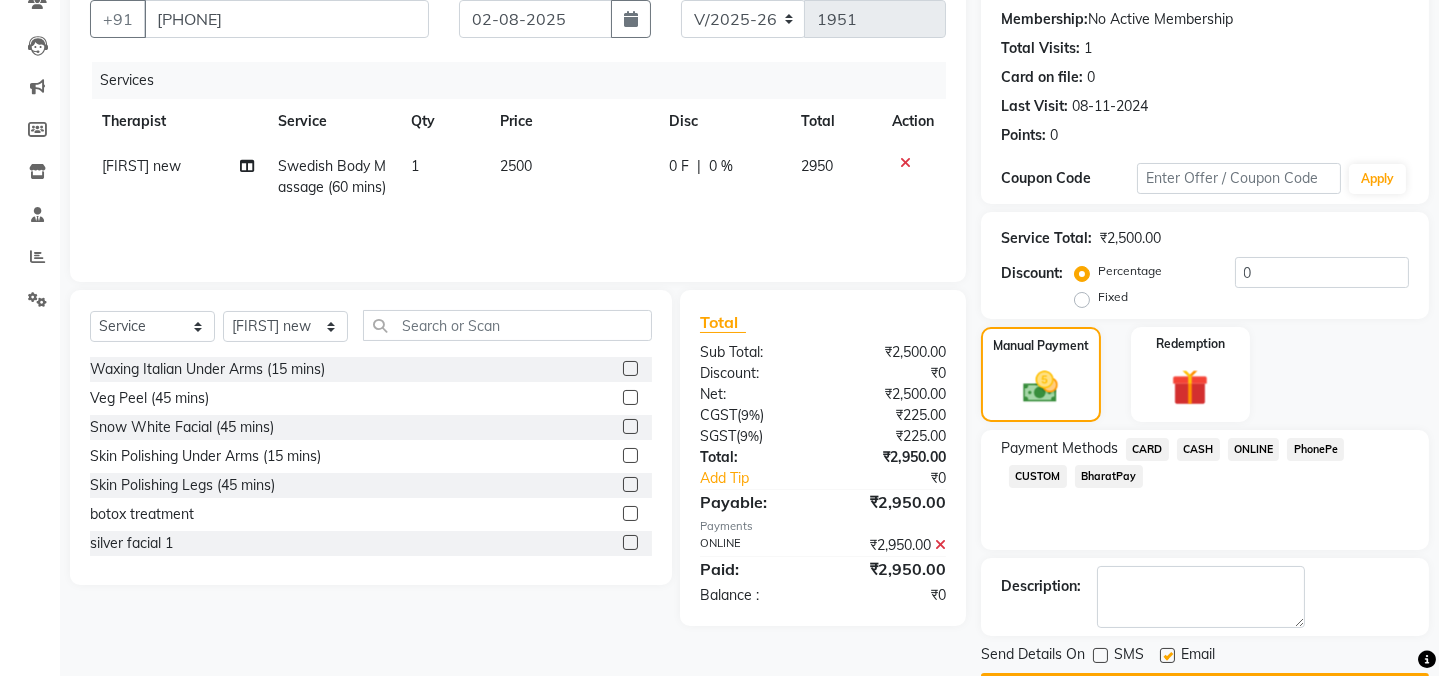 click on "Checkout" 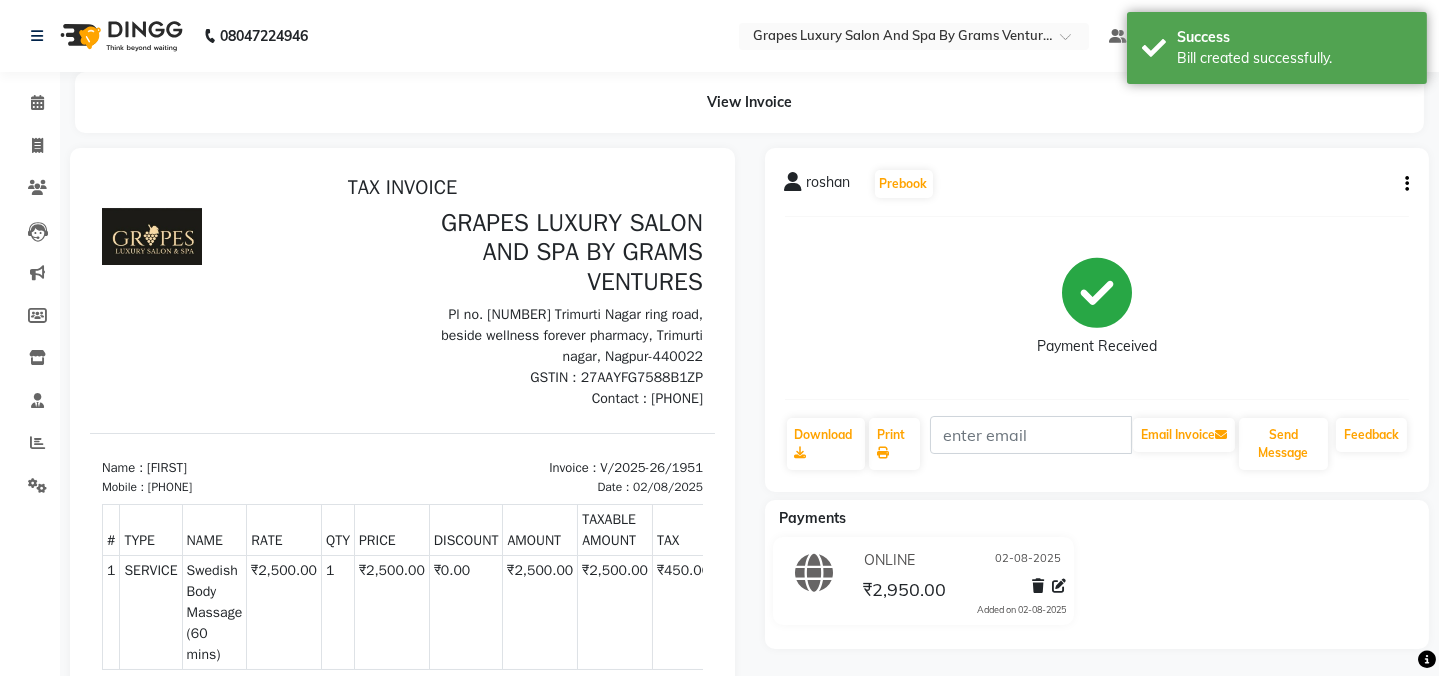 scroll, scrollTop: 0, scrollLeft: 0, axis: both 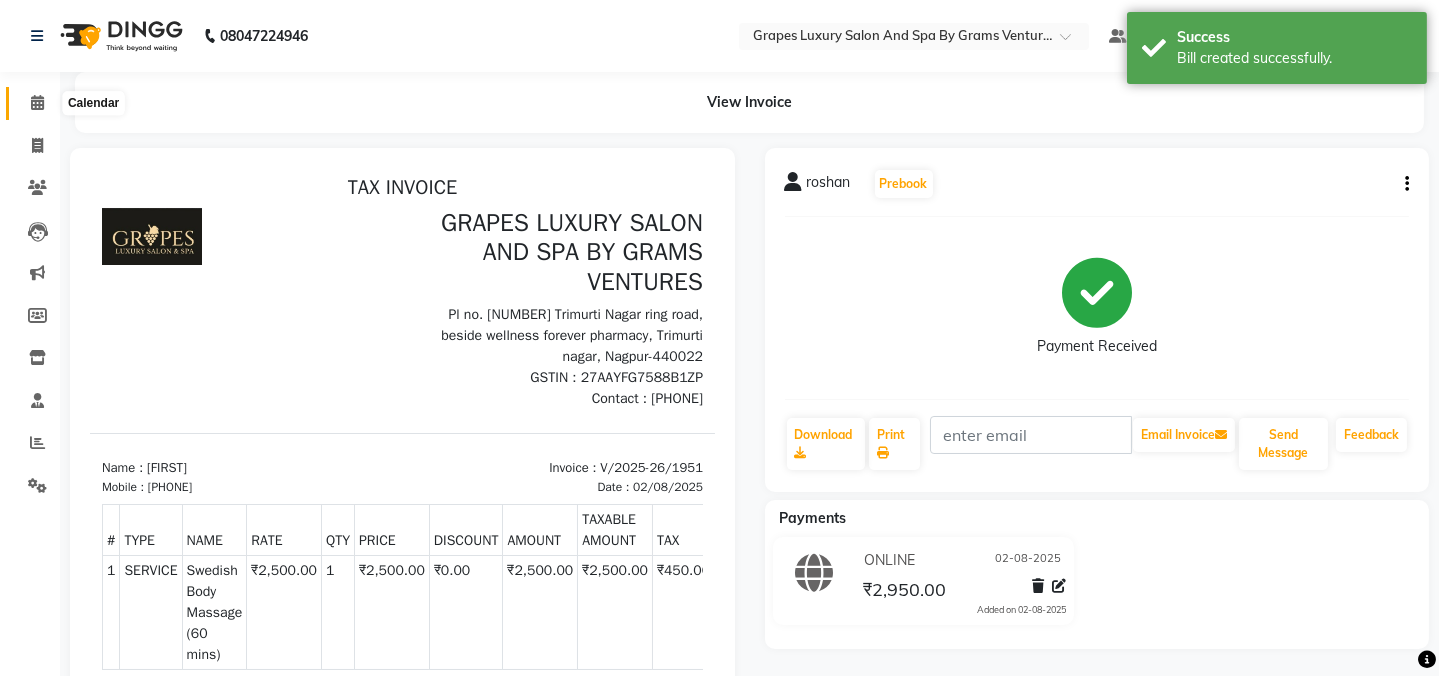 click 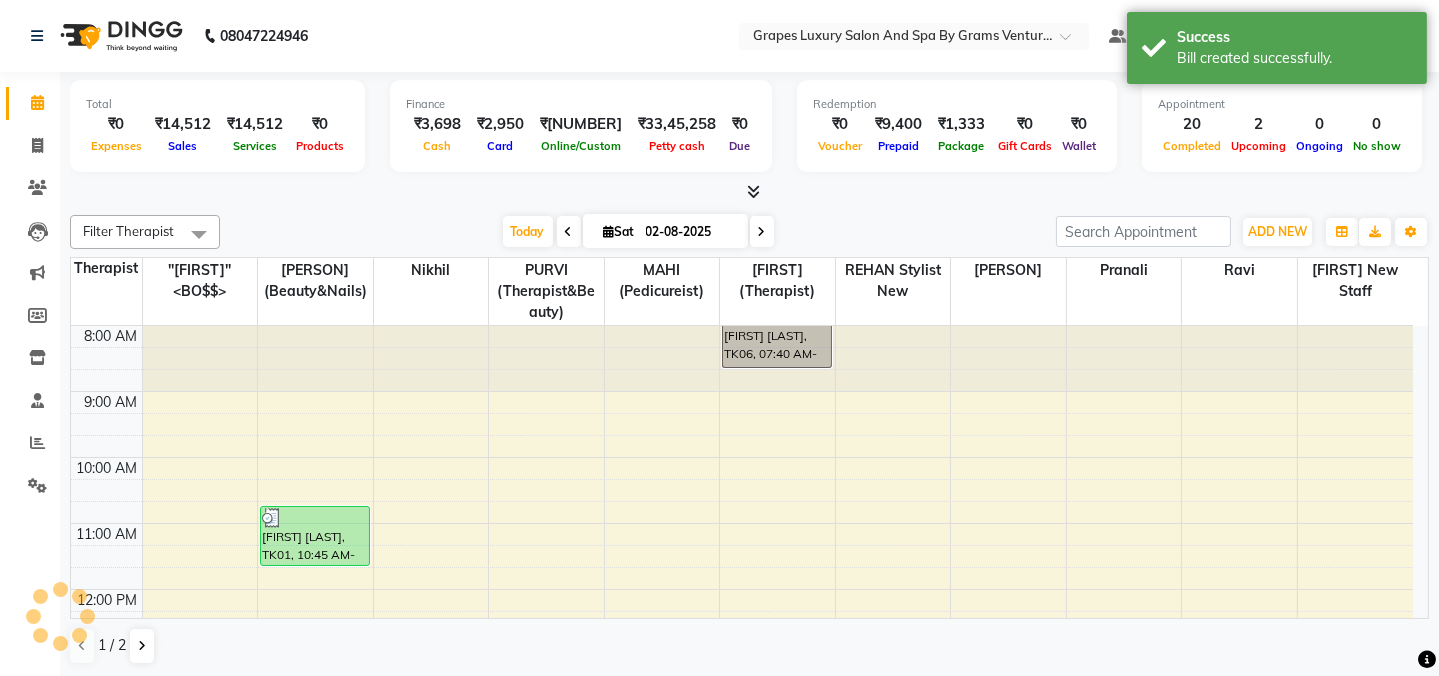 scroll, scrollTop: 561, scrollLeft: 0, axis: vertical 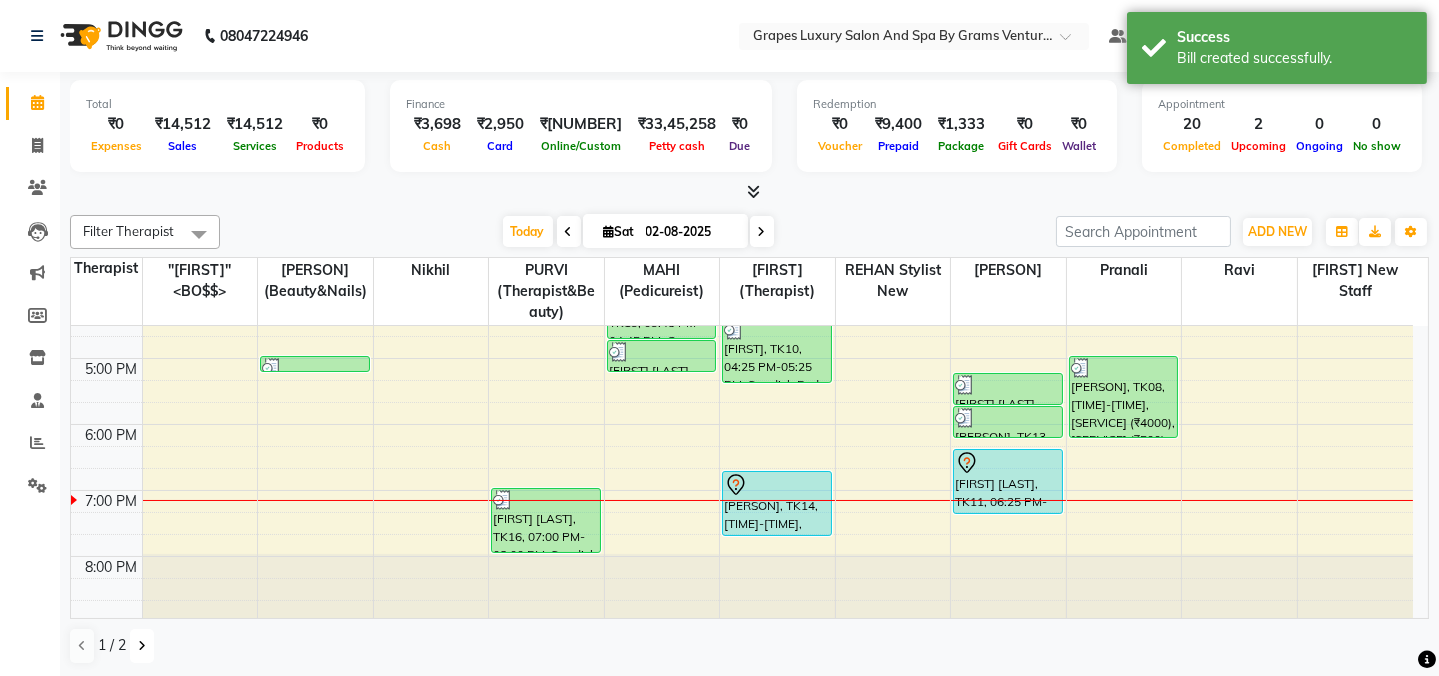 click at bounding box center (142, 646) 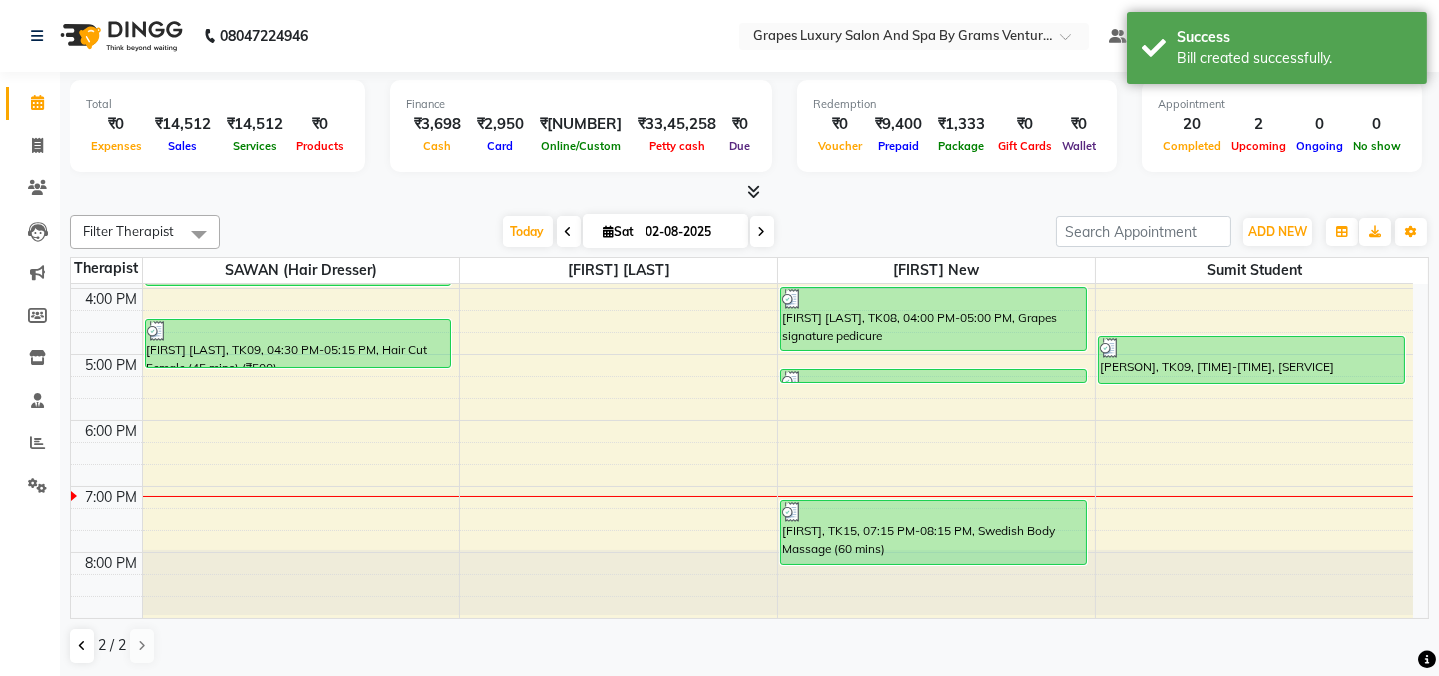 scroll, scrollTop: 519, scrollLeft: 0, axis: vertical 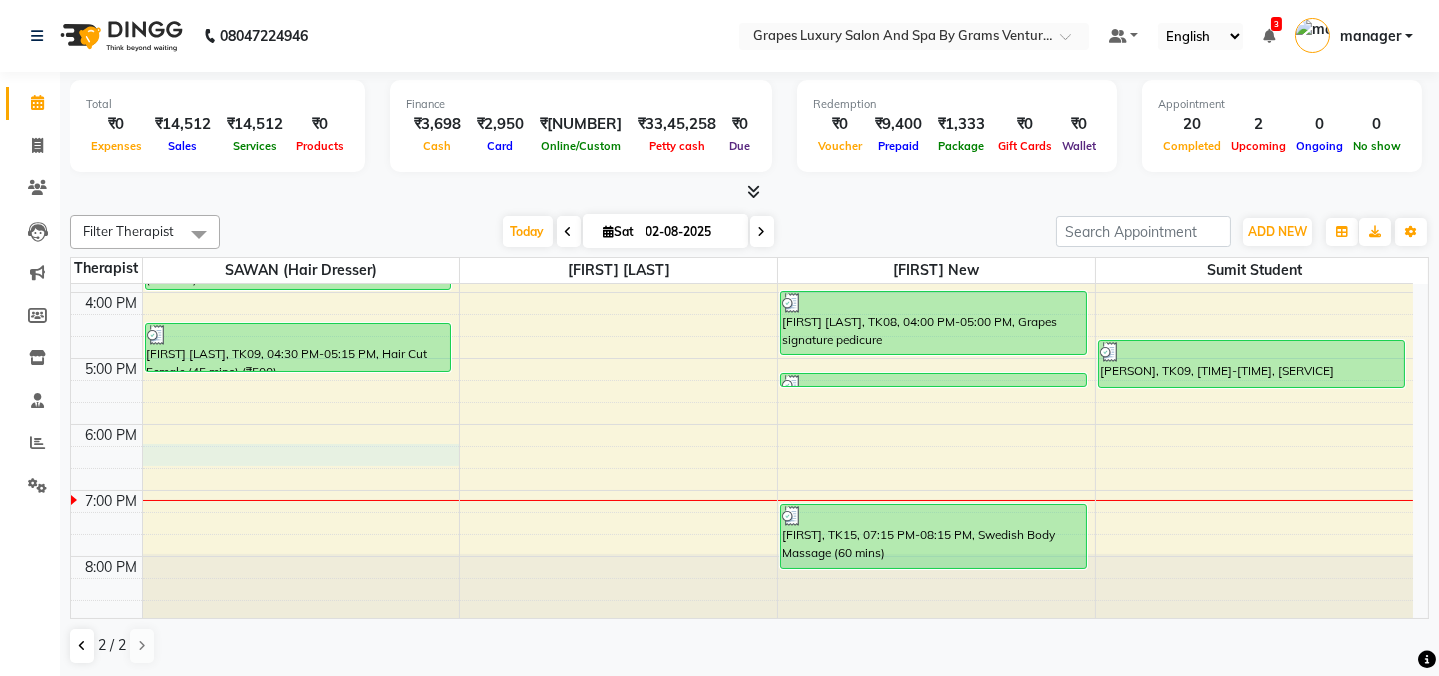 click on "8:00 AM 9:00 AM 10:00 AM 11:00 AM 12:00 PM 1:00 PM 2:00 PM 3:00 PM 4:00 PM 5:00 PM 6:00 PM 7:00 PM 8:00 PM     NIKHIL SIR, TK02, 10:45 AM-11:15 AM, Hair Cut Male (30 mins)     p. desai, TK07, 03:05 PM-04:00 PM, Beard Trimming (15 mins)     sachin moon, TK09, 04:30 PM-05:15 PM, Hair Cut Female (45 mins) (₹500)     p. desai, TK04, 02:15 PM-03:15 PM, Swedish Body Massage (60 mins)     [FIRST] [LAST], TK08, 04:00 PM-05:00 PM, Grapes signature pedicure     komal mam, TK12, 05:15 PM-05:20 PM, Upper Lip (5 mins)     roshan, TK15, 07:15 PM-08:15 PM, Swedish Body Massage (60 mins)     swapna mam, TK03, 01:05 PM-01:50 PM, Hair Cut Female (45 mins) (₹500)     sachin moon, TK09, 04:45 PM-05:30 PM, Hair Cut Female (45 mins)" at bounding box center (742, 193) 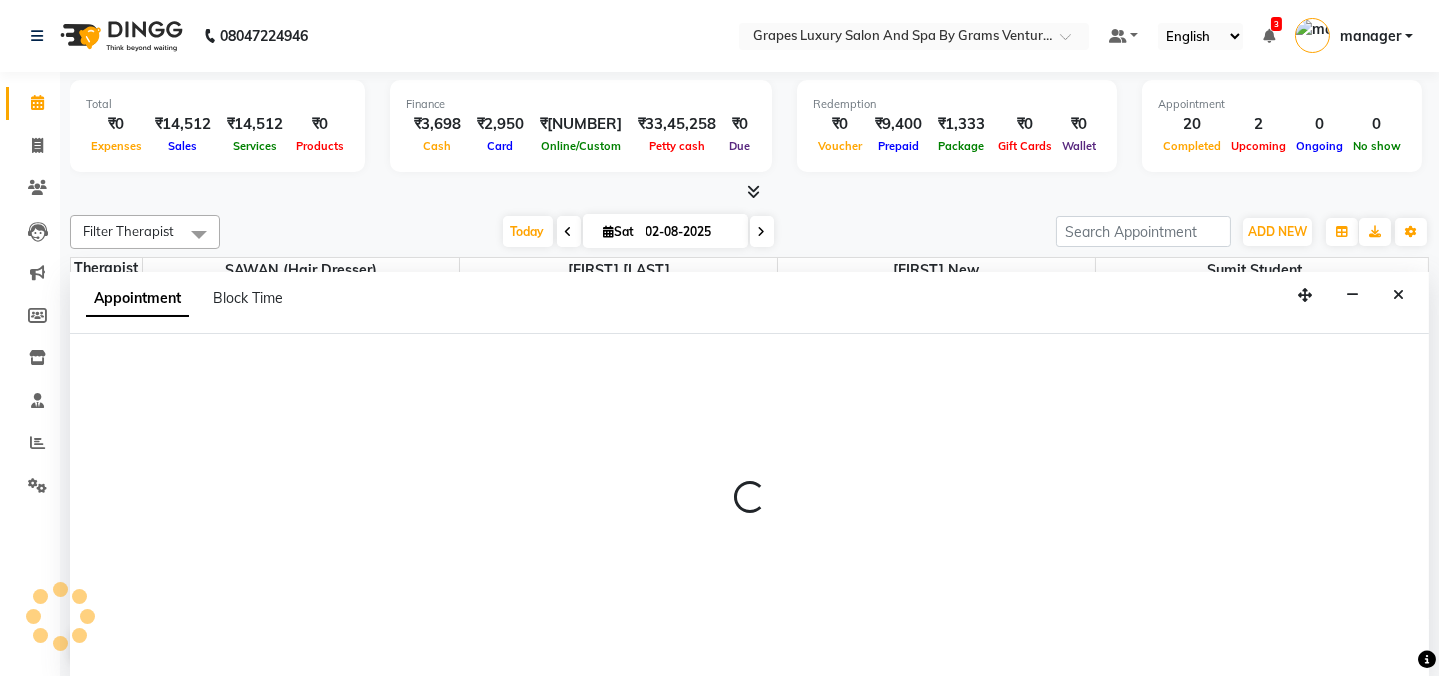scroll, scrollTop: 0, scrollLeft: 0, axis: both 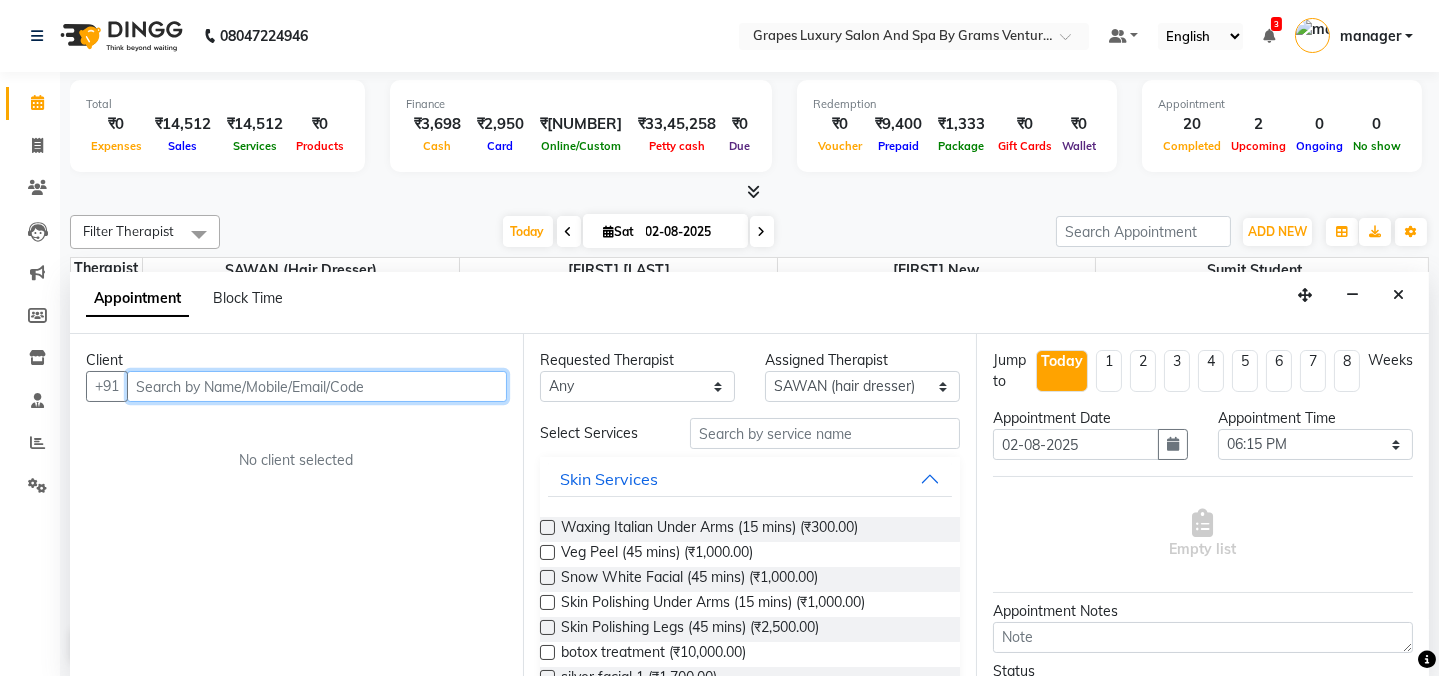 click at bounding box center [317, 386] 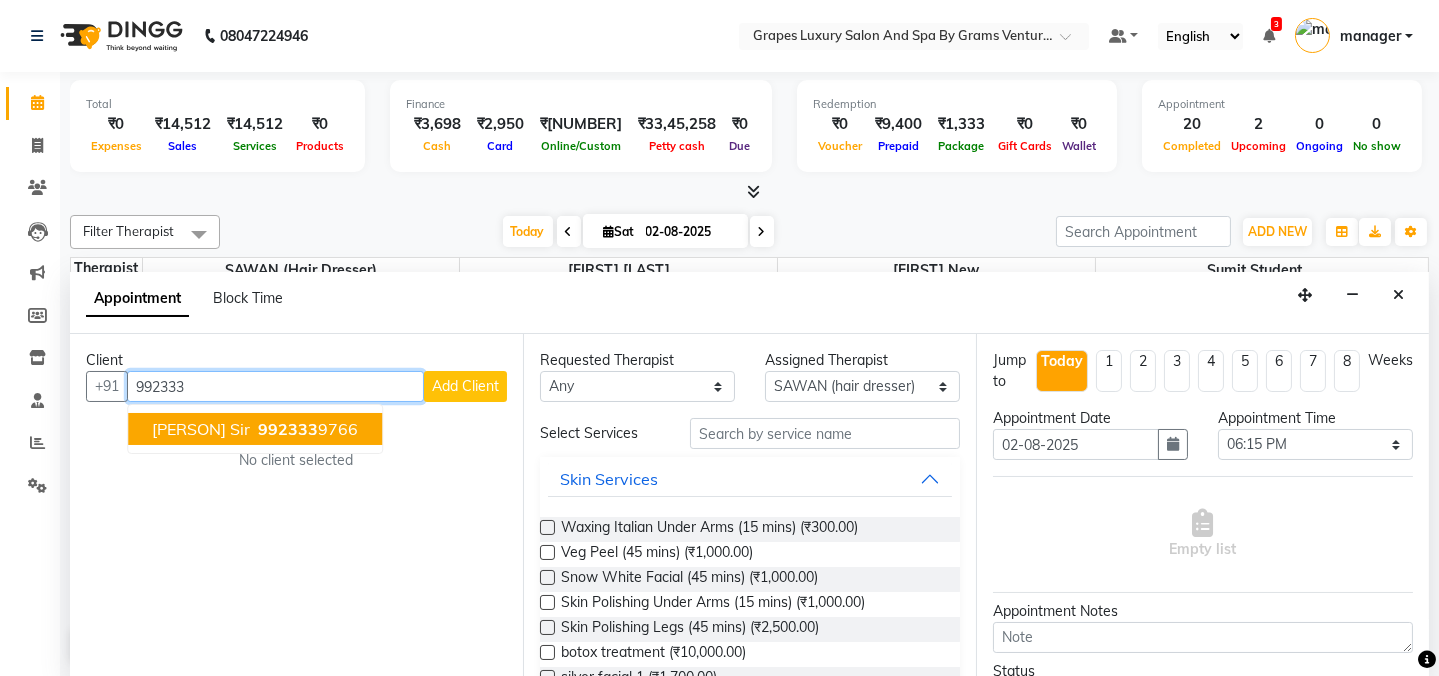 click on "[NUMBER]" at bounding box center (306, 429) 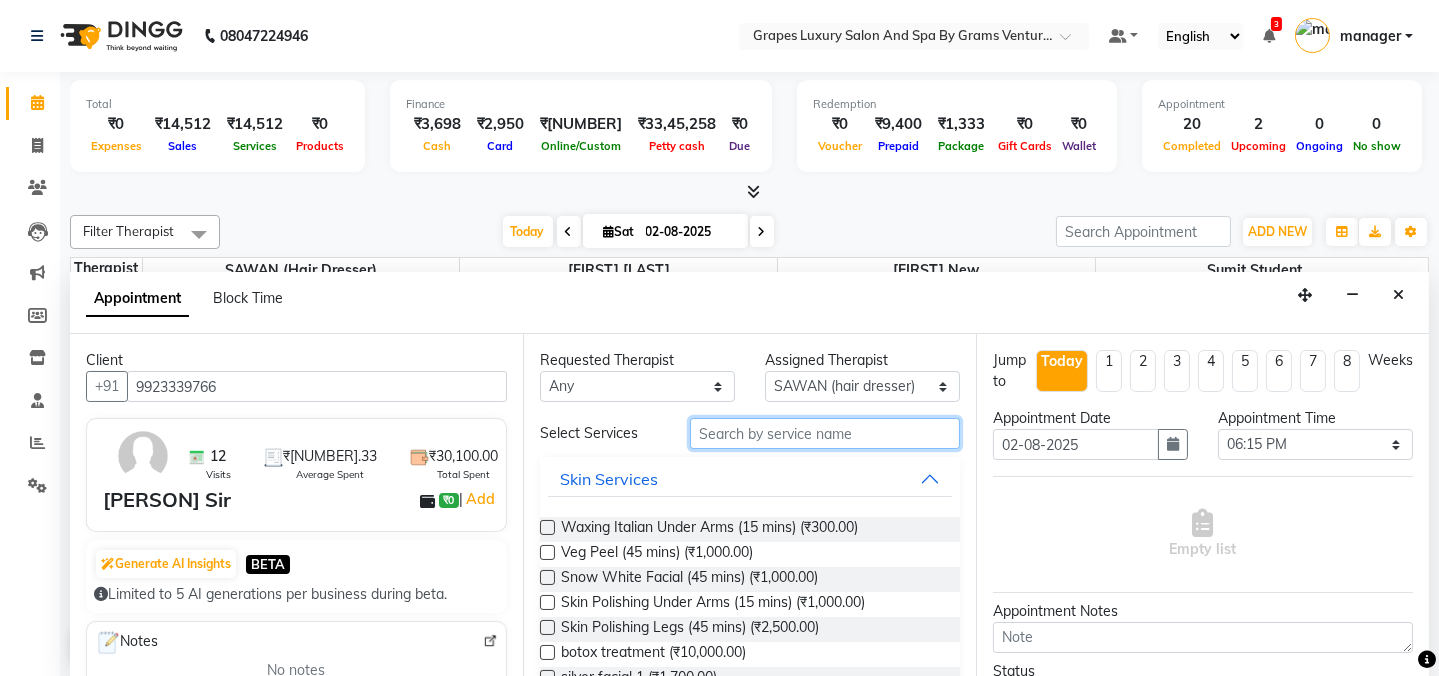 click at bounding box center [825, 433] 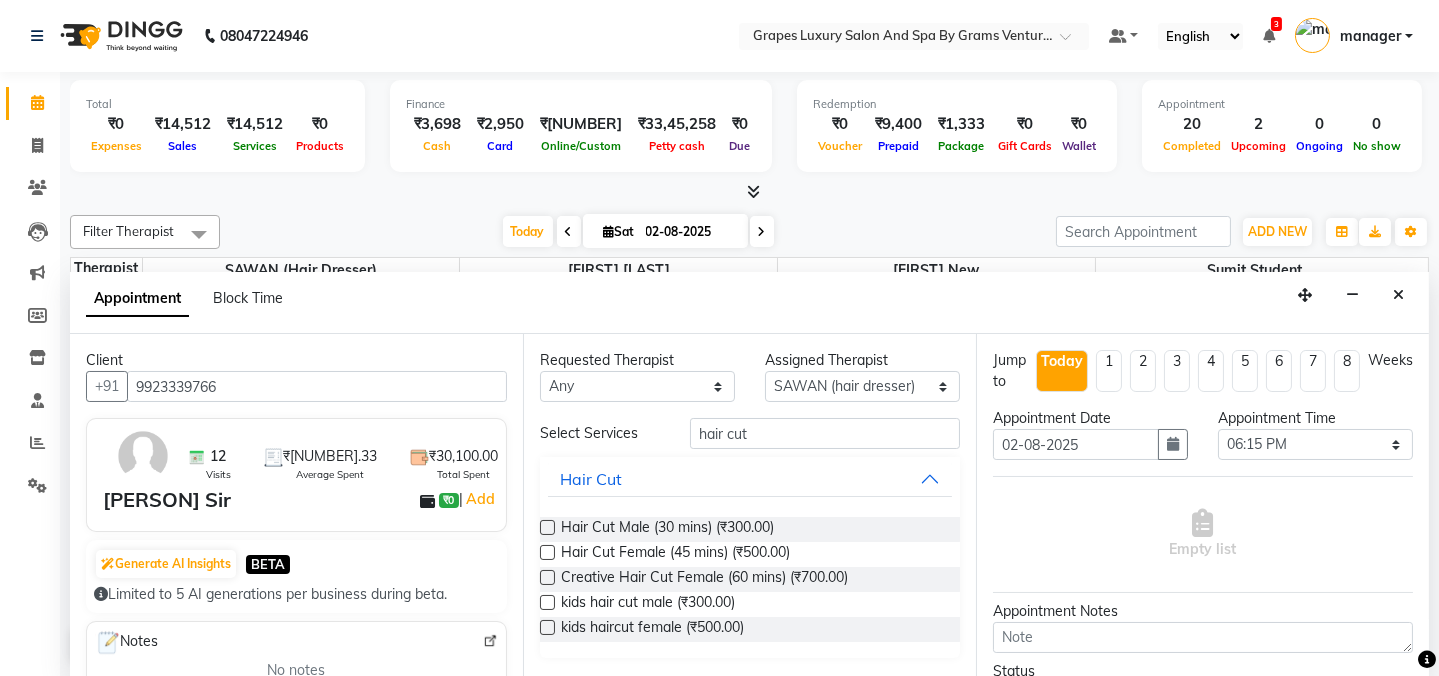 click at bounding box center [547, 527] 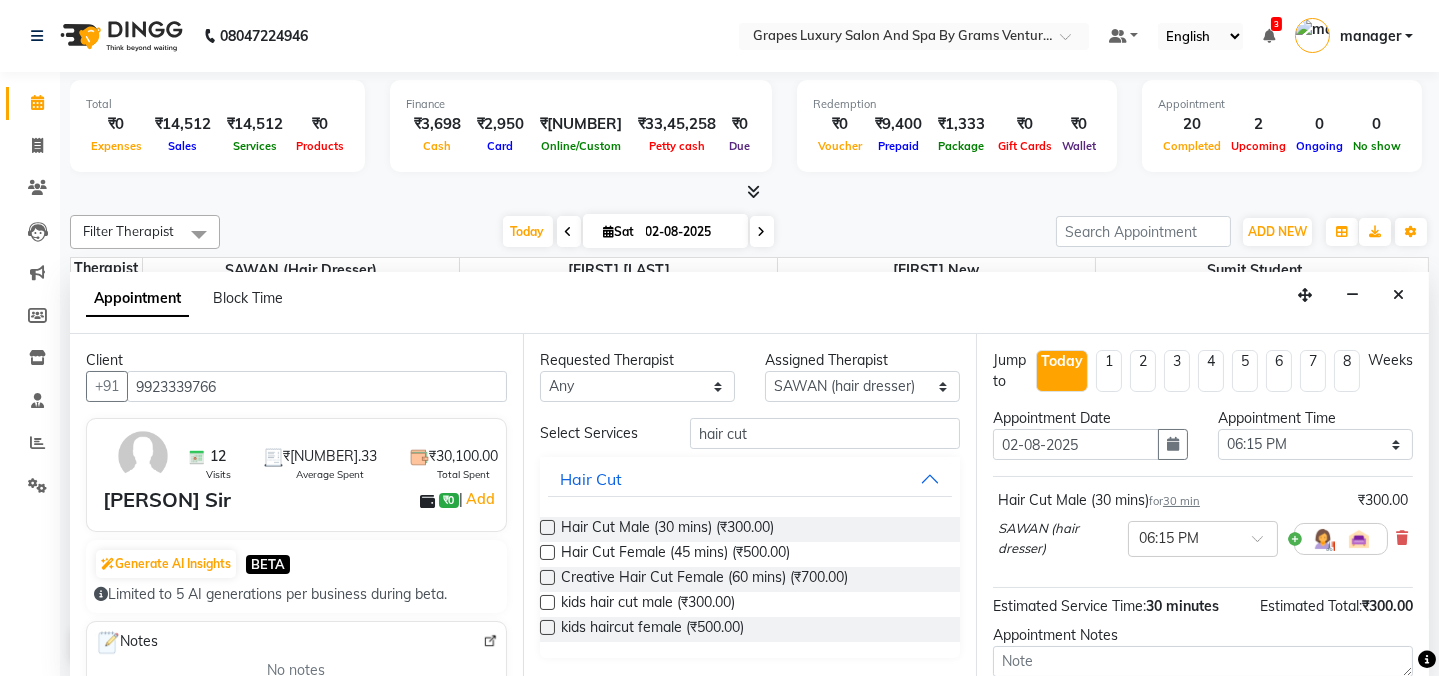 scroll, scrollTop: 184, scrollLeft: 0, axis: vertical 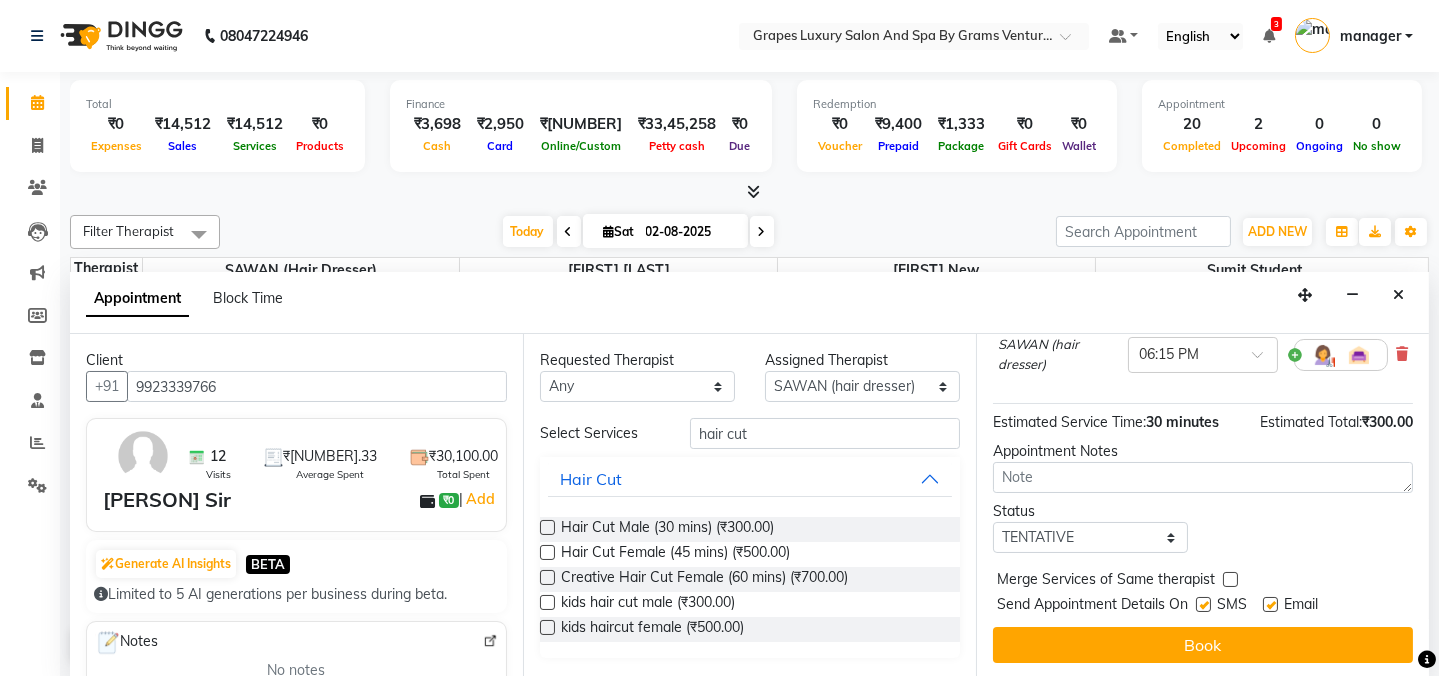 click at bounding box center [1203, 604] 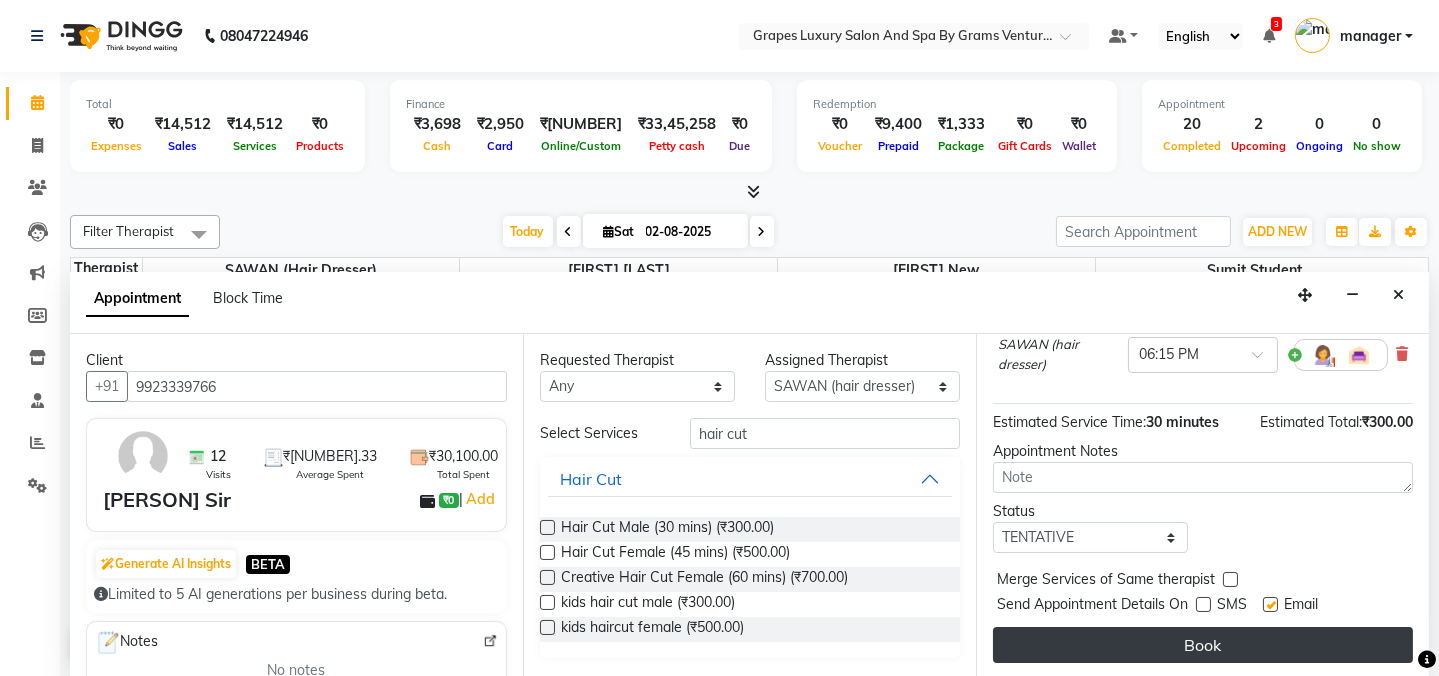 click on "Book" at bounding box center [1203, 645] 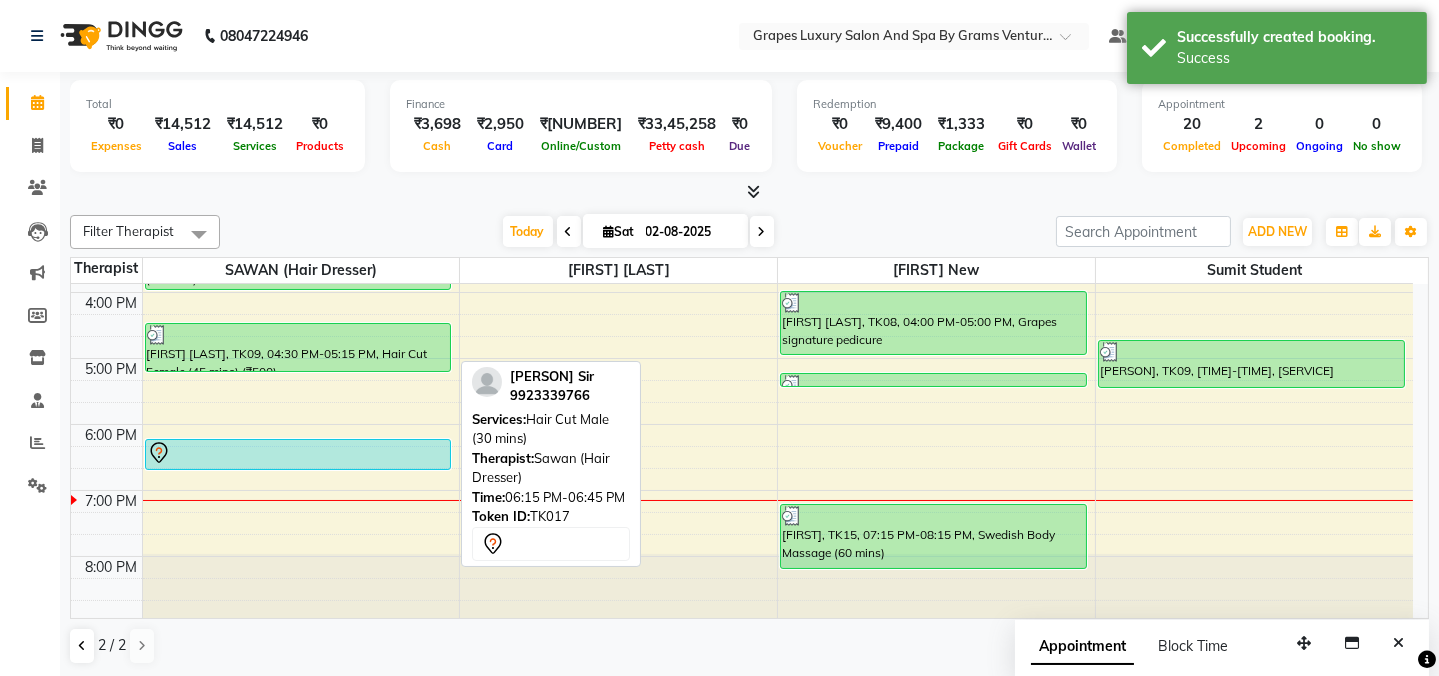 scroll, scrollTop: 0, scrollLeft: 0, axis: both 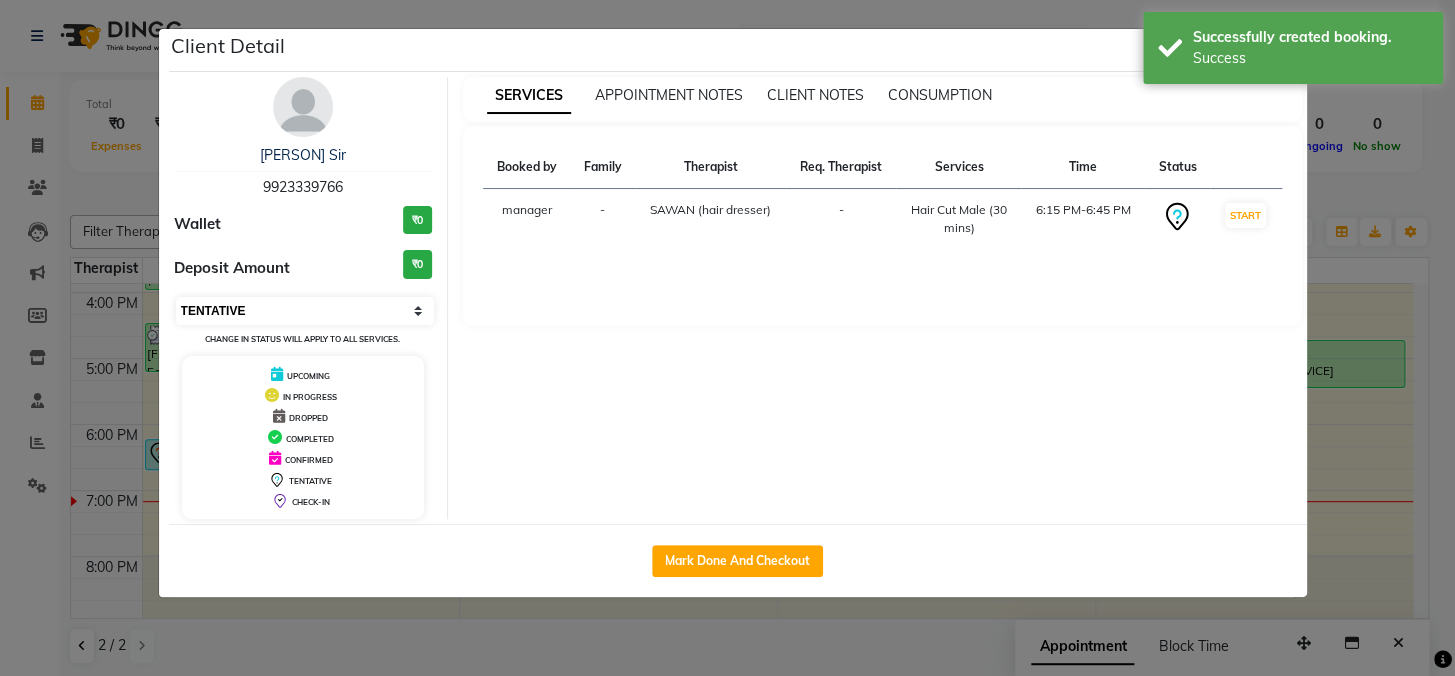 click on "Select IN SERVICE CONFIRMED TENTATIVE CHECK IN MARK DONE DROPPED UPCOMING" at bounding box center [305, 311] 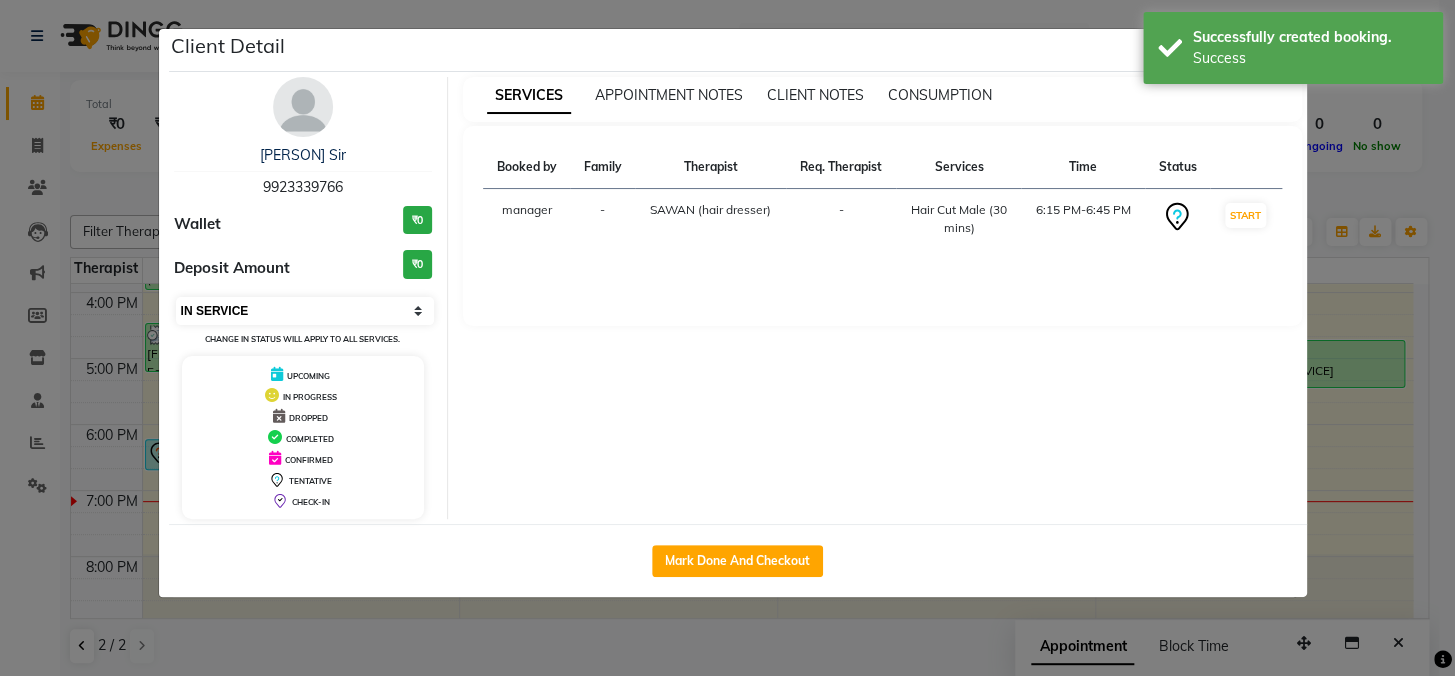click on "Select IN SERVICE CONFIRMED TENTATIVE CHECK IN MARK DONE DROPPED UPCOMING" at bounding box center (305, 311) 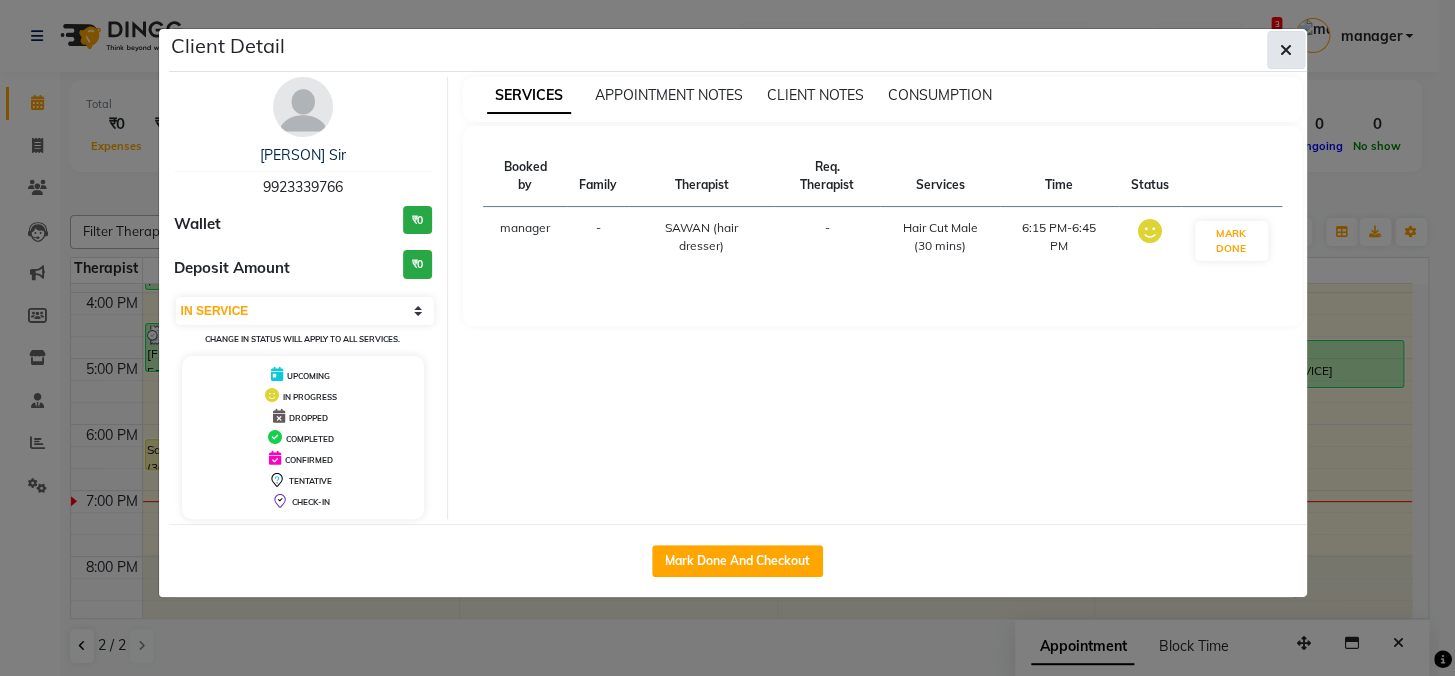 click 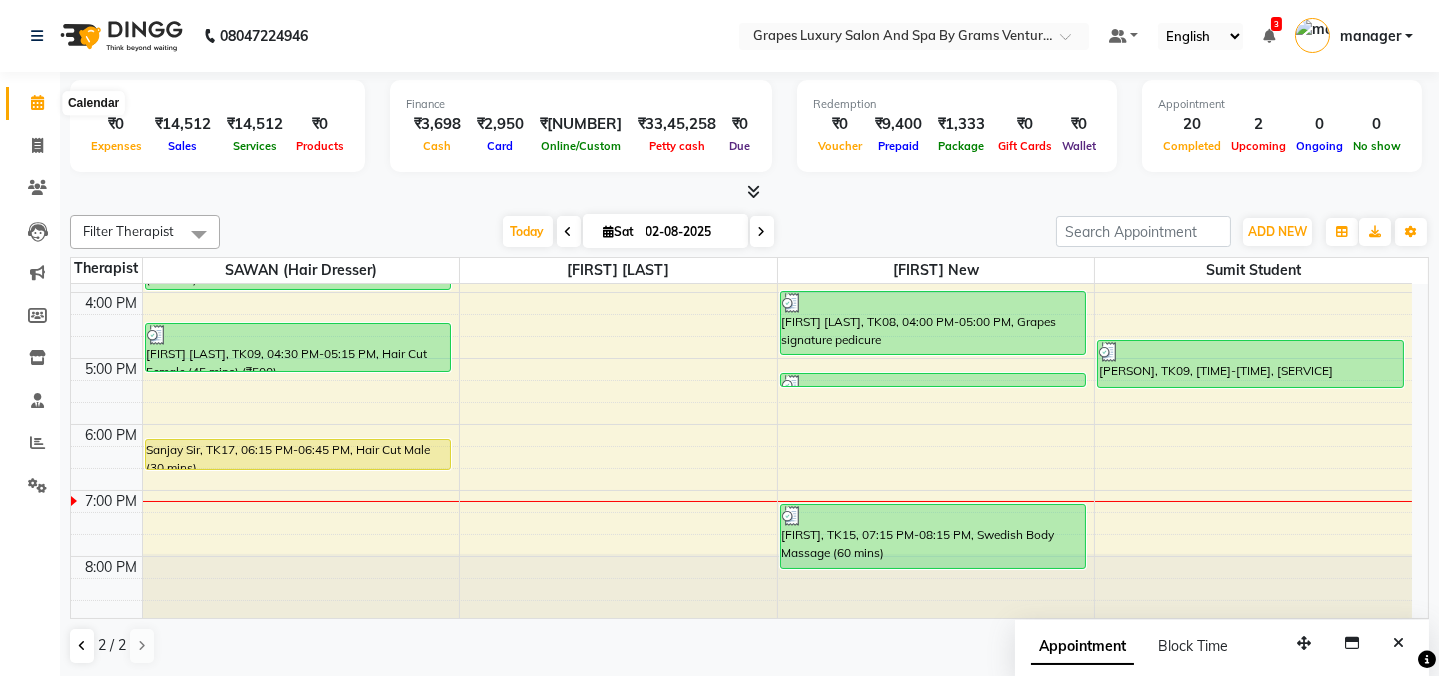 click 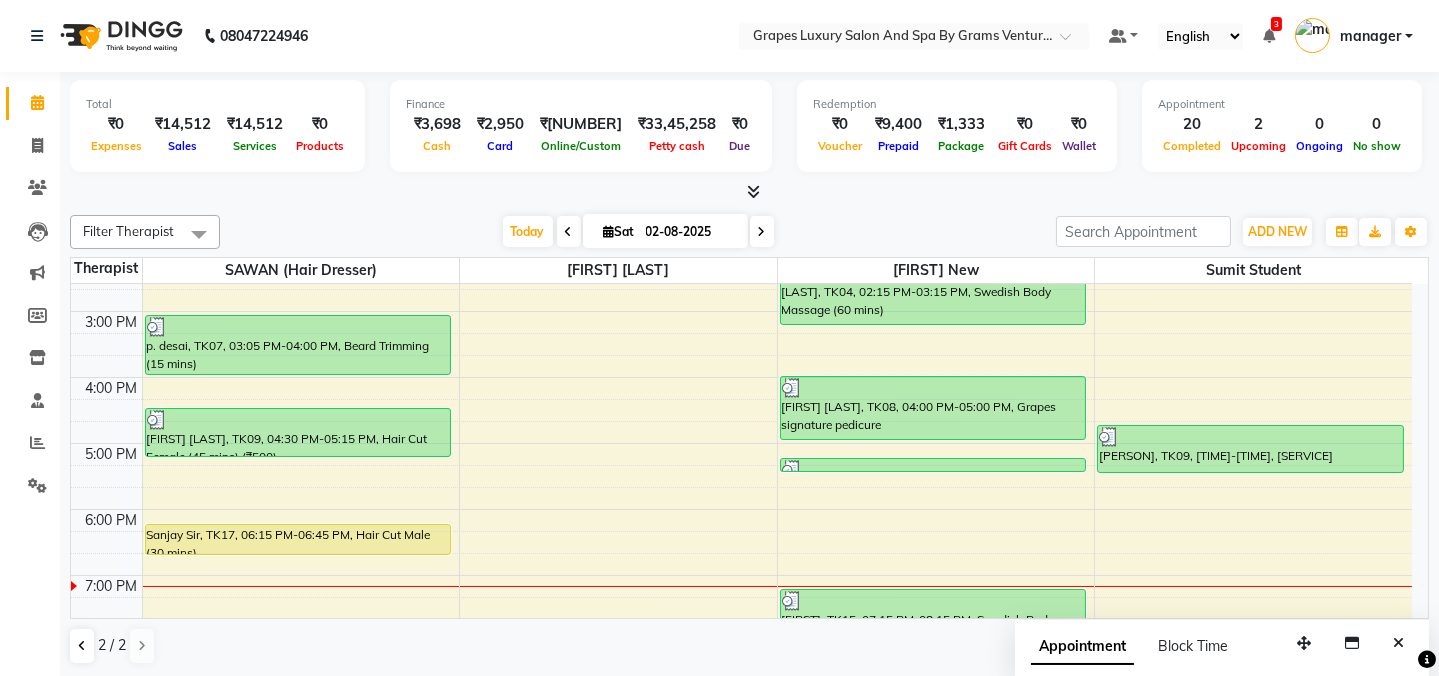 scroll, scrollTop: 519, scrollLeft: 0, axis: vertical 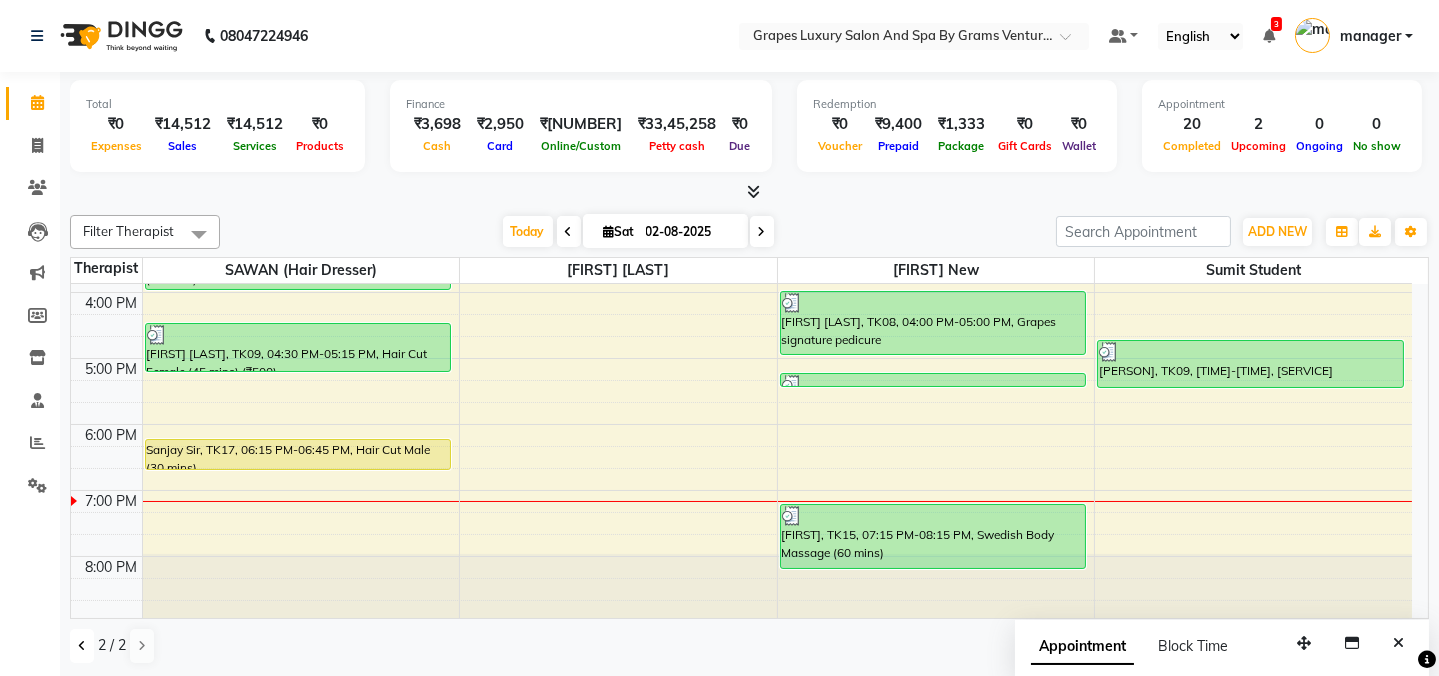 click at bounding box center [82, 646] 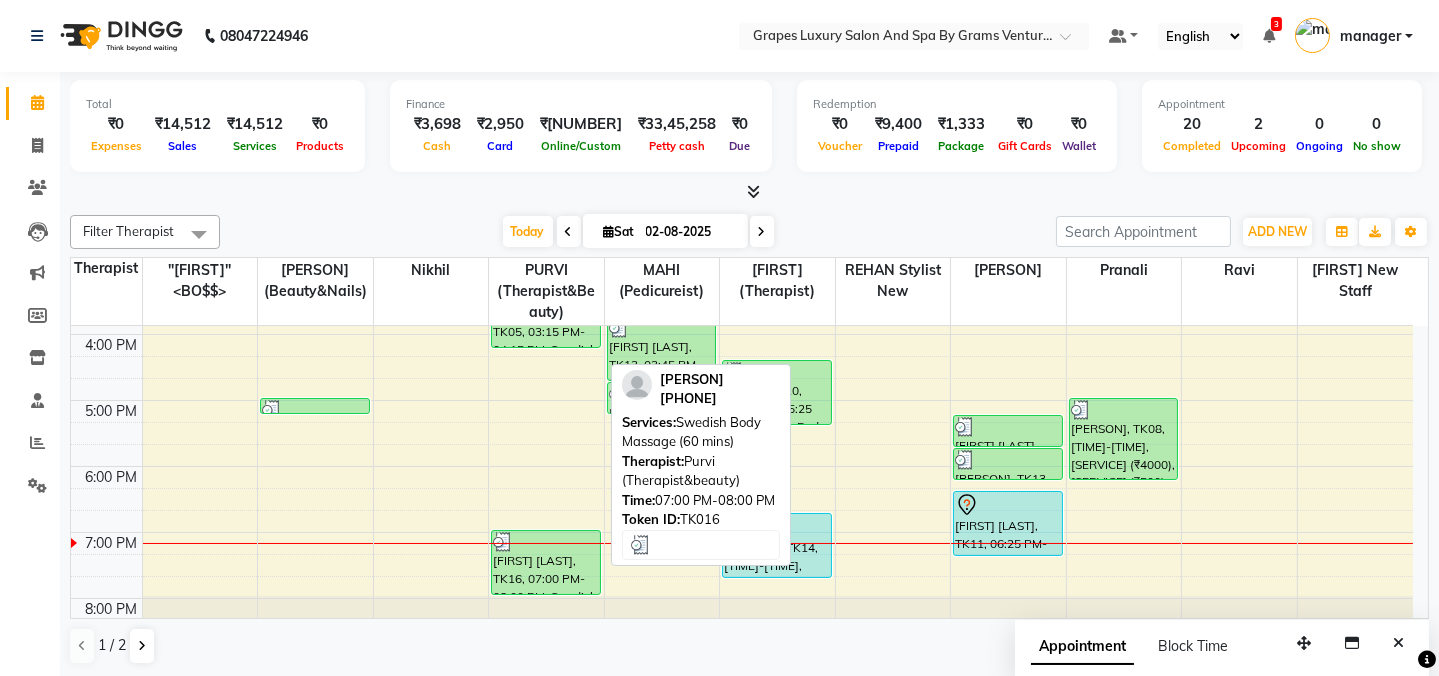 click on "[FIRST] [LAST], TK16, 07:00 PM-08:00 PM, Swedish Body Massage (60 mins)" at bounding box center (546, 562) 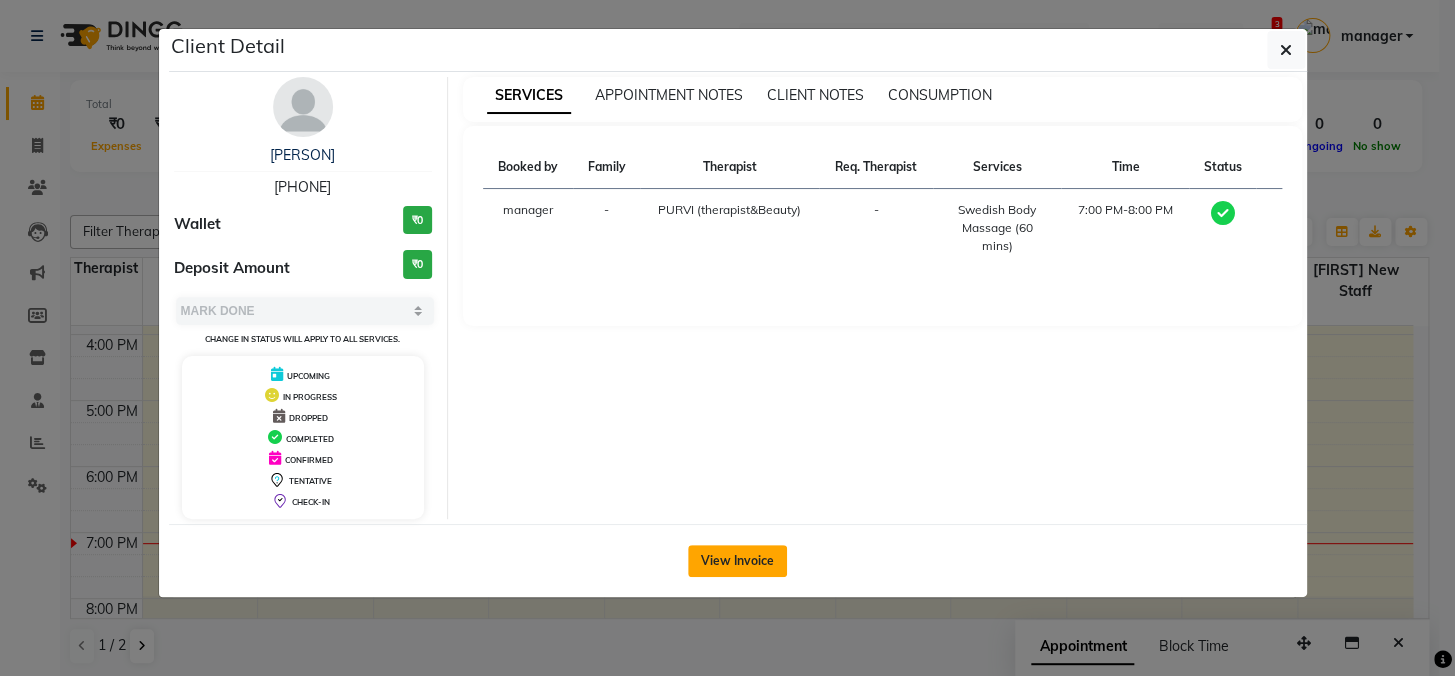 click on "View Invoice" 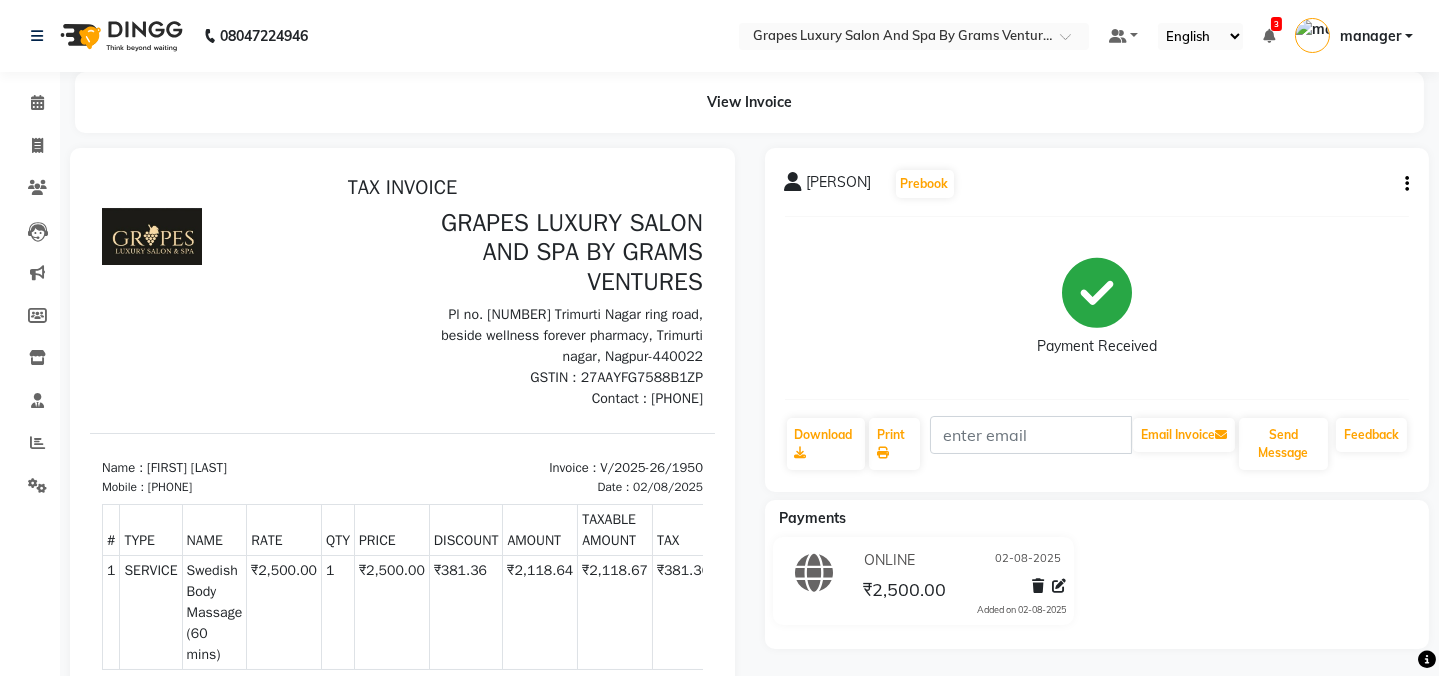 scroll, scrollTop: 0, scrollLeft: 0, axis: both 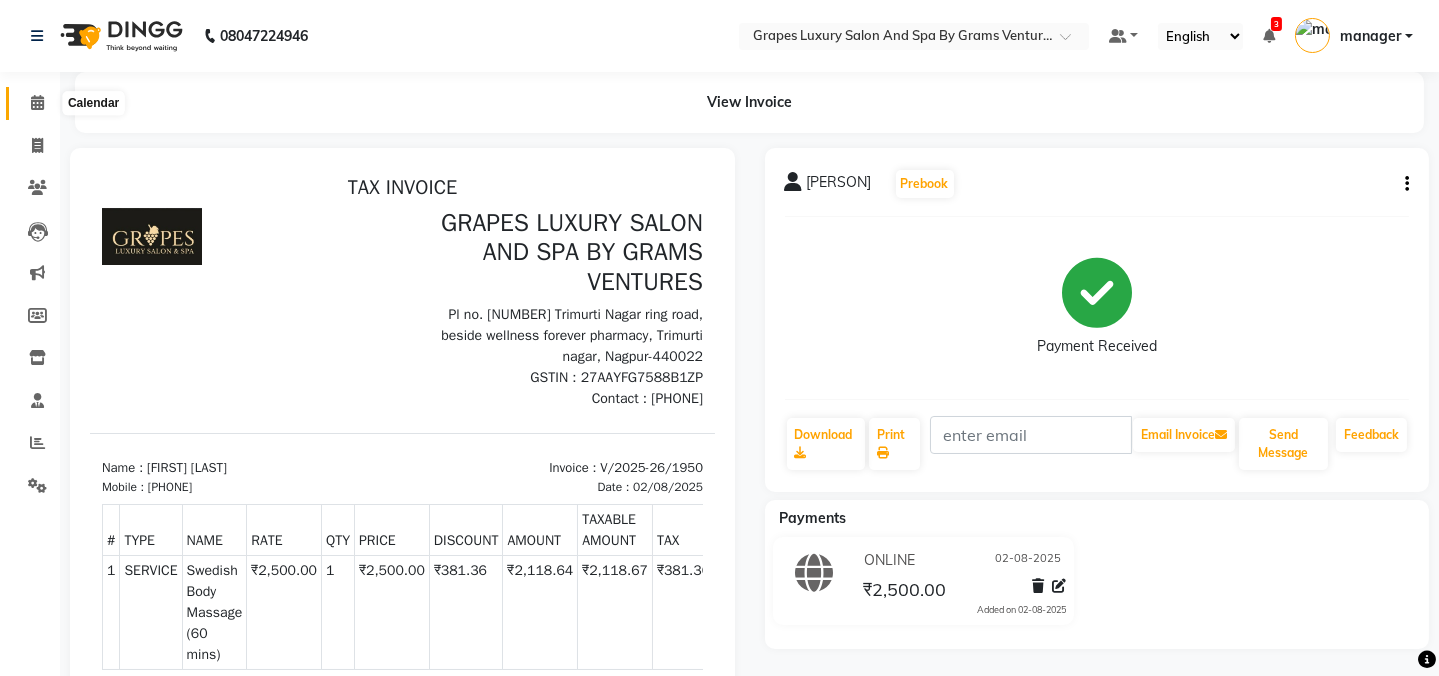 click 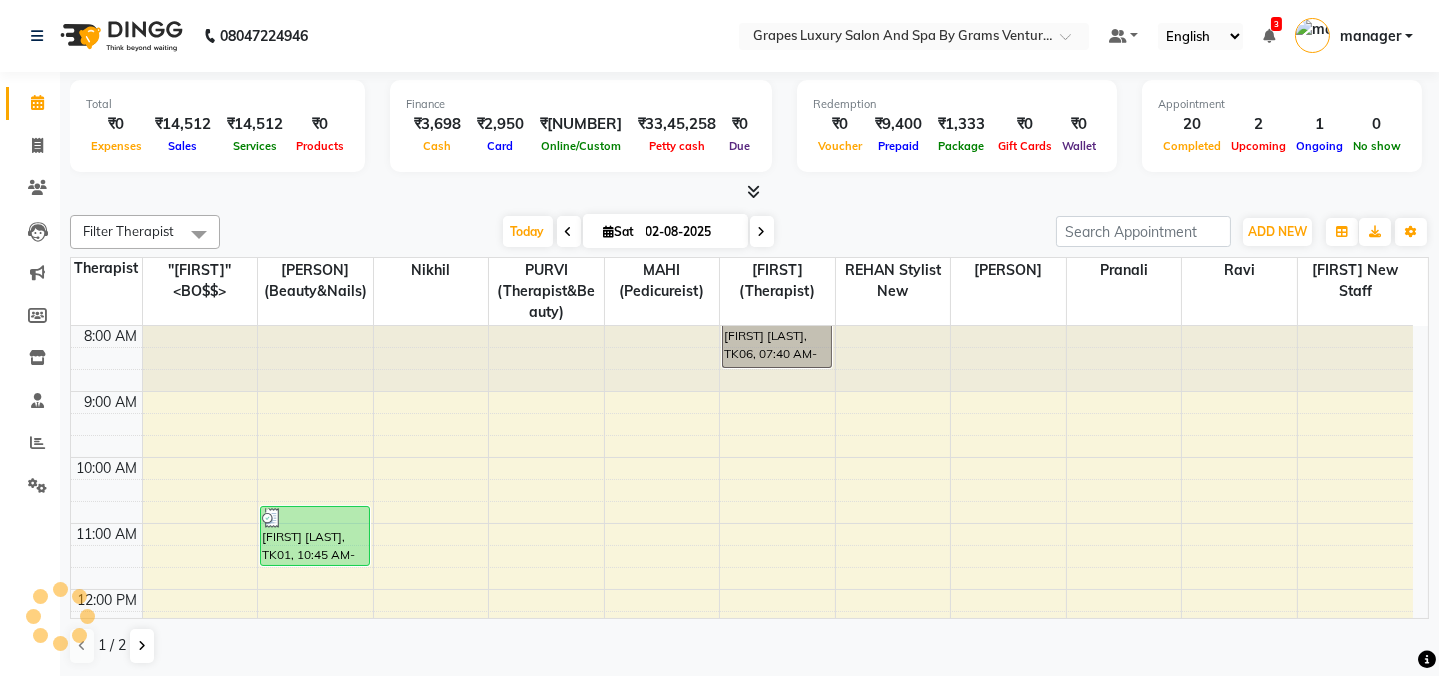scroll, scrollTop: 523, scrollLeft: 0, axis: vertical 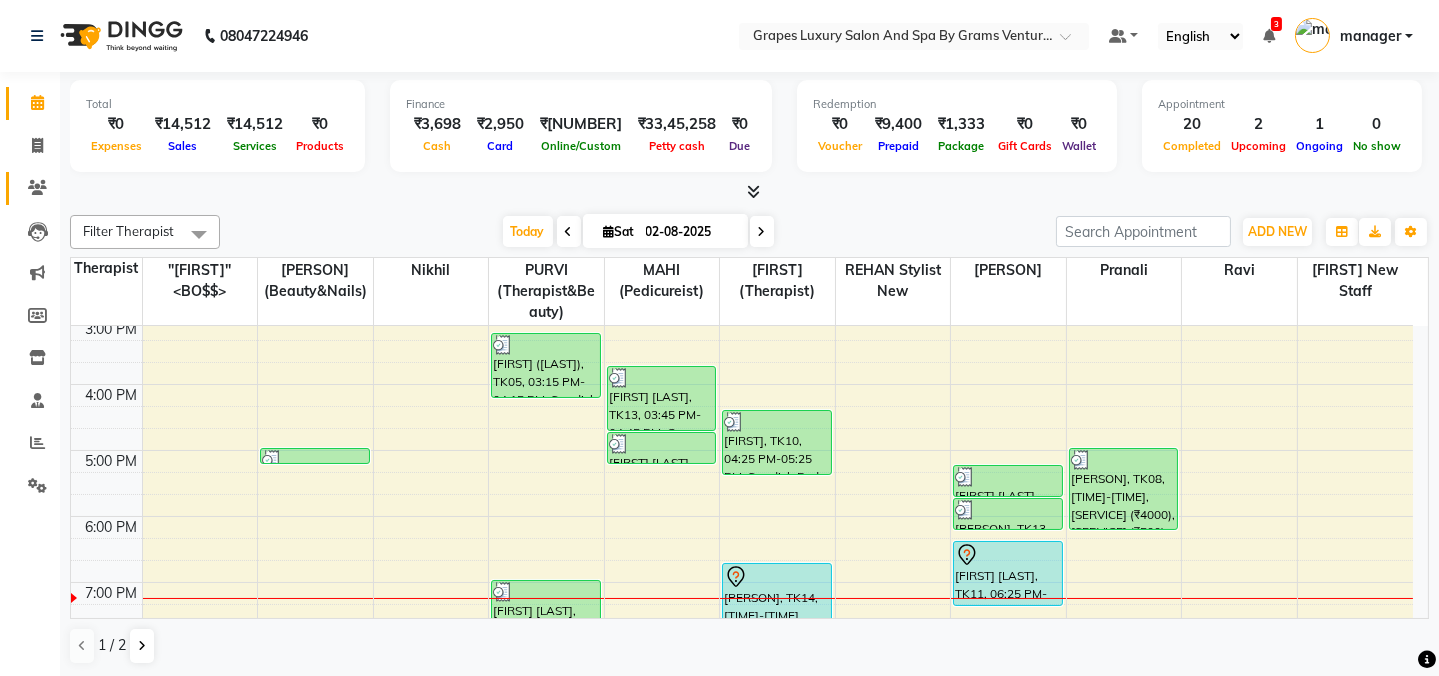 click on "Clients" 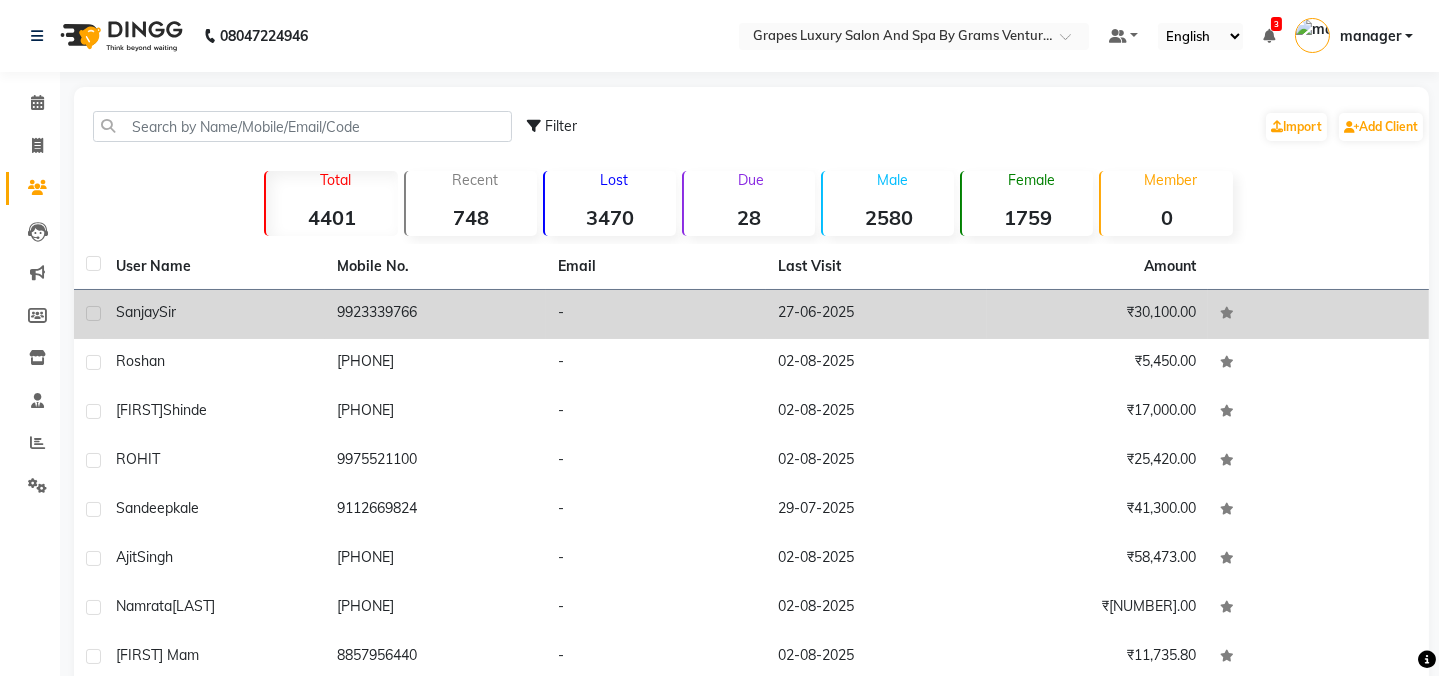 click on "Sir" 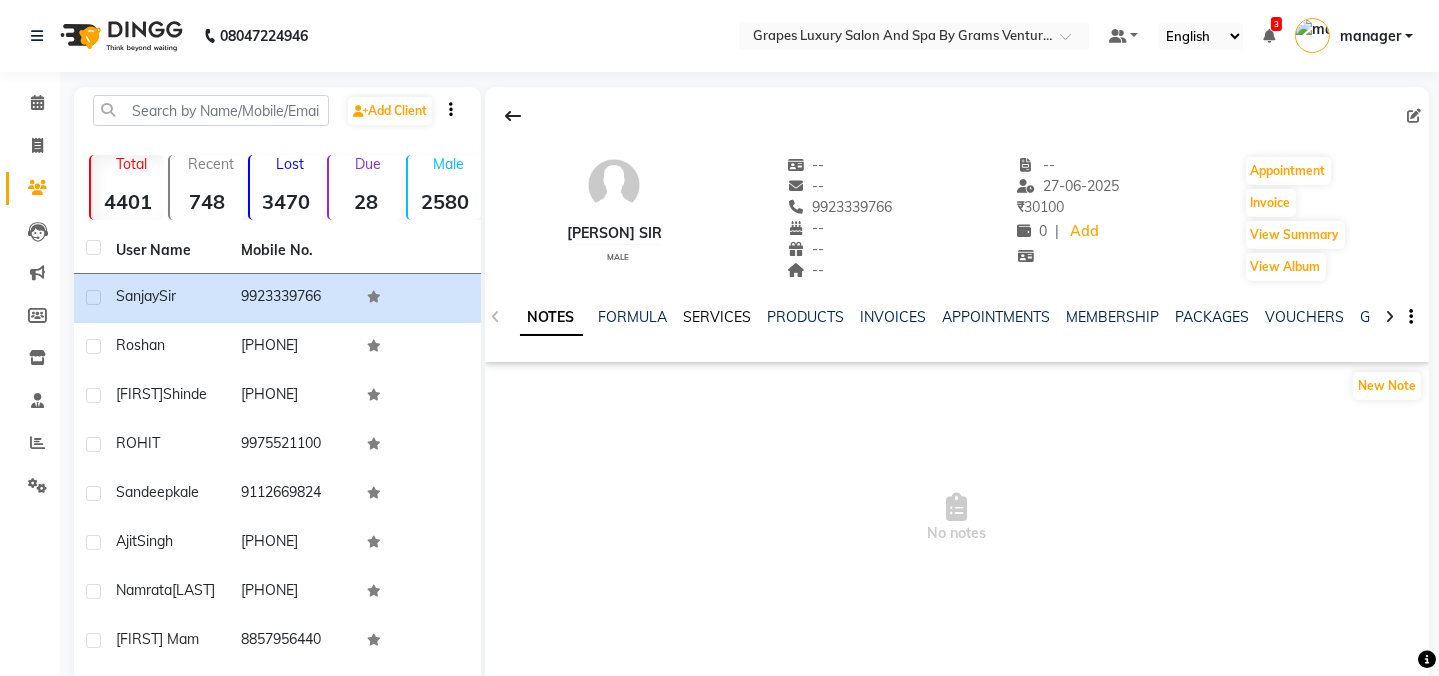 click on "SERVICES" 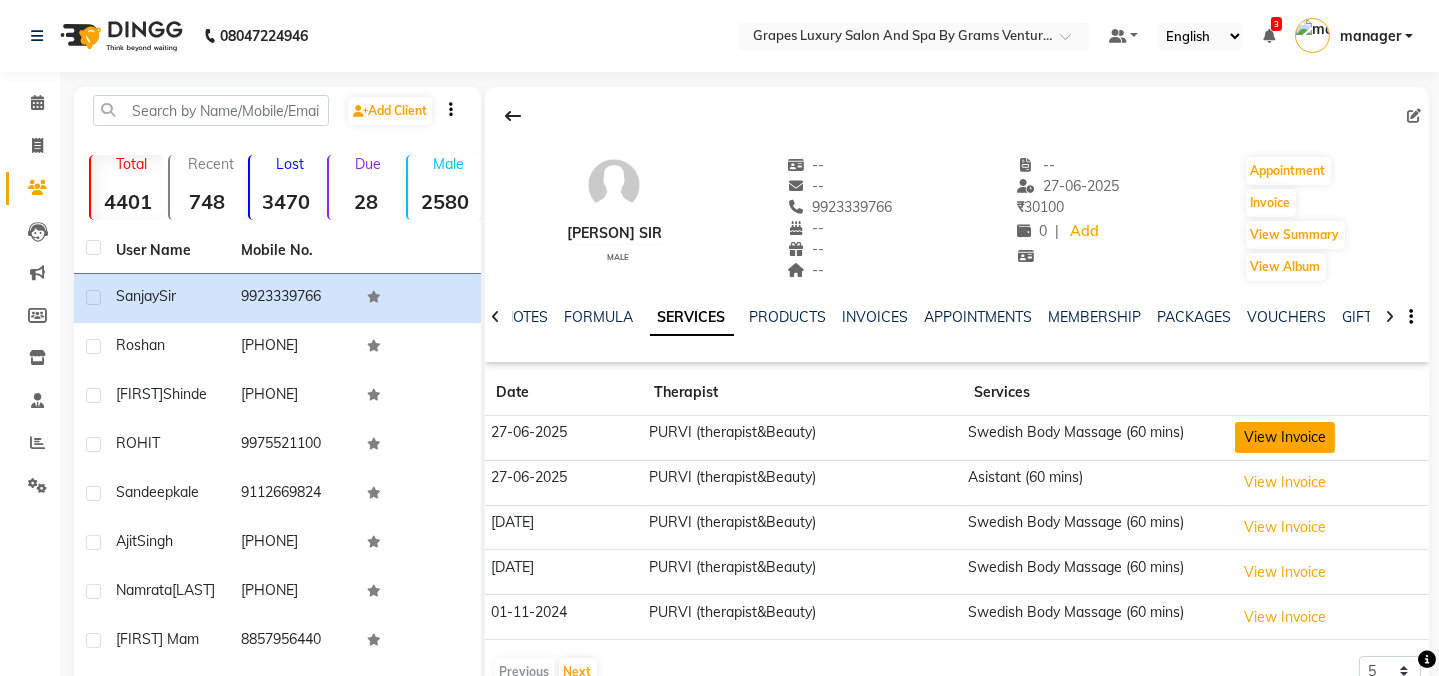 click on "View Invoice" 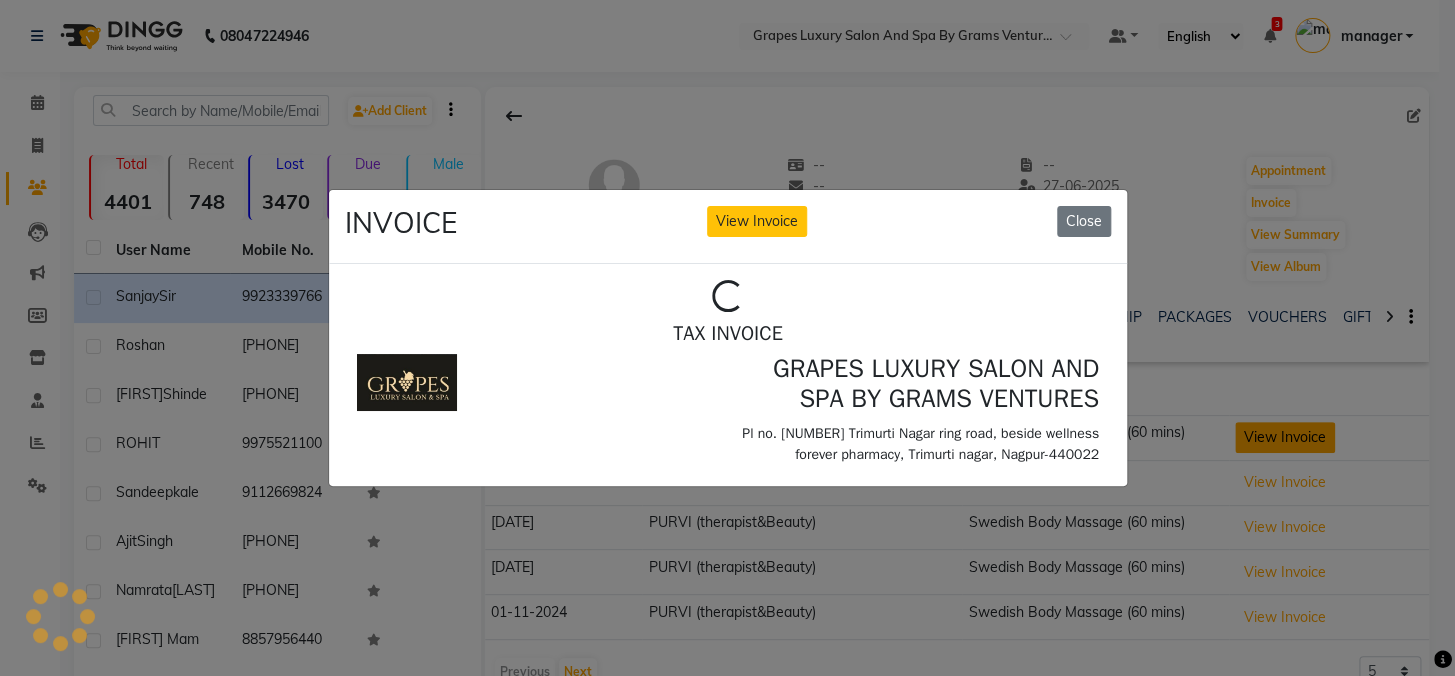 scroll, scrollTop: 0, scrollLeft: 0, axis: both 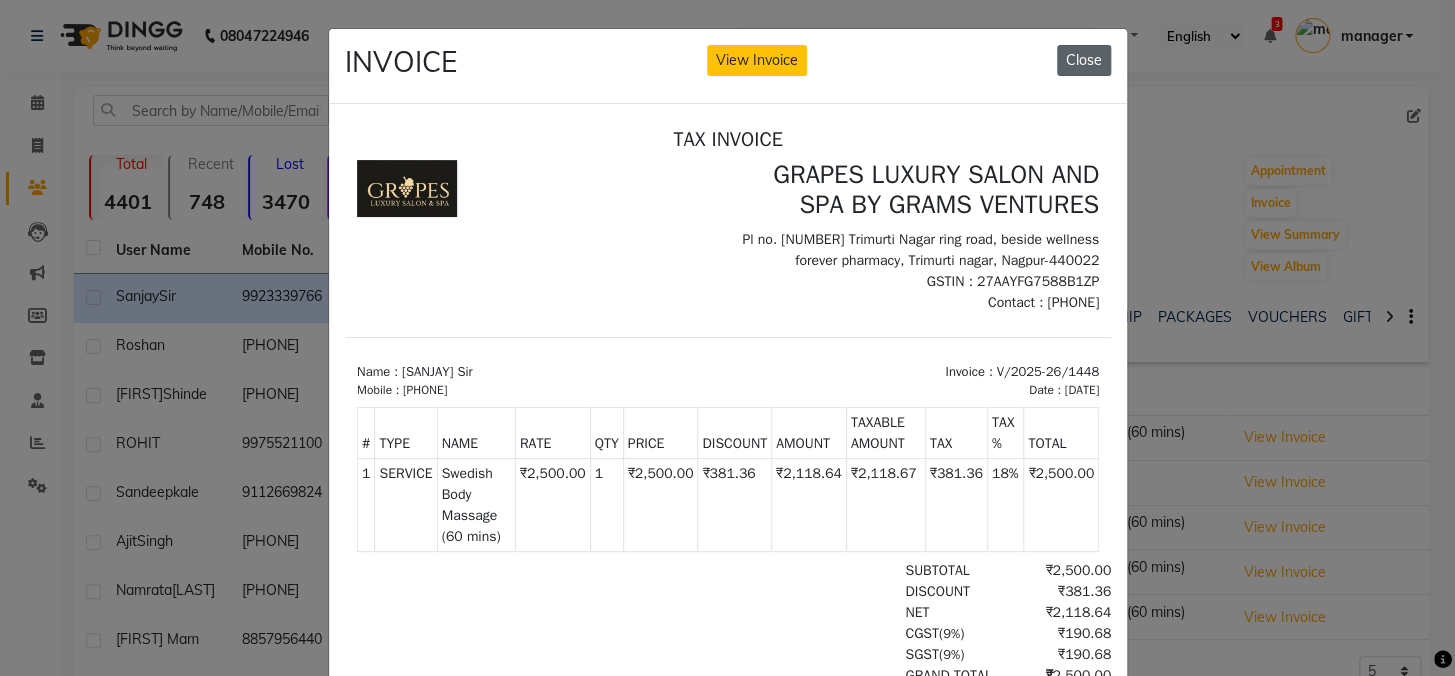 click on "Close" 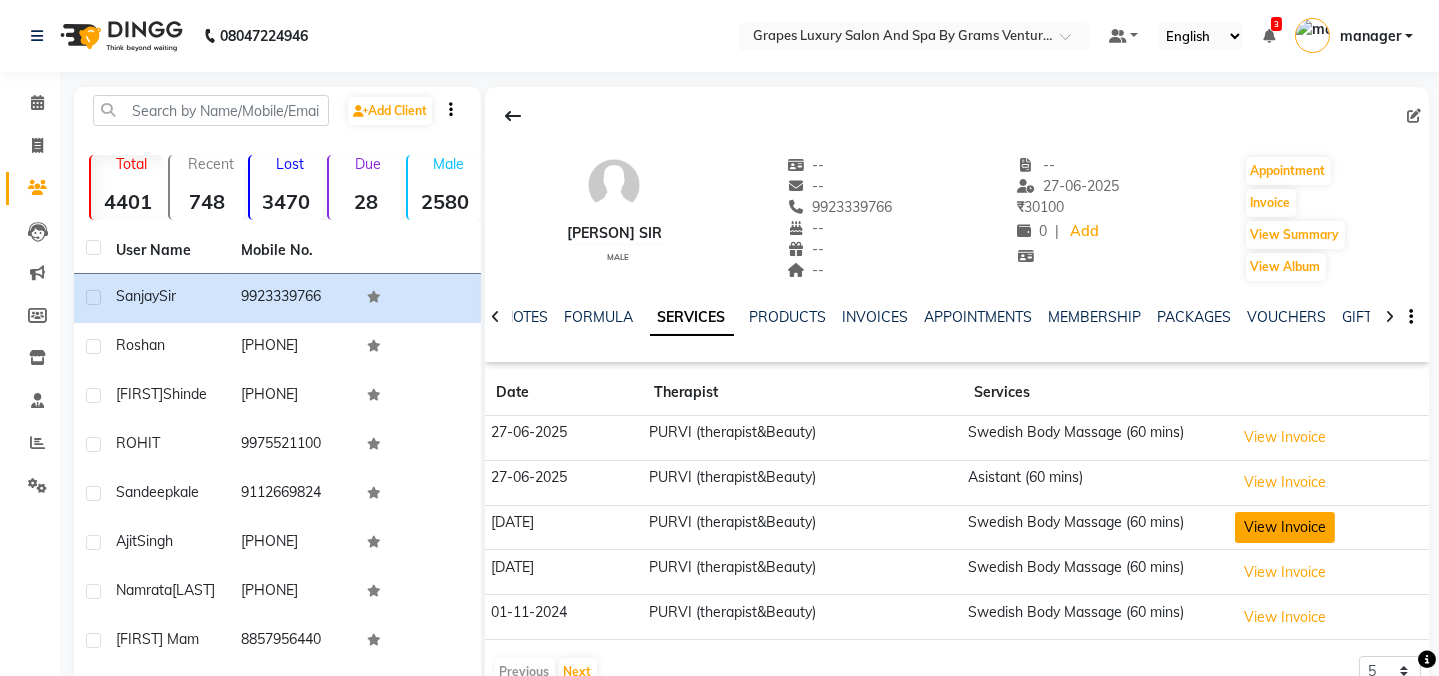click on "View Invoice" 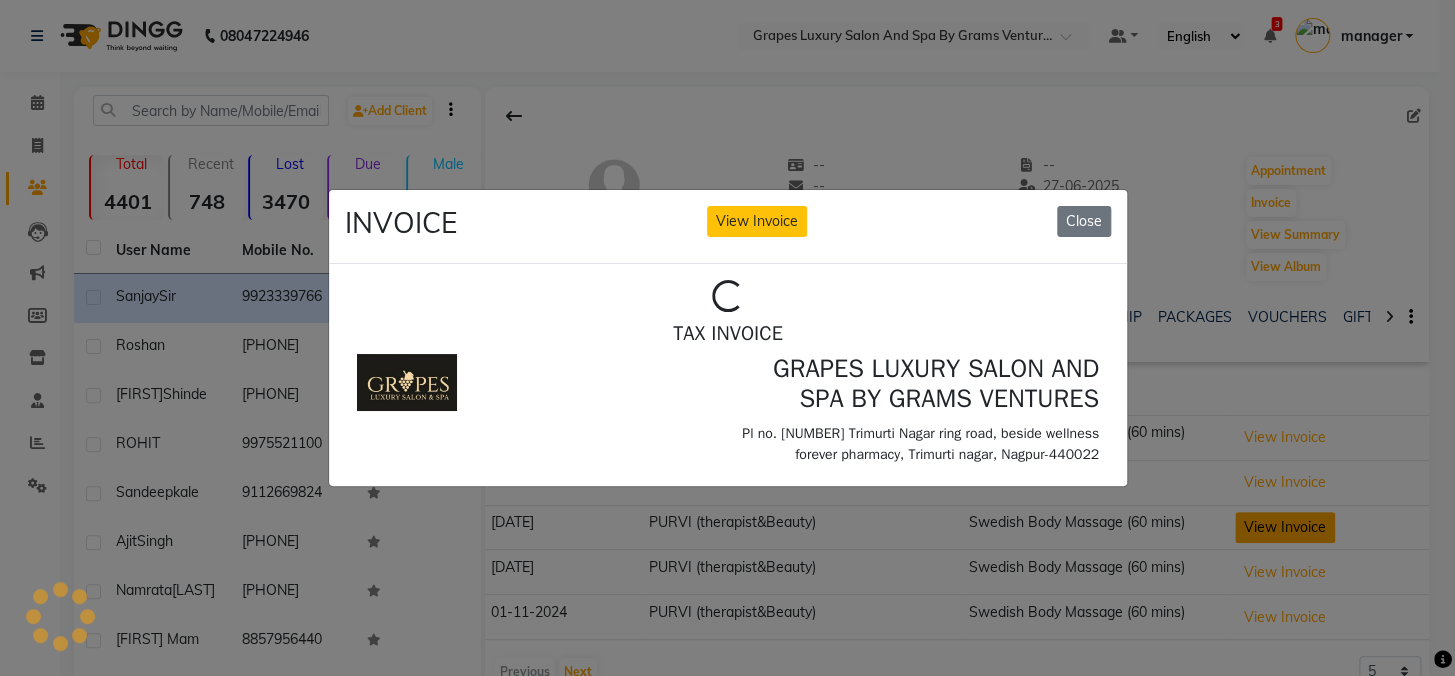 scroll, scrollTop: 0, scrollLeft: 0, axis: both 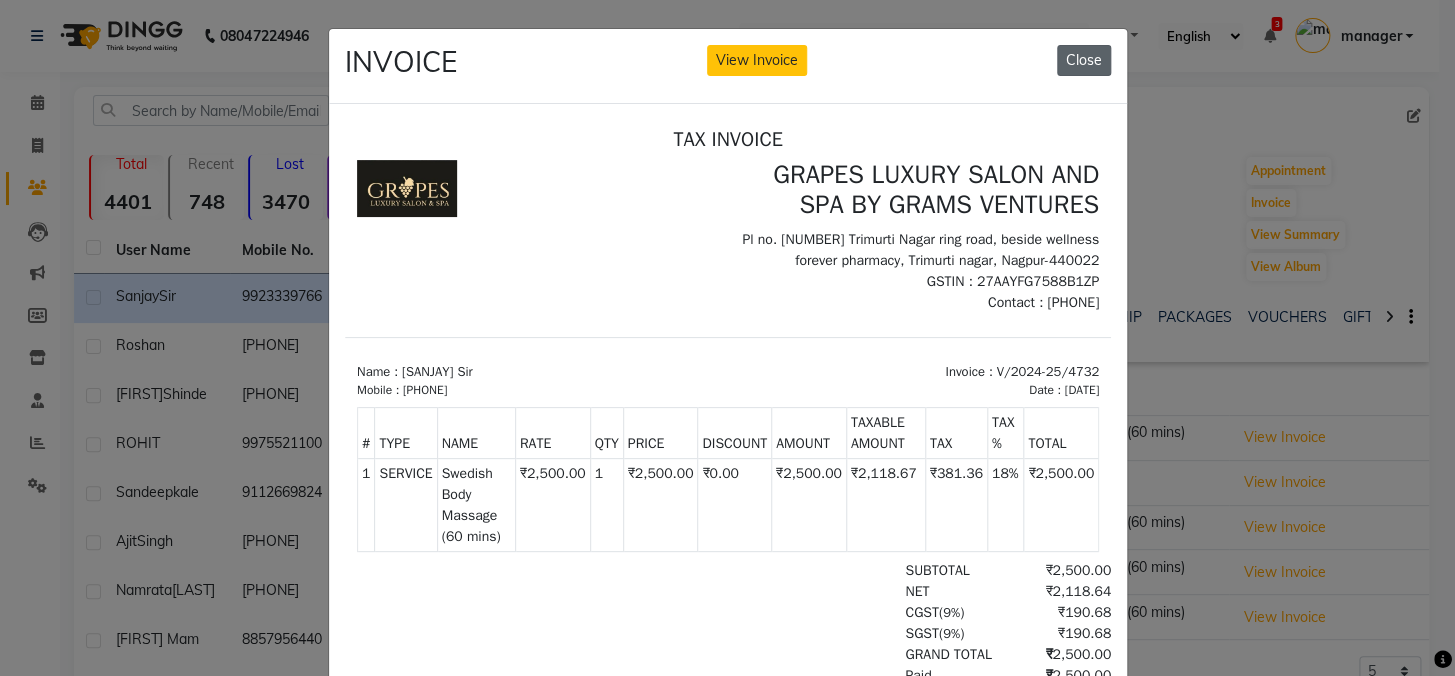 click on "Close" 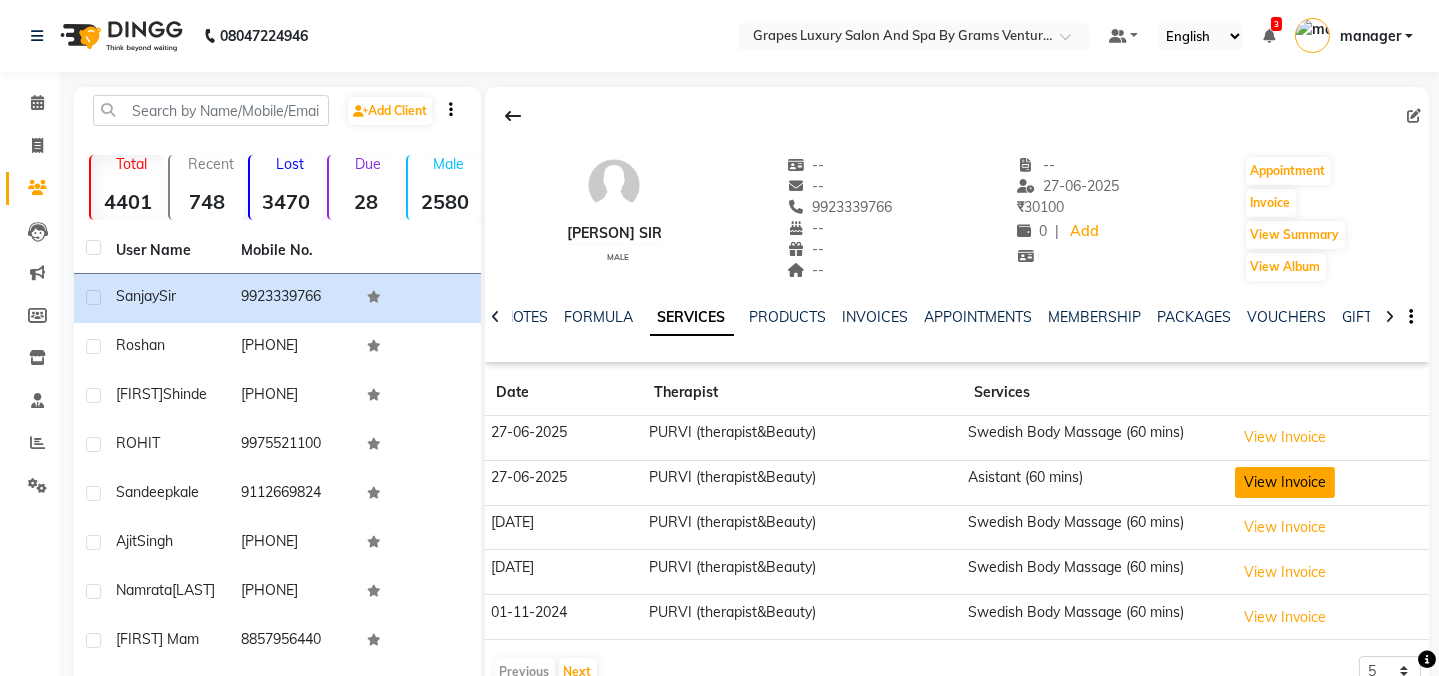 click on "View Invoice" 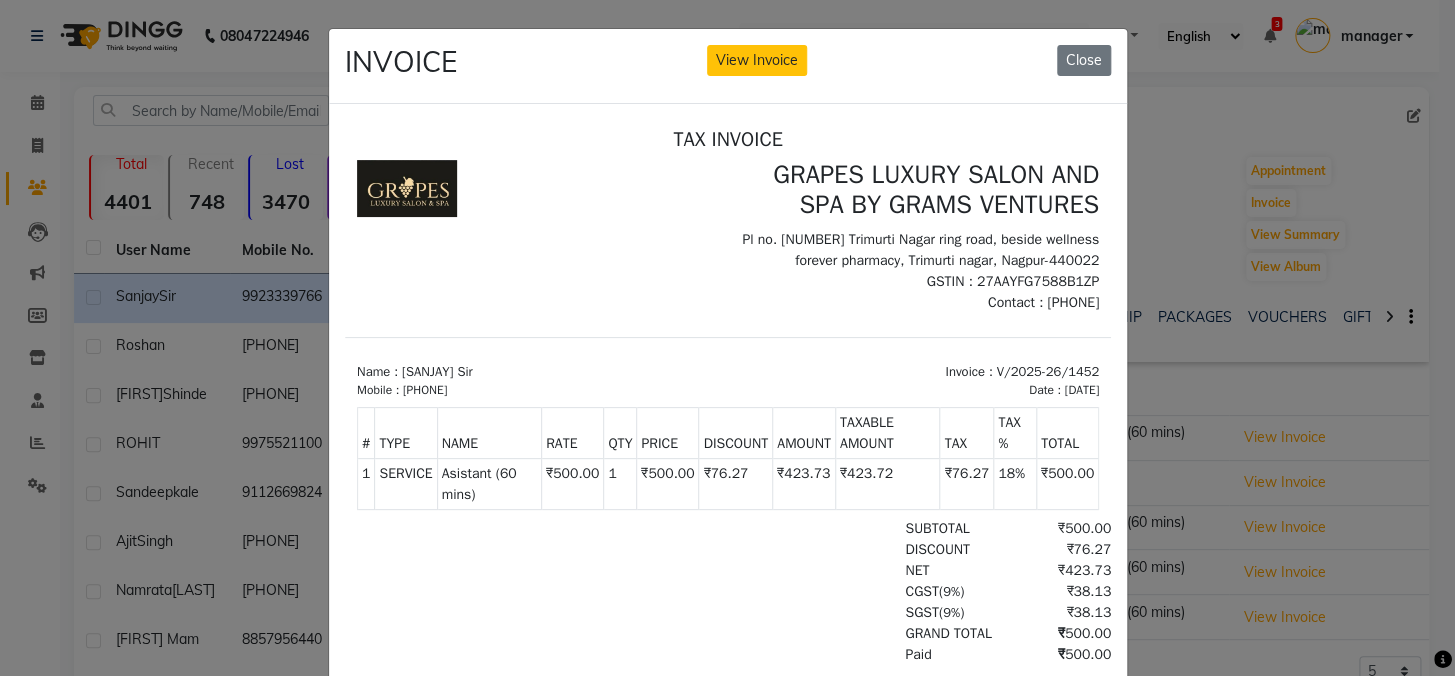 scroll, scrollTop: 0, scrollLeft: 0, axis: both 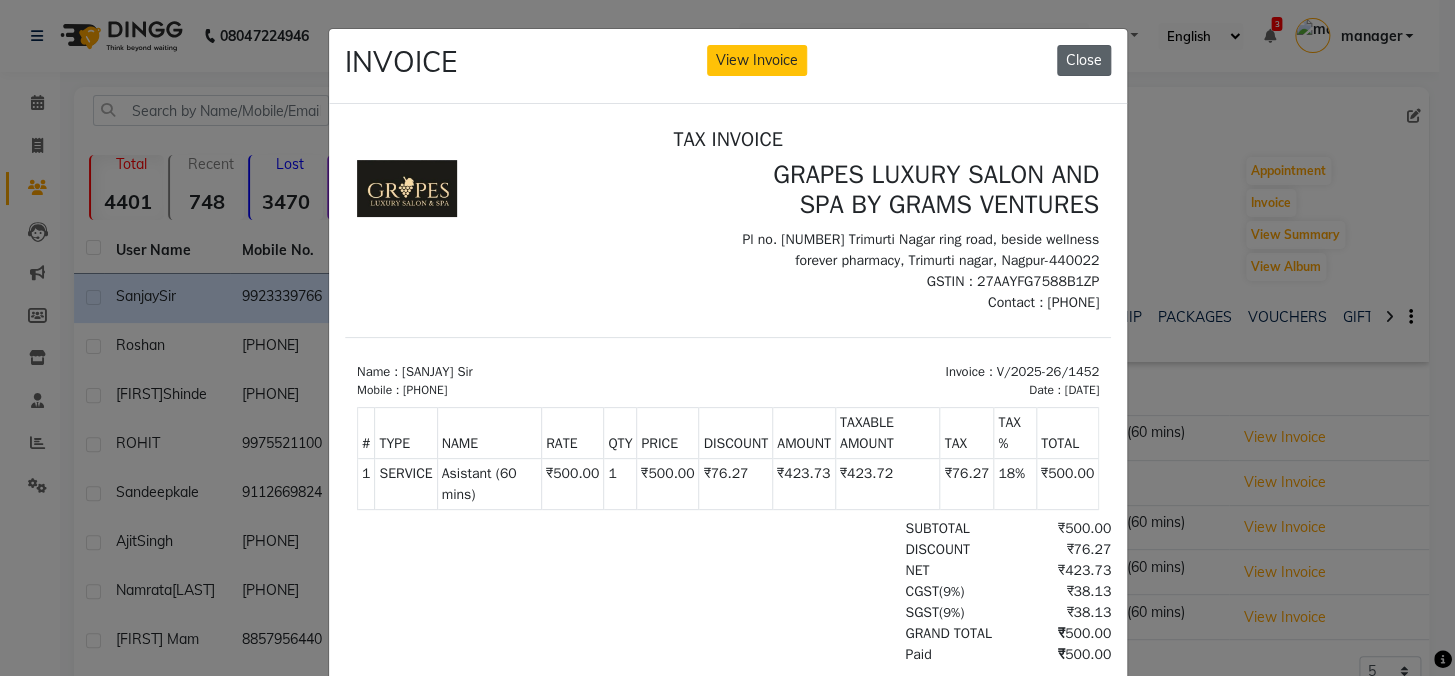 click on "Close" 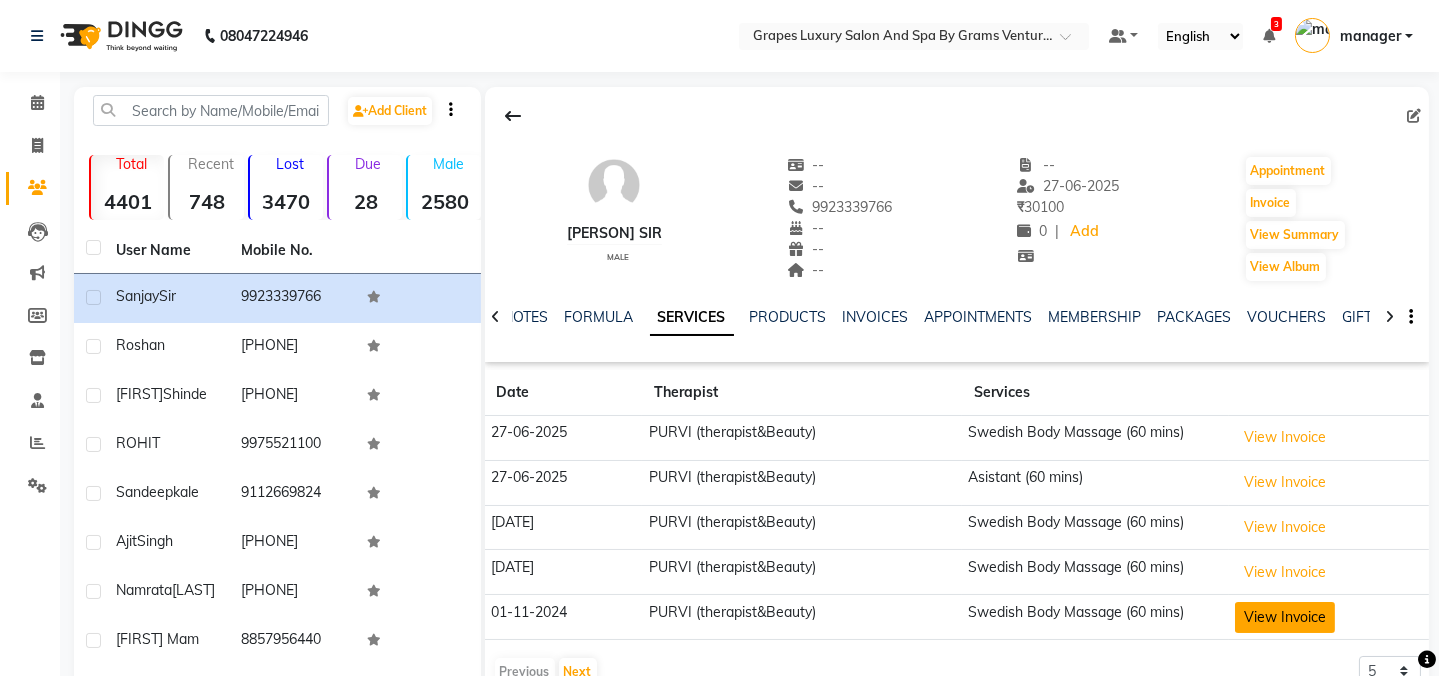 click on "View Invoice" 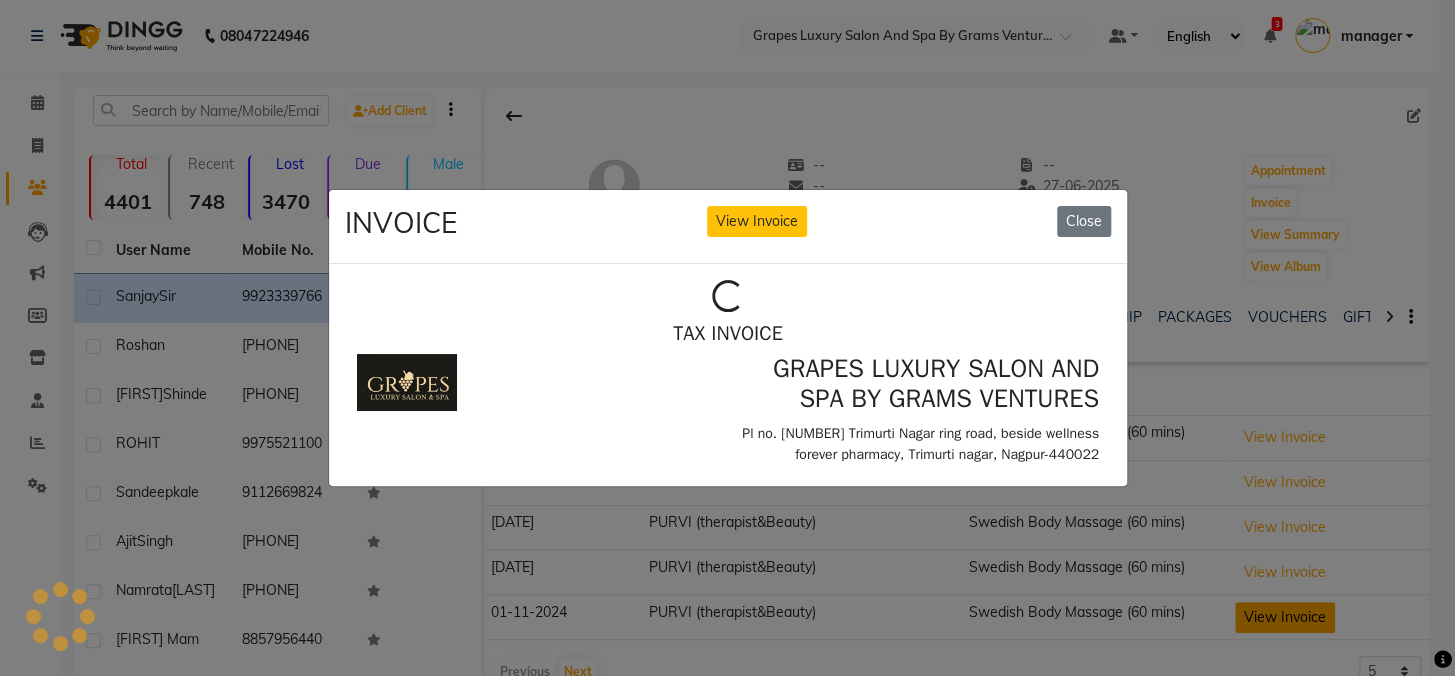 scroll, scrollTop: 0, scrollLeft: 0, axis: both 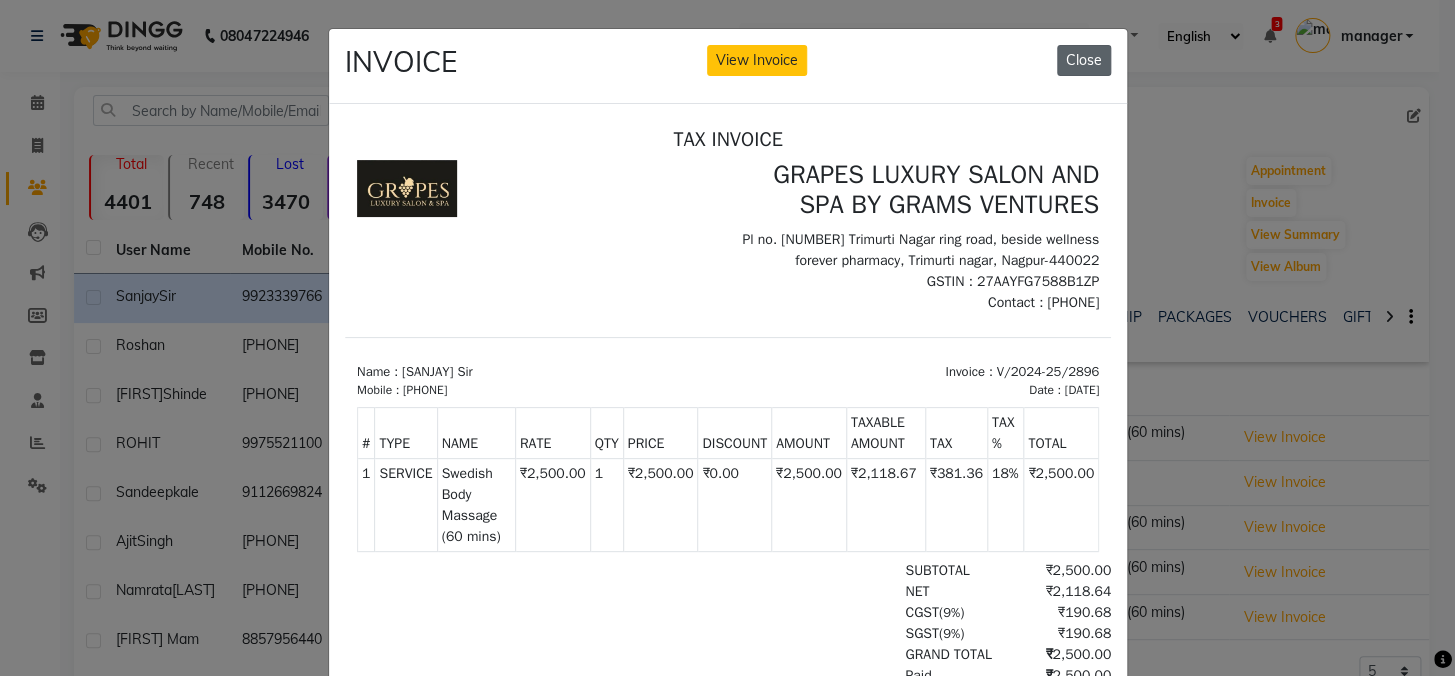 click on "Close" 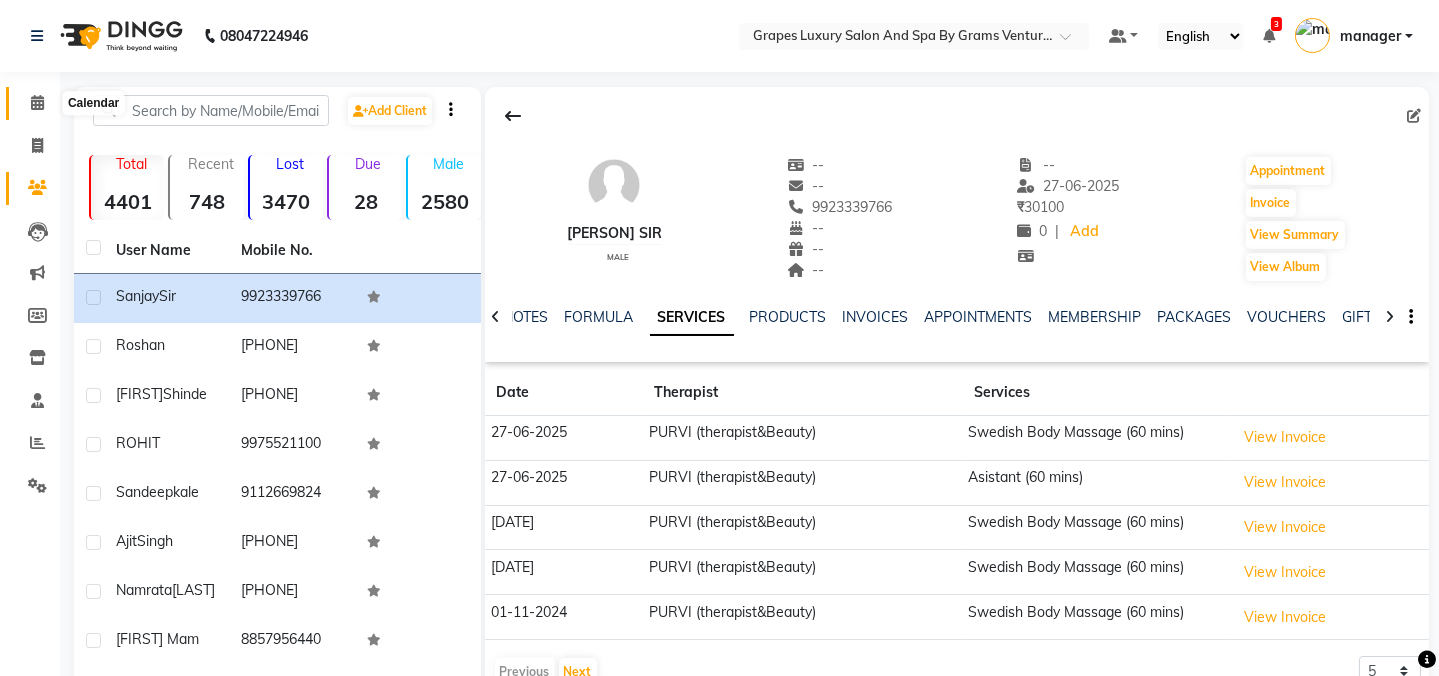 click 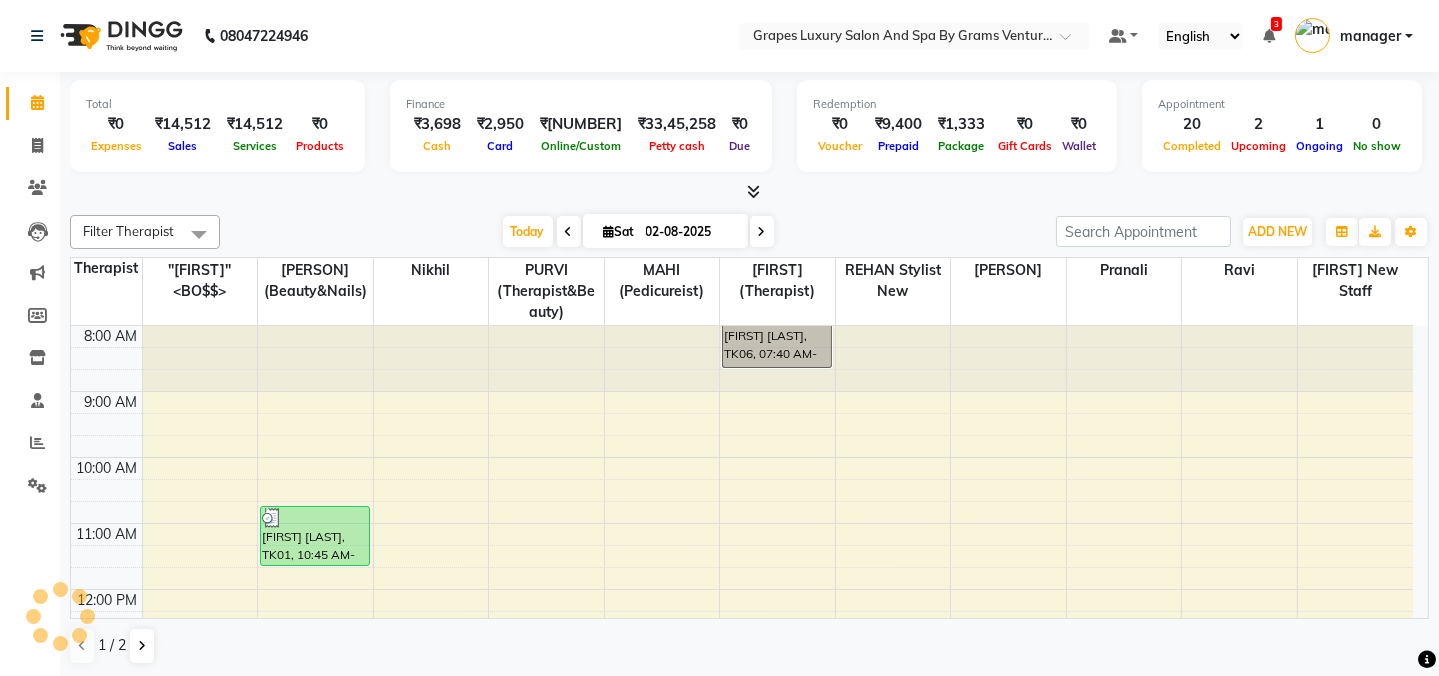 scroll, scrollTop: 0, scrollLeft: 0, axis: both 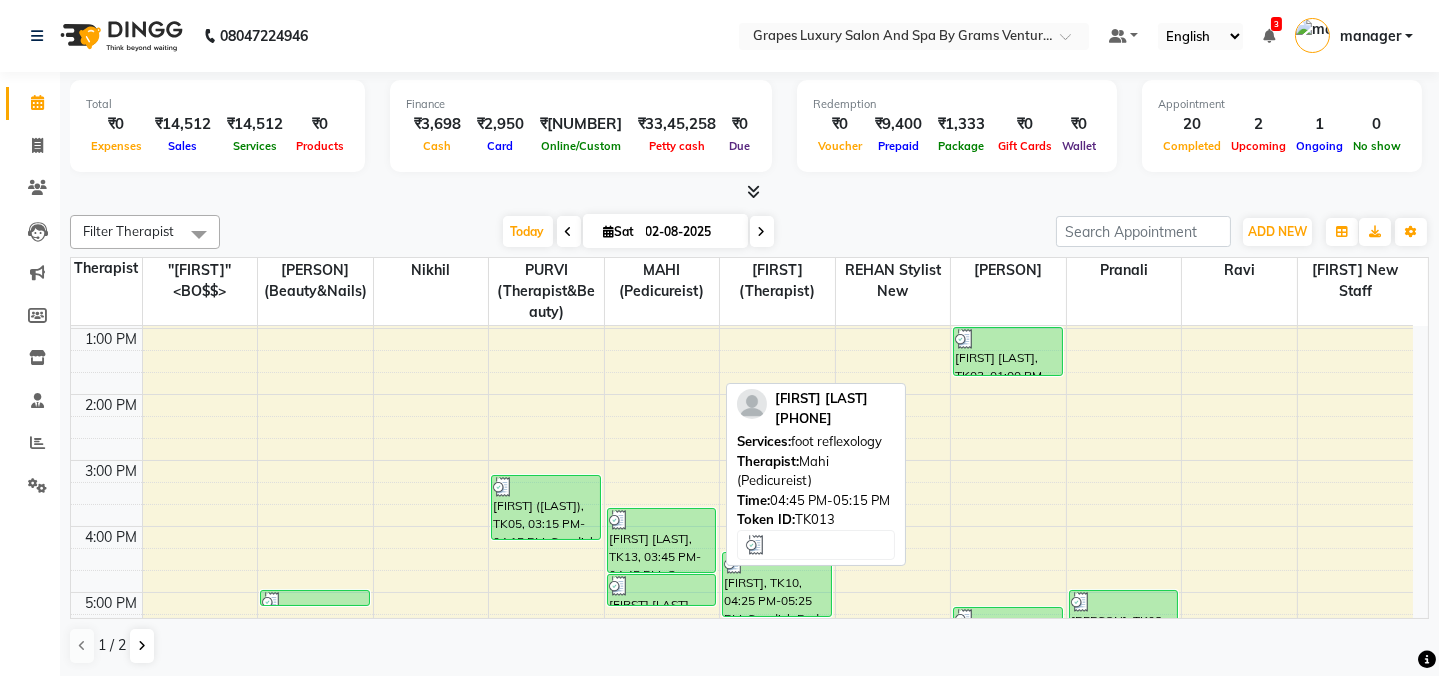 click at bounding box center (662, 586) 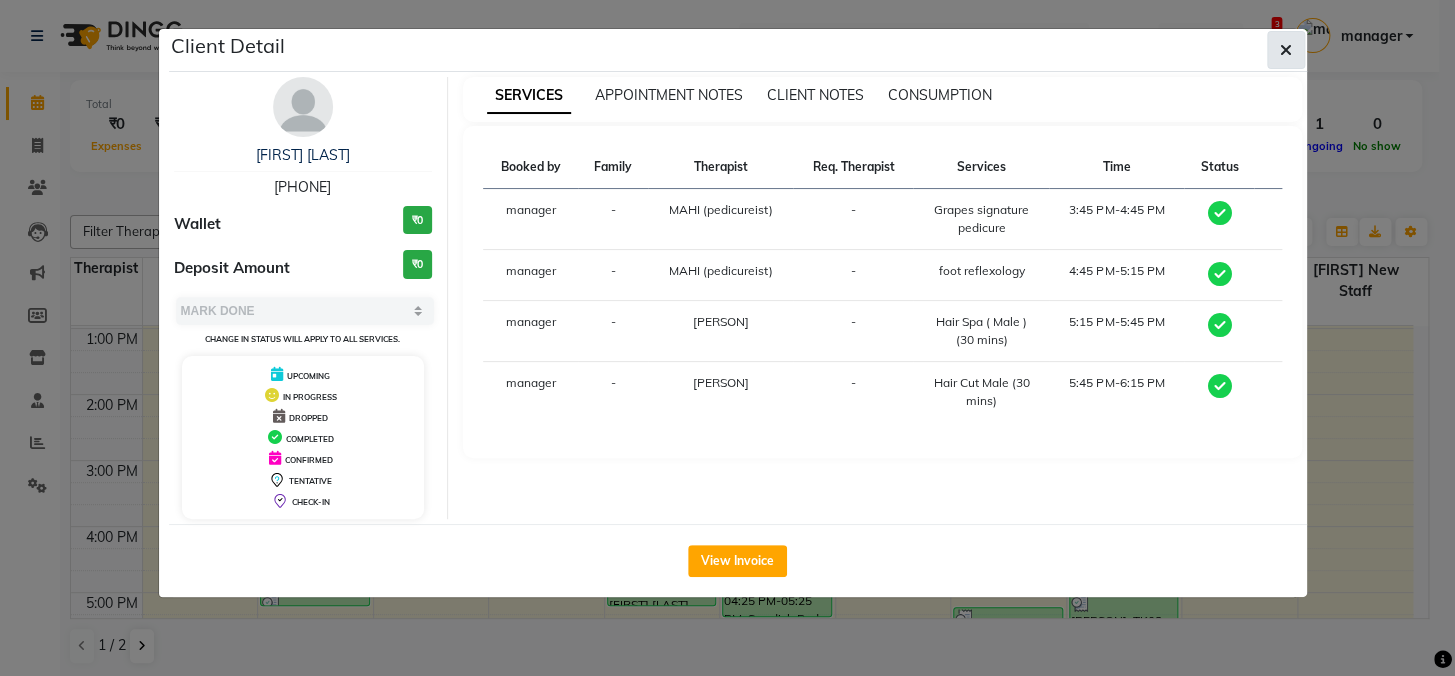 click 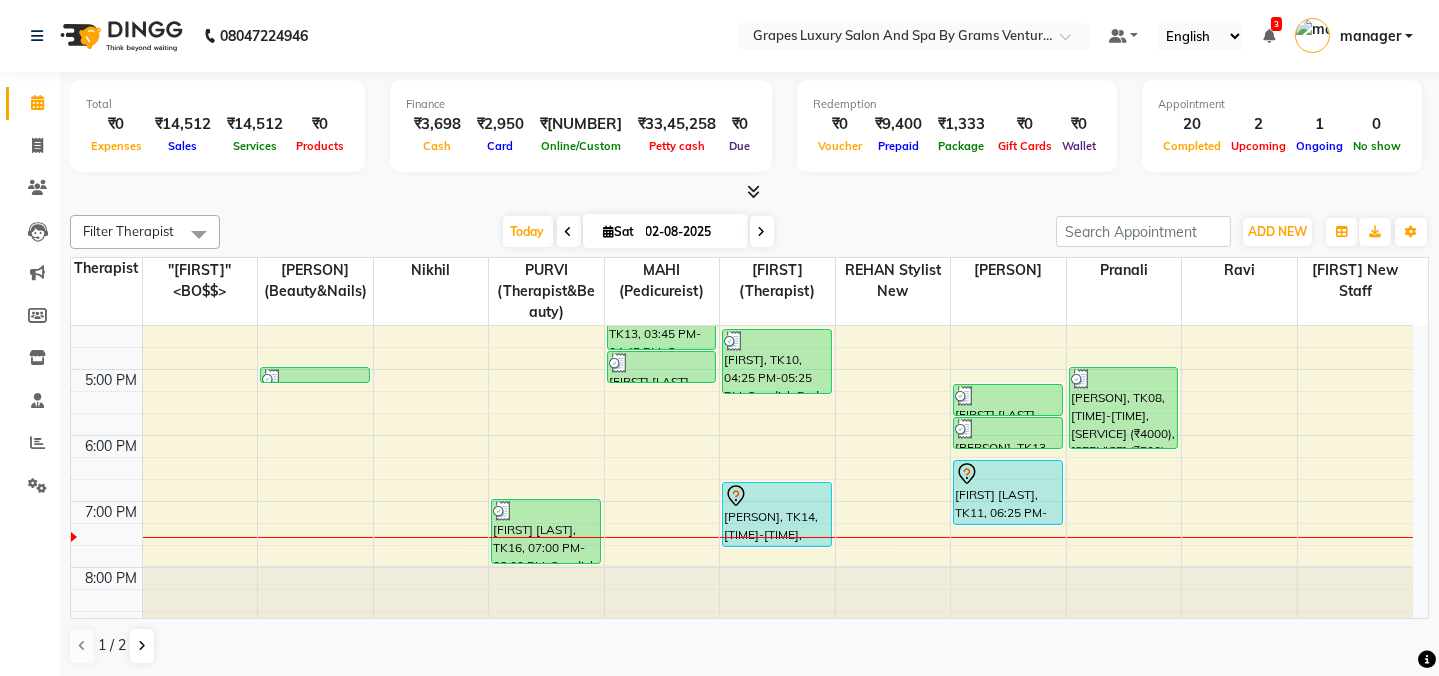 scroll, scrollTop: 538, scrollLeft: 0, axis: vertical 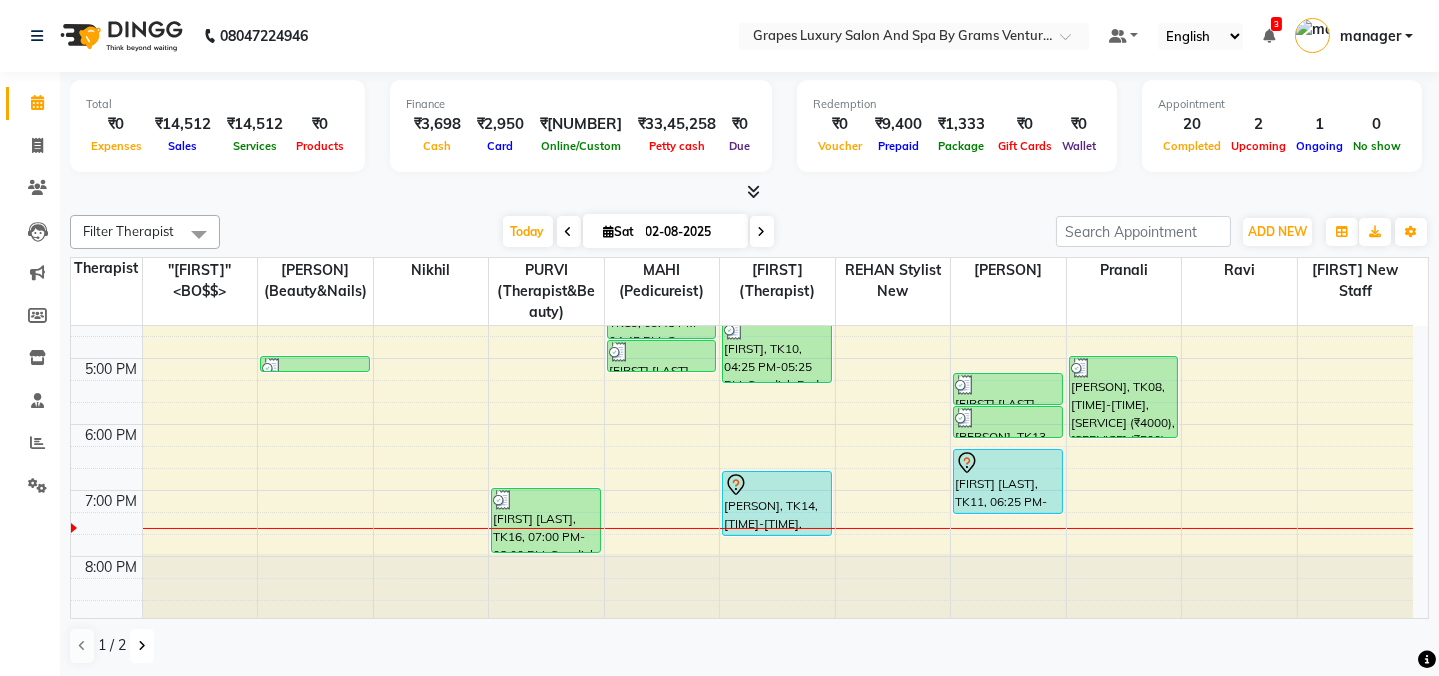 click at bounding box center (142, 646) 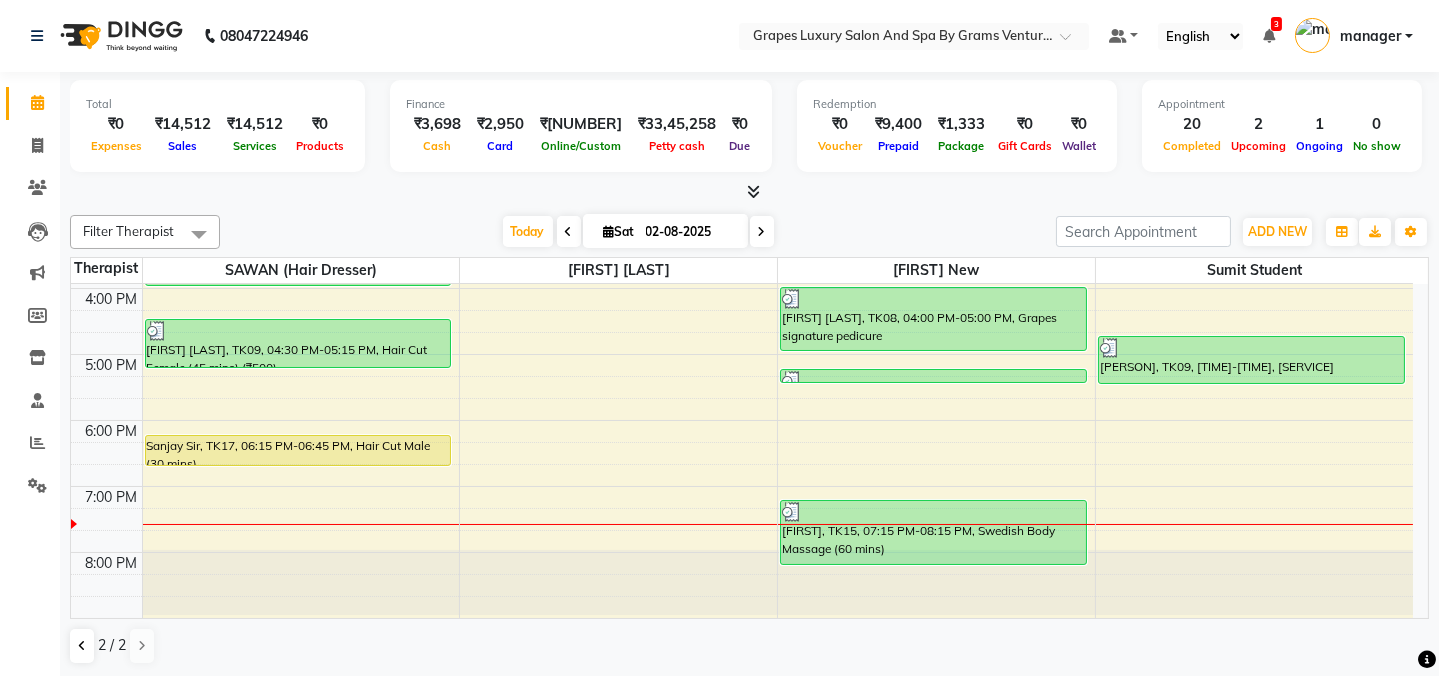scroll, scrollTop: 519, scrollLeft: 0, axis: vertical 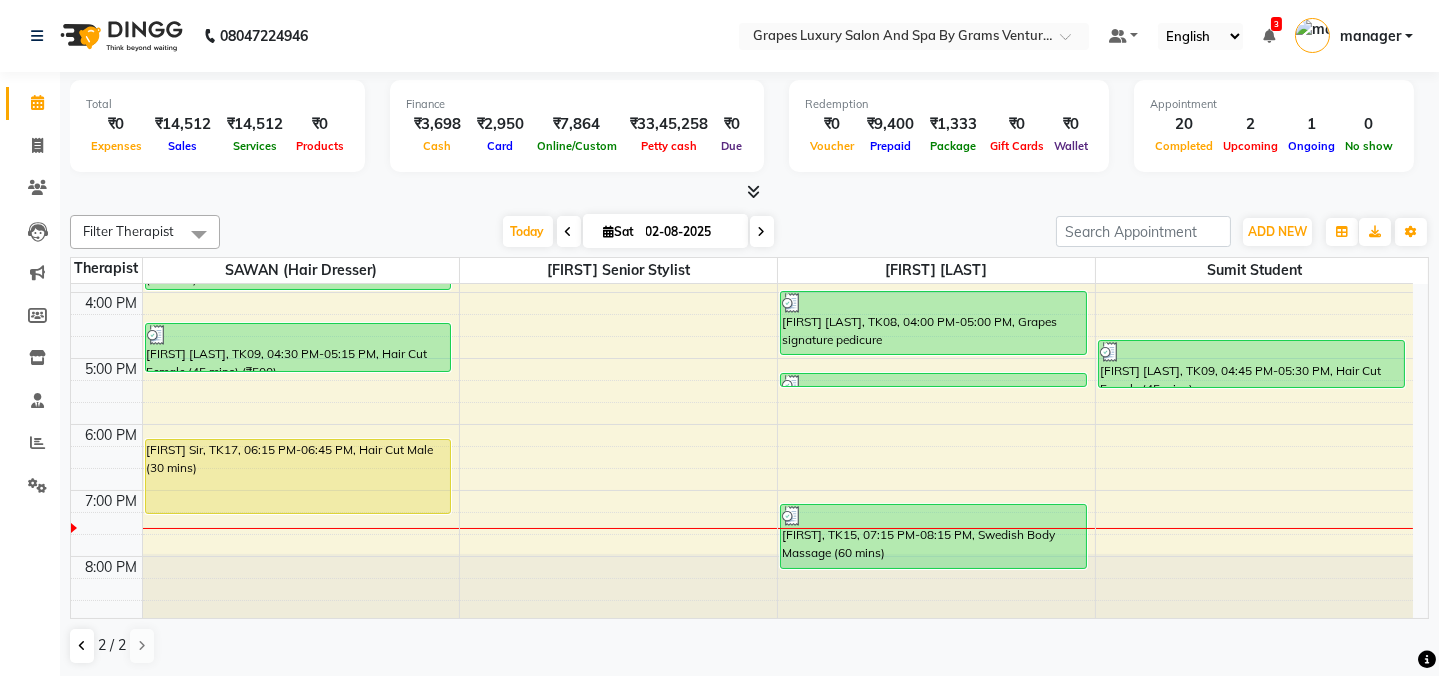 drag, startPoint x: 0, startPoint y: 0, endPoint x: 260, endPoint y: 529, distance: 589.4413 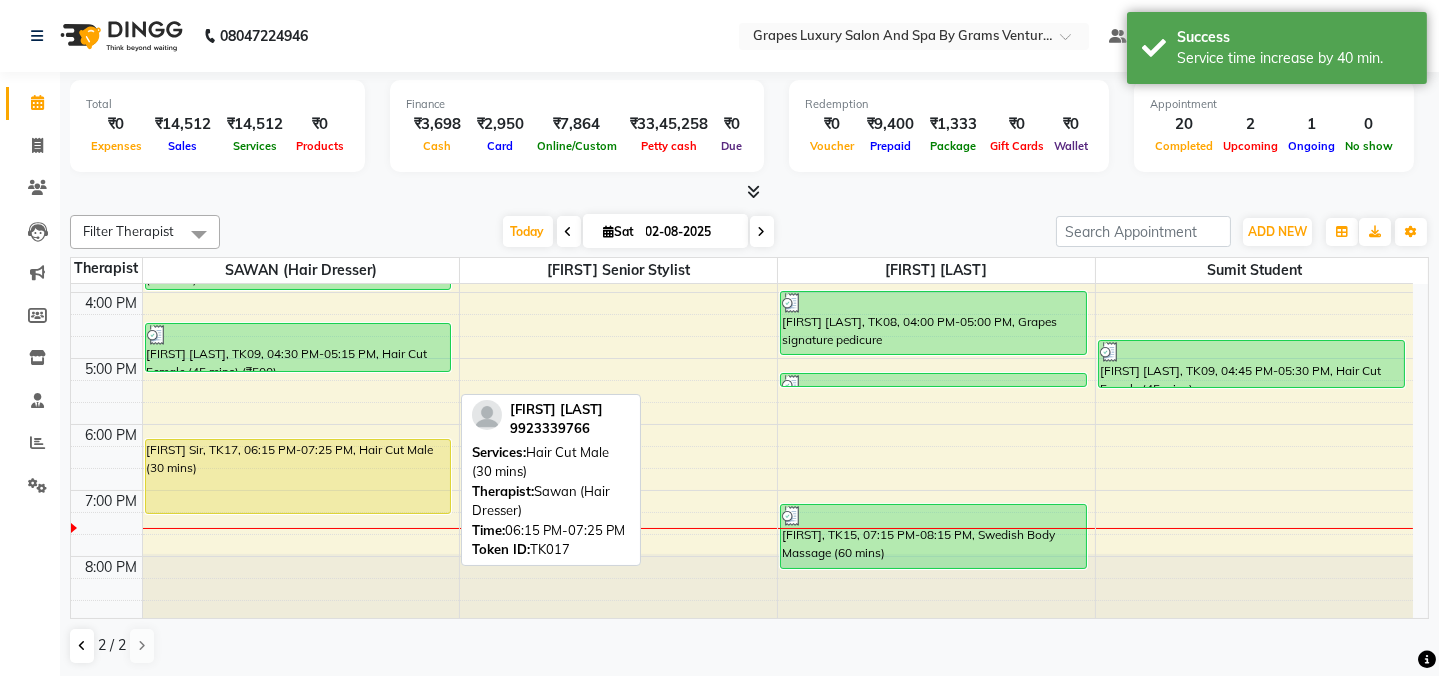 click on "Sanjay Sir, TK17, 06:15 PM-07:25 PM, Hair Cut Male (30 mins)" at bounding box center [298, 476] 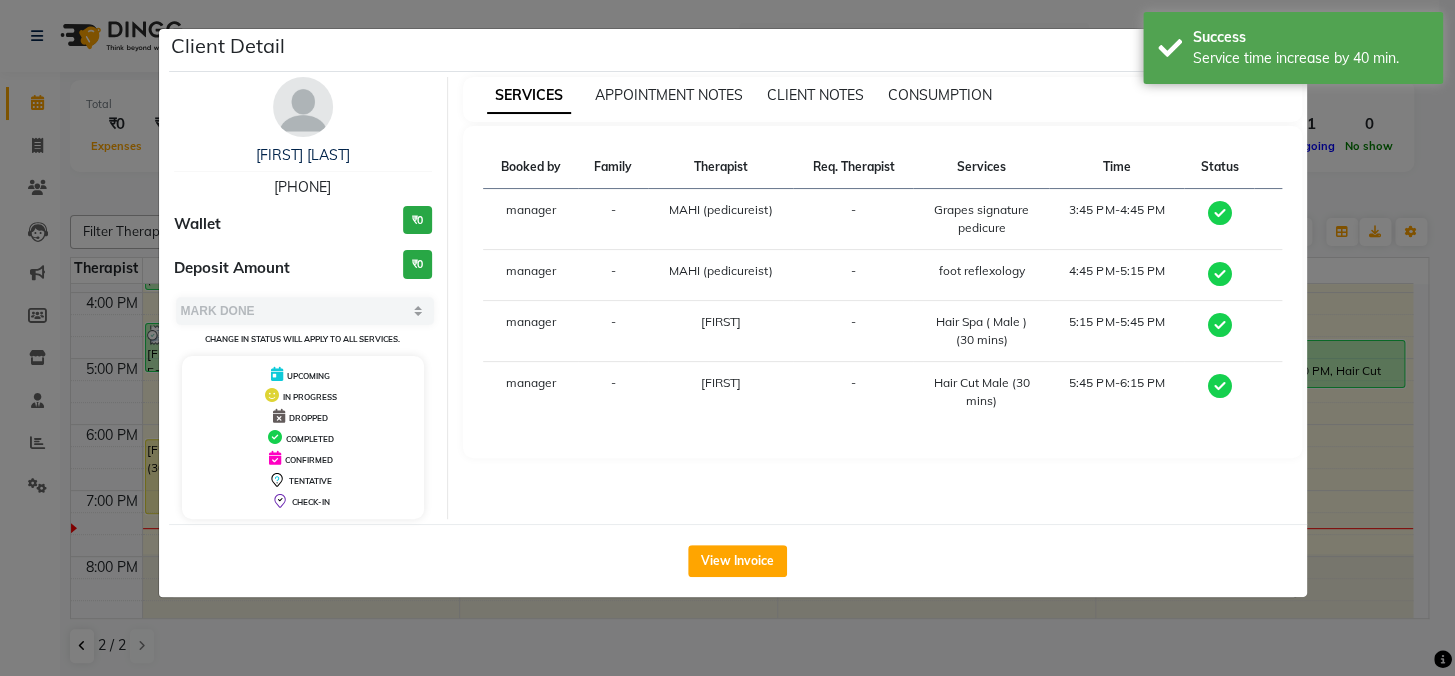 select on "1" 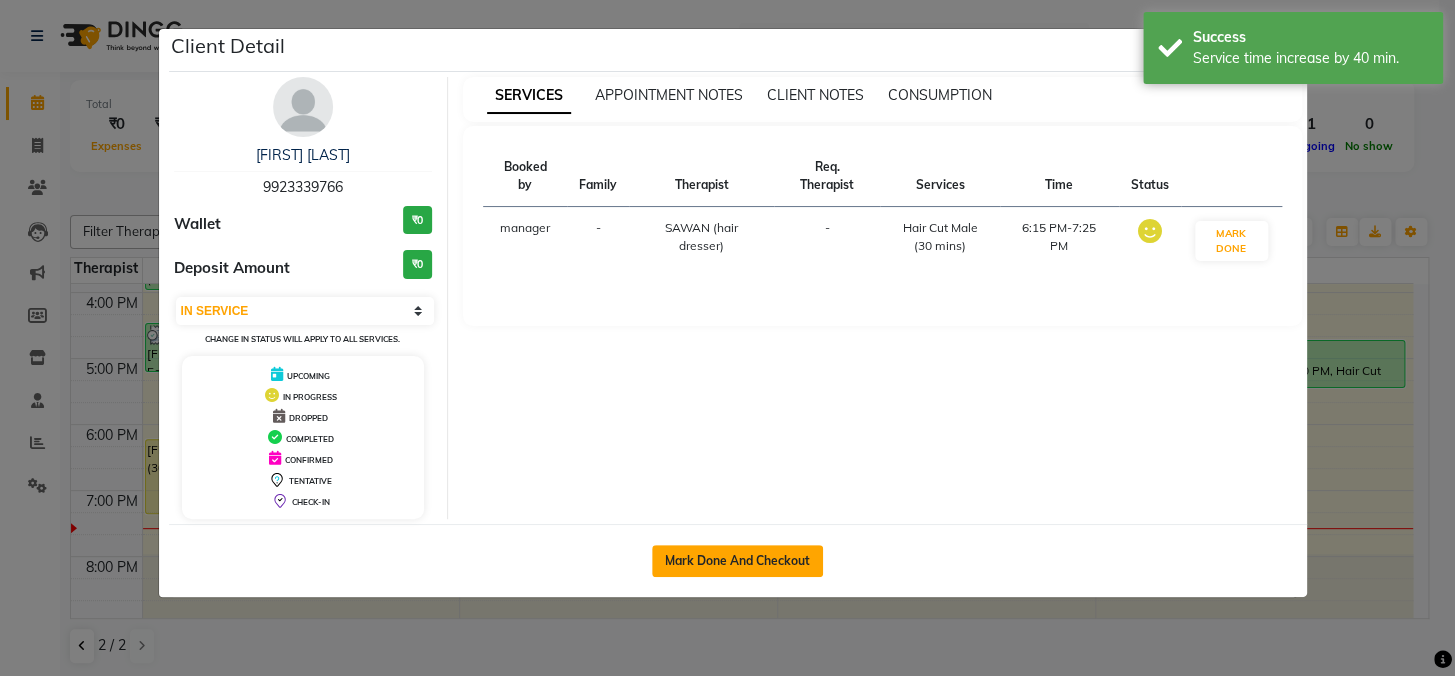 click on "Mark Done And Checkout" 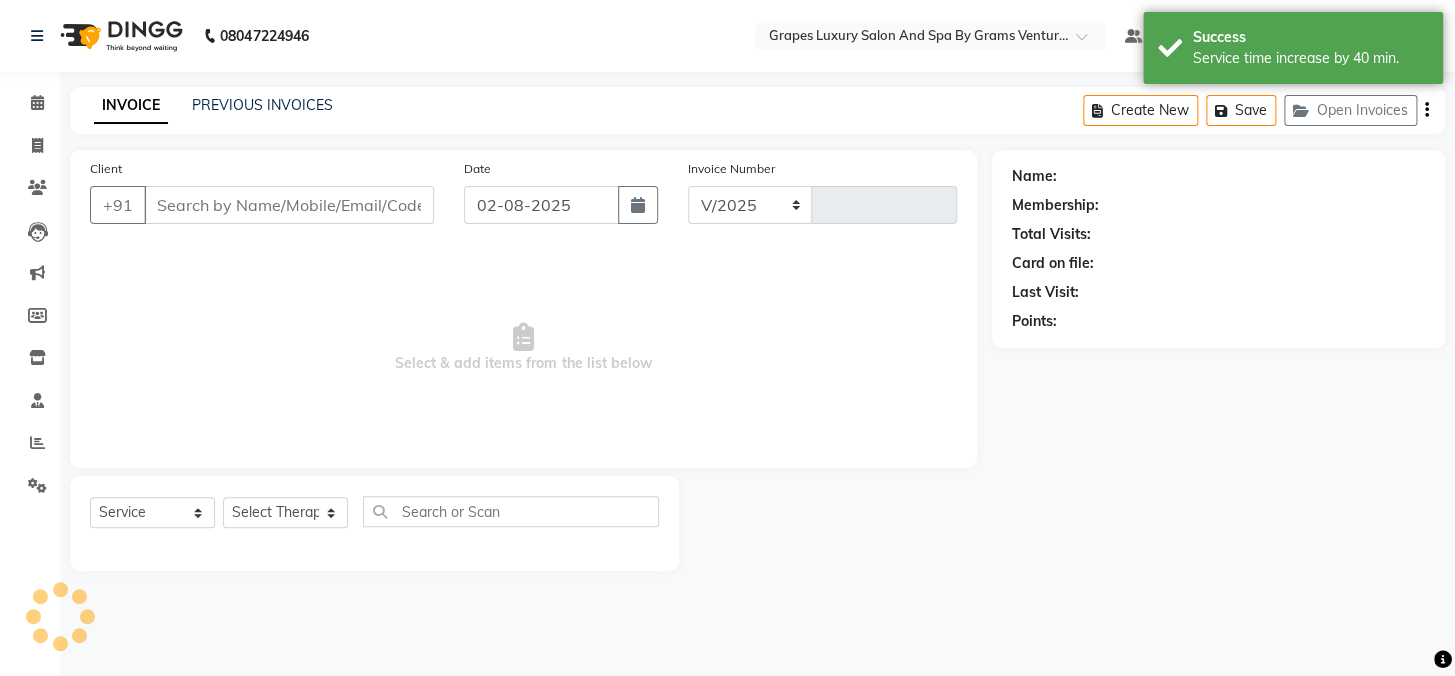 select on "3585" 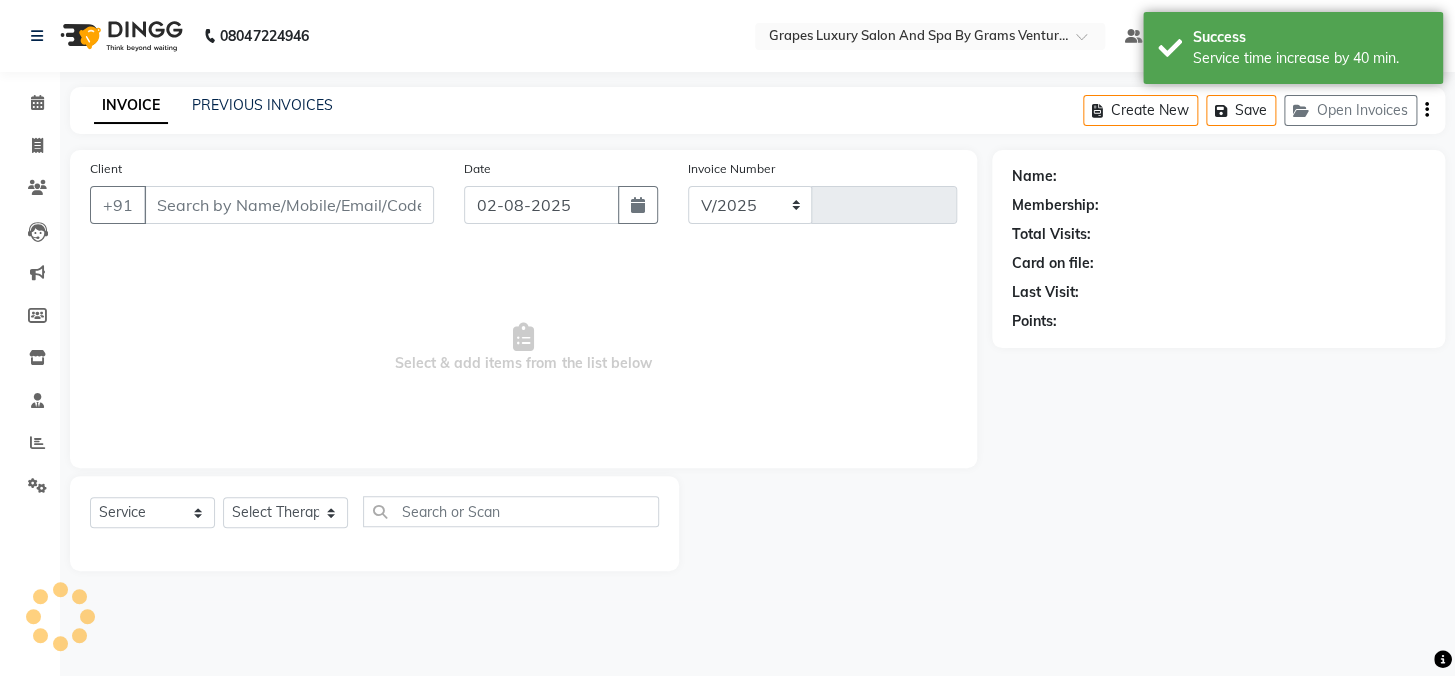 type on "1952" 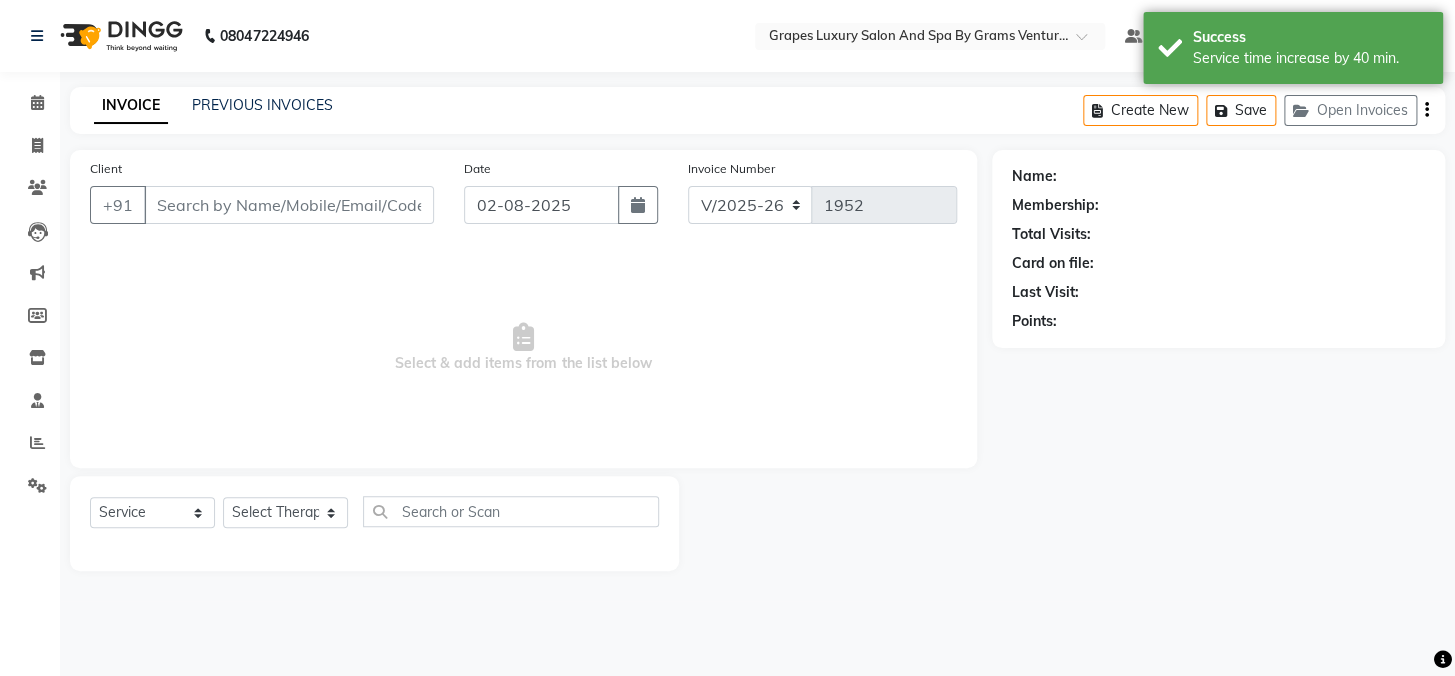 type on "9923339766" 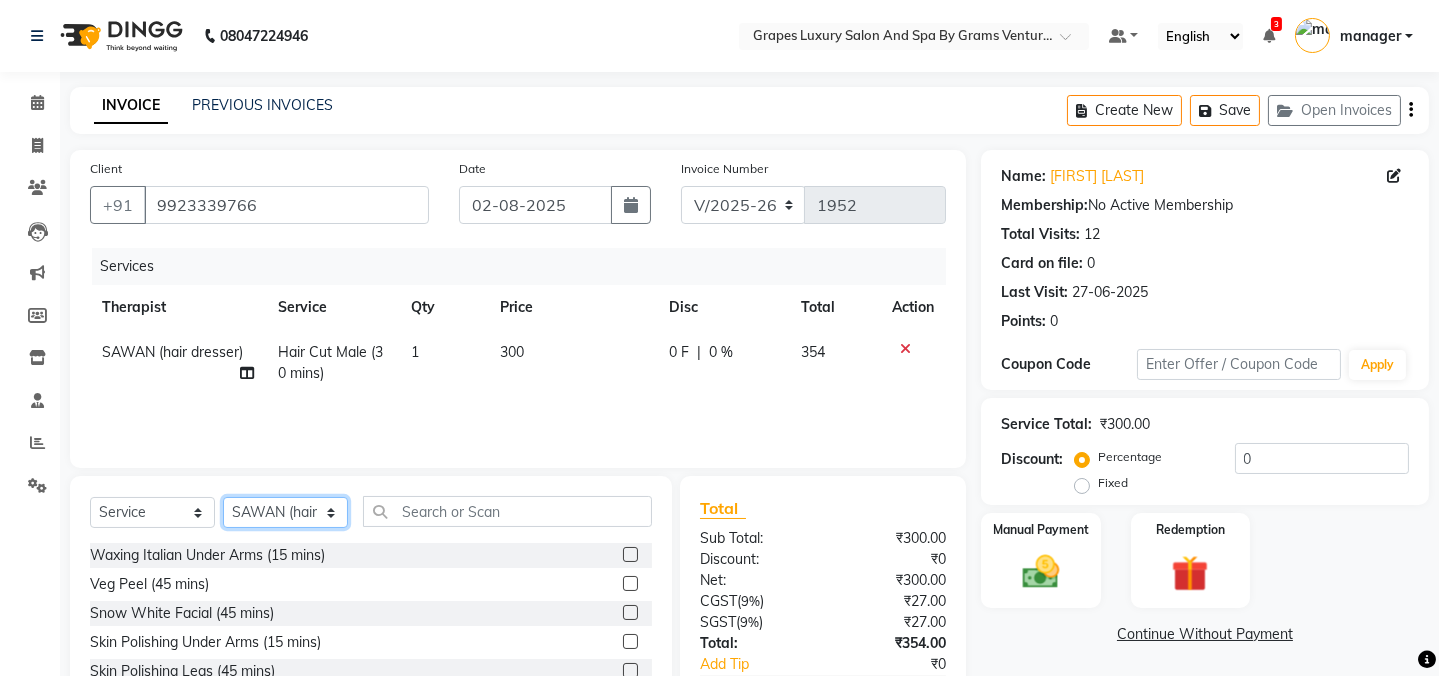 click on "Select Therapist Admin ANIL (stylish) ASHISH Choudhary hair dresser ASMITA (beauty&nails) avni new faizaan gokul "GUNJAN''   <BO$></BO$>> Jiya new staff khushi MAHI (pedicureist) manager MANJU (hair specialist) megha new nikhil  nisha  Pooja (Therapist) pranali PURVI (therapist&Beauty) Rani New THERAPIST ravi REHAN  stylist new ritik riya RUSHALI (hair&skin) SAWAN (hair dresser) sejal new shilpa sourabh sumit student  sunita sunita  viswas senior stylist" 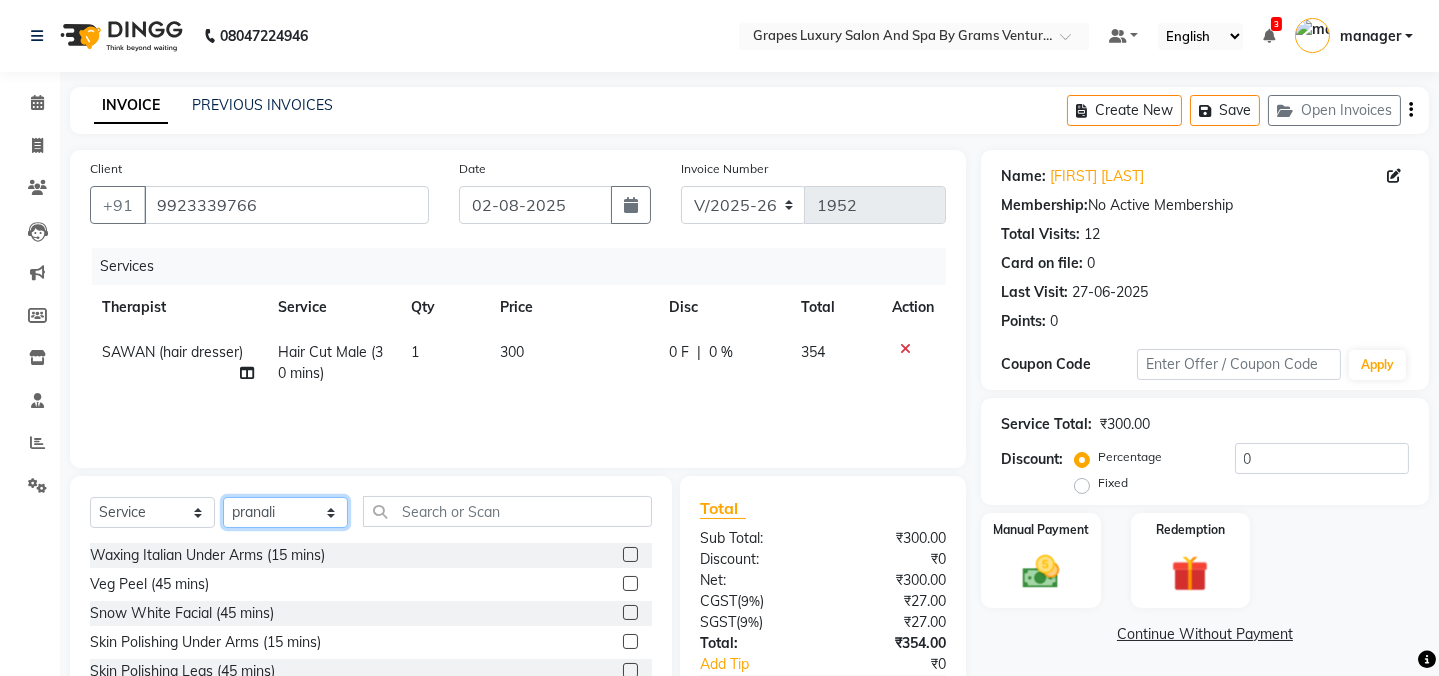 click on "Select Therapist Admin ANIL (stylish) ASHISH Choudhary hair dresser ASMITA (beauty&nails) avni new faizaan gokul "GUNJAN''   <BO$></BO$>> Jiya new staff khushi MAHI (pedicureist) manager MANJU (hair specialist) megha new nikhil  nisha  Pooja (Therapist) pranali PURVI (therapist&Beauty) Rani New THERAPIST ravi REHAN  stylist new ritik riya RUSHALI (hair&skin) SAWAN (hair dresser) sejal new shilpa sourabh sumit student  sunita sunita  viswas senior stylist" 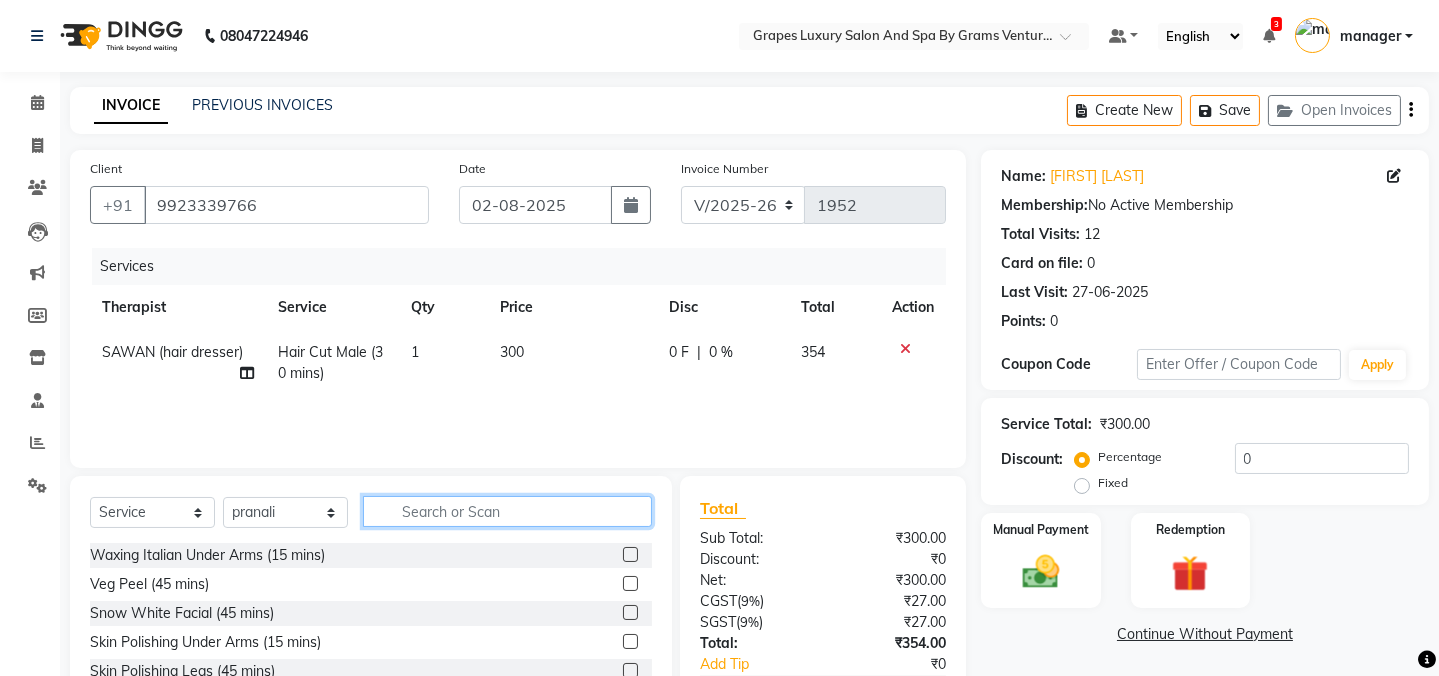 click 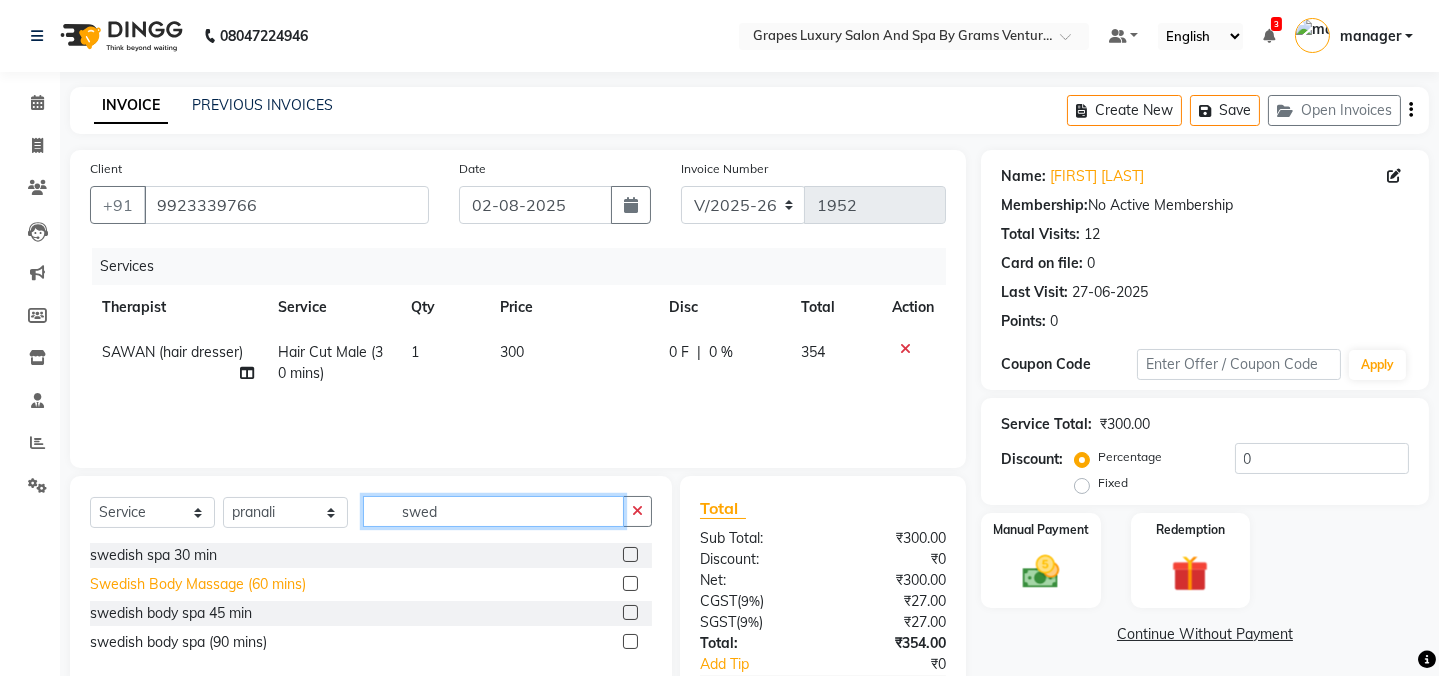 type on "swed" 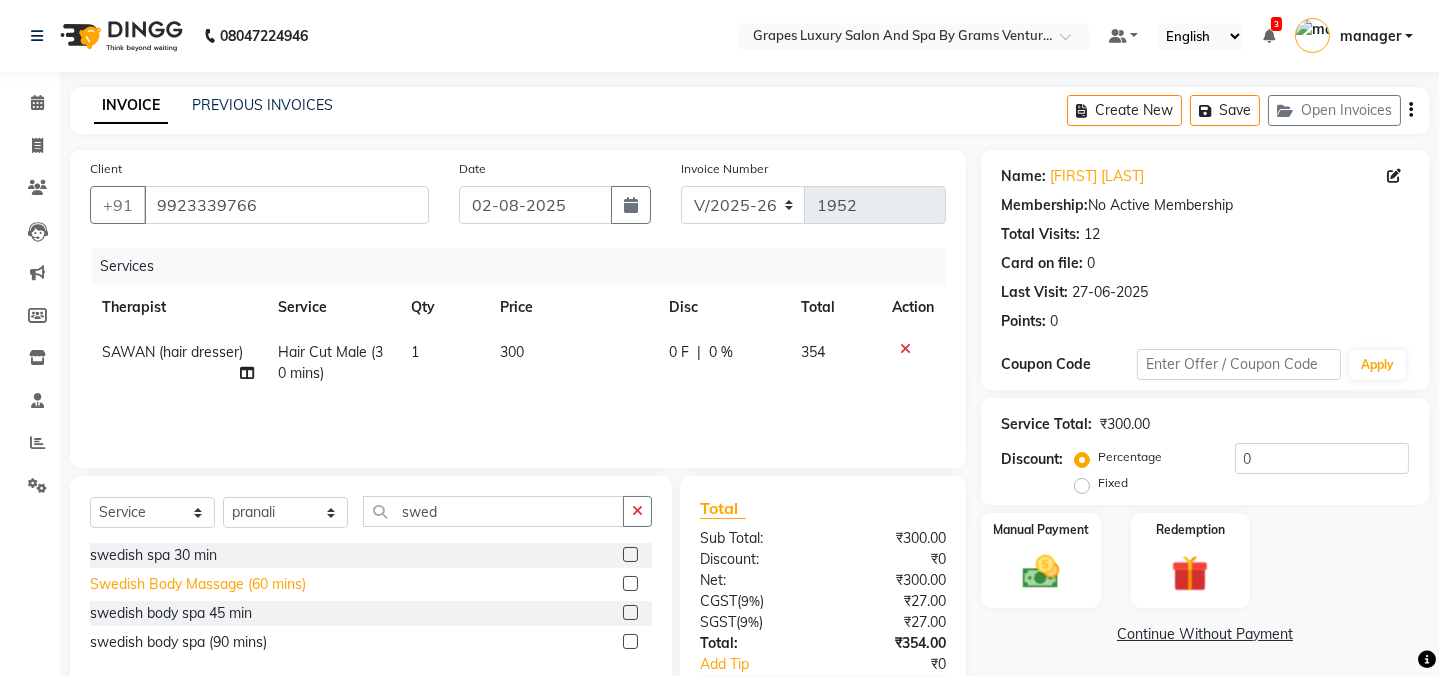 click on "Swedish Body Massage (60 mins)" 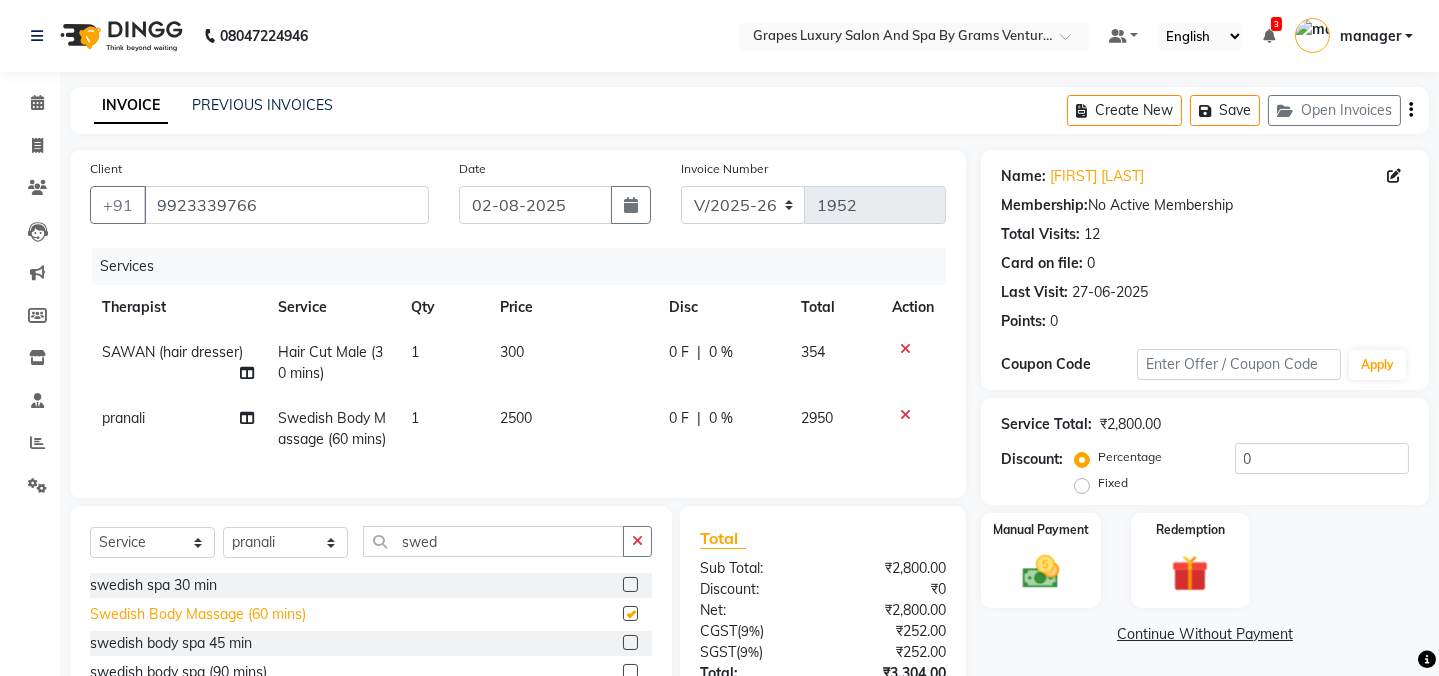 checkbox on "false" 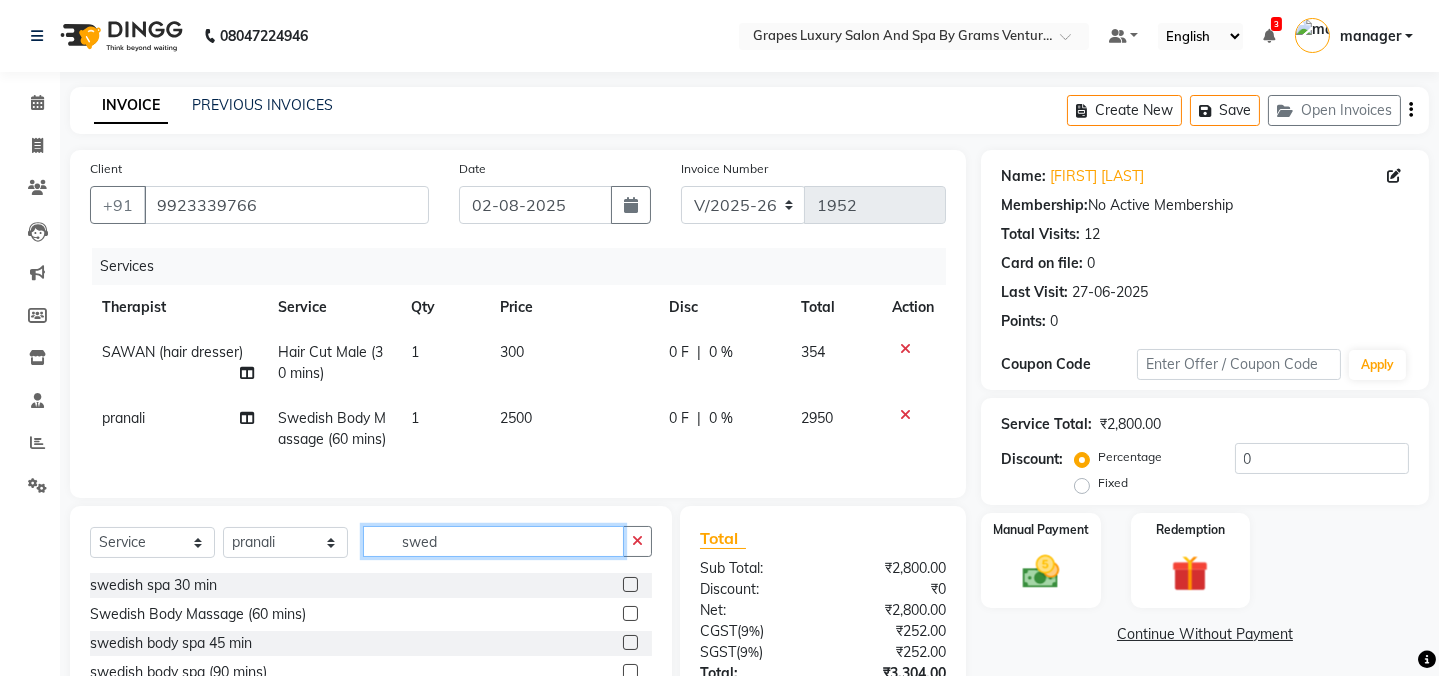 click on "swed" 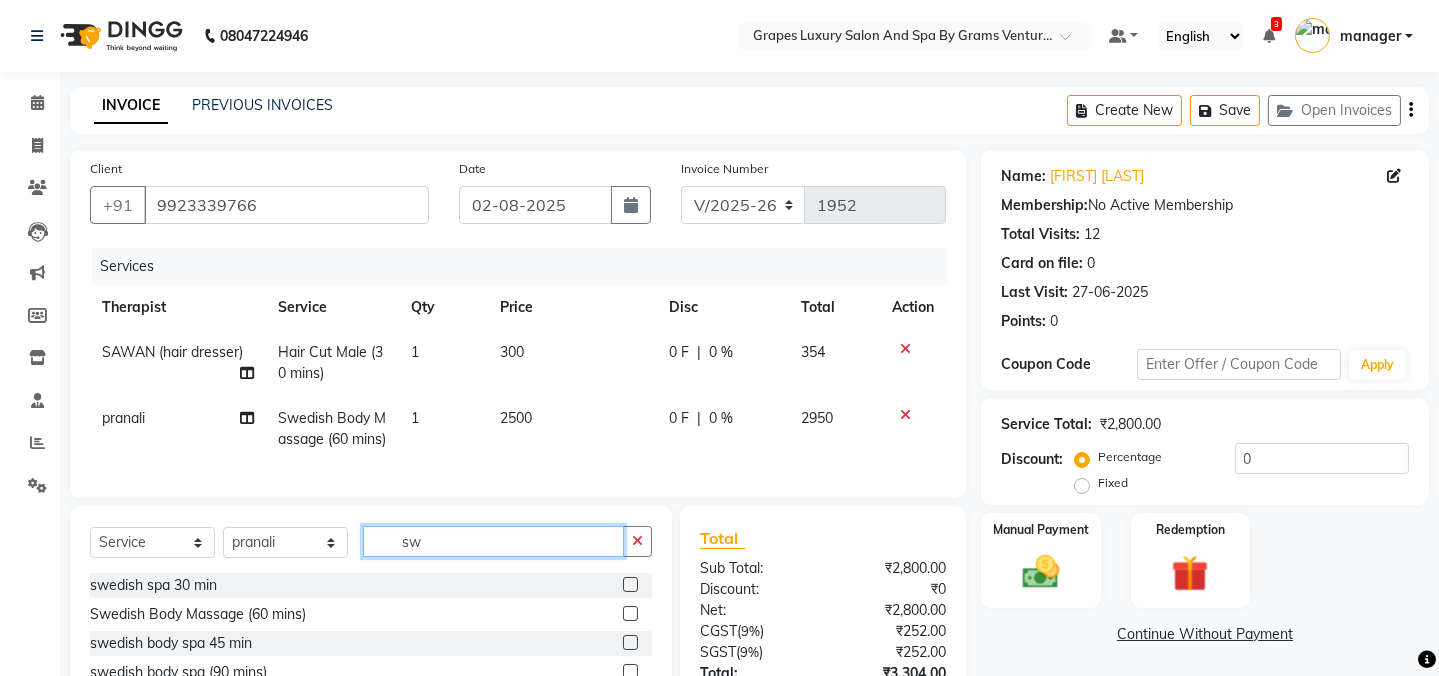 type on "s" 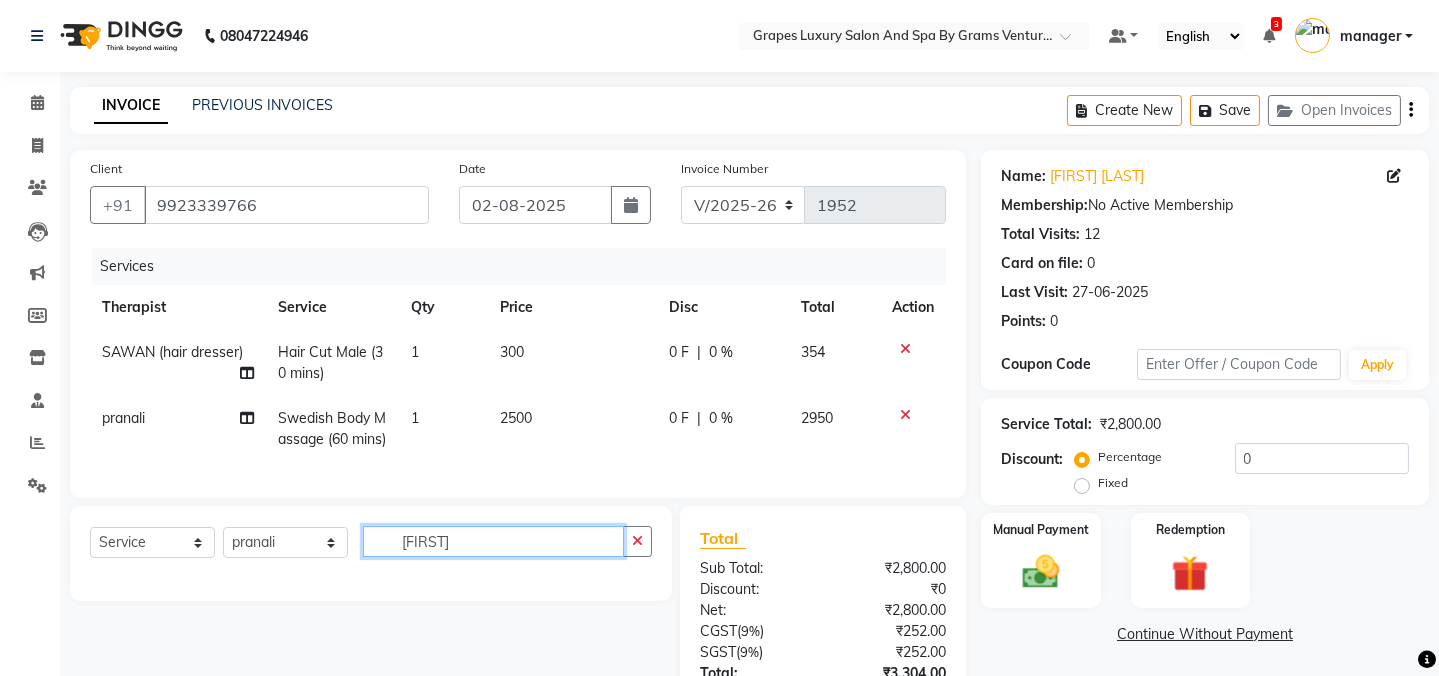 click on "assi" 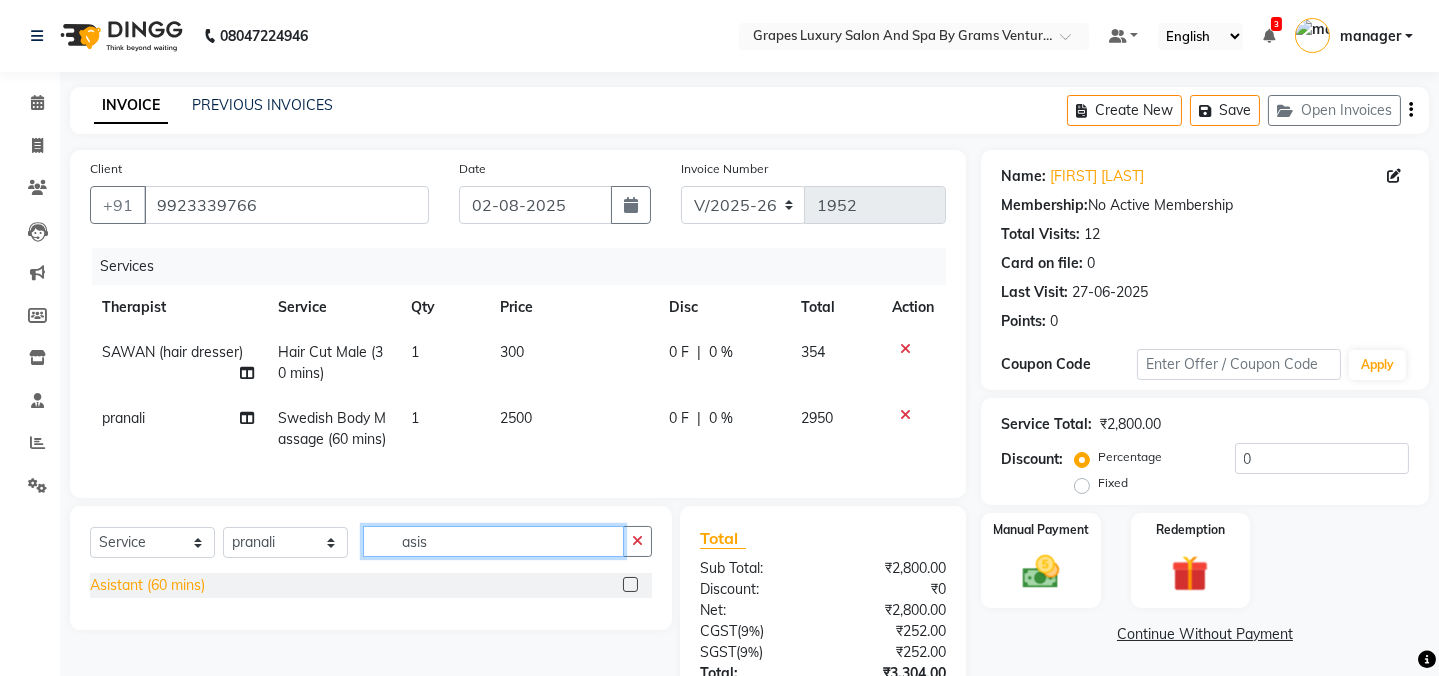 type on "asis" 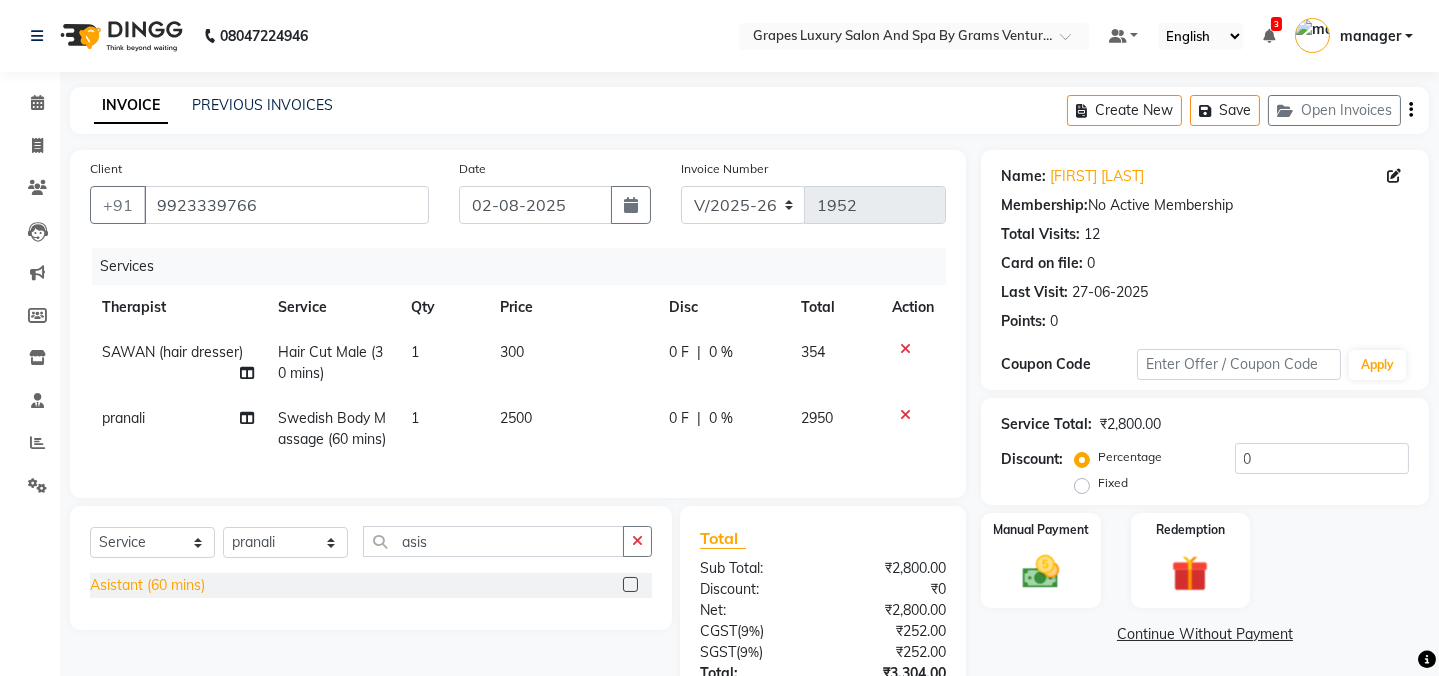 click on "Asistant (60 mins)" 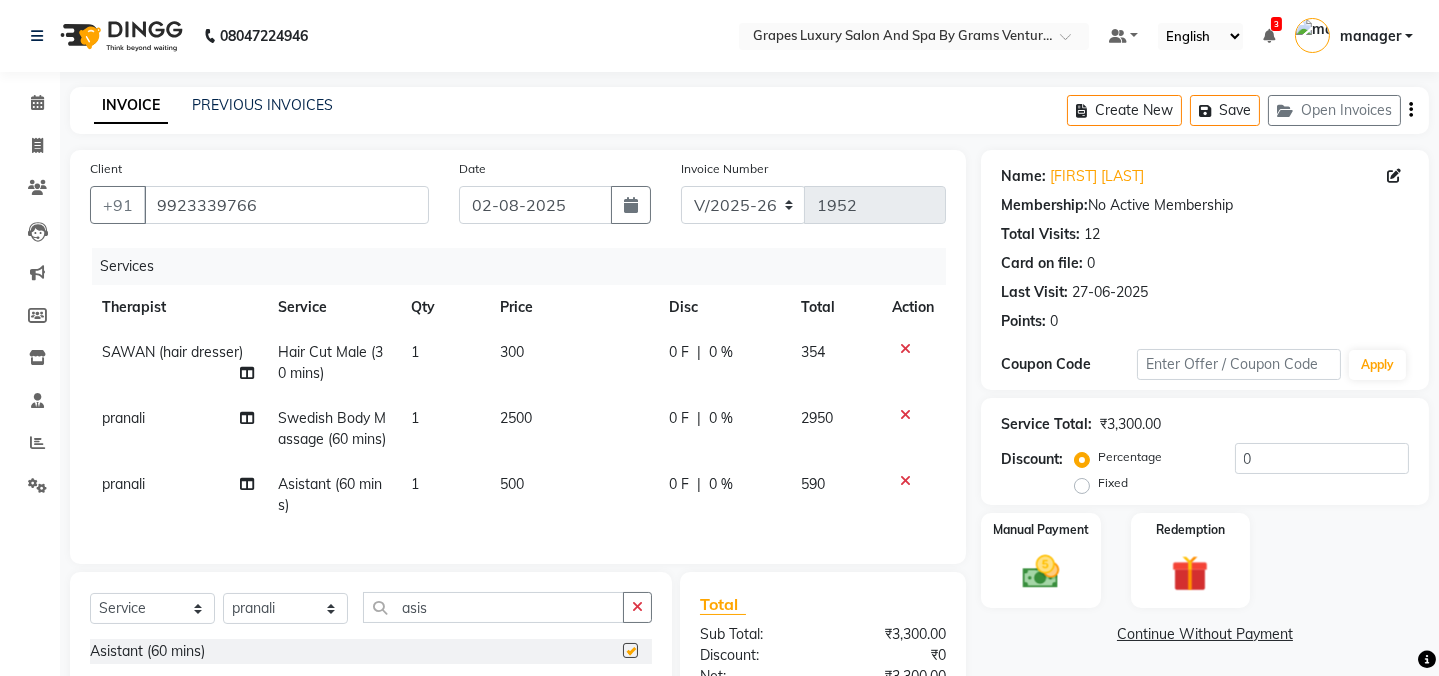 checkbox on "false" 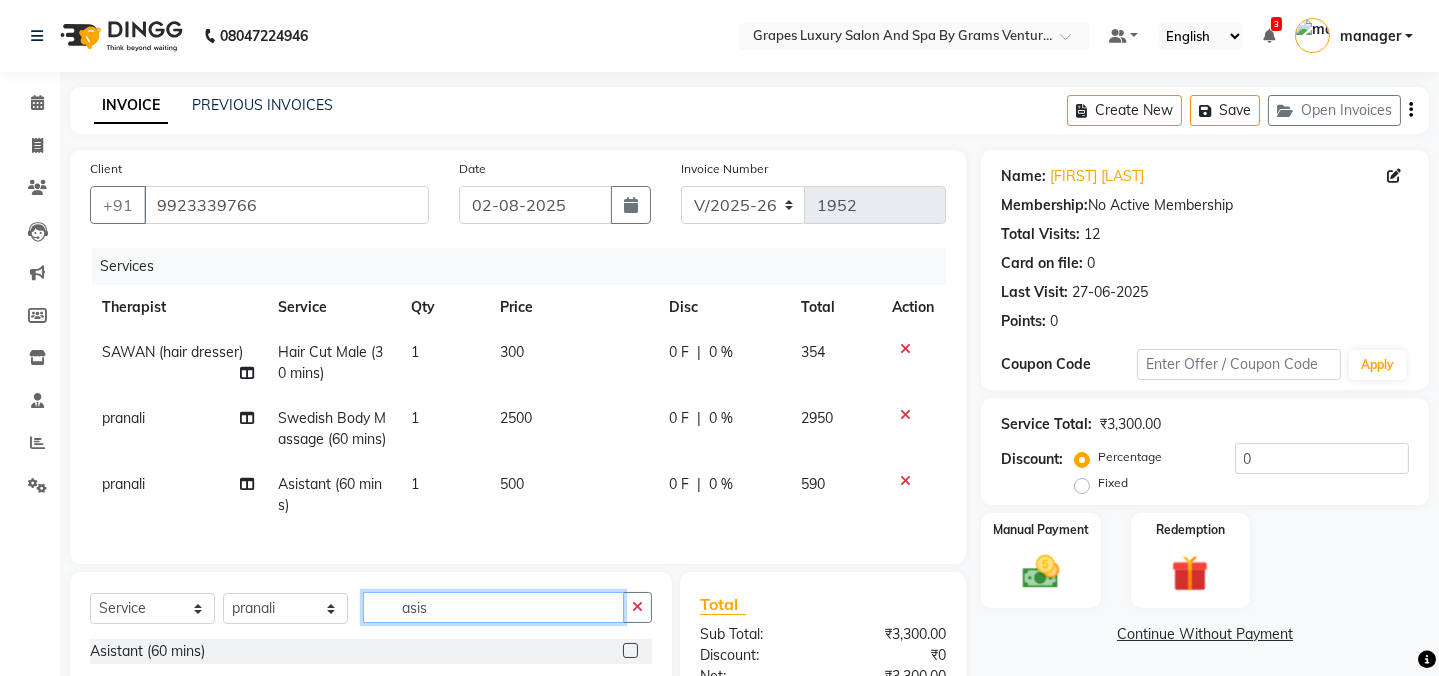 click on "asis" 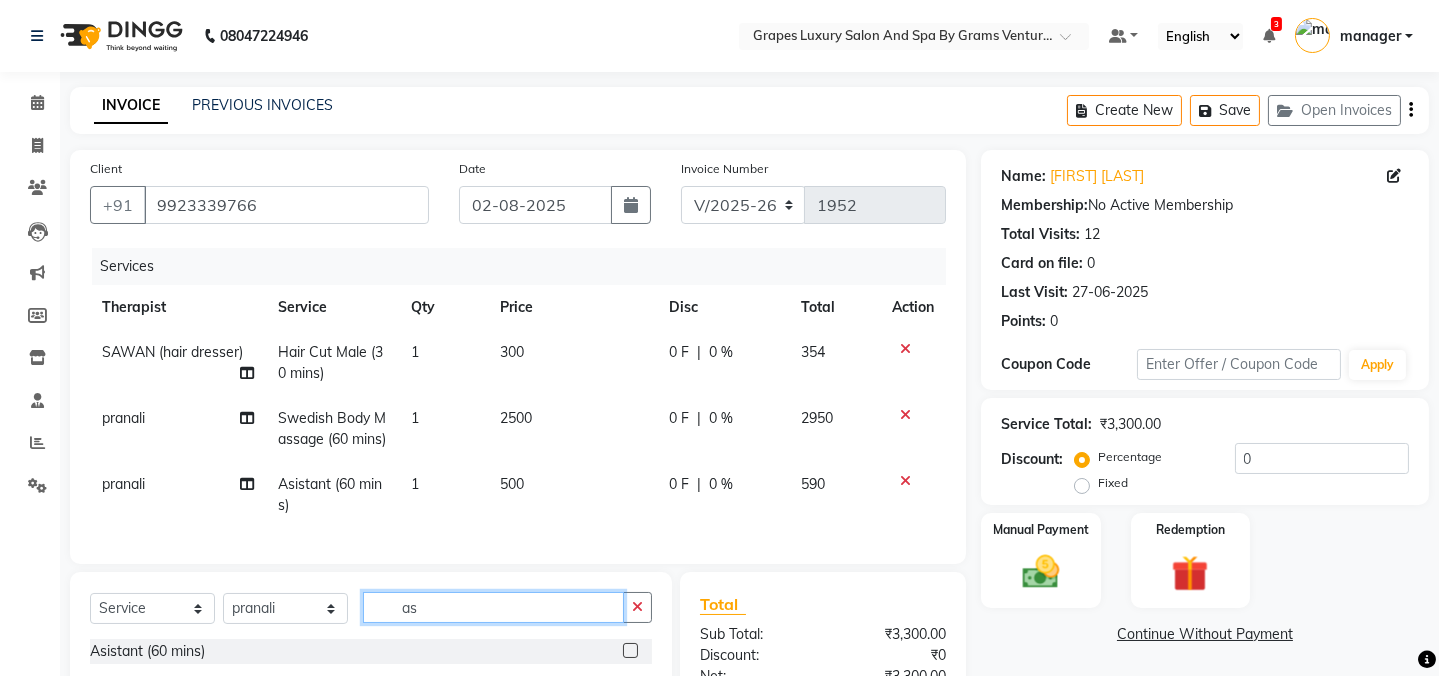 type on "a" 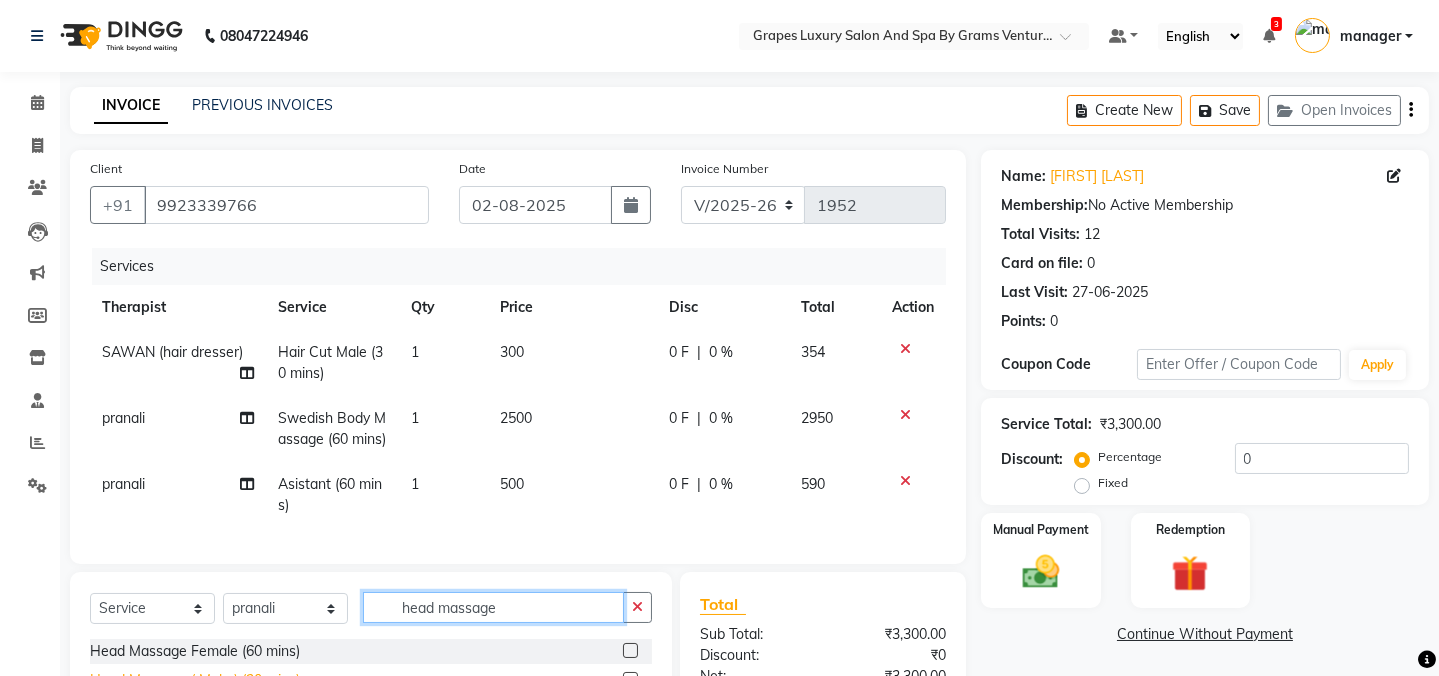 type on "head massage" 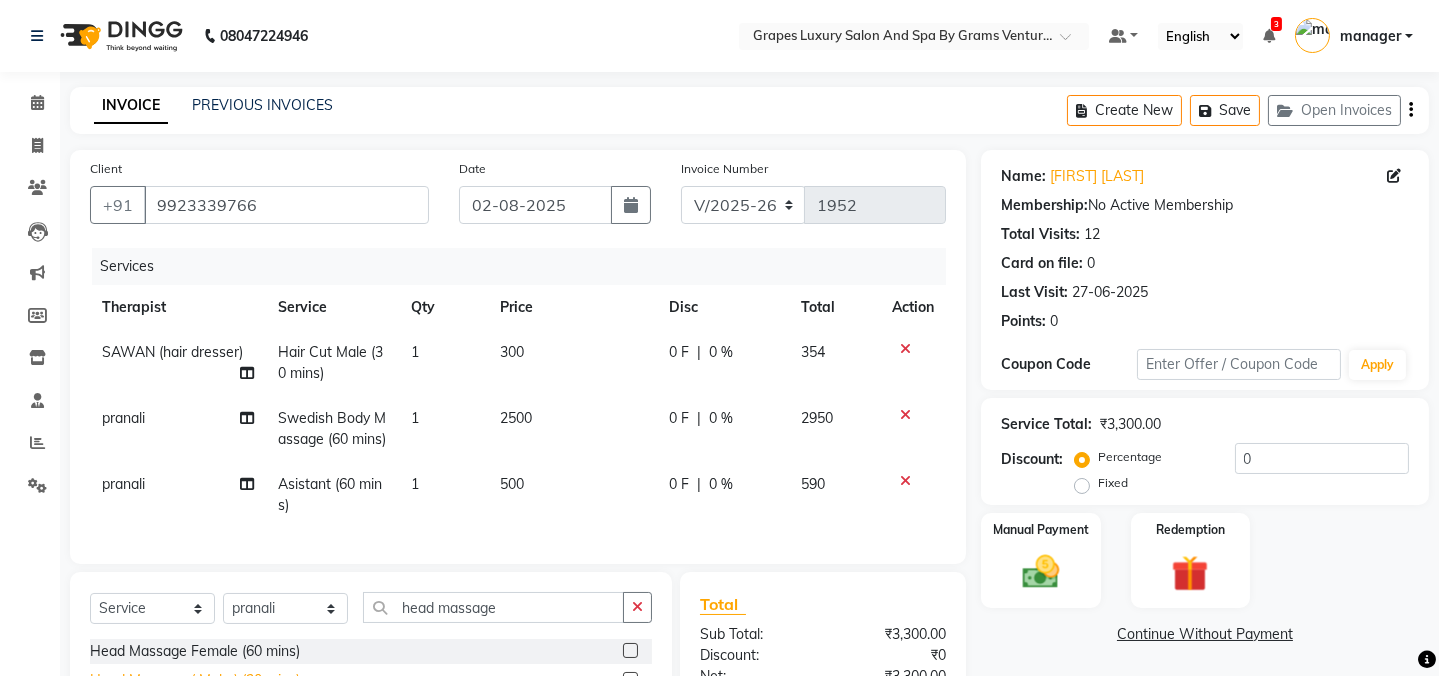 click on "Head Massage ( Male ) (30 mins)" 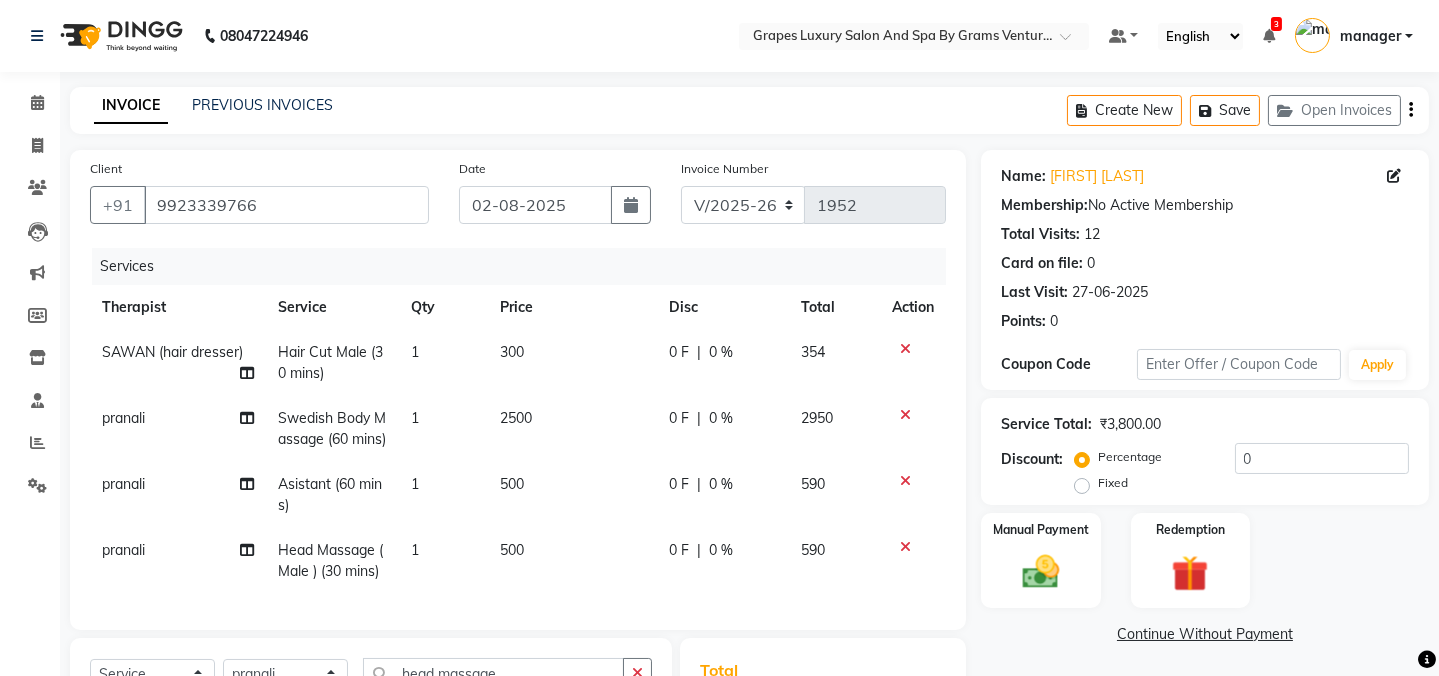 checkbox on "false" 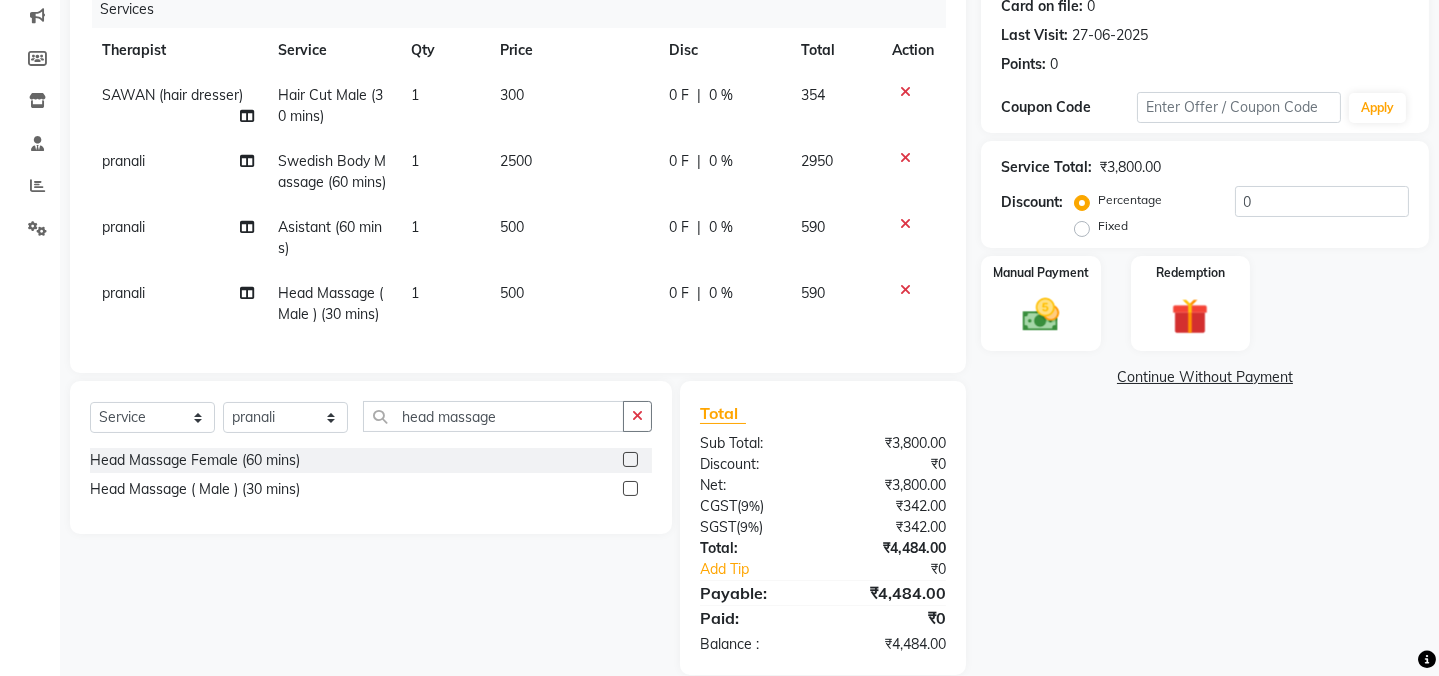 scroll, scrollTop: 322, scrollLeft: 0, axis: vertical 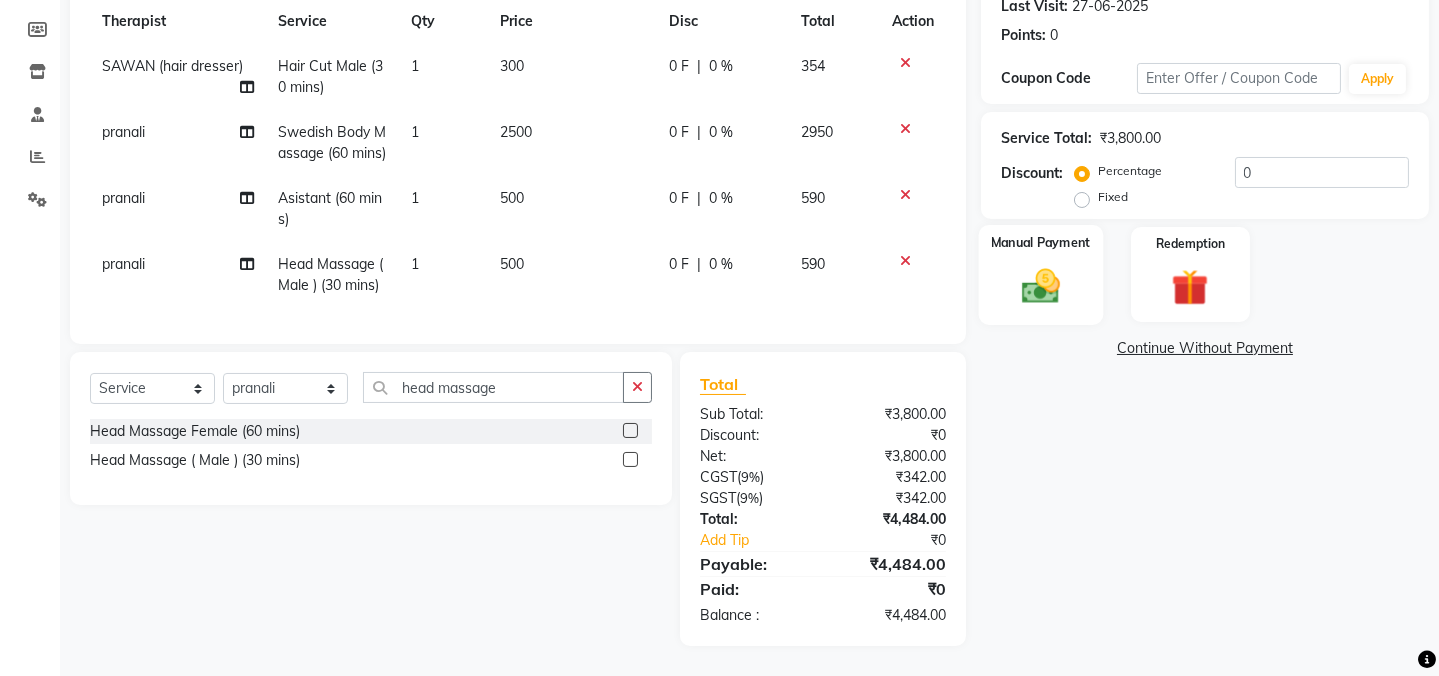 click 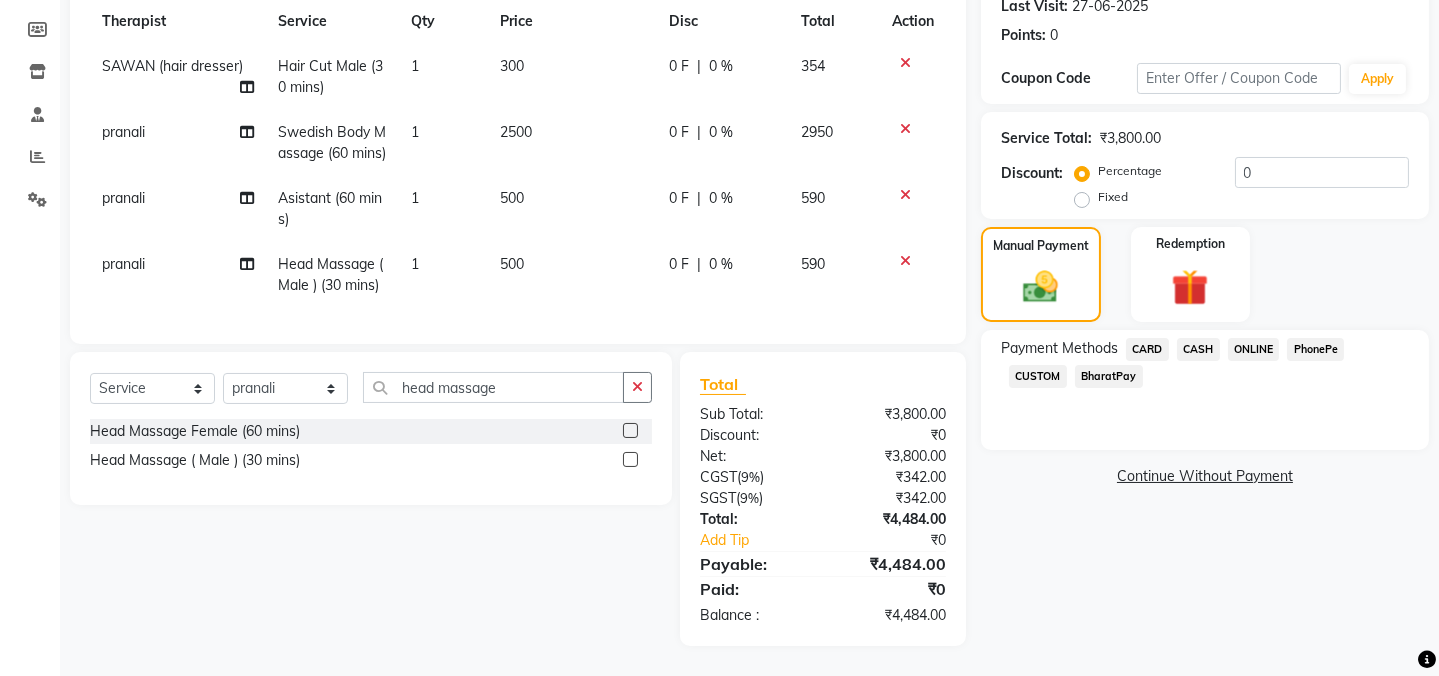 click on "CARD" 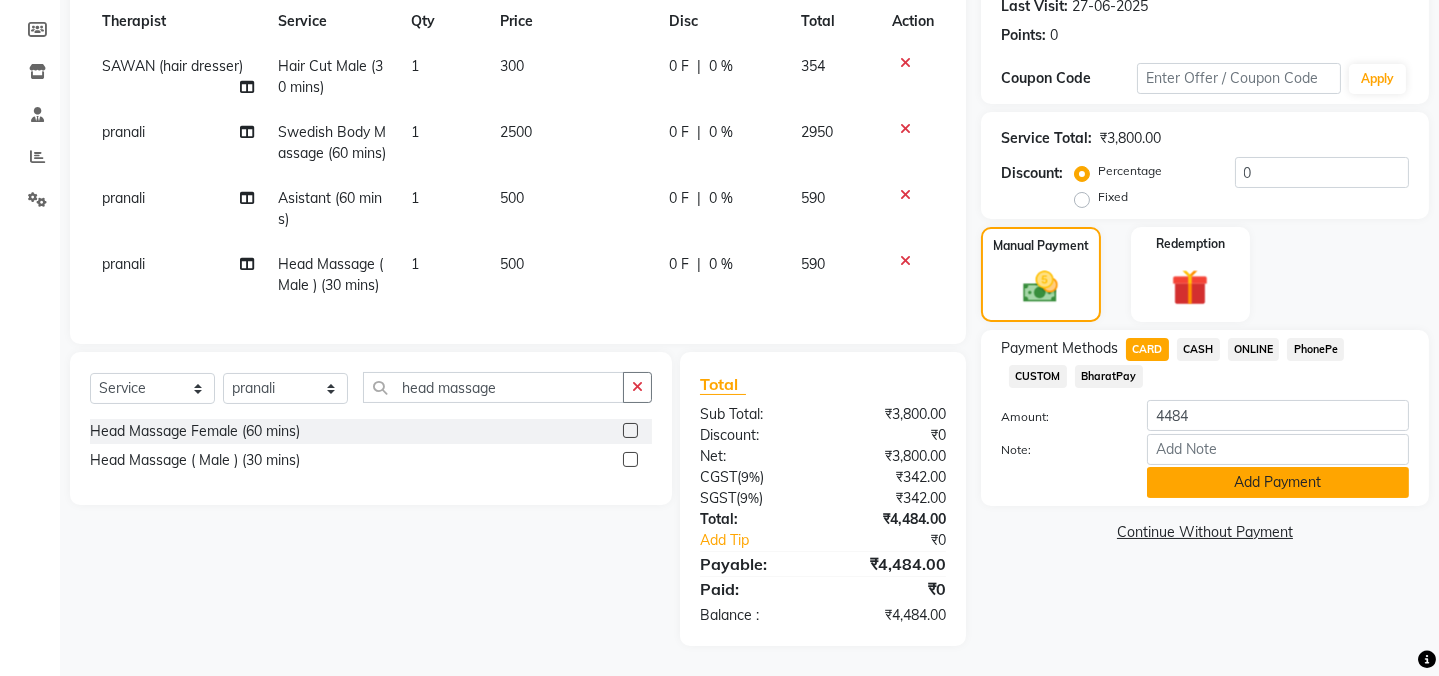 click on "Add Payment" 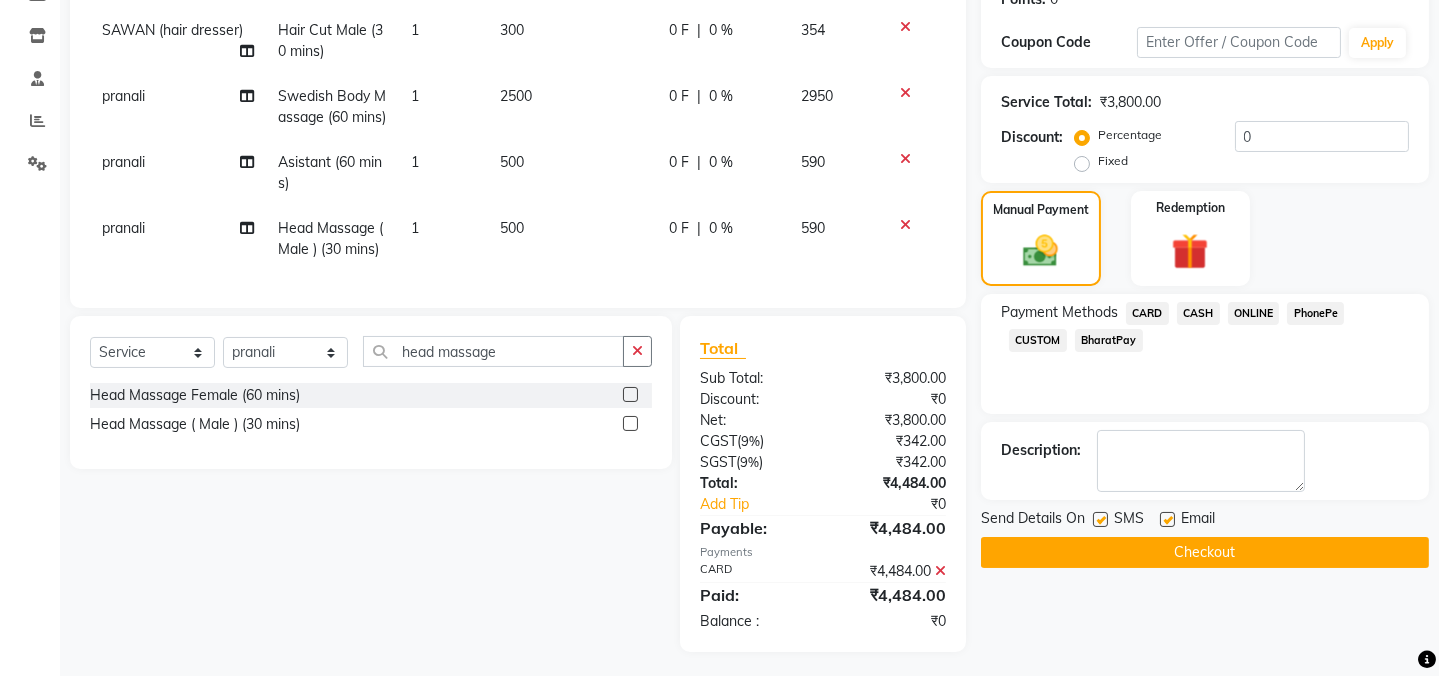 click 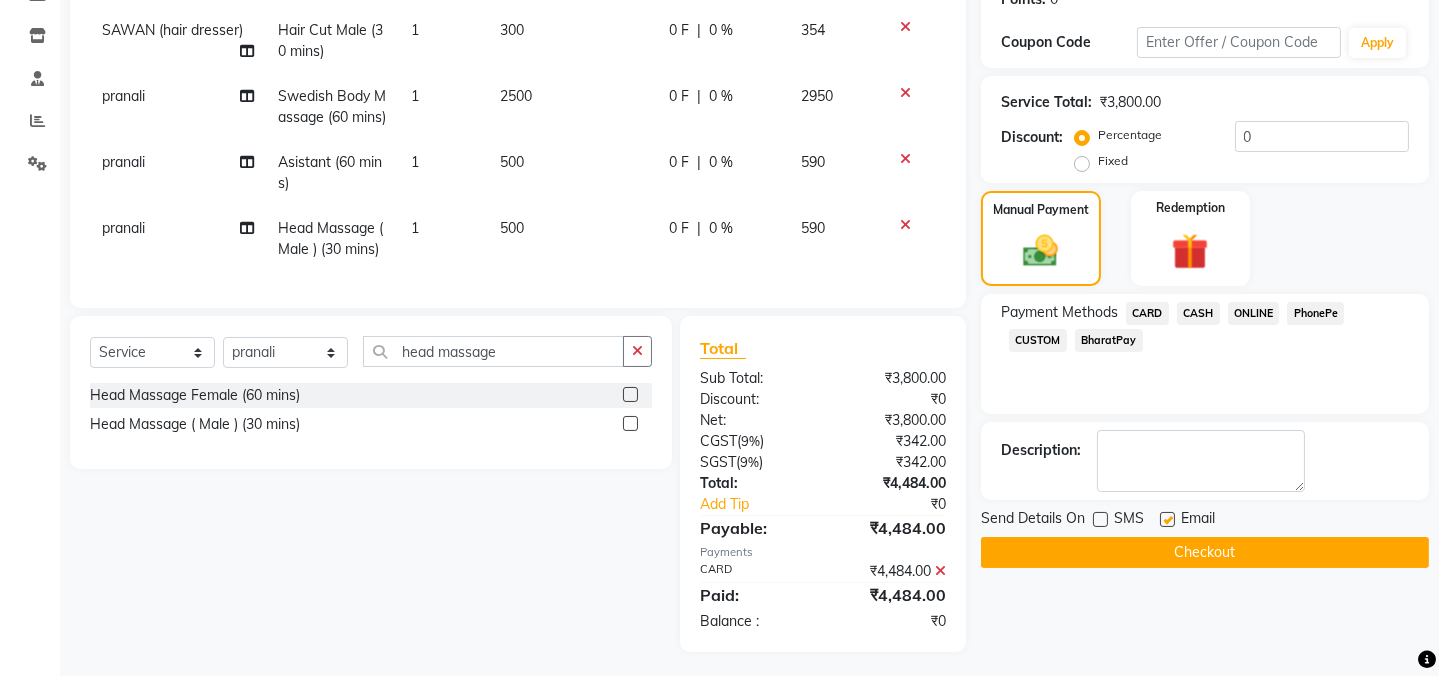 click on "Checkout" 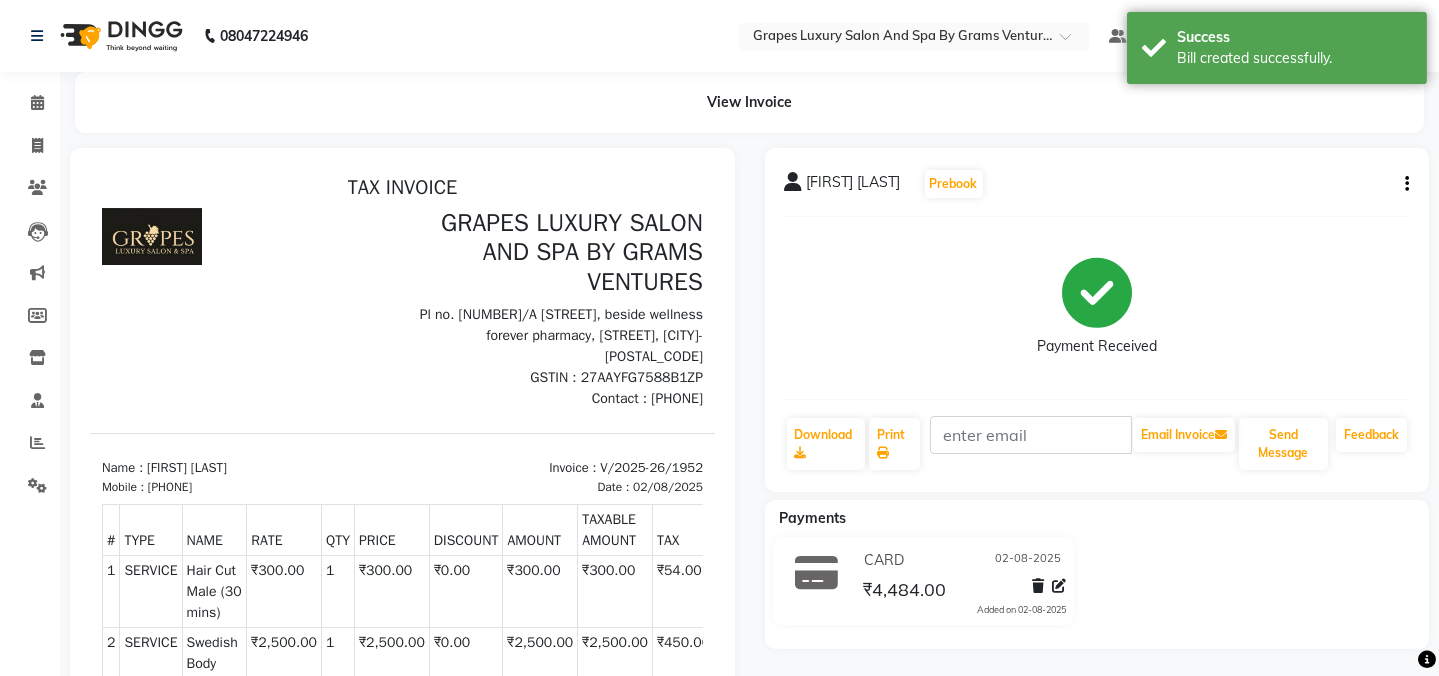 scroll, scrollTop: 0, scrollLeft: 0, axis: both 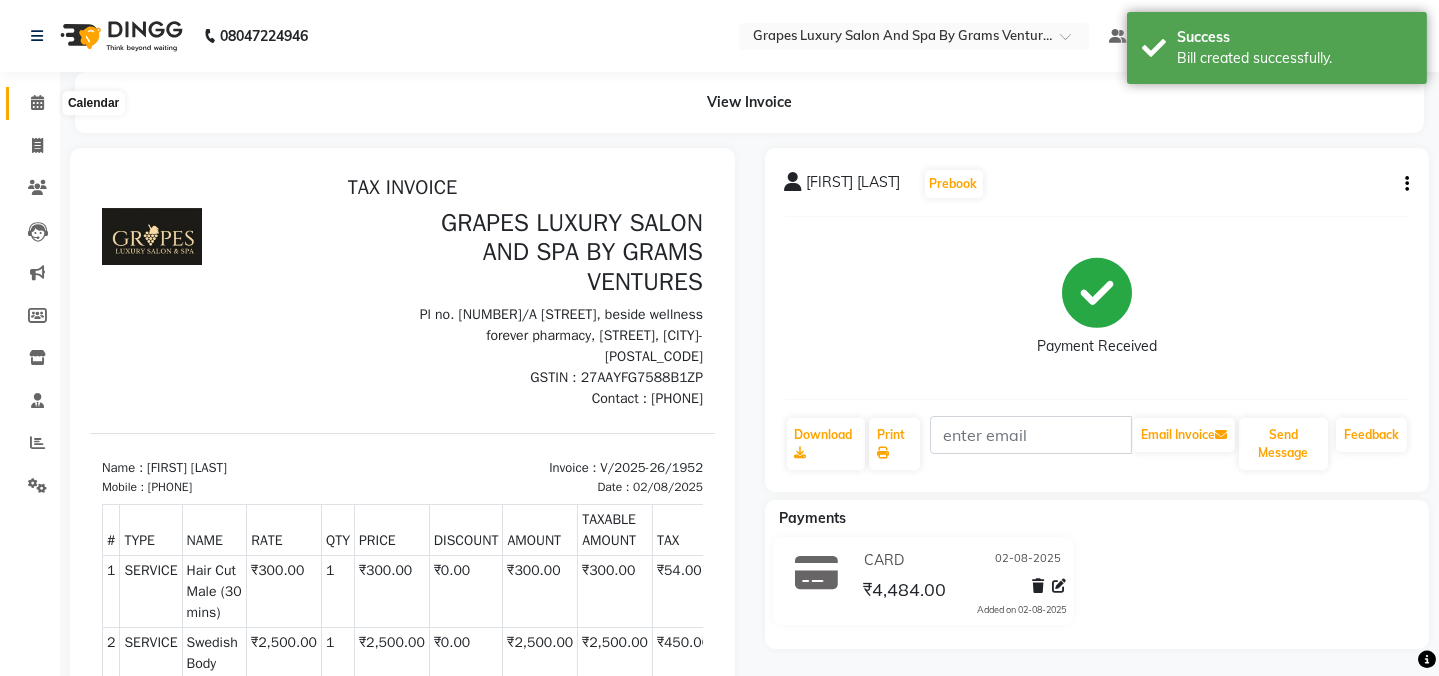 click 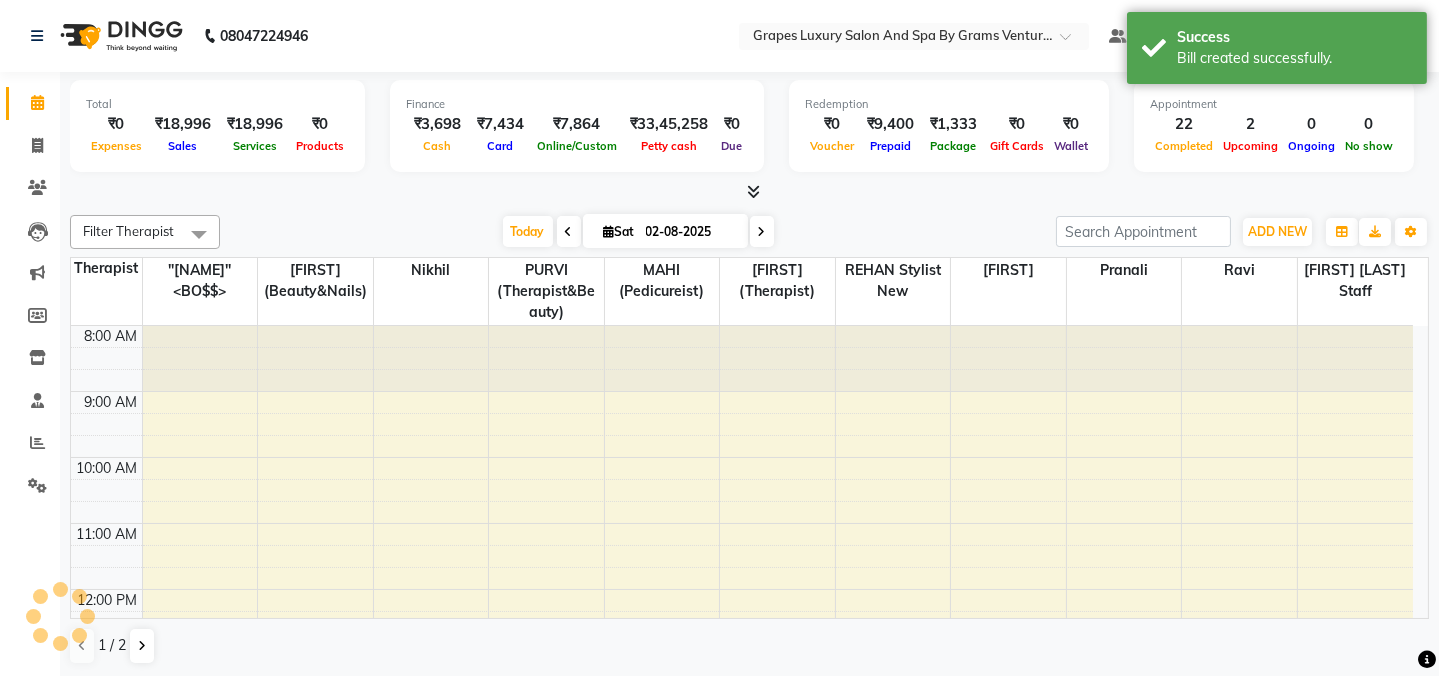 scroll, scrollTop: 523, scrollLeft: 0, axis: vertical 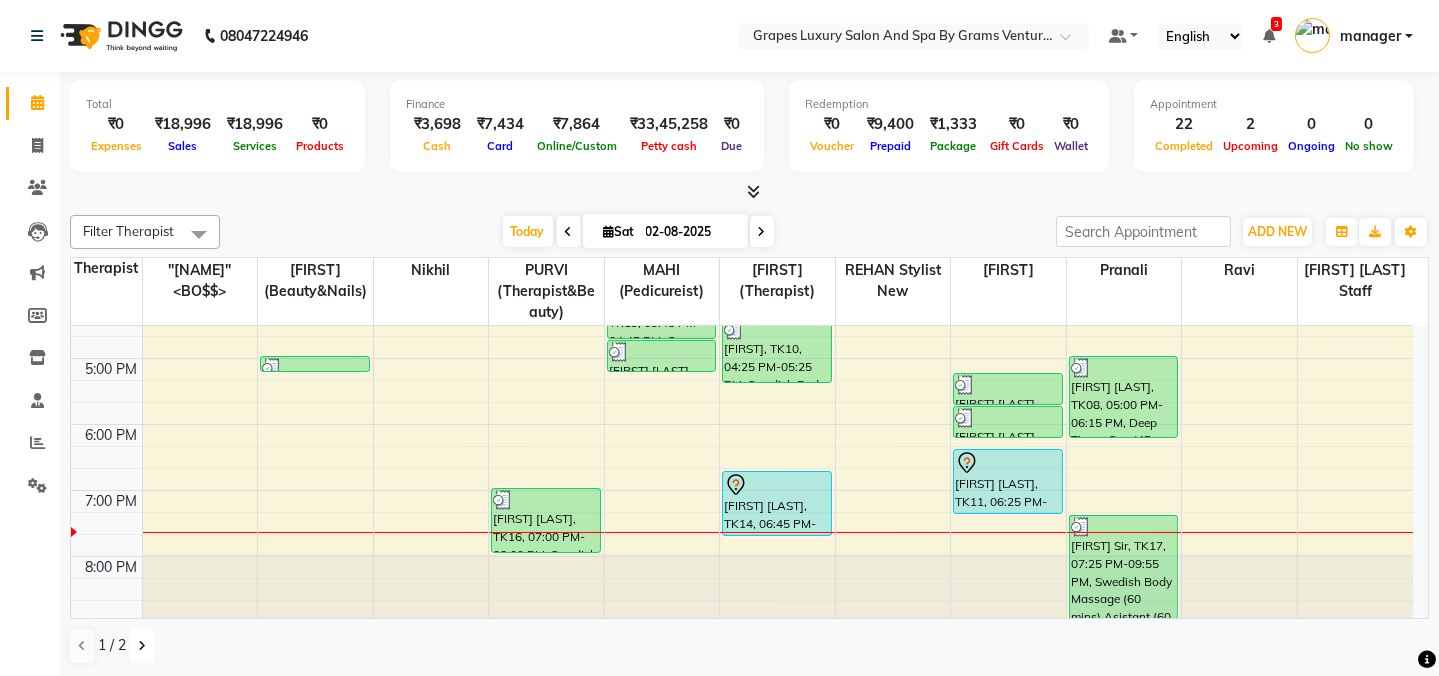 click at bounding box center (142, 646) 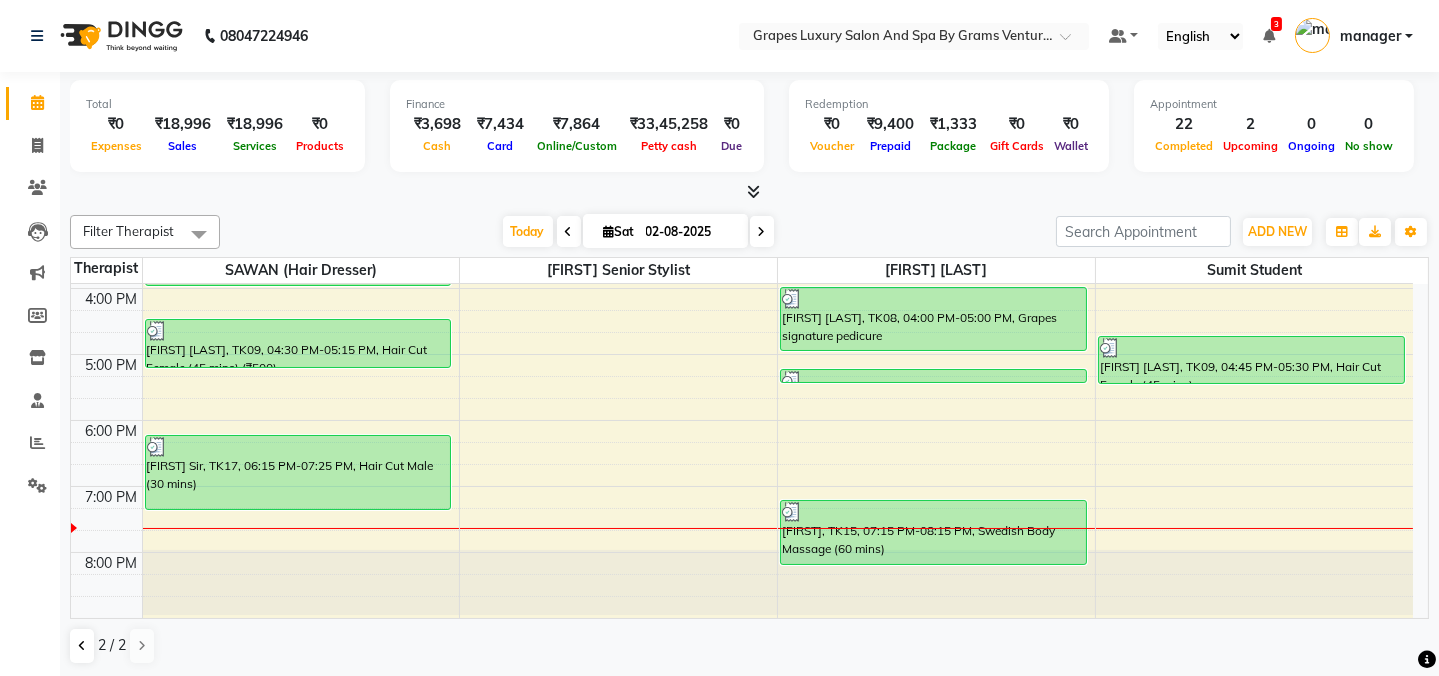 scroll, scrollTop: 519, scrollLeft: 0, axis: vertical 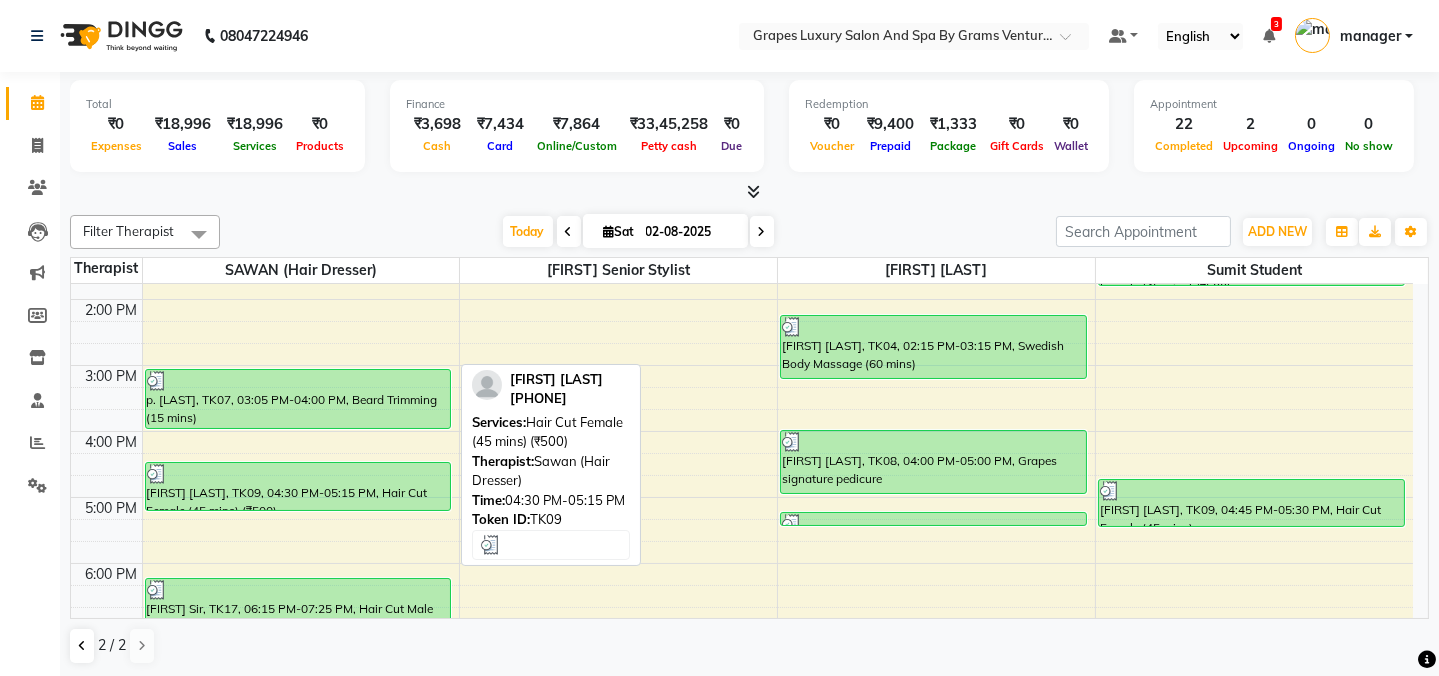 click on "[FIRST] [LAST], TK09, 04:30 PM-05:15 PM, Hair Cut Female (45 mins) (₹500)" at bounding box center (298, 486) 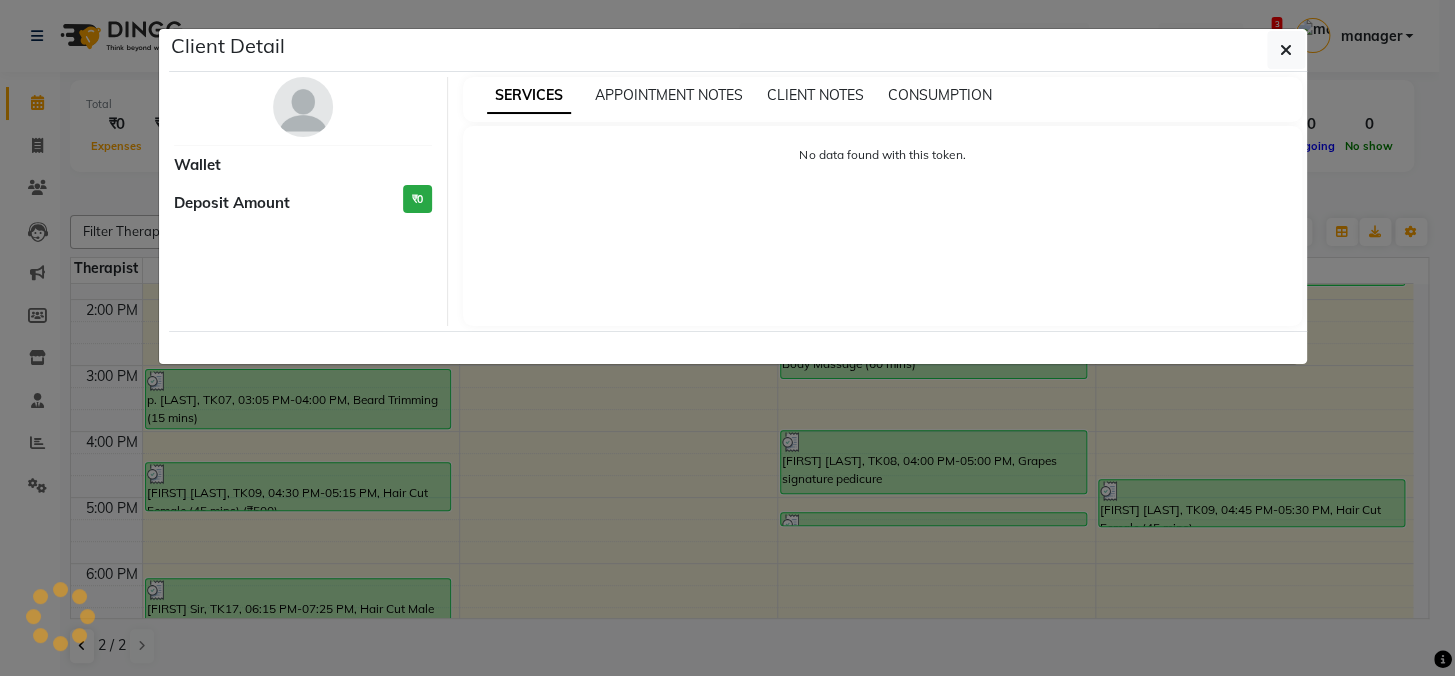select on "3" 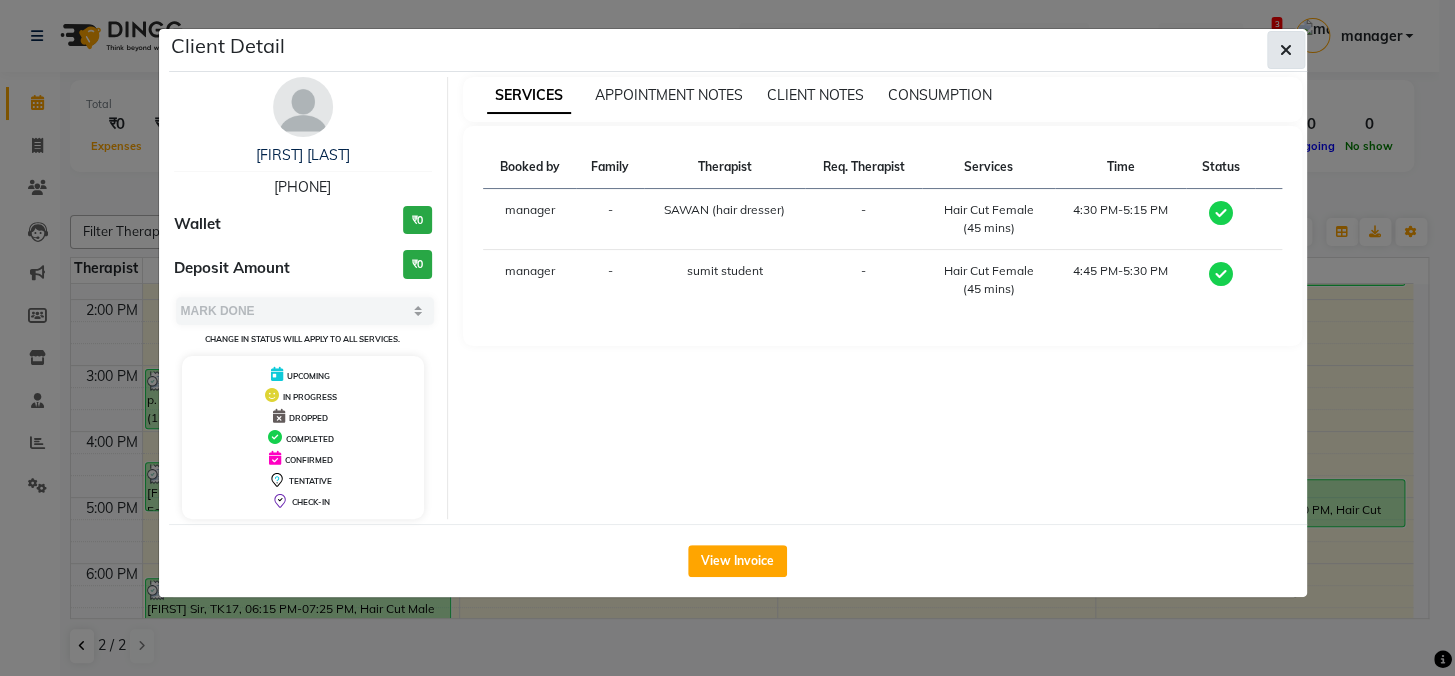 click 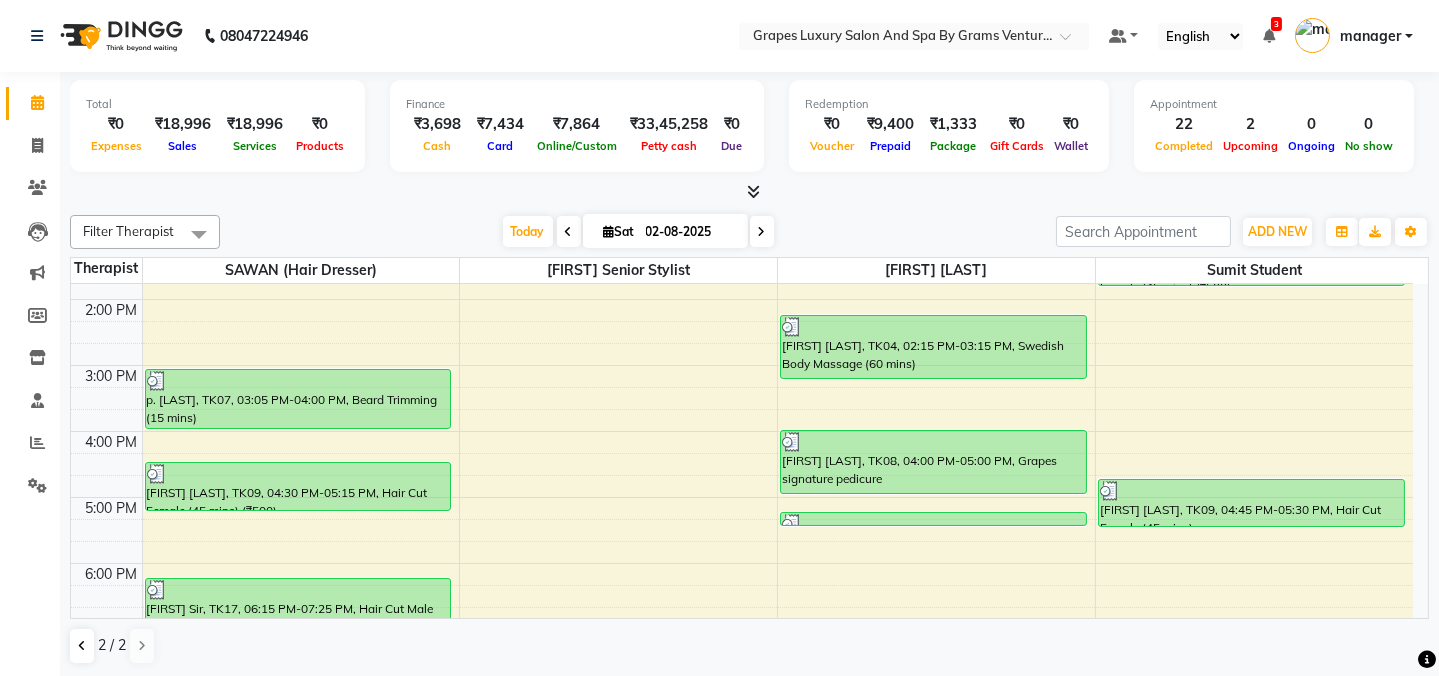 scroll, scrollTop: 519, scrollLeft: 0, axis: vertical 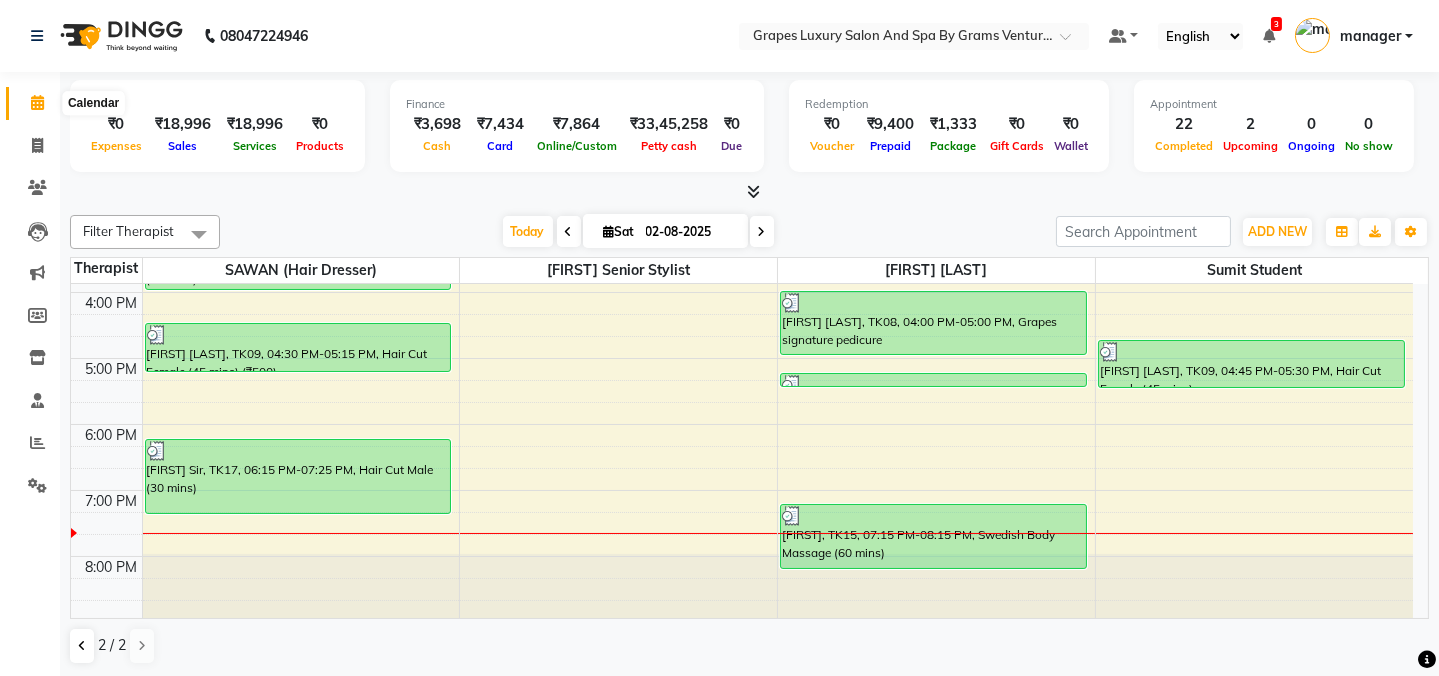 click 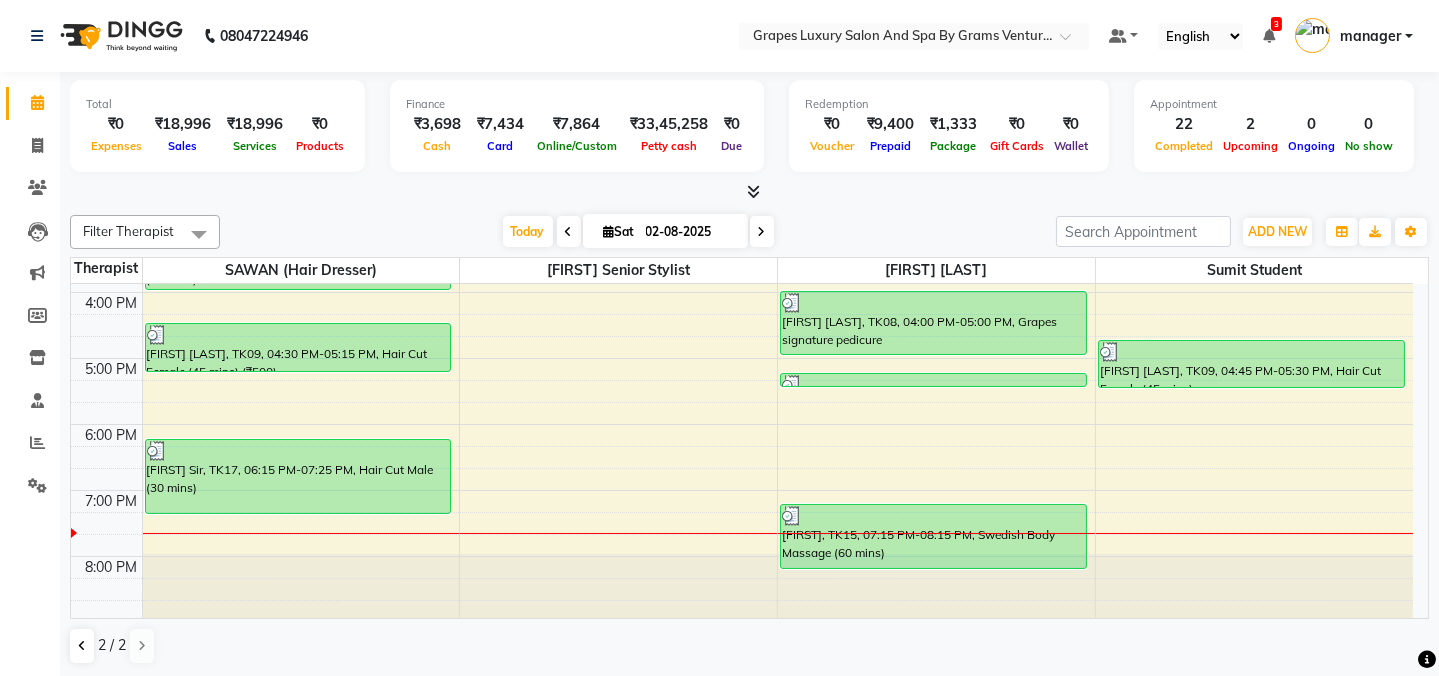 click 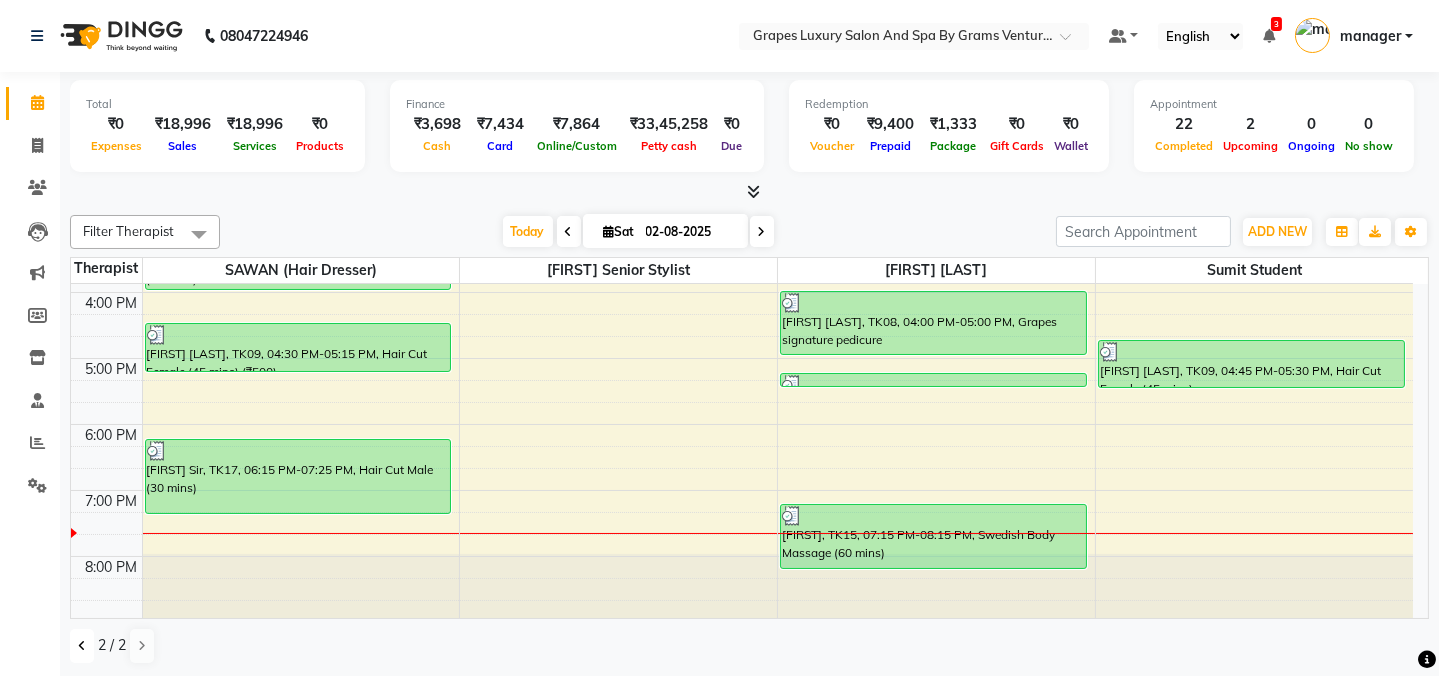 click at bounding box center [82, 646] 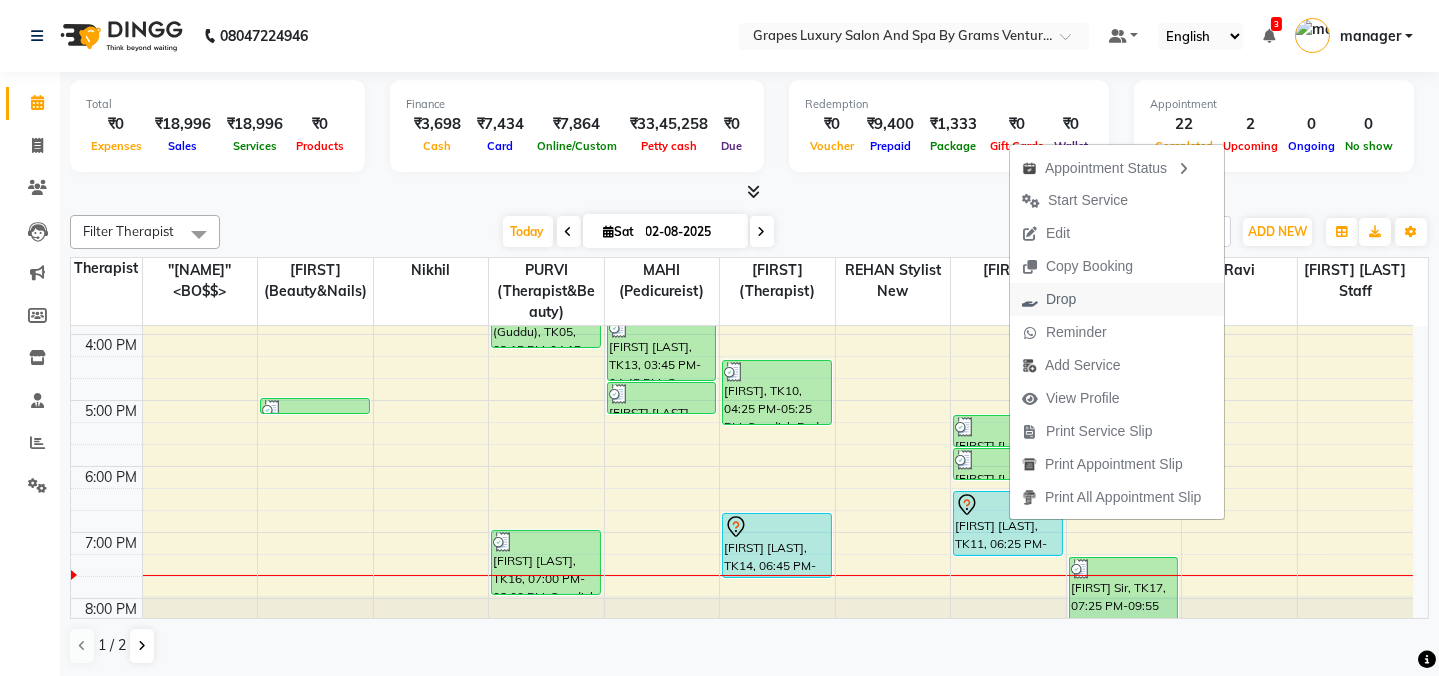 click on "Drop" at bounding box center [1061, 299] 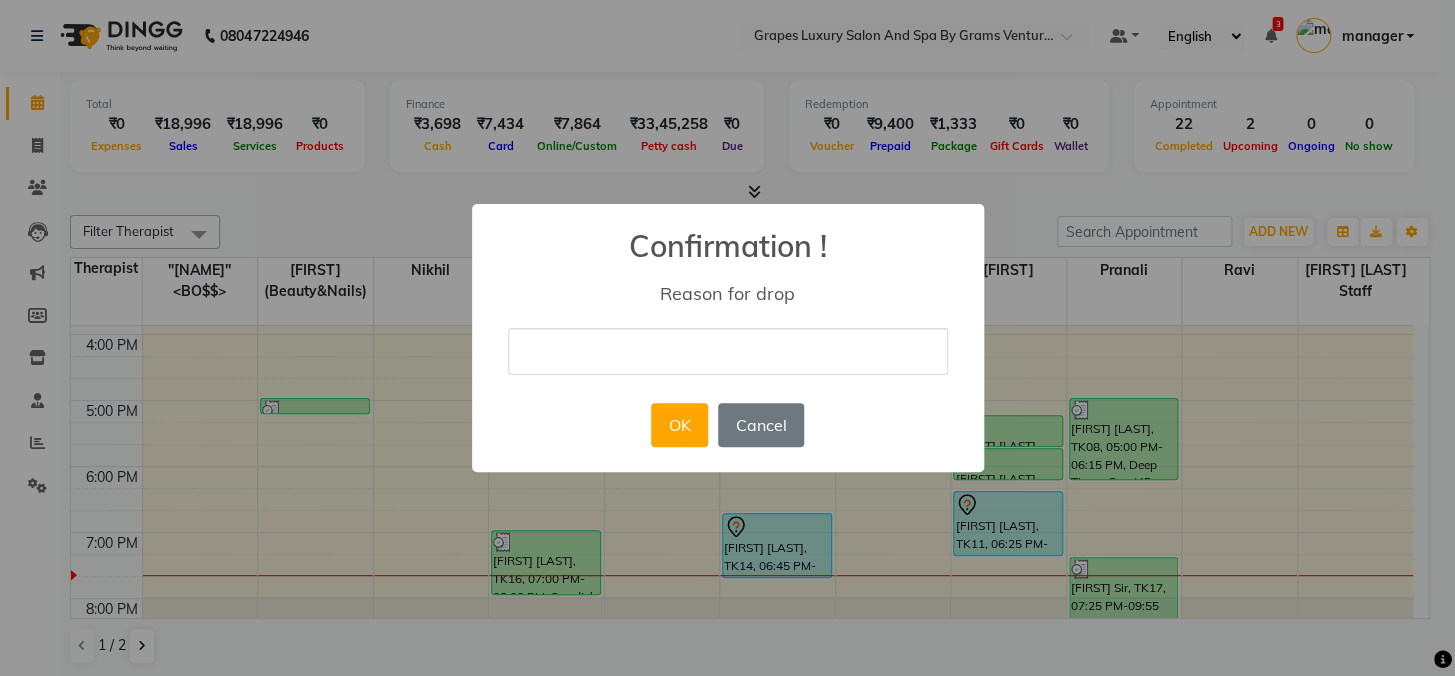 drag, startPoint x: 598, startPoint y: 350, endPoint x: 552, endPoint y: 348, distance: 46.043457 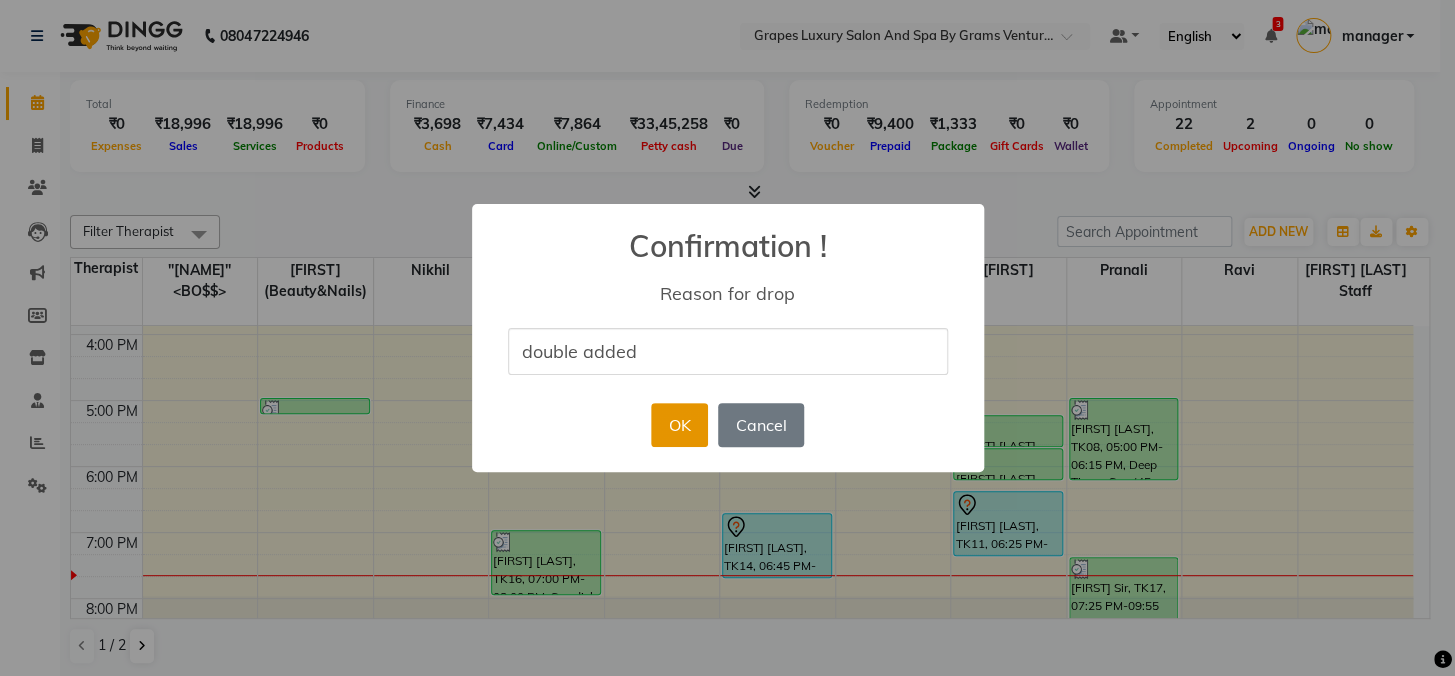 click on "OK" at bounding box center (679, 425) 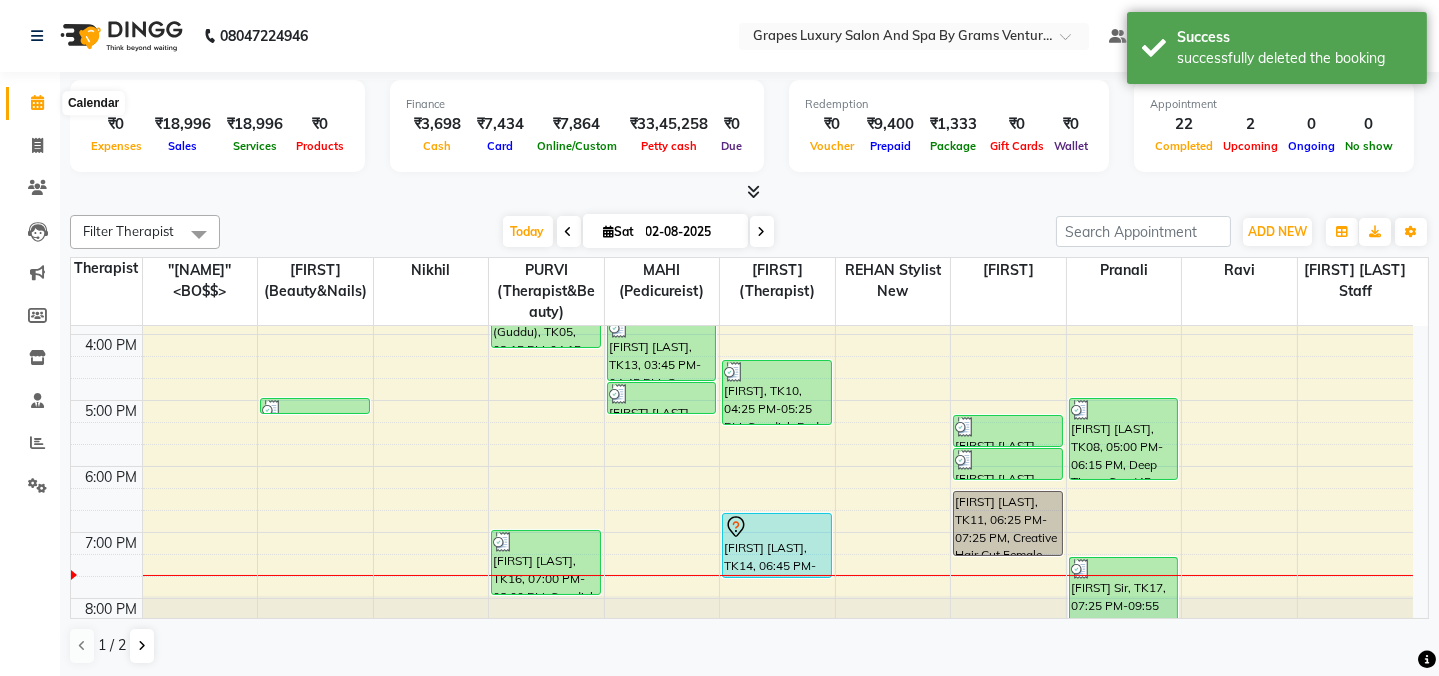 click 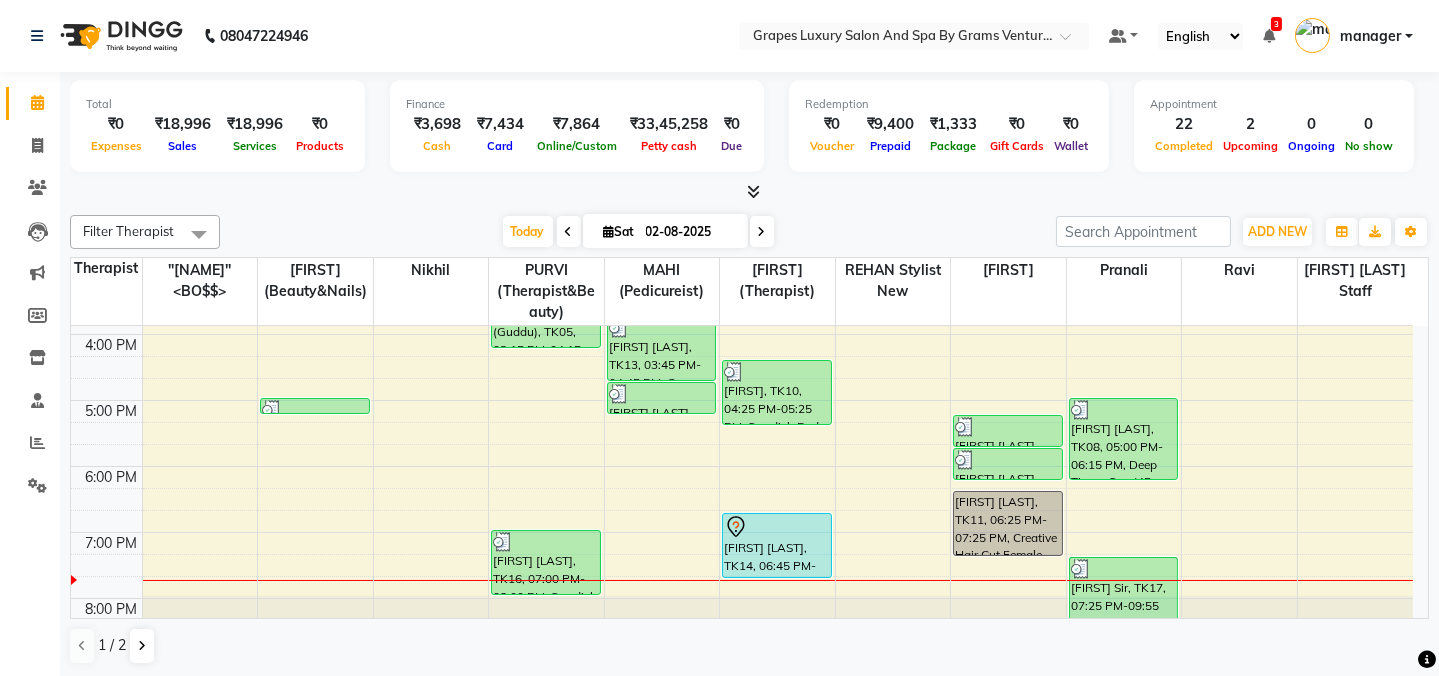 scroll, scrollTop: 561, scrollLeft: 0, axis: vertical 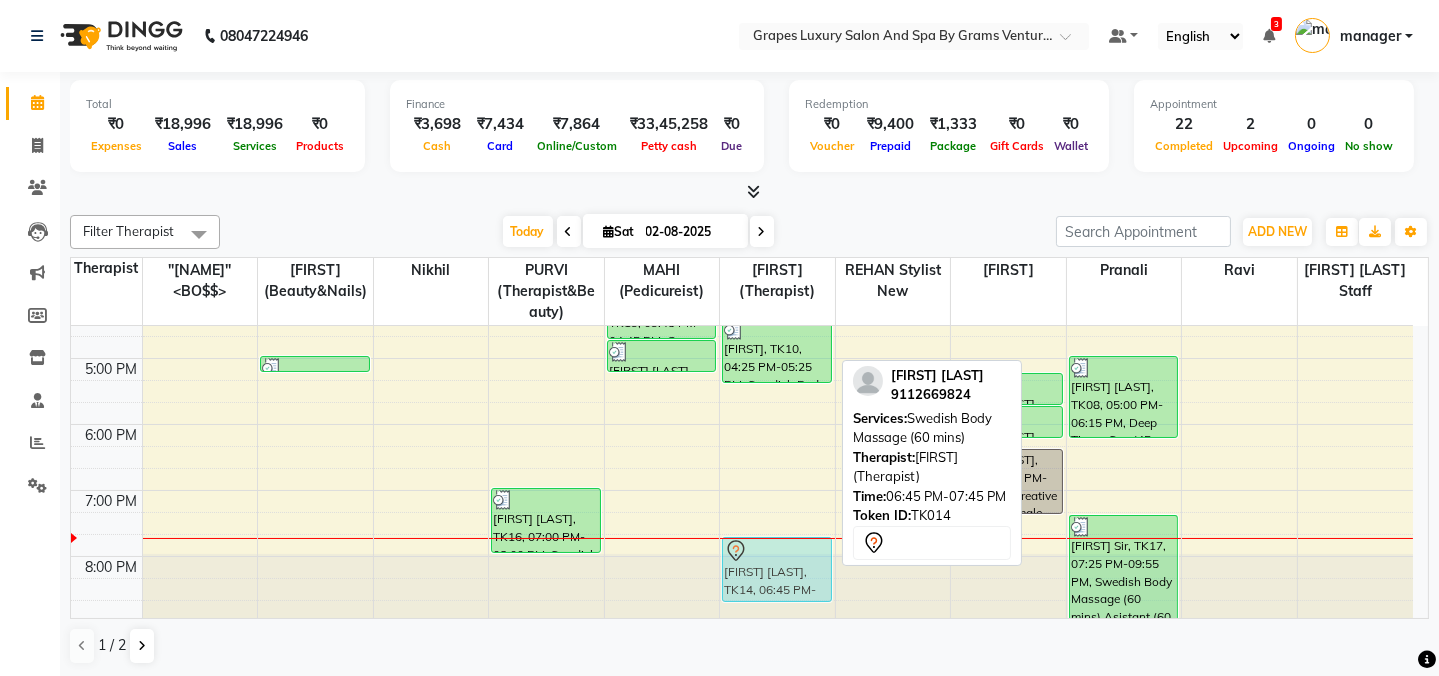 drag, startPoint x: 754, startPoint y: 504, endPoint x: 756, endPoint y: 567, distance: 63.03174 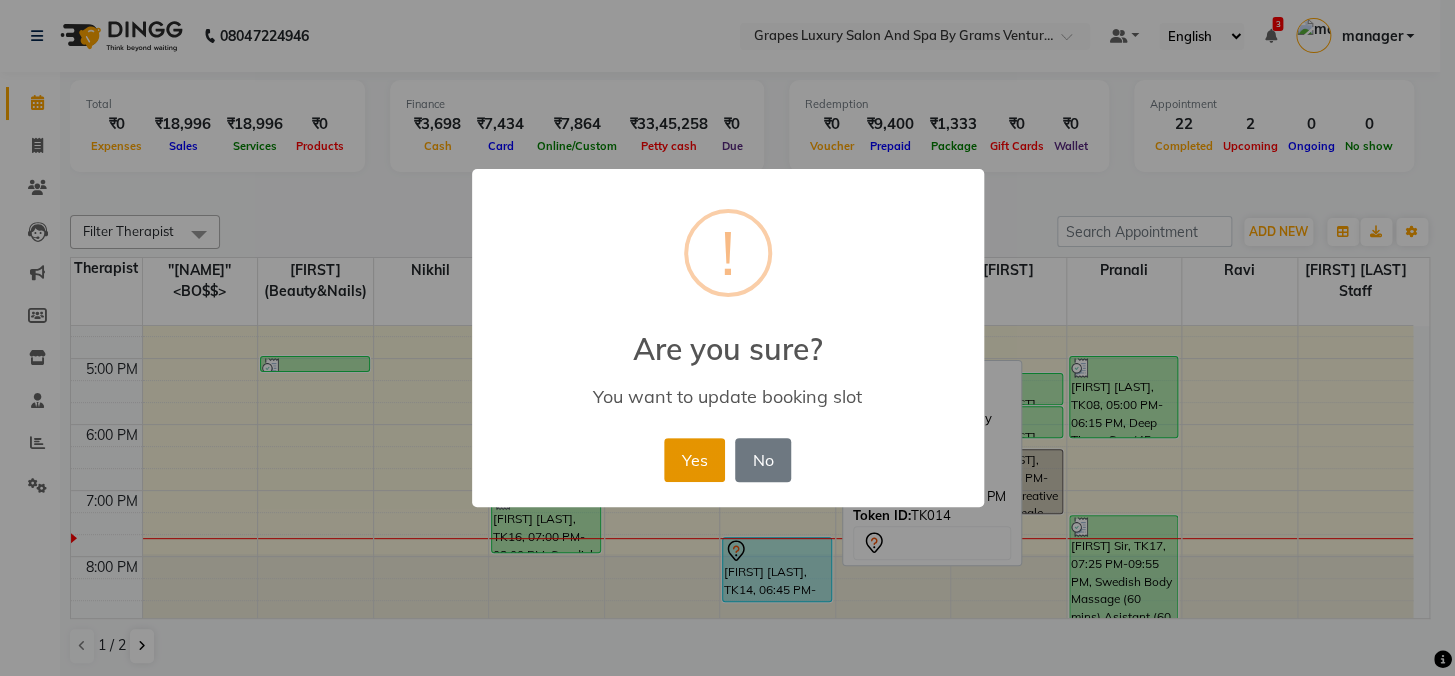 click on "Yes" at bounding box center [694, 460] 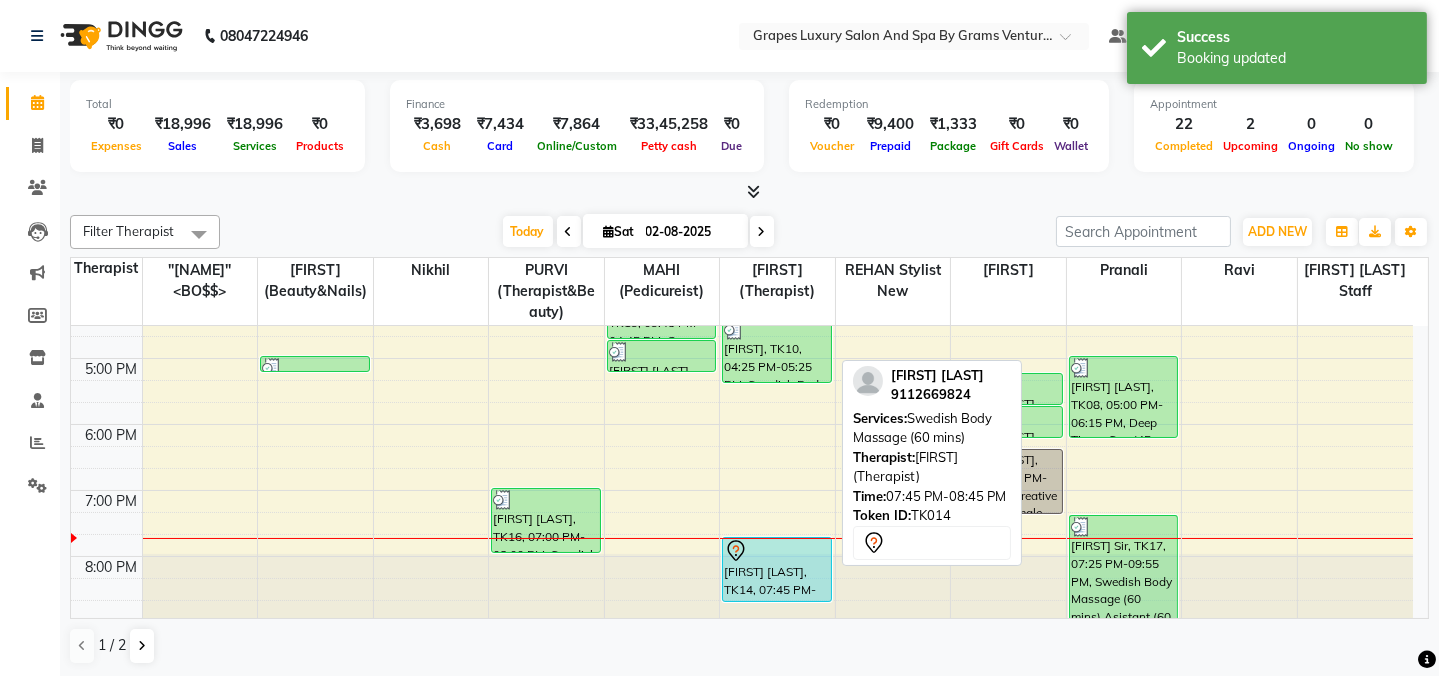 click on "sandeep kale, TK14, 07:45 PM-08:45 PM, Swedish Body Massage (60 mins)" at bounding box center [777, 569] 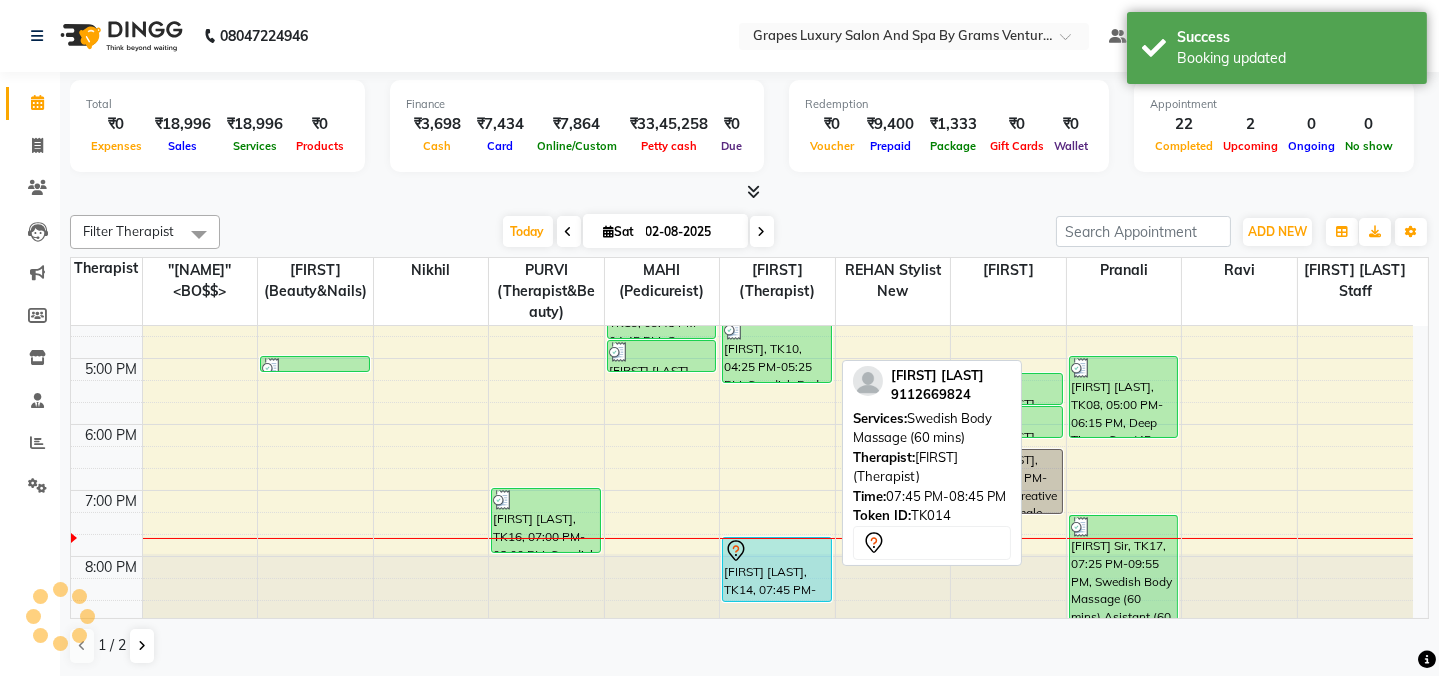 click on "sandeep kale, TK14, 07:45 PM-08:45 PM, Swedish Body Massage (60 mins)" at bounding box center [777, 569] 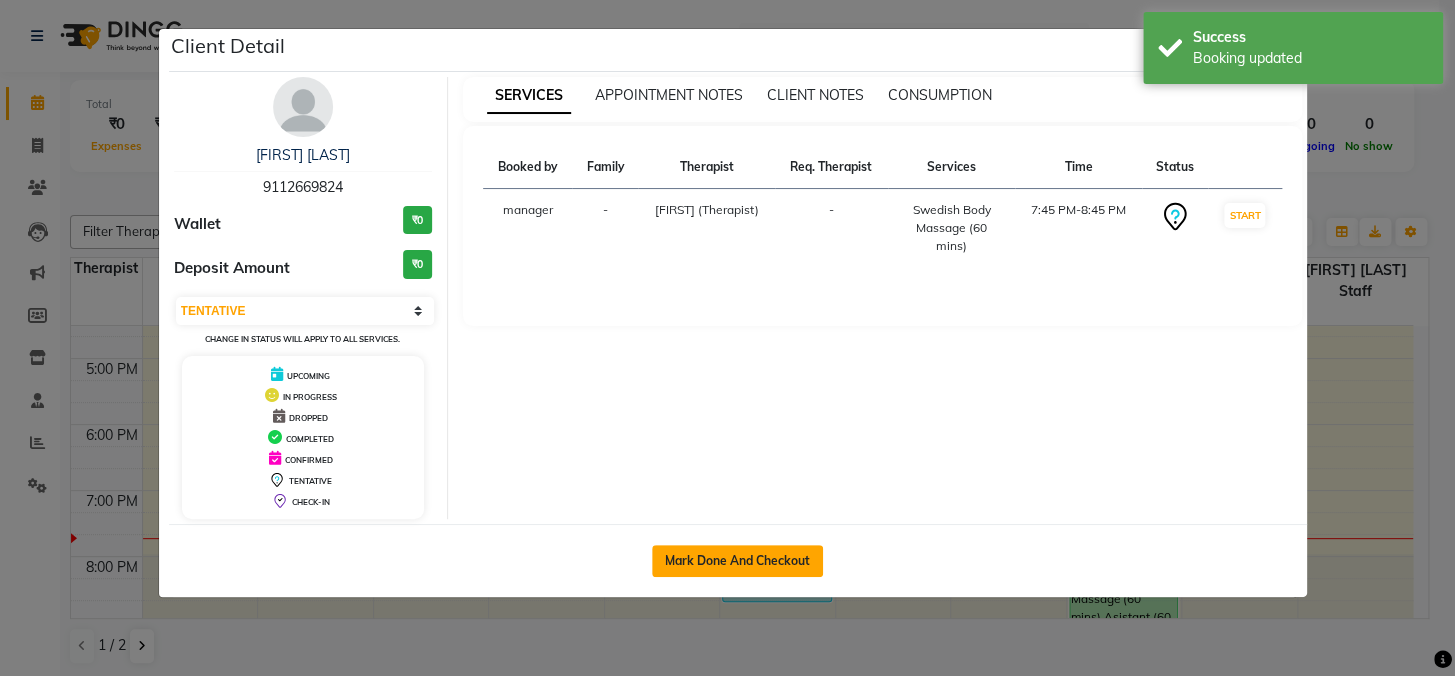 click on "Mark Done And Checkout" 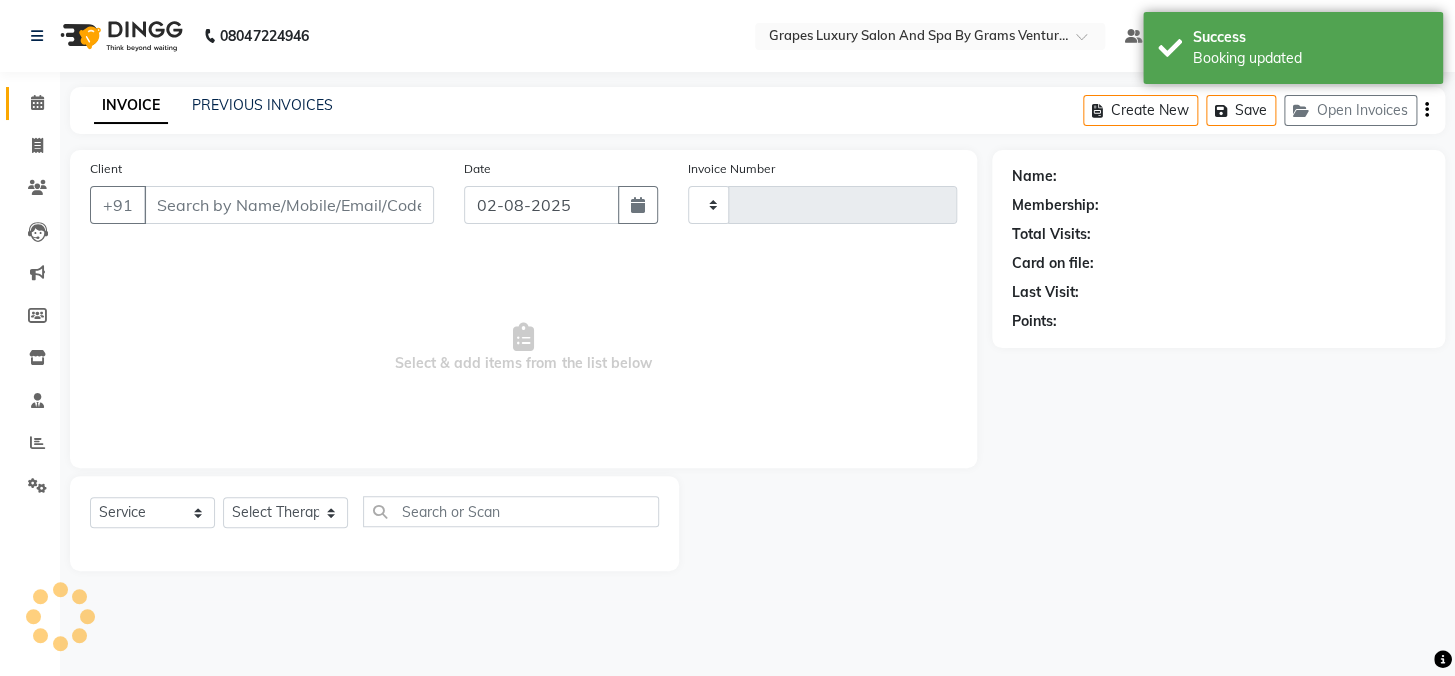 type on "1953" 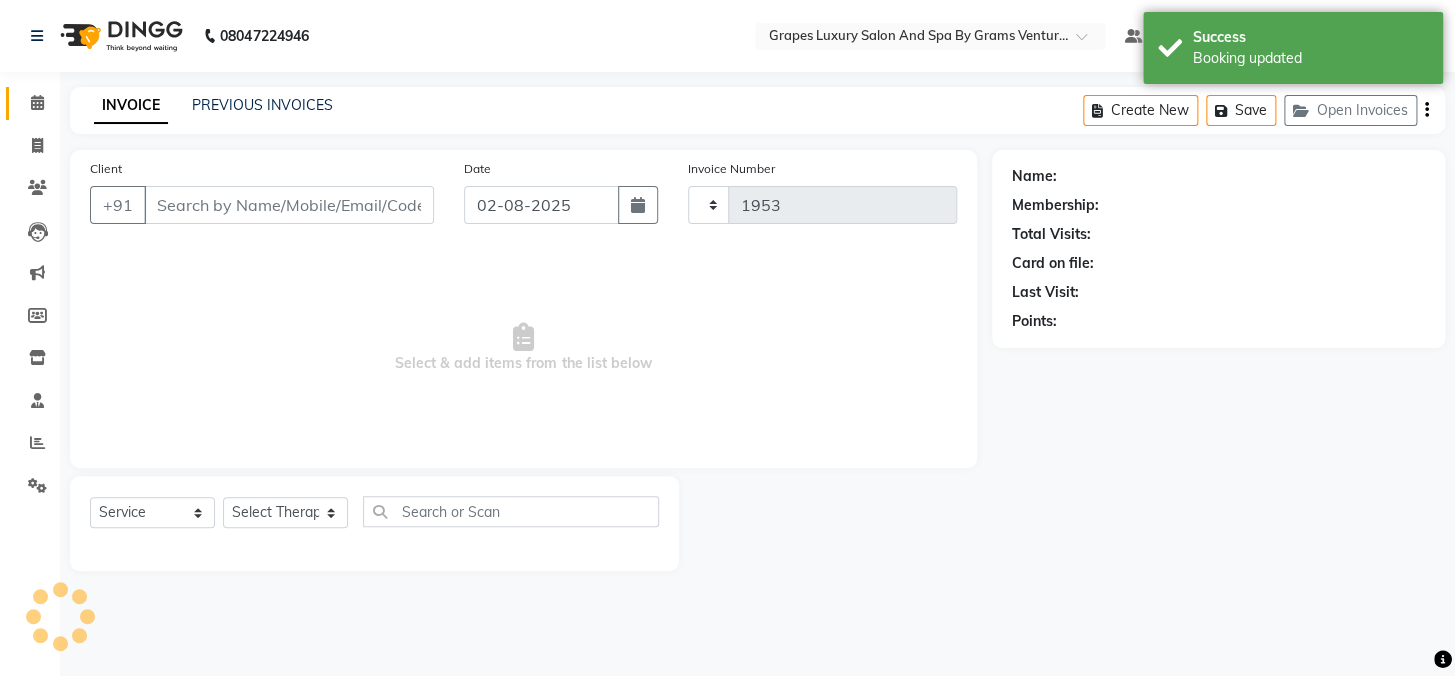 select on "3585" 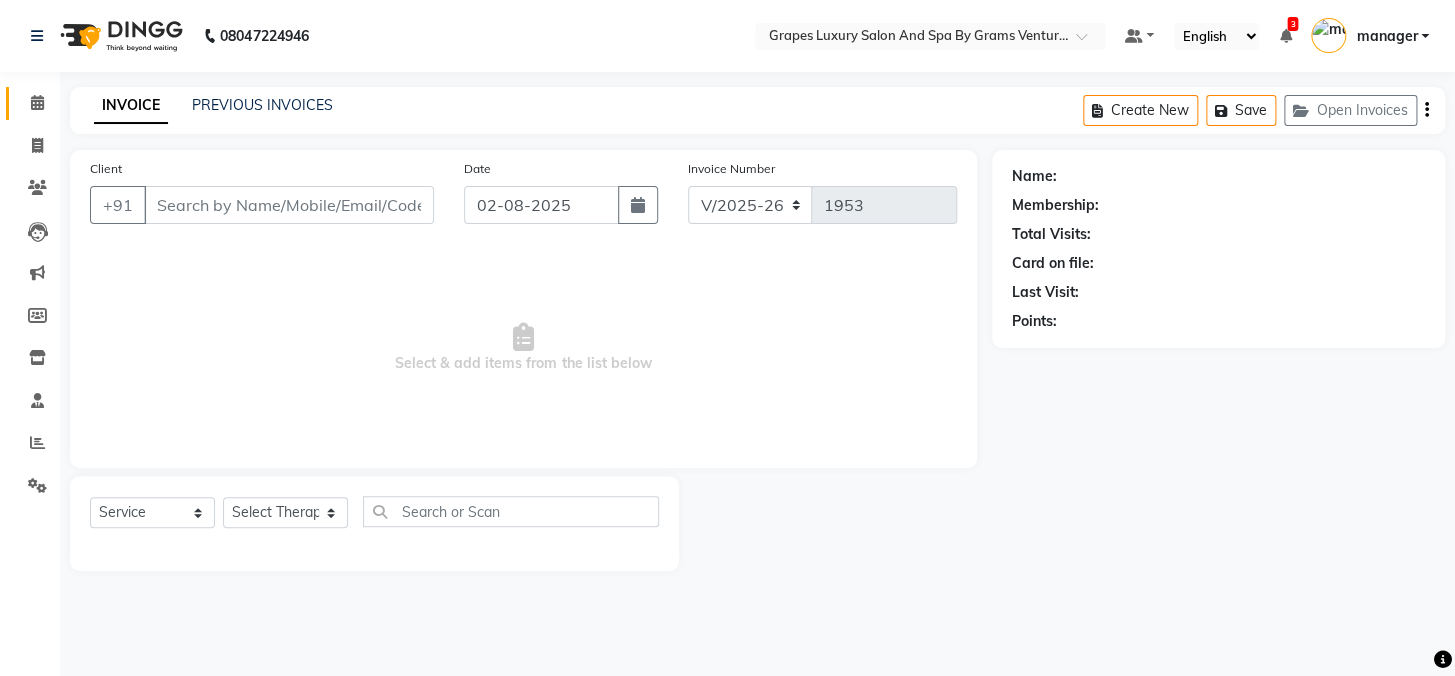 type on "9112669824" 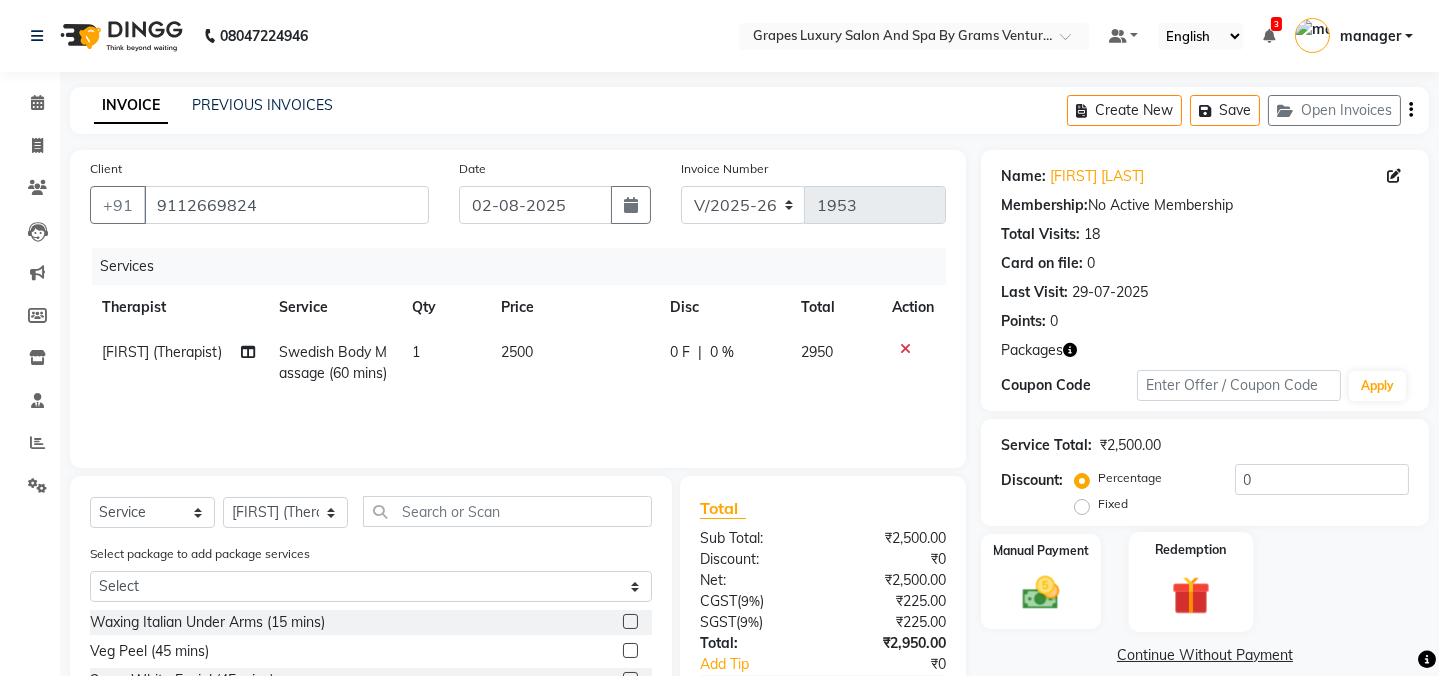 click 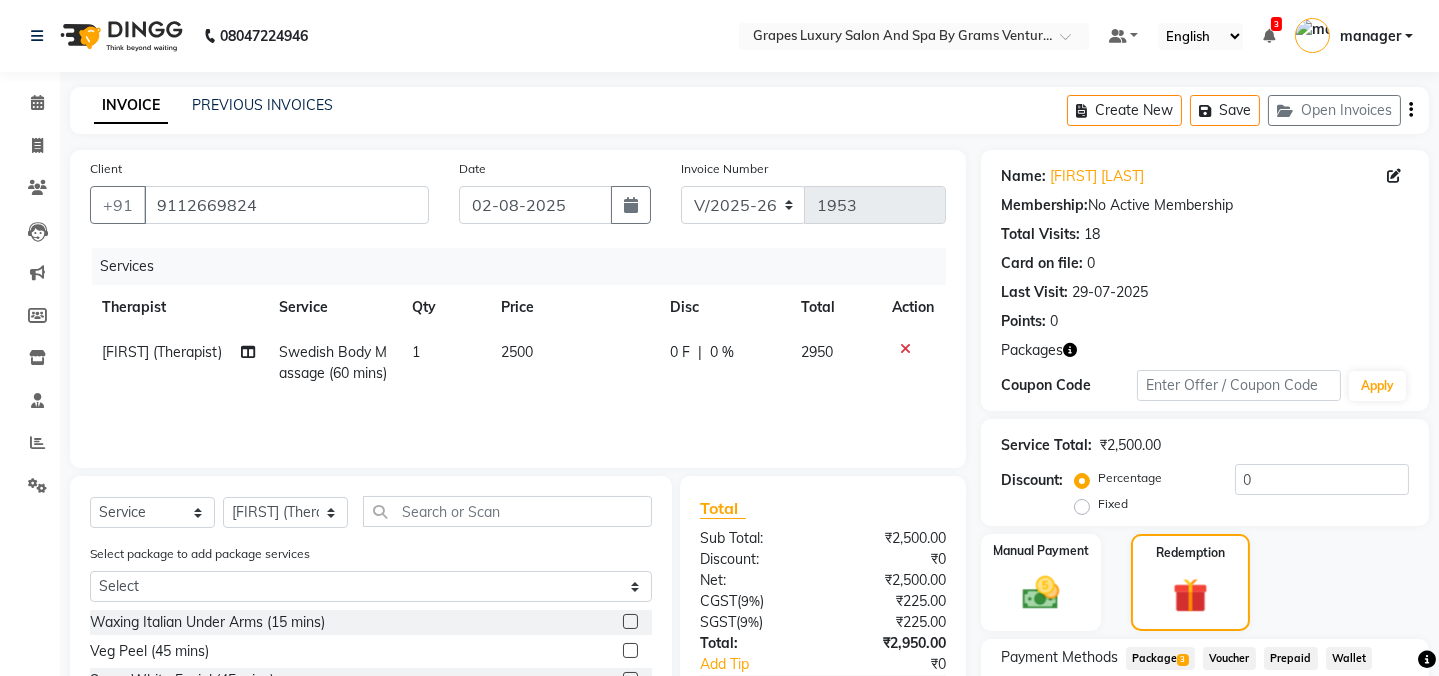 click on "Package  3" 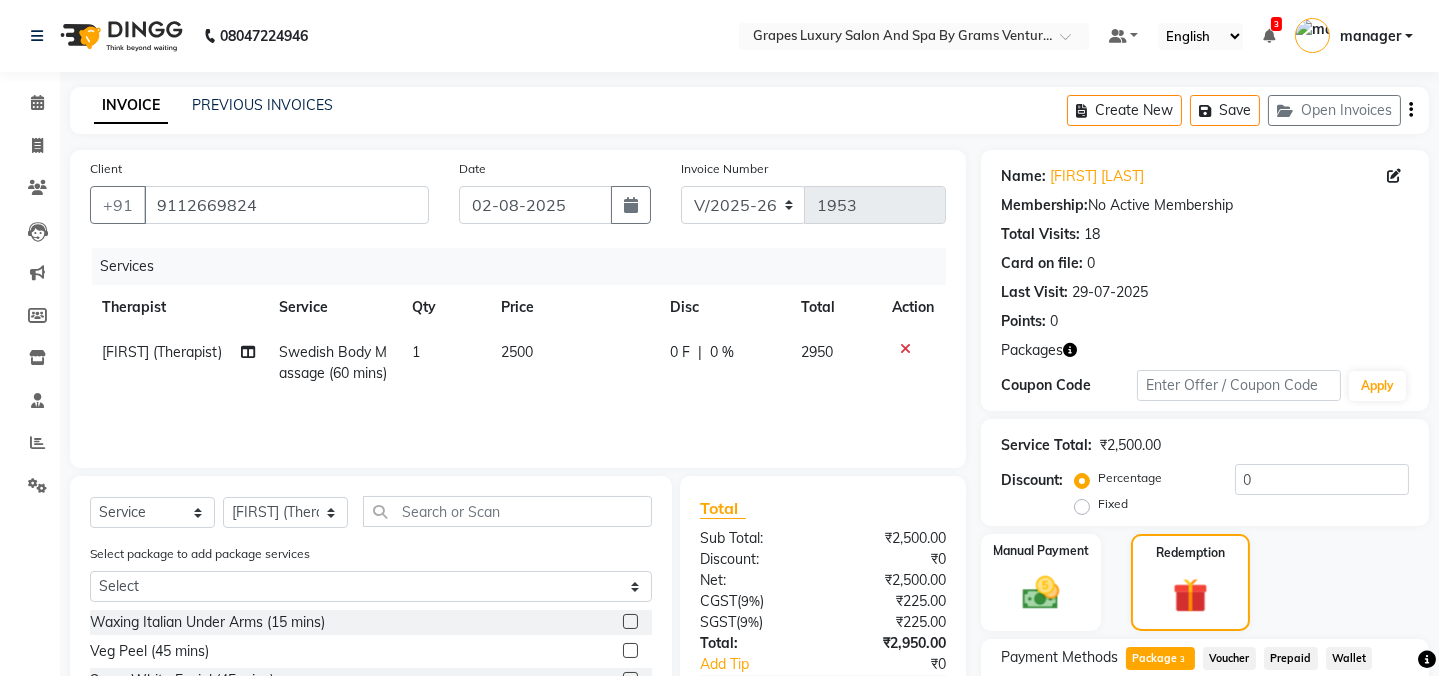 click on "Apply" at bounding box center (1356, 739) 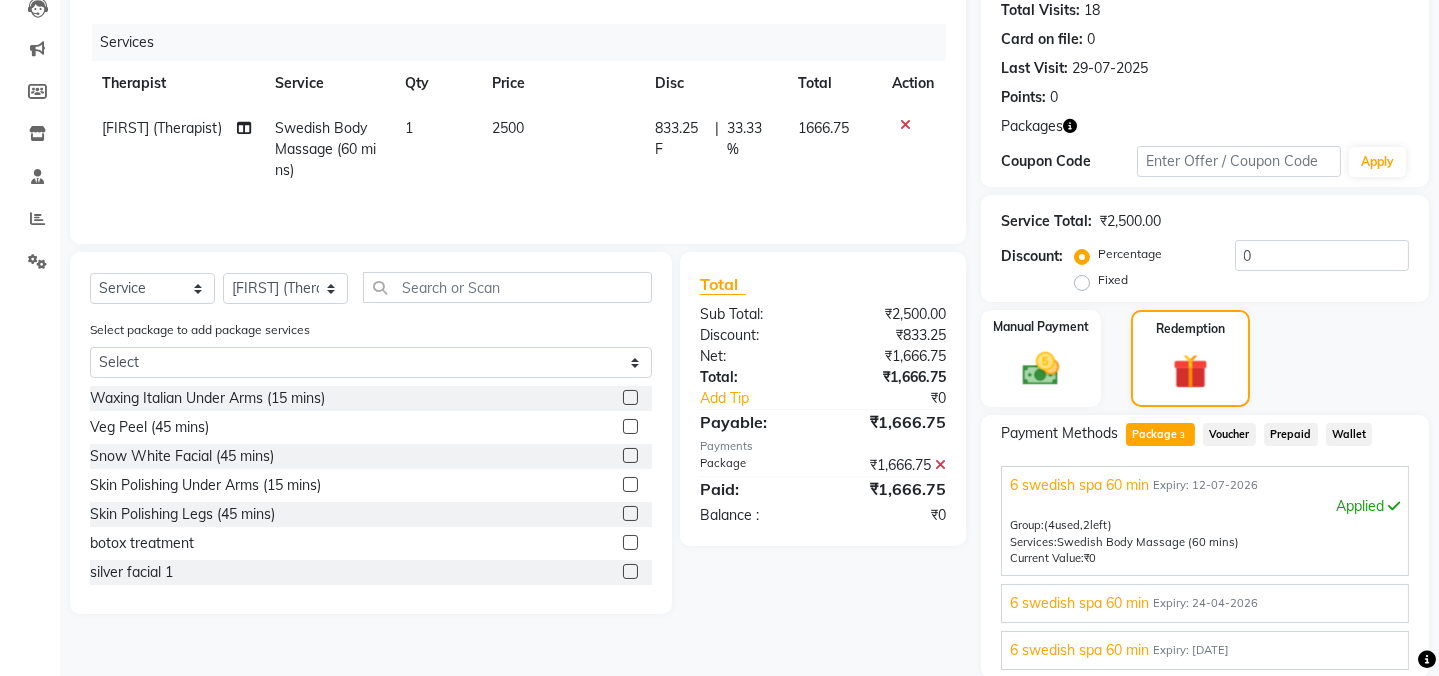 click 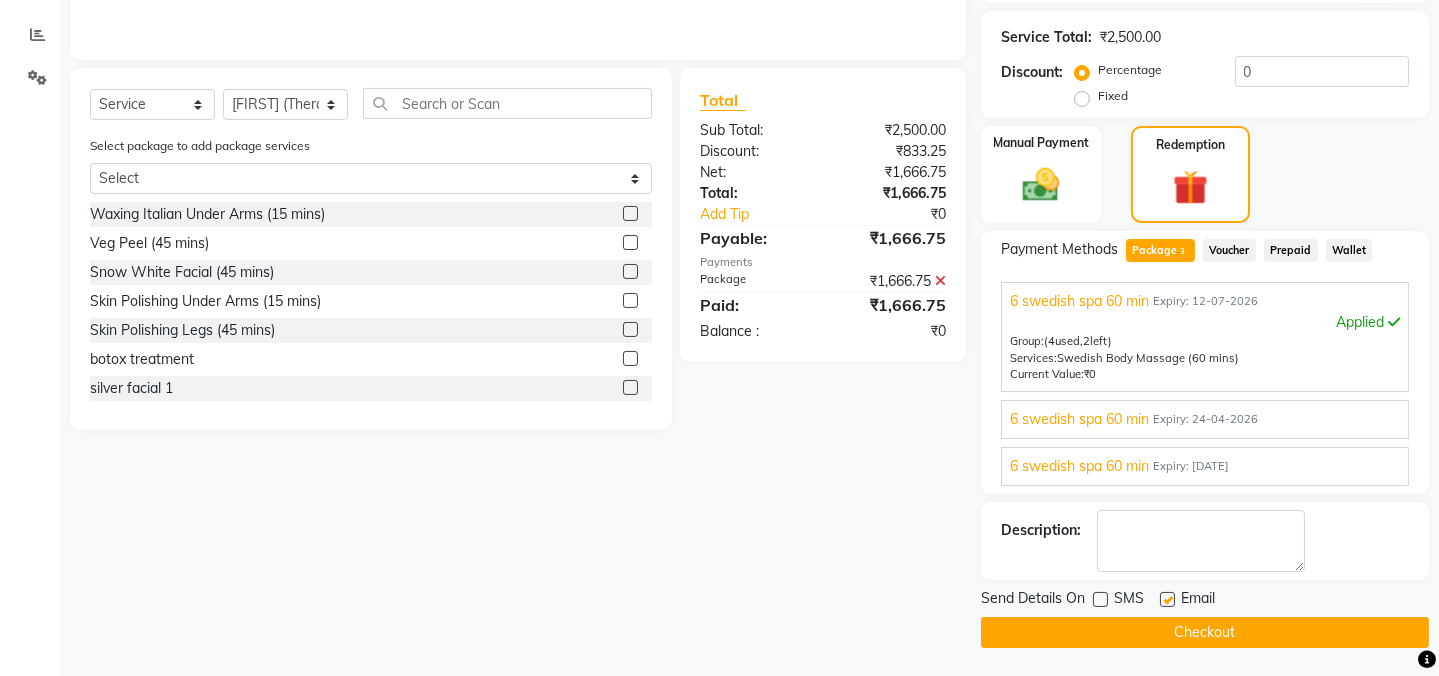 drag, startPoint x: 1103, startPoint y: 635, endPoint x: 1115, endPoint y: 635, distance: 12 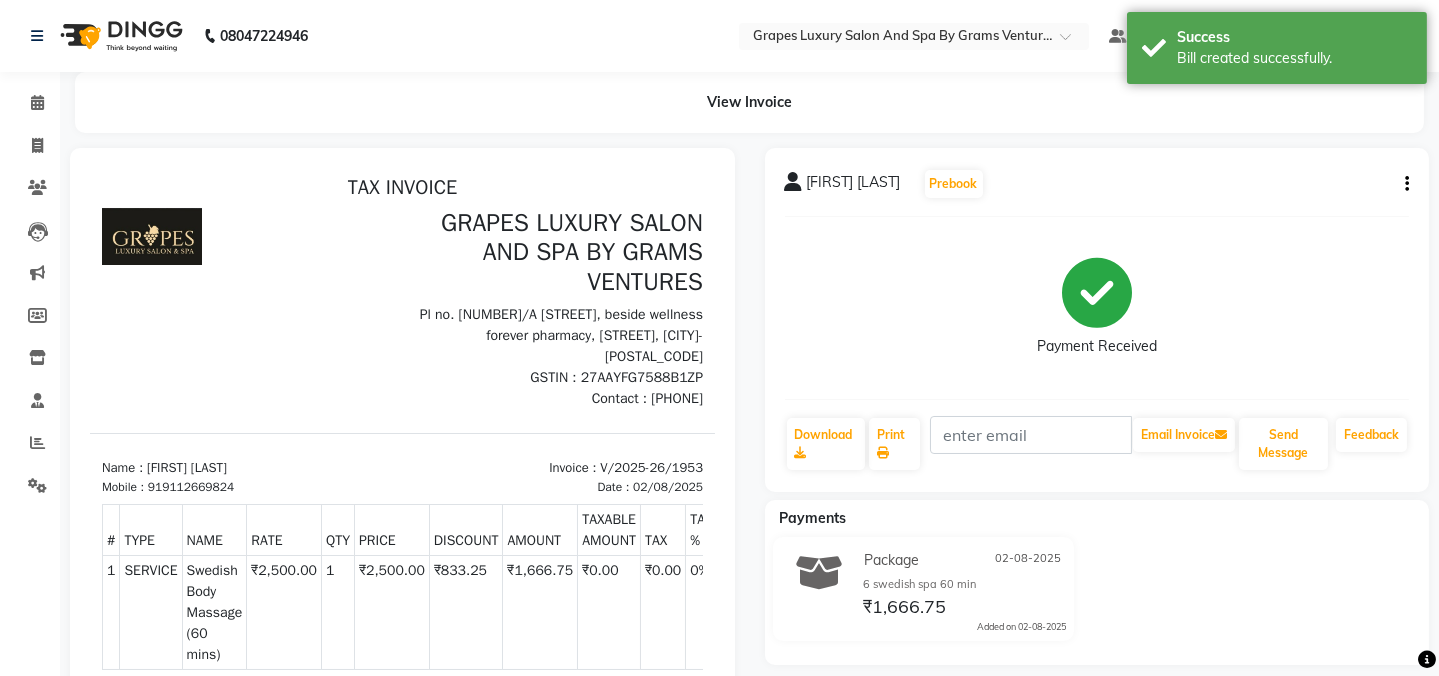 scroll, scrollTop: 0, scrollLeft: 0, axis: both 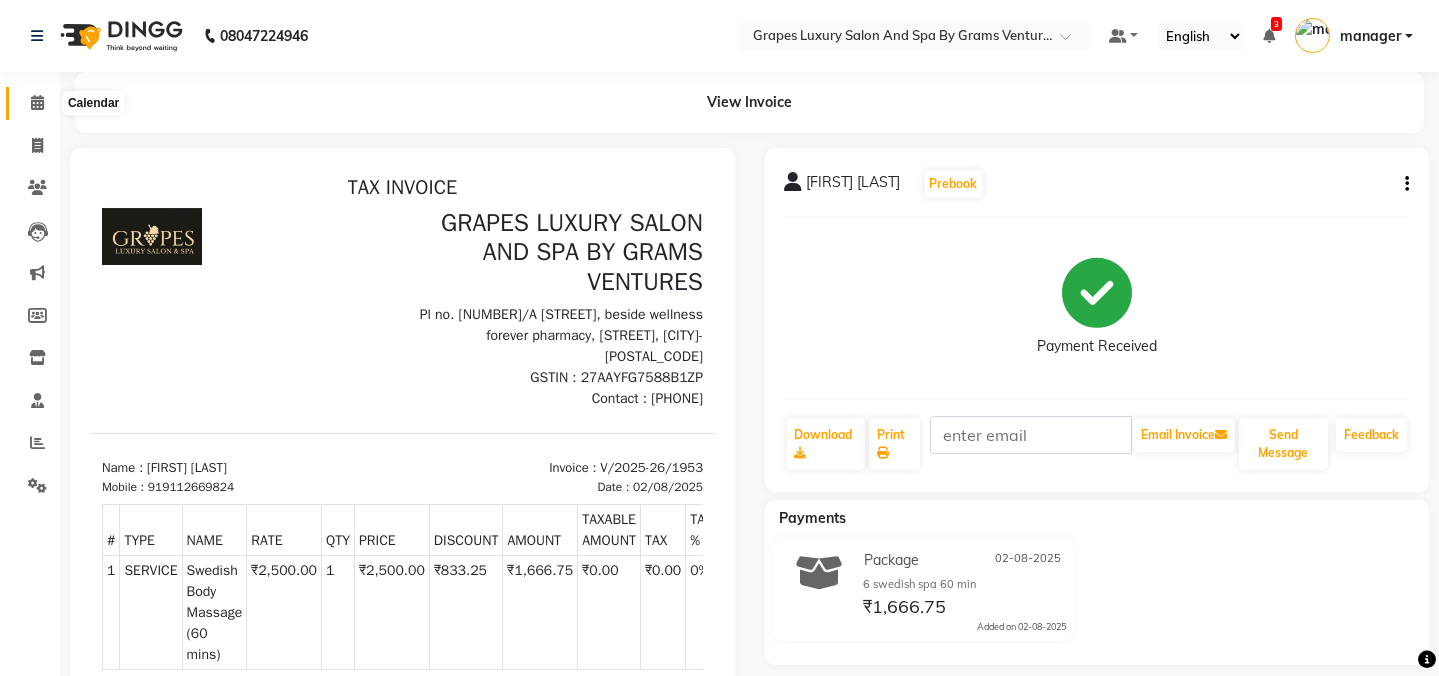 click 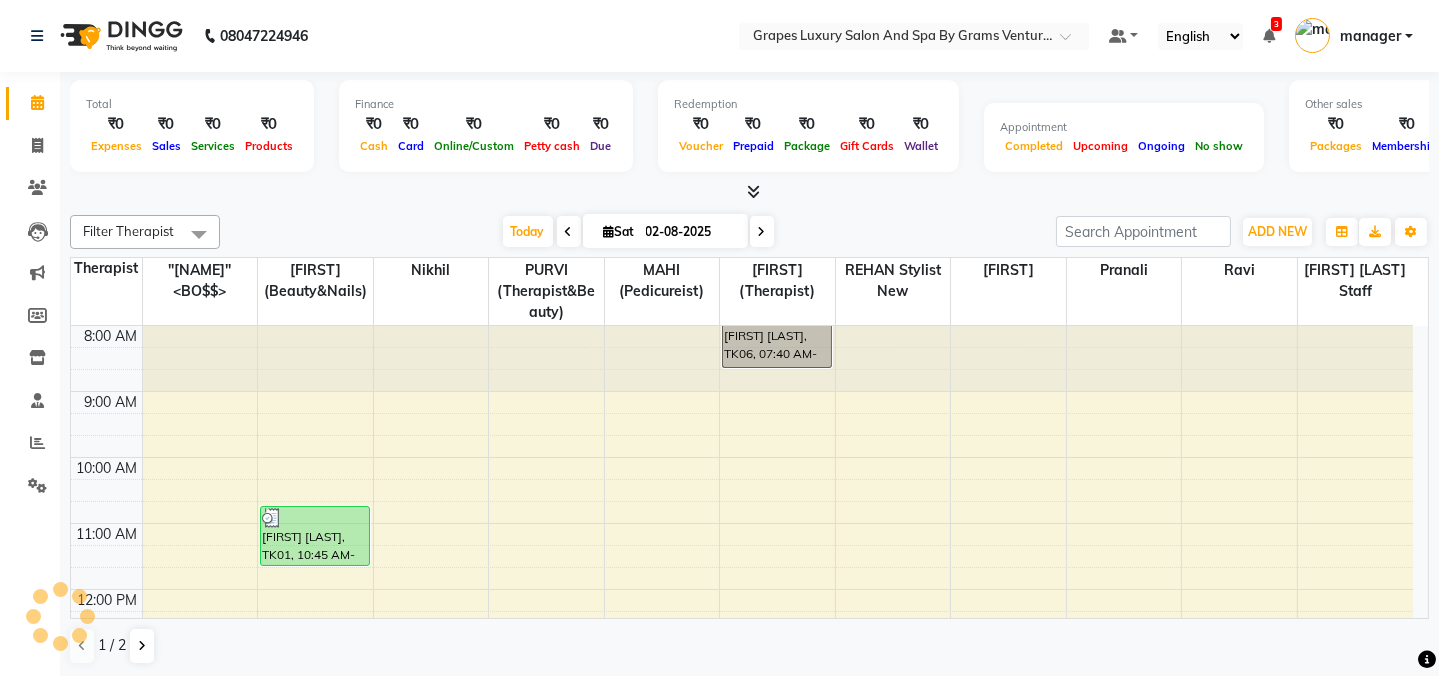 scroll, scrollTop: 523, scrollLeft: 0, axis: vertical 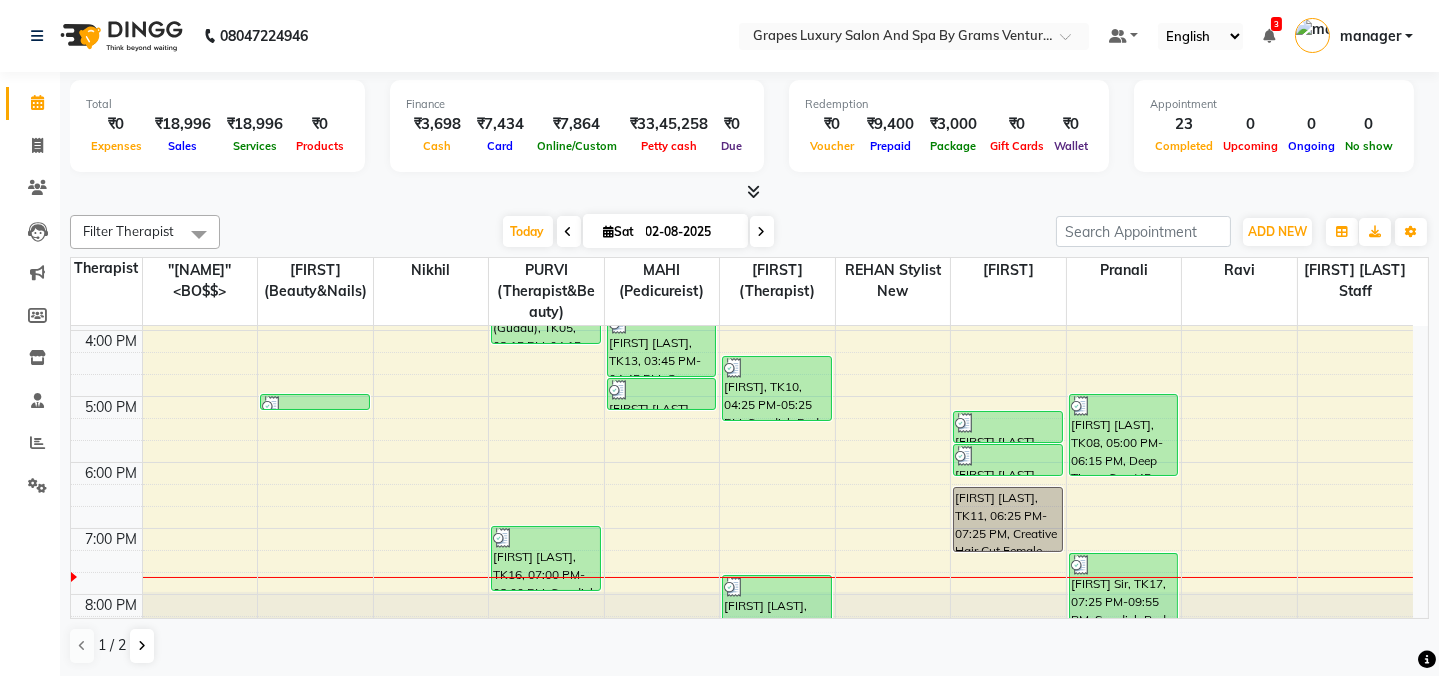 click at bounding box center [569, 232] 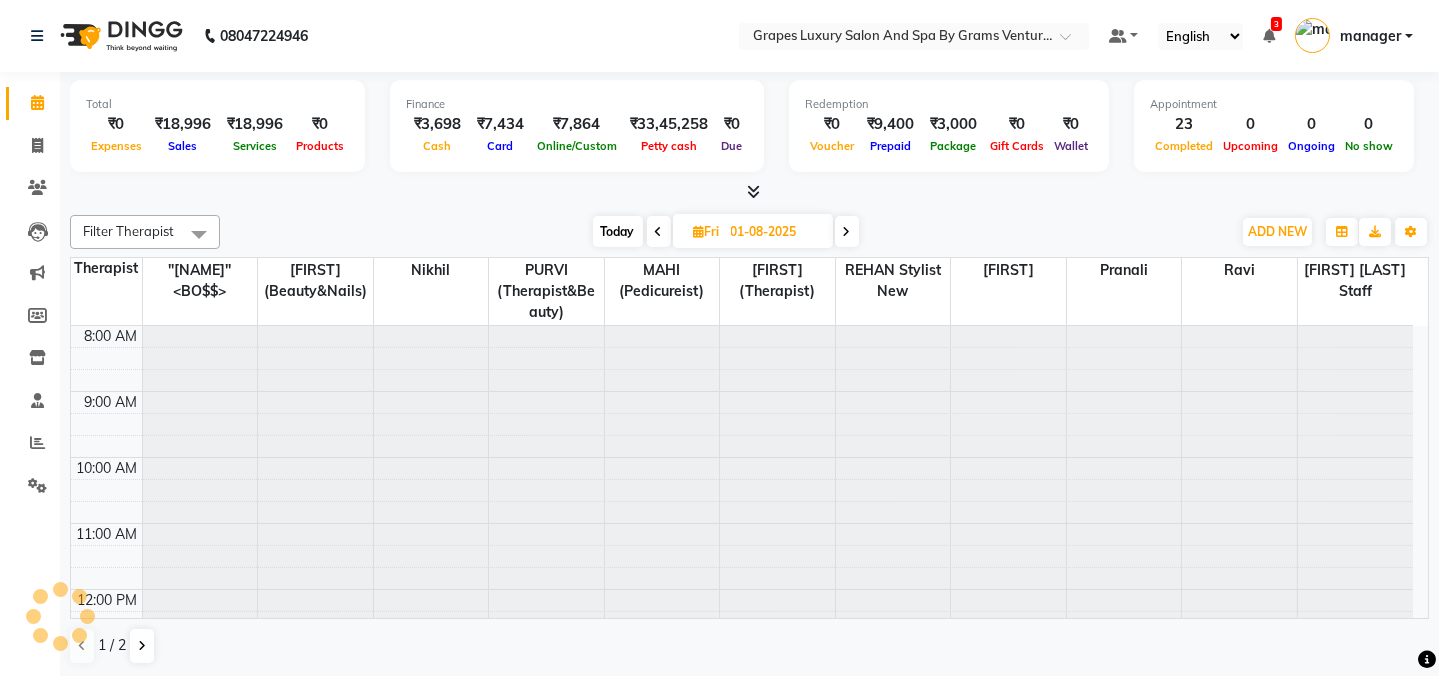 scroll, scrollTop: 561, scrollLeft: 0, axis: vertical 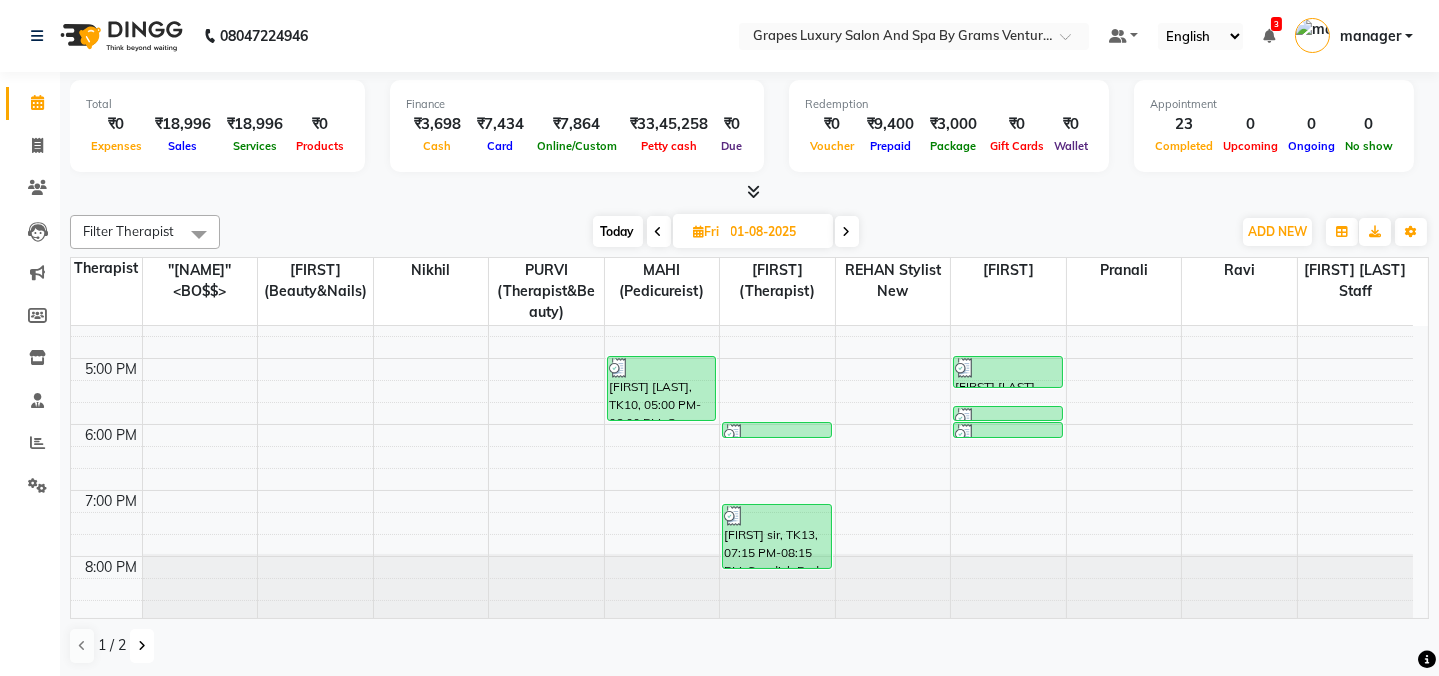 click at bounding box center [142, 646] 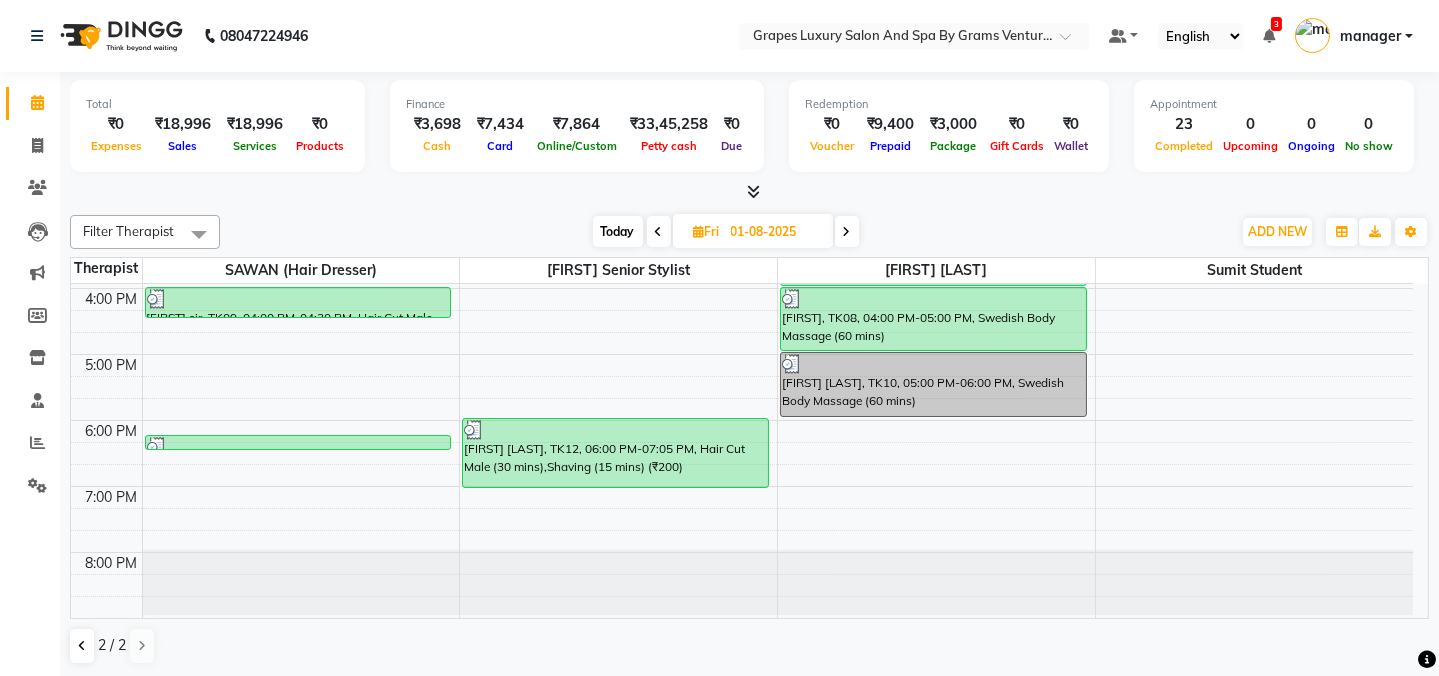 scroll, scrollTop: 519, scrollLeft: 0, axis: vertical 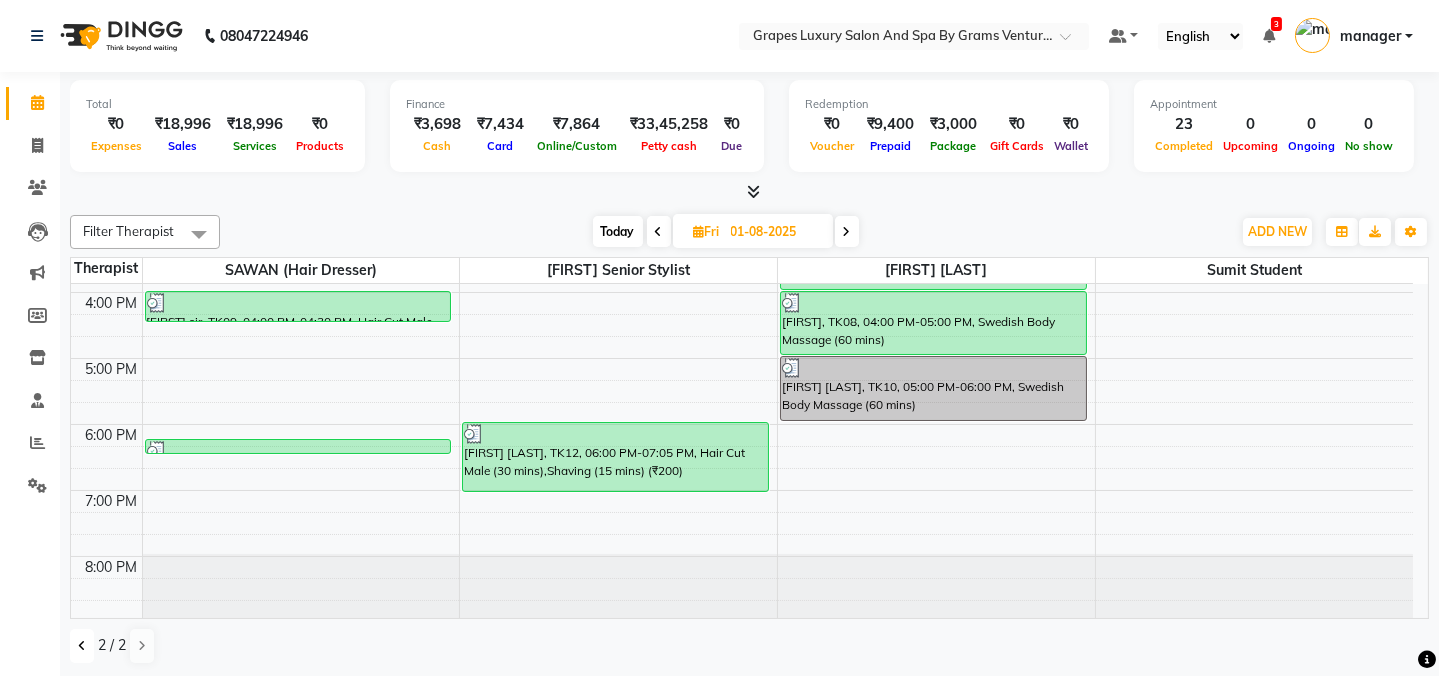 click at bounding box center (82, 646) 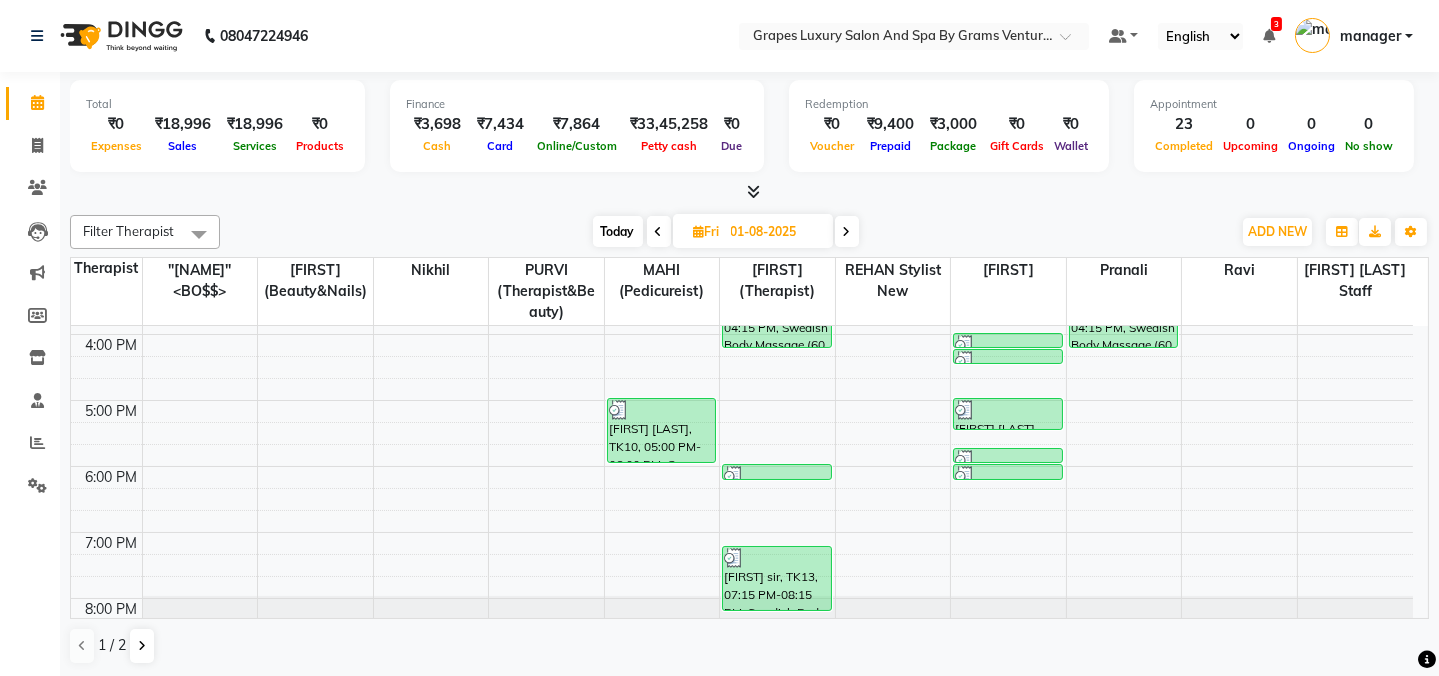 scroll, scrollTop: 561, scrollLeft: 0, axis: vertical 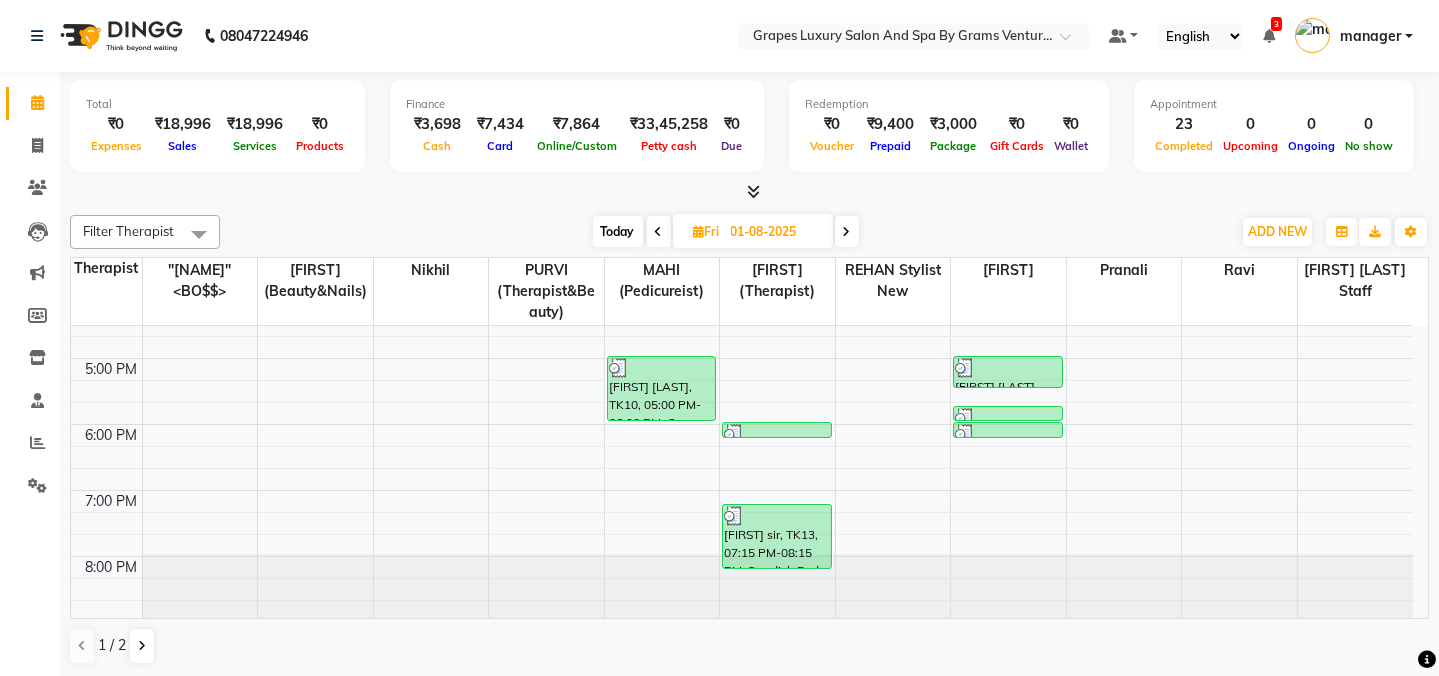 click on "Today" at bounding box center (618, 231) 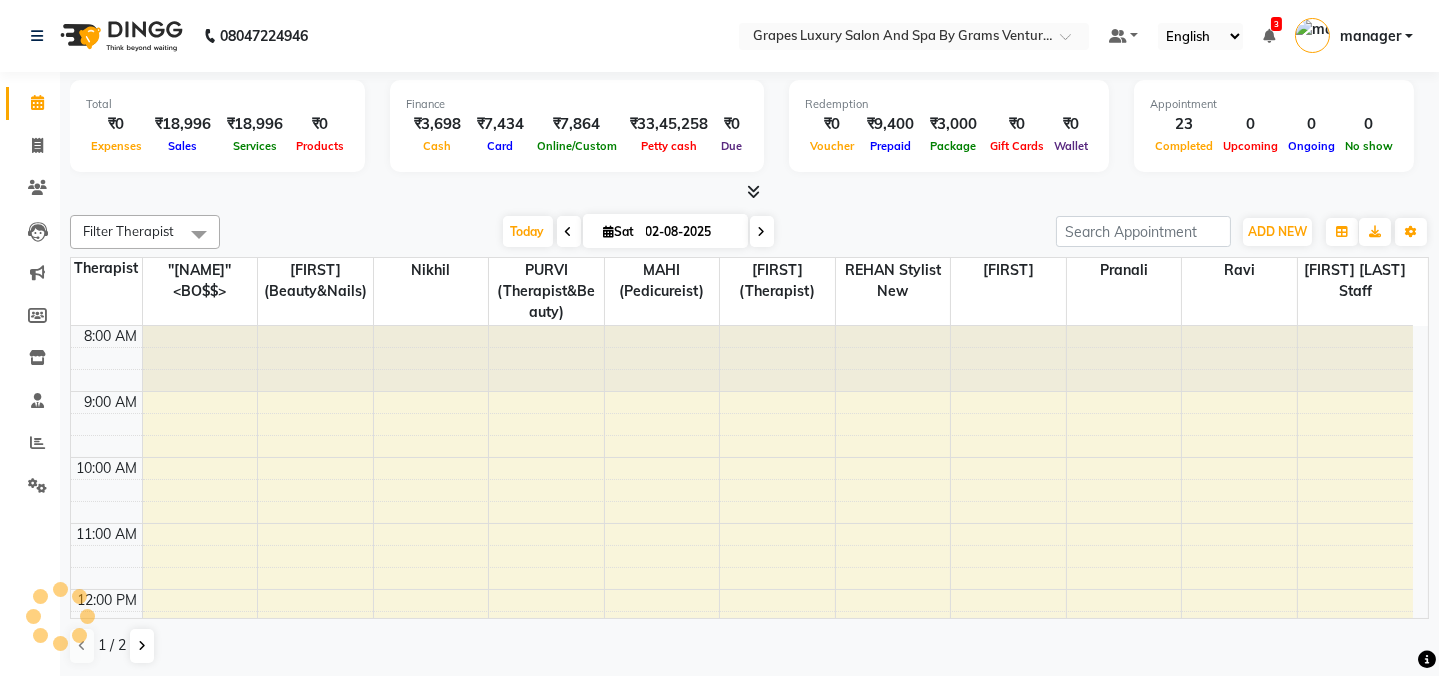 scroll, scrollTop: 561, scrollLeft: 0, axis: vertical 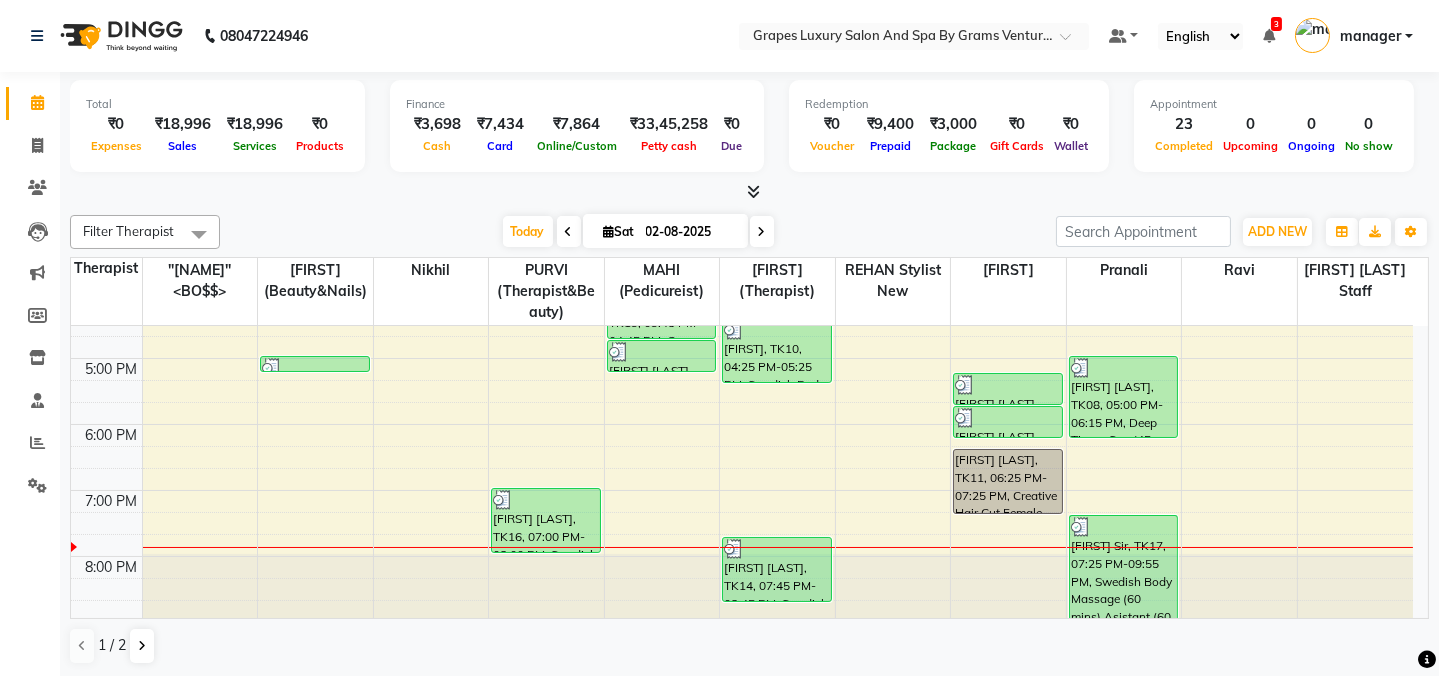click on "8:00 AM 9:00 AM 10:00 AM 11:00 AM 12:00 PM 1:00 PM 2:00 PM 3:00 PM 4:00 PM 5:00 PM 6:00 PM 7:00 PM 8:00 PM     shubhangi thete, TK01, 10:45 AM-11:40 AM, Eyebrow (15 mins)     komal mam, TK12, 05:00 PM-05:15 PM, Eyebrow (15 mins)     paritosh hulke(Guddu), TK05, 03:15 PM-04:15 PM, Swedish Body Massage (60 mins)     achut shinde, TK16, 07:00 PM-08:00 PM, Swedish Body Massage (60 mins)     namrata meshram, TK13, 03:45 PM-04:45 PM, Grapes signature pedicure     namrata meshram, TK13, 04:45 PM-05:15 PM, foot reflexology    achut shinde, TK06, 07:40 AM-08:40 AM, Swedish Body Massage (60 mins)     ROHIT, TK10, 04:25 PM-05:25 PM, Swedish Body Massage (60 mins)     sandeep kale, TK14, 07:45 PM-08:45 PM, Swedish Body Massage (60 mins)     swapna mam, TK03, 01:00 PM-01:45 PM, Hair Cut Female (45 mins)     namrata meshram, TK13, 05:15 PM-05:45 PM, Hair Spa ( Male ) (30 mins)     namrata meshram, TK13, 05:45 PM-06:15 PM, Hair Cut Male (30 mins)    sachin moon, TK11, 06:25 PM-07:25 PM, Creative Hair Cut Female (60 mins)" at bounding box center (742, 193) 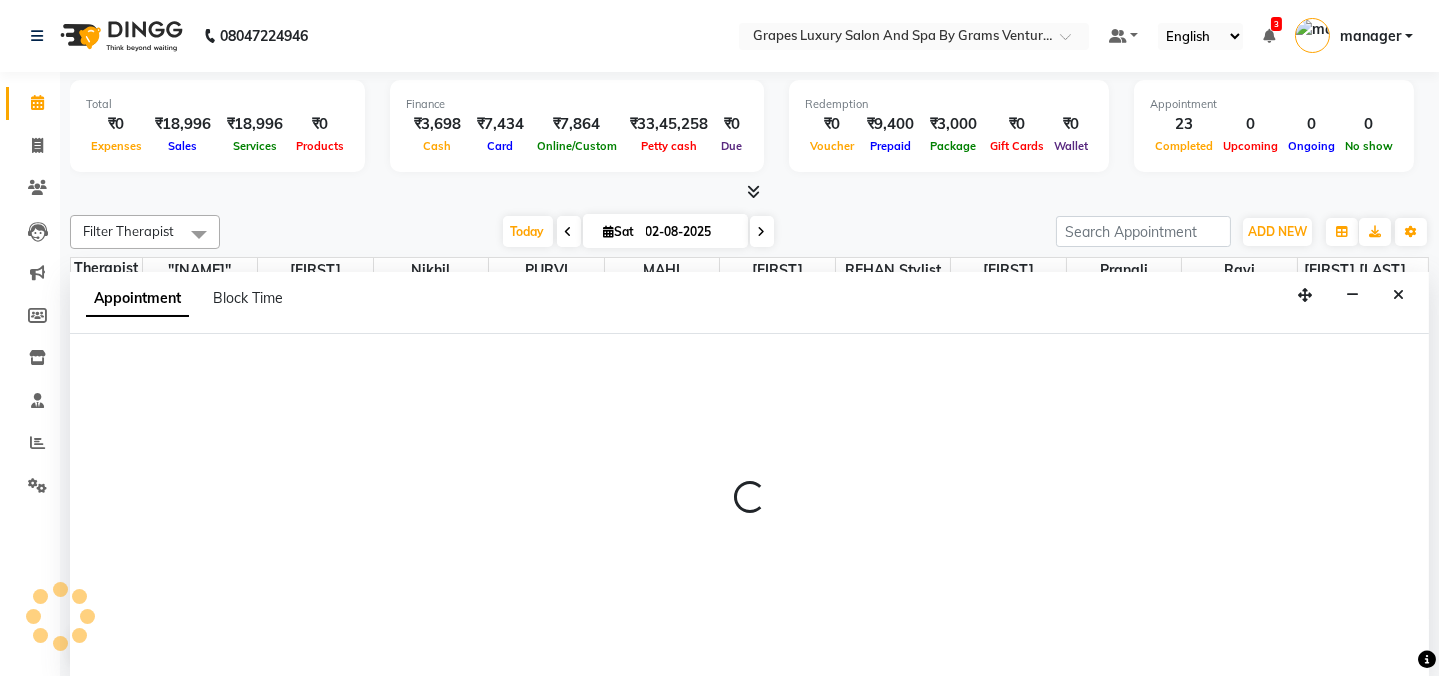 select on "78335" 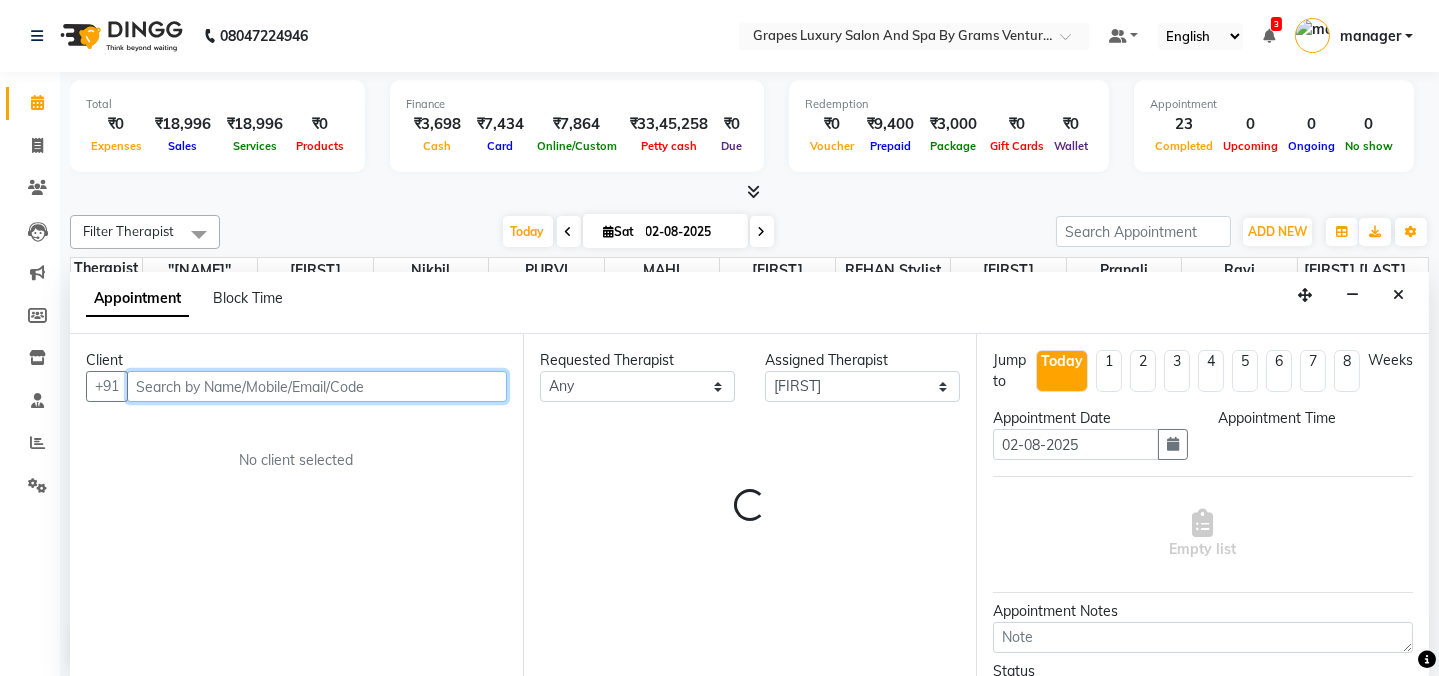 select on "1185" 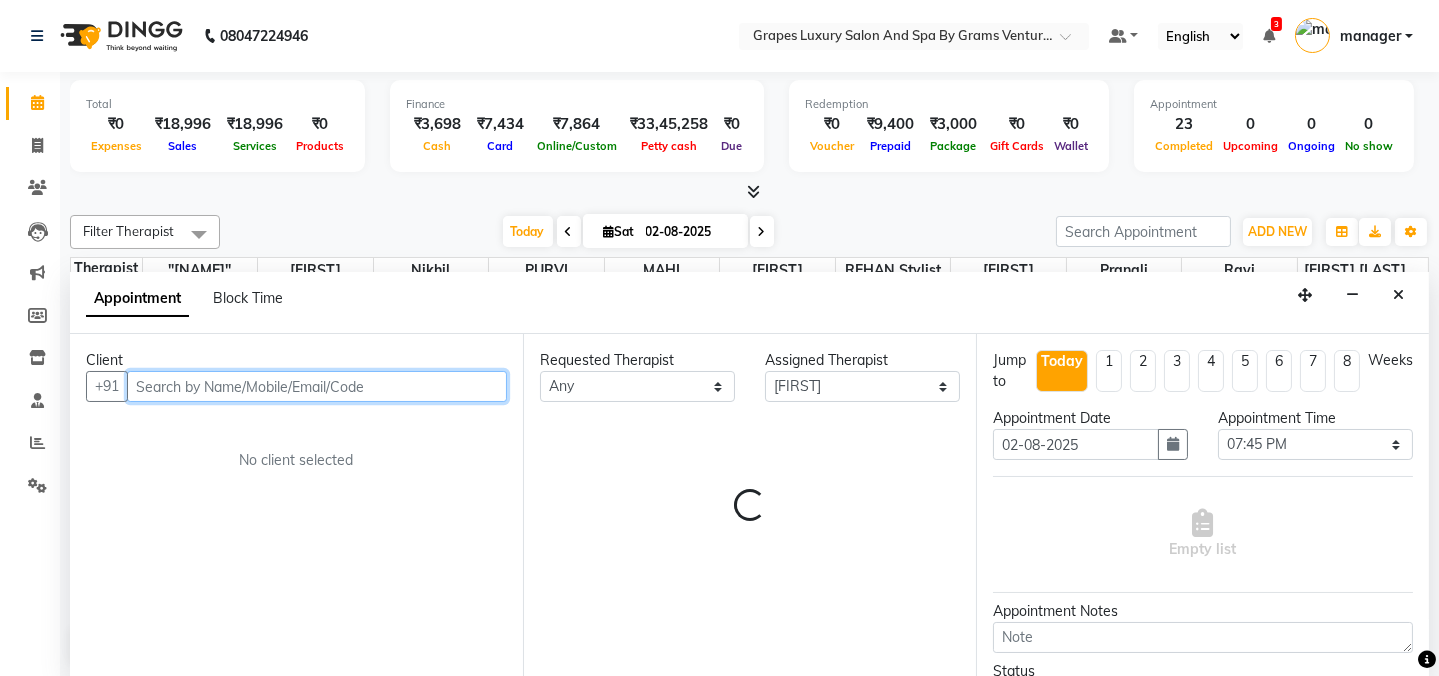 click at bounding box center [317, 386] 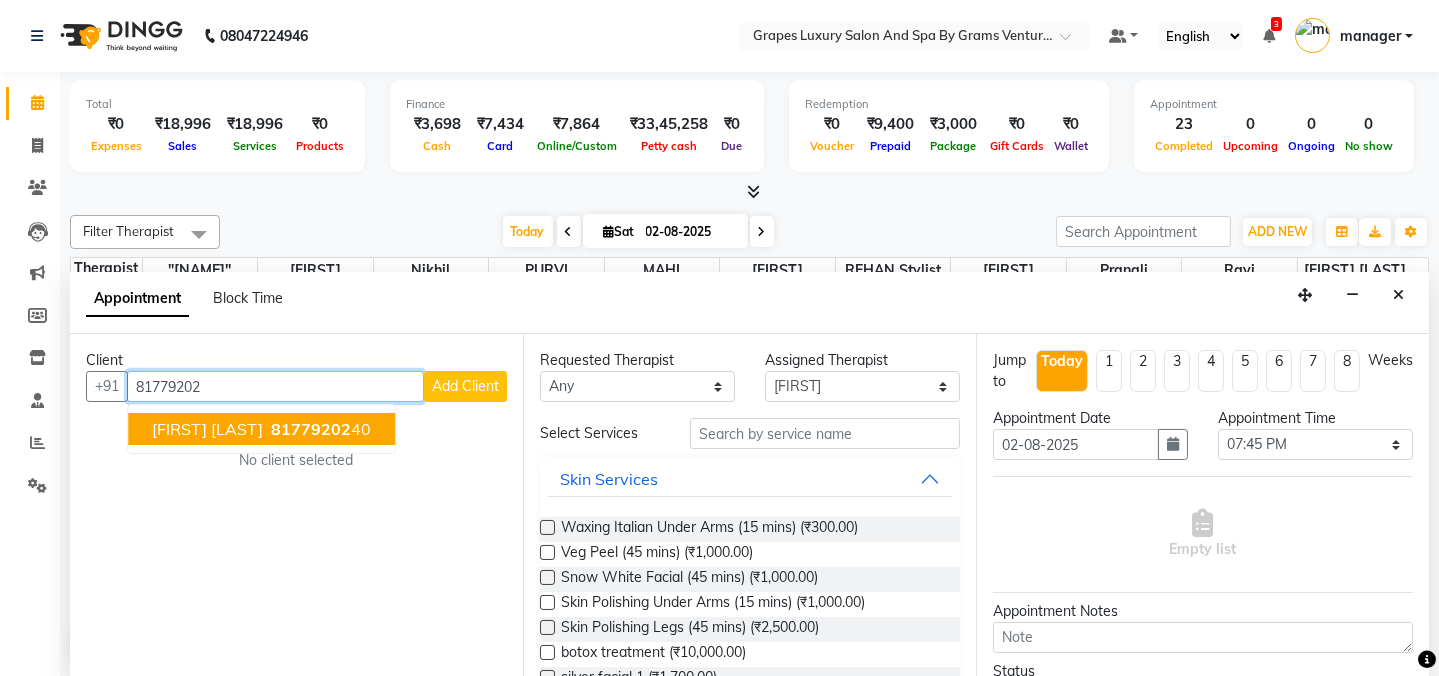 click on "ayush thool   81779202 40" at bounding box center [261, 429] 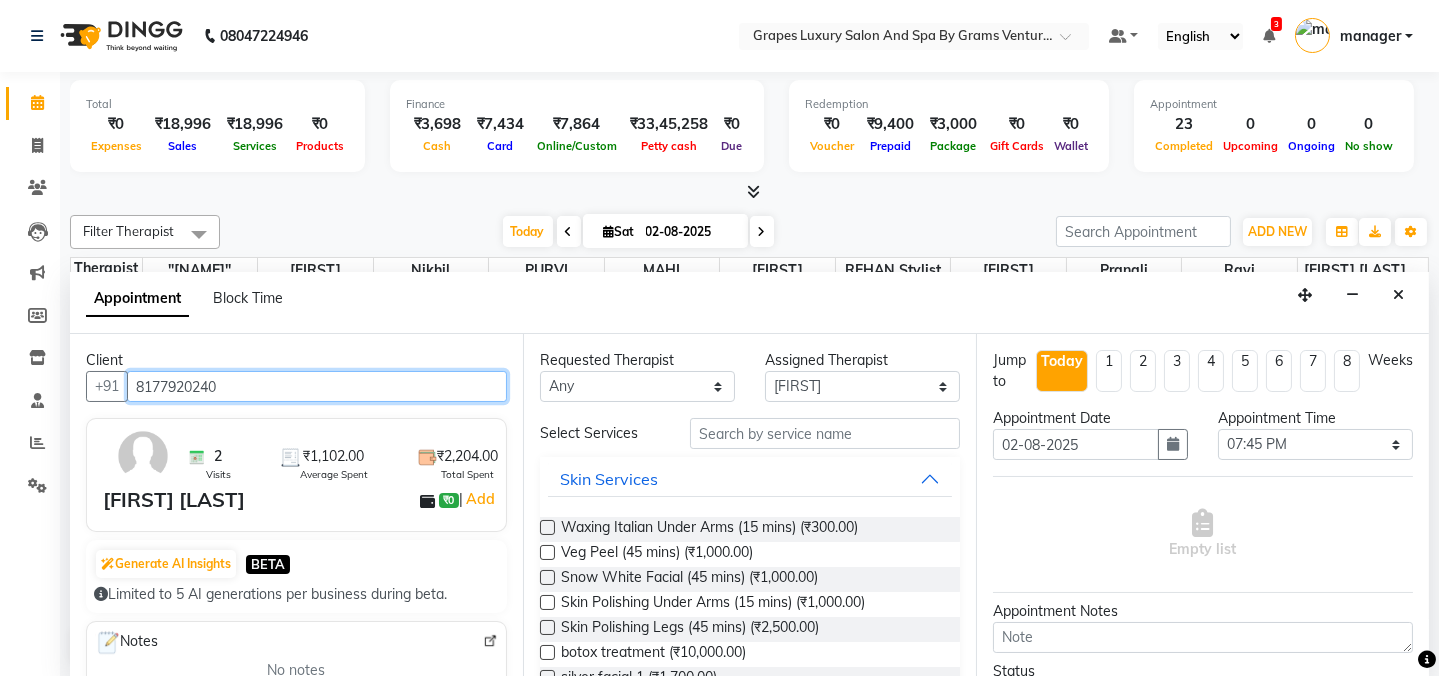 type on "8177920240" 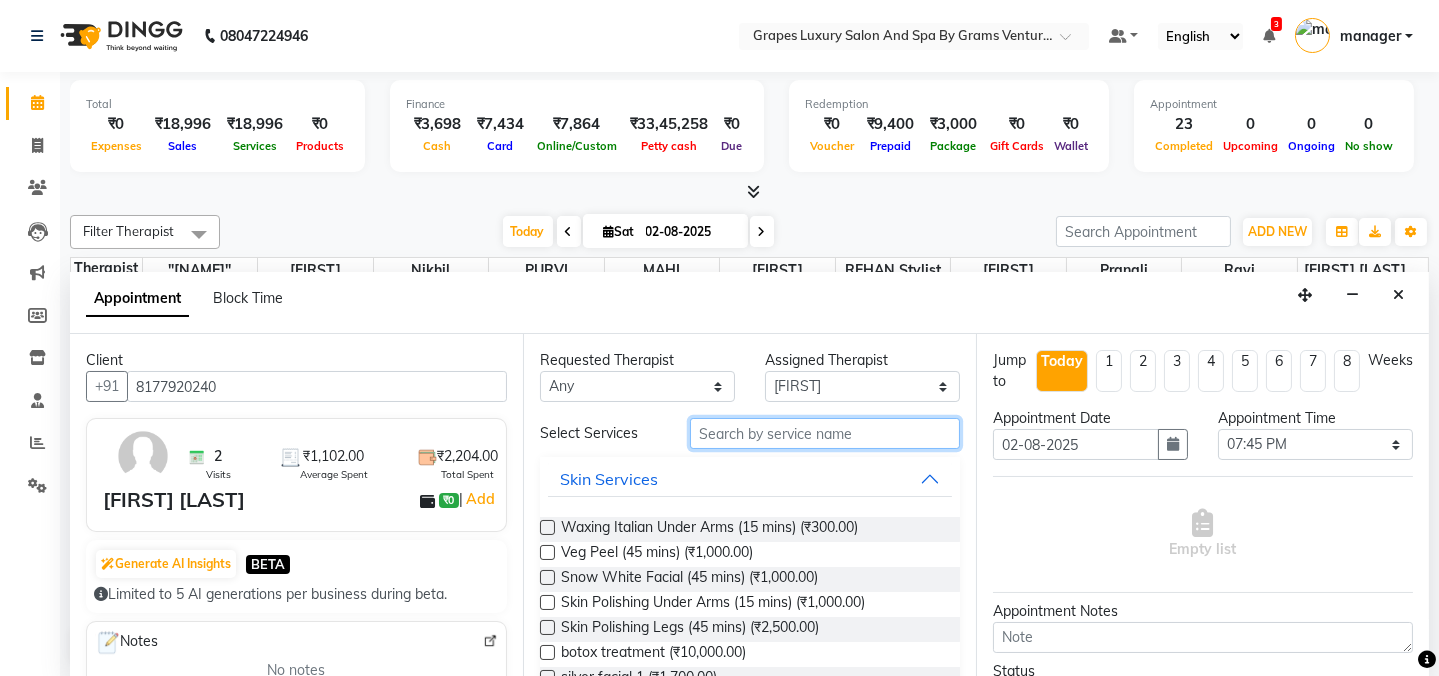 click at bounding box center (825, 433) 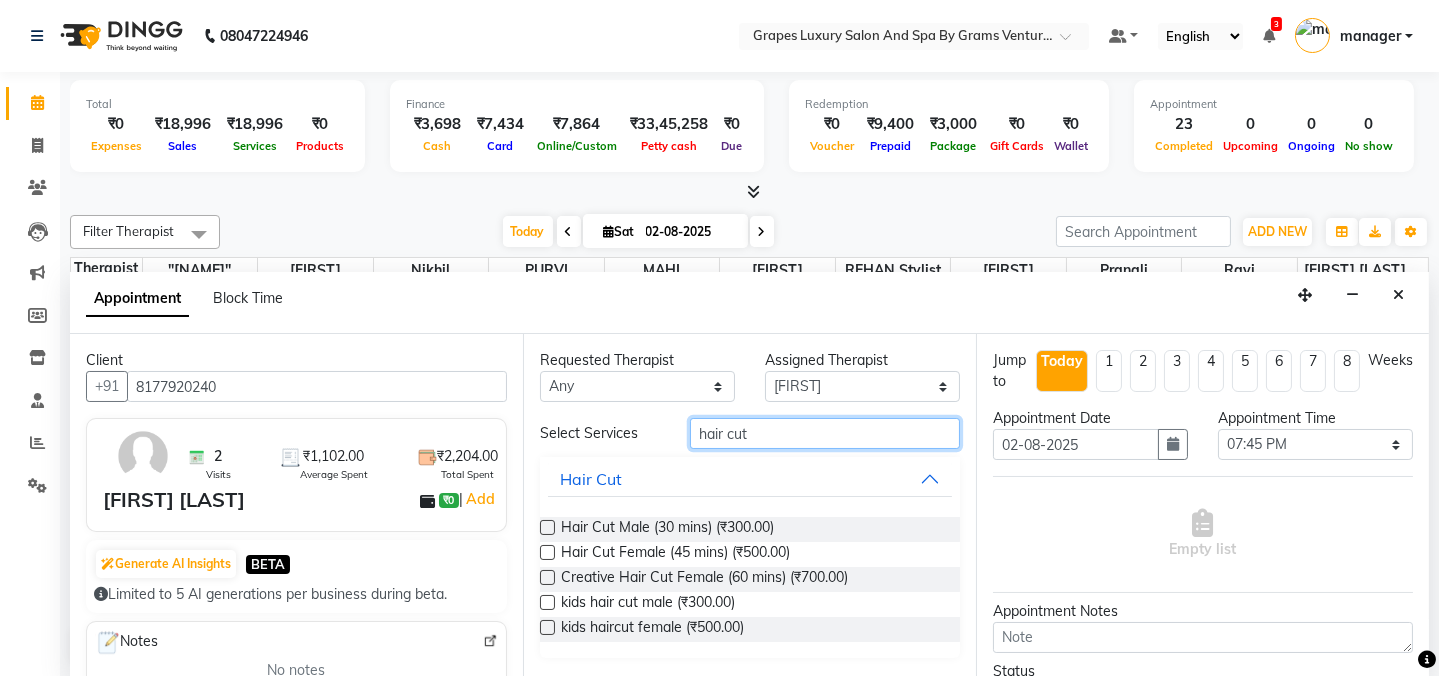 type on "hair cut" 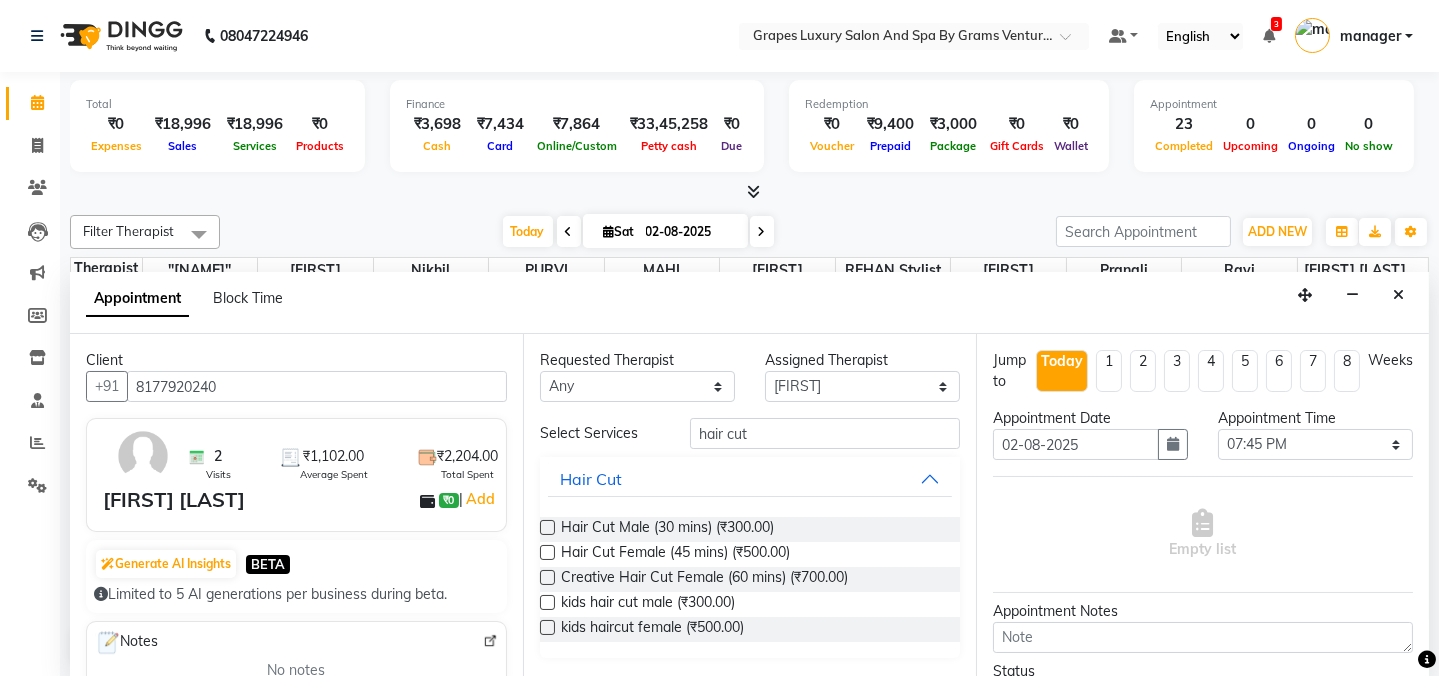 click at bounding box center [547, 527] 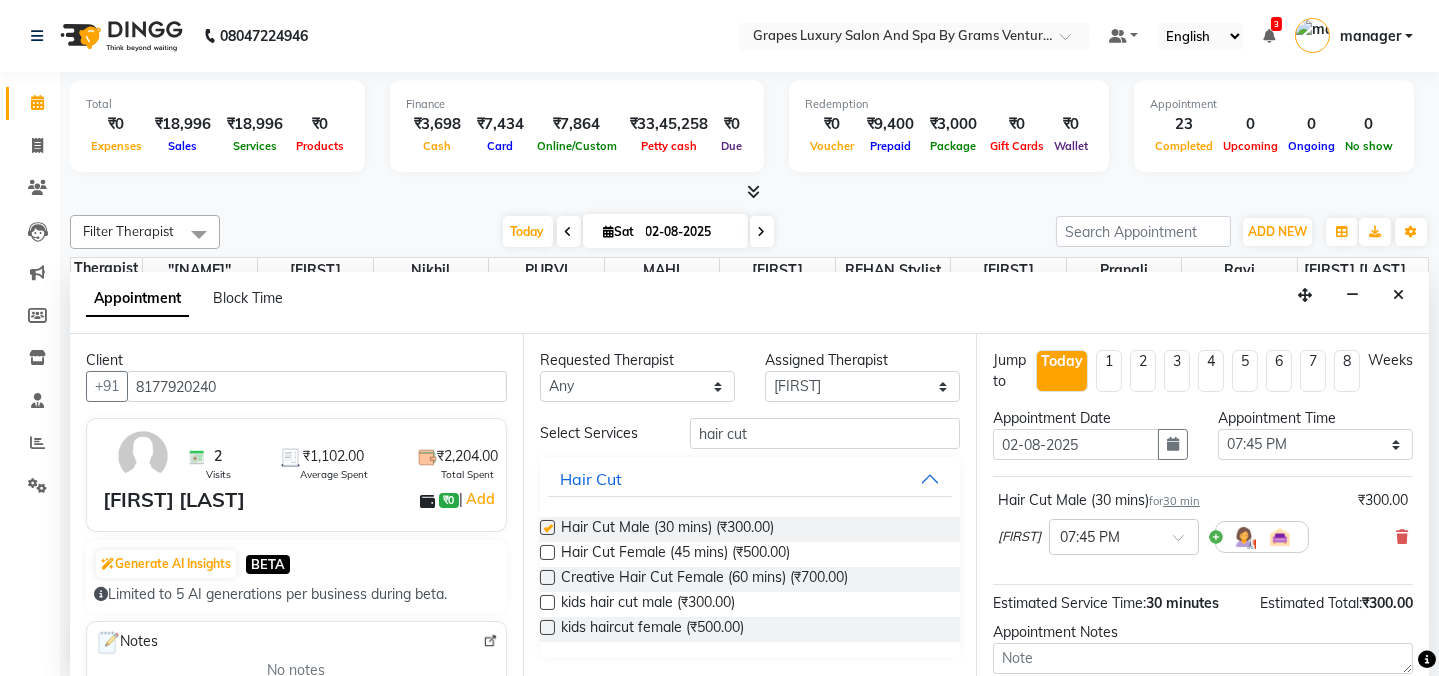 checkbox on "false" 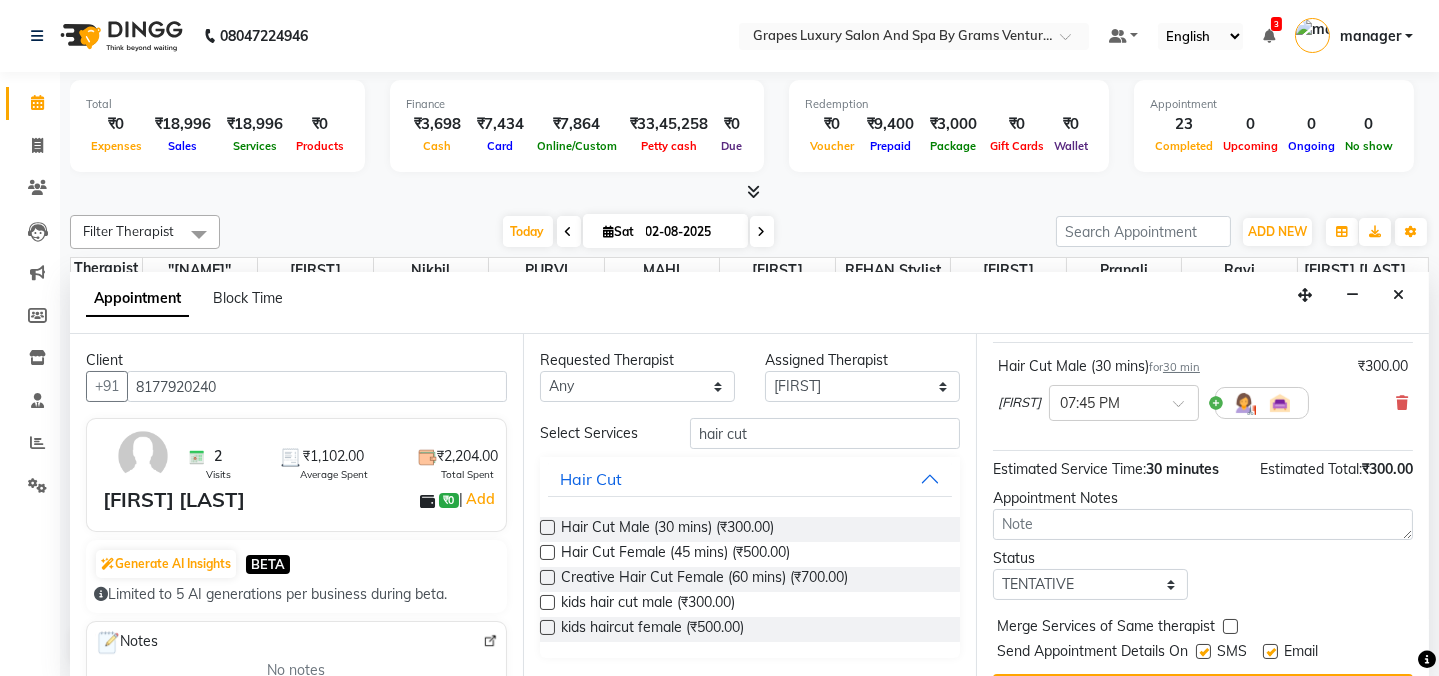 scroll, scrollTop: 181, scrollLeft: 0, axis: vertical 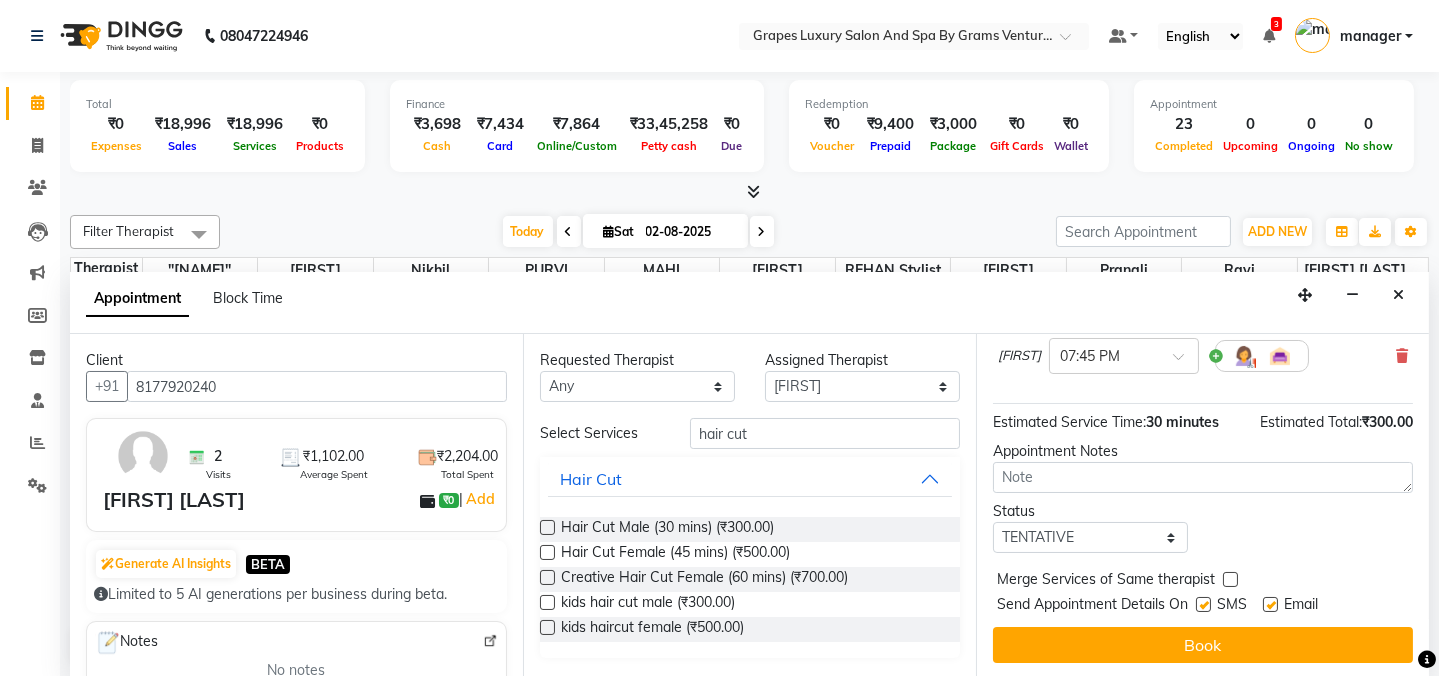 click at bounding box center [1203, 604] 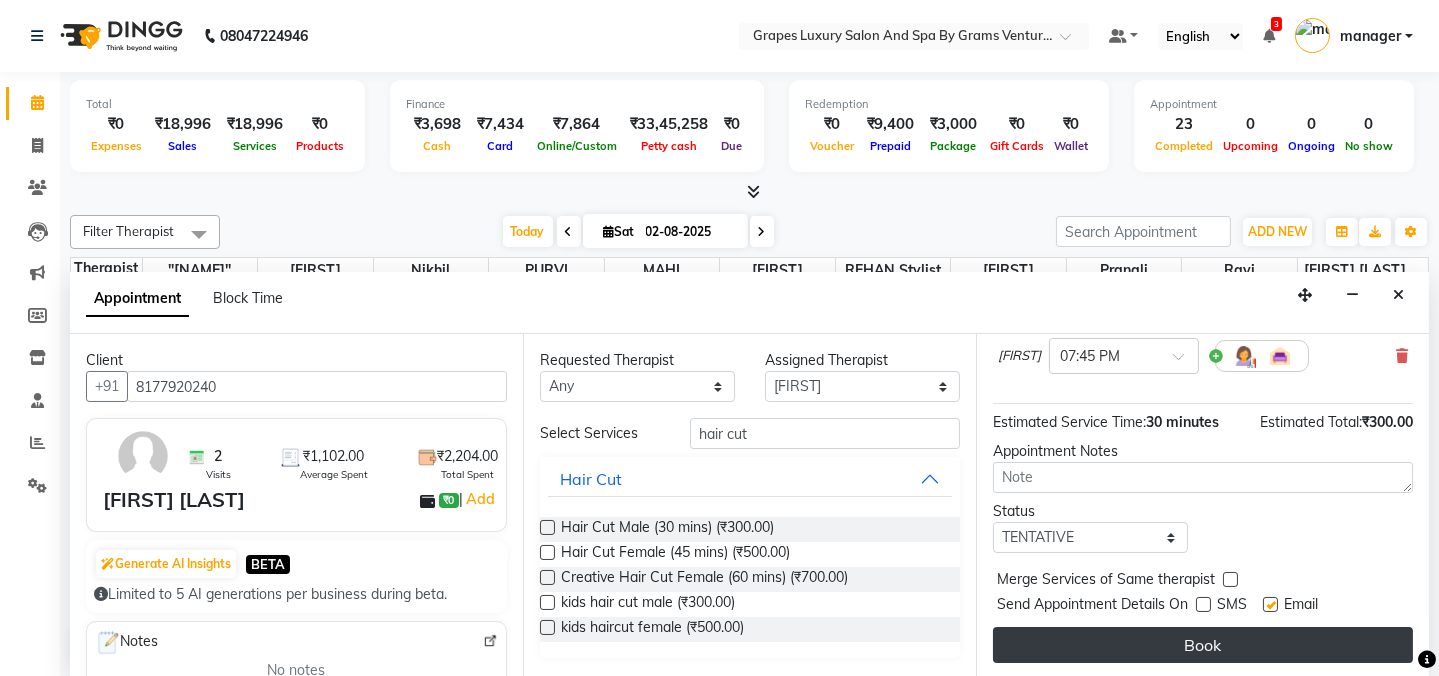 click on "Book" at bounding box center (1203, 645) 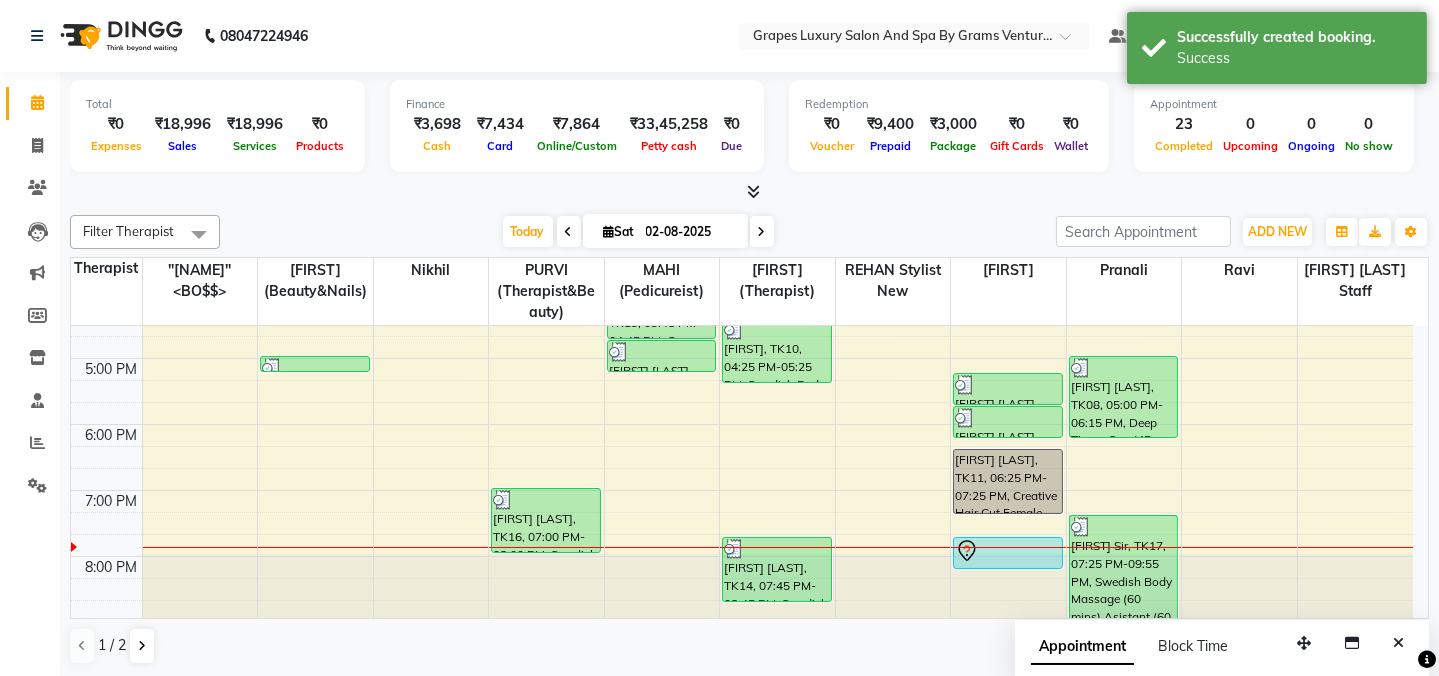 scroll, scrollTop: 0, scrollLeft: 0, axis: both 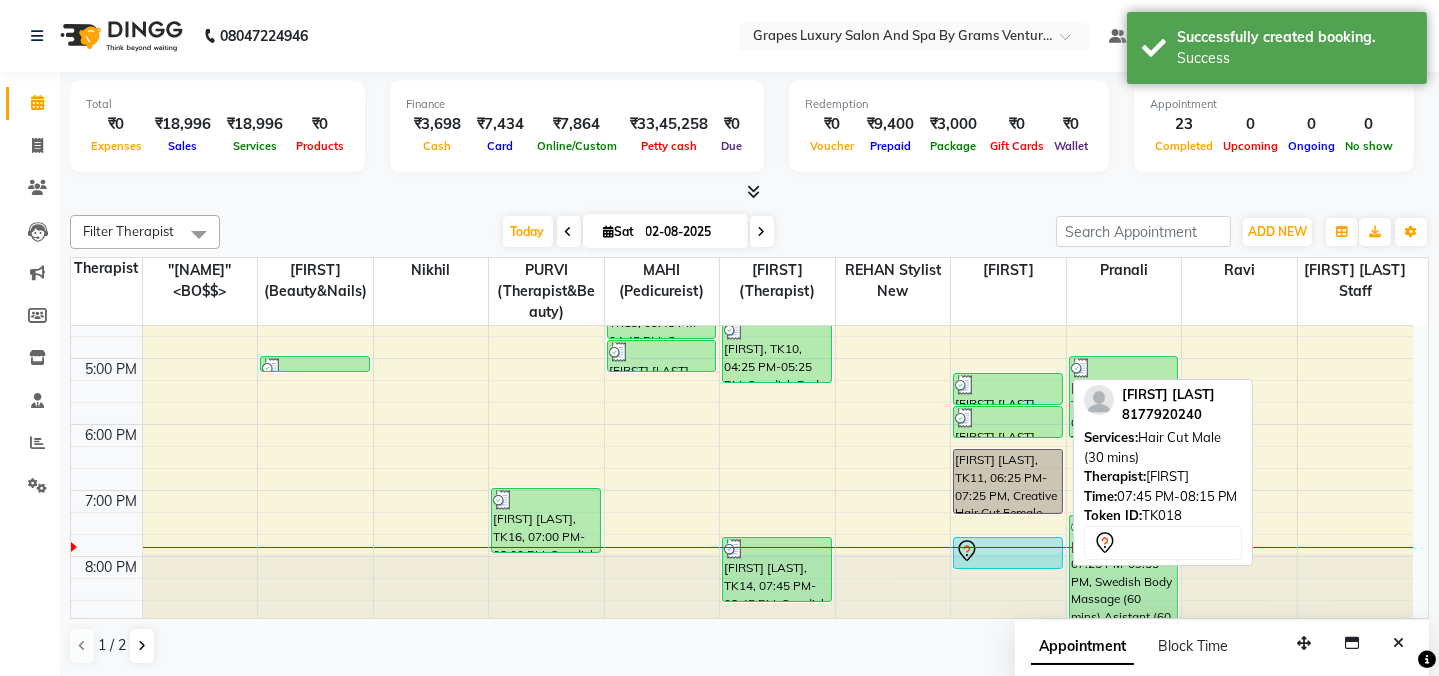 click at bounding box center [1008, 551] 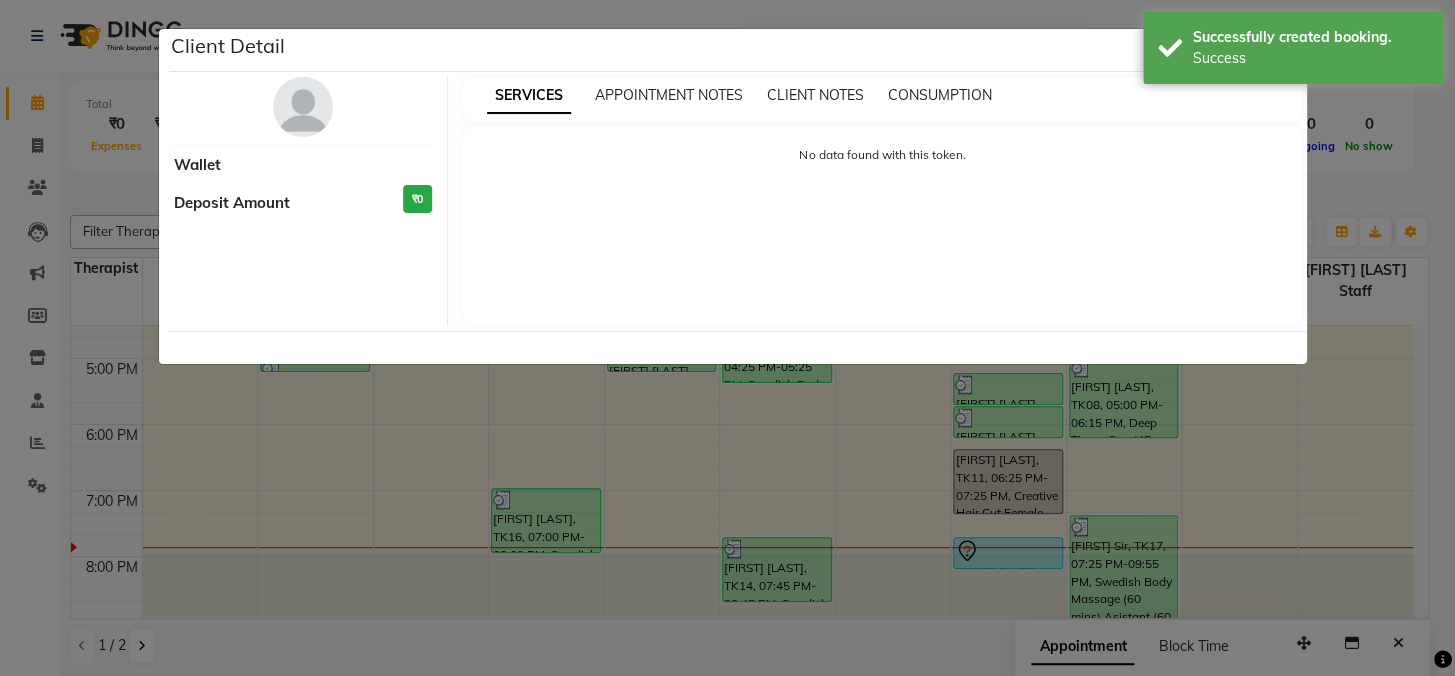 select on "7" 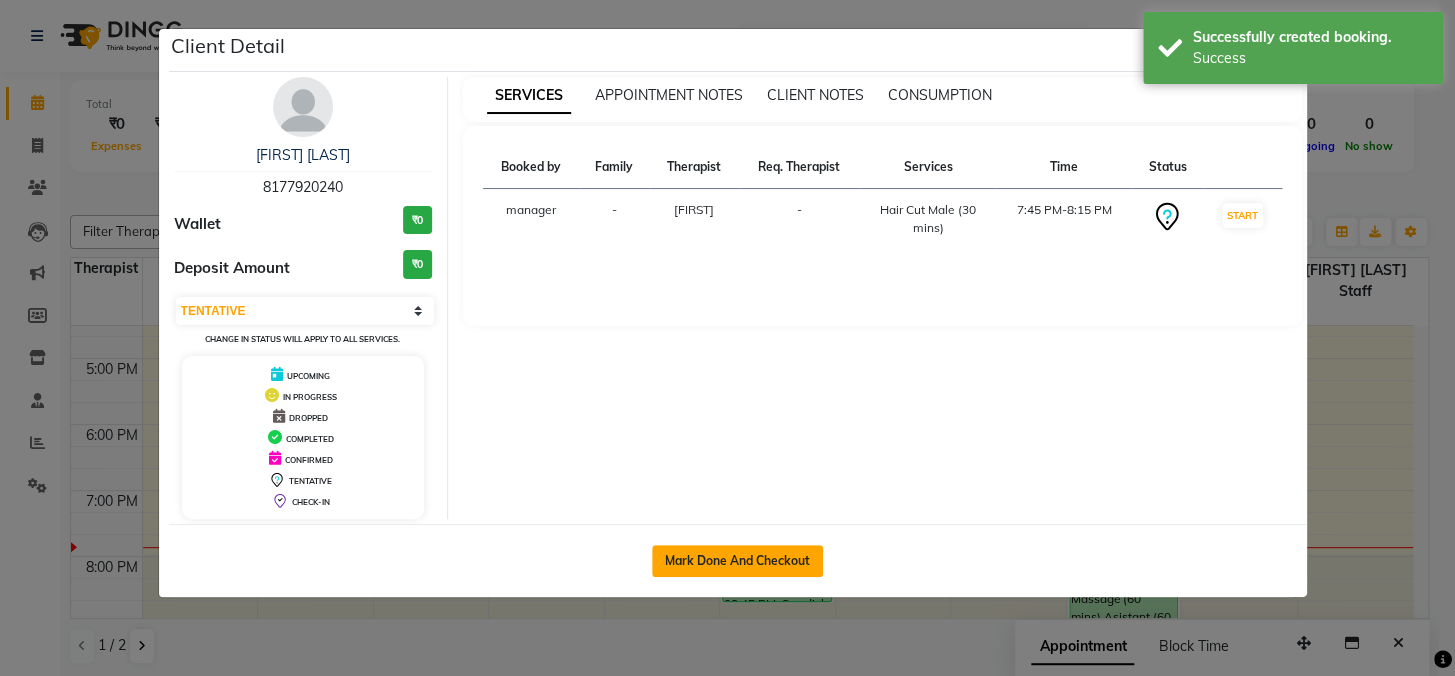 click on "Mark Done And Checkout" 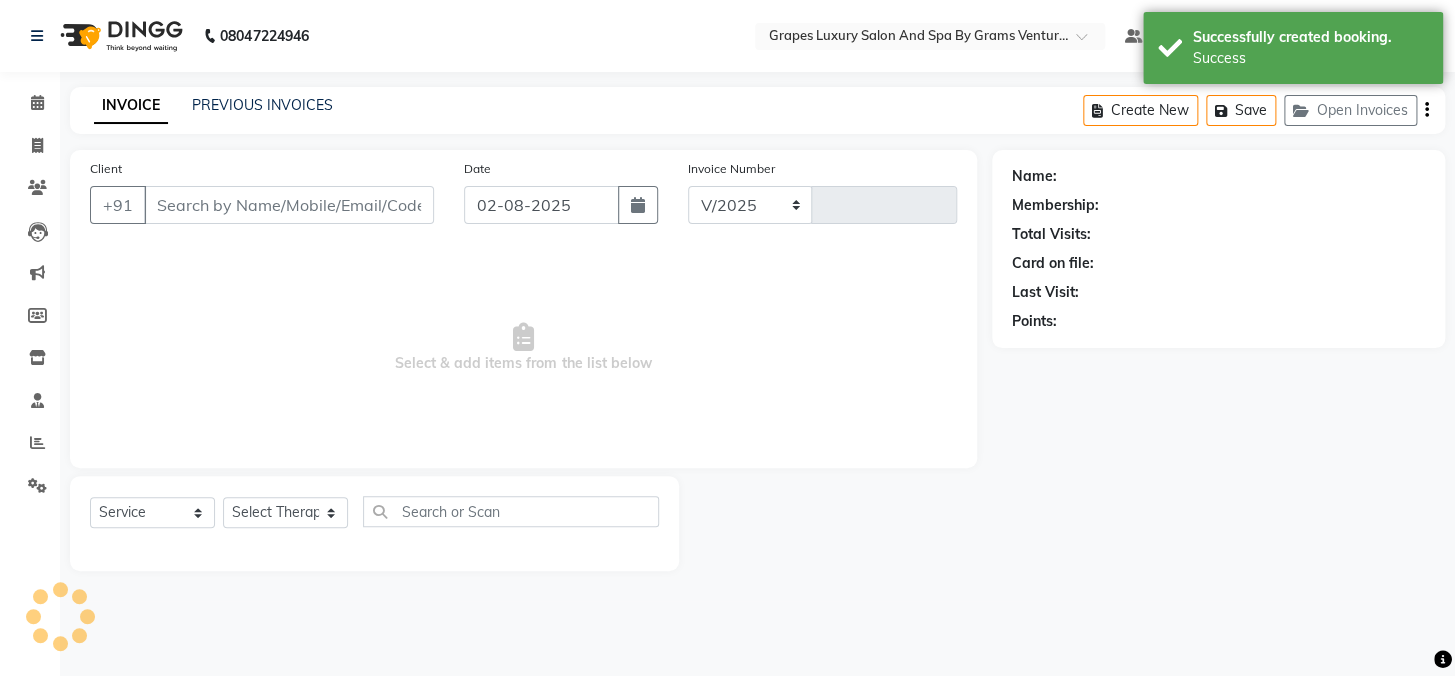 select on "3585" 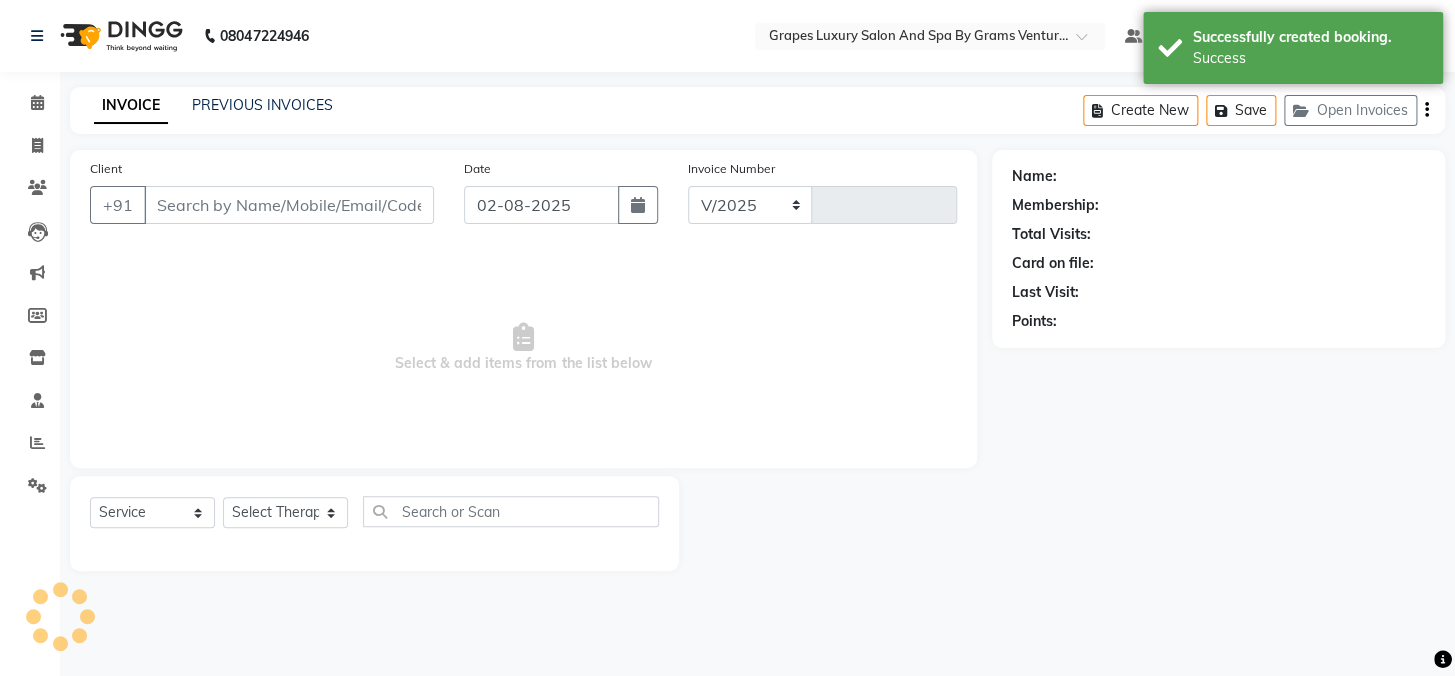 type on "1954" 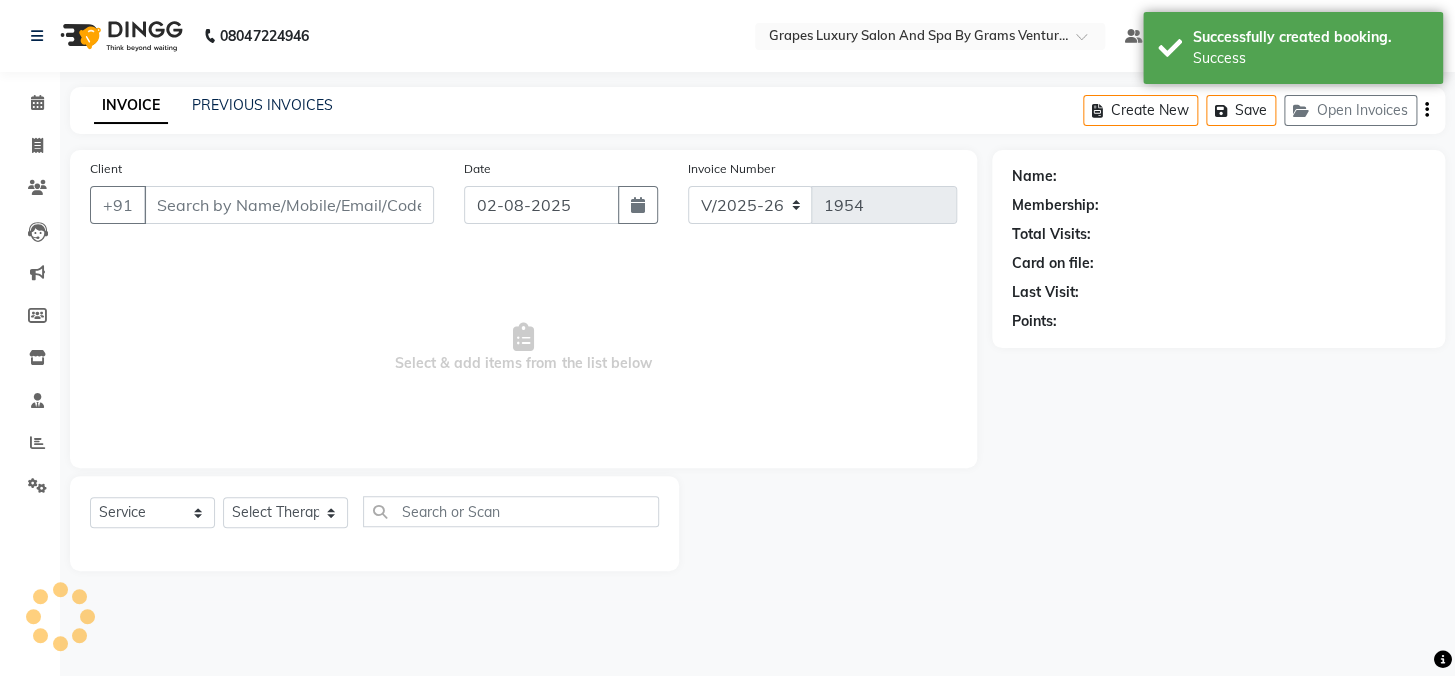 type on "8177920240" 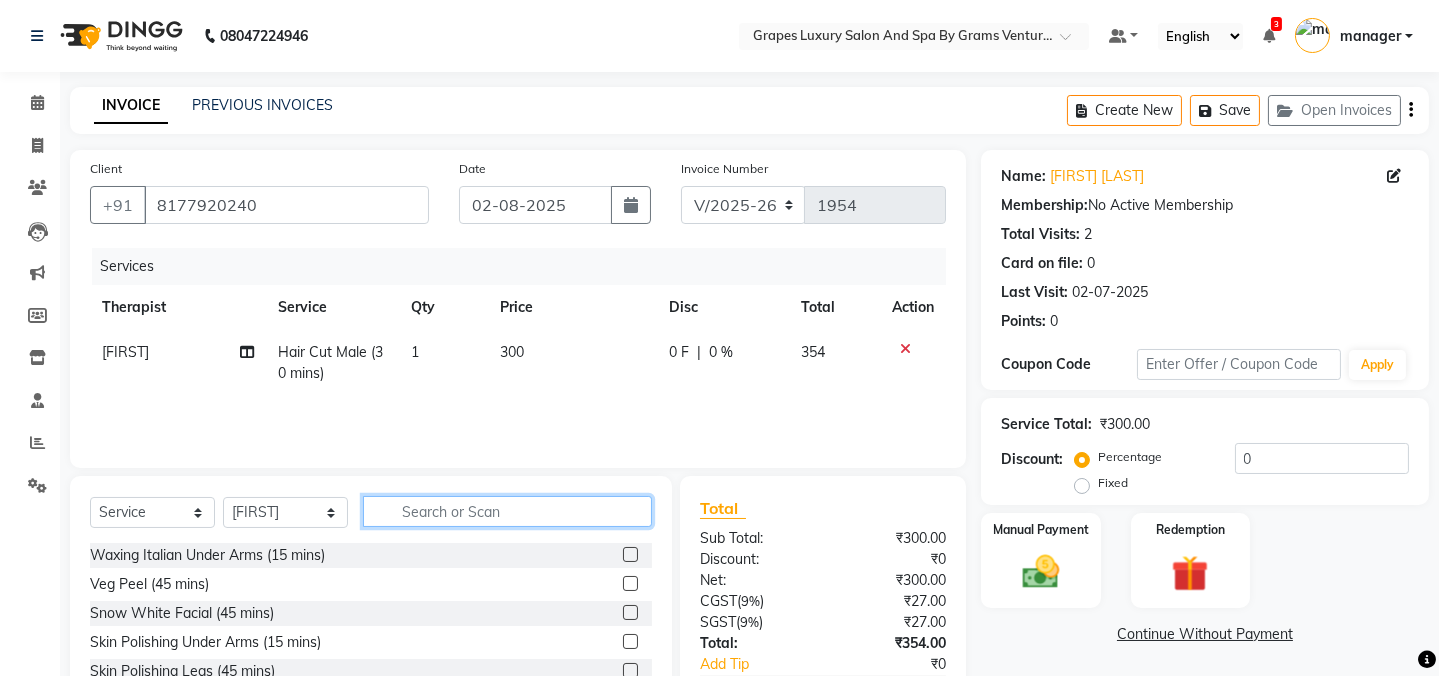 click 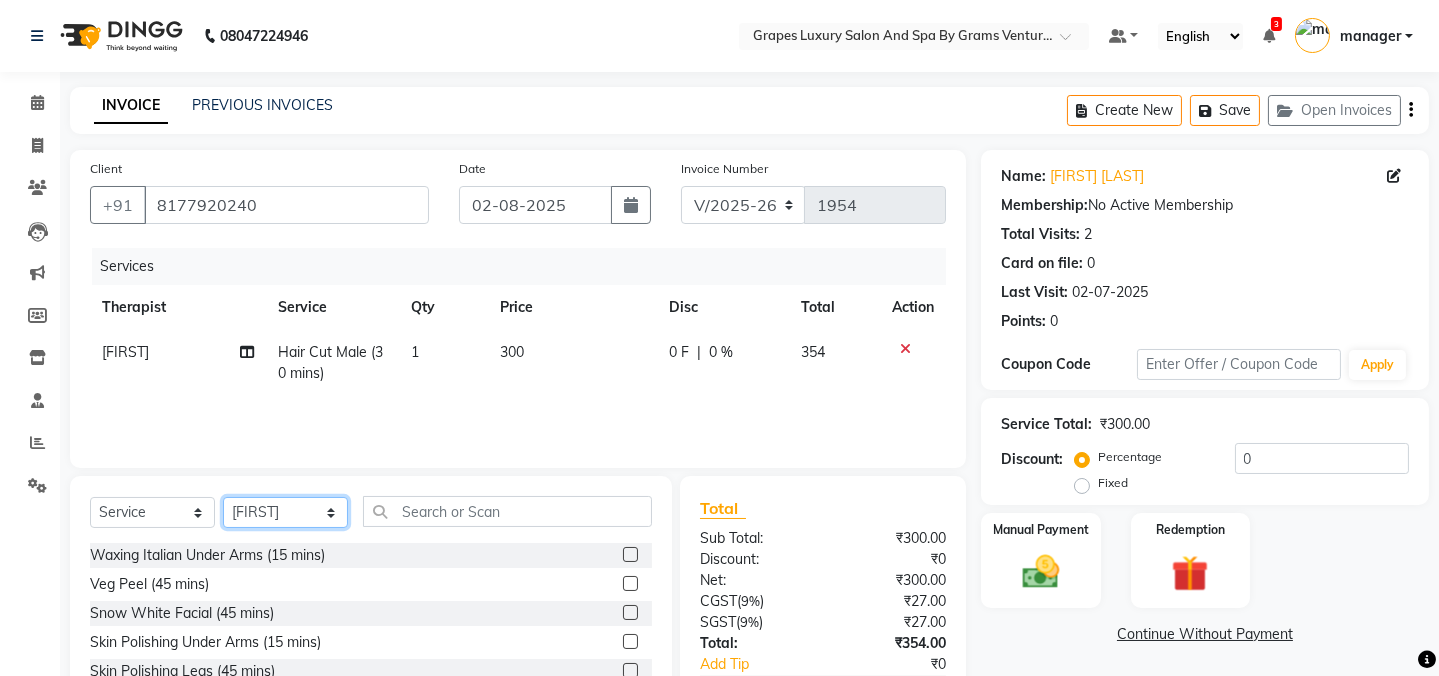 click on "Select Therapist Admin ANIL (stylish) ASHISH Choudhary hair dresser ASMITA (beauty&nails) avni new faizaan gokul "GUNJAN''   <BO$></BO$>> Jiya new staff khushi MAHI (pedicureist) manager MANJU (hair specialist) megha new nikhil  nisha  Pooja (Therapist) pranali PURVI (therapist&Beauty) Rani New THERAPIST ravi REHAN  stylist new ritik riya RUSHALI (hair&skin) SAWAN (hair dresser) sejal new shilpa sourabh sumit student  sunita sunita  viswas senior stylist" 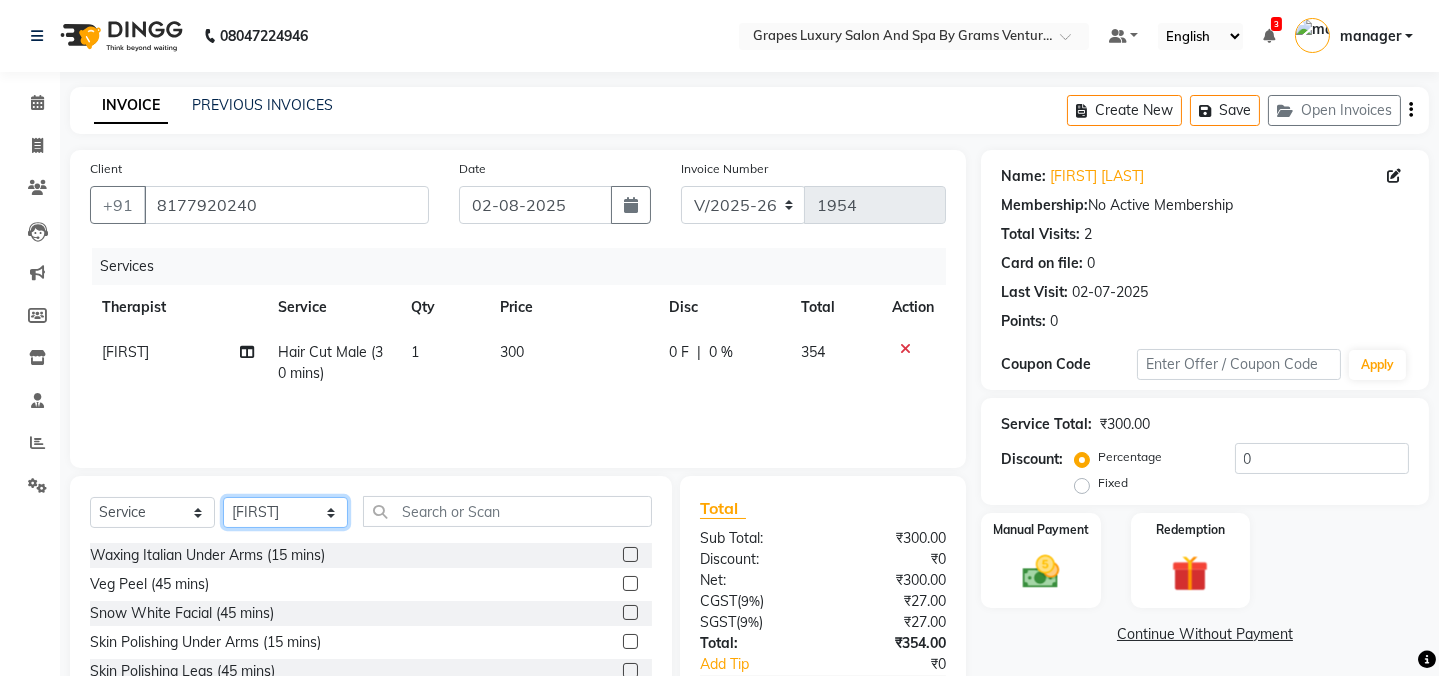 select on "16582" 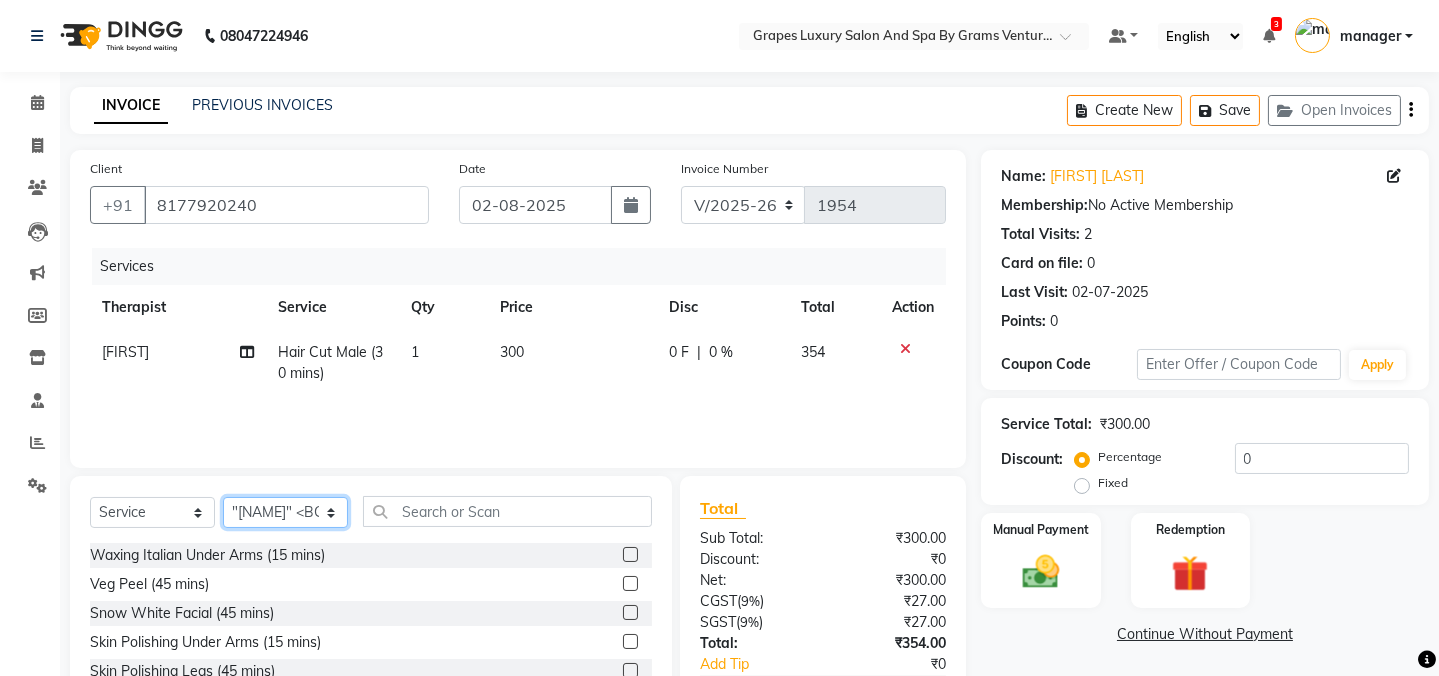 click on "Select Therapist Admin ANIL (stylish) ASHISH Choudhary hair dresser ASMITA (beauty&nails) avni new faizaan gokul "GUNJAN''   <BO$></BO$>> Jiya new staff khushi MAHI (pedicureist) manager MANJU (hair specialist) megha new nikhil  nisha  Pooja (Therapist) pranali PURVI (therapist&Beauty) Rani New THERAPIST ravi REHAN  stylist new ritik riya RUSHALI (hair&skin) SAWAN (hair dresser) sejal new shilpa sourabh sumit student  sunita sunita  viswas senior stylist" 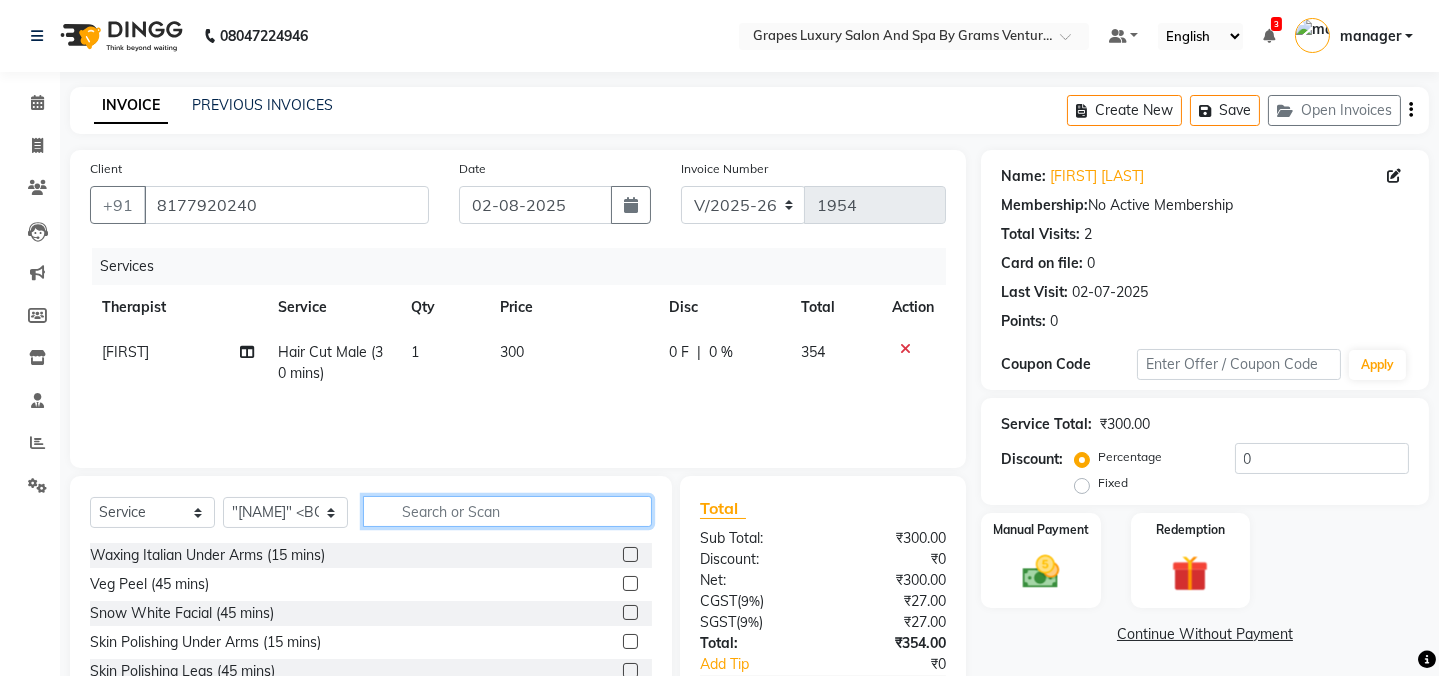 click 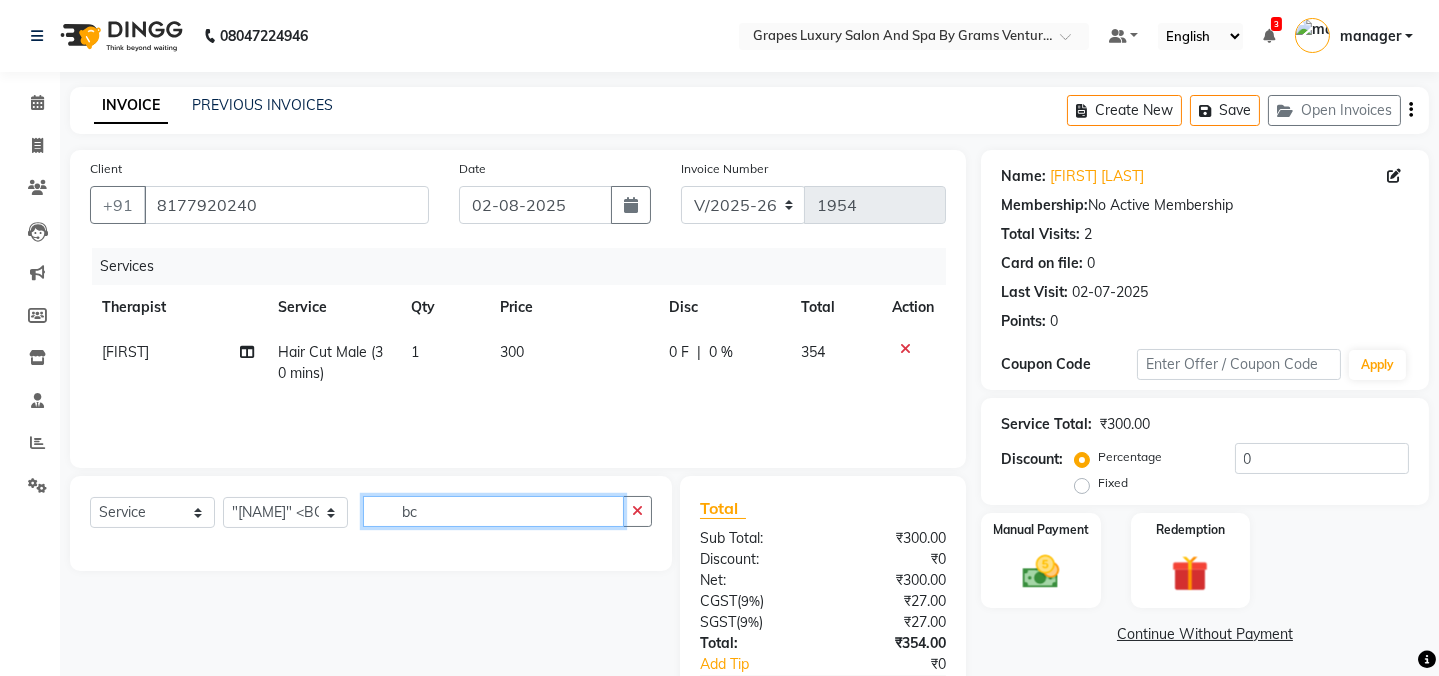 type on "b" 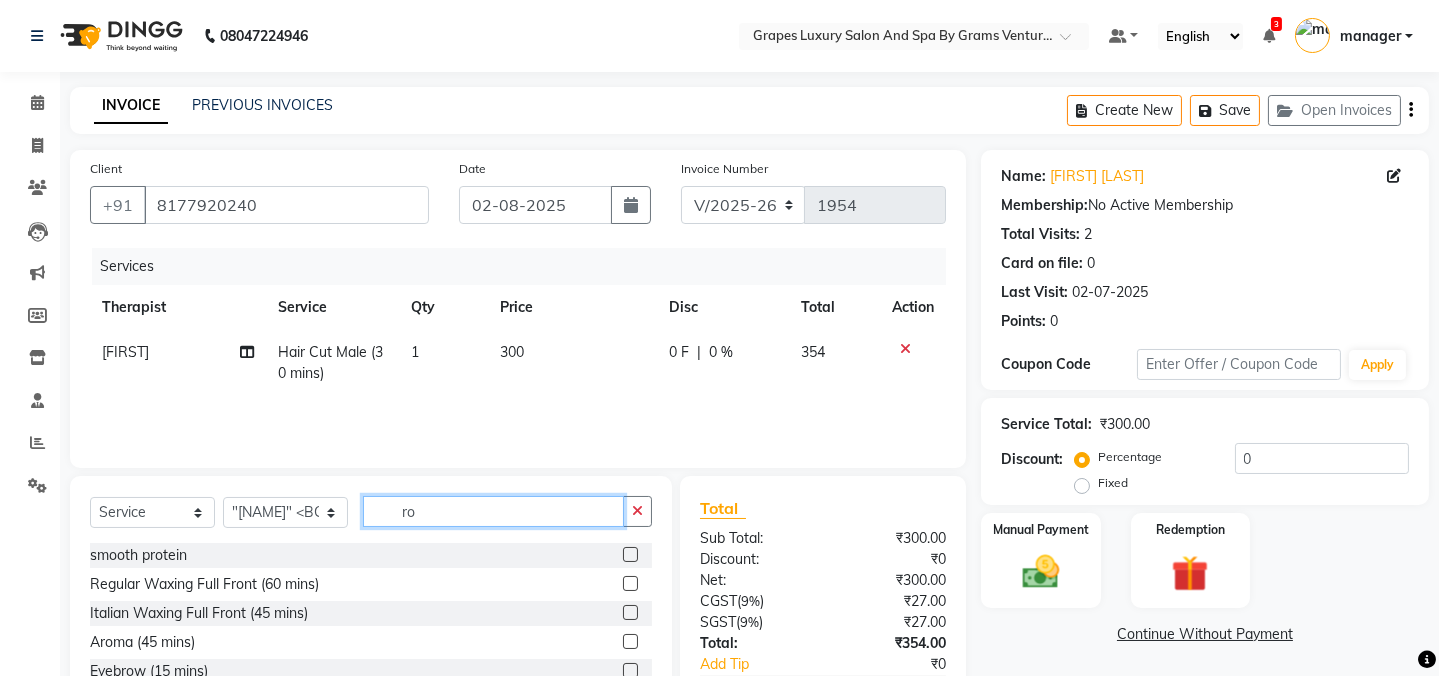 type on "ro" 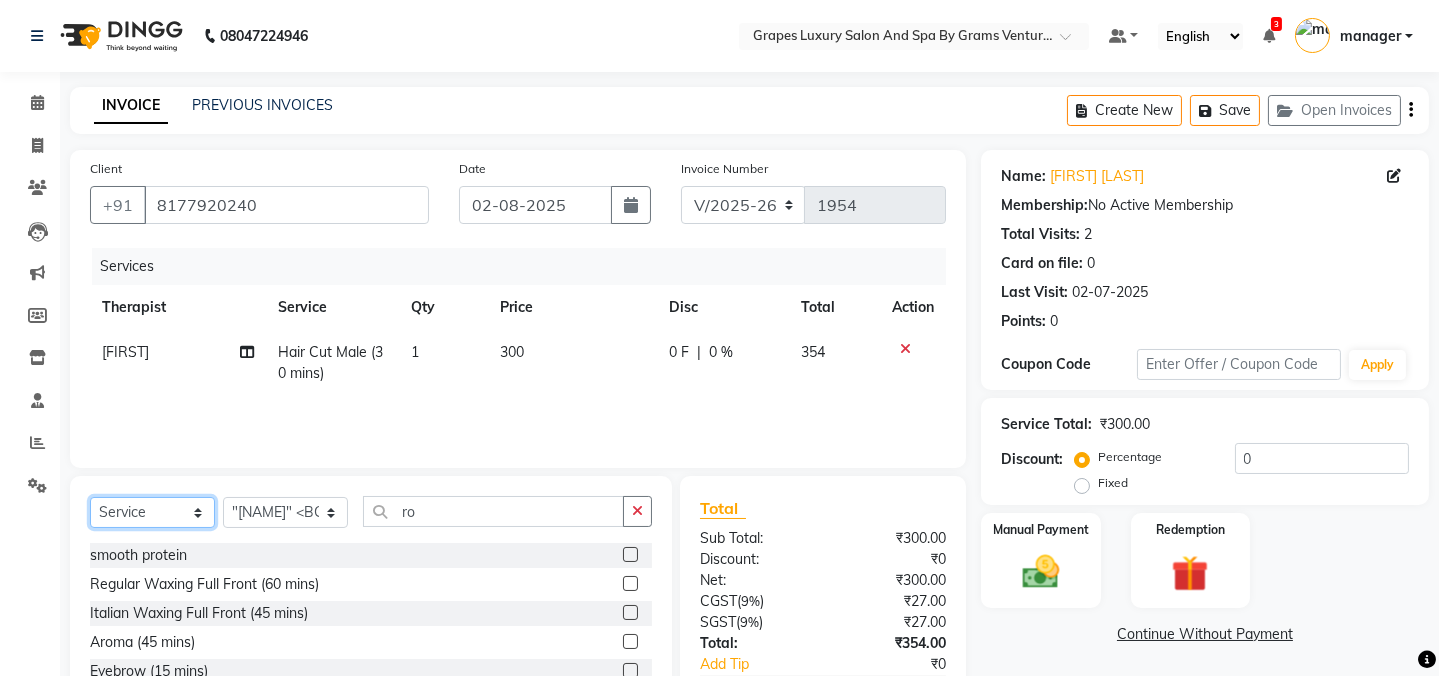 click on "Select  Service  Product  Membership  Package Voucher Prepaid Gift Card" 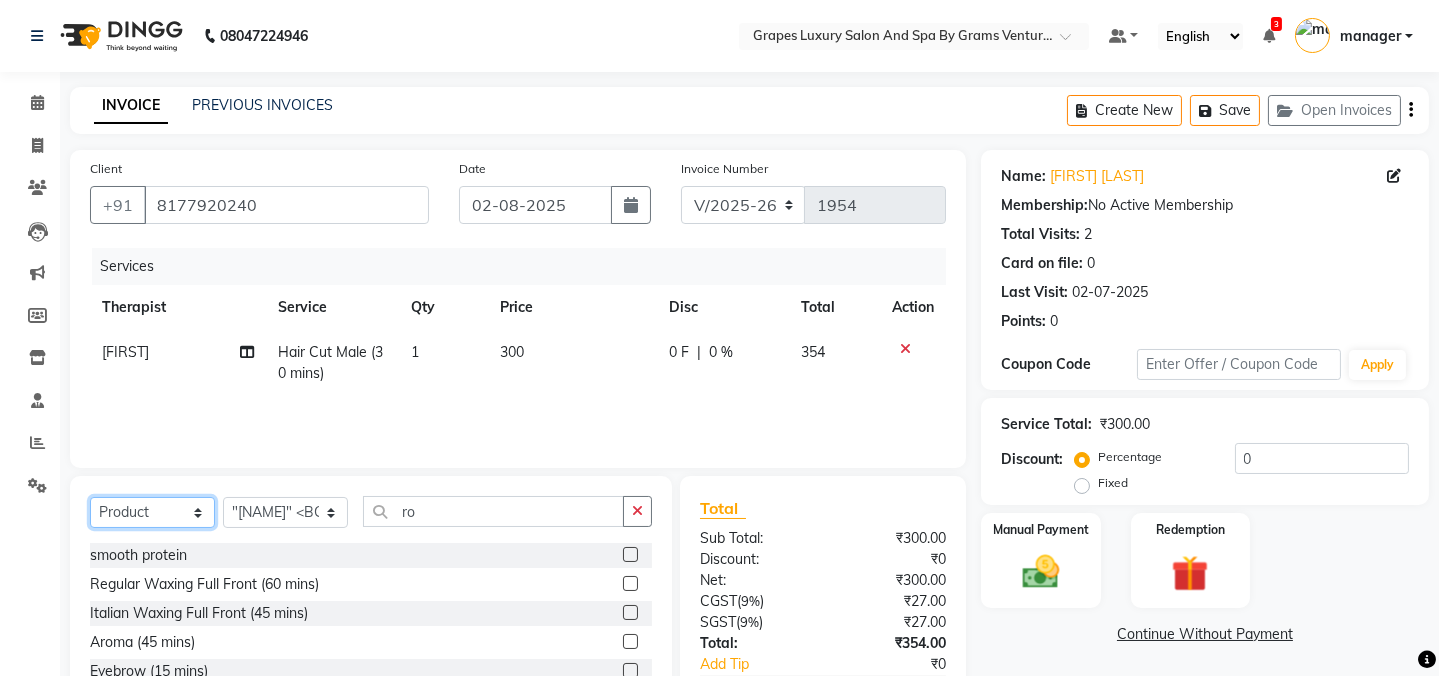 click on "Select  Service  Product  Membership  Package Voucher Prepaid Gift Card" 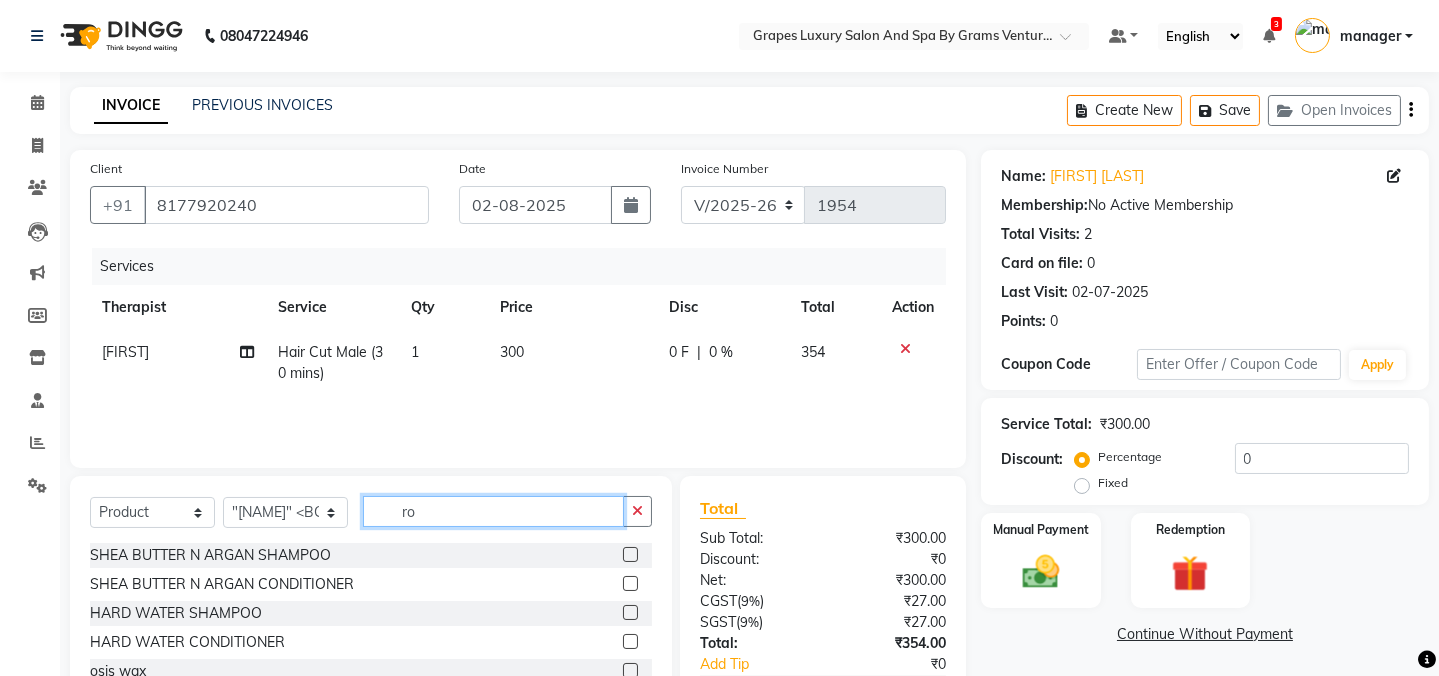 click on "ro" 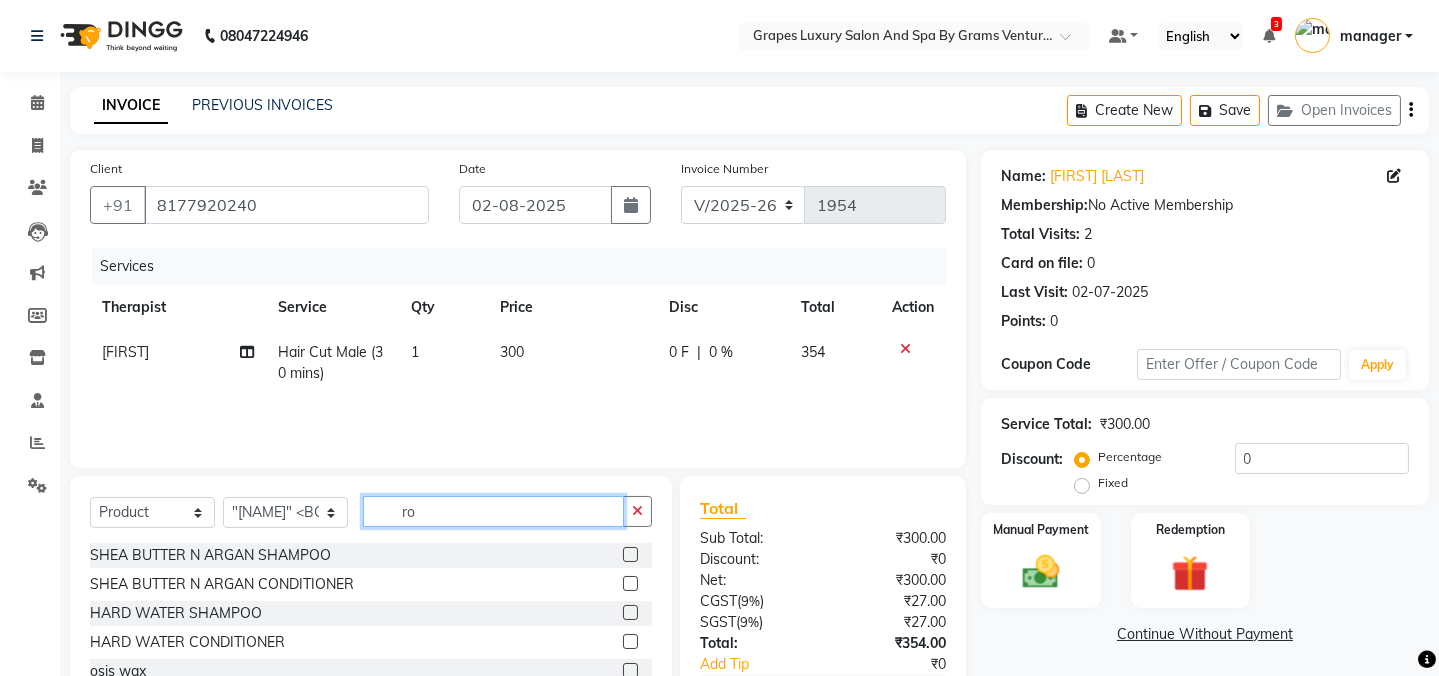 type on "r" 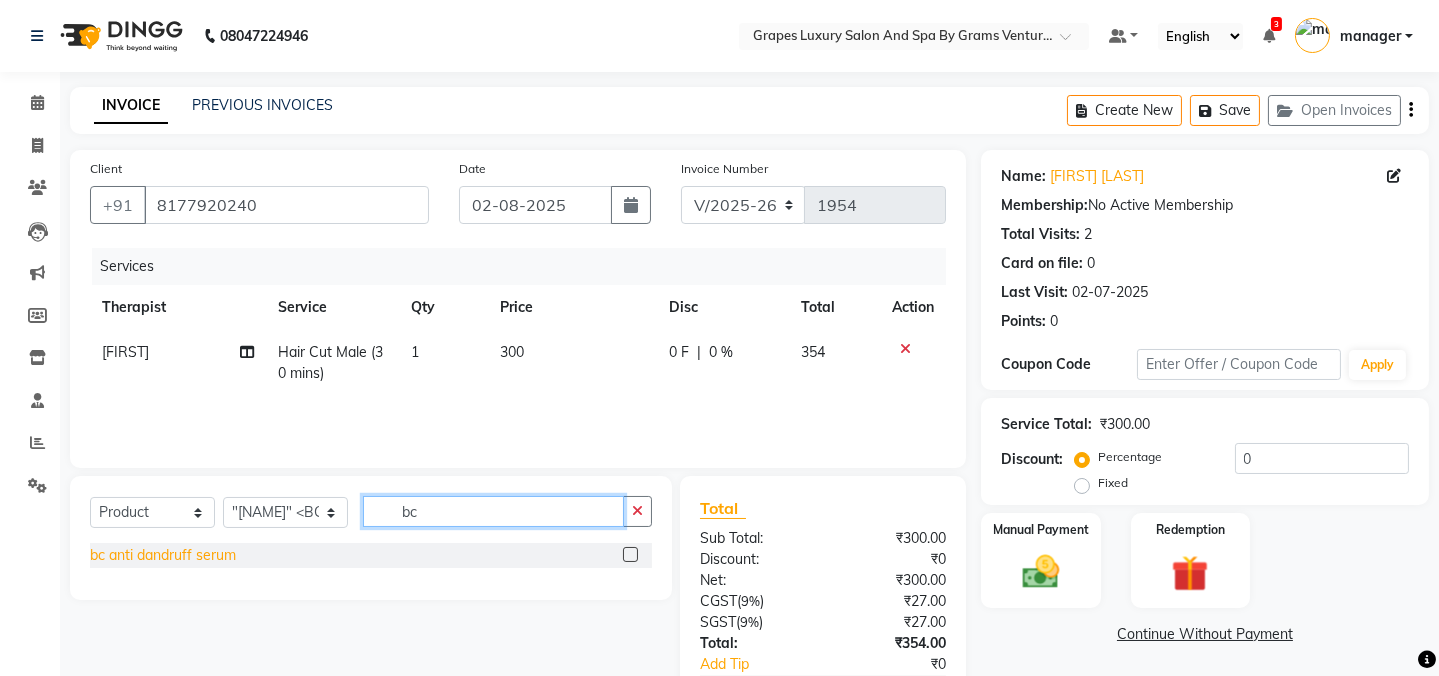 type on "bc" 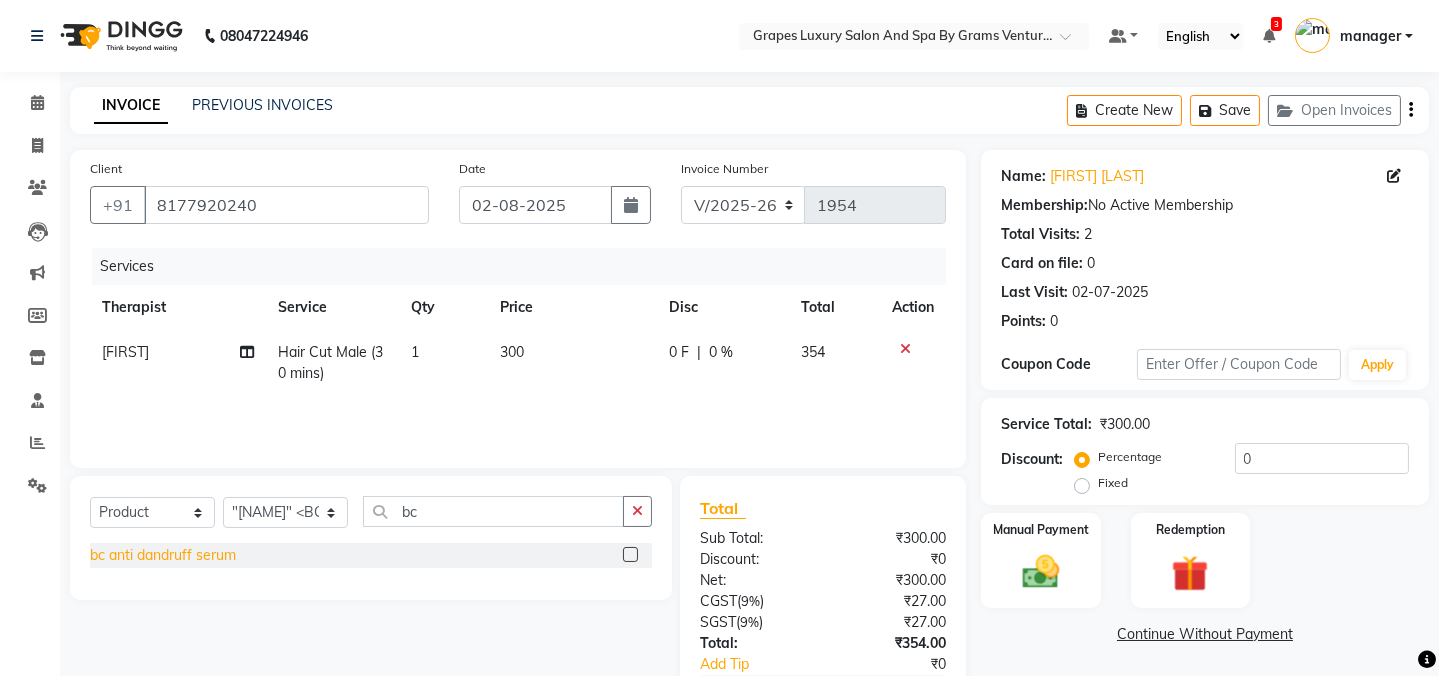 click on "bc anti dandruff serum" 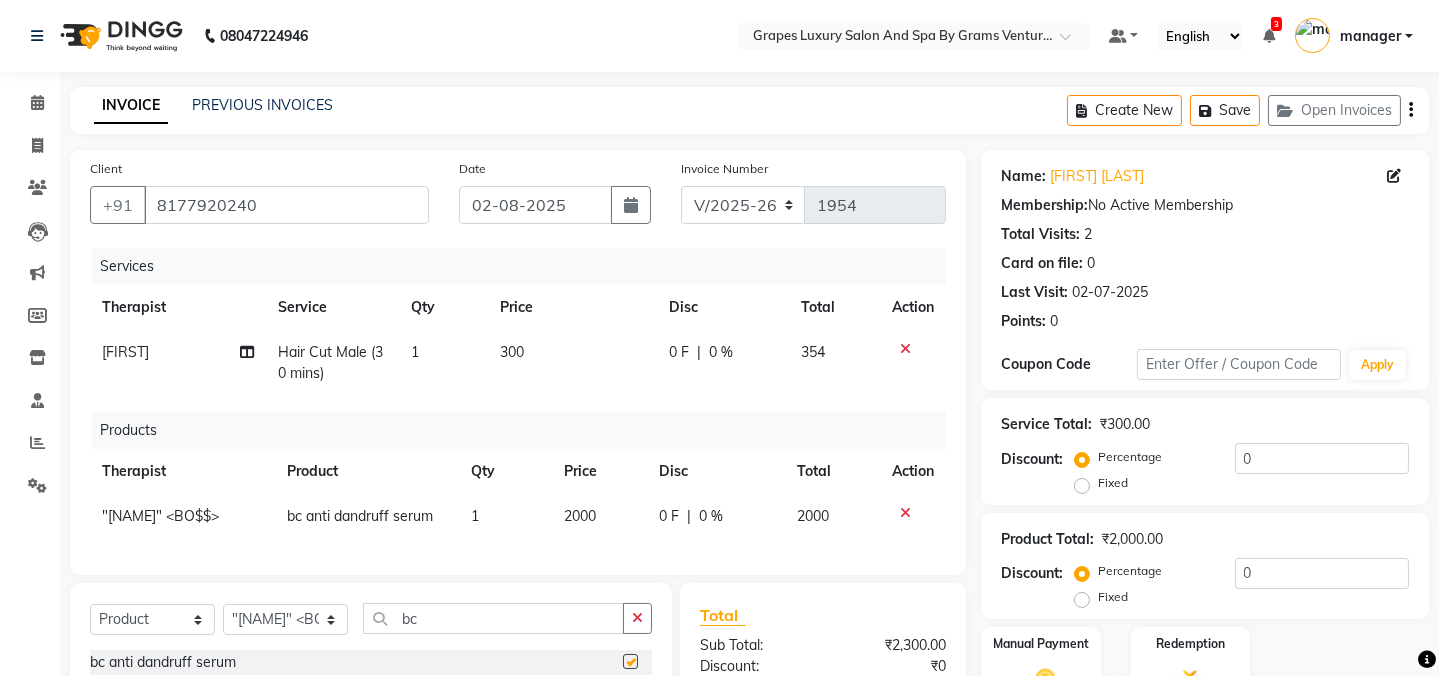 checkbox on "false" 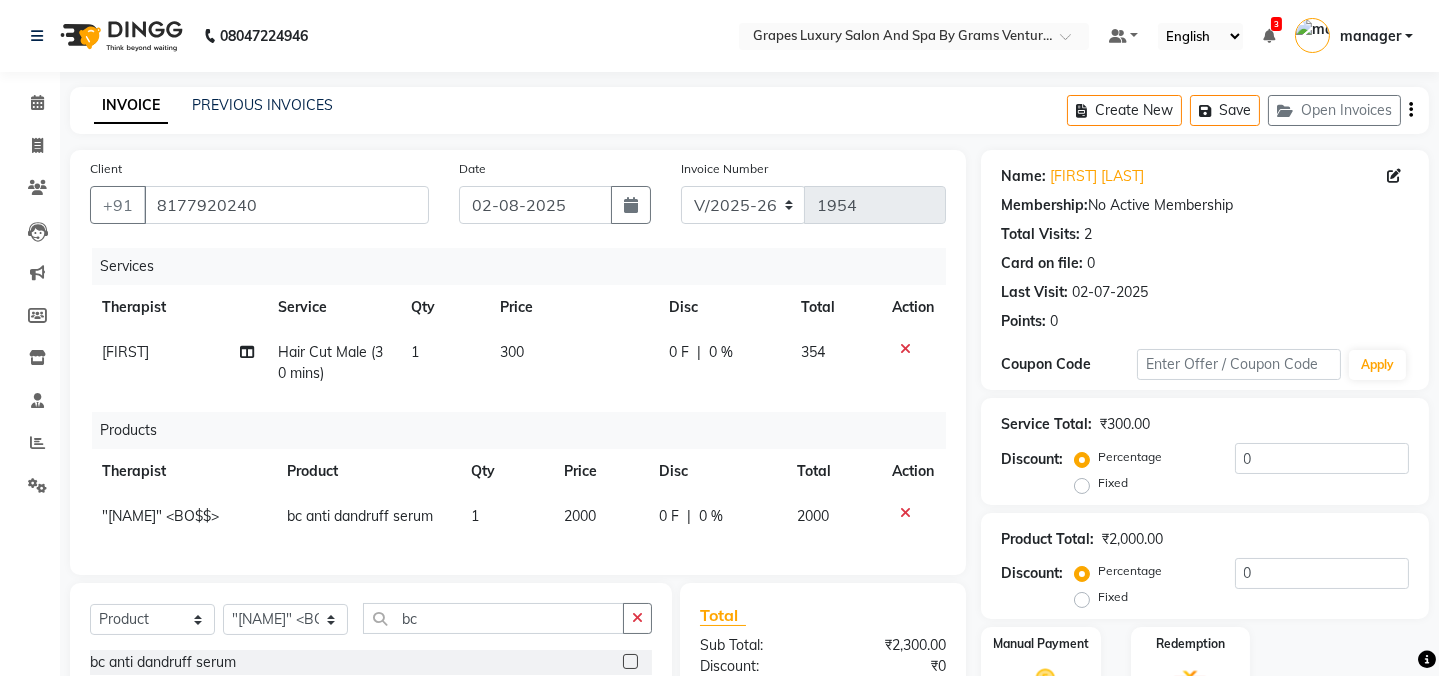 click on "2000" 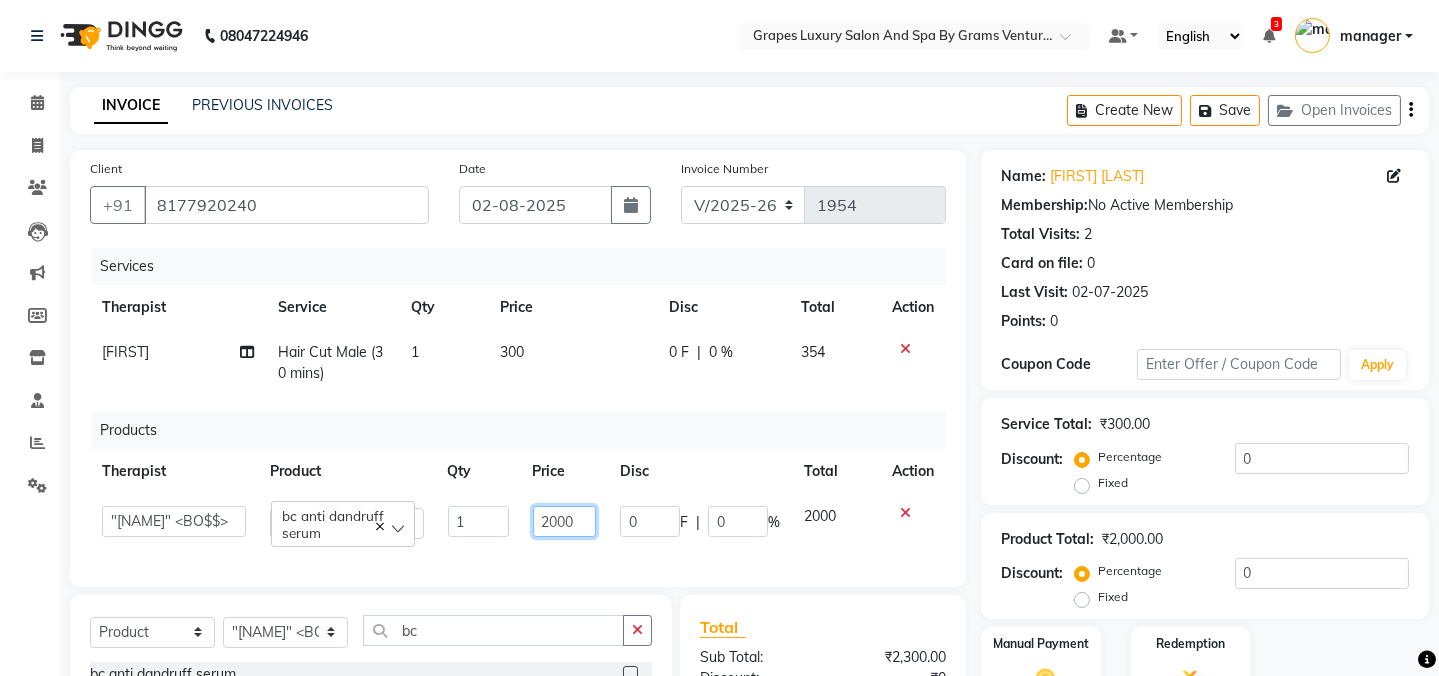 click on "2000" 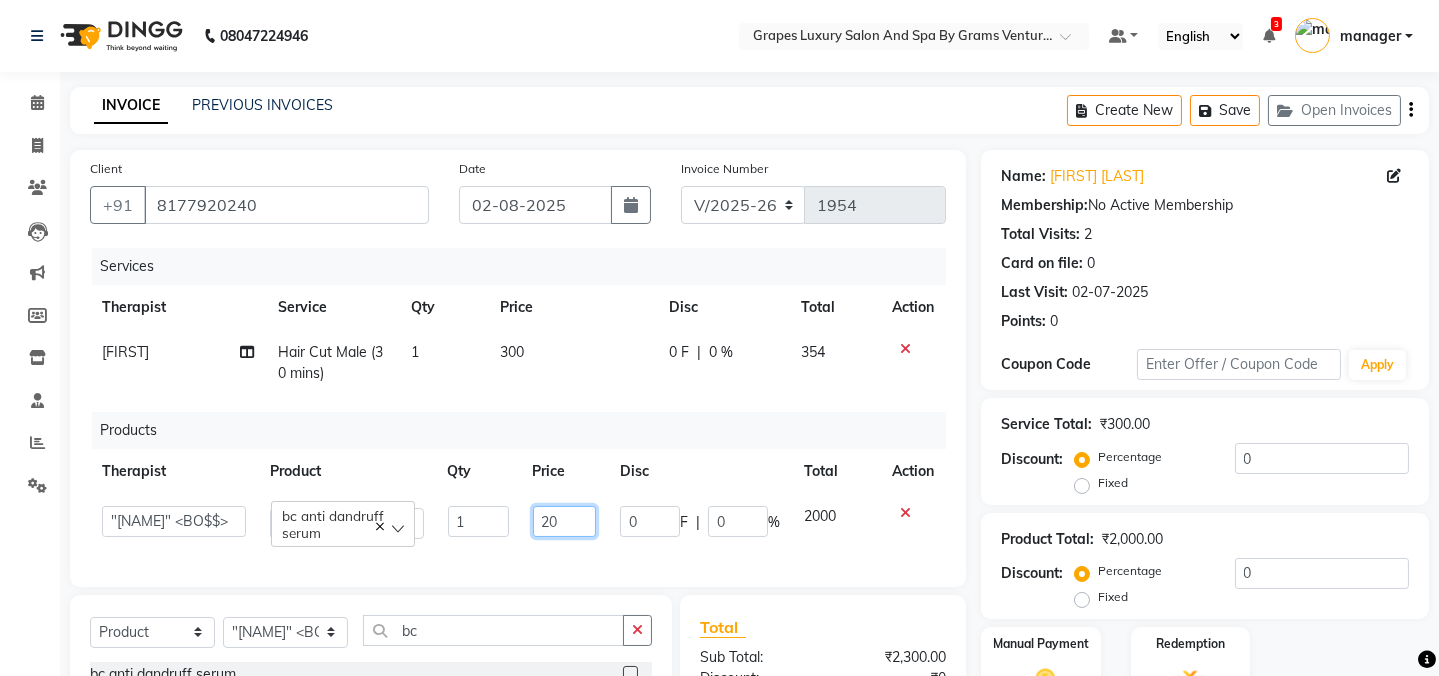 type on "2" 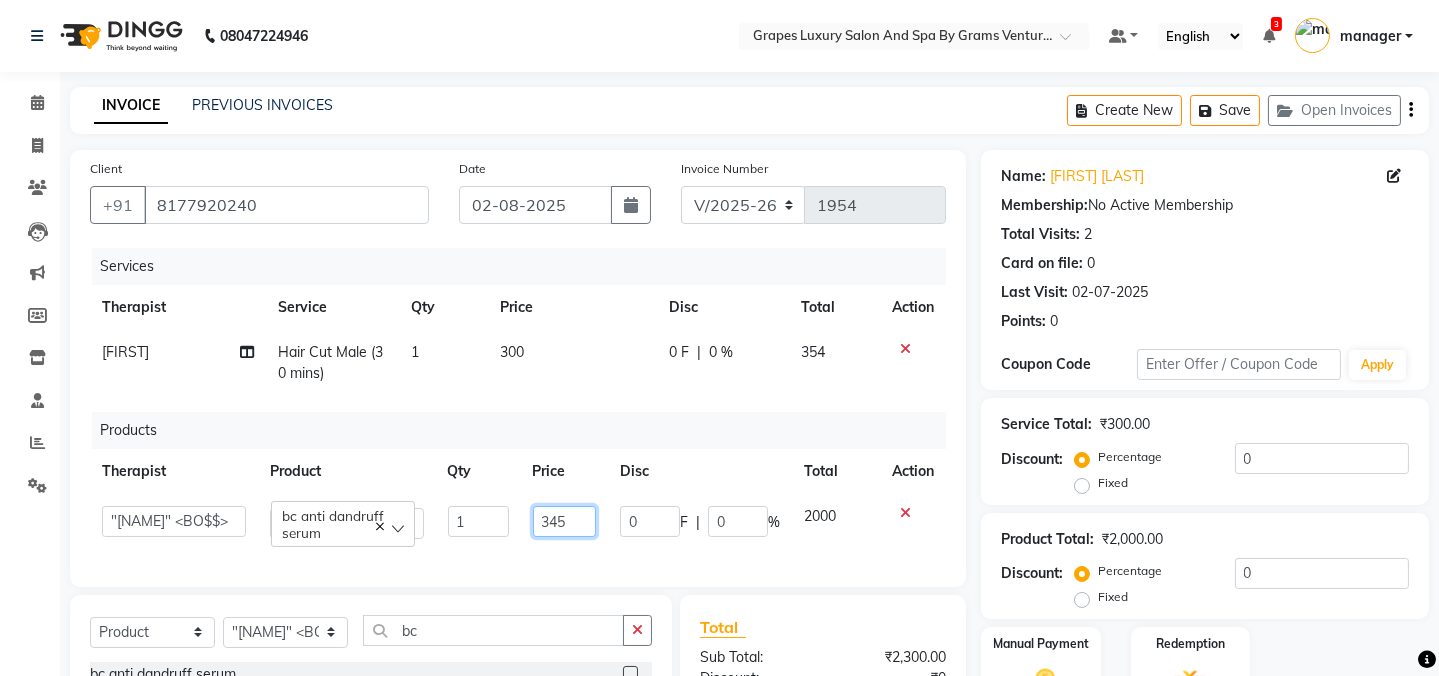 type on "3450" 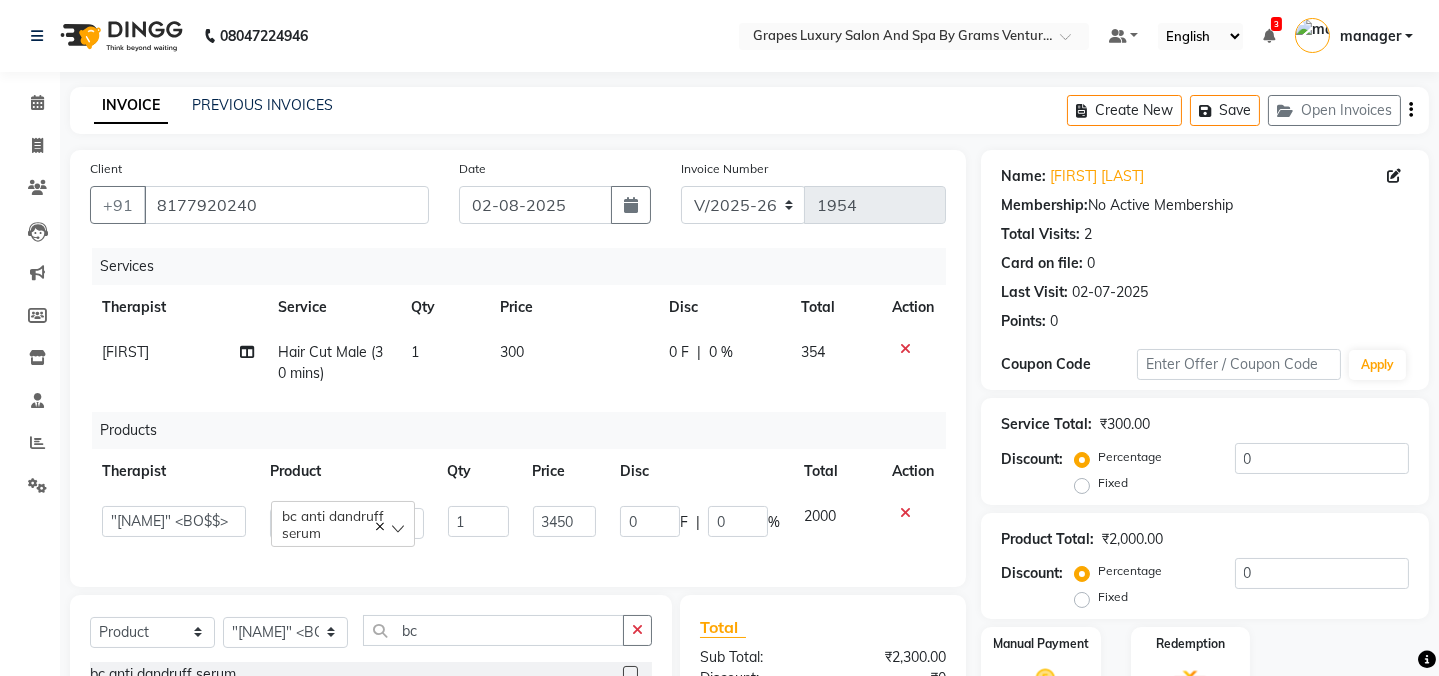 click on "Services Therapist Service Qty Price Disc Total Action faizaan Hair Cut Male (30 mins) 1 300 0 F | 0 % 354 Products Therapist Product Qty Price Disc Total Action  Admin   ANIL (stylish)   ASHISH Choudhary hair dresser   ASMITA (beauty&nails)   avni new   faizaan   gokul   "GUNJAN''   <BO$$>   Jiya new staff   khushi   MAHI (pedicureist)   manager   MANJU (hair specialist)   megha new   nikhil    nisha    Pooja (Therapist)   pranali   PURVI (therapist&Beauty)   Rani New THERAPIST   ravi   REHAN  stylist new   ritik   riya   RUSHALI (hair&skin)   SAWAN (hair dresser)   sejal new   shilpa   sourabh   sumit student    sunita   sunita    viswas senior stylist   bc anti dandruff serum  1 3450 0 F | 0 % 2000" 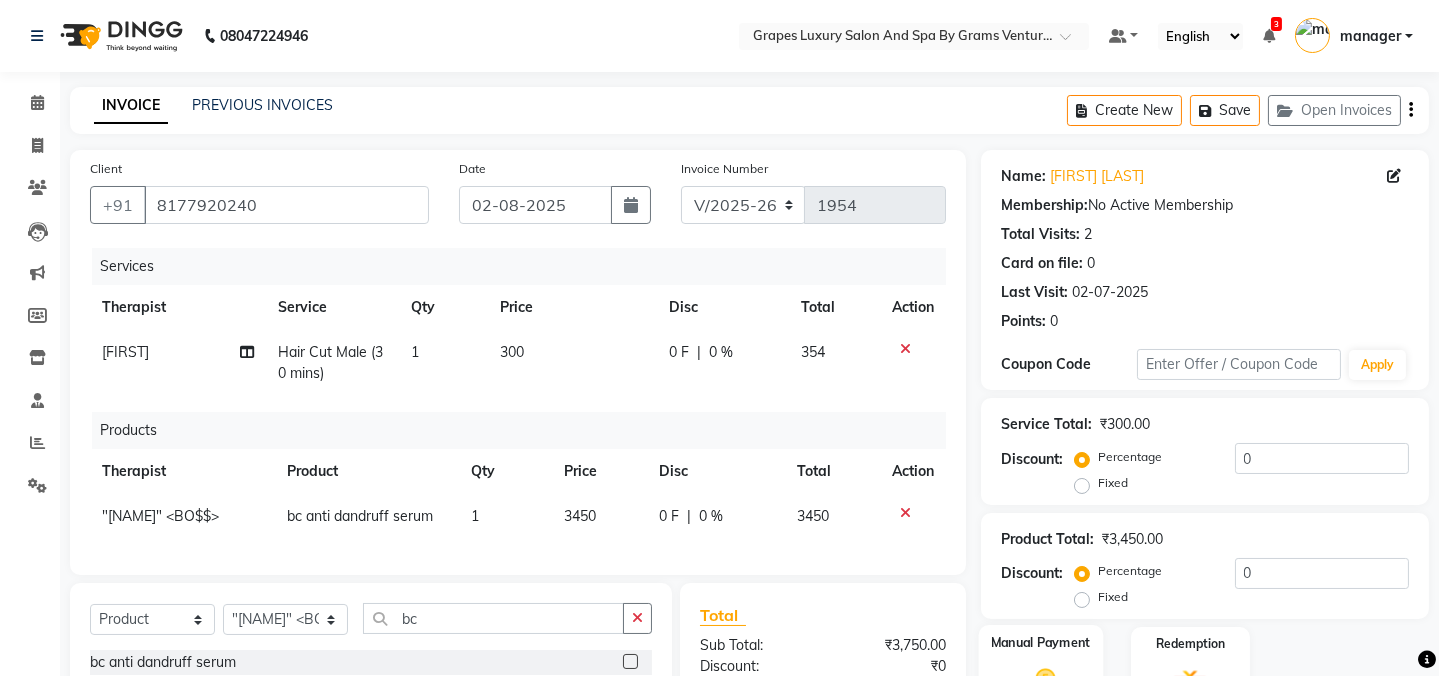 click 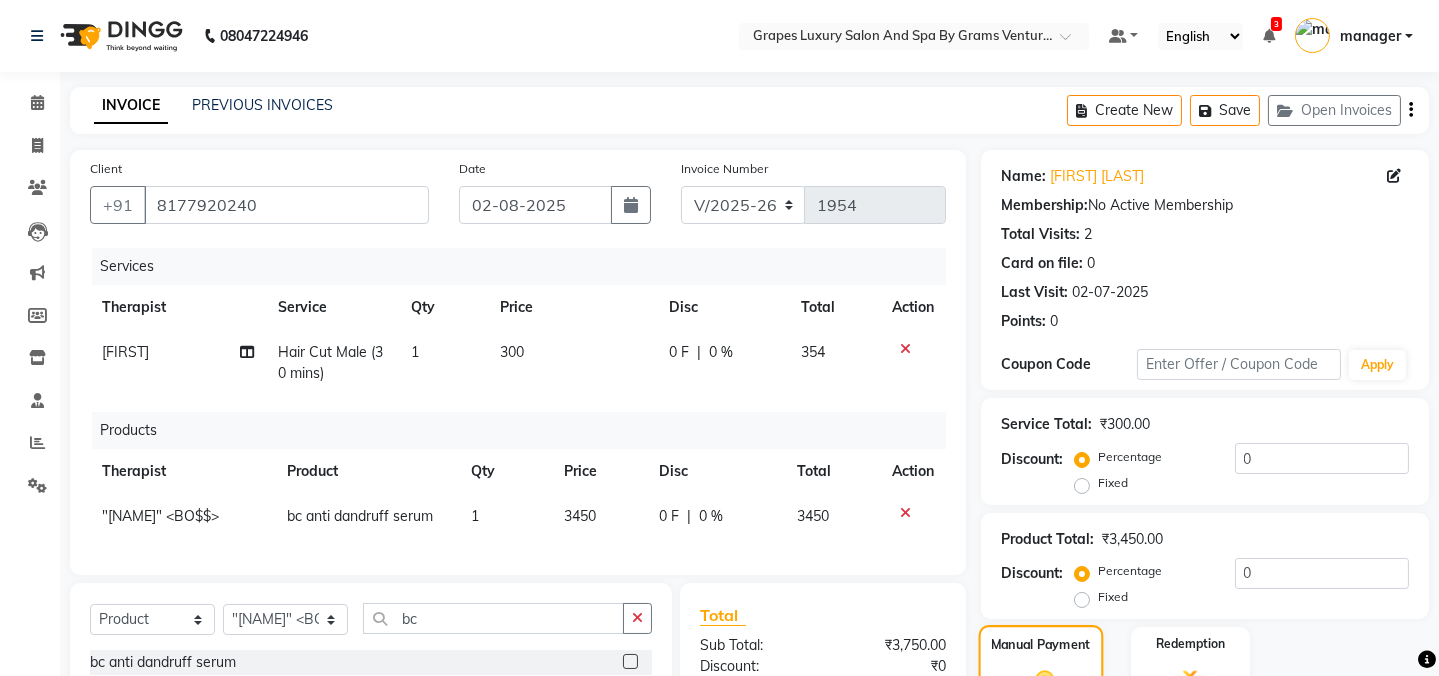 scroll, scrollTop: 247, scrollLeft: 0, axis: vertical 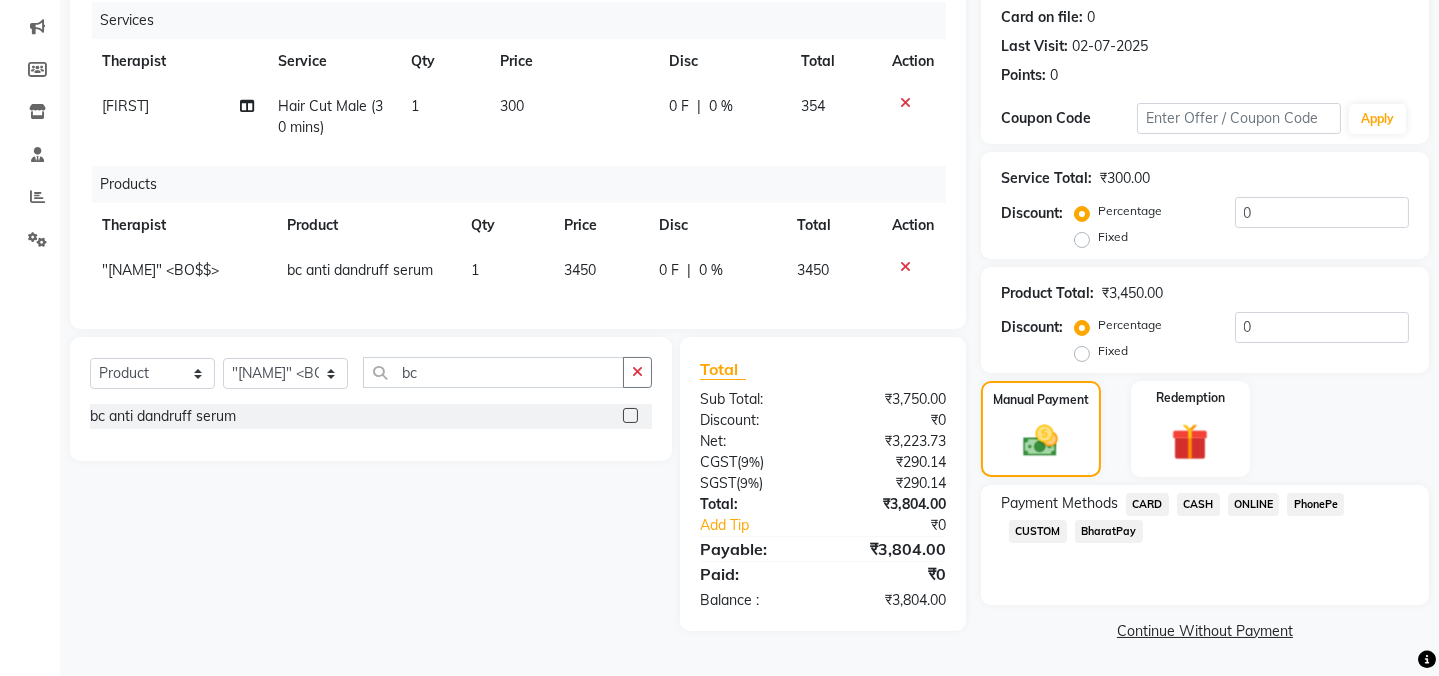 click on "ONLINE" 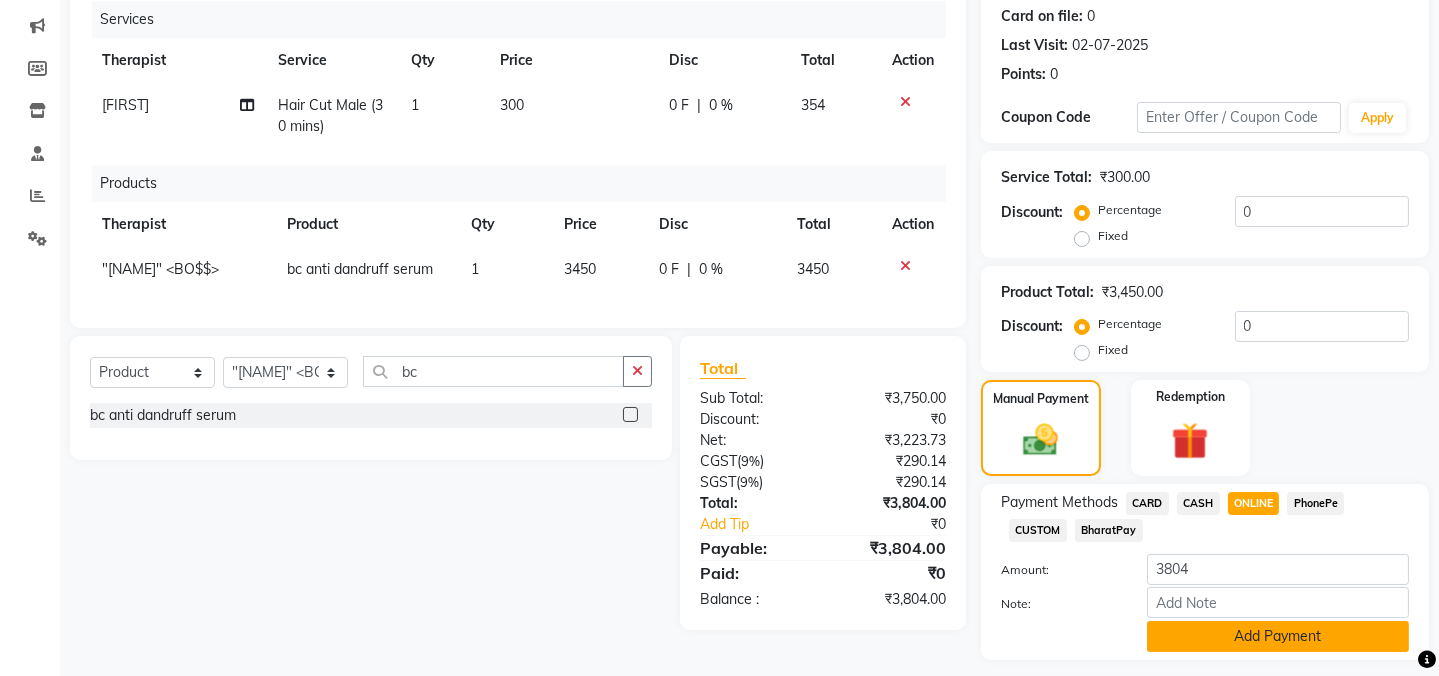 click on "Add Payment" 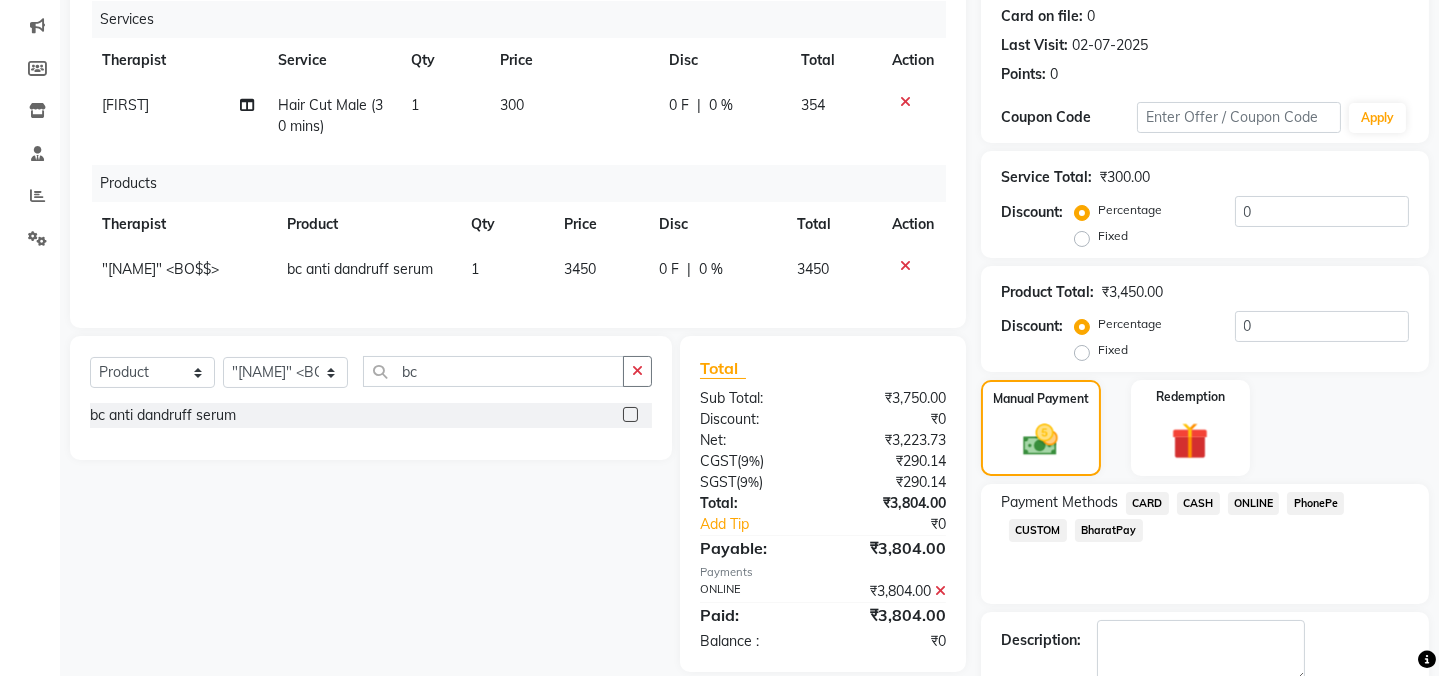 click 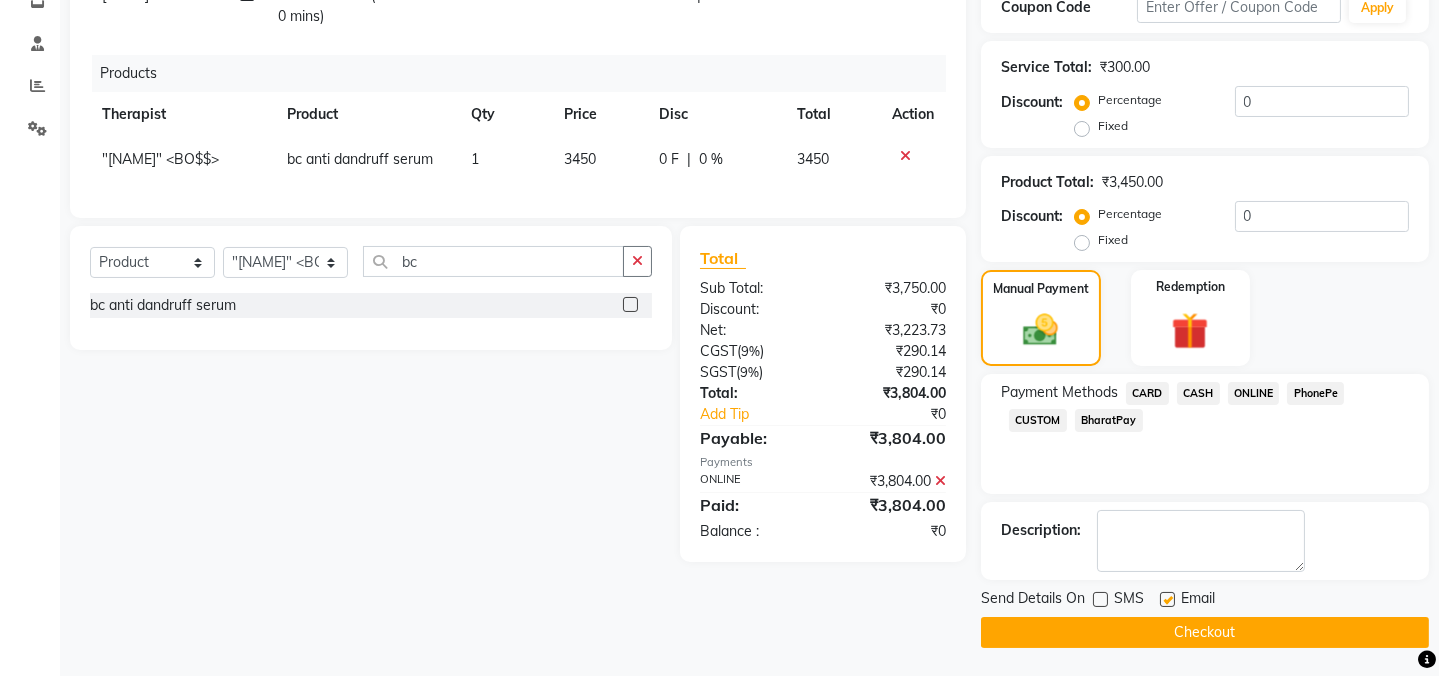 click on "Checkout" 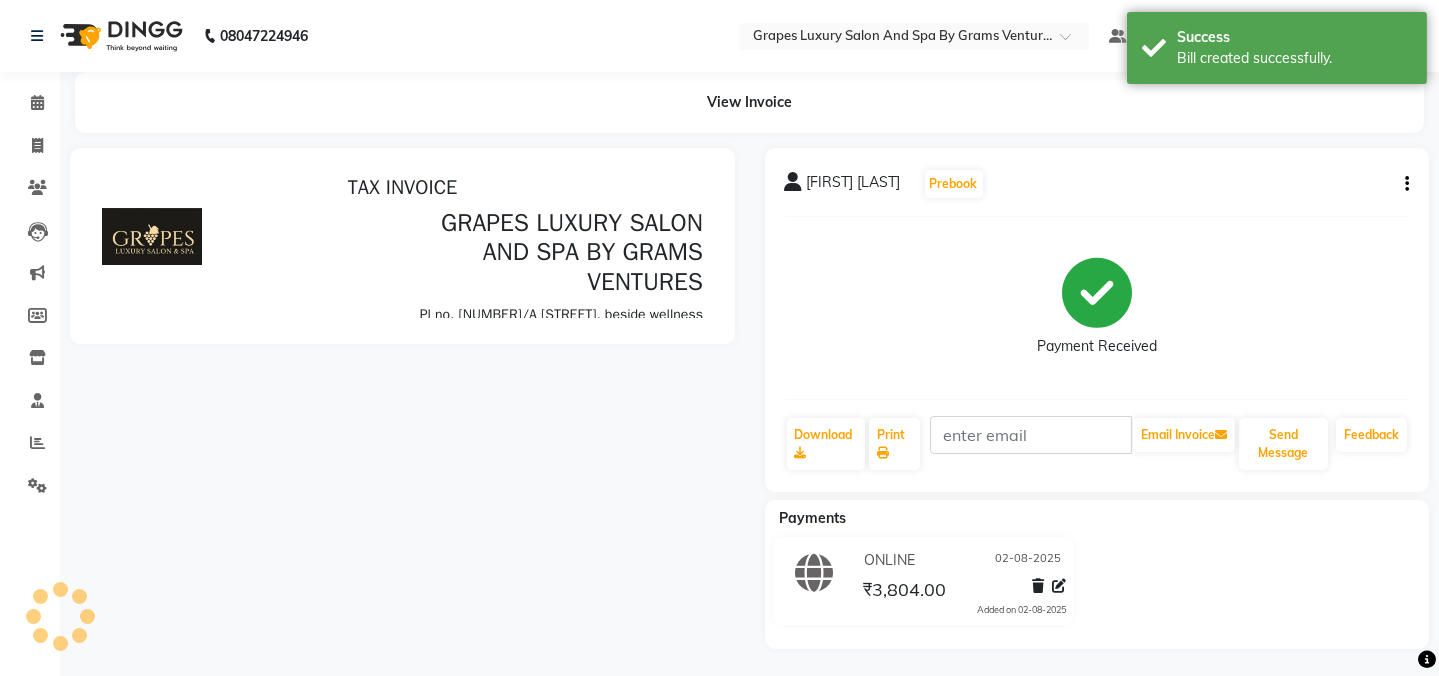 scroll, scrollTop: 0, scrollLeft: 0, axis: both 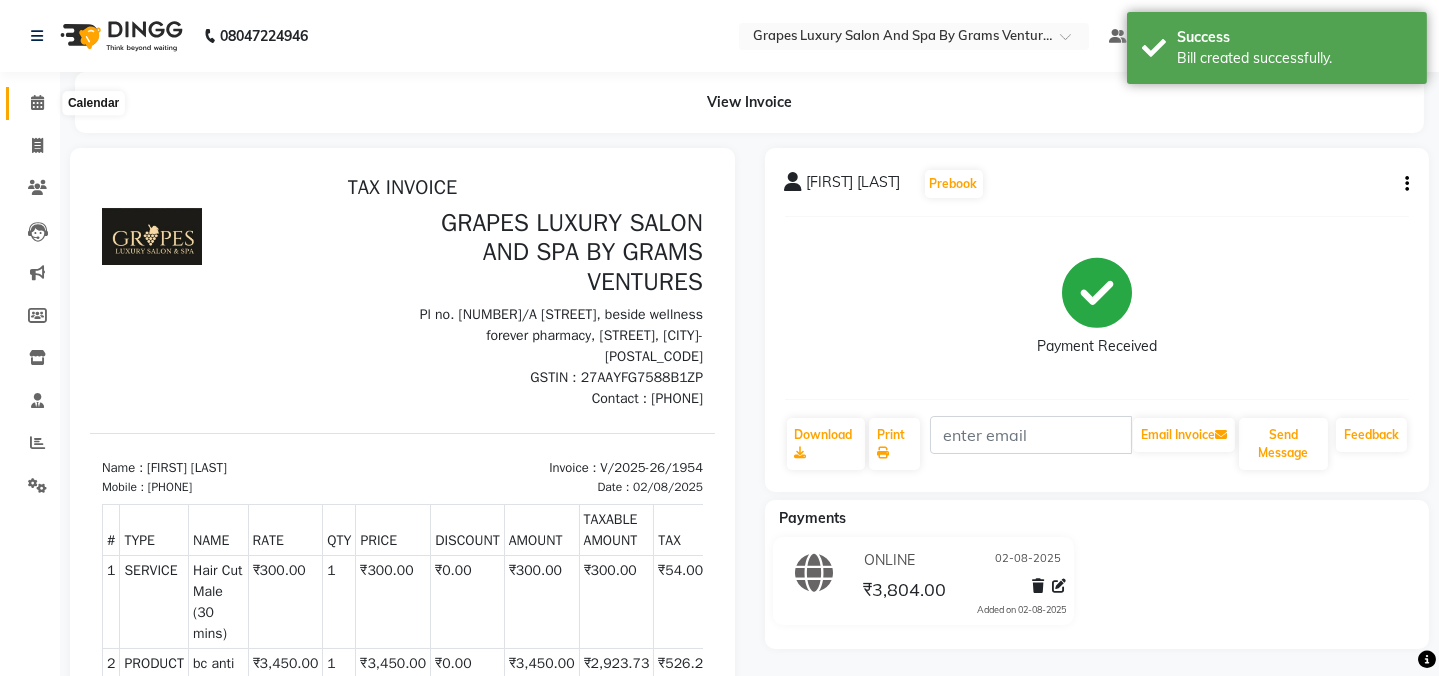 click 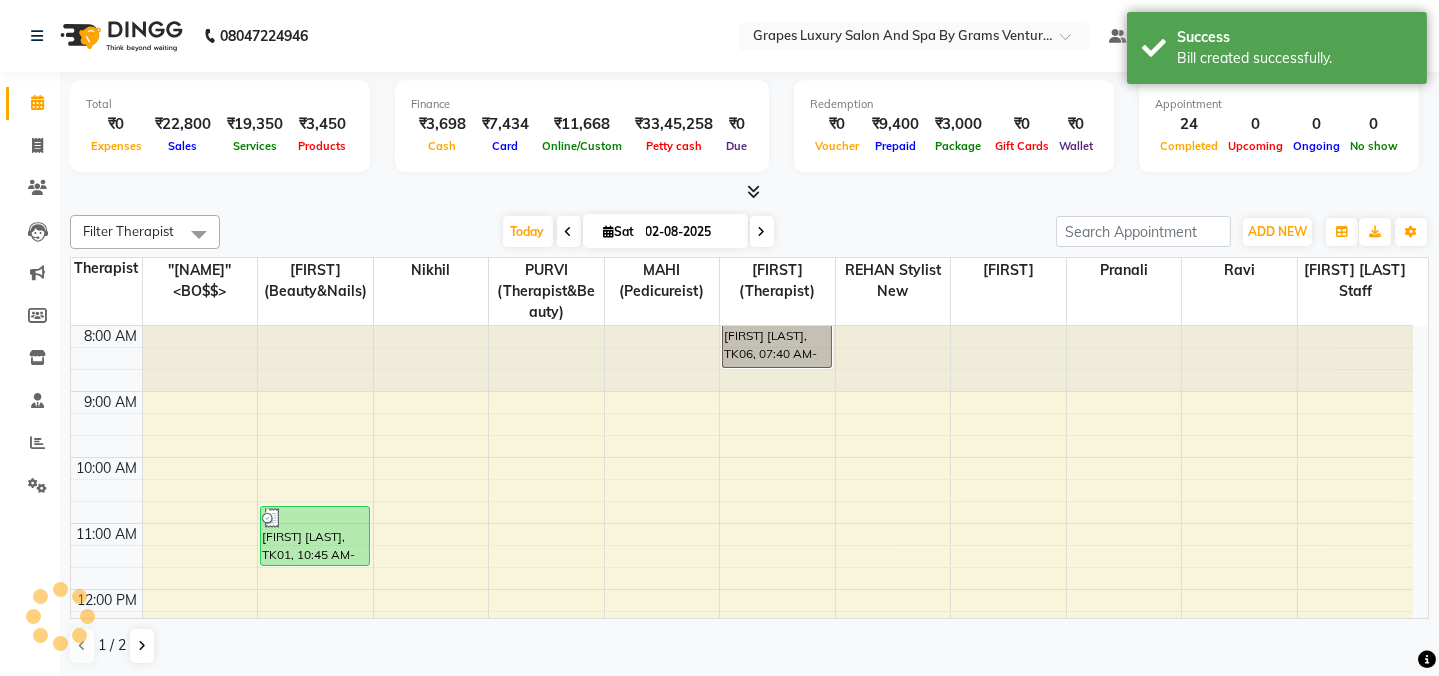 scroll, scrollTop: 523, scrollLeft: 0, axis: vertical 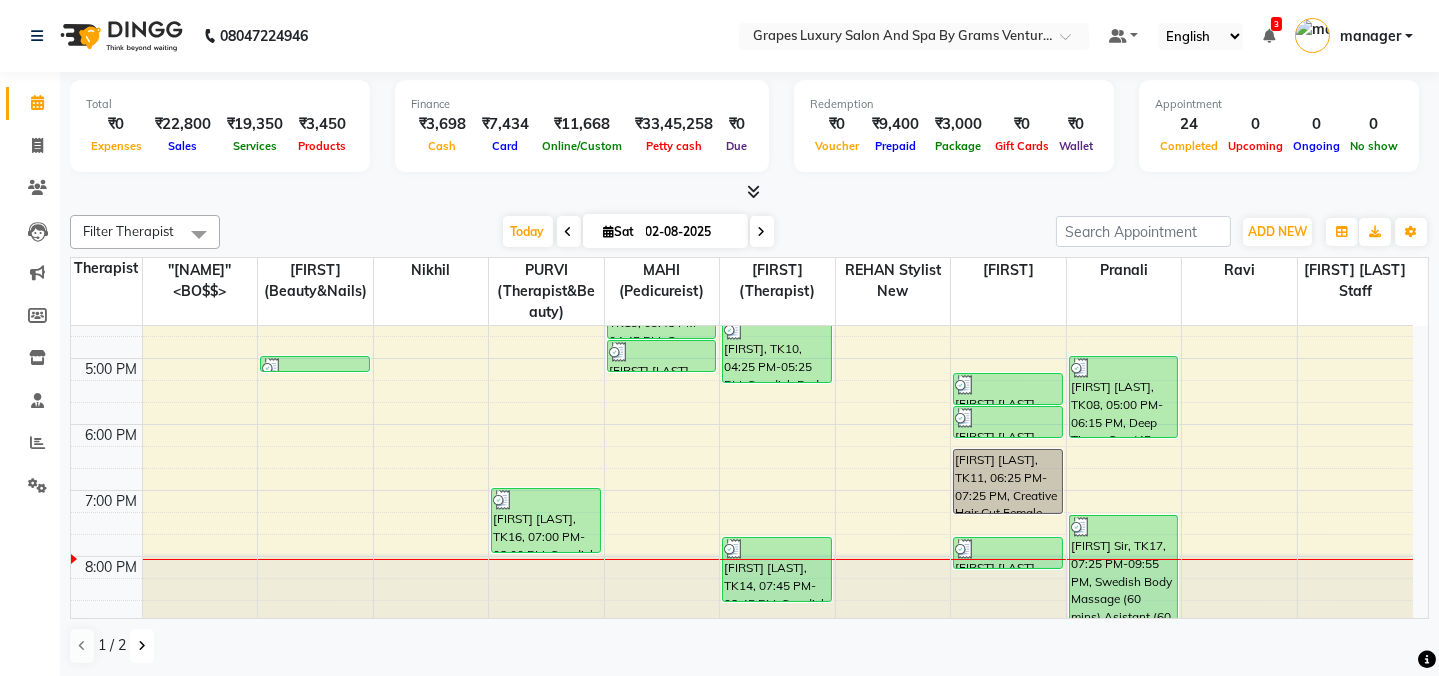 click at bounding box center [142, 646] 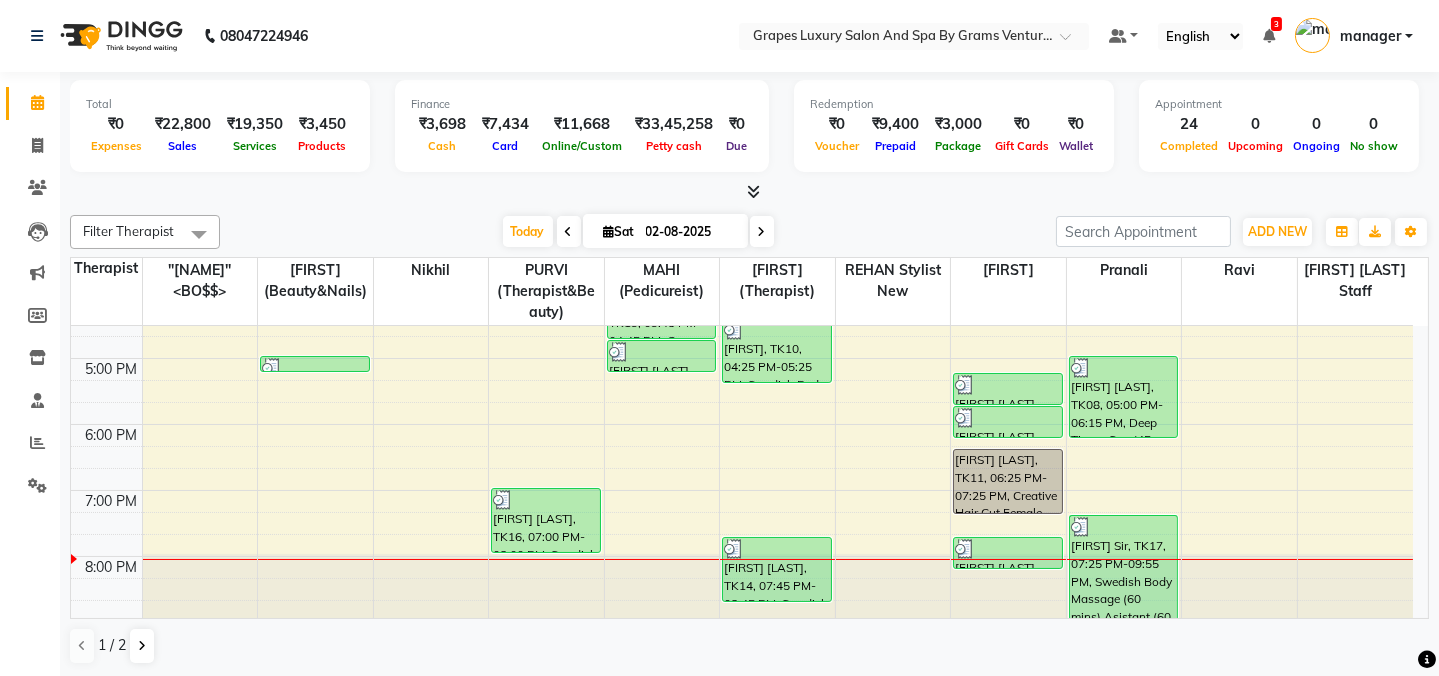 scroll, scrollTop: 519, scrollLeft: 0, axis: vertical 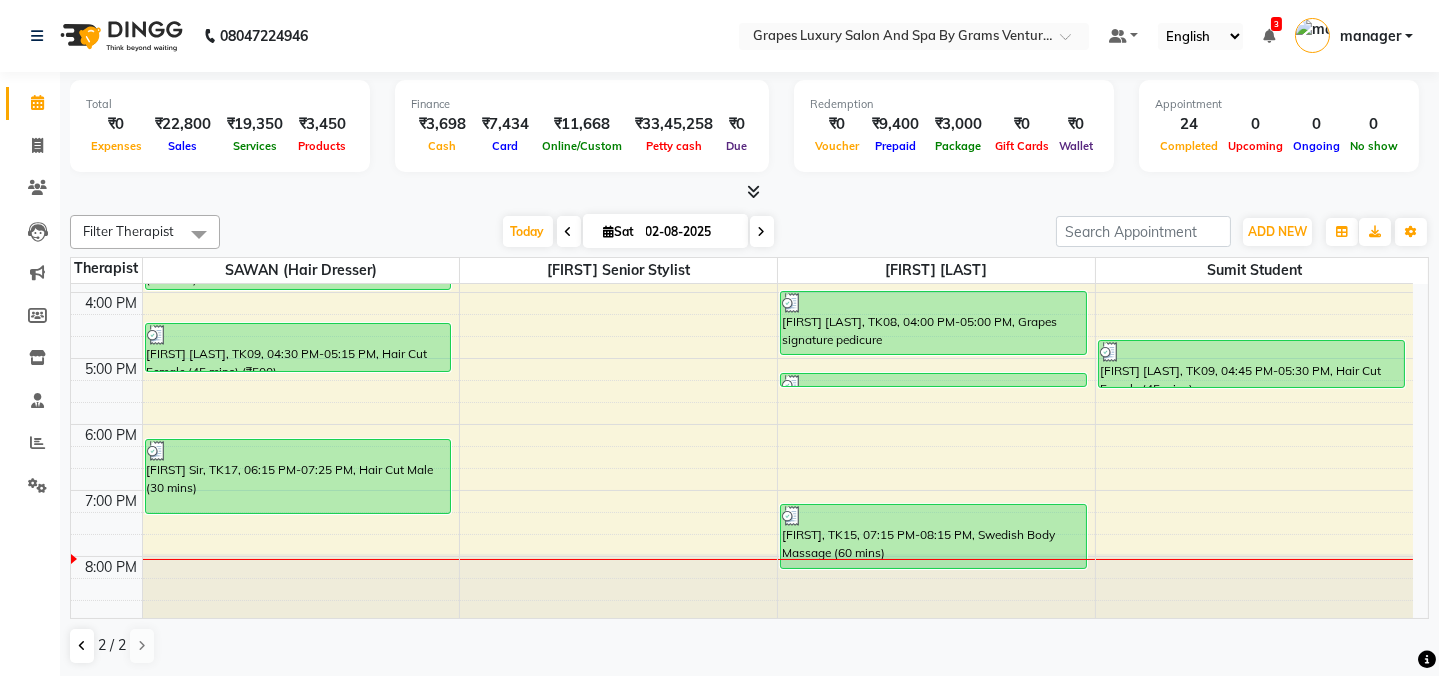 click at bounding box center [762, 231] 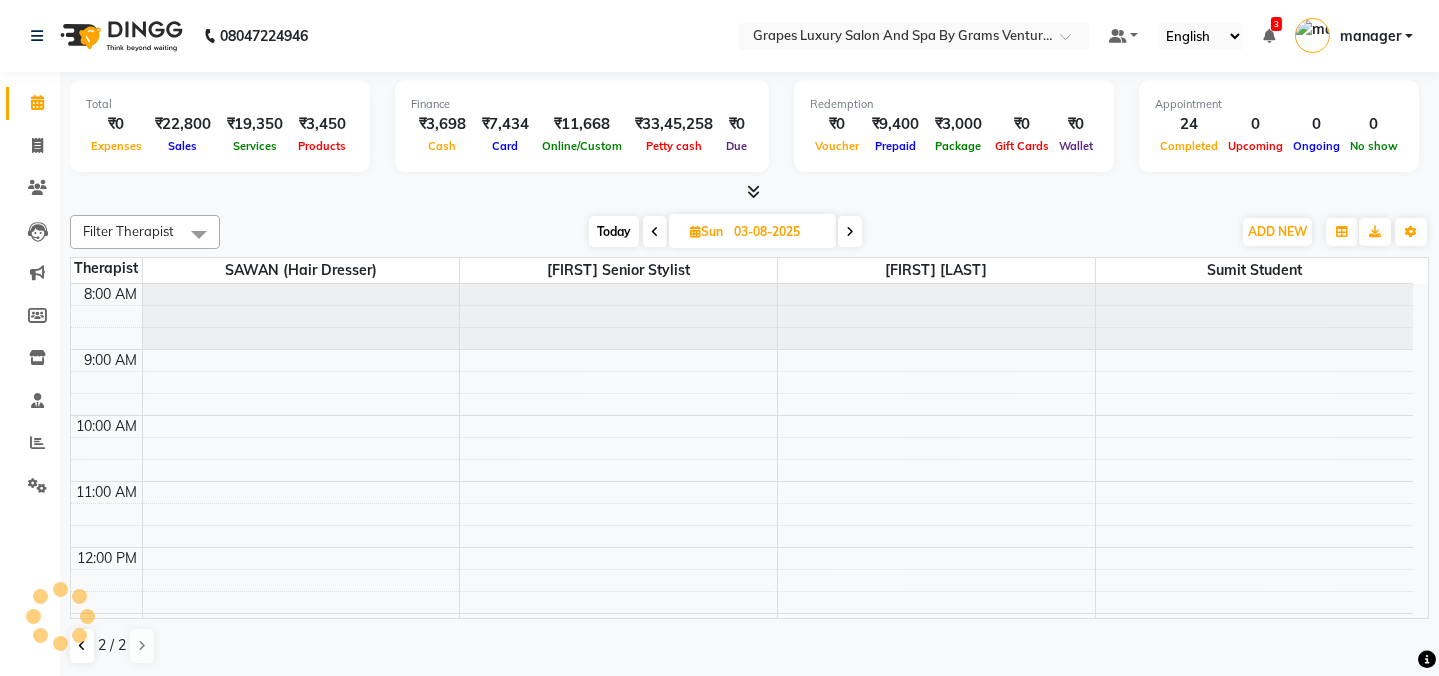 scroll, scrollTop: 519, scrollLeft: 0, axis: vertical 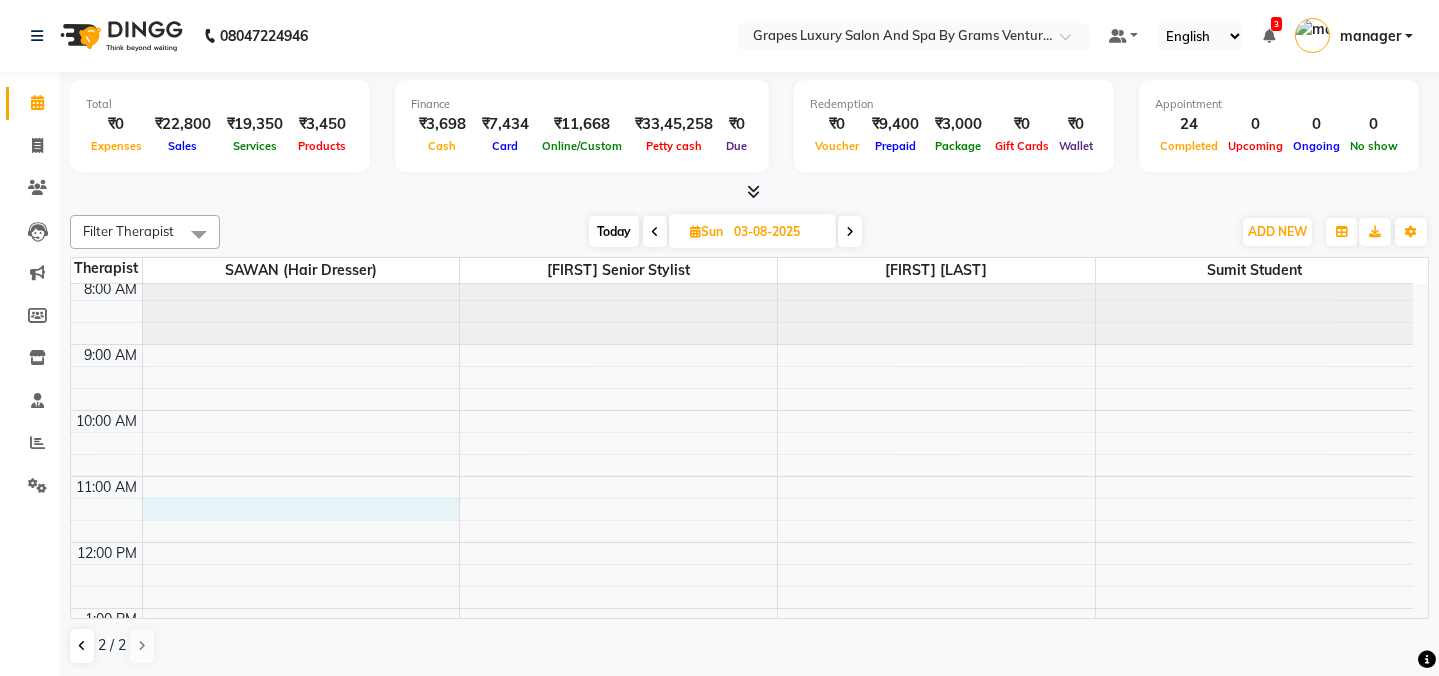 click on "8:00 AM 9:00 AM 10:00 AM 11:00 AM 12:00 PM 1:00 PM 2:00 PM 3:00 PM 4:00 PM 5:00 PM 6:00 PM 7:00 PM 8:00 PM" at bounding box center (742, 707) 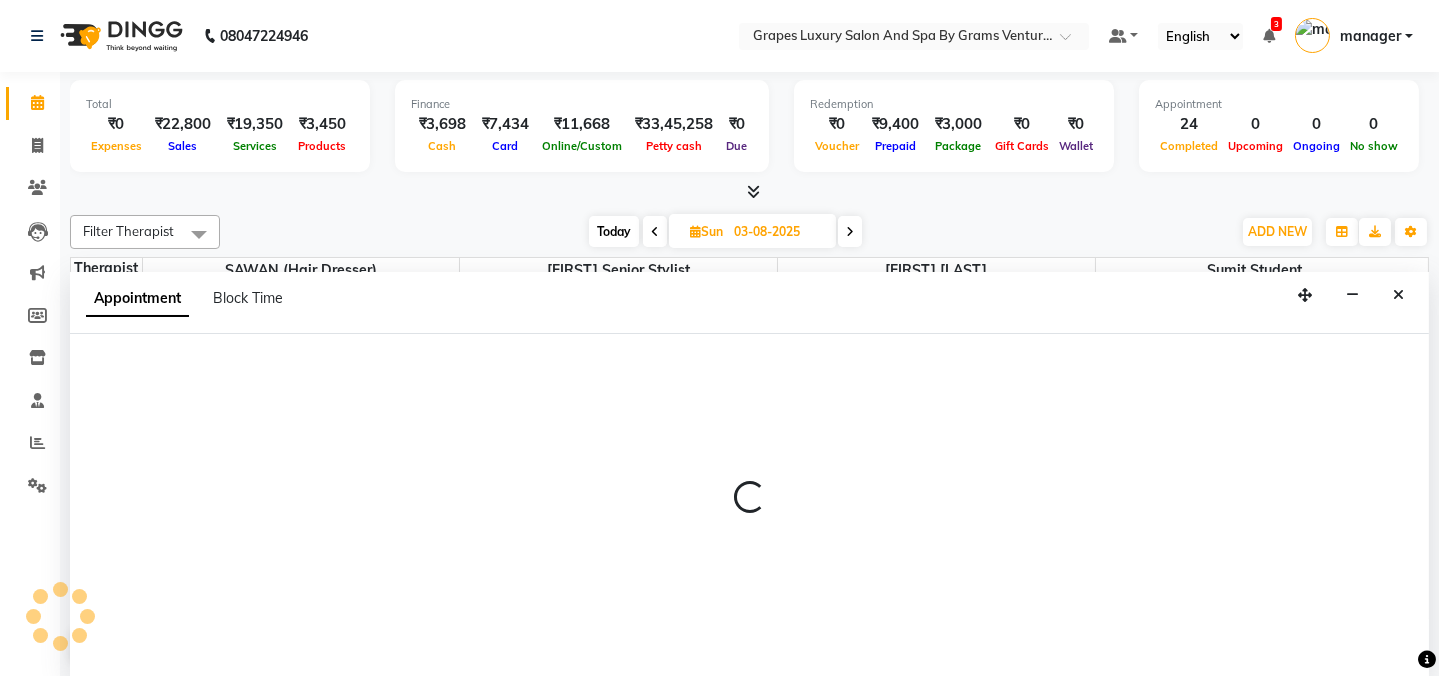 select on "41130" 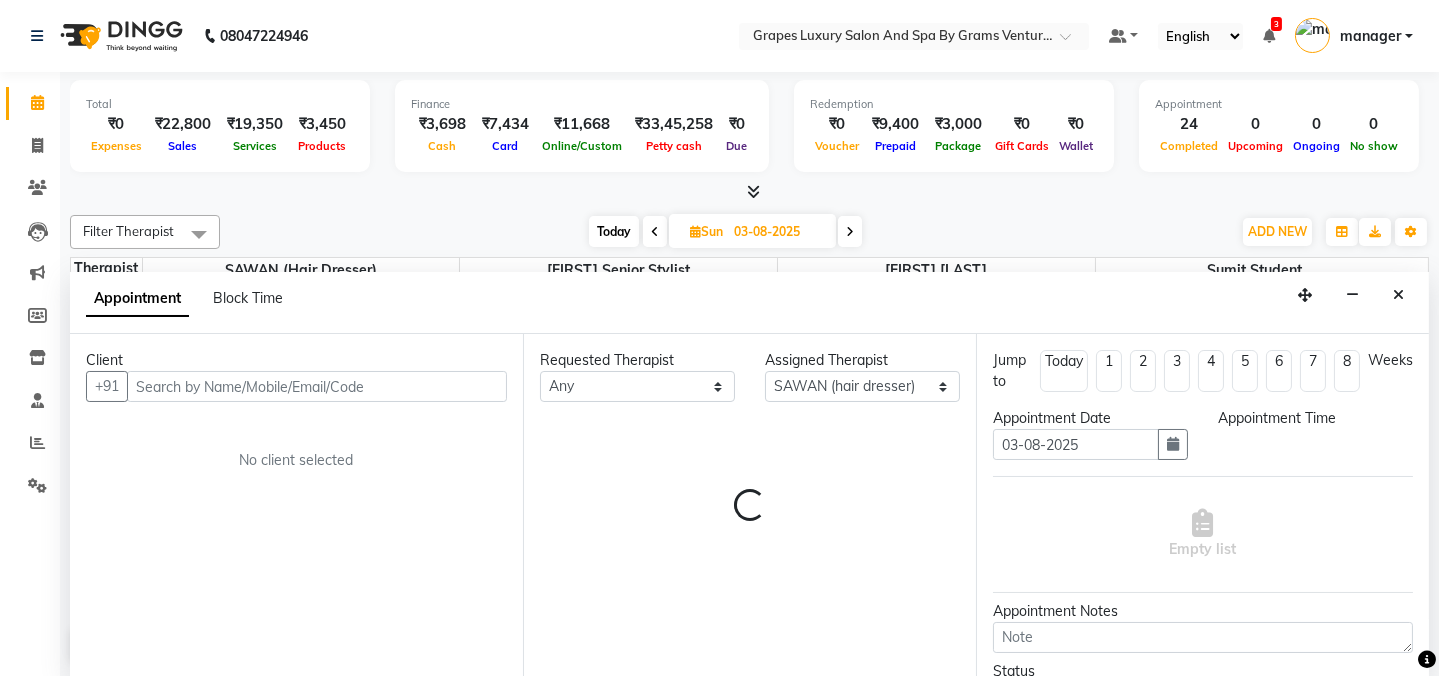 scroll, scrollTop: 0, scrollLeft: 0, axis: both 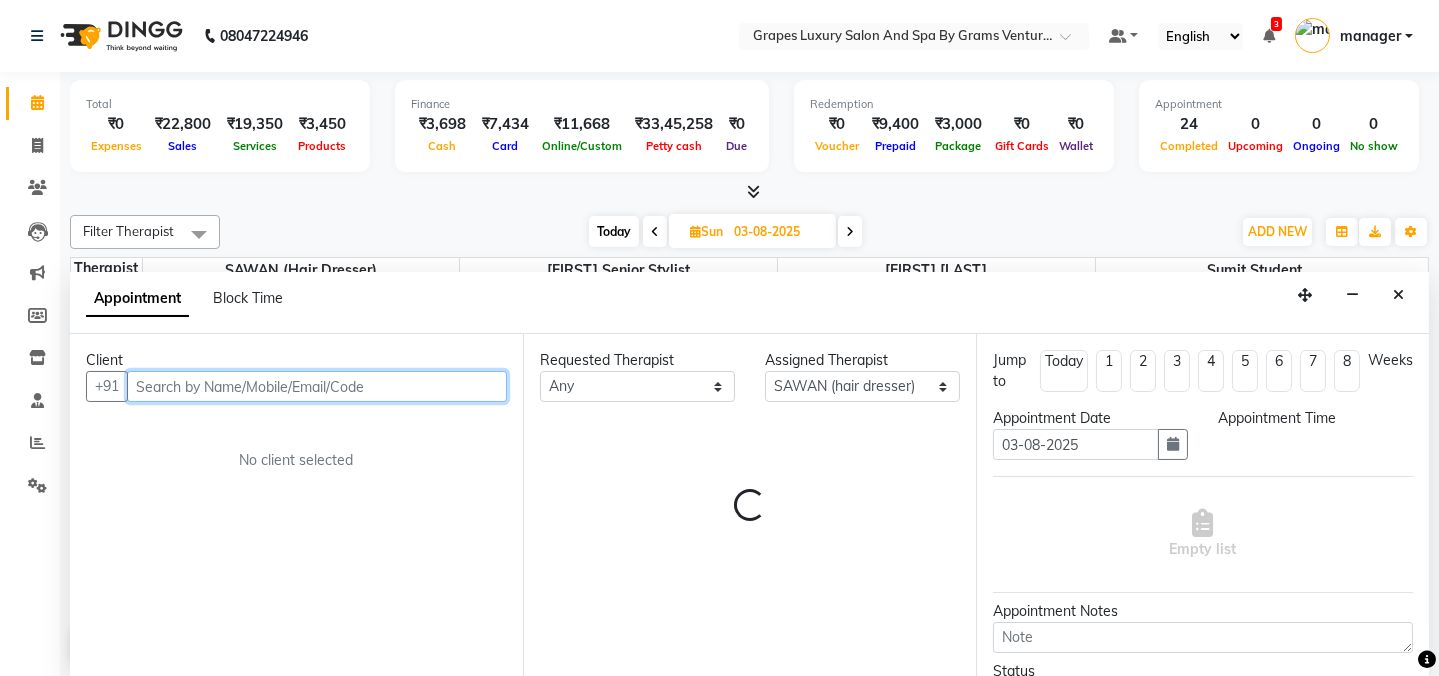 select on "675" 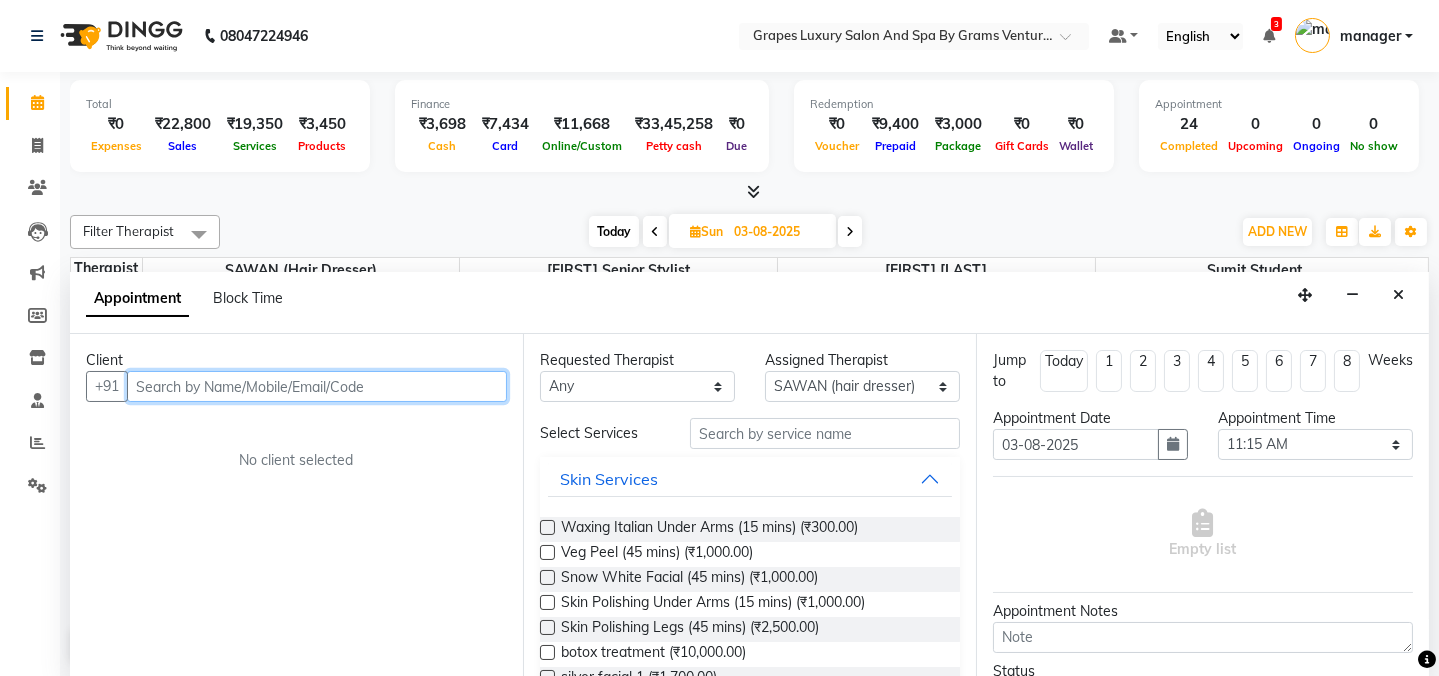 click at bounding box center (317, 386) 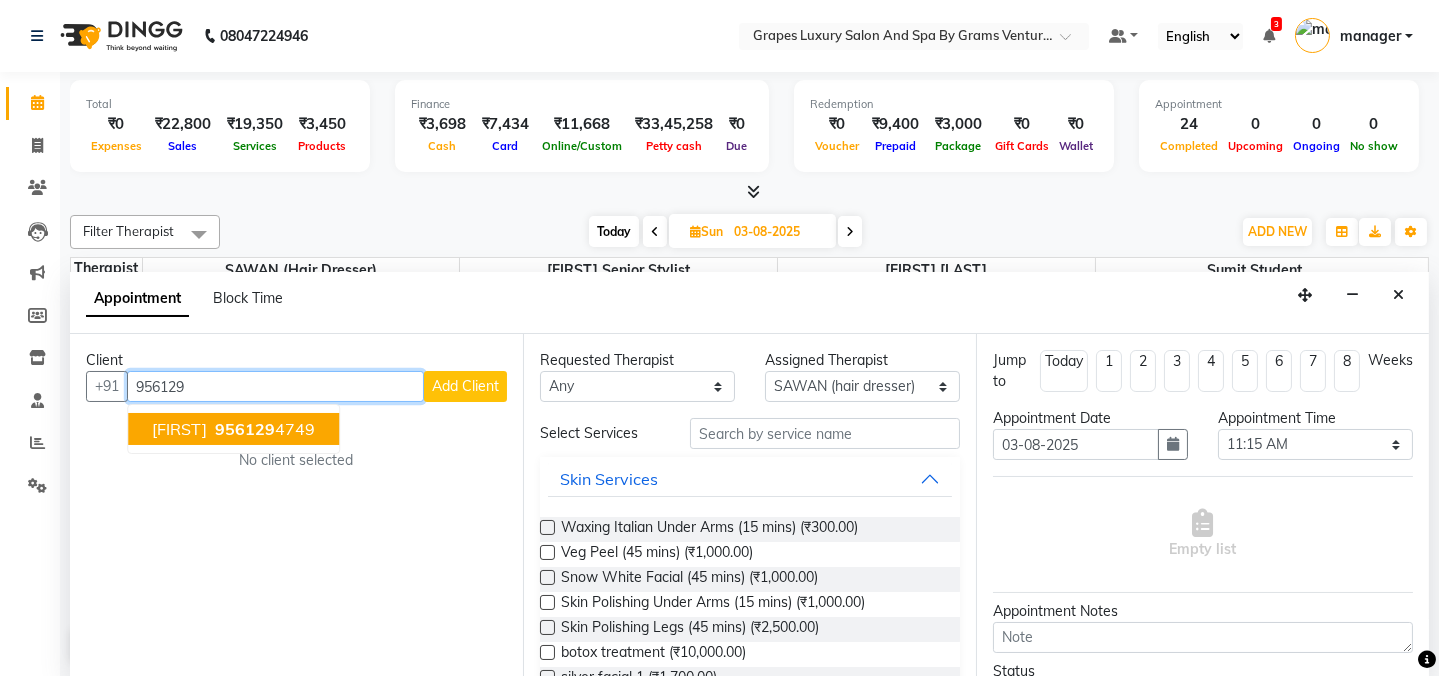 click on "956129" at bounding box center (245, 429) 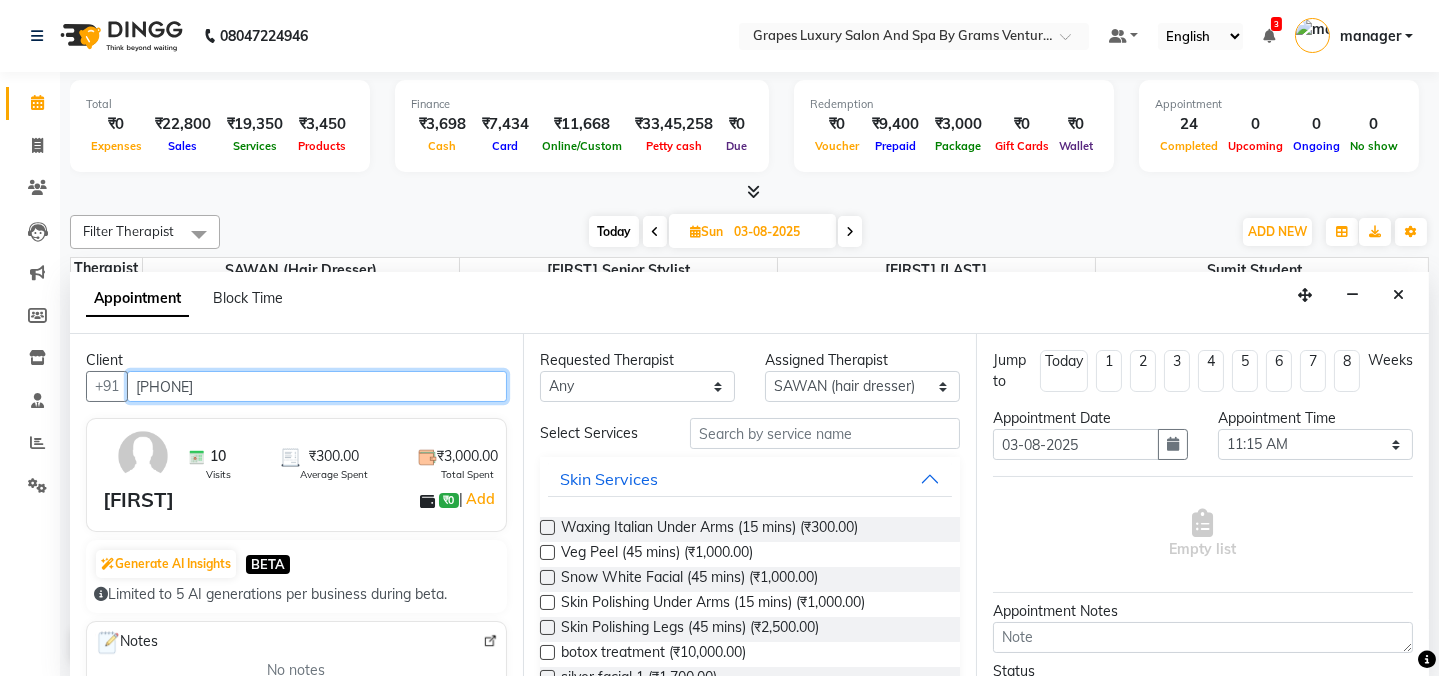 type on "[PHONE]" 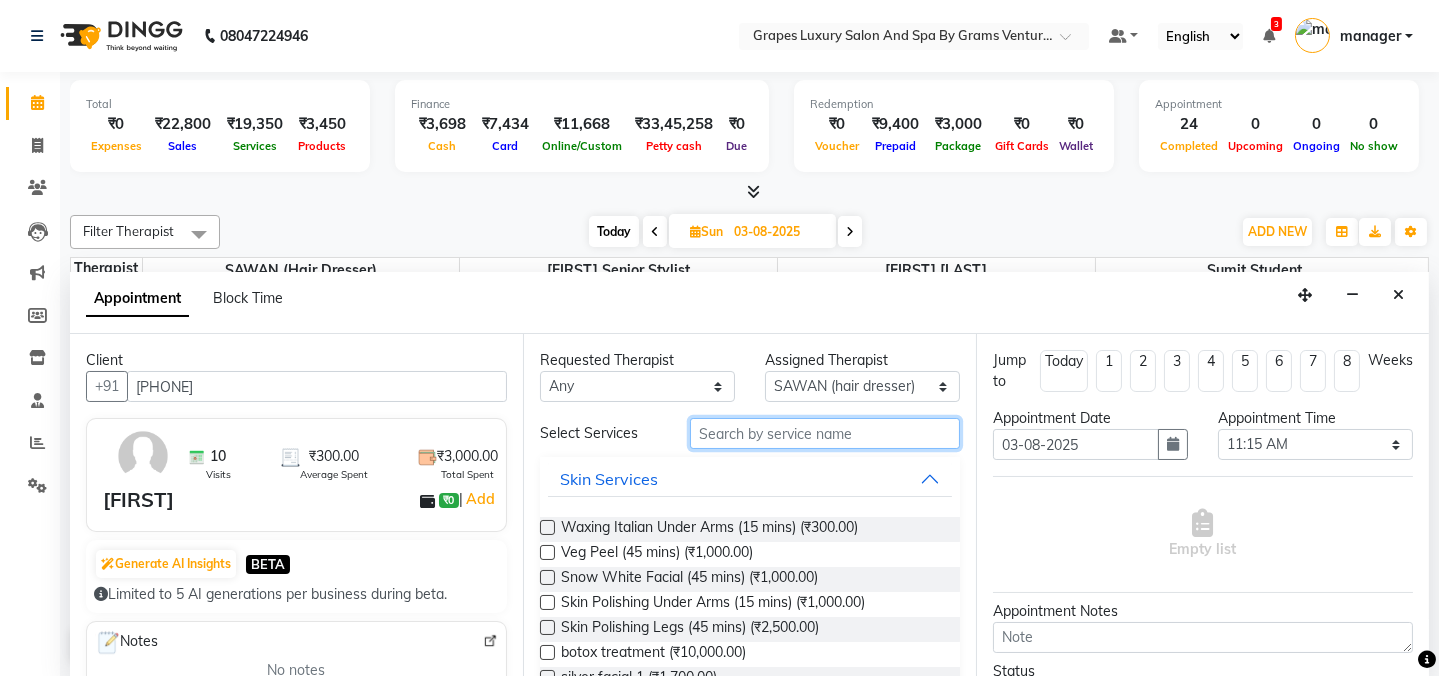 click at bounding box center (825, 433) 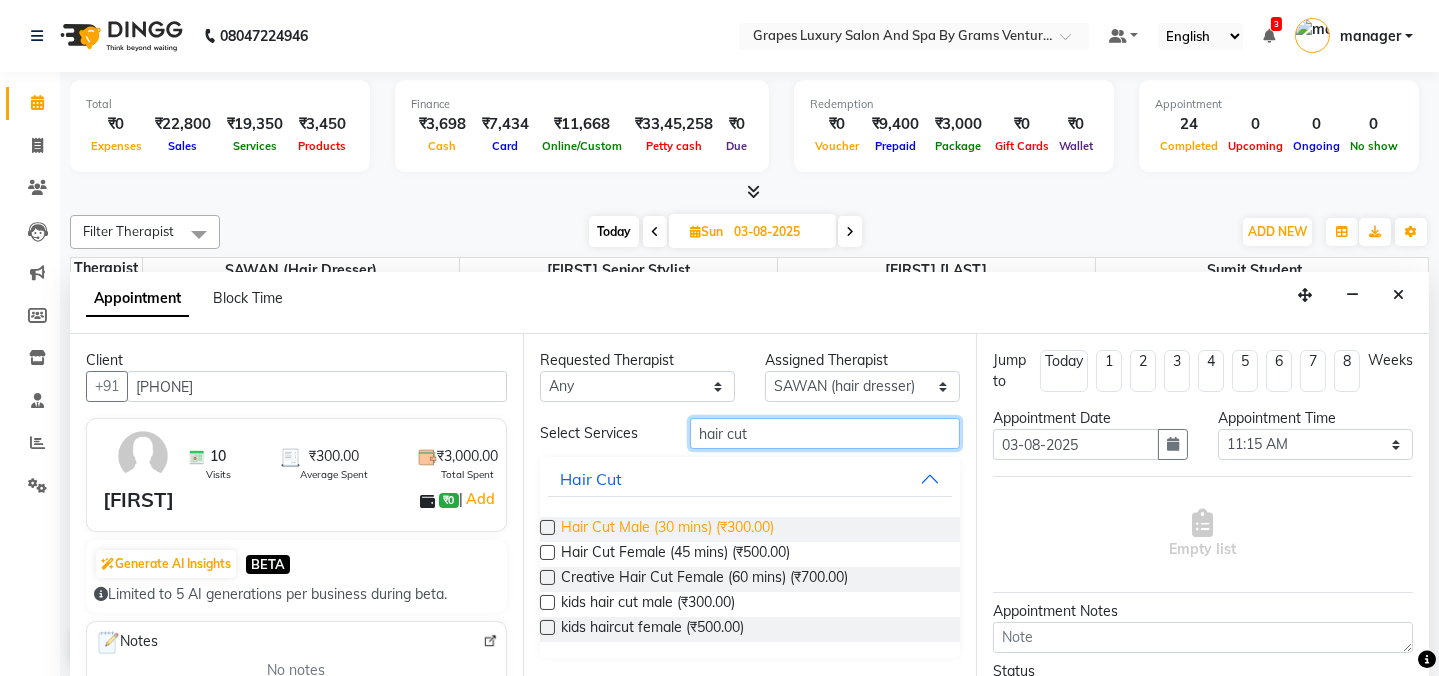 type on "hair cut" 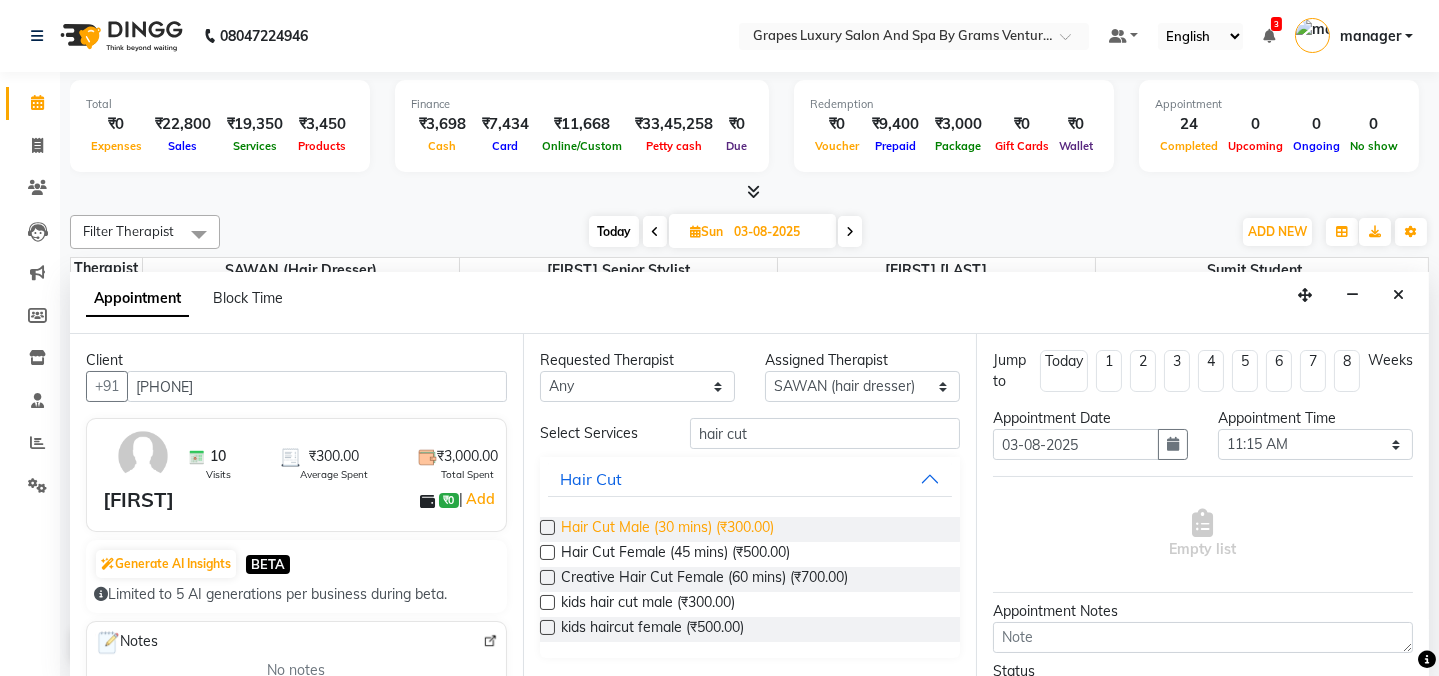 click on "Hair Cut Male (30 mins) (₹300.00)" at bounding box center [667, 529] 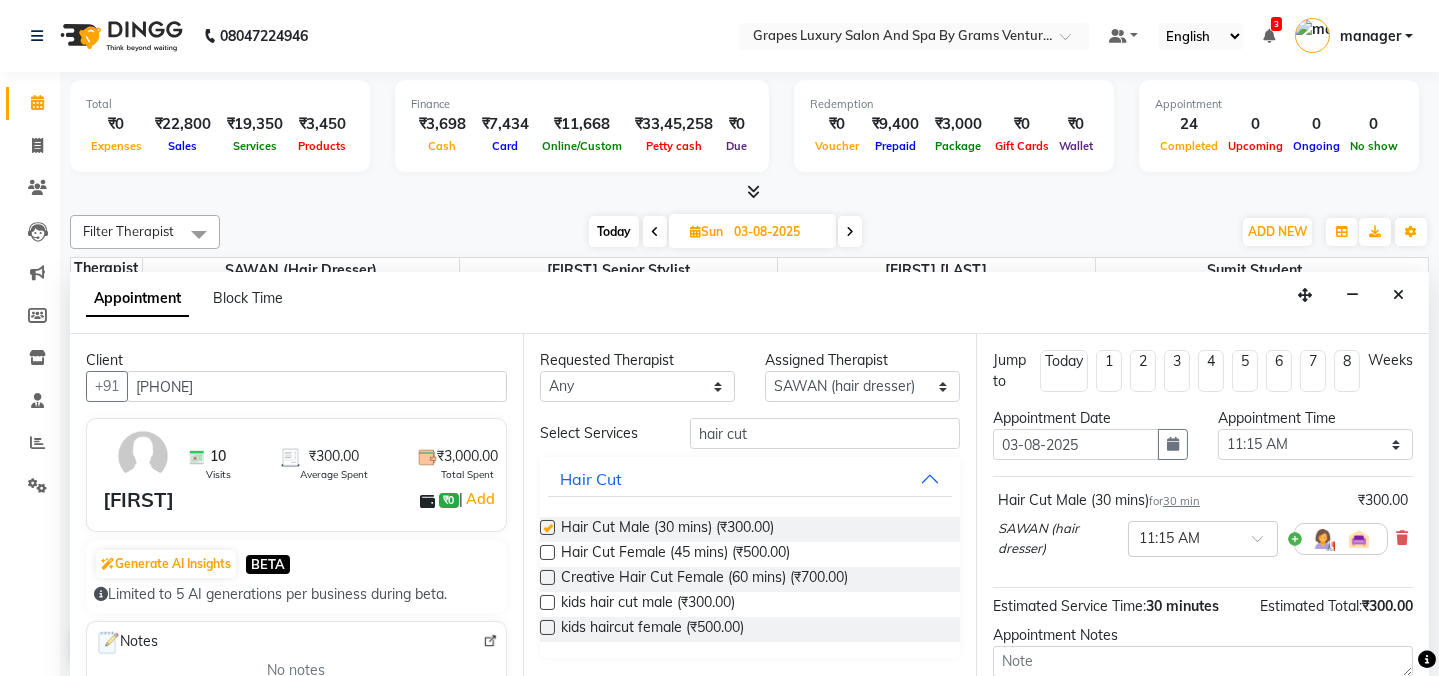 checkbox on "false" 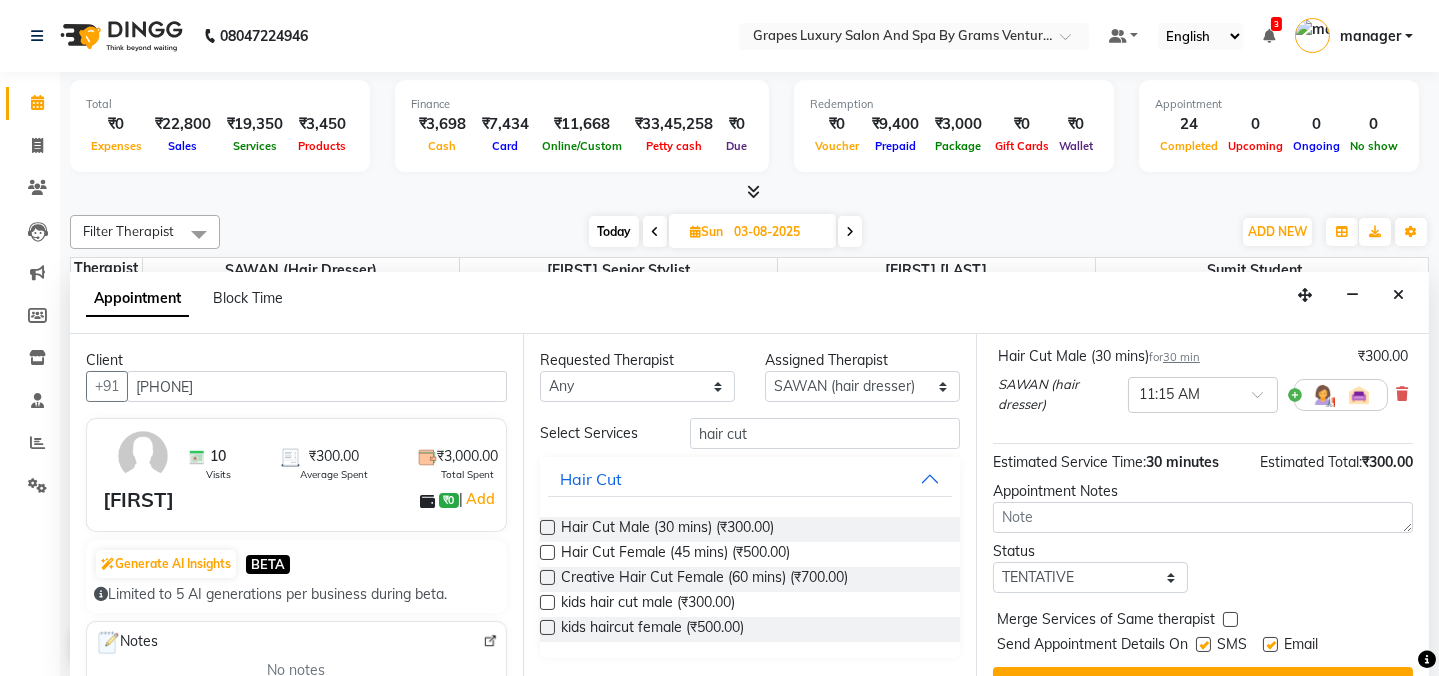 scroll, scrollTop: 184, scrollLeft: 0, axis: vertical 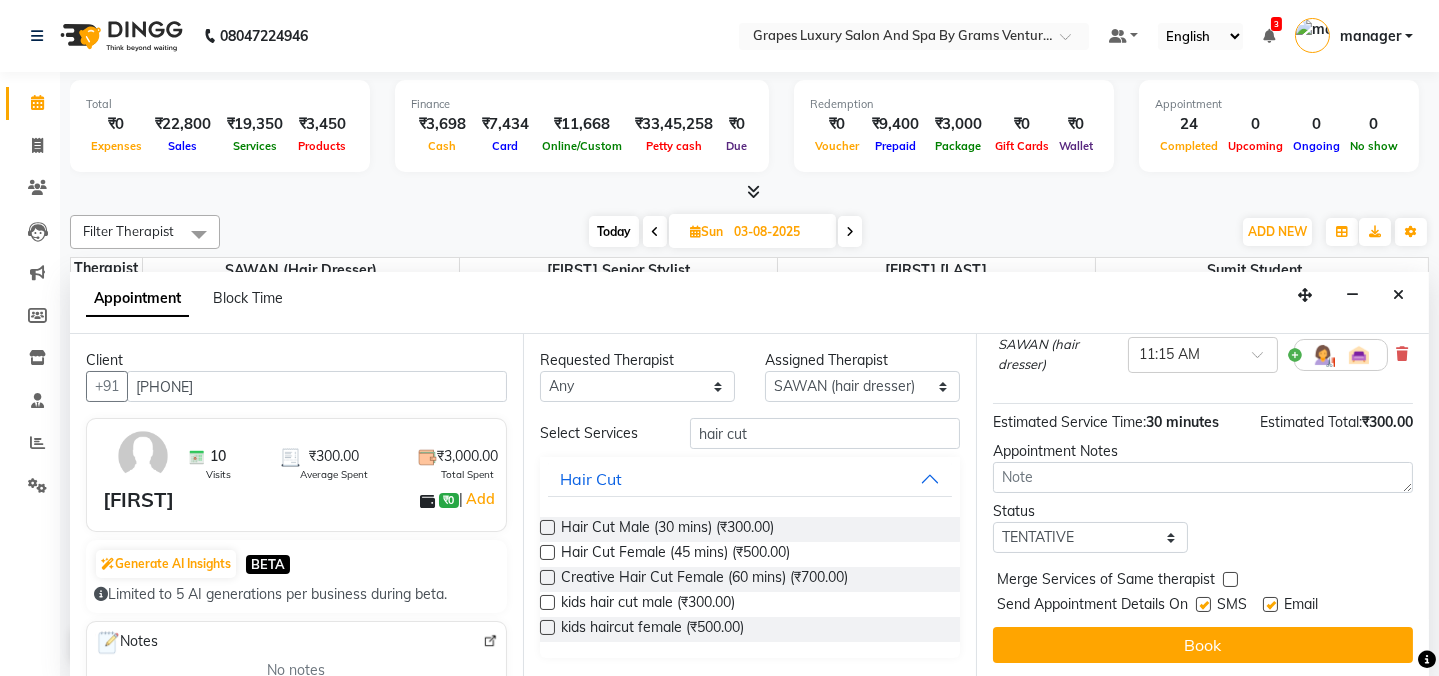 click at bounding box center (1203, 604) 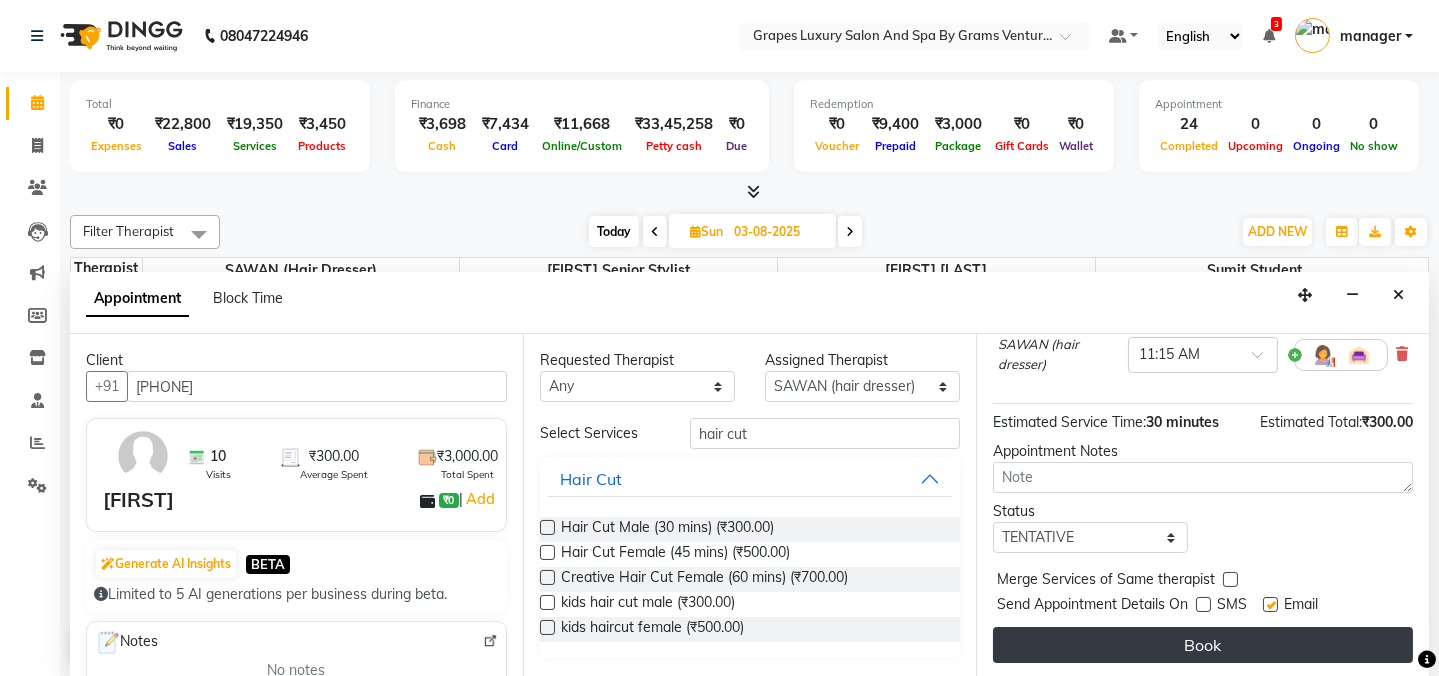 click on "Book" at bounding box center [1203, 645] 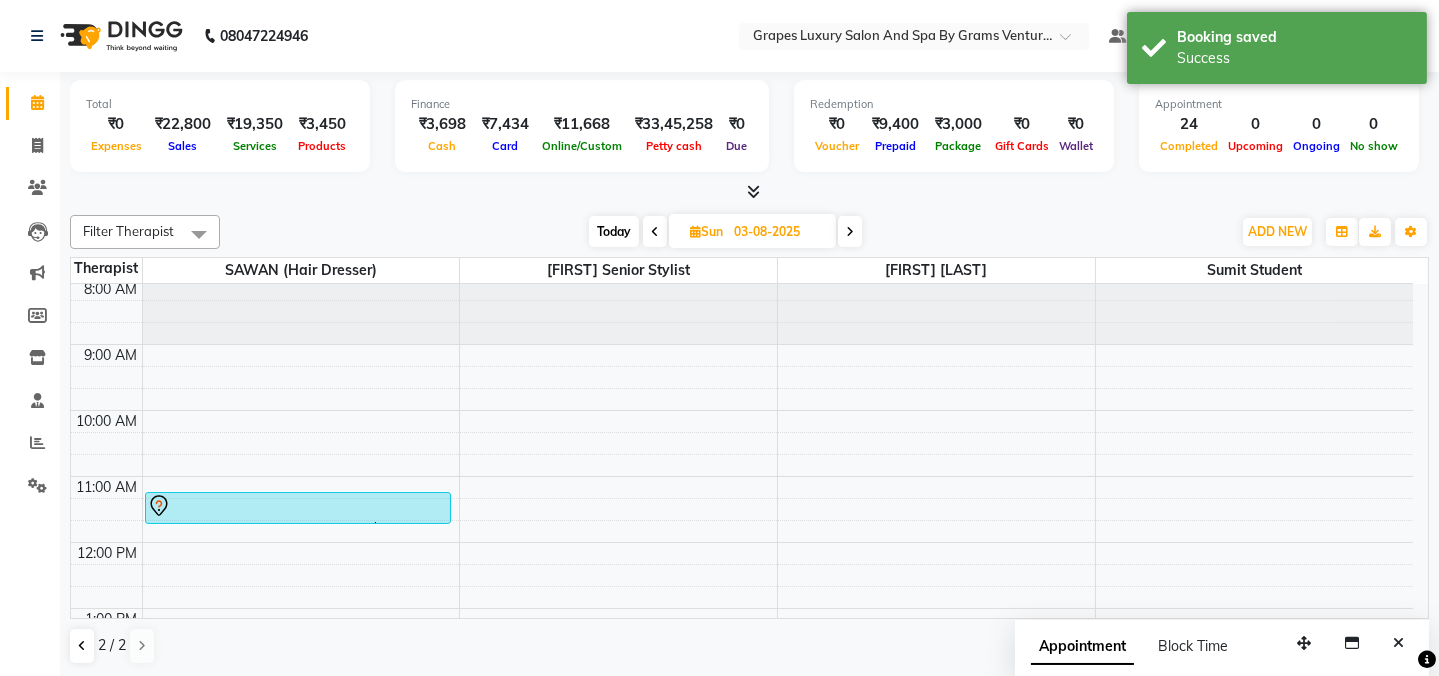 scroll, scrollTop: 0, scrollLeft: 0, axis: both 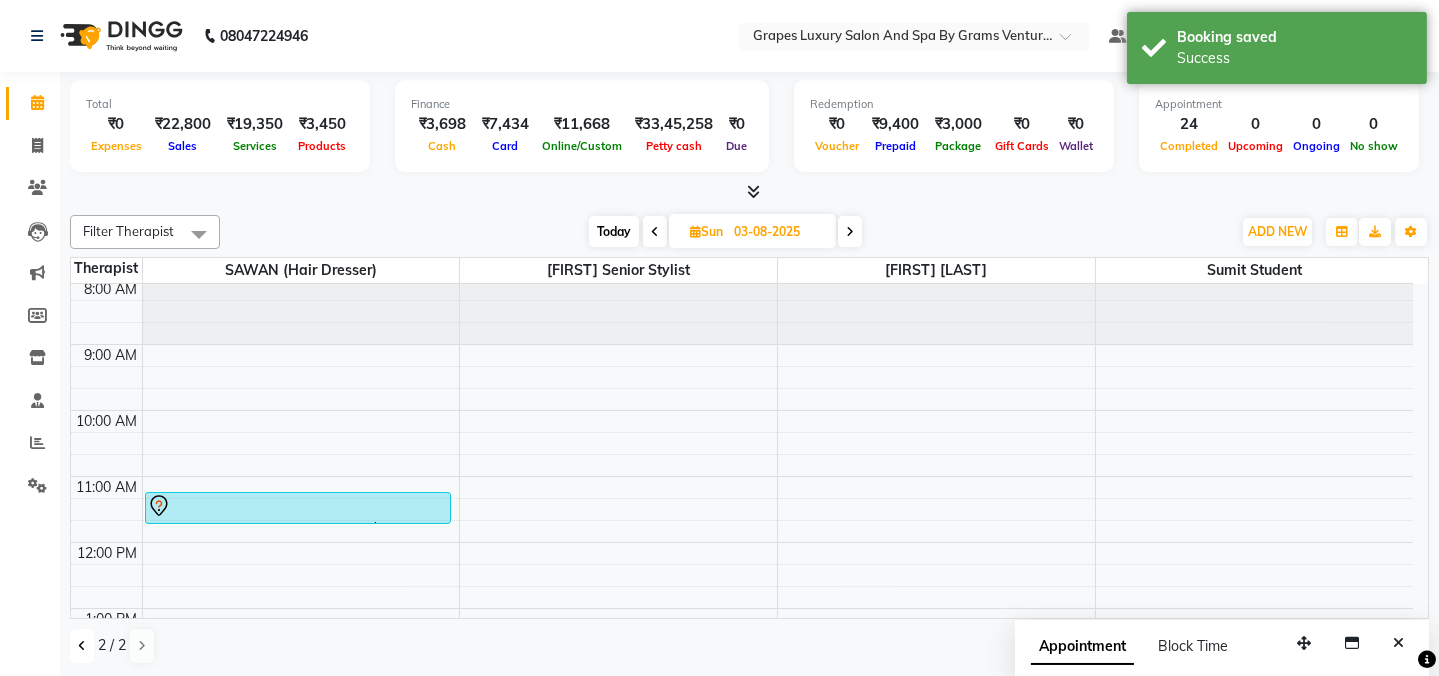 click at bounding box center (82, 646) 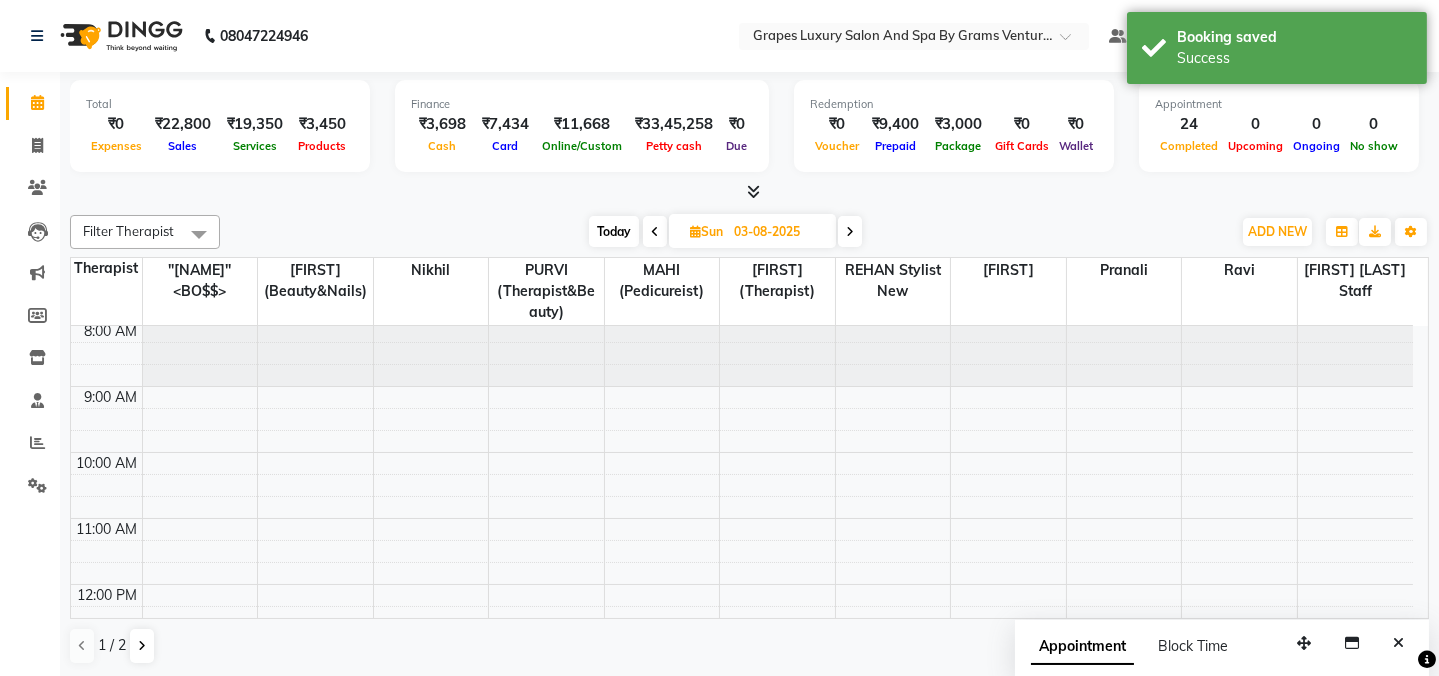click at bounding box center (850, 231) 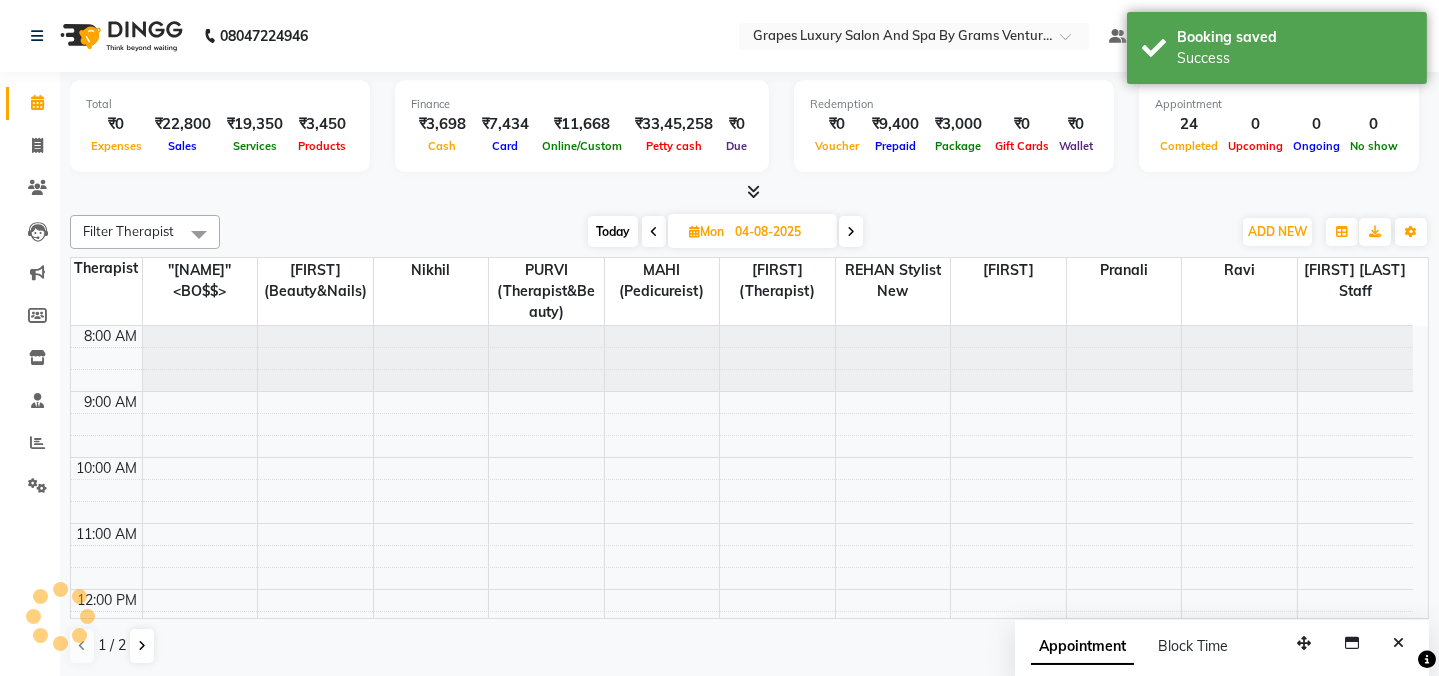 scroll, scrollTop: 561, scrollLeft: 0, axis: vertical 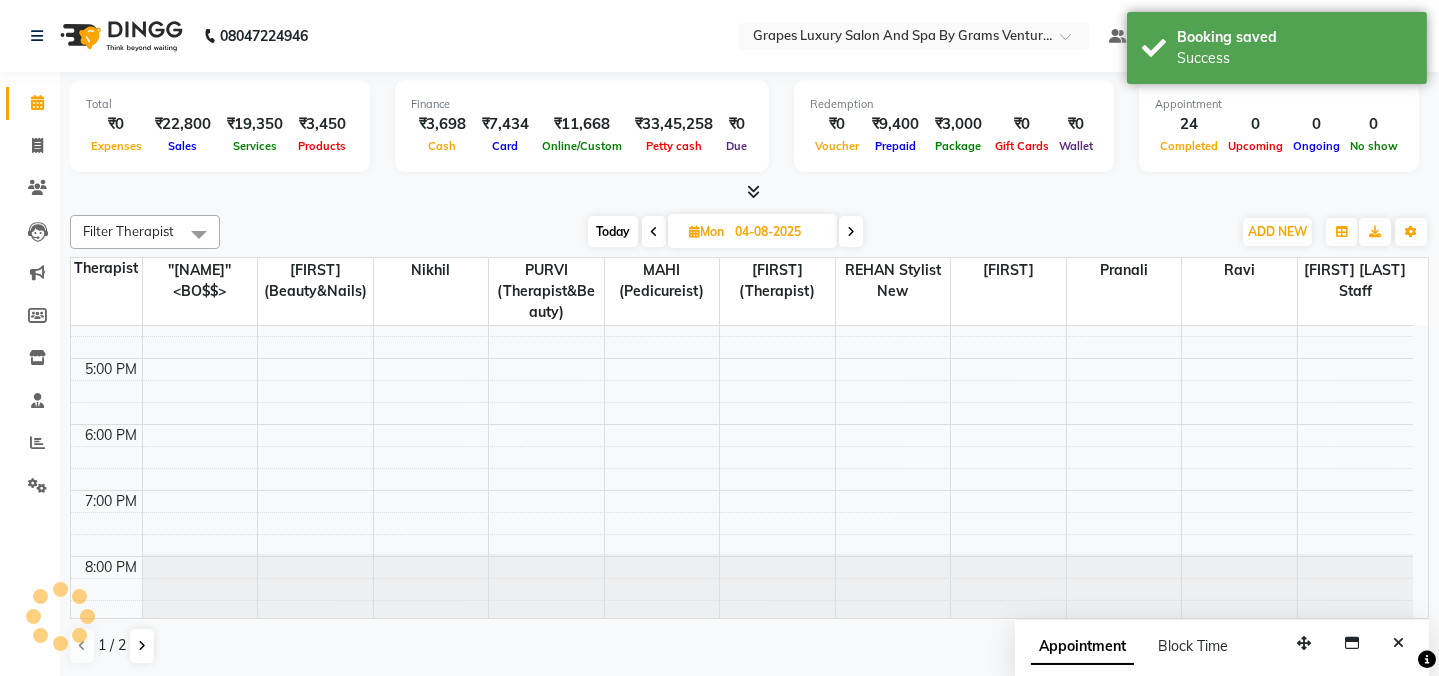click at bounding box center (851, 231) 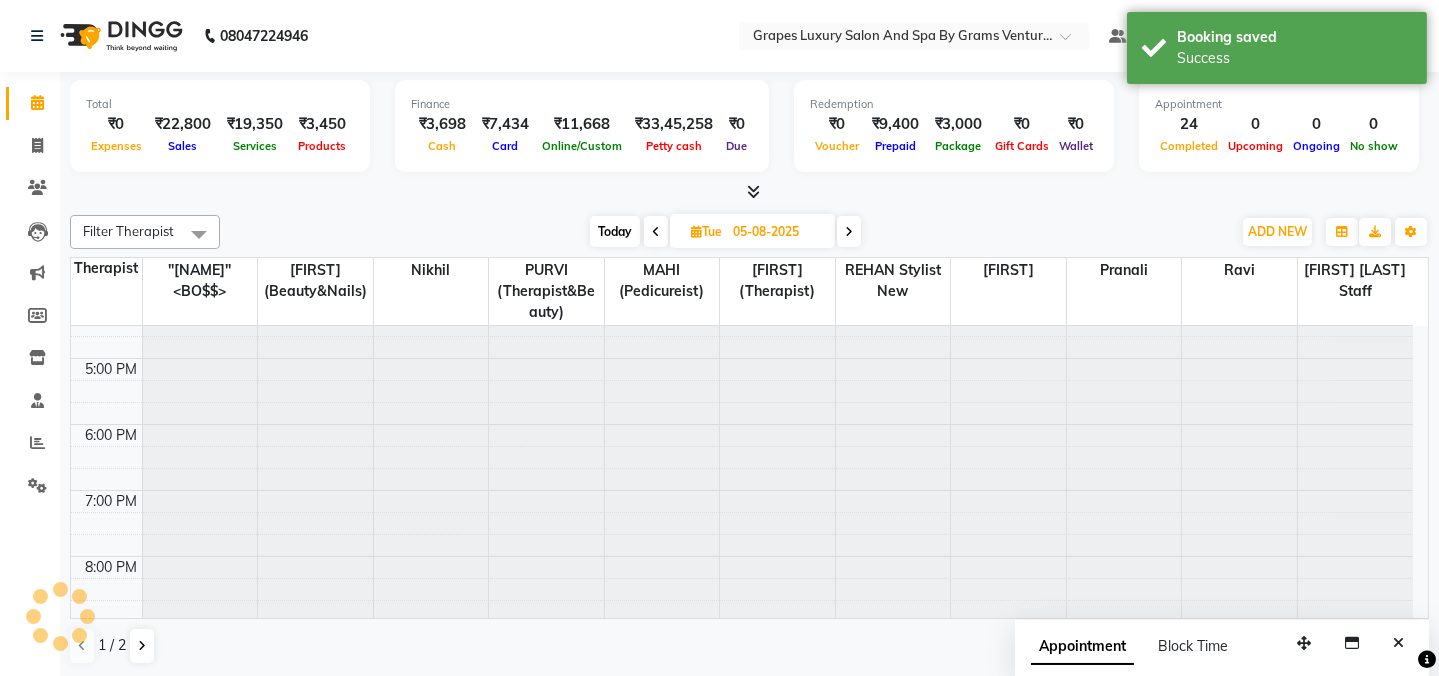 scroll, scrollTop: 0, scrollLeft: 0, axis: both 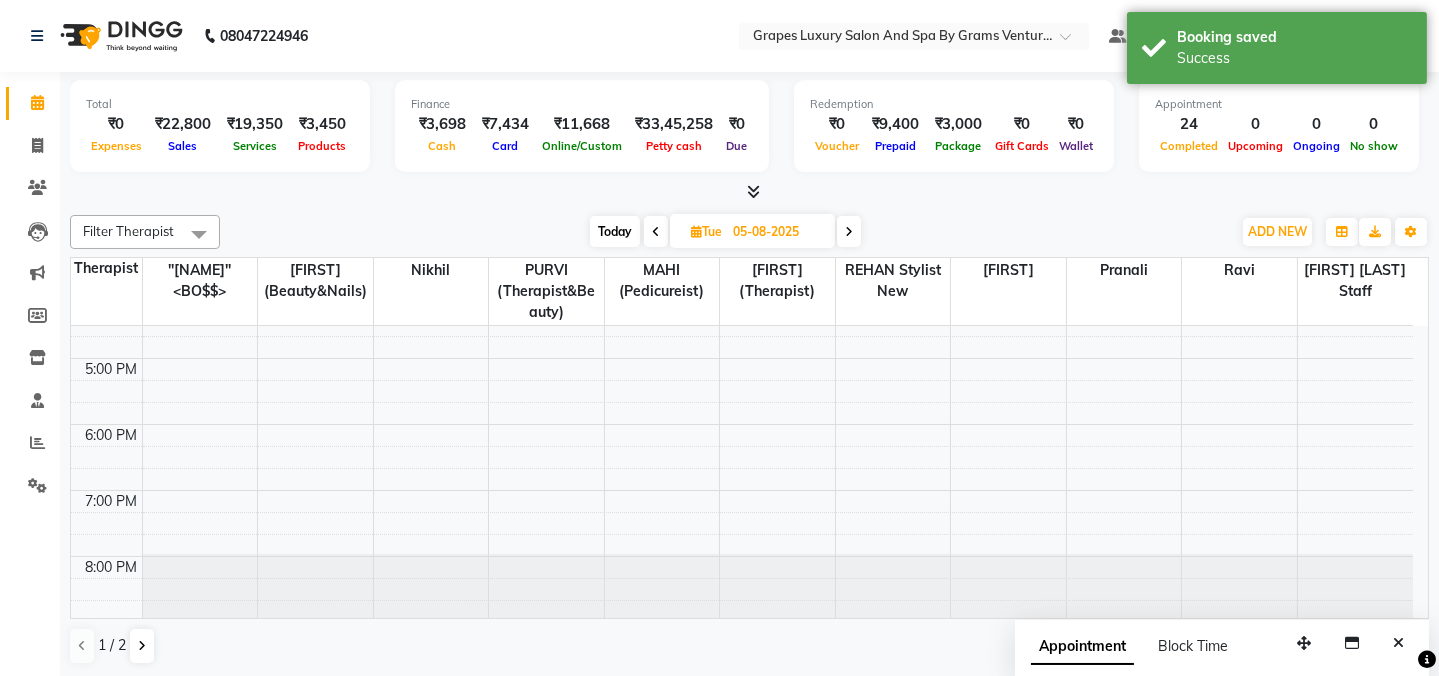 click at bounding box center (656, 232) 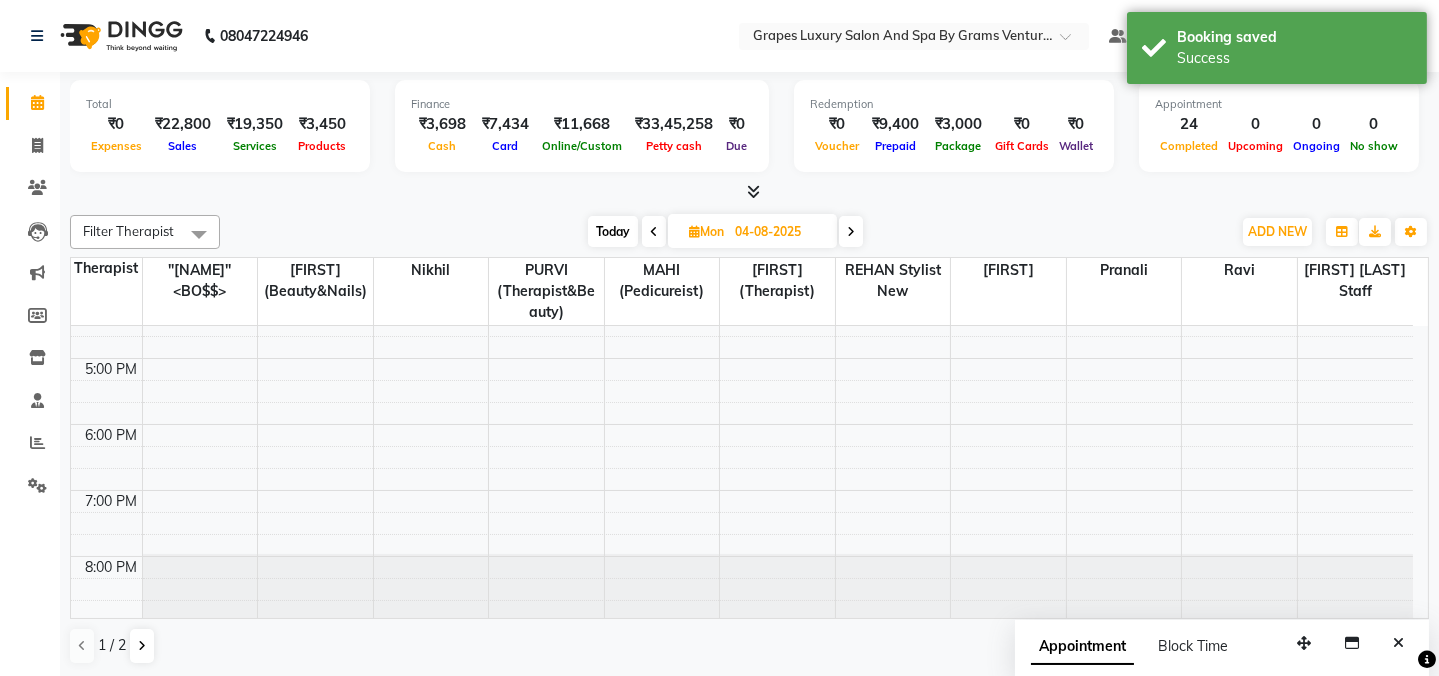 scroll, scrollTop: 561, scrollLeft: 0, axis: vertical 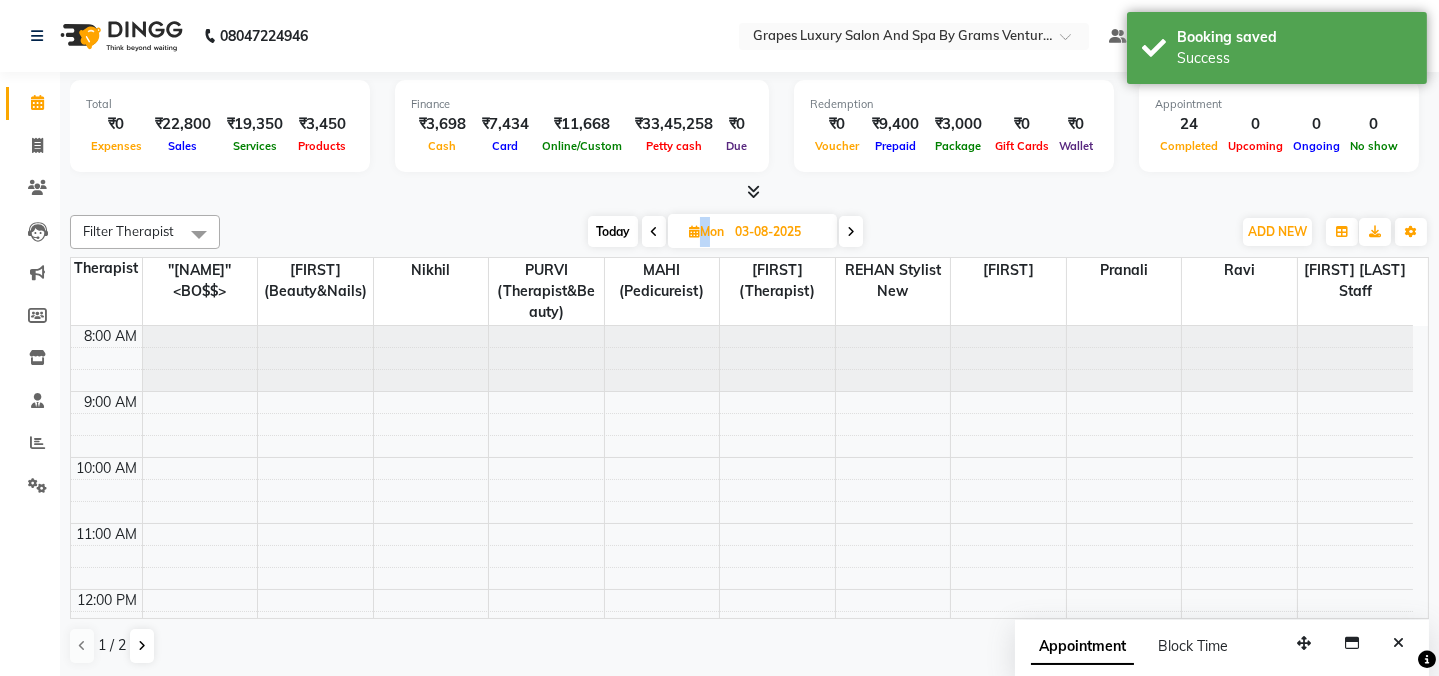 click at bounding box center (654, 231) 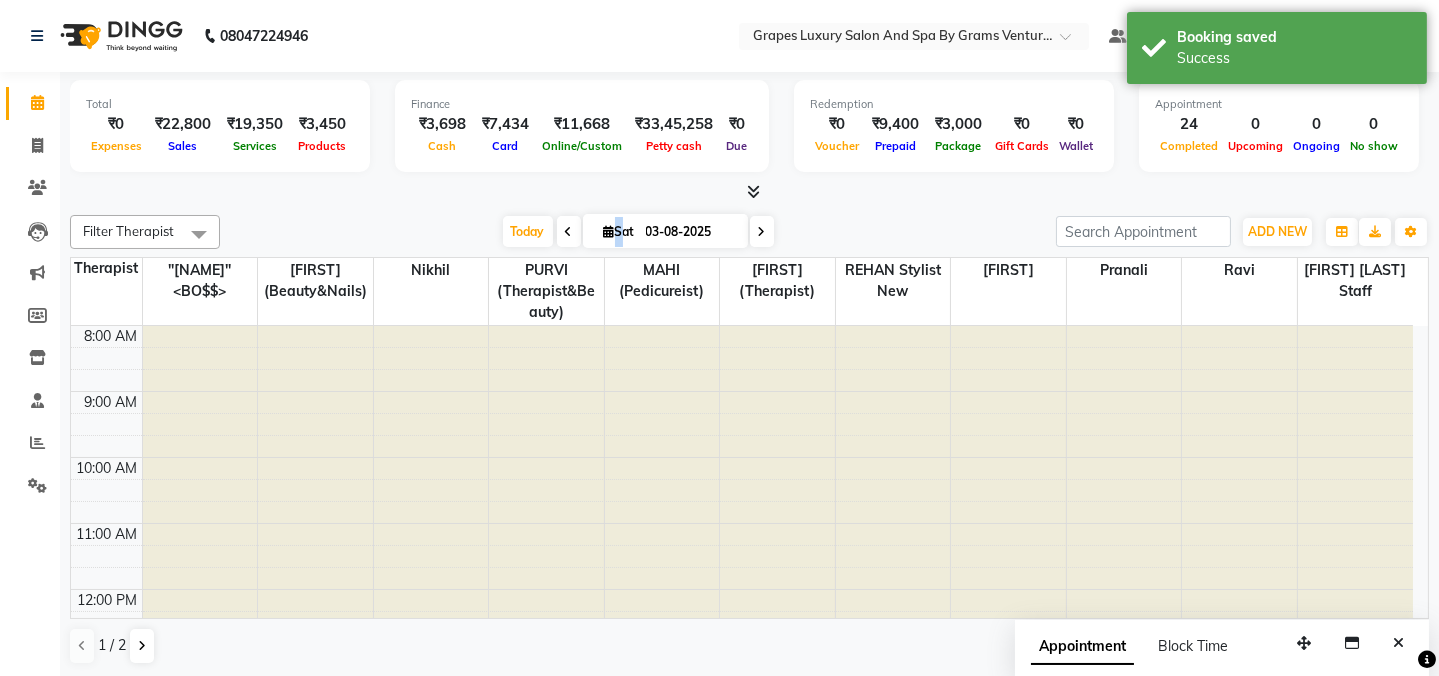 type on "02-08-2025" 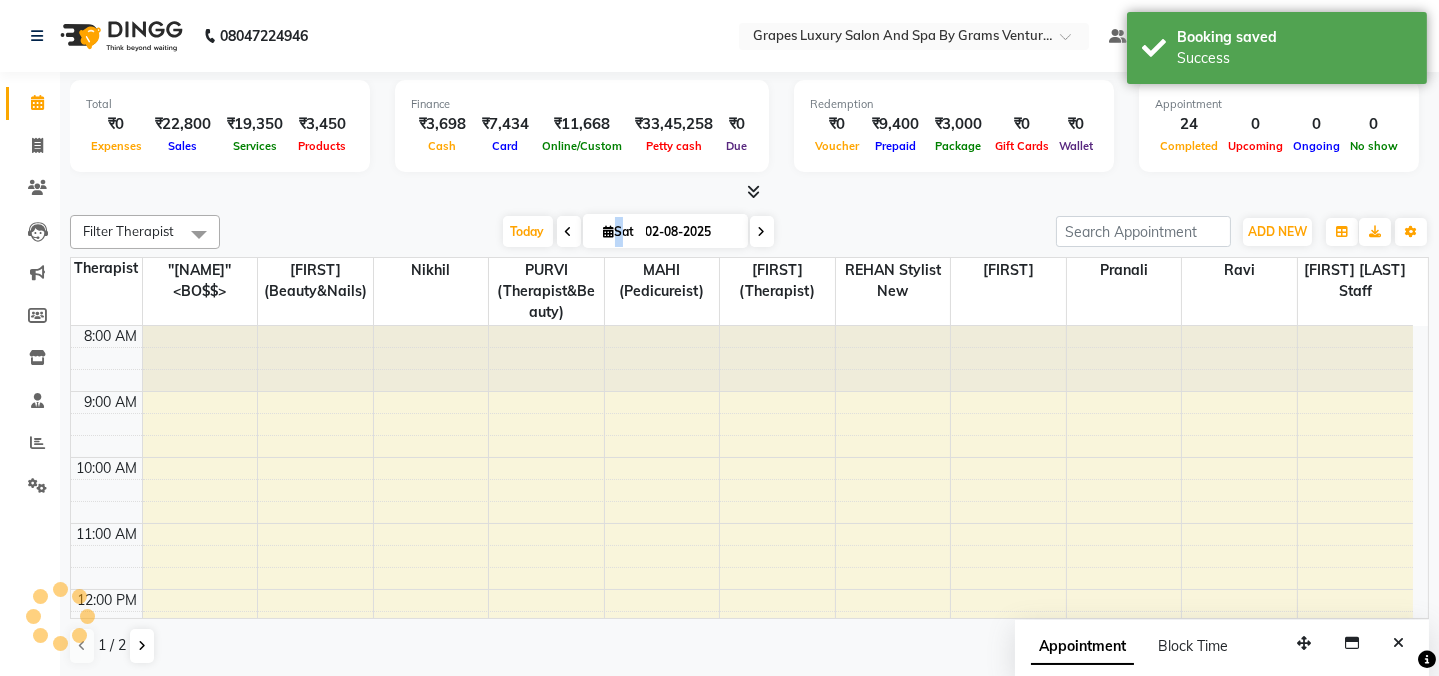 scroll, scrollTop: 561, scrollLeft: 0, axis: vertical 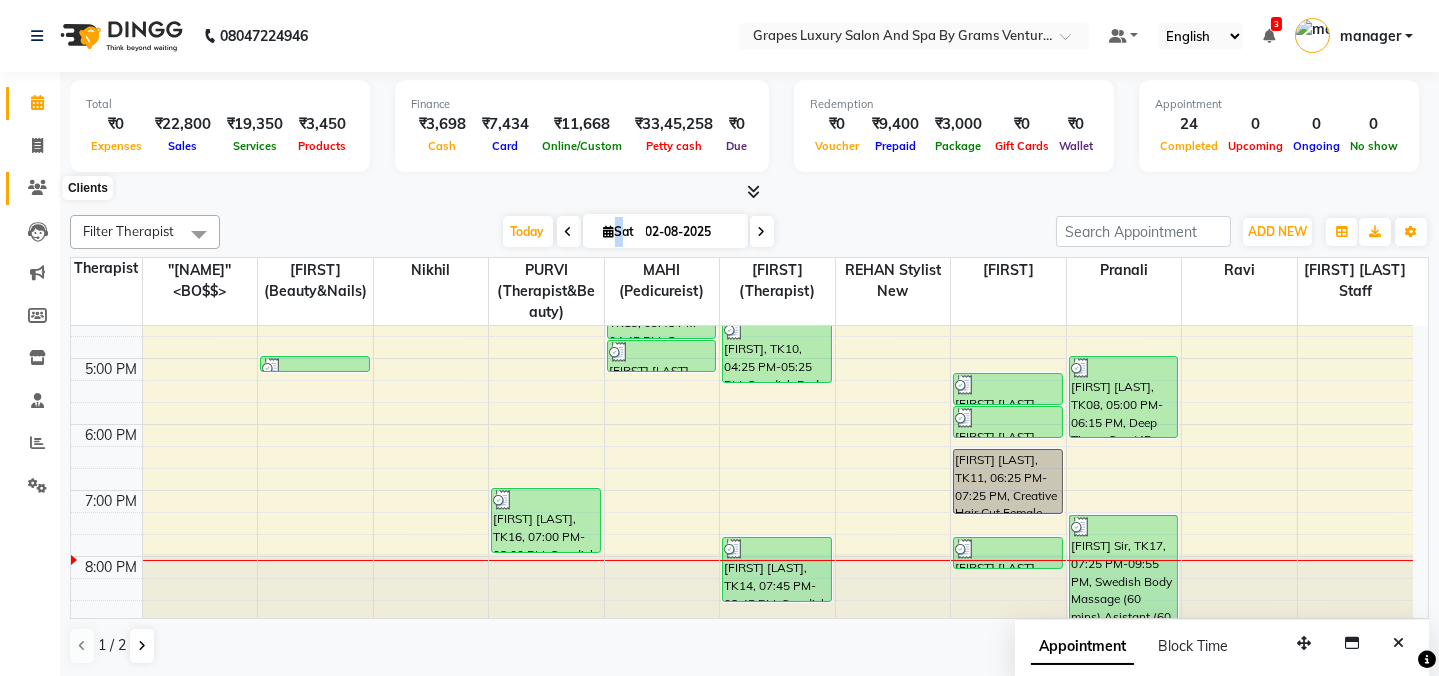 click 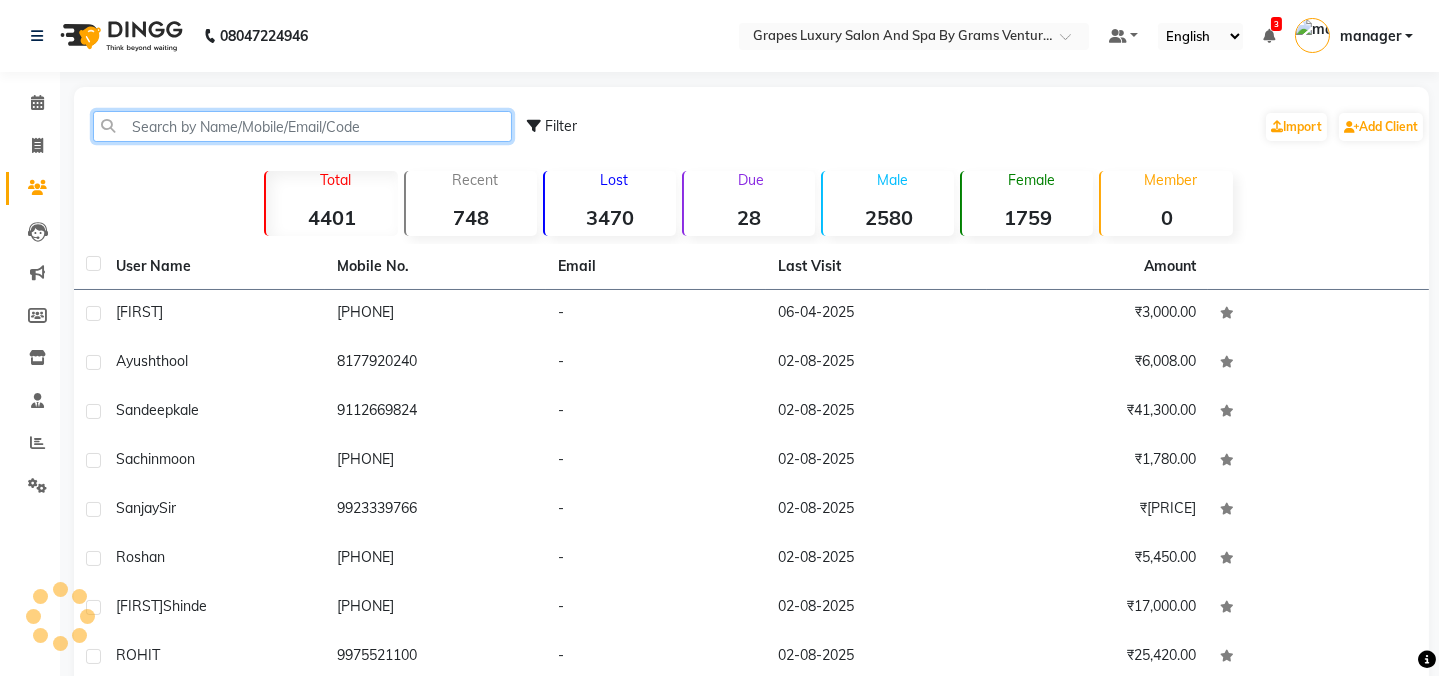 click 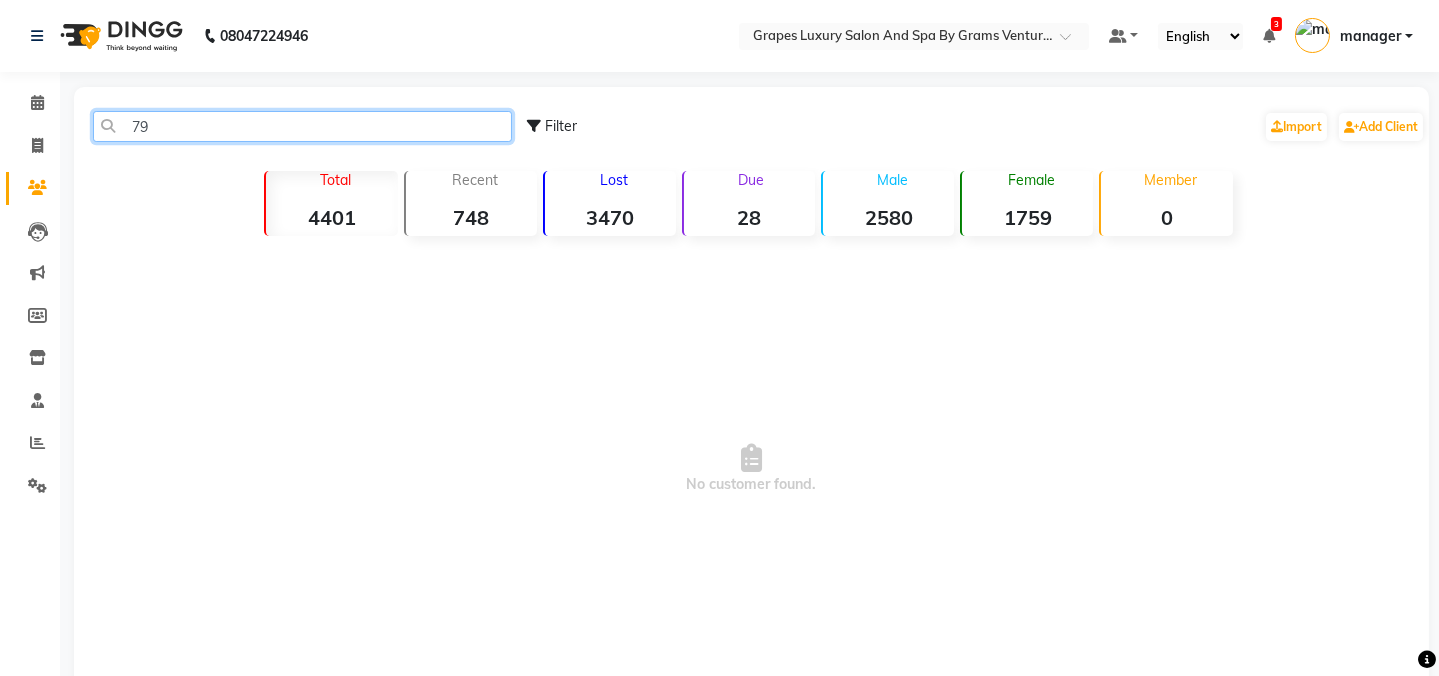 type on "7" 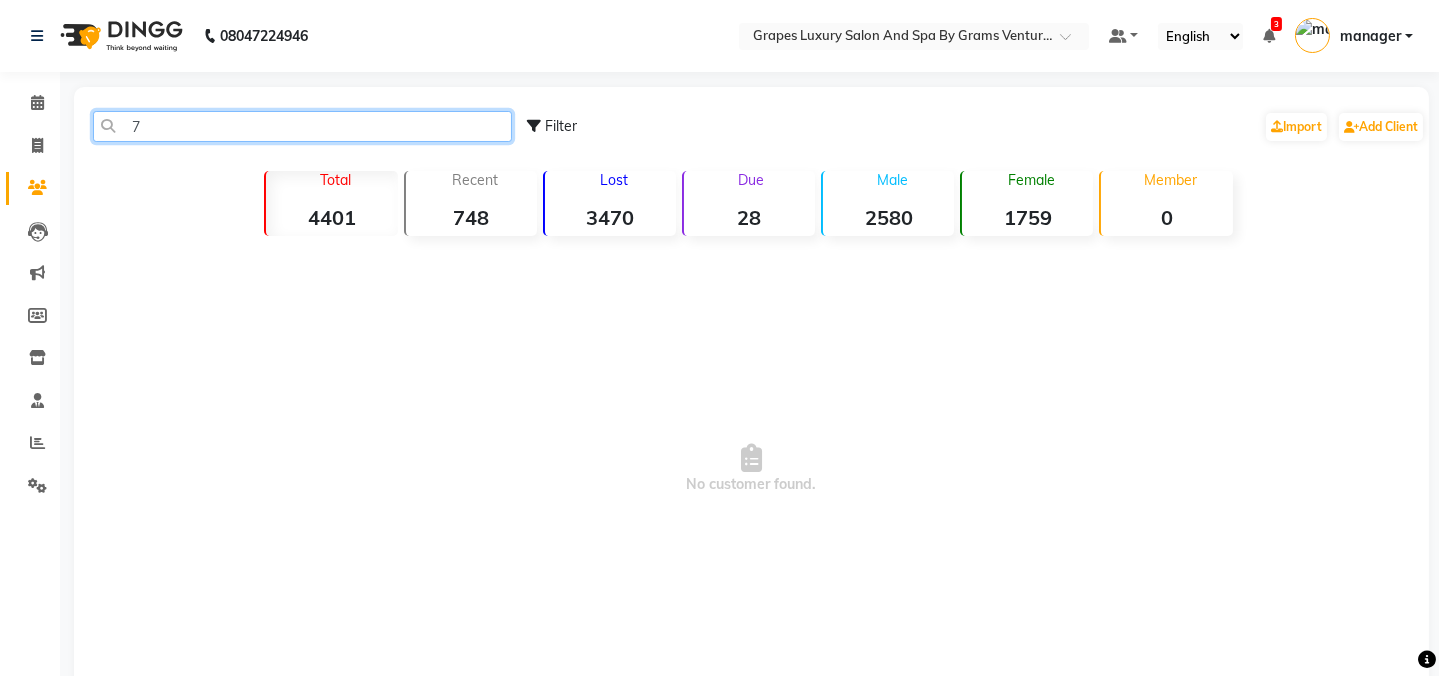 type 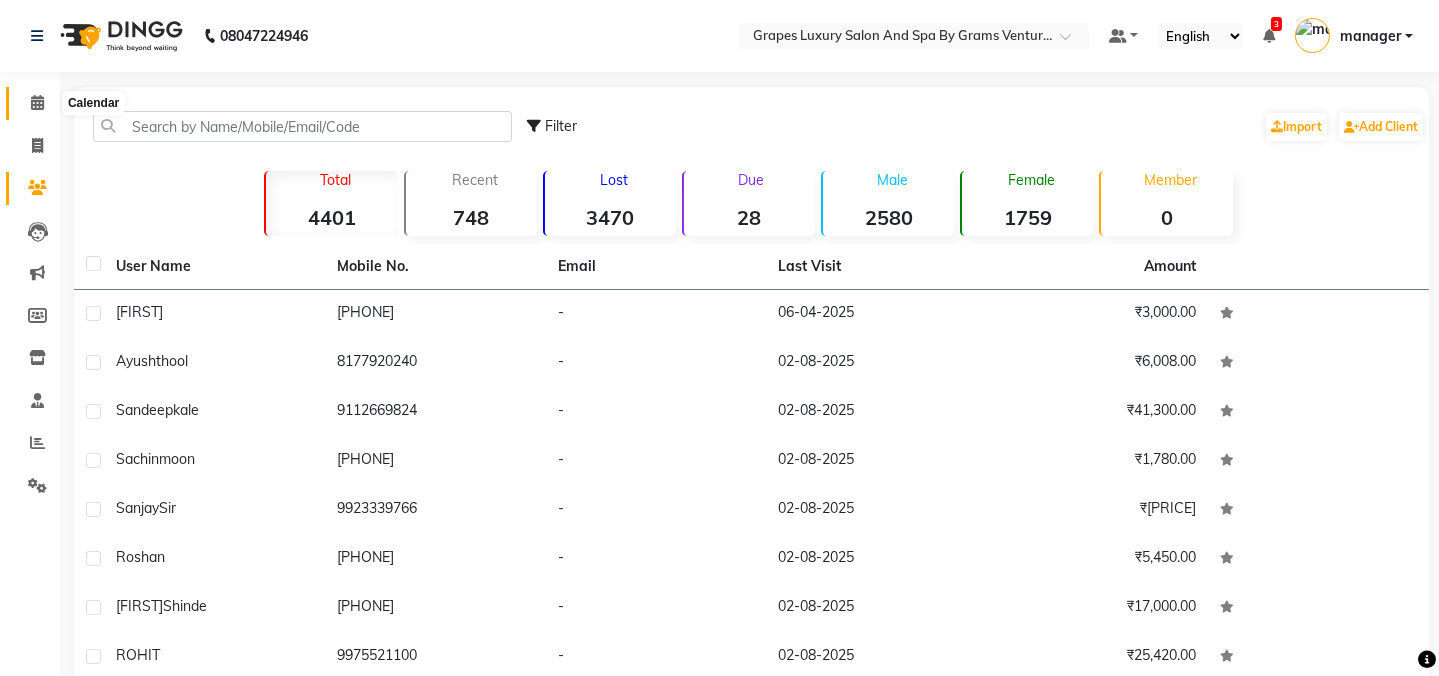 click 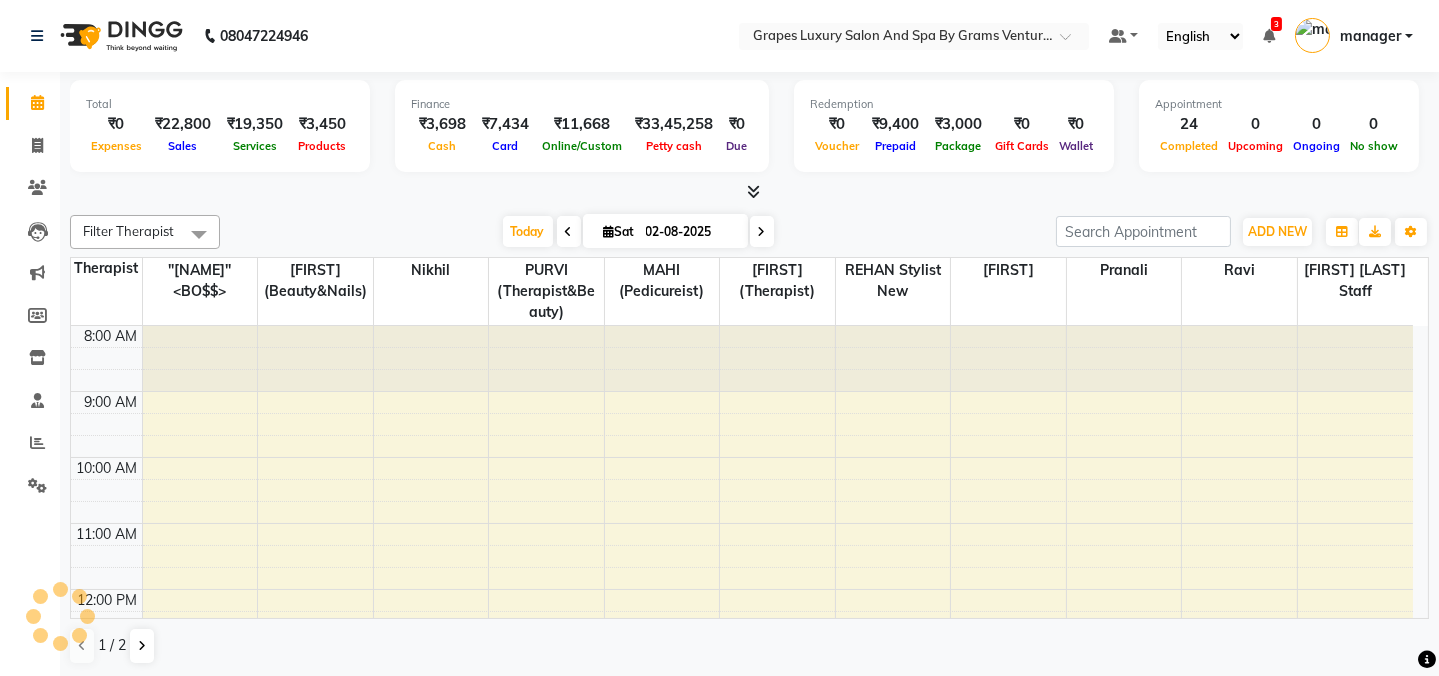 scroll, scrollTop: 523, scrollLeft: 0, axis: vertical 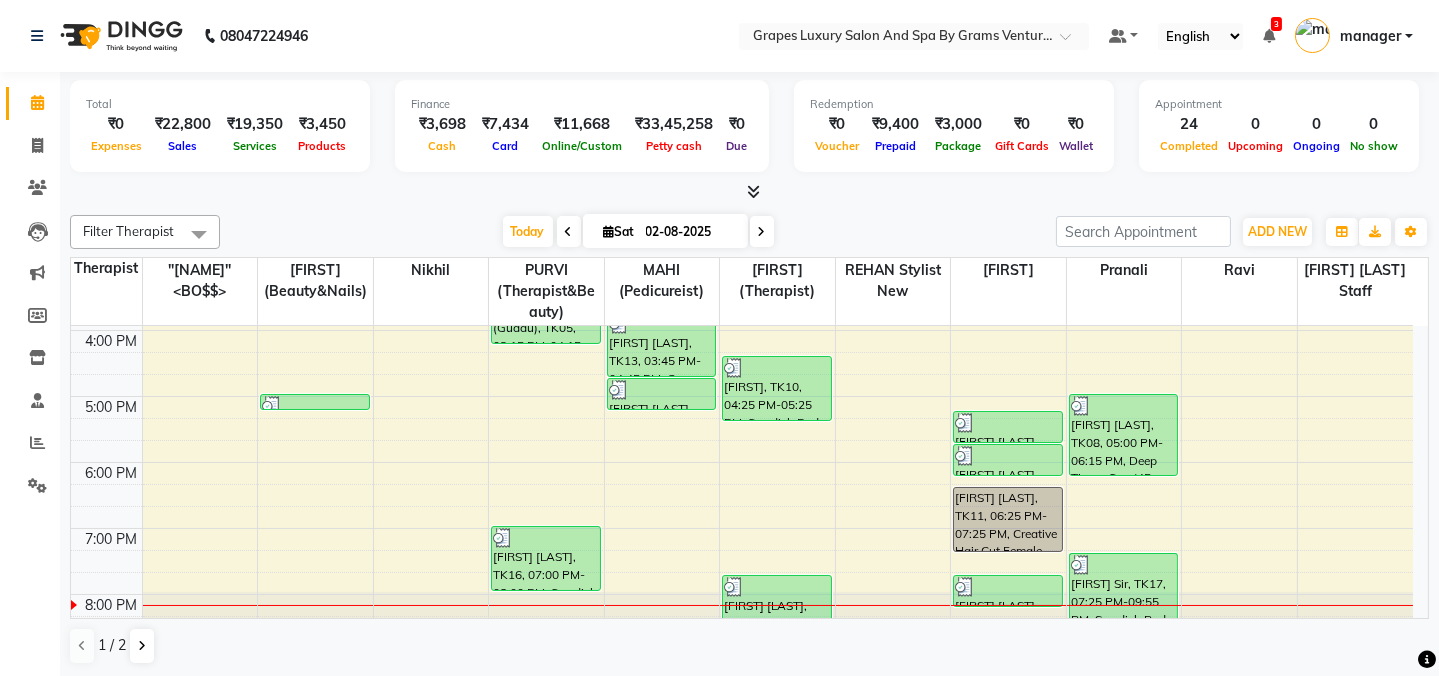 click on "Today  Sat 02-08-2025" at bounding box center (638, 232) 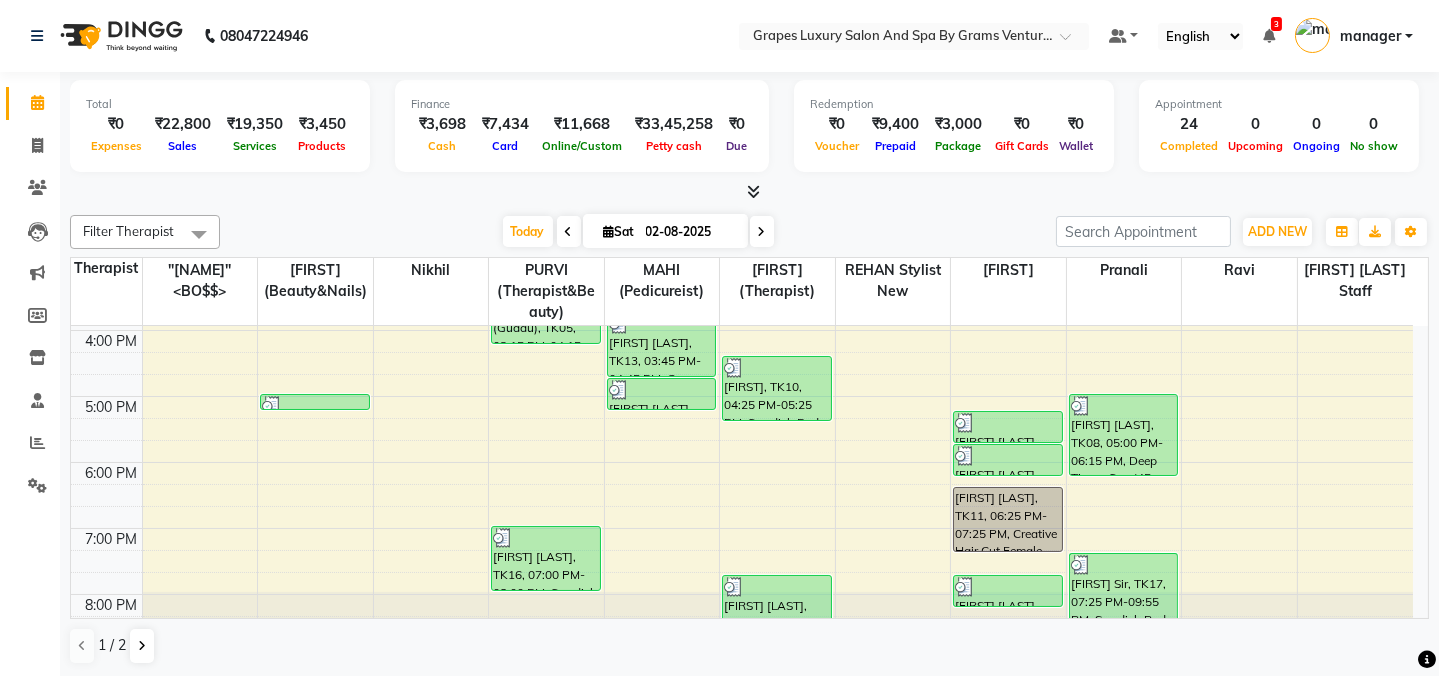 scroll, scrollTop: 561, scrollLeft: 0, axis: vertical 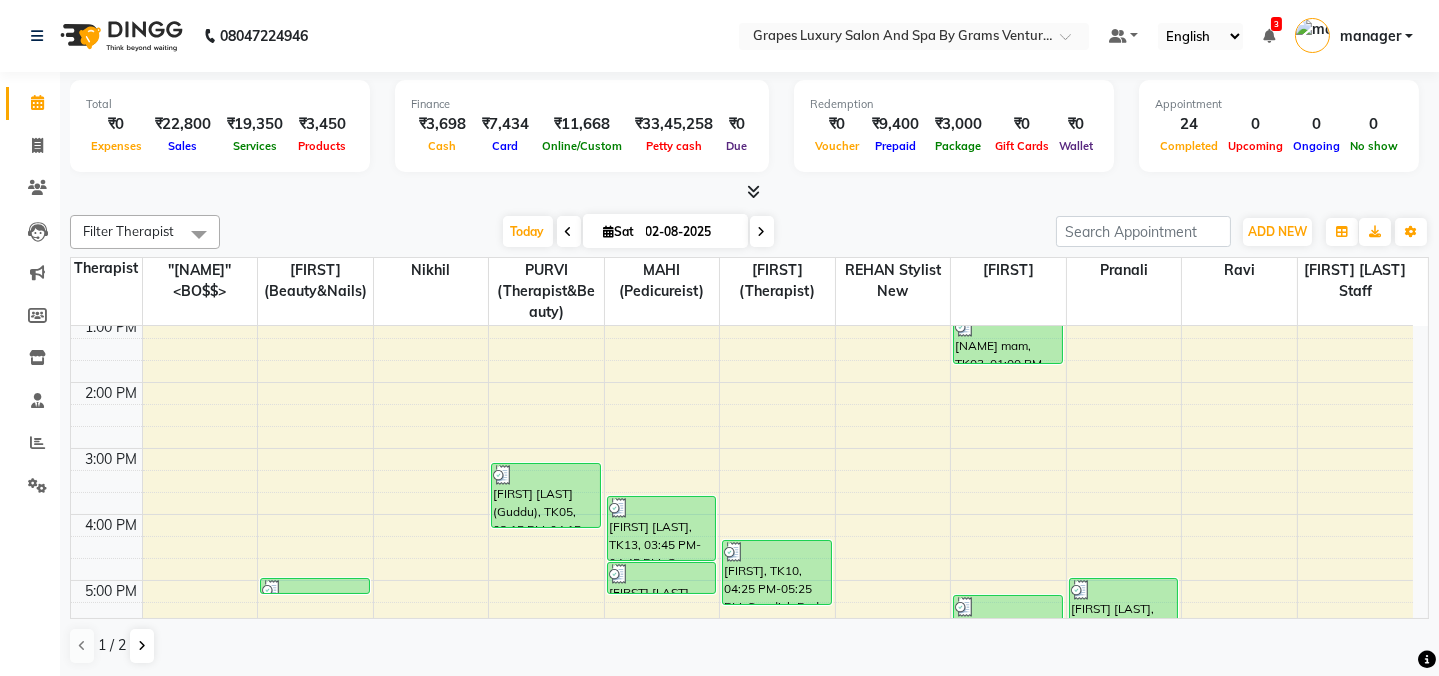 click on "8:00 AM 9:00 AM 10:00 AM 11:00 AM 12:00 PM 1:00 PM 2:00 PM 3:00 PM 4:00 PM 5:00 PM 6:00 PM 7:00 PM 8:00 PM     shubhangi thete, TK01, 10:45 AM-11:40 AM, Eyebrow (15 mins)     komal mam, TK12, 05:00 PM-05:15 PM, Eyebrow (15 mins)     paritosh hulke(Guddu), TK05, 03:15 PM-04:15 PM, Swedish Body Massage (60 mins)     achut shinde, TK16, 07:00 PM-08:00 PM, Swedish Body Massage (60 mins)     namrata meshram, TK13, 03:45 PM-04:45 PM, Grapes signature pedicure     namrata meshram, TK13, 04:45 PM-05:15 PM, foot reflexology    achut shinde, TK06, 07:40 AM-08:40 AM, Swedish Body Massage (60 mins)     ROHIT, TK10, 04:25 PM-05:25 PM, Swedish Body Massage (60 mins)     sandeep kale, TK14, 07:45 PM-08:45 PM, Swedish Body Massage (60 mins)     swapna mam, TK03, 01:00 PM-01:45 PM, Hair Cut Female (45 mins)     namrata meshram, TK13, 05:15 PM-05:45 PM, Hair Spa ( Male ) (30 mins)     namrata meshram, TK13, 05:45 PM-06:15 PM, Hair Cut Male (30 mins)    sachin moon, TK11, 06:25 PM-07:25 PM, Creative Hair Cut Female (60 mins)" at bounding box center [742, 415] 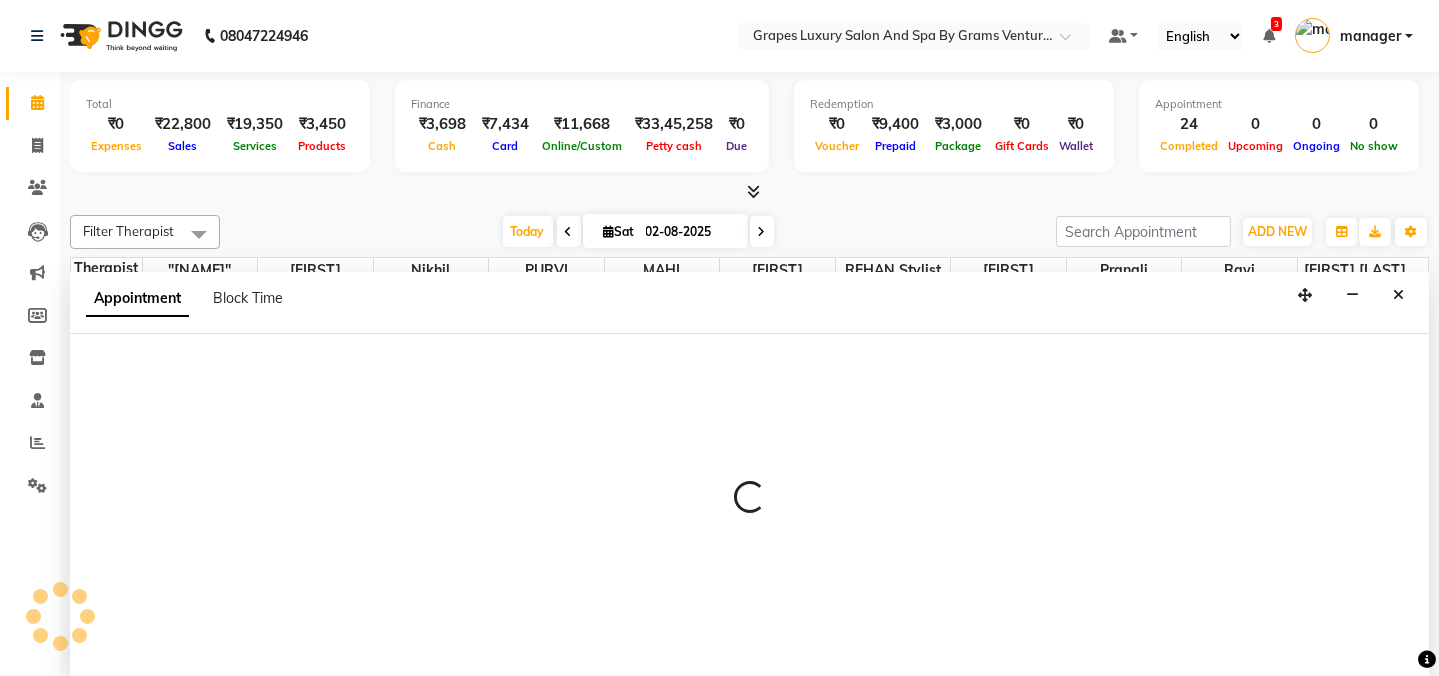 select on "78335" 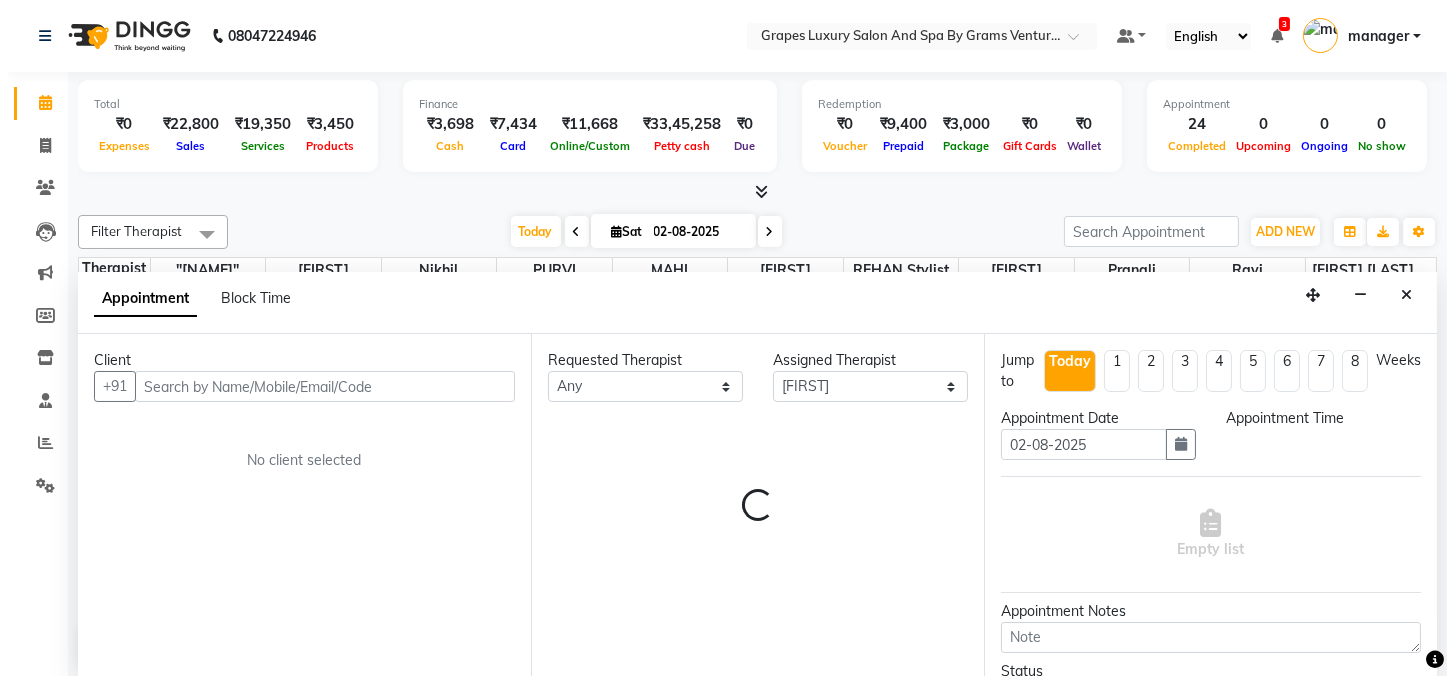 scroll, scrollTop: 0, scrollLeft: 0, axis: both 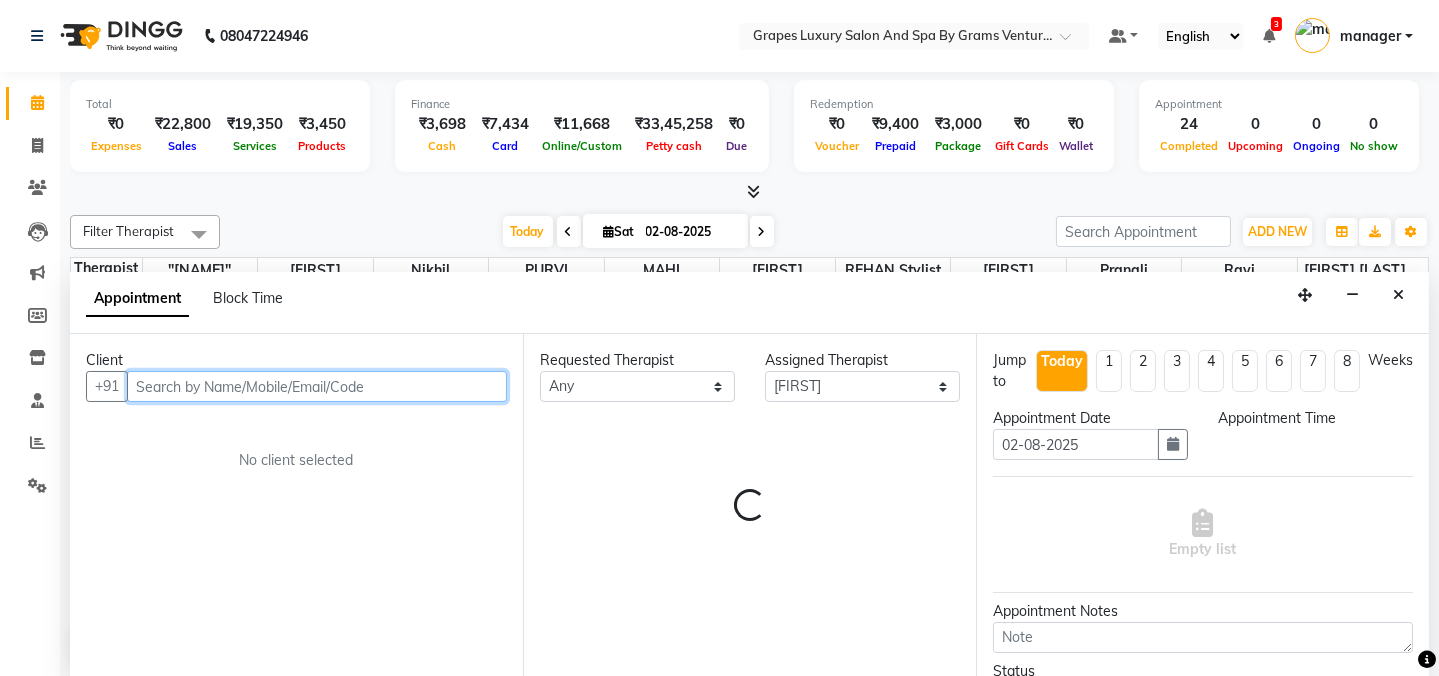 select on "915" 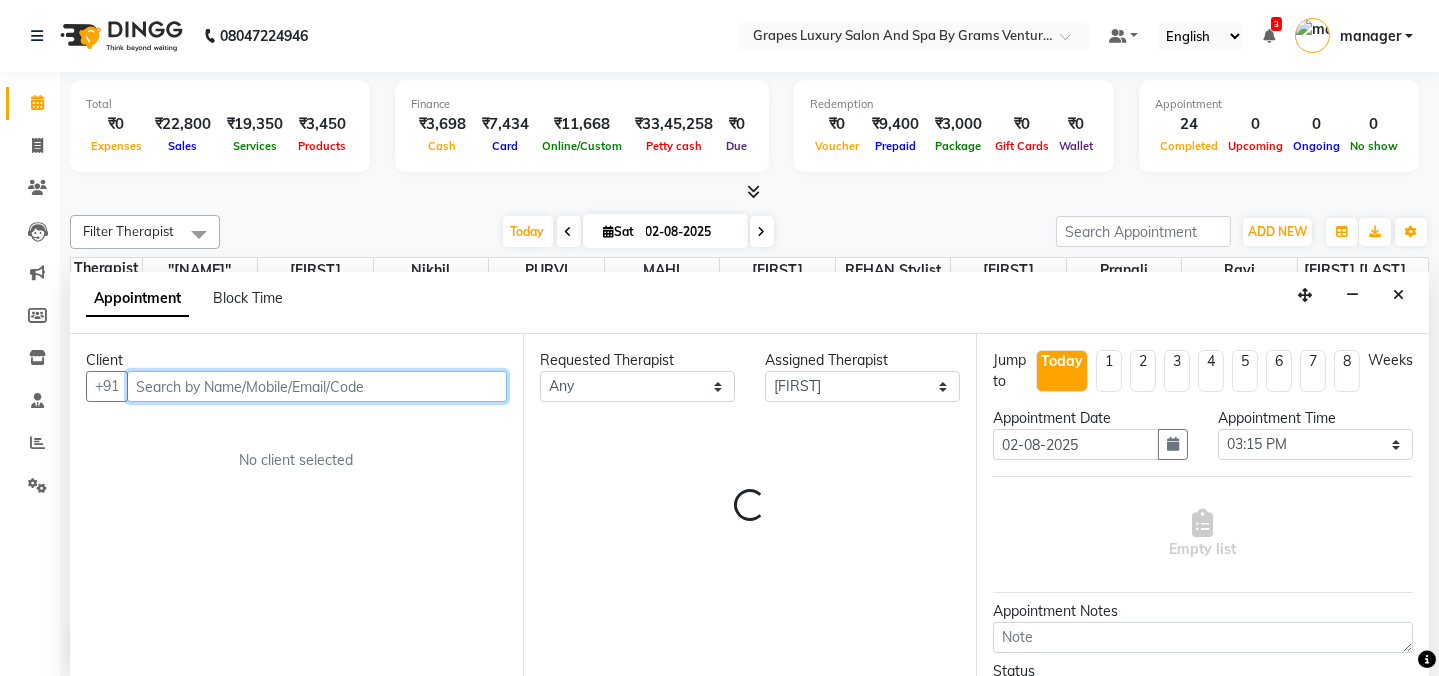 click at bounding box center [317, 386] 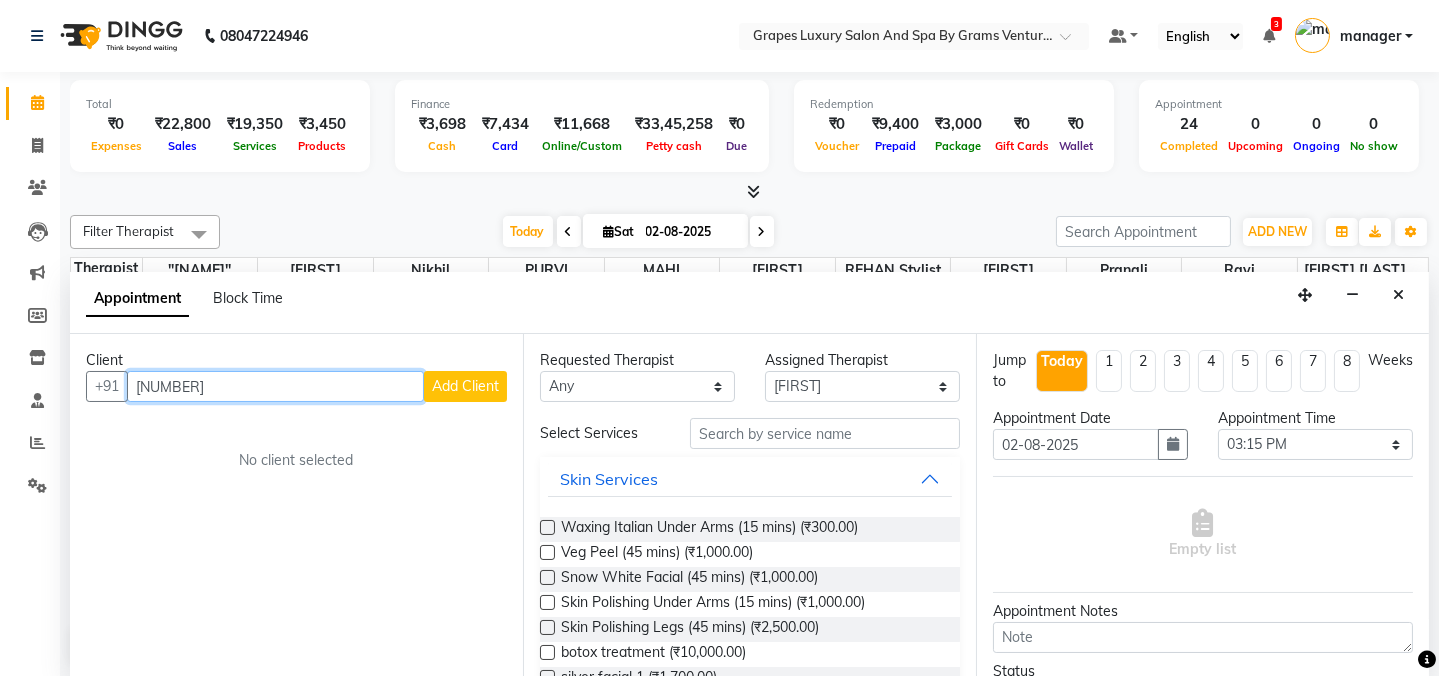 click on "896741" at bounding box center (275, 386) 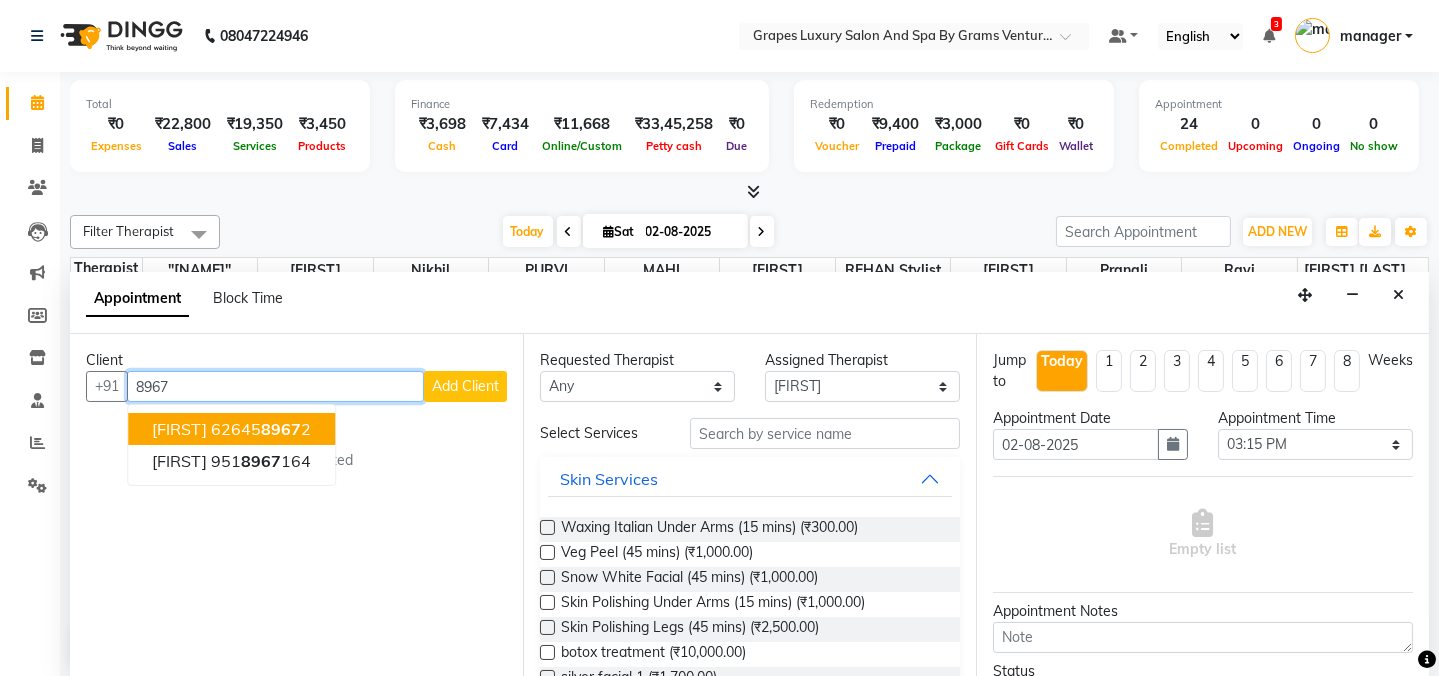 click on "8967" at bounding box center (275, 386) 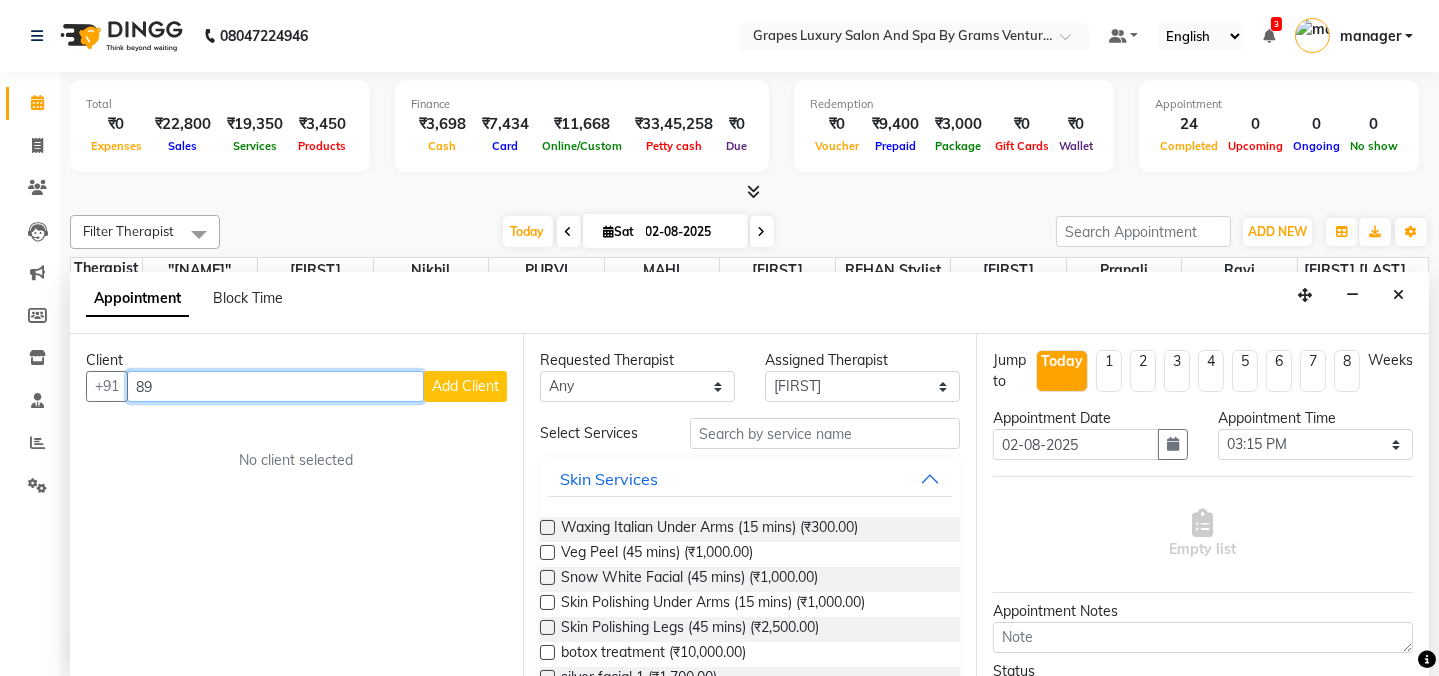 type on "8" 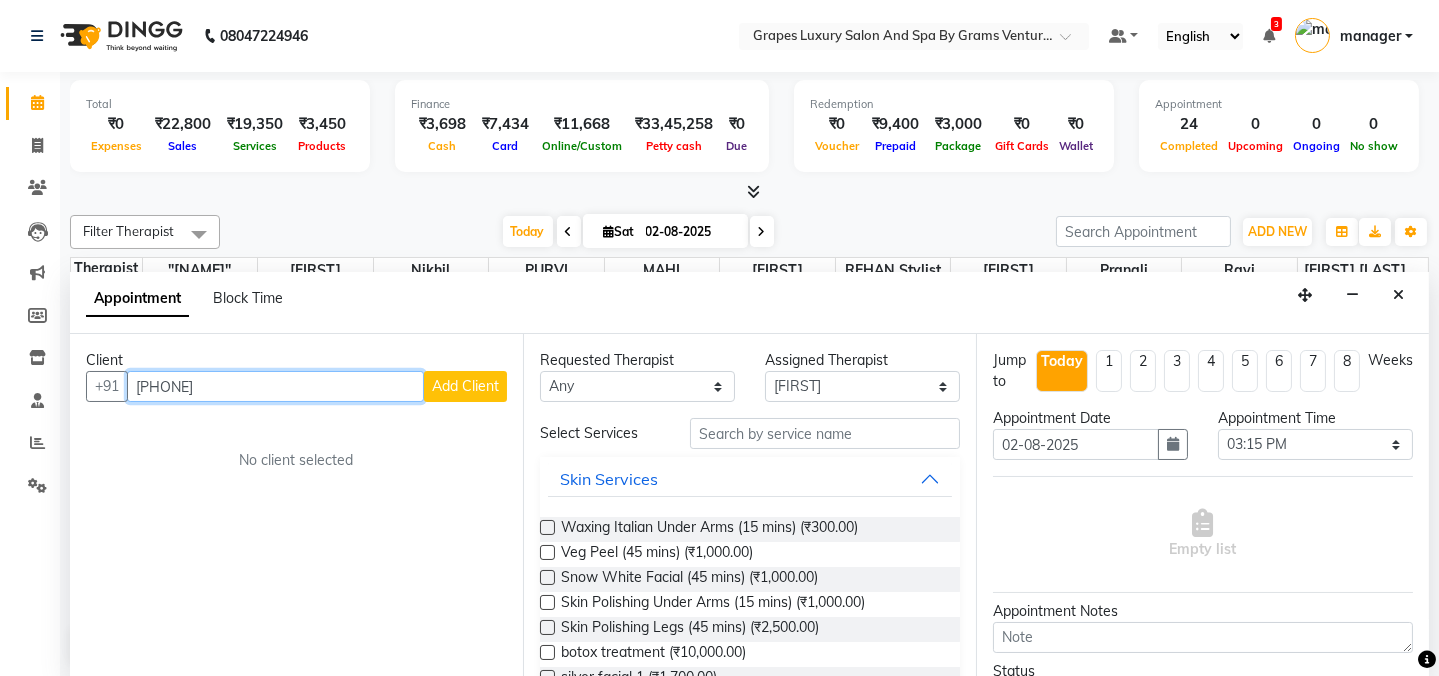 type on "8967494287" 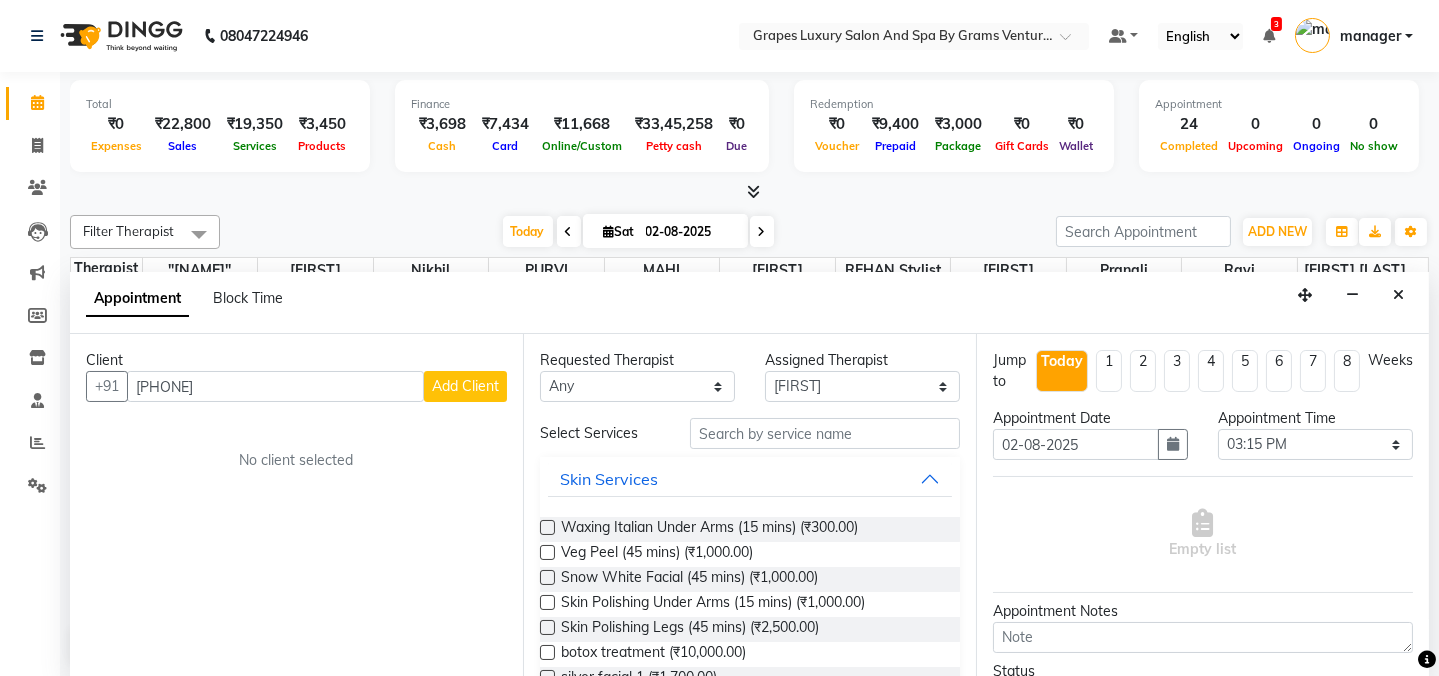 click on "Add Client" at bounding box center [465, 386] 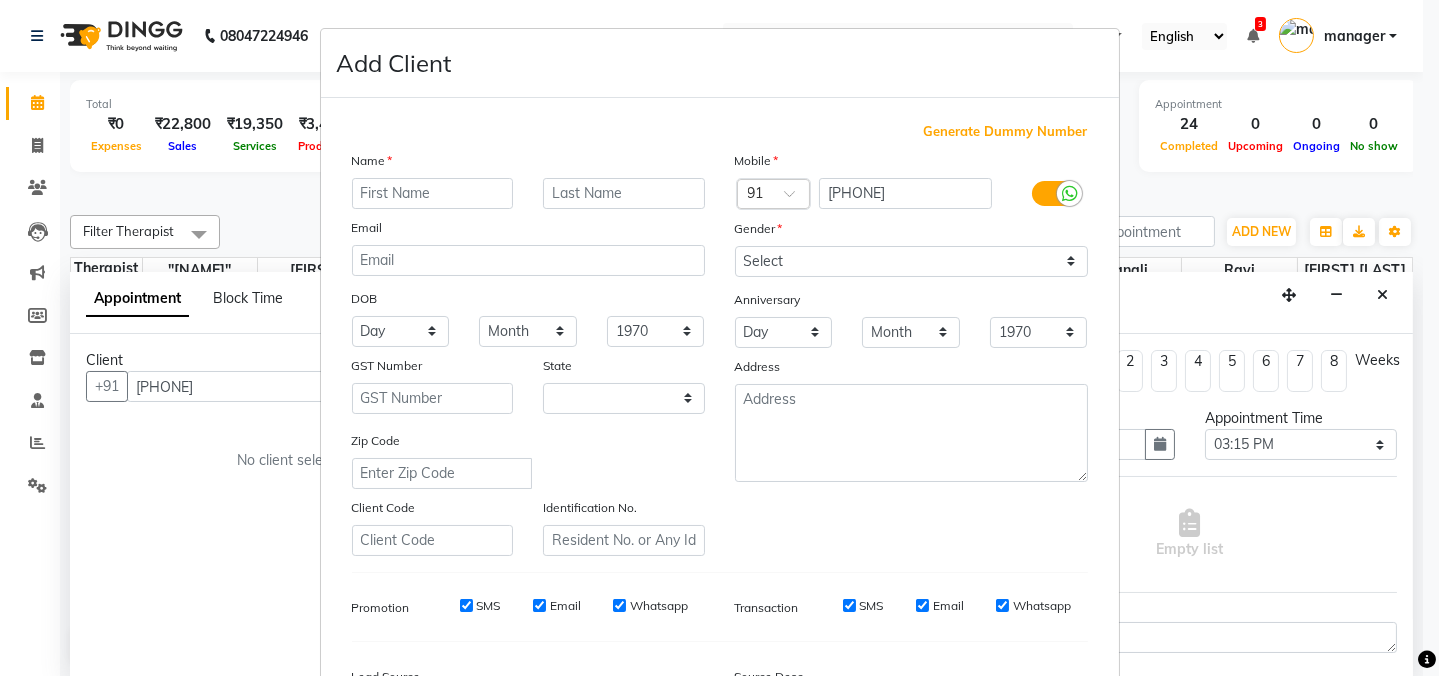 select on "22" 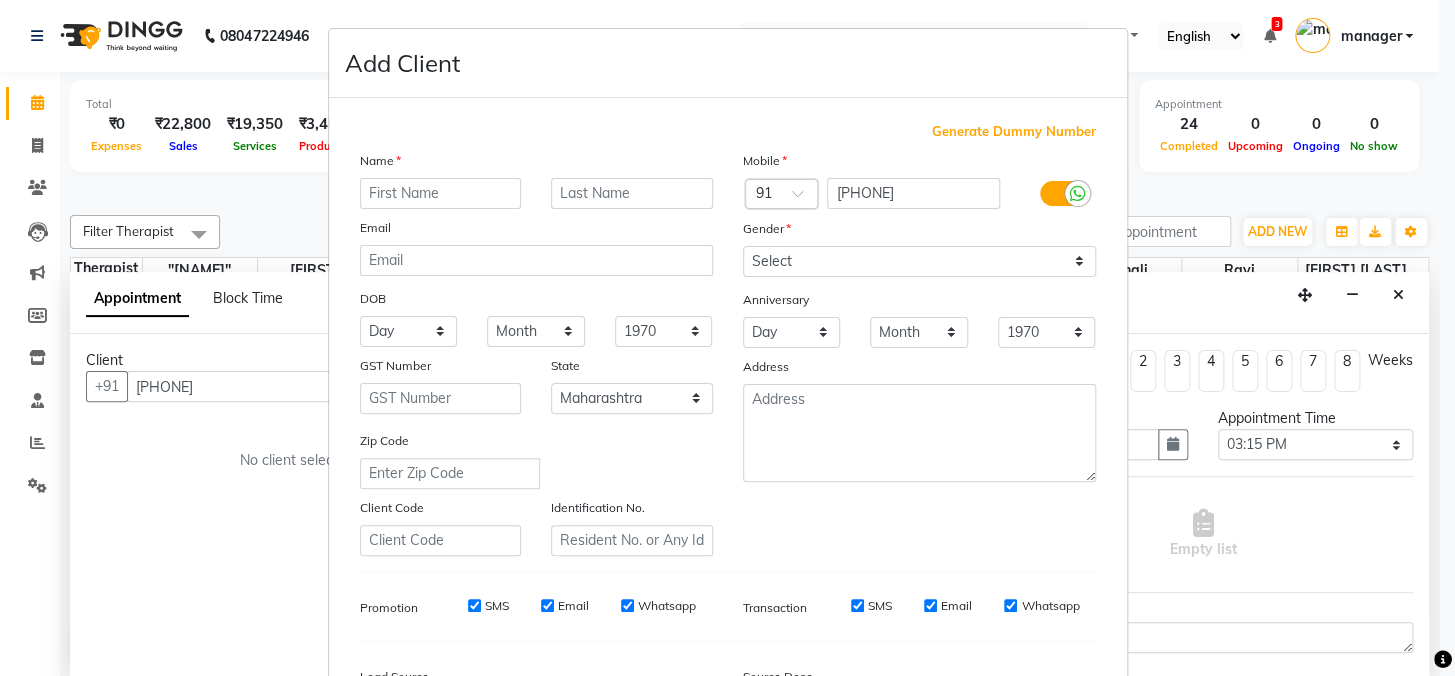 click at bounding box center (441, 193) 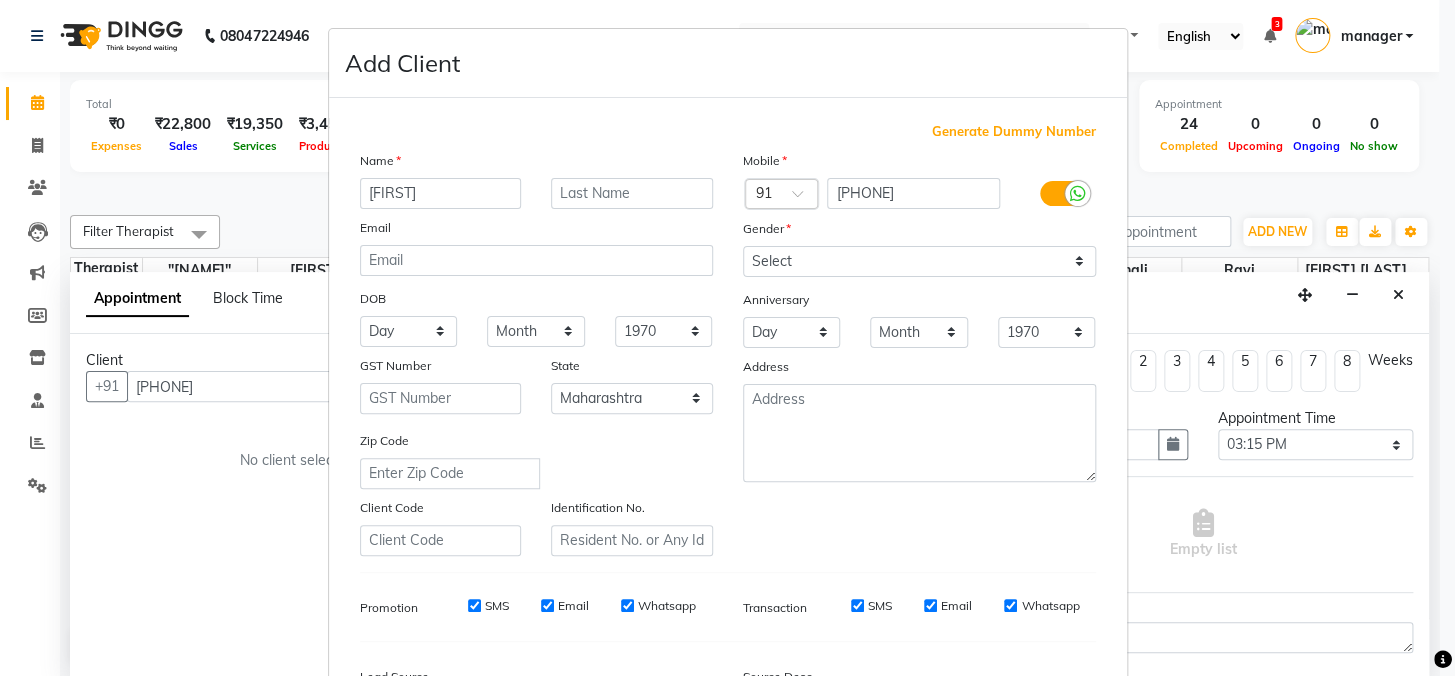 type on "pritish" 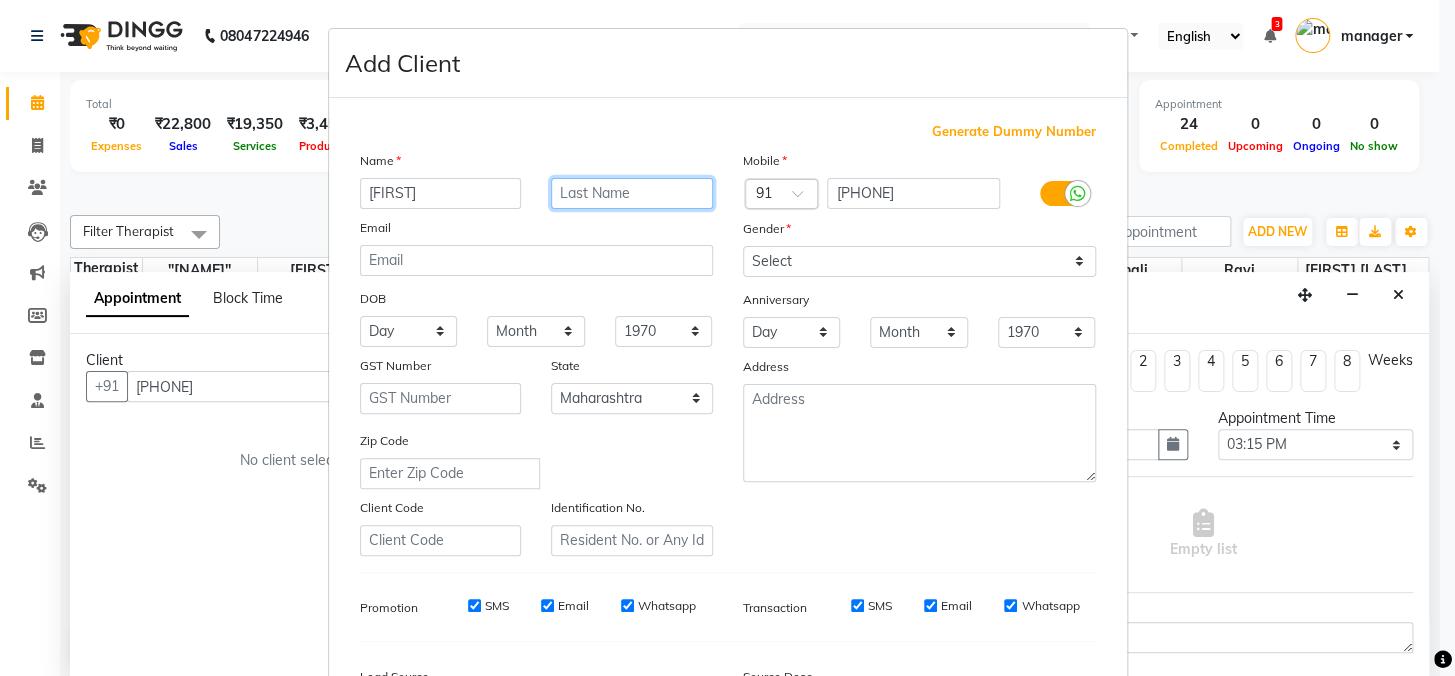 click at bounding box center (632, 193) 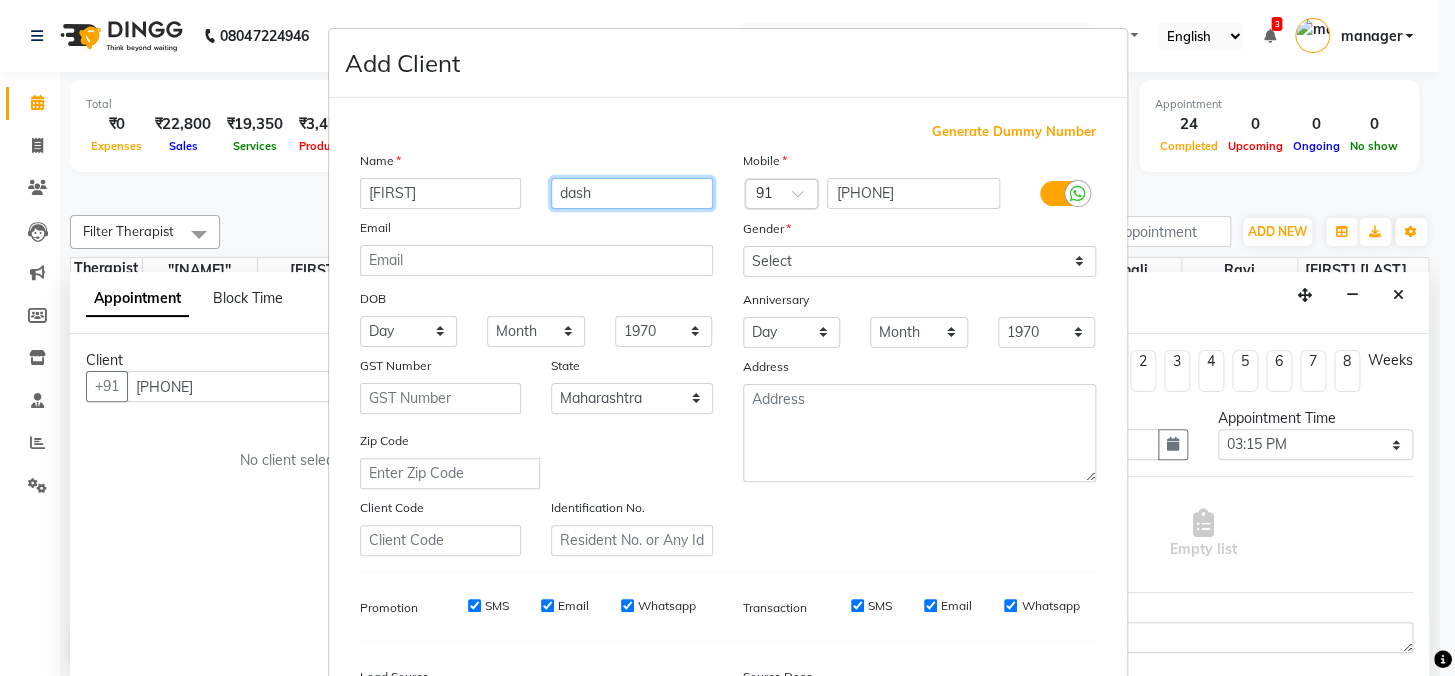 type on "dash" 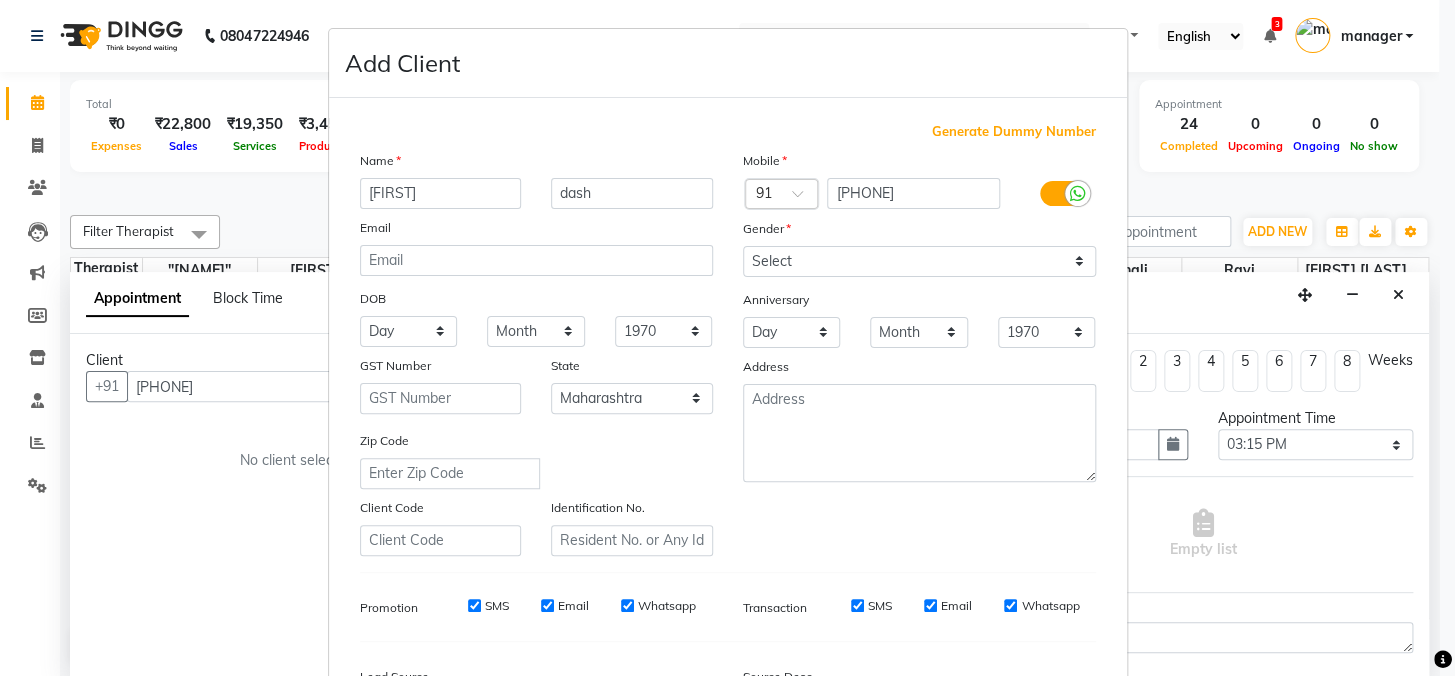 click on "Gender" at bounding box center [919, 232] 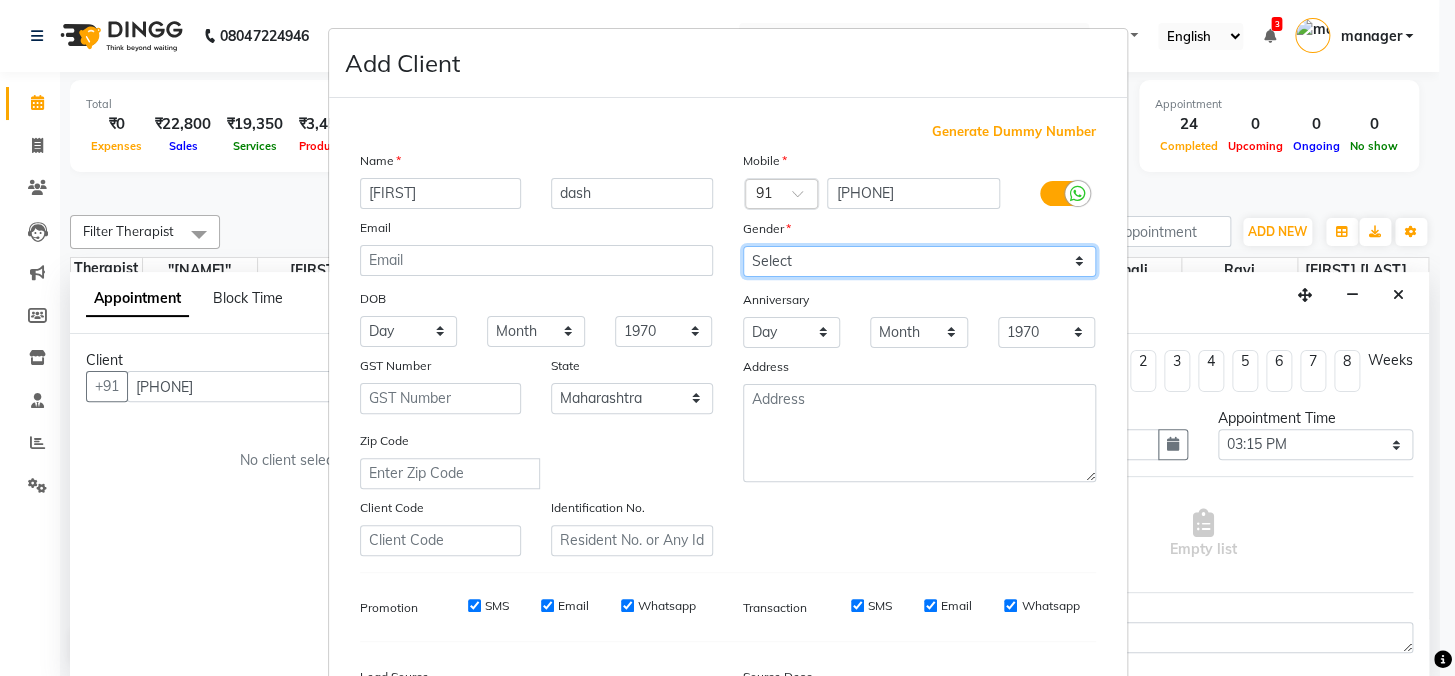 drag, startPoint x: 849, startPoint y: 256, endPoint x: 839, endPoint y: 275, distance: 21.470911 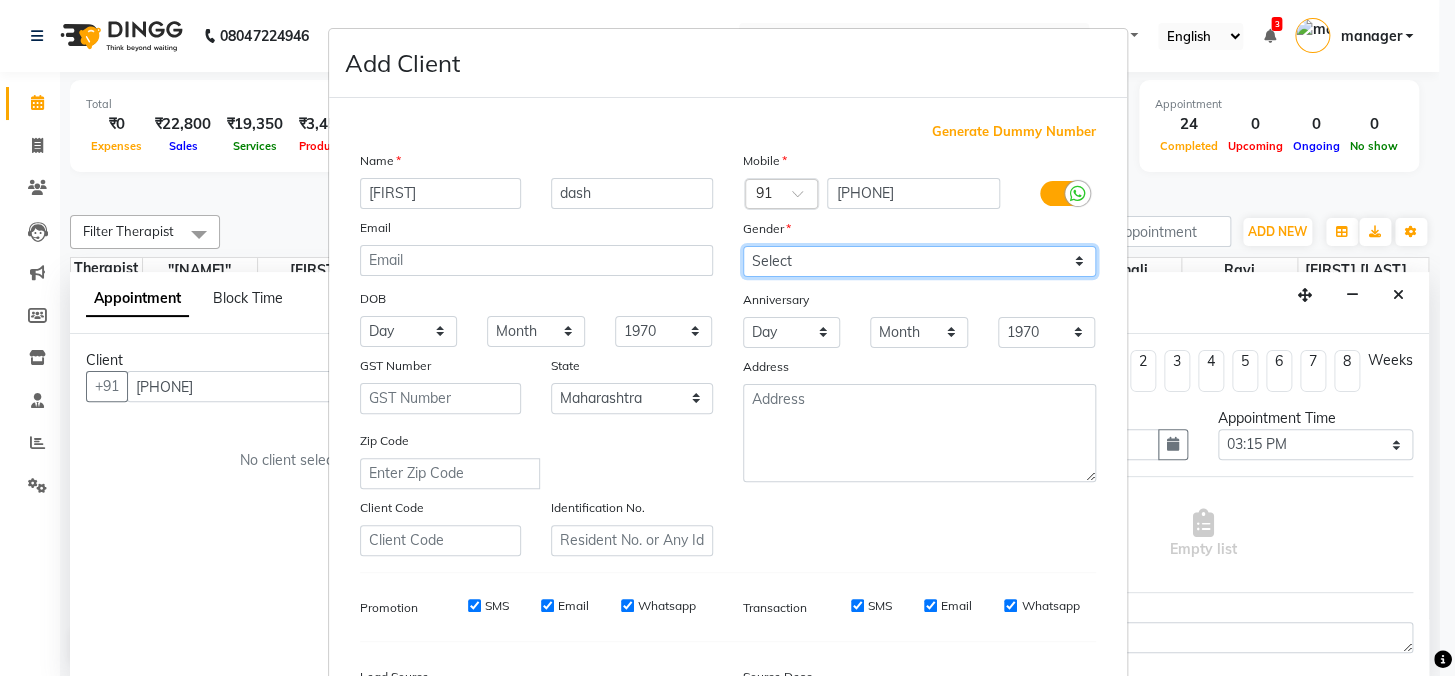 click on "Select Male Female Other Prefer Not To Say" at bounding box center [919, 261] 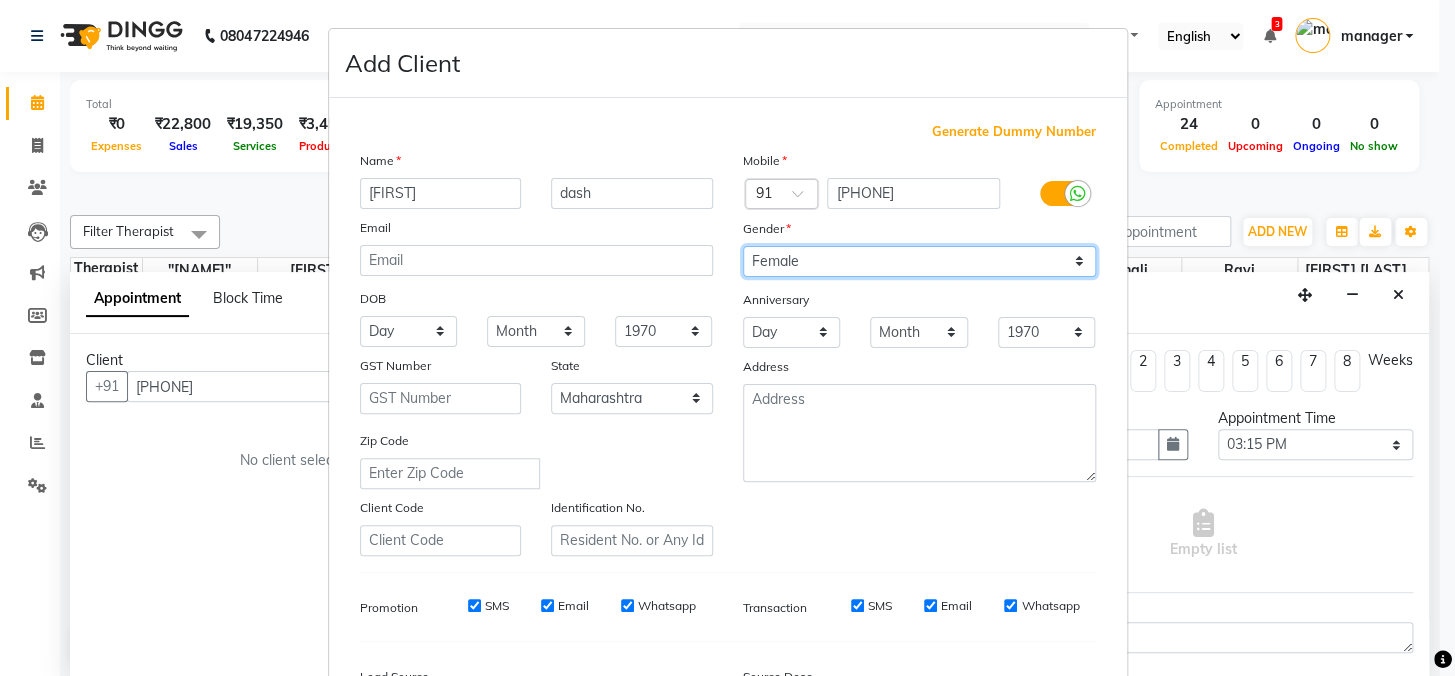 click on "Select Male Female Other Prefer Not To Say" at bounding box center (919, 261) 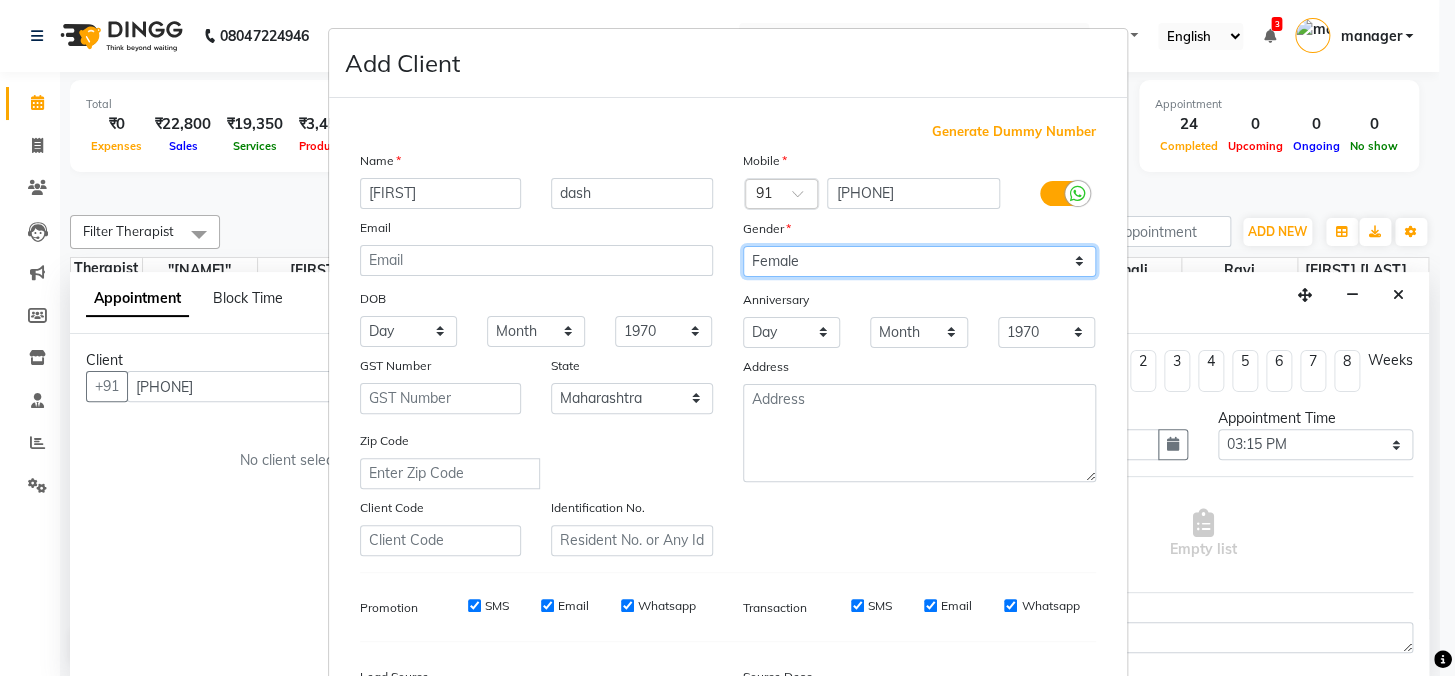 click on "Select Male Female Other Prefer Not To Say" at bounding box center [919, 261] 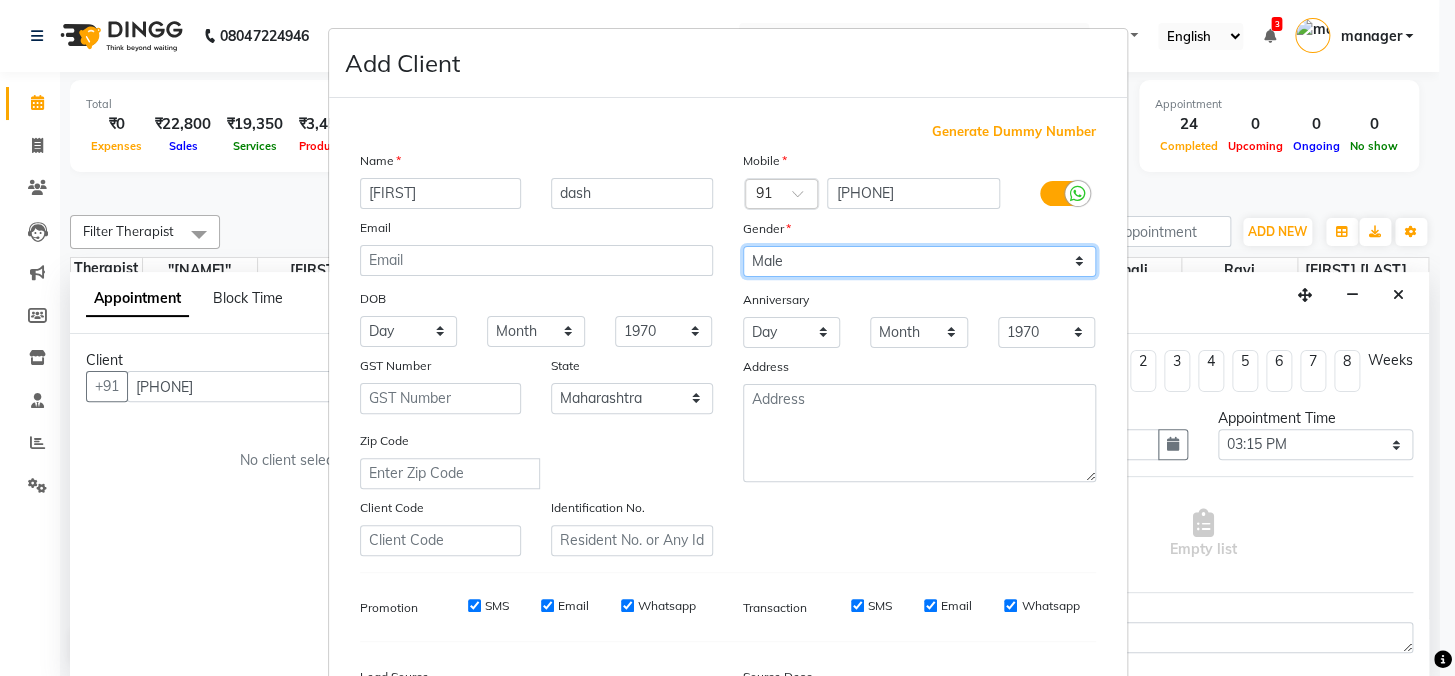 click on "Select Male Female Other Prefer Not To Say" at bounding box center [919, 261] 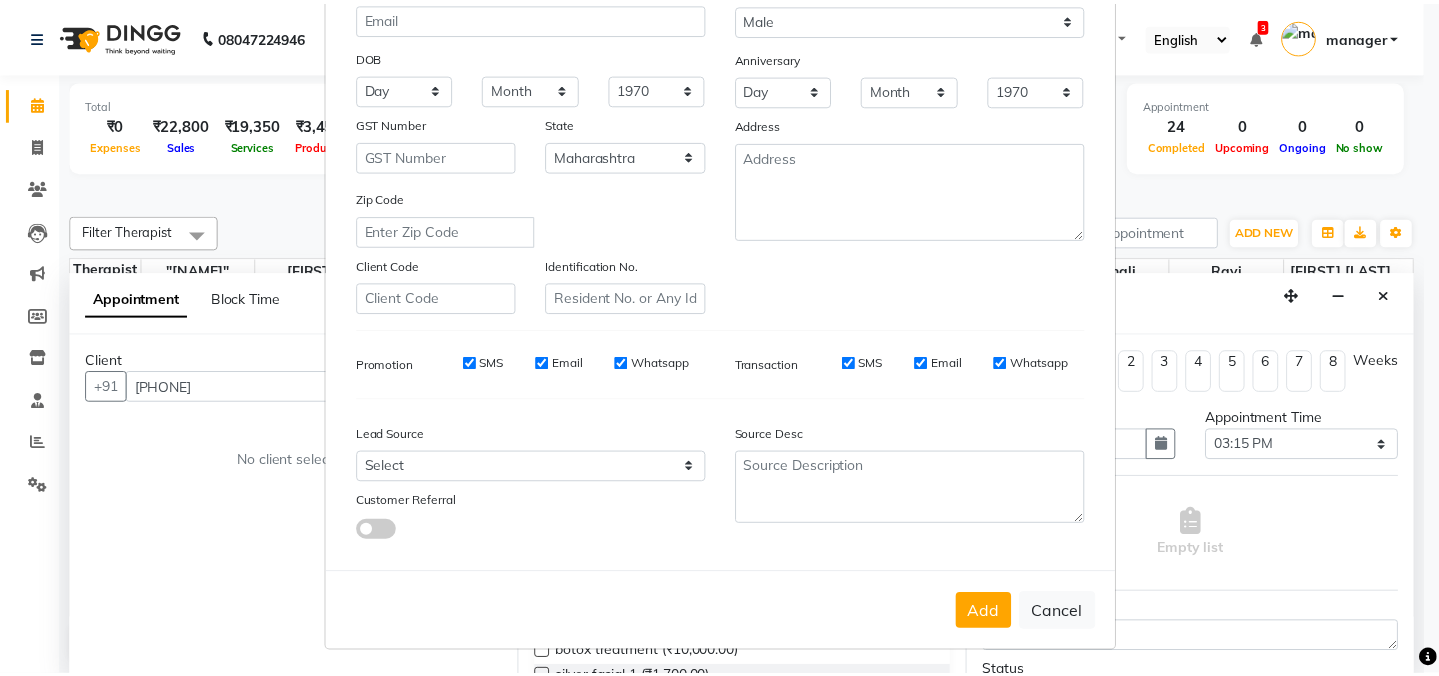 scroll, scrollTop: 252, scrollLeft: 0, axis: vertical 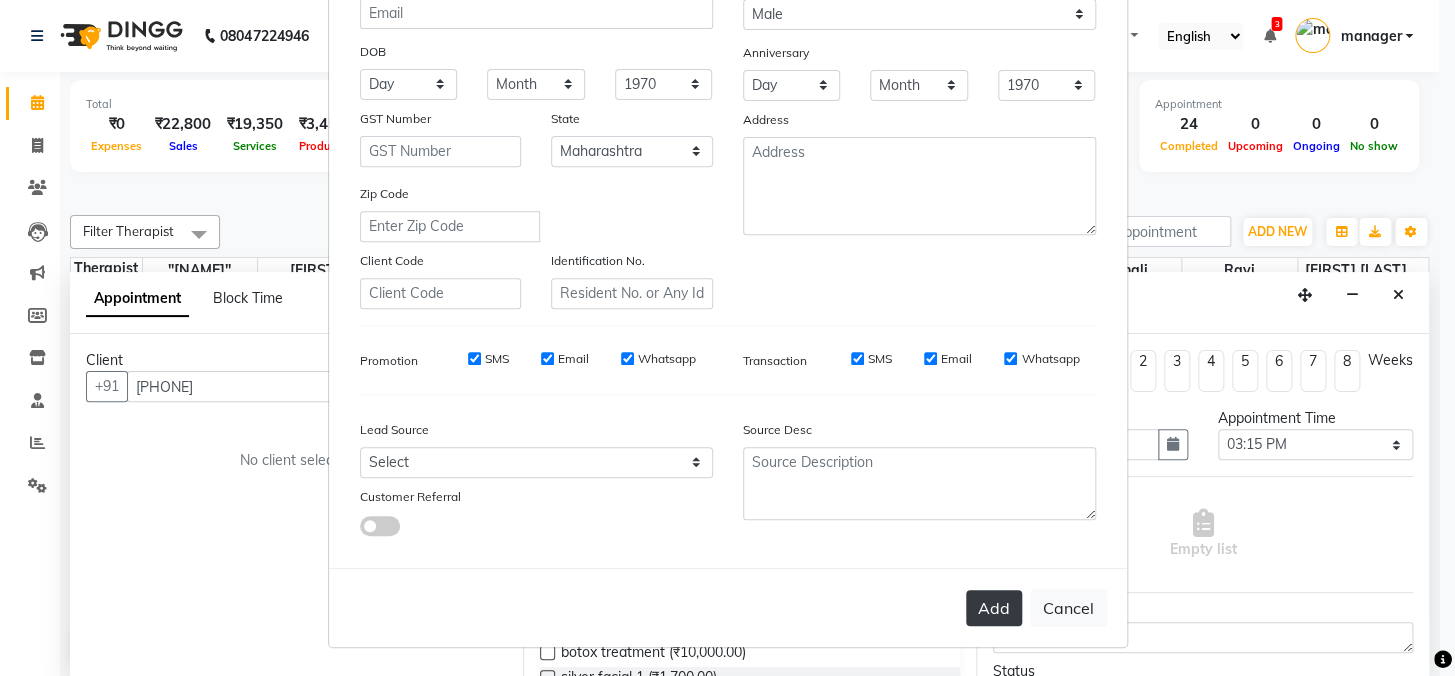 click on "Add" at bounding box center [994, 608] 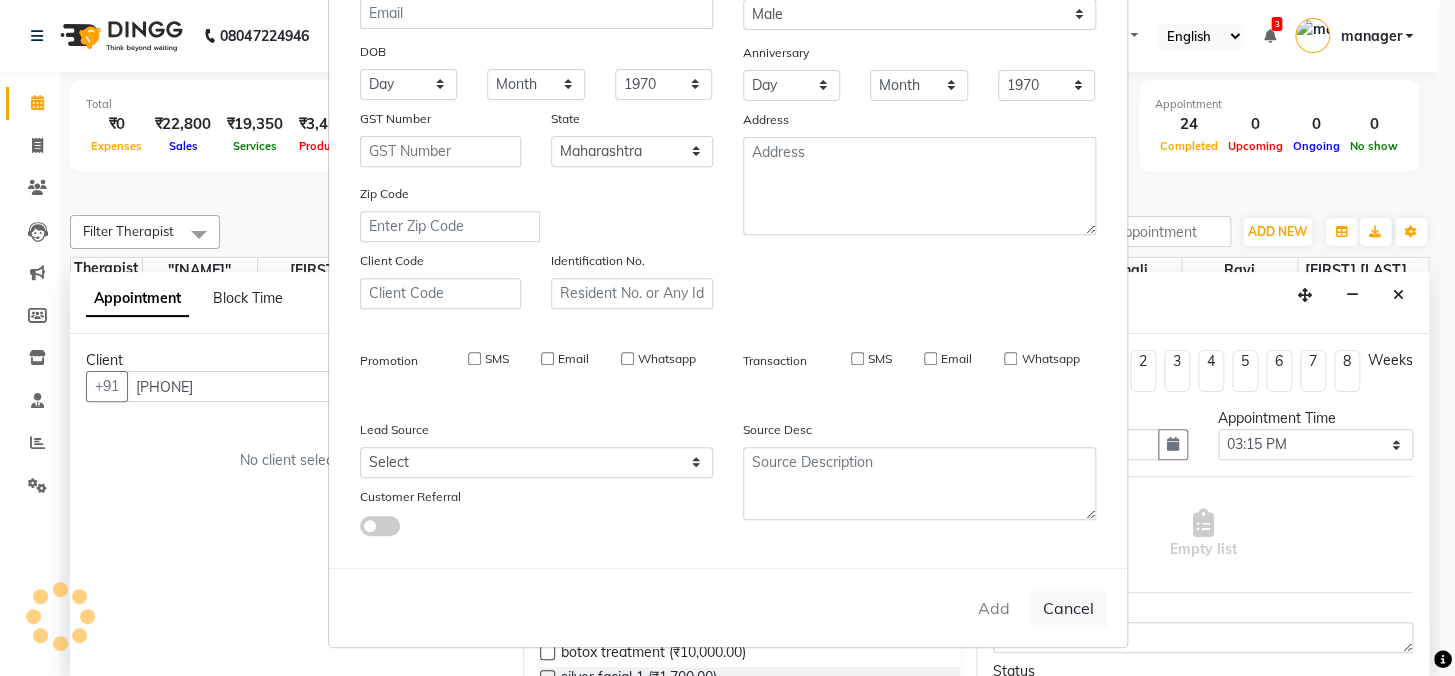 type 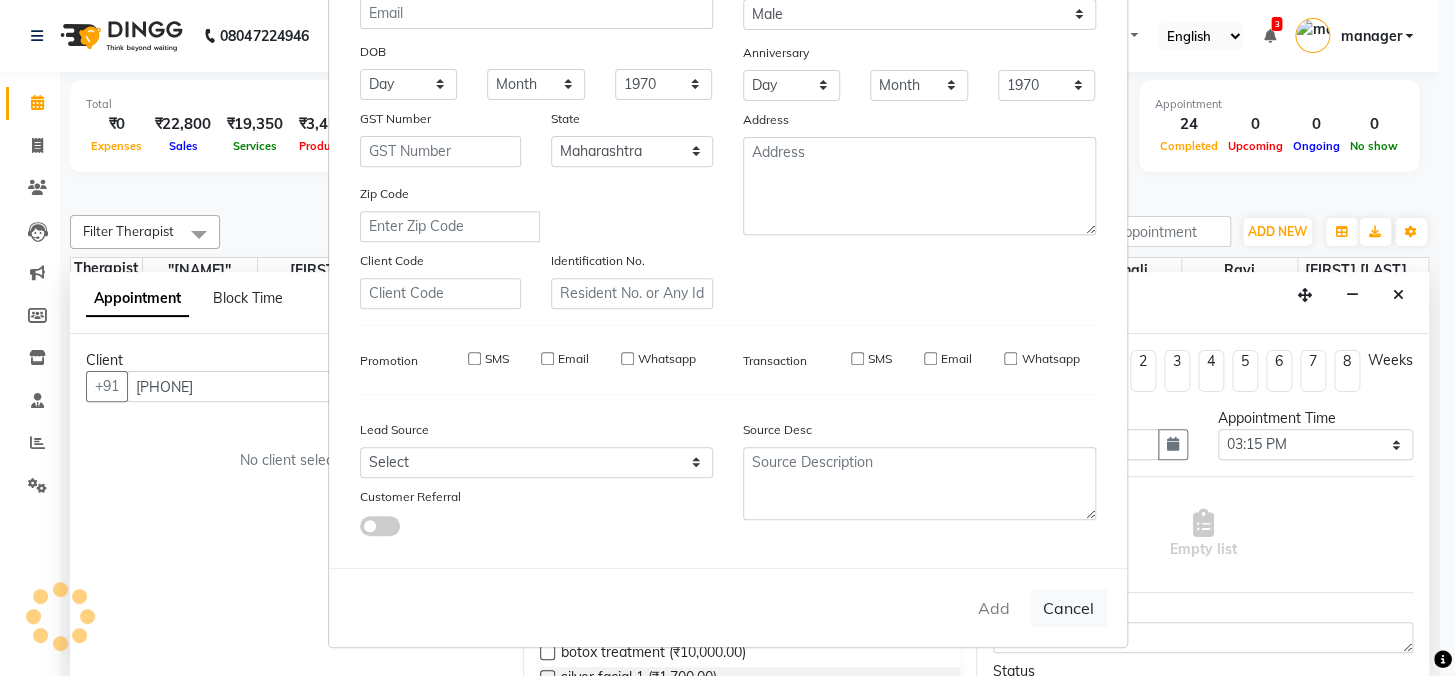 type 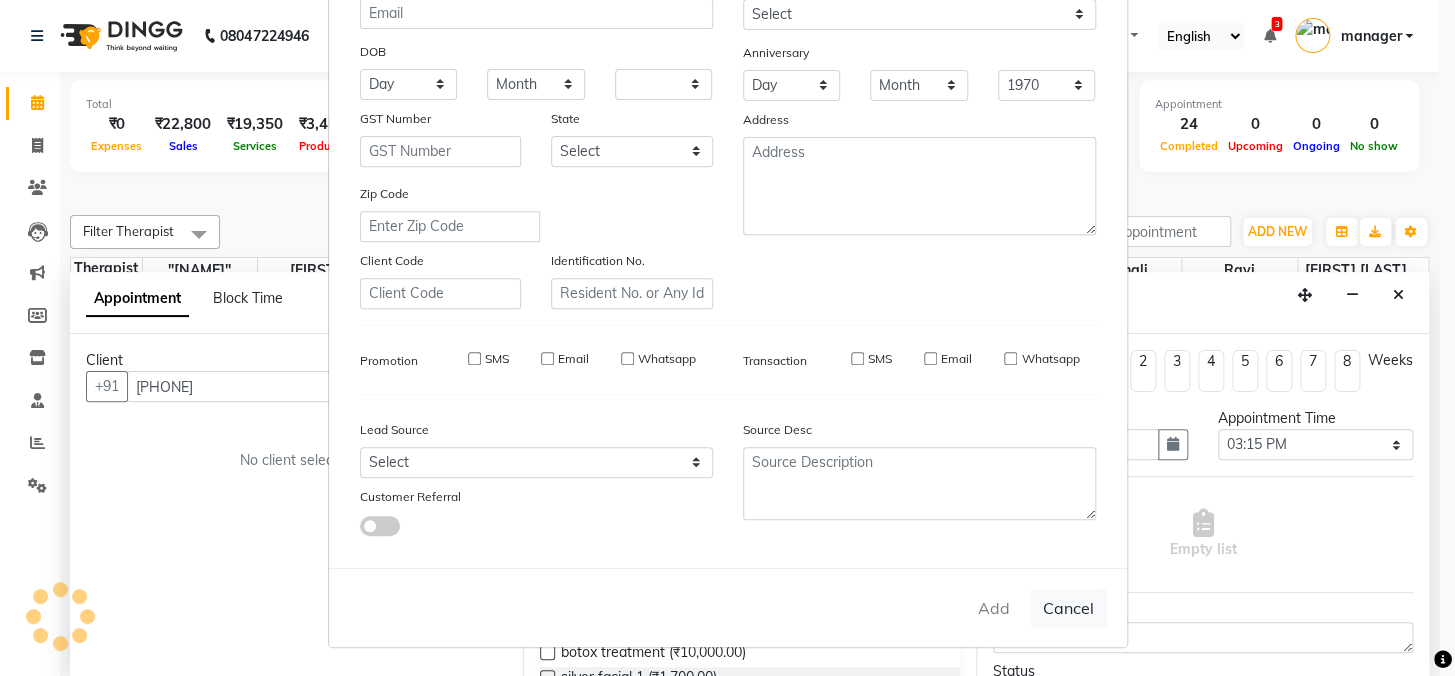 select 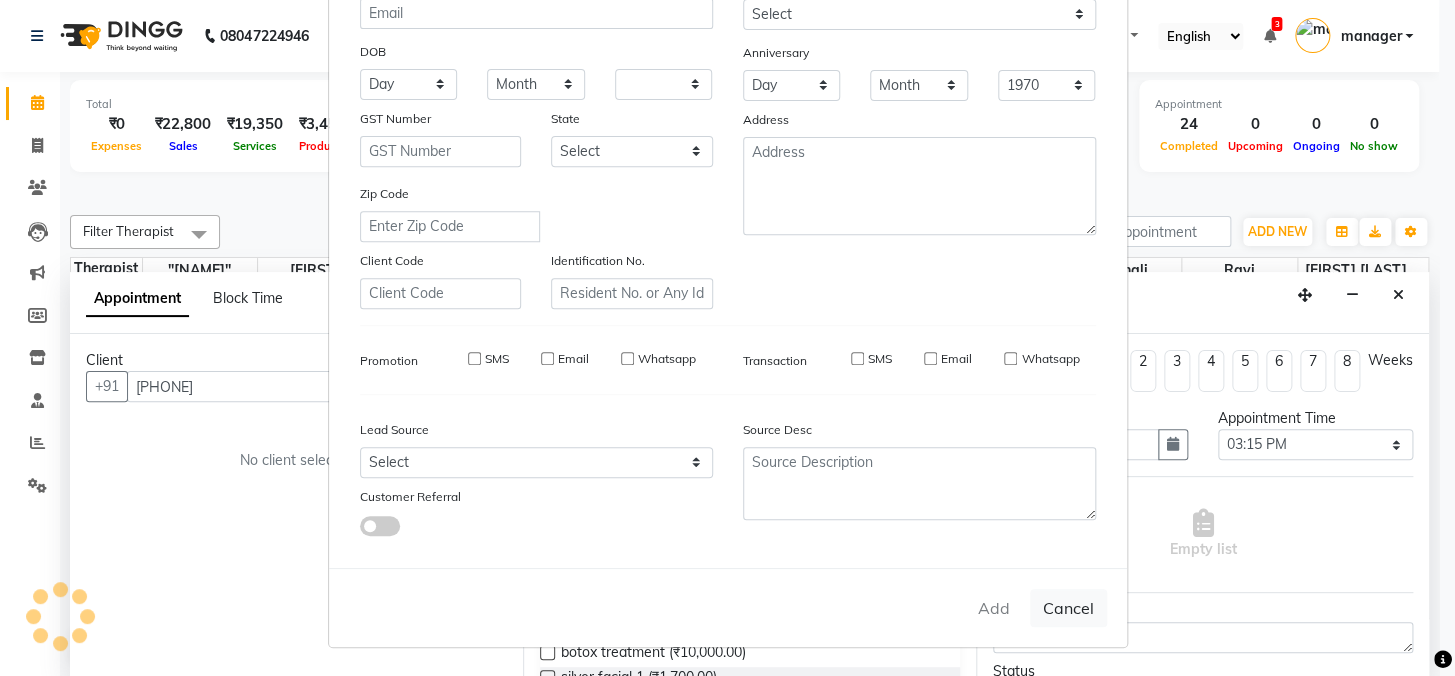 checkbox on "false" 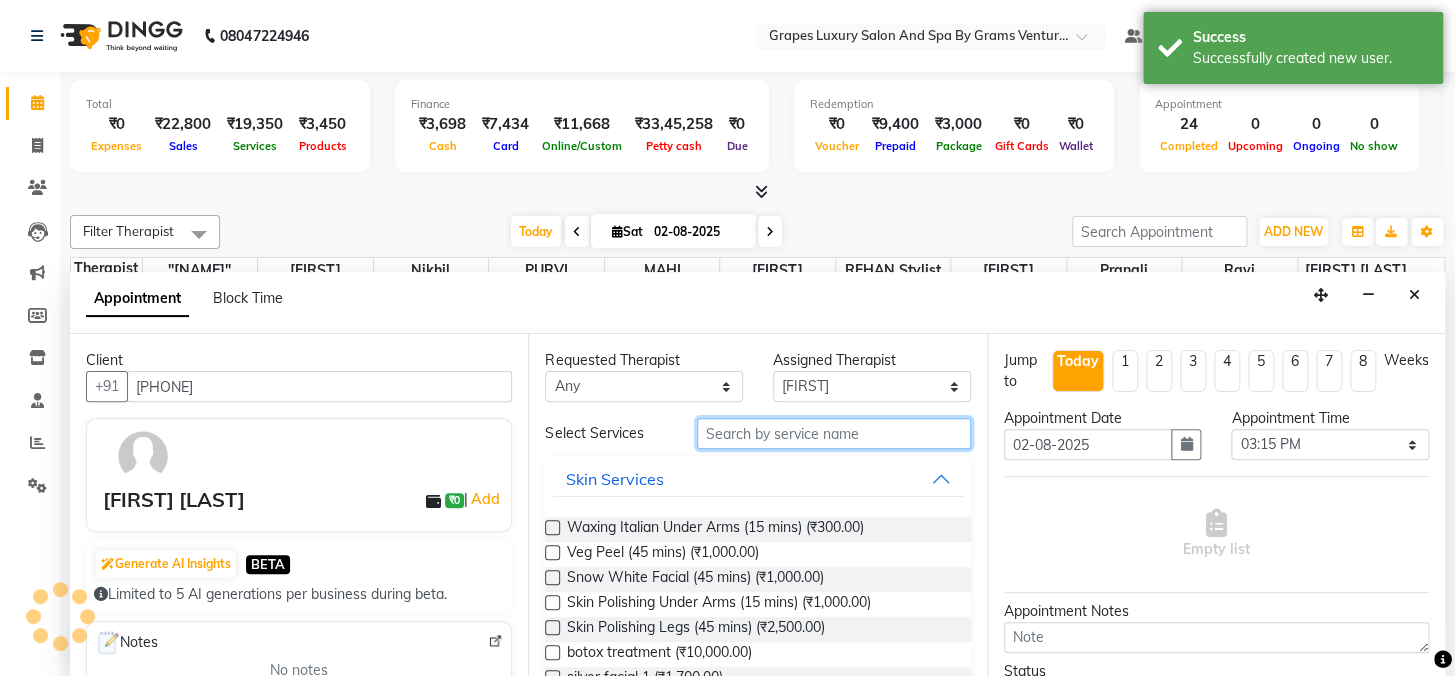 click at bounding box center [834, 433] 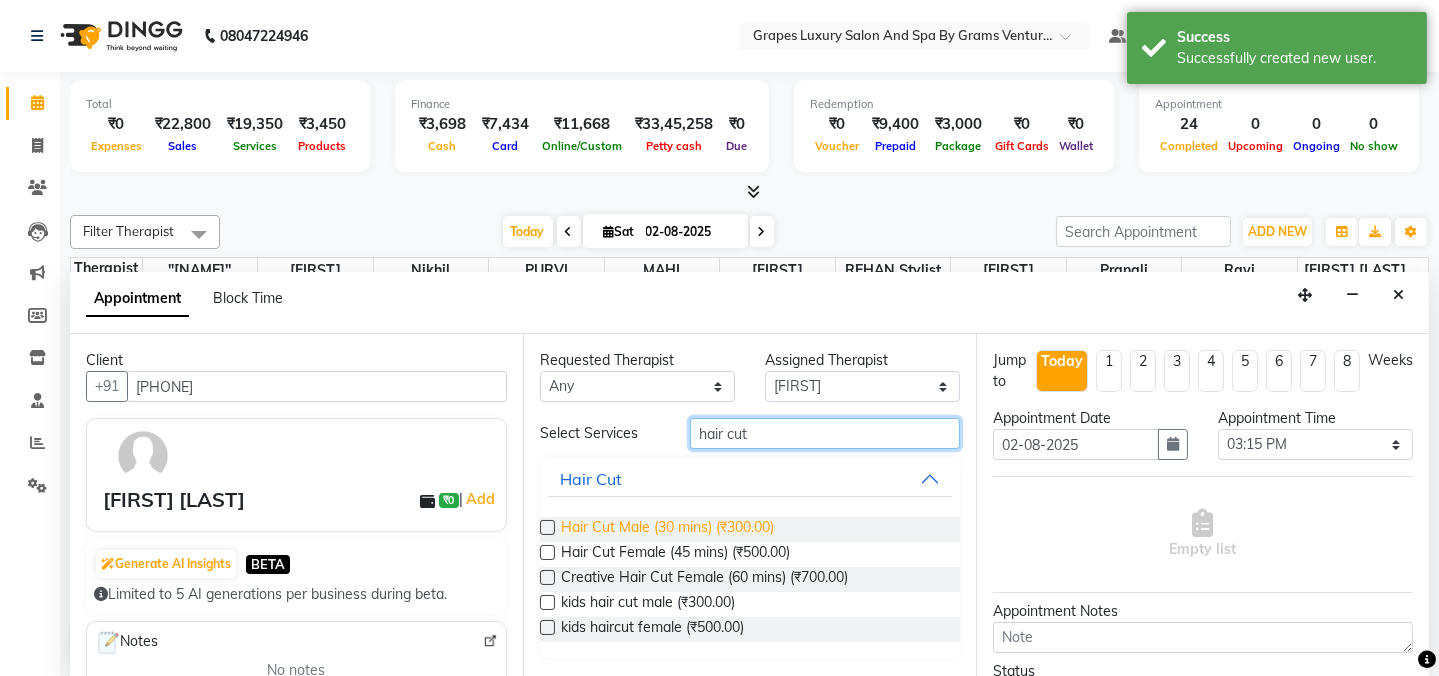 type on "hair cut" 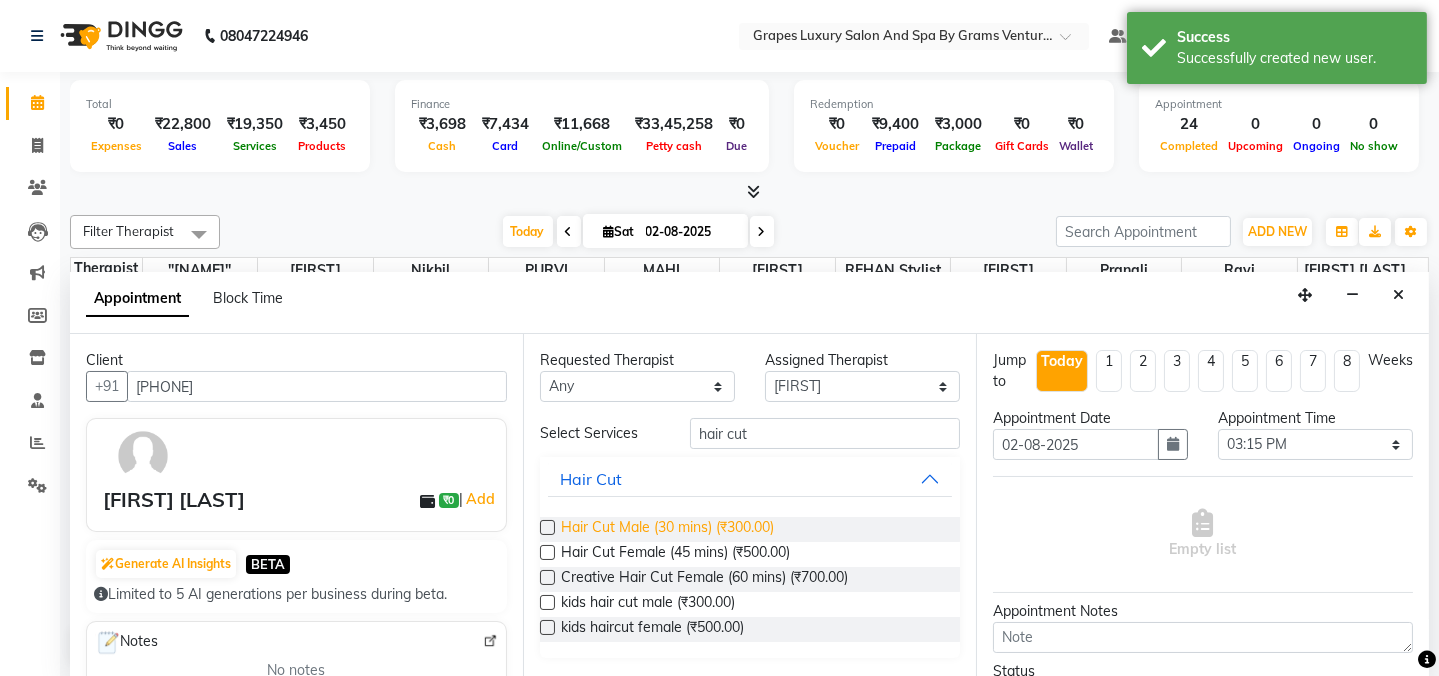 click on "Hair Cut Male (30 mins) (₹300.00)" at bounding box center (667, 529) 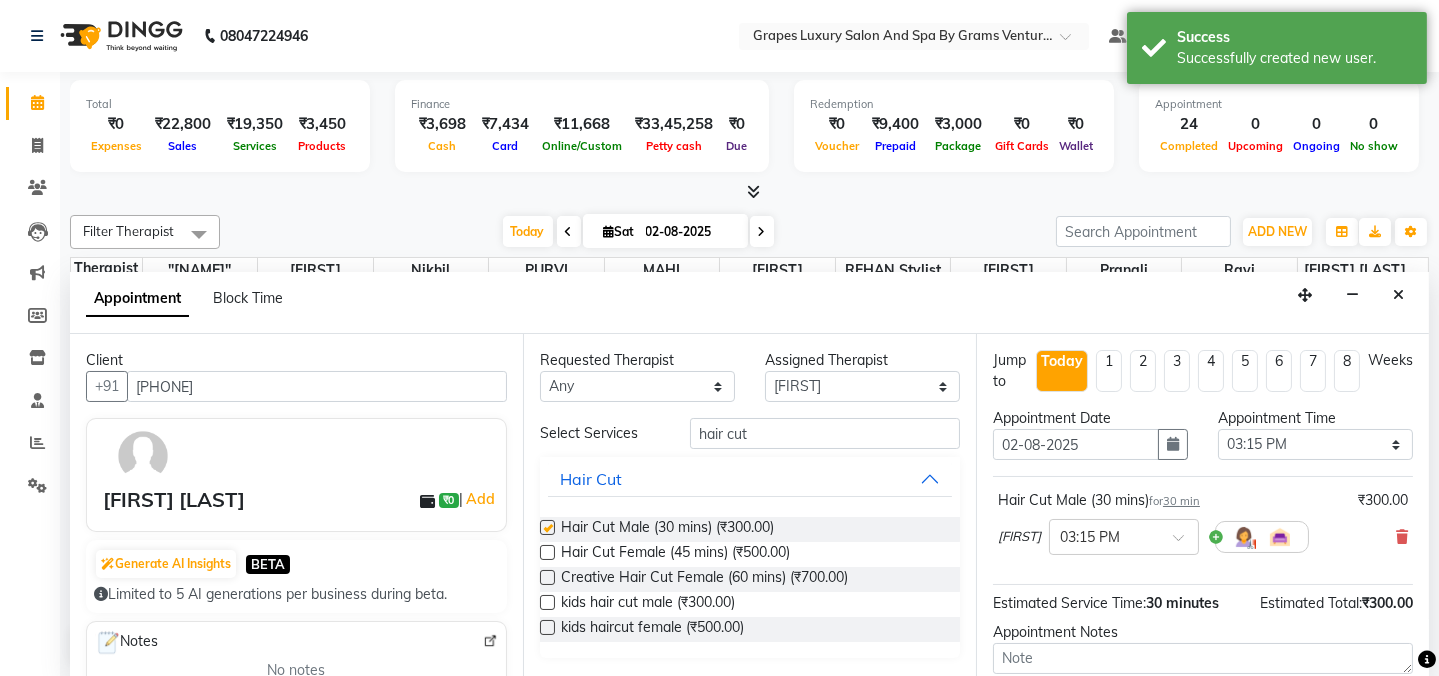checkbox on "false" 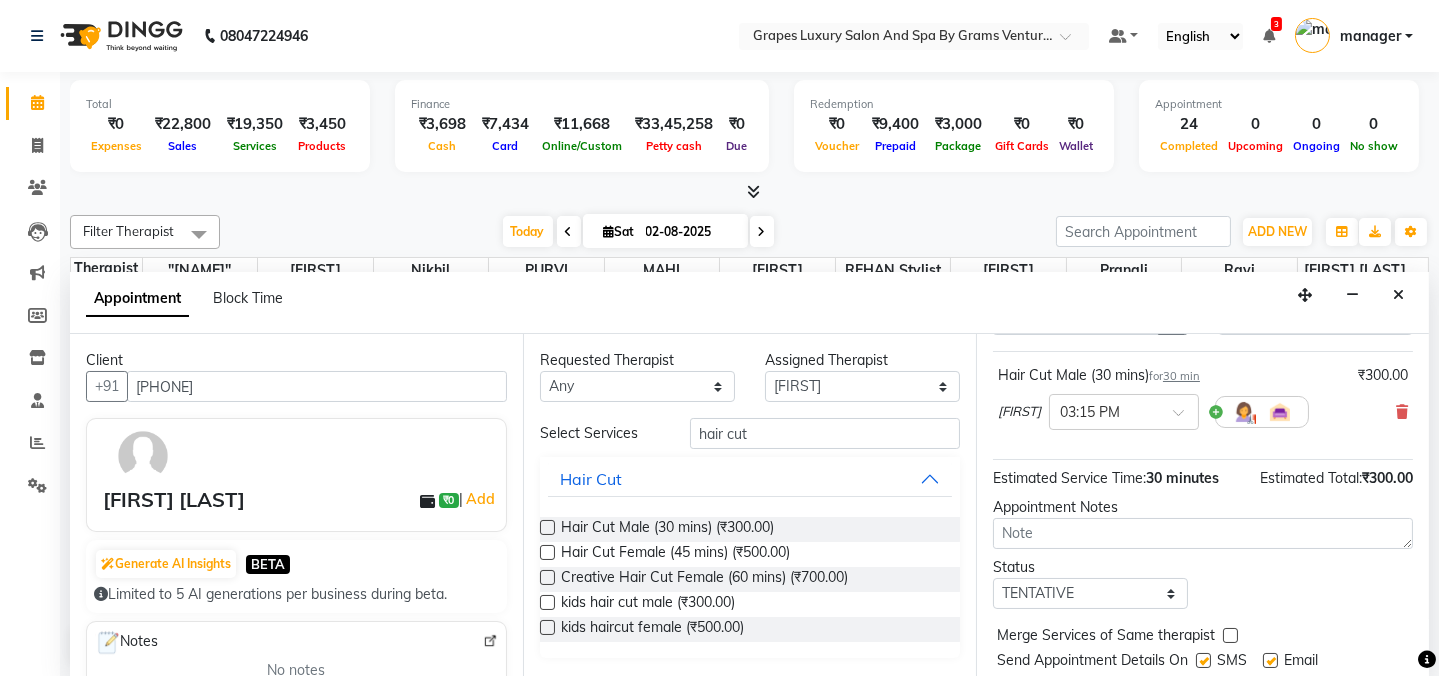 scroll, scrollTop: 181, scrollLeft: 0, axis: vertical 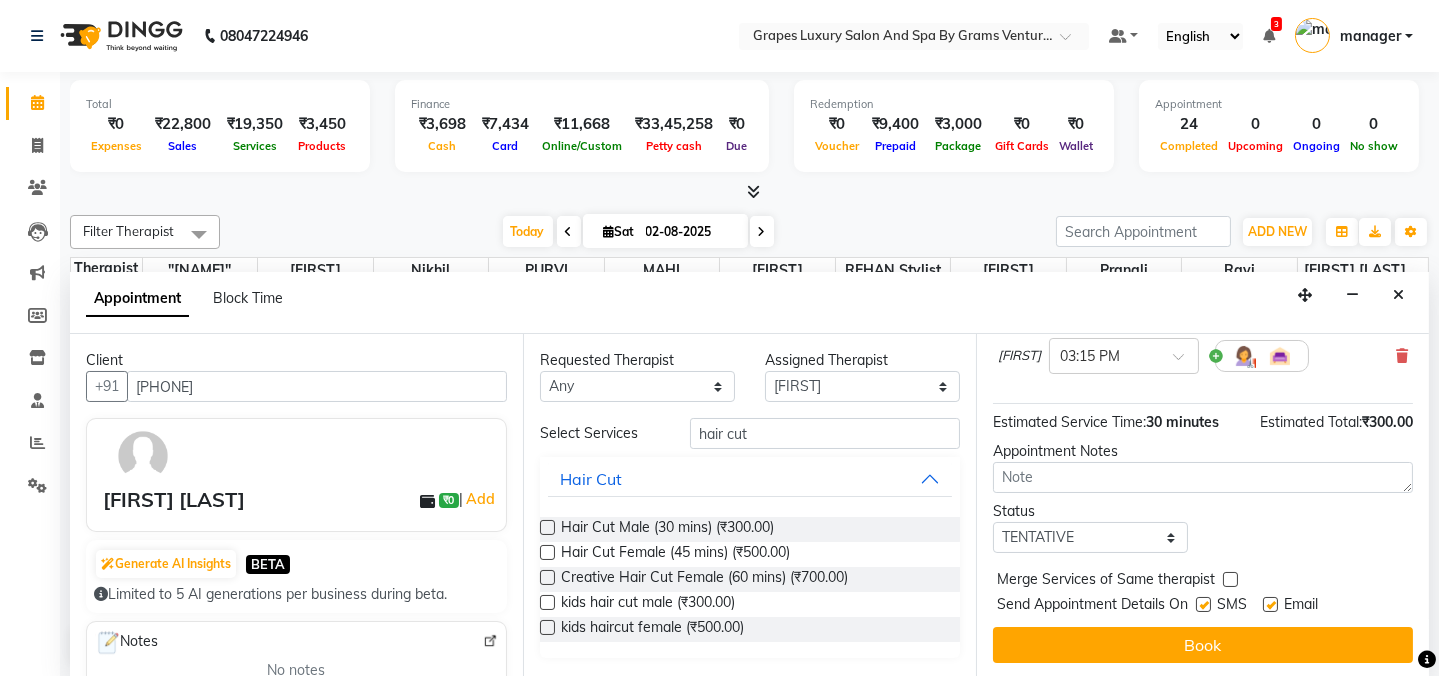click at bounding box center [1203, 604] 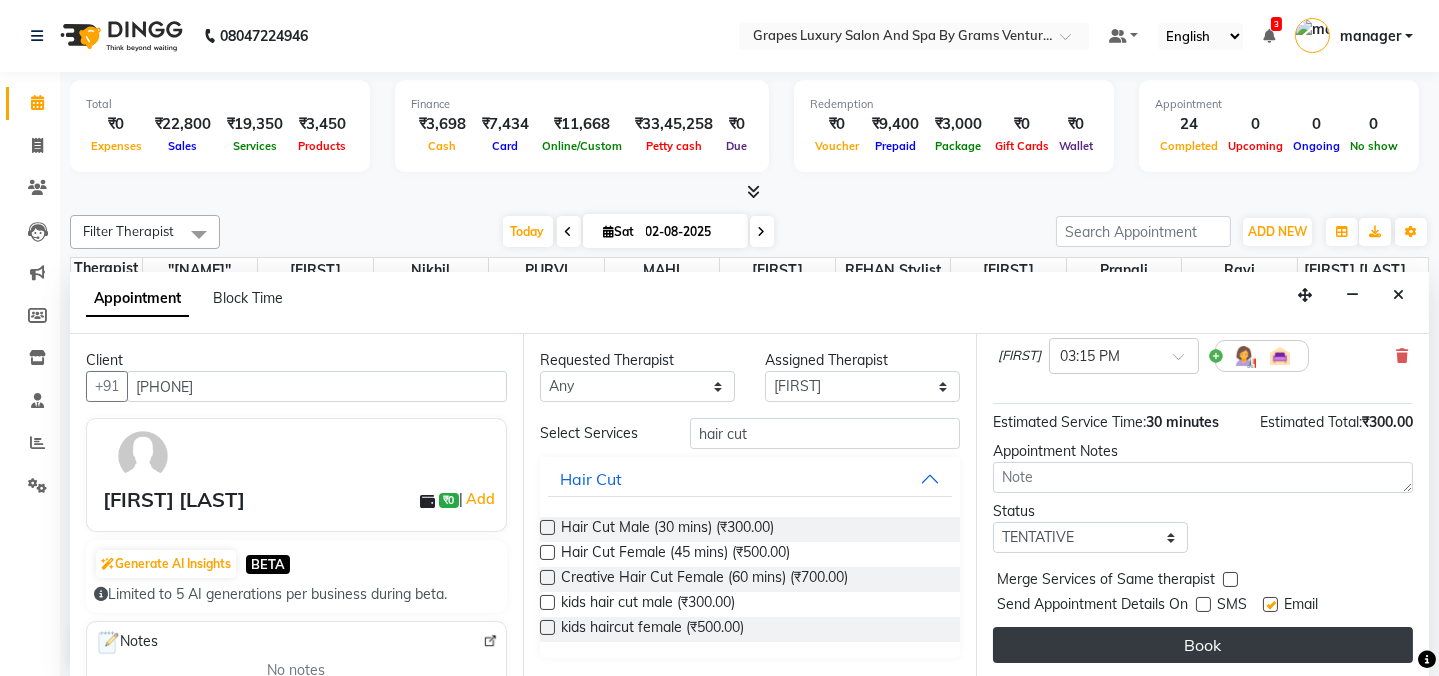 drag, startPoint x: 1269, startPoint y: 600, endPoint x: 1276, endPoint y: 638, distance: 38.63936 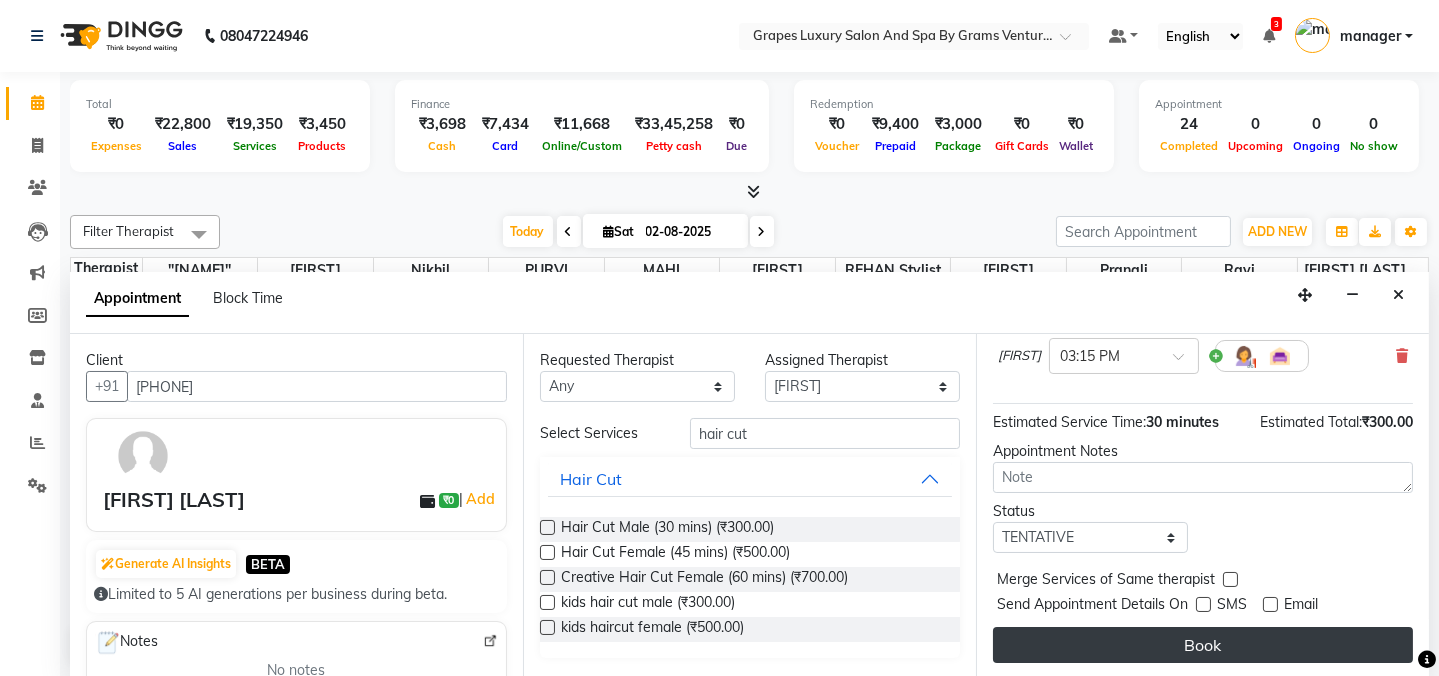 click on "Book" at bounding box center (1203, 645) 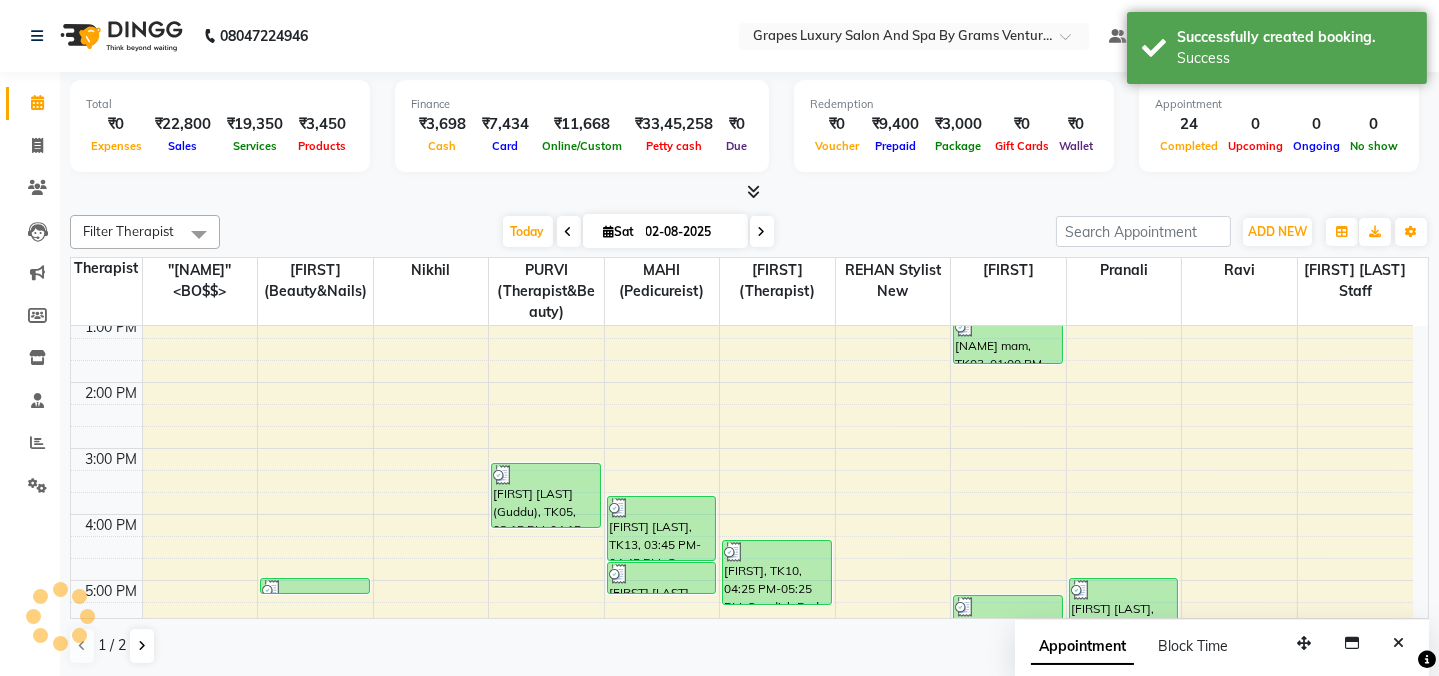 scroll, scrollTop: 0, scrollLeft: 0, axis: both 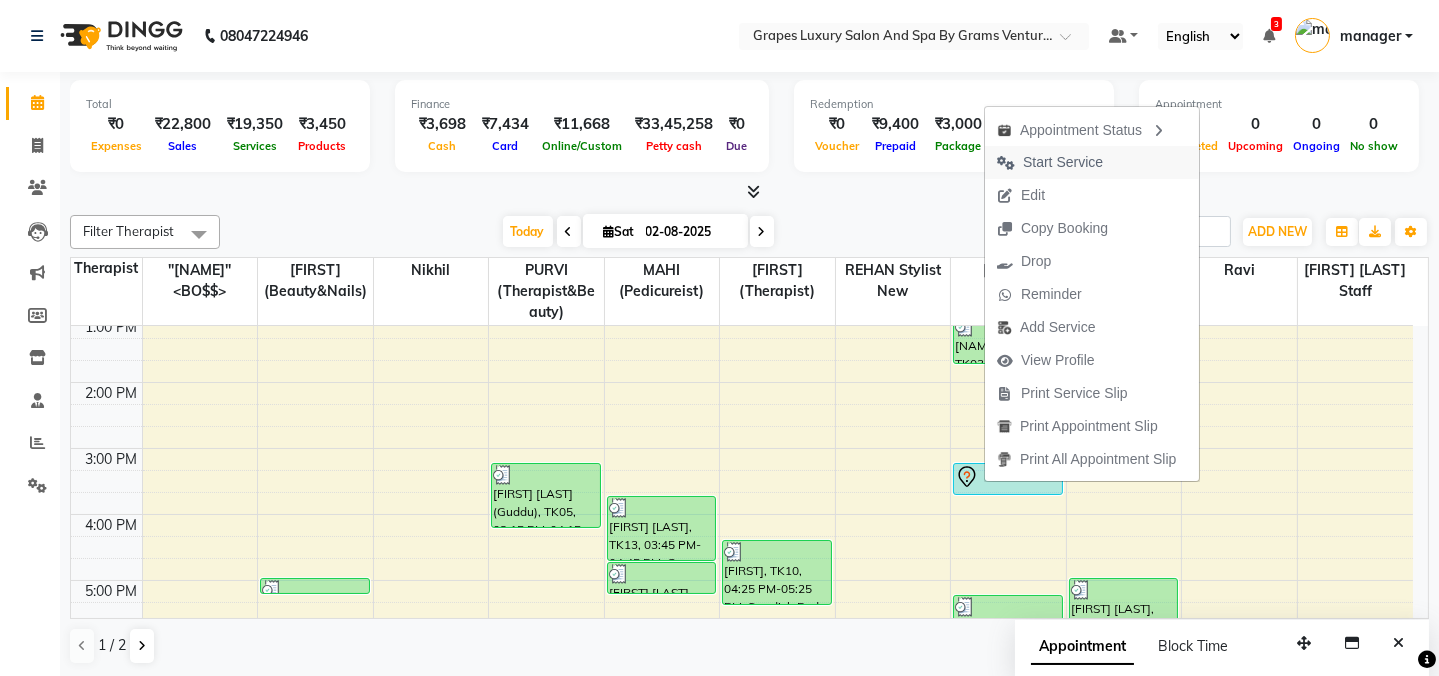 click on "Start Service" at bounding box center [1063, 162] 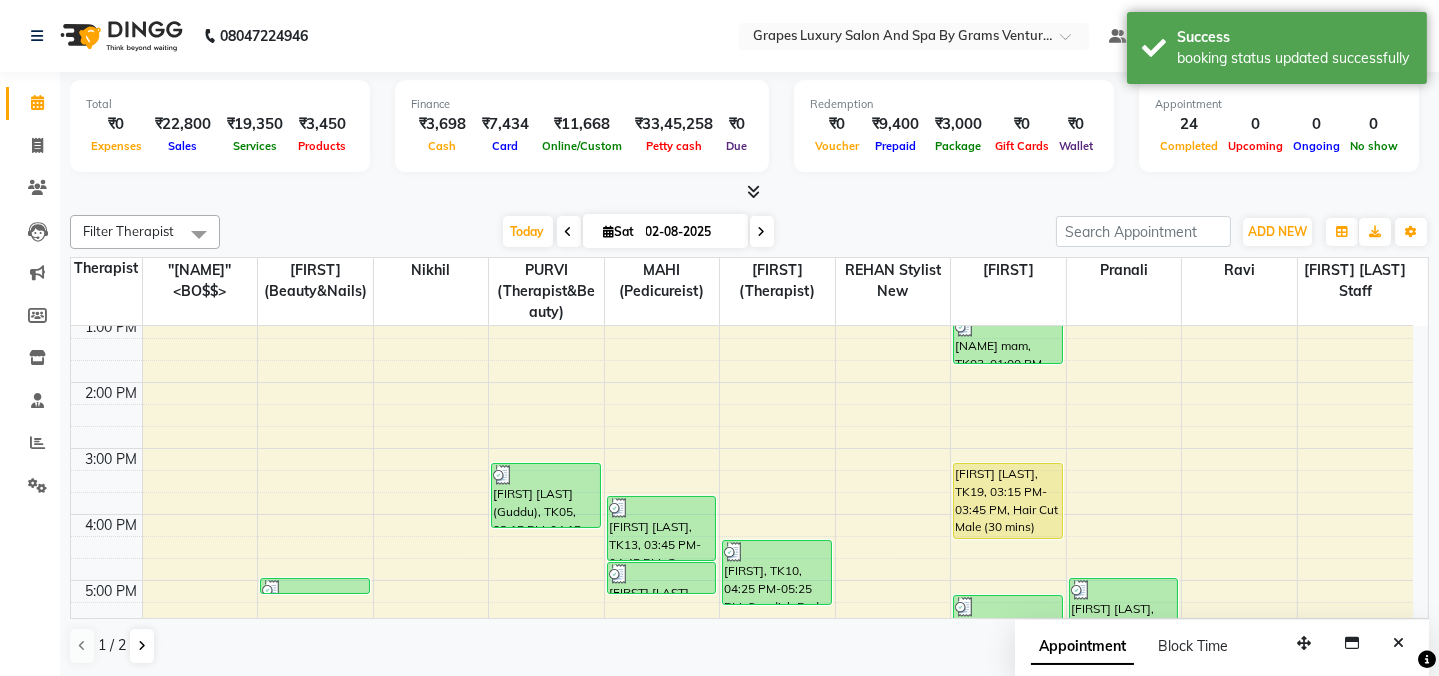 drag, startPoint x: 1010, startPoint y: 493, endPoint x: 994, endPoint y: 538, distance: 47.759815 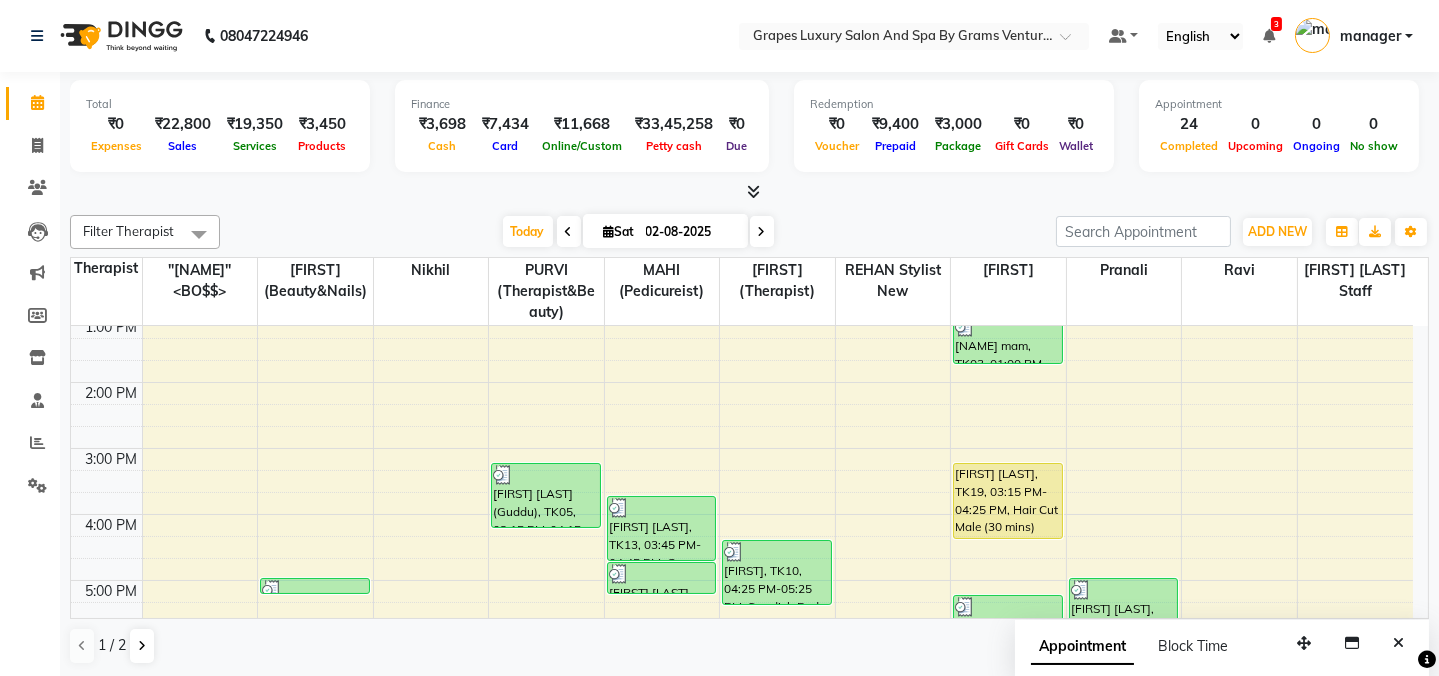 scroll, scrollTop: 561, scrollLeft: 0, axis: vertical 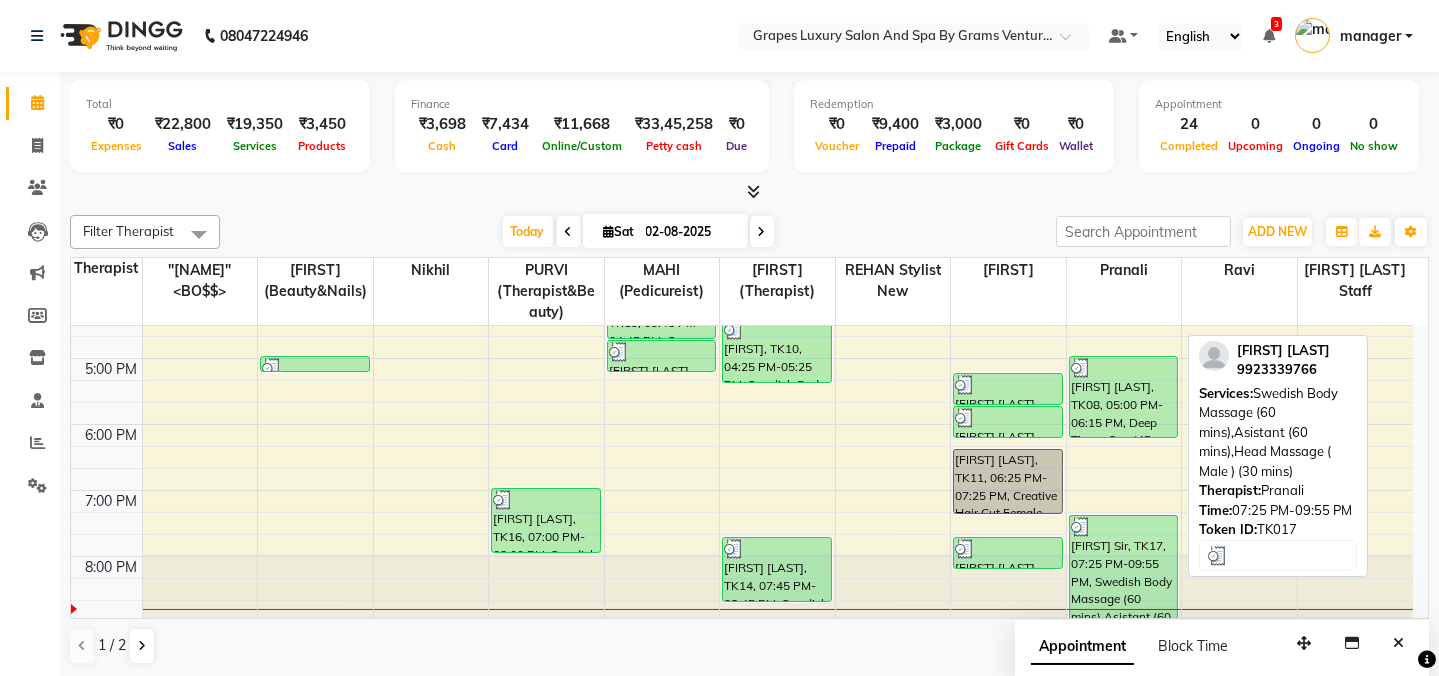 click on "Sanjay Sir, TK17, 07:25 PM-09:55 PM, Swedish Body Massage (60 mins),Asistant (60 mins),Head Massage ( Male ) (30 mins)" at bounding box center [1124, 567] 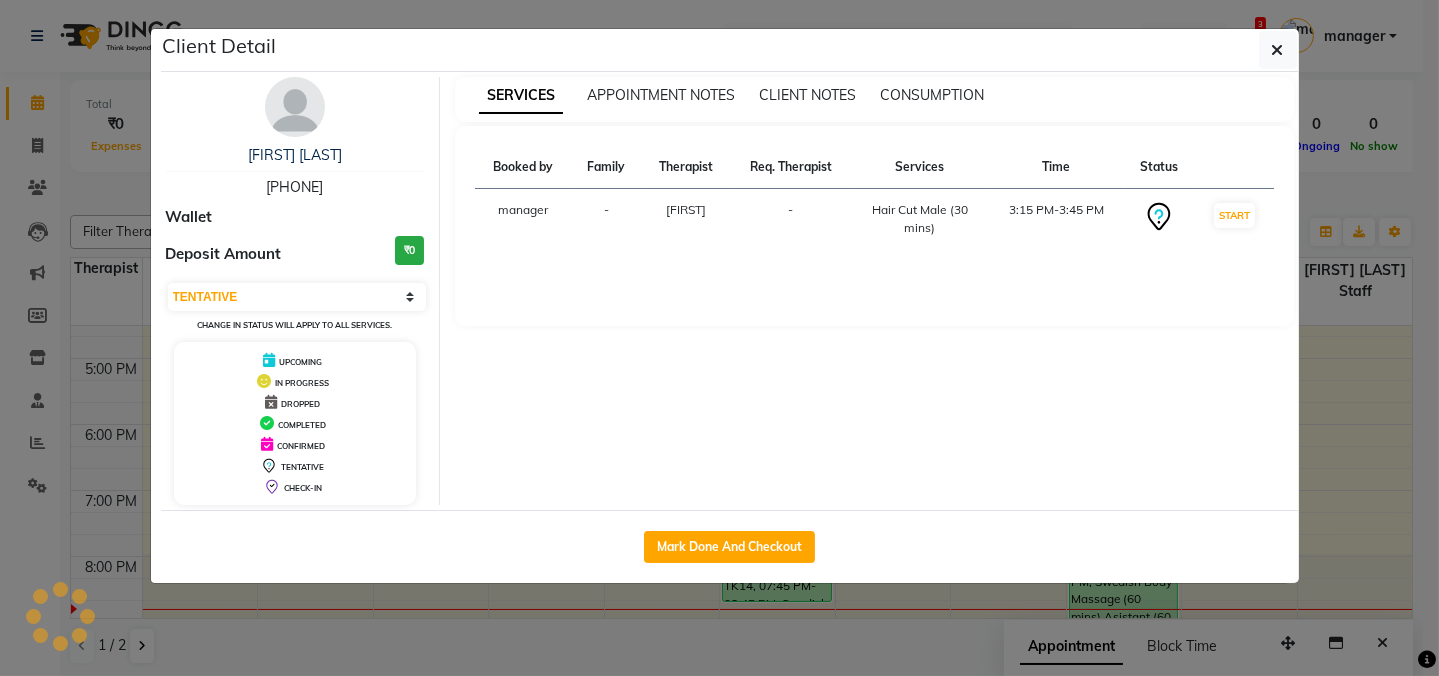 select on "3" 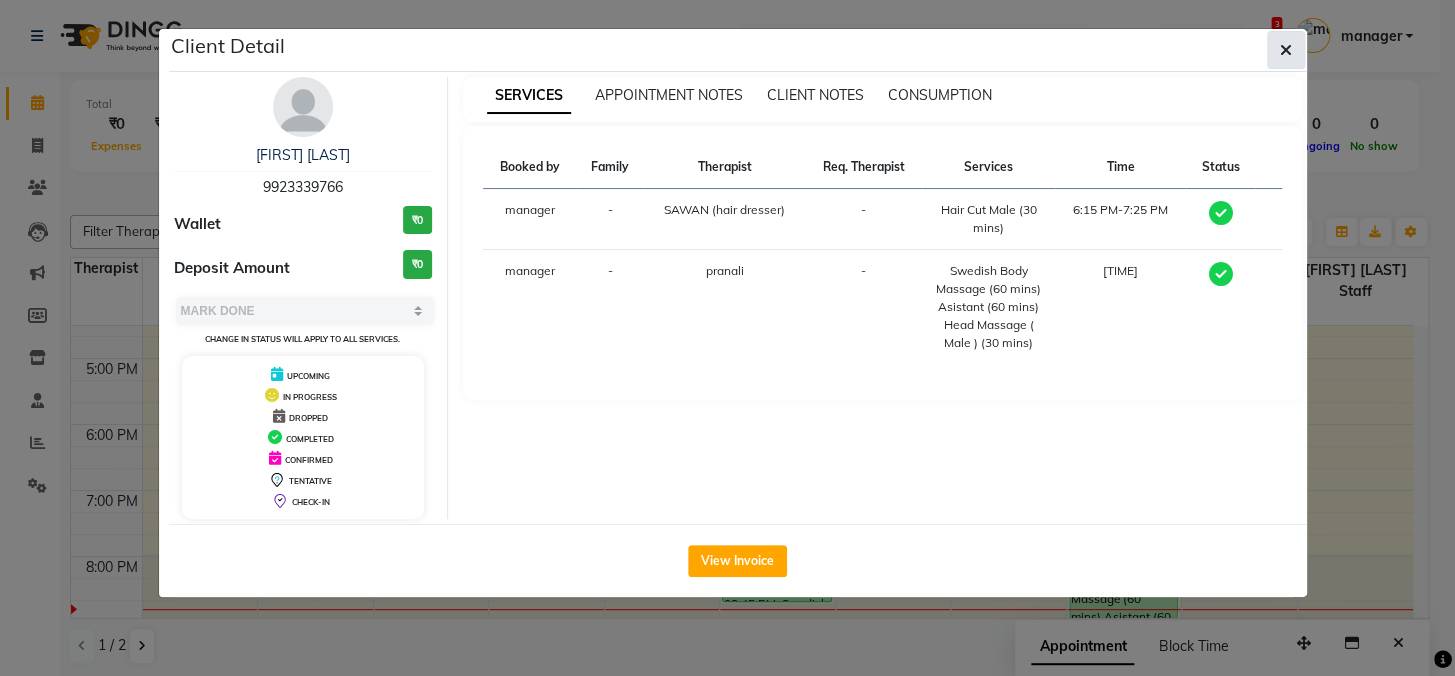 click 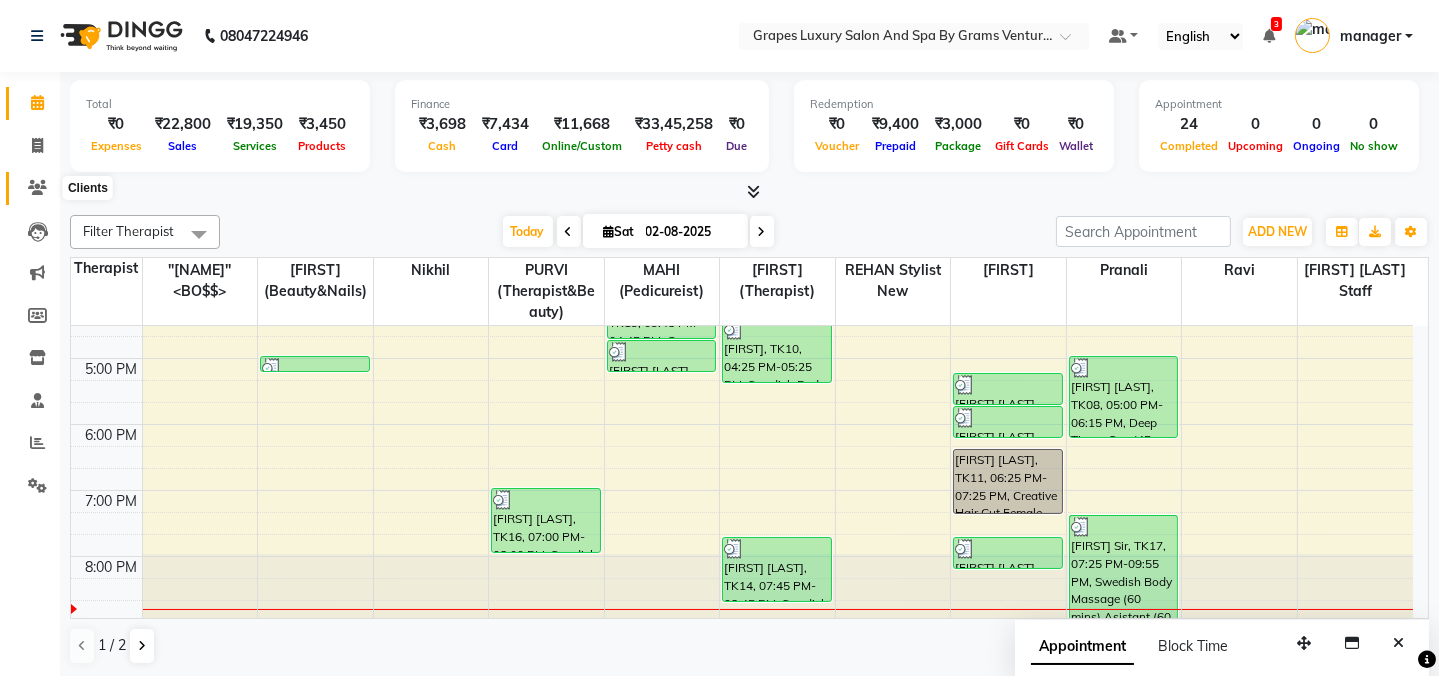 click 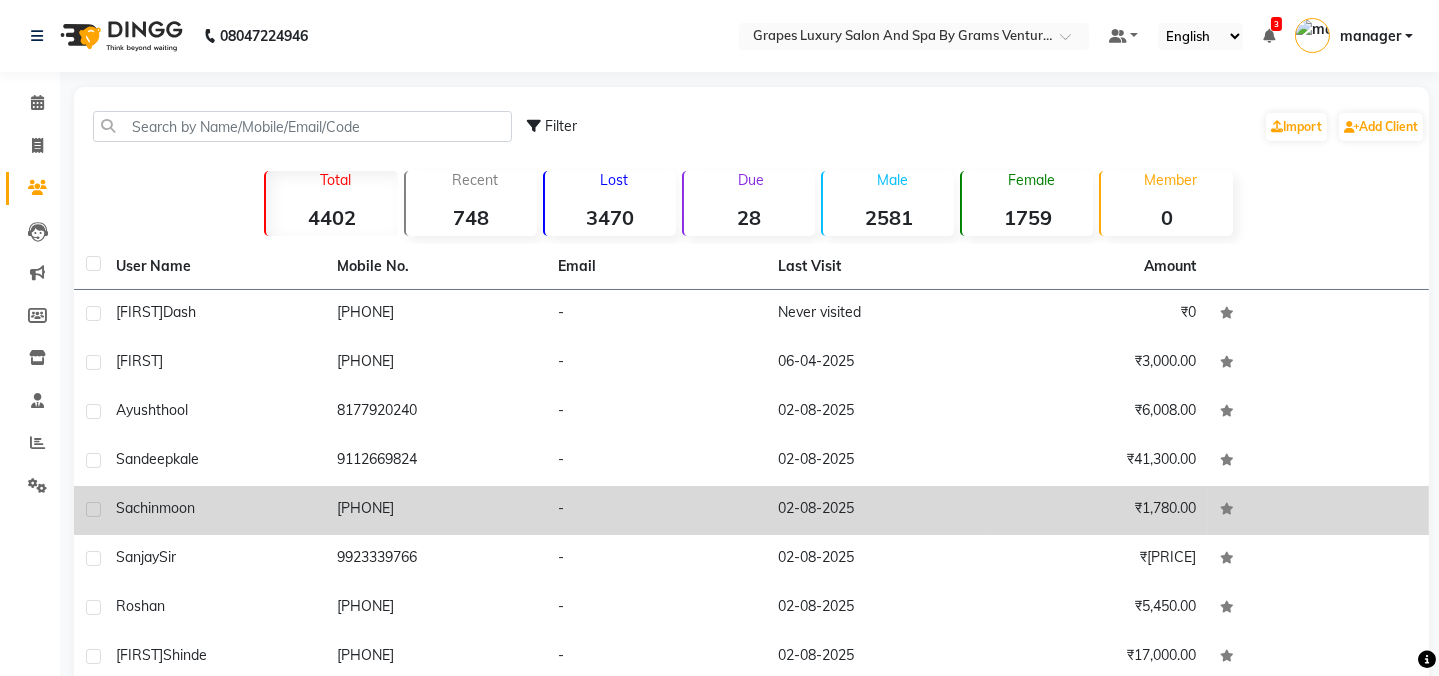 drag, startPoint x: 175, startPoint y: 556, endPoint x: 270, endPoint y: 515, distance: 103.4698 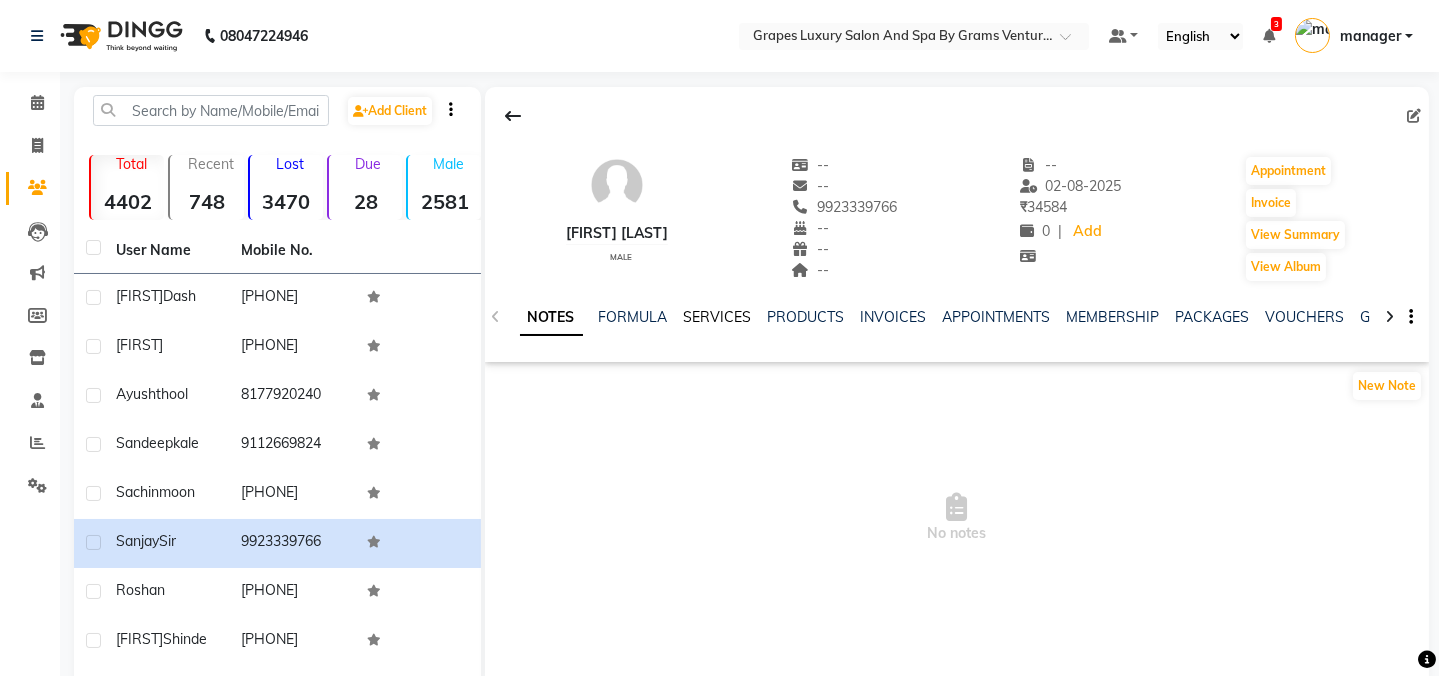 drag, startPoint x: 704, startPoint y: 324, endPoint x: 719, endPoint y: 343, distance: 24.207438 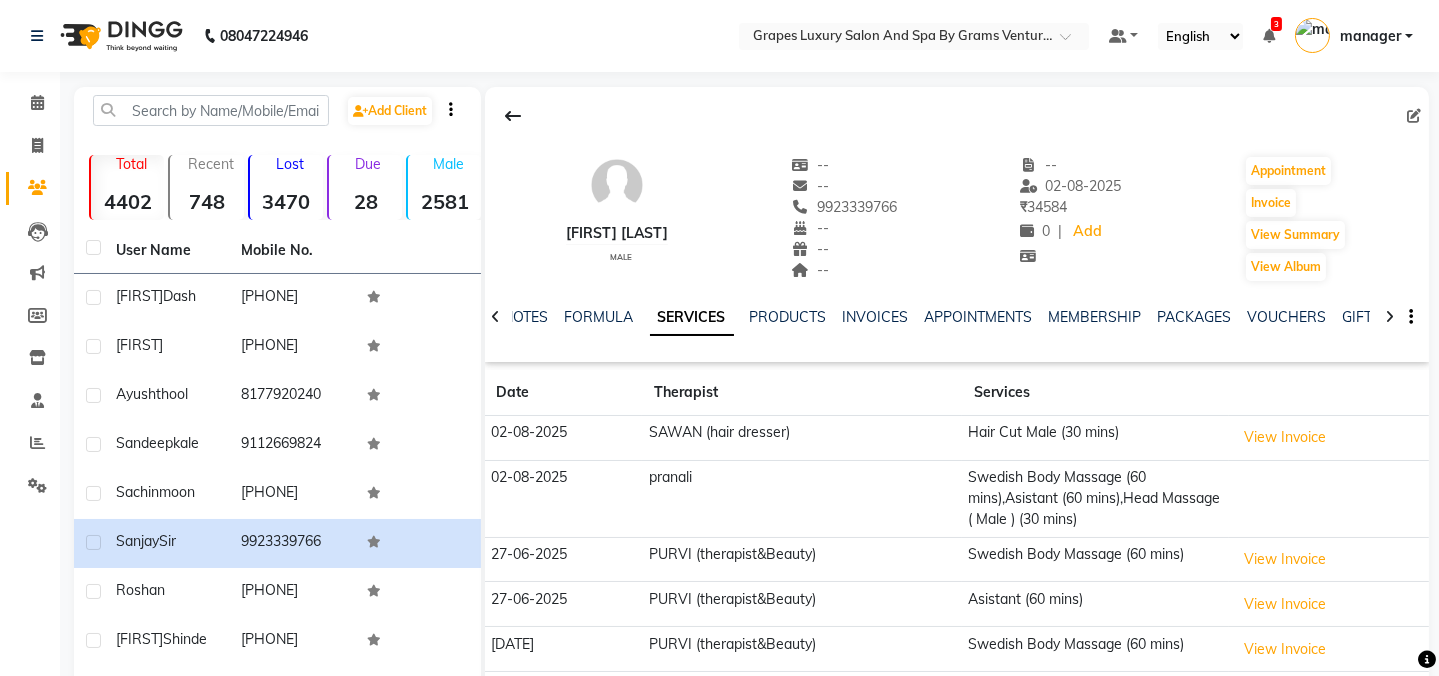 click on "Next" 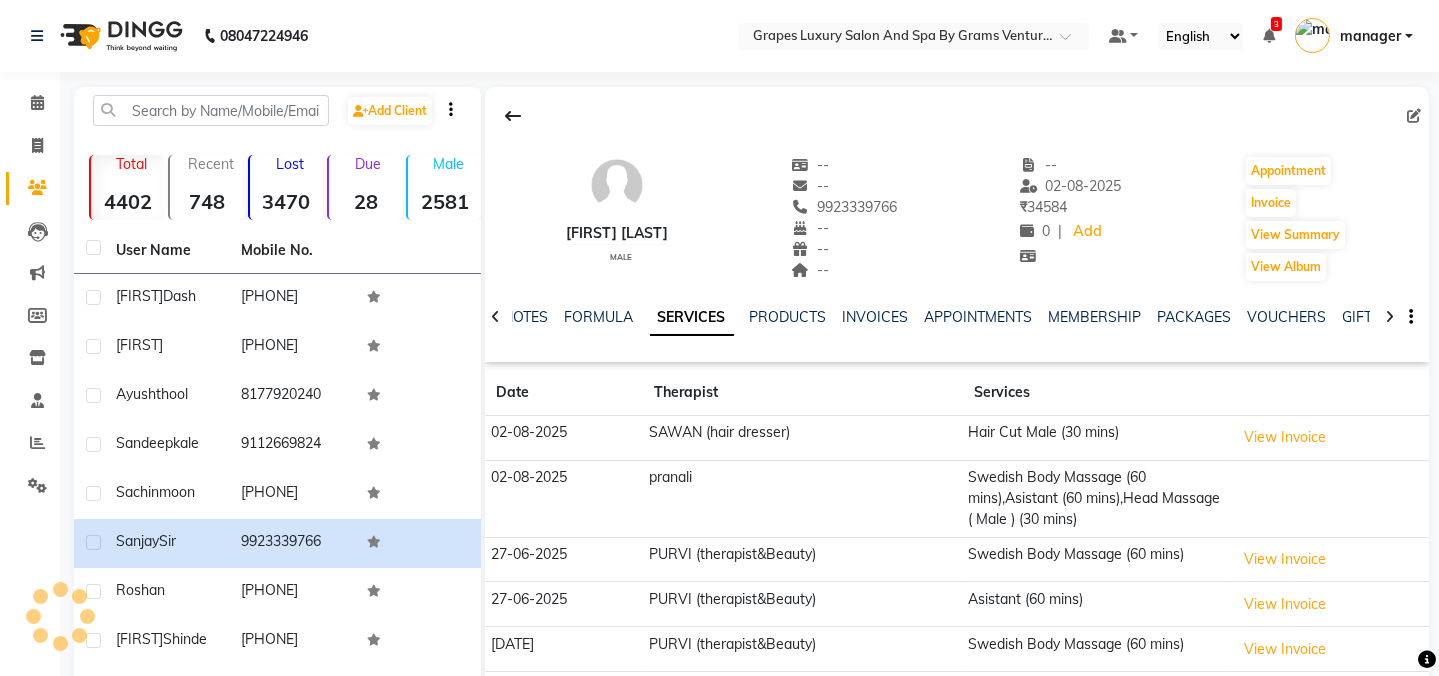 scroll, scrollTop: 154, scrollLeft: 0, axis: vertical 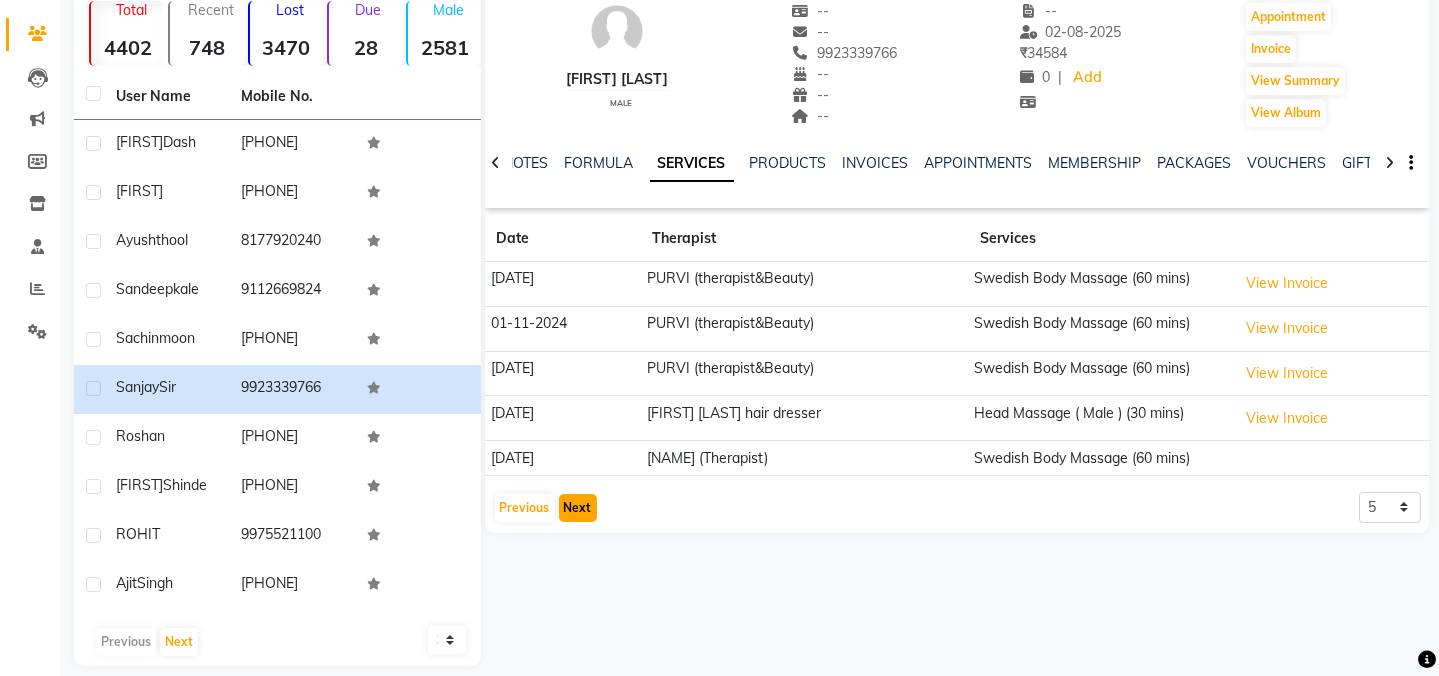 click on "Next" 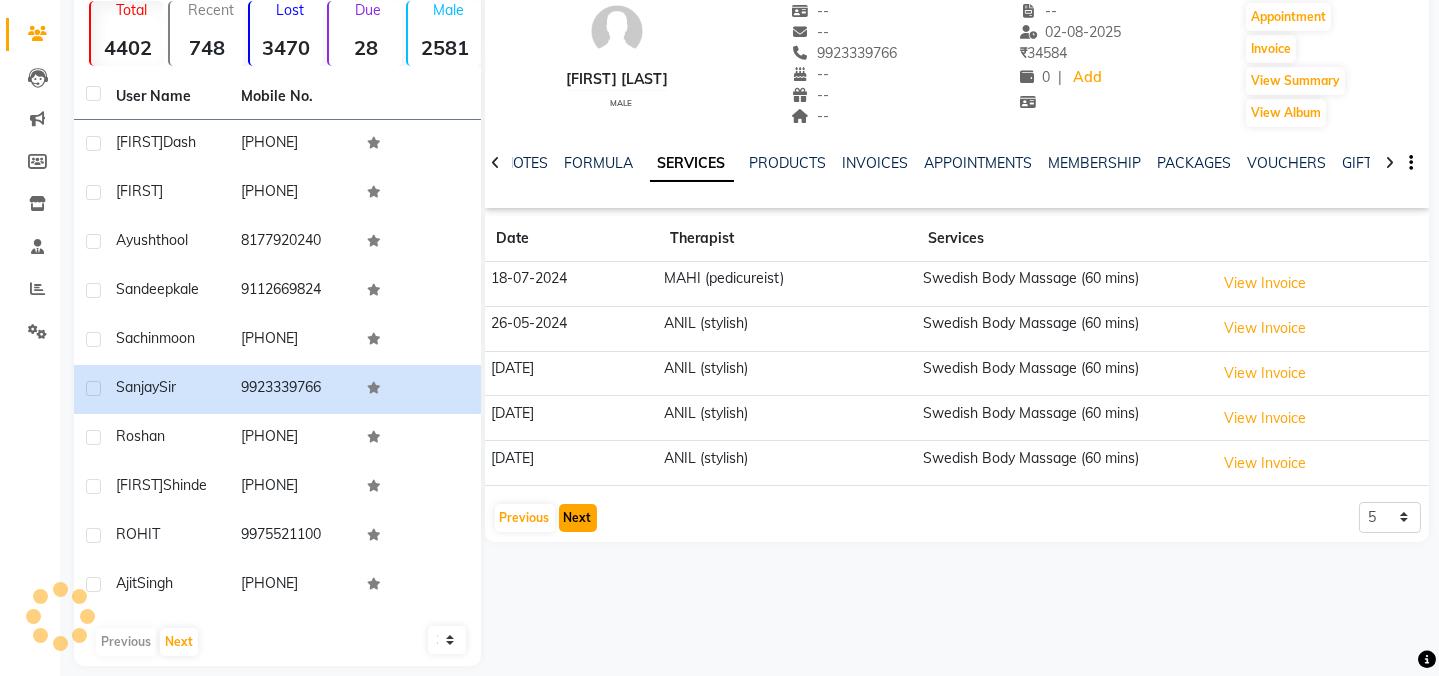 click on "Next" 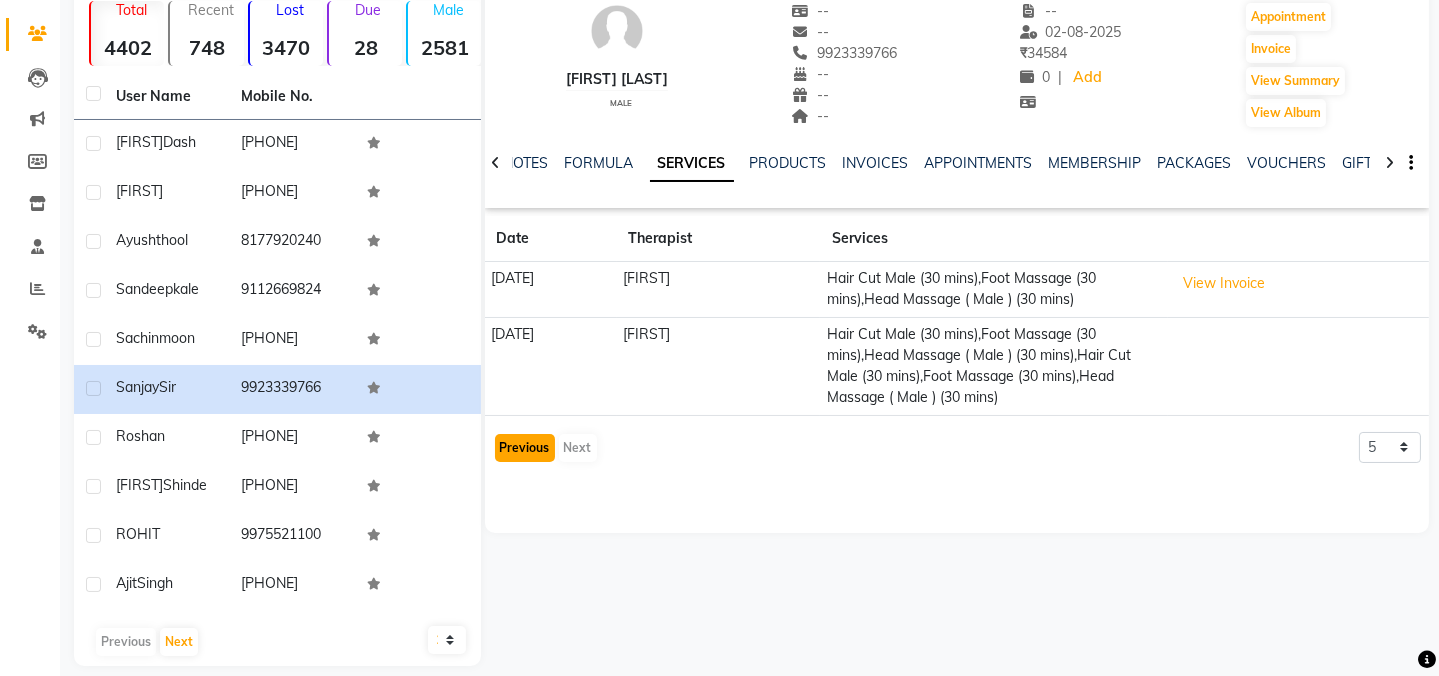 click on "Previous" 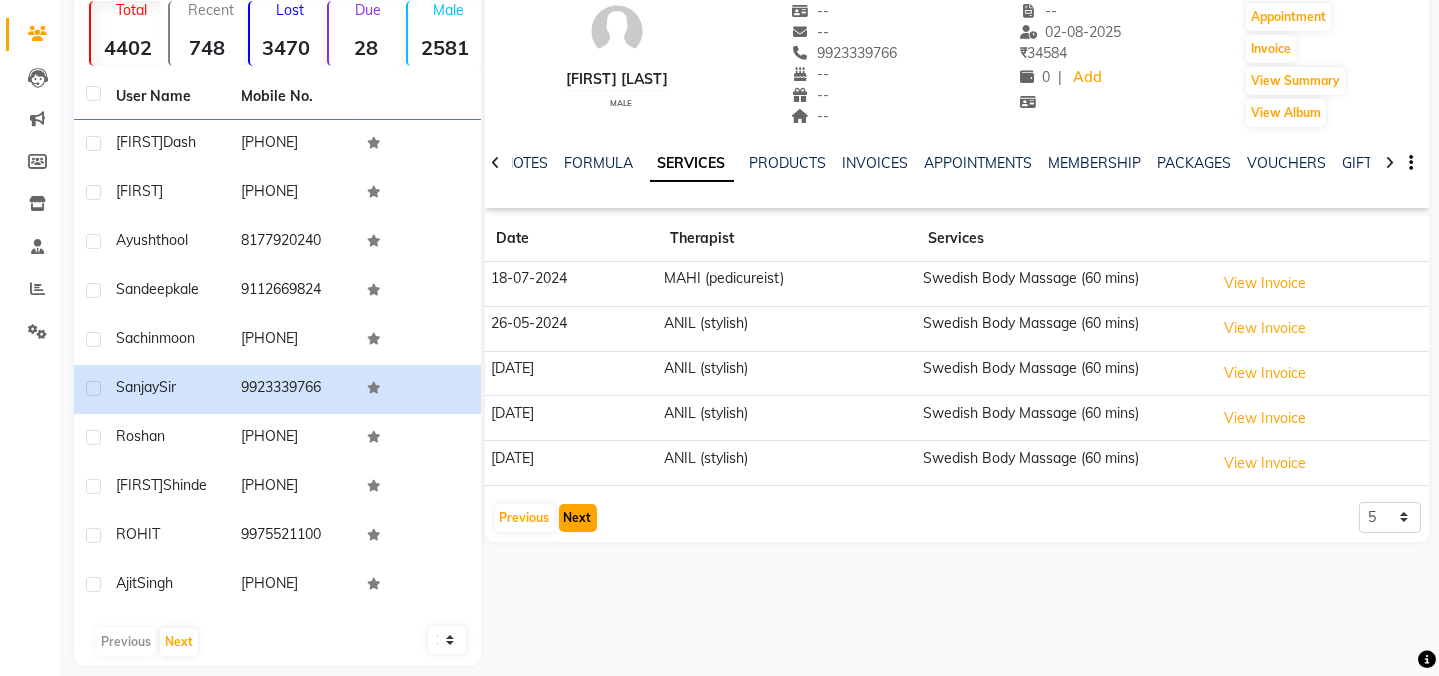 click on "Next" 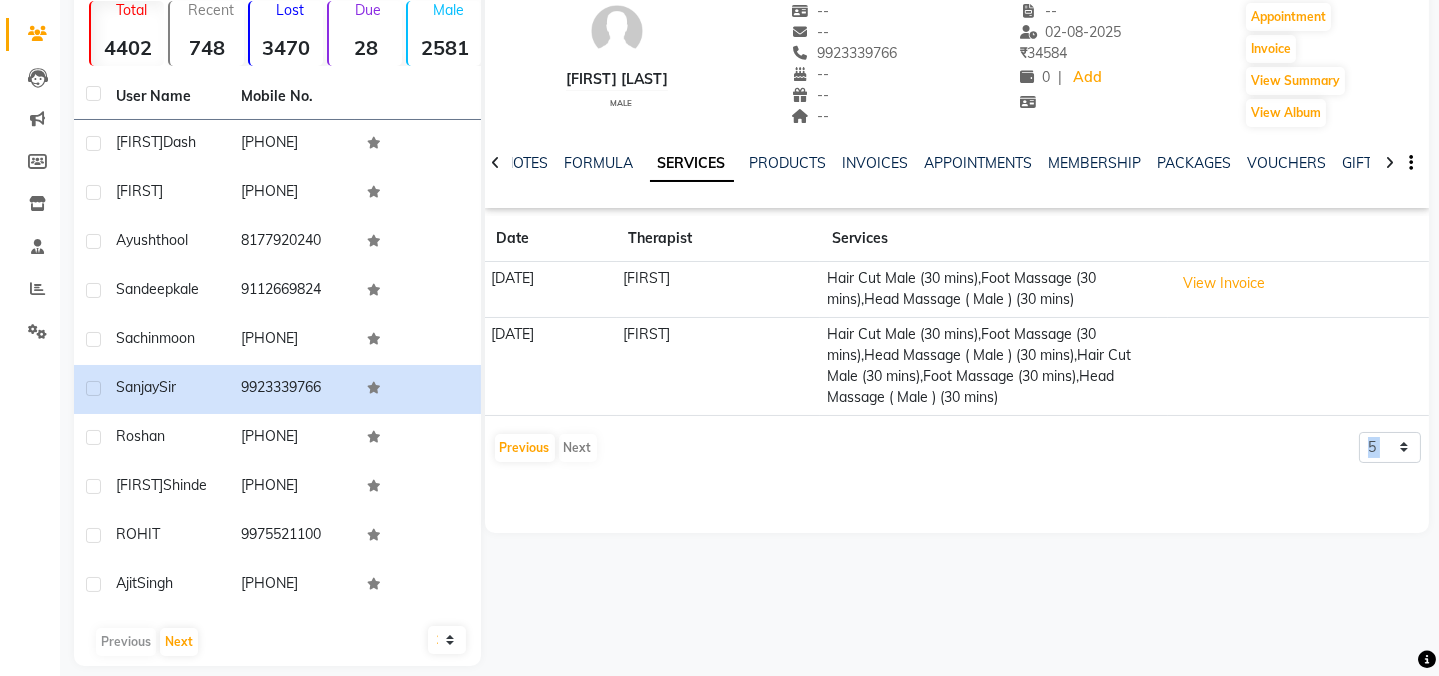 click on "Sanjay Sir   male  --   --   9923339766  --  --  --  -- 02-08-2025 ₹    34584 0 |  Add   Appointment   Invoice  View Summary  View Album  NOTES FORMULA SERVICES PRODUCTS INVOICES APPOINTMENTS MEMBERSHIP PACKAGES VOUCHERS GIFTCARDS POINTS FORMS FAMILY CARDS WALLET Date Therapist Services 01-01-2023 deven  Hair Cut Male (30 mins),Foot Massage (30 mins),Head Massage ( Male ) (30 mins)  View Invoice  01-01-2023 deven  Hair Cut Male (30 mins),Foot Massage (30 mins),Head Massage ( Male ) (30 mins),Hair Cut Male (30 mins),Foot Massage (30 mins),Head Massage ( Male ) (30 mins)  Previous   Next  5 10 50 100 500" 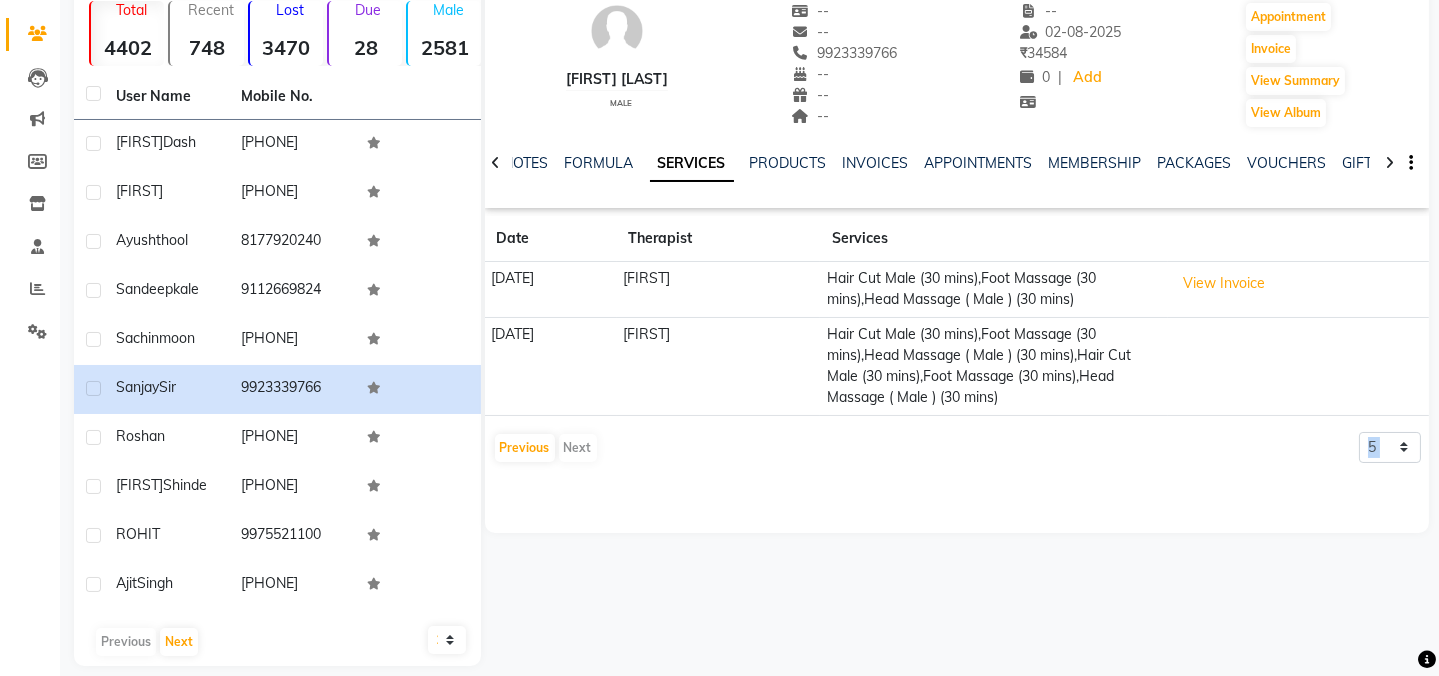 scroll, scrollTop: 0, scrollLeft: 0, axis: both 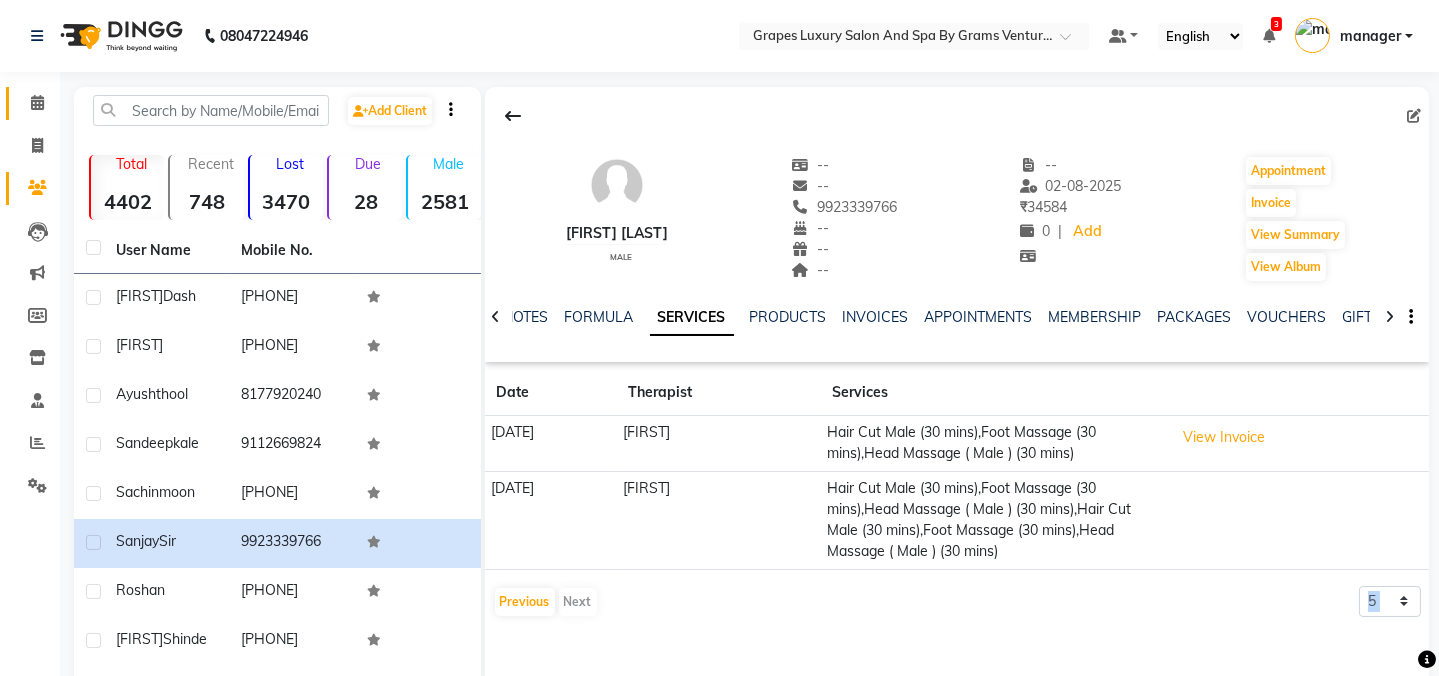 click on "Calendar" 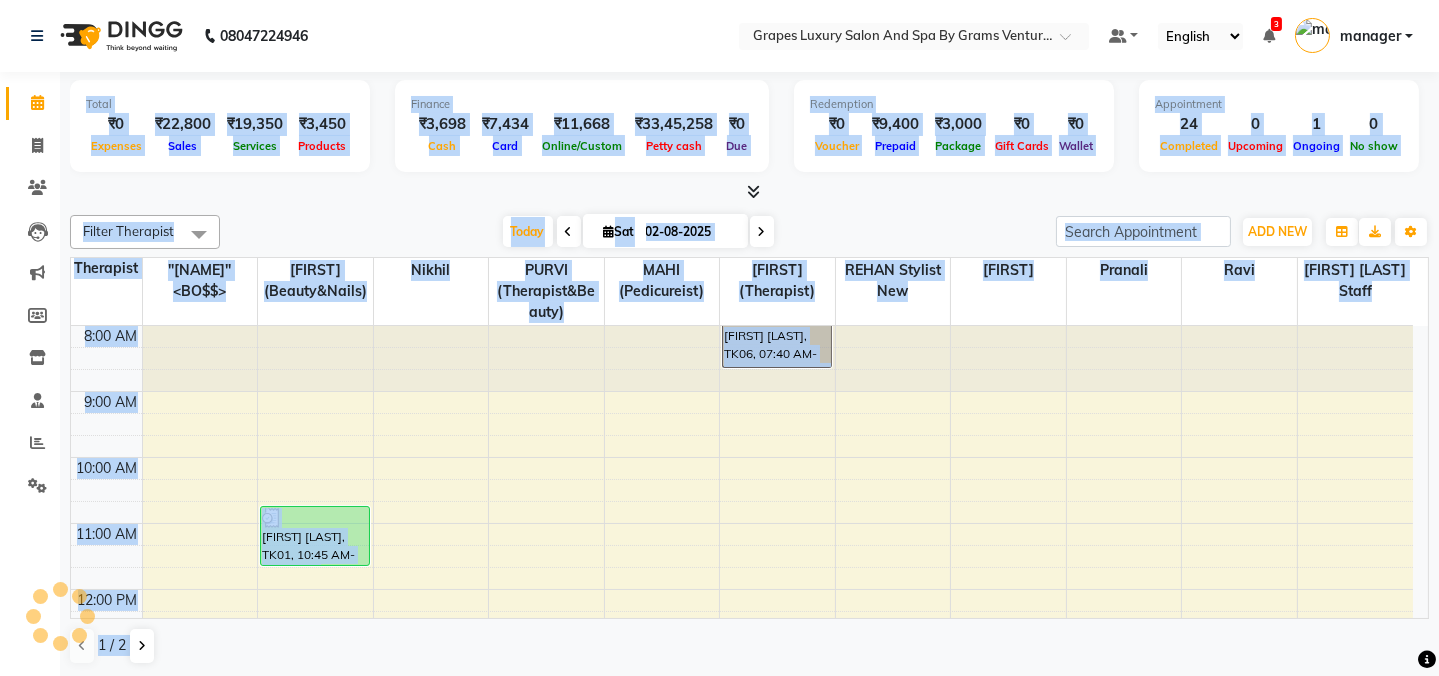 scroll, scrollTop: 0, scrollLeft: 0, axis: both 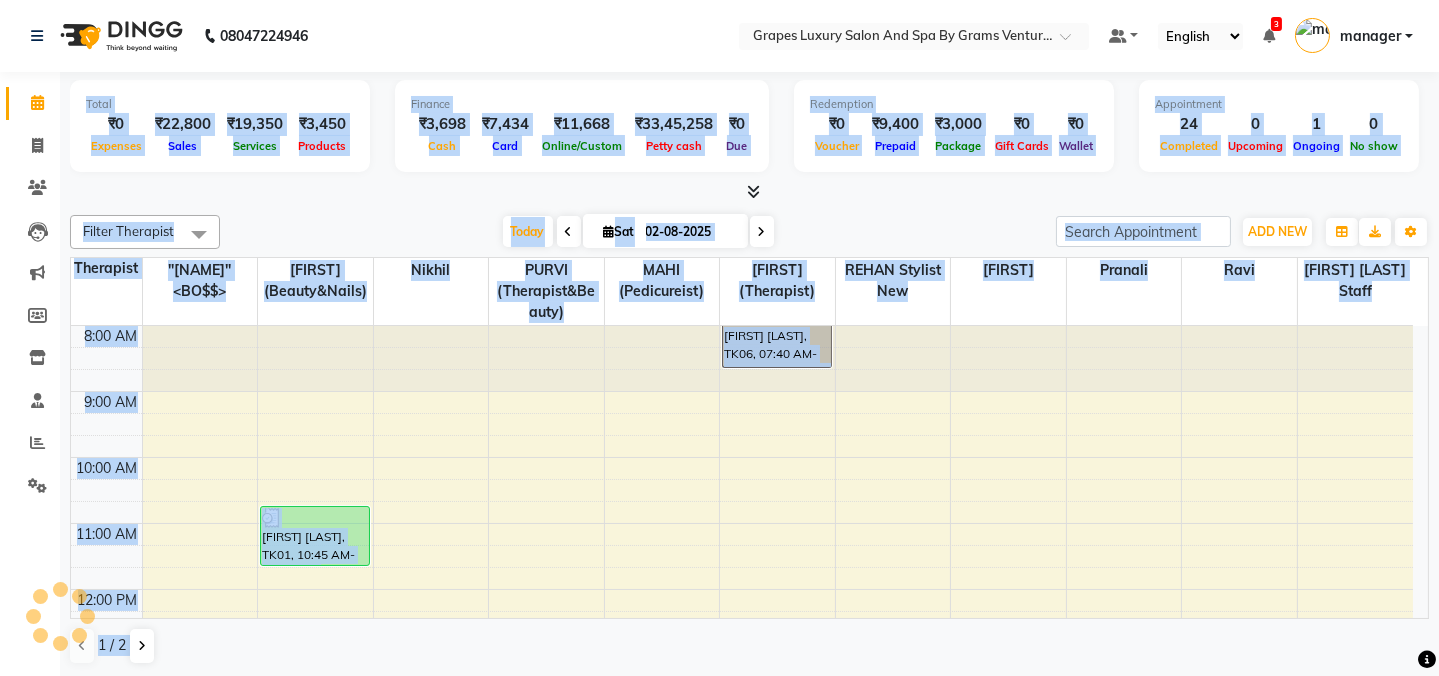 click on "Total  ₹0  Expenses ₹22,800  Sales ₹19,350  Services ₹3,450  Products Finance  ₹3,698  Cash ₹7,434  Card ₹11,668  Online/Custom ₹33,45,258 Petty cash ₹0 Due  Redemption  ₹0 Voucher ₹9,400 Prepaid ₹3,000 Package ₹0  Gift Cards ₹0  Wallet  Appointment  24 Completed 0 Upcoming 1 Ongoing 0 No show  Other sales  ₹0  Packages ₹0  Memberships ₹0  Vouchers ₹0  Prepaids ₹0  Gift Cards" at bounding box center (749, 129) 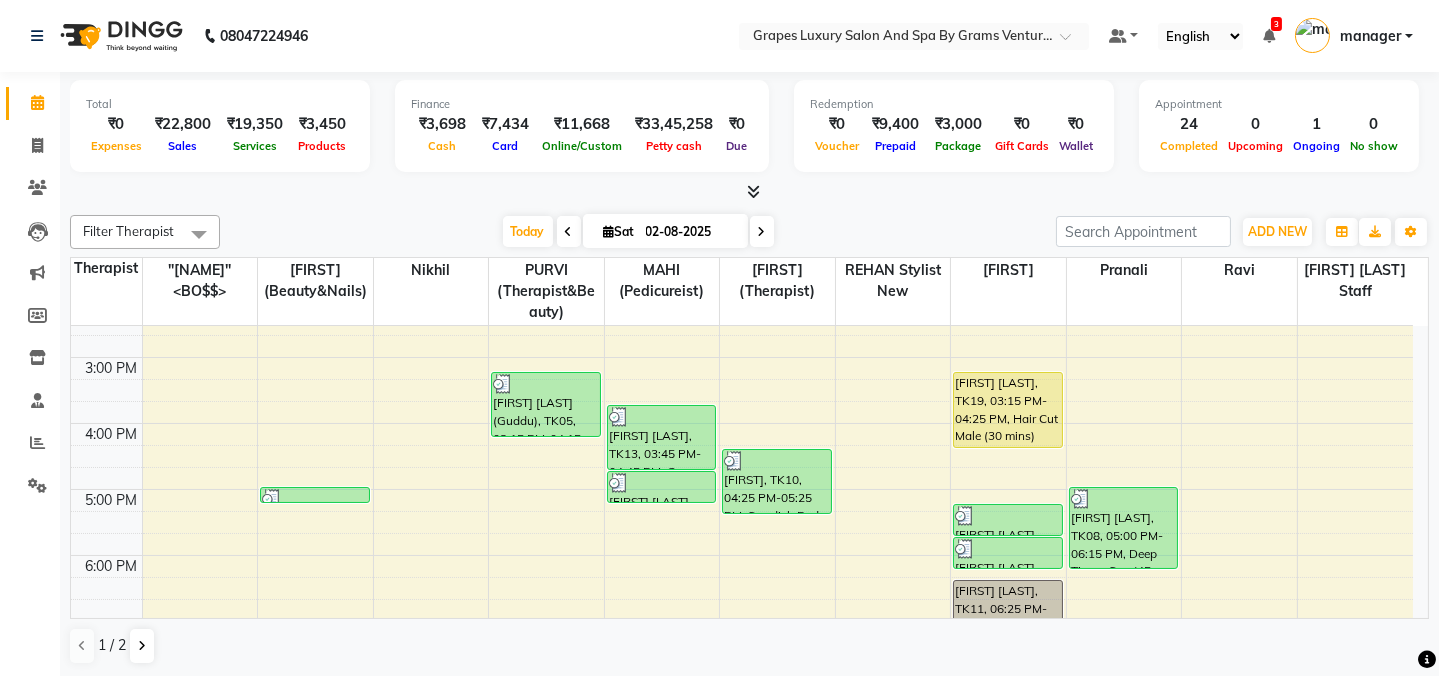 scroll, scrollTop: 320, scrollLeft: 0, axis: vertical 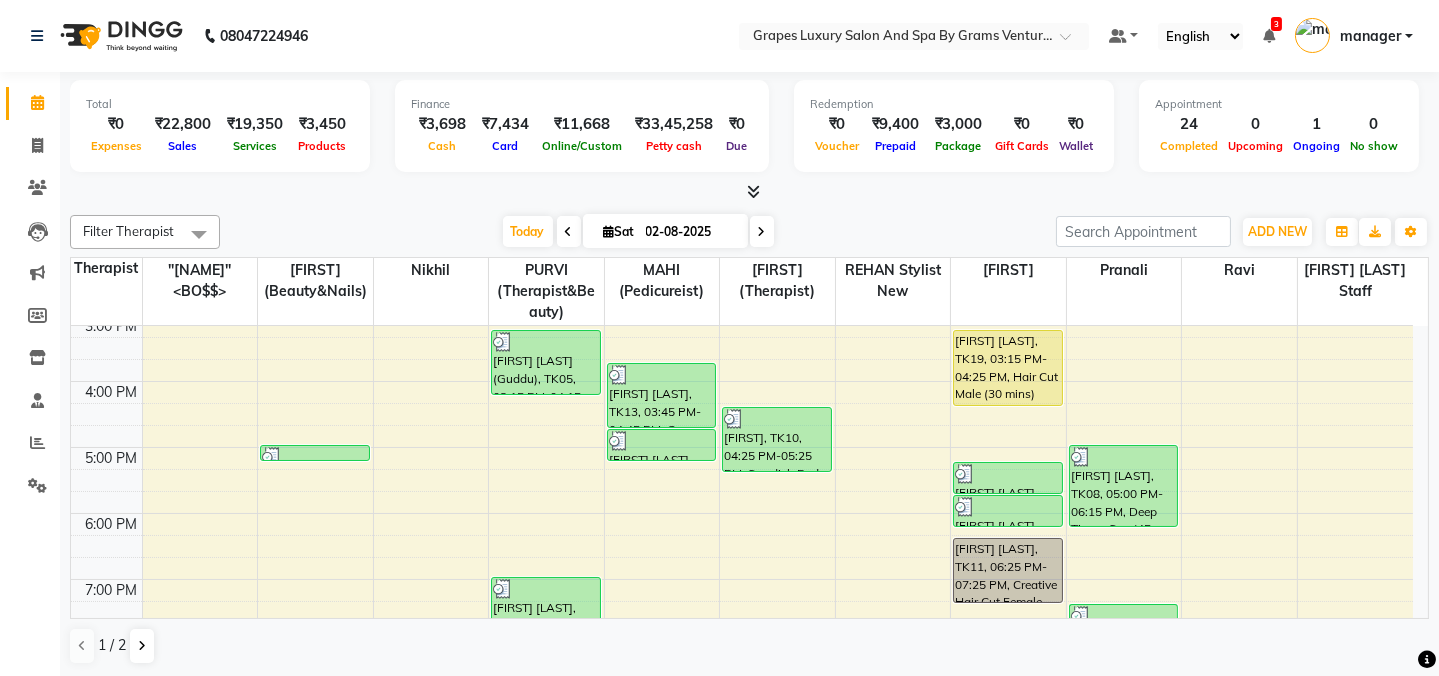 click at bounding box center (749, 192) 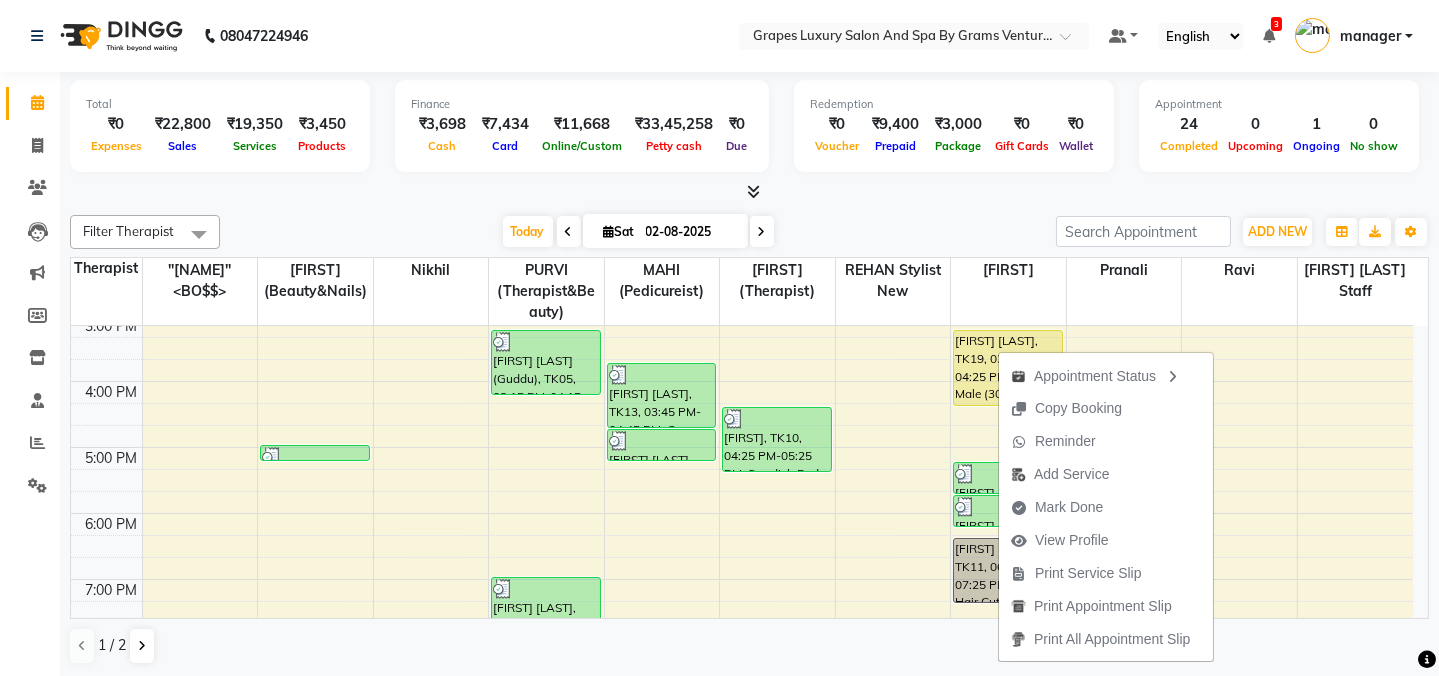 drag, startPoint x: 998, startPoint y: 350, endPoint x: 995, endPoint y: 213, distance: 137.03284 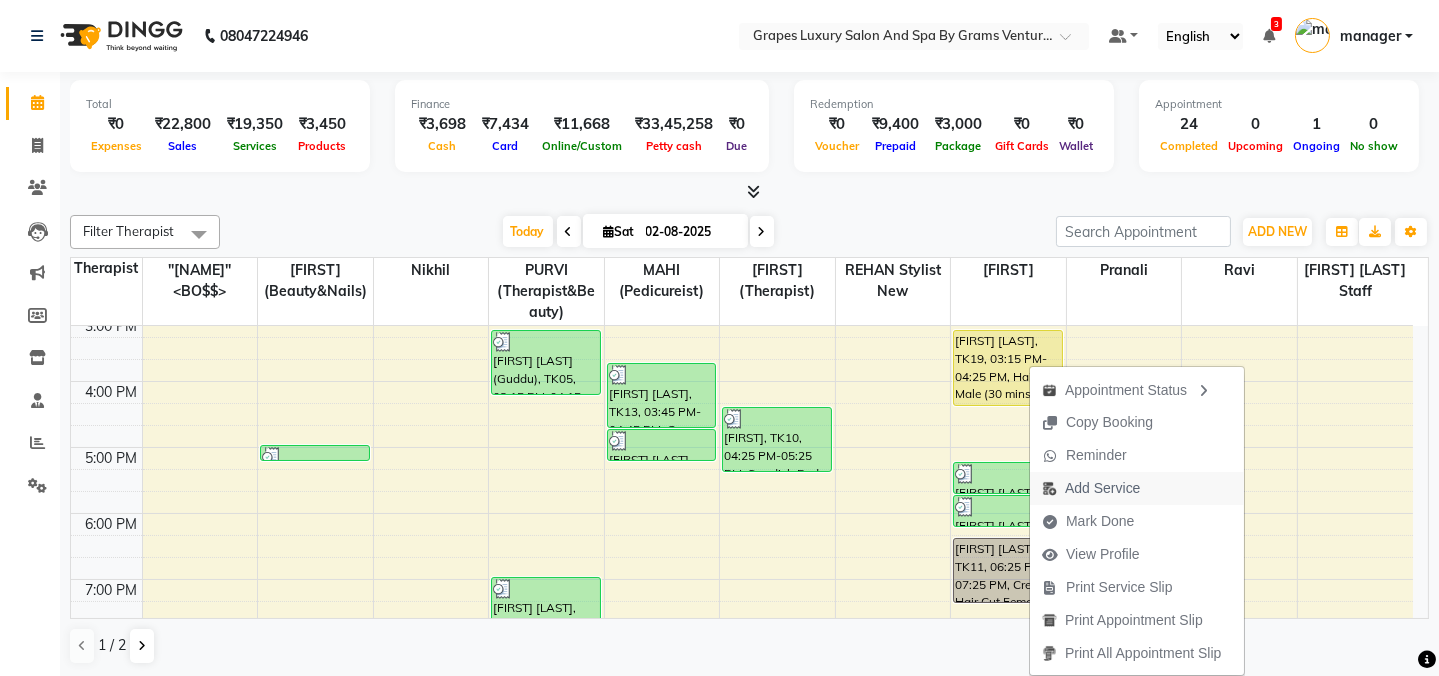 click on "Add Service" at bounding box center (1102, 488) 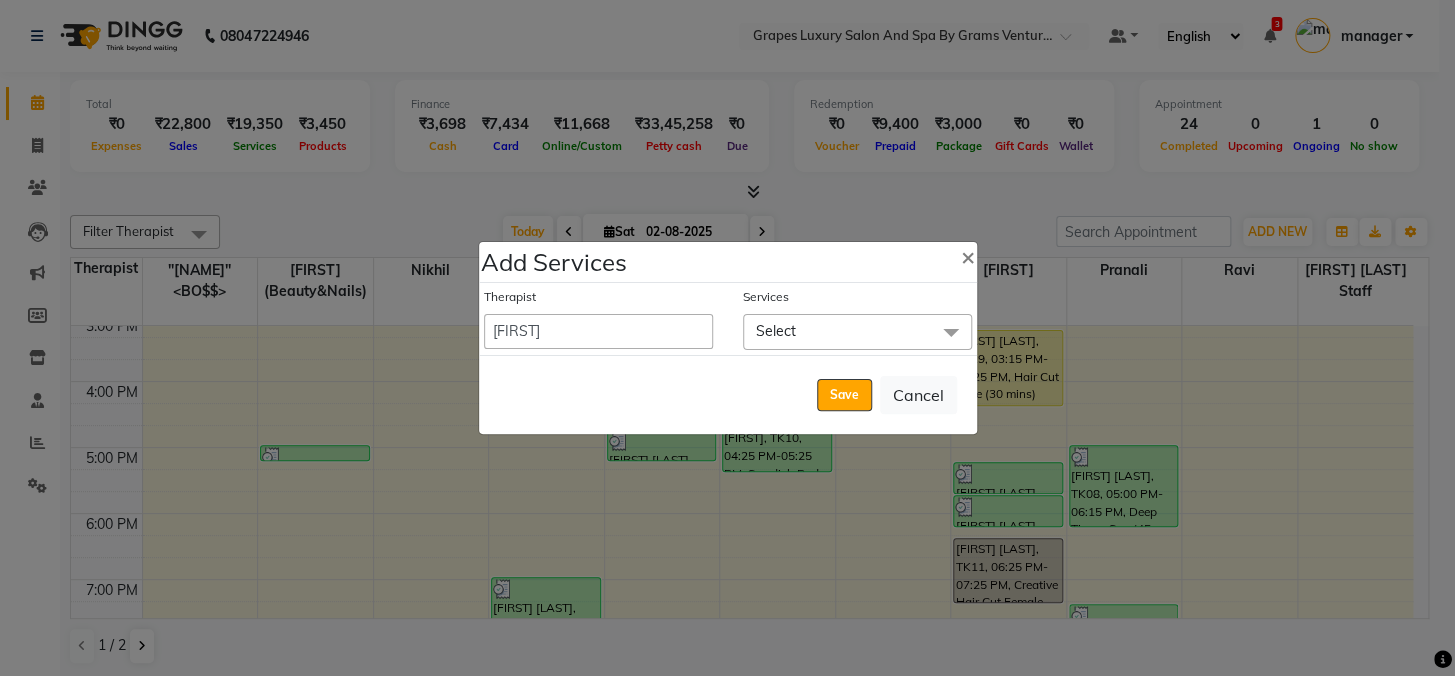 drag, startPoint x: 799, startPoint y: 331, endPoint x: 777, endPoint y: 351, distance: 29.732138 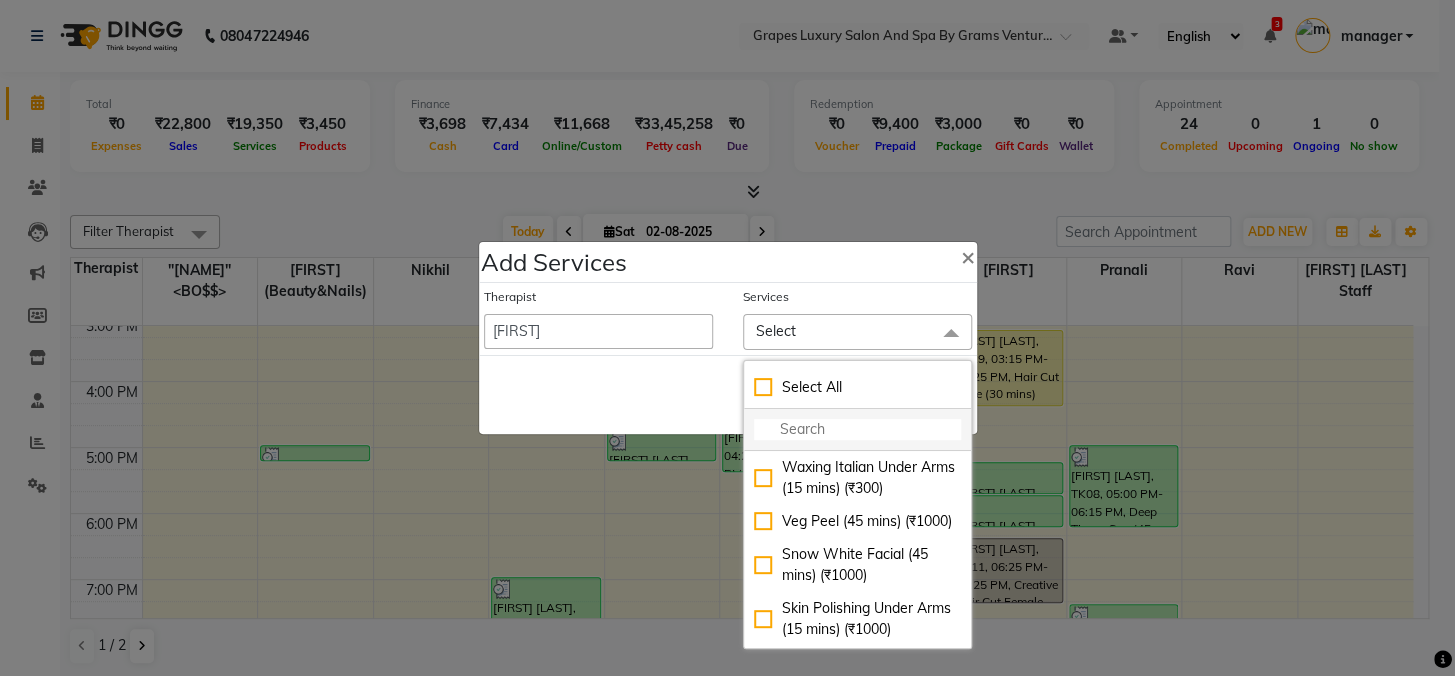 click 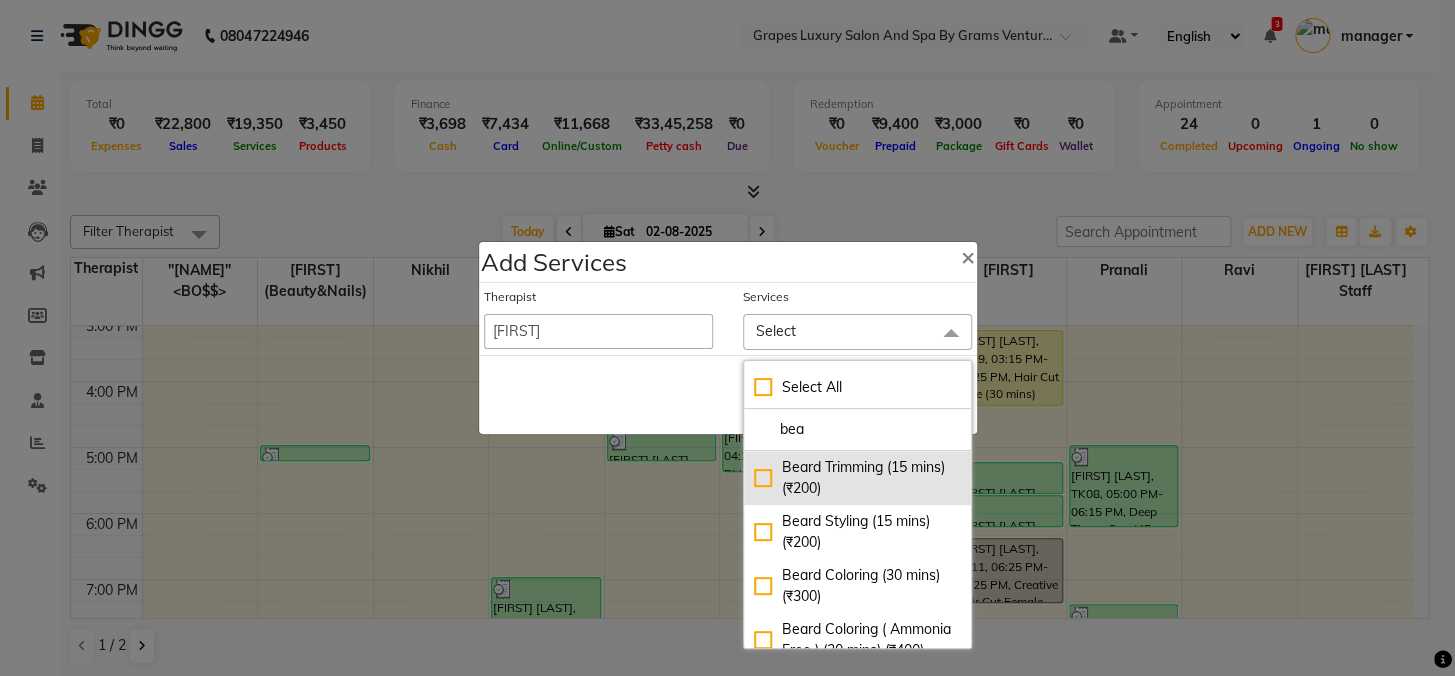 type on "bea" 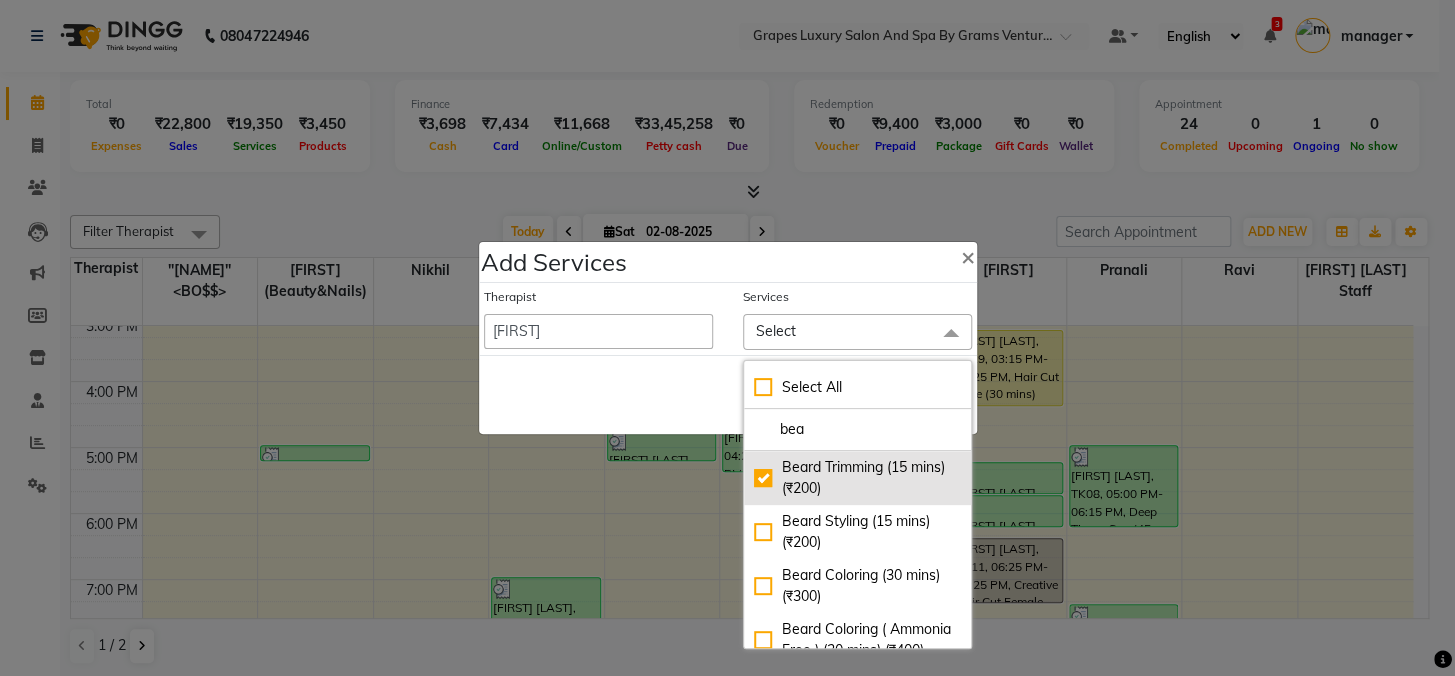 checkbox on "true" 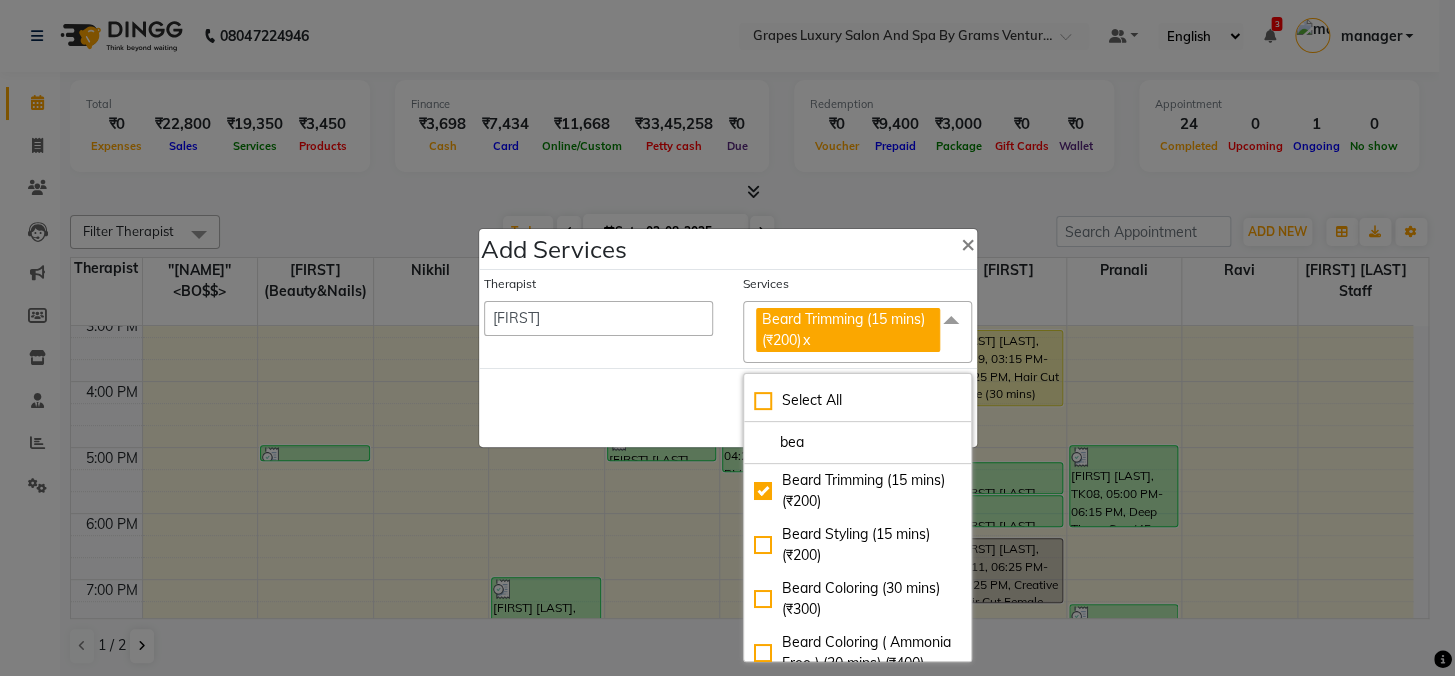 click on "Save   Cancel" 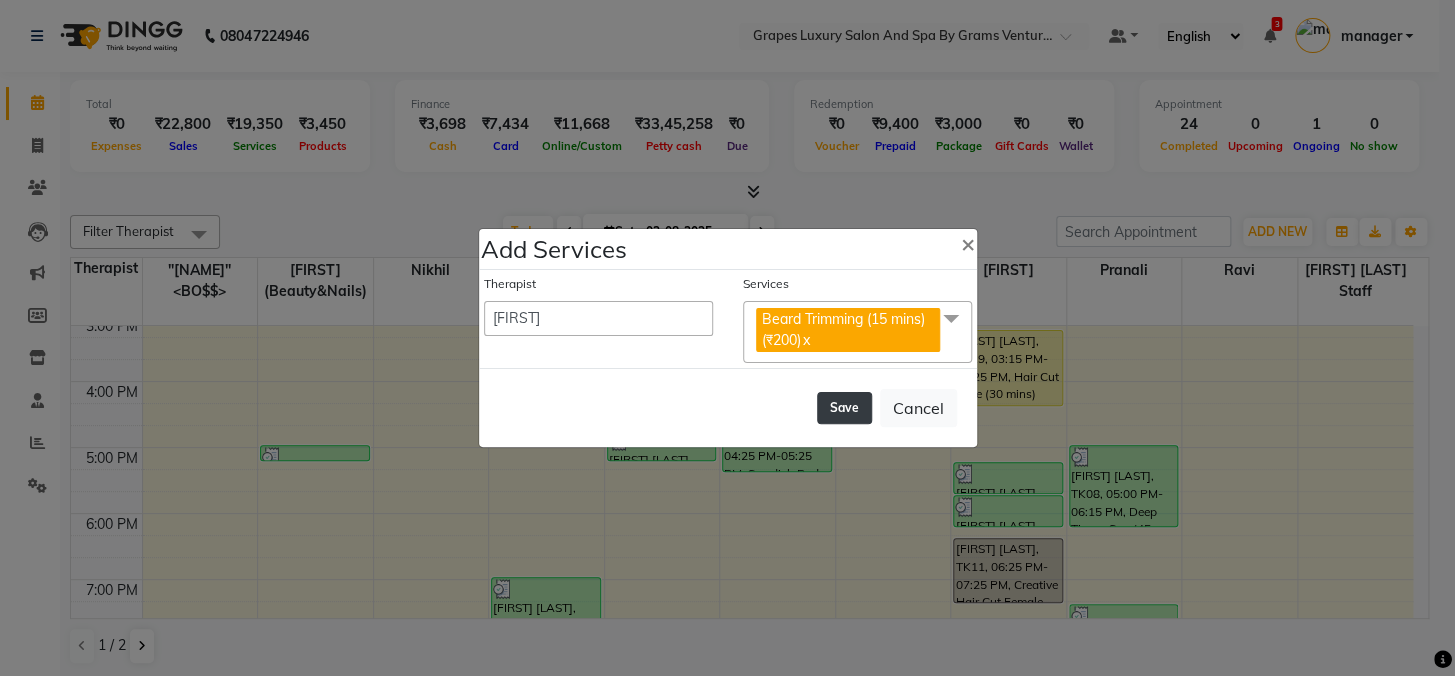 click on "Save" 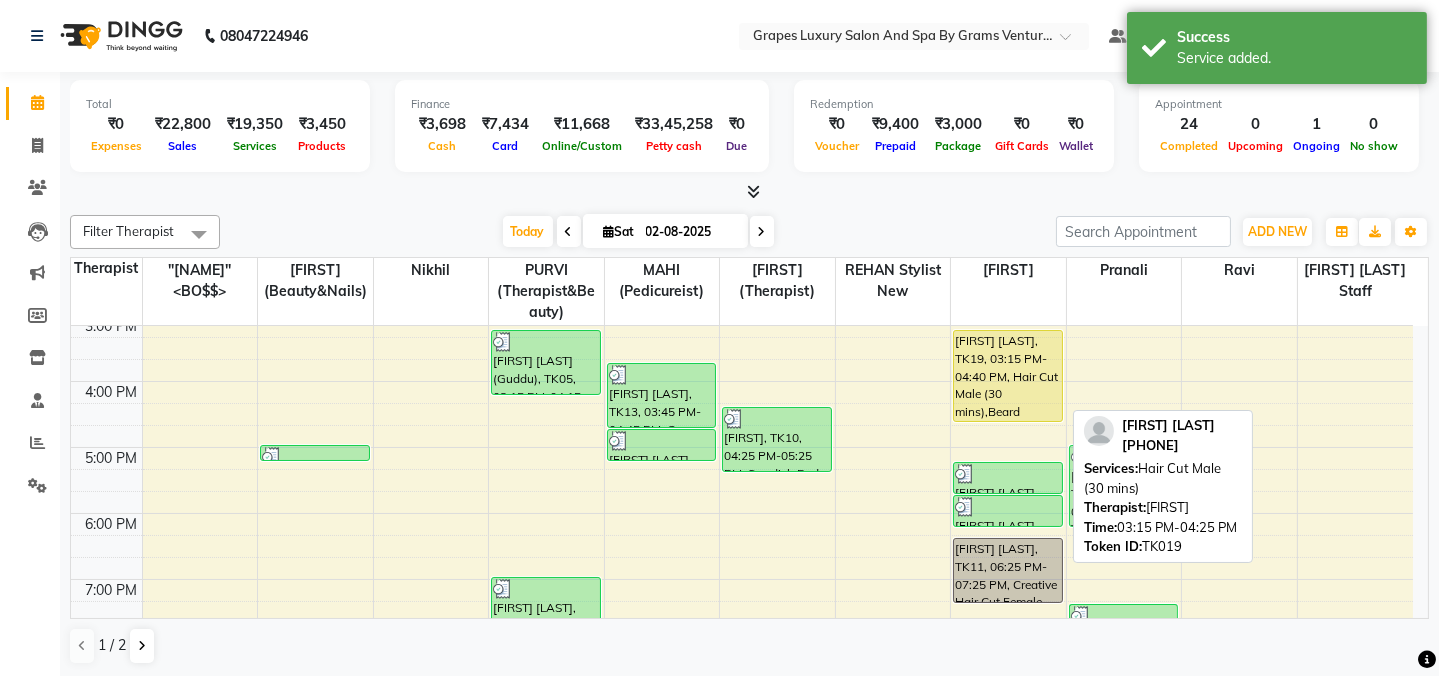 click on "pritish dash, TK19, 03:15 PM-04:40 PM, Hair Cut Male (30 mins),Beard Trimming (15 mins) (₹200)" at bounding box center [1008, 376] 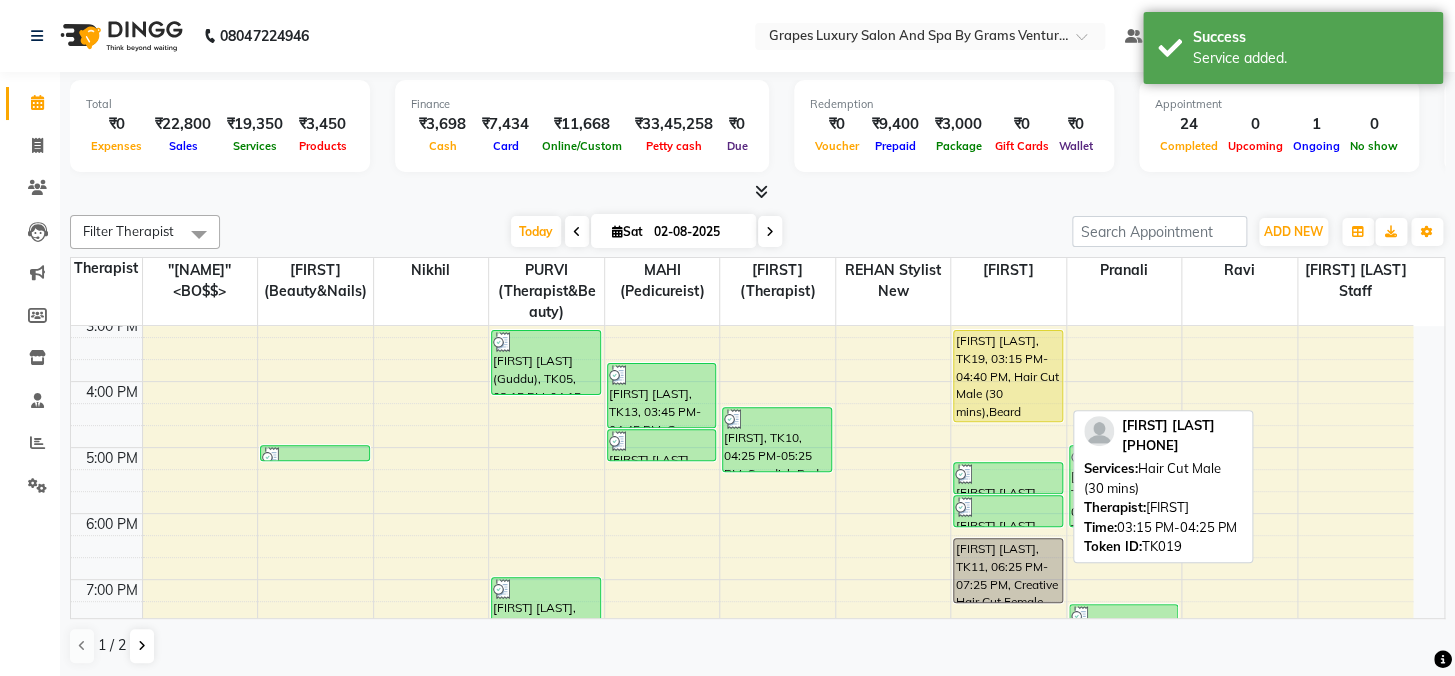select on "1" 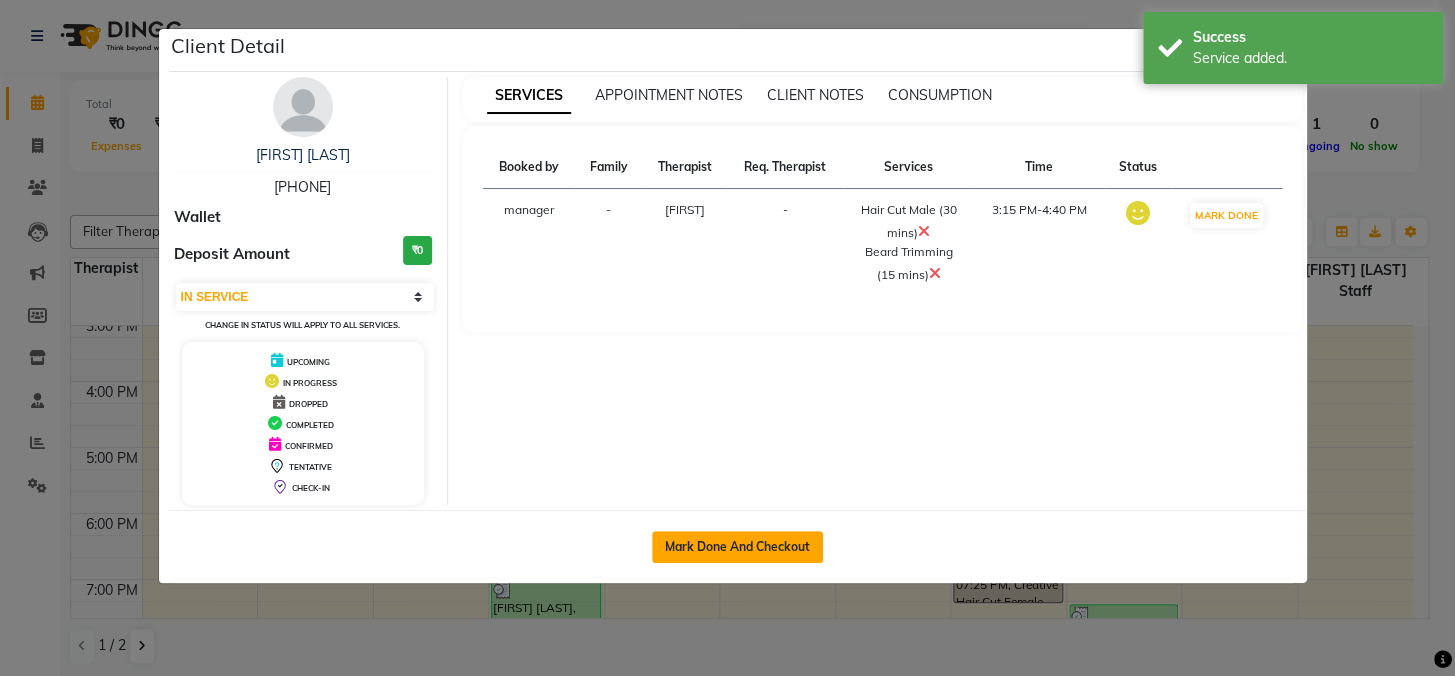 click on "Mark Done And Checkout" 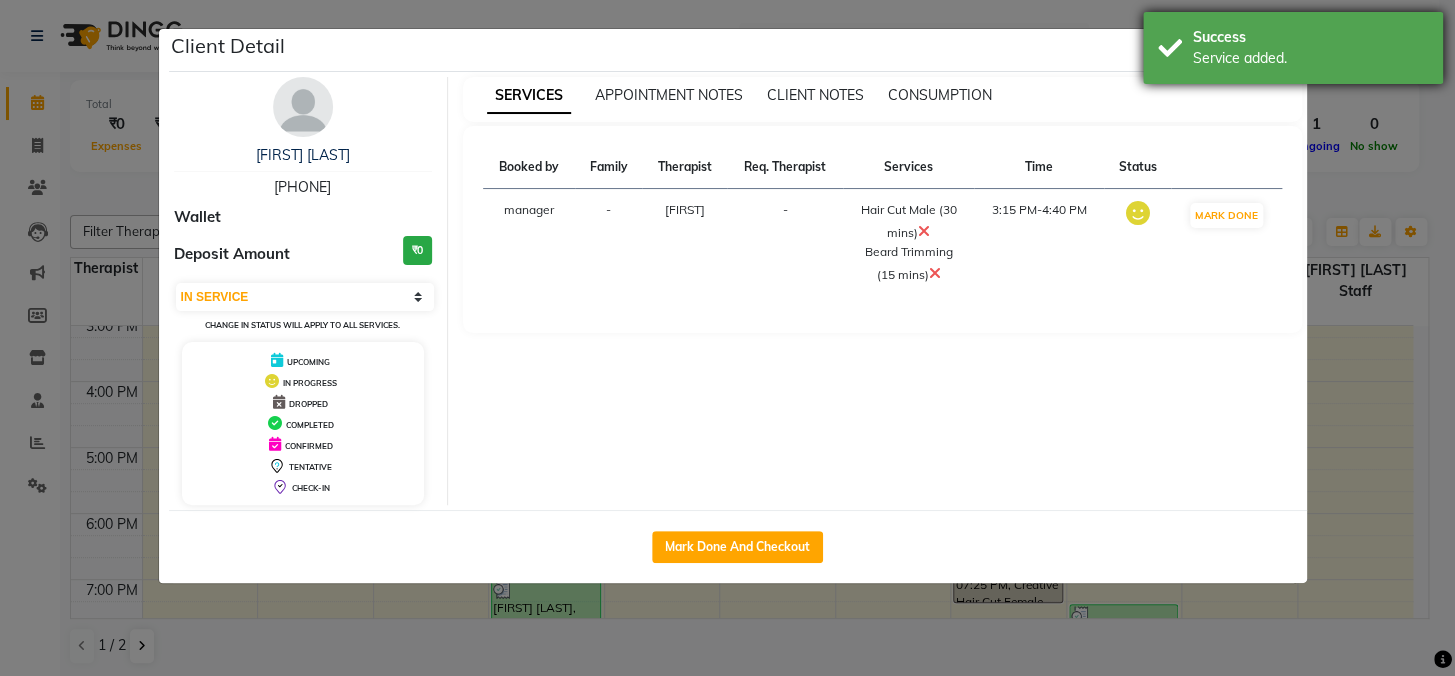 select on "service" 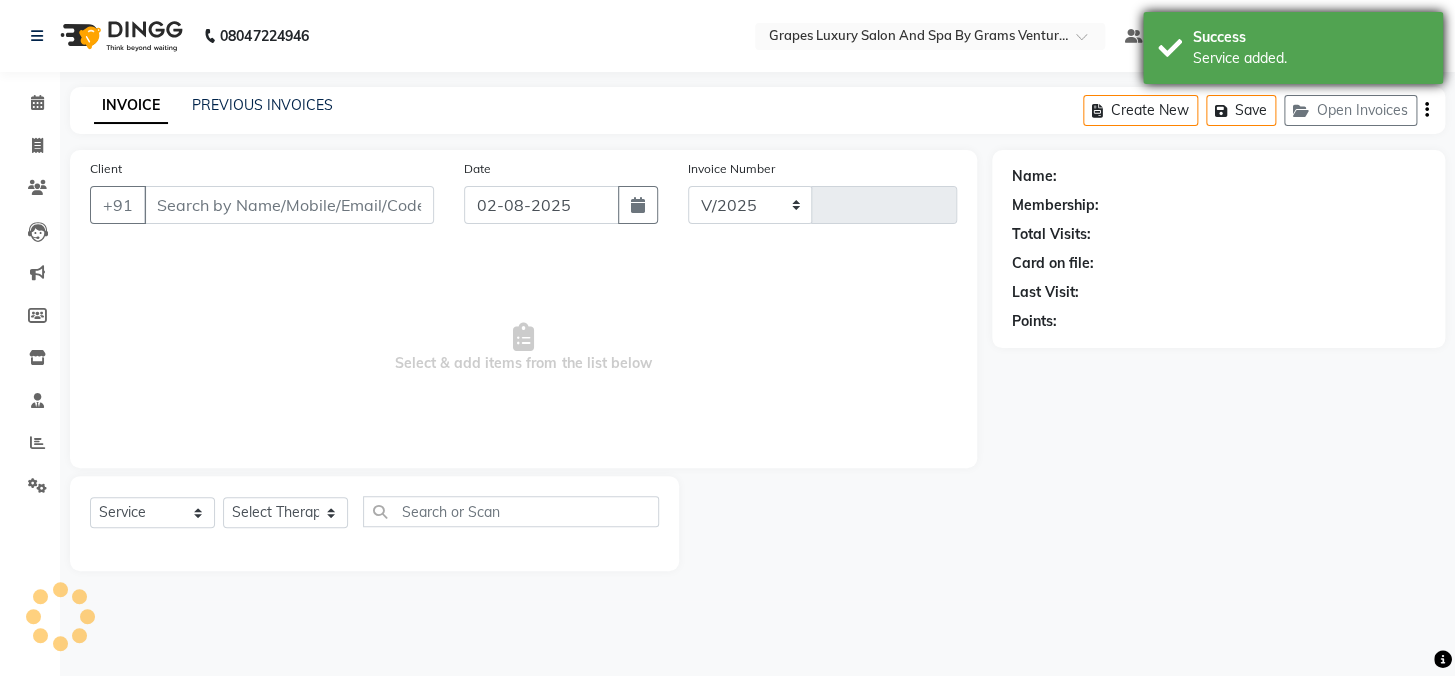 click on "Success" at bounding box center (1310, 37) 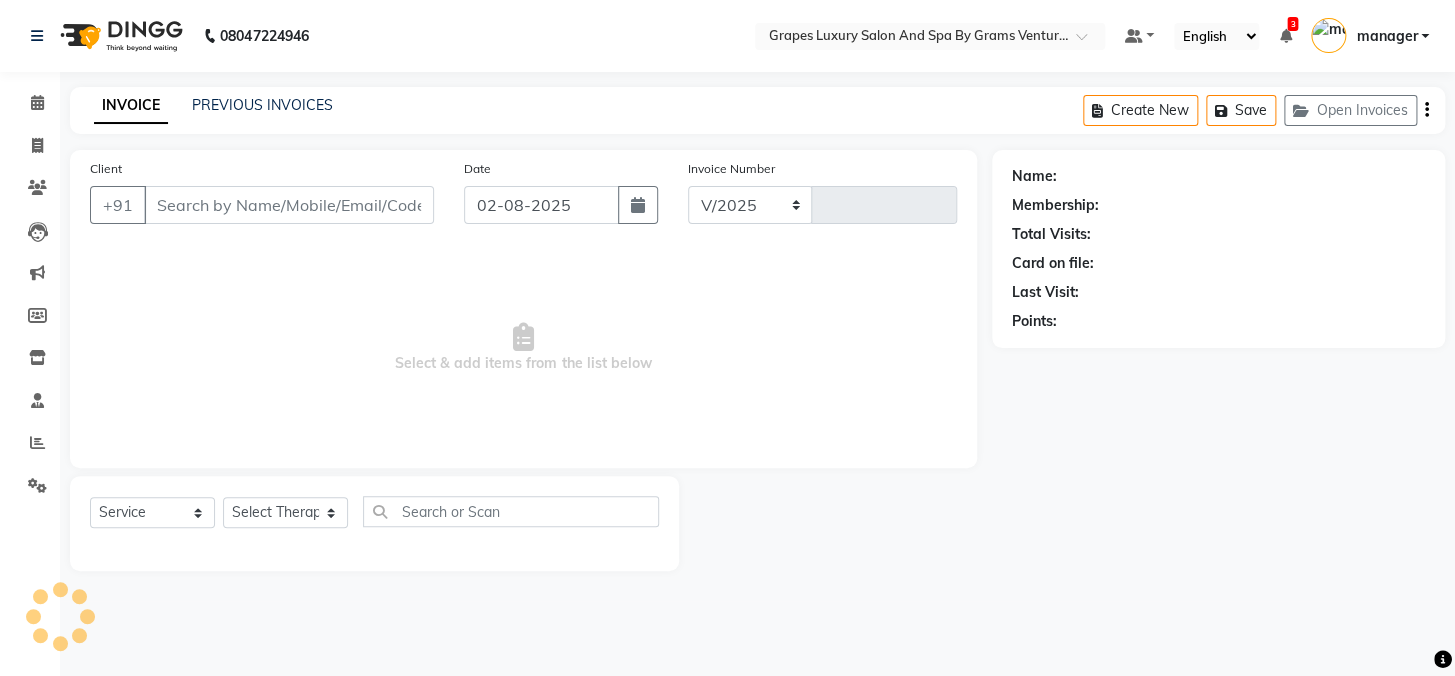 select on "3585" 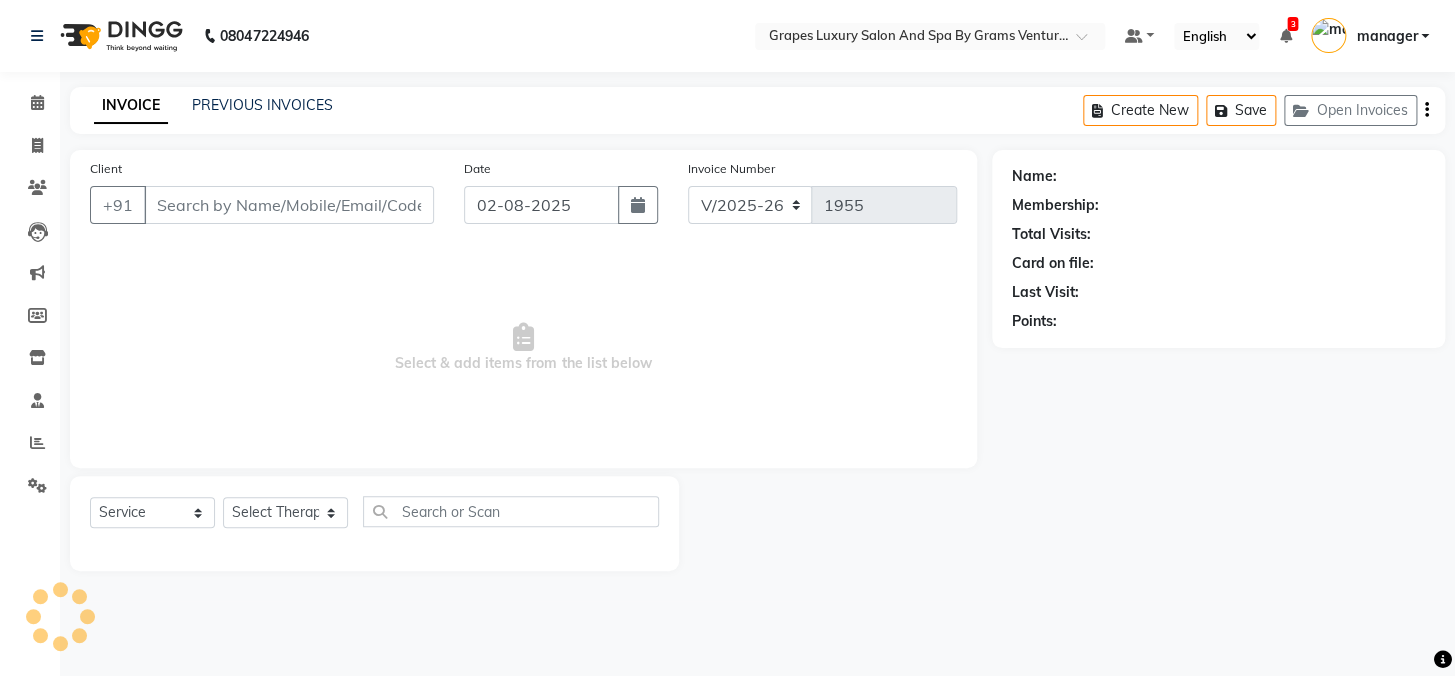 type on "8967494287" 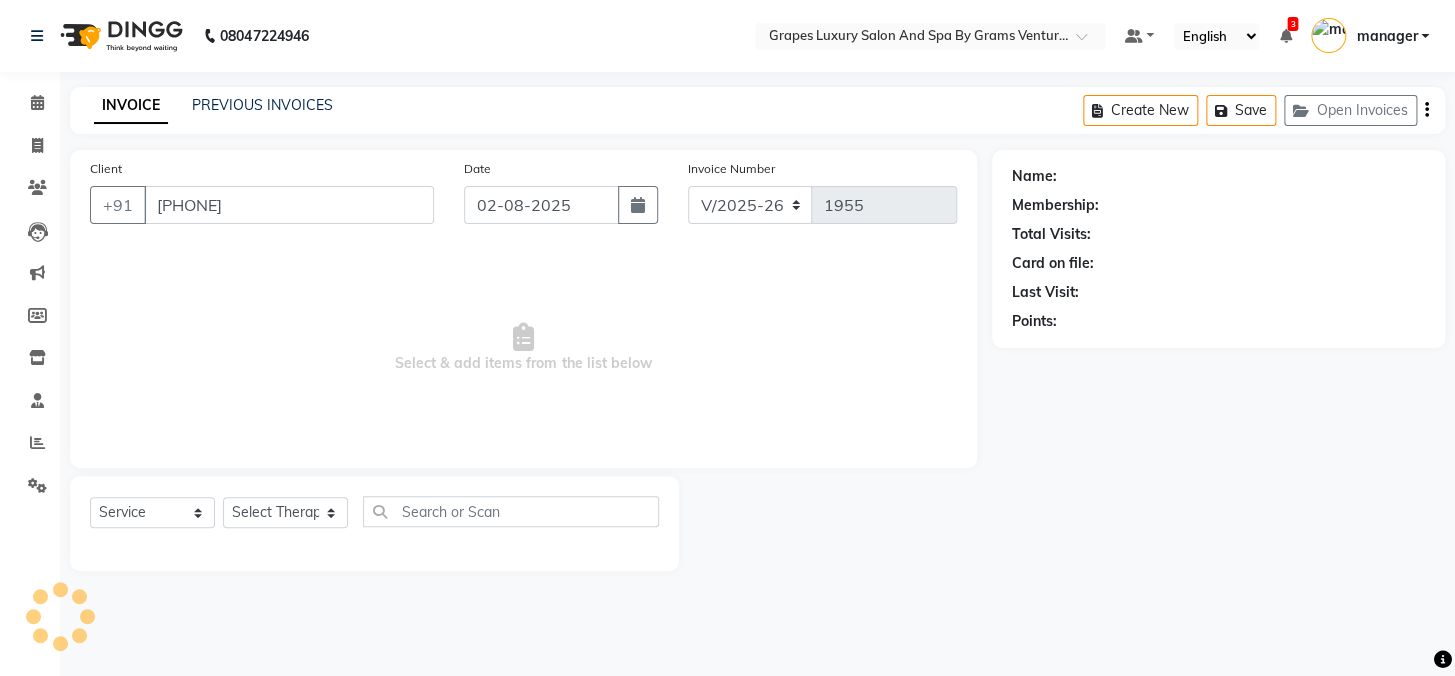 select on "78335" 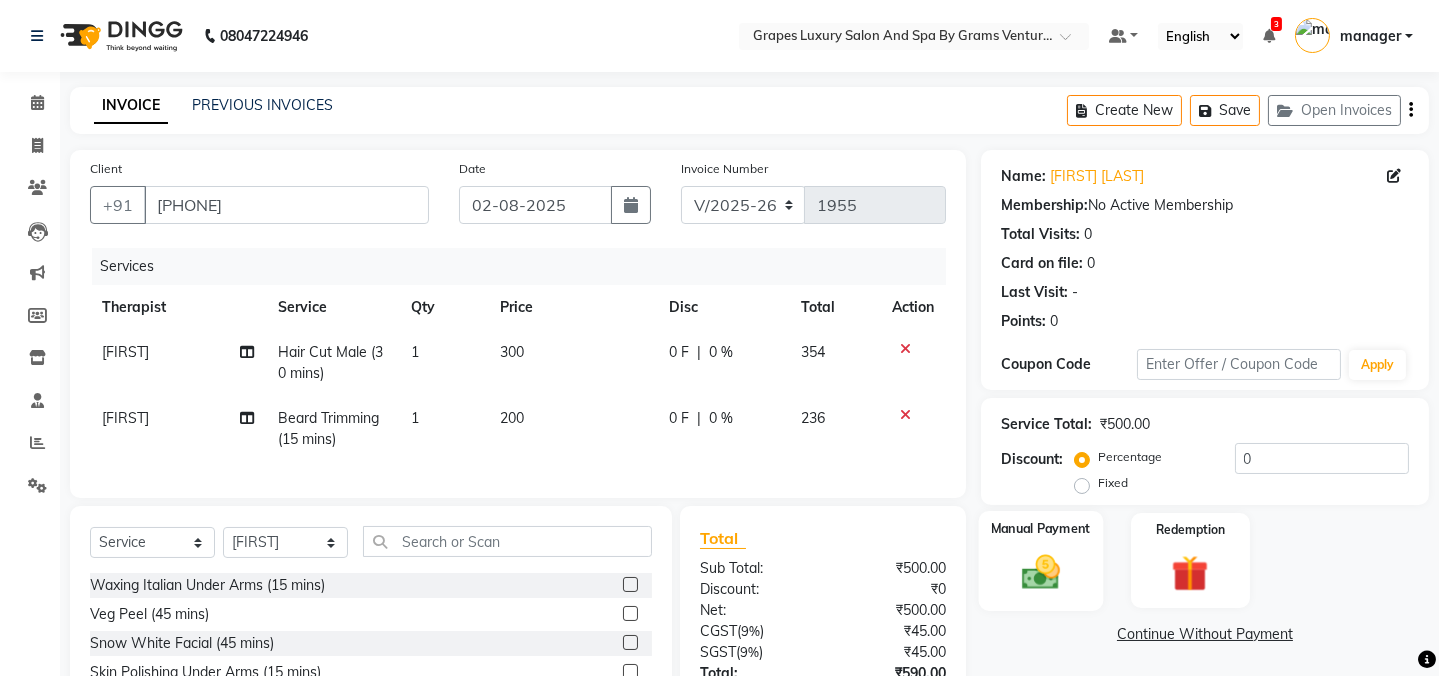 scroll, scrollTop: 170, scrollLeft: 0, axis: vertical 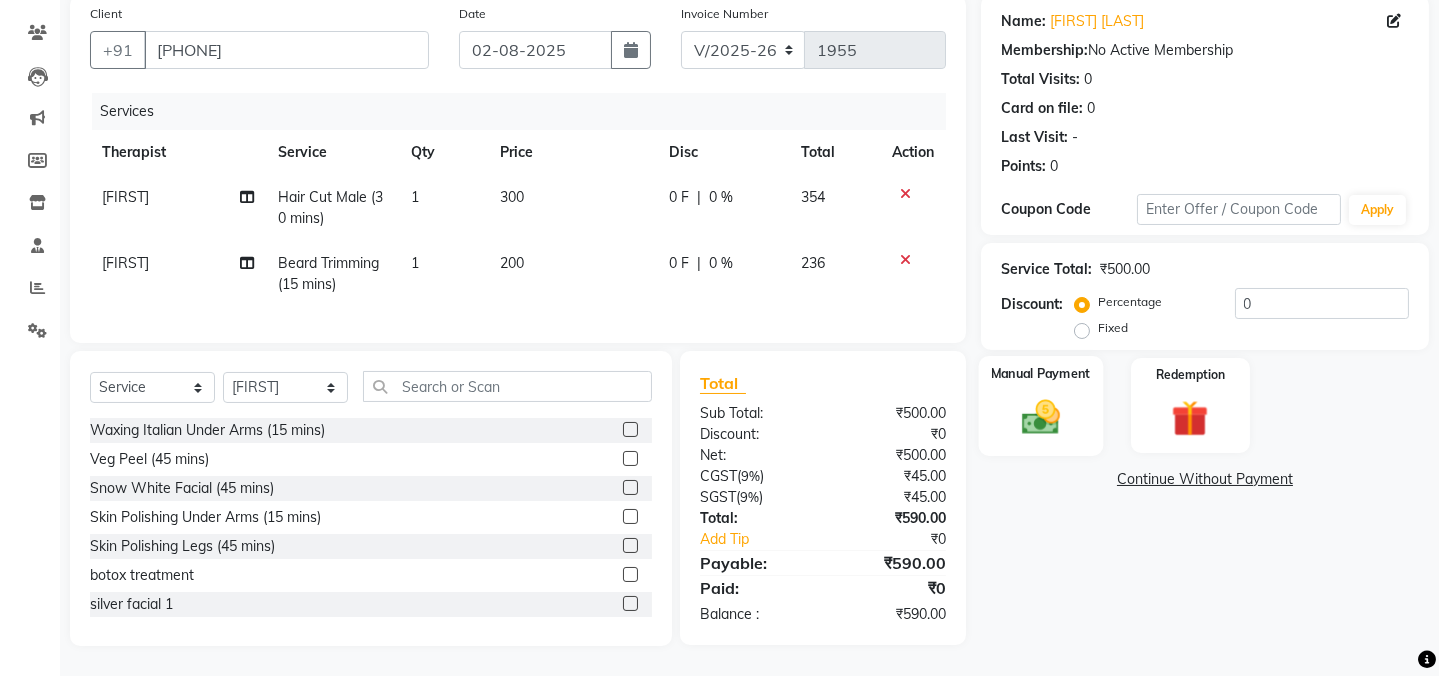 click 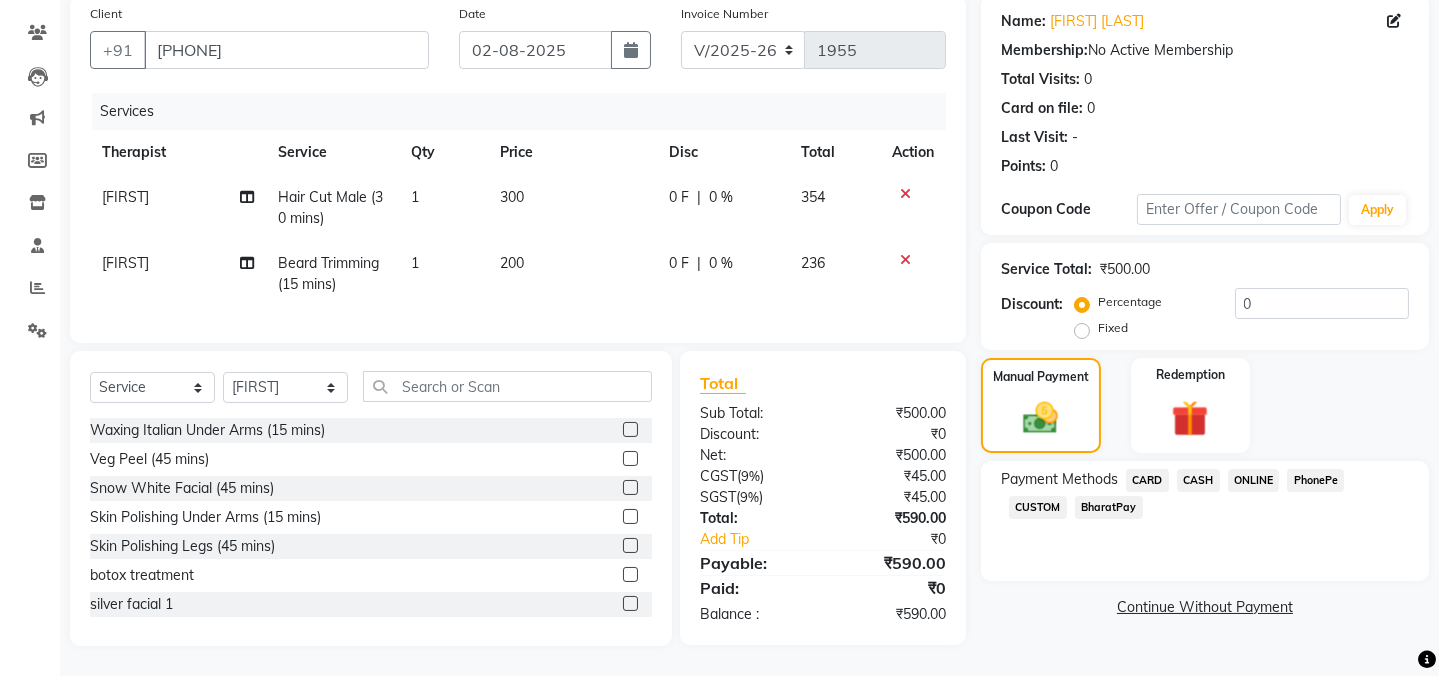 click on "ONLINE" 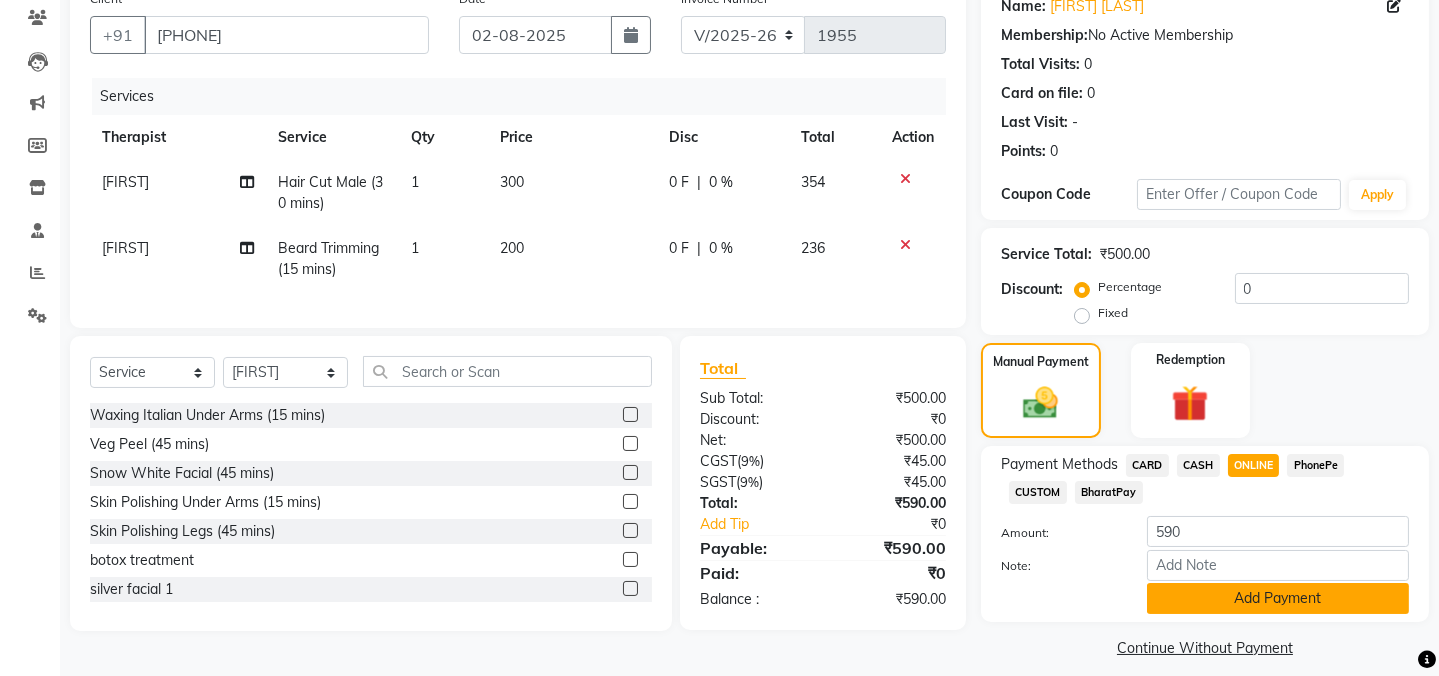 click on "Add Payment" 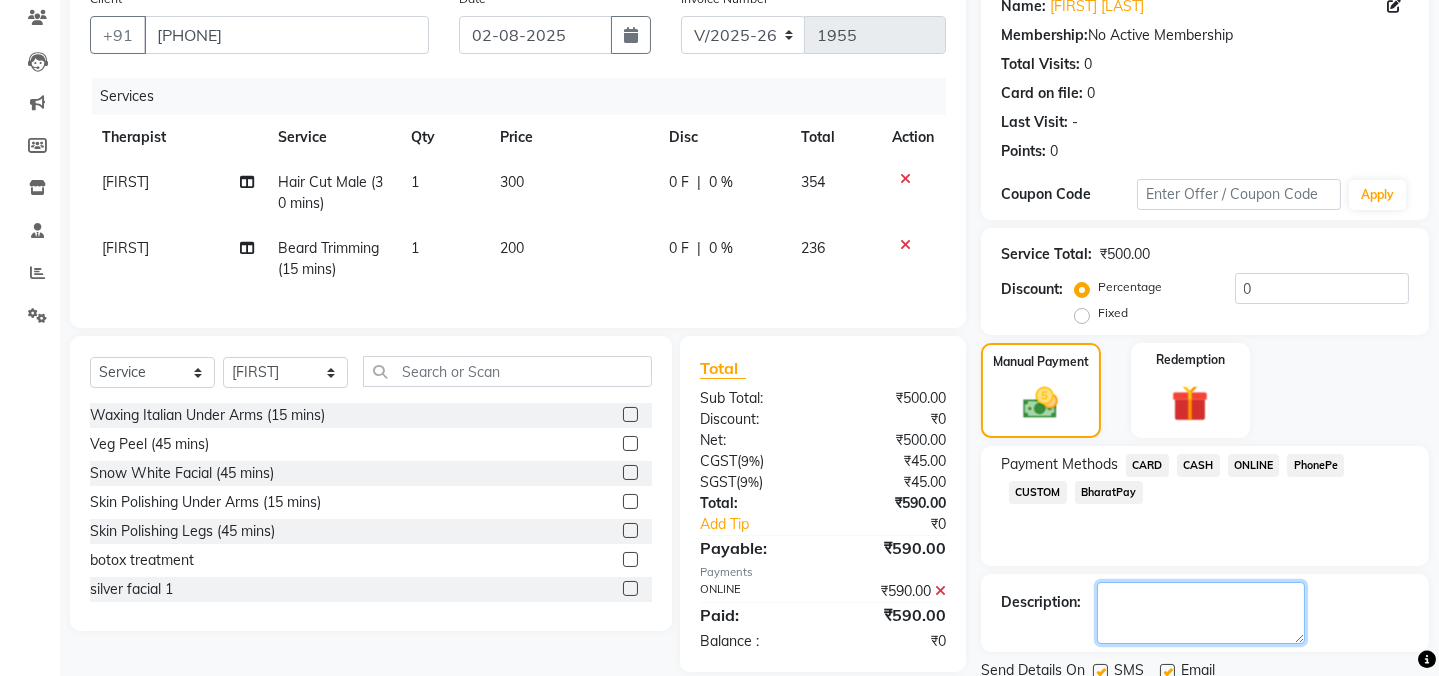 click 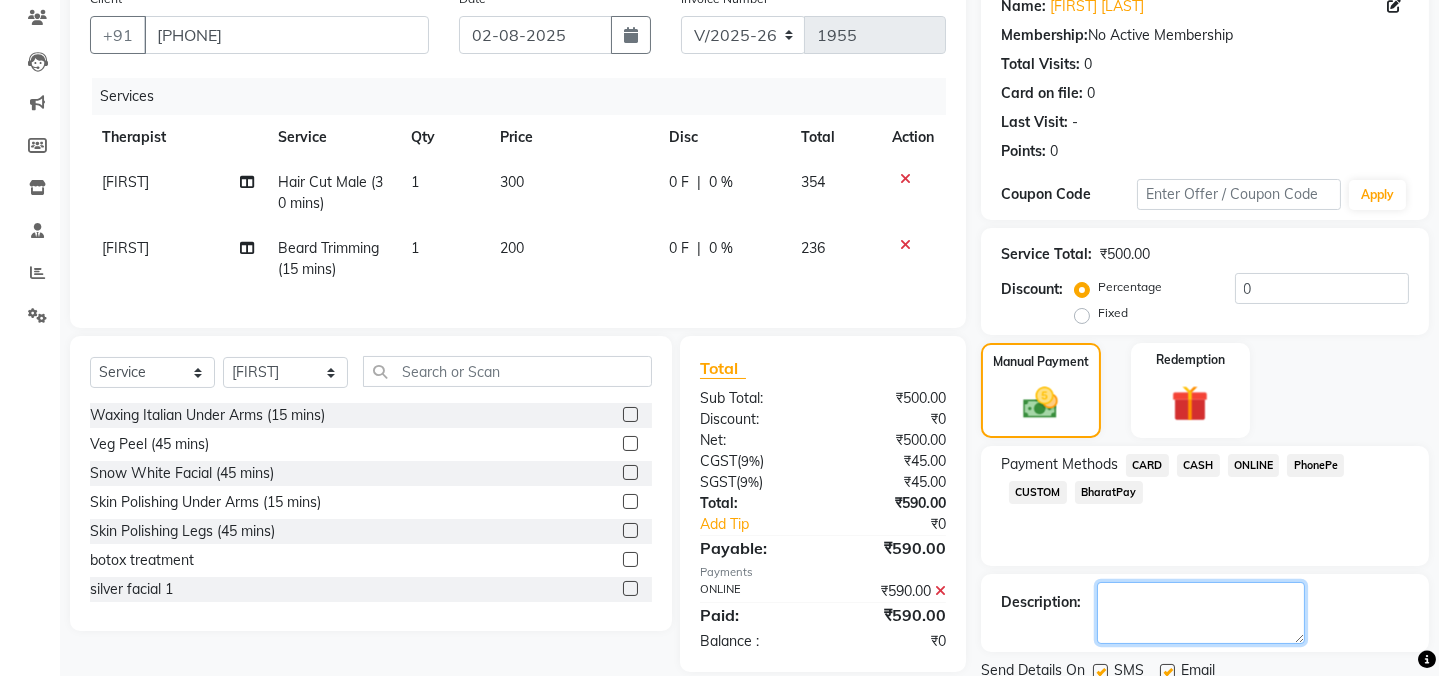 scroll, scrollTop: 242, scrollLeft: 0, axis: vertical 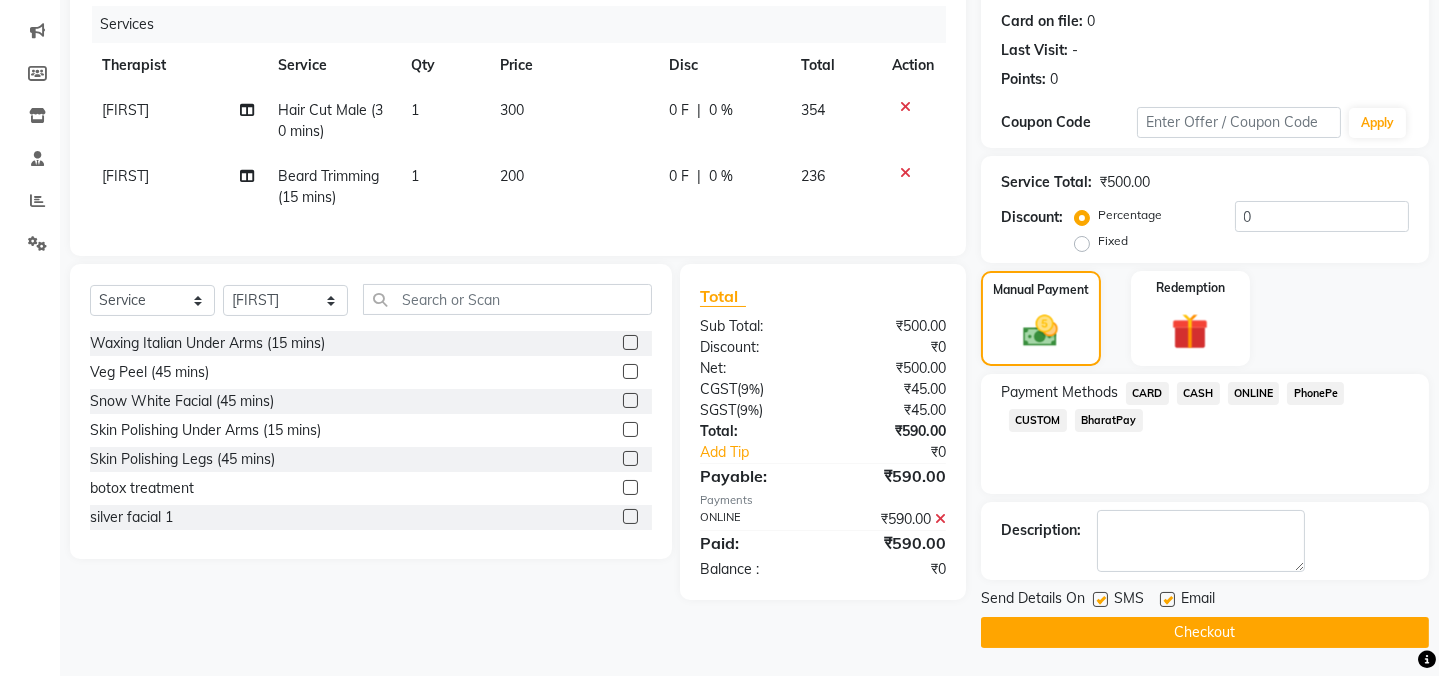 drag, startPoint x: 1167, startPoint y: 596, endPoint x: 1090, endPoint y: 607, distance: 77.781746 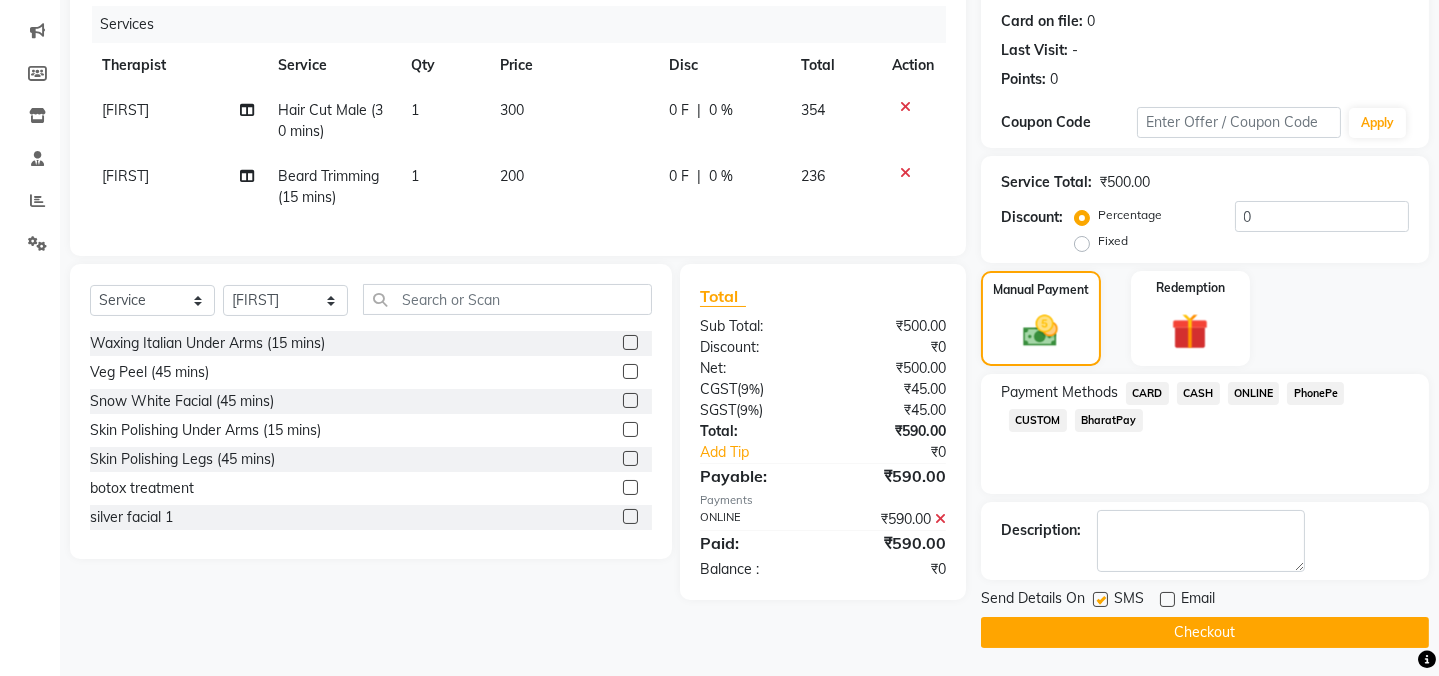 click 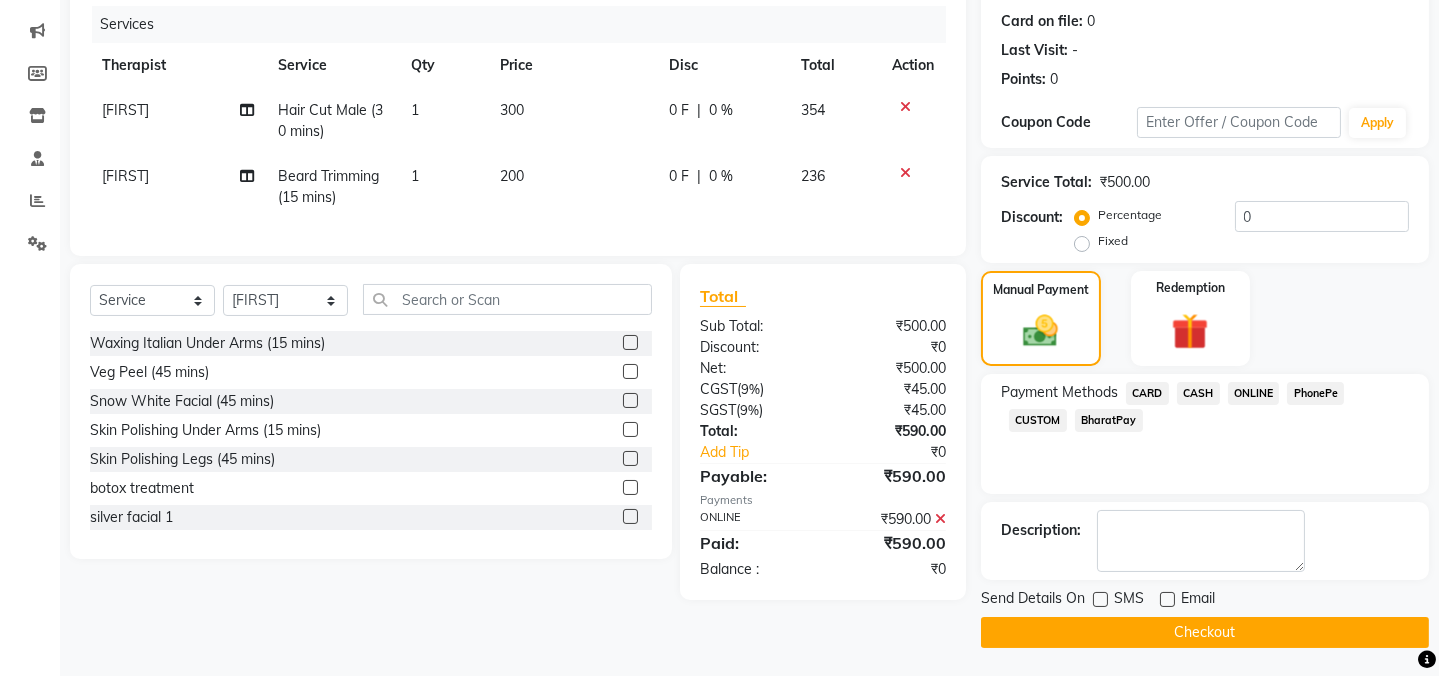 click on "Checkout" 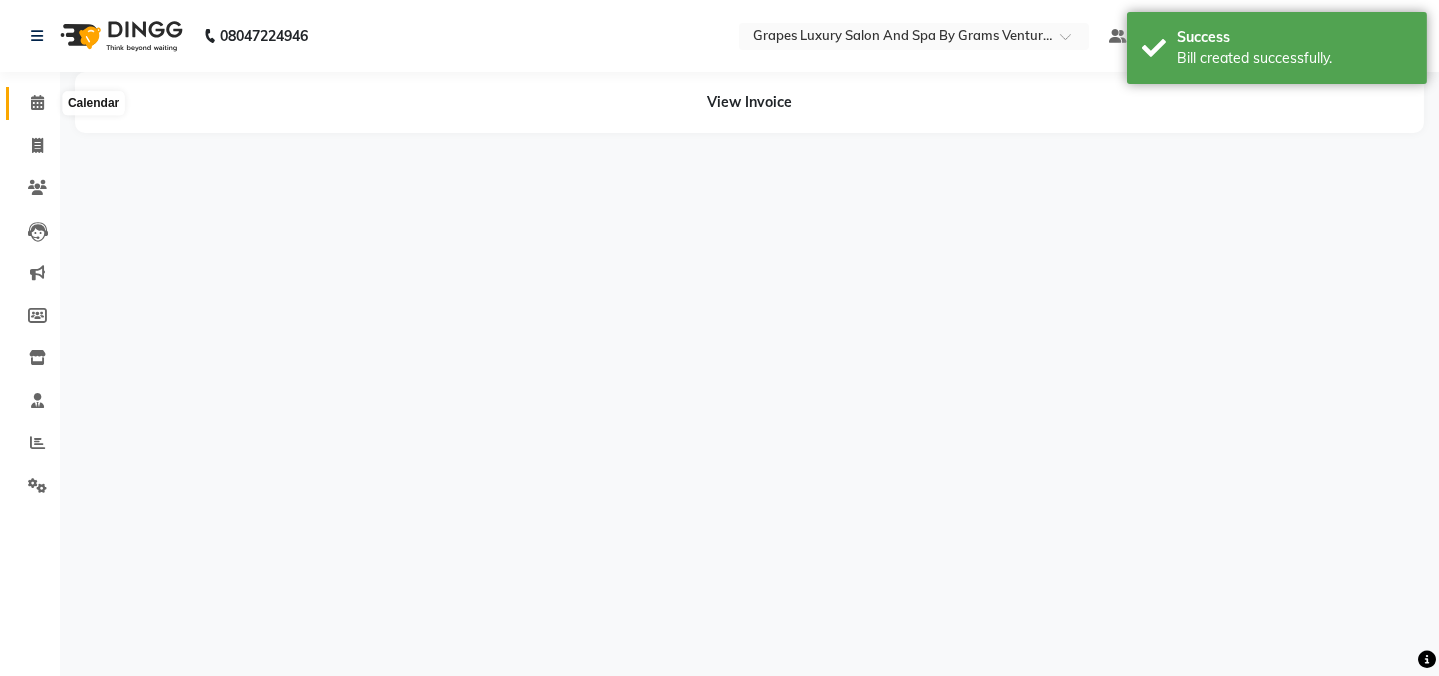 click 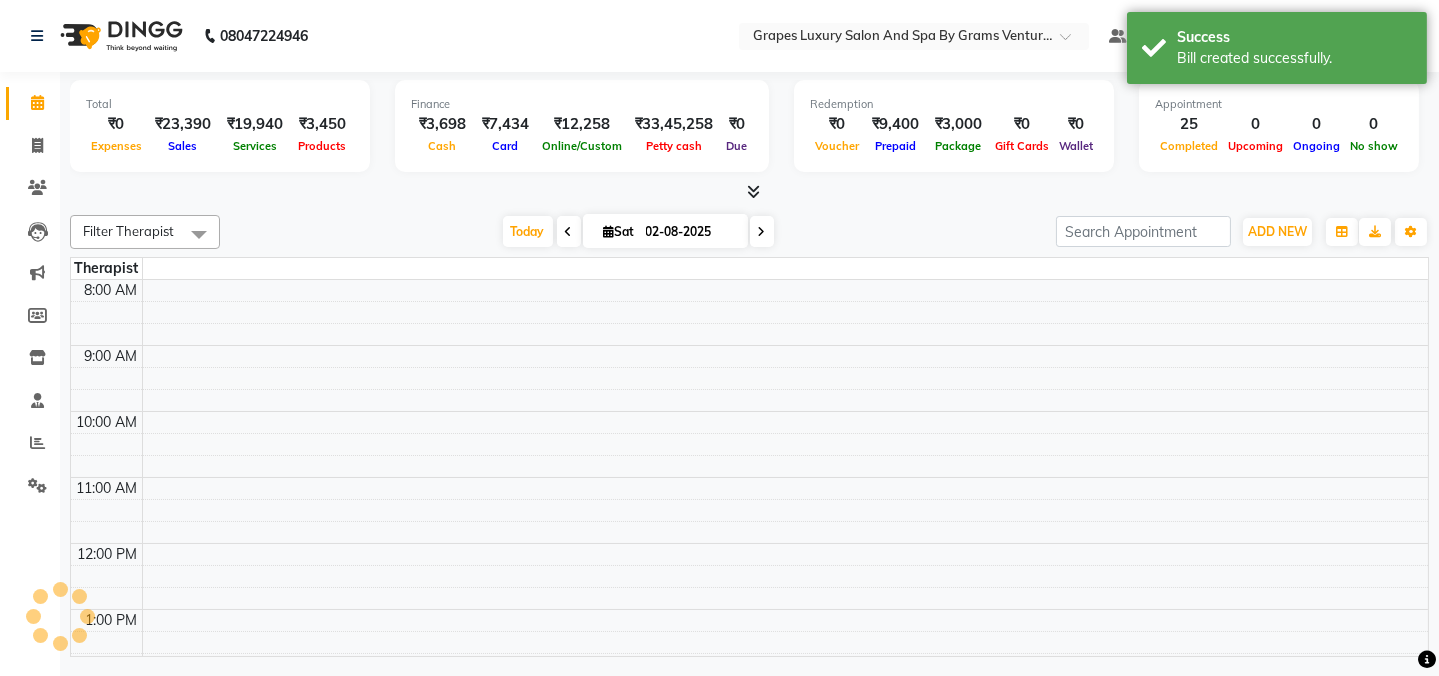 scroll, scrollTop: 0, scrollLeft: 0, axis: both 